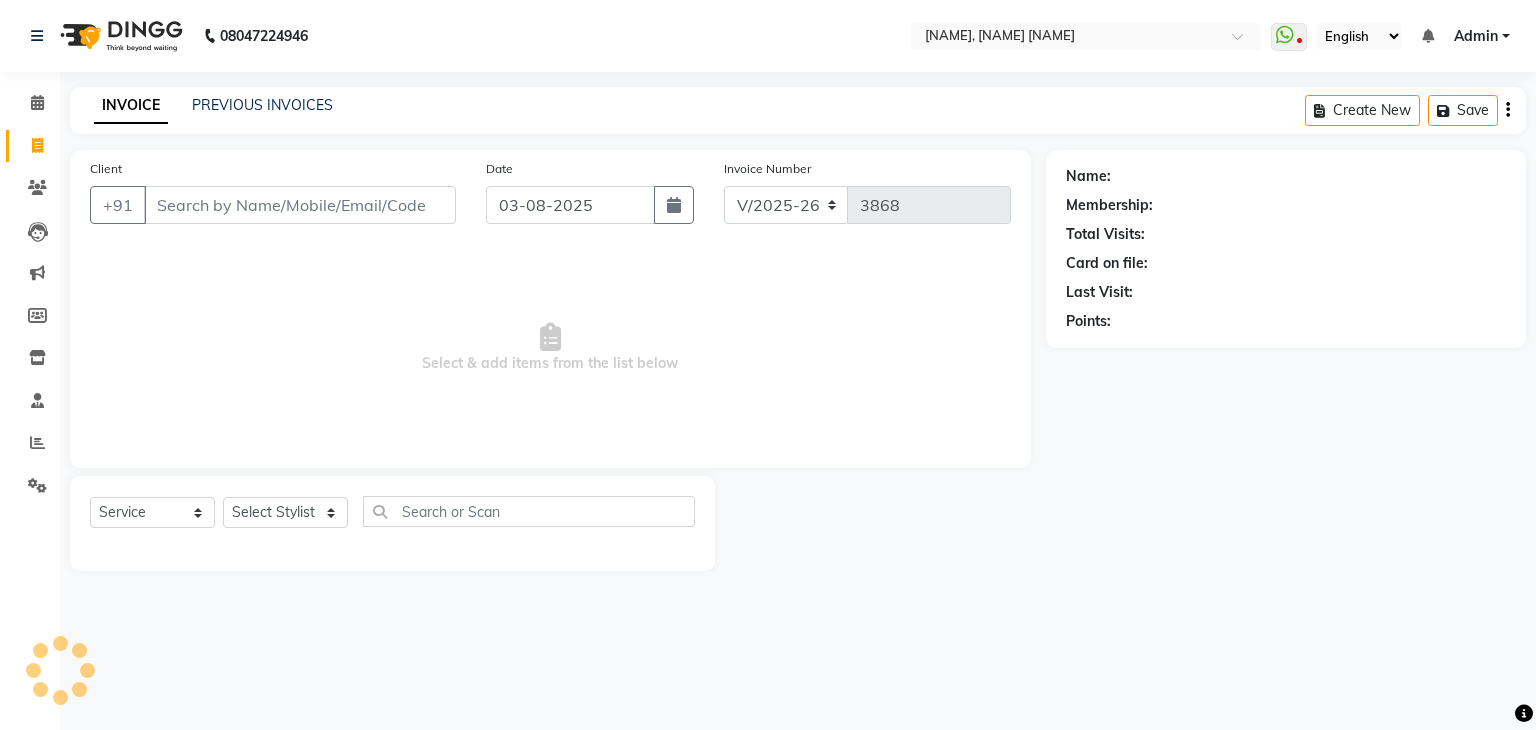 select on "6880" 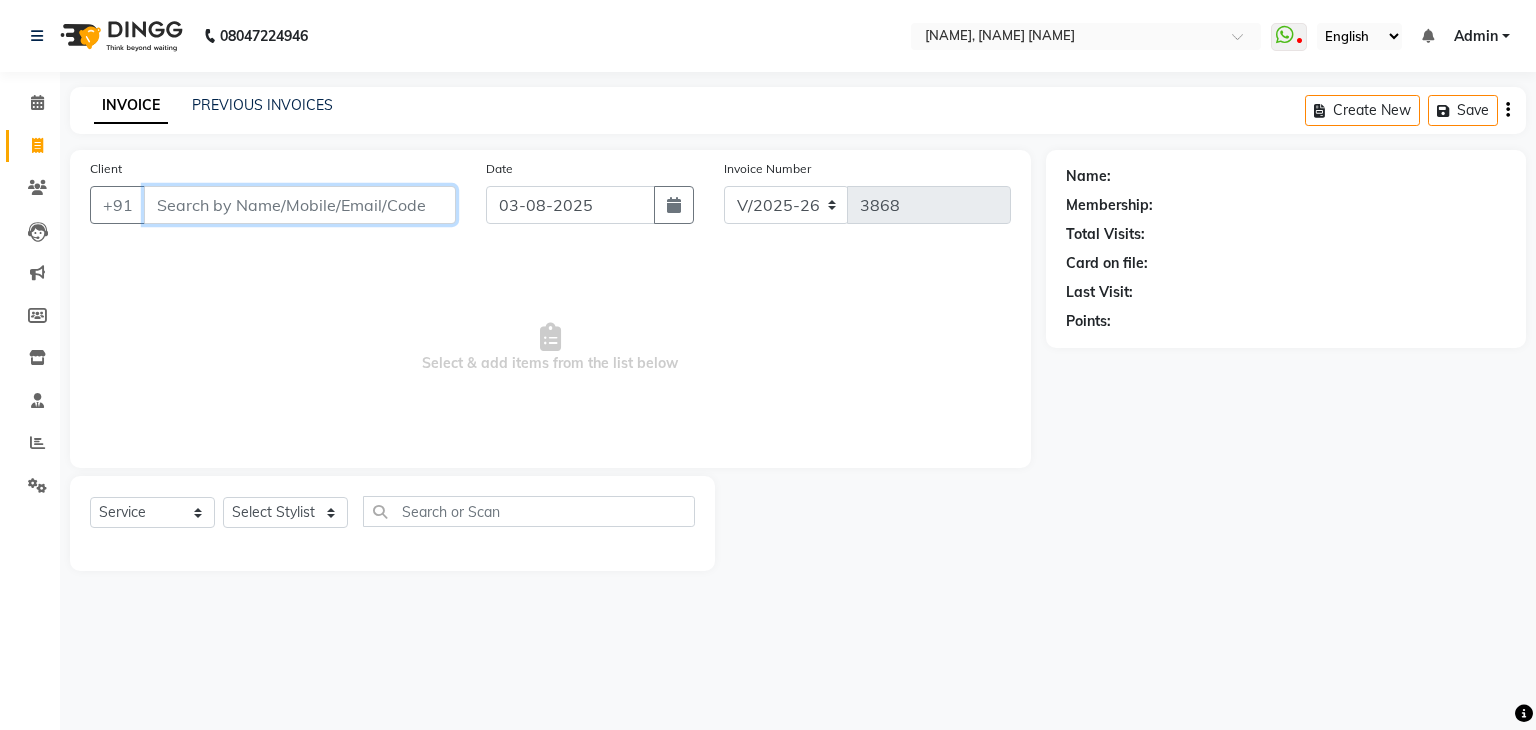 click on "Client" at bounding box center [300, 205] 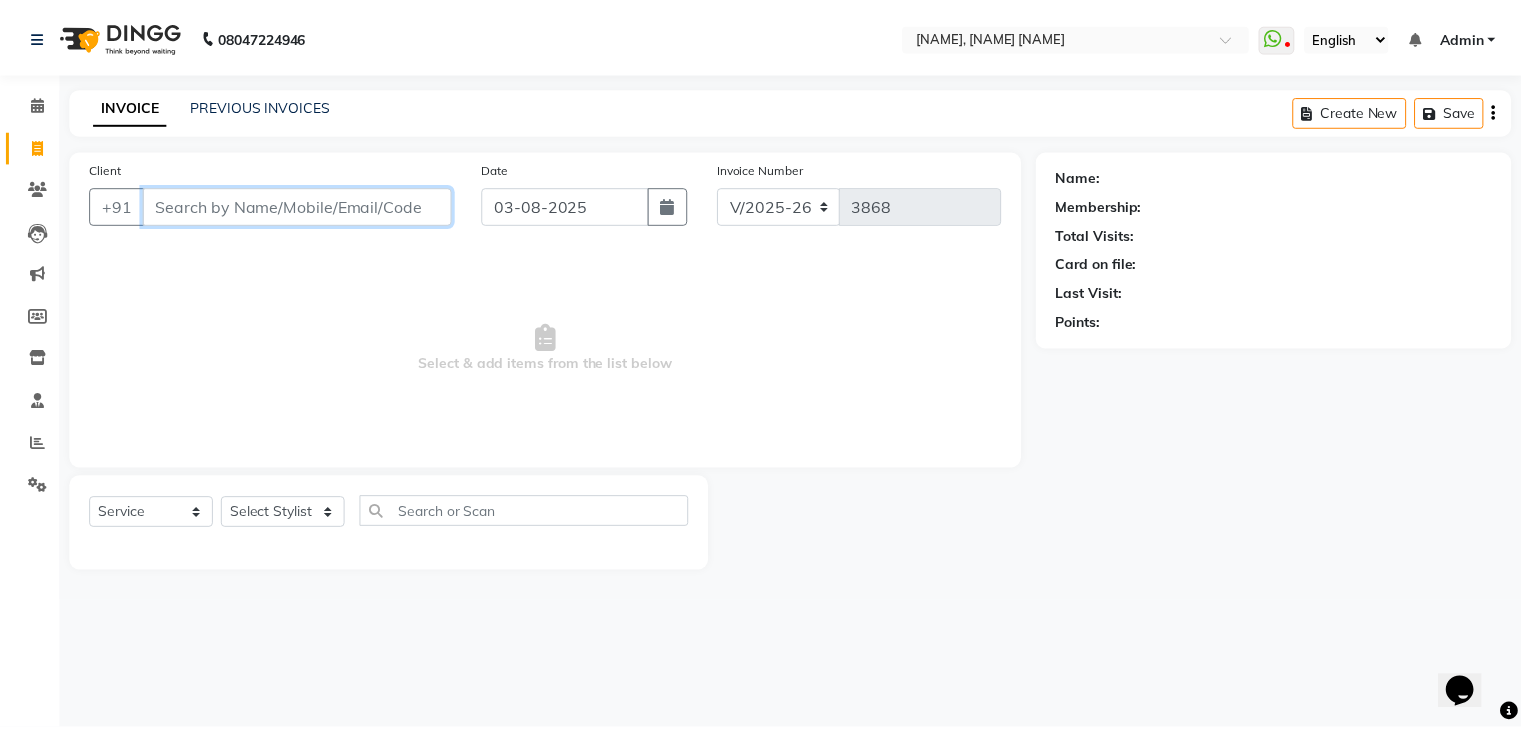 scroll, scrollTop: 0, scrollLeft: 0, axis: both 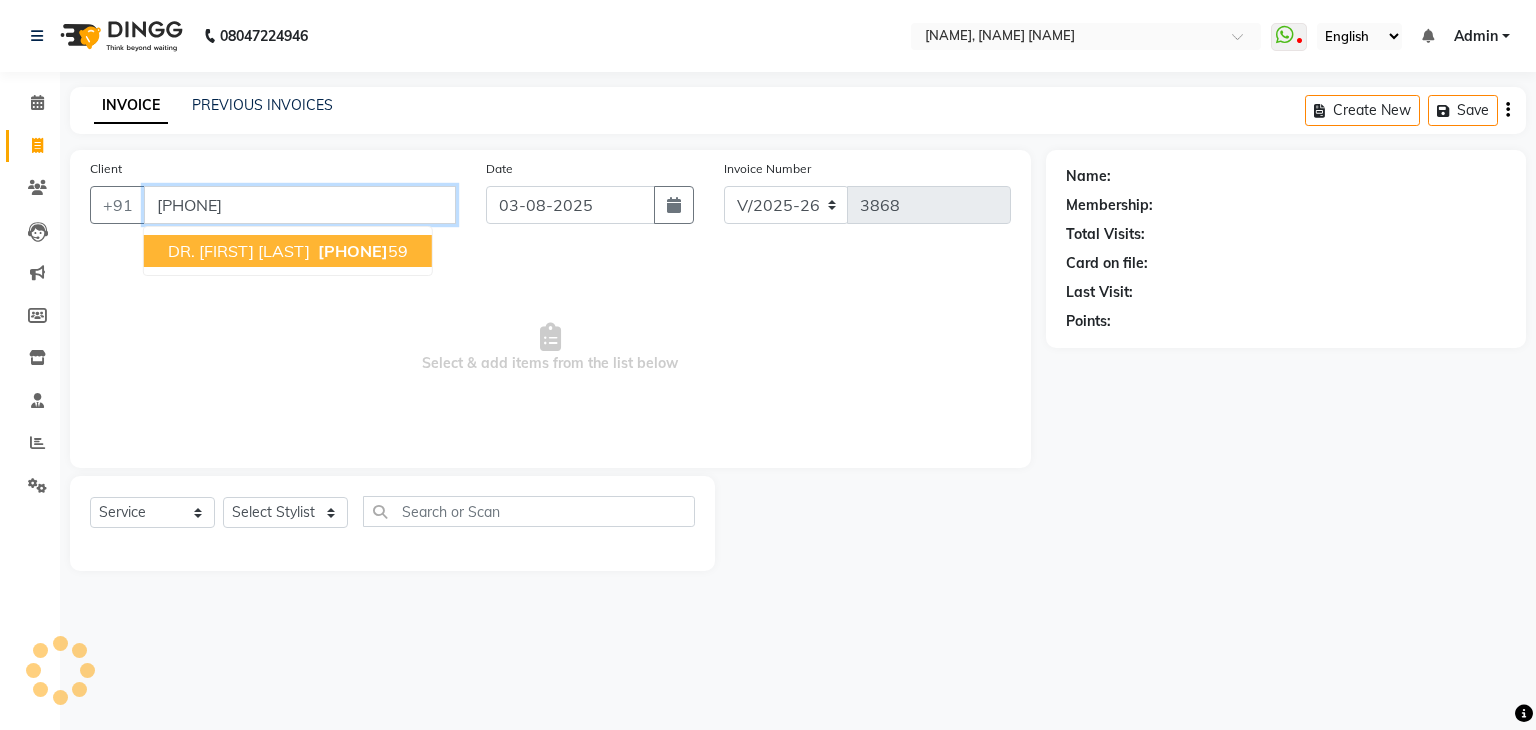 type on "[PHONE]" 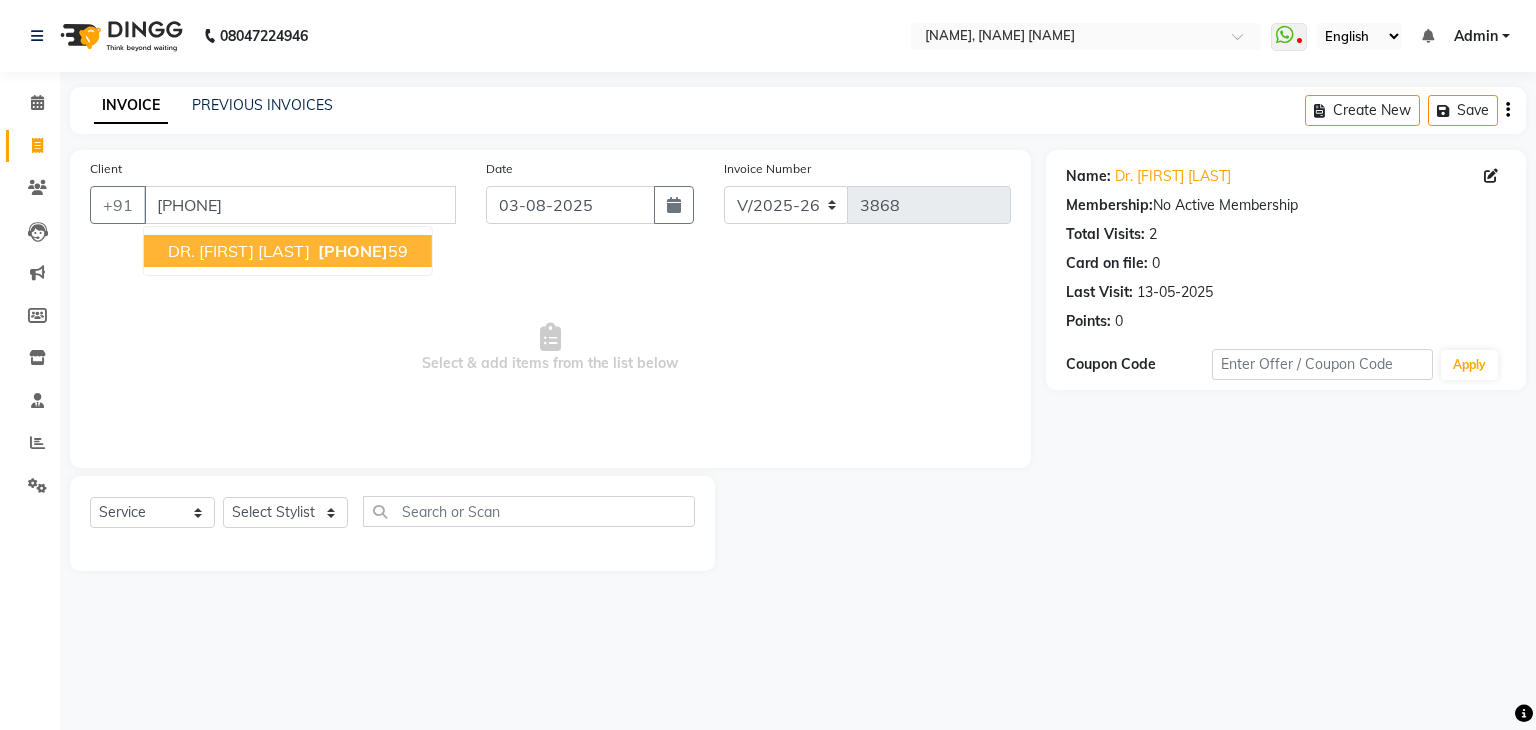 click on "DR. [FIRST] [LAST]" at bounding box center (239, 251) 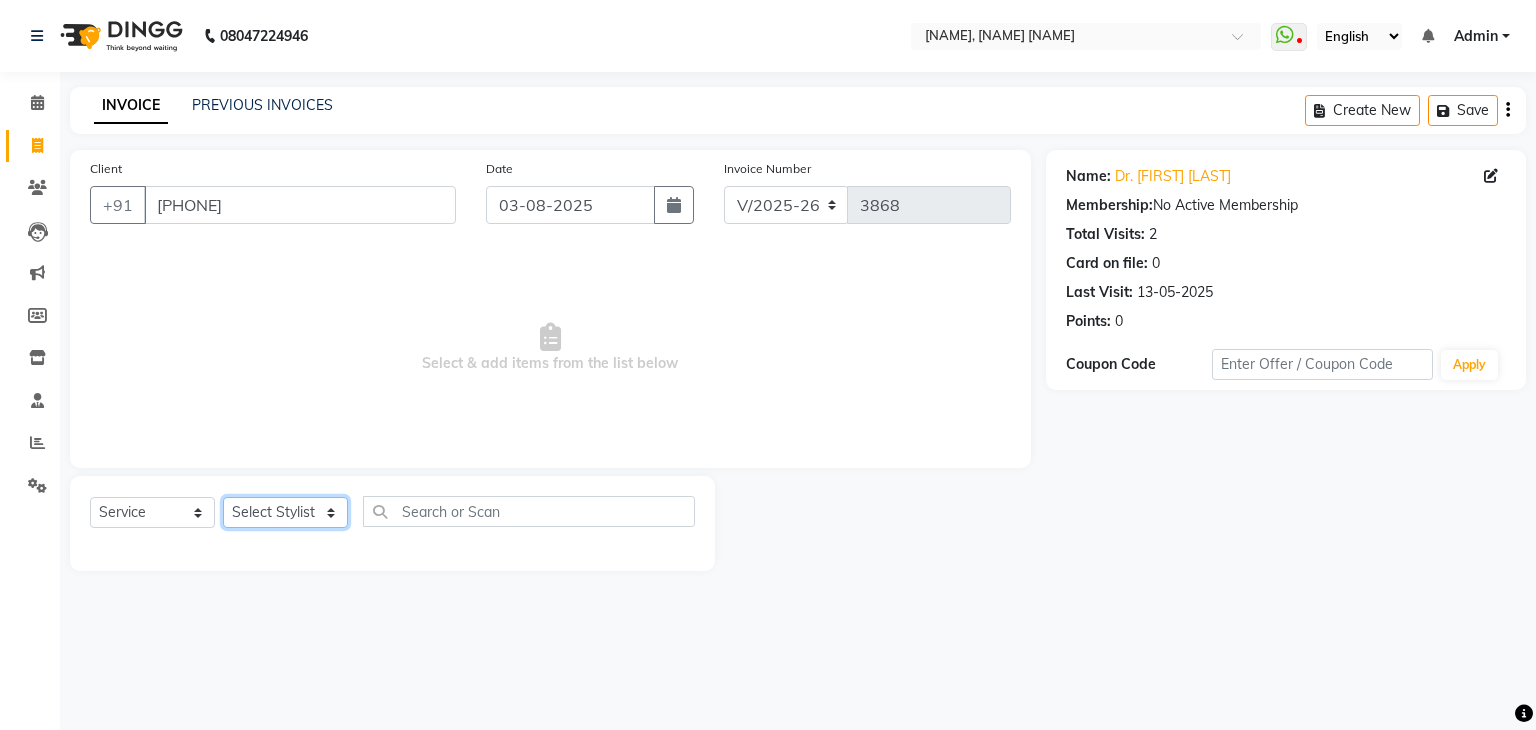 click on "Select Stylist AMAN DANISH SALMANI GOPAL PACHORI KANU KAVITA KIRAN KUMARI MEENU KUMARI NEHA NIKHIL CHAUDHARY Priya PRIYANKA YADAV RASHMI SANDHYA SHAGUFTA SHWETA SONA SAXENA SOUMYA TUSHAR OTWAL VINAY KUMAR" 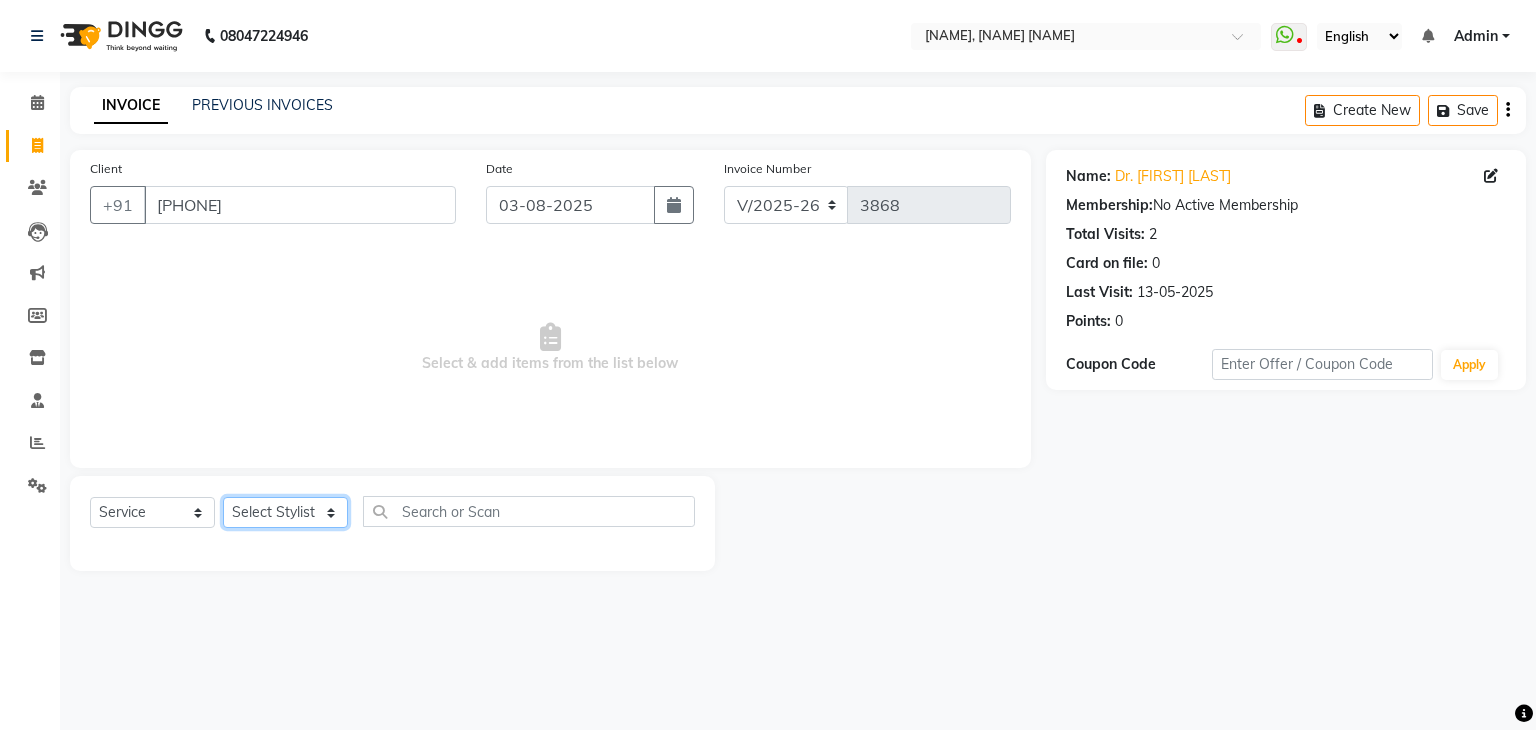 select on "[NUMBER]" 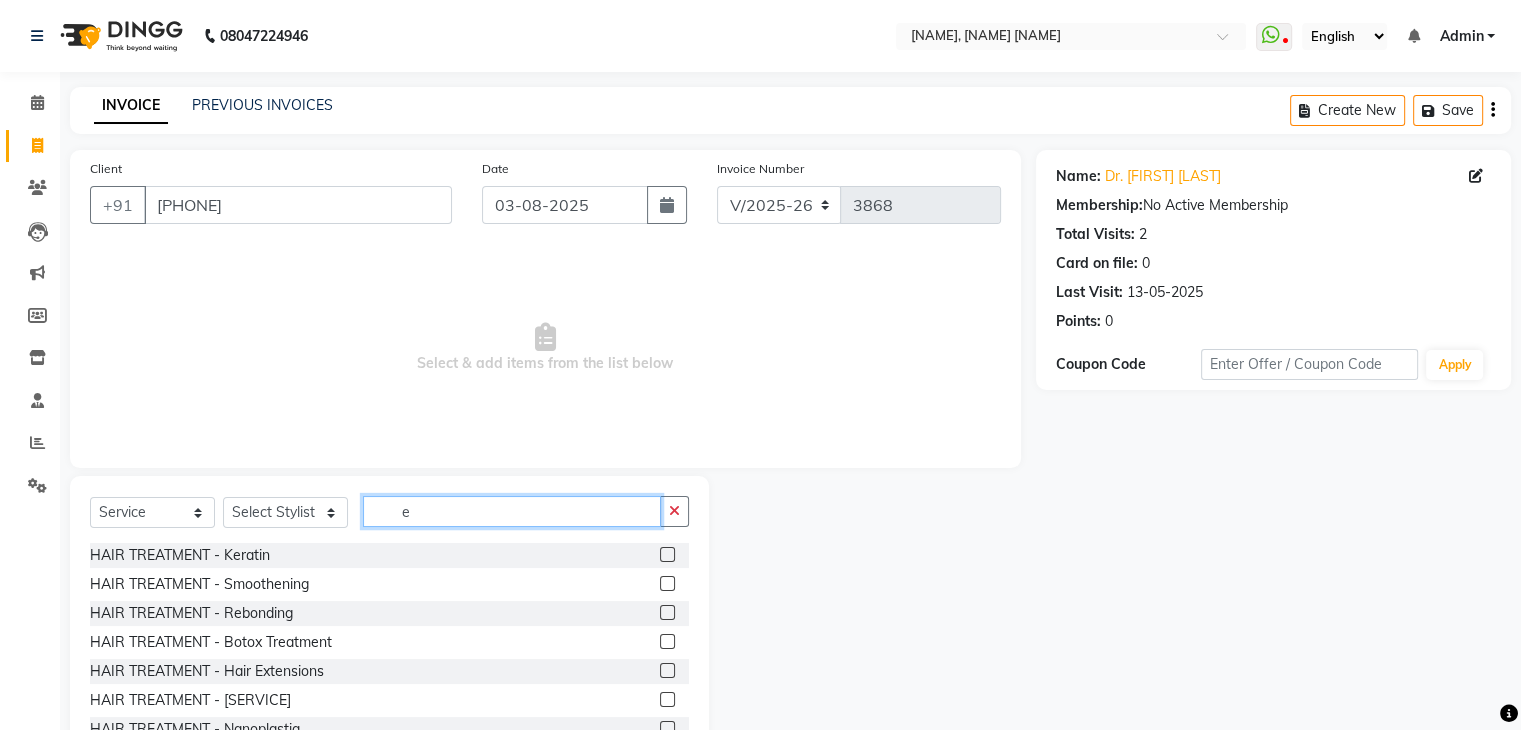 click on "e" 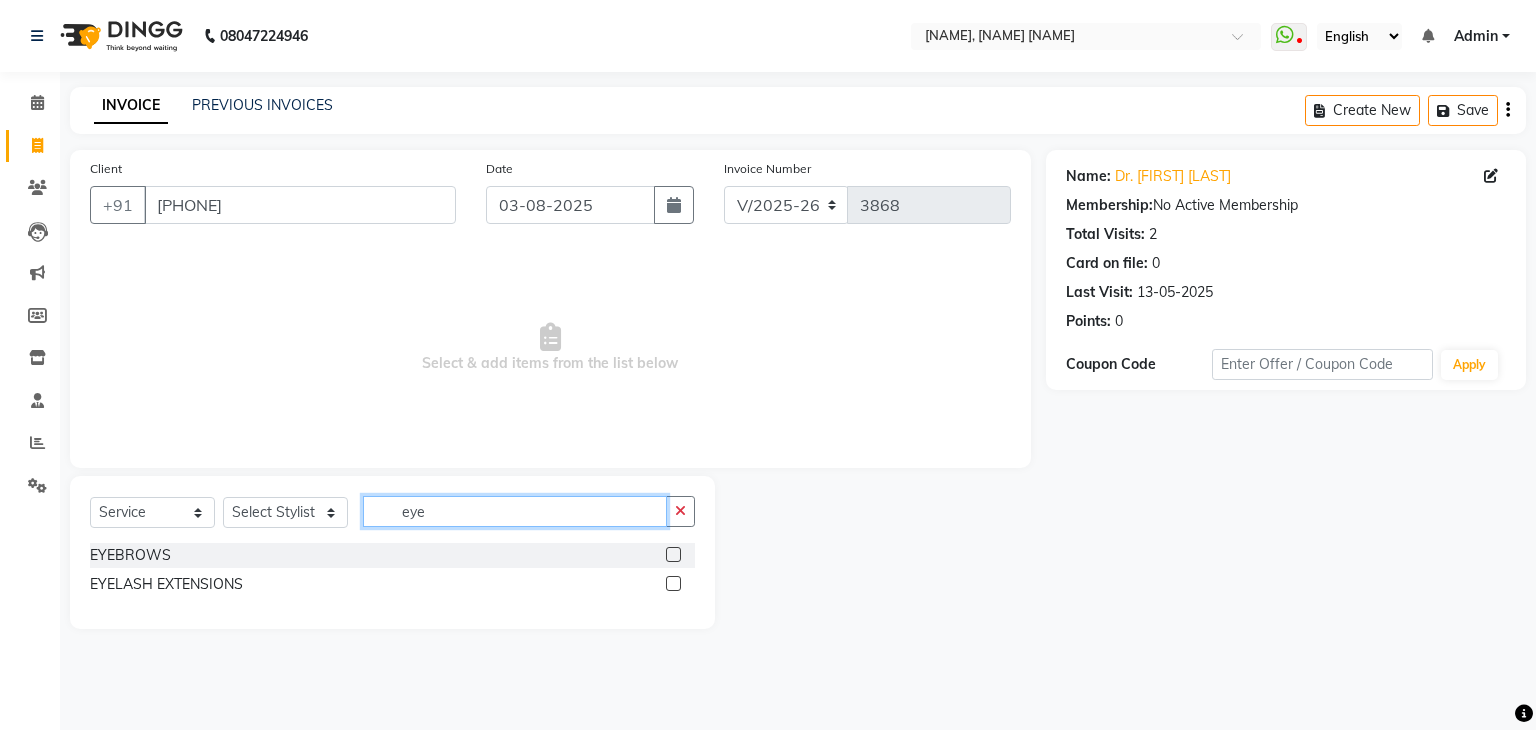 type on "eye" 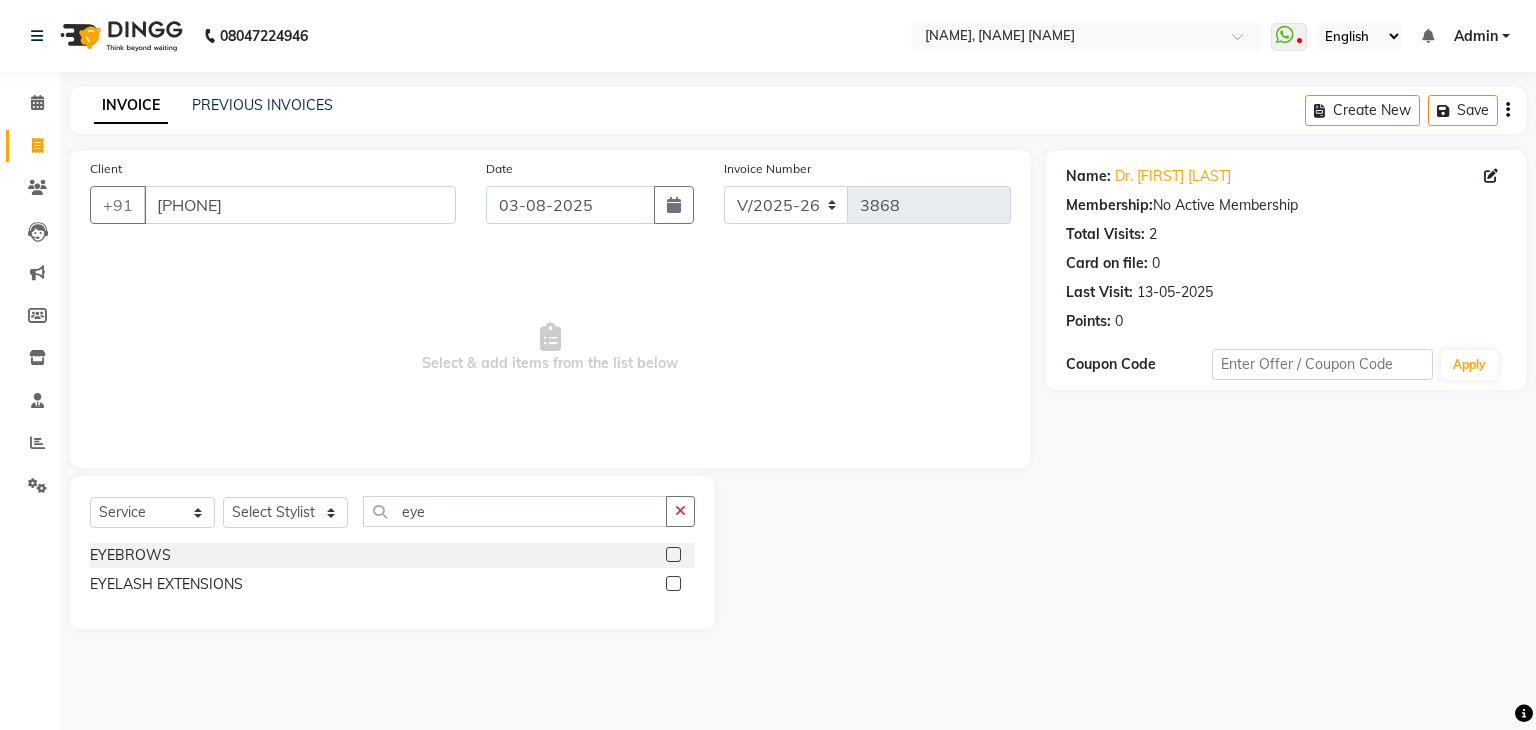 click on "[PHONE] Select Location × [NAME], [NAME] [NAME] WhatsApp Status ✕ Status: Disconnected Recent Service Activity: 01-01-1970 05:30 AM [PHONE] Whatsapp Settings English ENGLISH Español العربية मराठी हिंदी ગુજરાતી தமிழ் 中文 Notifications nothing to show Admin Manage Profile Change Password Sign out Version:3.15.11" 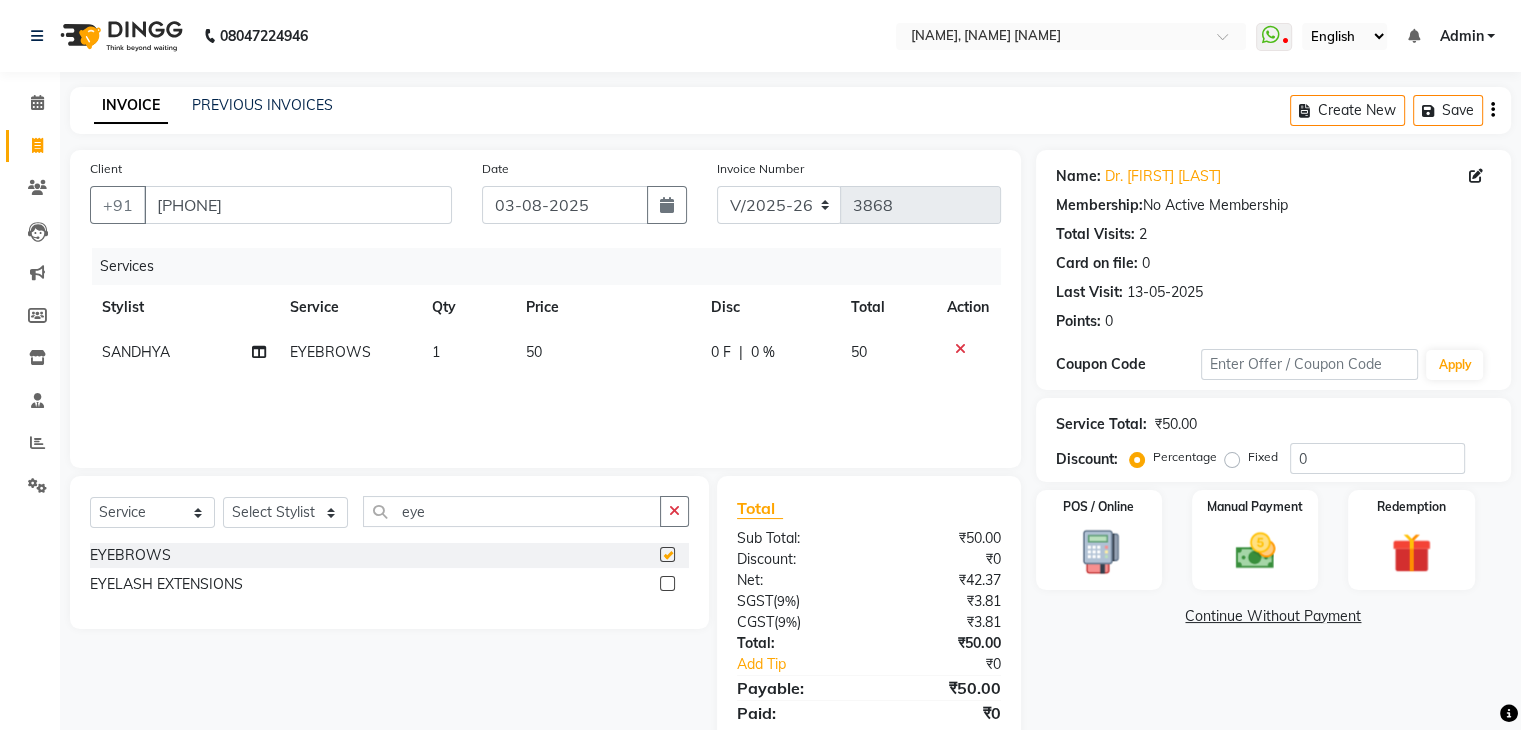 checkbox on "false" 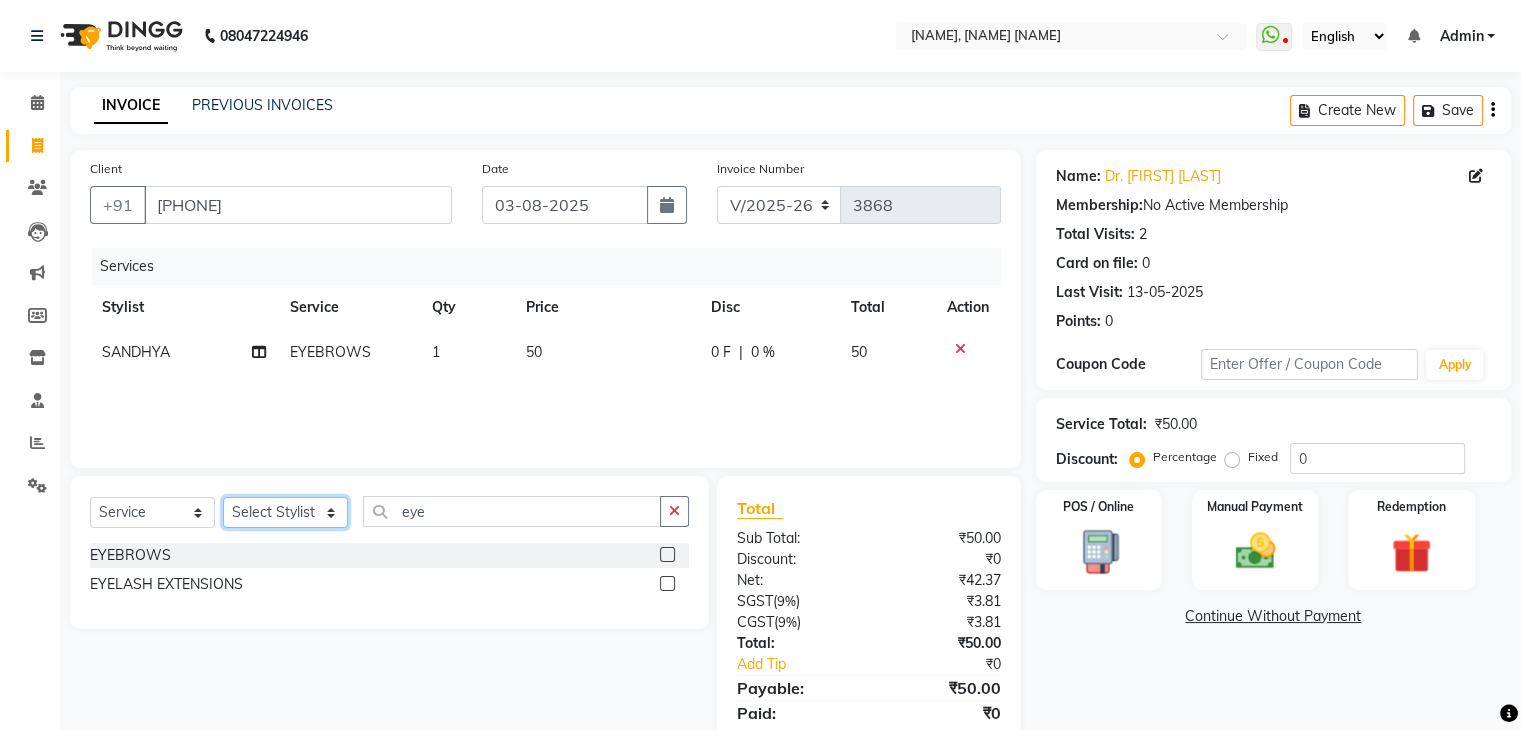 click on "Select Stylist AMAN DANISH SALMANI GOPAL PACHORI KANU KAVITA KIRAN KUMARI MEENU KUMARI NEHA NIKHIL CHAUDHARY Priya PRIYANKA YADAV RASHMI SANDHYA SHAGUFTA SHWETA SONA SAXENA SOUMYA TUSHAR OTWAL VINAY KUMAR" 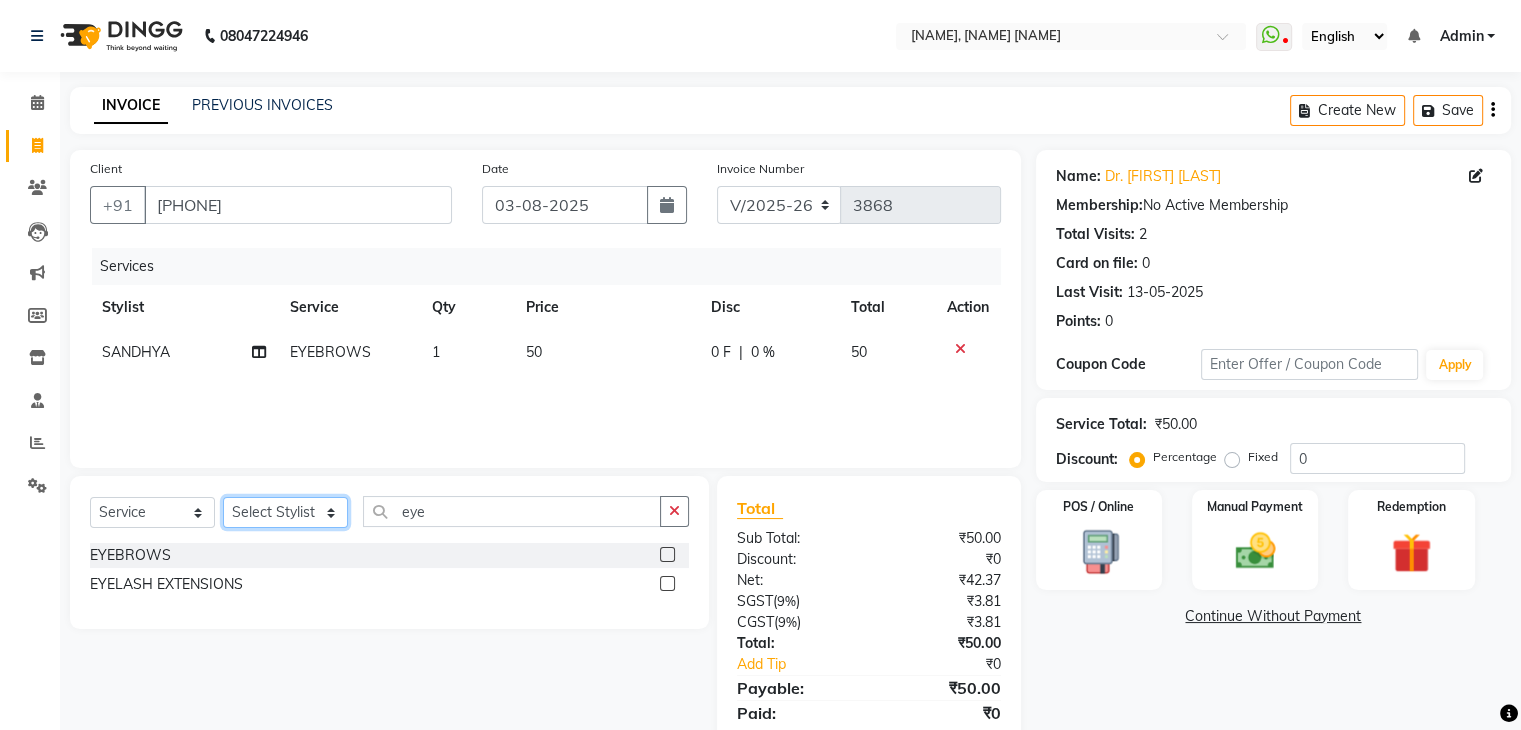 select on "53887" 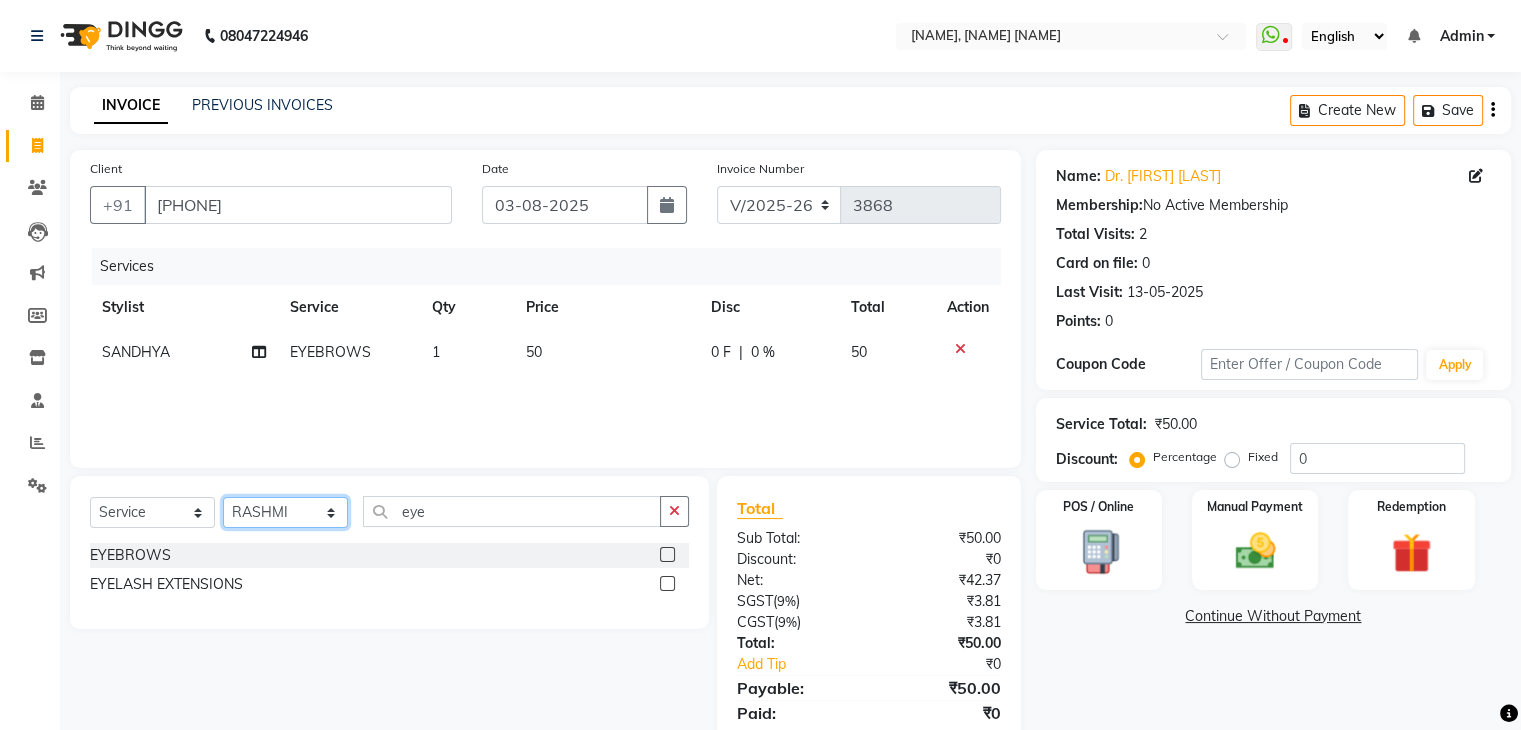 click on "Select Stylist AMAN DANISH SALMANI GOPAL PACHORI KANU KAVITA KIRAN KUMARI MEENU KUMARI NEHA NIKHIL CHAUDHARY Priya PRIYANKA YADAV RASHMI SANDHYA SHAGUFTA SHWETA SONA SAXENA SOUMYA TUSHAR OTWAL VINAY KUMAR" 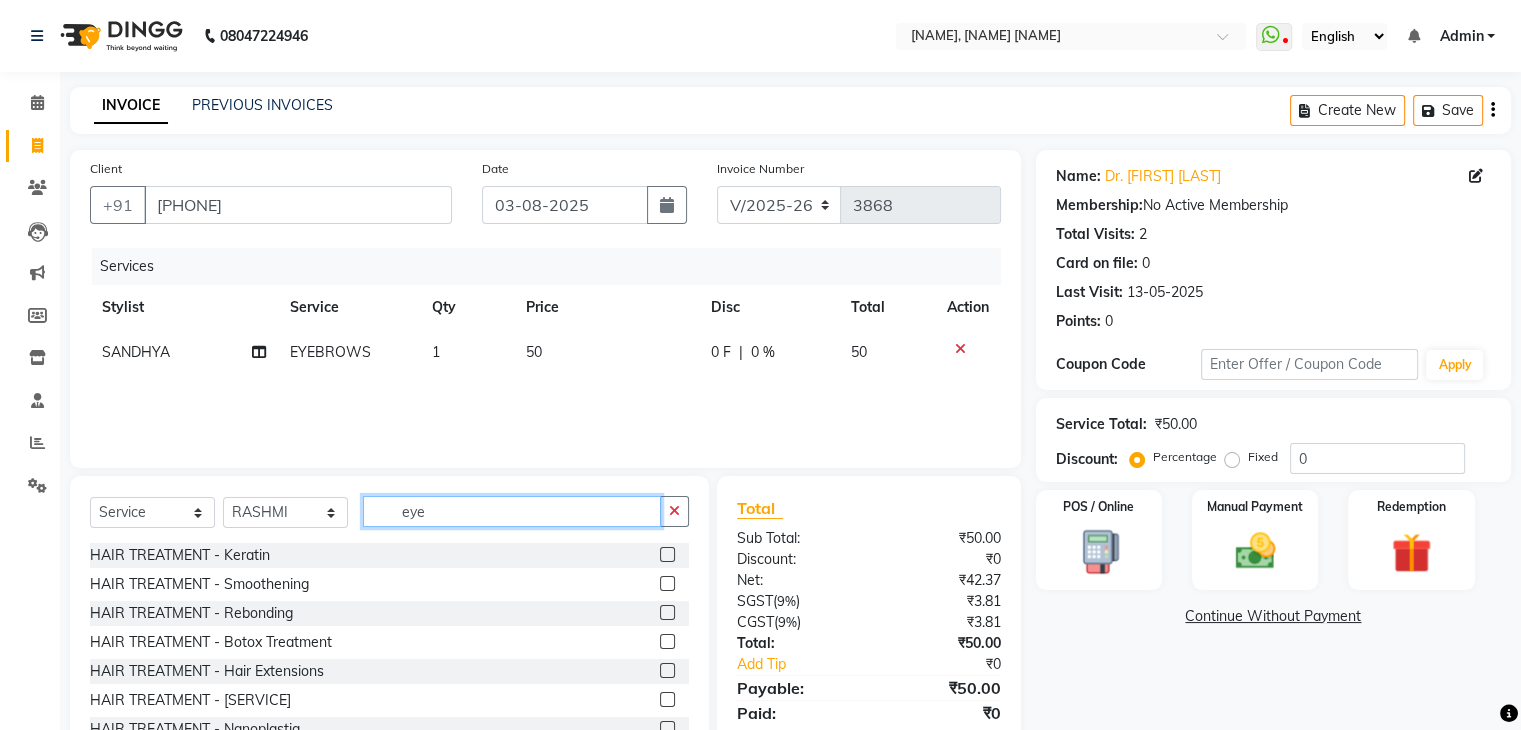 click on "eye" 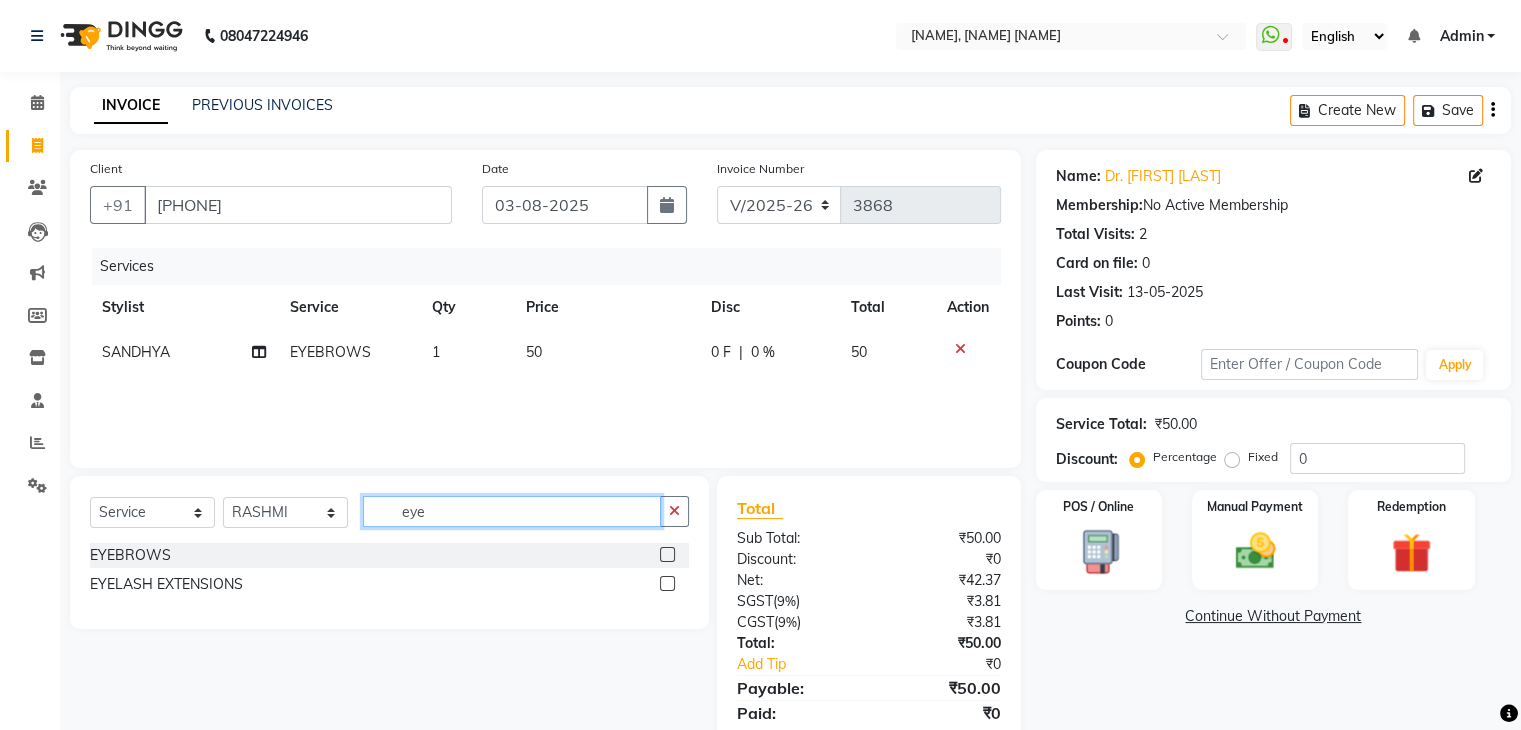 type on "eye" 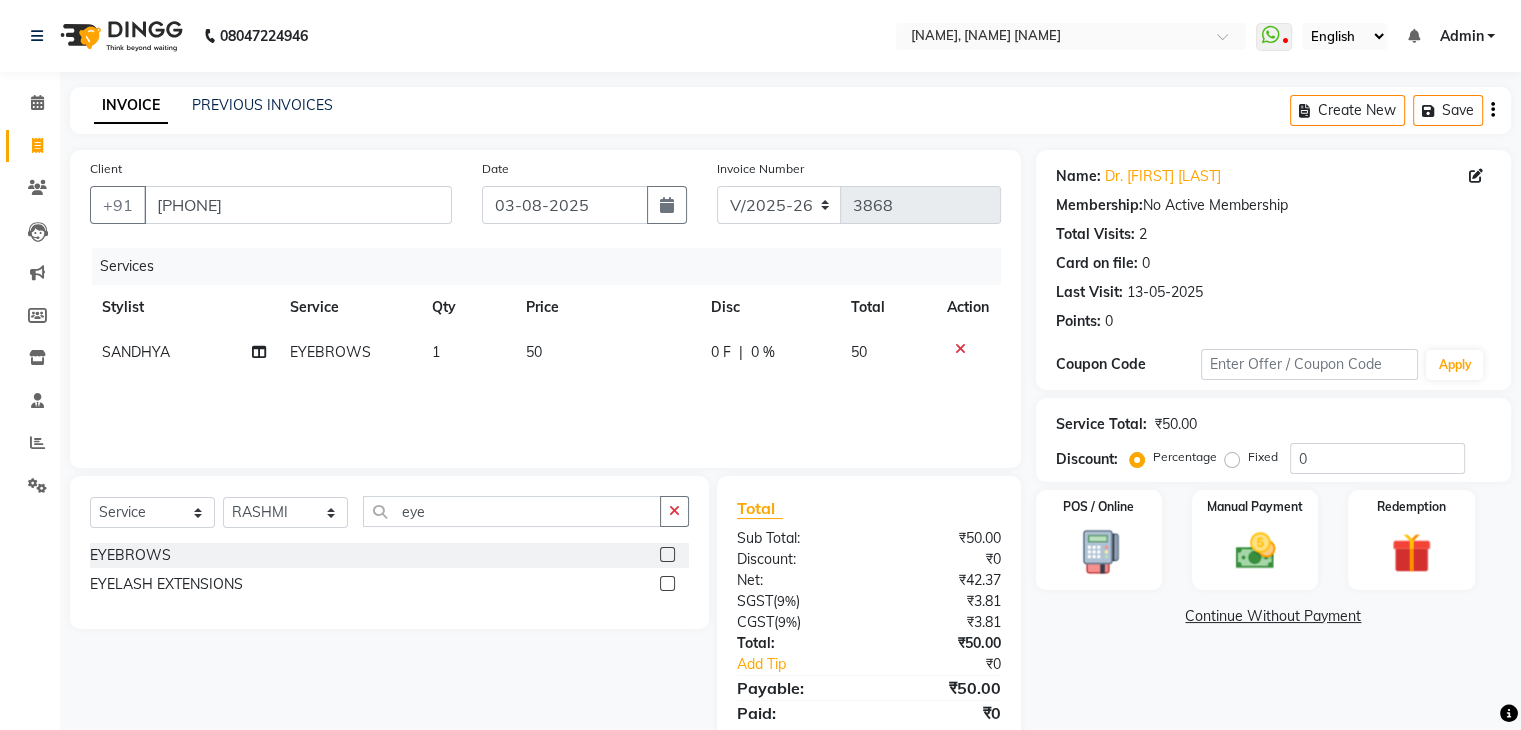 click 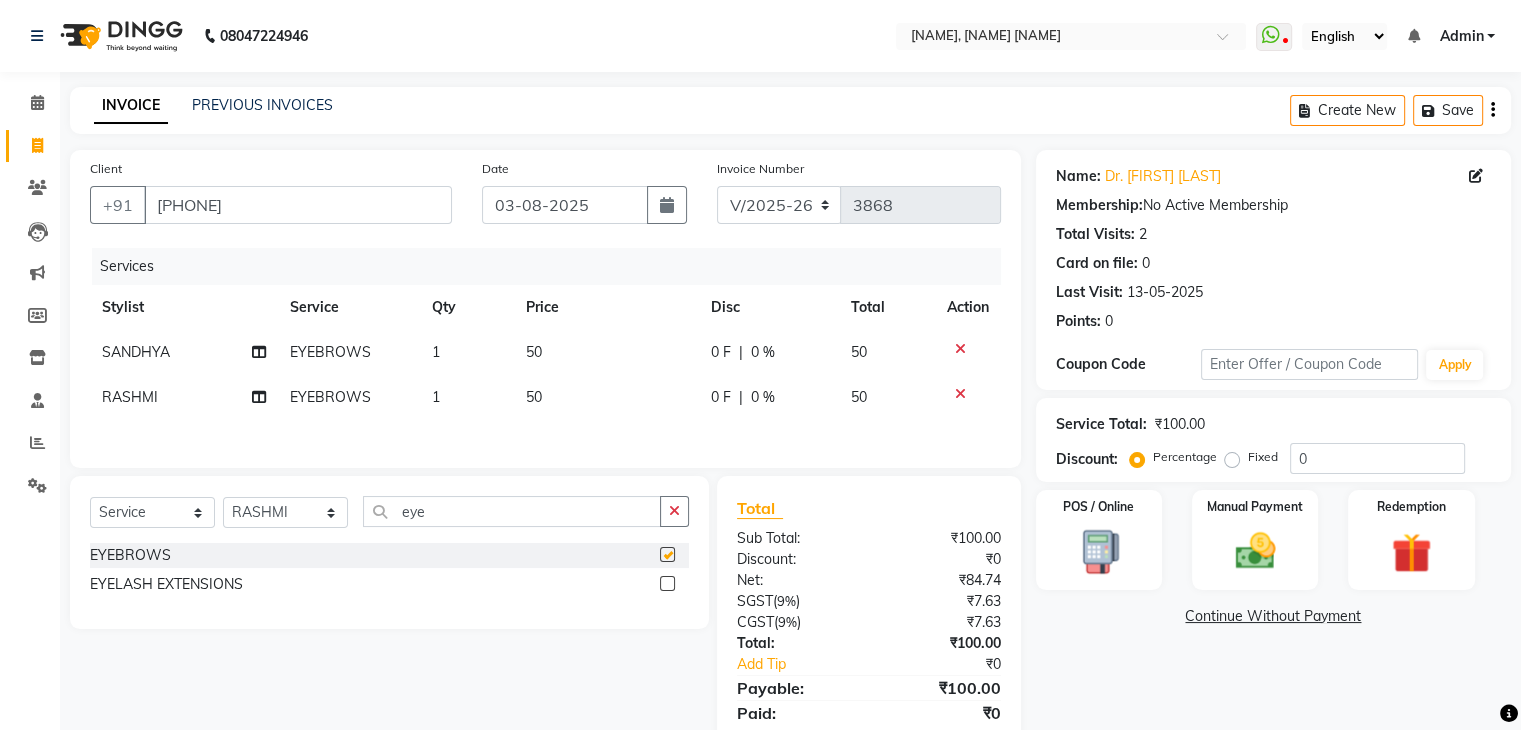 checkbox on "false" 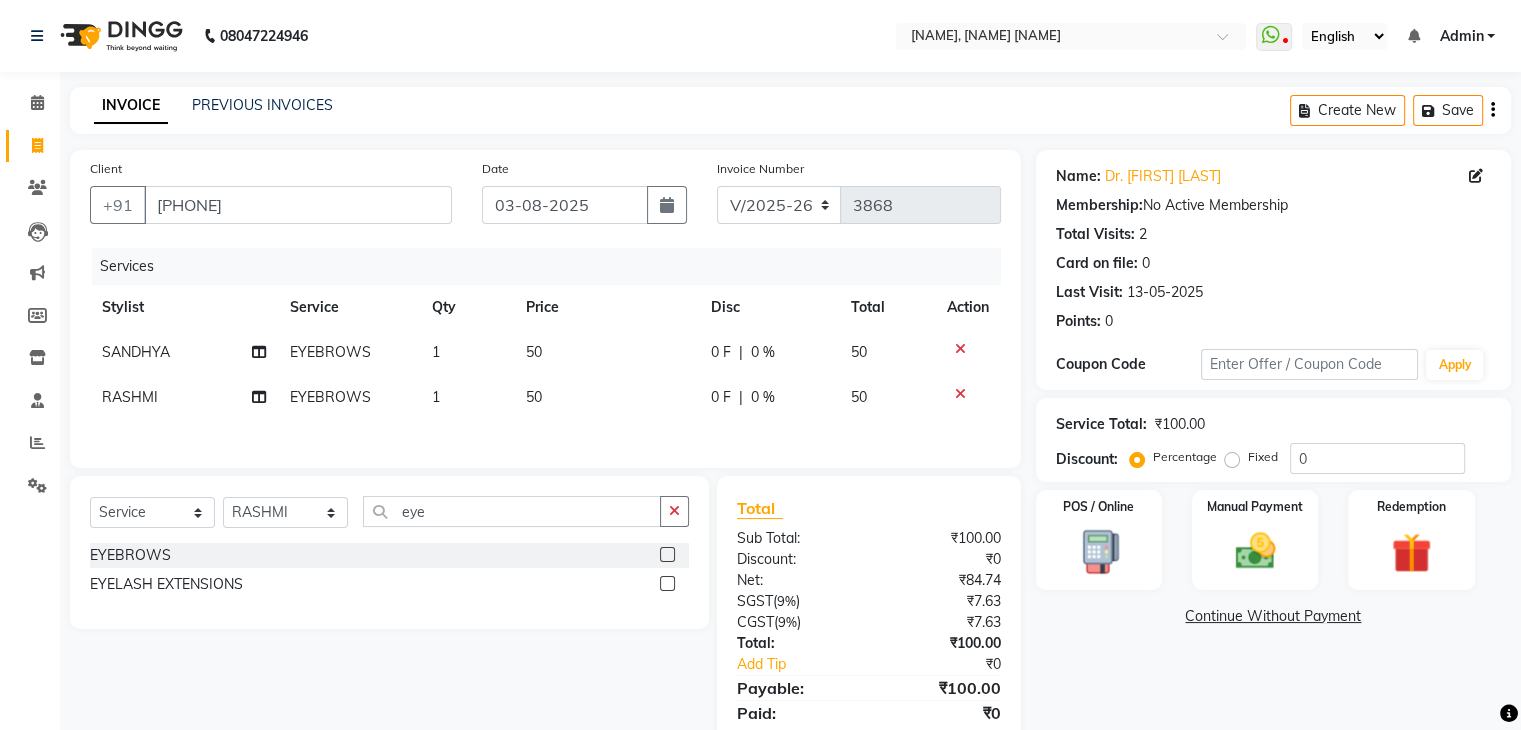 click on "50" 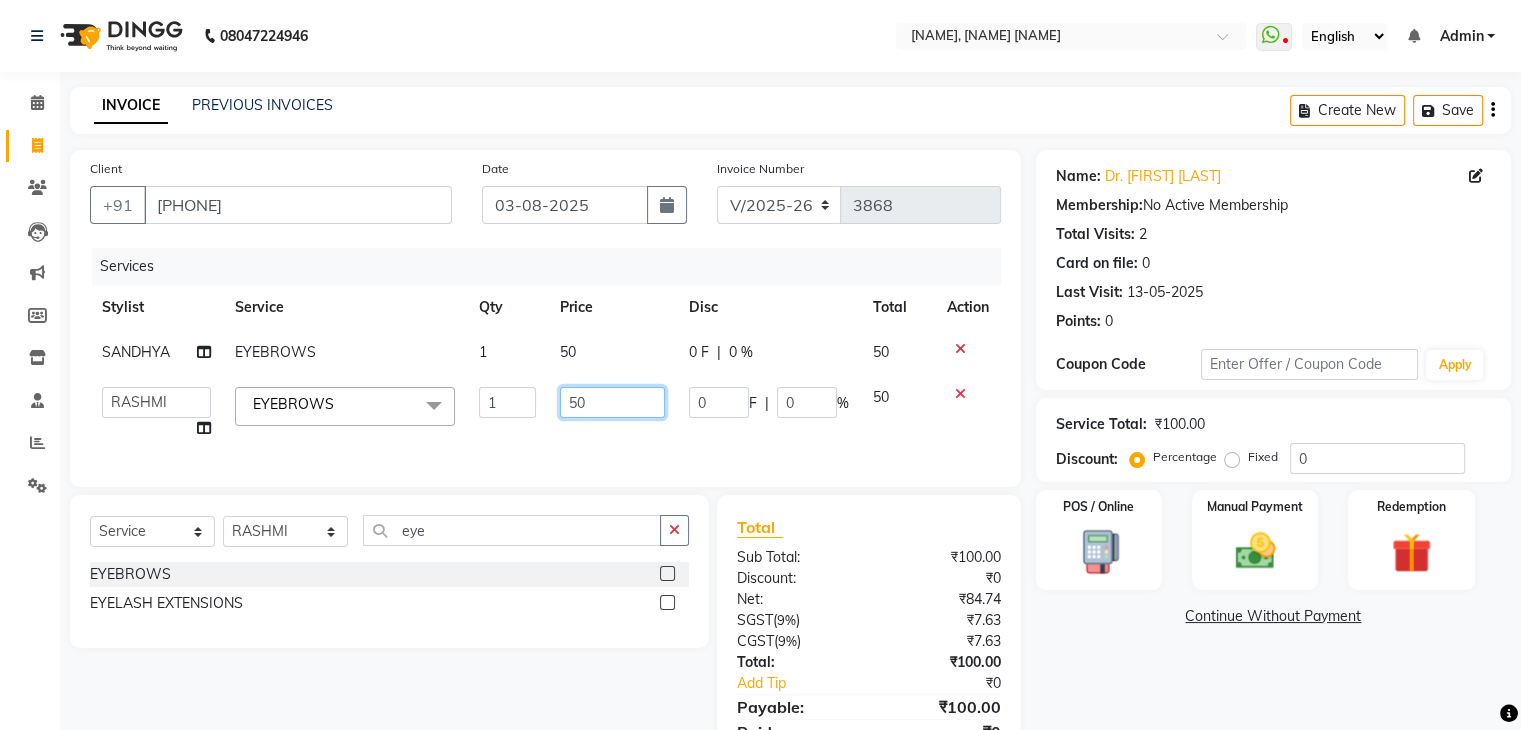 click on "50" 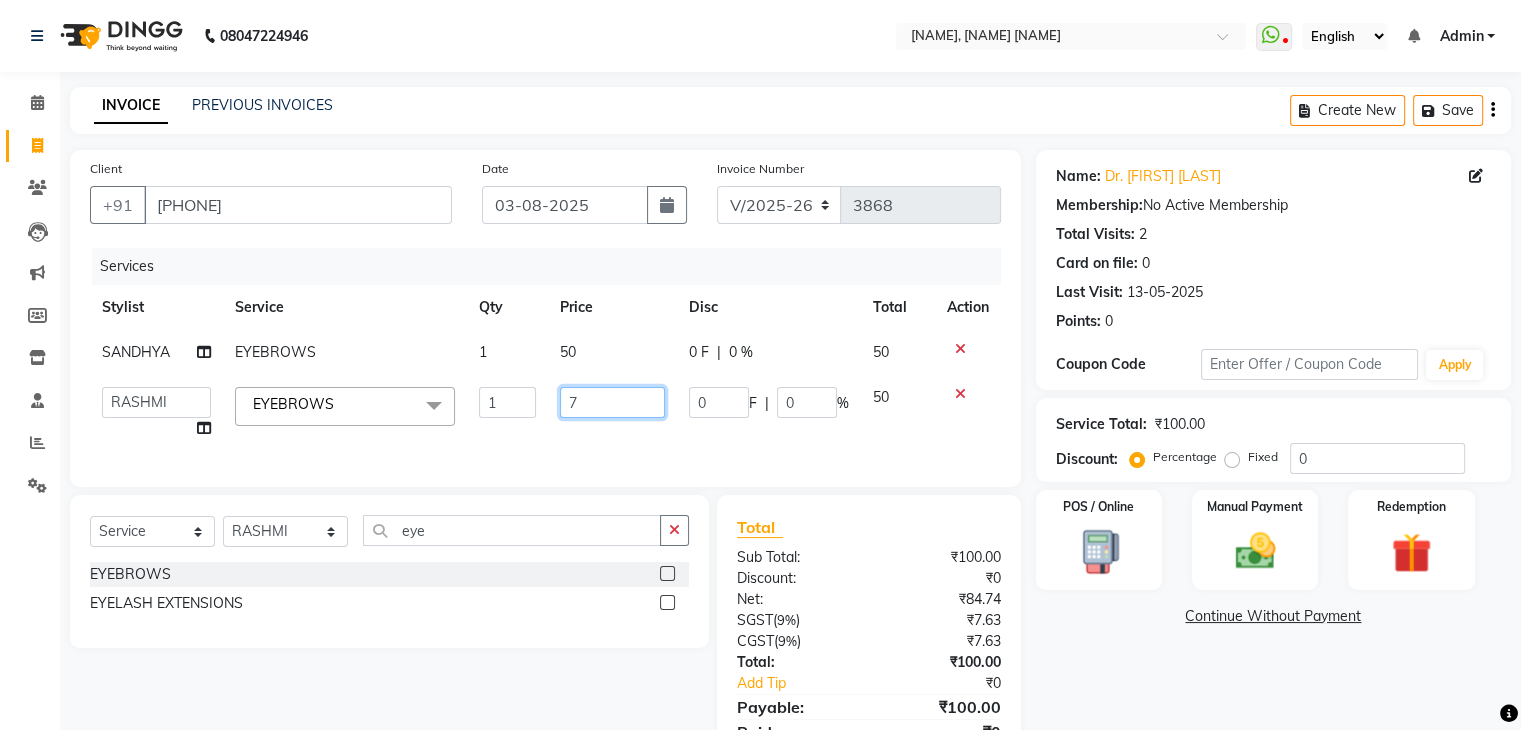 type on "70" 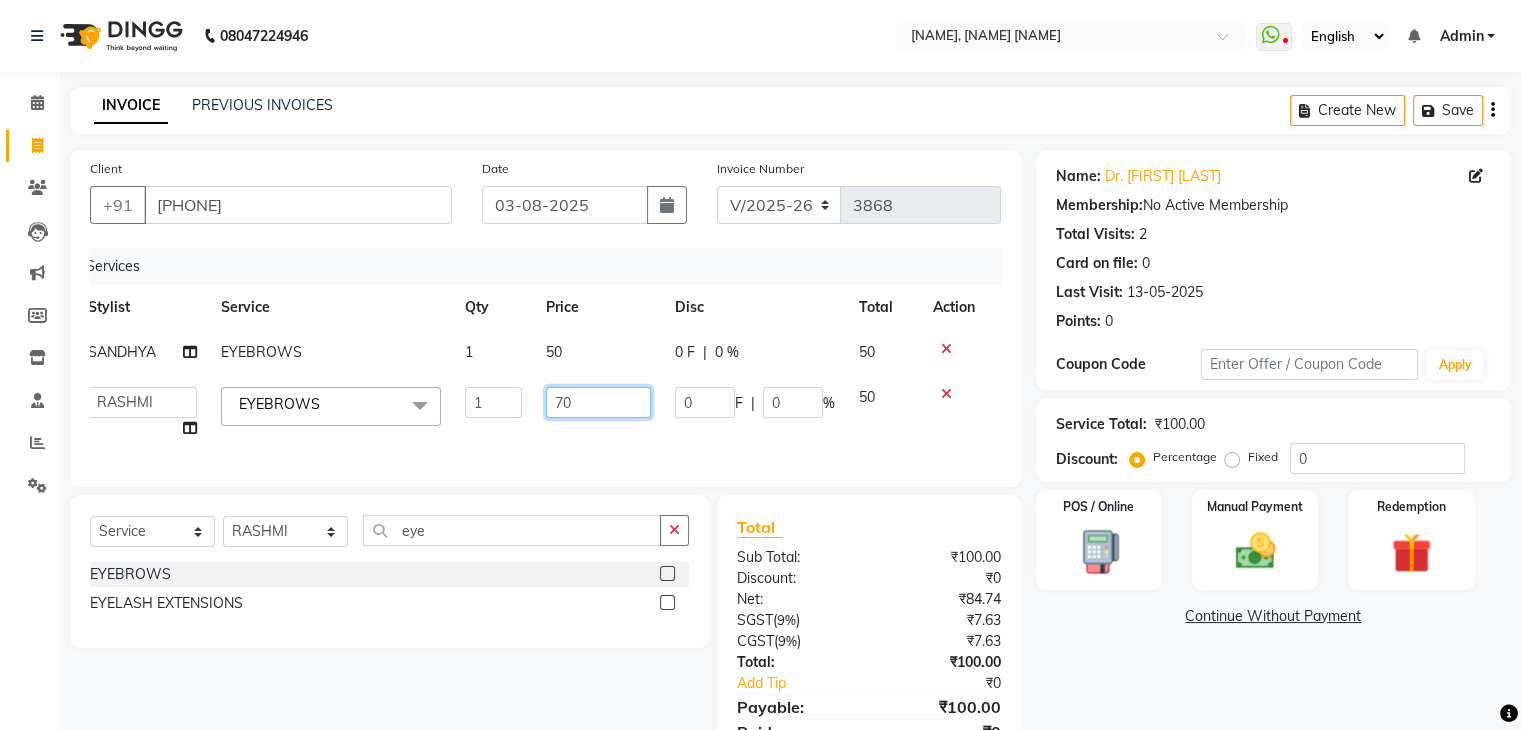 scroll, scrollTop: 0, scrollLeft: 14, axis: horizontal 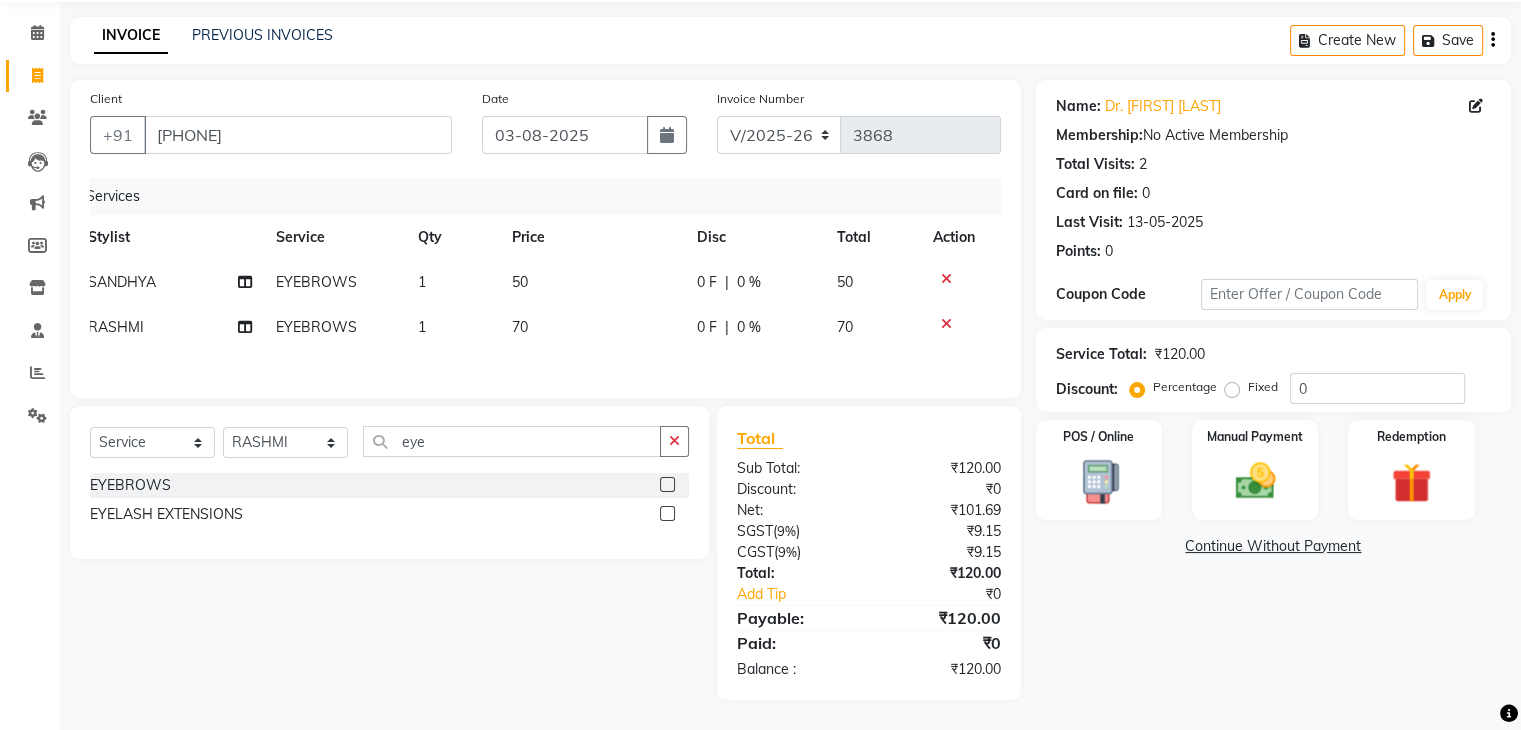 click on "Name: Dr. [FIRST] [LAST] Membership: No Active Membership Total Visits: 2 Card on file: 0 Last Visit: 13-05-2025 Points: 0 Coupon Code Apply Service Total: ₹120.00 Discount: Percentage Fixed 0 POS / Online Manual Payment Redemption Continue Without Payment" 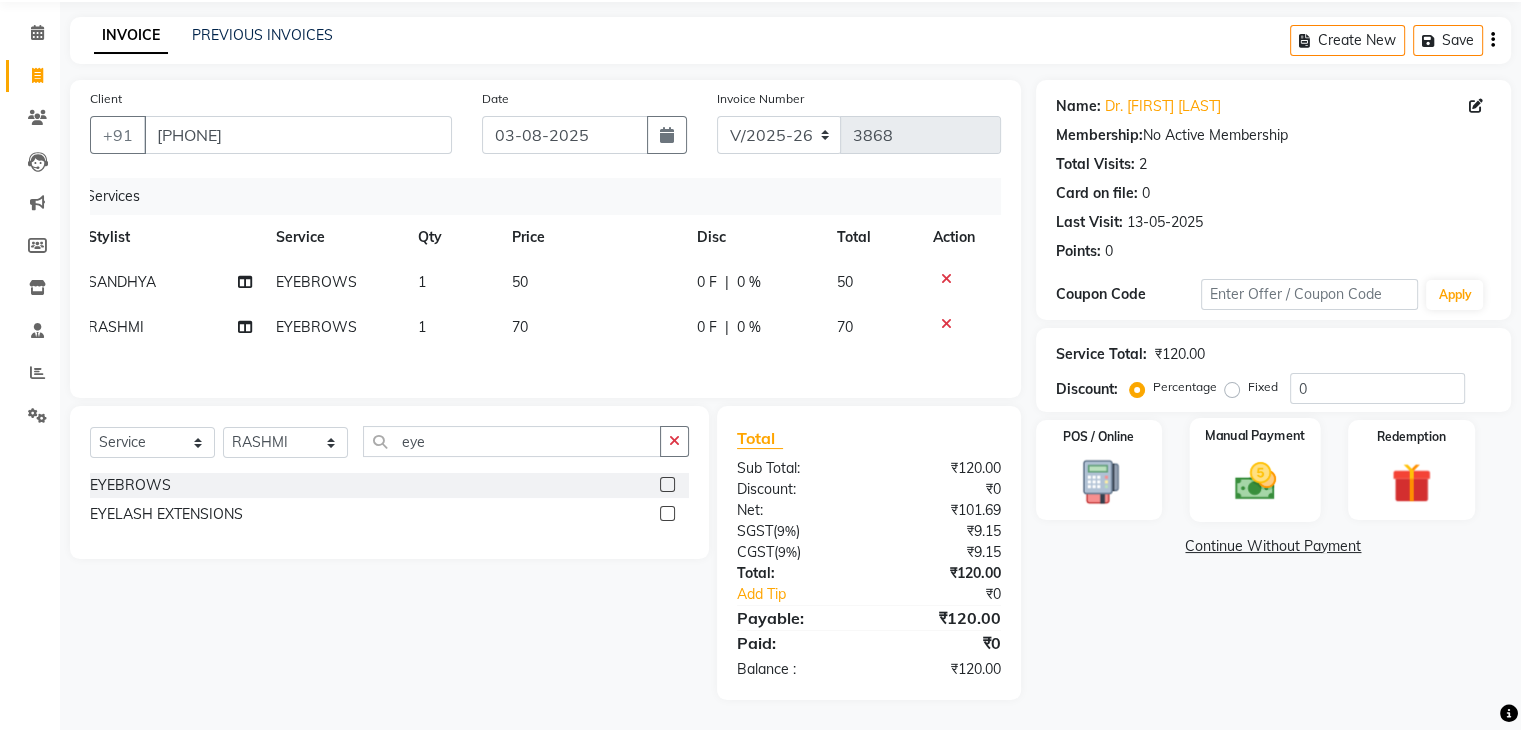 click on "Manual Payment" 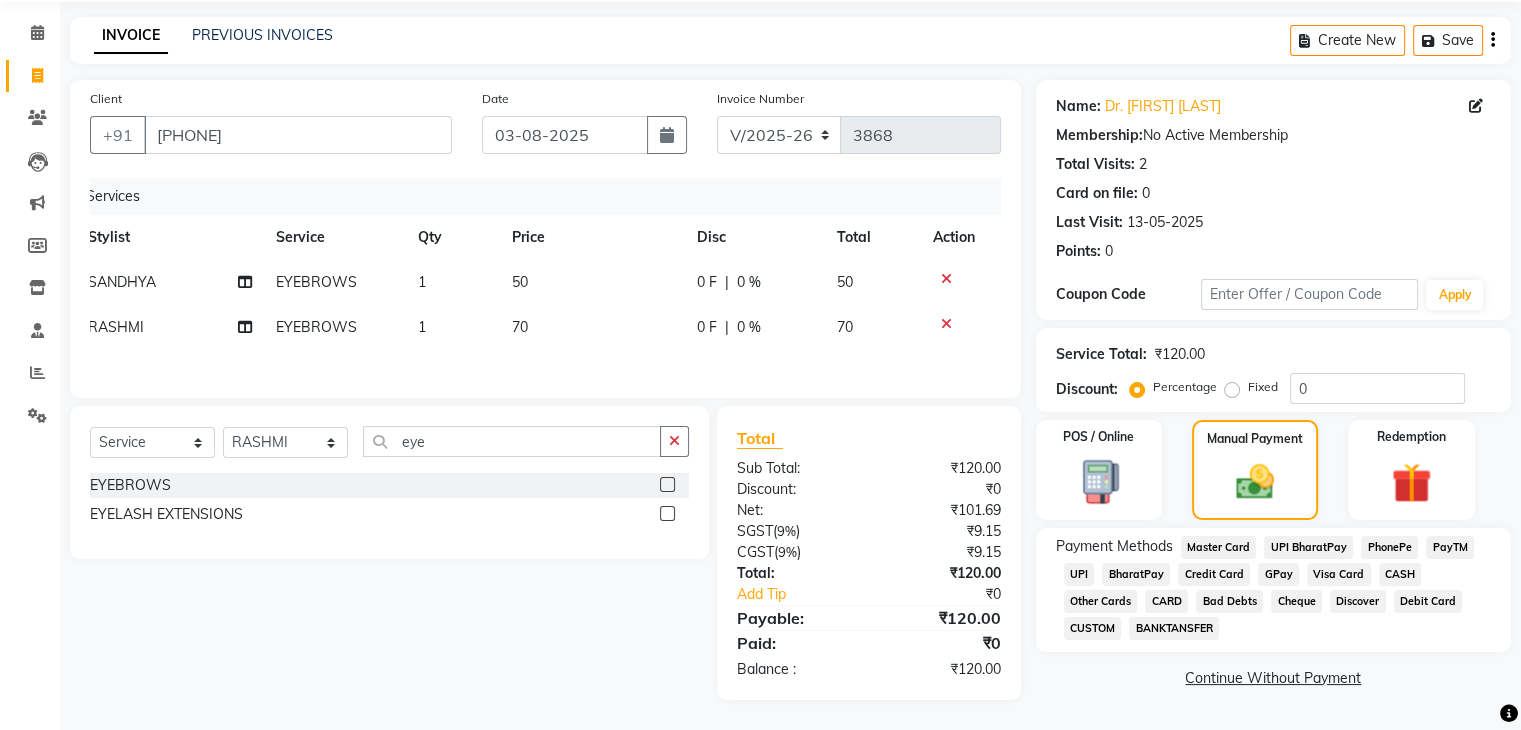 click on "CASH" 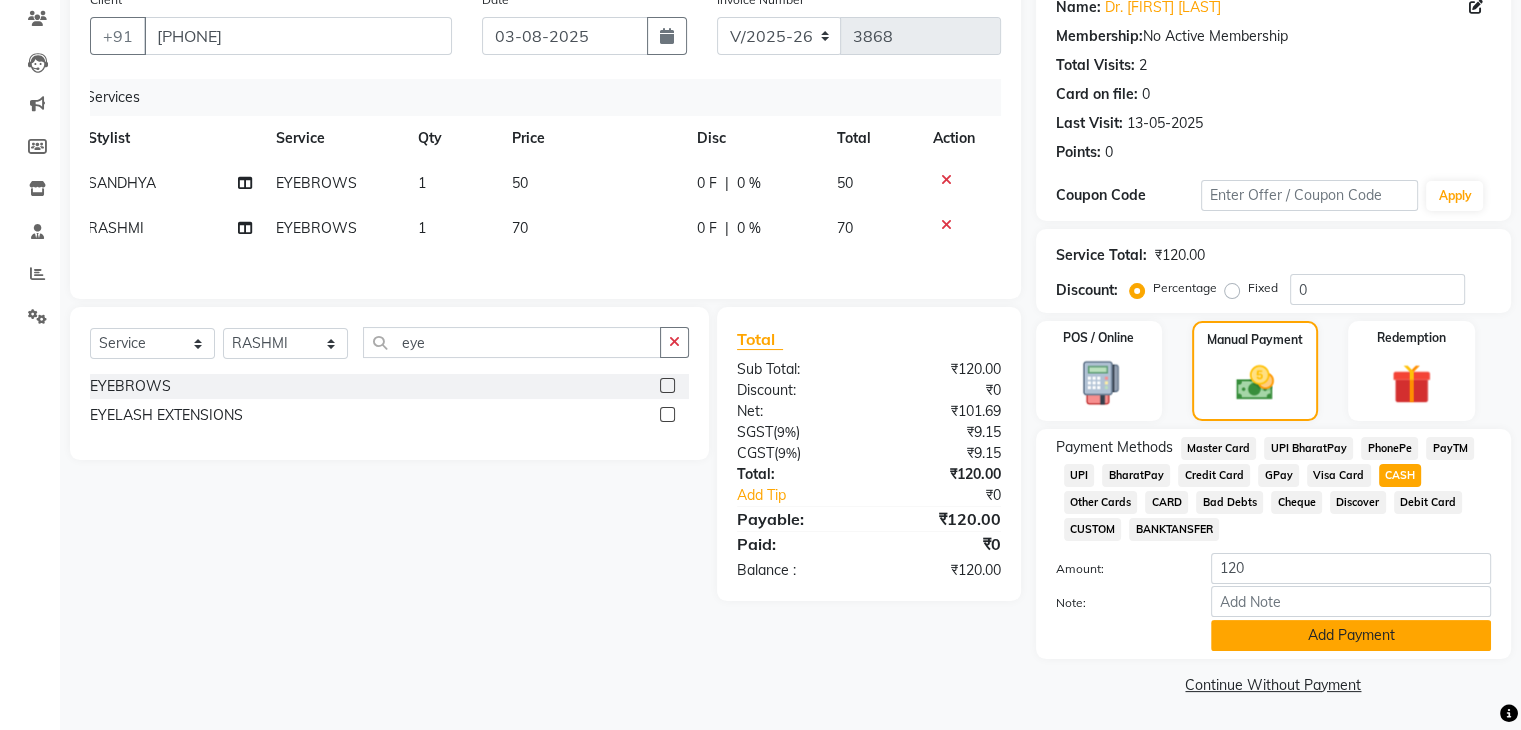click on "Add Payment" 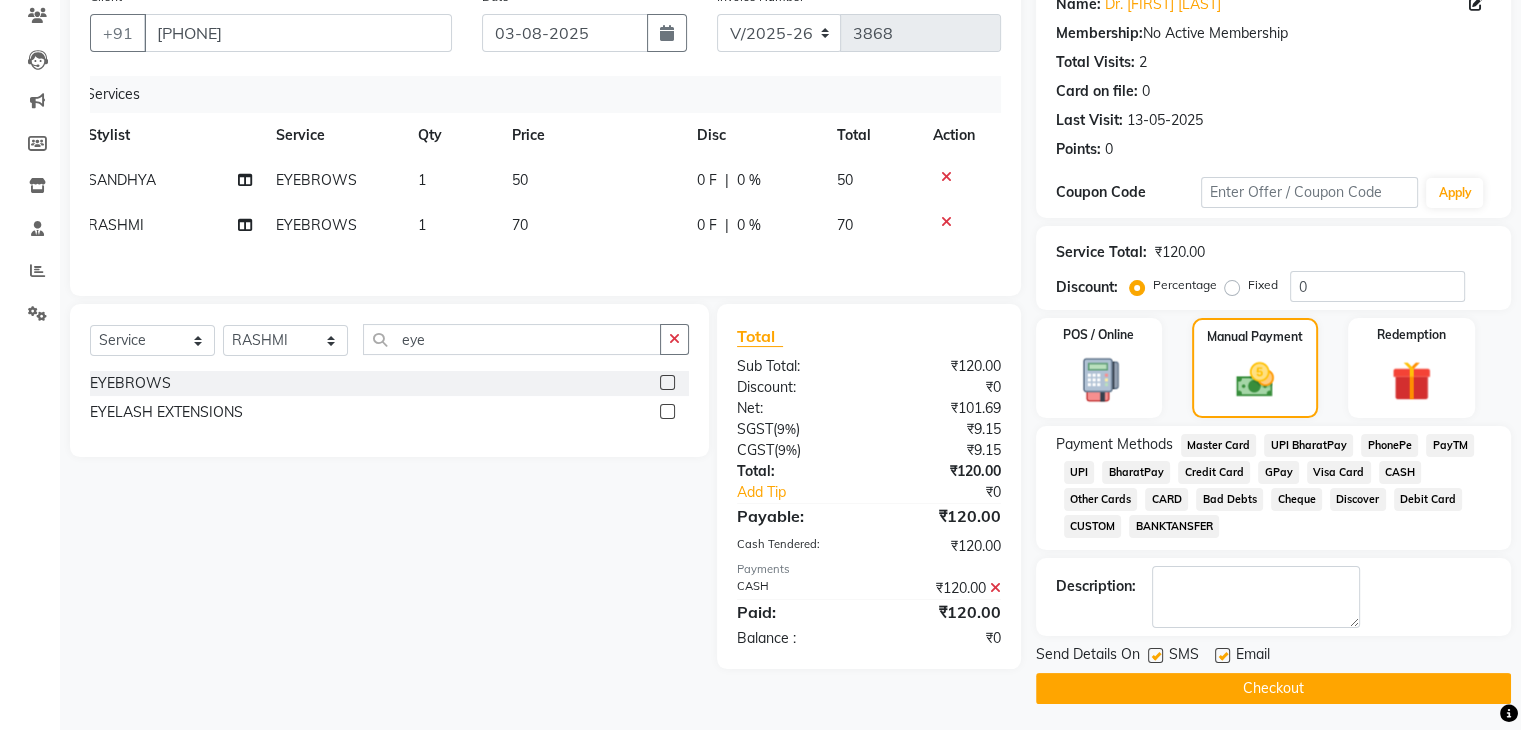 scroll, scrollTop: 178, scrollLeft: 0, axis: vertical 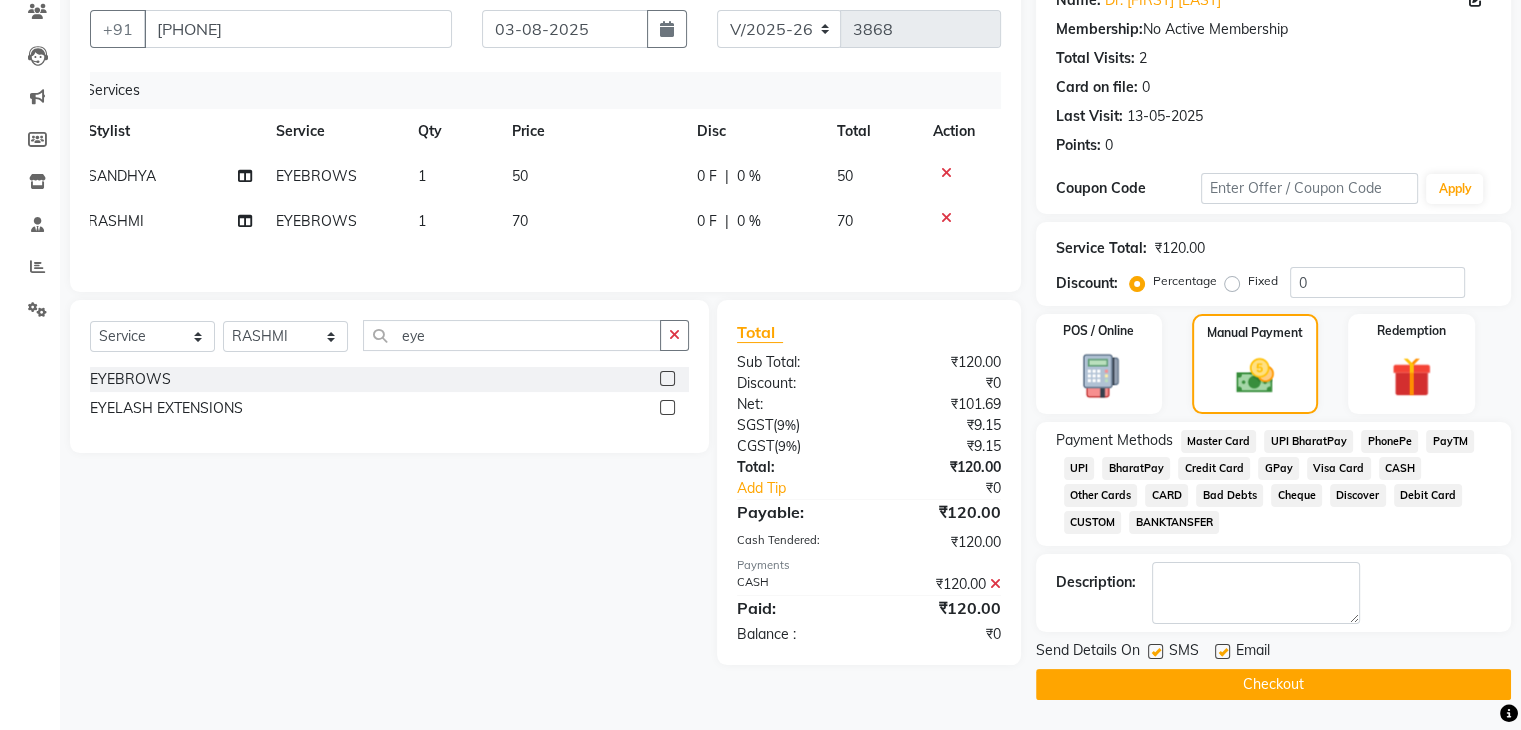 click on "Checkout" 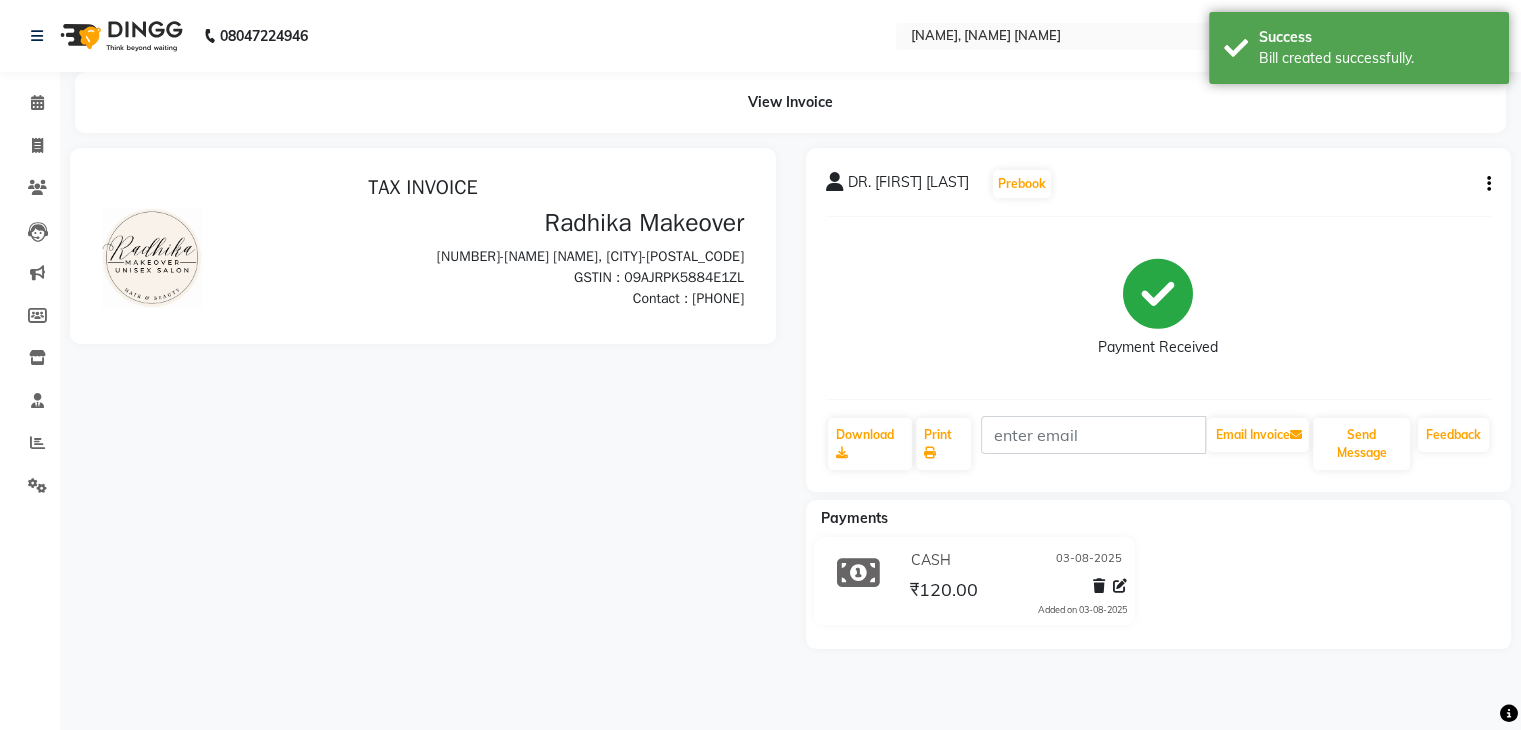 scroll, scrollTop: 0, scrollLeft: 0, axis: both 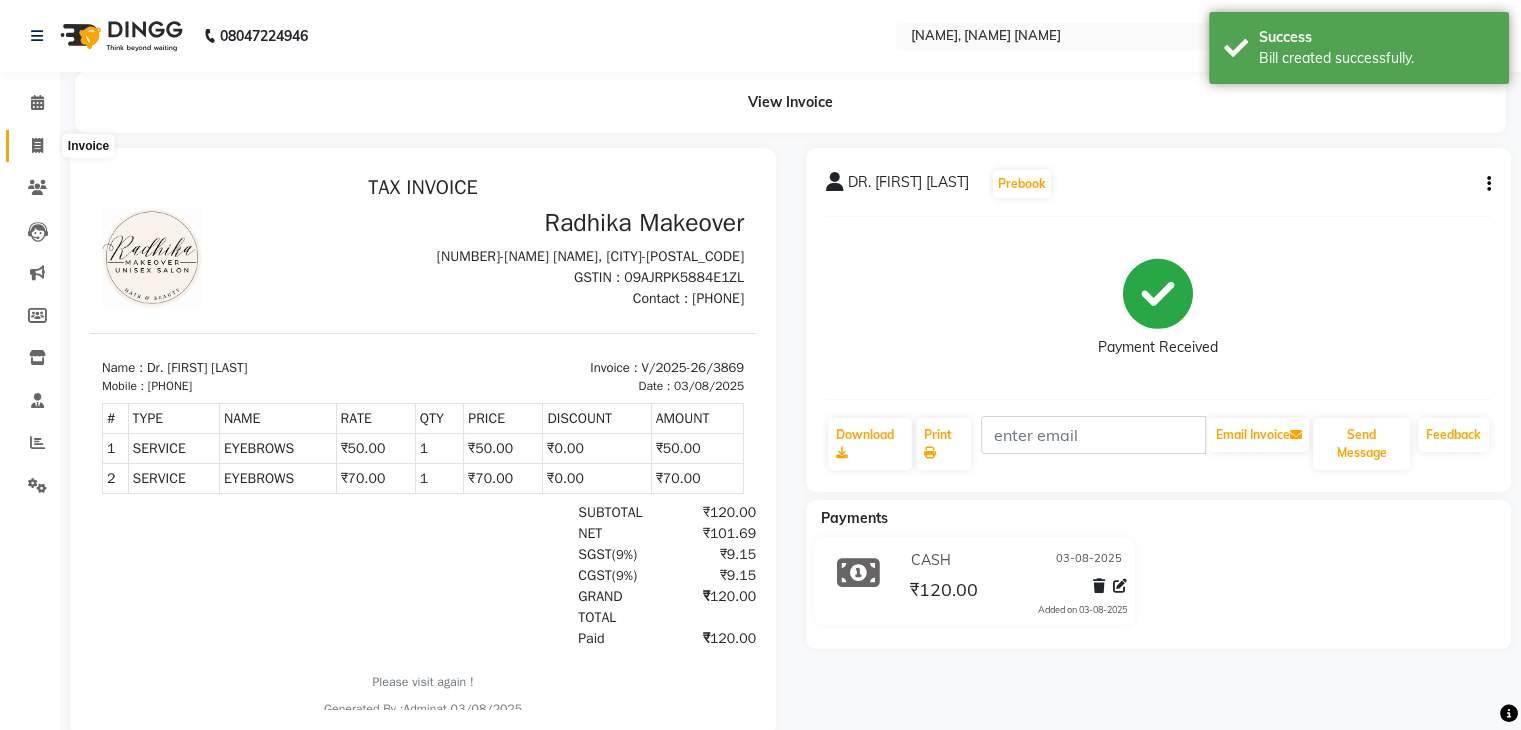 click 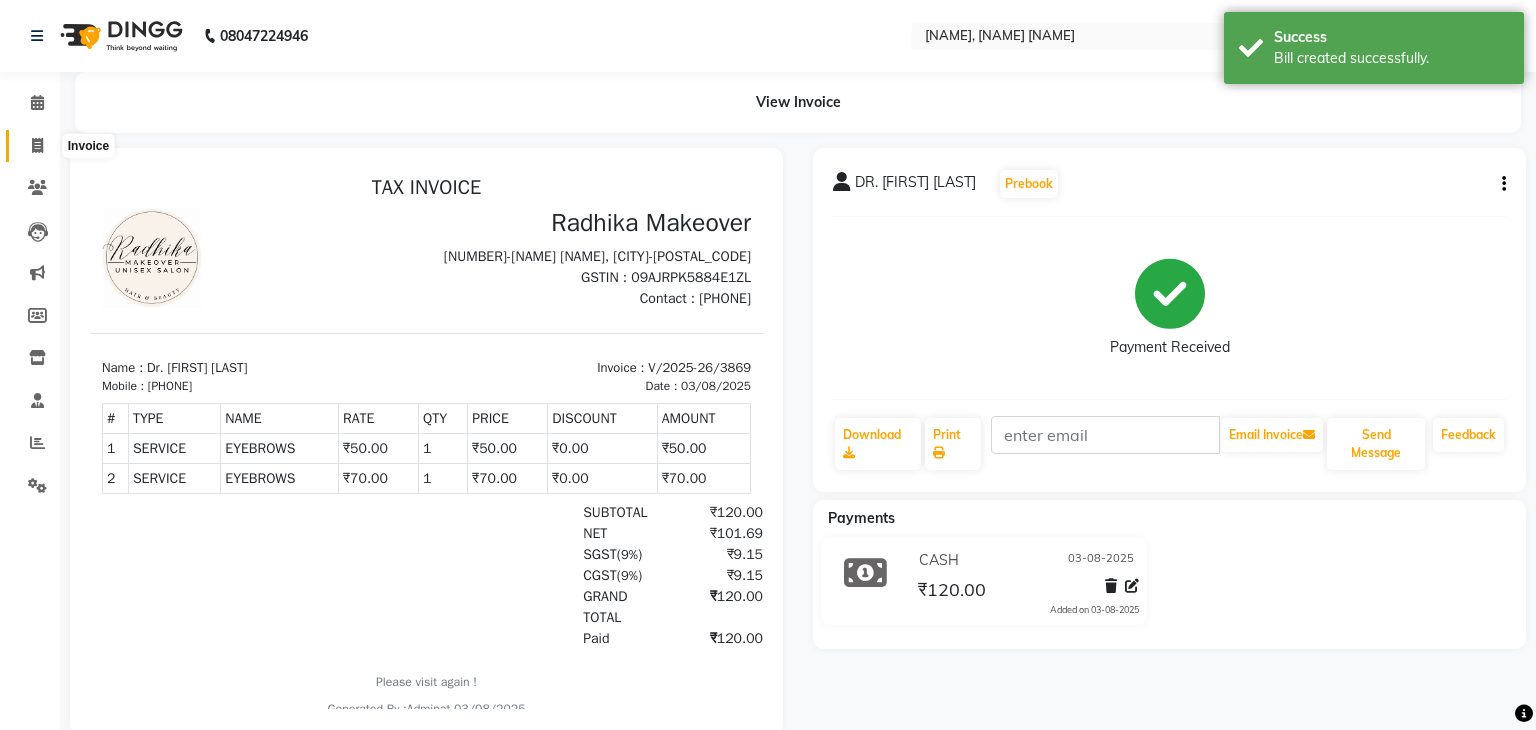 select on "6880" 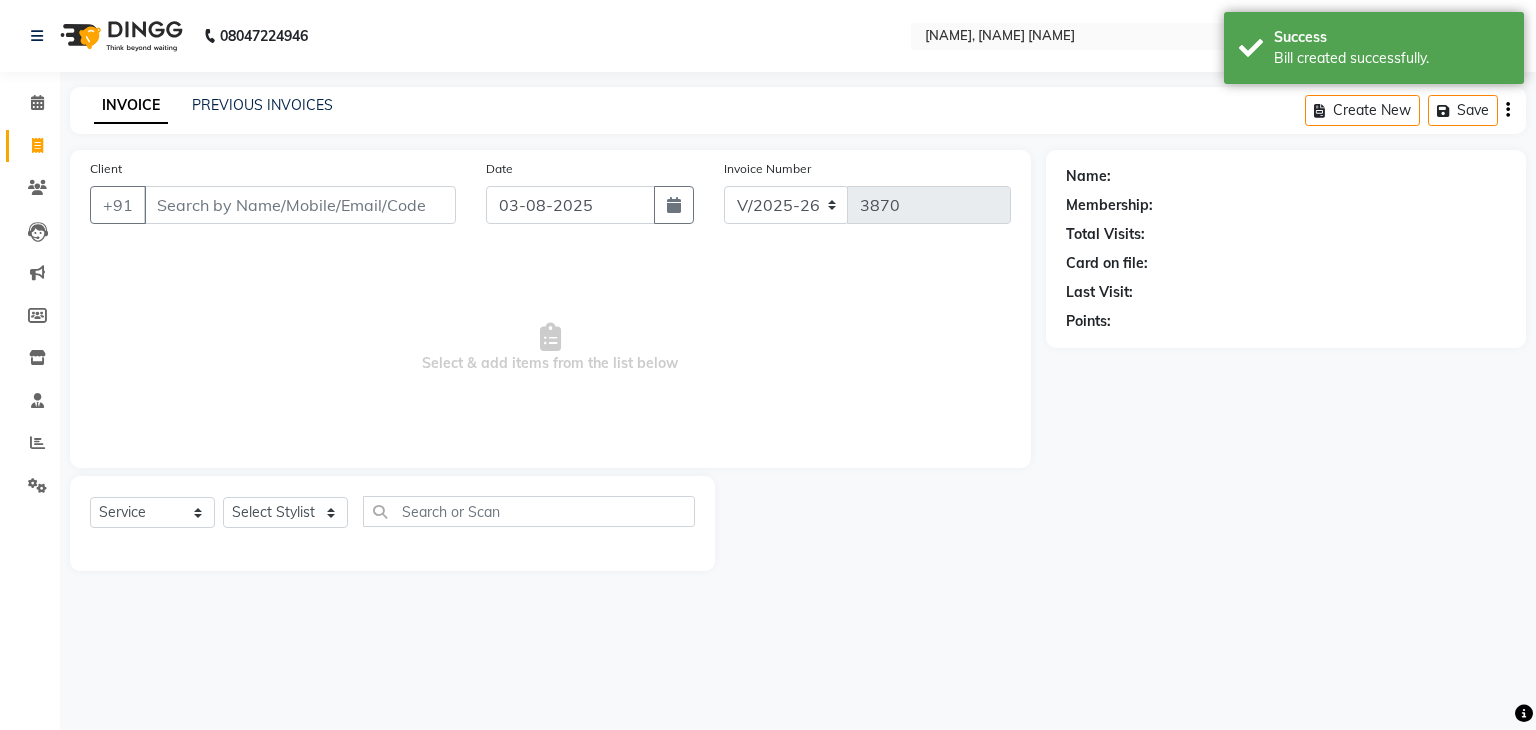 click on "Client" at bounding box center [300, 205] 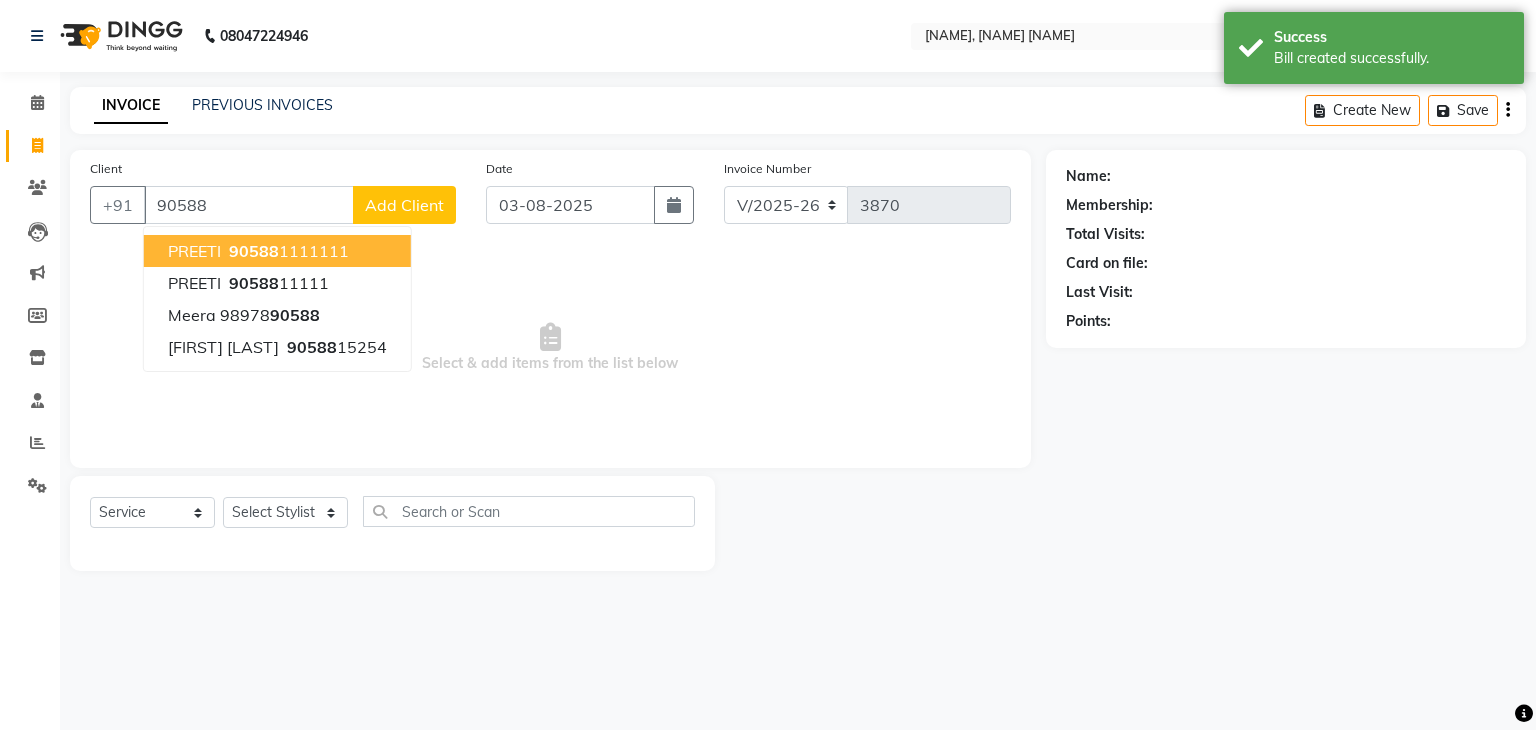 click on "PREETI" at bounding box center (194, 251) 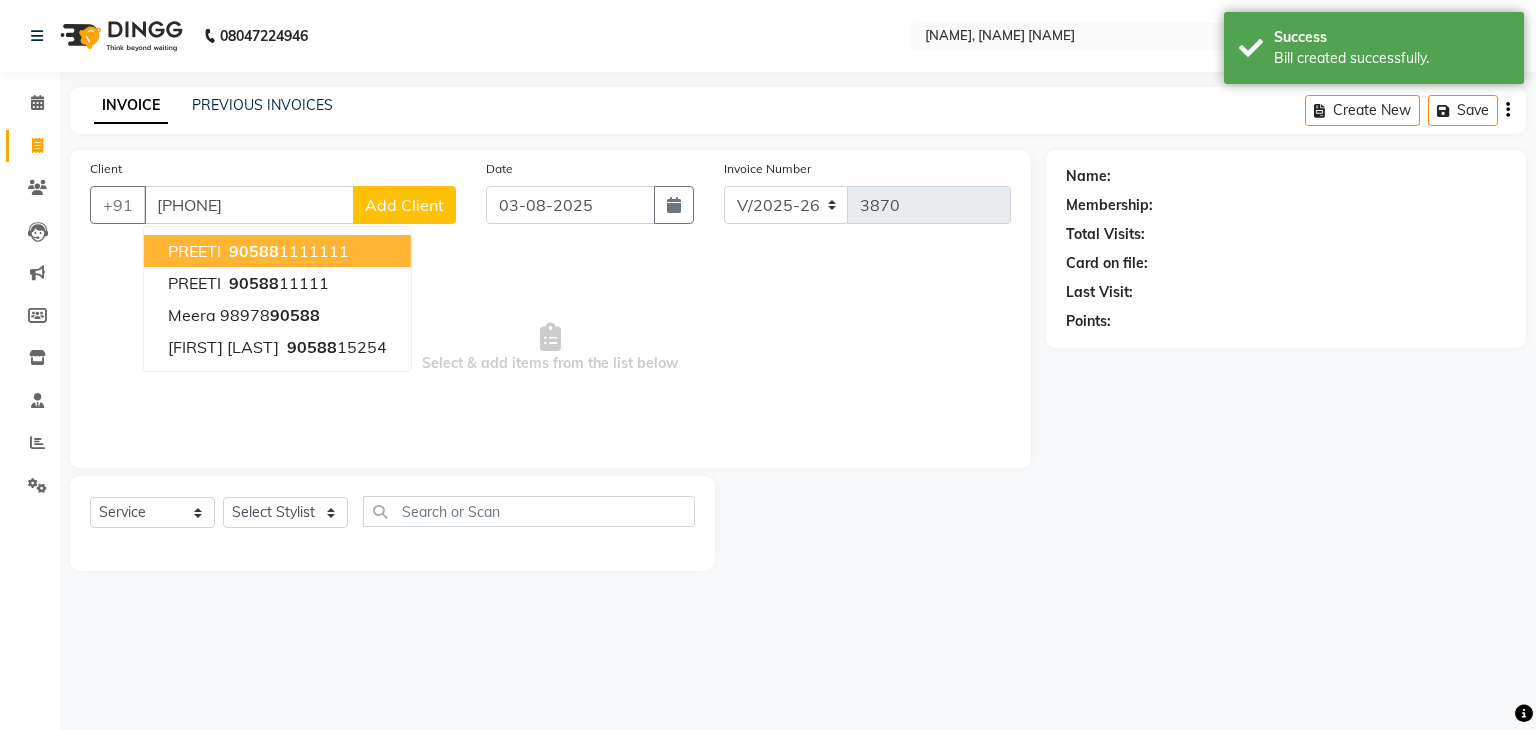 type on "[PHONE]" 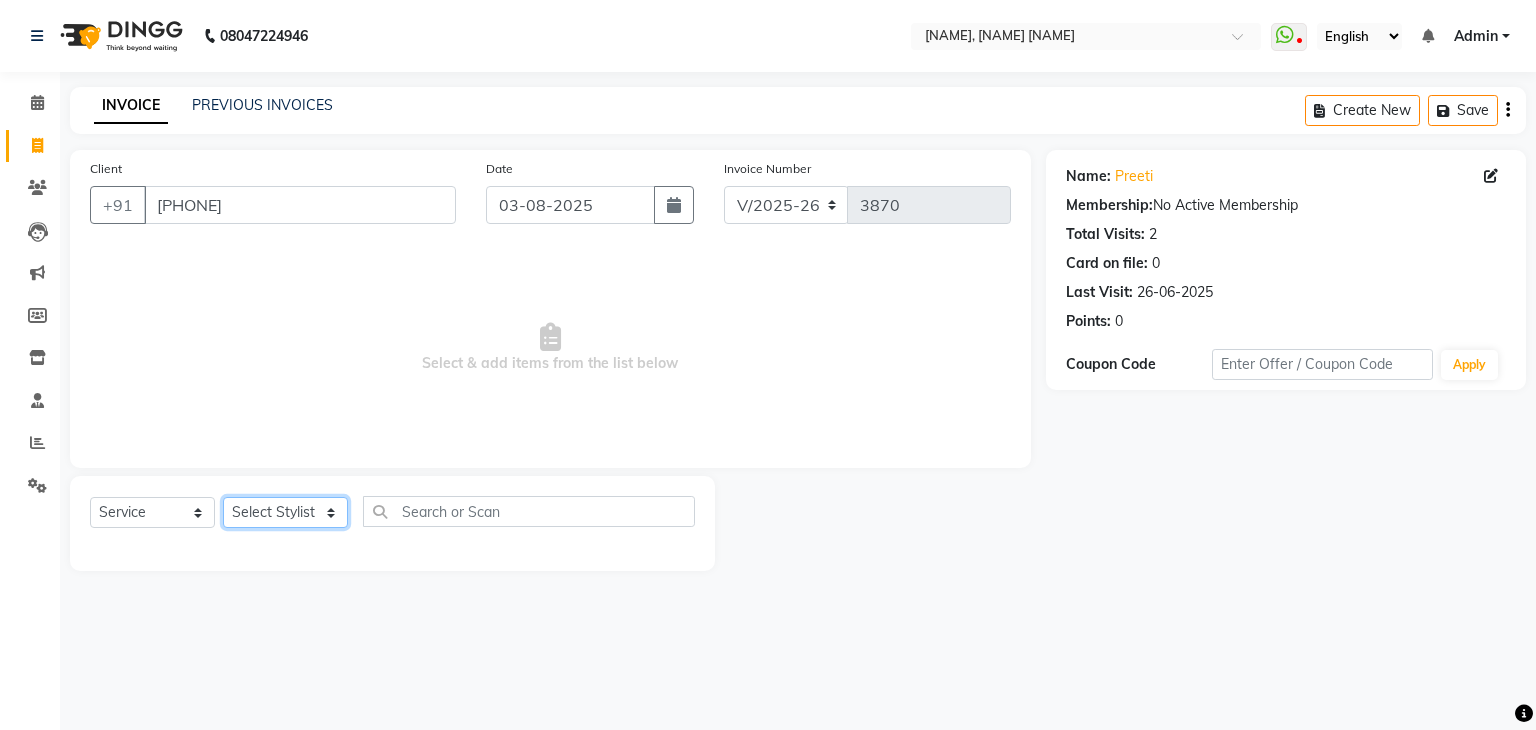 click on "Select Stylist [FIRST] [LAST] [FIRST] [LAST] [FIRST] [LAST] [FIRST] [LAST] [FIRST] [LAST] [FIRST] [LAST] [FIRST] [LAST] [FIRST] [LAST] [FIRST] [LAST] [FIRST] [LAST] [FIRST] [LAST] [FIRST] [LAST] [FIRST] [LAST] [FIRST] [LAST] [FIRST] [LAST] [FIRST] [LAST] [FIRST] [LAST] [FIRST] [LAST] [FIRST] [LAST] [FIRST] [LAST] [FIRST] [LAST] [FIRST] [LAST] [FIRST] [LAST] [FIRST] [LAST] [FIRST] [LAST]" 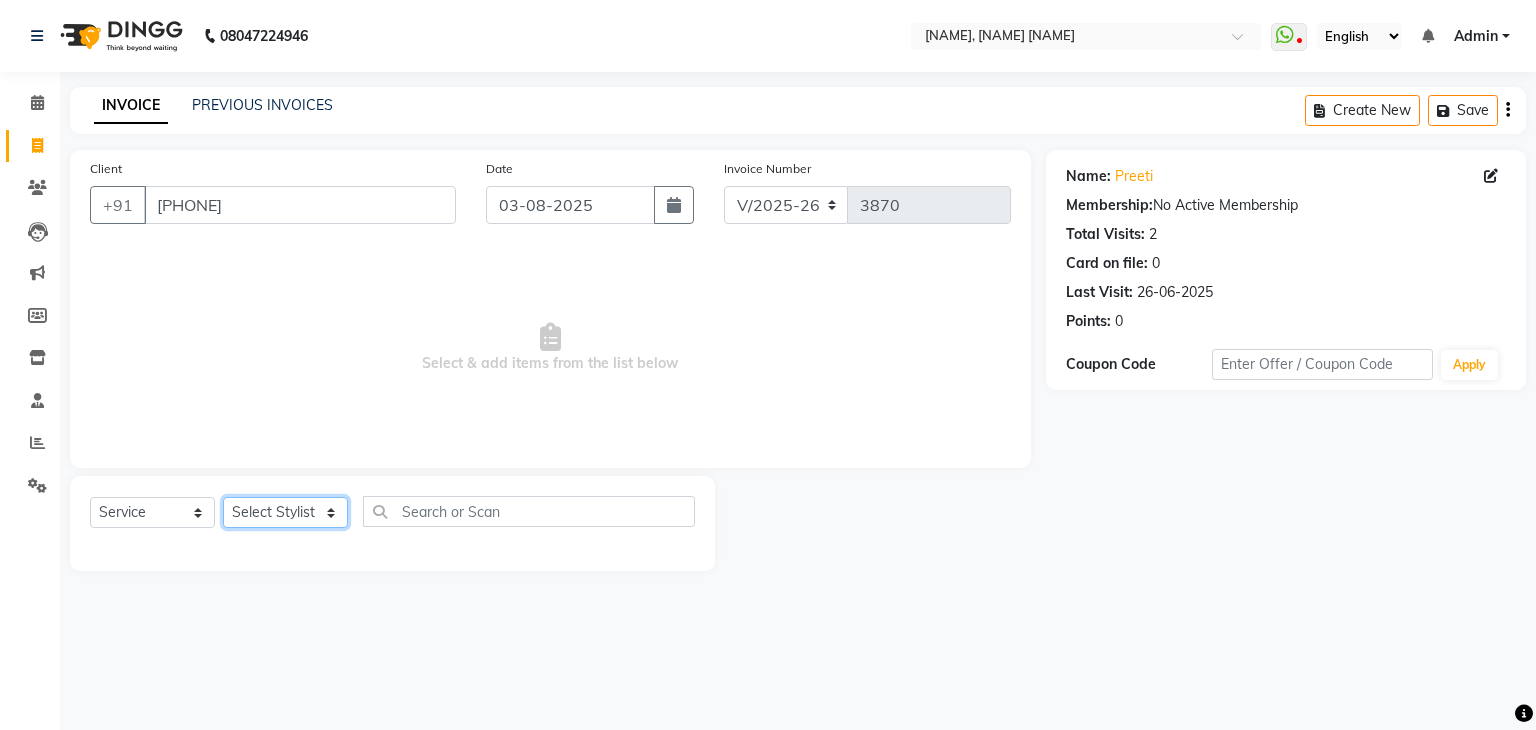 select on "53884" 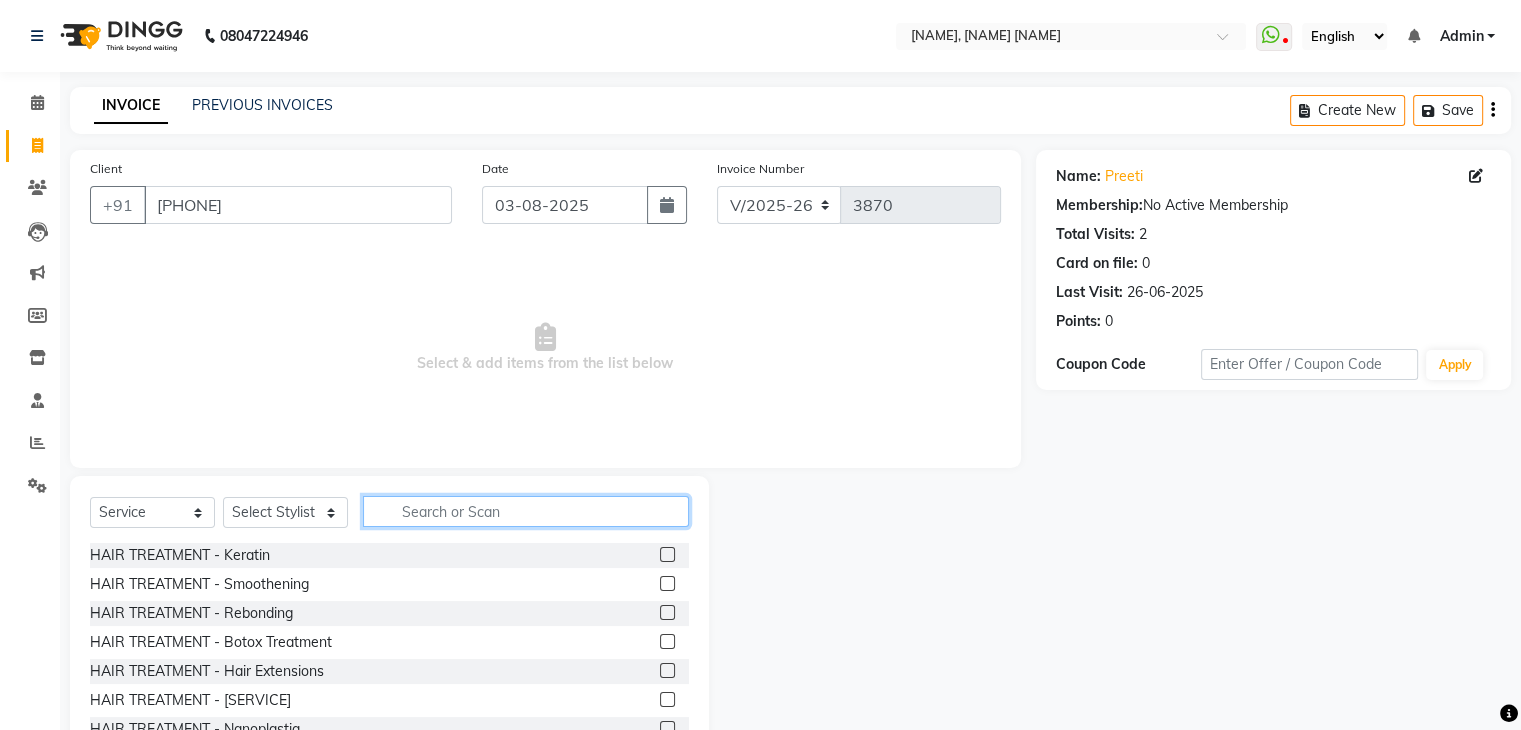 click 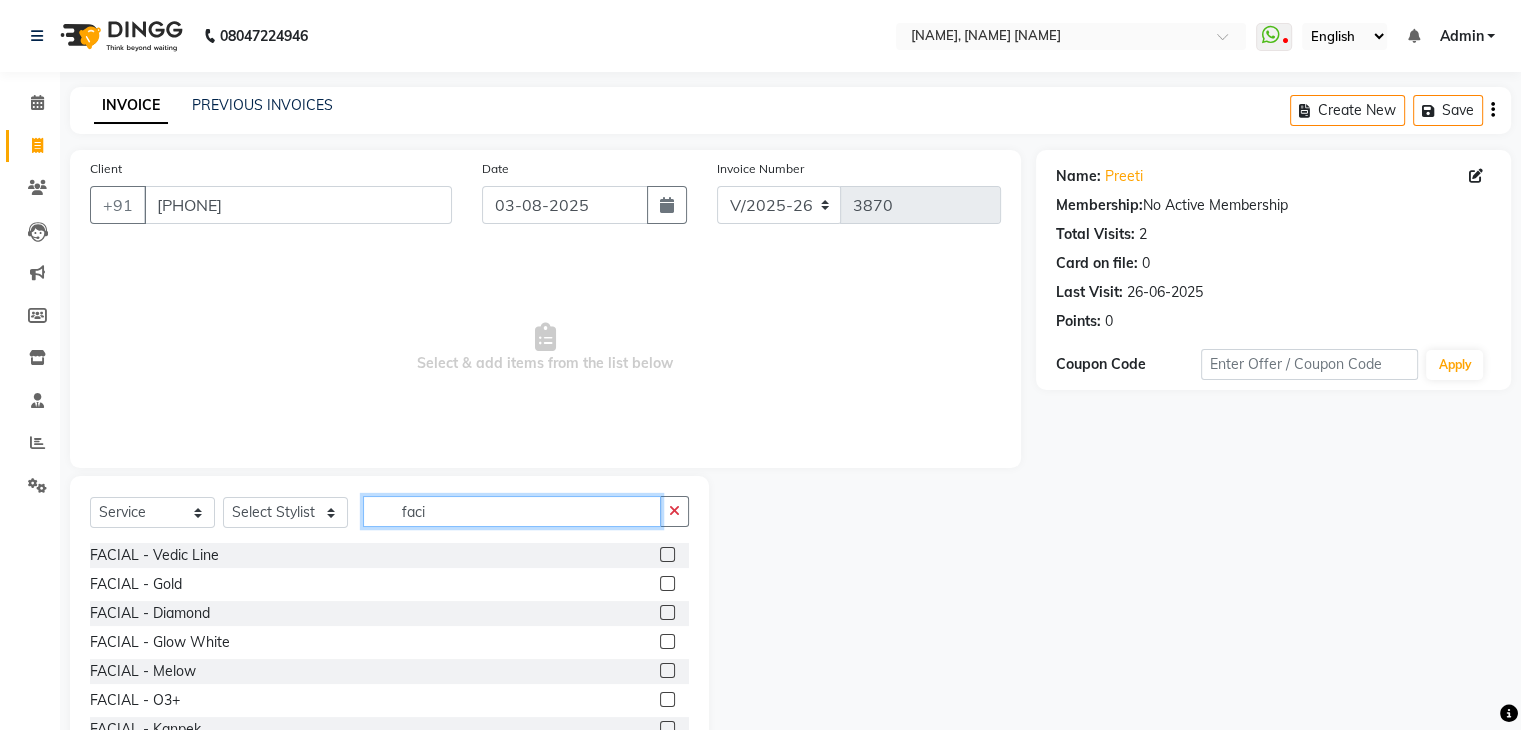 type on "faci" 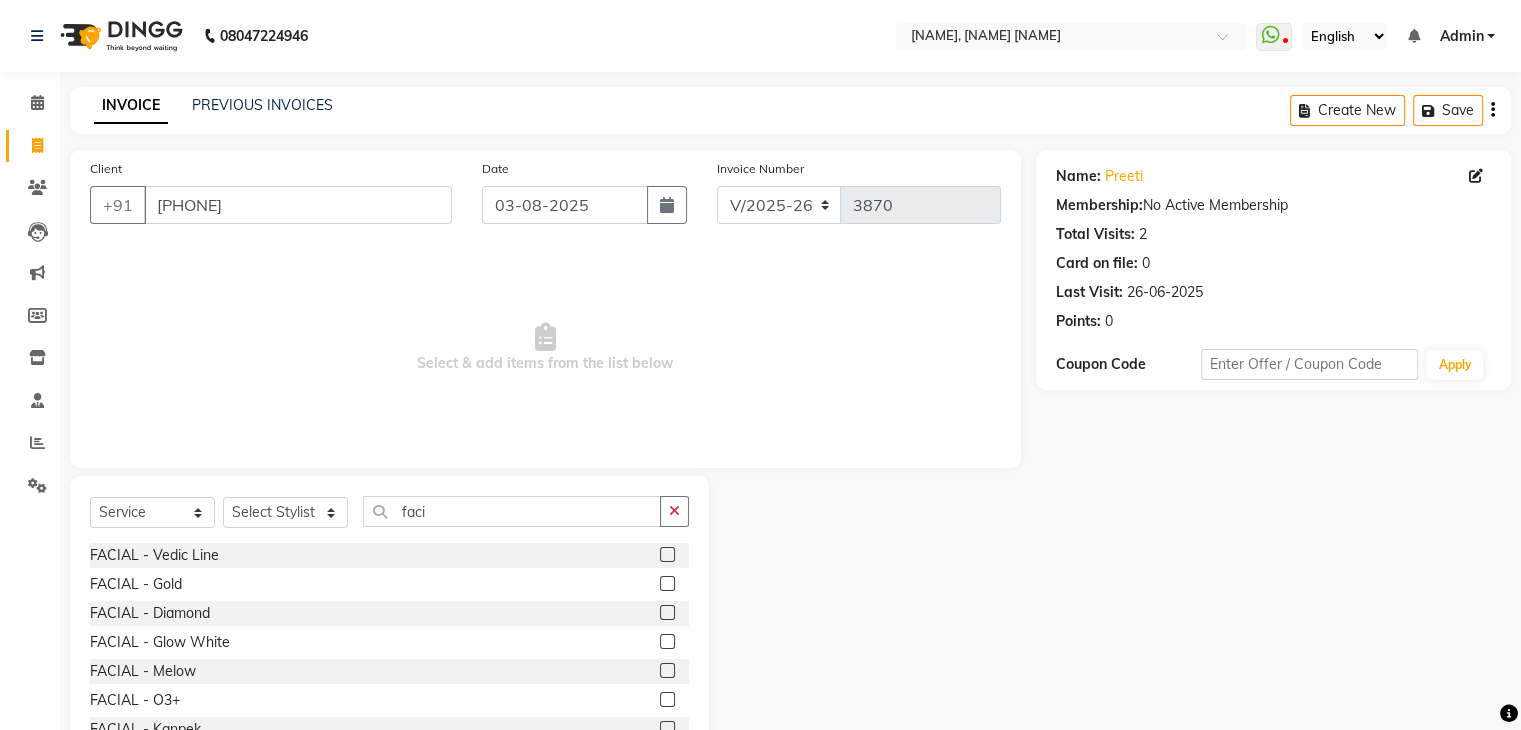 click 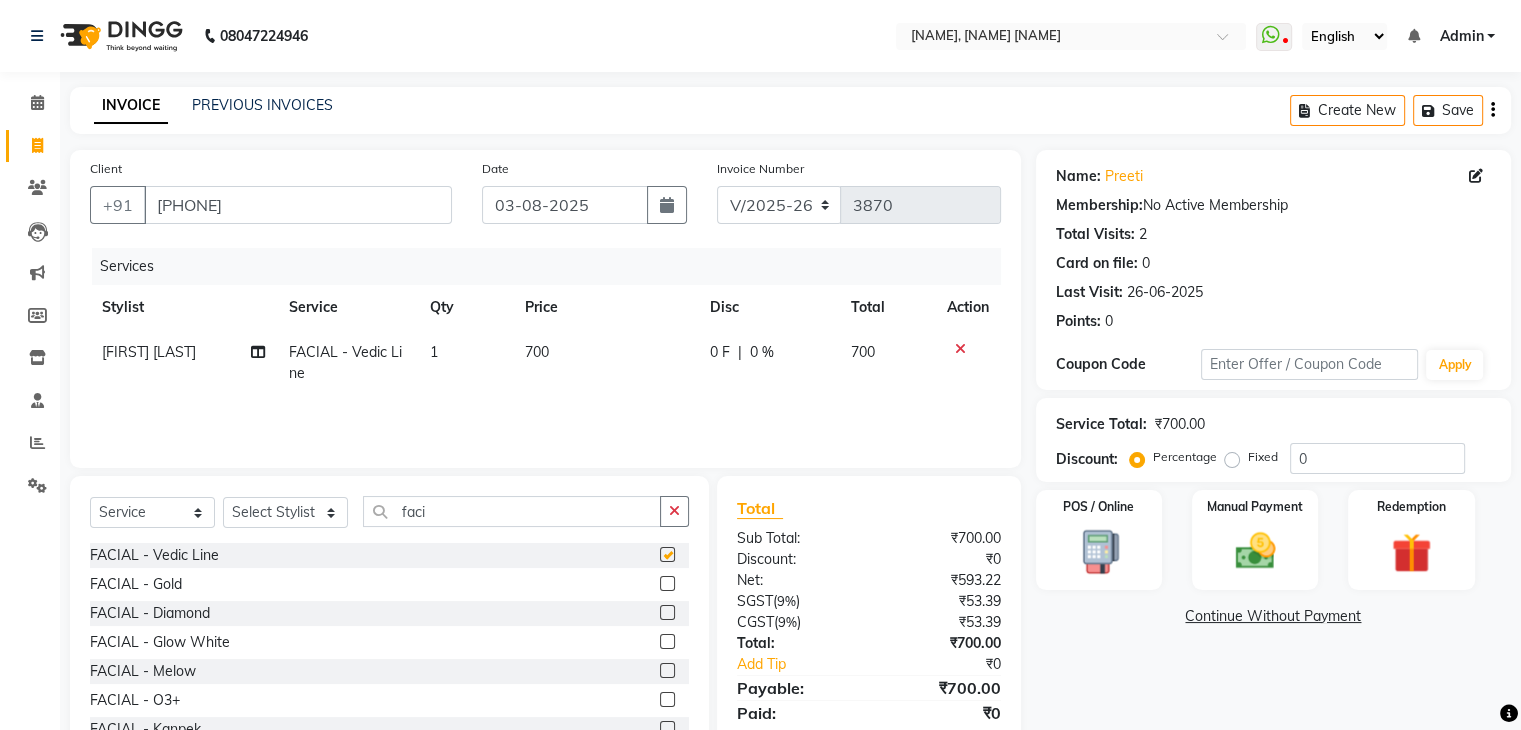 checkbox on "false" 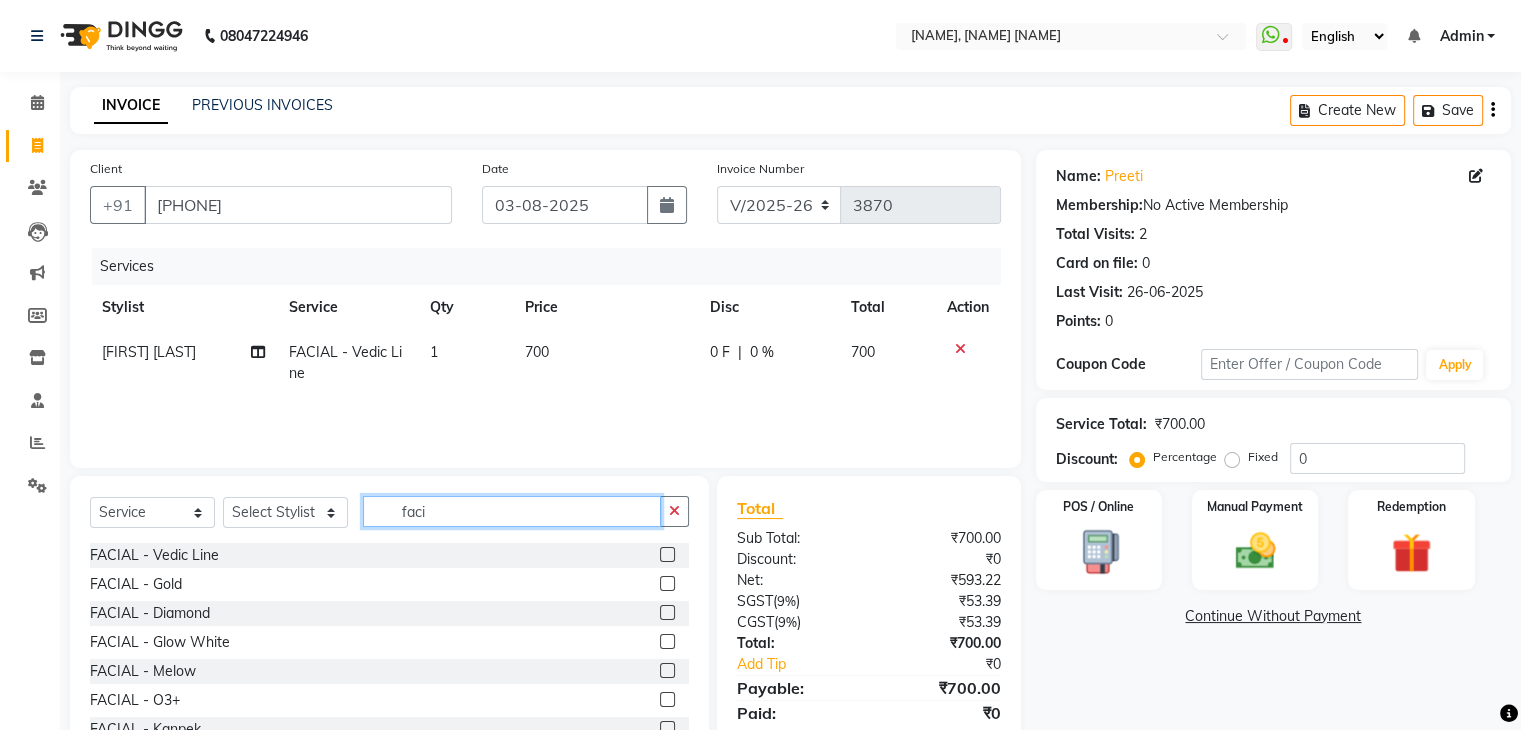 click on "faci" 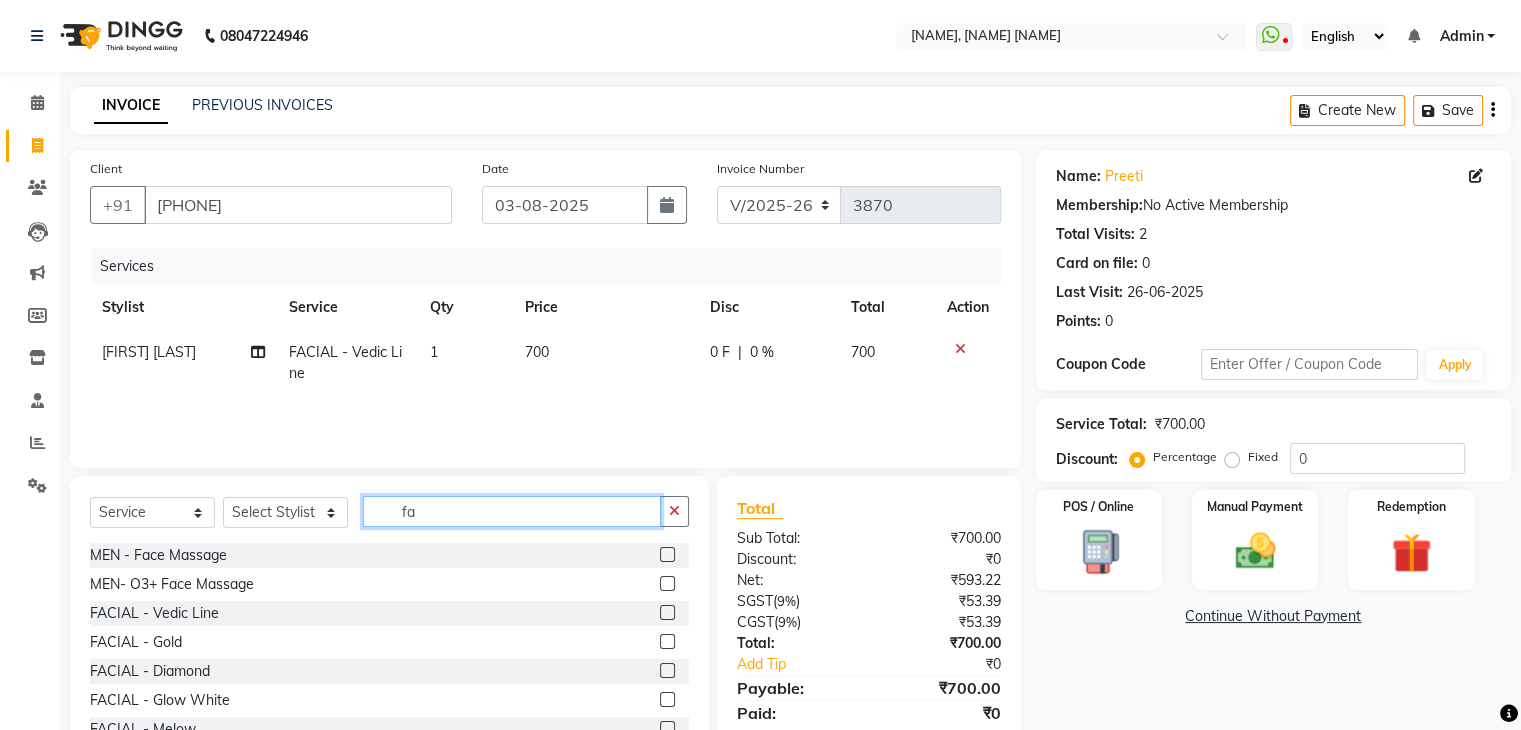 type on "f" 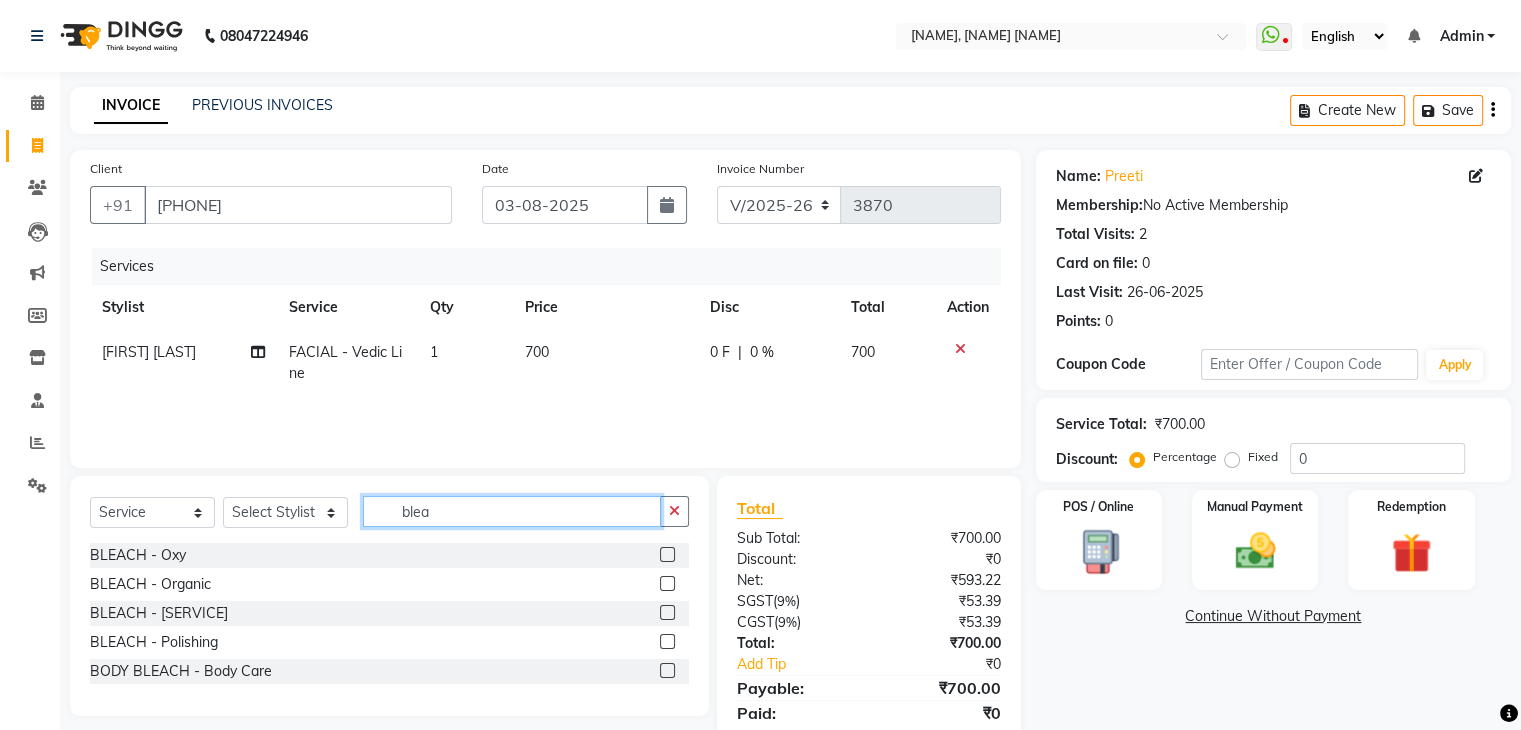 type on "blea" 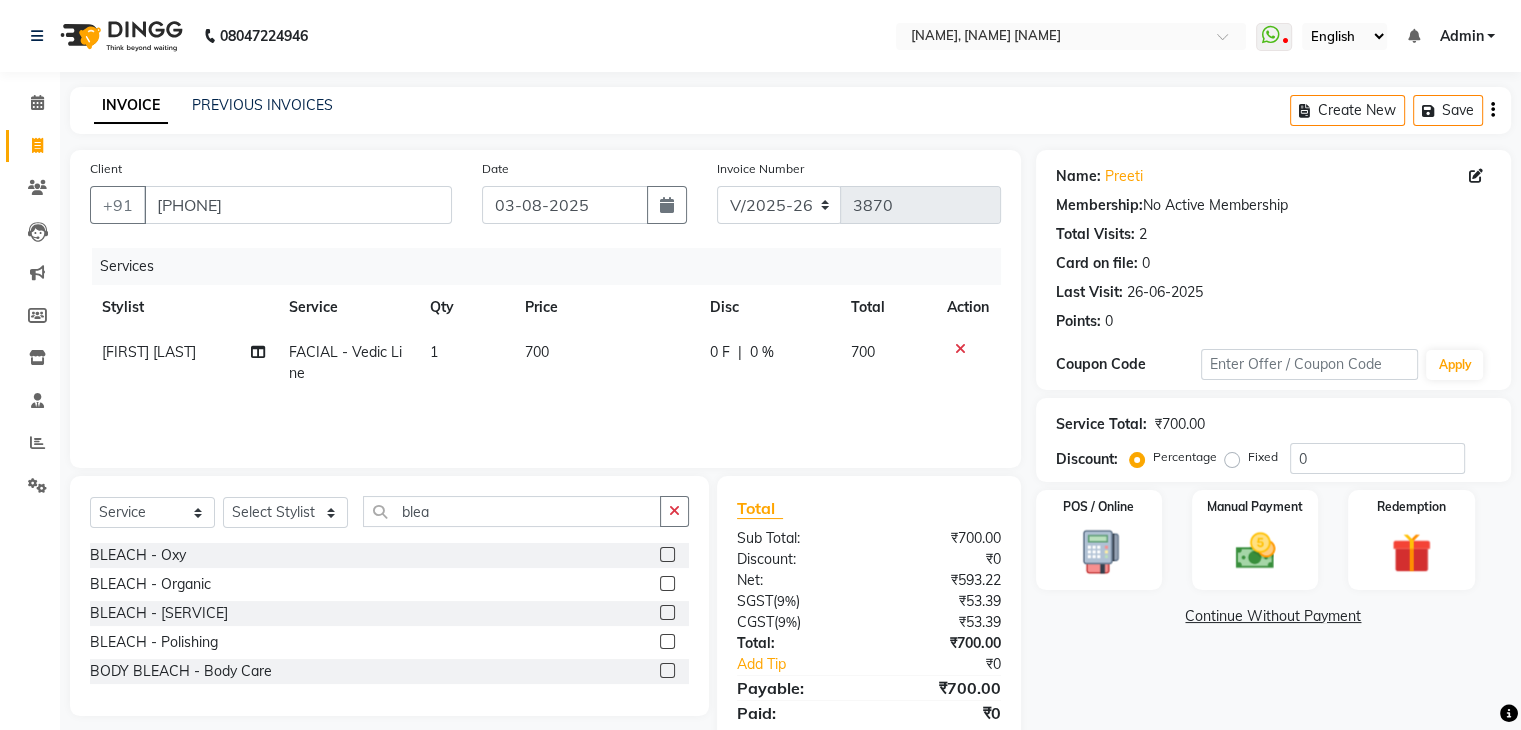 click 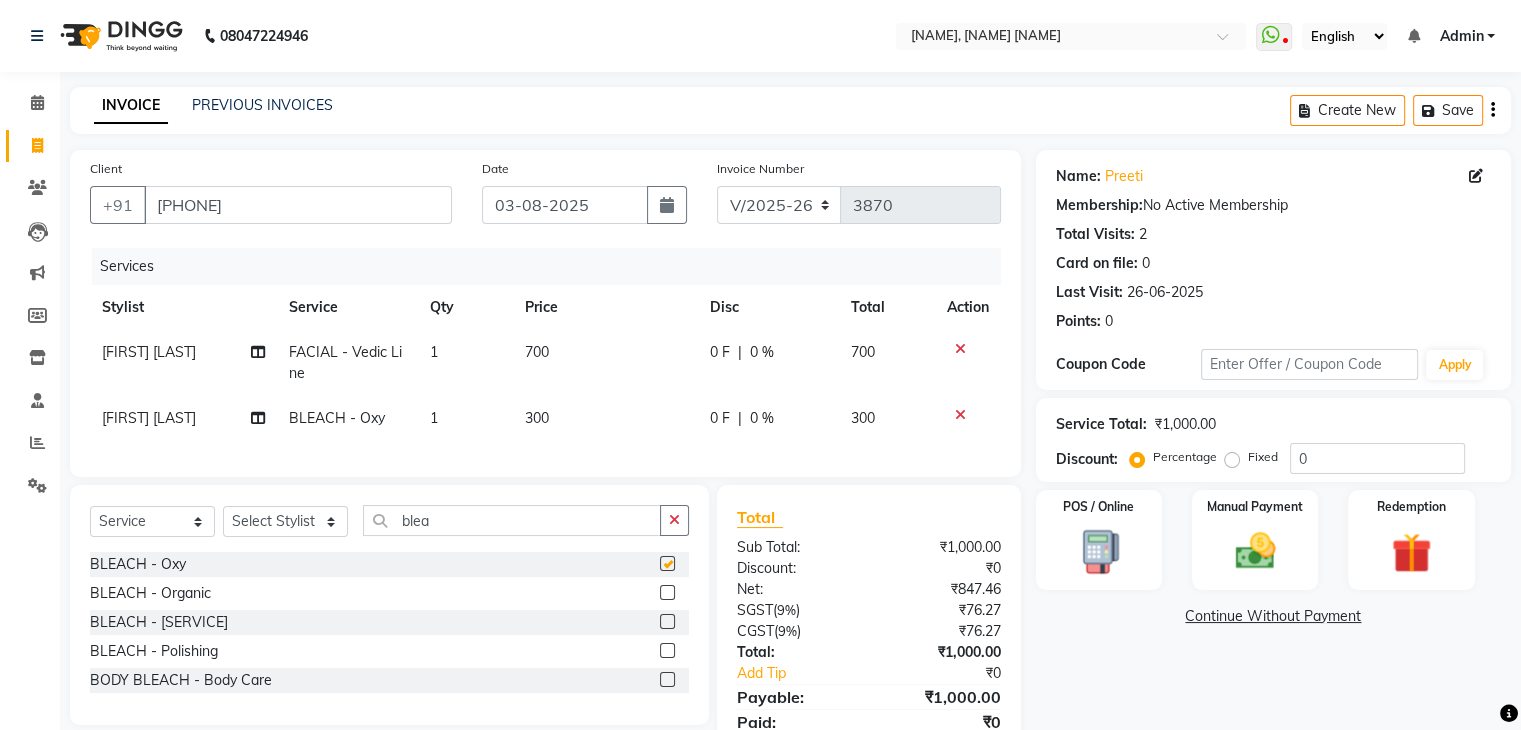 checkbox on "false" 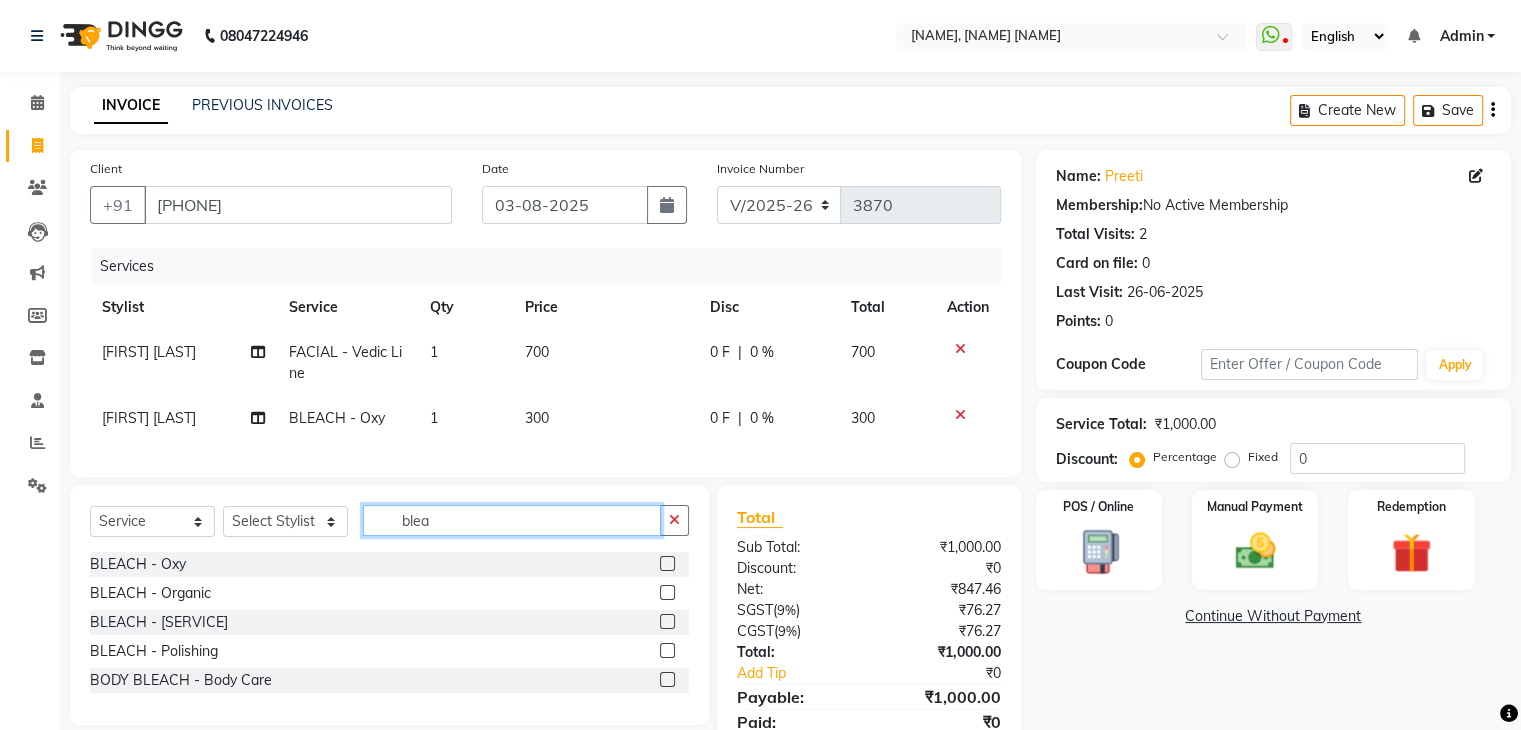 click on "blea" 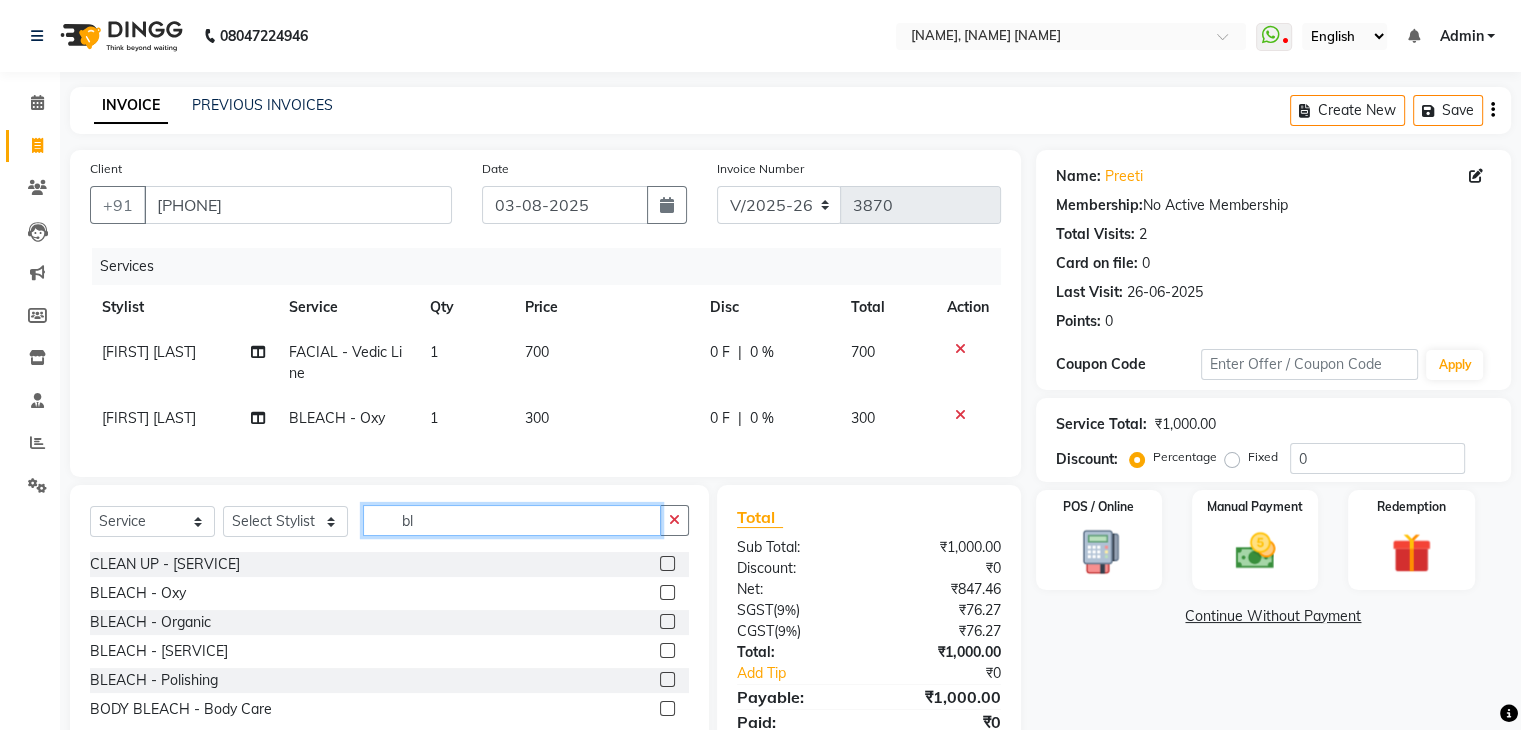 type on "b" 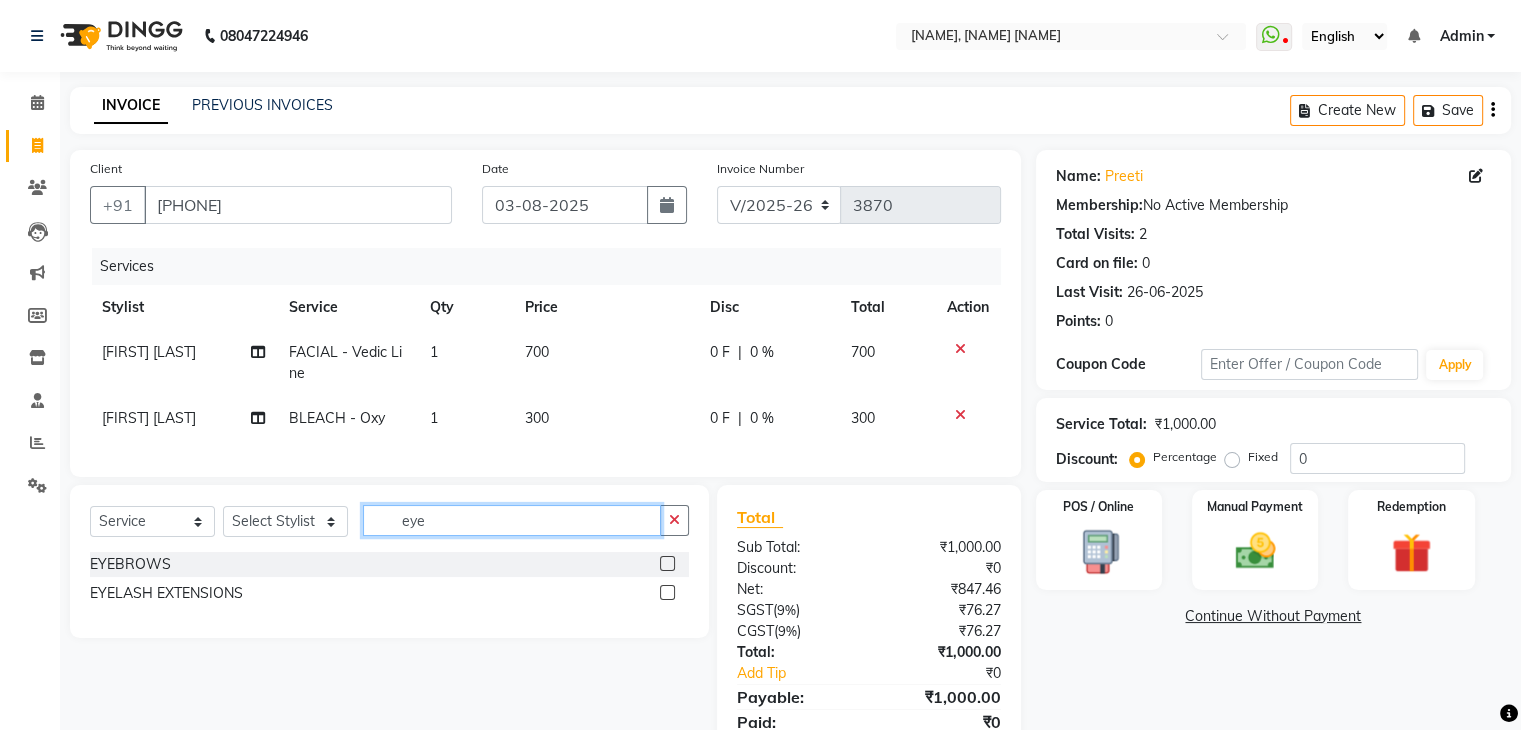 type on "eye" 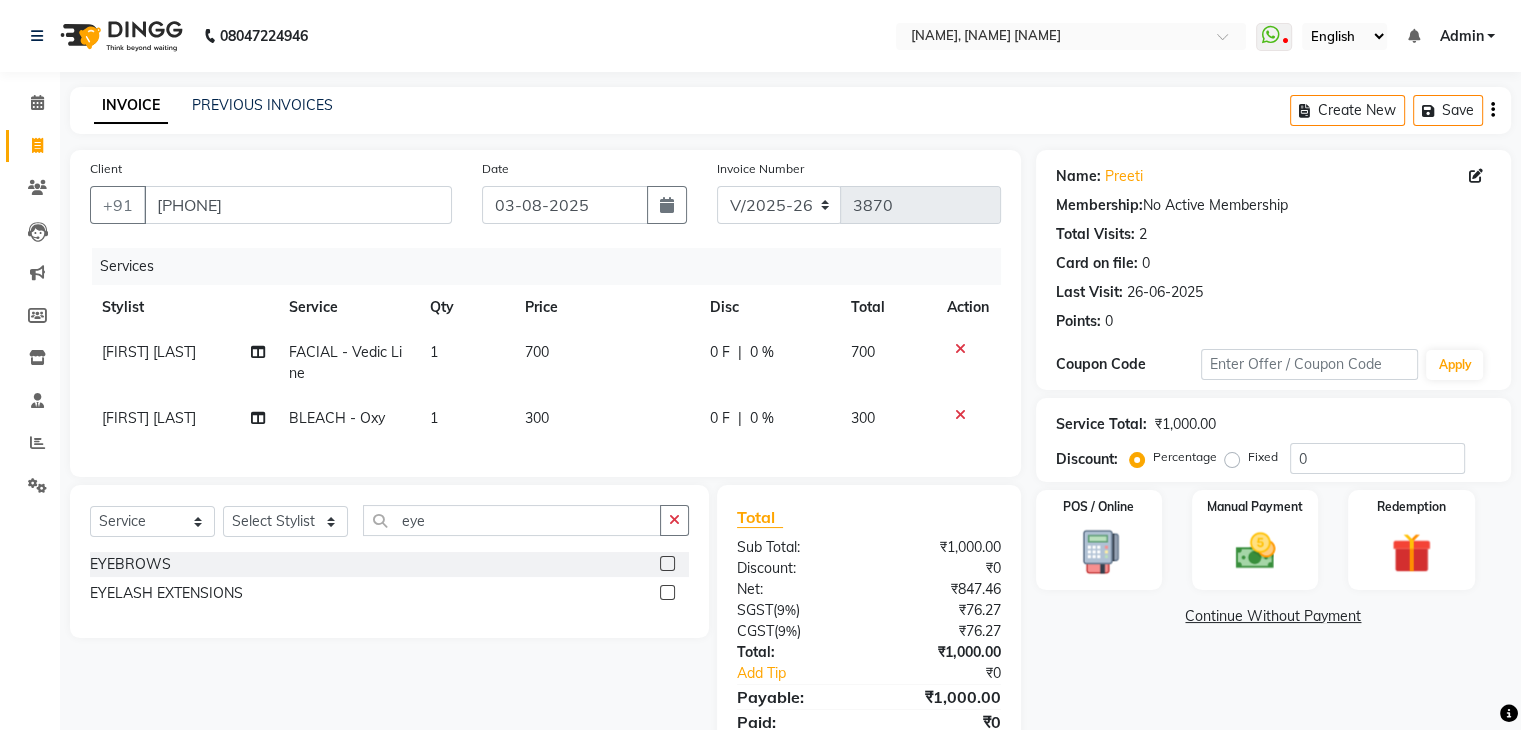 click 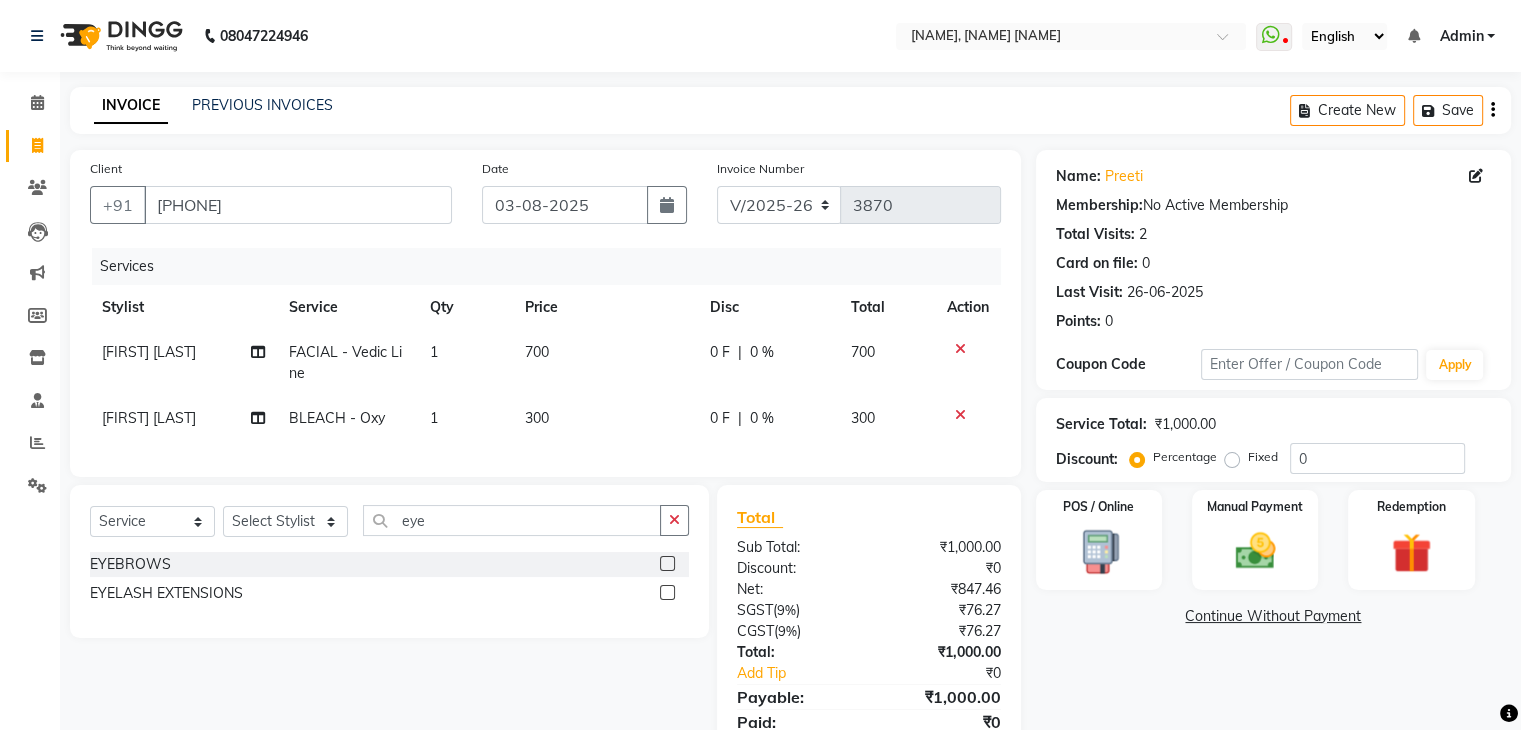click at bounding box center [666, 564] 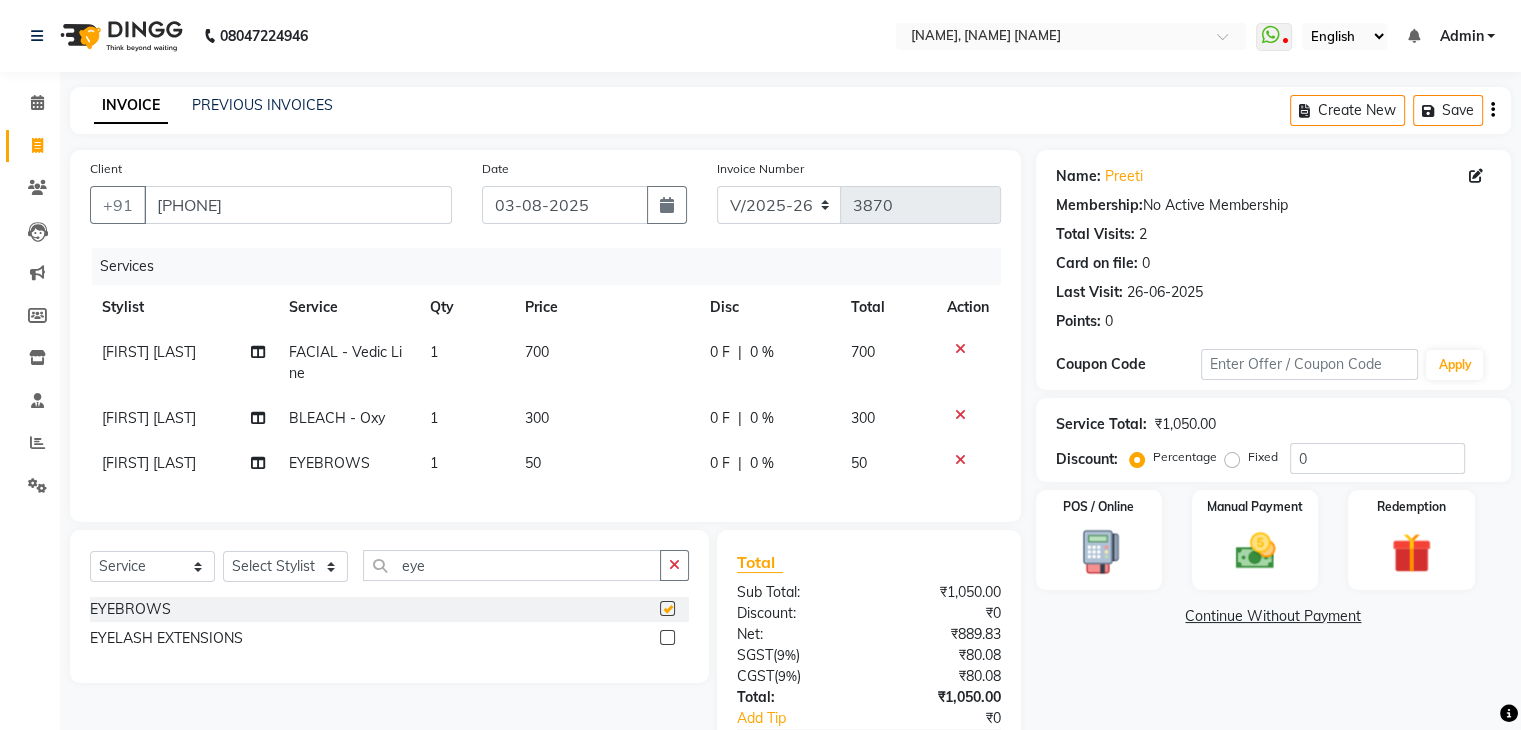 checkbox on "false" 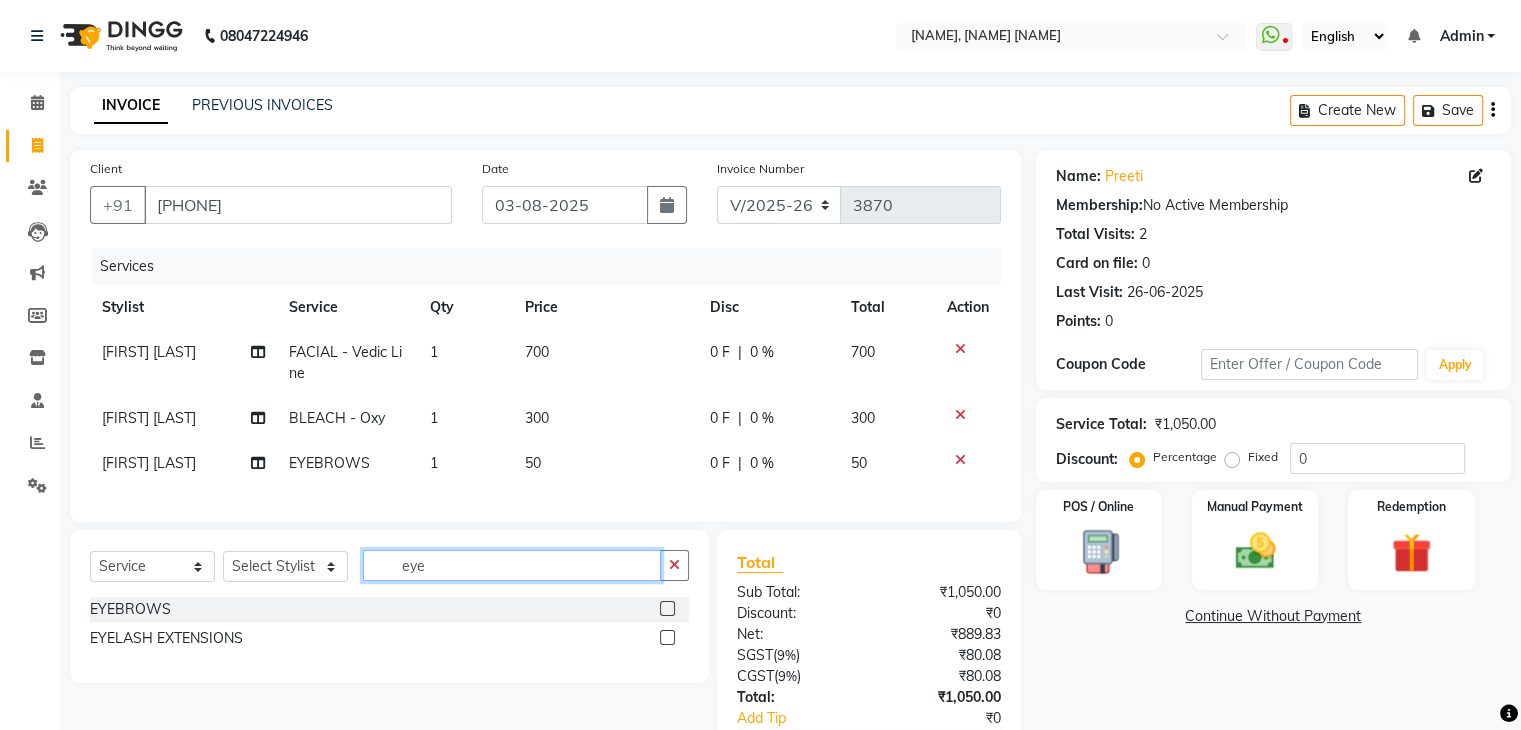 click on "eye" 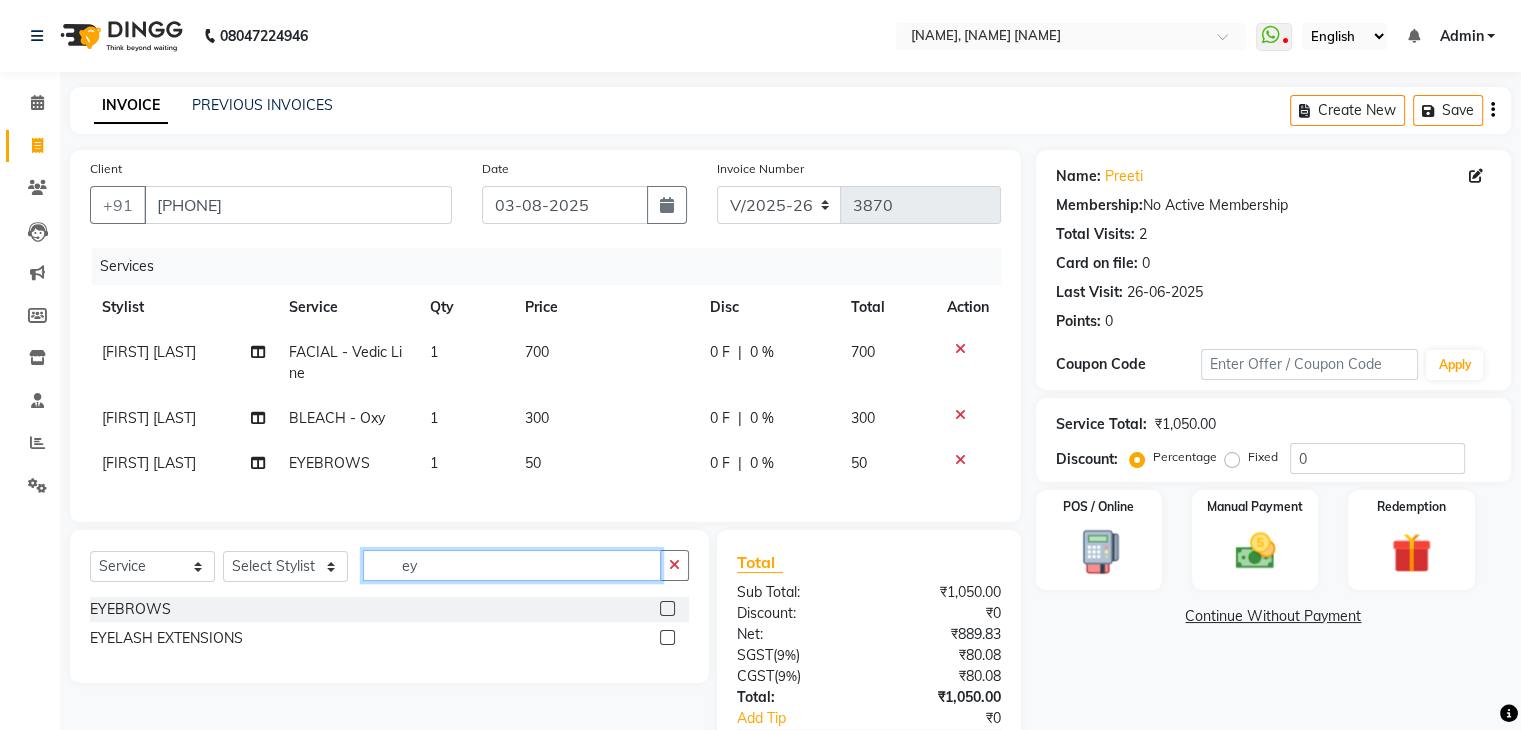 type on "e" 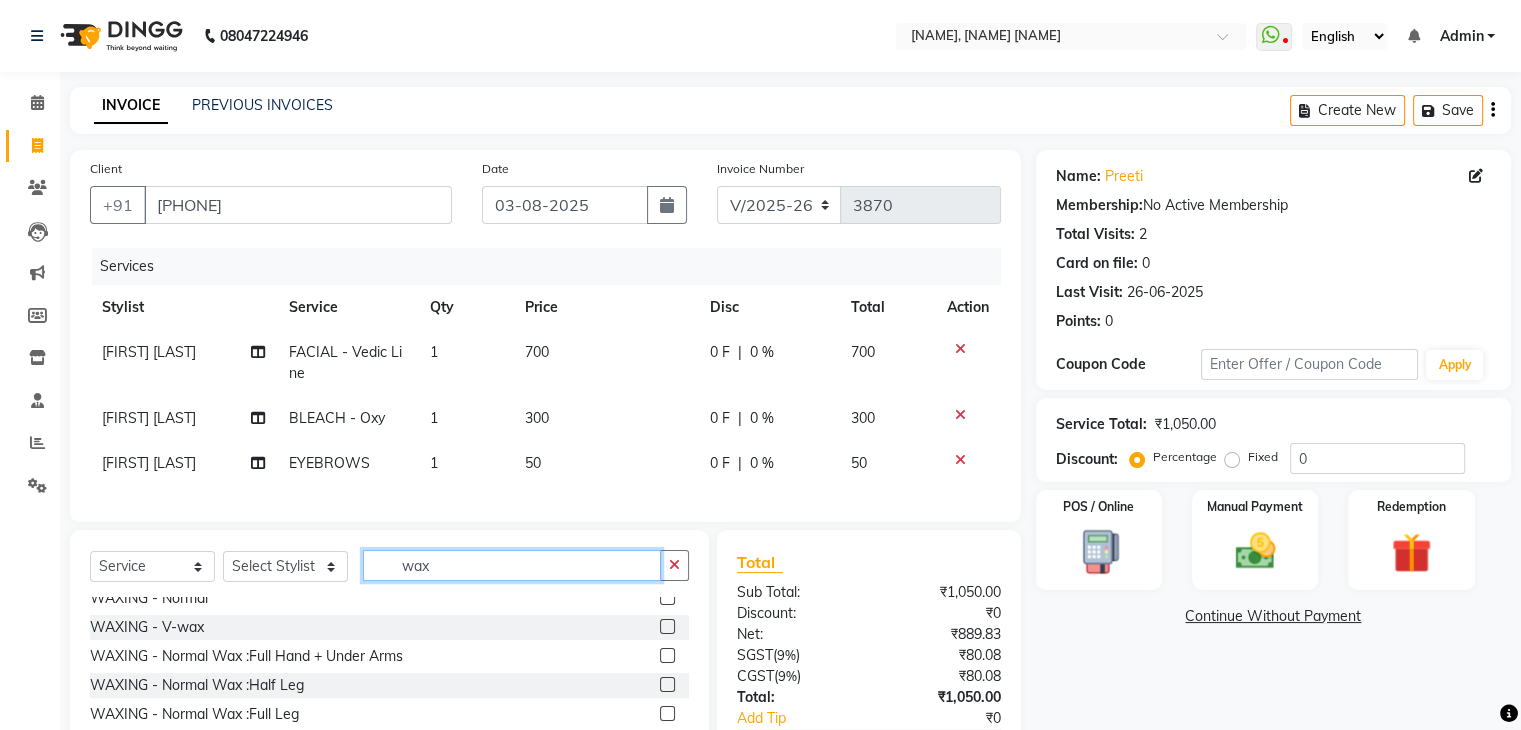 scroll, scrollTop: 244, scrollLeft: 0, axis: vertical 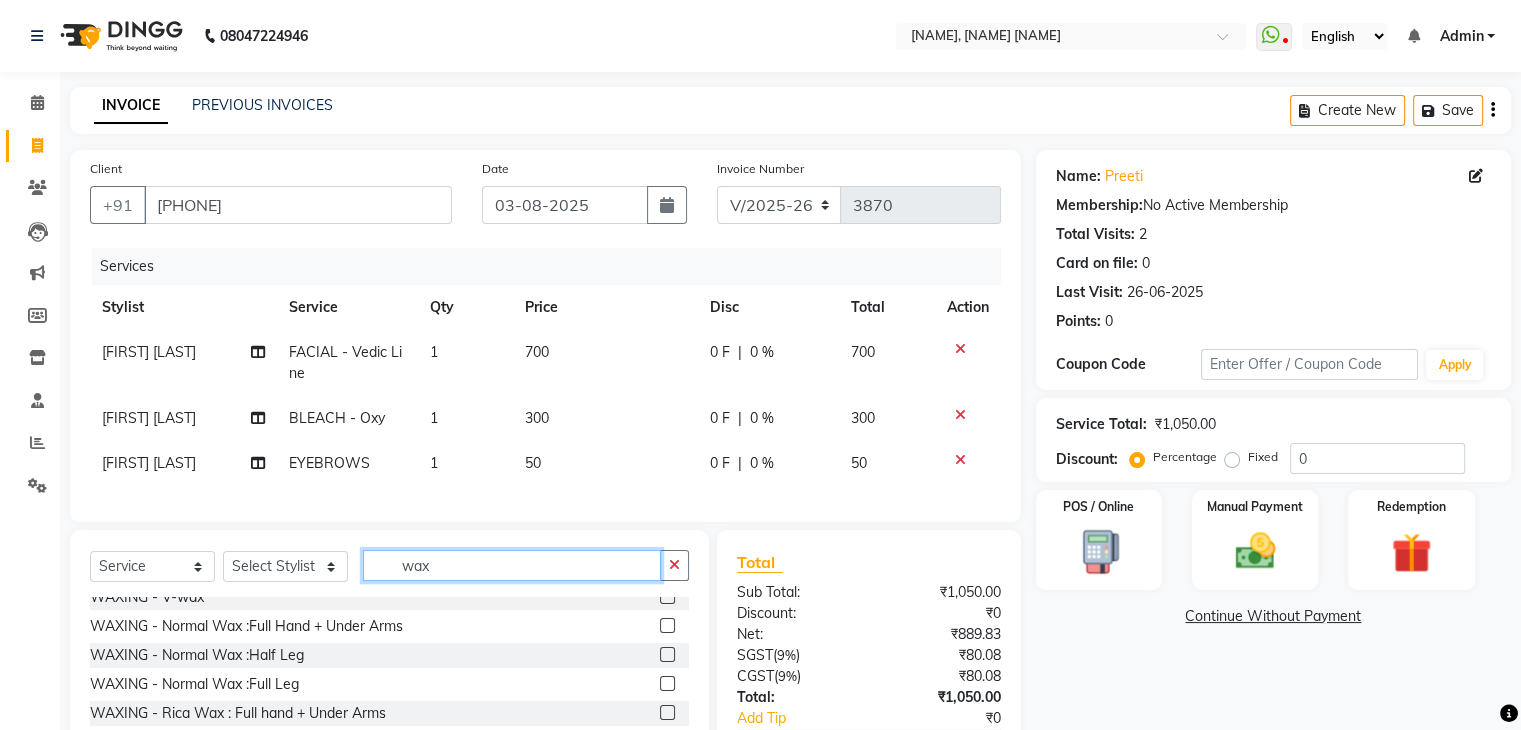 type on "wax" 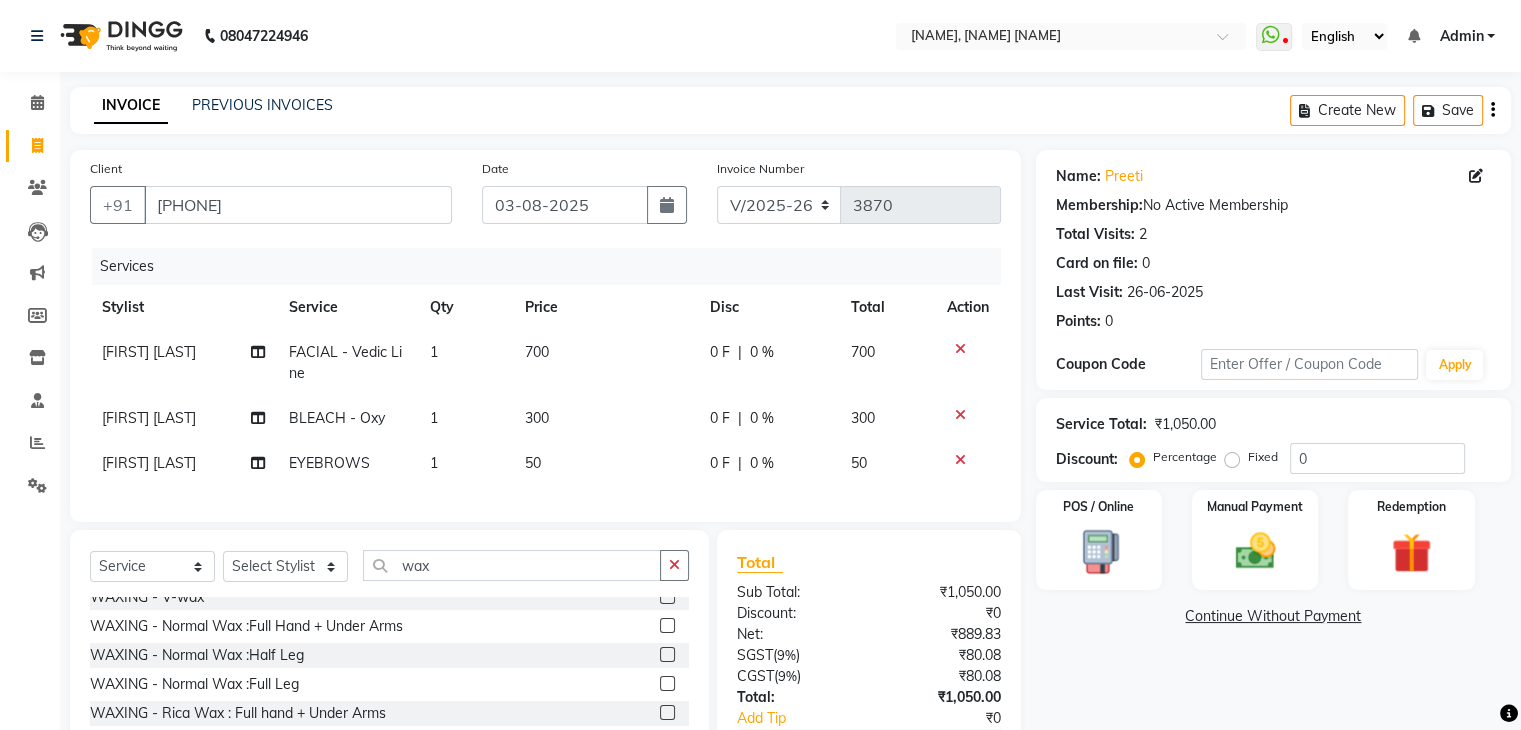 click 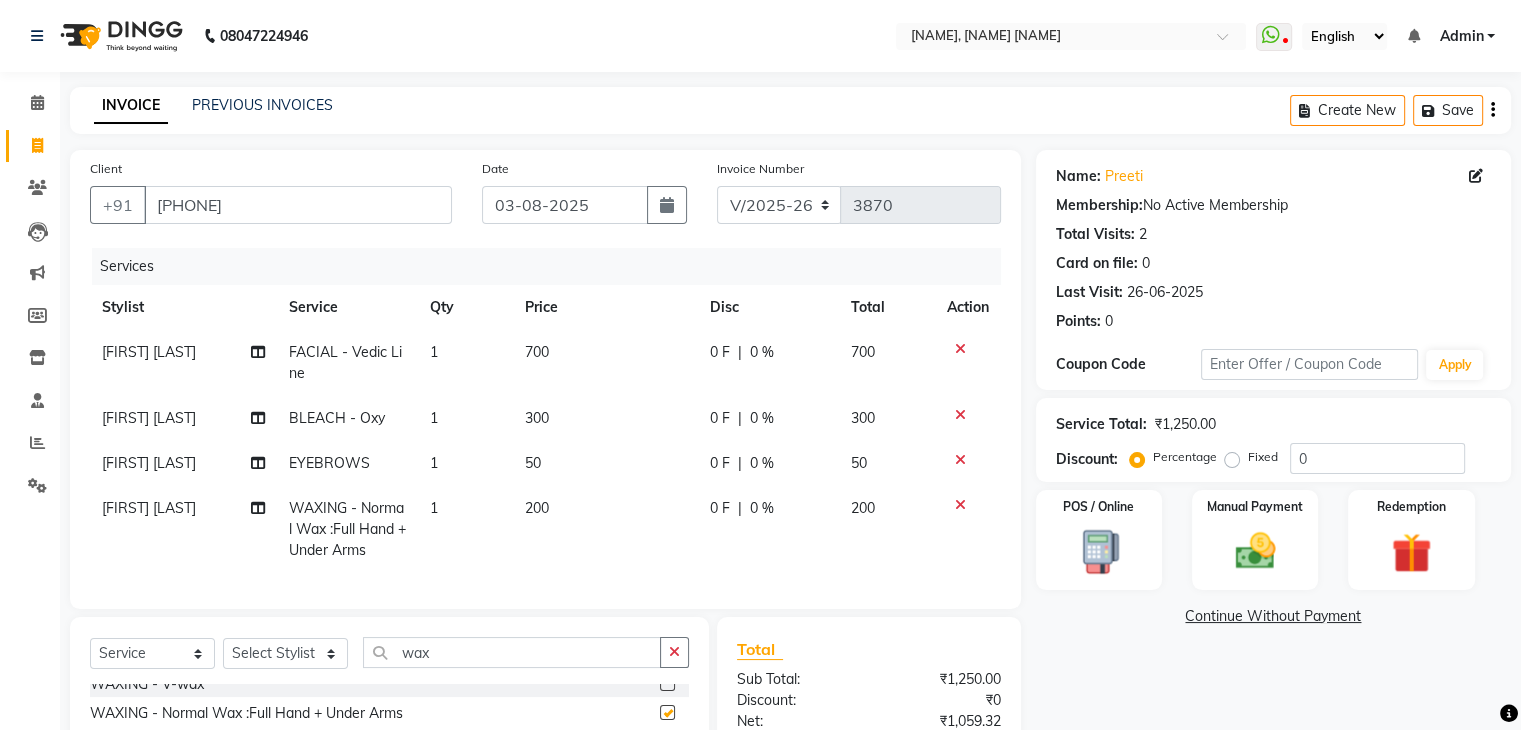 checkbox on "false" 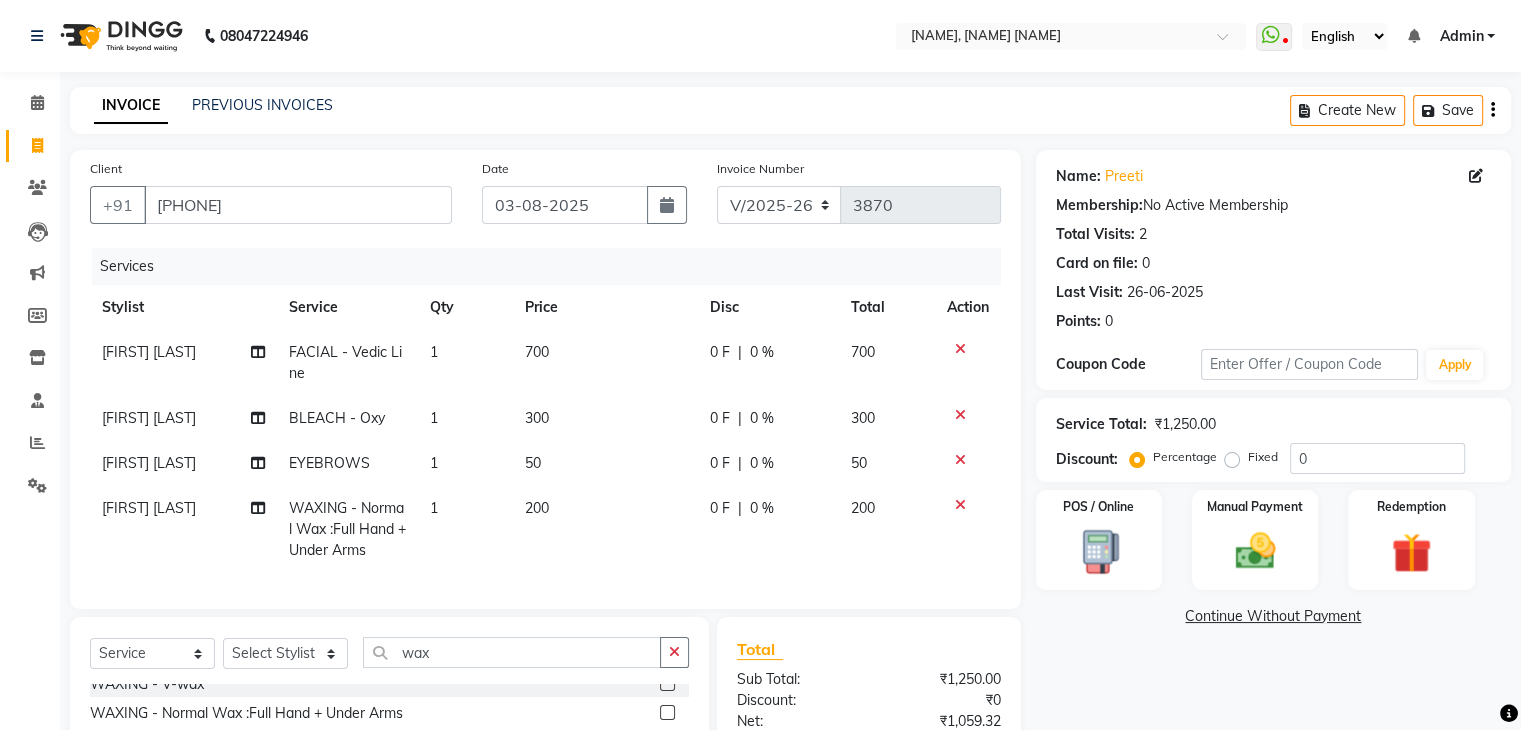 click on "200" 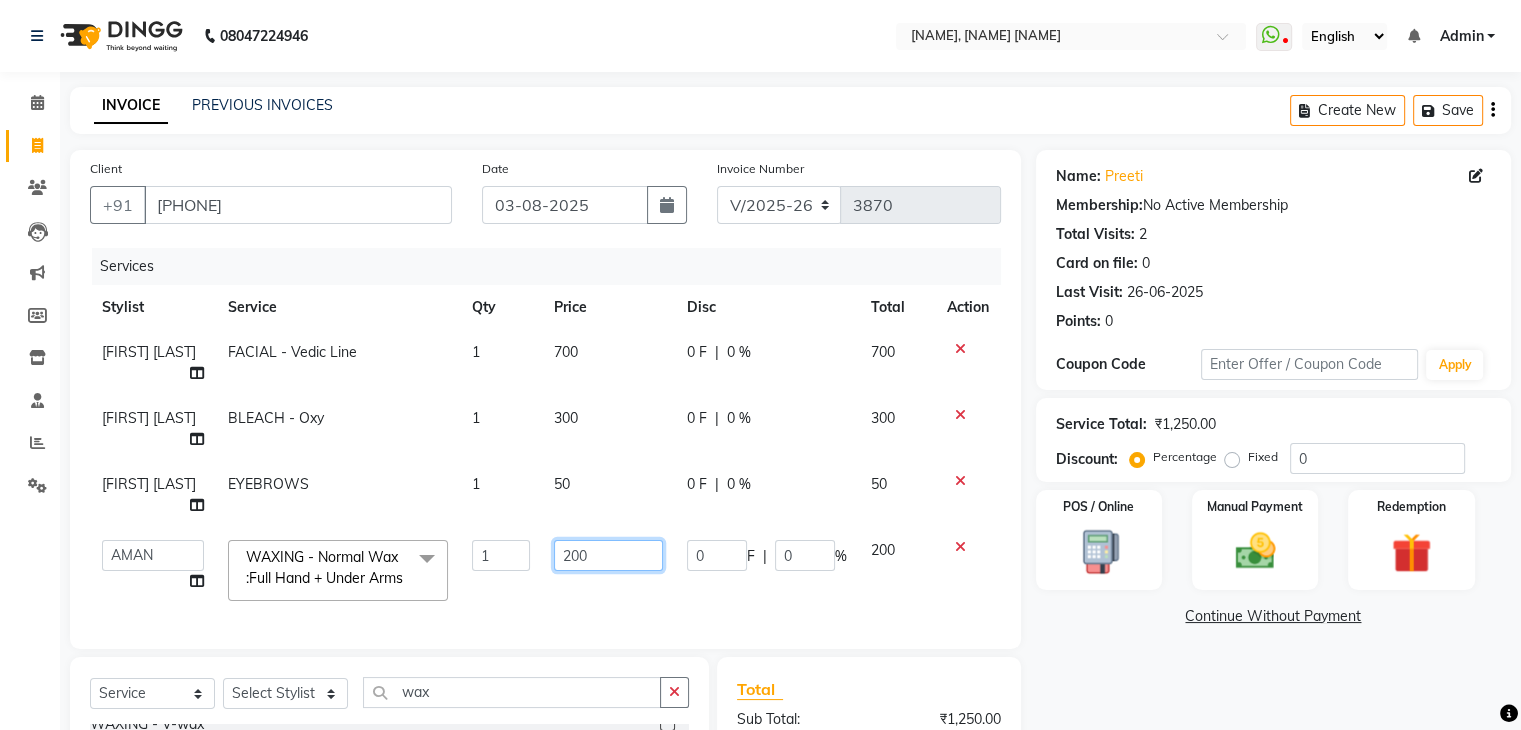 click on "200" 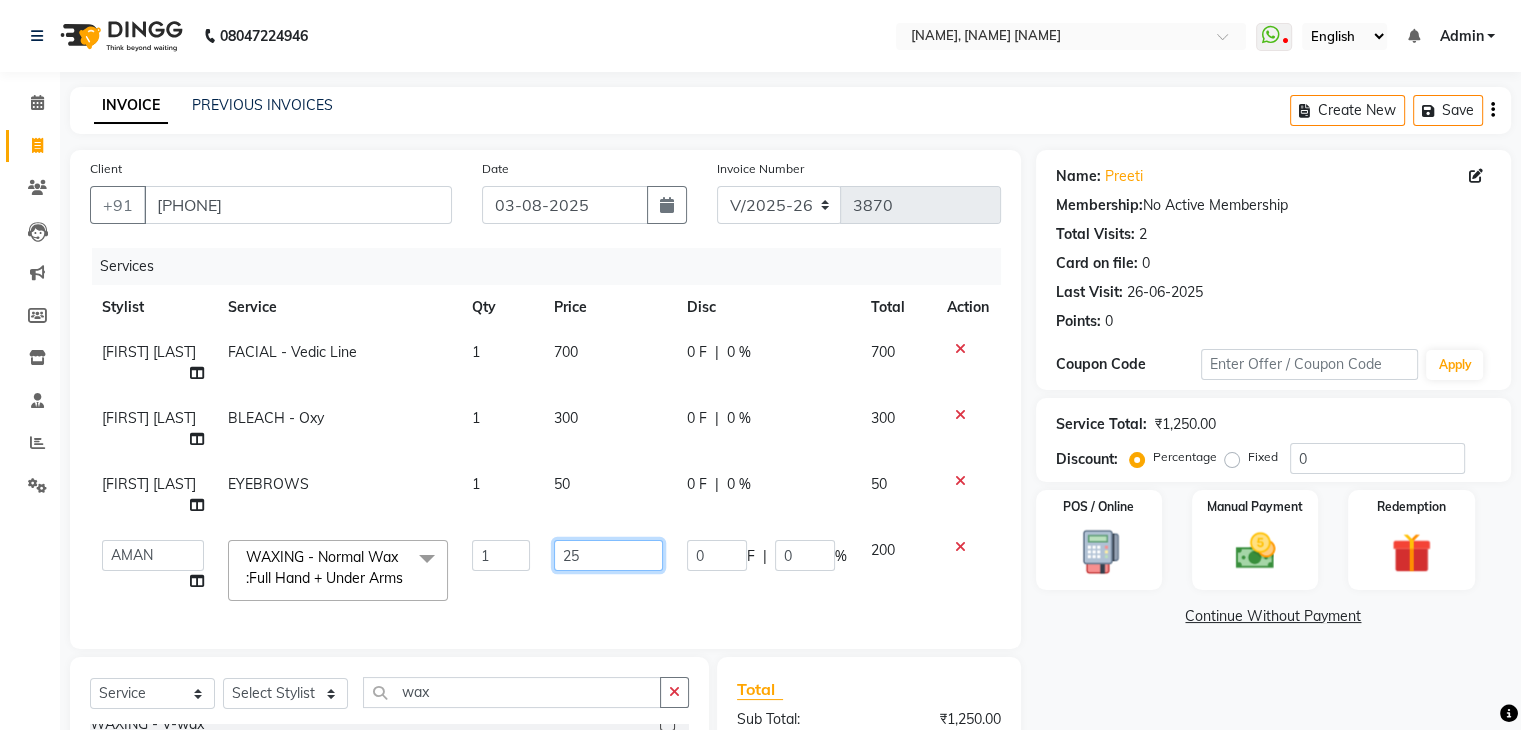 type on "250" 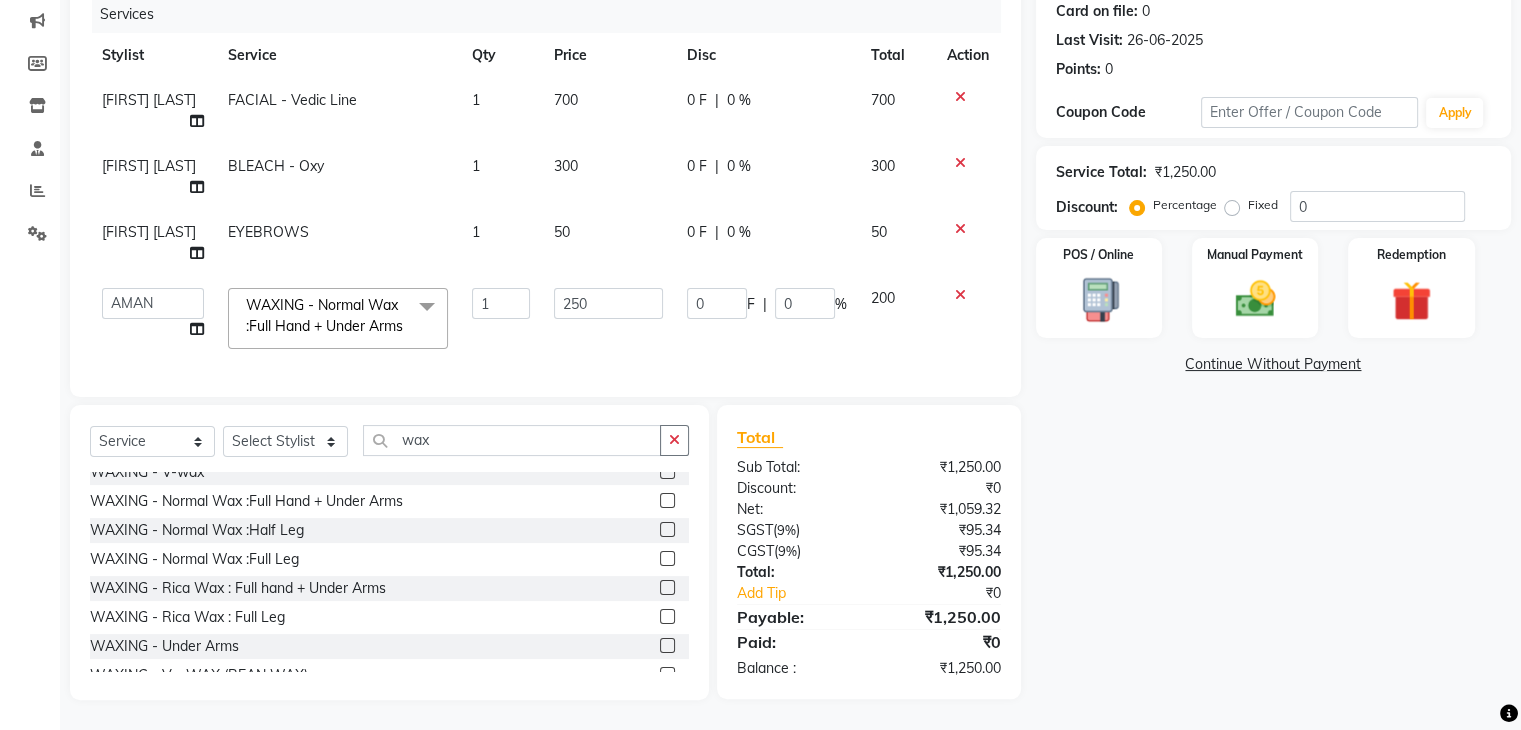 scroll, scrollTop: 228, scrollLeft: 0, axis: vertical 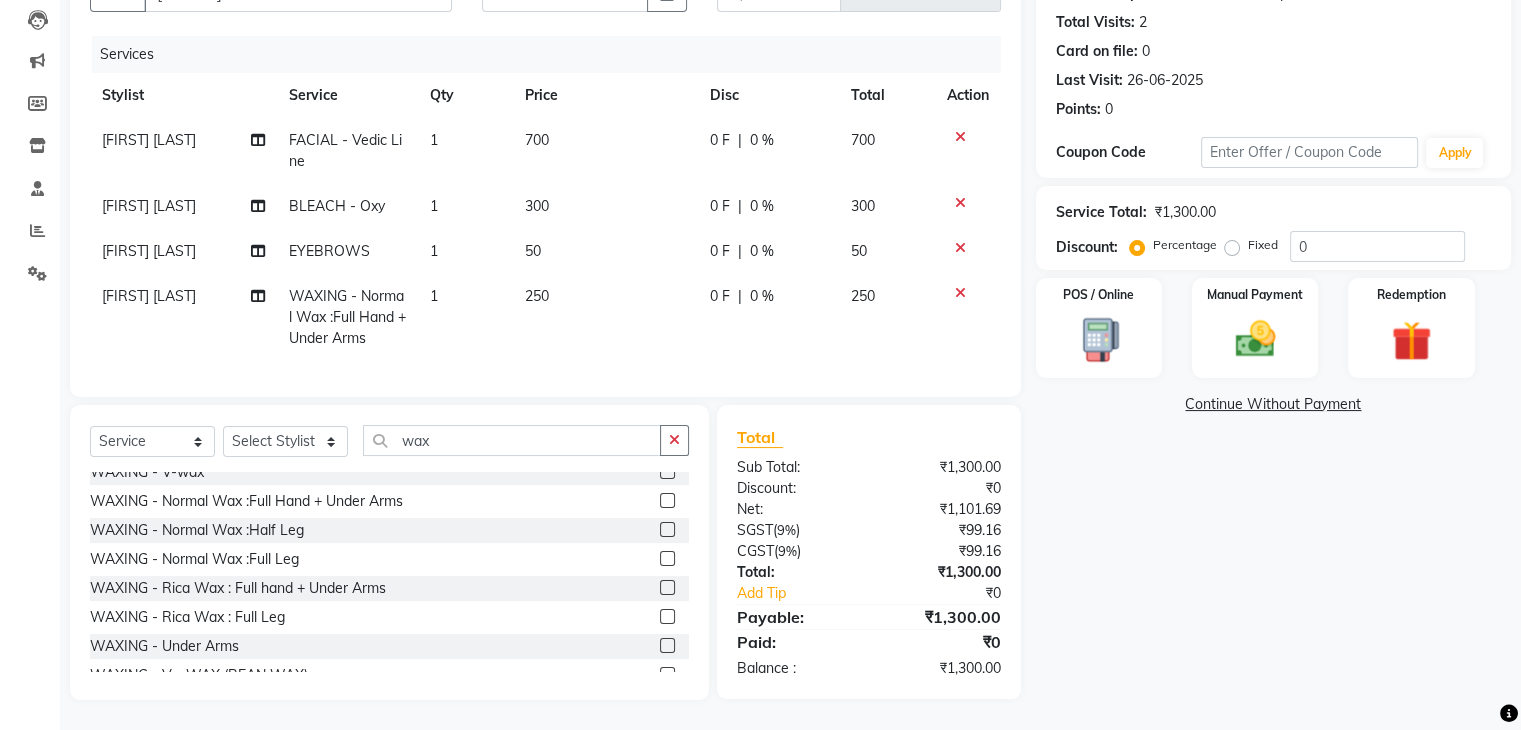 click on "Name: Preeti  Membership:  No Active Membership  Total Visits:  2 Card on file:  0 Last Visit:   26-06-2025 Points:   0  Coupon Code Apply Service Total:  ₹1,300.00  Discount:  Percentage   Fixed  0 POS / Online  Manual Payment Redemption  Continue Without Payment" 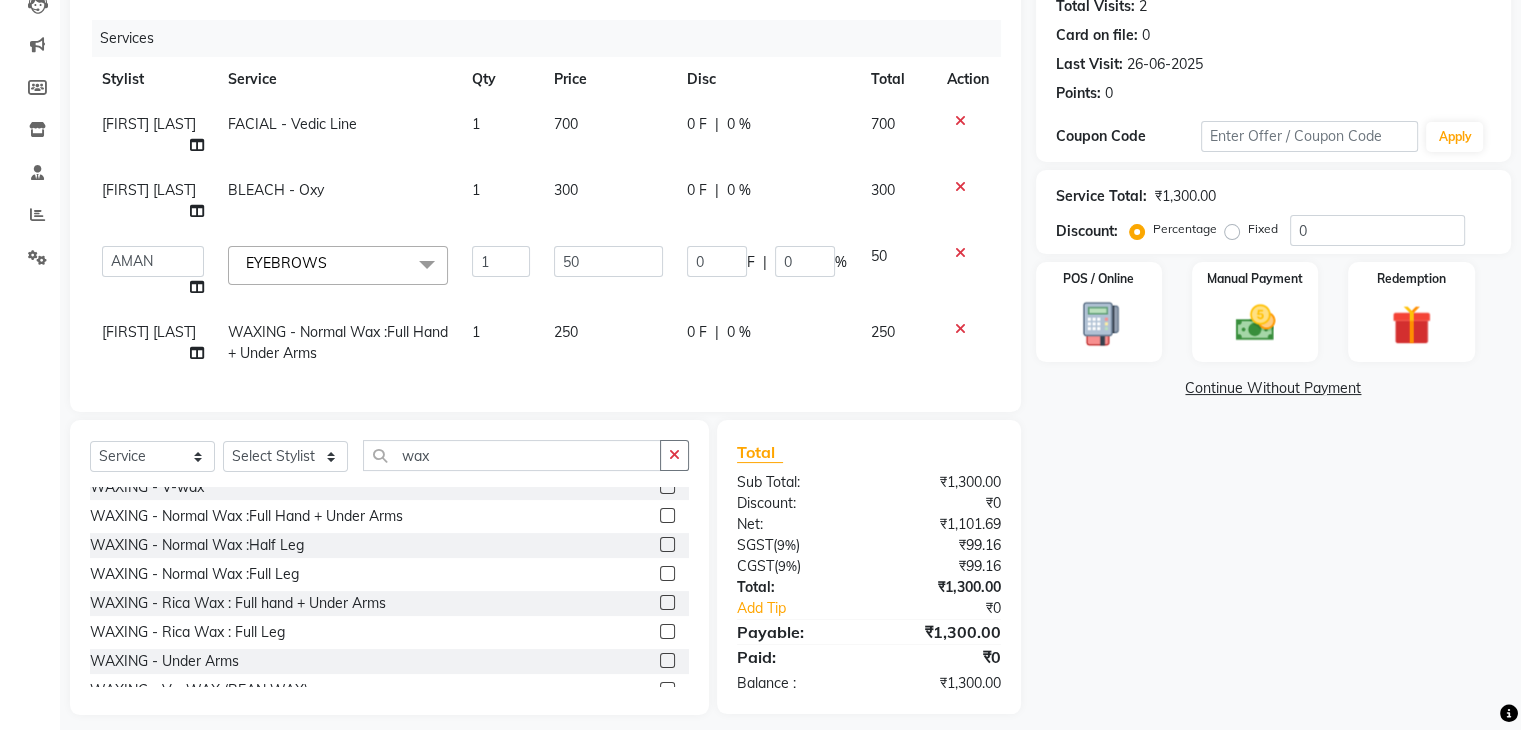 scroll, scrollTop: 259, scrollLeft: 0, axis: vertical 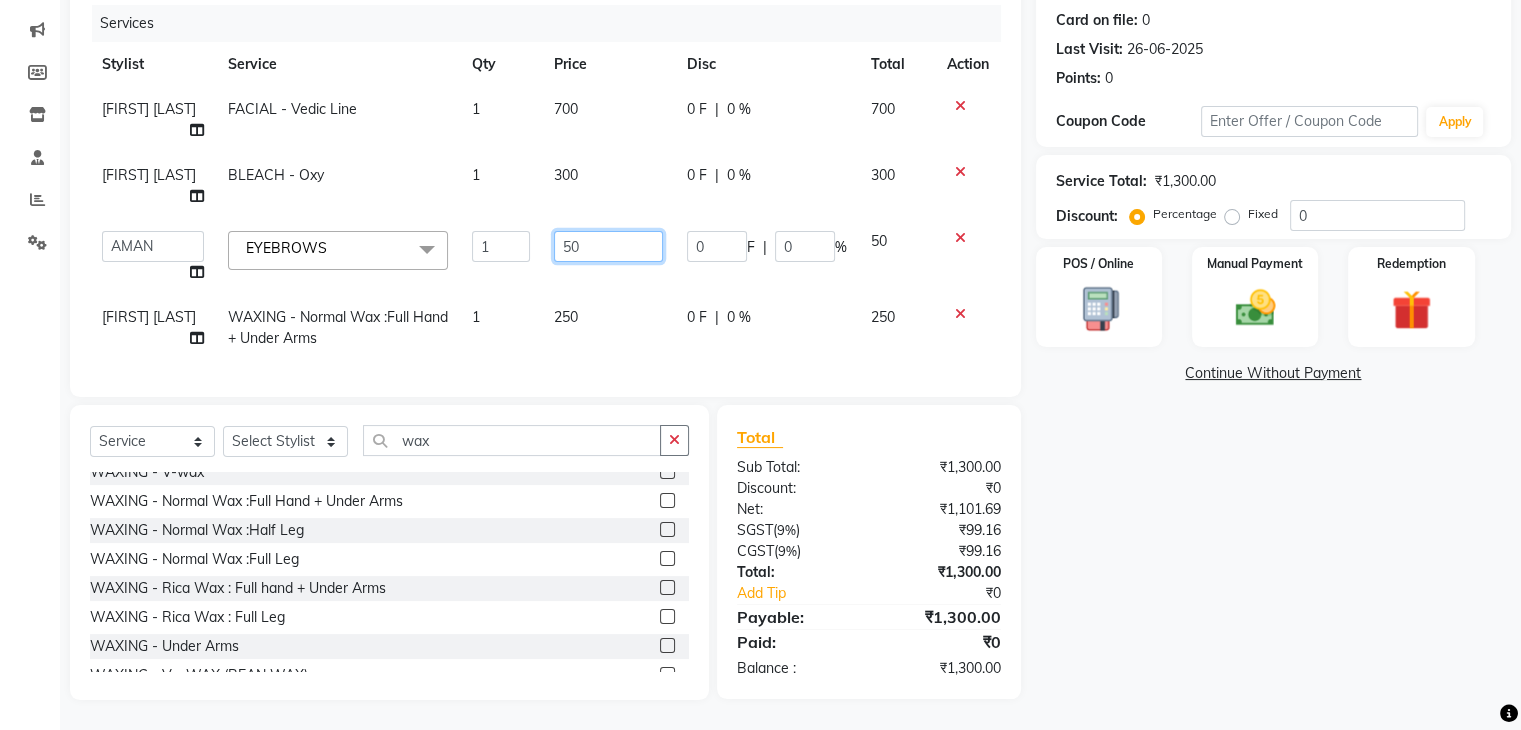 click on "50" 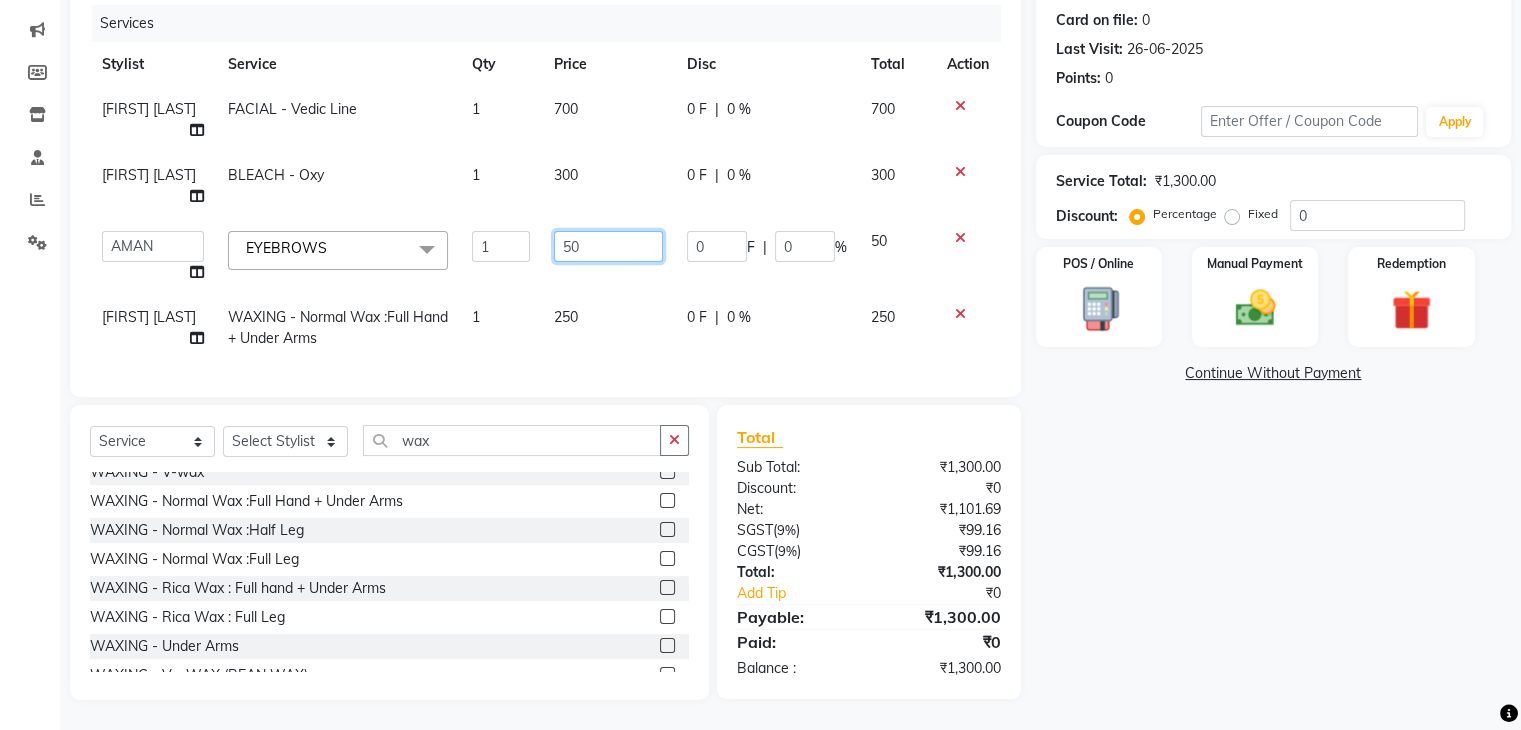 type on "5" 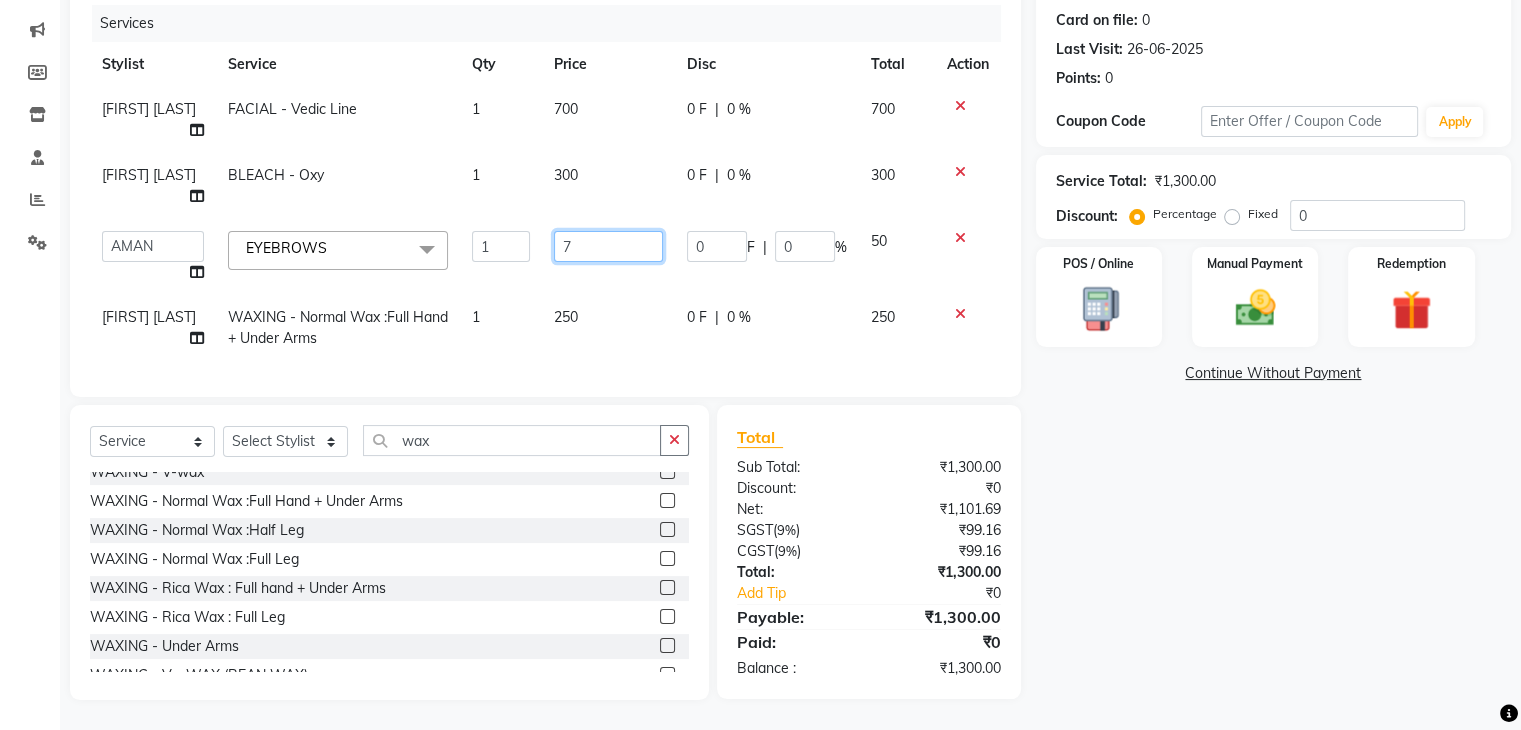 type on "70" 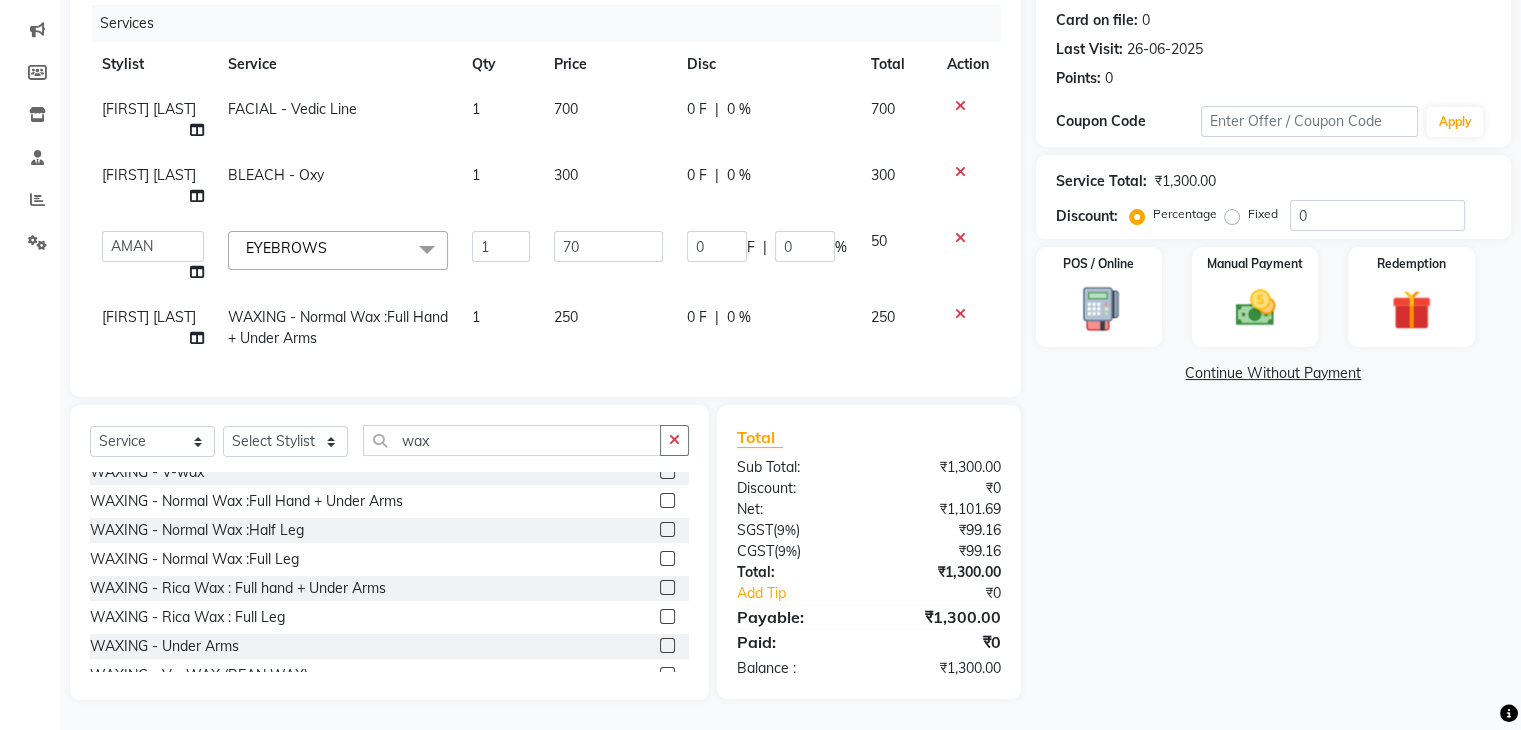 scroll, scrollTop: 228, scrollLeft: 0, axis: vertical 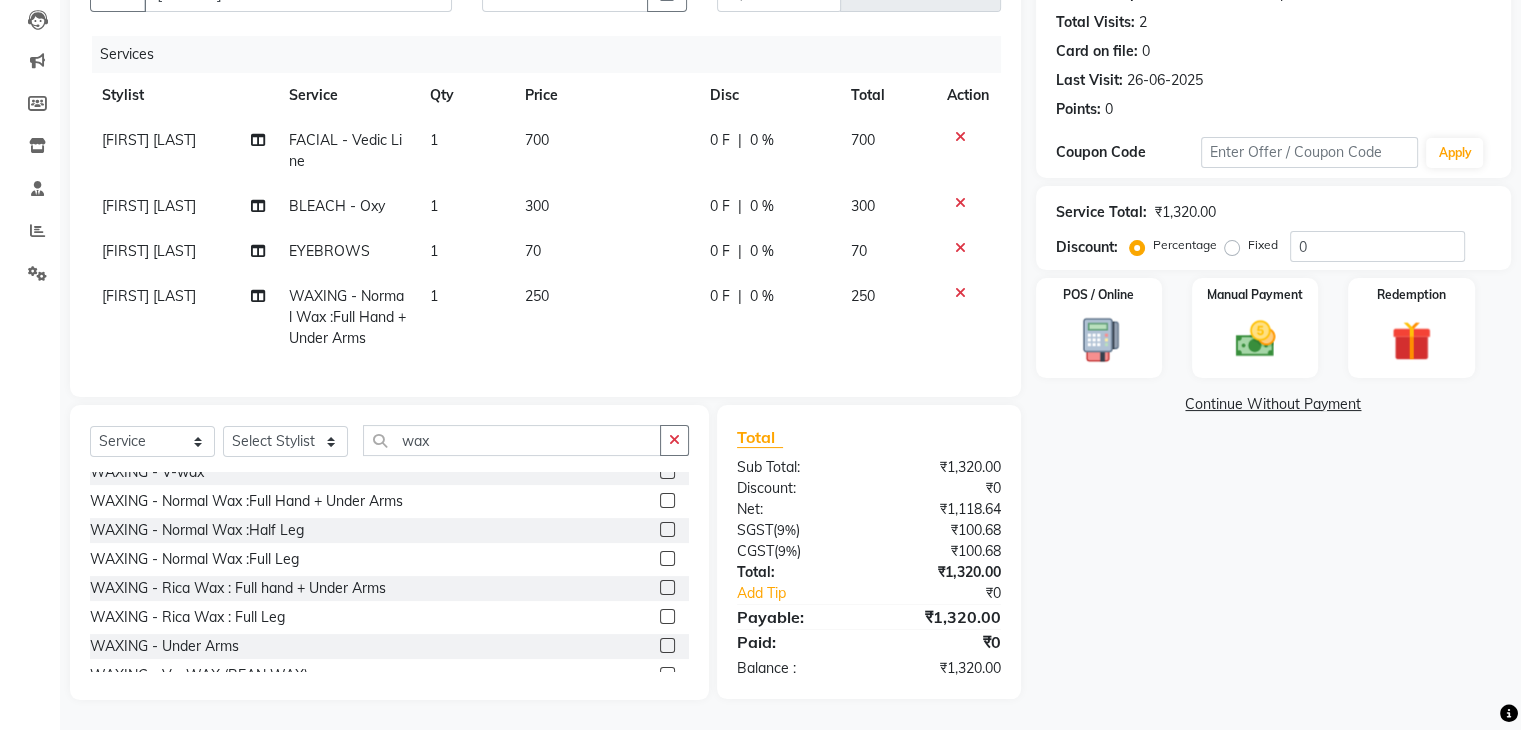 click on "Name: Preeti  Membership:  No Active Membership  Total Visits:  2 Card on file:  0 Last Visit:   26-06-2025 Points:   0  Coupon Code Apply Service Total:  ₹1,320.00  Discount:  Percentage   Fixed  0 POS / Online  Manual Payment Redemption  Continue Without Payment" 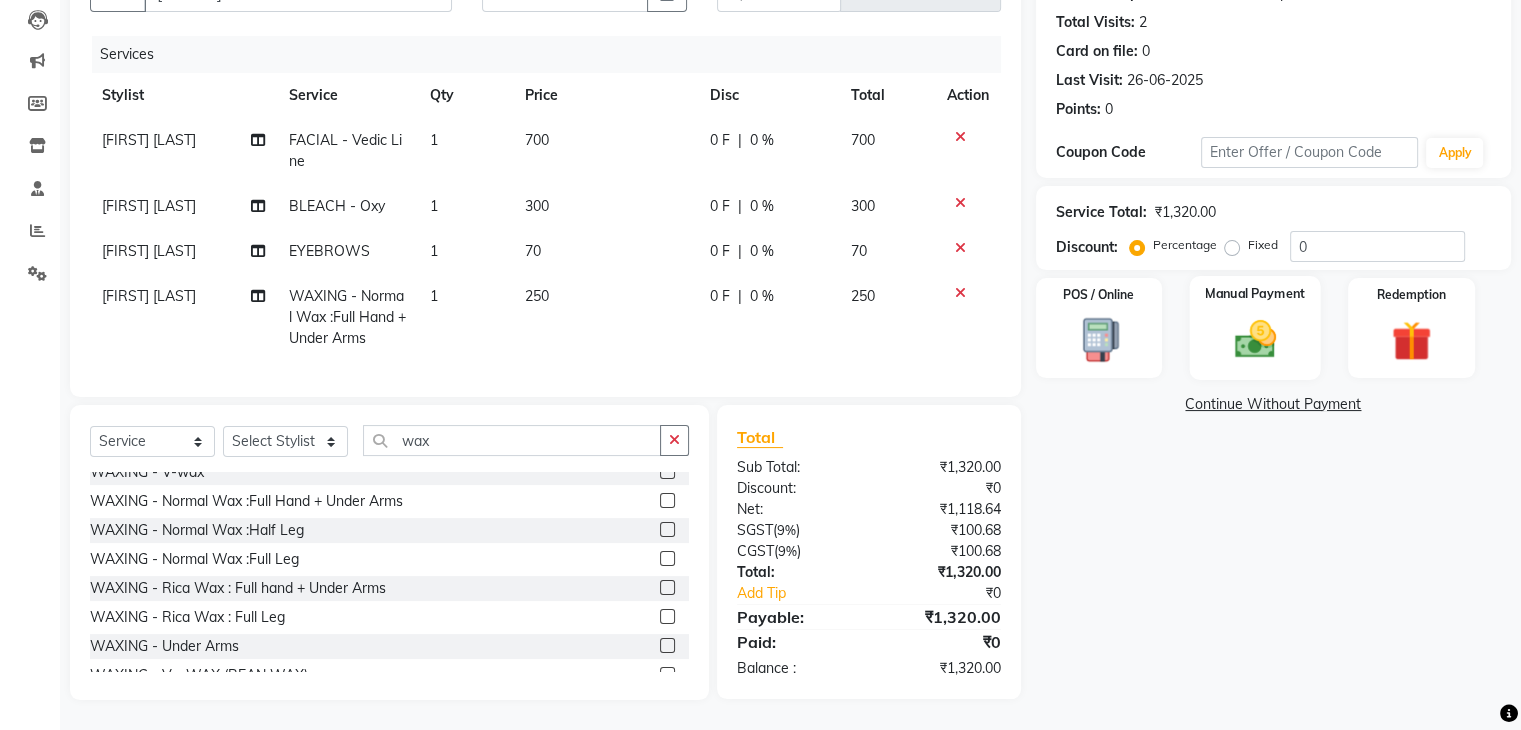 click 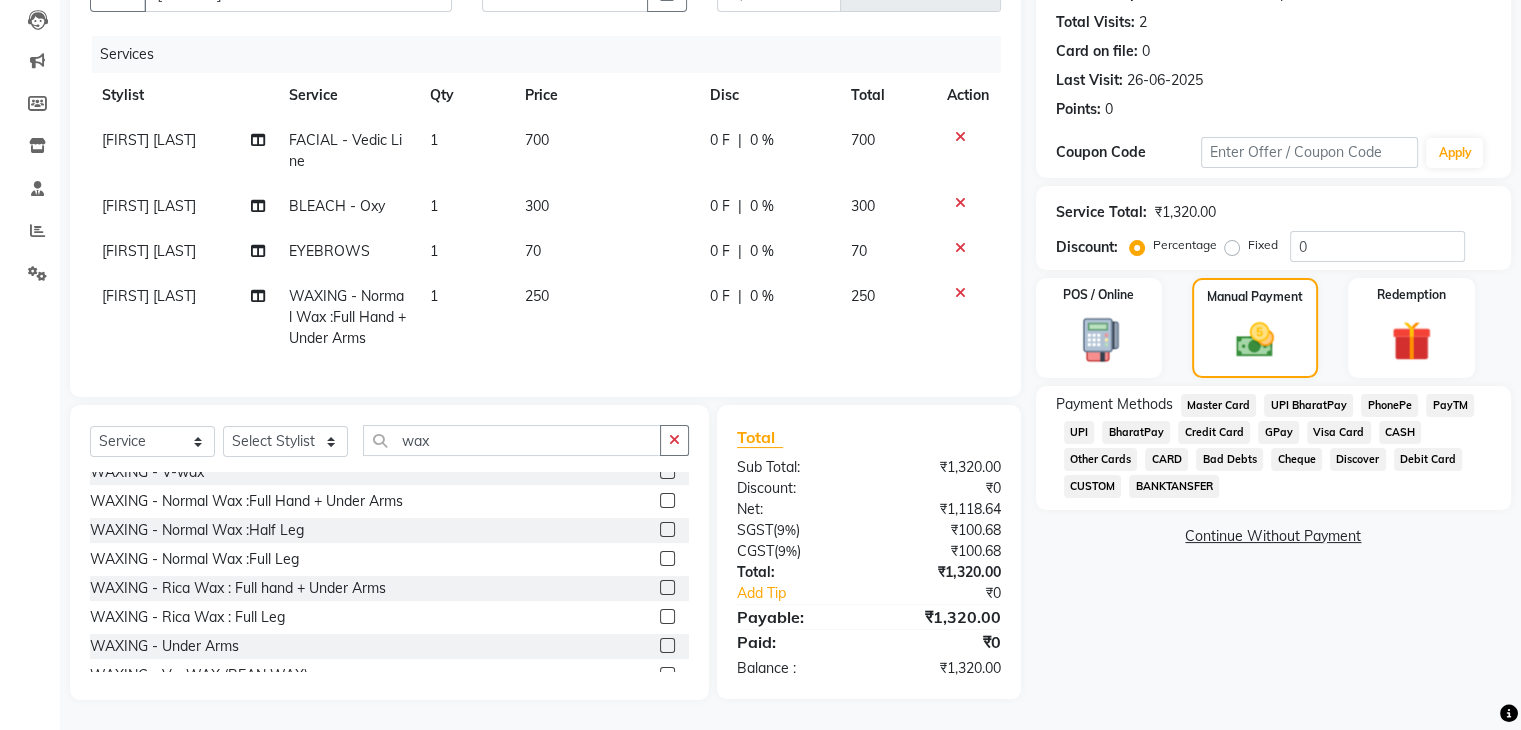 click on "CASH" 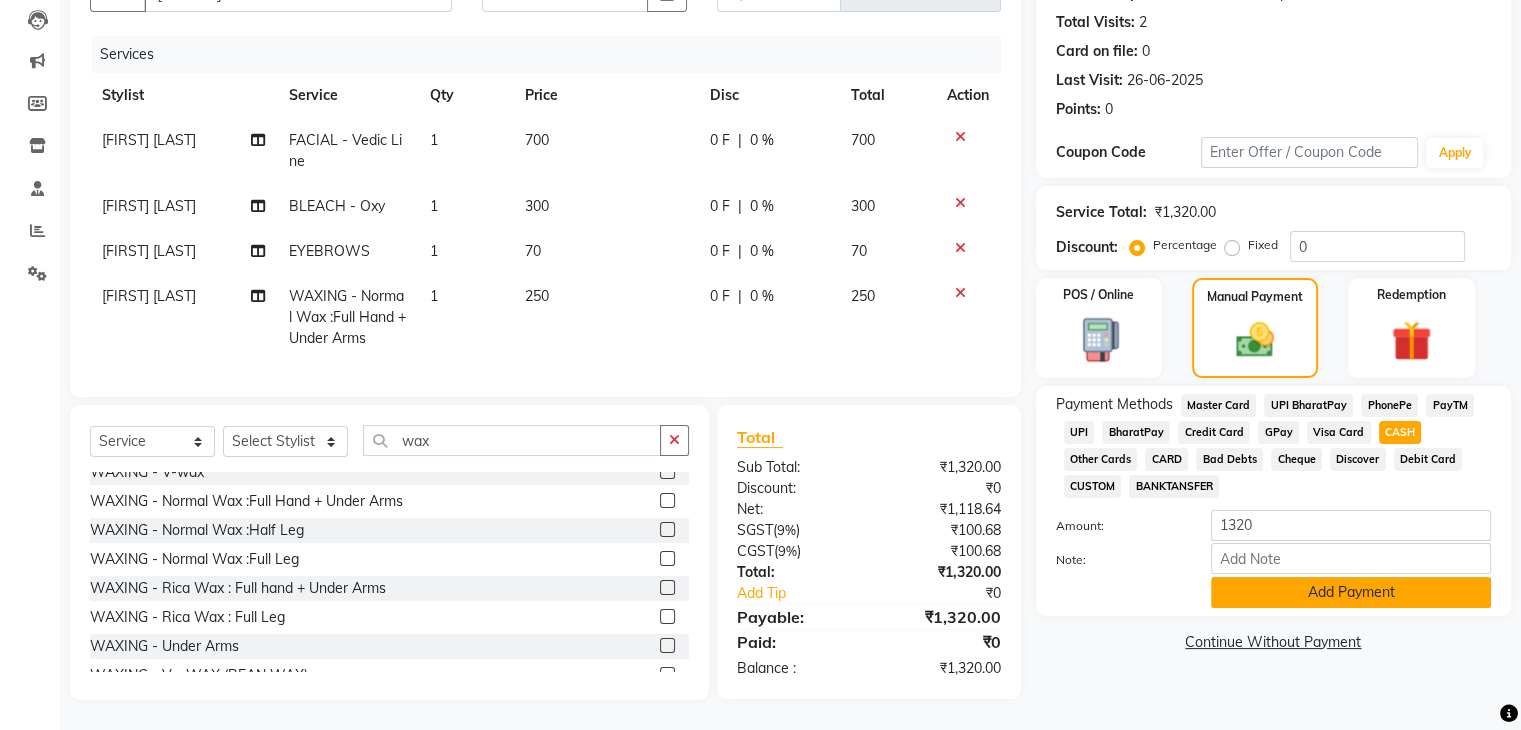 click on "Add Payment" 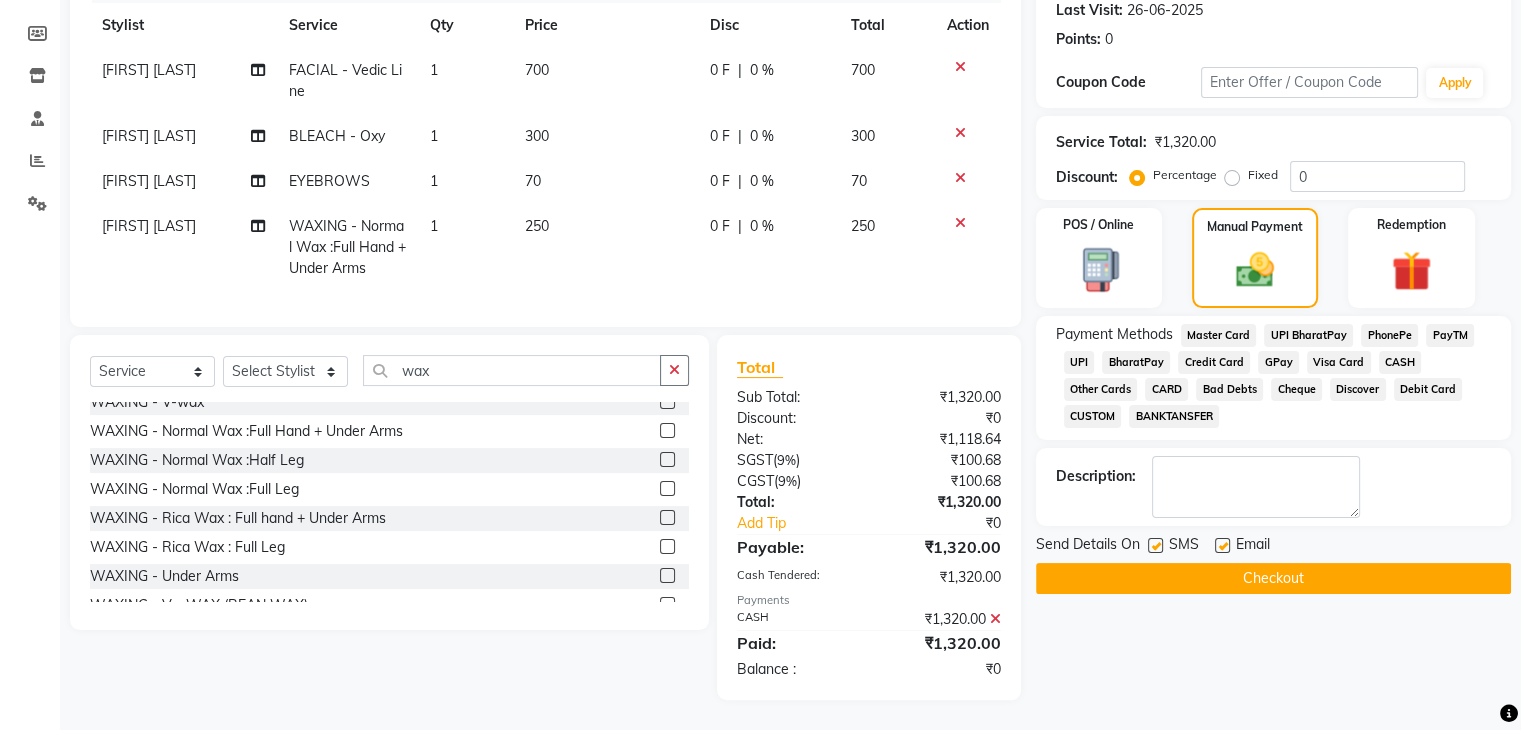 click on "Checkout" 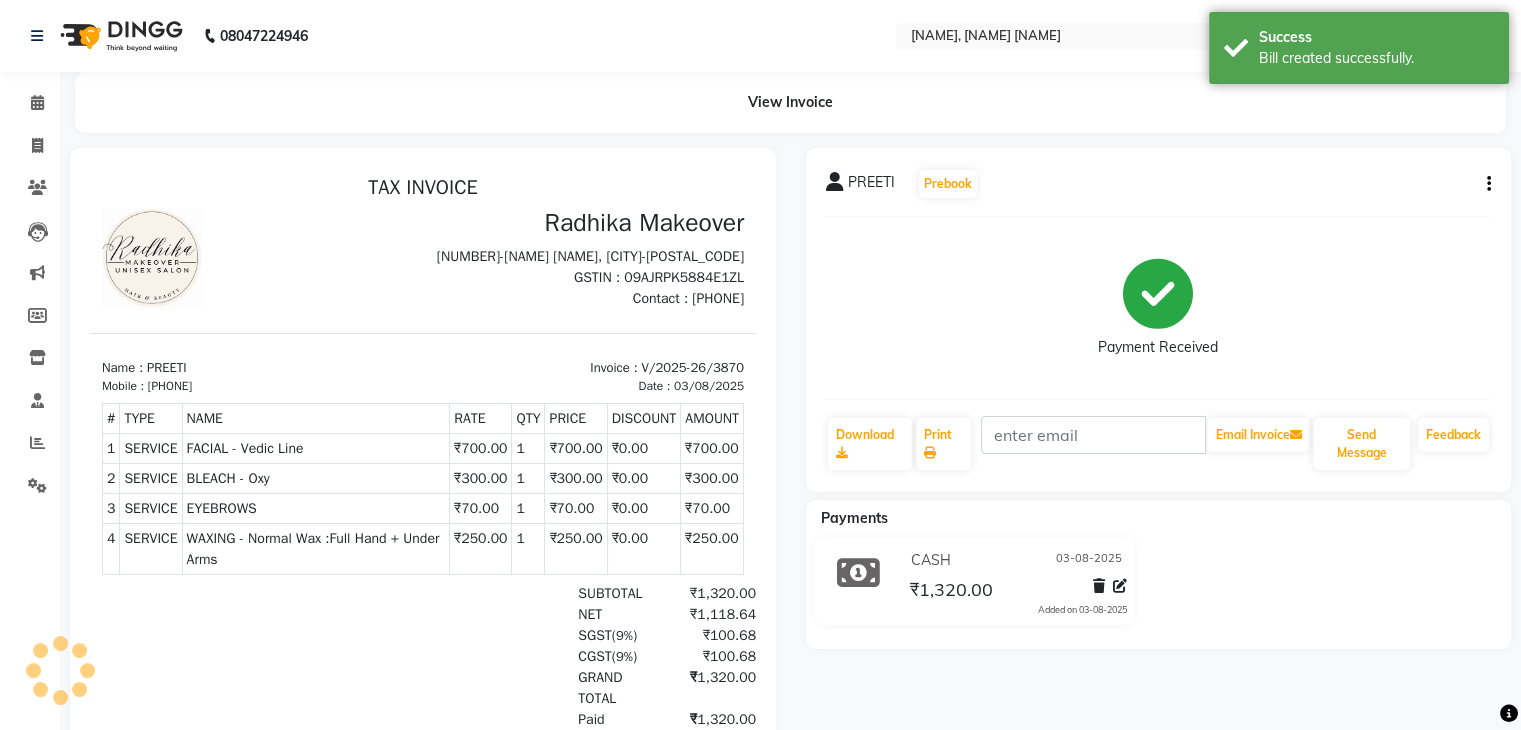 scroll, scrollTop: 0, scrollLeft: 0, axis: both 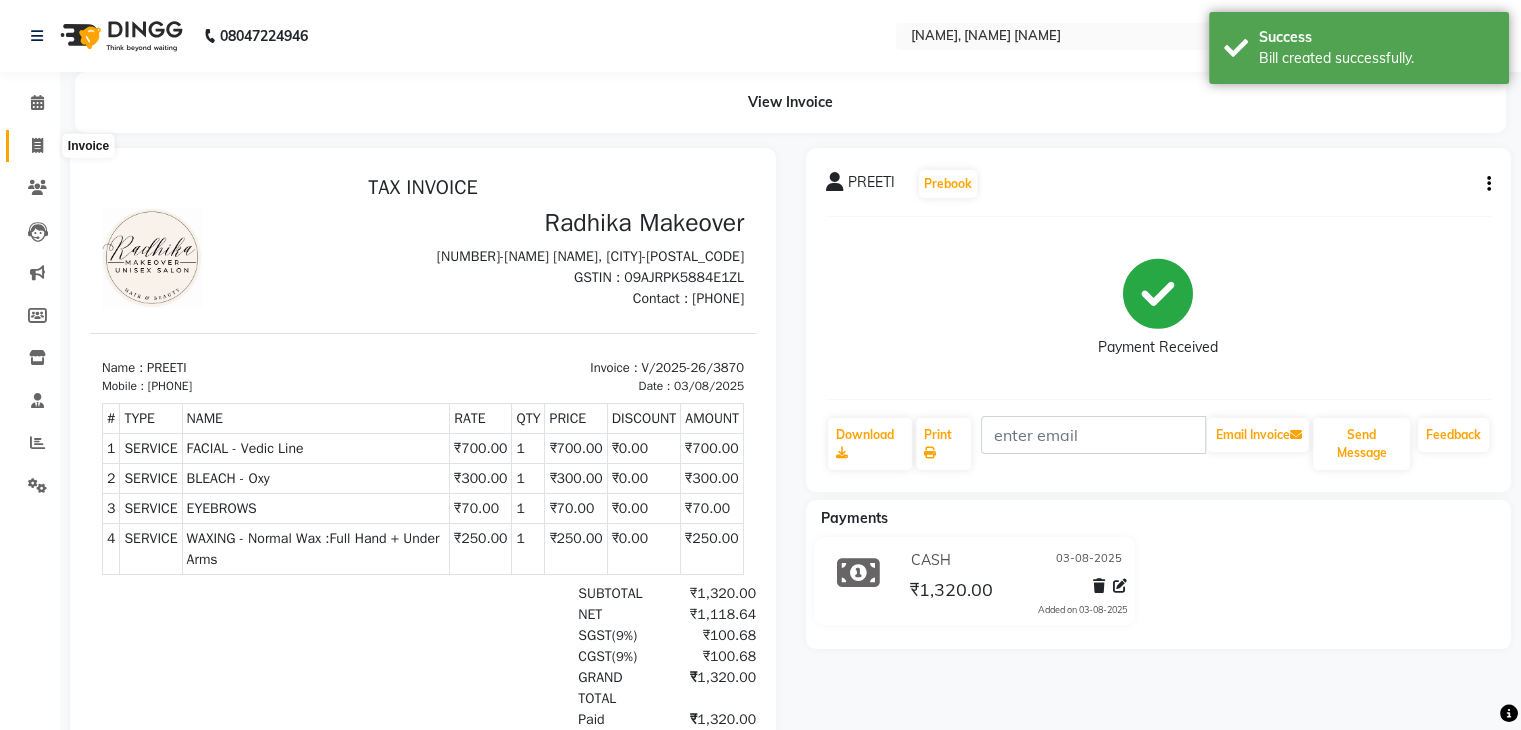click 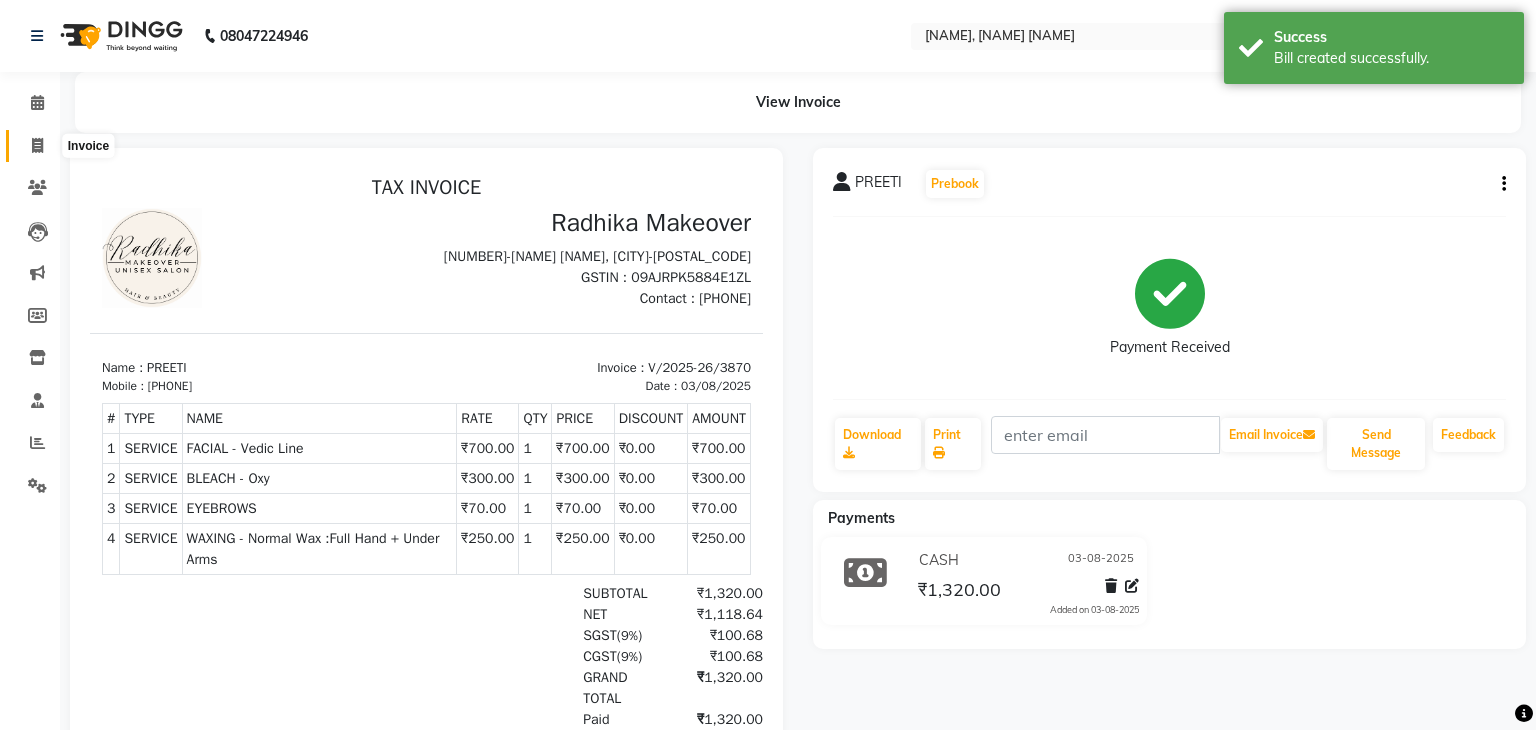 select on "6880" 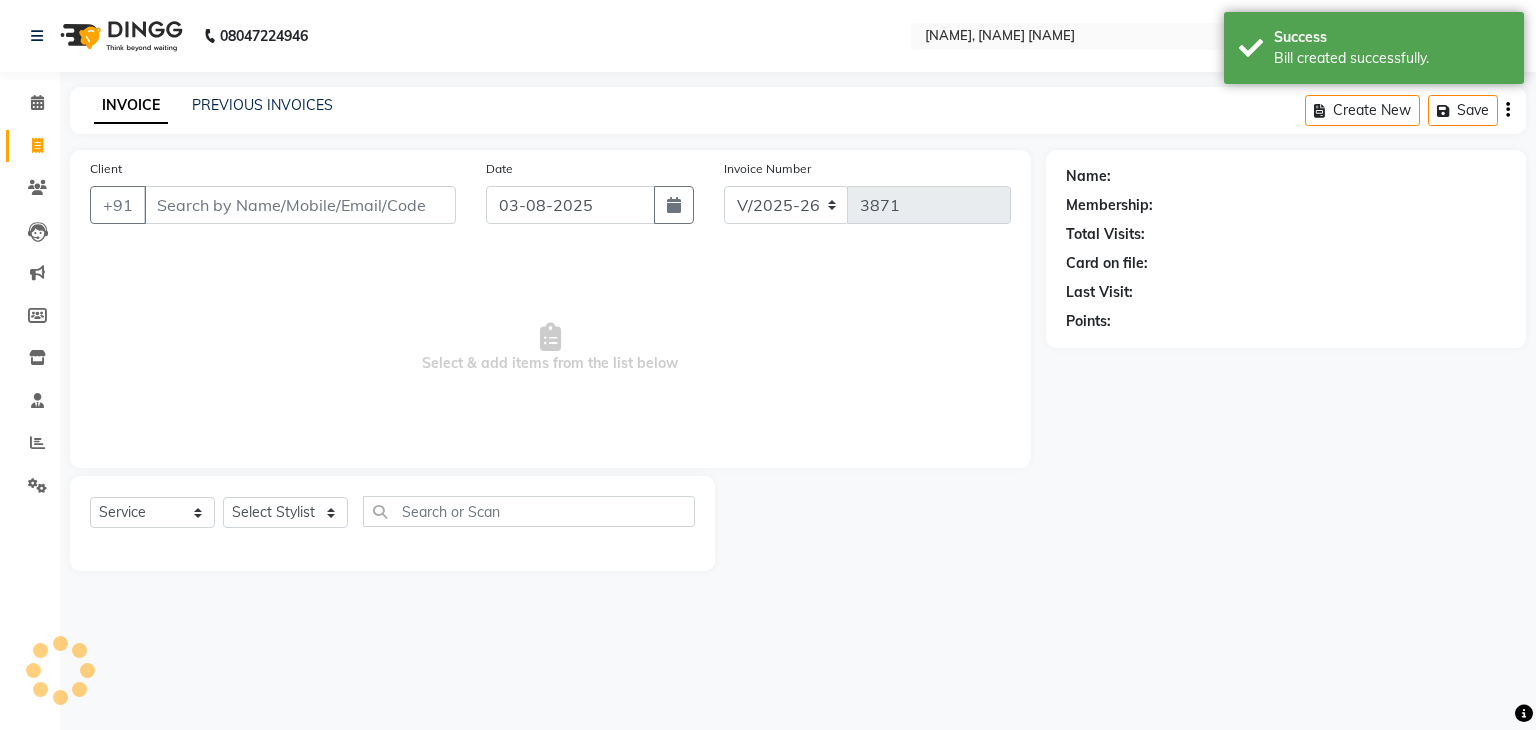 click on "Client" at bounding box center [300, 205] 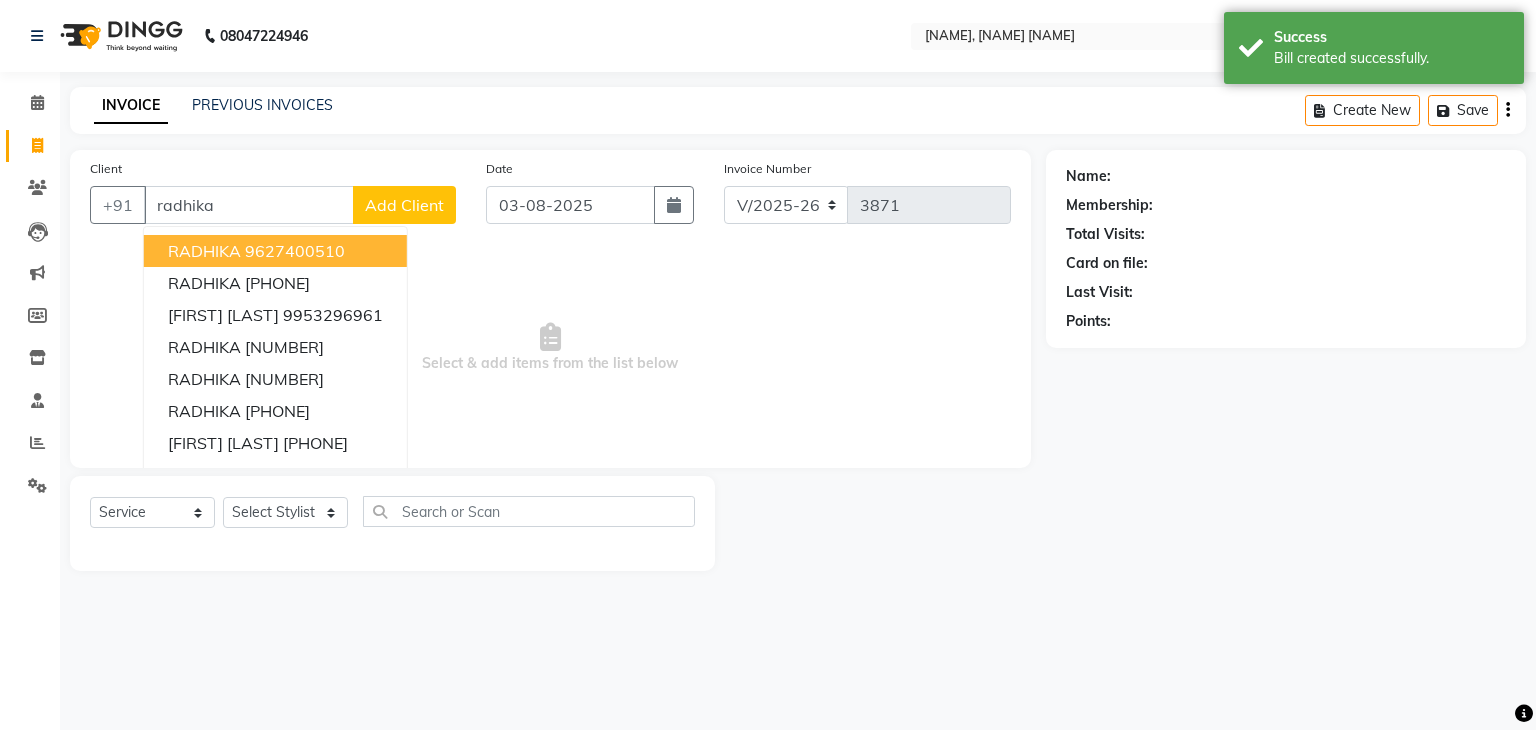 click on "RADHIKA" at bounding box center (204, 251) 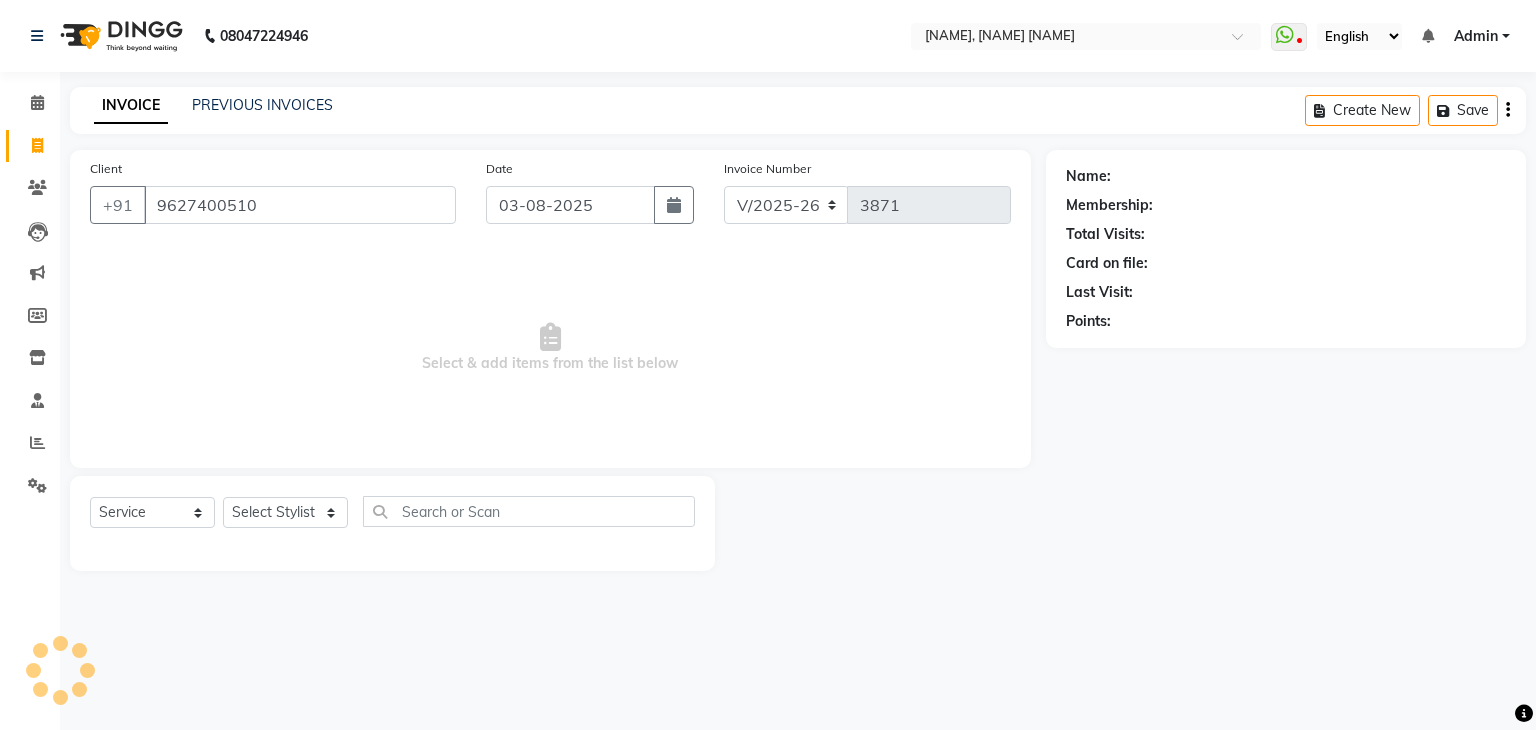 type on "9627400510" 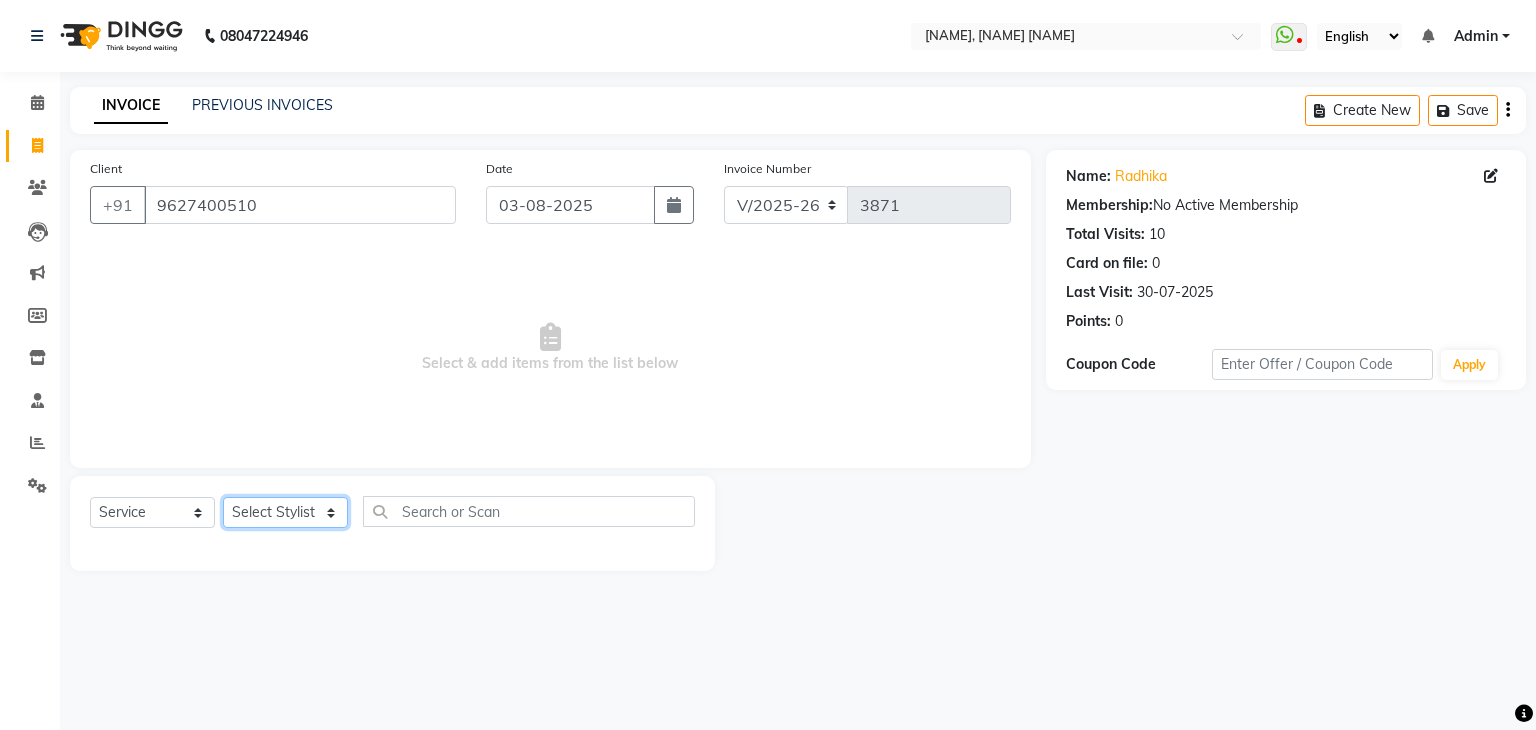 click on "Select Stylist [FIRST] [LAST] [FIRST] [LAST] [FIRST] [LAST] [FIRST] [LAST] [FIRST] [LAST] [FIRST] [LAST] [FIRST] [LAST] [FIRST] [LAST] [FIRST] [LAST] [FIRST] [LAST] [FIRST] [LAST] [FIRST] [LAST] [FIRST] [LAST] [FIRST] [LAST] [FIRST] [LAST] [FIRST] [LAST] [FIRST] [LAST] [FIRST] [LAST] [FIRST] [LAST] [FIRST] [LAST] [FIRST] [LAST] [FIRST] [LAST] [FIRST] [LAST] [FIRST] [LAST] [FIRST] [LAST]" 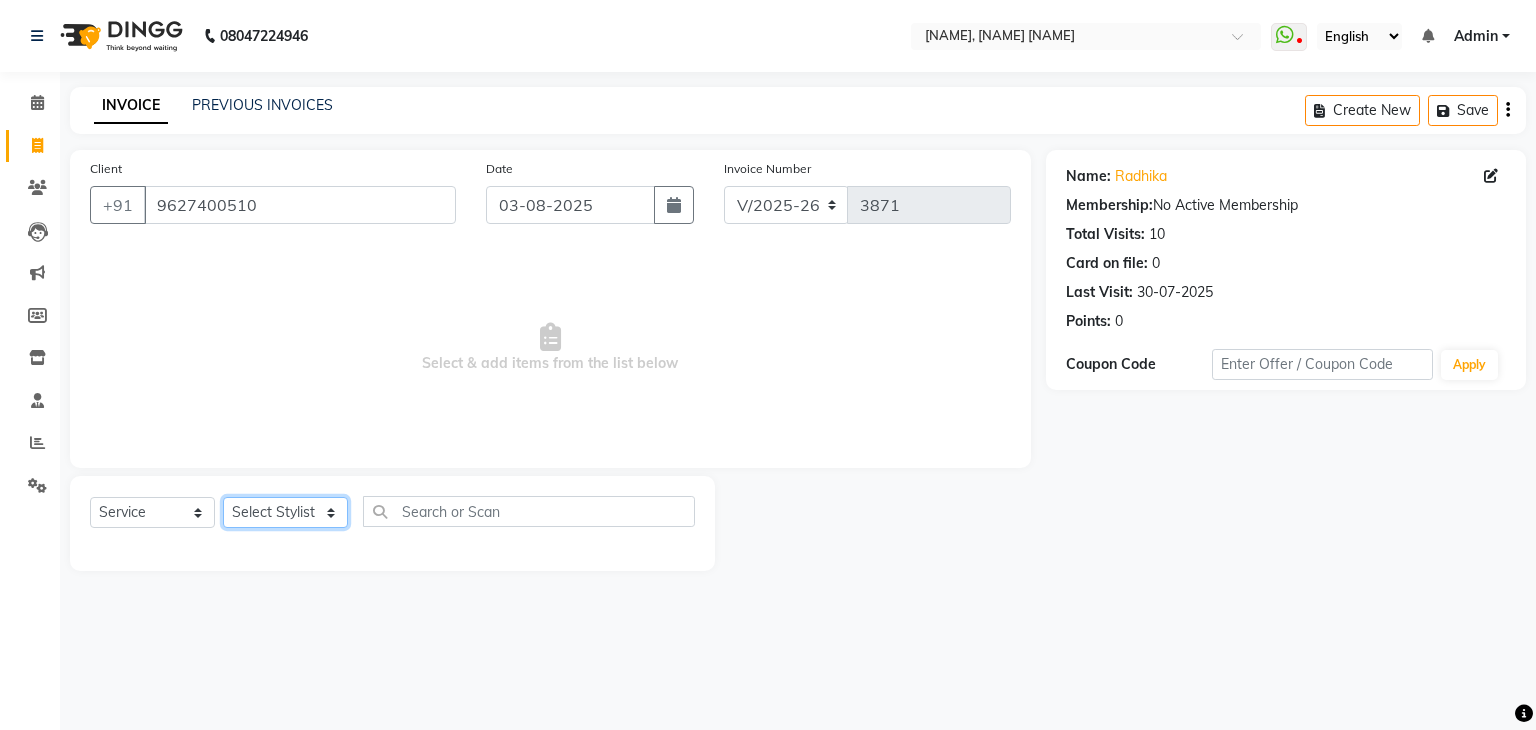 select on "53887" 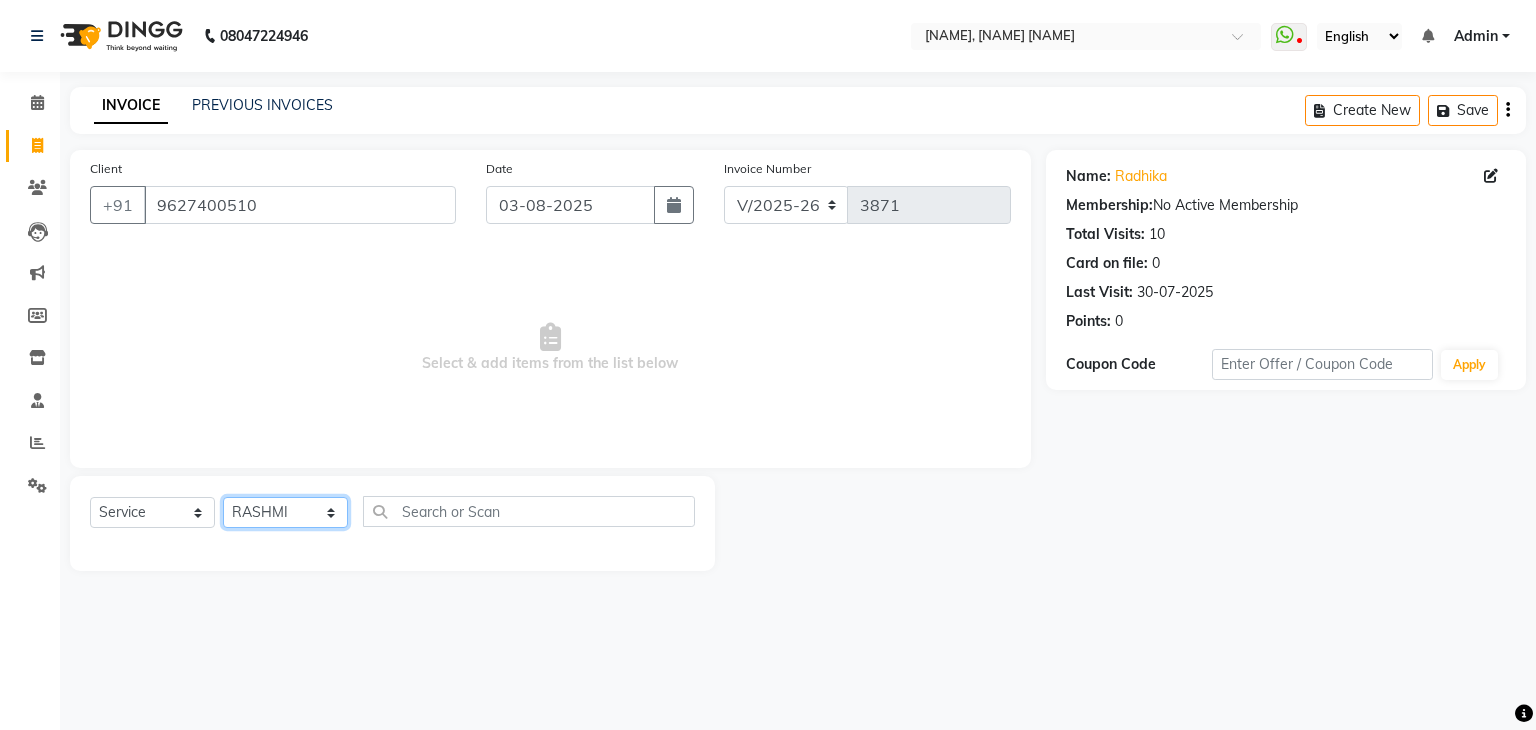 click on "Select Stylist [FIRST] [LAST] [FIRST] [LAST] [FIRST] [LAST] [FIRST] [LAST] [FIRST] [LAST] [FIRST] [LAST] [FIRST] [LAST] [FIRST] [LAST] [FIRST] [LAST] [FIRST] [LAST] [FIRST] [LAST] [FIRST] [LAST] [FIRST] [LAST] [FIRST] [LAST] [FIRST] [LAST] [FIRST] [LAST] [FIRST] [LAST] [FIRST] [LAST] [FIRST] [LAST] [FIRST] [LAST] [FIRST] [LAST] [FIRST] [LAST] [FIRST] [LAST] [FIRST] [LAST] [FIRST] [LAST]" 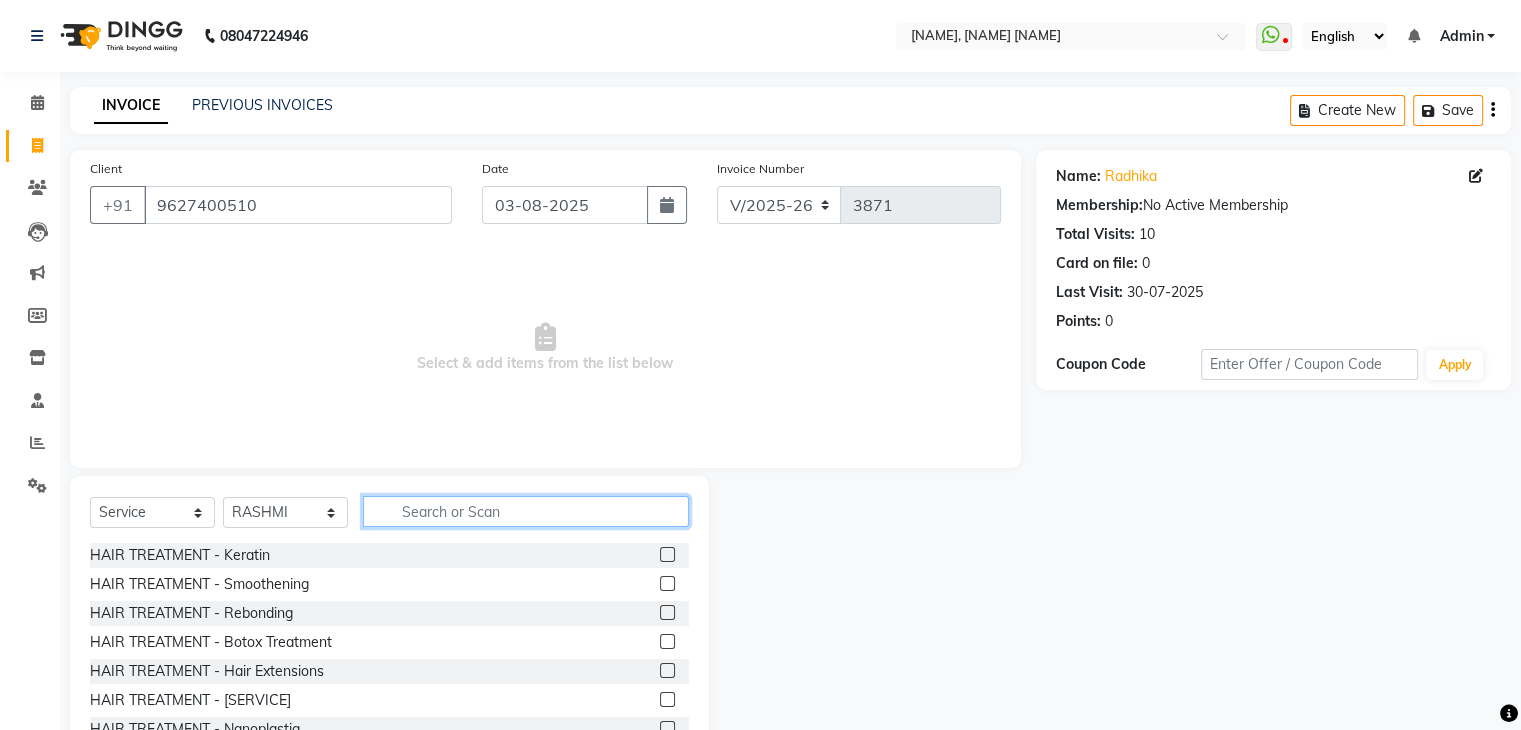 click 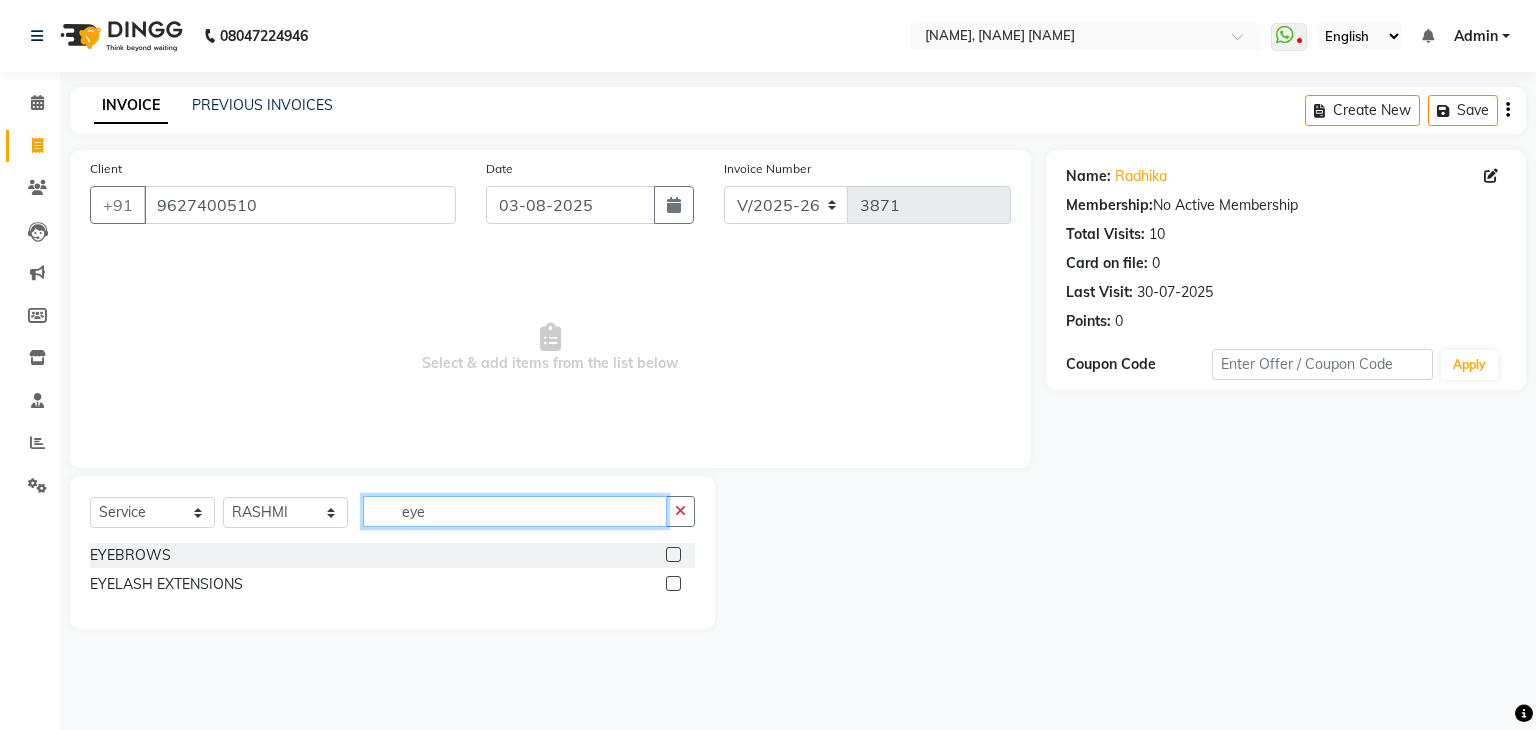 type on "eye" 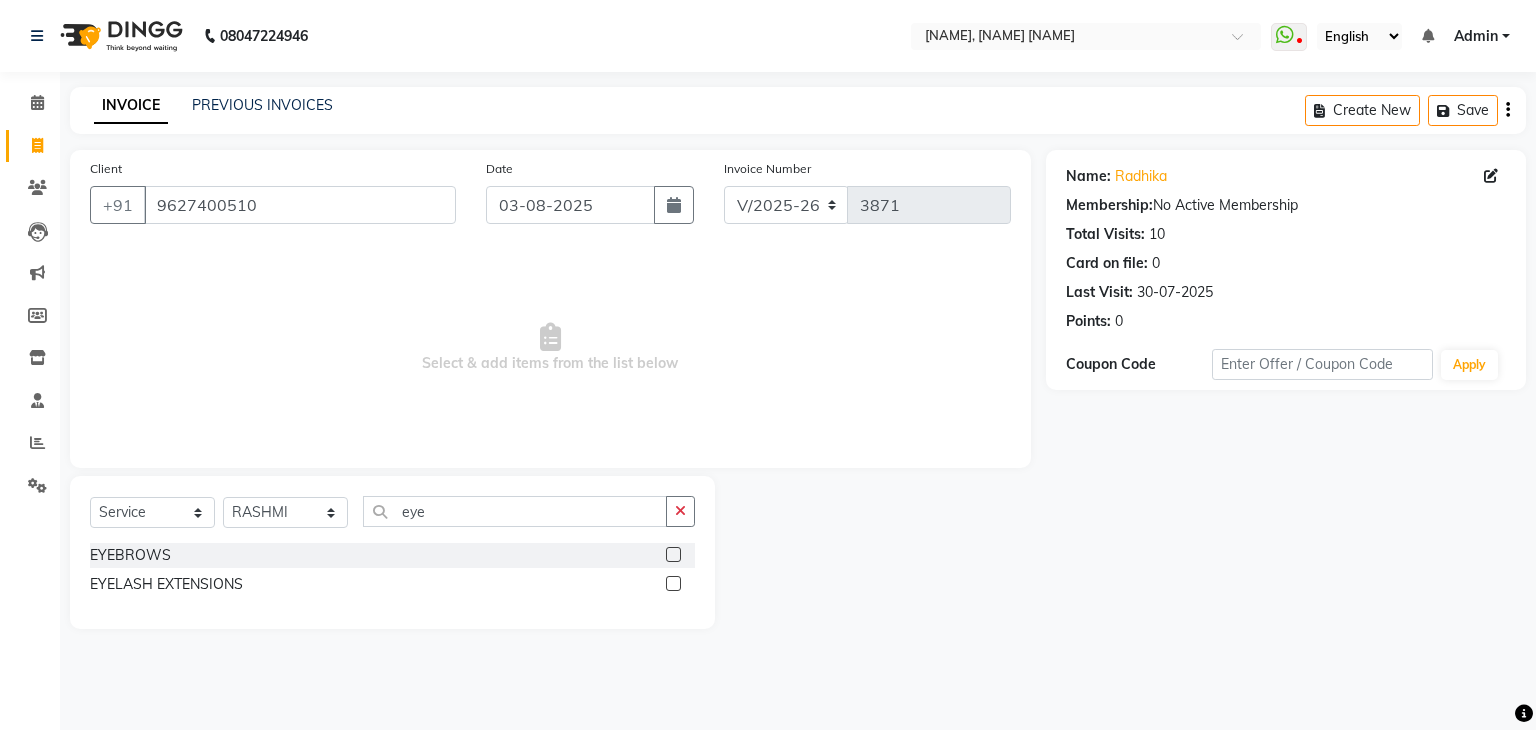 click 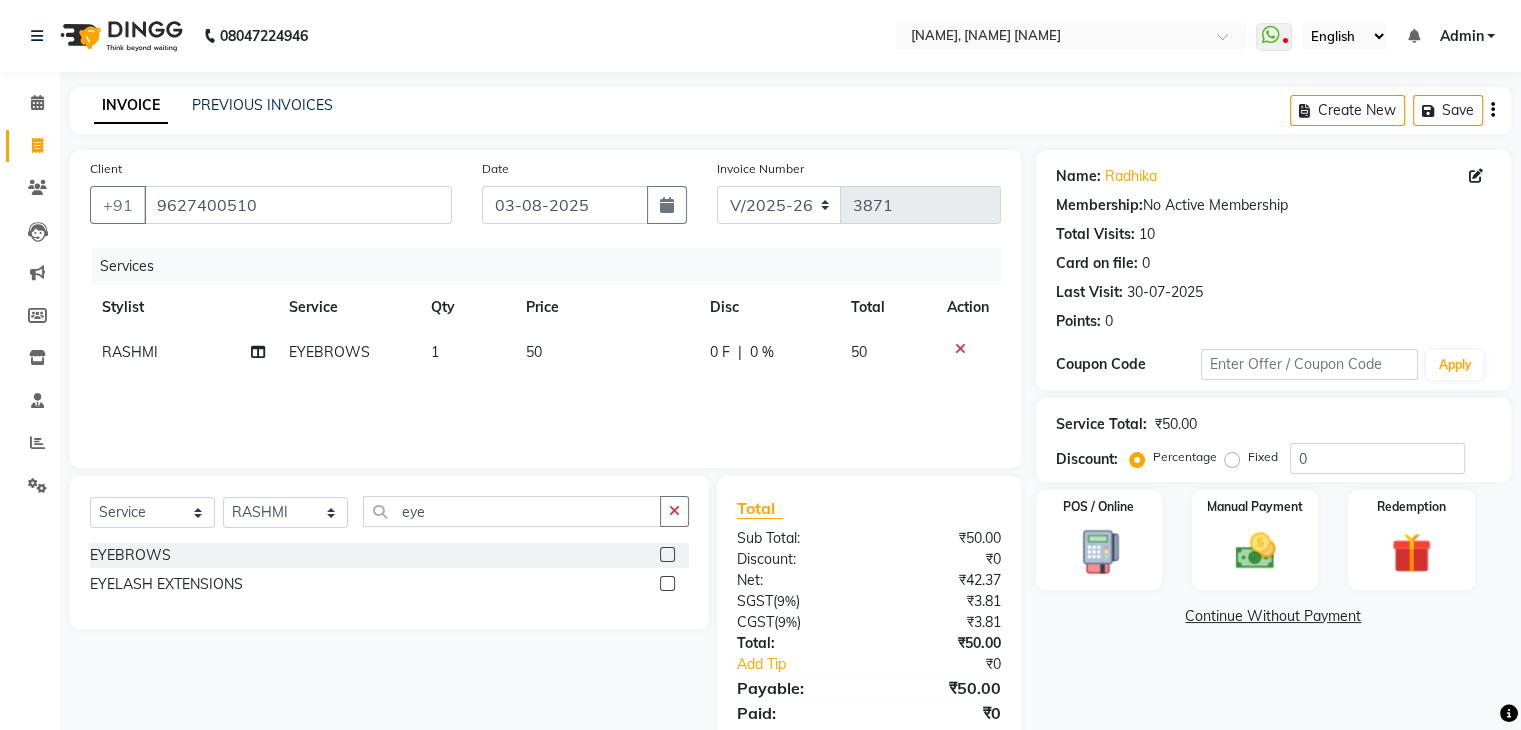 scroll, scrollTop: 71, scrollLeft: 0, axis: vertical 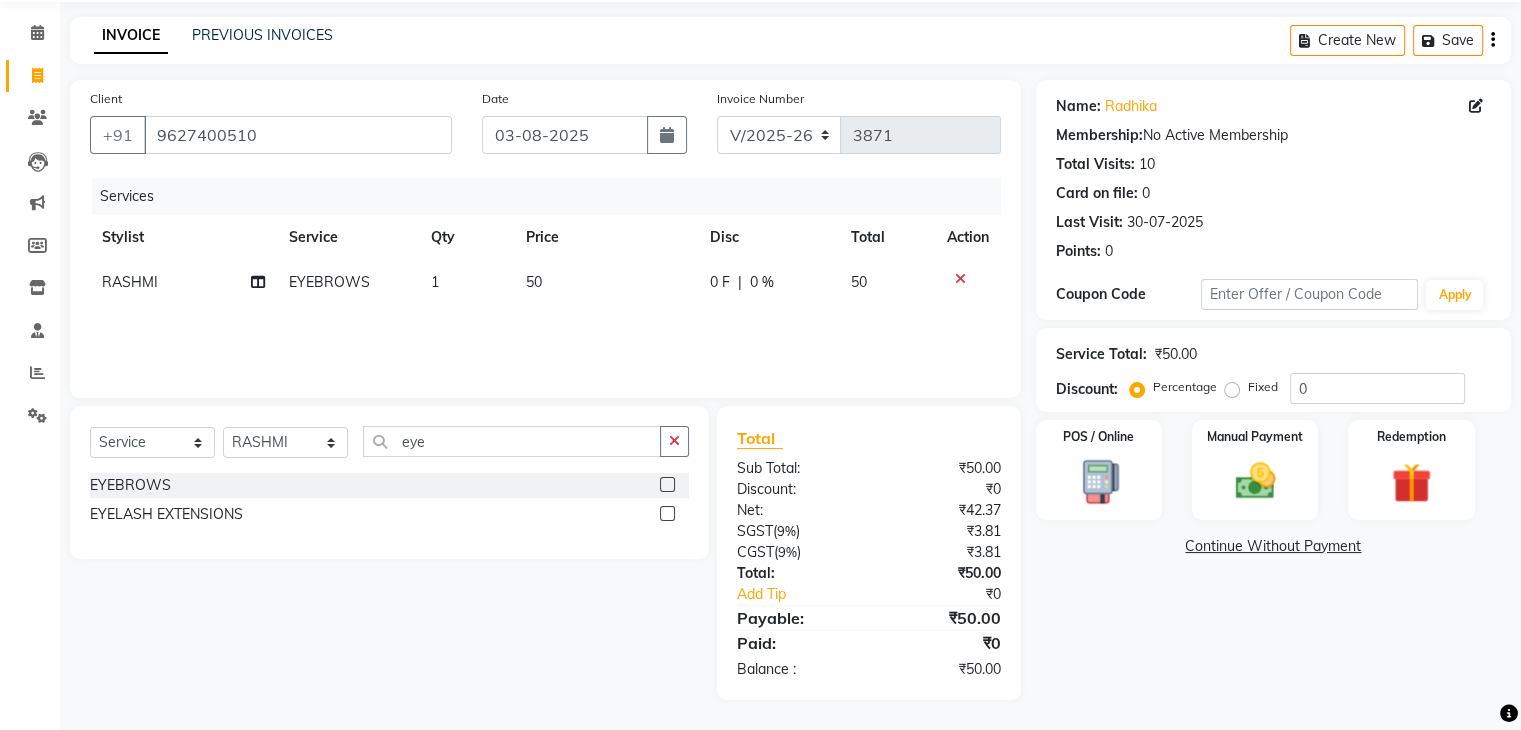 click 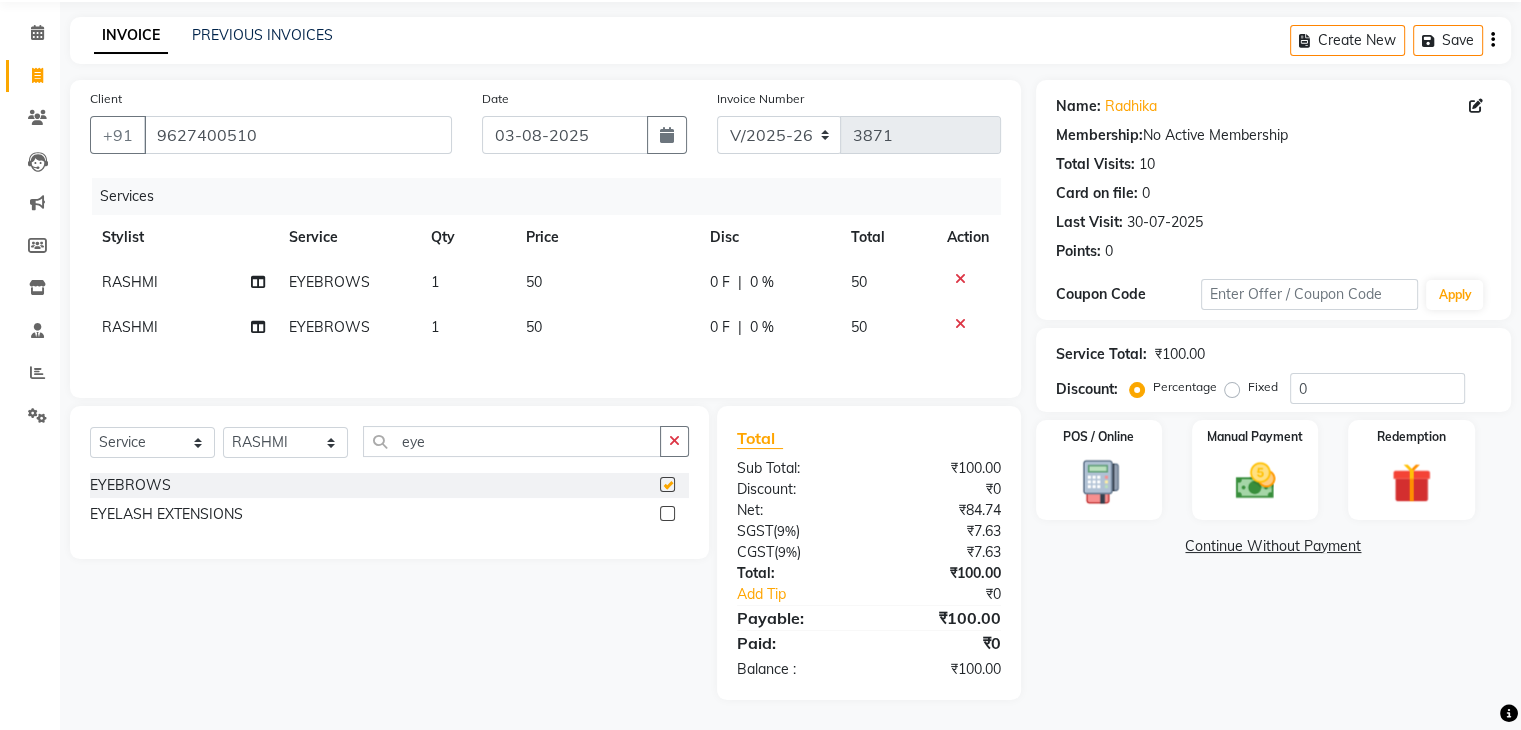 checkbox on "false" 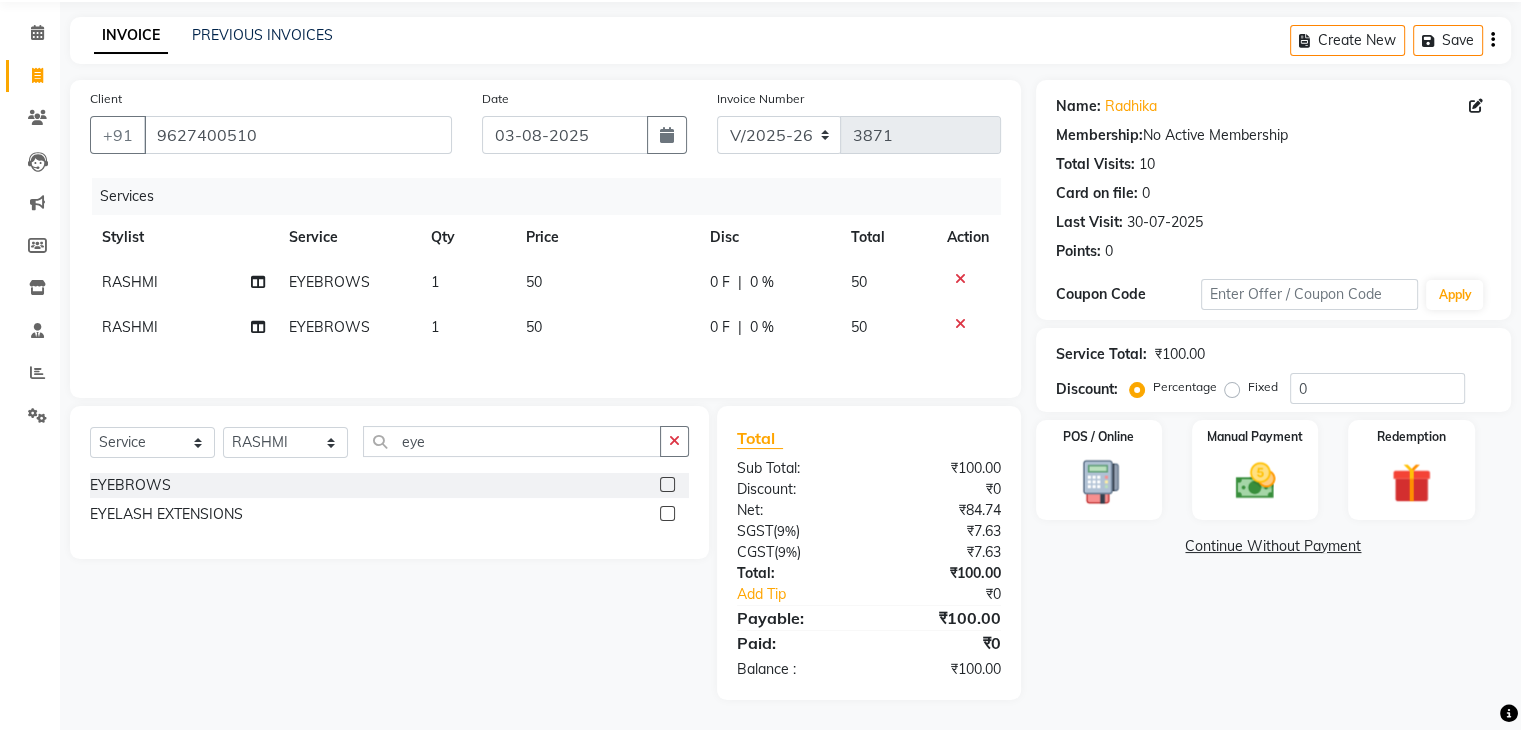 click 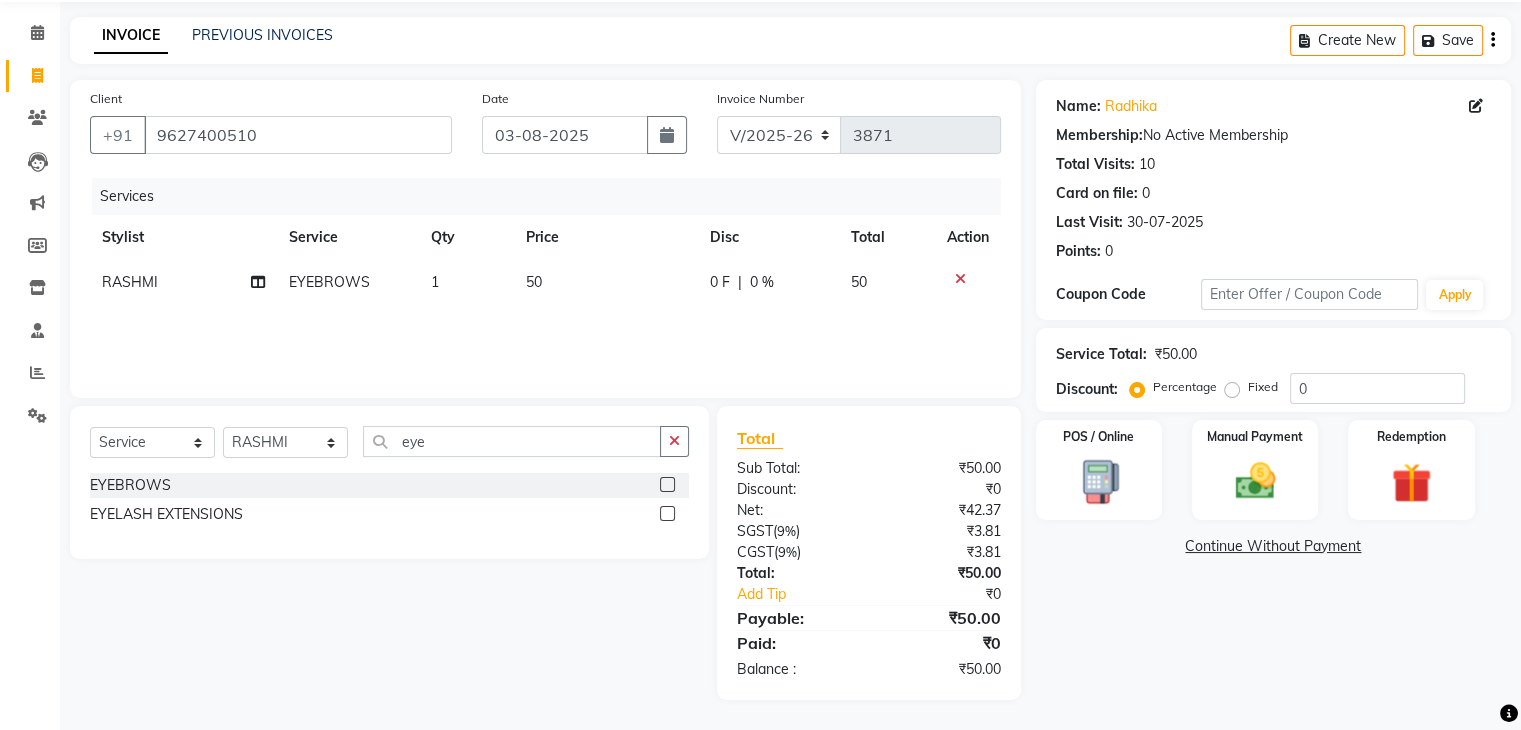 click on "50" 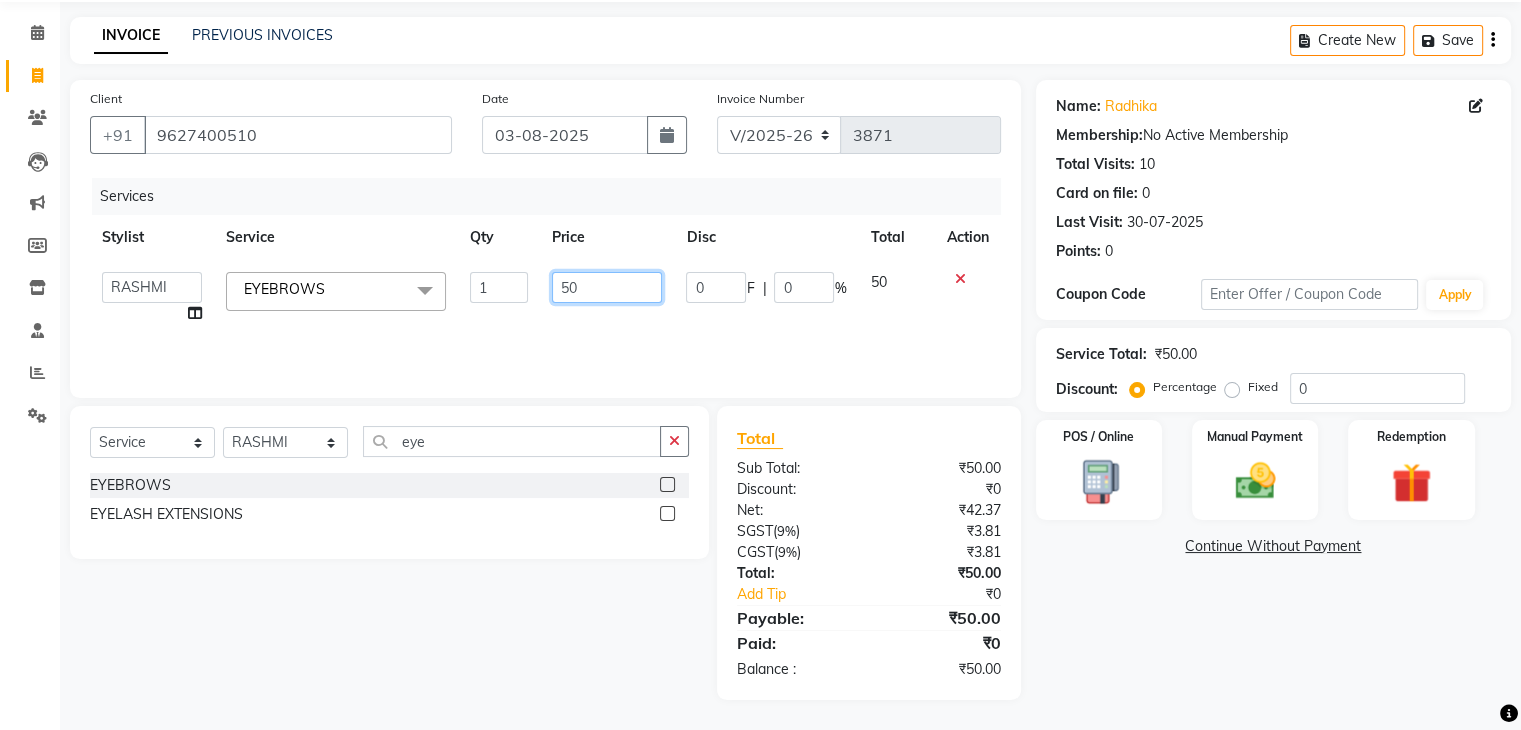 click on "50" 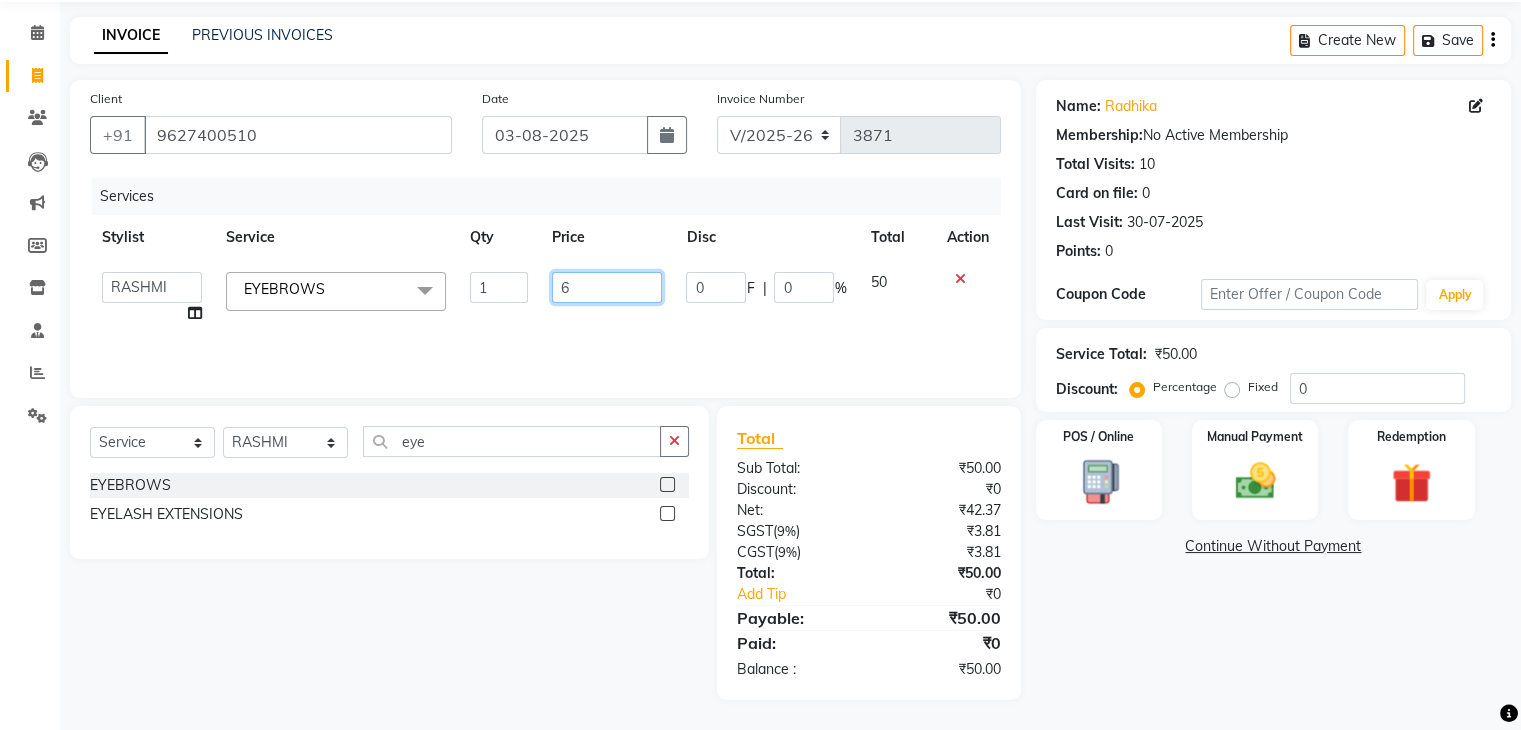 type on "60" 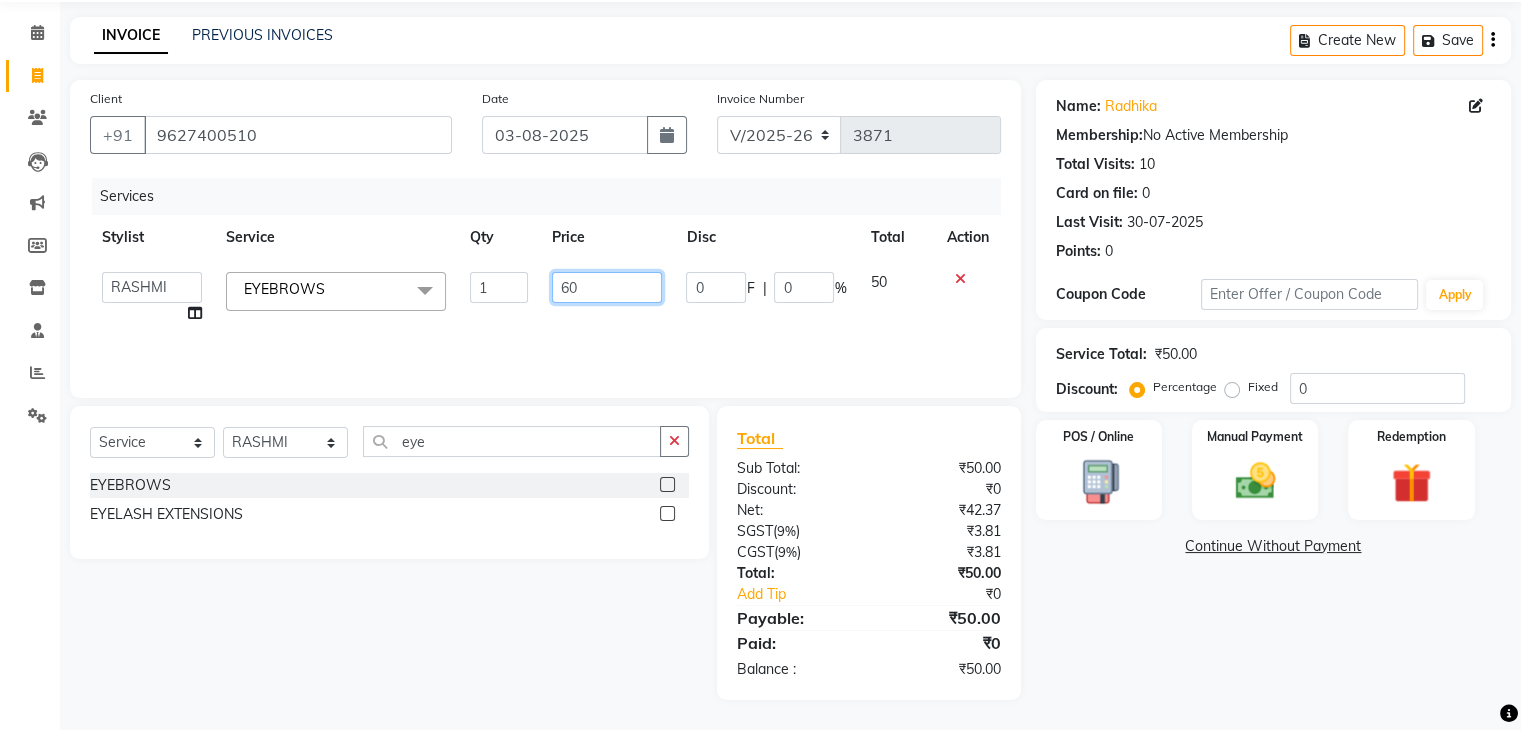 scroll, scrollTop: 0, scrollLeft: 8, axis: horizontal 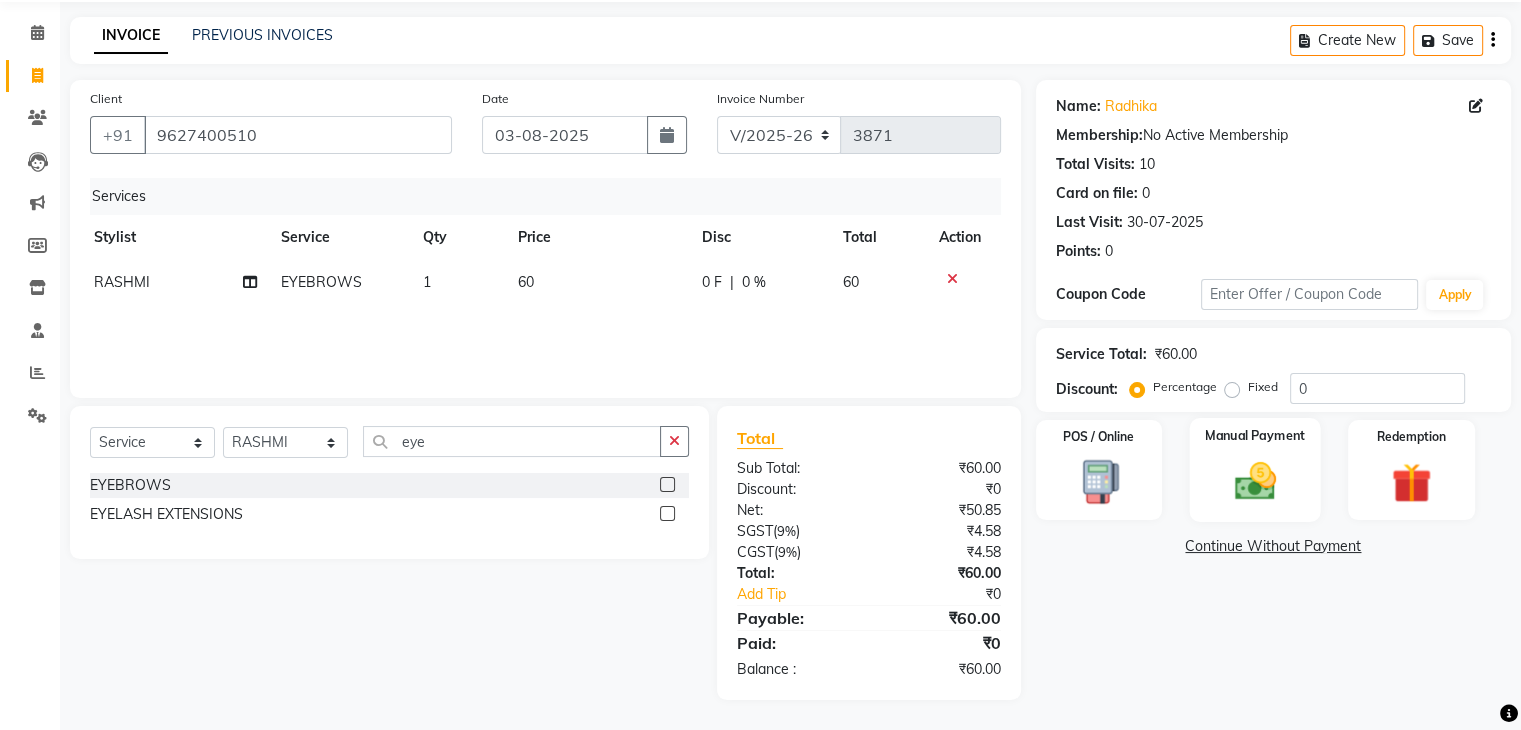 click 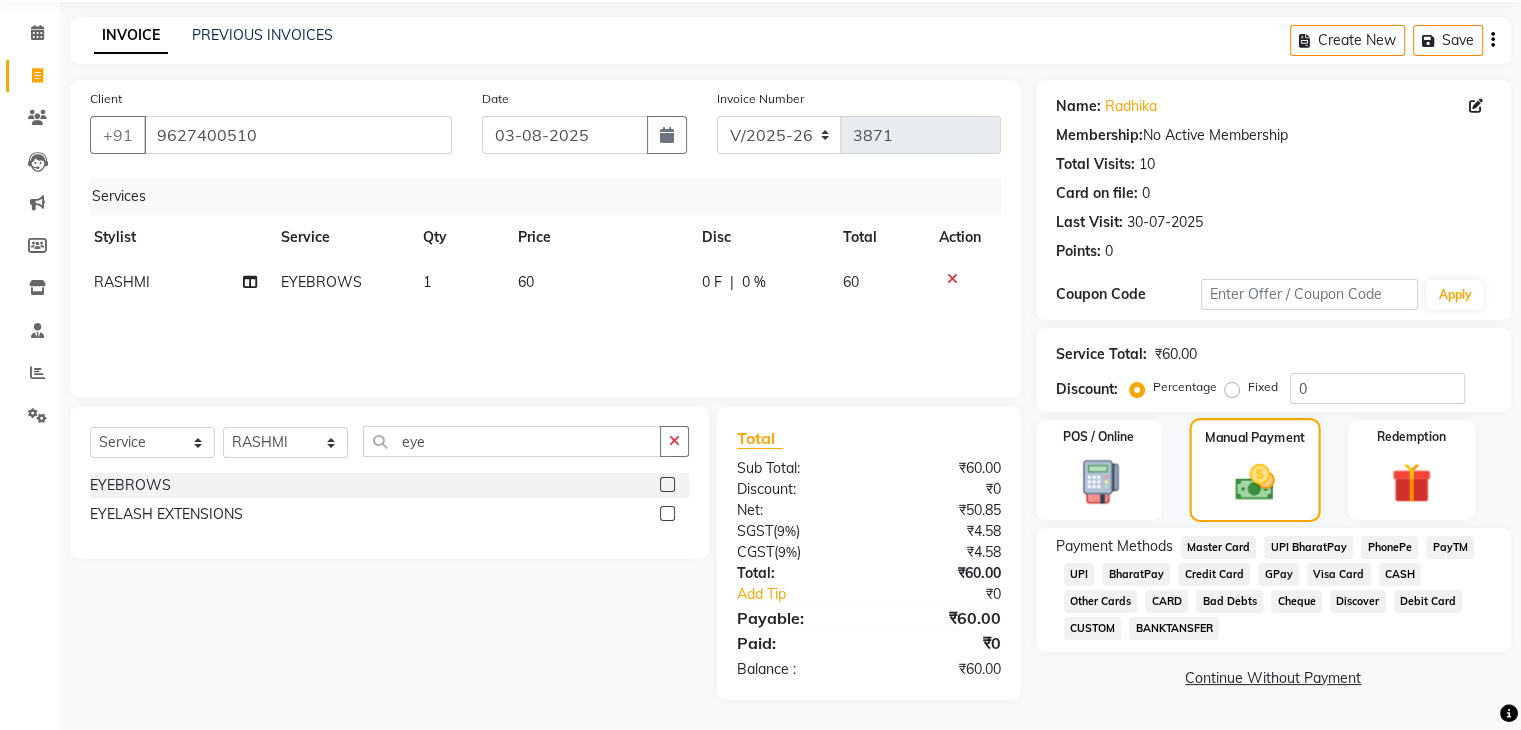 scroll, scrollTop: 70, scrollLeft: 0, axis: vertical 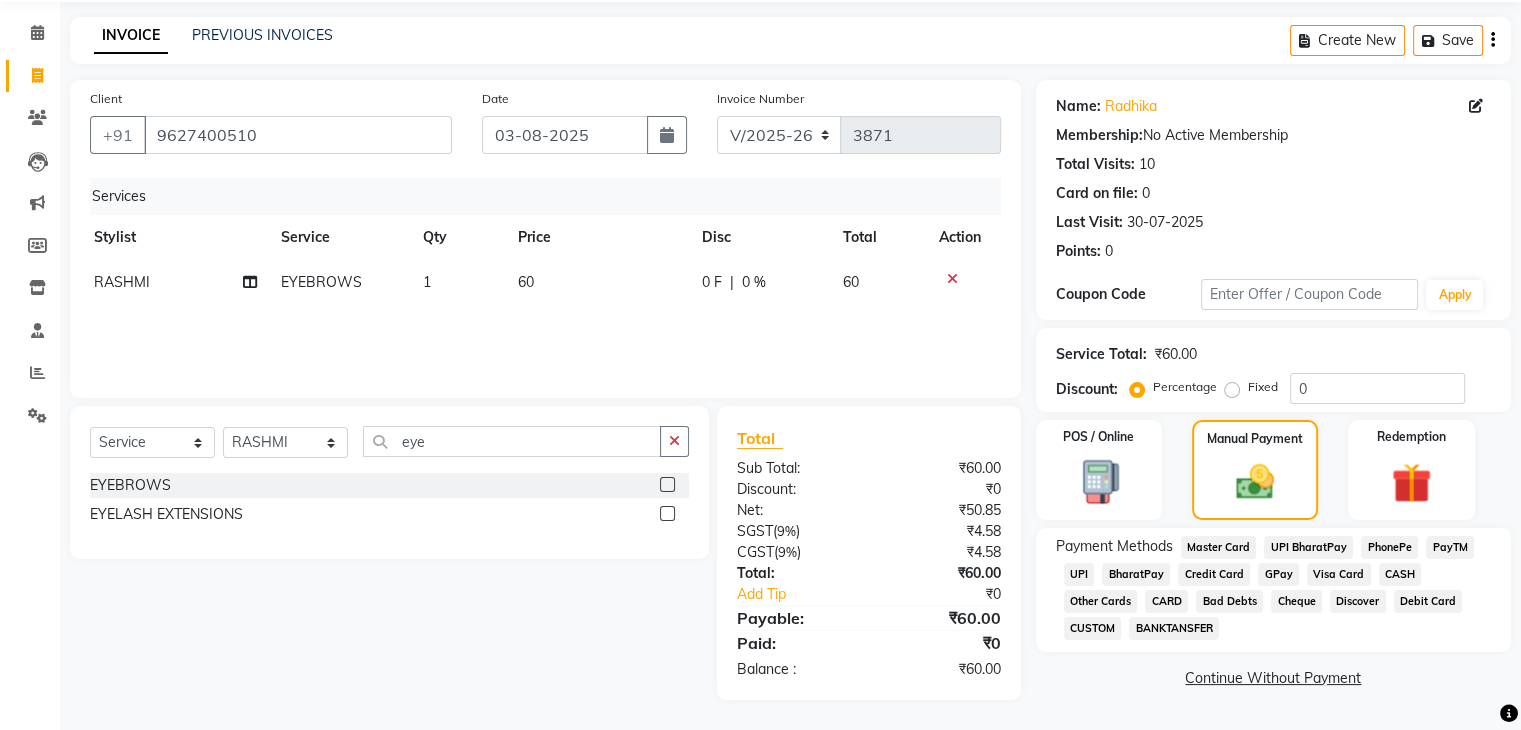 click on "CASH" 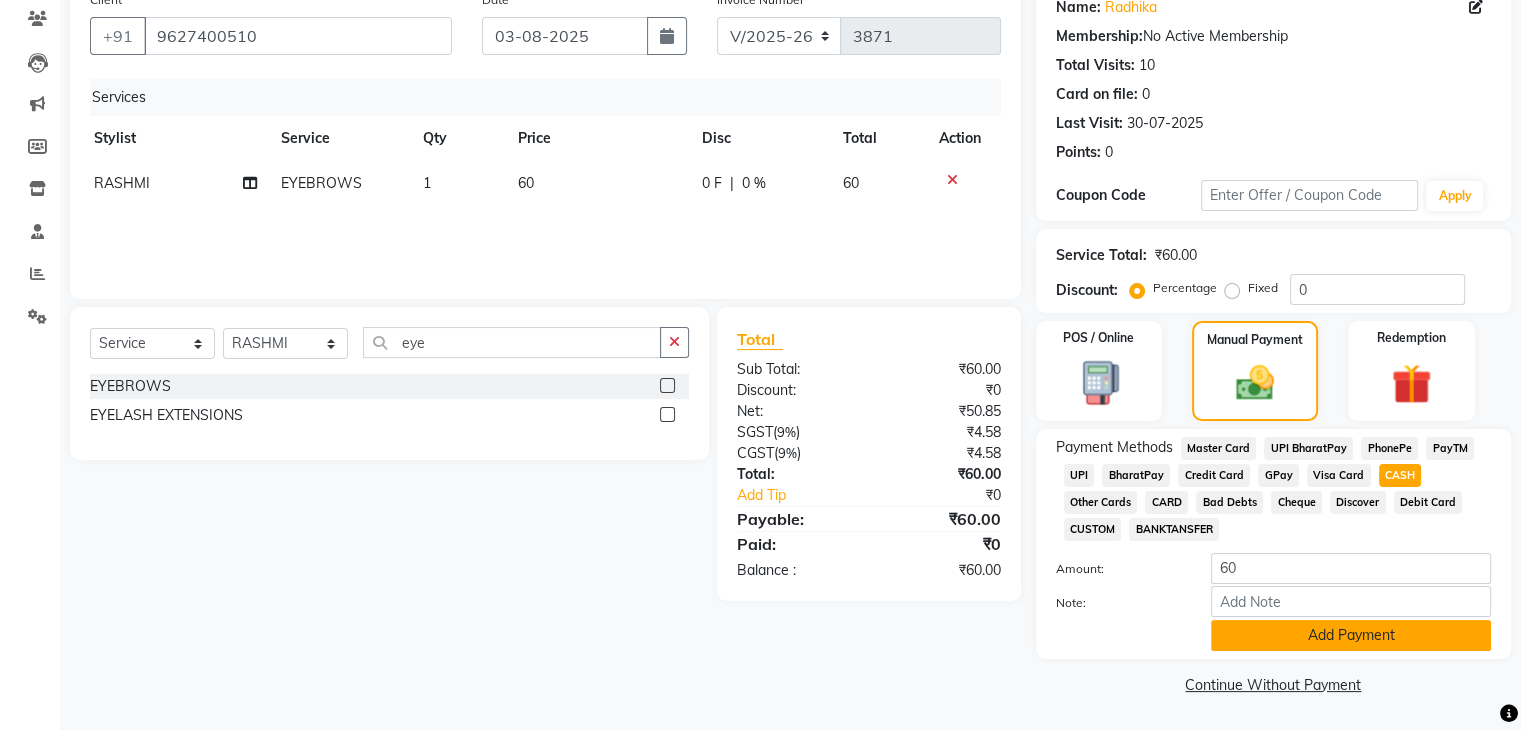 click on "Add Payment" 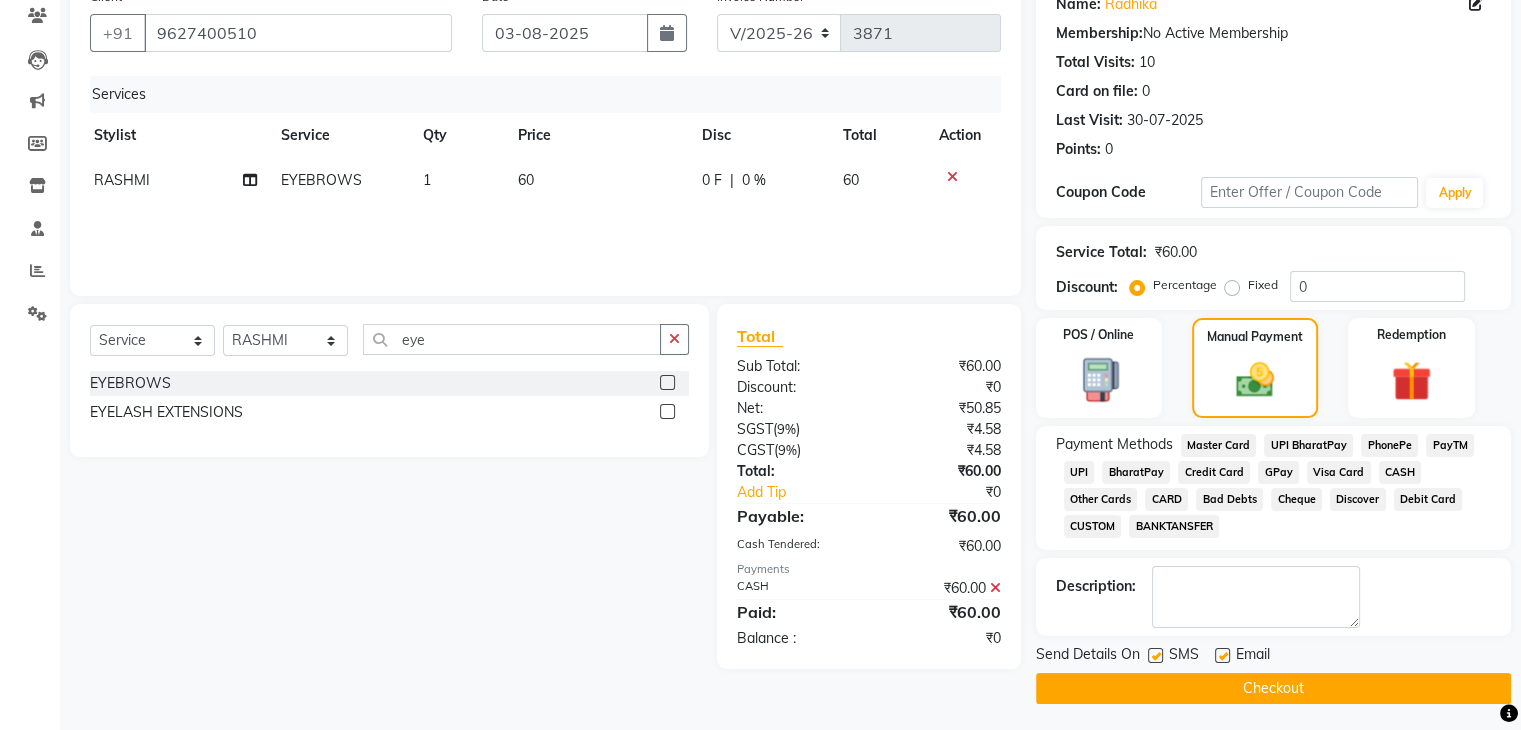 scroll, scrollTop: 178, scrollLeft: 0, axis: vertical 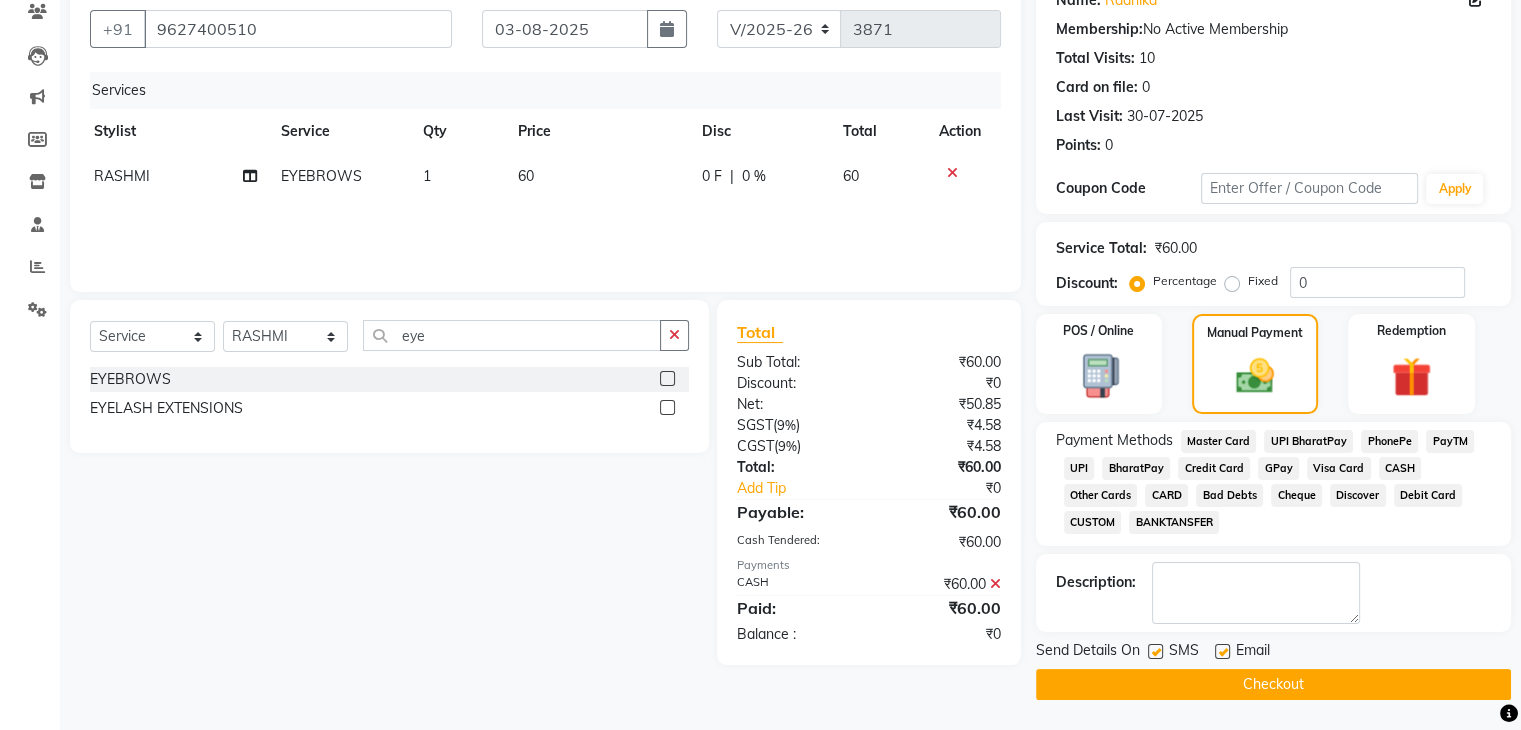click on "Checkout" 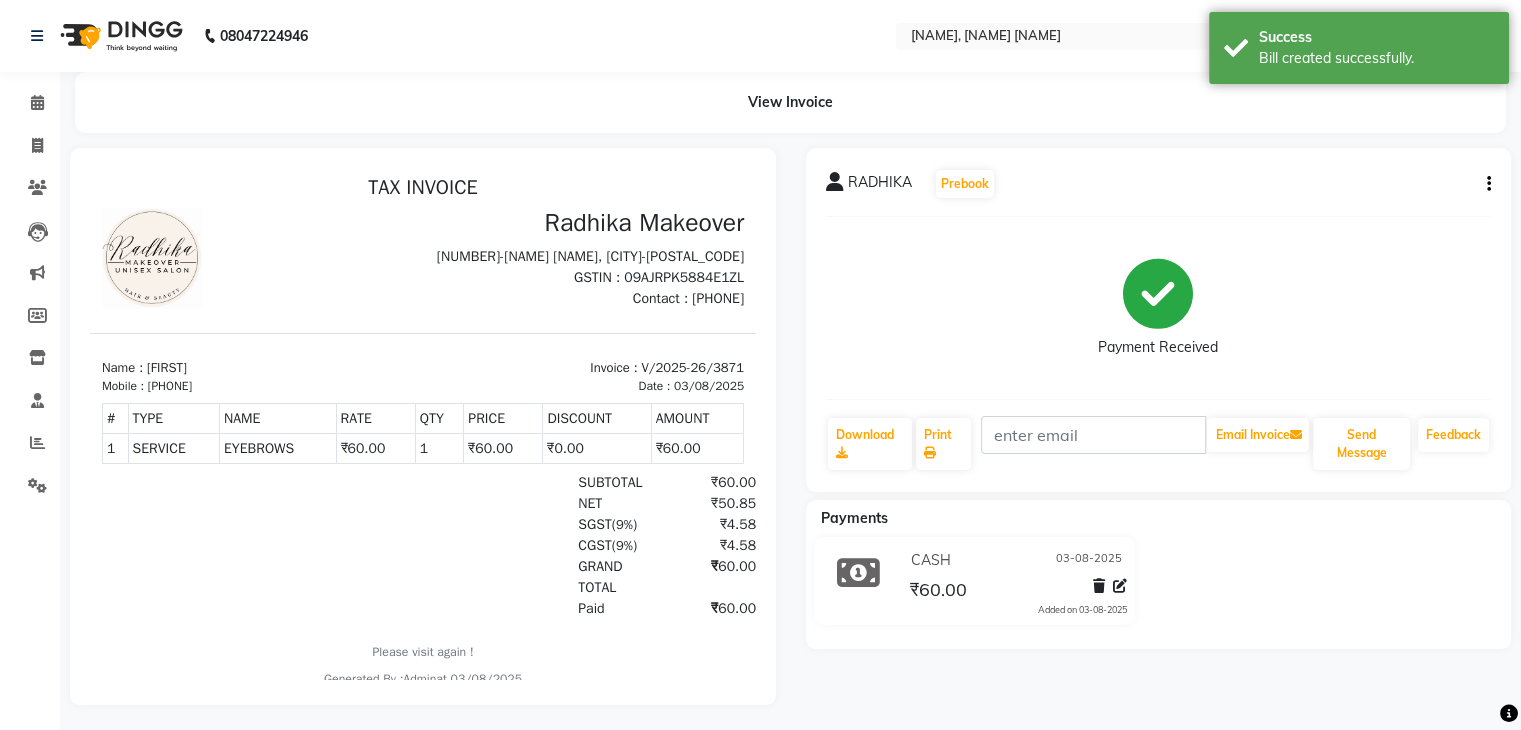 scroll, scrollTop: 0, scrollLeft: 0, axis: both 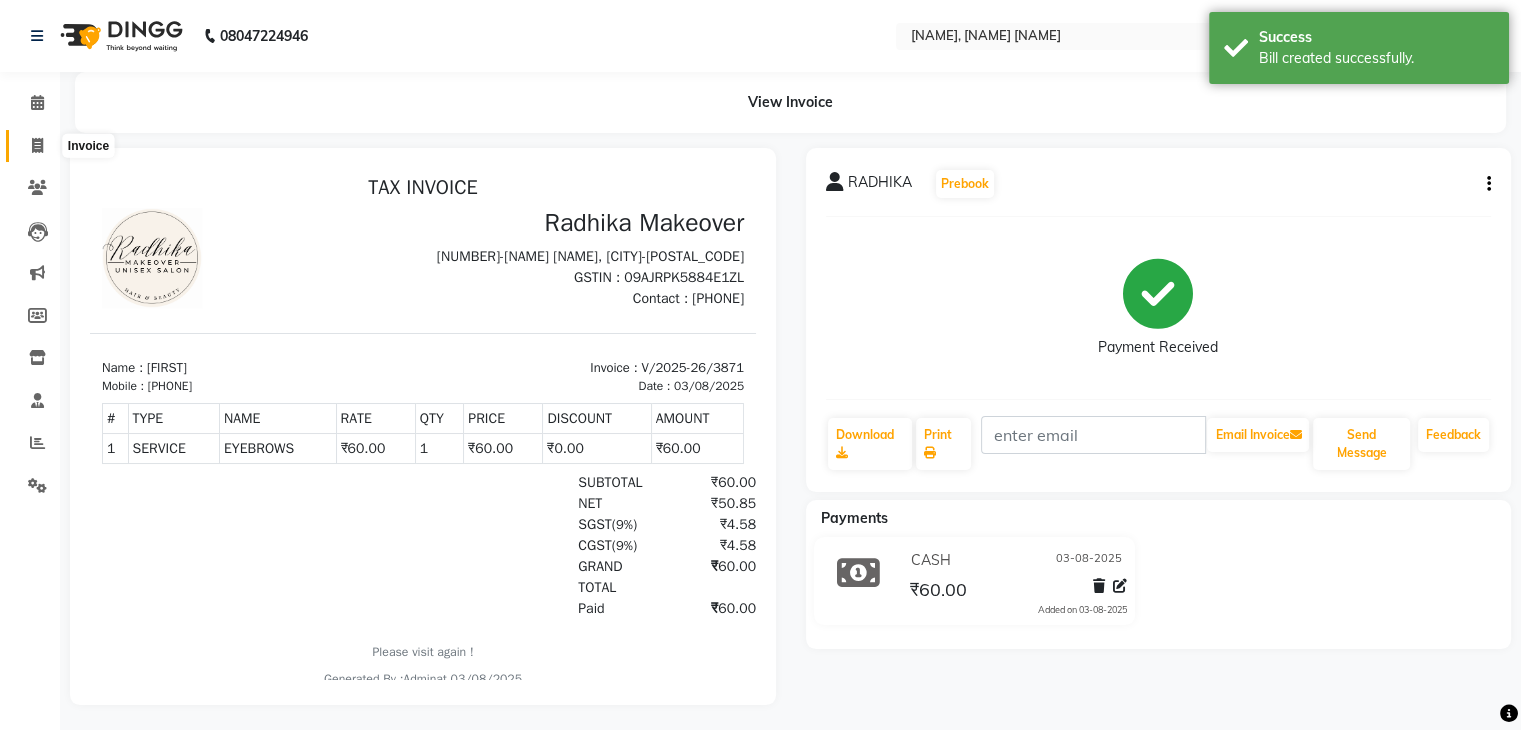 click 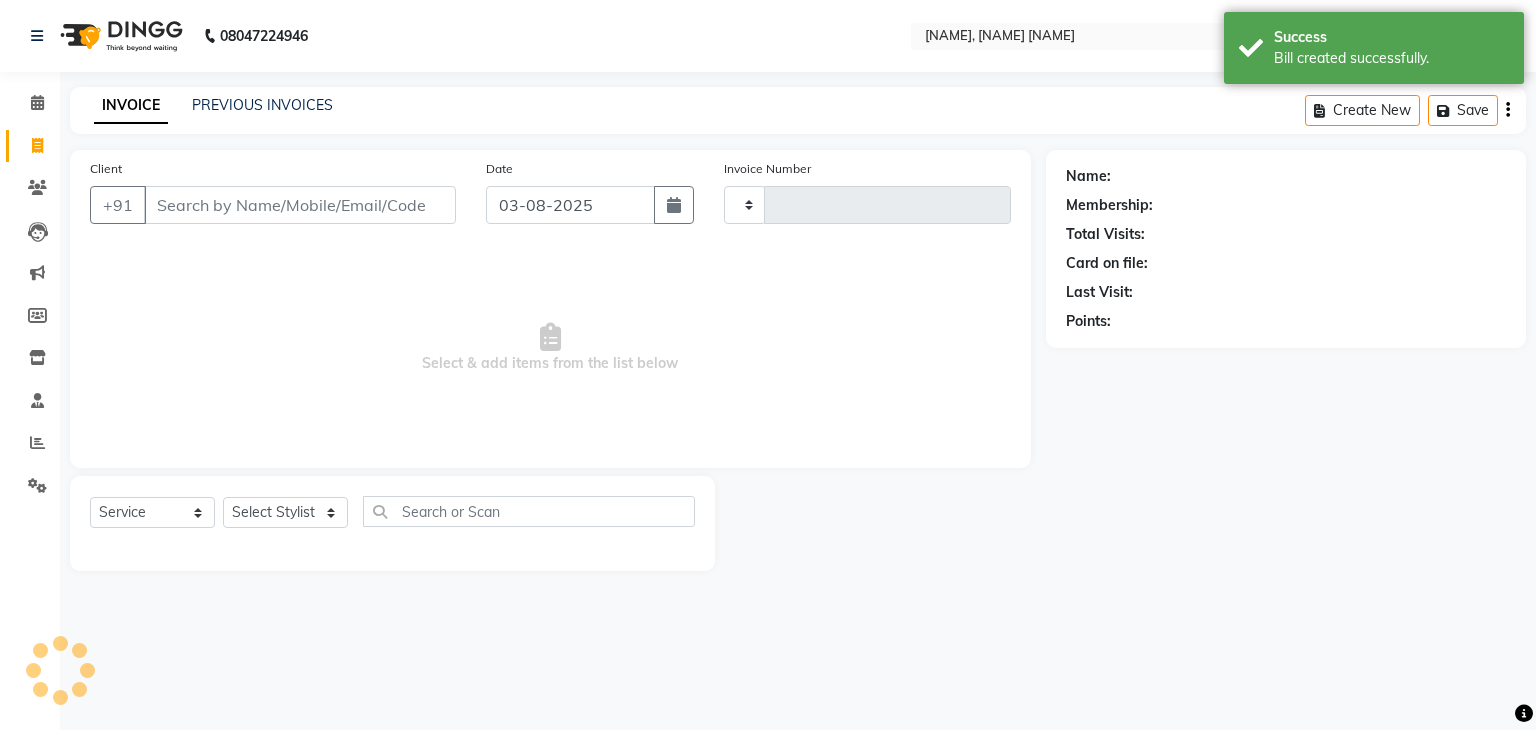 type on "3872" 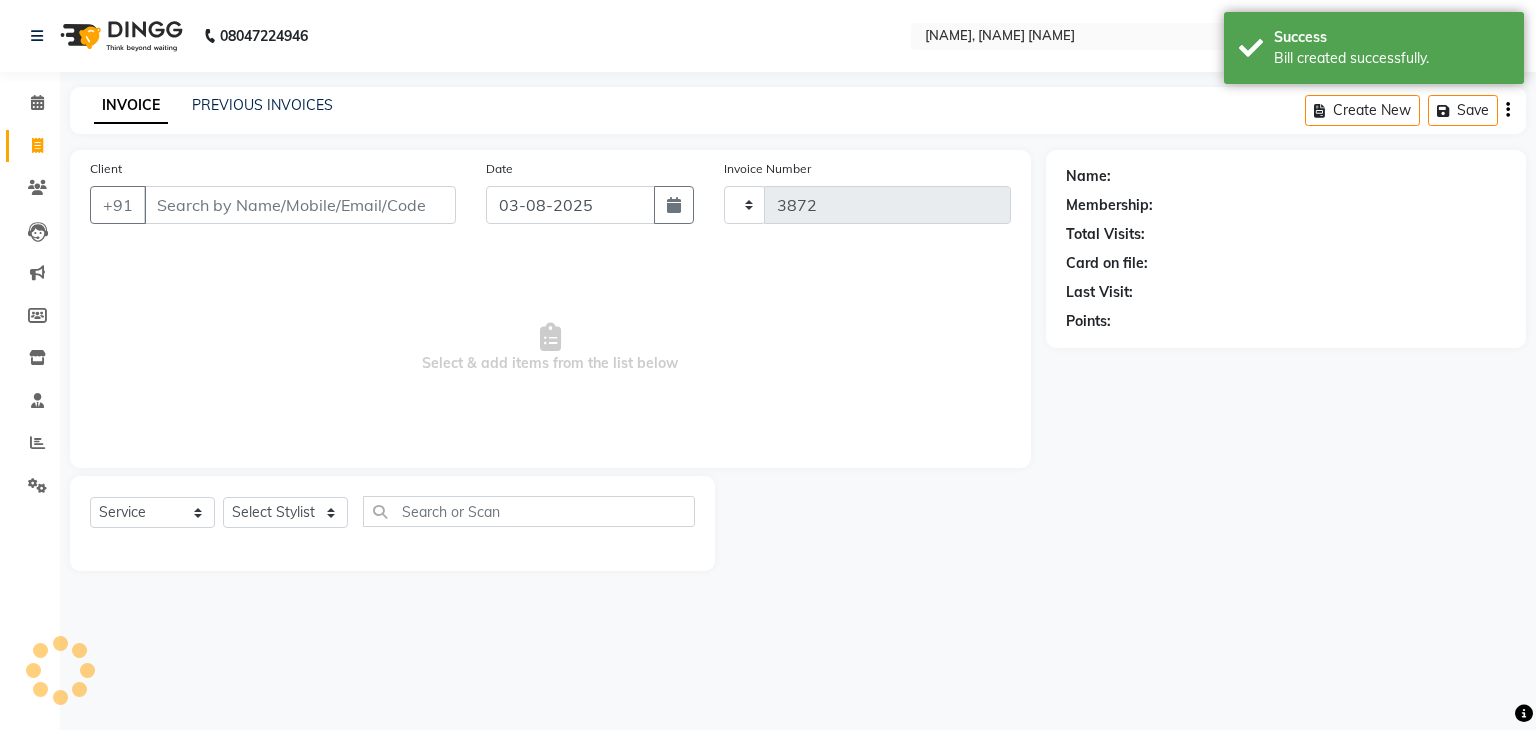 select on "6880" 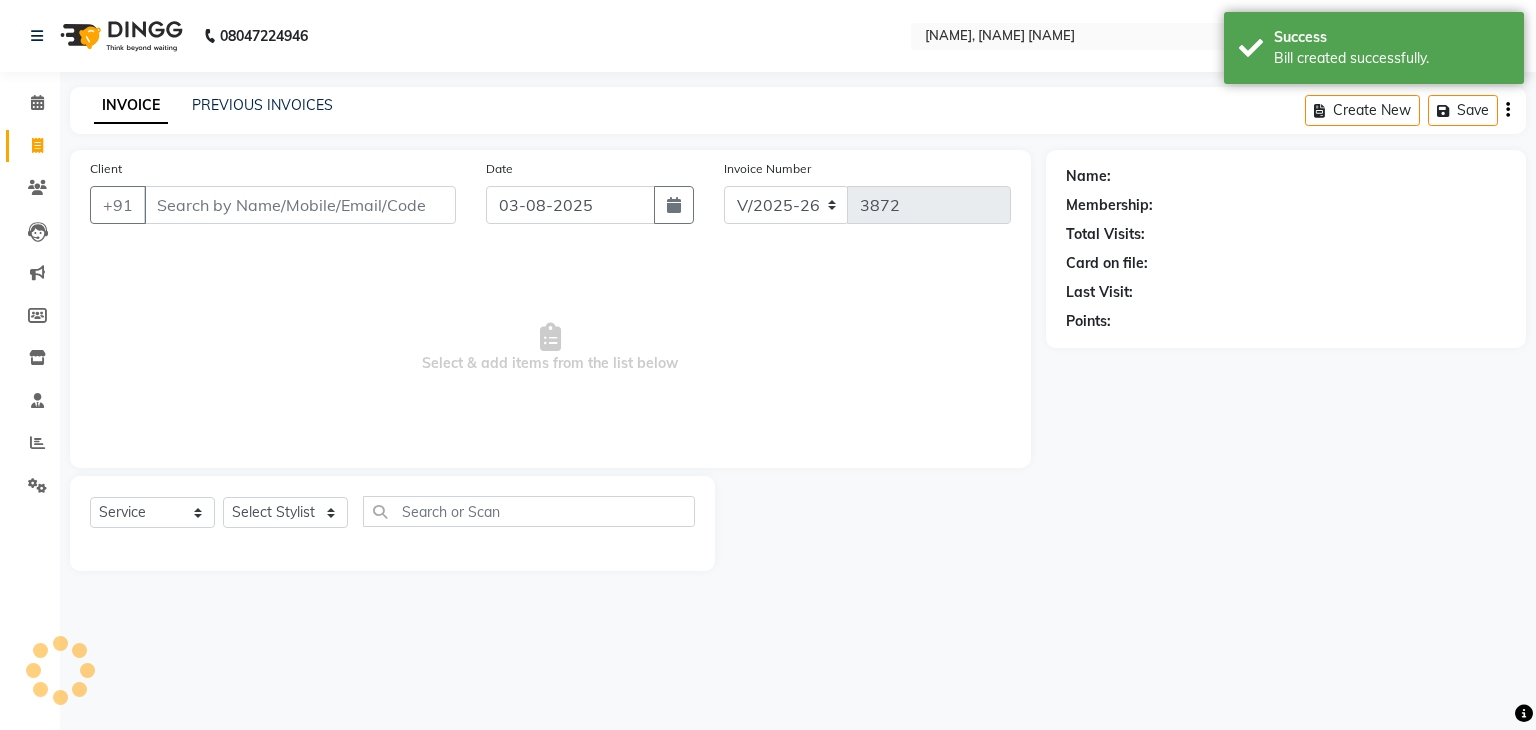 click on "Client" at bounding box center [300, 205] 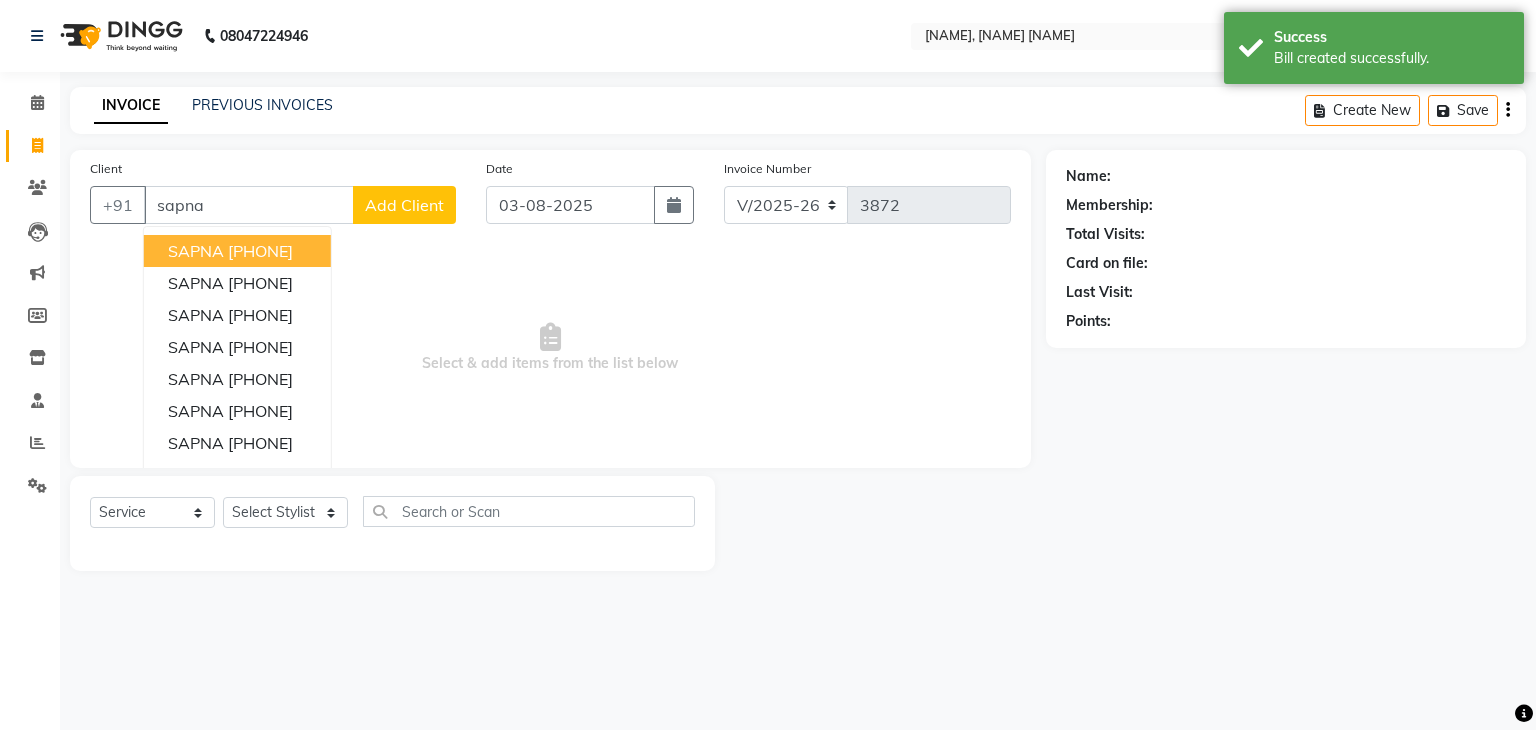 click on "[PHONE]" at bounding box center [260, 251] 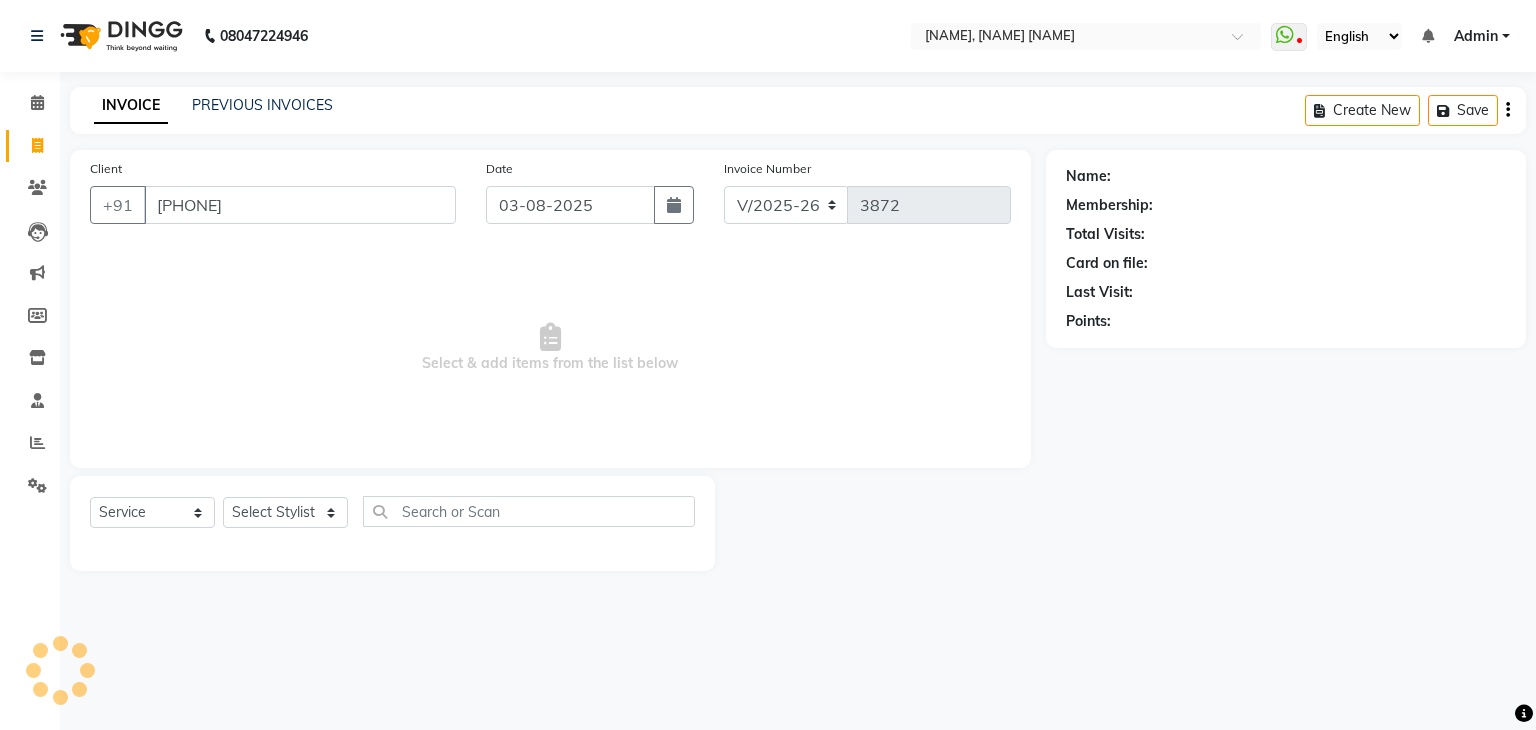 type on "[PHONE]" 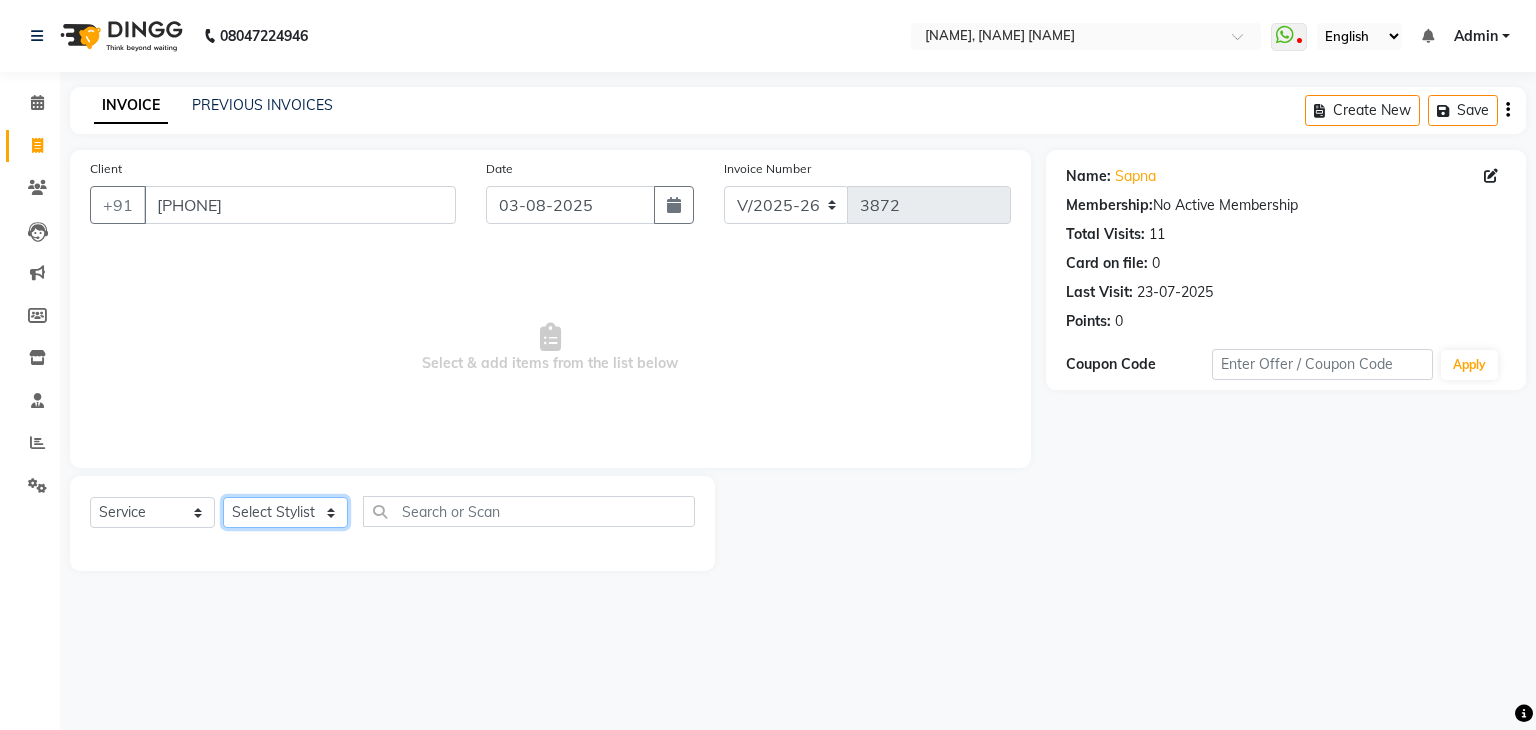 click on "Select Stylist [FIRST] [LAST] [FIRST] [LAST] [FIRST] [LAST] [FIRST] [LAST] [FIRST] [LAST] [FIRST] [LAST] [FIRST] [LAST] [FIRST] [LAST] [FIRST] [LAST] [FIRST] [LAST] [FIRST] [LAST] [FIRST] [LAST] [FIRST] [LAST] [FIRST] [LAST] [FIRST] [LAST] [FIRST] [LAST] [FIRST] [LAST] [FIRST] [LAST] [FIRST] [LAST] [FIRST] [LAST] [FIRST] [LAST] [FIRST] [LAST] [FIRST] [LAST] [FIRST] [LAST] [FIRST] [LAST]" 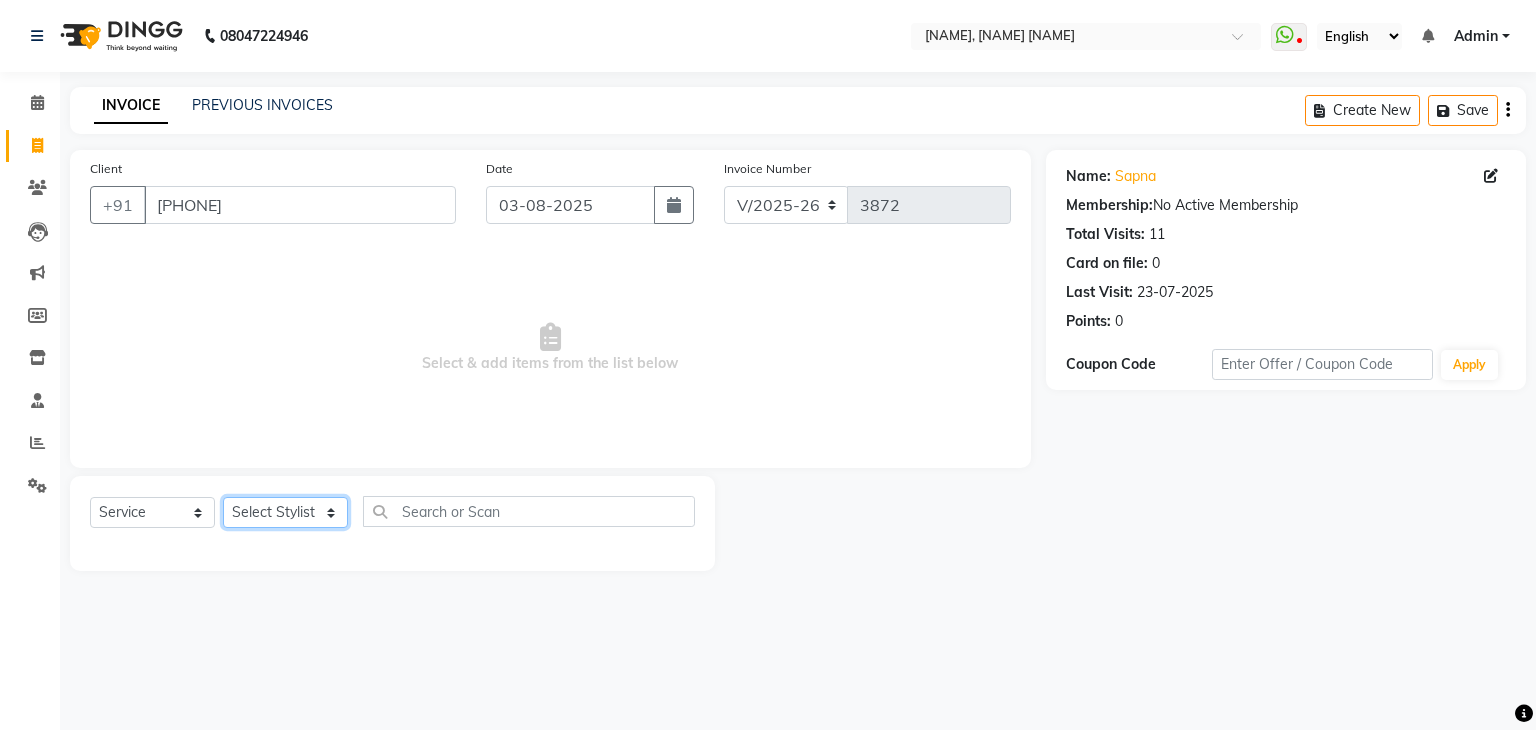 select on "53884" 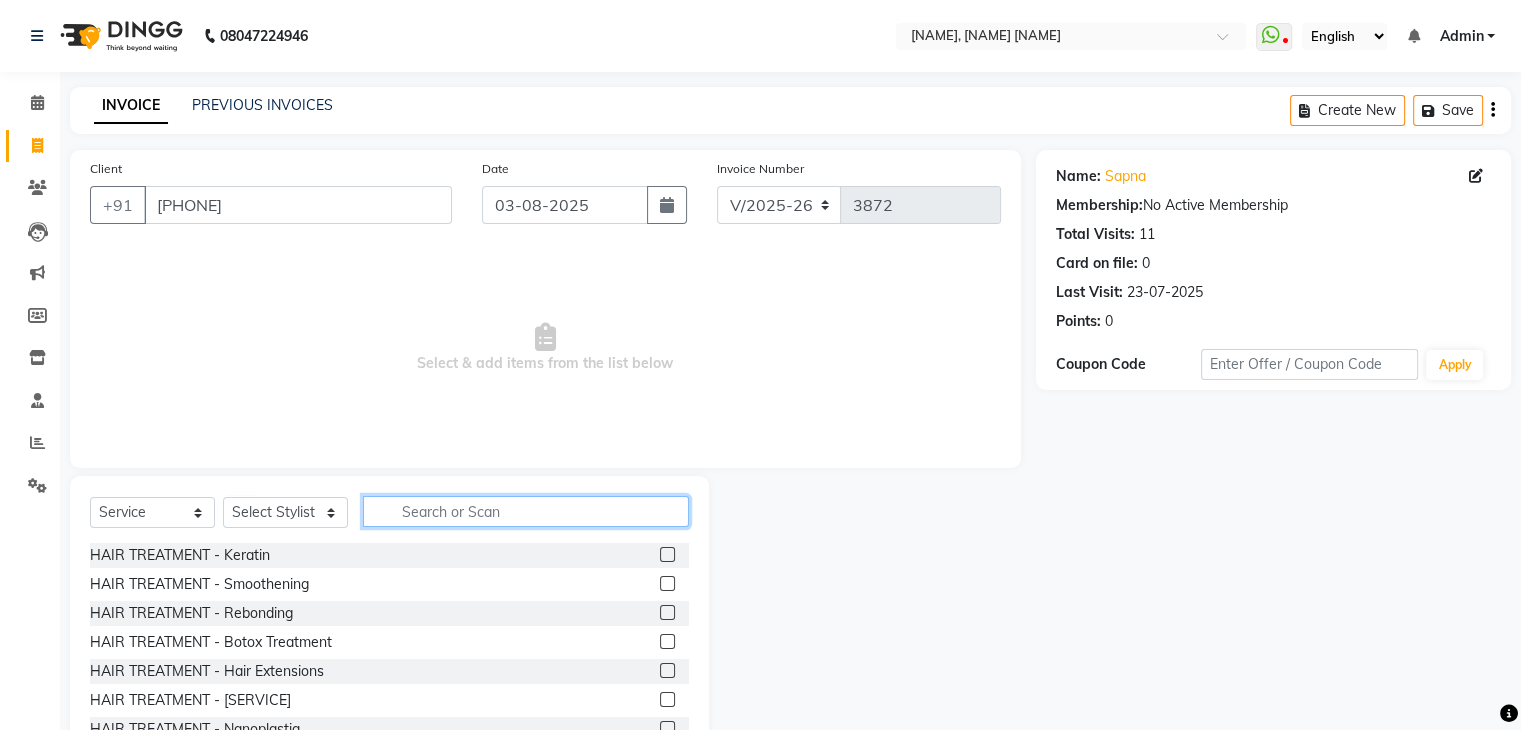 click 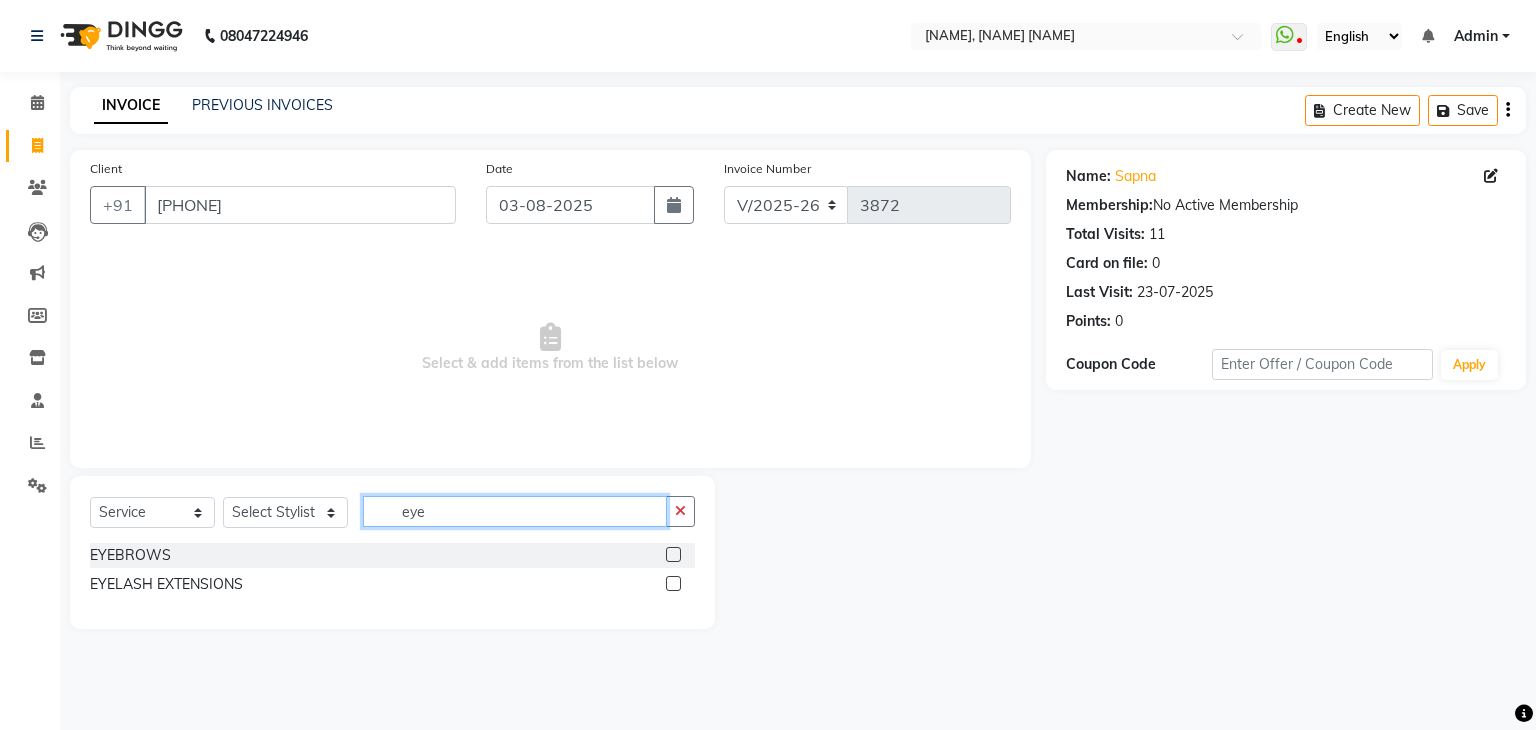 type on "eye" 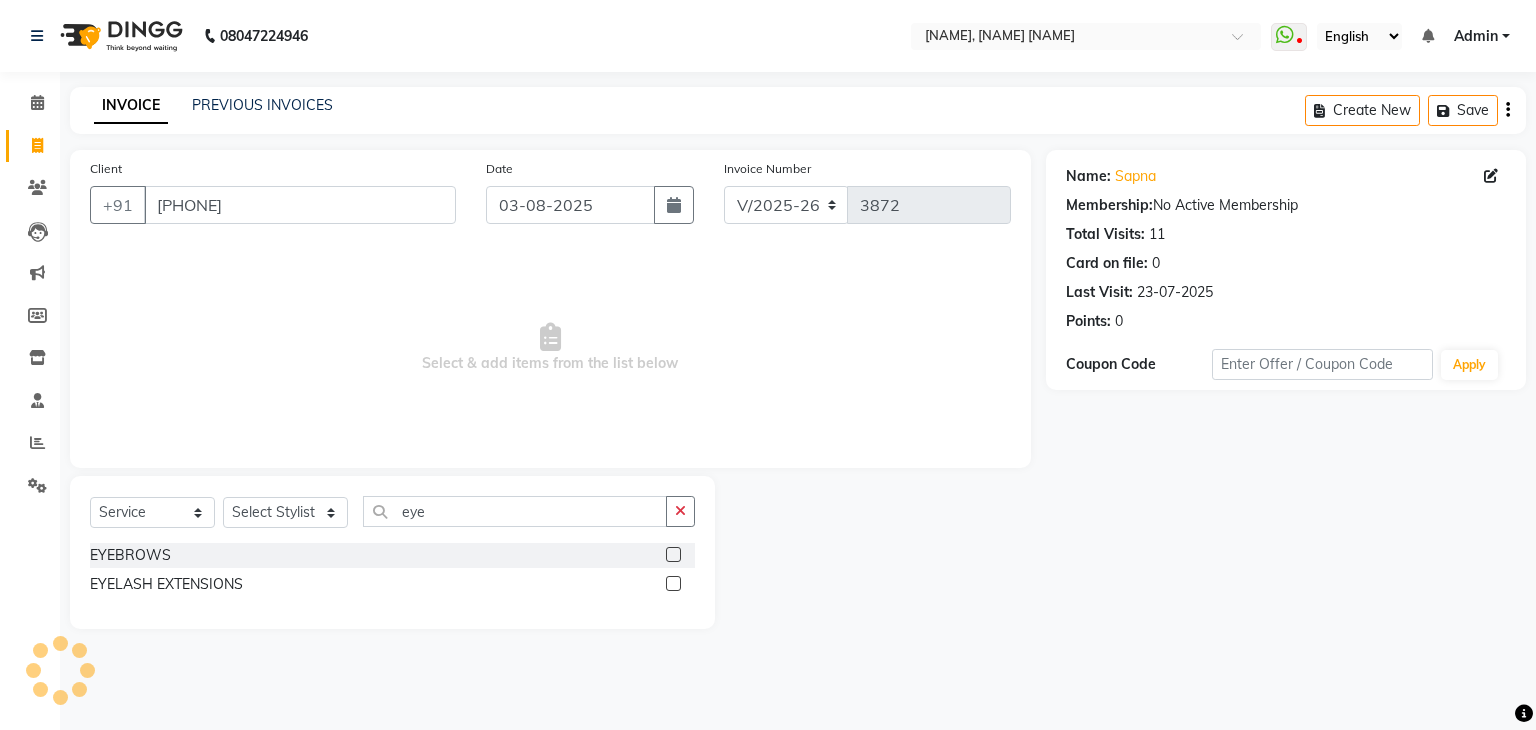 click 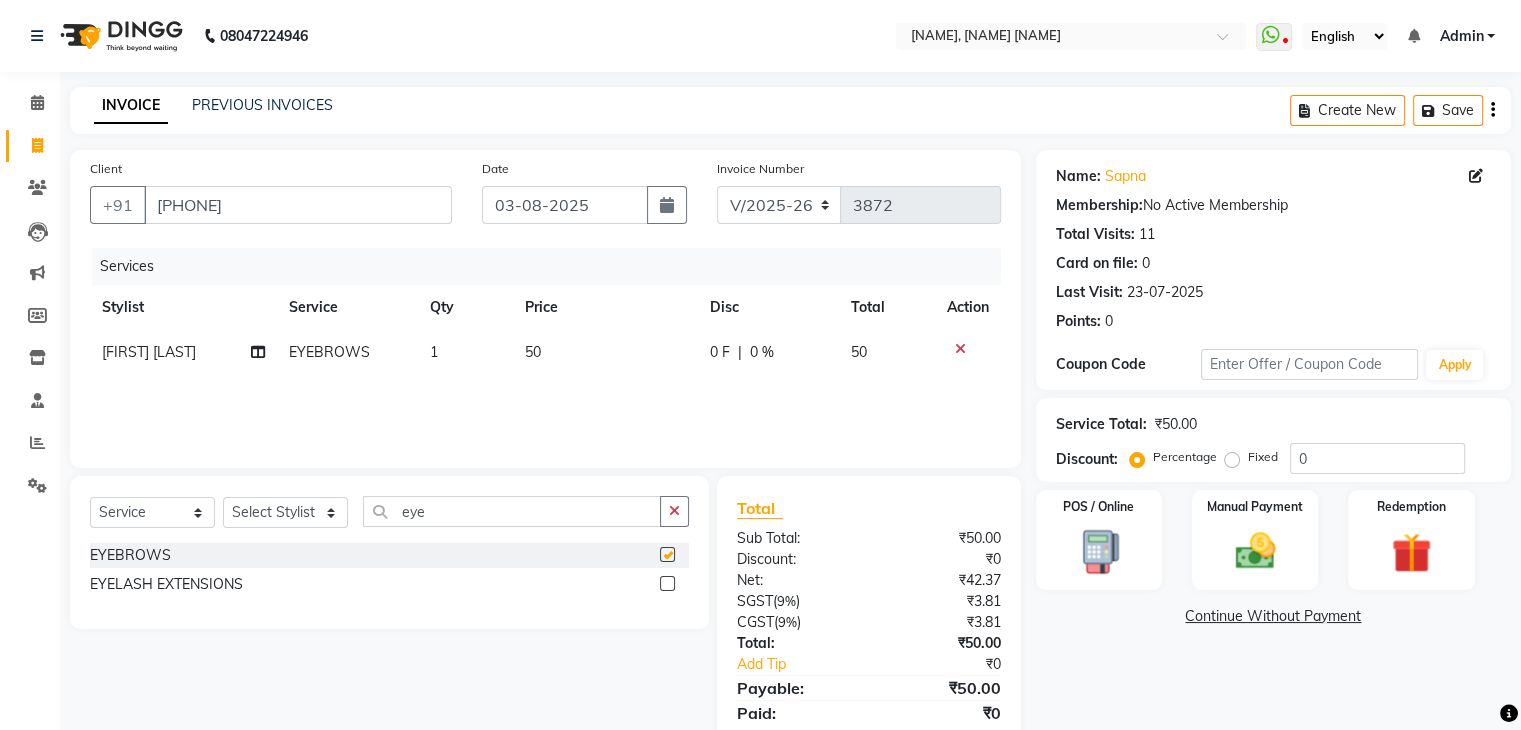 checkbox on "false" 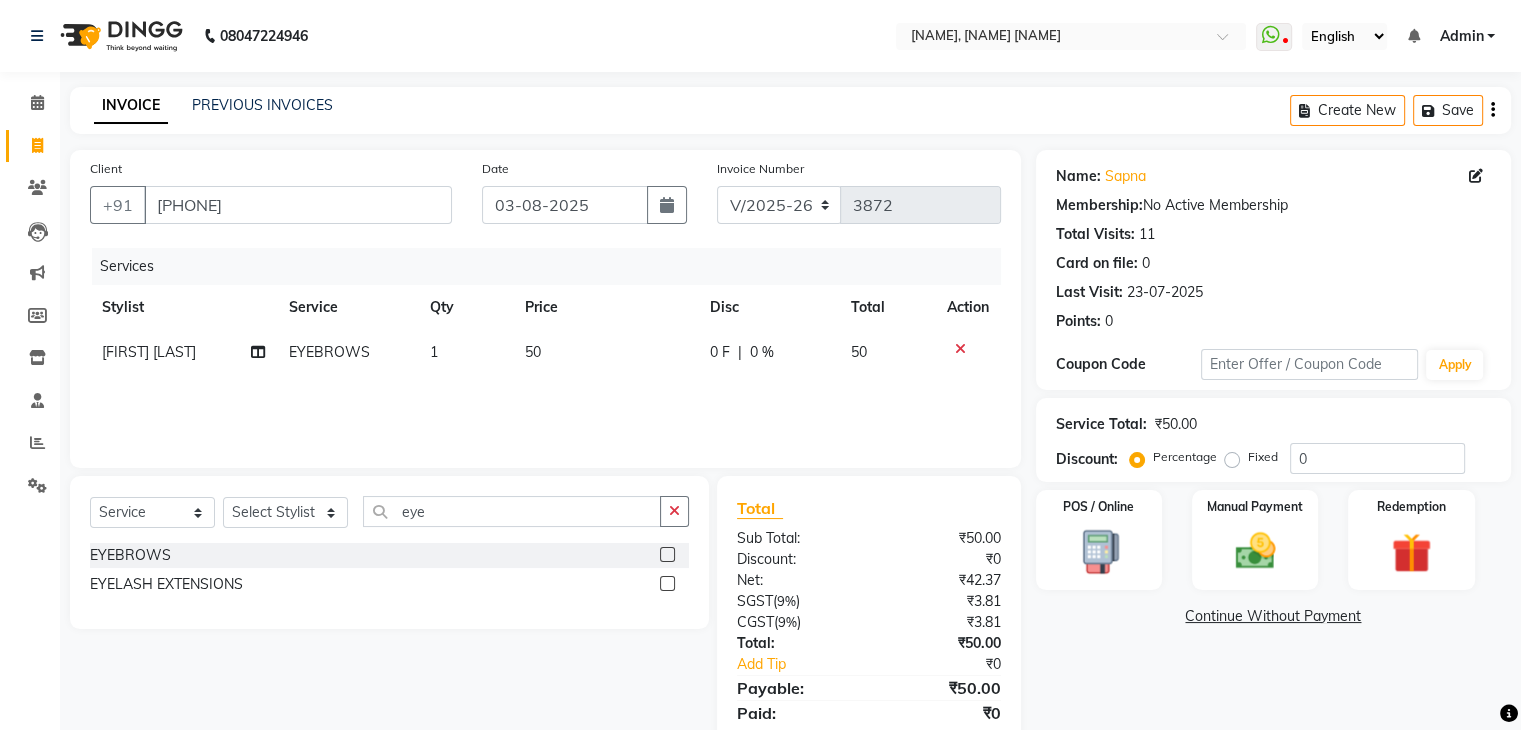 scroll, scrollTop: 71, scrollLeft: 0, axis: vertical 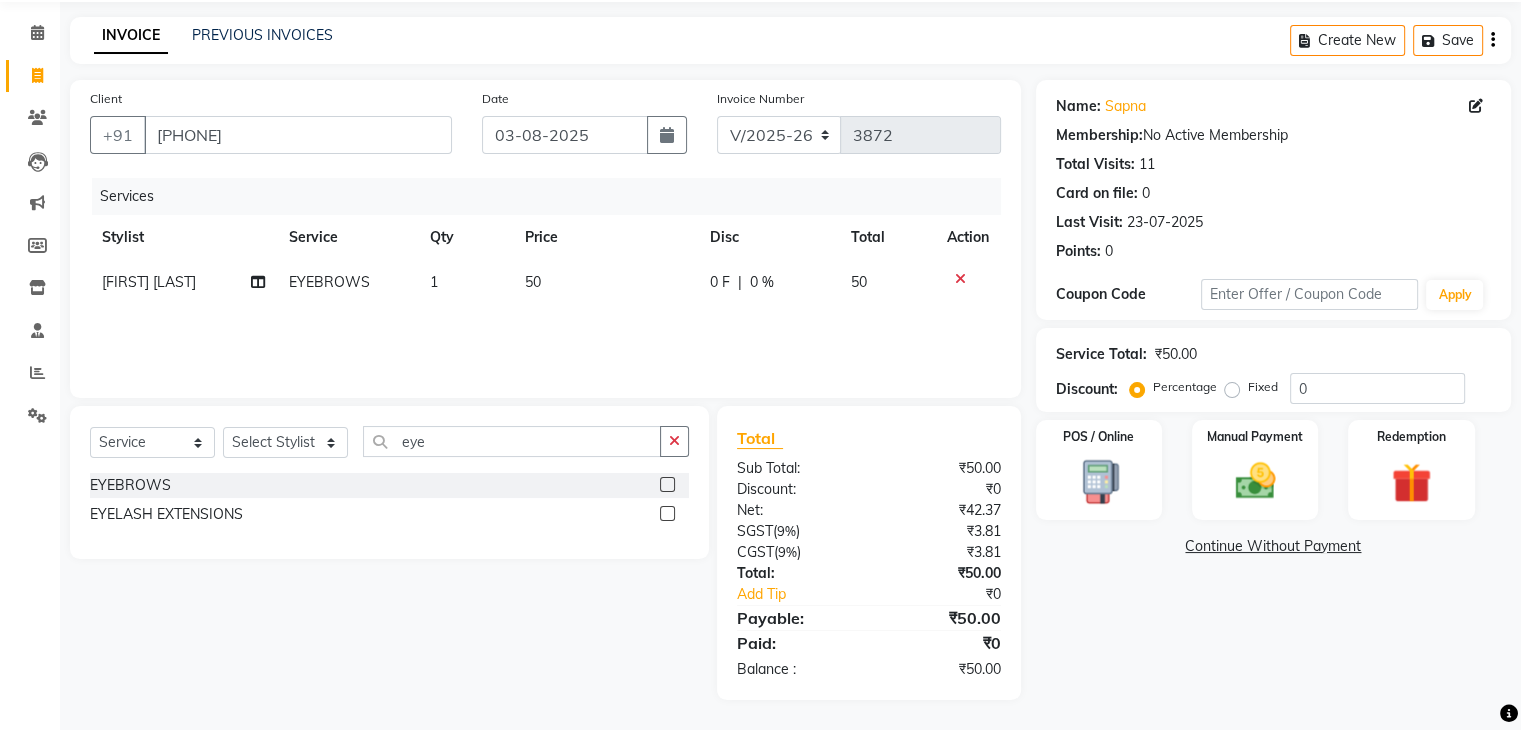 click on "50" 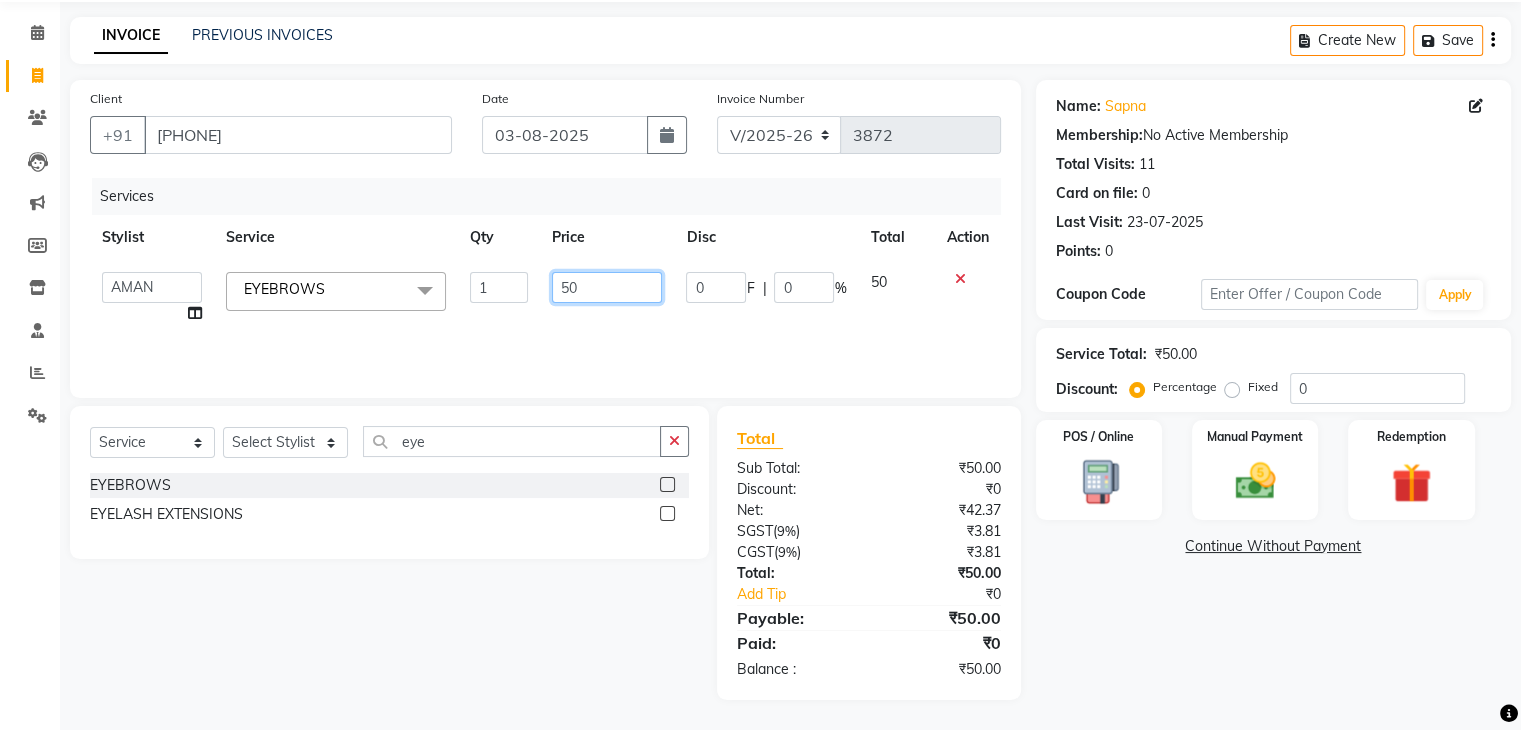 click on "50" 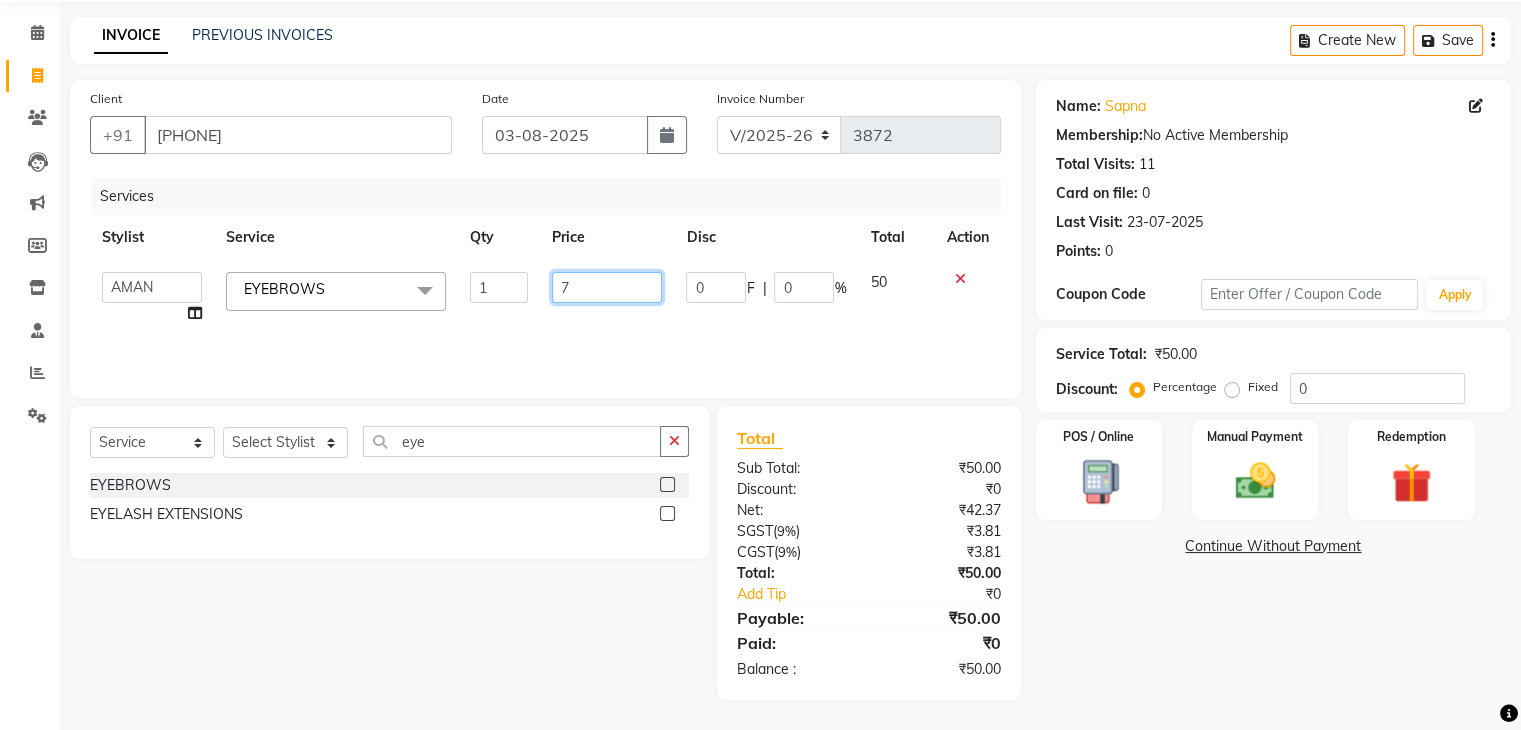 type on "70" 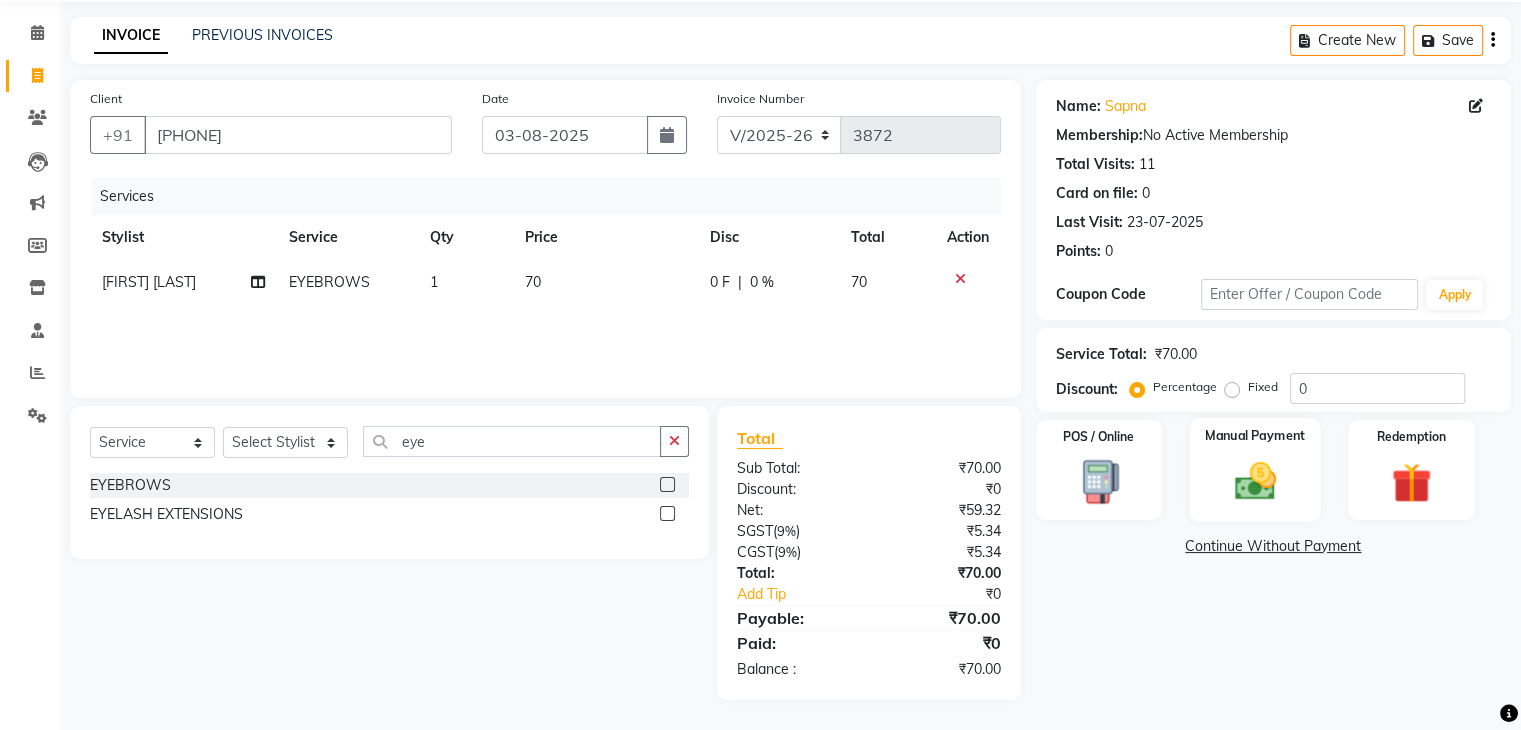 click on "Manual Payment" 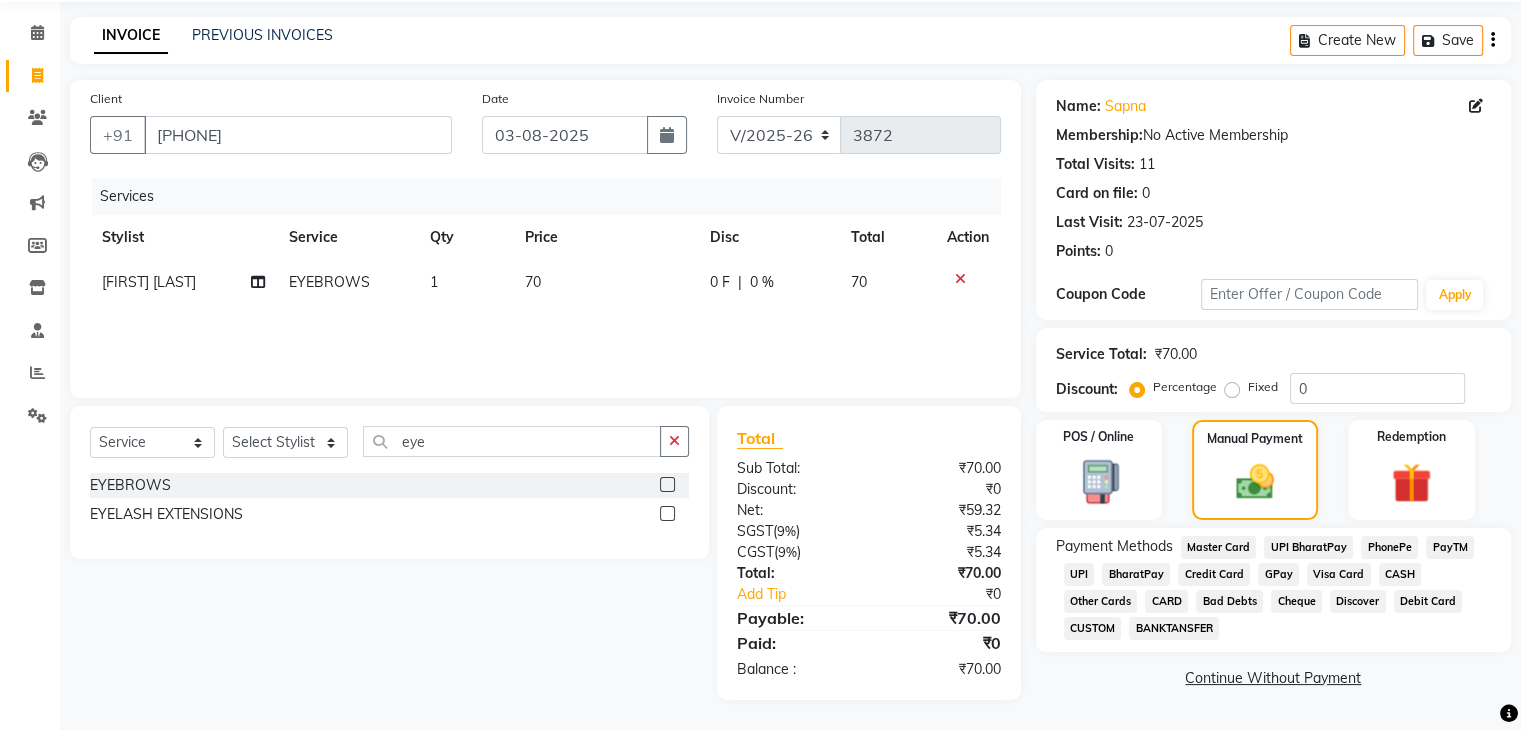 click on "CASH" 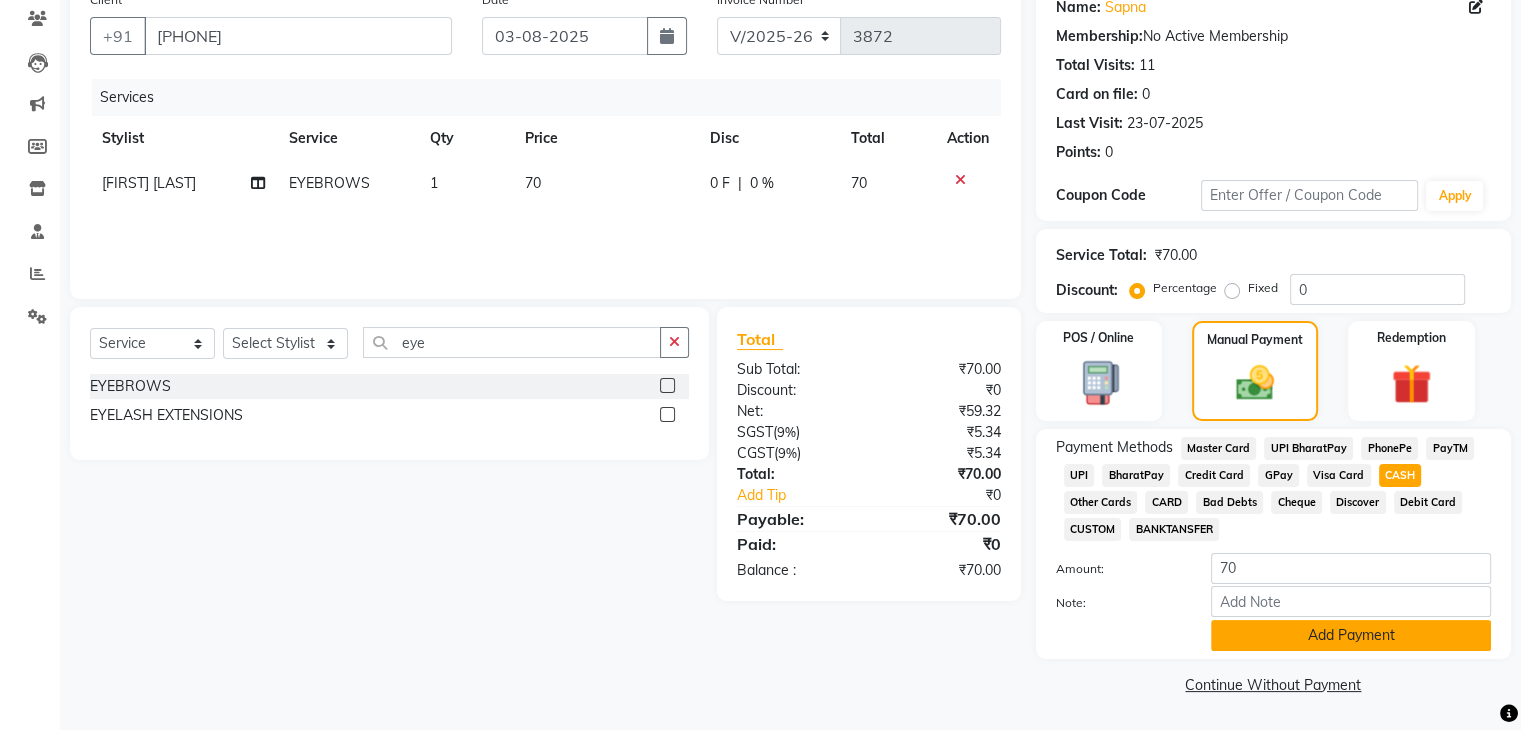 click on "Add Payment" 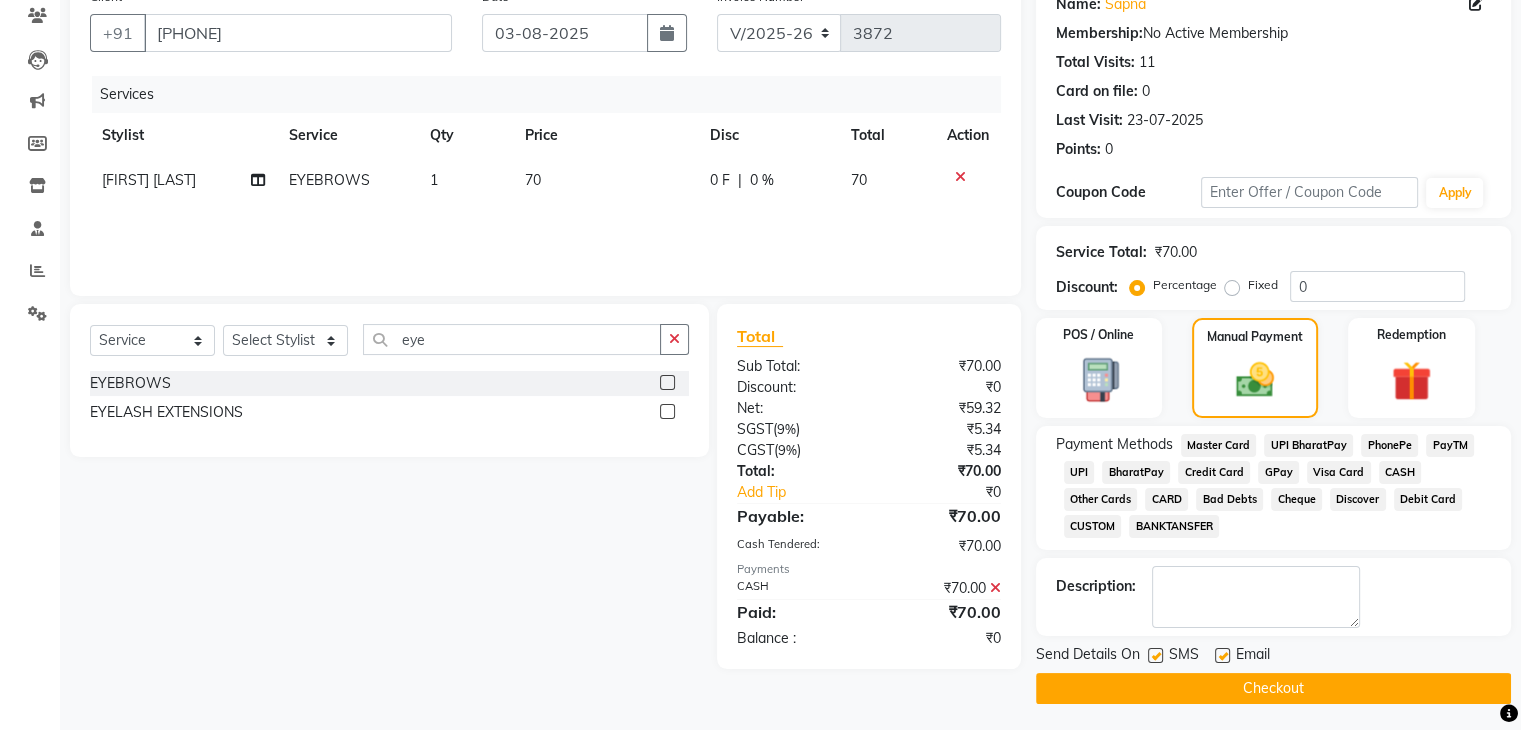 scroll, scrollTop: 178, scrollLeft: 0, axis: vertical 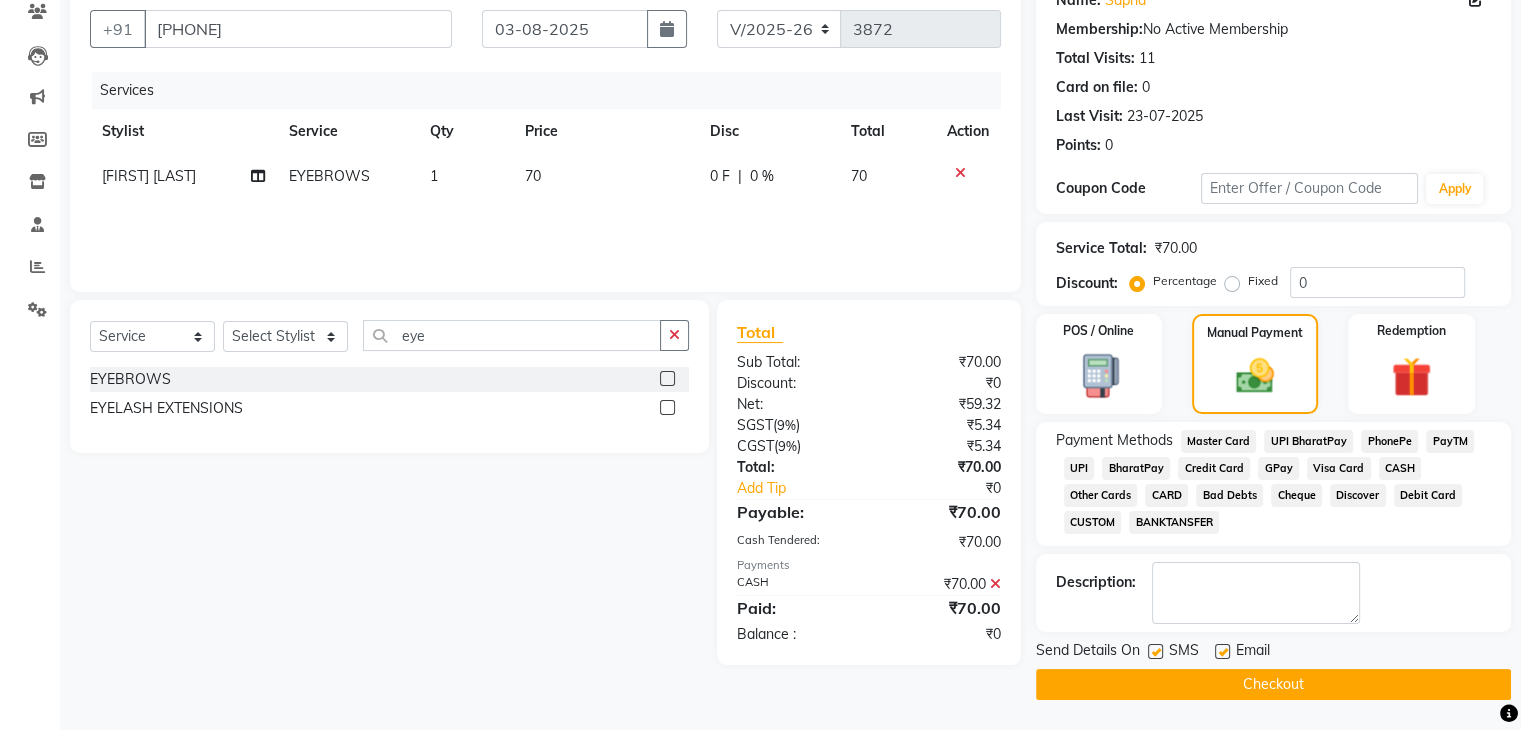 click on "Checkout" 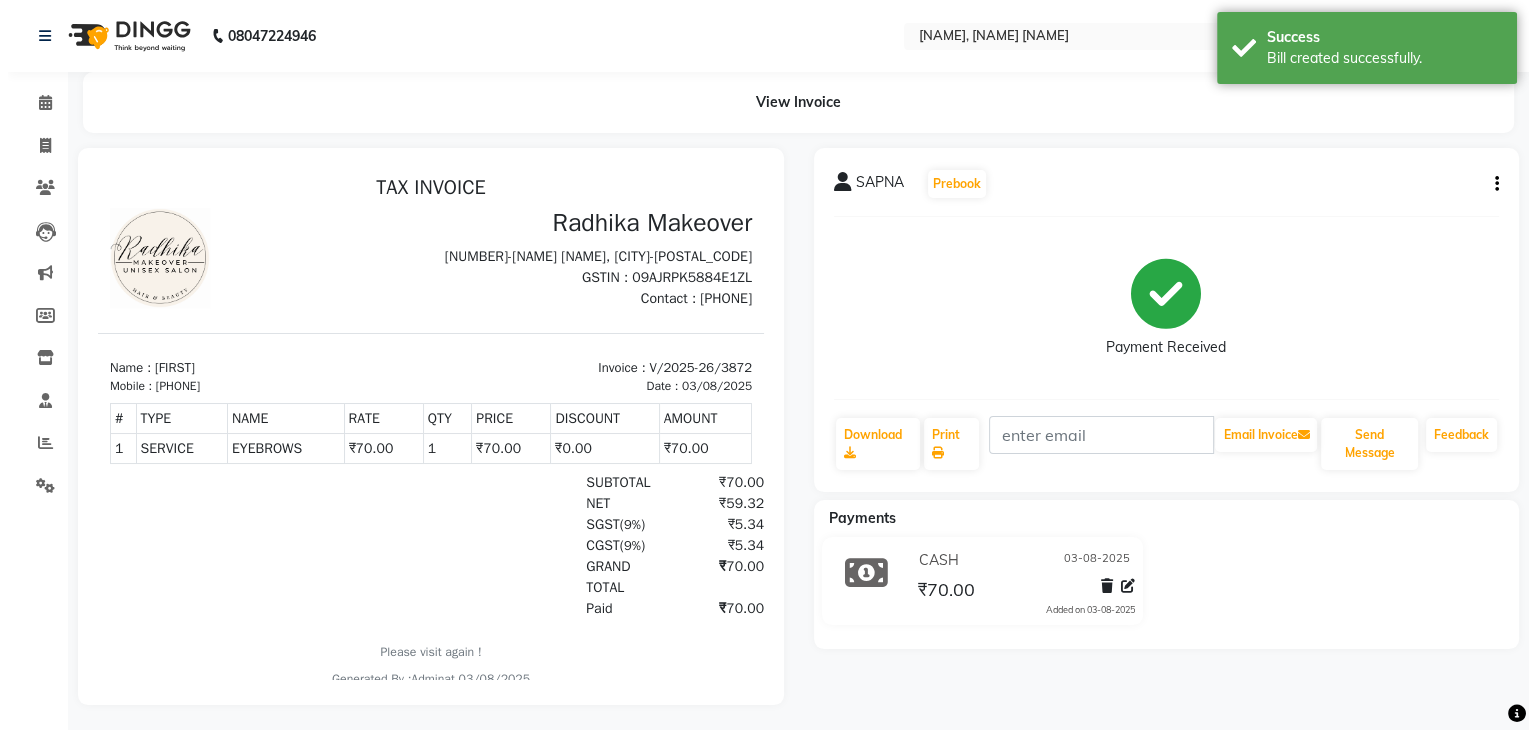 scroll, scrollTop: 0, scrollLeft: 0, axis: both 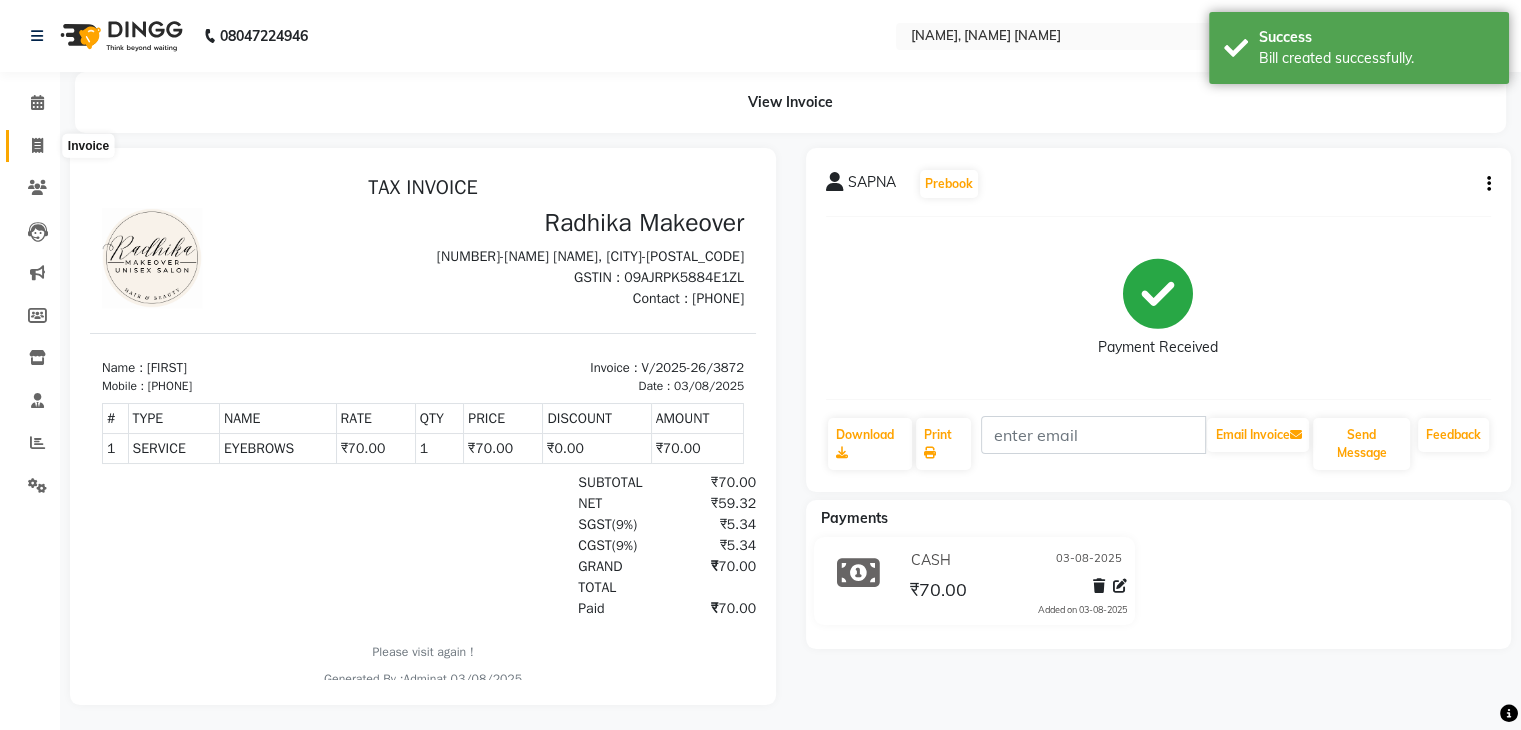 click 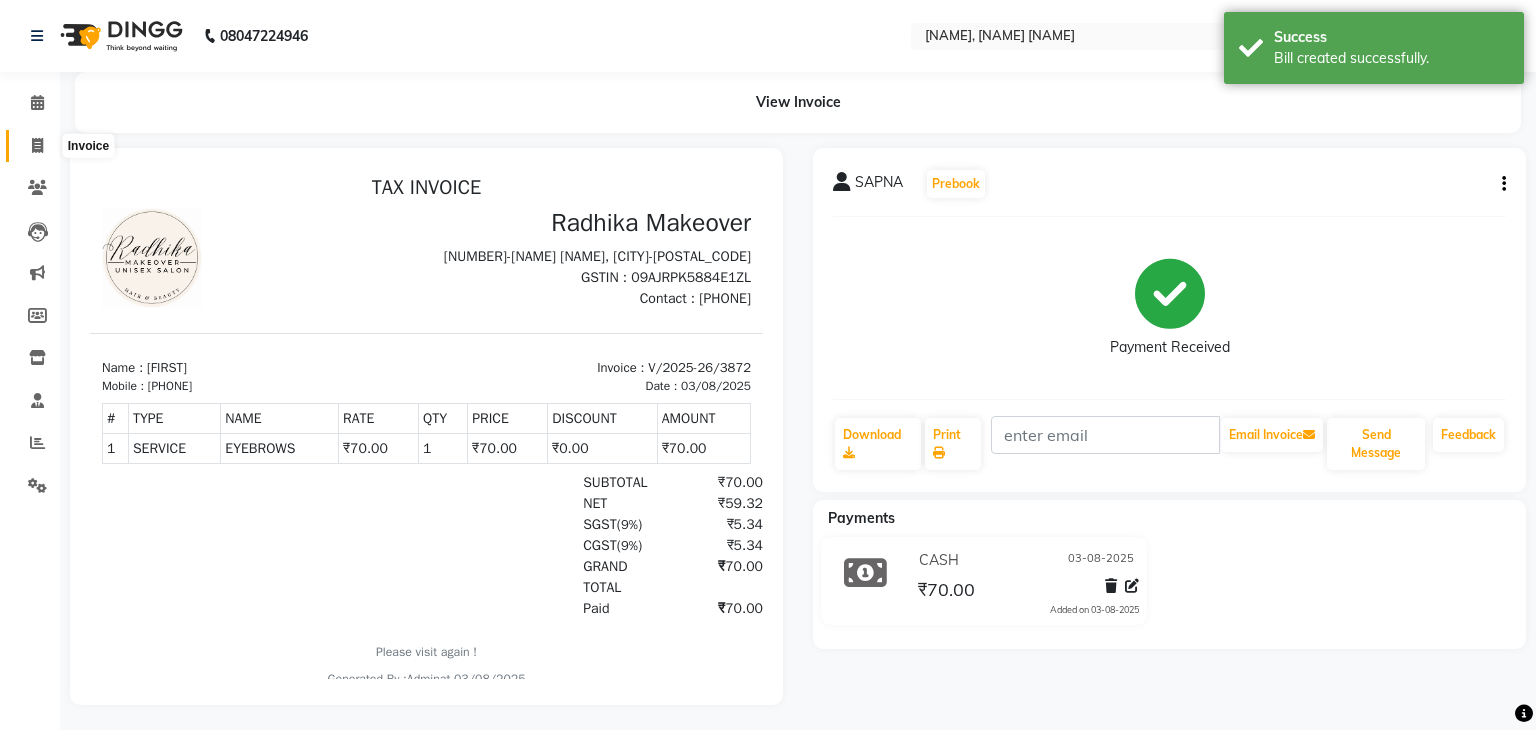 select on "6880" 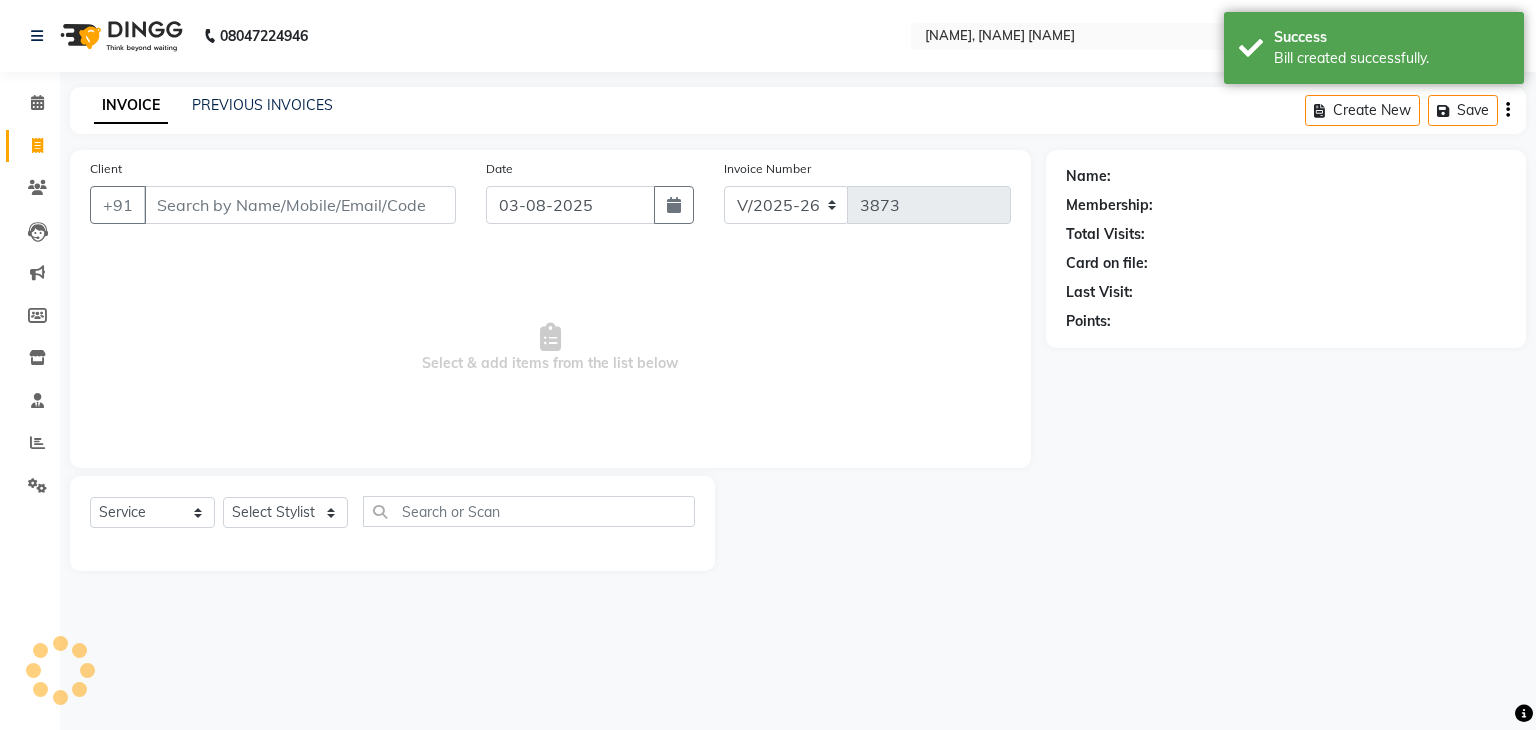 click on "Client" at bounding box center (300, 205) 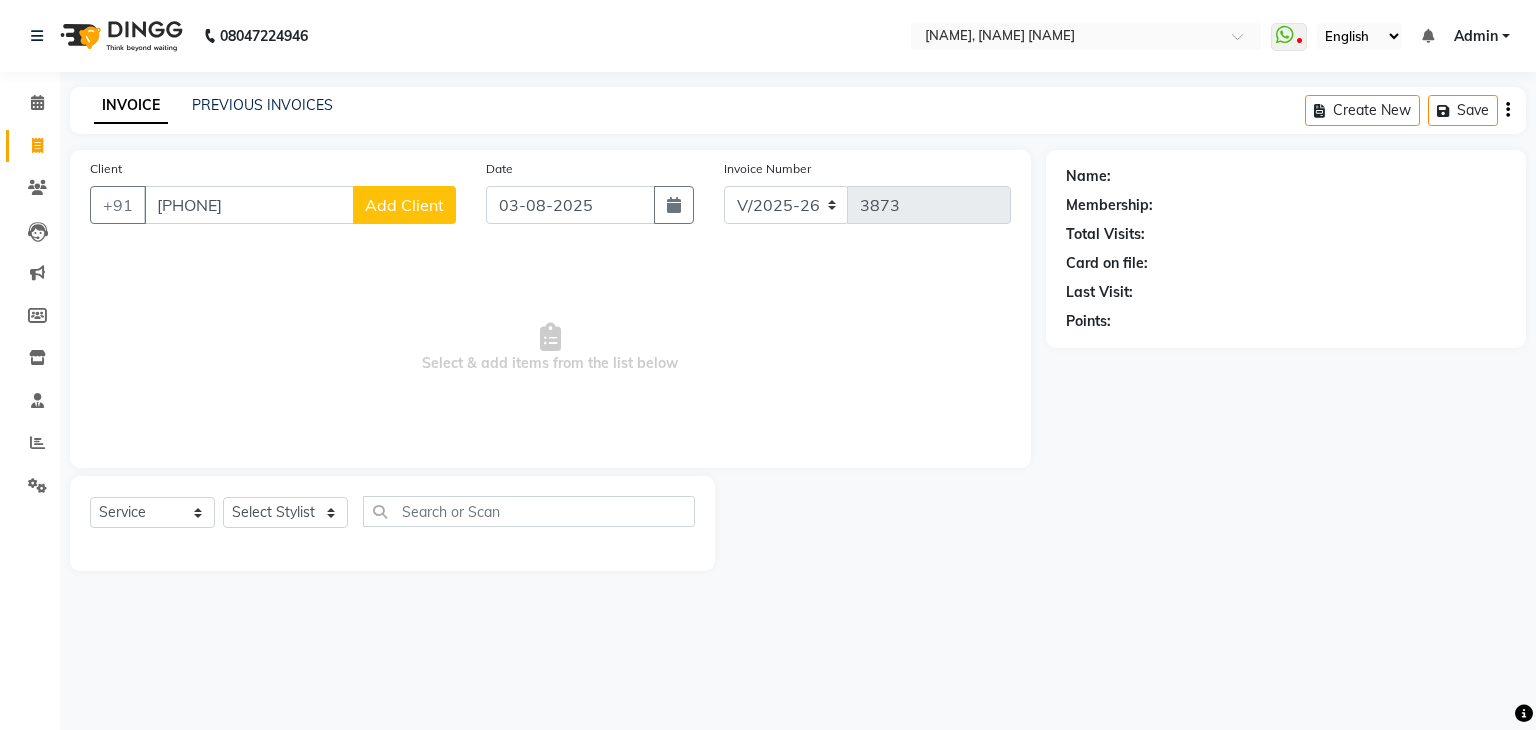 type on "[PHONE]" 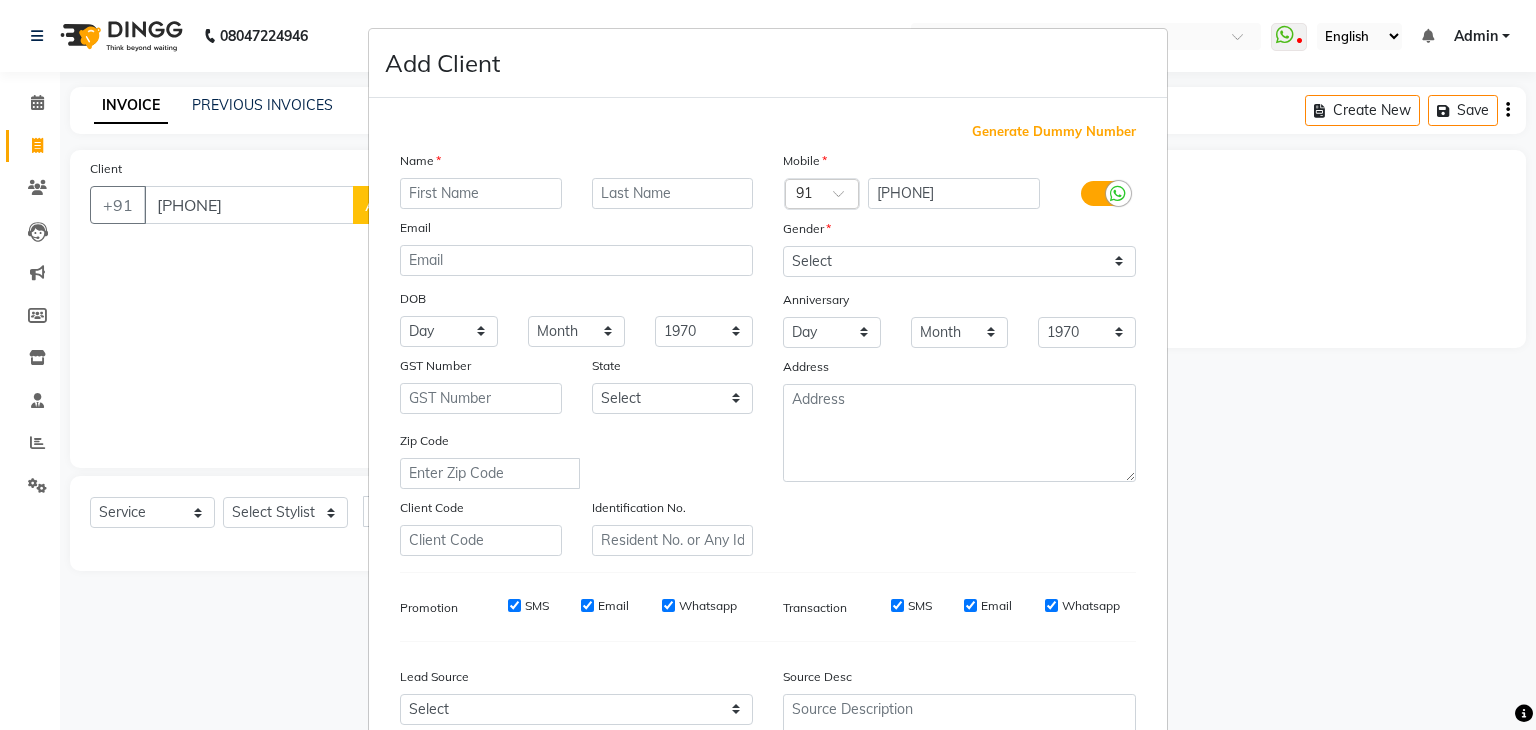 click at bounding box center (481, 193) 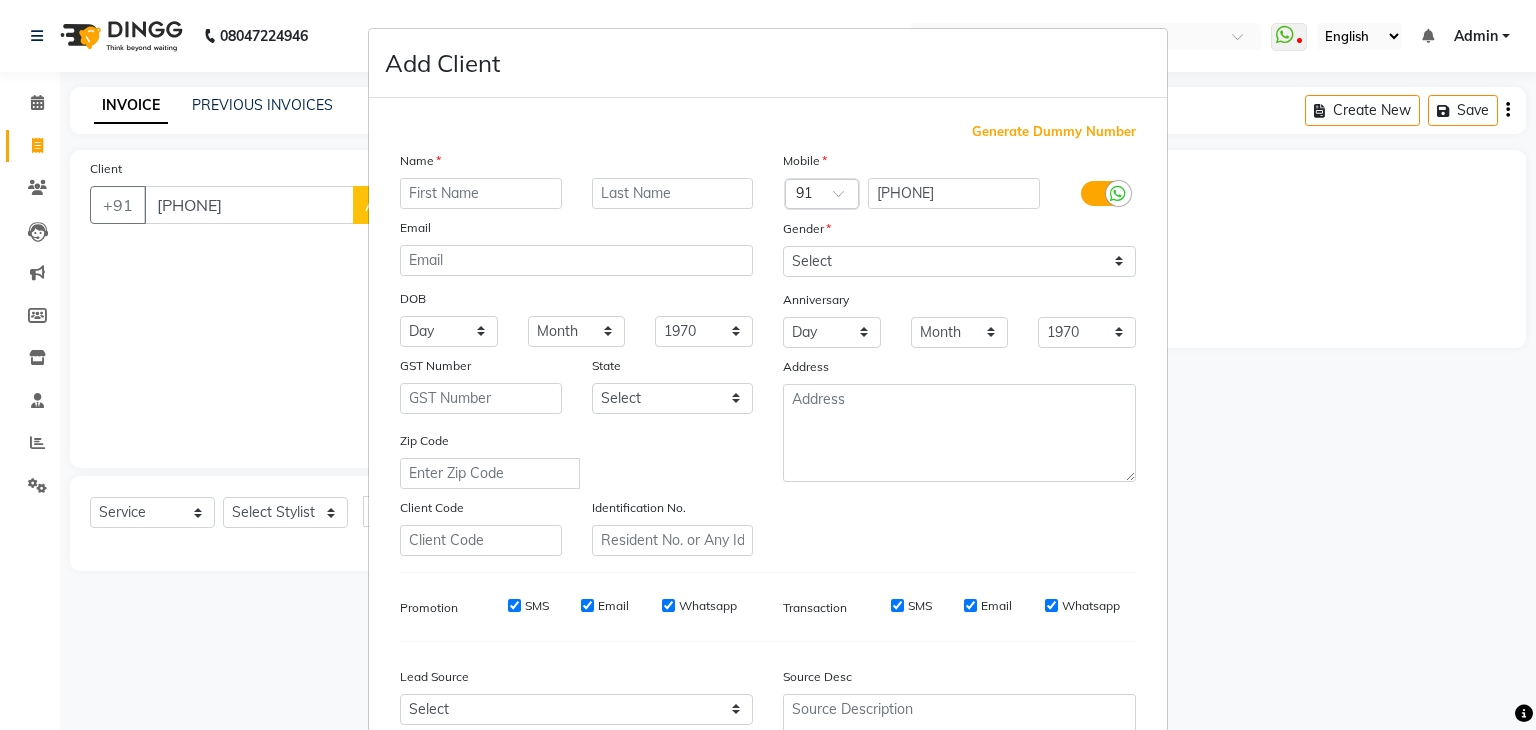 click at bounding box center [481, 193] 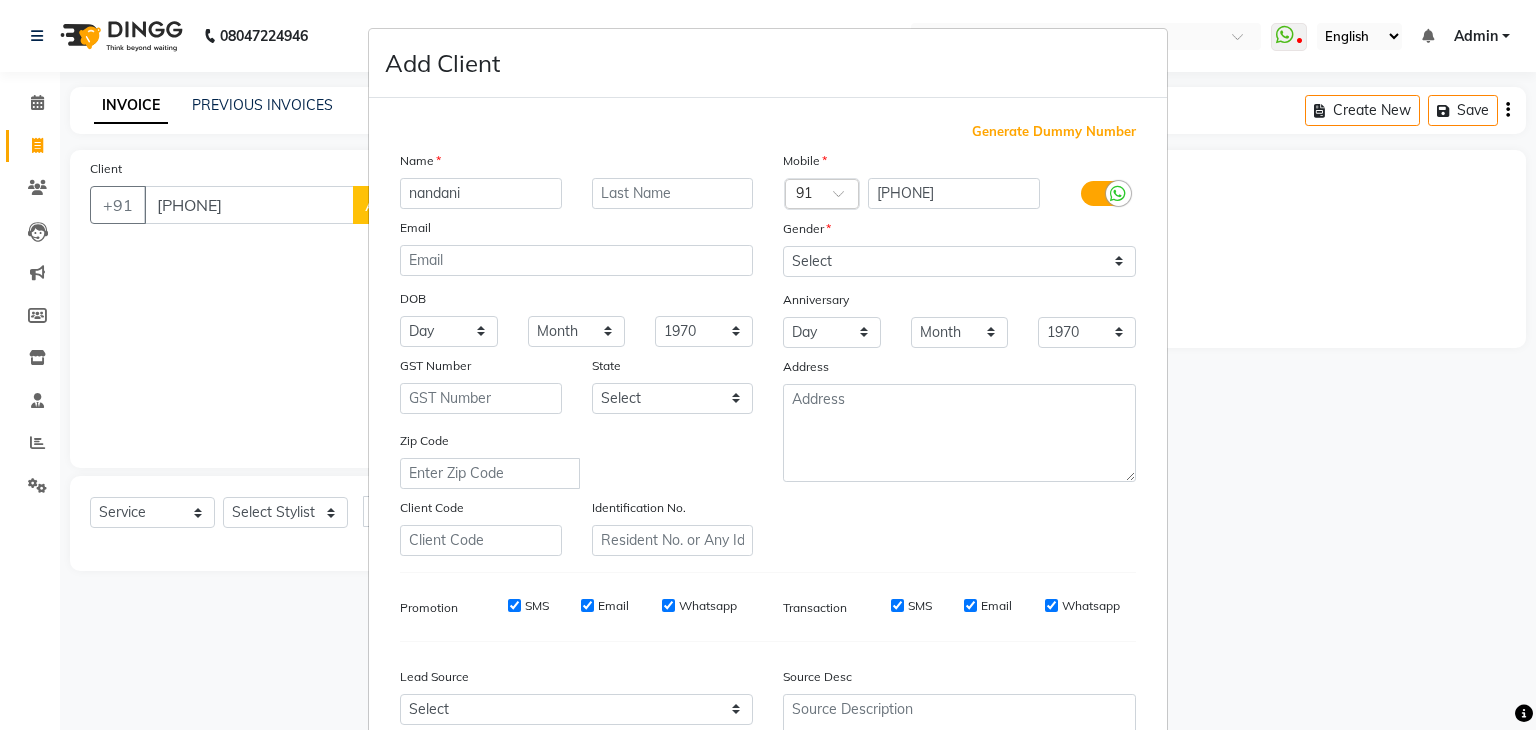 type on "nandani" 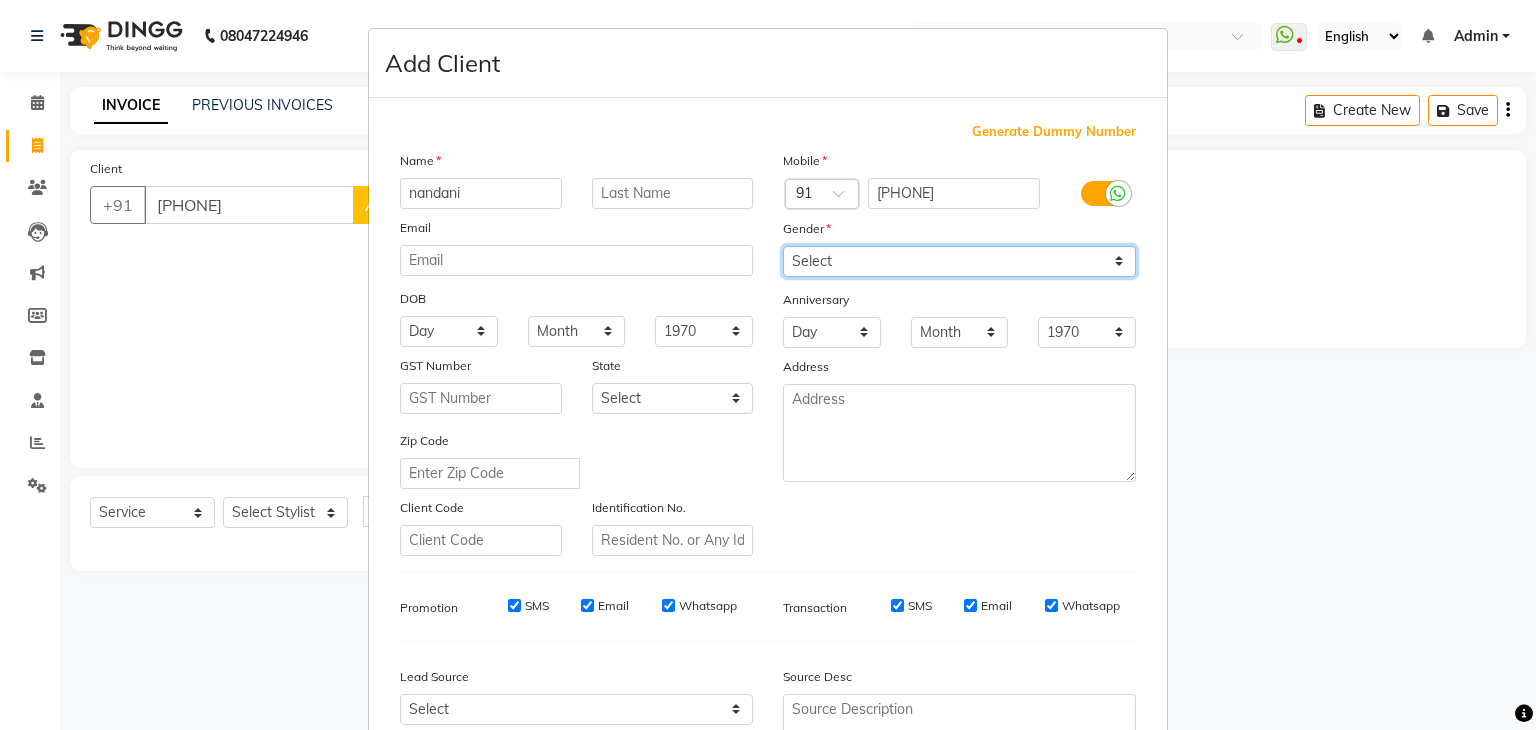 click on "Select Male Female Other Prefer Not To Say" at bounding box center (959, 261) 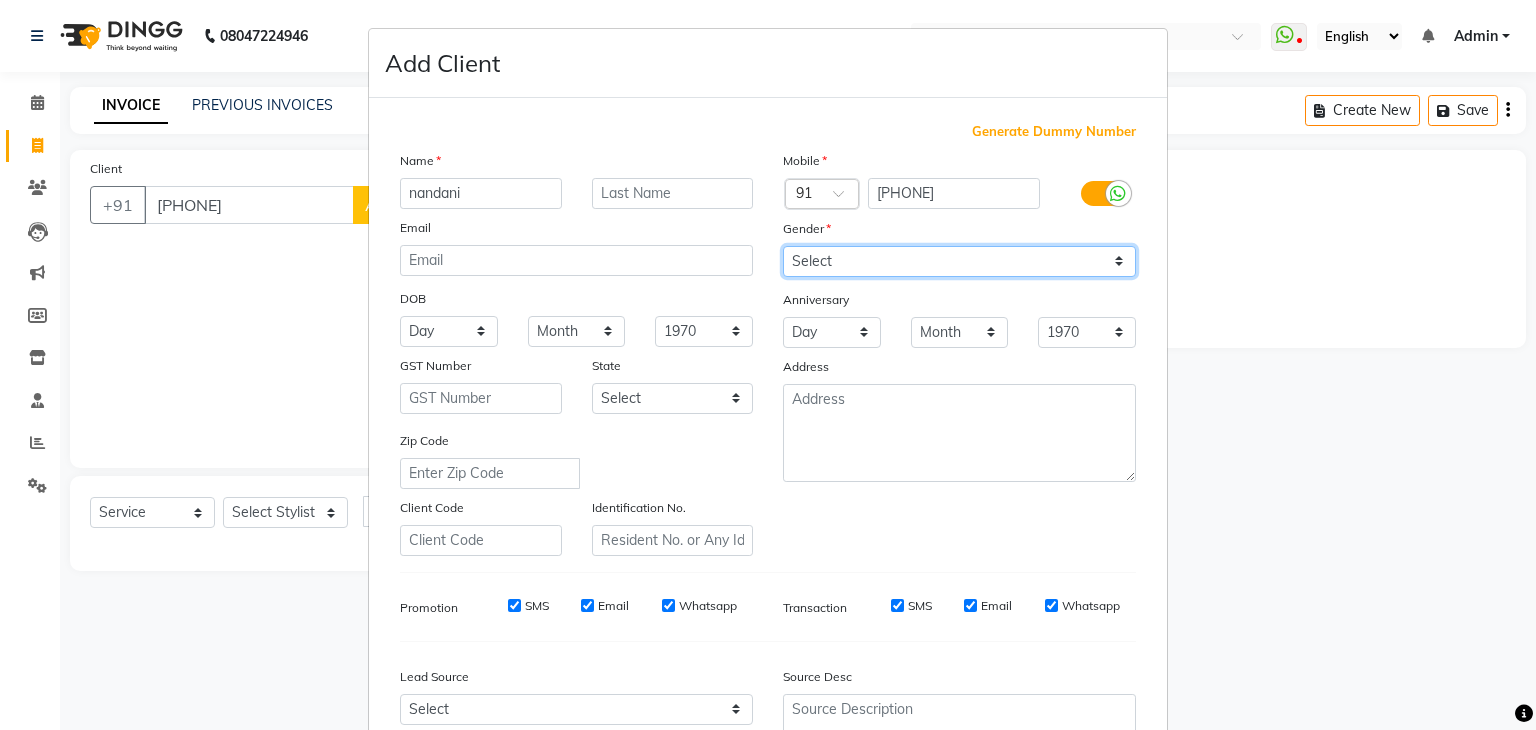 select on "female" 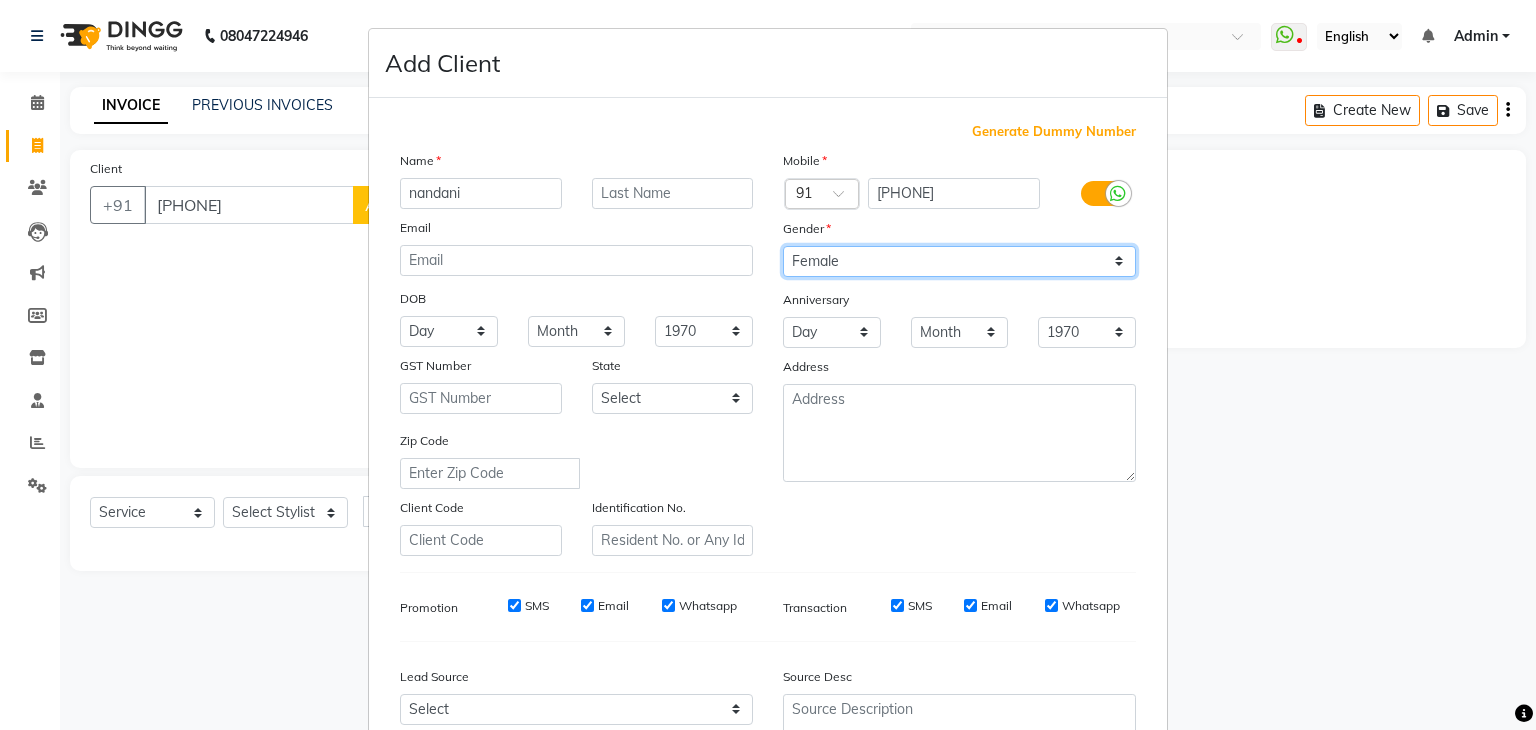 click on "Select Male Female Other Prefer Not To Say" at bounding box center (959, 261) 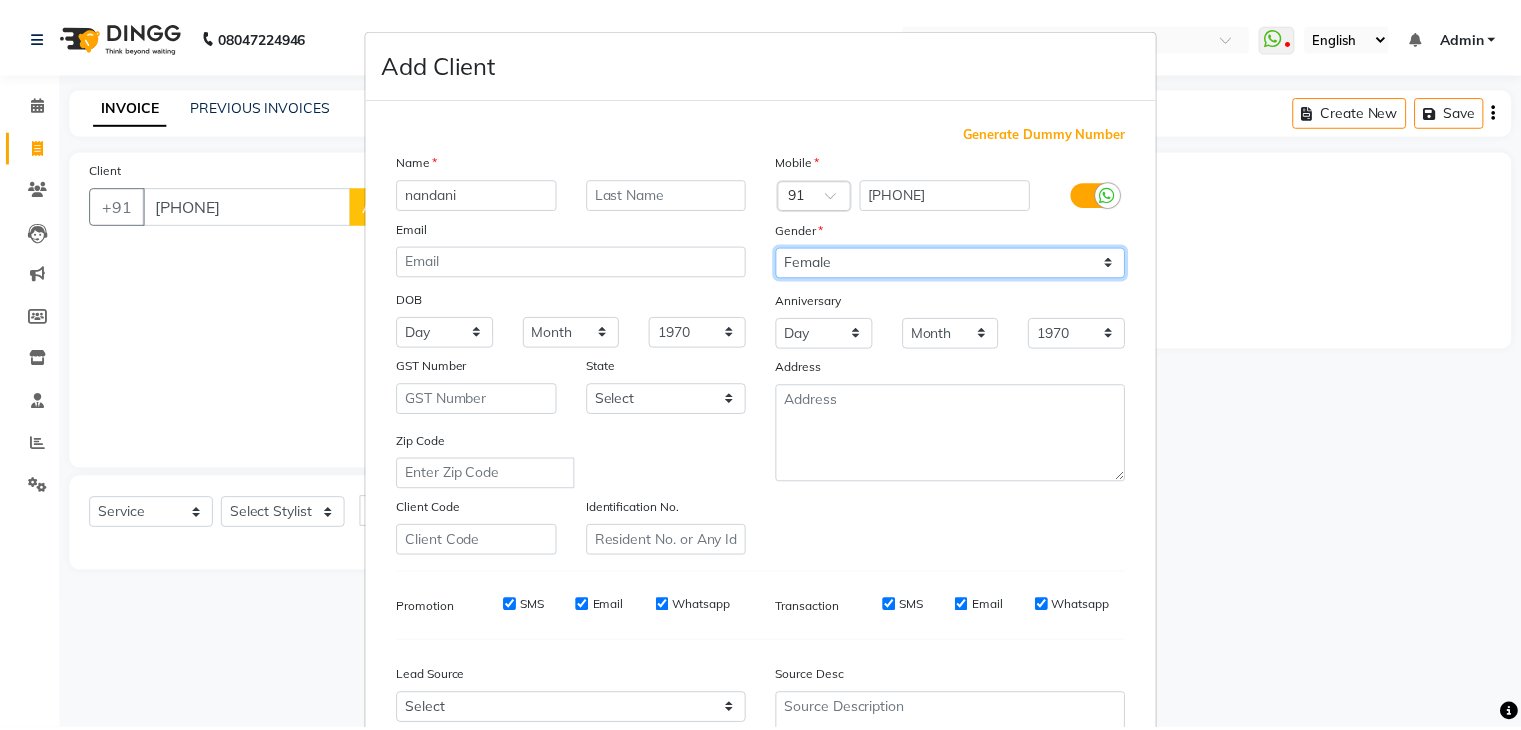 scroll, scrollTop: 203, scrollLeft: 0, axis: vertical 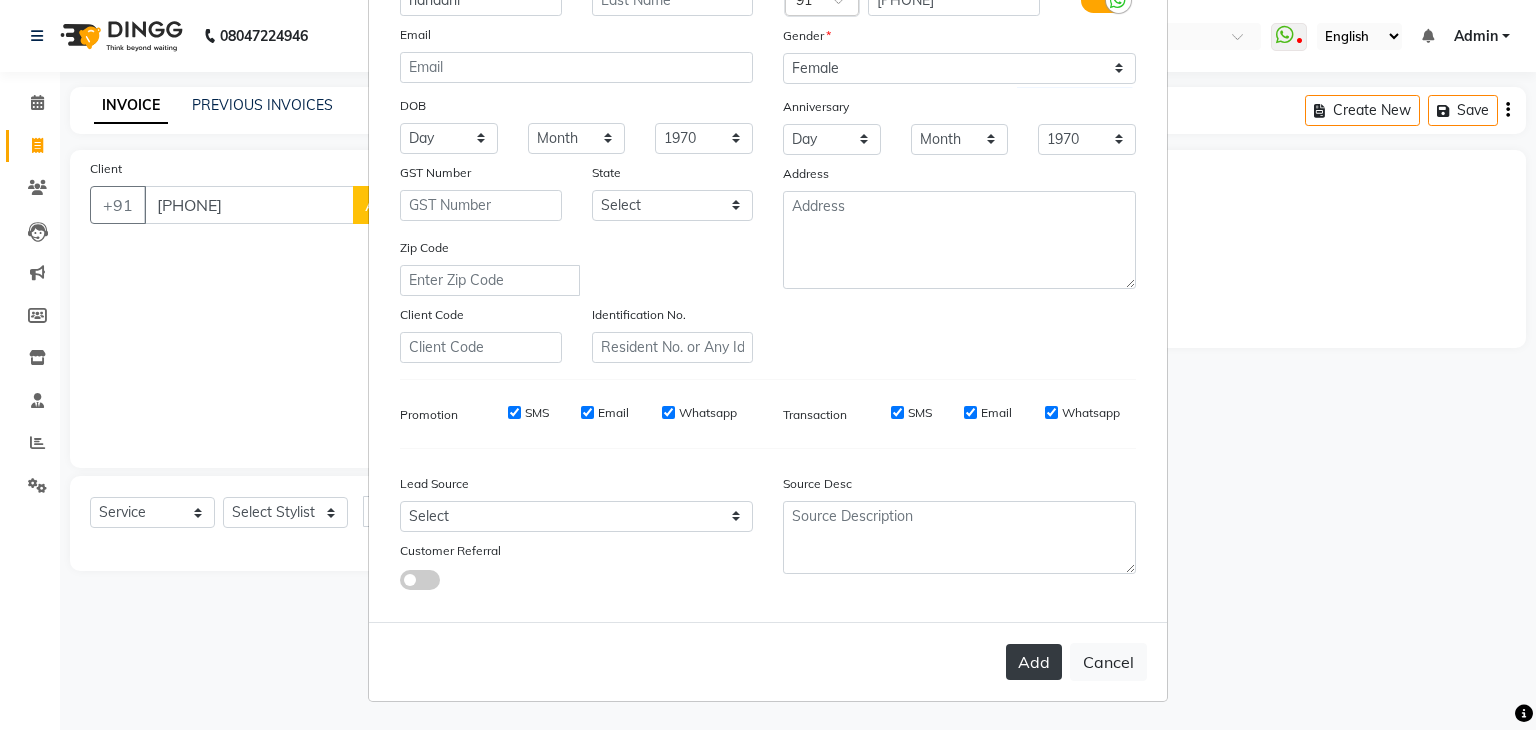 click on "Add" at bounding box center [1034, 662] 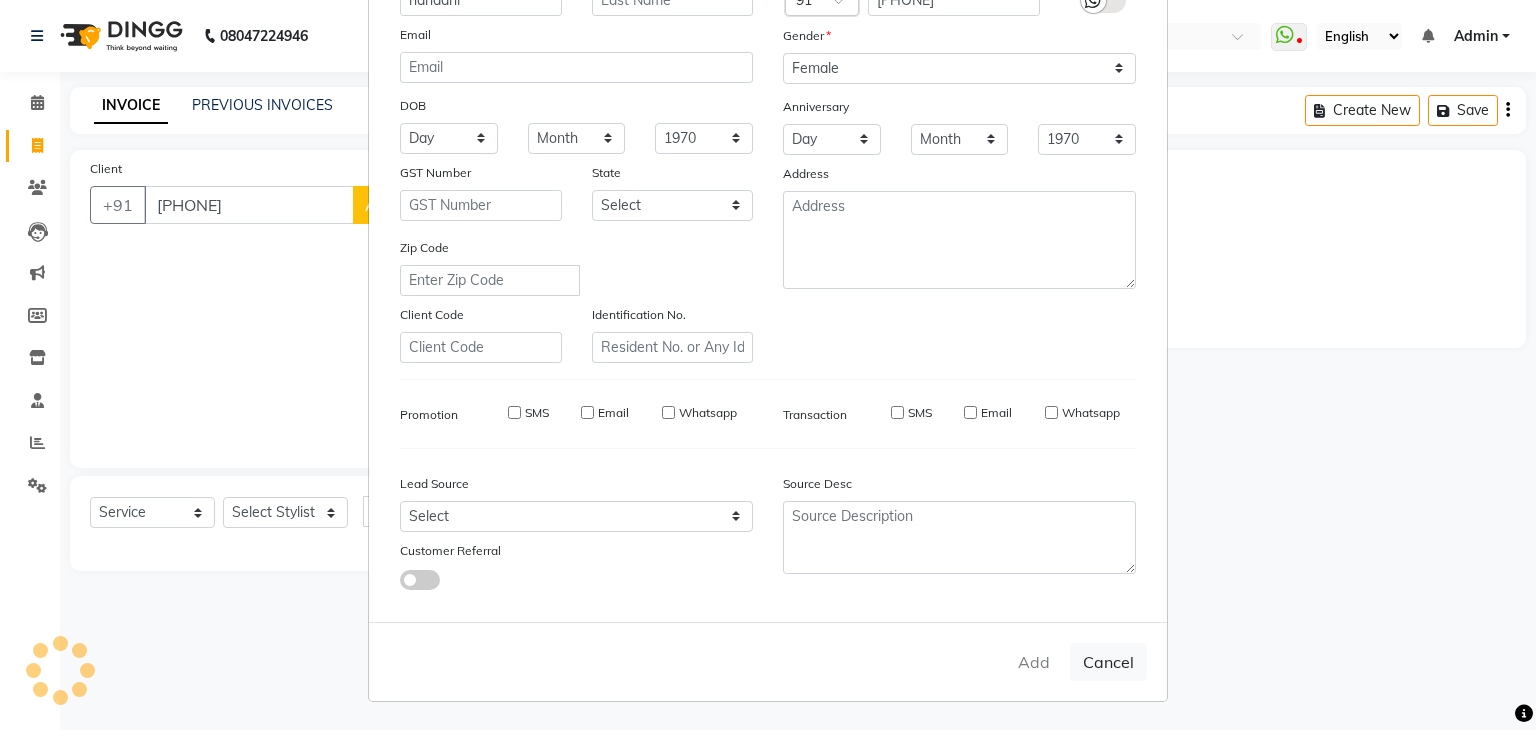 type 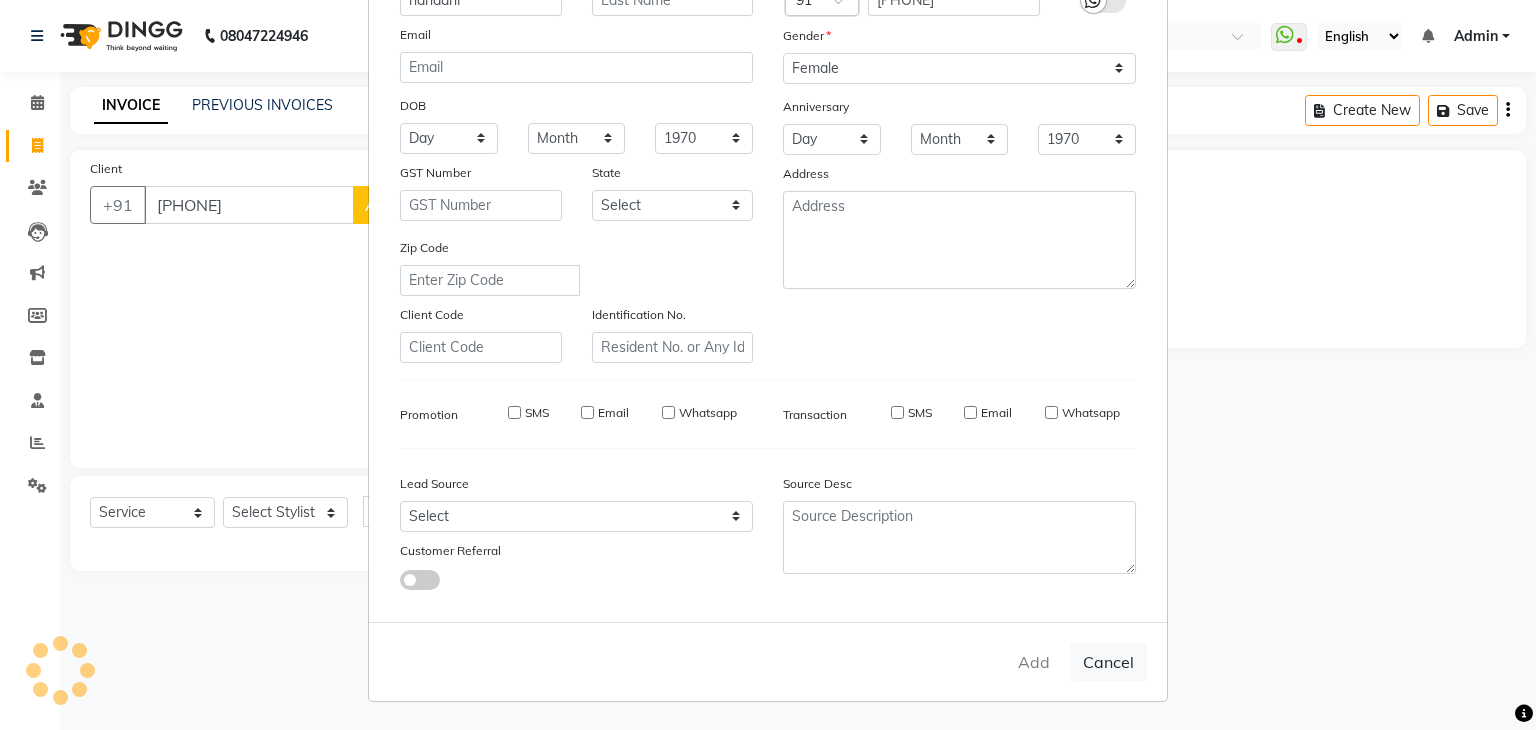 select 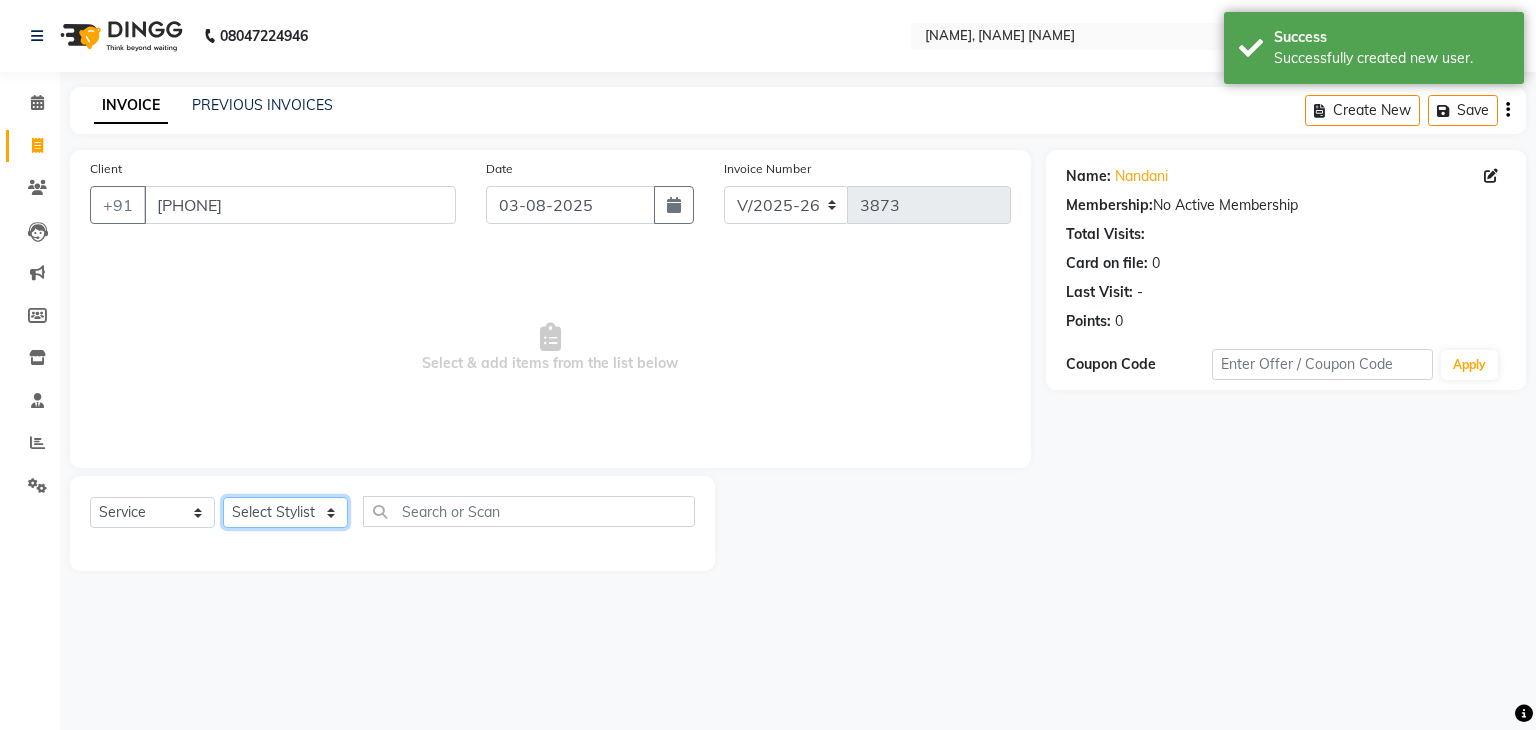 click on "Select Stylist [FIRST] [LAST] [FIRST] [LAST] [FIRST] [LAST] [FIRST] [LAST] [FIRST] [LAST] [FIRST] [LAST] [FIRST] [LAST] [FIRST] [LAST] [FIRST] [LAST] [FIRST] [LAST] [FIRST] [LAST] [FIRST] [LAST] [FIRST] [LAST] [FIRST] [LAST] [FIRST] [LAST] [FIRST] [LAST] [FIRST] [LAST] [FIRST] [LAST] [FIRST] [LAST] [FIRST] [LAST] [FIRST] [LAST] [FIRST] [LAST] [FIRST] [LAST] [FIRST] [LAST] [FIRST] [LAST]" 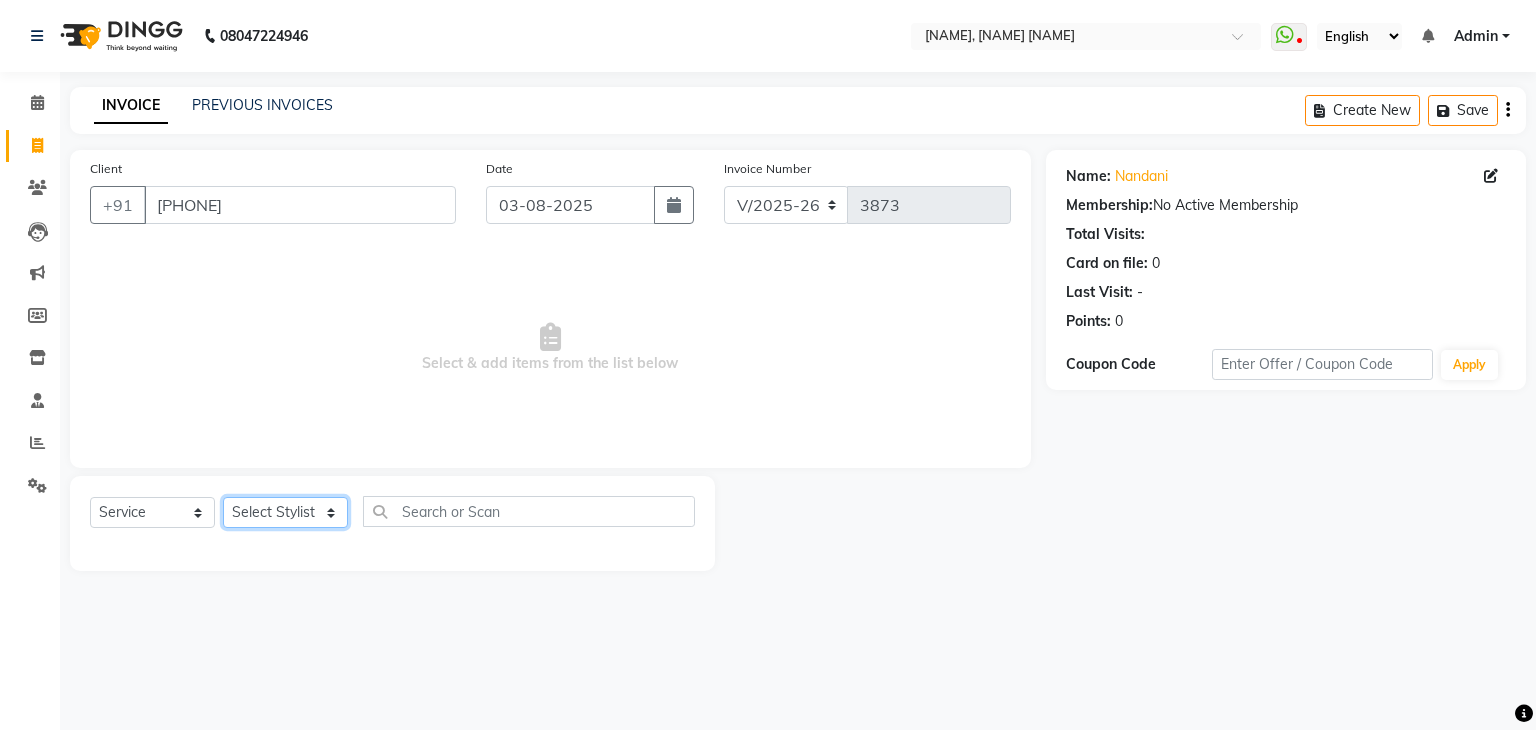 select on "53887" 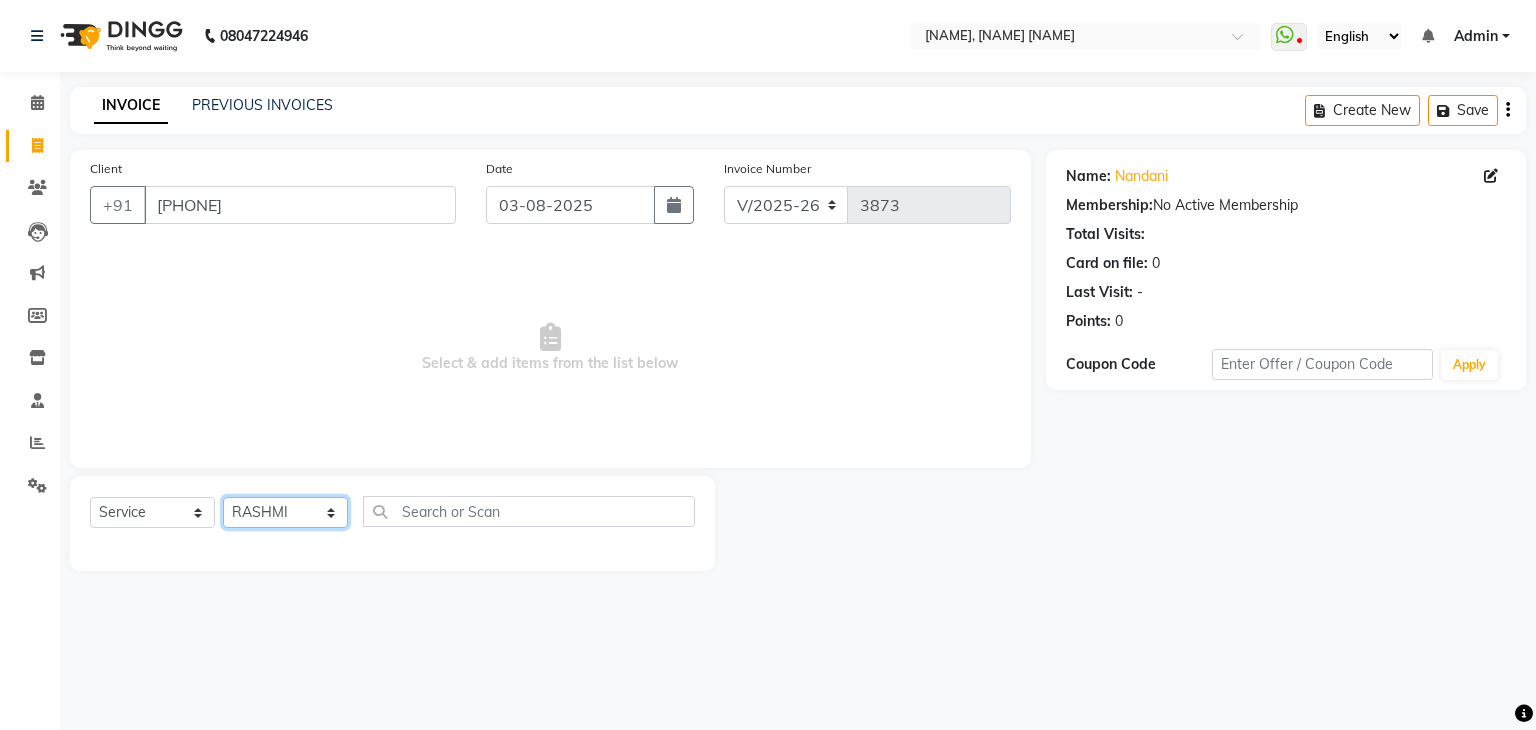 click on "Select Stylist [FIRST] [LAST] [FIRST] [LAST] [FIRST] [LAST] [FIRST] [LAST] [FIRST] [LAST] [FIRST] [LAST] [FIRST] [LAST] [FIRST] [LAST] [FIRST] [LAST] [FIRST] [LAST] [FIRST] [LAST] [FIRST] [LAST] [FIRST] [LAST] [FIRST] [LAST] [FIRST] [LAST] [FIRST] [LAST] [FIRST] [LAST] [FIRST] [LAST] [FIRST] [LAST] [FIRST] [LAST] [FIRST] [LAST] [FIRST] [LAST] [FIRST] [LAST] [FIRST] [LAST] [FIRST] [LAST]" 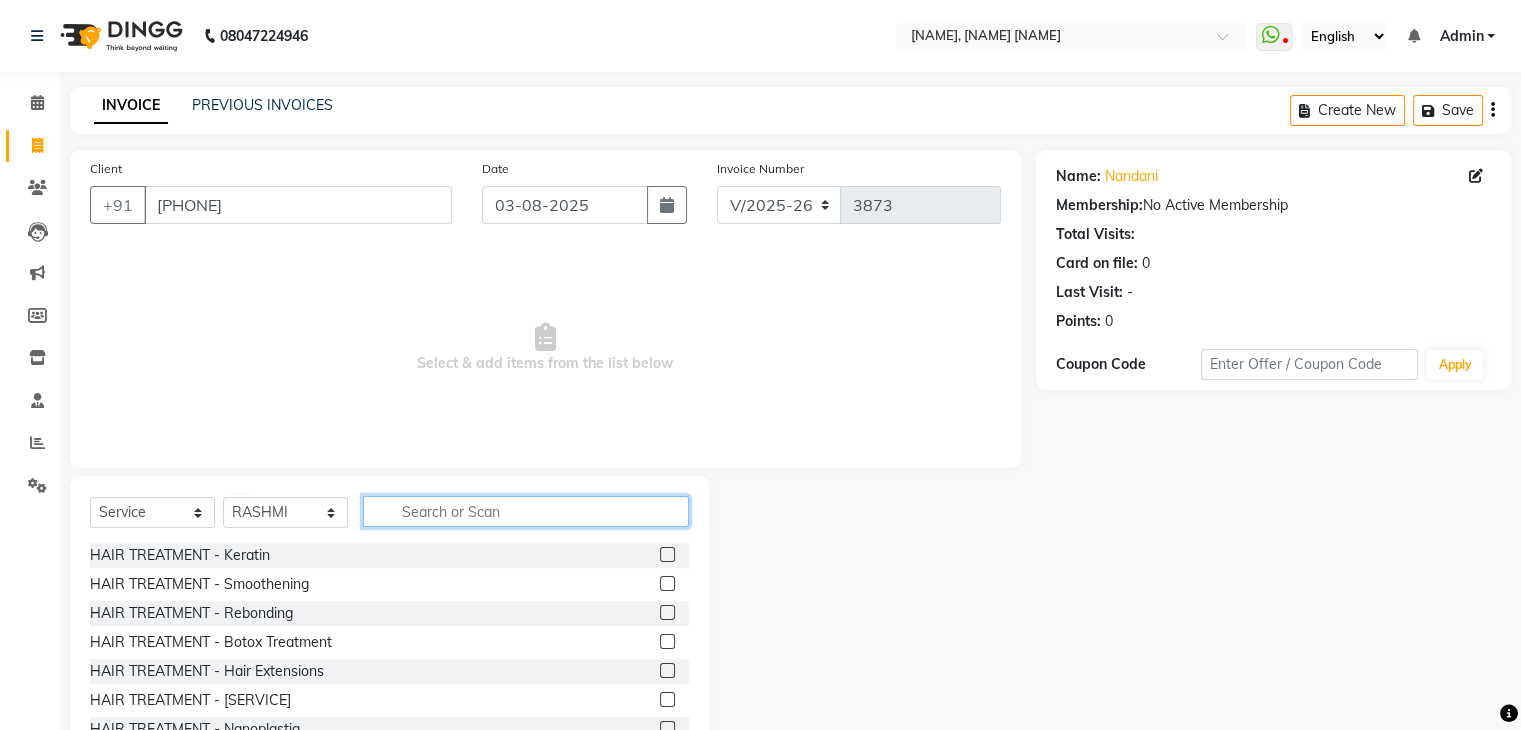 click 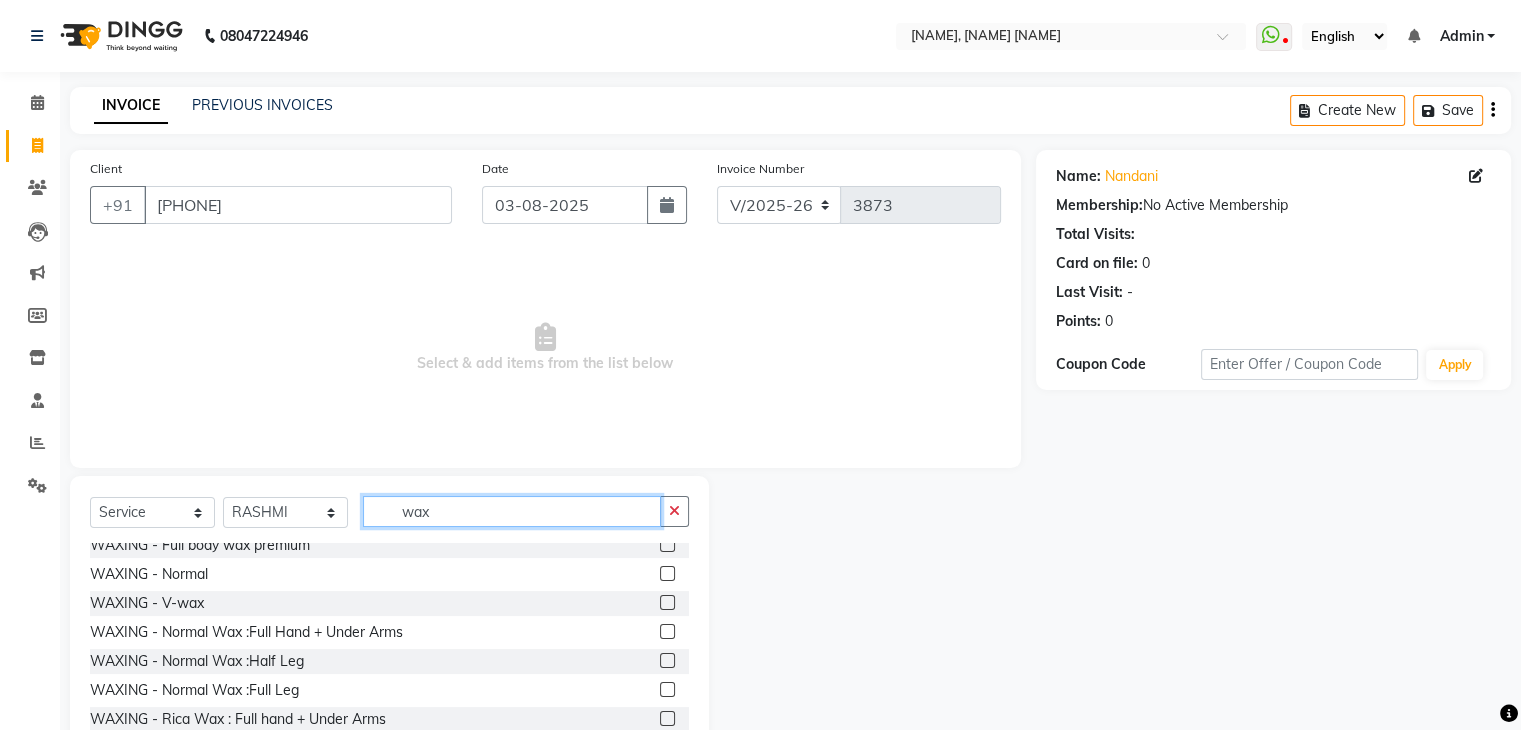 scroll, scrollTop: 188, scrollLeft: 0, axis: vertical 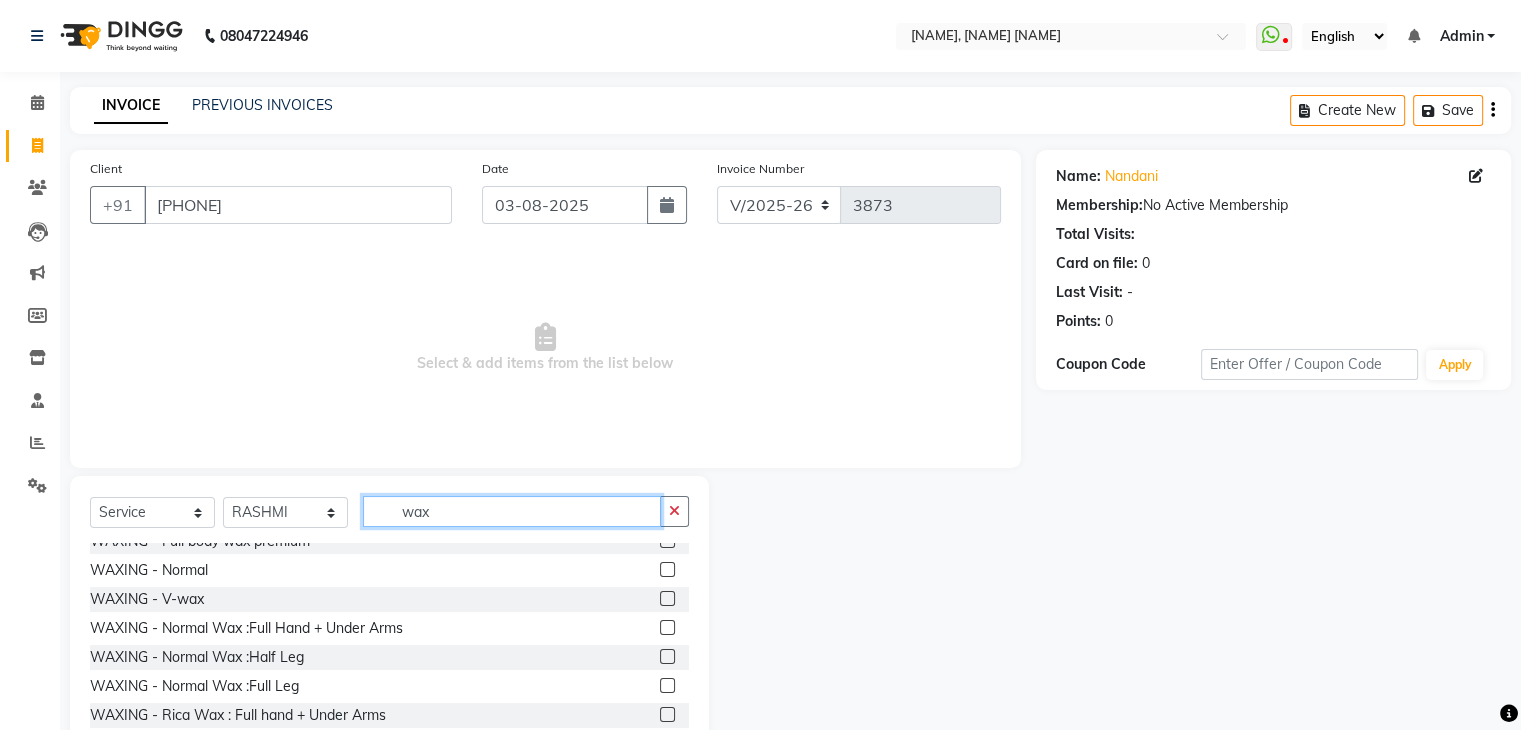 type on "wax" 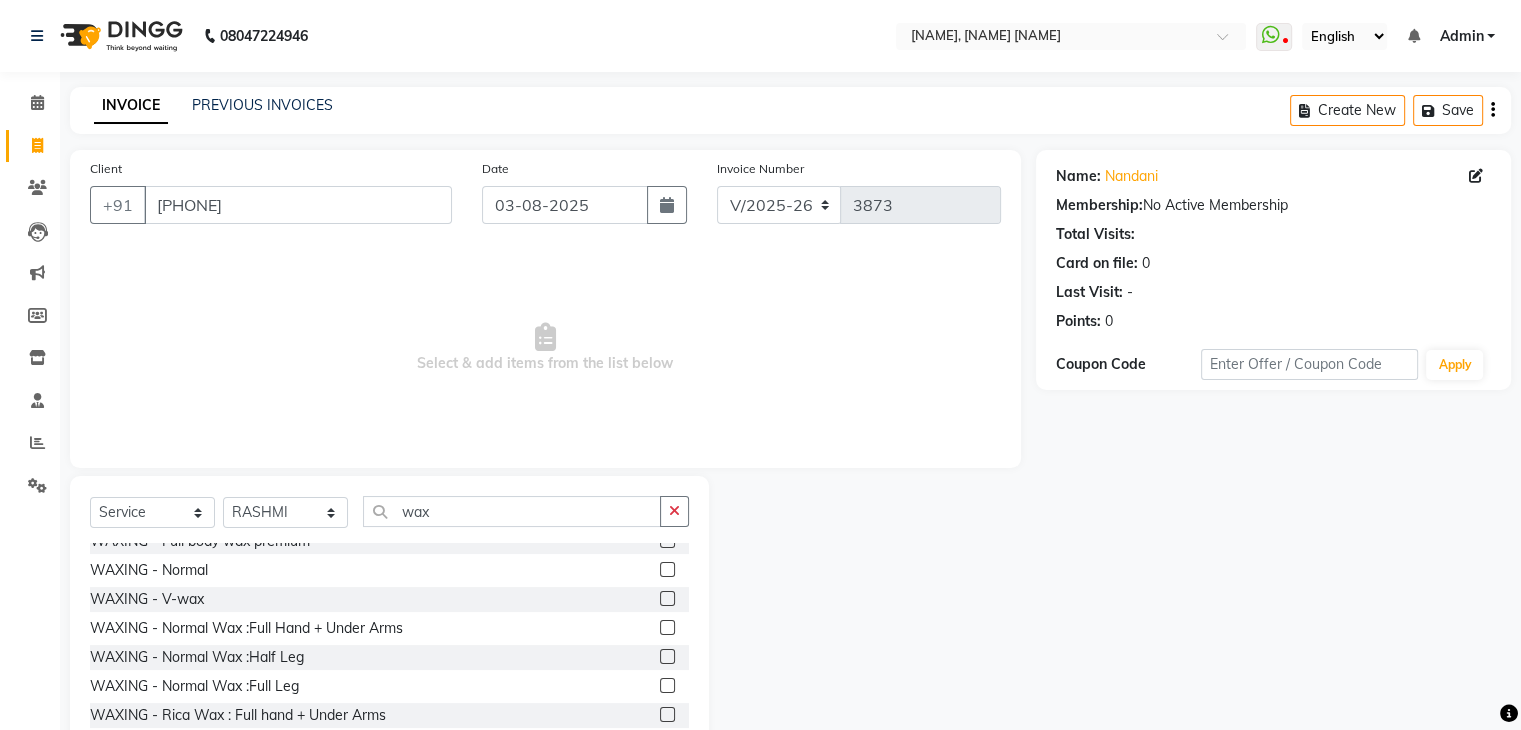 click 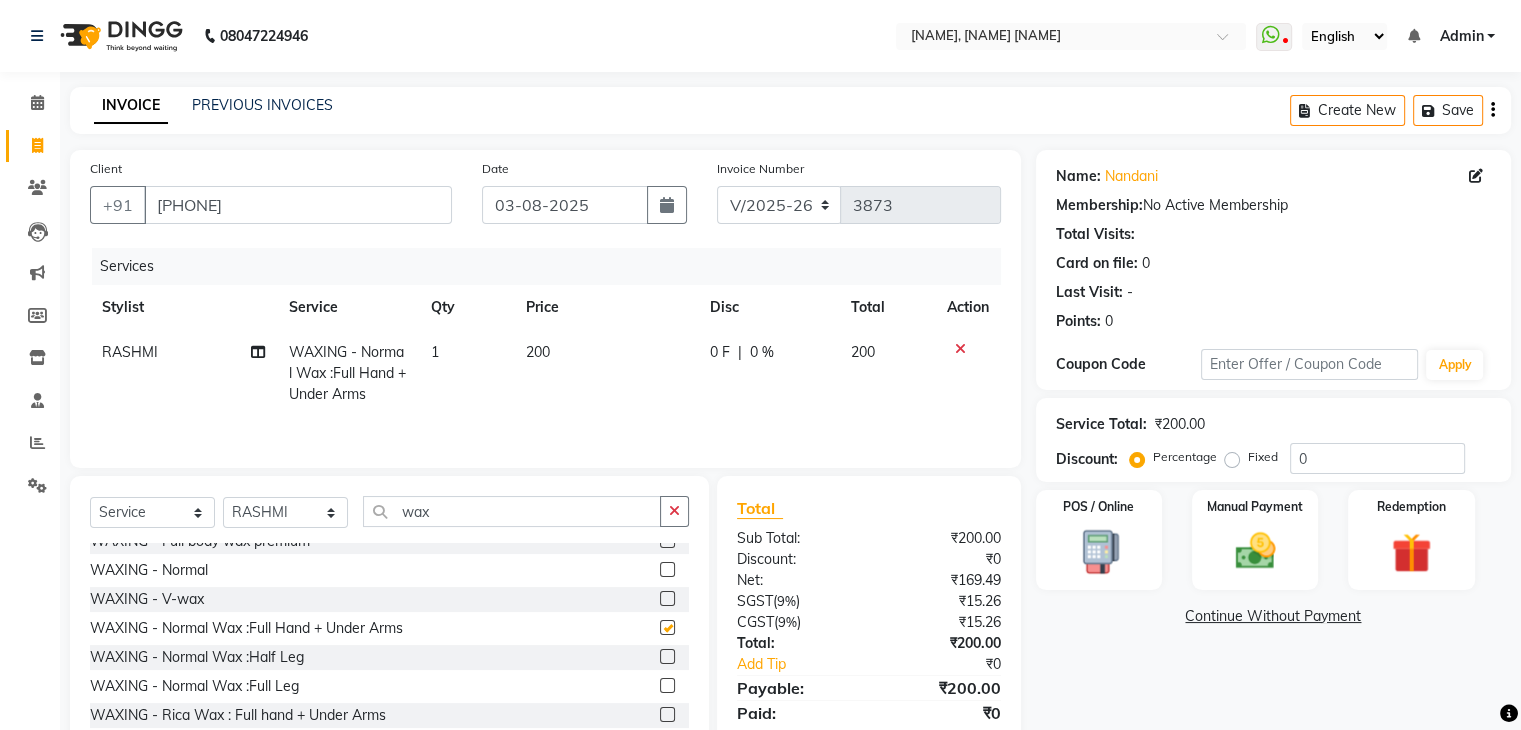 checkbox on "false" 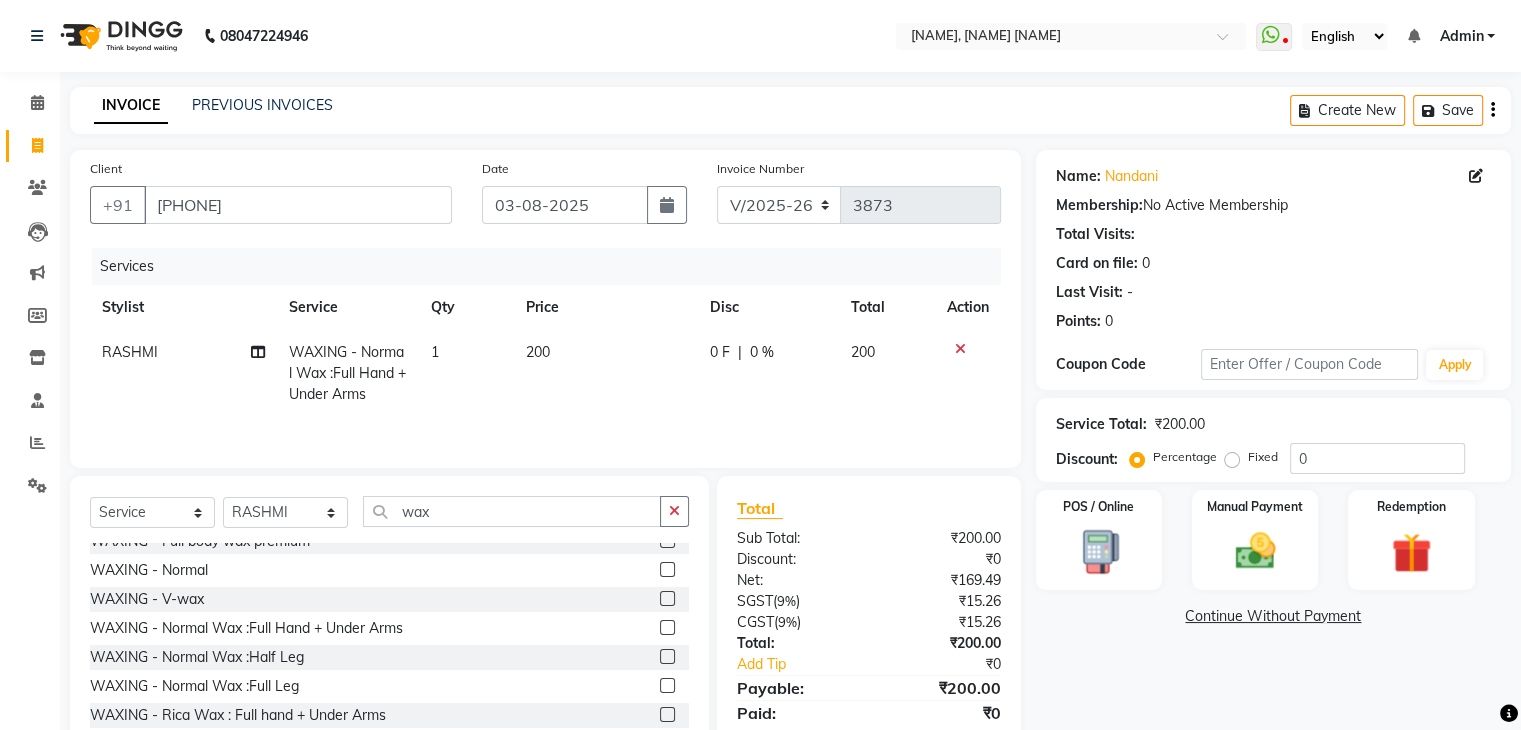 click on "200" 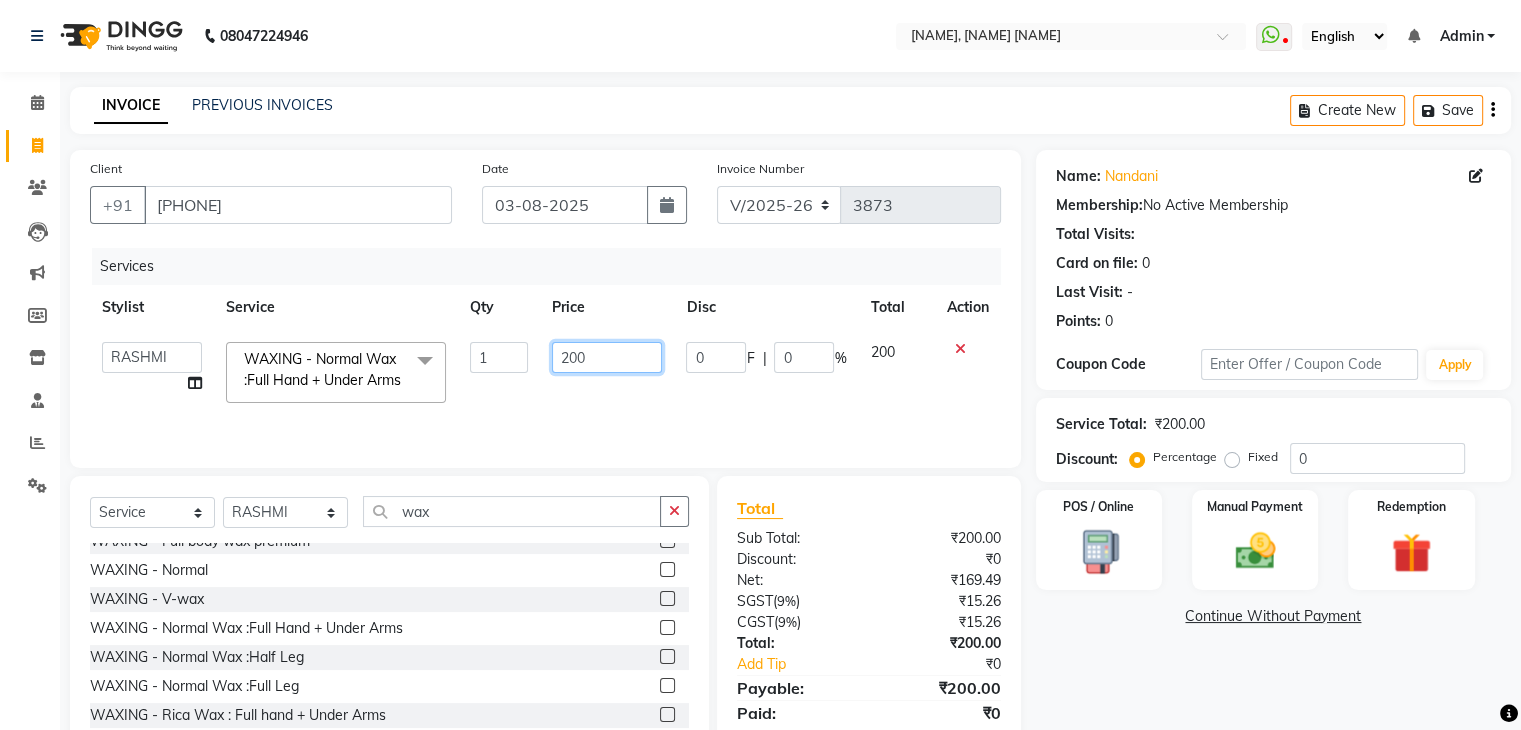 click on "200" 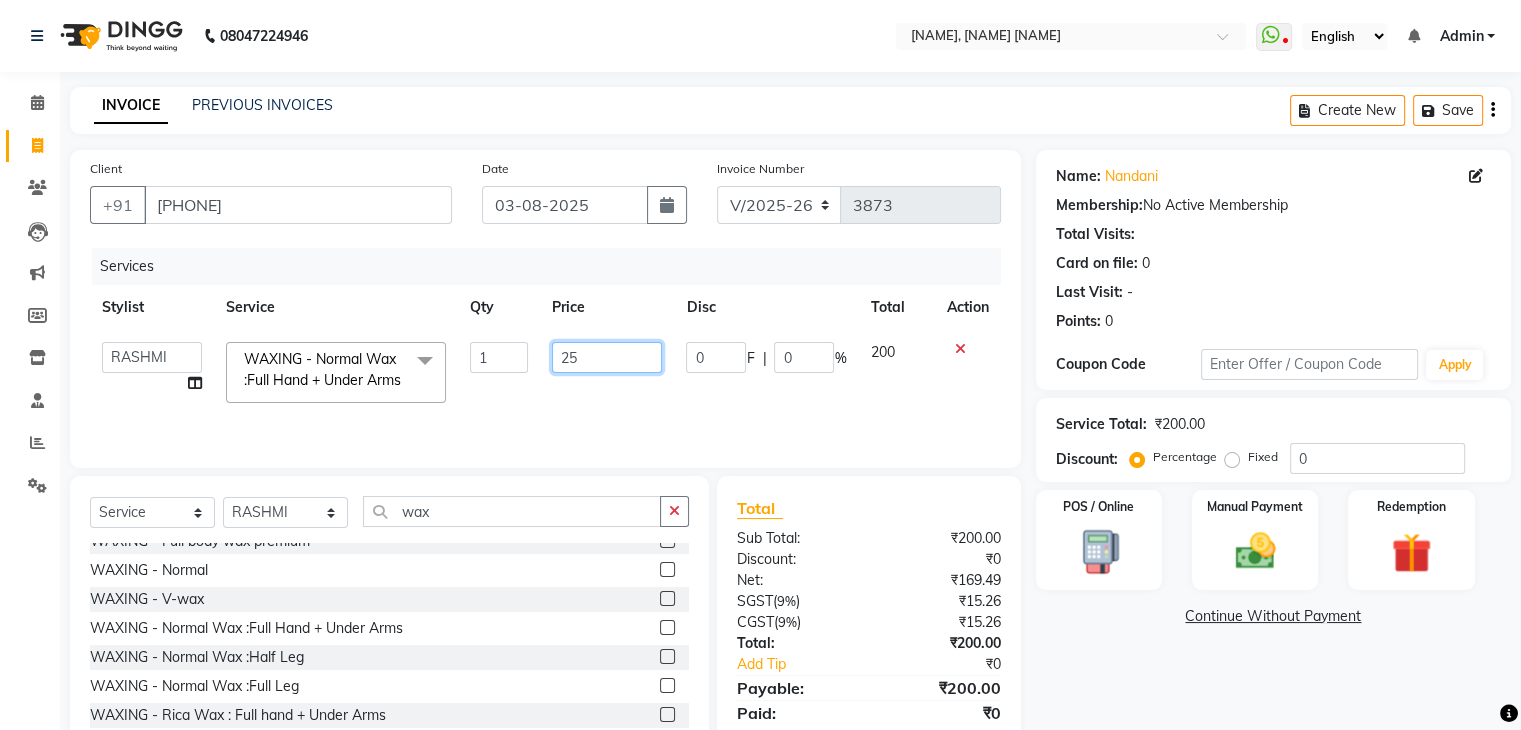 type on "250" 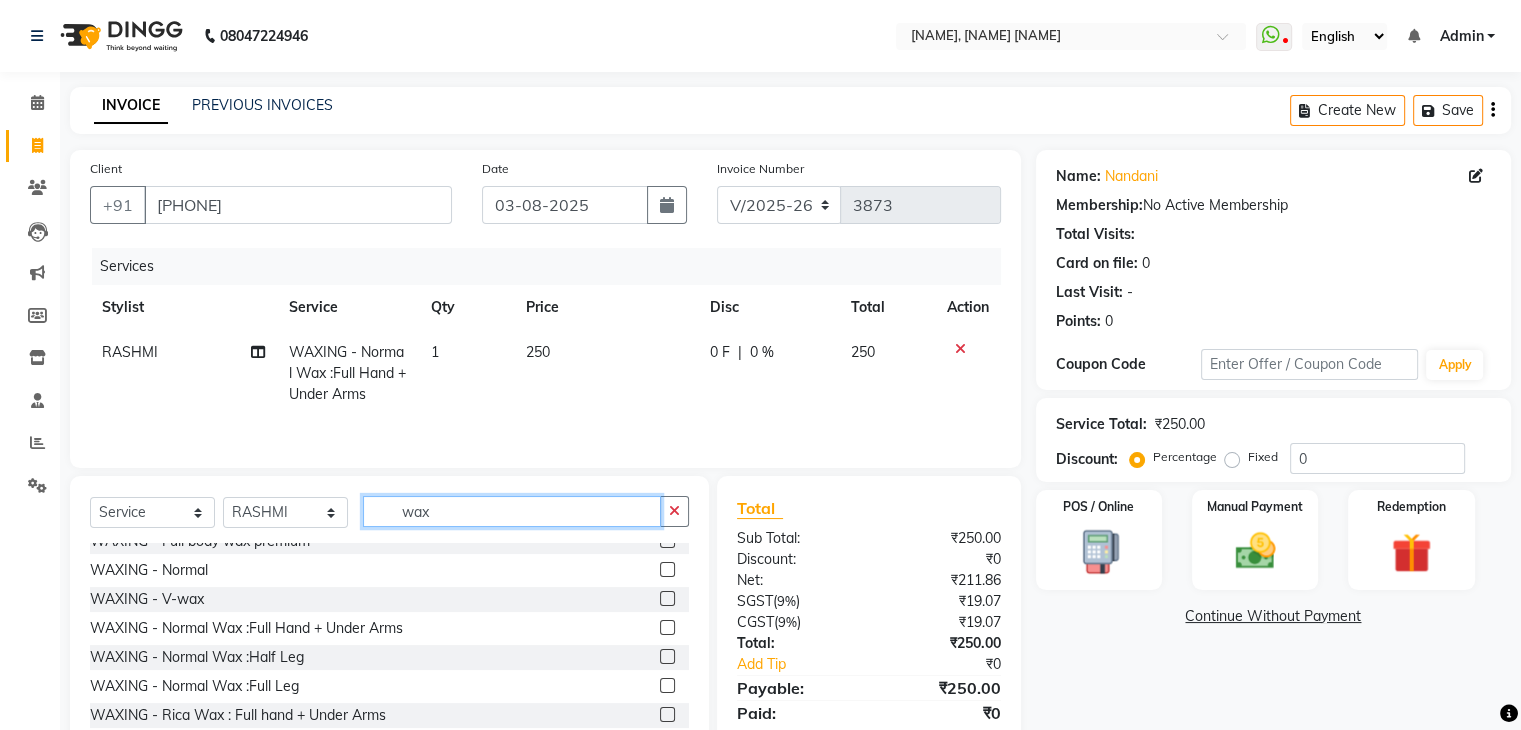 click on "Select  Service  Product  Membership  Package Voucher Prepaid Gift Card  Select Stylist AMAN DANISH SALMANI GOPAL PACHORI KANU KAVITA KIRAN KUMARI MEENU KUMARI NEHA NIKHIL CHAUDHARY Priya PRIYANKA YADAV RASHMI SANDHYA SHAGUFTA SHWETA SONA SAXENA SOUMYA TUSHAR OTWAL VINAY KUMAR wax" 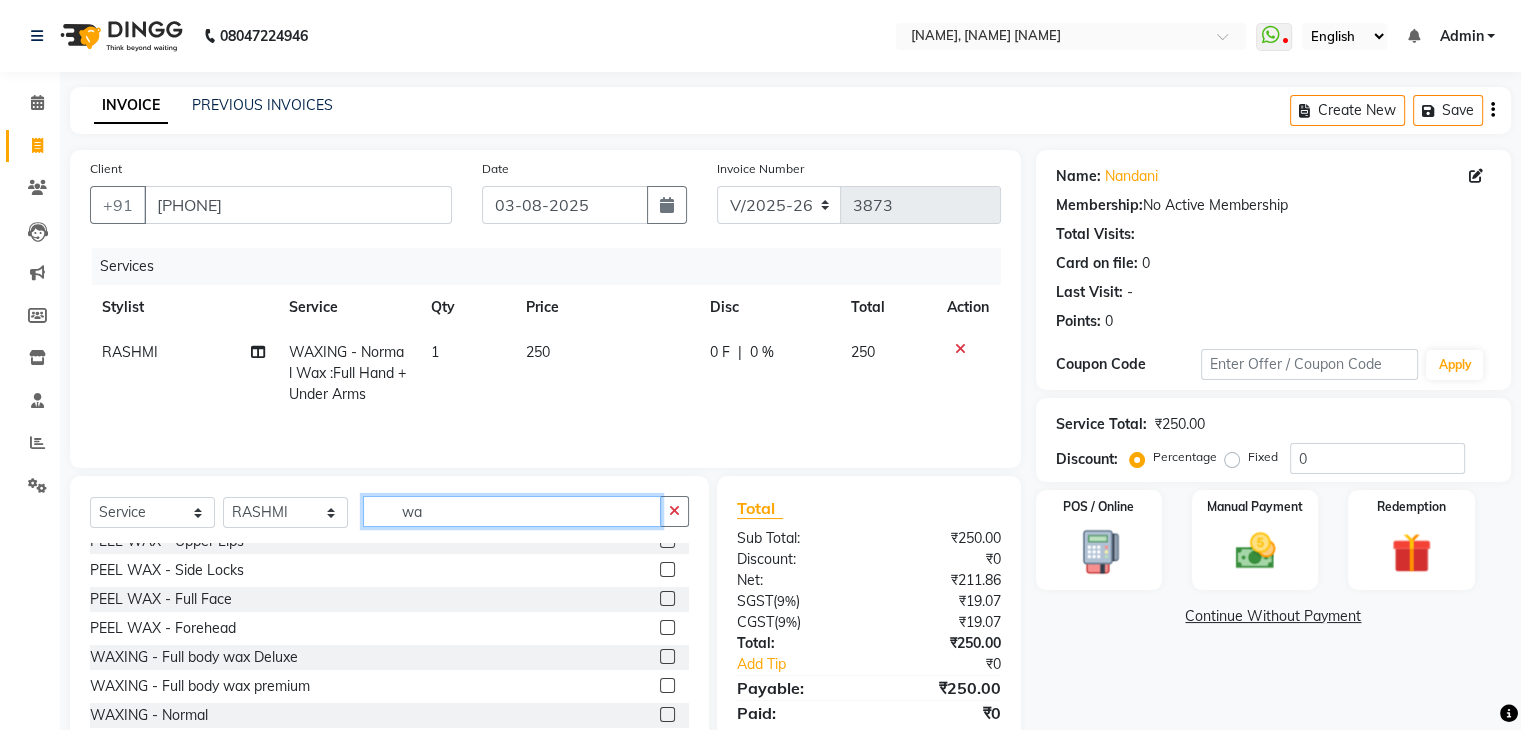 type on "w" 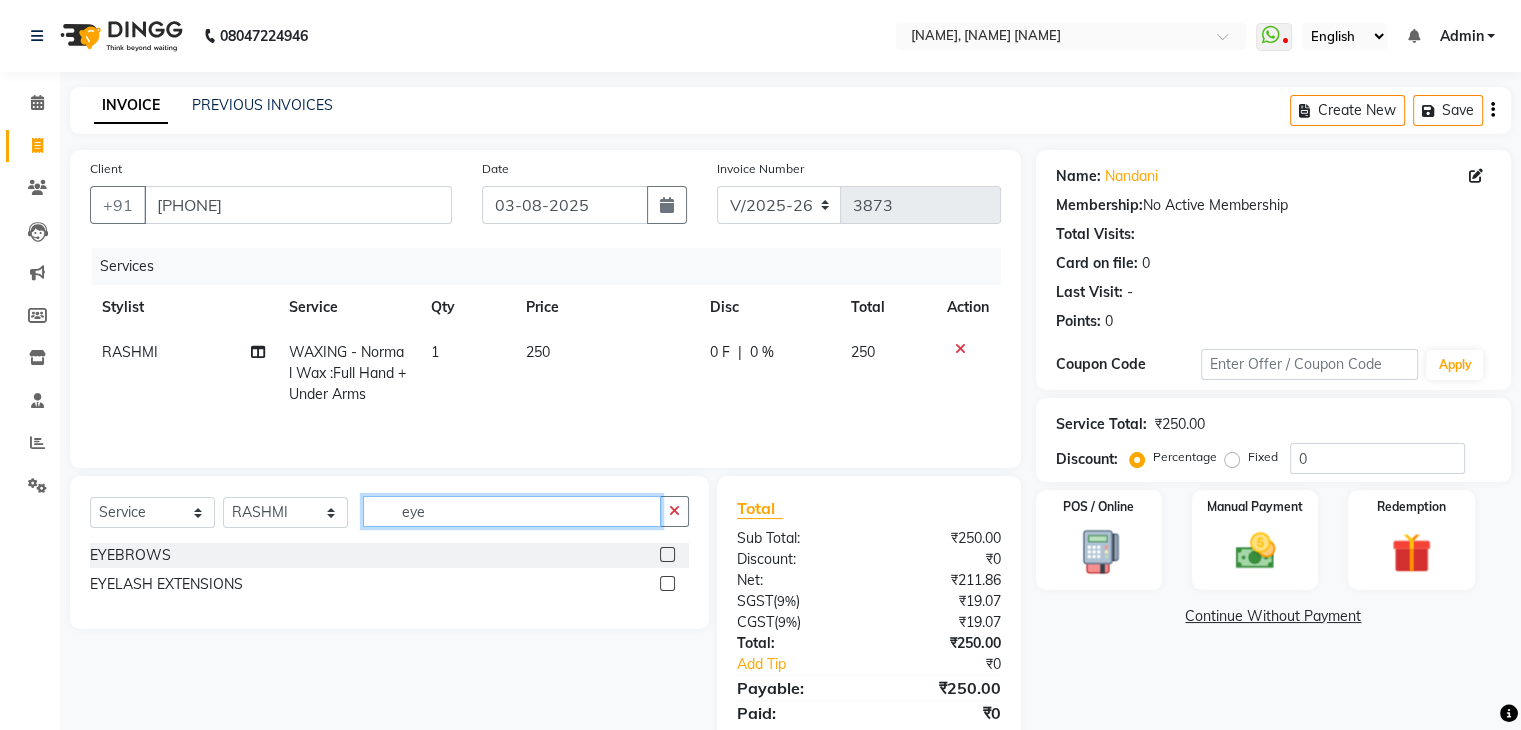 scroll, scrollTop: 0, scrollLeft: 0, axis: both 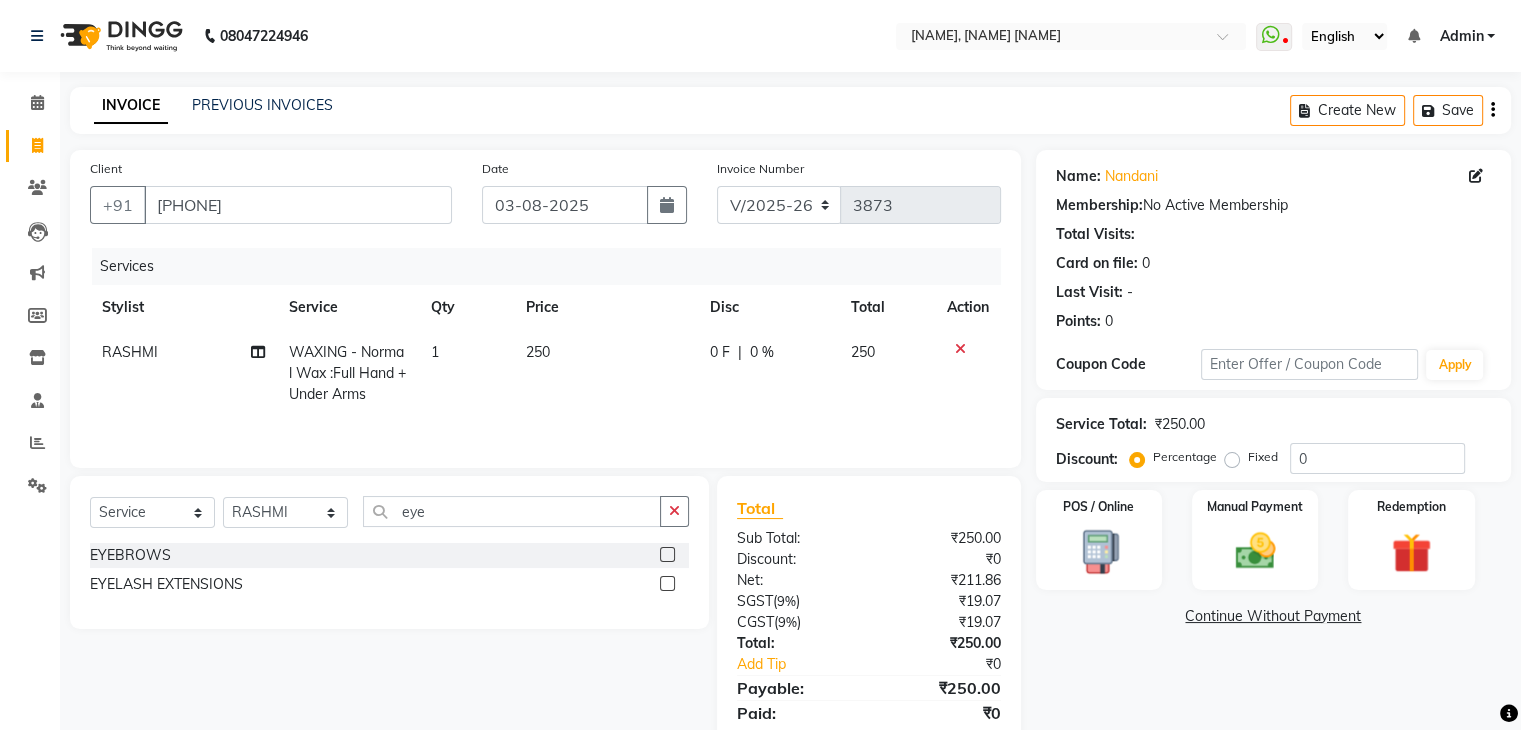 click 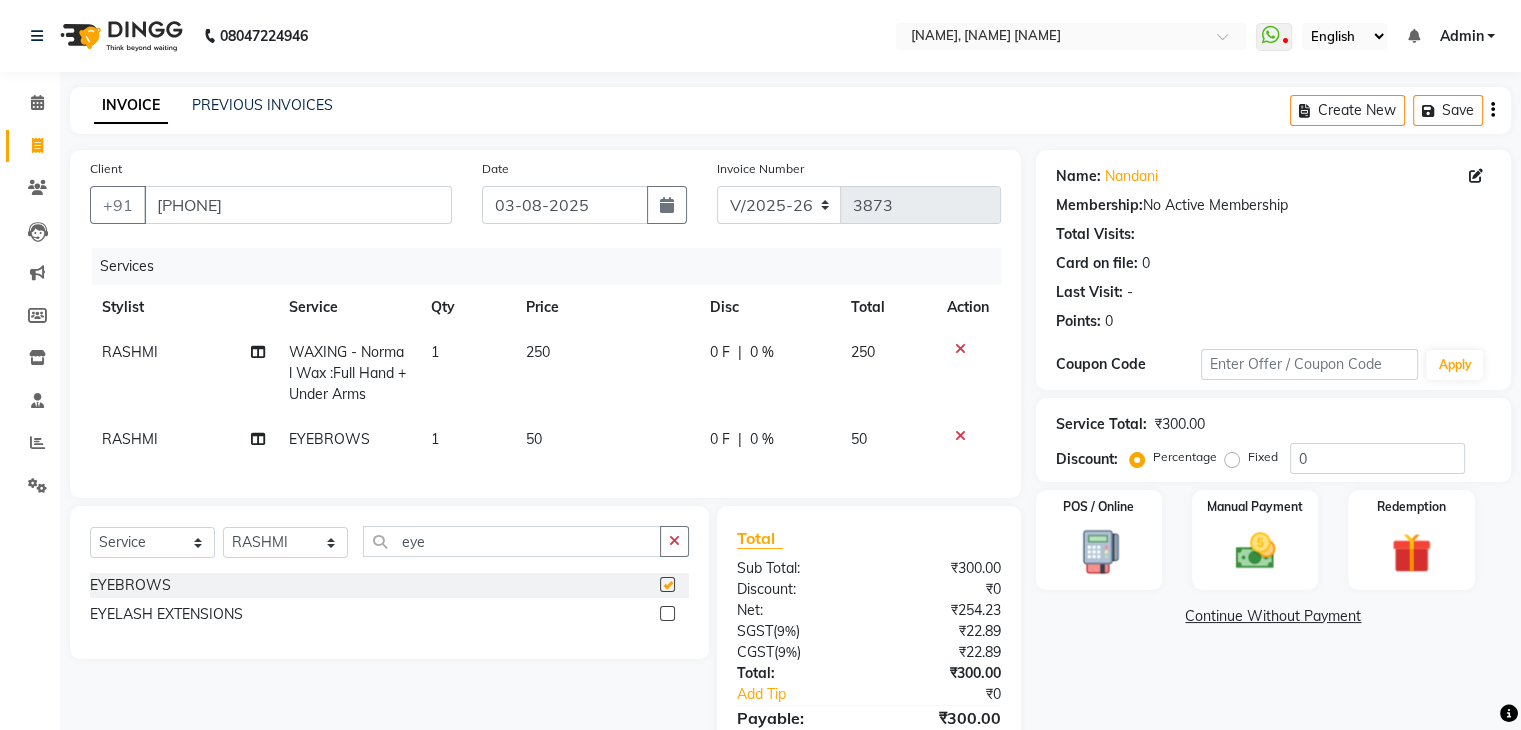checkbox on "false" 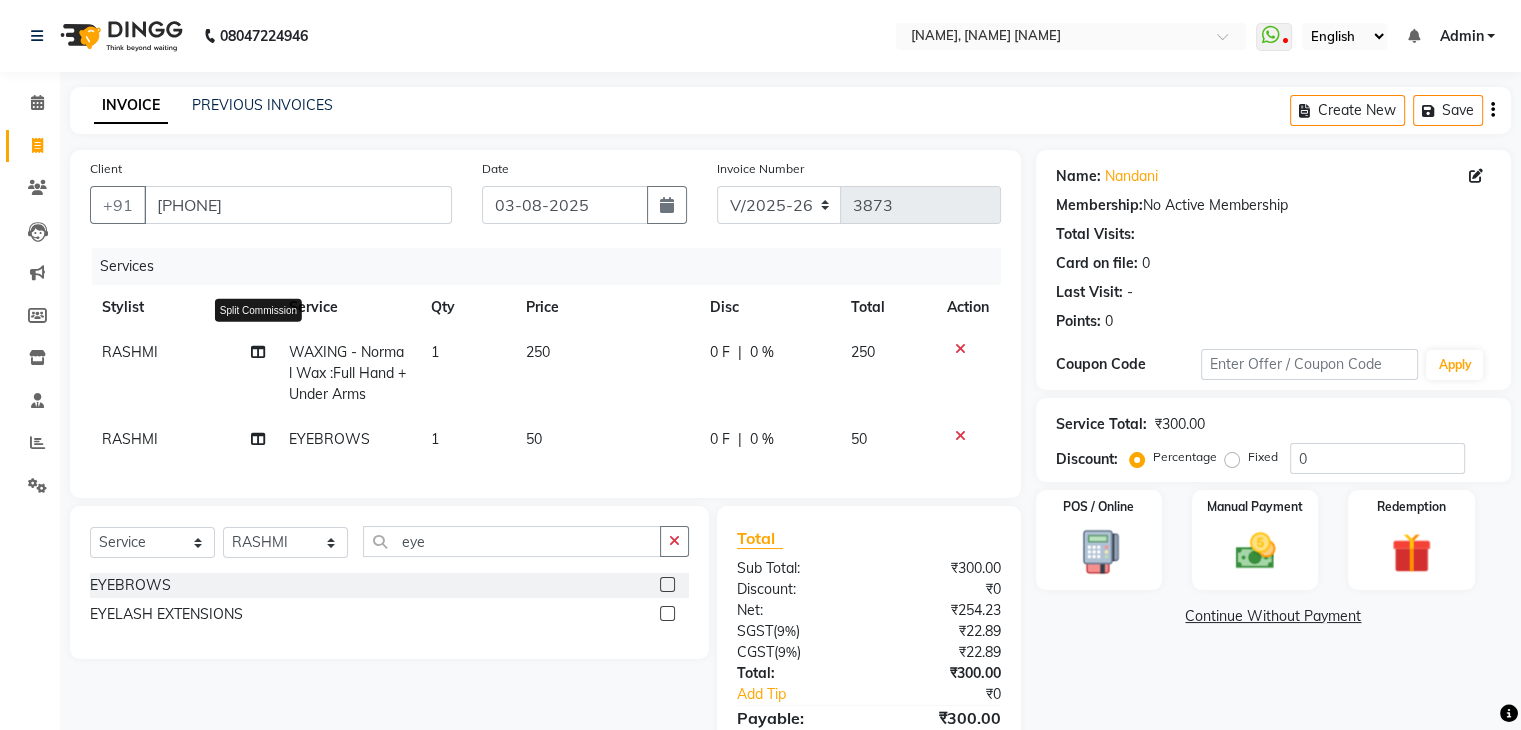 click 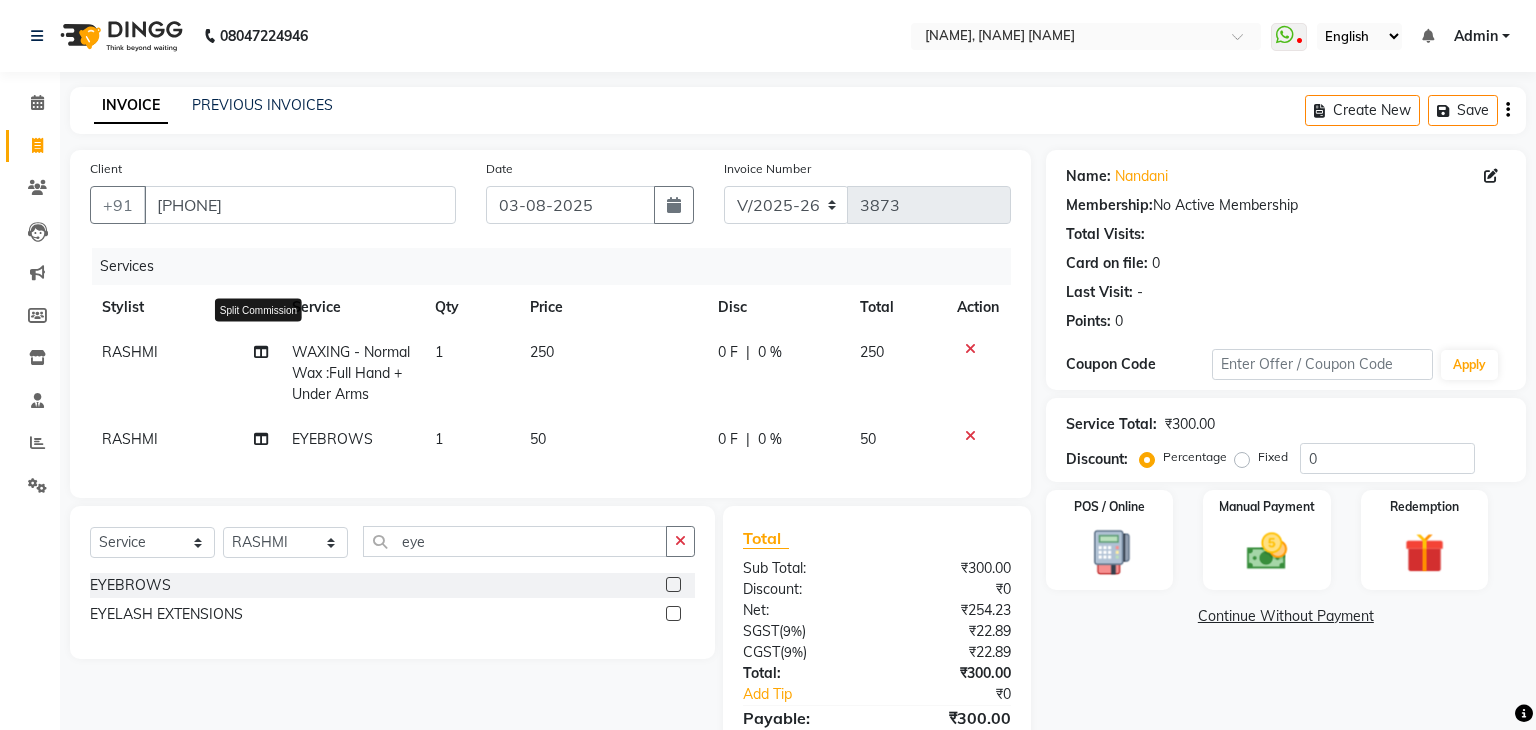 select on "53887" 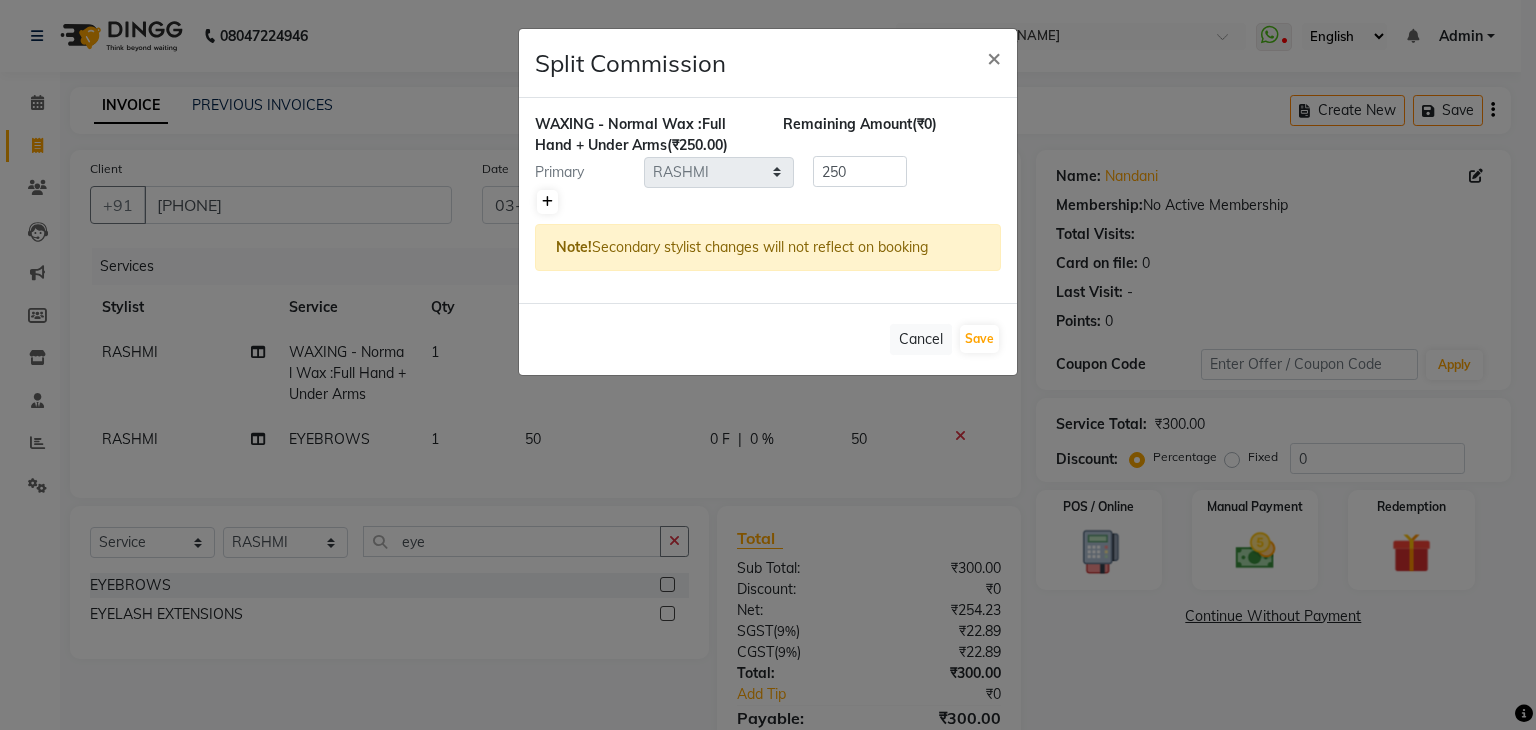 click 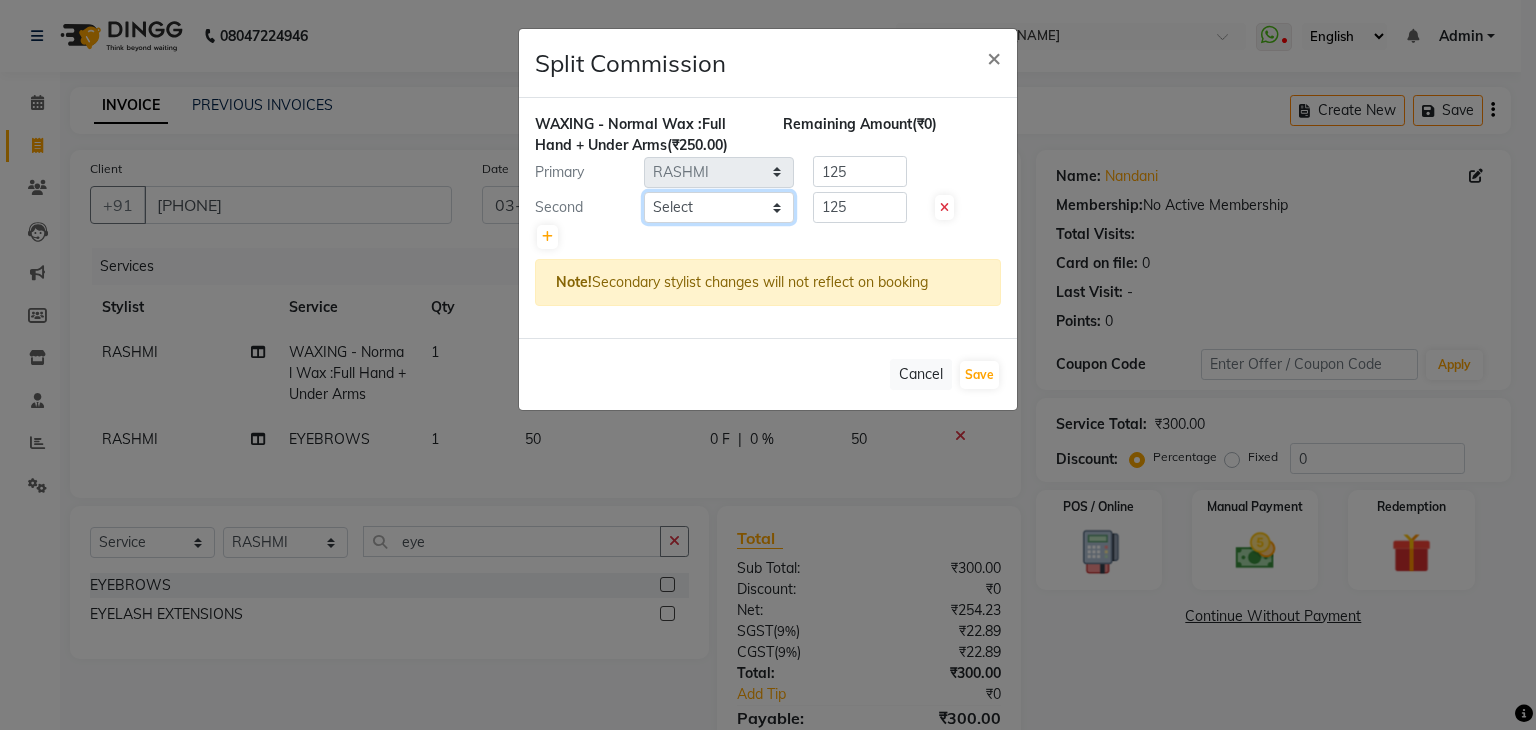 click on "Select  AMAN   DANISH SALMANI   GOPAL PACHORI   KANU   KAVITA   KIRAN KUMARI   MEENU KUMARI   NEHA   NIKHIL CHAUDHARY   Priya   PRIYANKA YADAV   RASHMI   SANDHYA   SHAGUFTA   SHWETA   SONA SAXENA   SOUMYA   TUSHAR OTWAL   VINAY KUMAR" 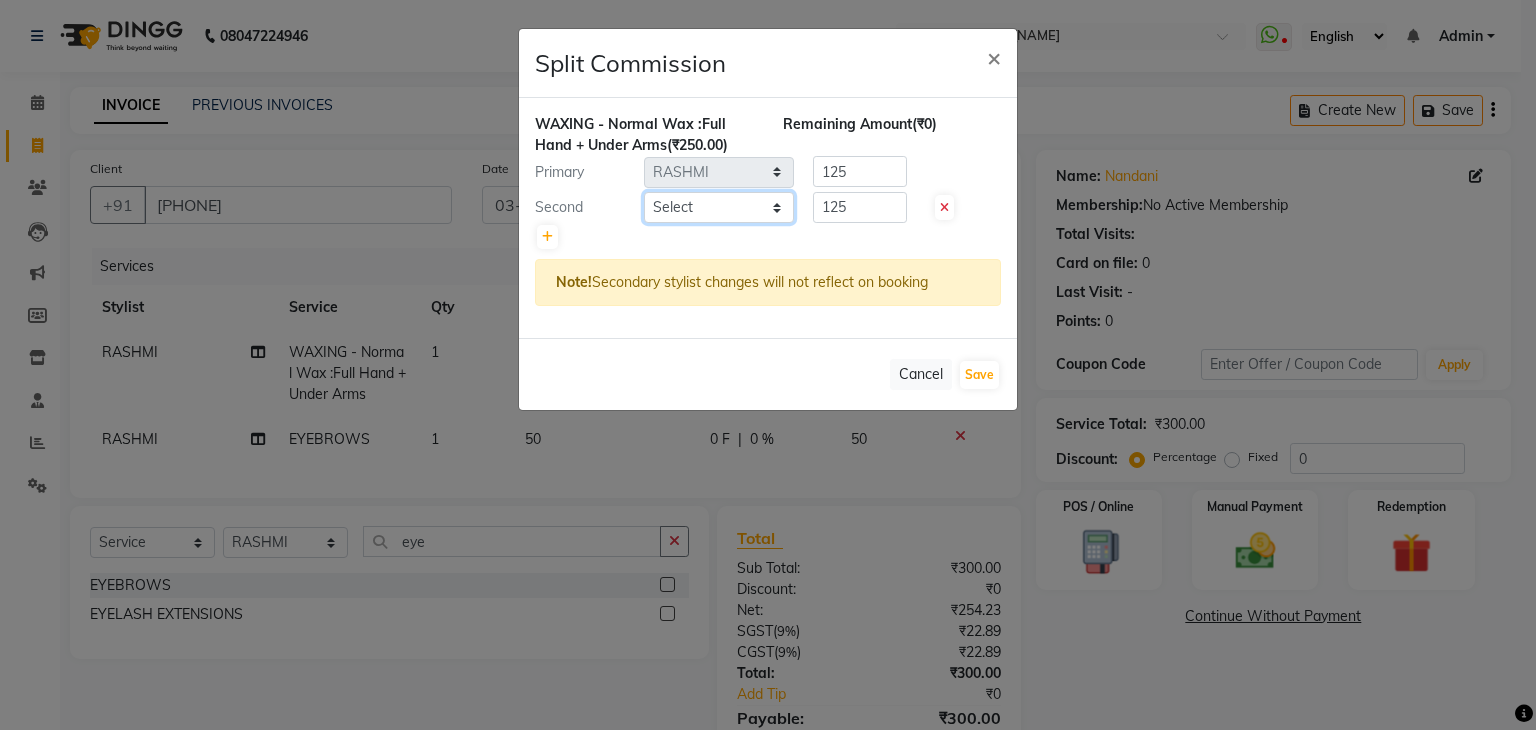 select on "53884" 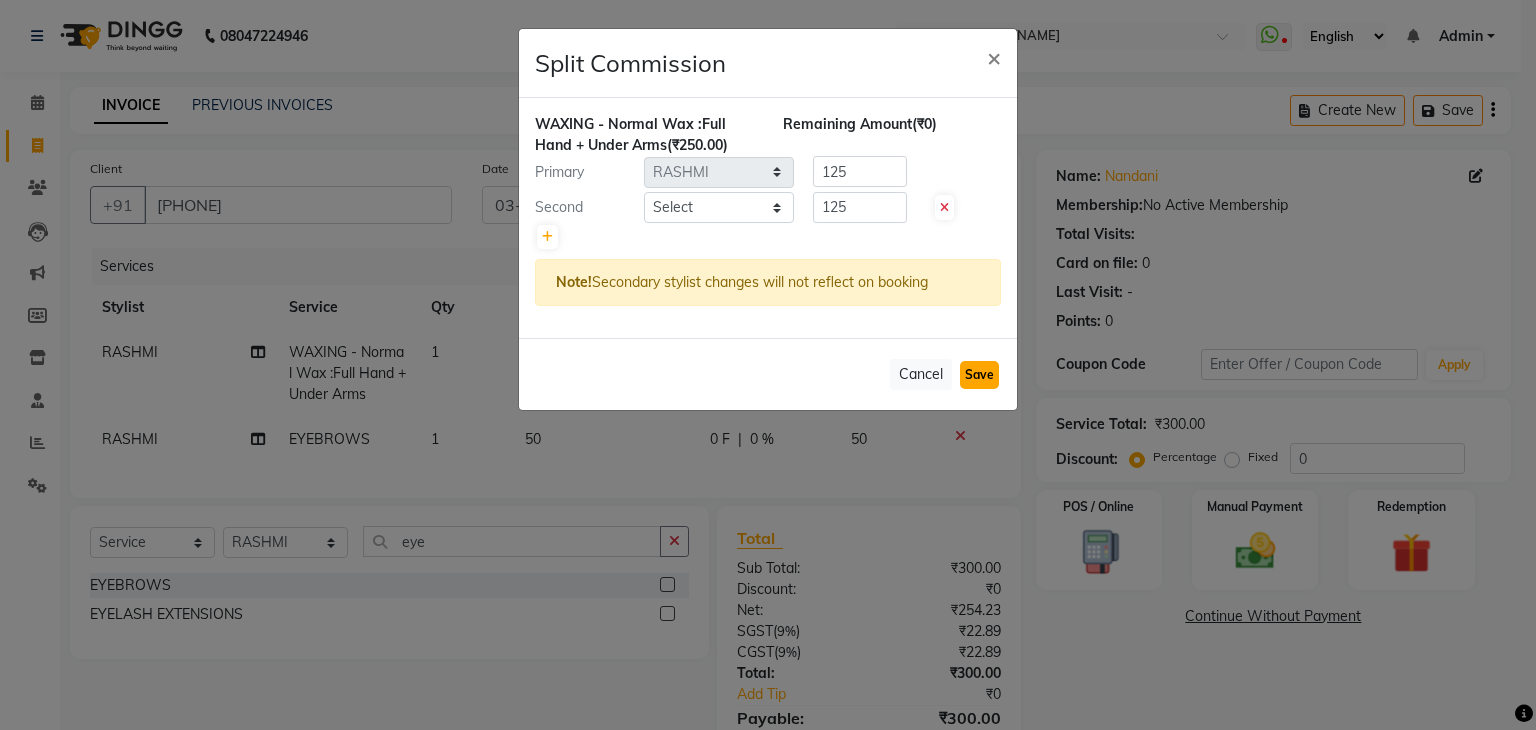 click on "Save" 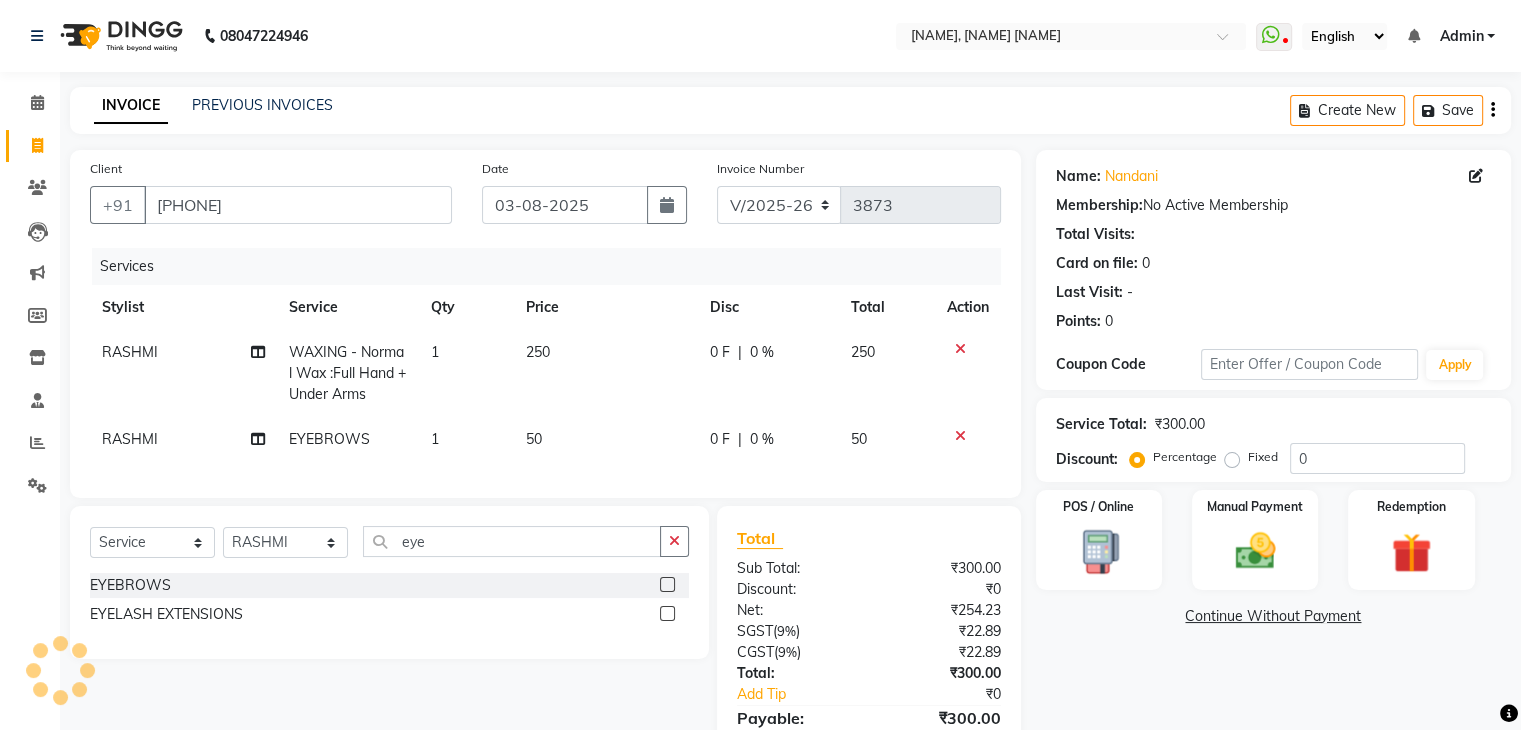 scroll, scrollTop: 116, scrollLeft: 0, axis: vertical 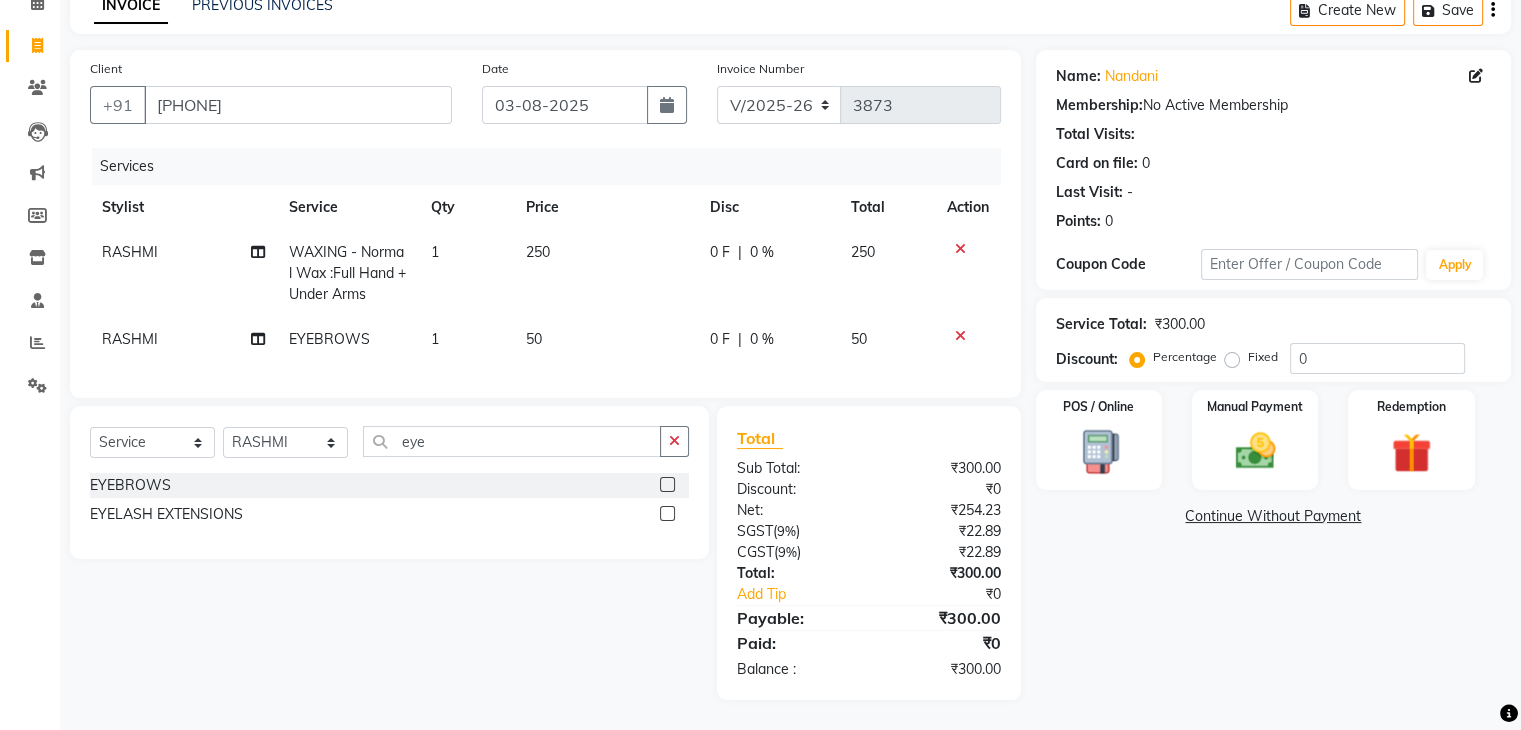 click on "Name: Nandani  Membership:  No Active Membership  Total Visits:   Card on file:  0 Last Visit:   - Points:   0  Coupon Code Apply Service Total:  ₹300.00  Discount:  Percentage   Fixed  0 POS / Online  Manual Payment Redemption  Continue Without Payment" 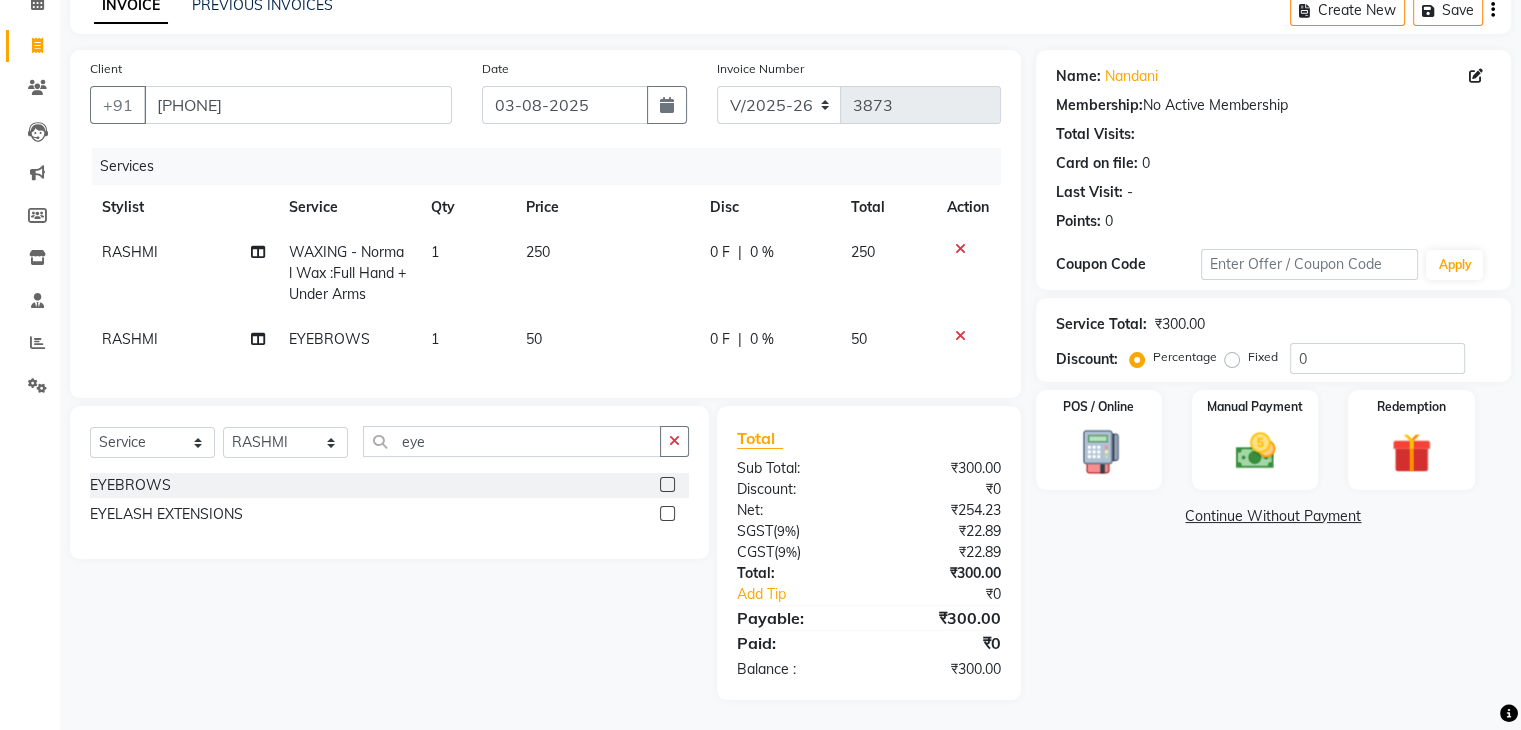 select on "53887" 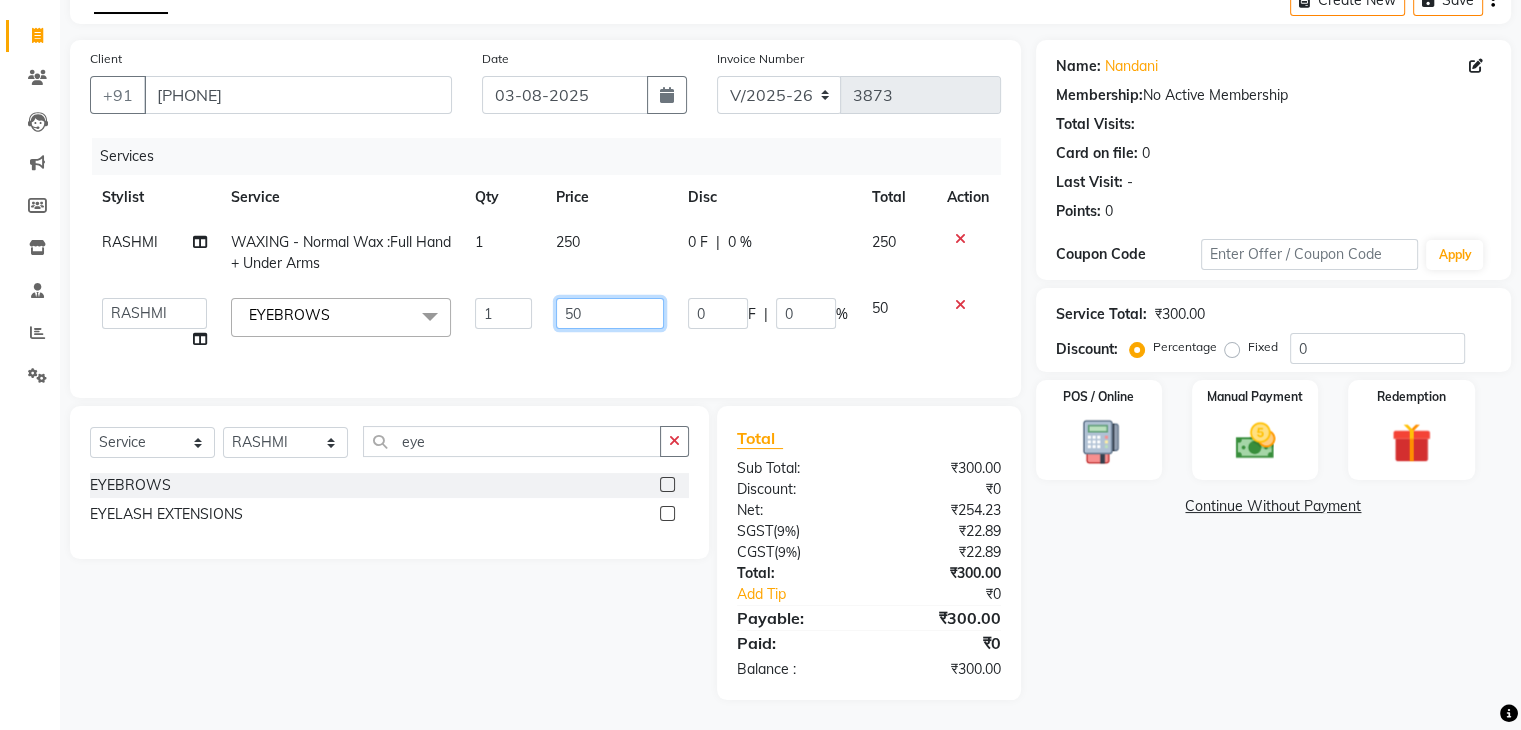 click on "50" 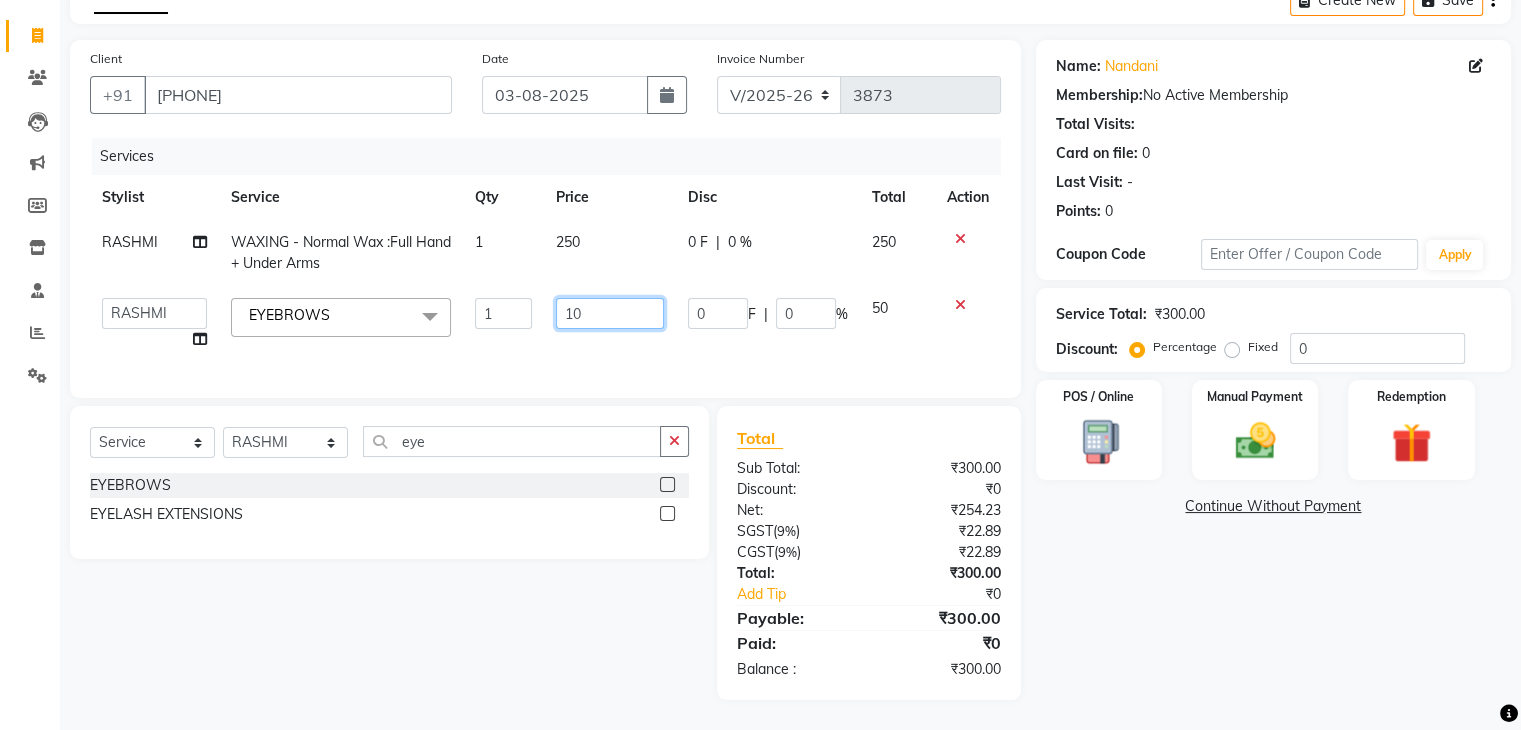 type on "100" 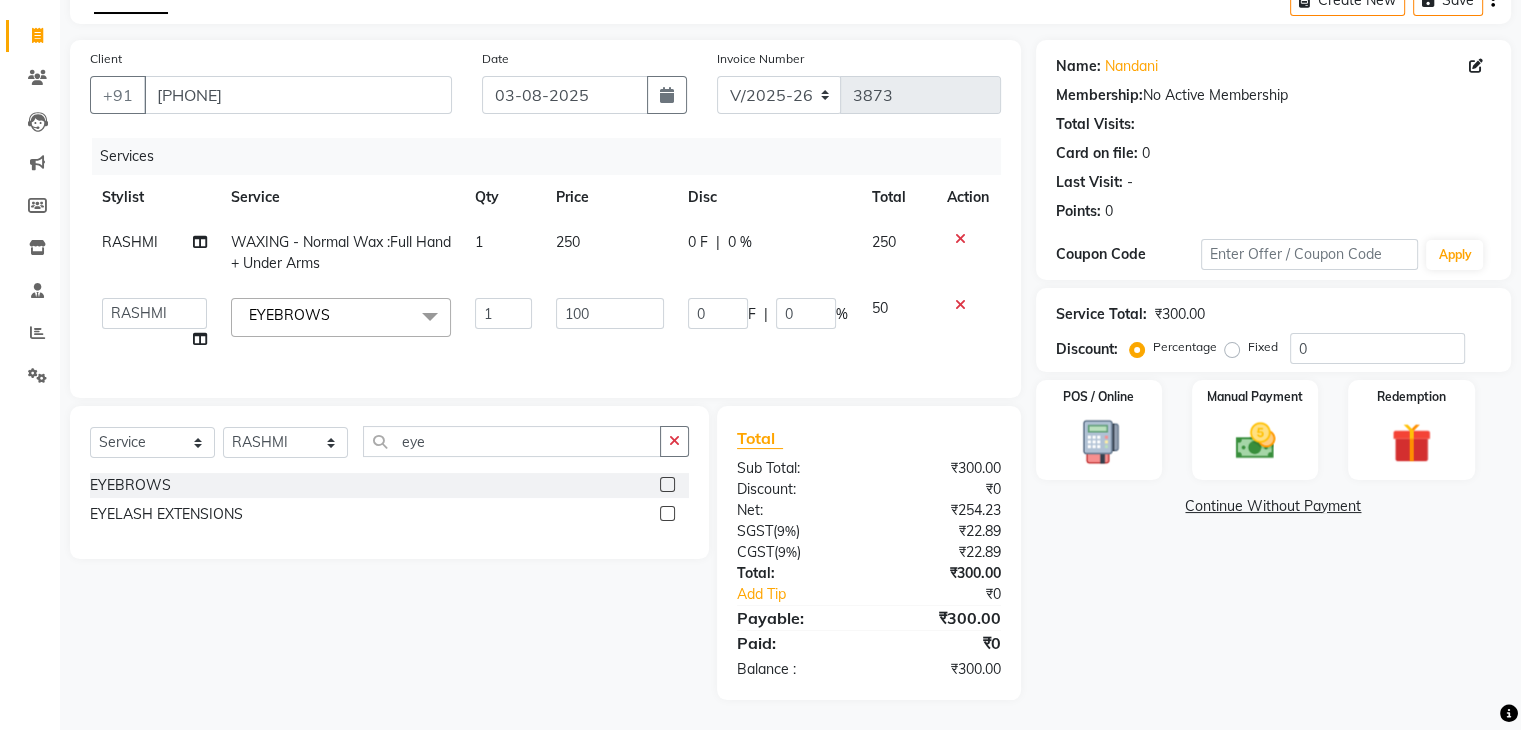 scroll, scrollTop: 116, scrollLeft: 0, axis: vertical 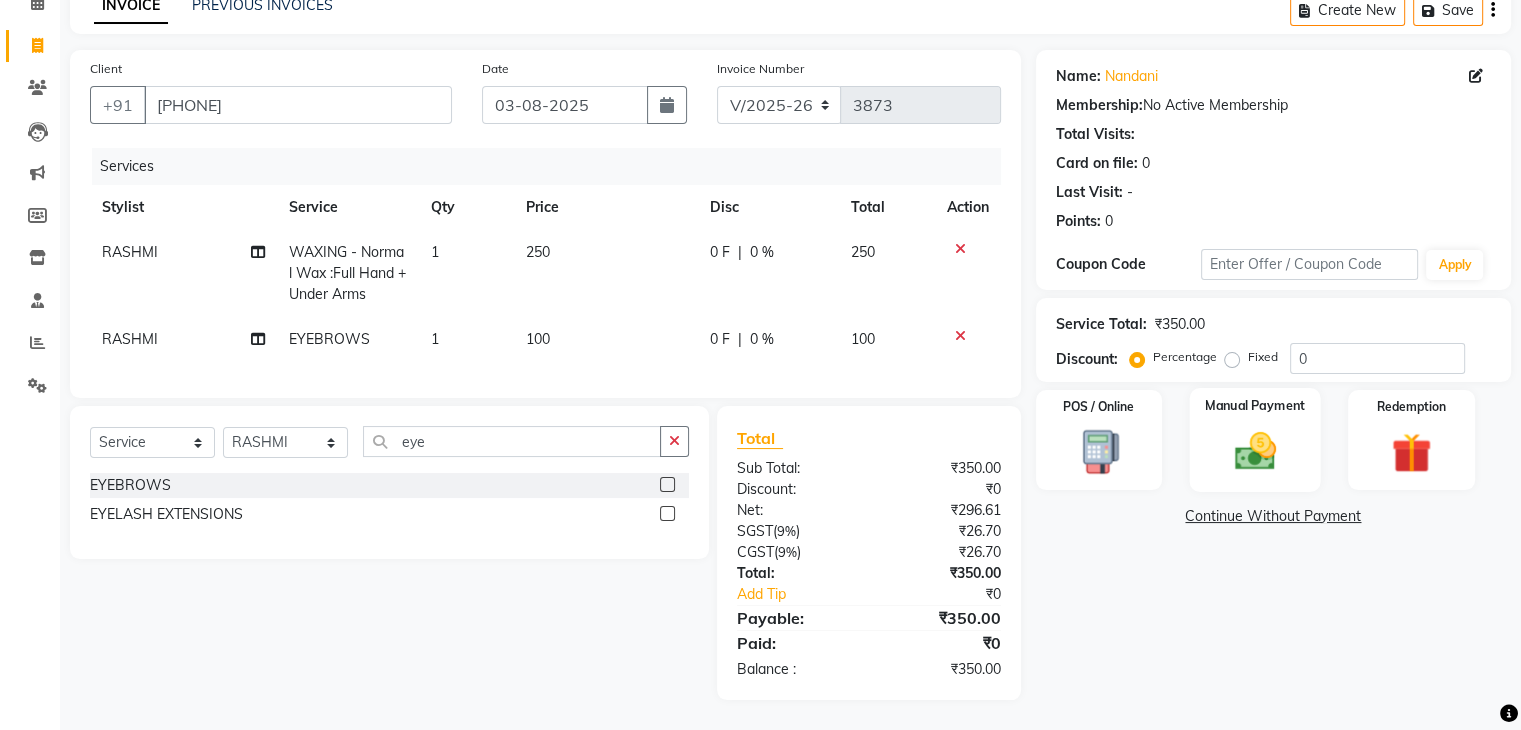 click 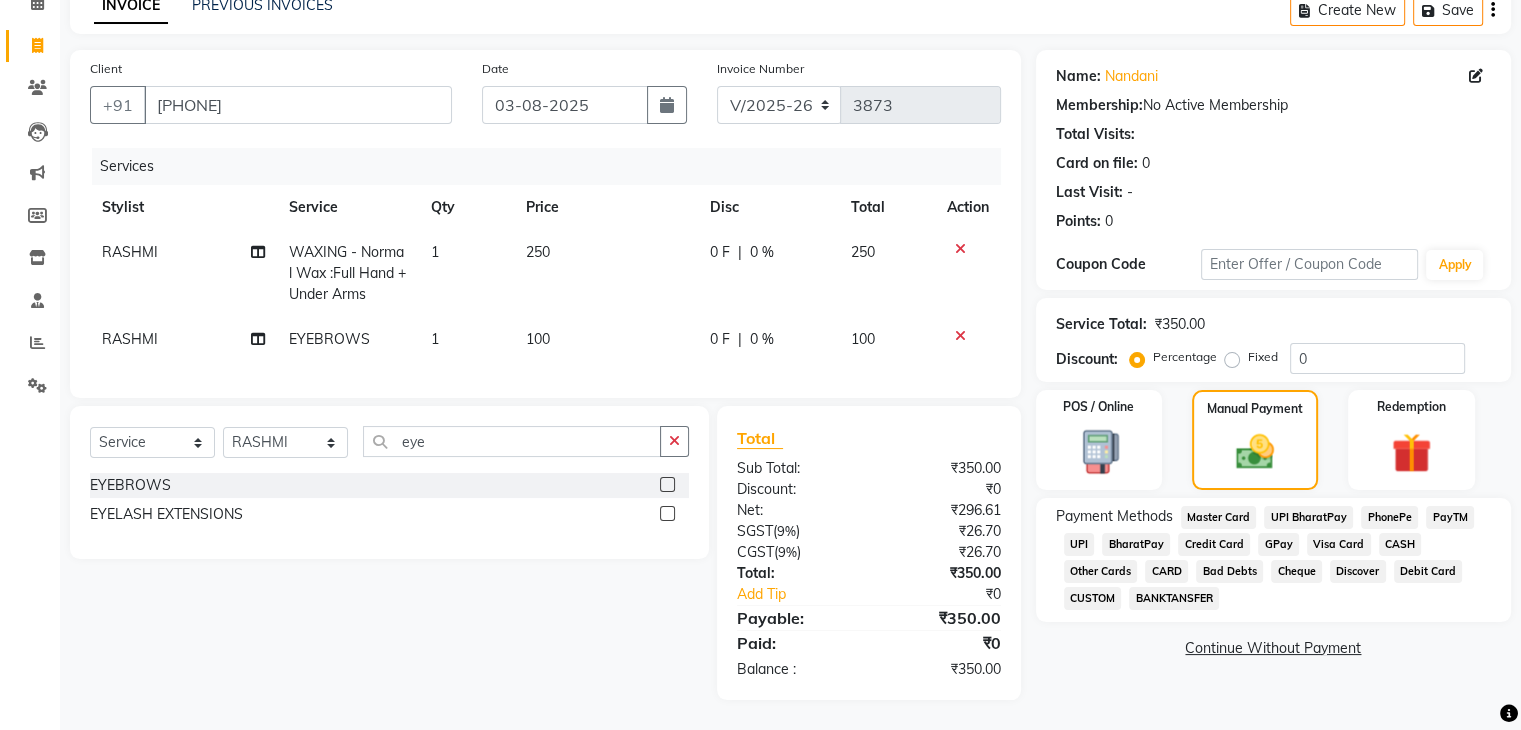 click on "UPI" 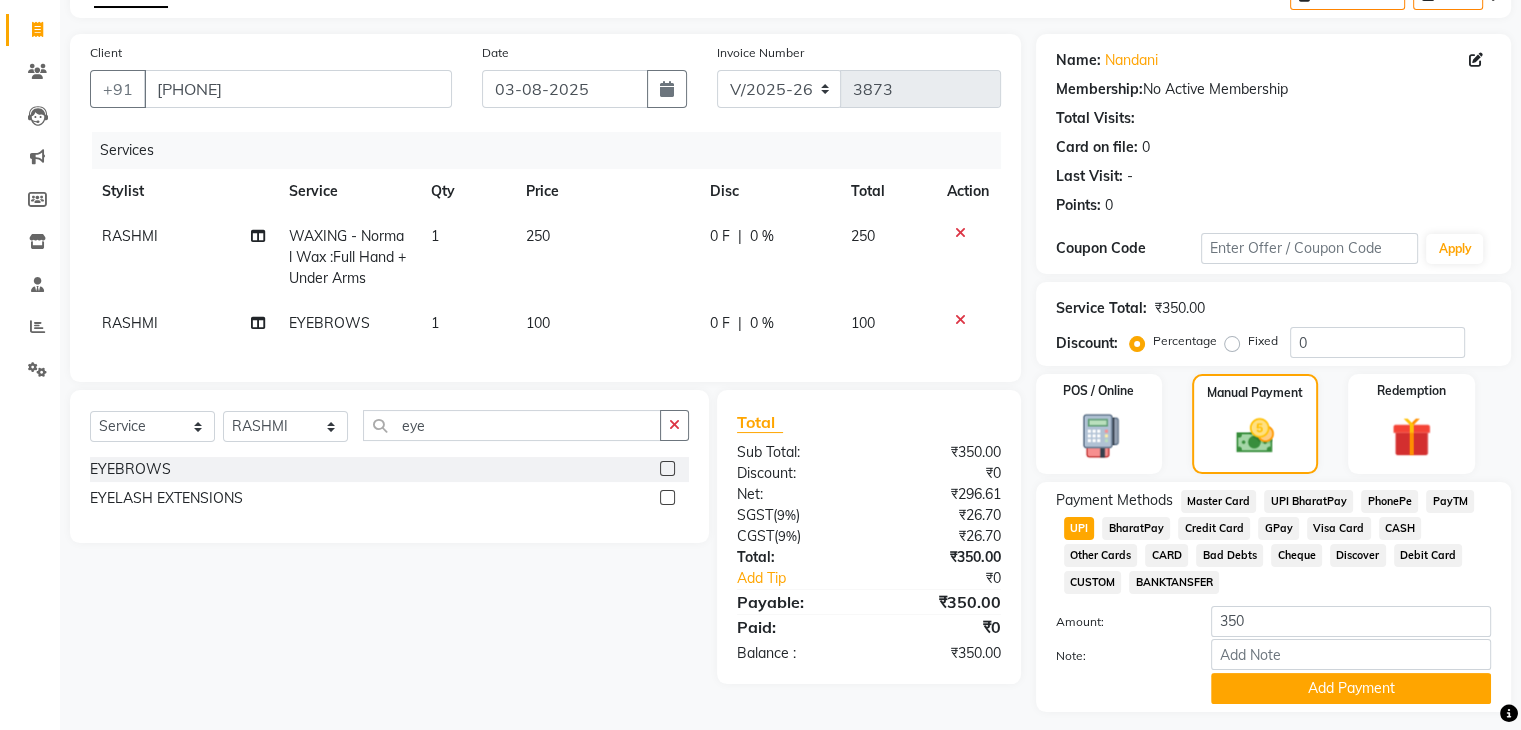 scroll, scrollTop: 126, scrollLeft: 0, axis: vertical 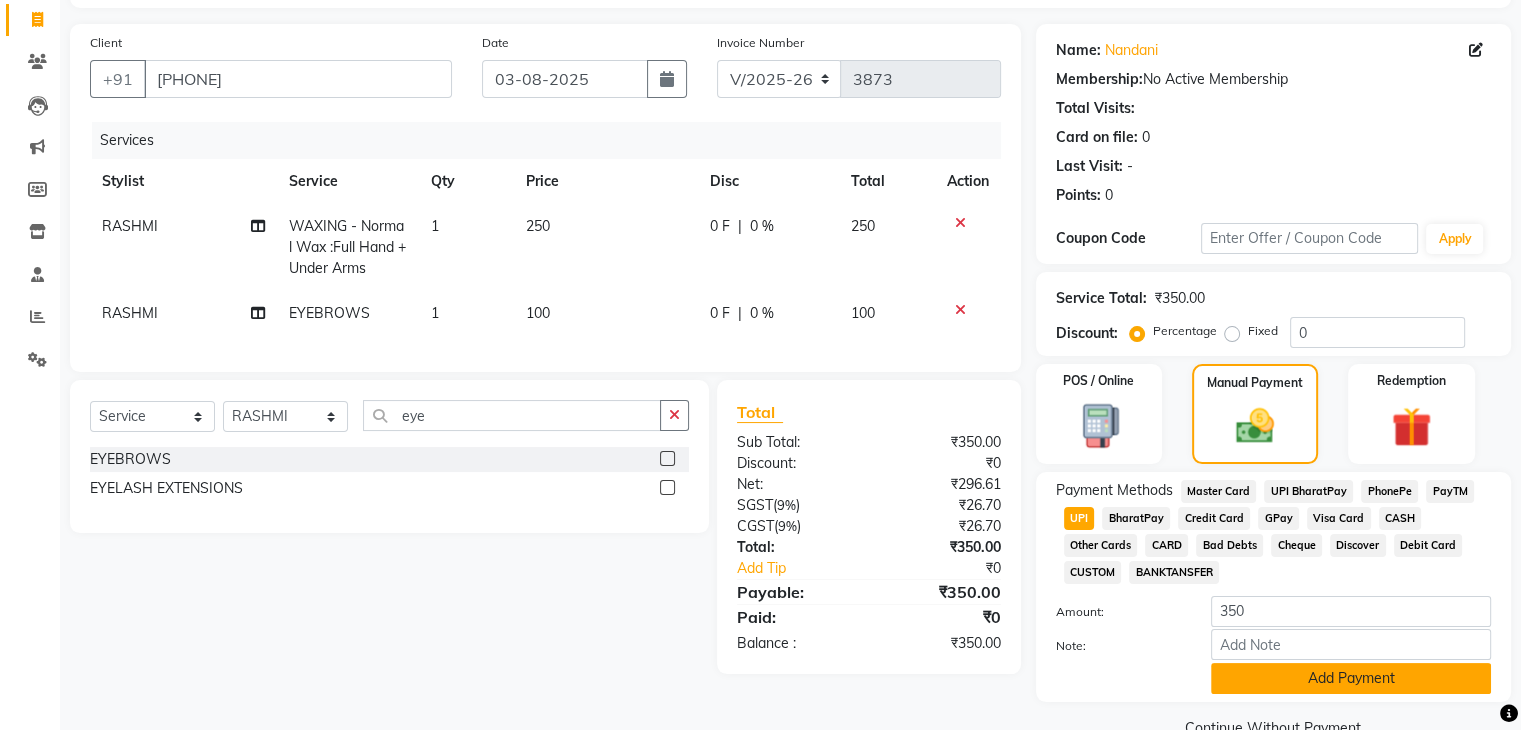 click on "Add Payment" 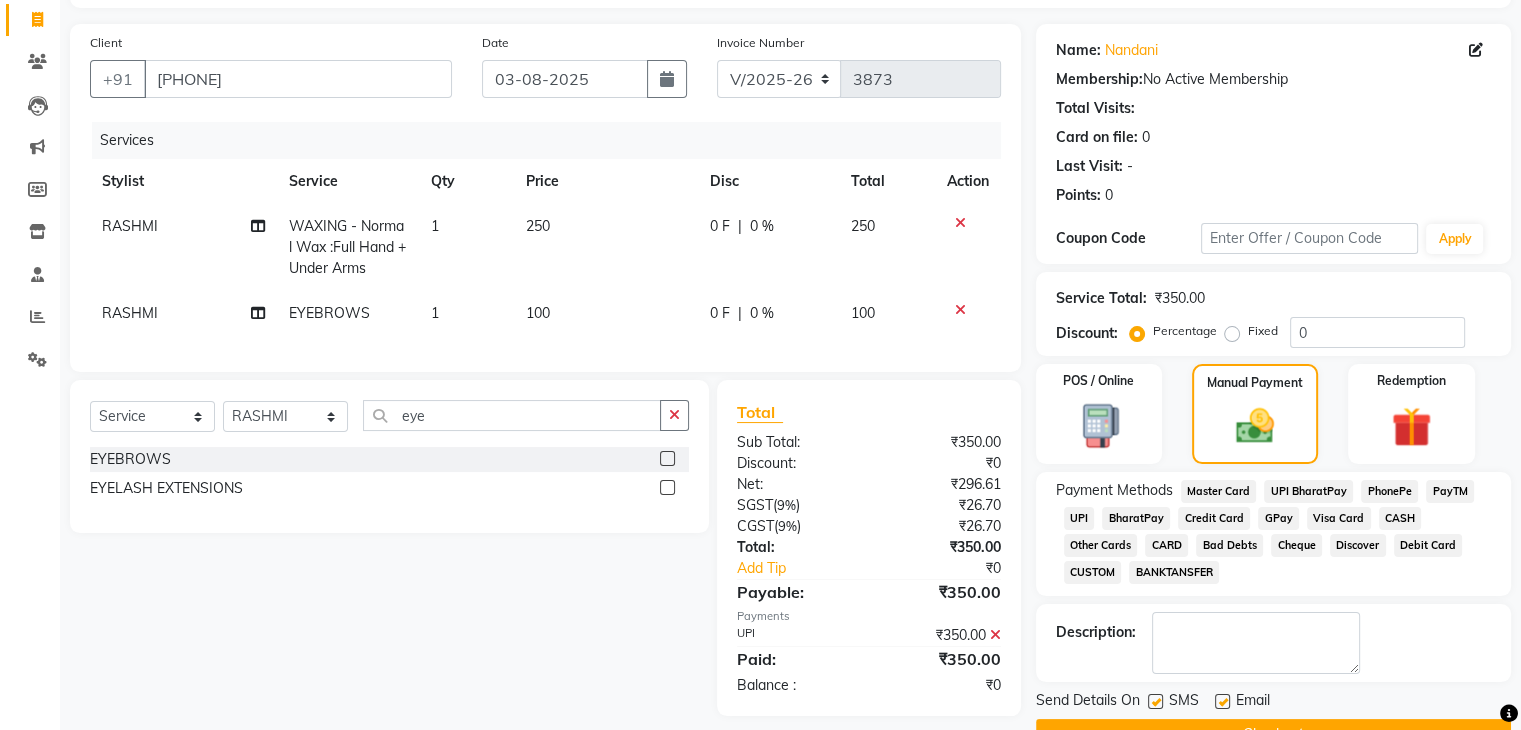 scroll, scrollTop: 178, scrollLeft: 0, axis: vertical 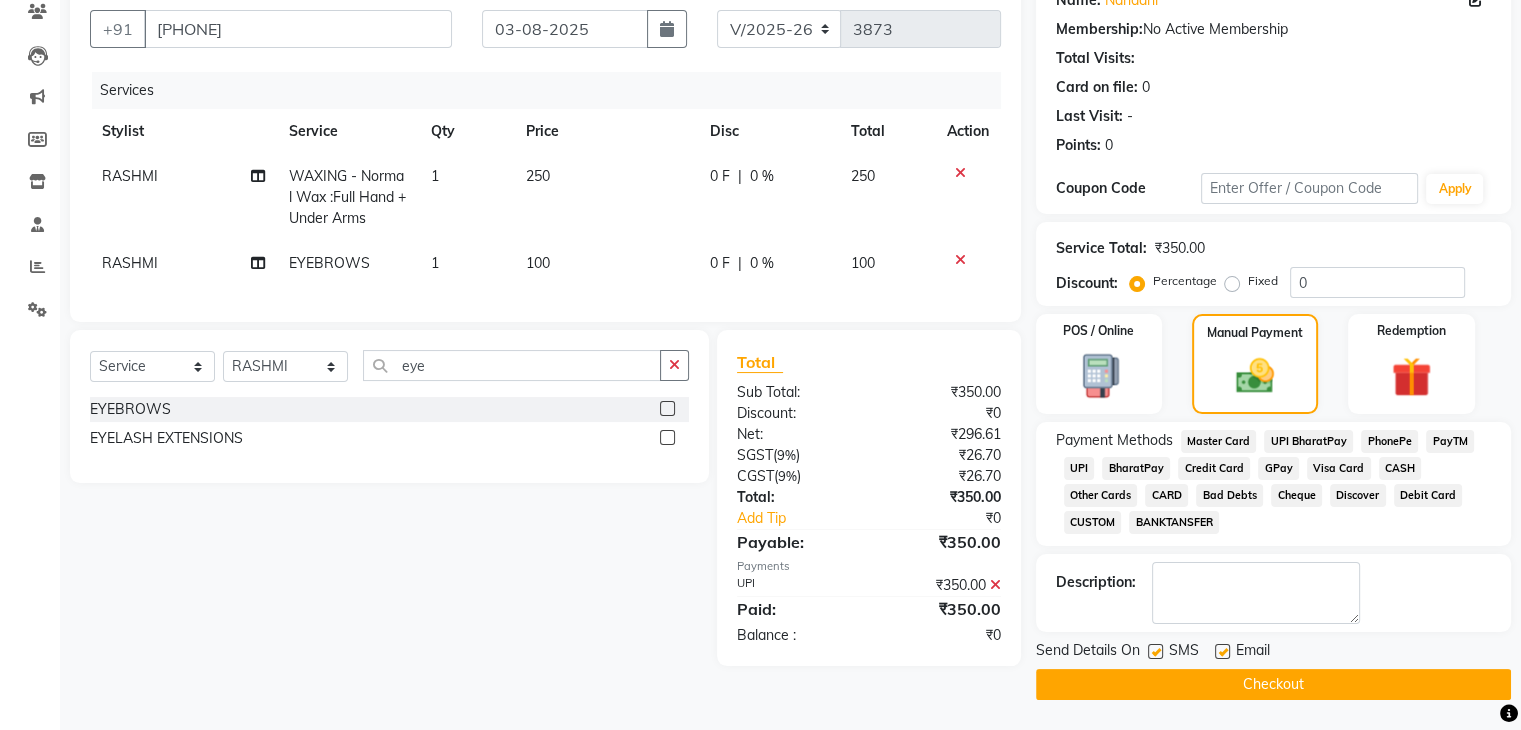 click on "INVOICE PREVIOUS INVOICES Create New   Save  Client +91 9703106351 Date 03-08-2025 Invoice Number V/2025 V/2025-26 3873 Services Stylist Service Qty Price Disc Total Action RASHMI WAXING - Normal Wax :Full Hand + Under Arms 1 250 0 F | 0 % 250 RASHMI EYEBROWS 1 100 0 F | 0 % 100 Select  Service  Product  Membership  Package Voucher Prepaid Gift Card  Select Stylist AMAN DANISH SALMANI GOPAL PACHORI KANU KAVITA KIRAN KUMARI MEENU KUMARI NEHA NIKHIL CHAUDHARY Priya PRIYANKA YADAV RASHMI SANDHYA SHAGUFTA SHWETA SONA SAXENA SOUMYA TUSHAR OTWAL VINAY KUMAR eye EYEBROWS  EYELASH EXTENSIONS  Total Sub Total: ₹350.00 Discount: ₹0 Net: ₹296.61 SGST  ( 9% ) ₹26.70 CGST  ( 9% ) ₹26.70 Total: ₹350.00 Add Tip ₹0 Payable: ₹350.00 Payments UPI ₹350.00  Paid: ₹350.00 Balance   : ₹0 Name: Nandani  Membership:  No Active Membership  Total Visits:   Card on file:  0 Last Visit:   - Points:   0  Coupon Code Apply Service Total:  ₹350.00  Discount:  Percentage   Fixed  0 POS / Online  Manual Payment  UPI" 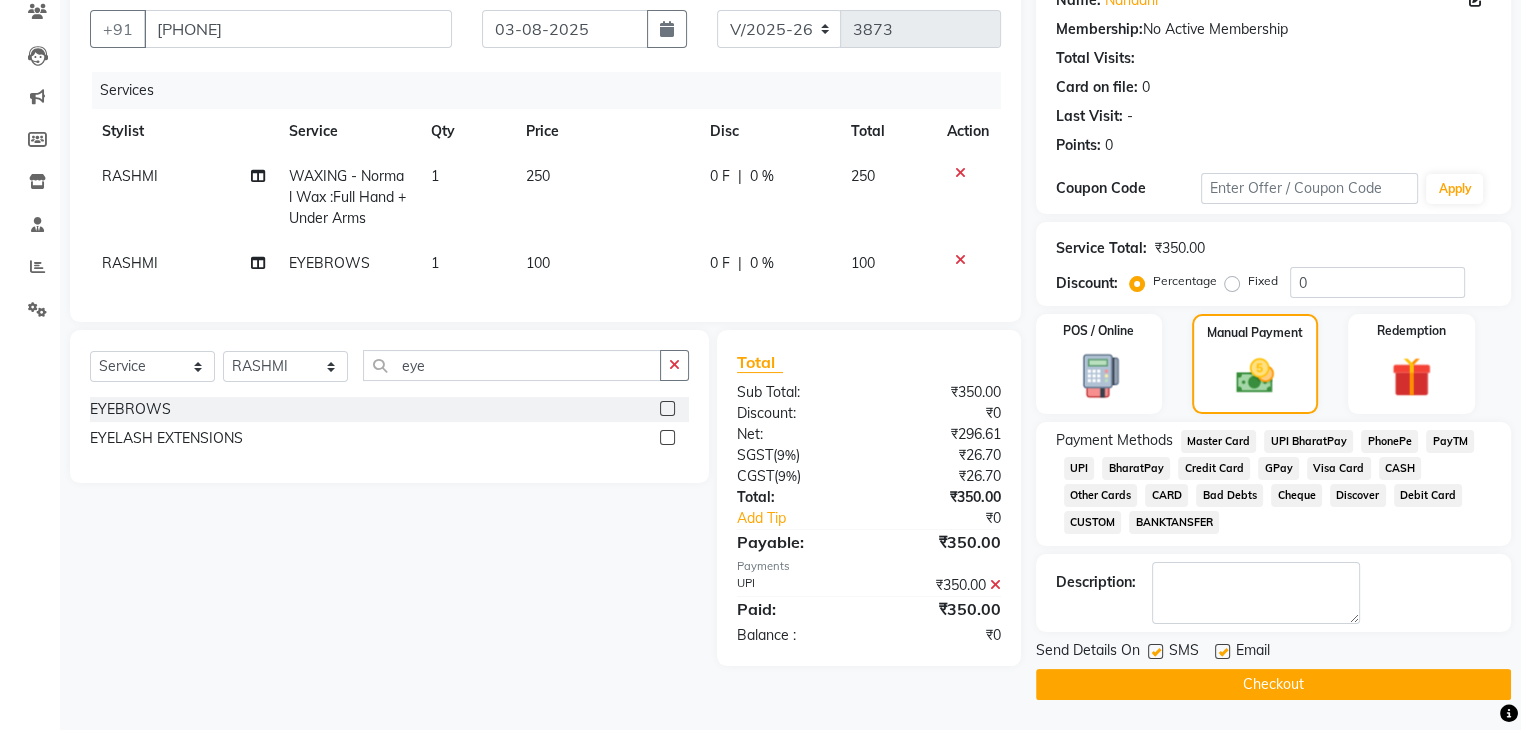 click on "Checkout" 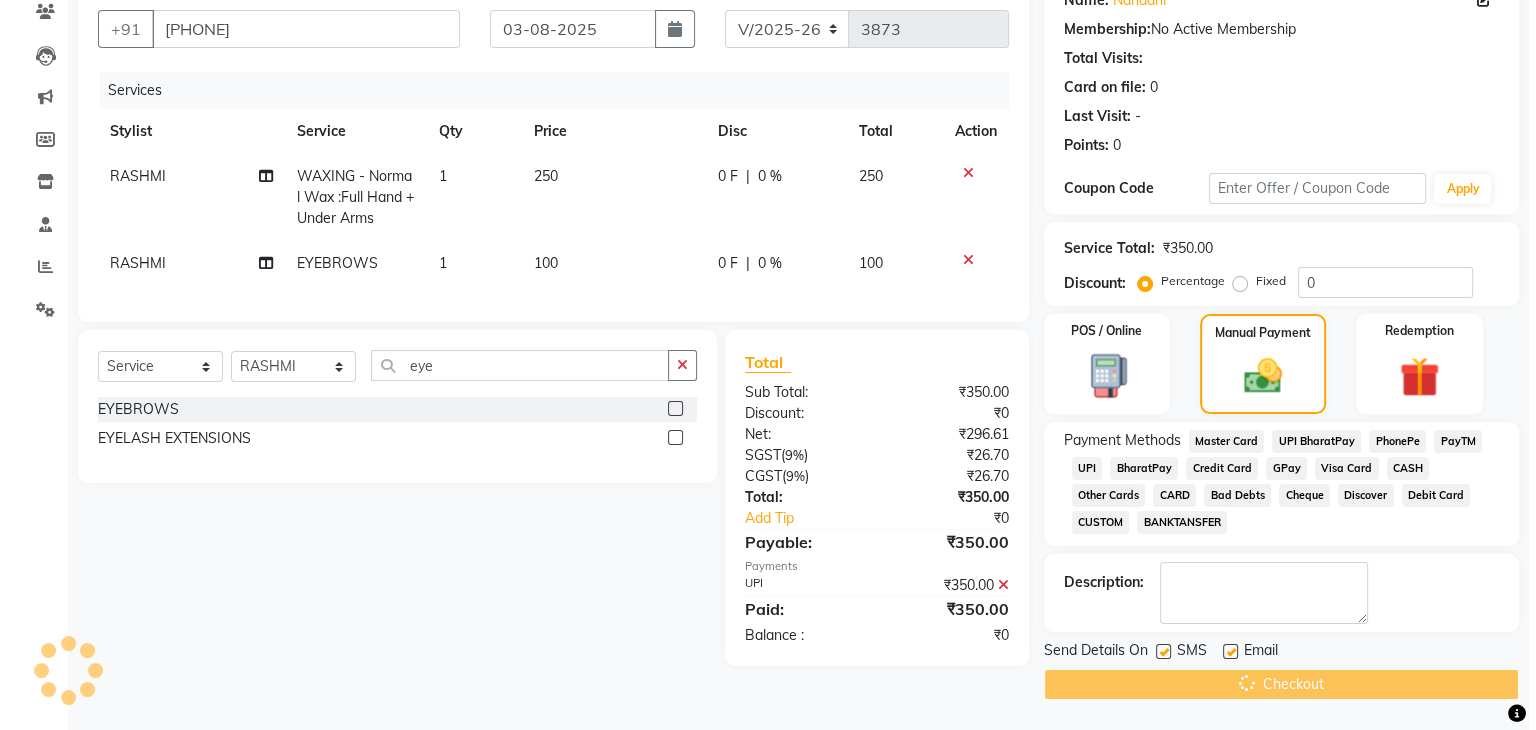 scroll, scrollTop: 0, scrollLeft: 0, axis: both 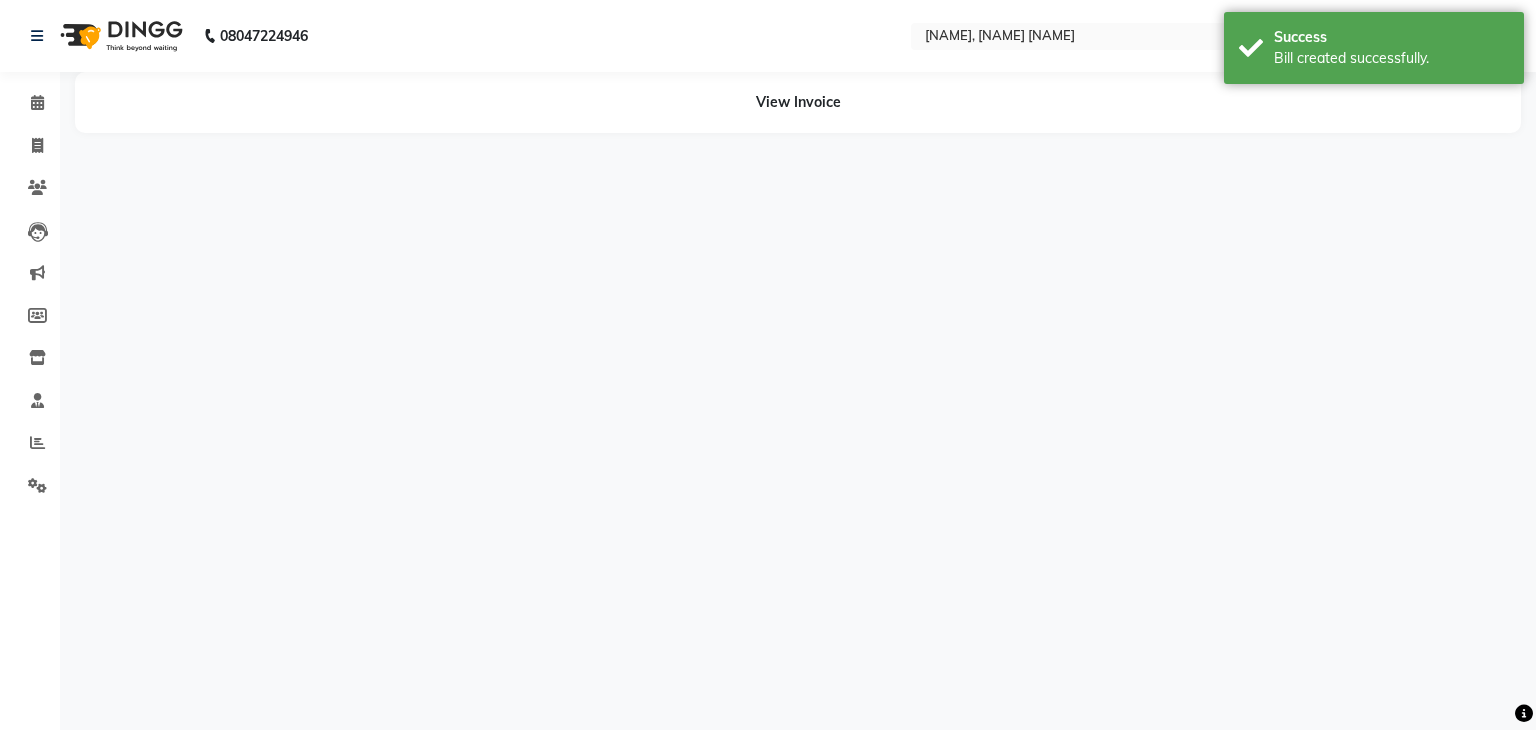 select on "53887" 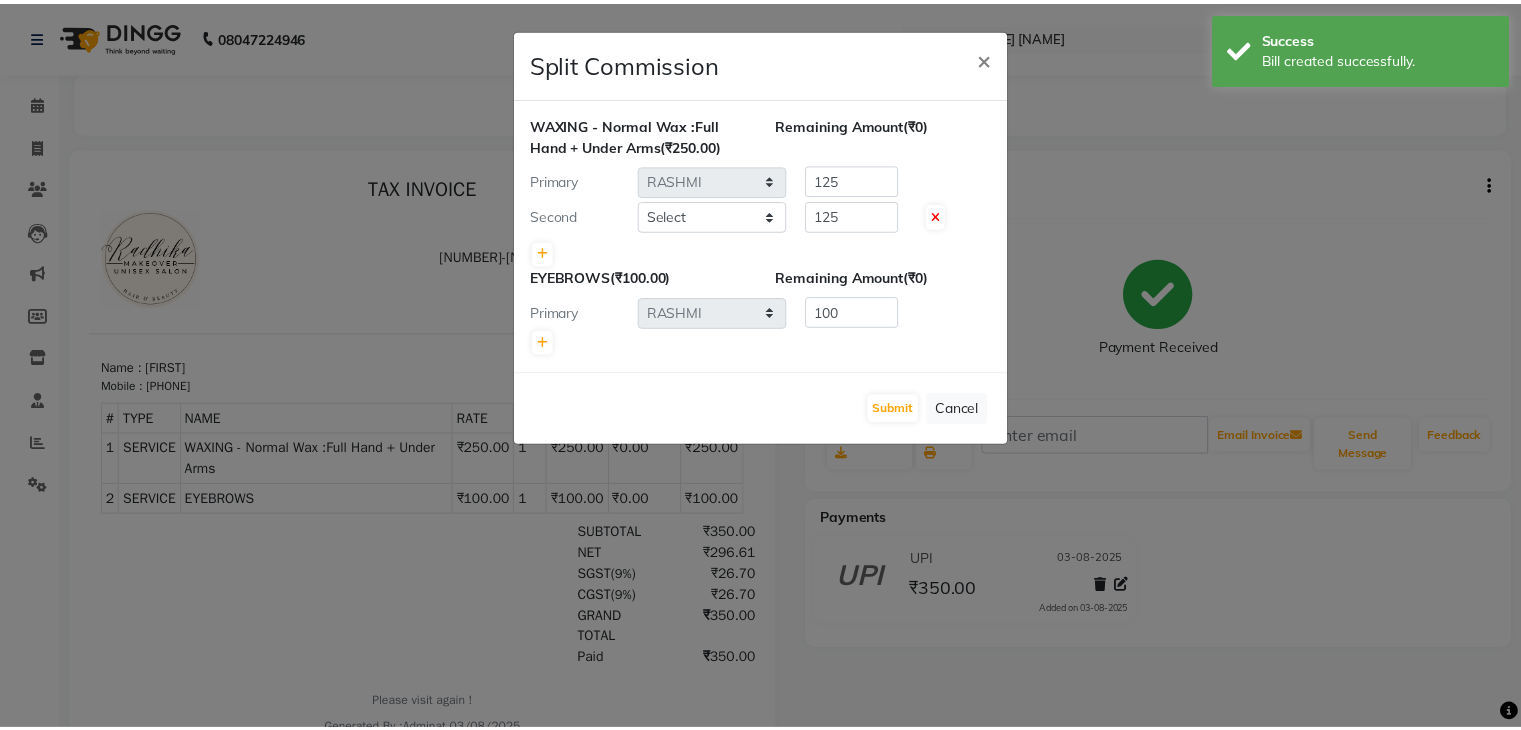 scroll, scrollTop: 0, scrollLeft: 0, axis: both 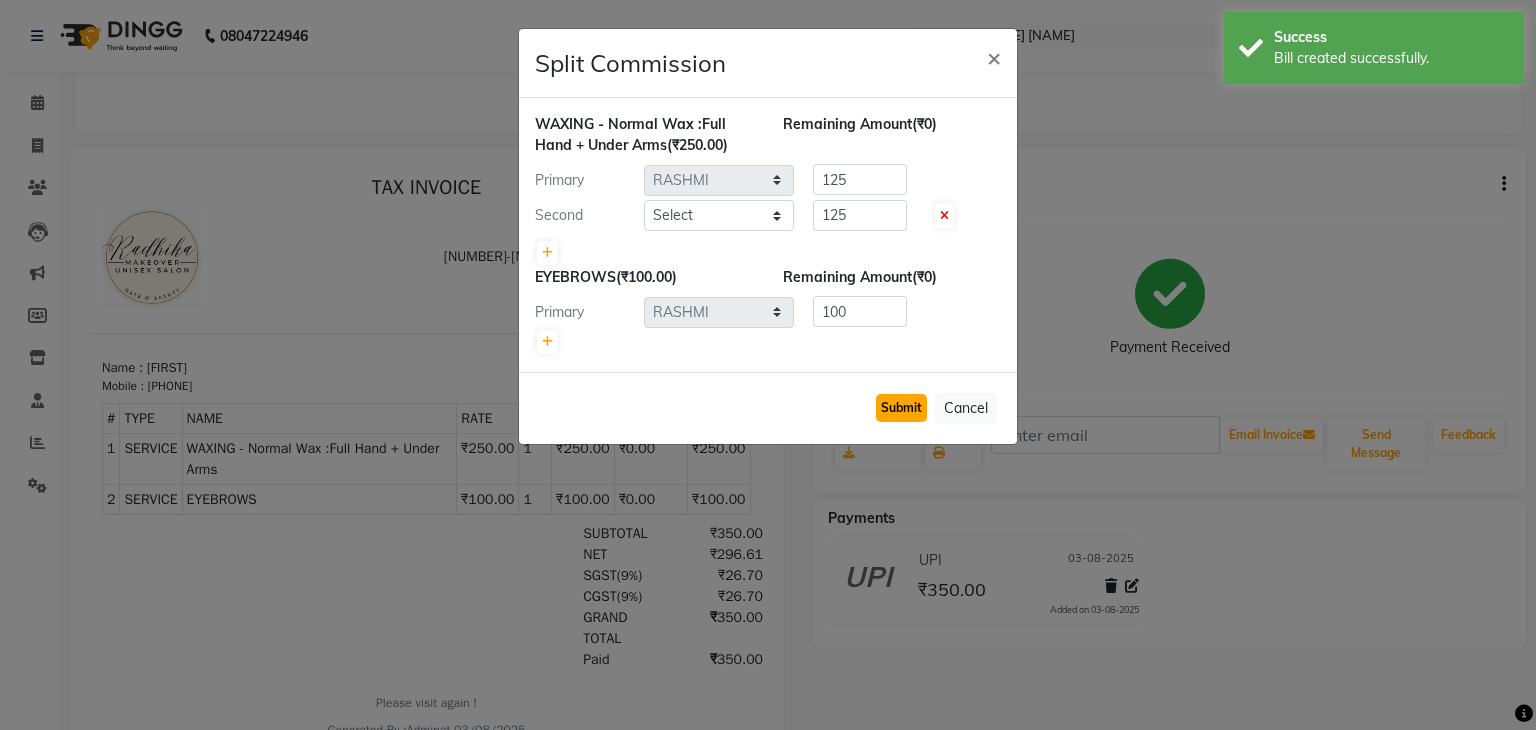 click on "Submit" 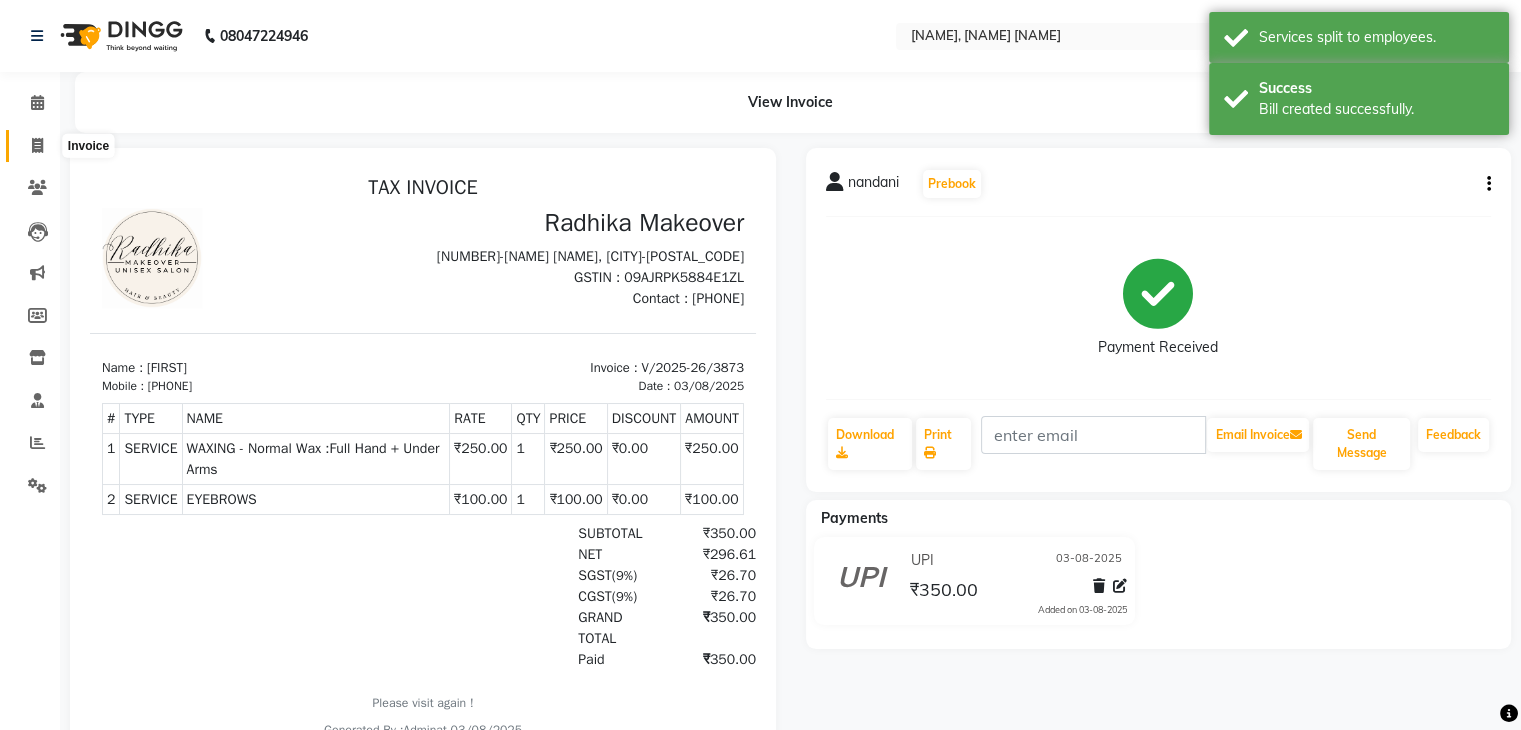 click 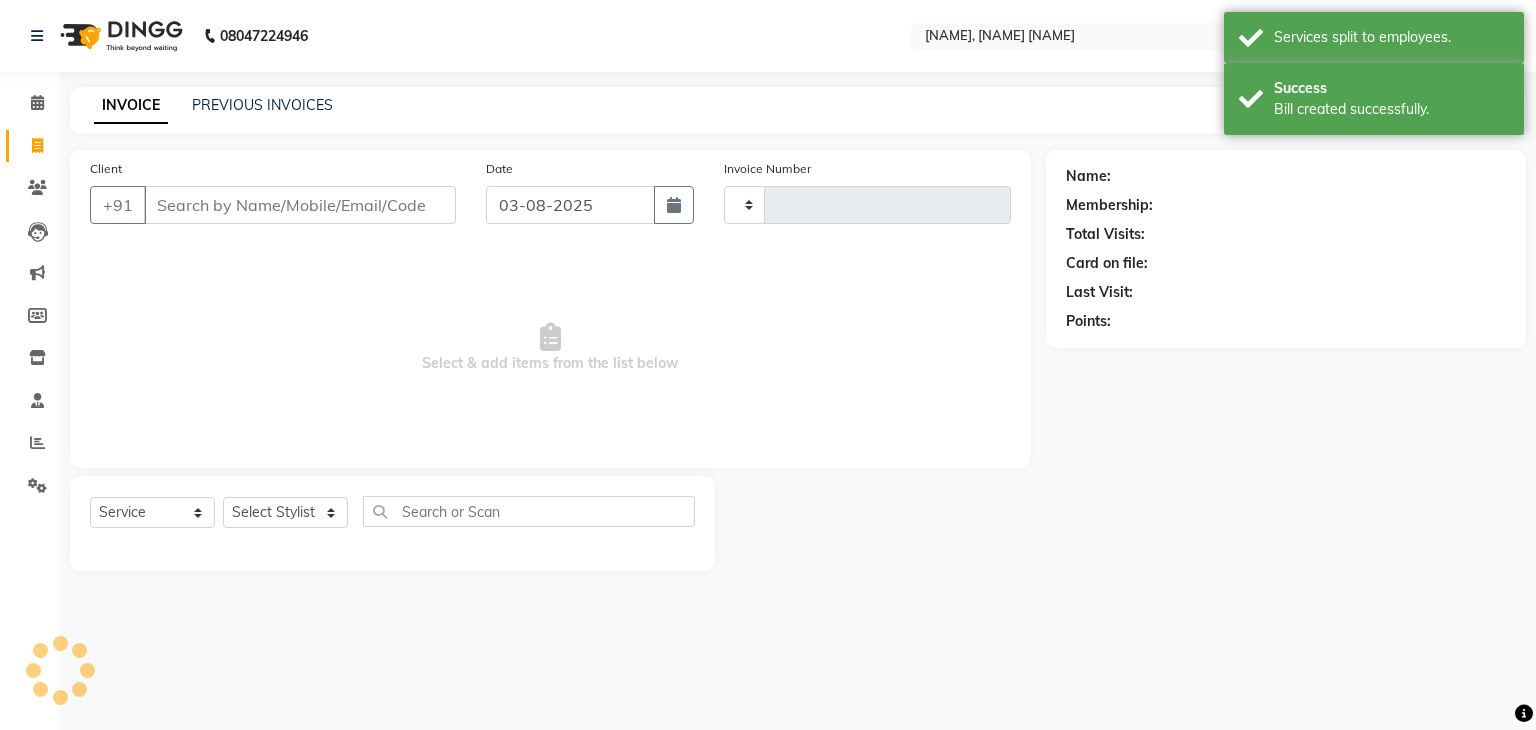 type on "3874" 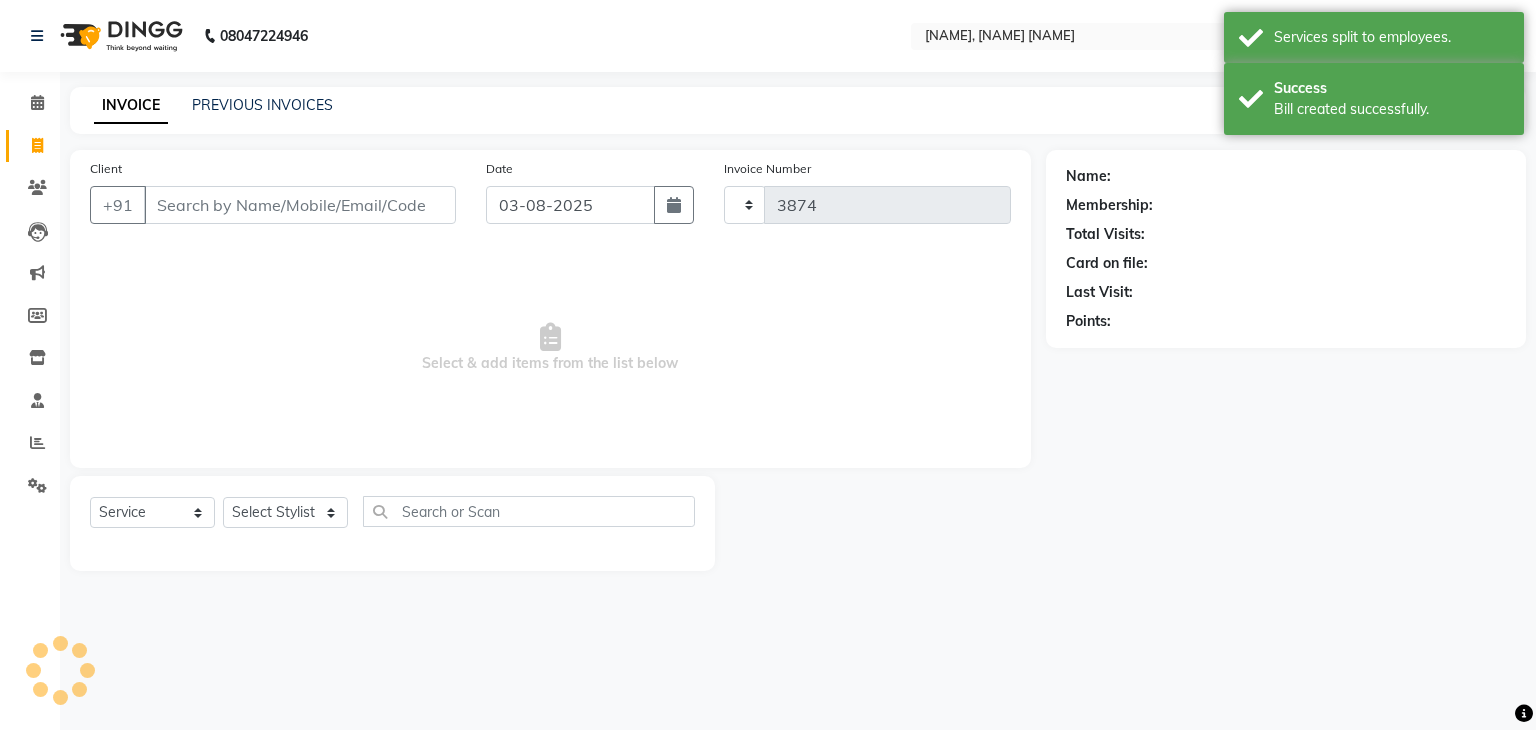 select on "6880" 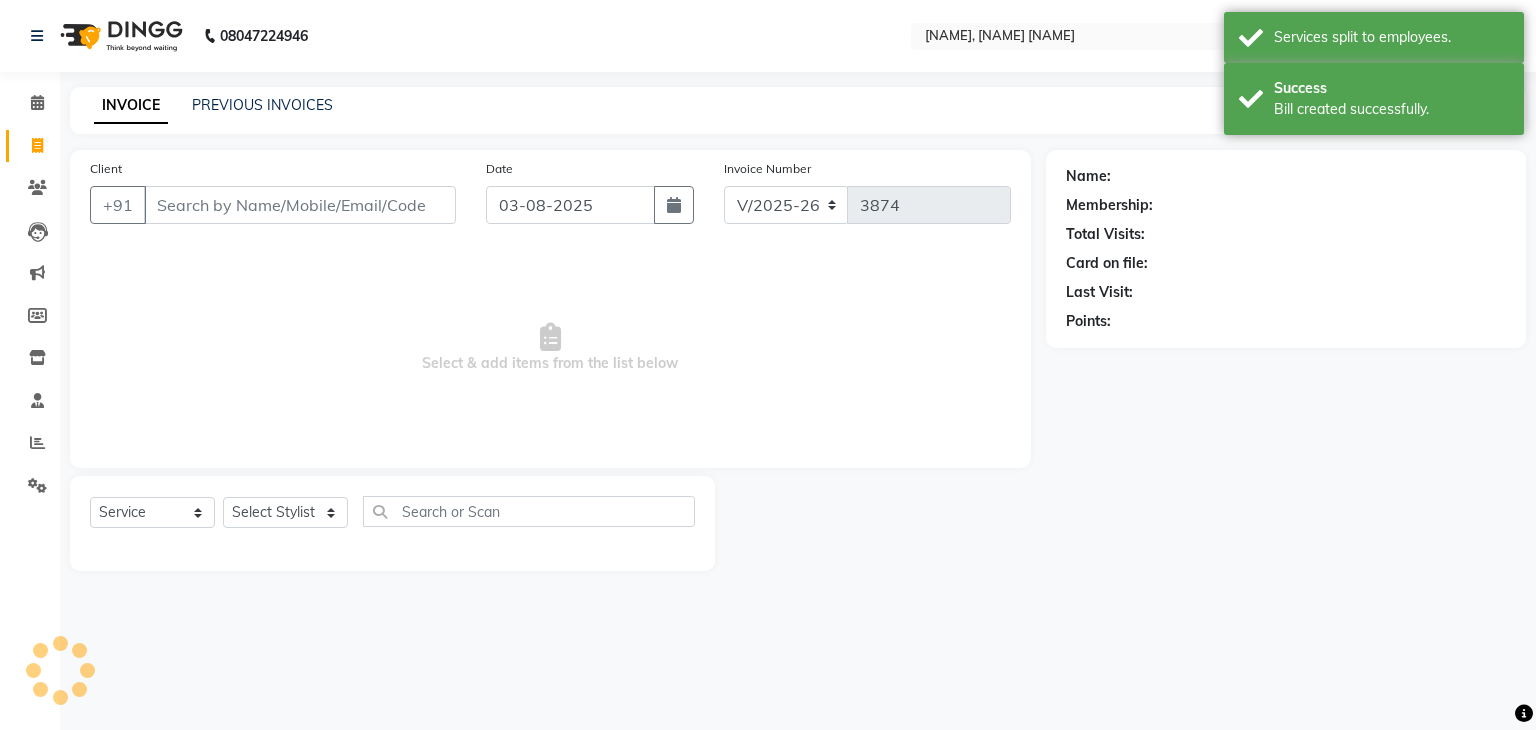 click on "Select & add items from the list below" at bounding box center [550, 348] 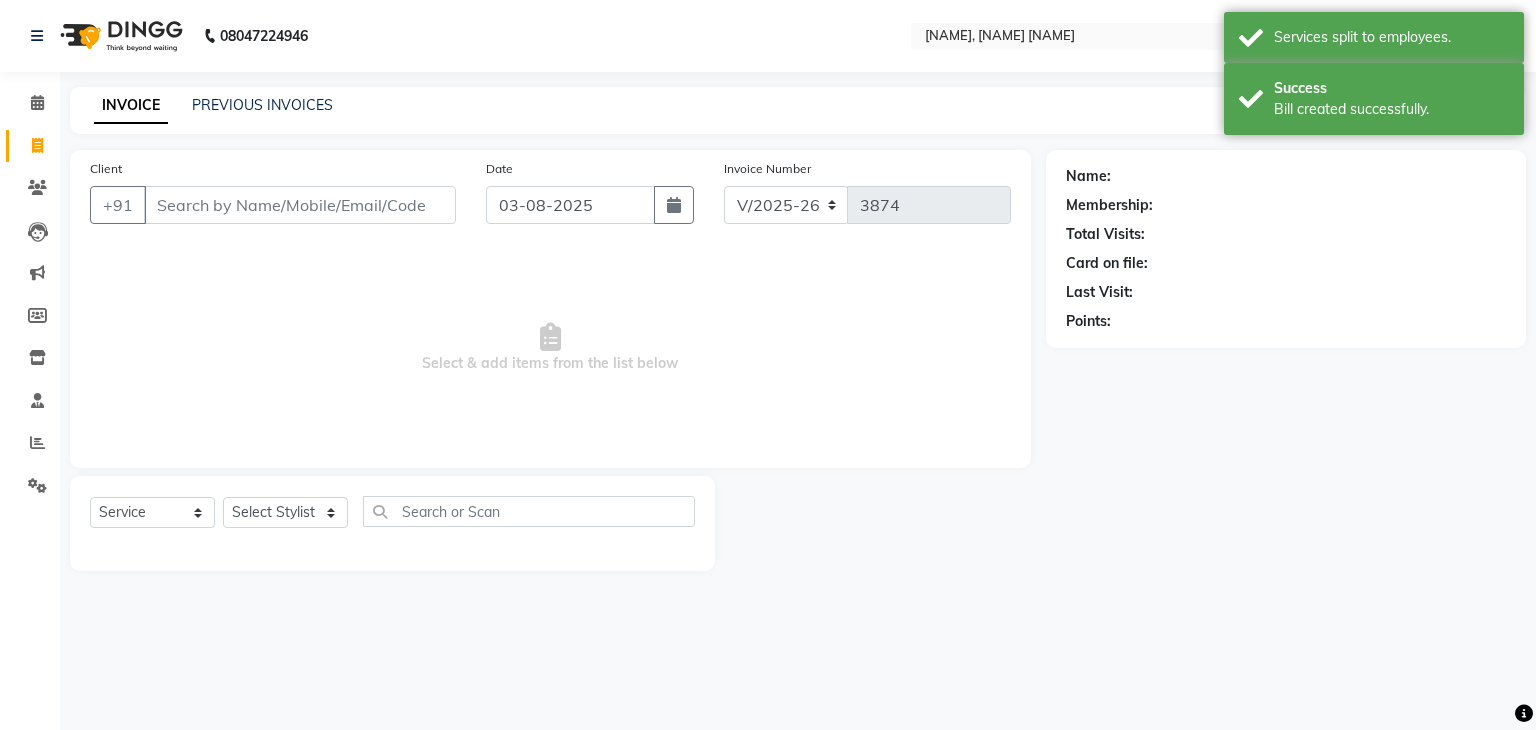 click on "Select & add items from the list below" at bounding box center (550, 348) 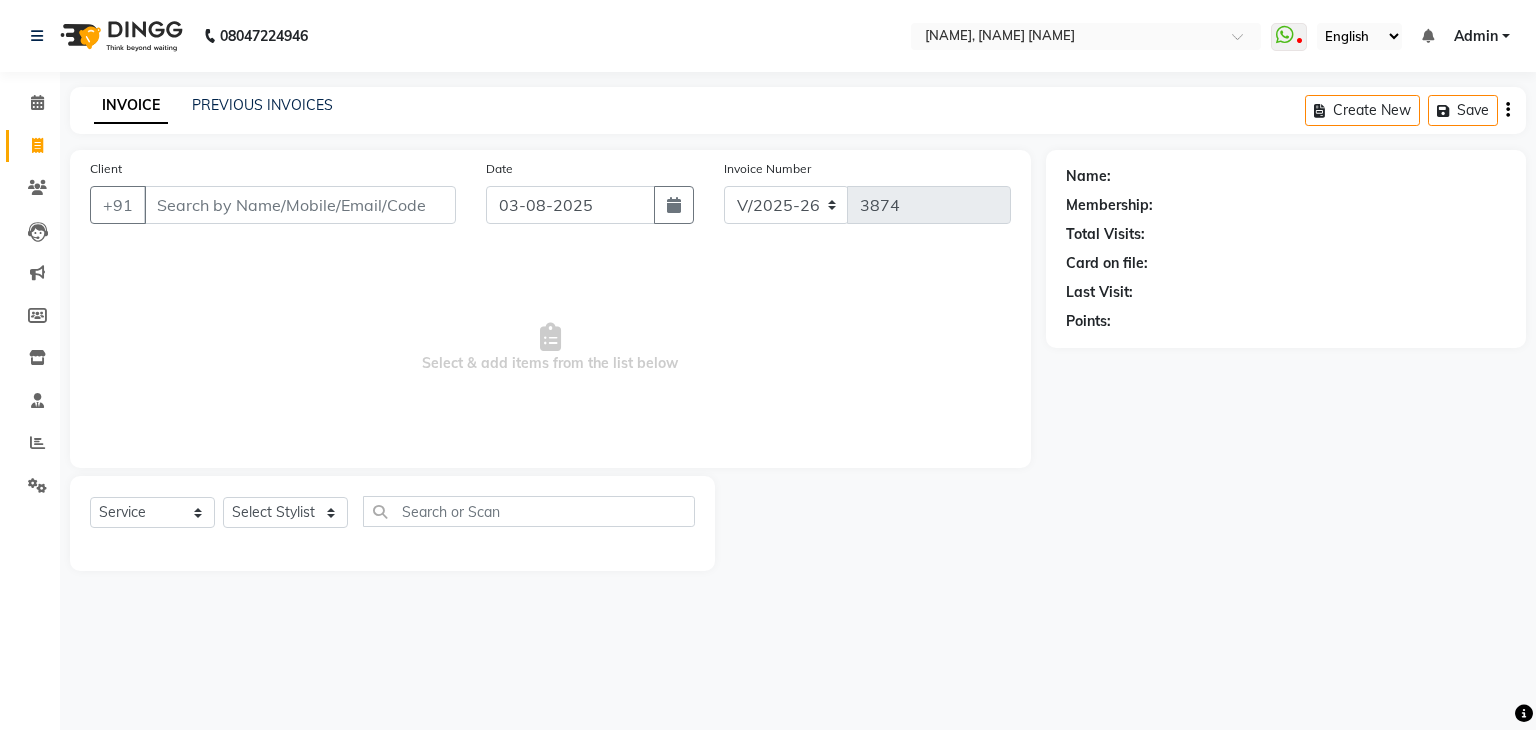 click on "08047224946 Select Location × Radhika Makeover, Ellora Enclave Dayal Bagh  WhatsApp Status  ✕ Status:  Disconnected Recent Service Activity: 01-01-1970     05:30 AM  08047224946 Whatsapp Settings English ENGLISH Español العربية मराठी हिंदी ગુજરાતી தமிழ் 中文 Notifications nothing to show Admin Manage Profile Change Password Sign out  Version:3.15.11  ☀ Radhika Makeover, Ellora Enclave Dayal Bagh  Calendar  Invoice  Clients  Leads   Marketing  Members  Inventory  Staff  Reports  Settings Completed InProgress Upcoming Dropped Tentative Check-In Confirm Bookings Generate Report Segments Page Builder INVOICE PREVIOUS INVOICES Create New   Save  Client +91 Date 03-08-2025 Invoice Number V/2025 V/2025-26 3874  Select & add items from the list below  Select  Service  Product  Membership  Package Voucher Prepaid Gift Card  Select Stylist AMAN DANISH SALMANI GOPAL PACHORI KANU KAVITA KIRAN KUMARI MEENU KUMARI NEHA NIKHIL CHAUDHARY Priya PRIYANKA YADAV" at bounding box center [768, 365] 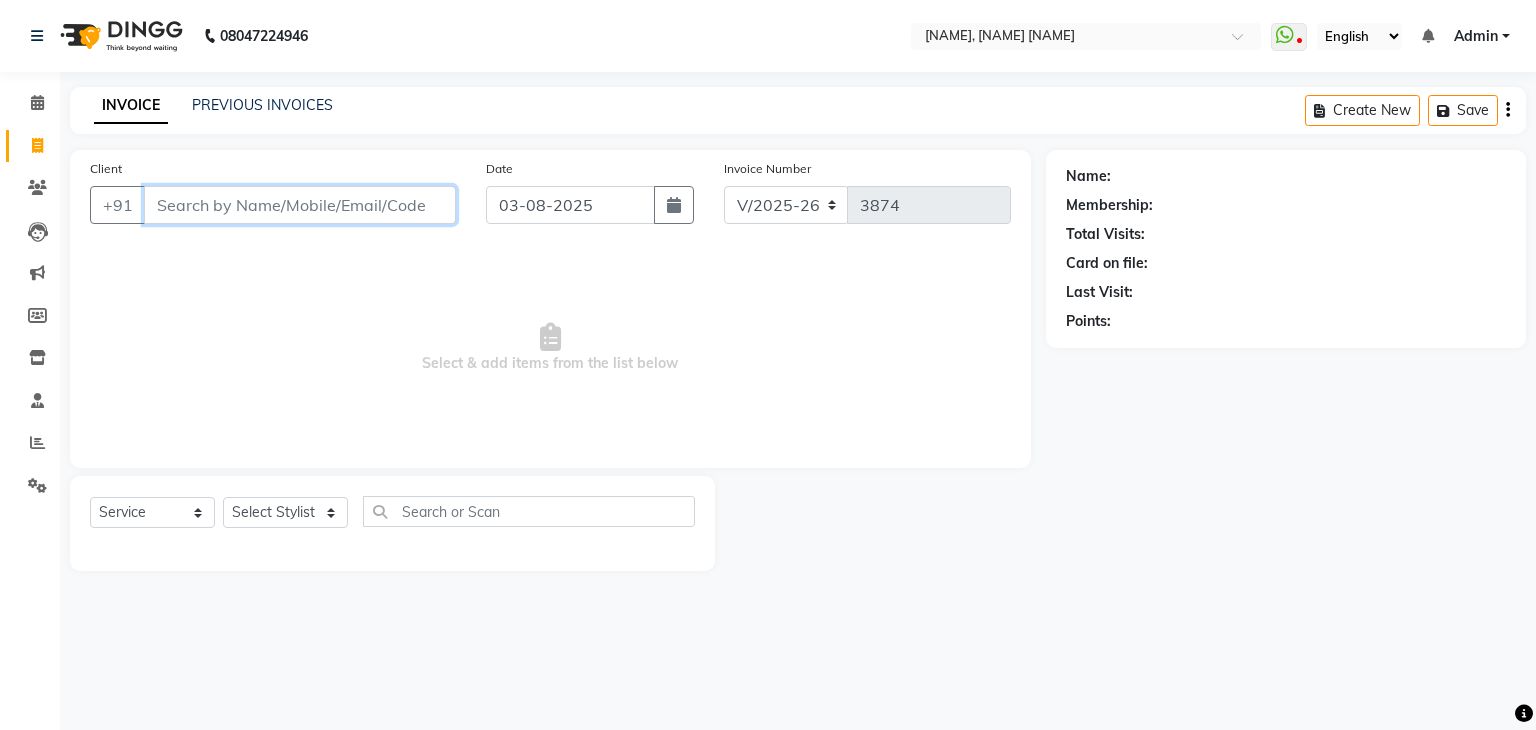 click on "Client" at bounding box center [300, 205] 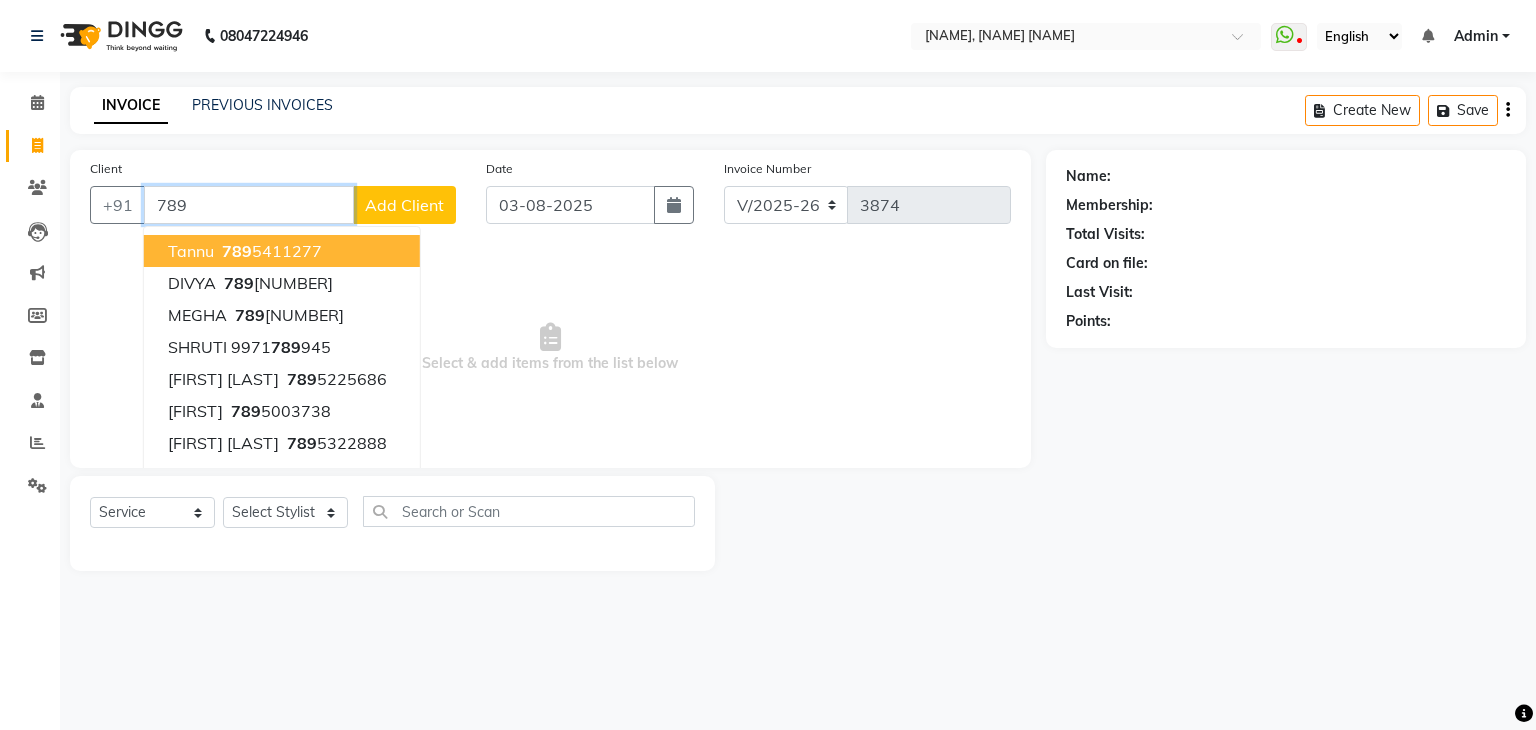 click on "789" at bounding box center [249, 205] 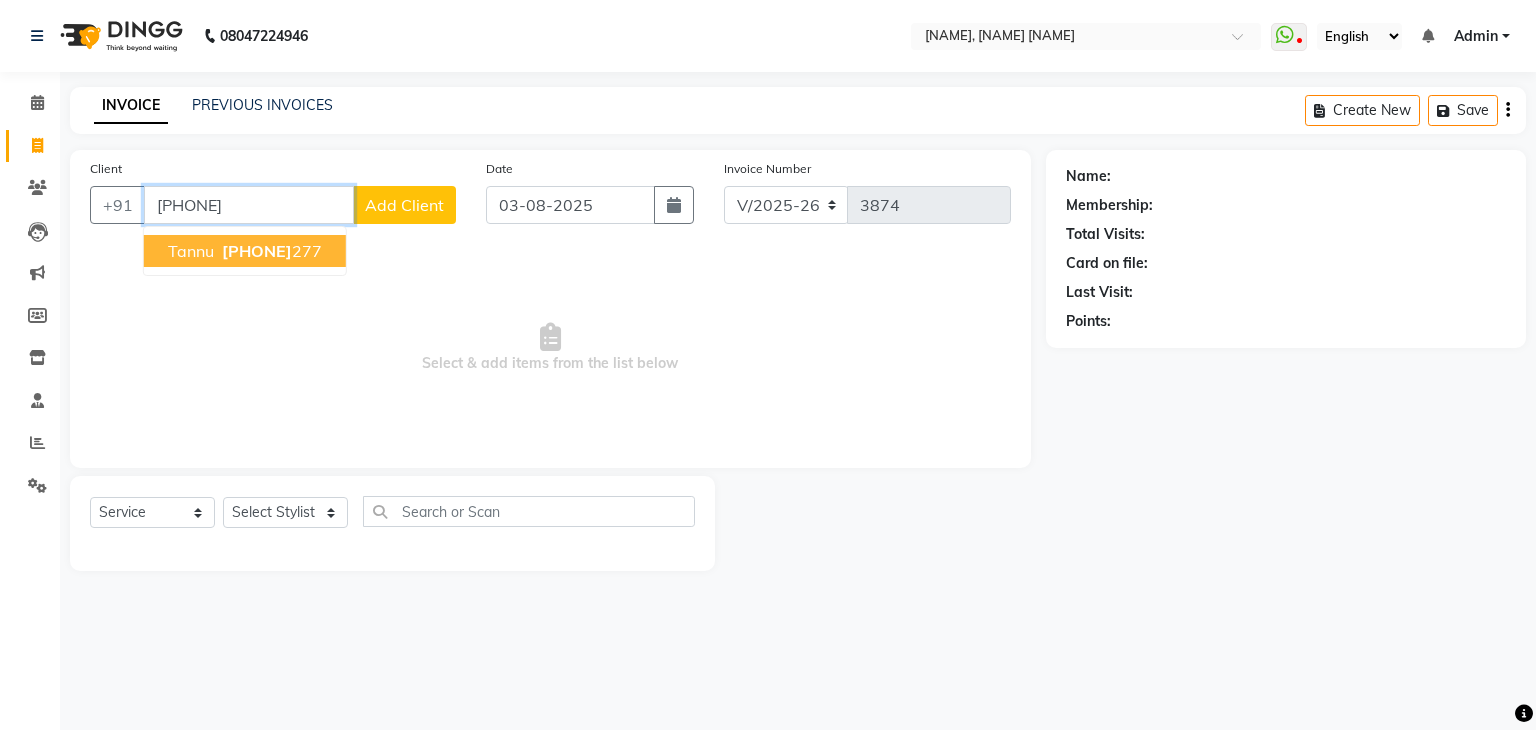 click on "tannu   7895411 277" at bounding box center [245, 251] 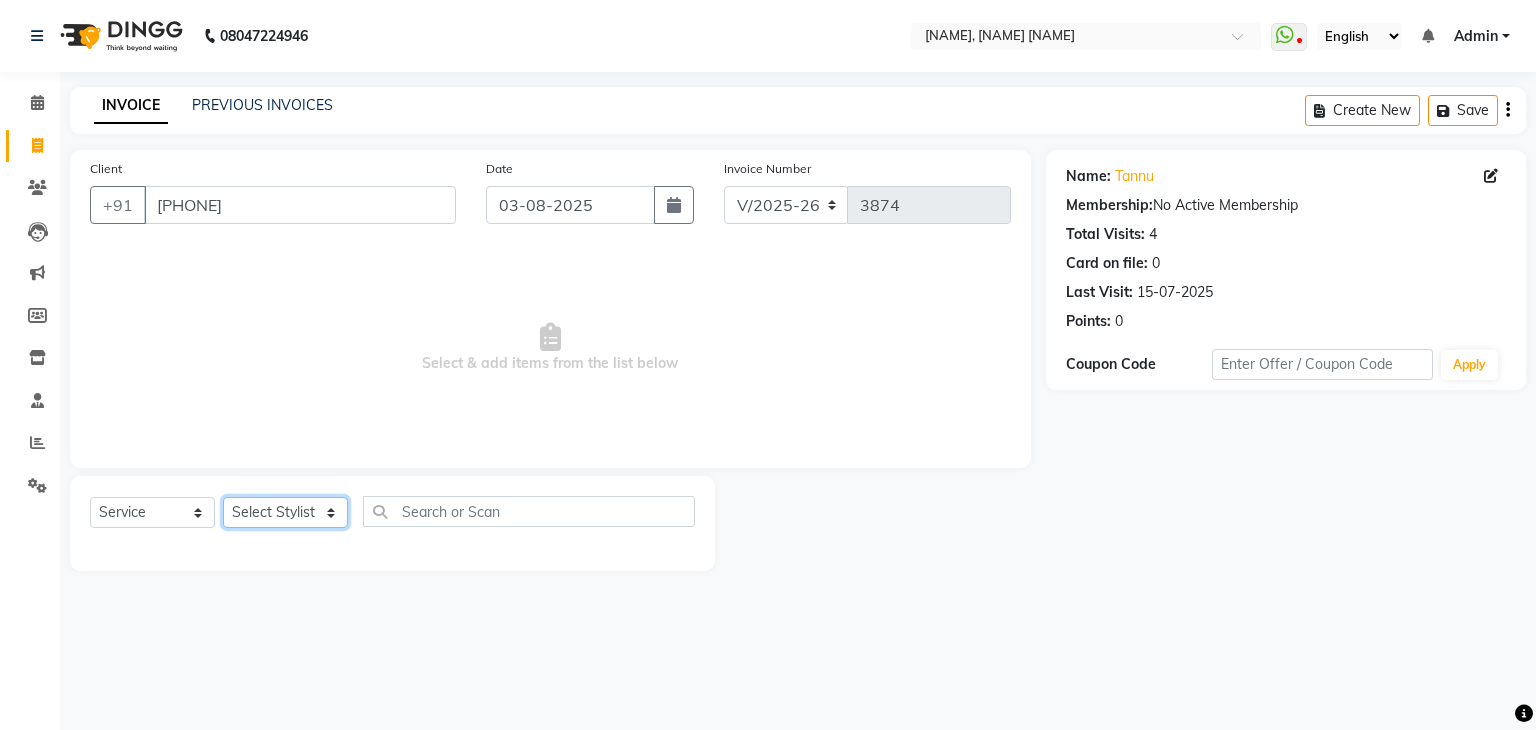 click on "Select Stylist [FIRST] [LAST] [FIRST] [LAST] [FIRST] [LAST] [FIRST] [LAST] [FIRST] [LAST] [FIRST] [LAST] [FIRST] [LAST] [FIRST] [LAST] [FIRST] [LAST] [FIRST] [LAST] [FIRST] [LAST] [FIRST] [LAST] [FIRST] [LAST] [FIRST] [LAST] [FIRST] [LAST] [FIRST] [LAST] [FIRST] [LAST] [FIRST] [LAST] [FIRST] [LAST] [FIRST] [LAST] [FIRST] [LAST] [FIRST] [LAST] [FIRST] [LAST] [FIRST] [LAST] [FIRST] [LAST]" 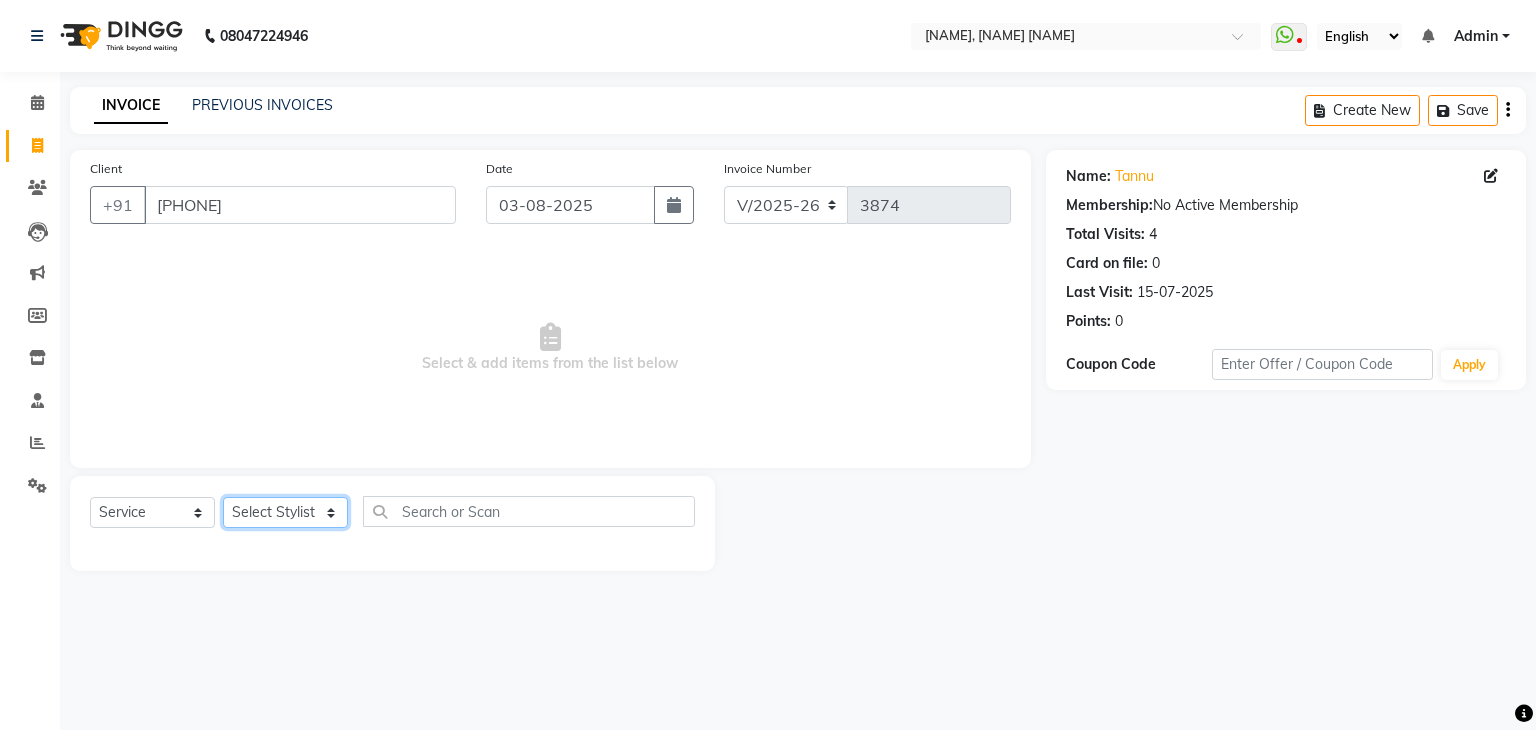 select on "53886" 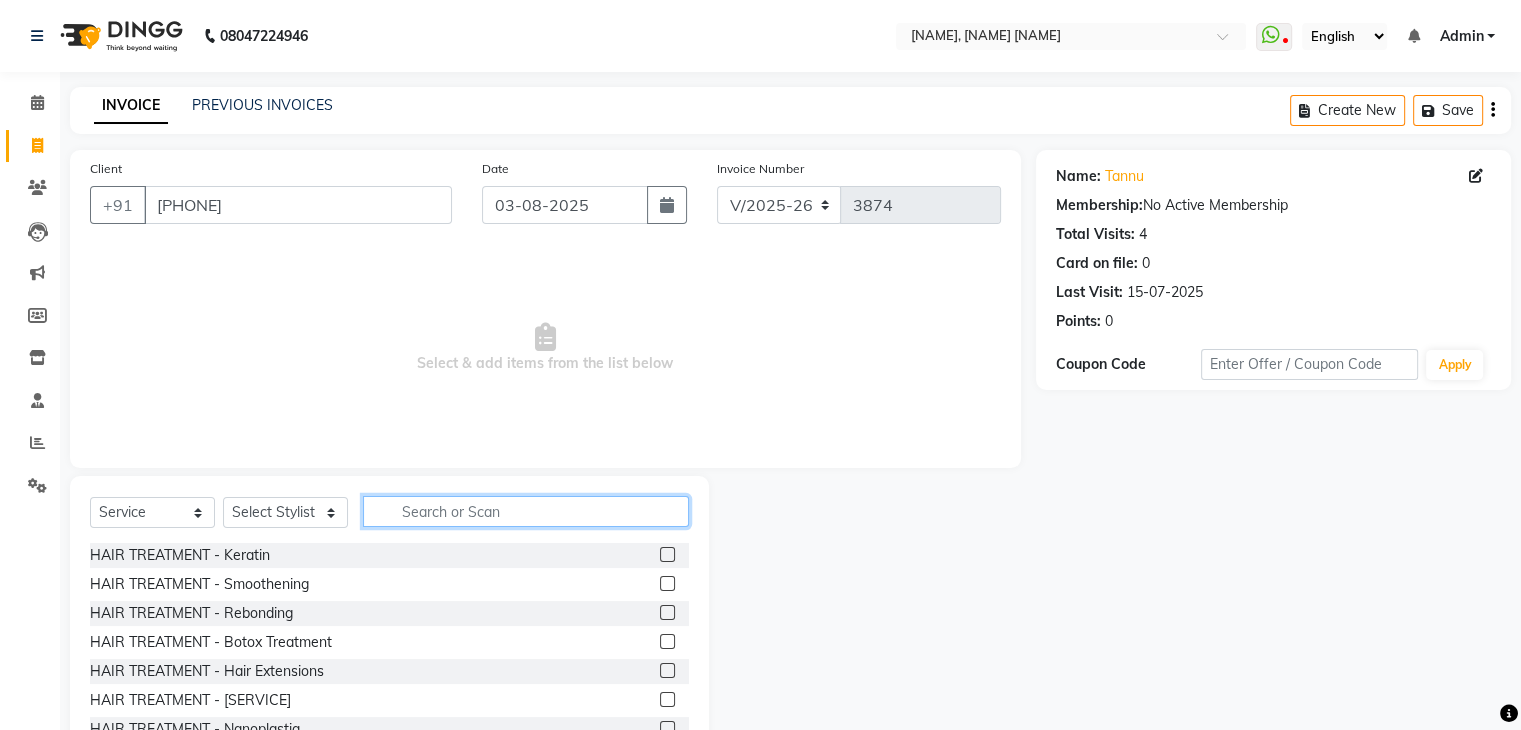 click 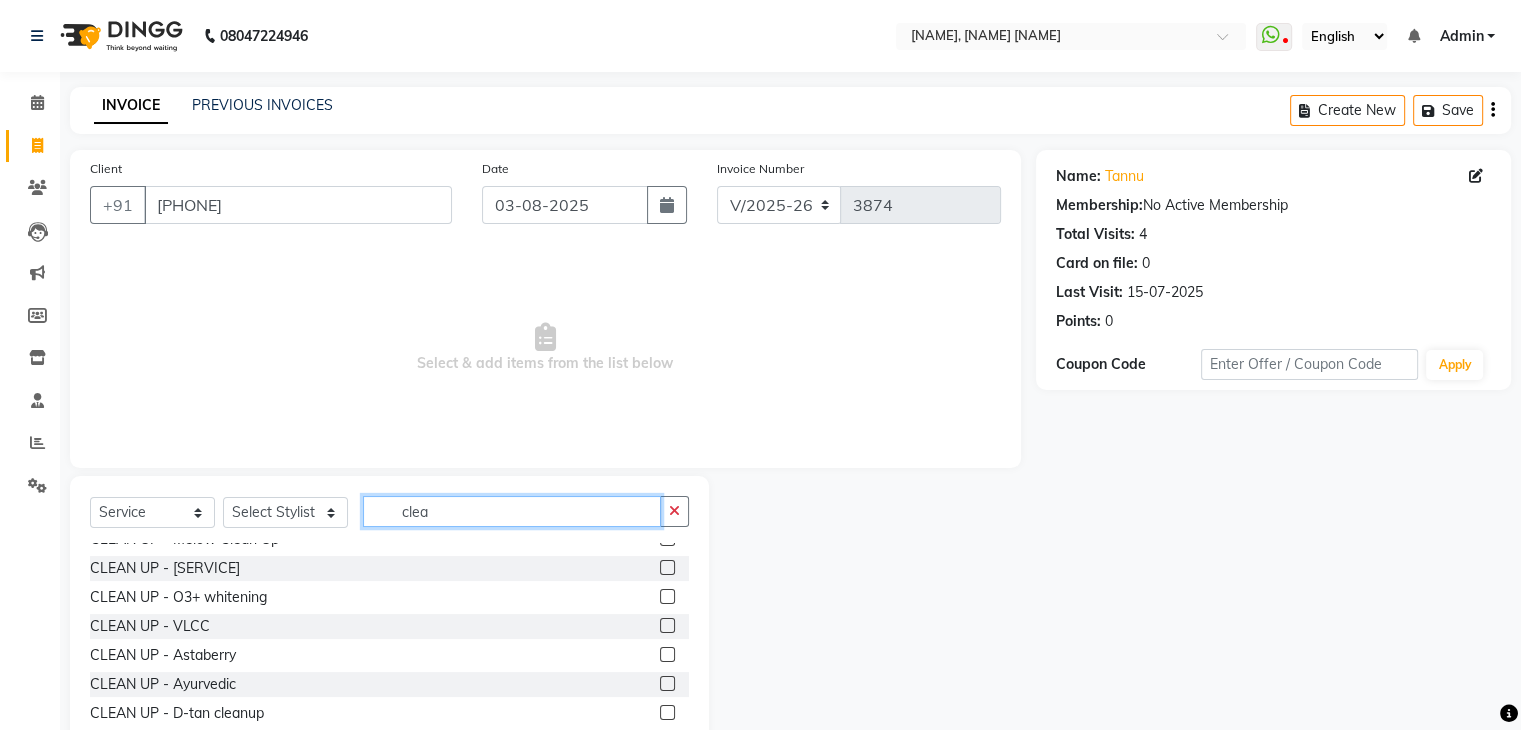 scroll, scrollTop: 0, scrollLeft: 0, axis: both 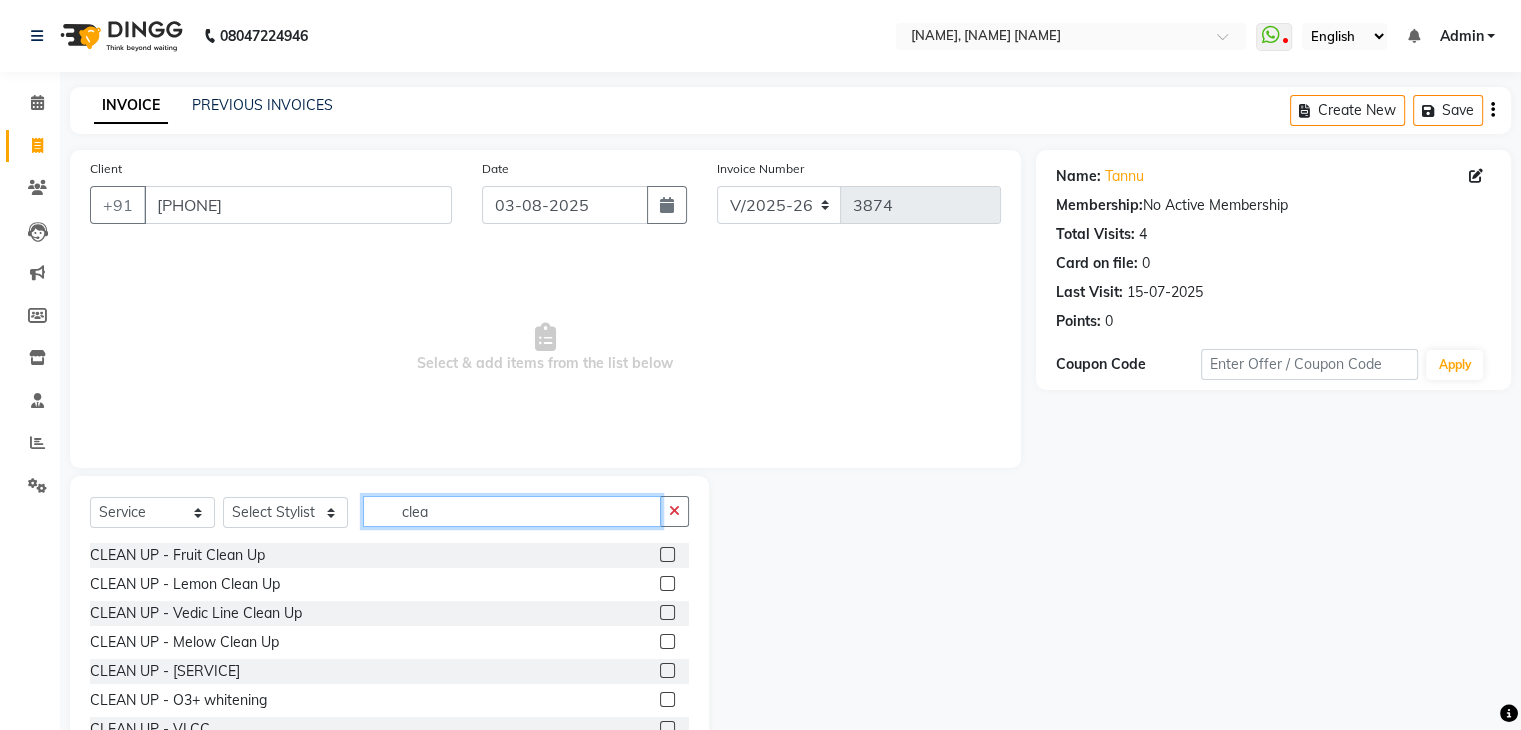 type on "clea" 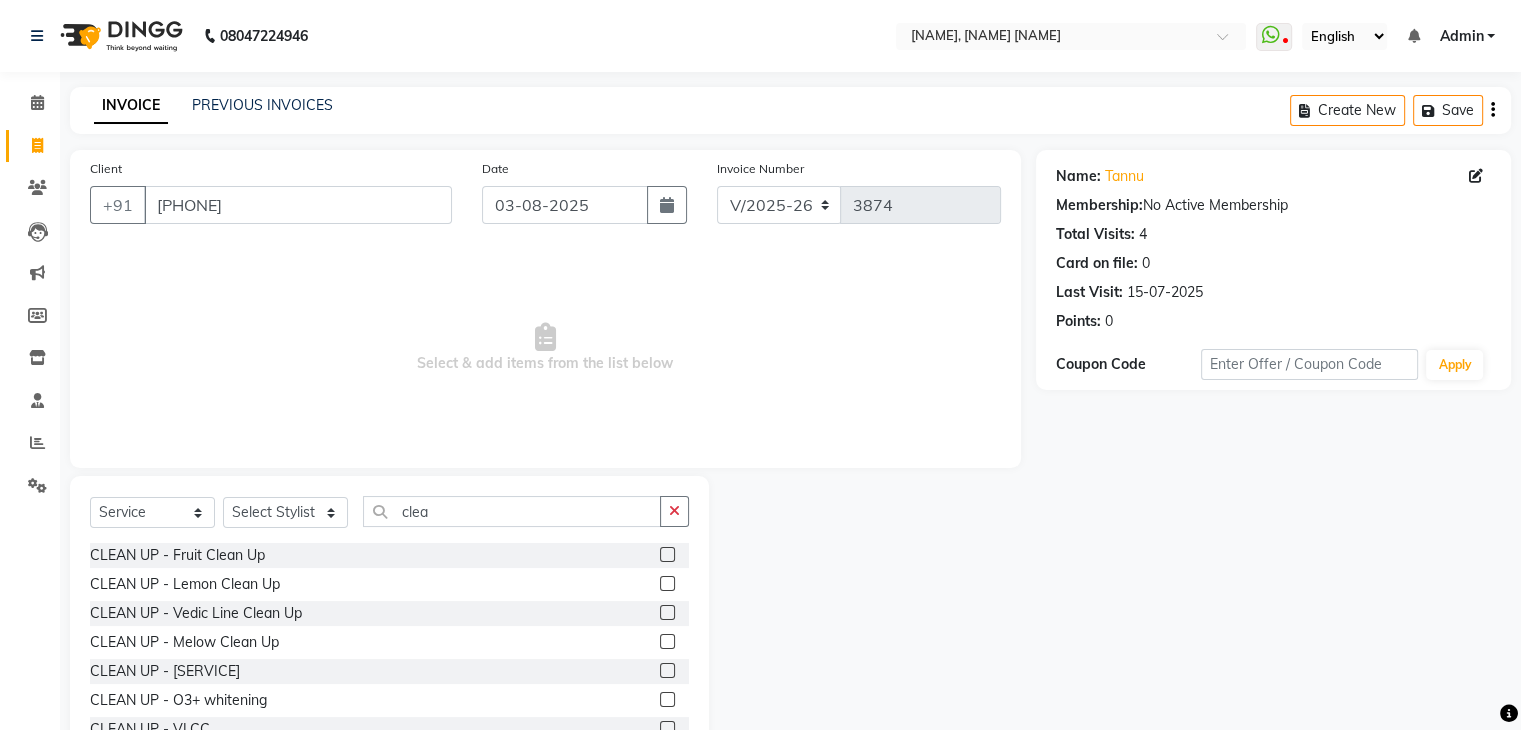 click 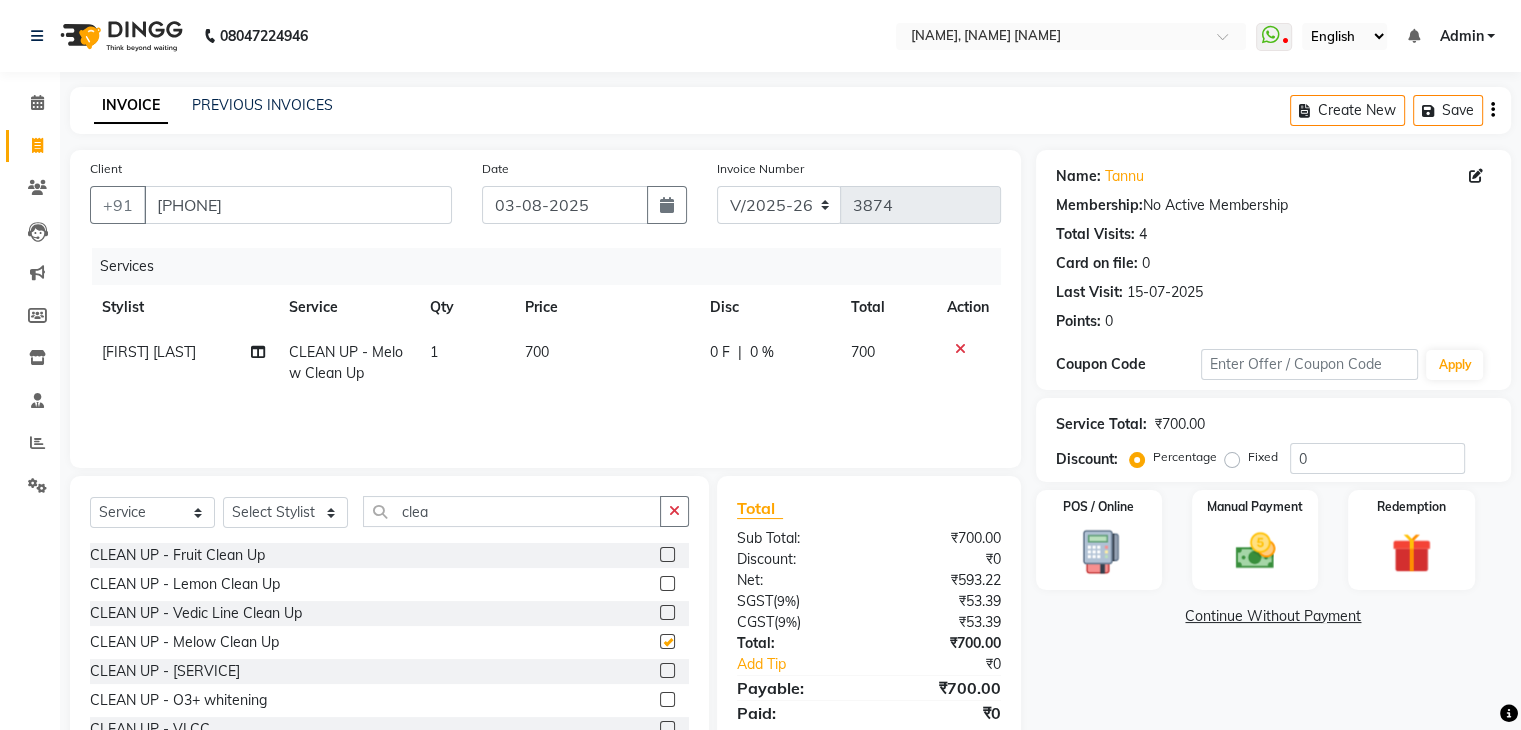 checkbox on "false" 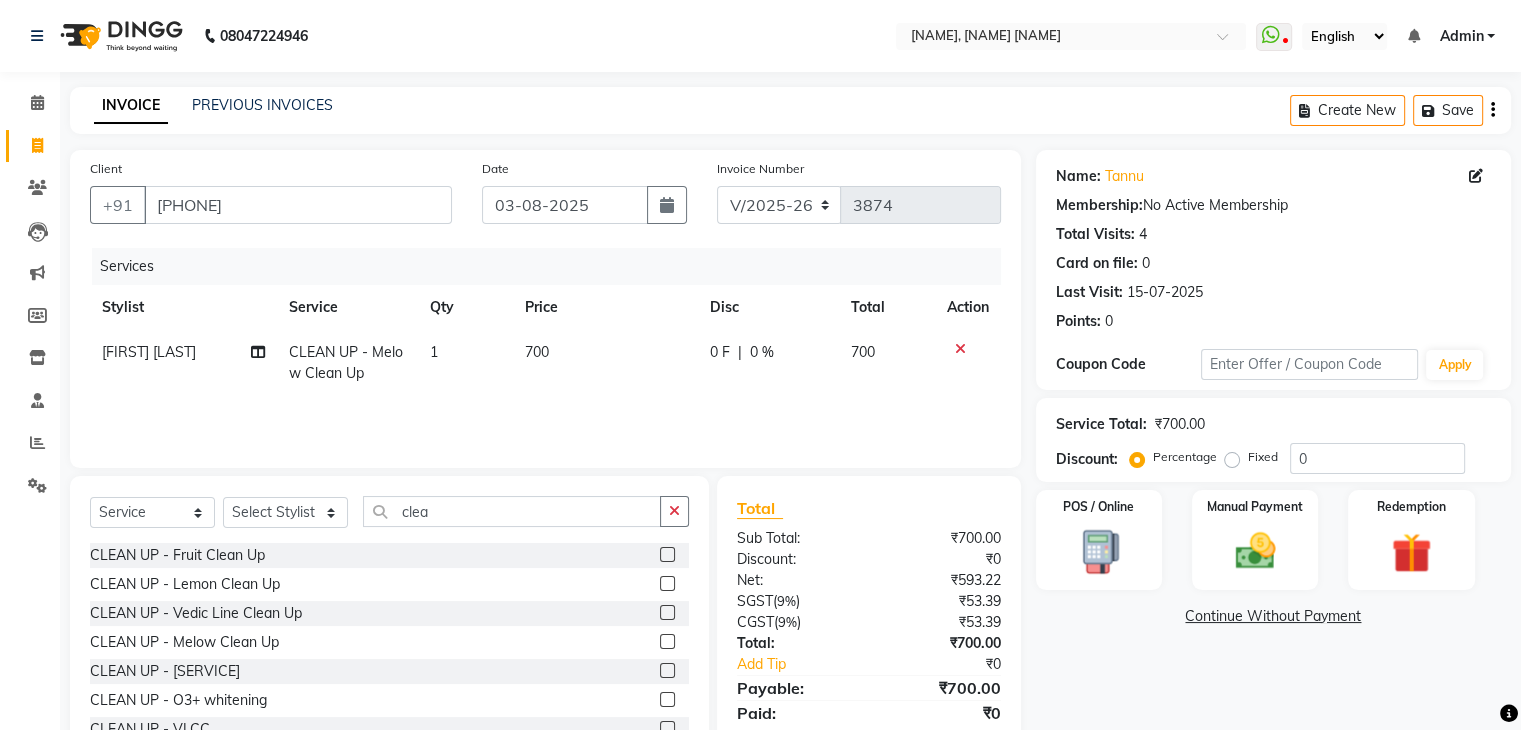 drag, startPoint x: 493, startPoint y: 529, endPoint x: 490, endPoint y: 505, distance: 24.186773 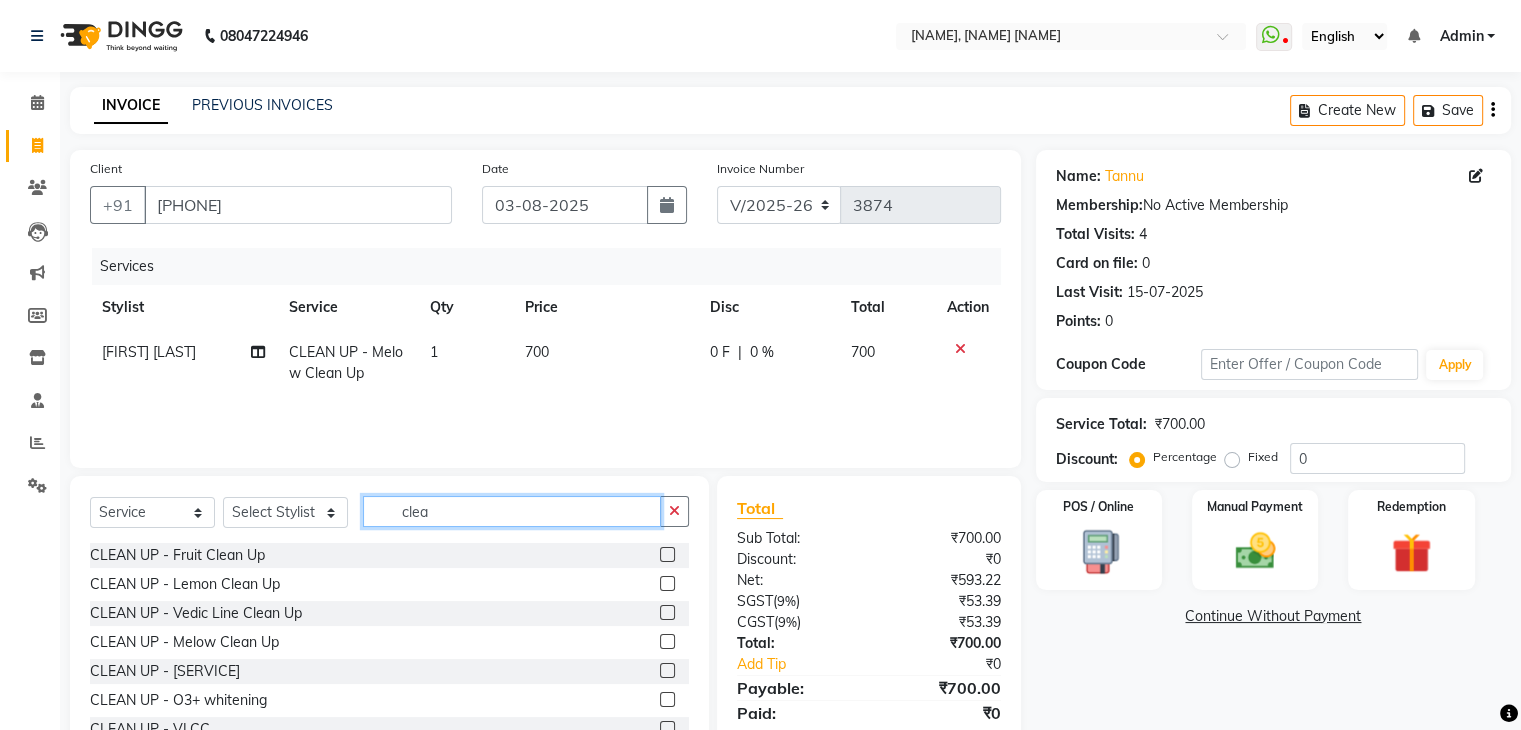 click on "clea" 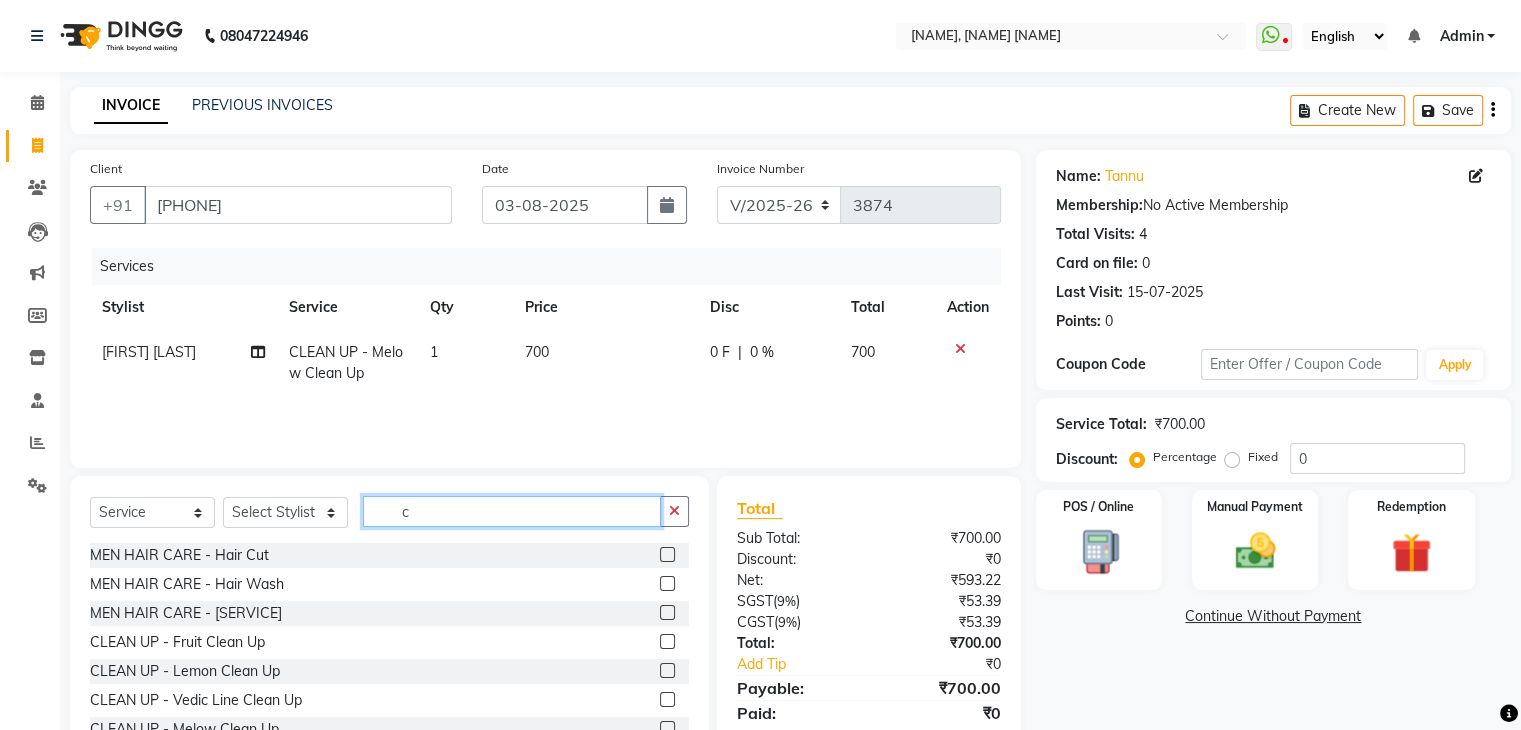type on "c" 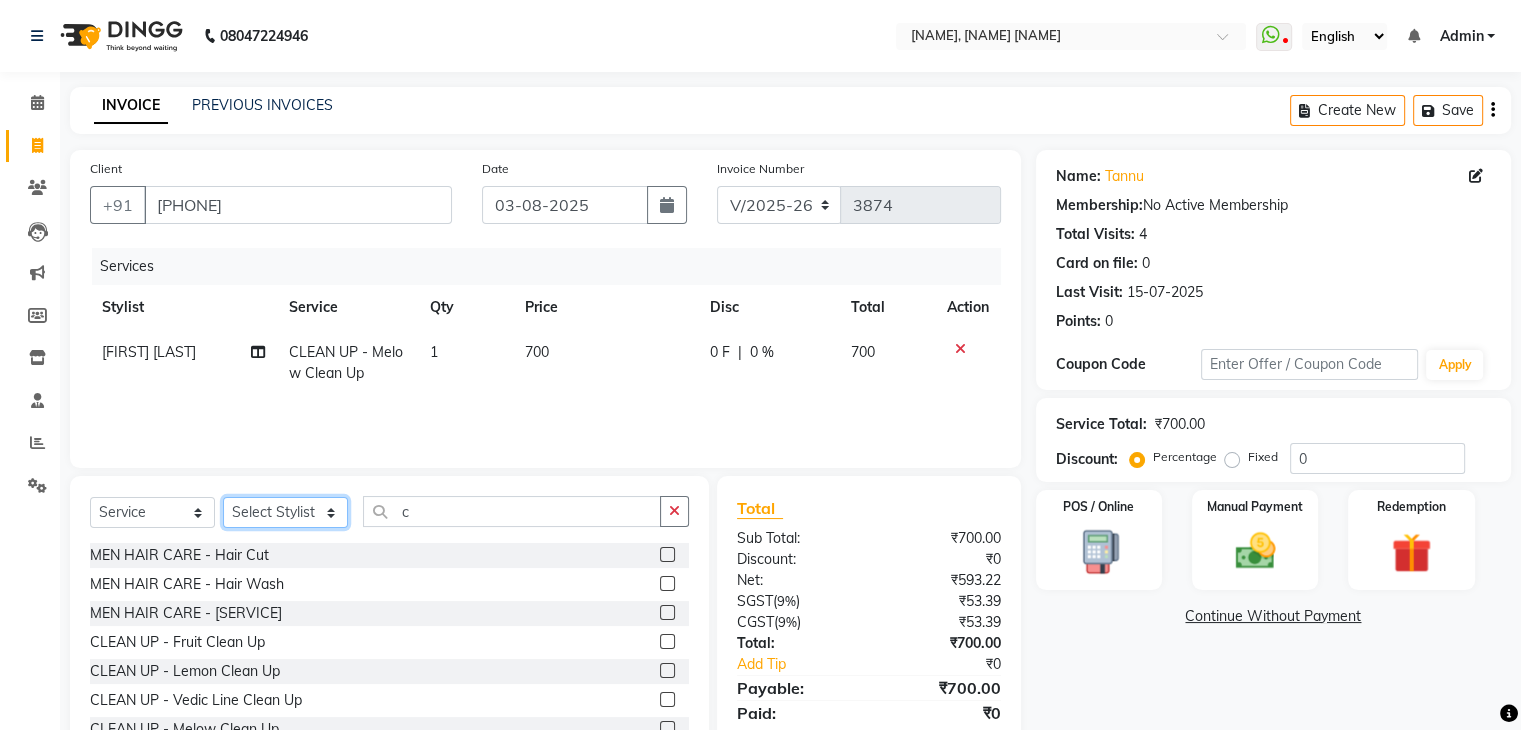 click on "Select Stylist [FIRST] [LAST] [FIRST] [LAST] [FIRST] [LAST] [FIRST] [LAST] [FIRST] [LAST] [FIRST] [LAST] [FIRST] [LAST] [FIRST] [LAST] [FIRST] [LAST] [FIRST] [LAST] [FIRST] [LAST] [FIRST] [LAST] [FIRST] [LAST] [FIRST] [LAST] [FIRST] [LAST] [FIRST] [LAST] [FIRST] [LAST] [FIRST] [LAST] [FIRST] [LAST] [FIRST] [LAST] [FIRST] [LAST] [FIRST] [LAST] [FIRST] [LAST] [FIRST] [LAST] [FIRST] [LAST]" 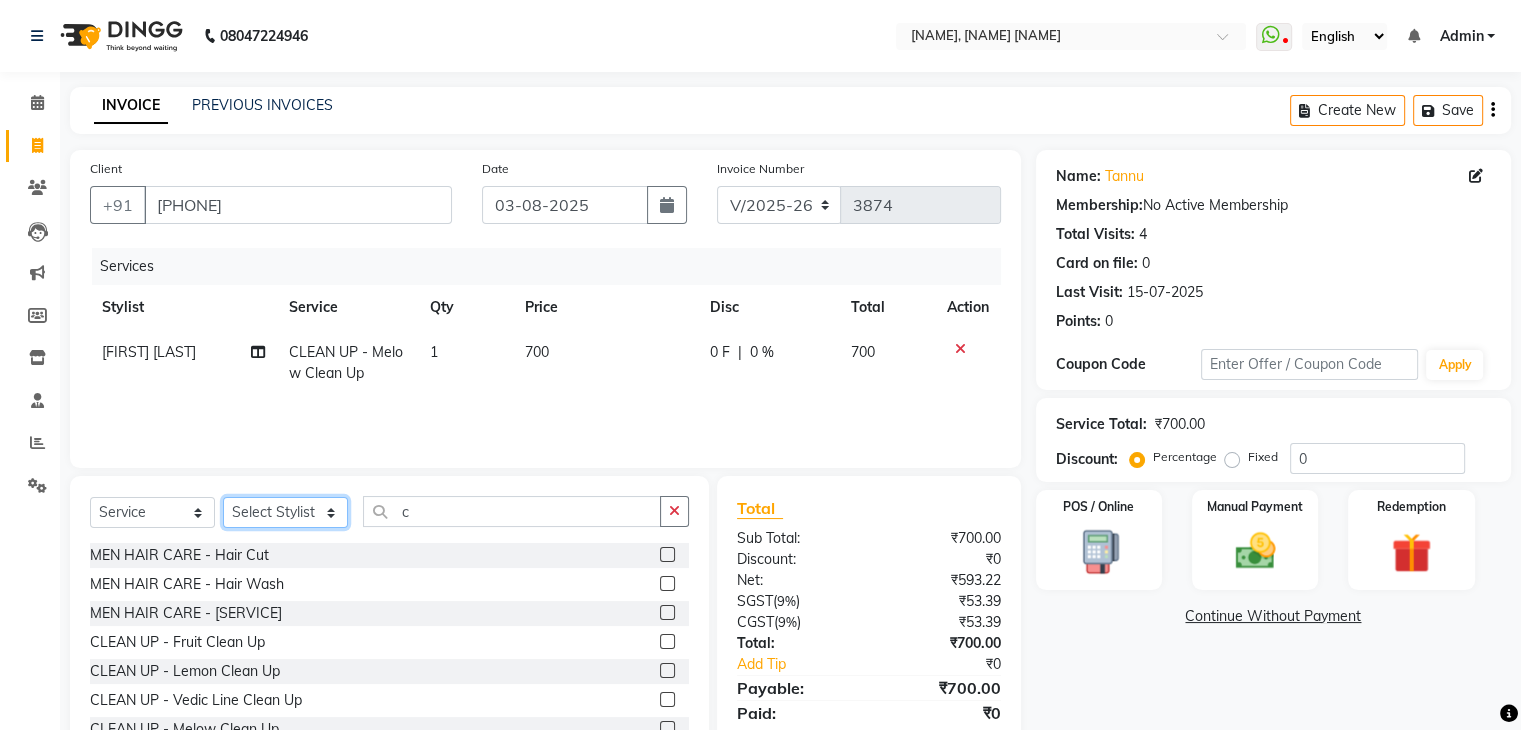 select on "53884" 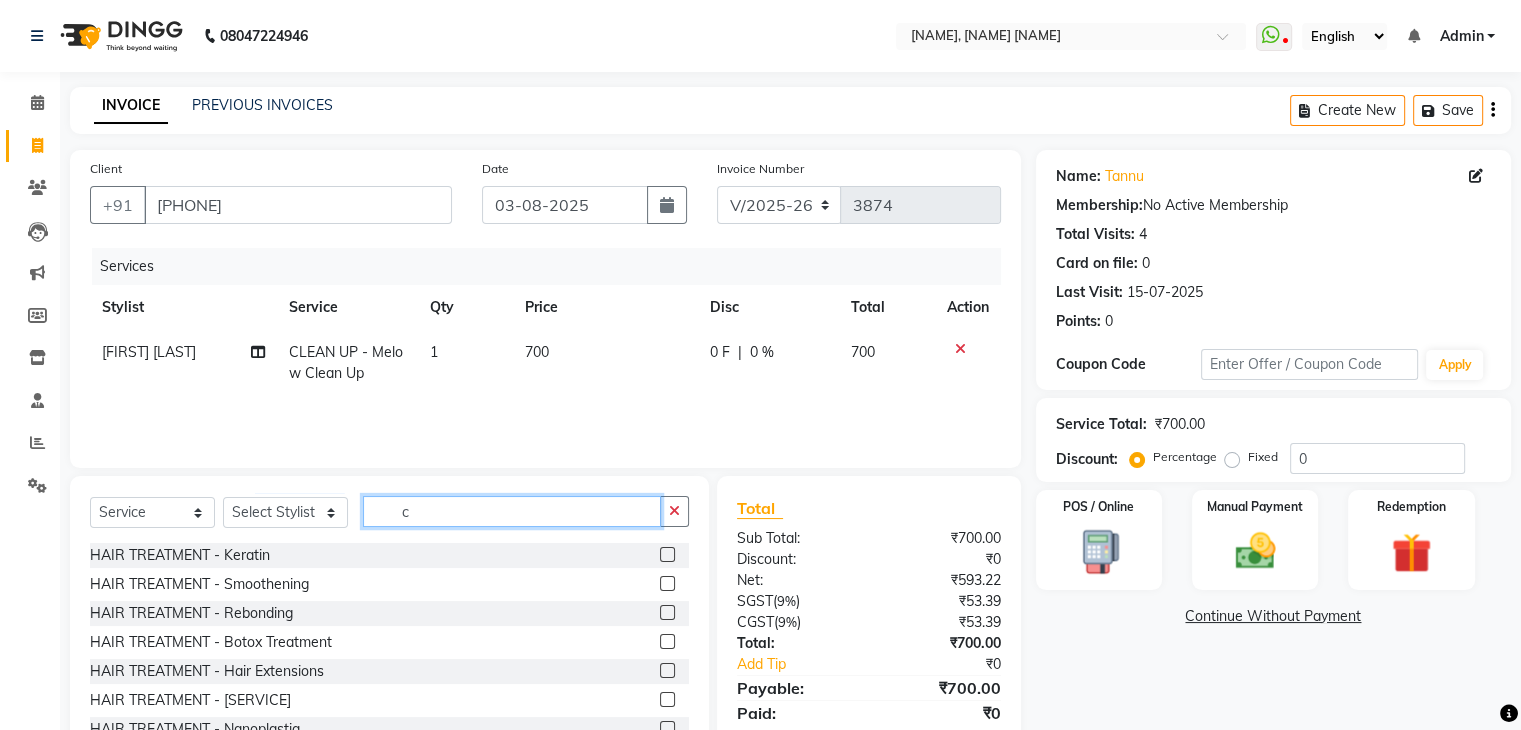 click on "c" 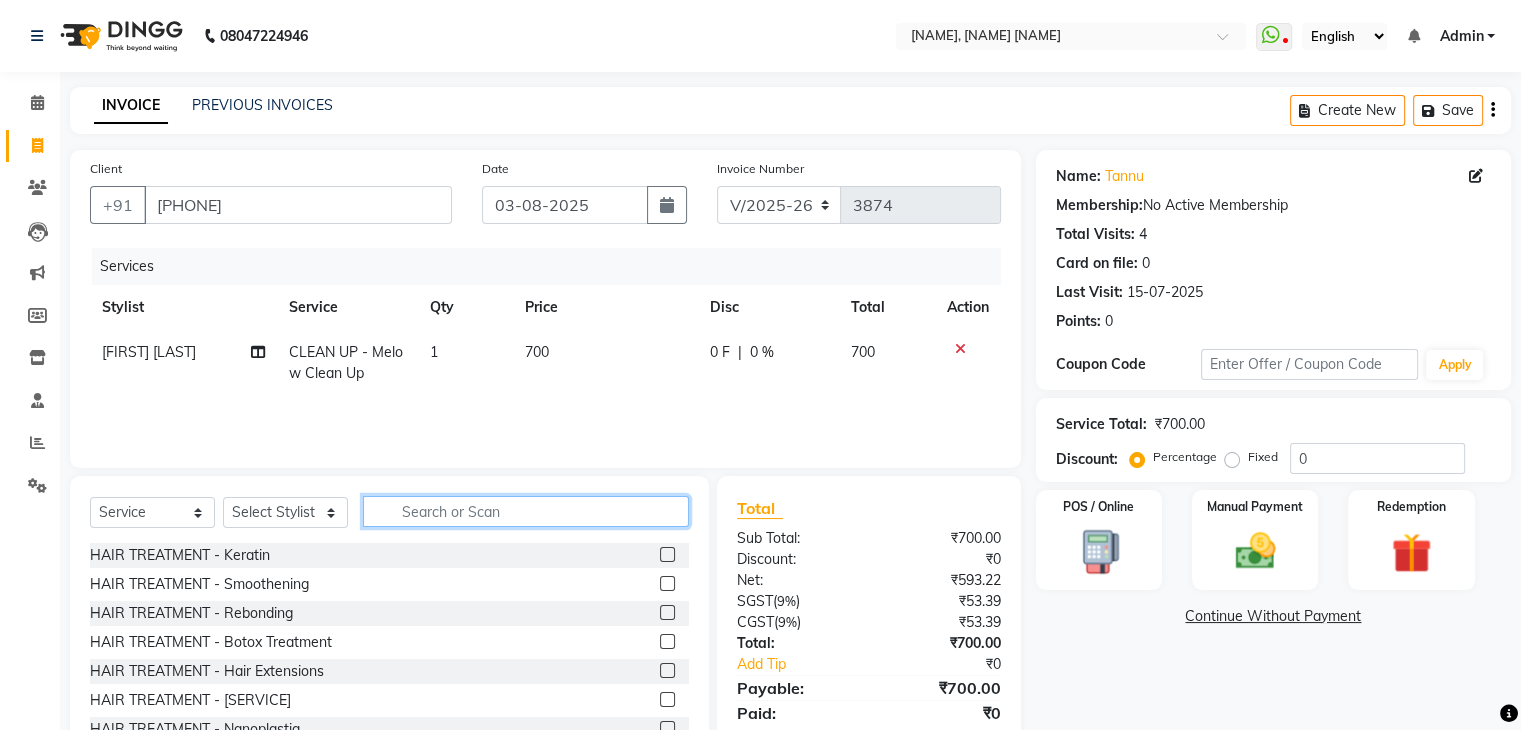 click 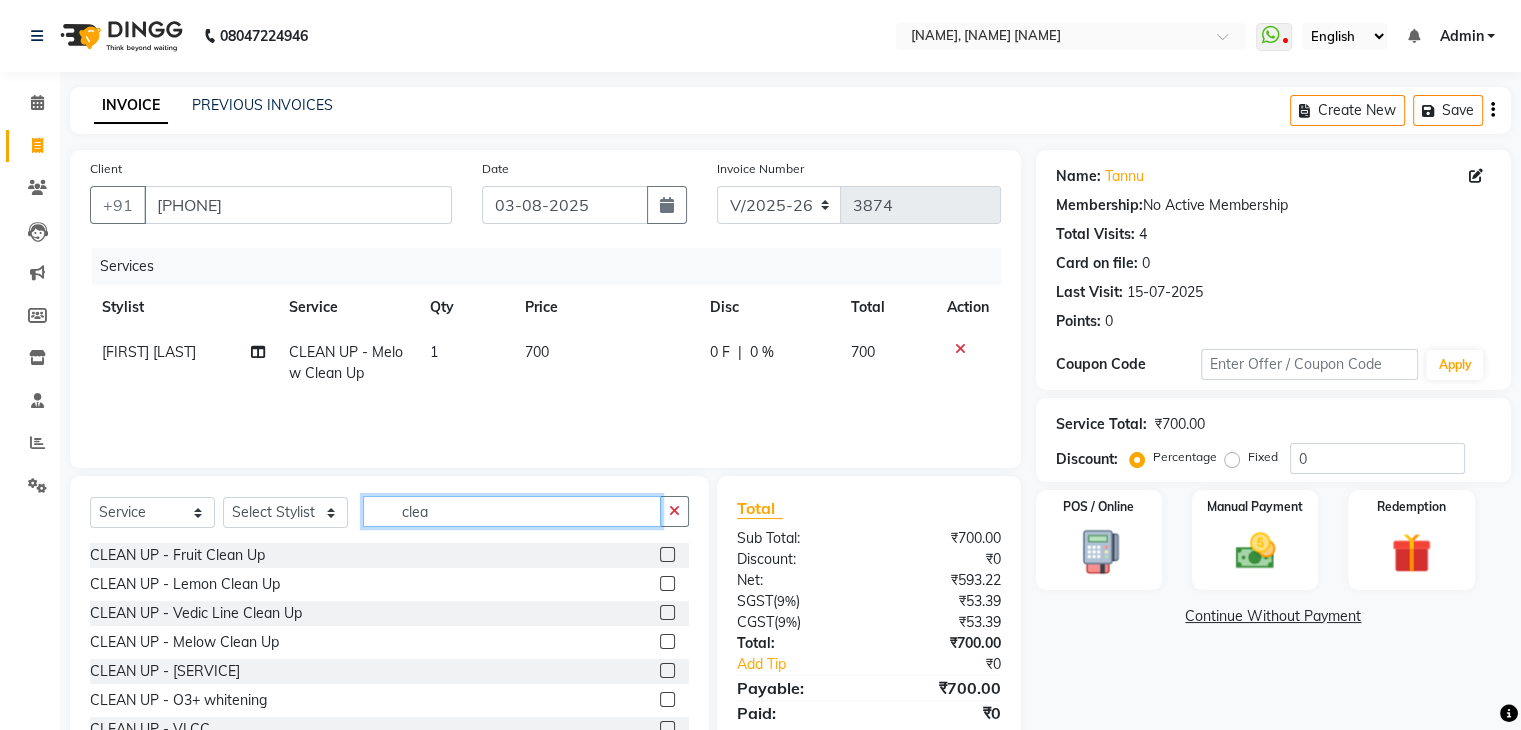 type on "clea" 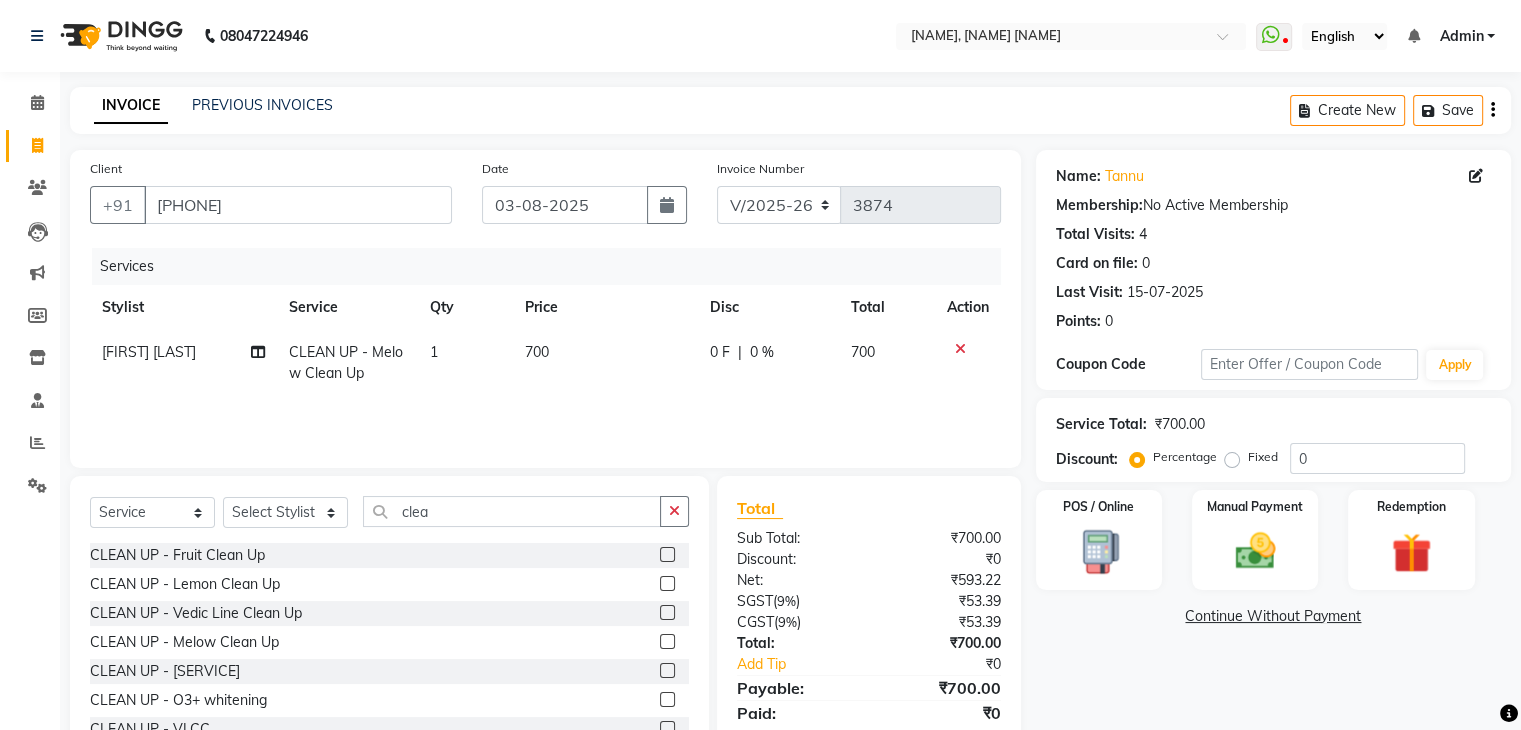 click 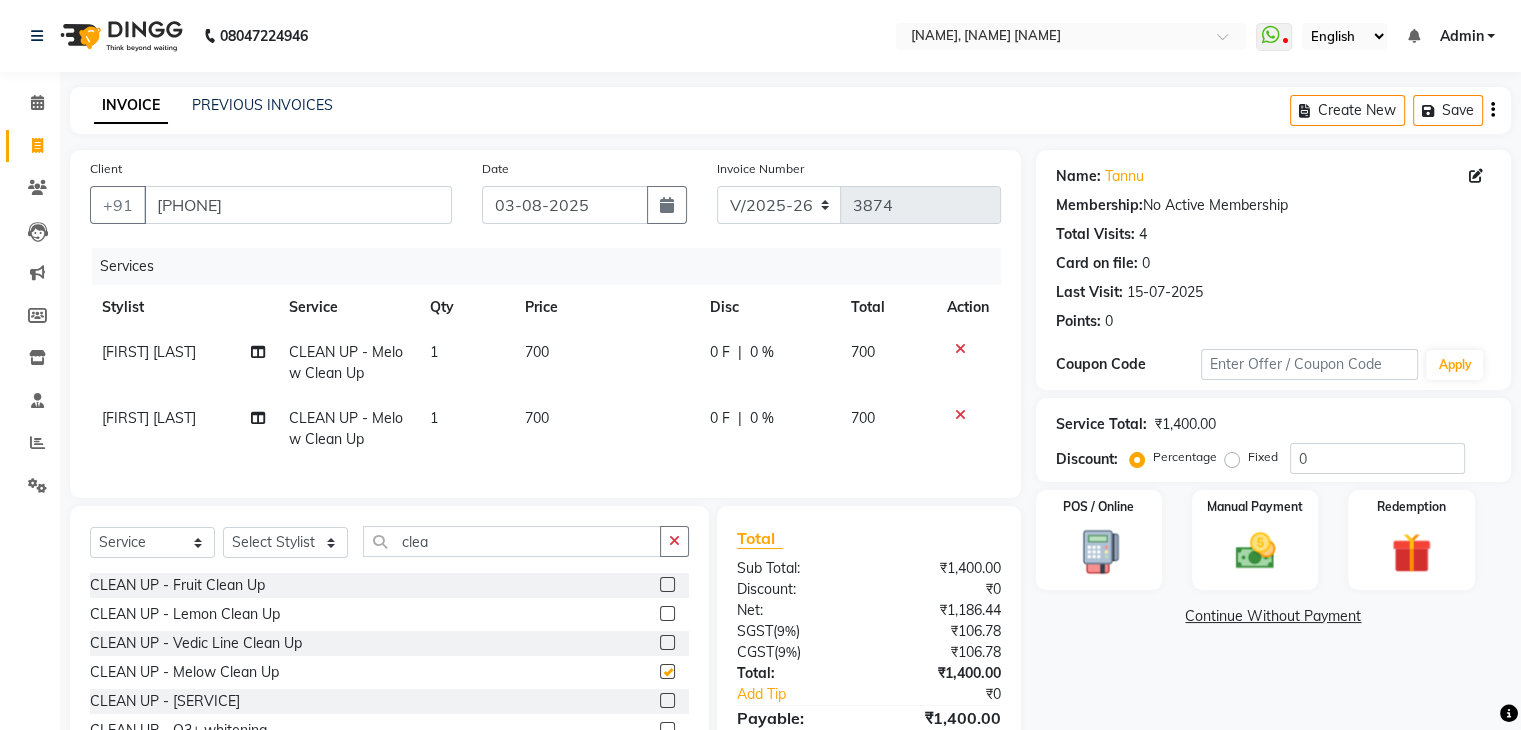 checkbox on "false" 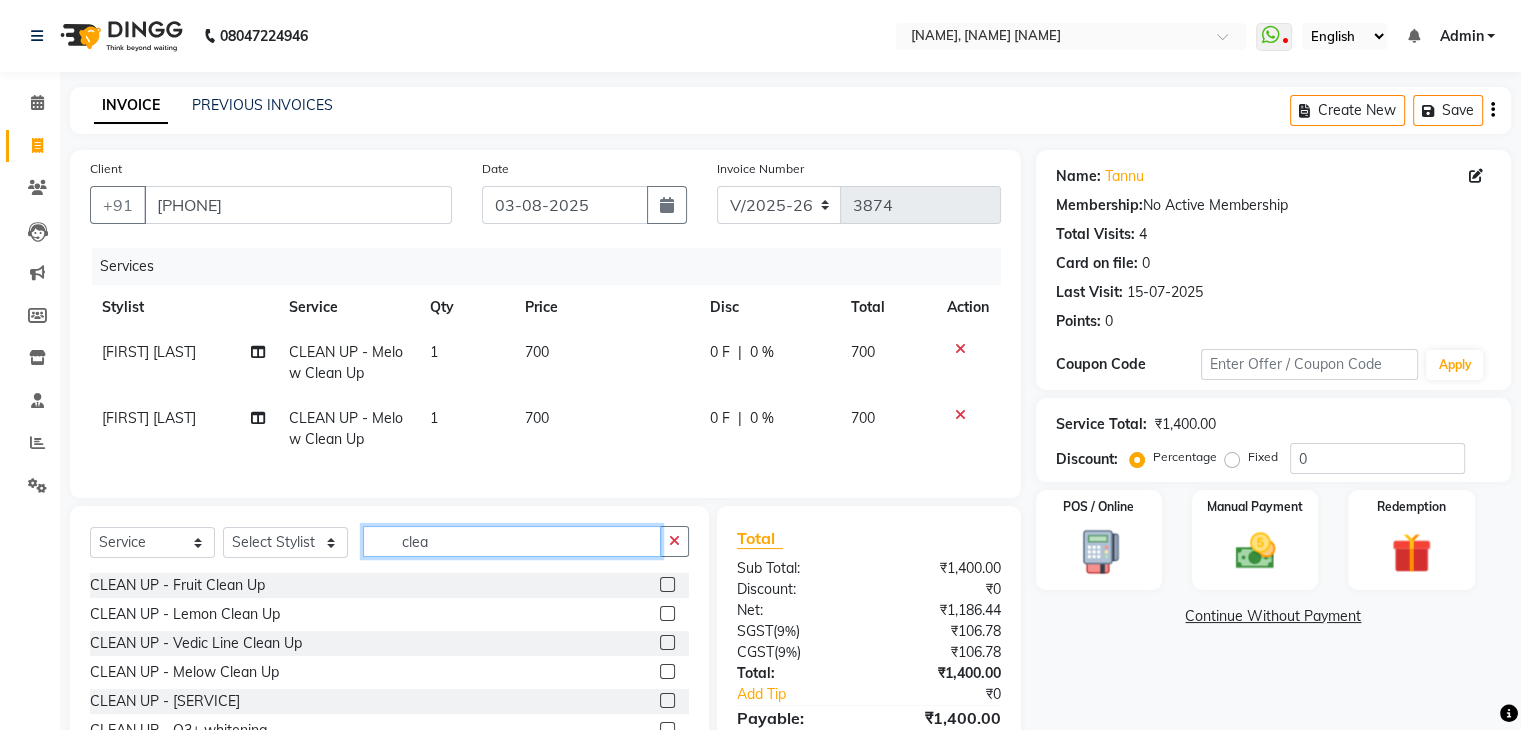 click on "clea" 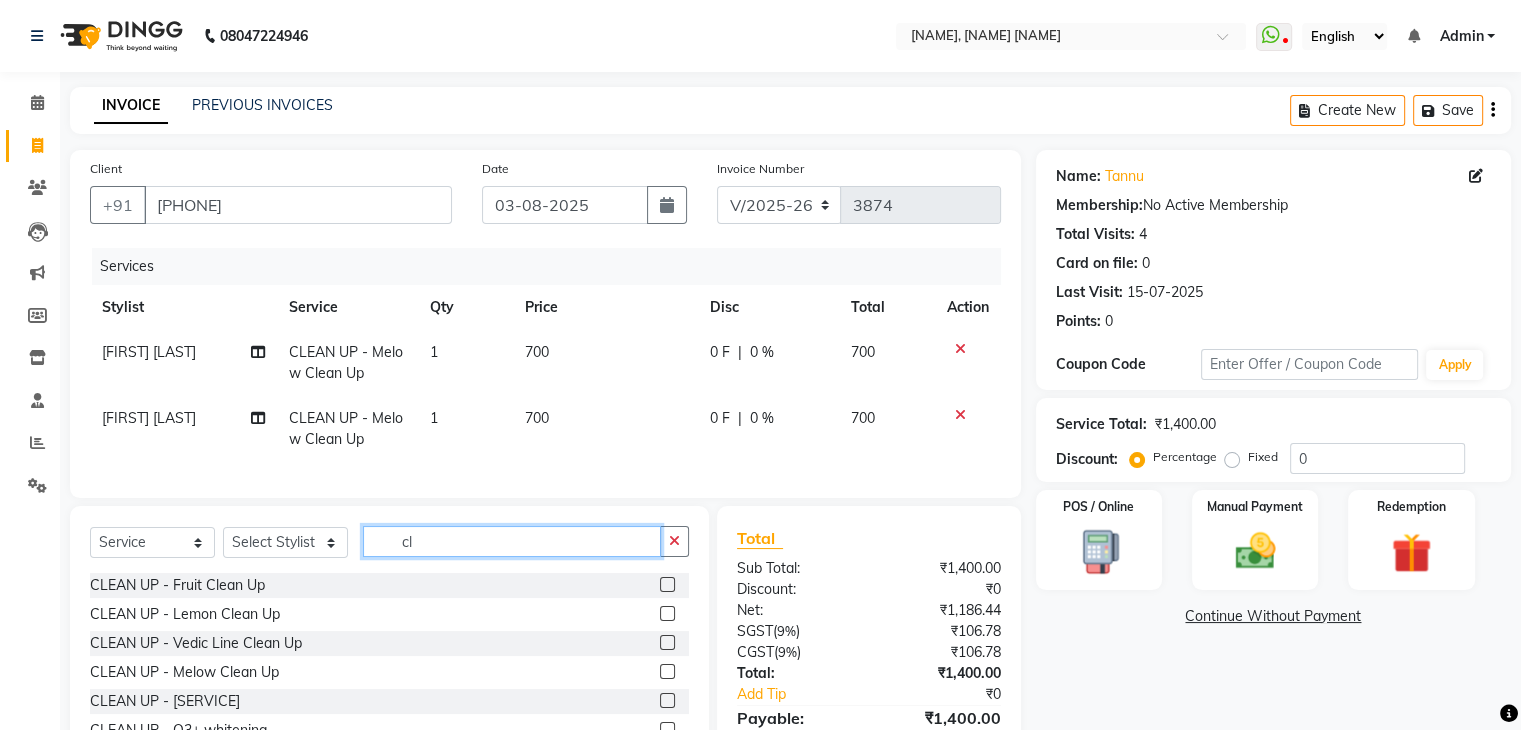 type on "c" 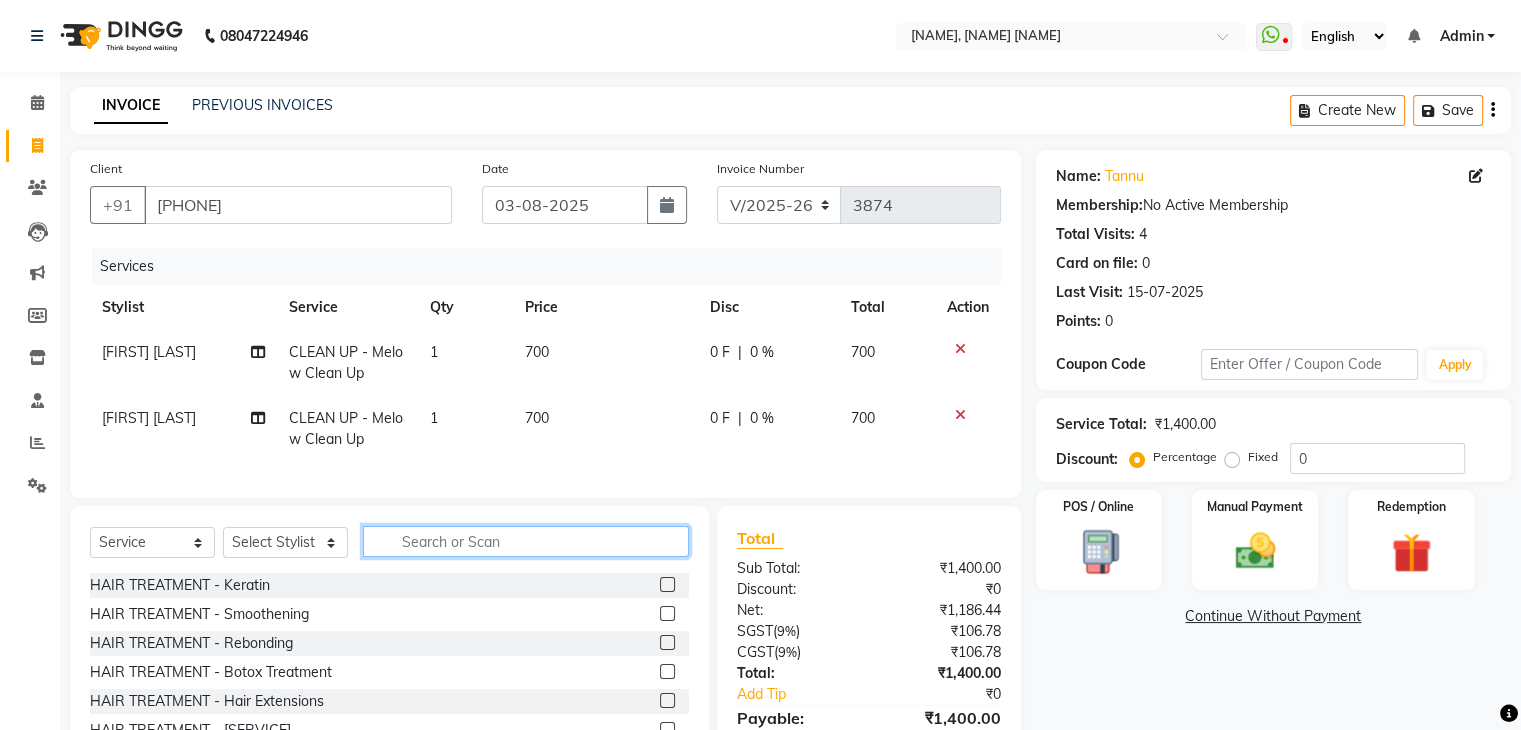 click 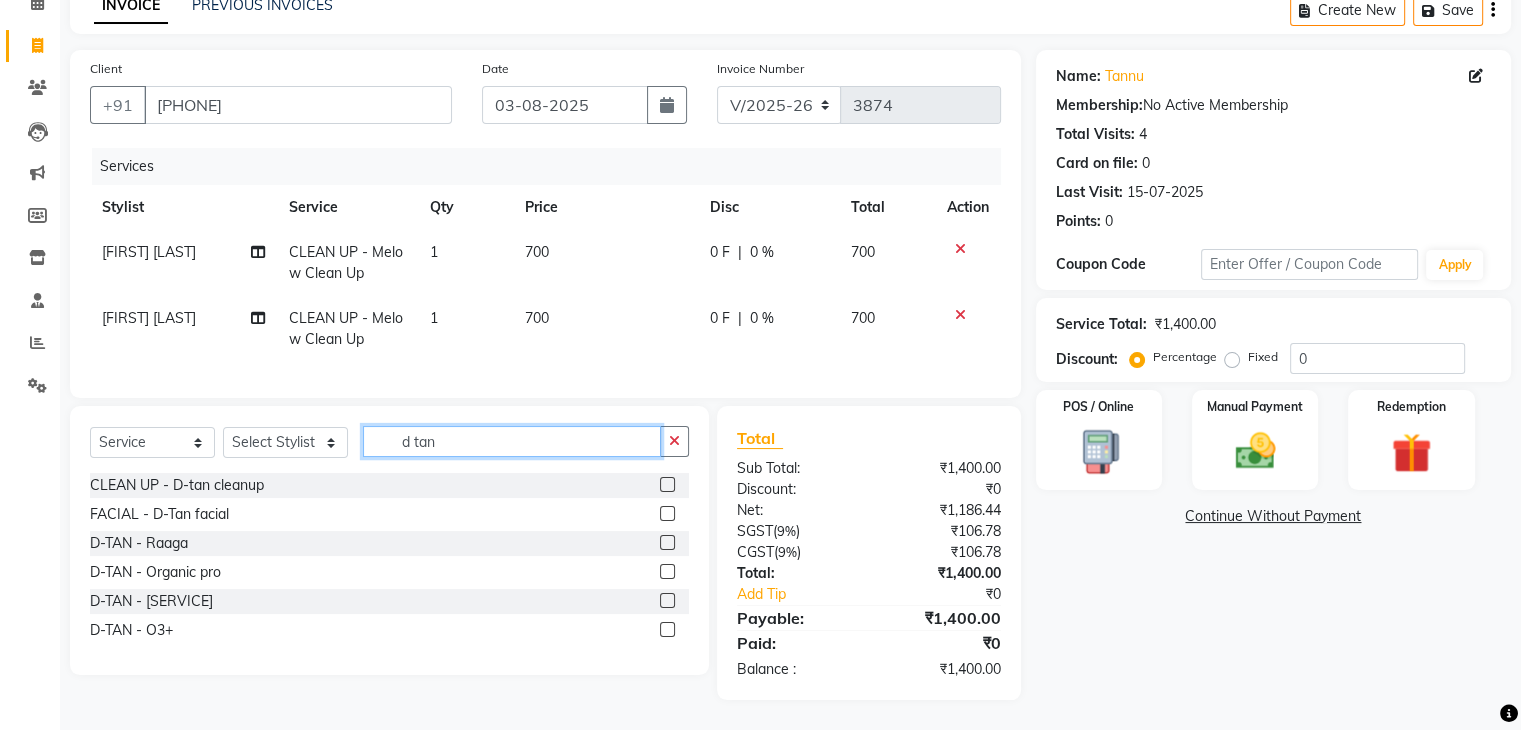 scroll, scrollTop: 108, scrollLeft: 0, axis: vertical 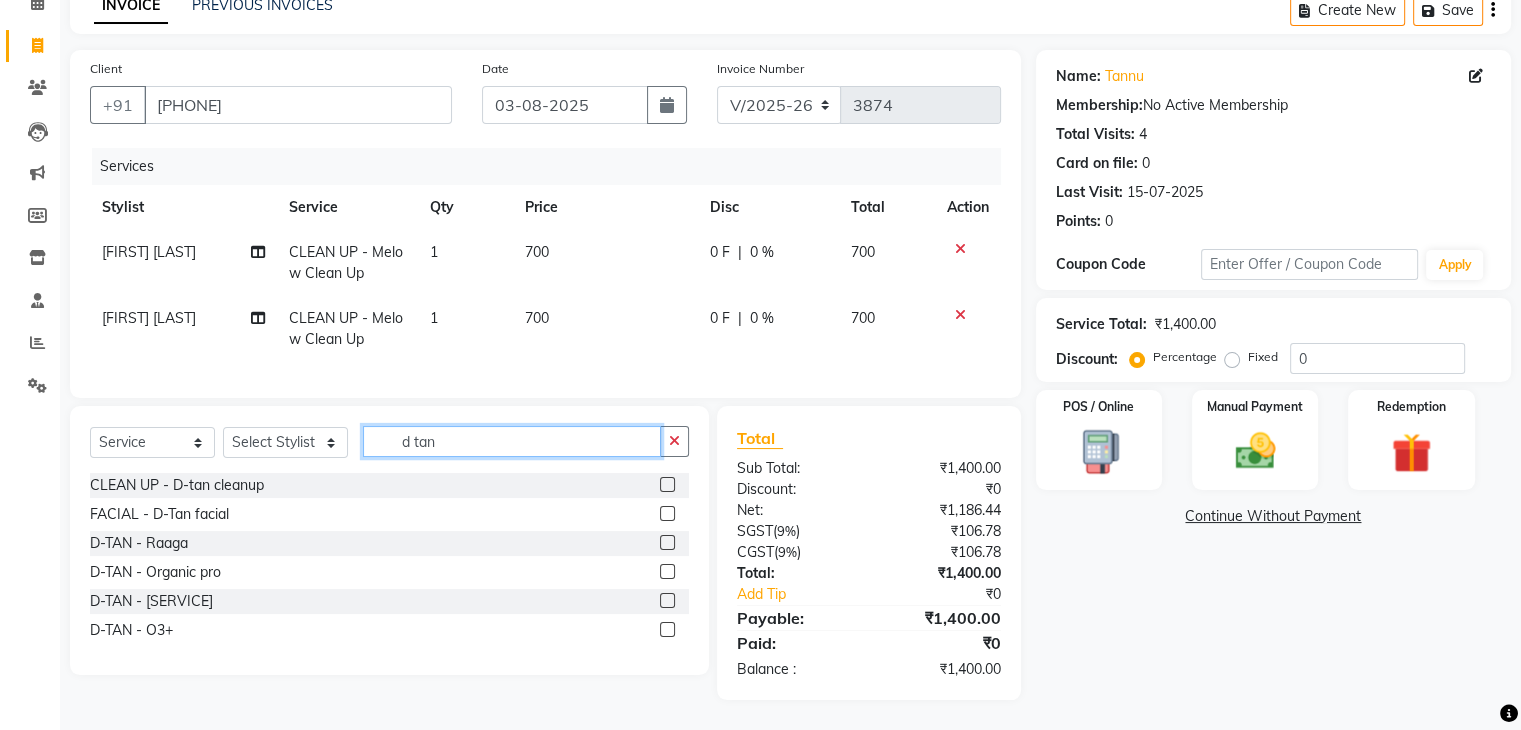 type on "d tan" 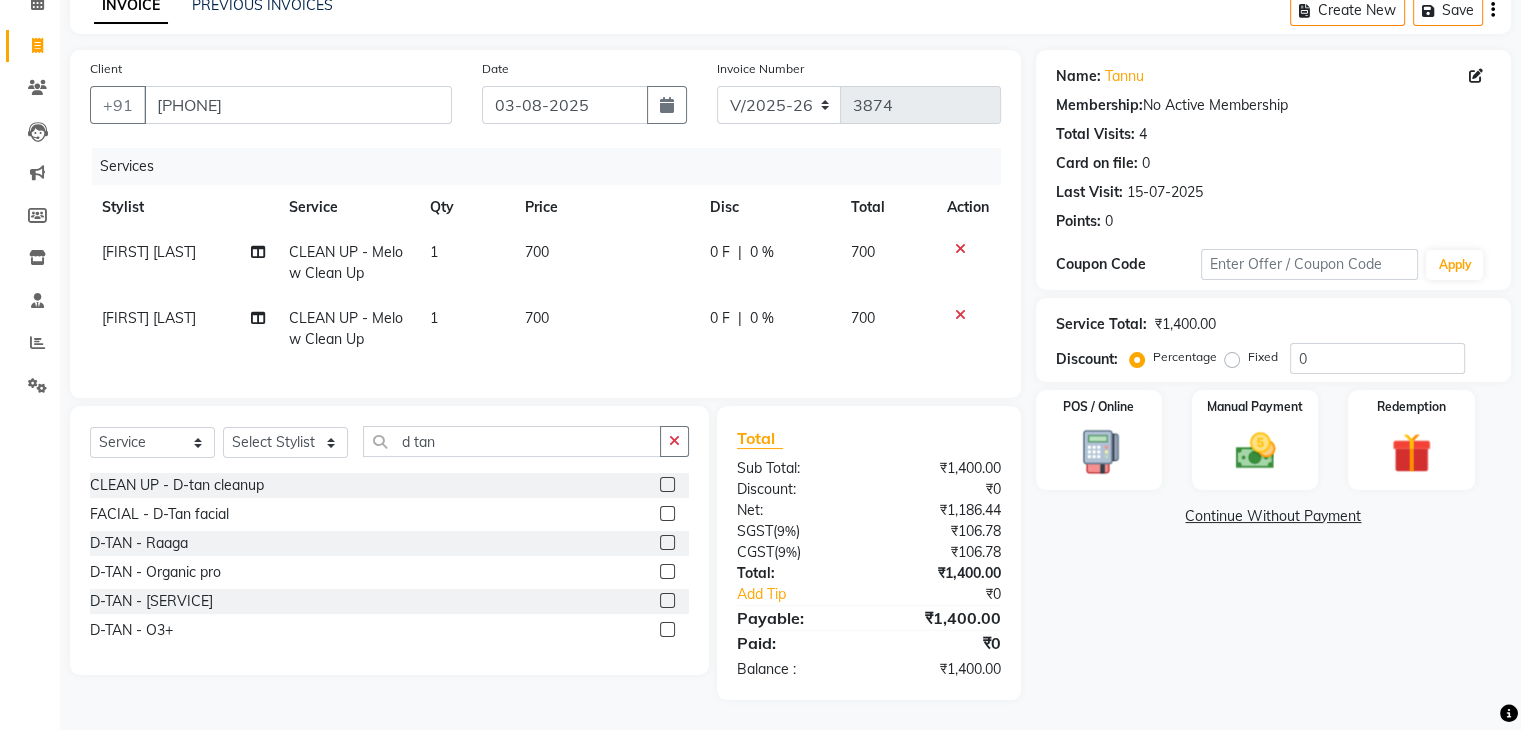 click 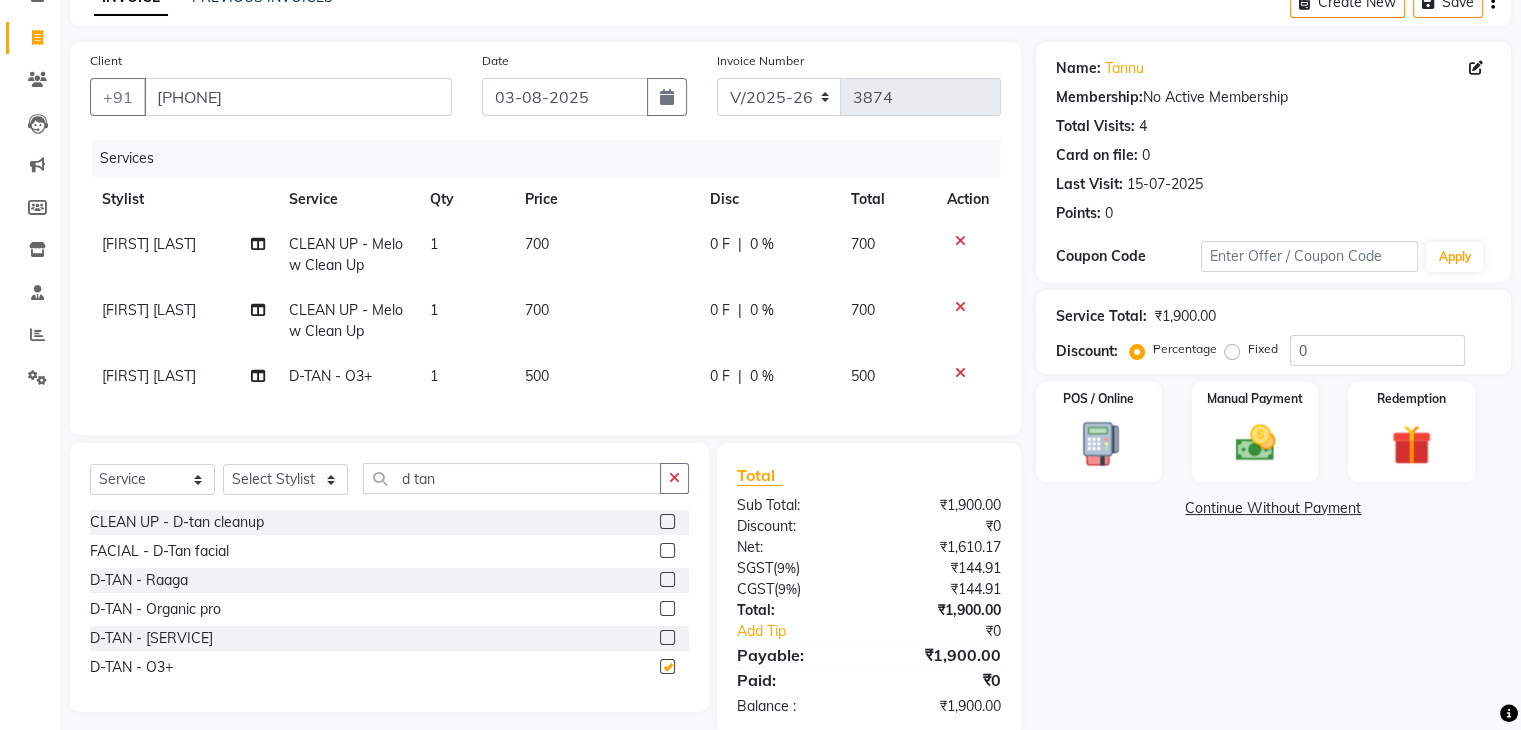 checkbox on "false" 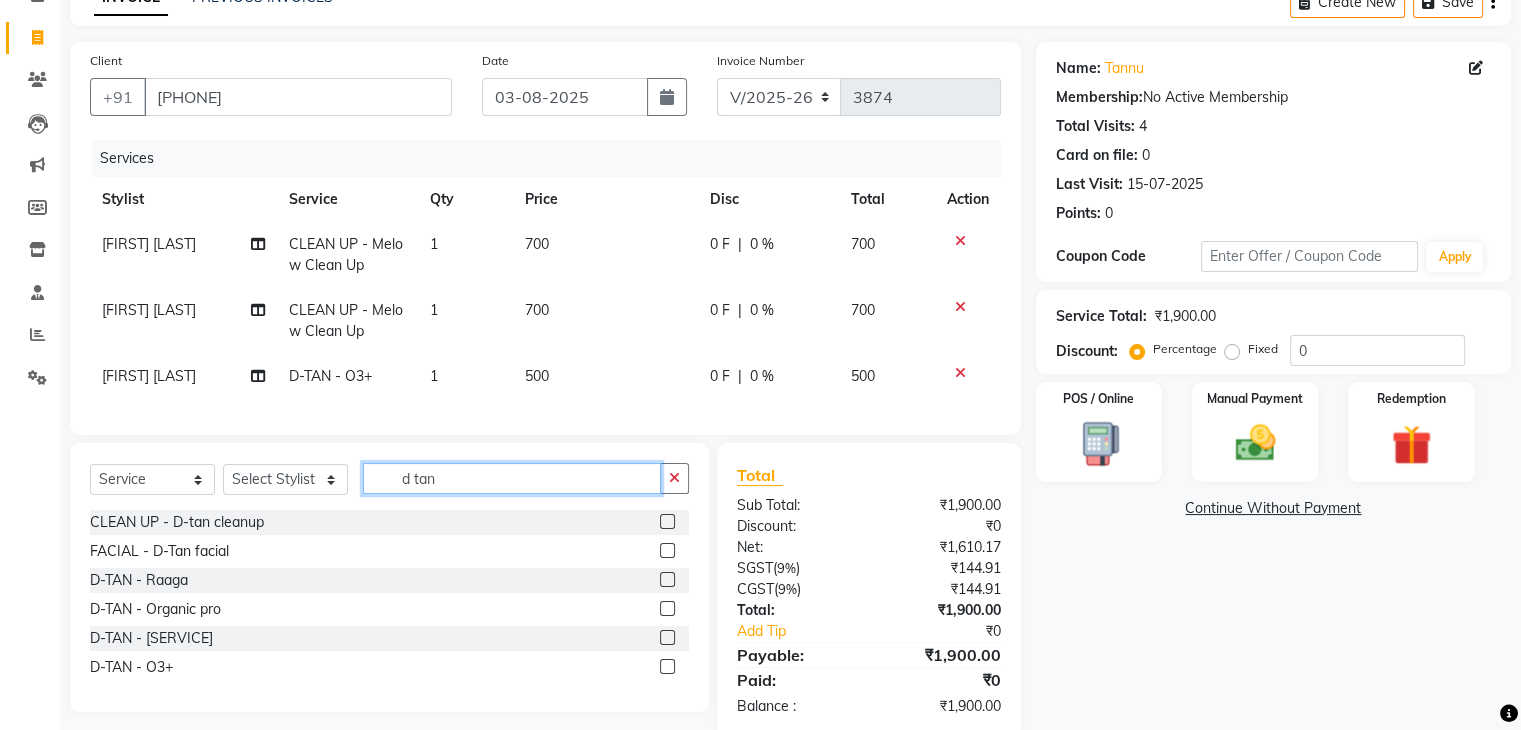 click on "d tan" 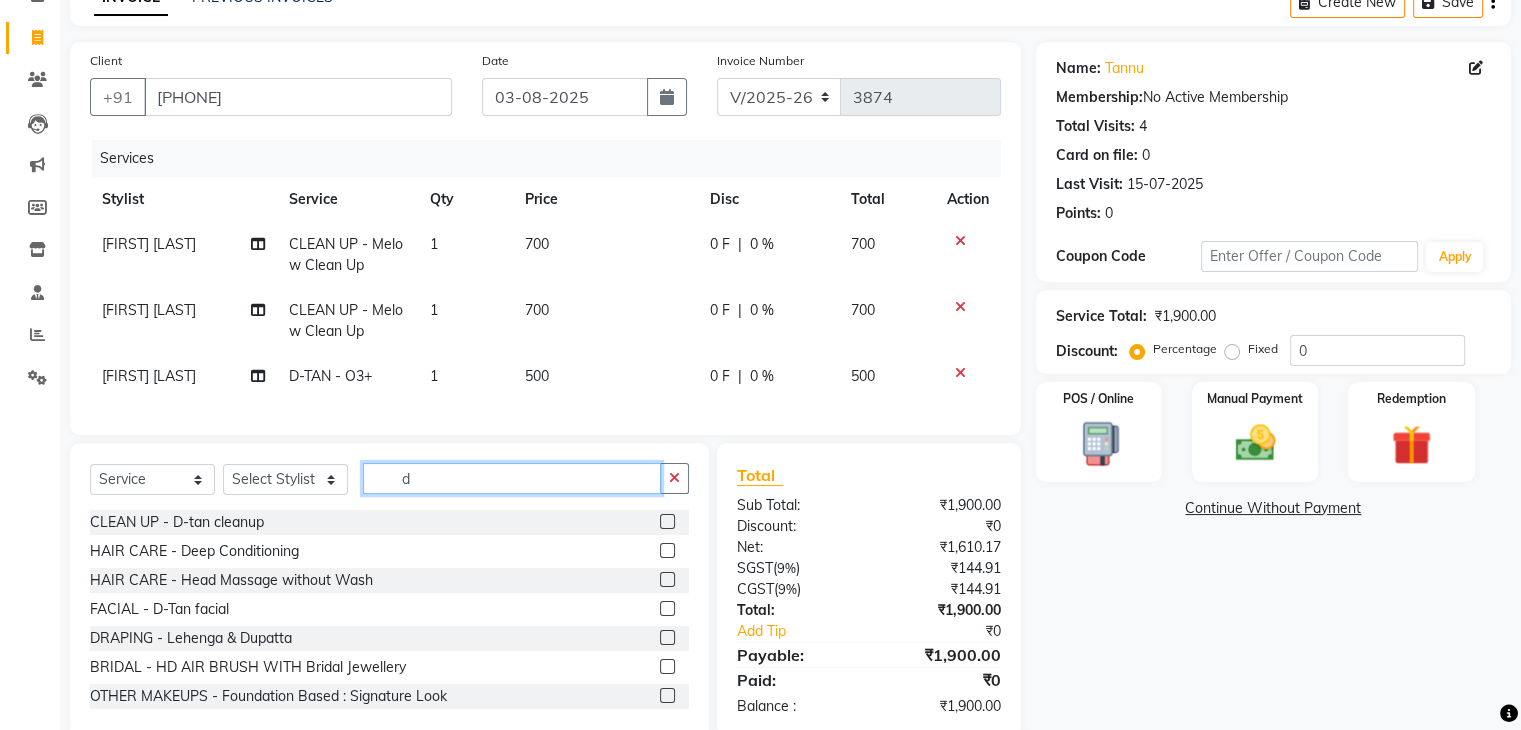 type on "d" 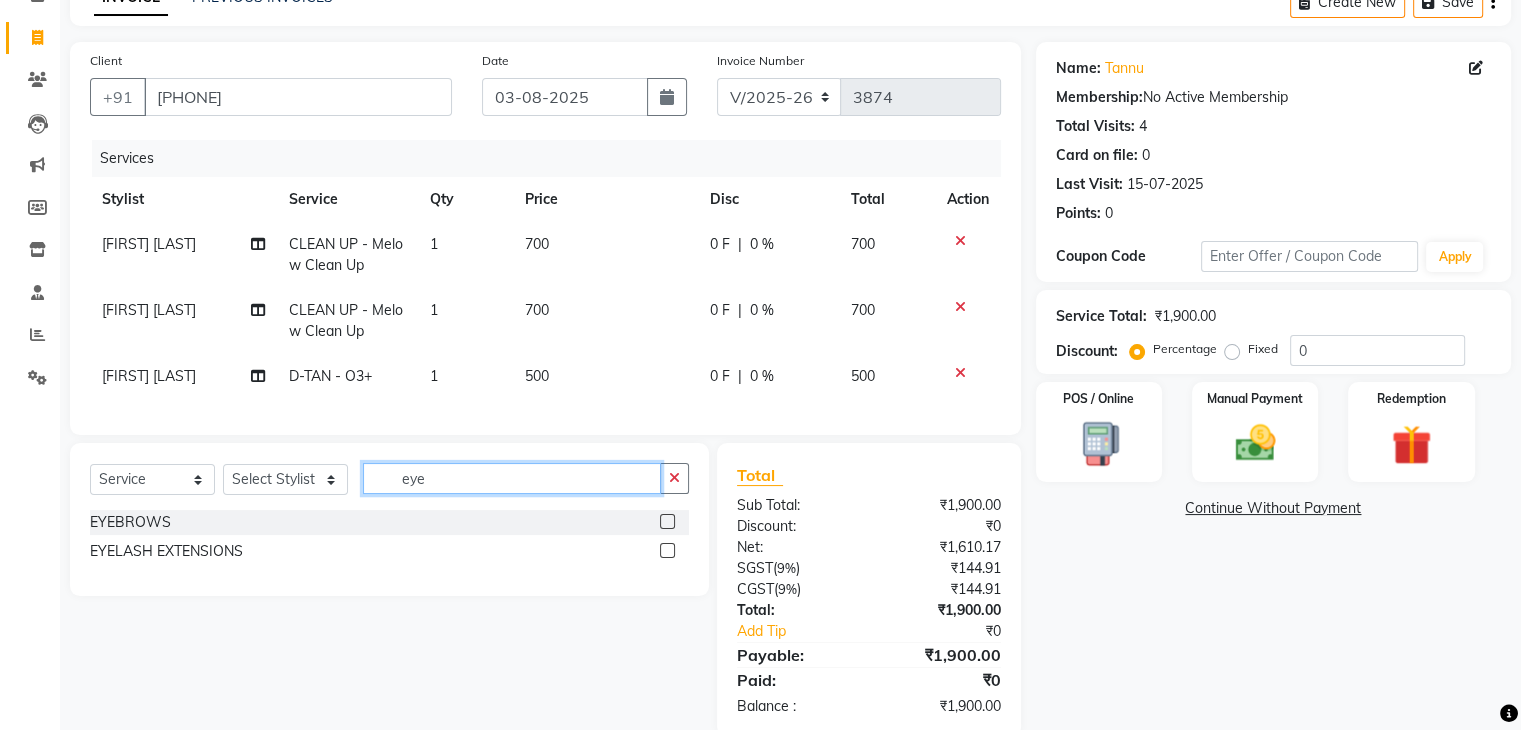 type on "eye" 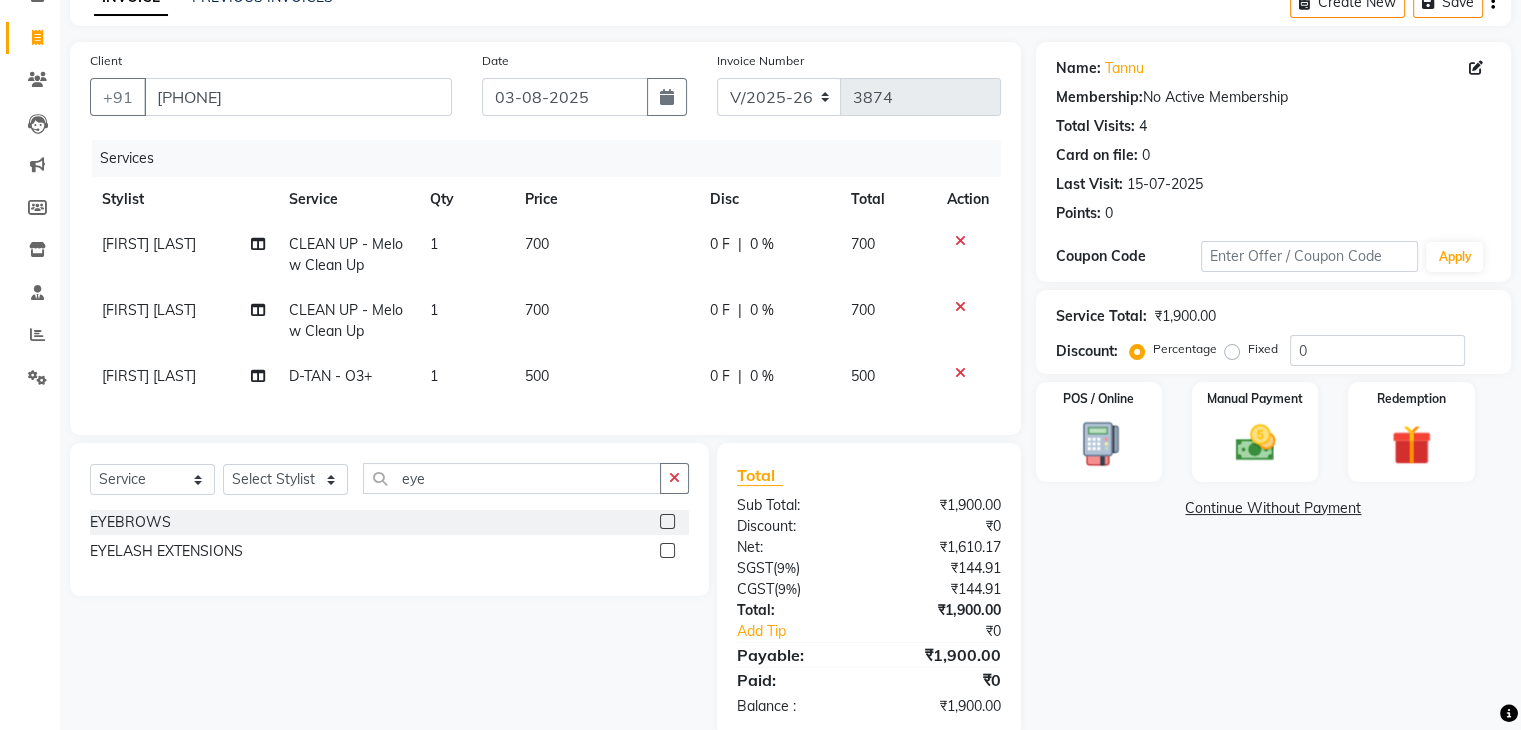 click 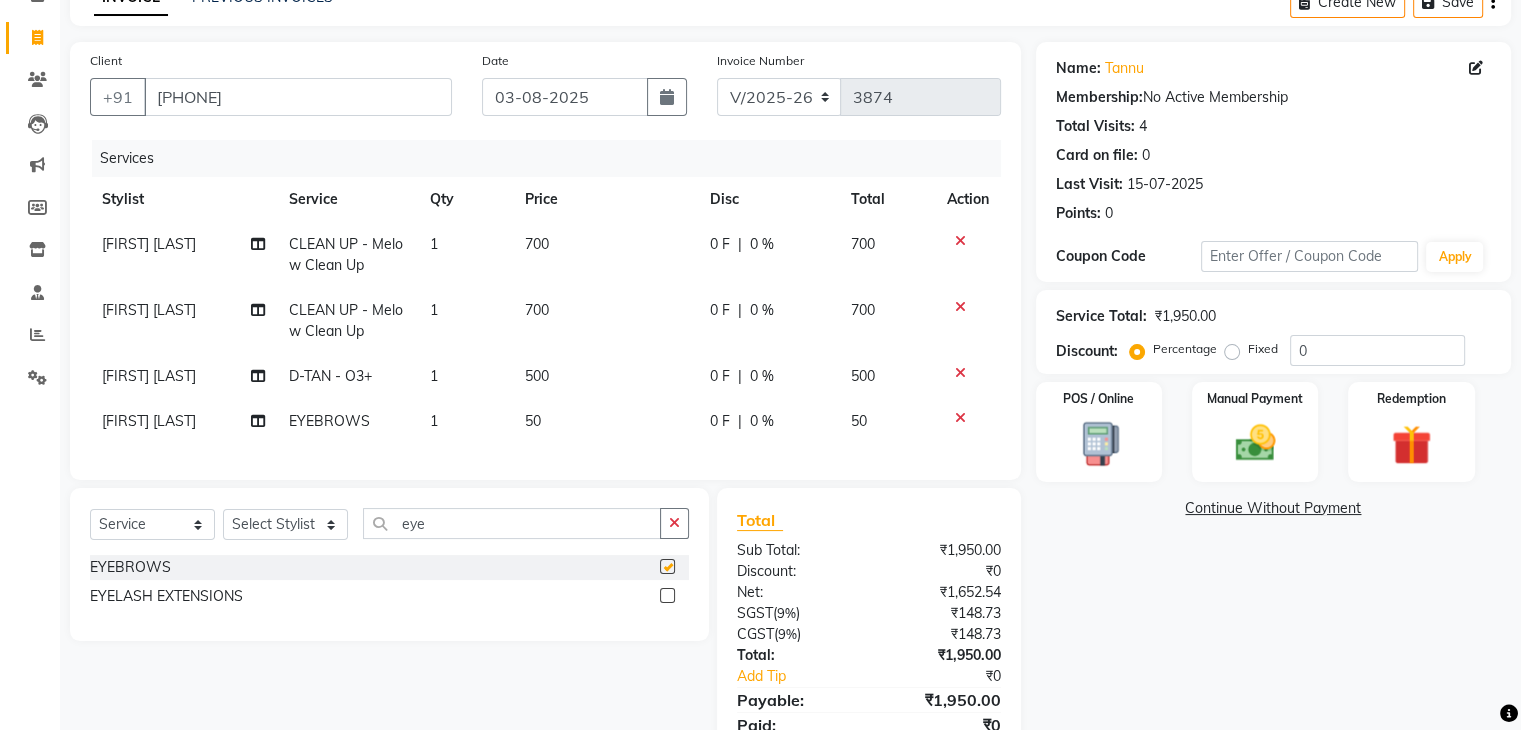 checkbox on "false" 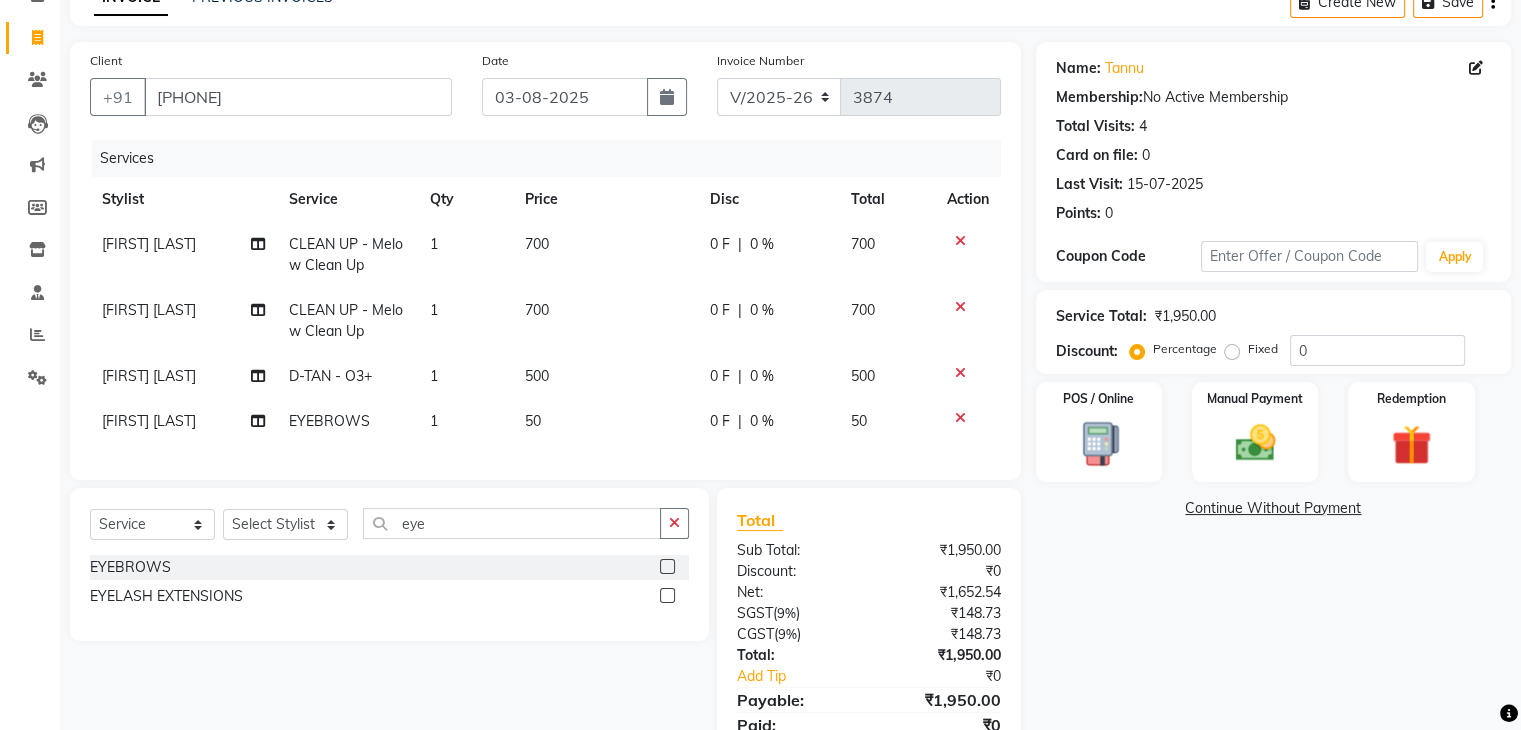 scroll, scrollTop: 206, scrollLeft: 0, axis: vertical 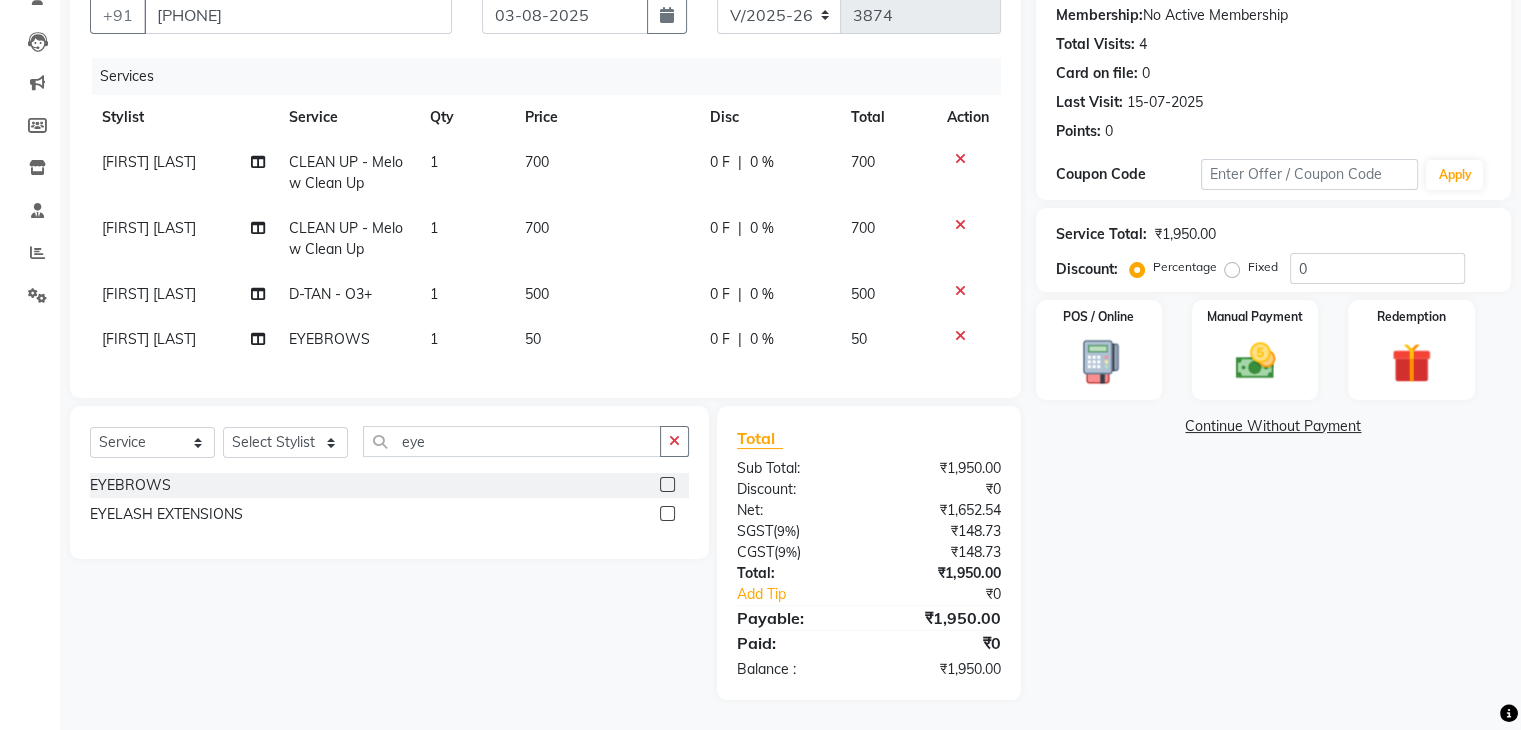 click on "50" 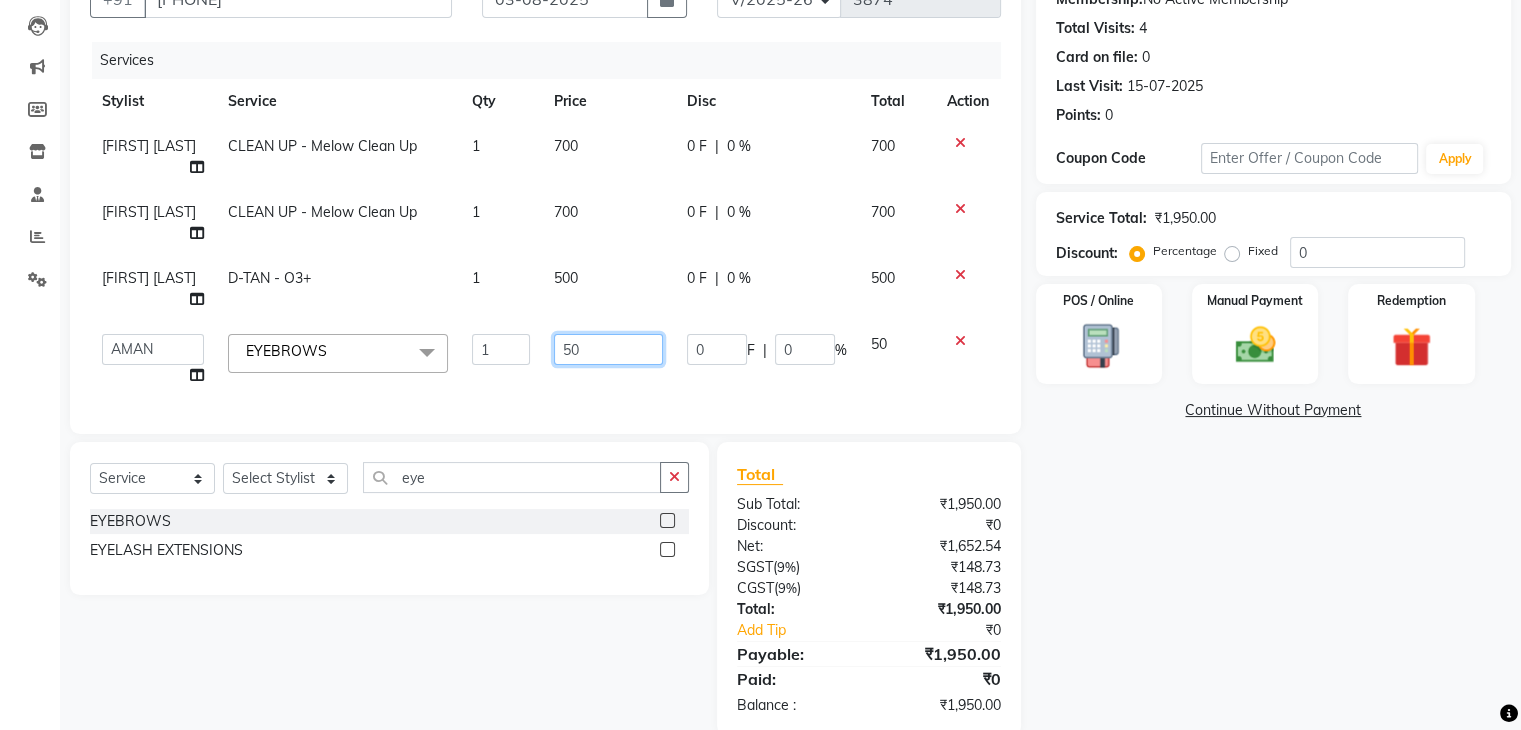 click on "50" 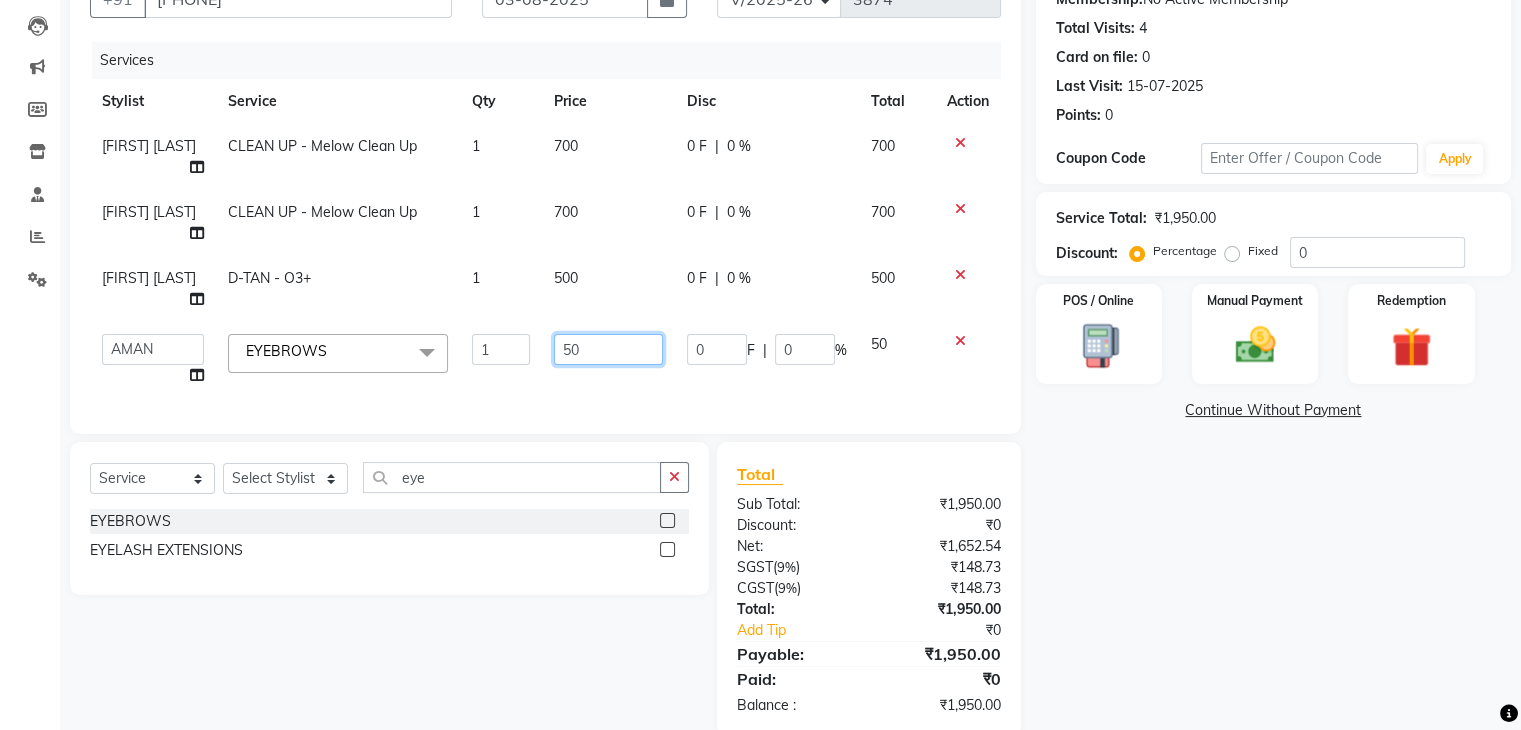 type on "5" 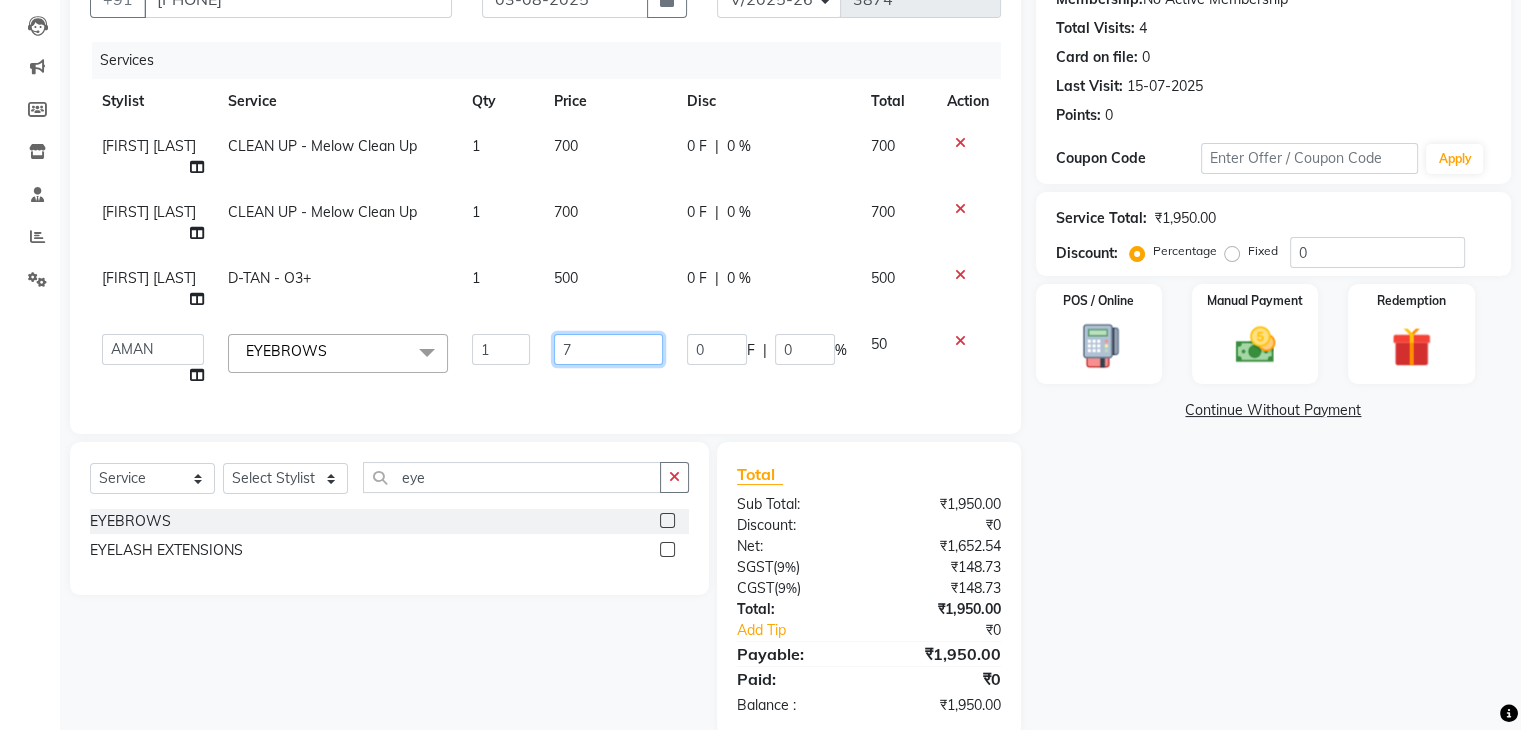 type on "70" 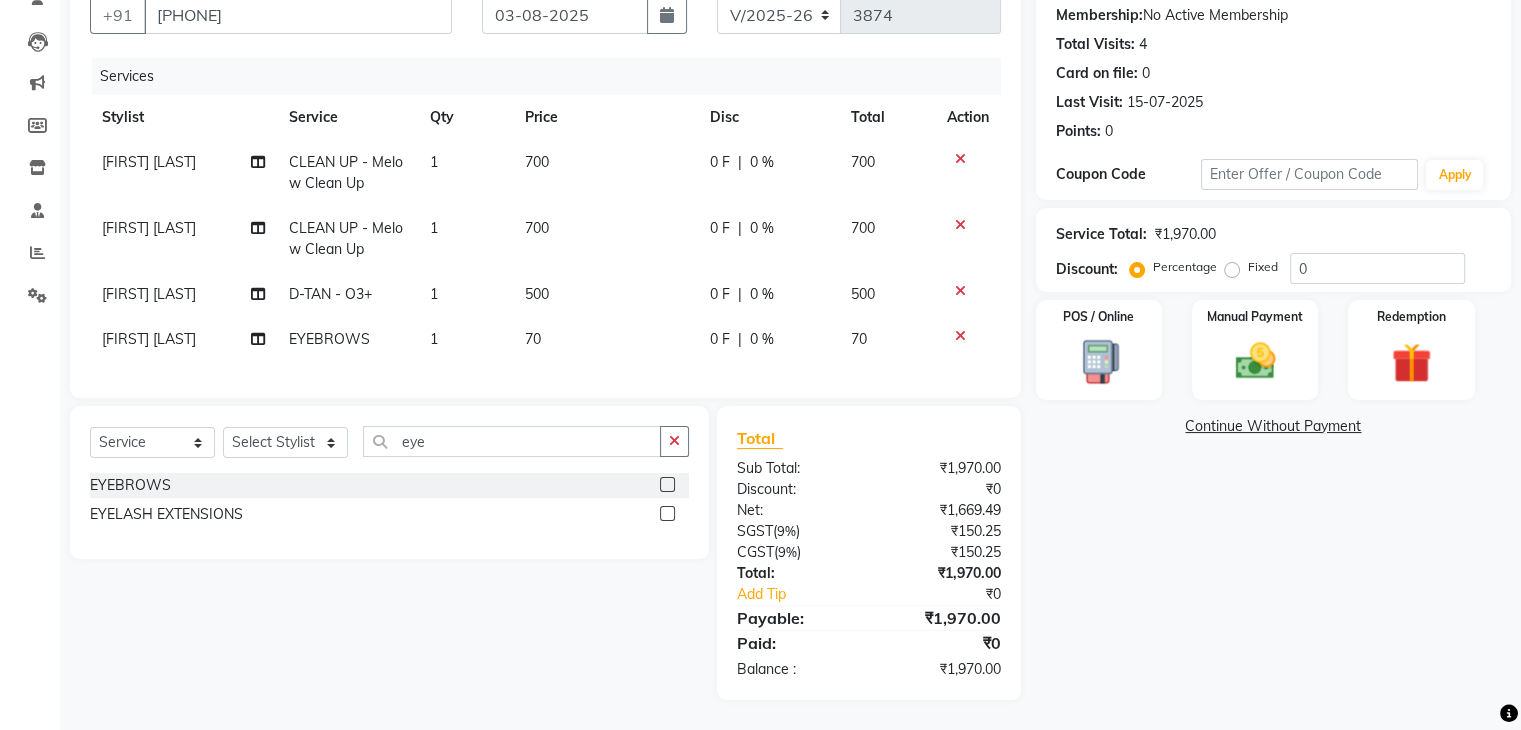 click on "Name: Tannu  Membership:  No Active Membership  Total Visits:  4 Card on file:  0 Last Visit:   15-07-2025 Points:   0  Coupon Code Apply Service Total:  ₹1,970.00  Discount:  Percentage   Fixed  0 POS / Online  Manual Payment Redemption  Continue Without Payment" 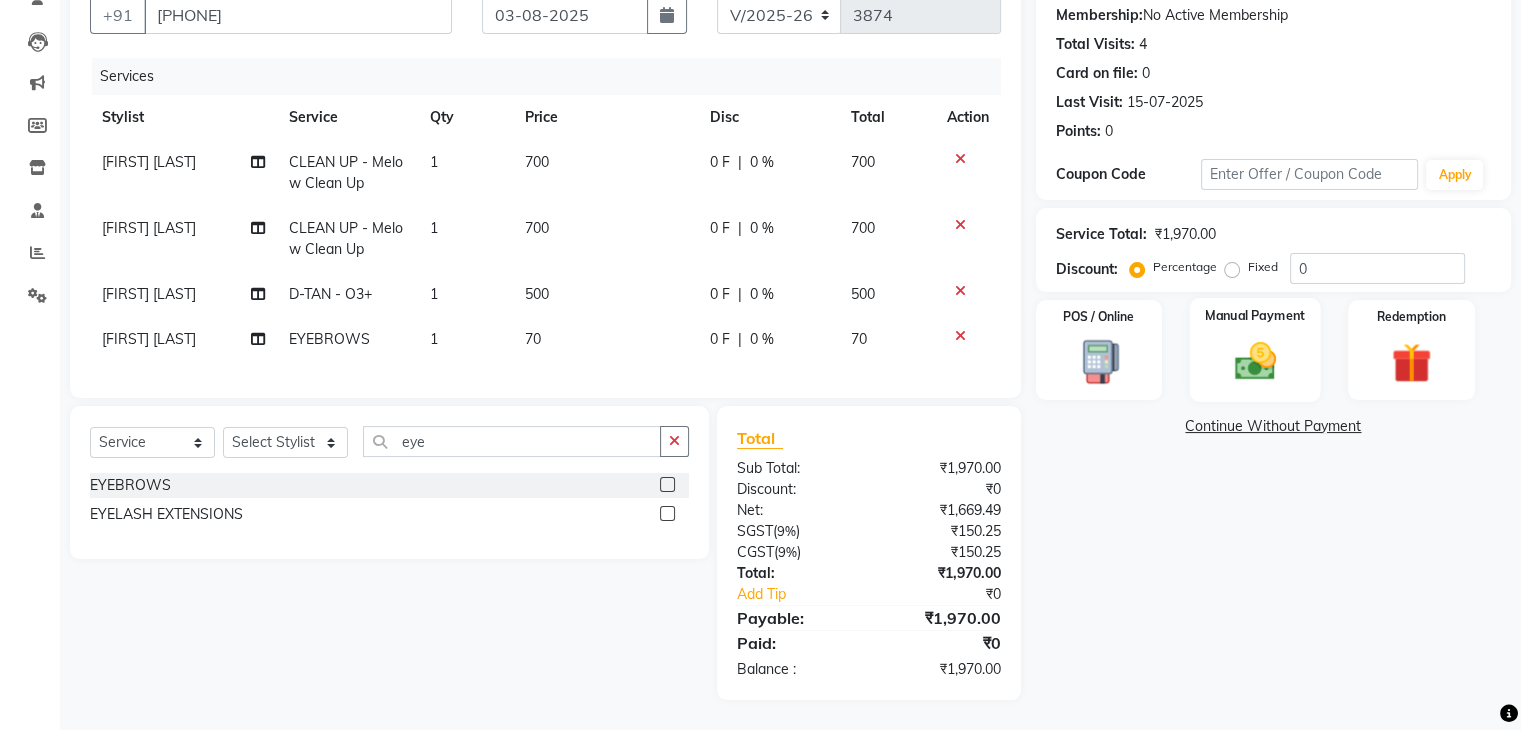 click 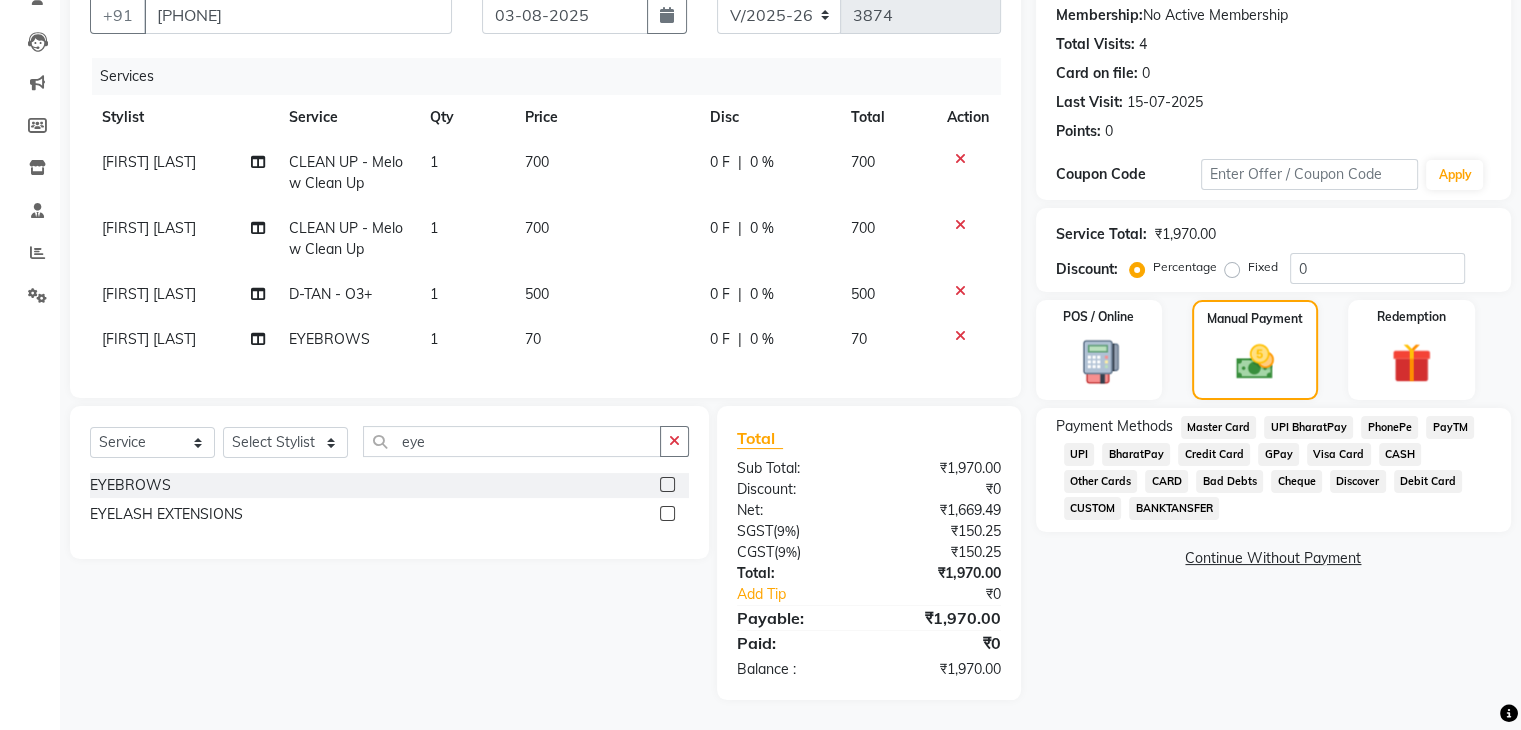 click on "UPI" 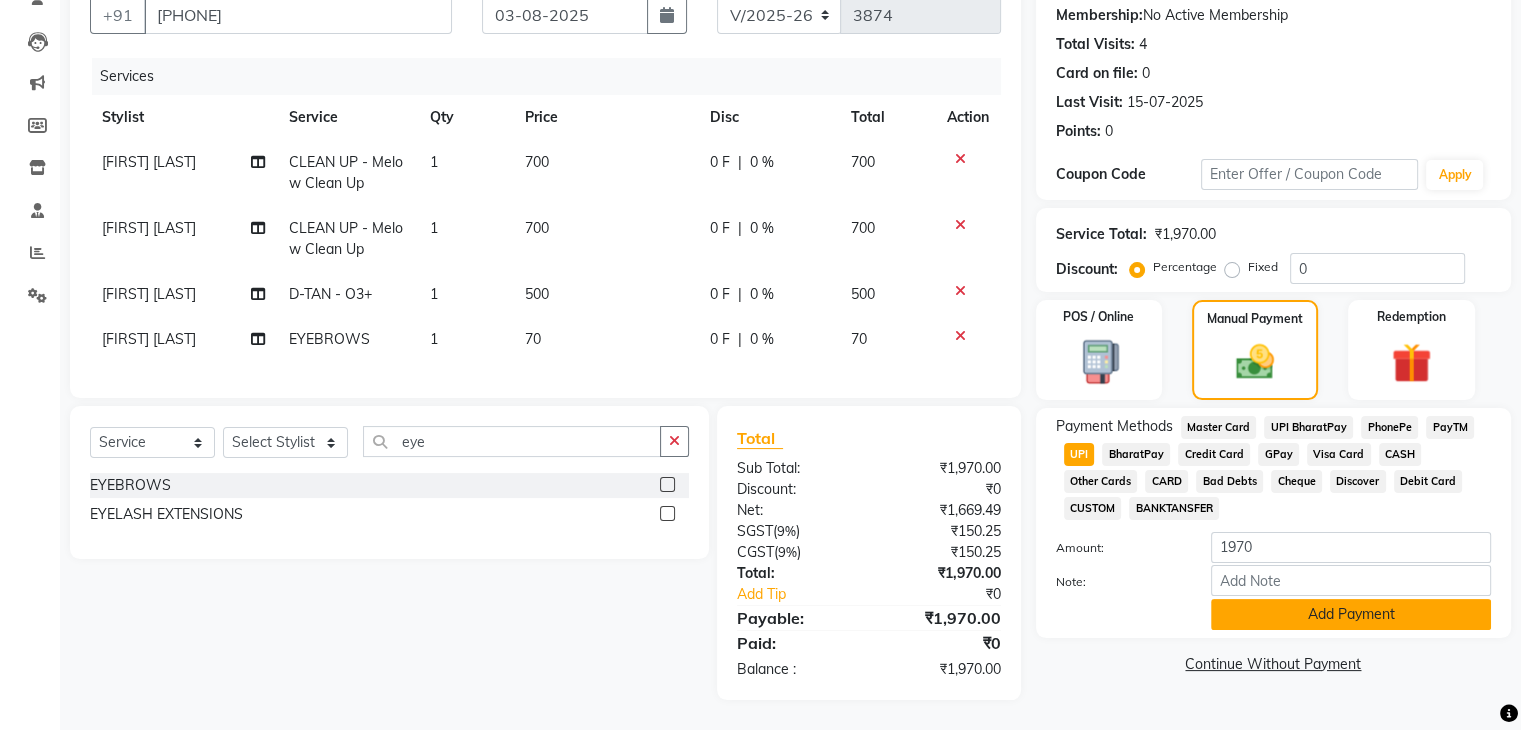 click on "Add Payment" 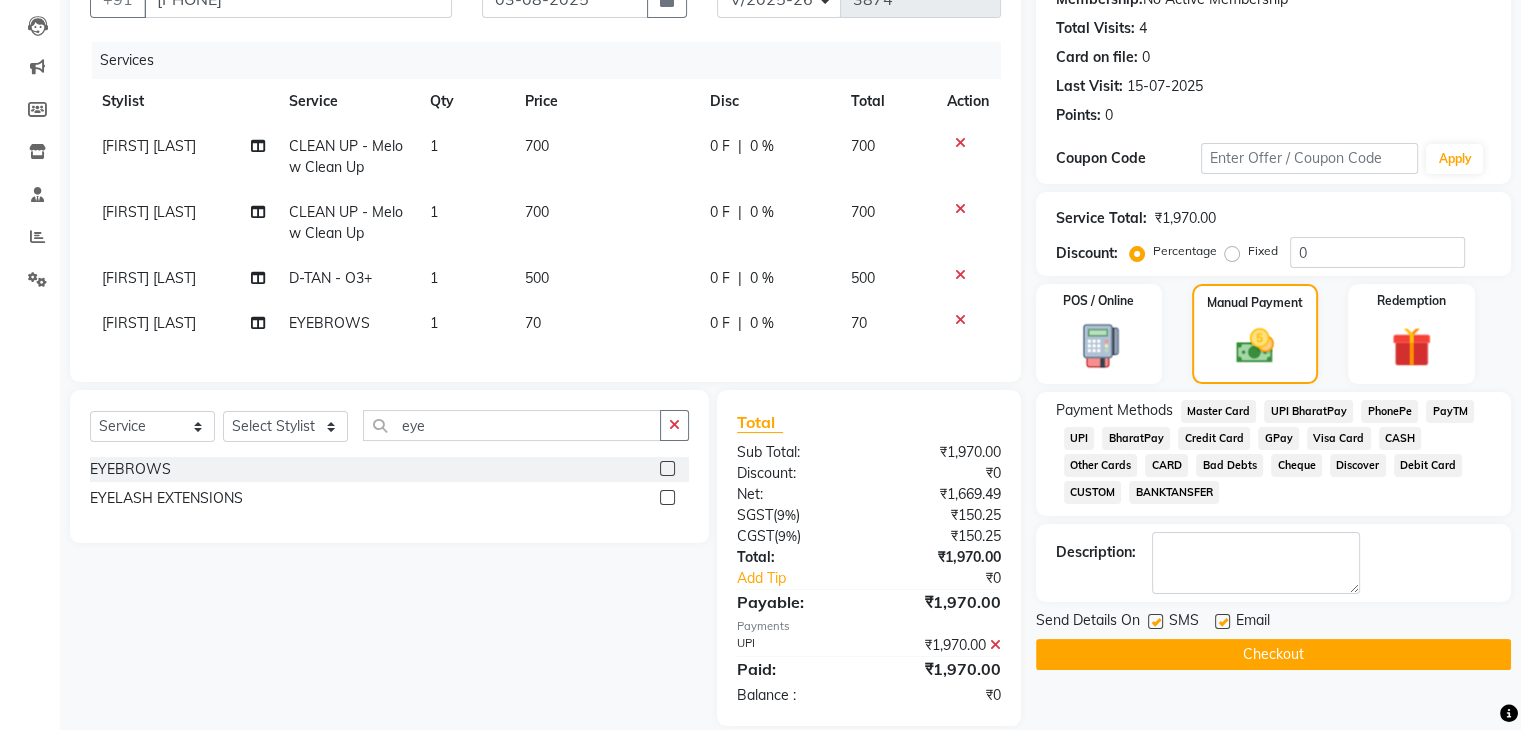 scroll, scrollTop: 248, scrollLeft: 0, axis: vertical 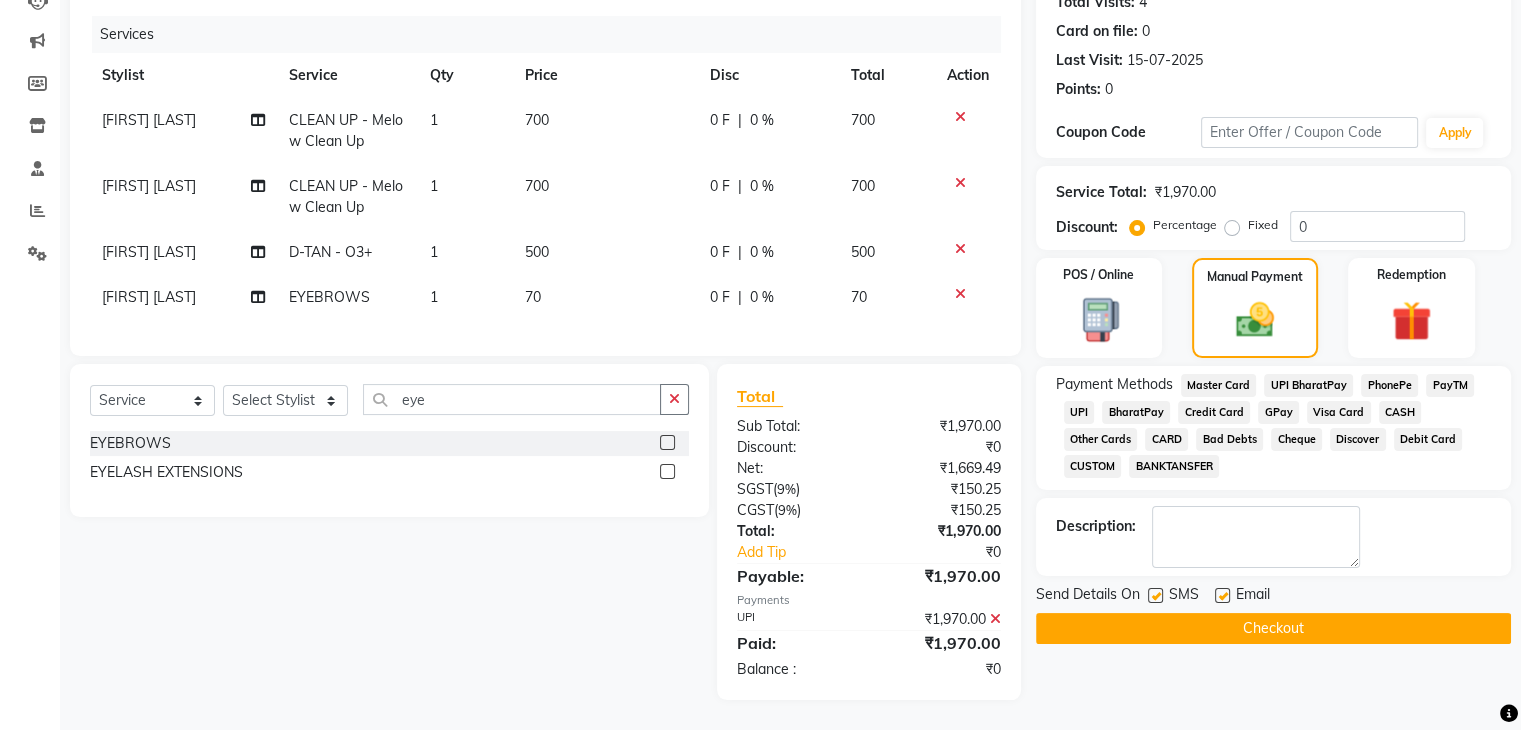 click on "Checkout" 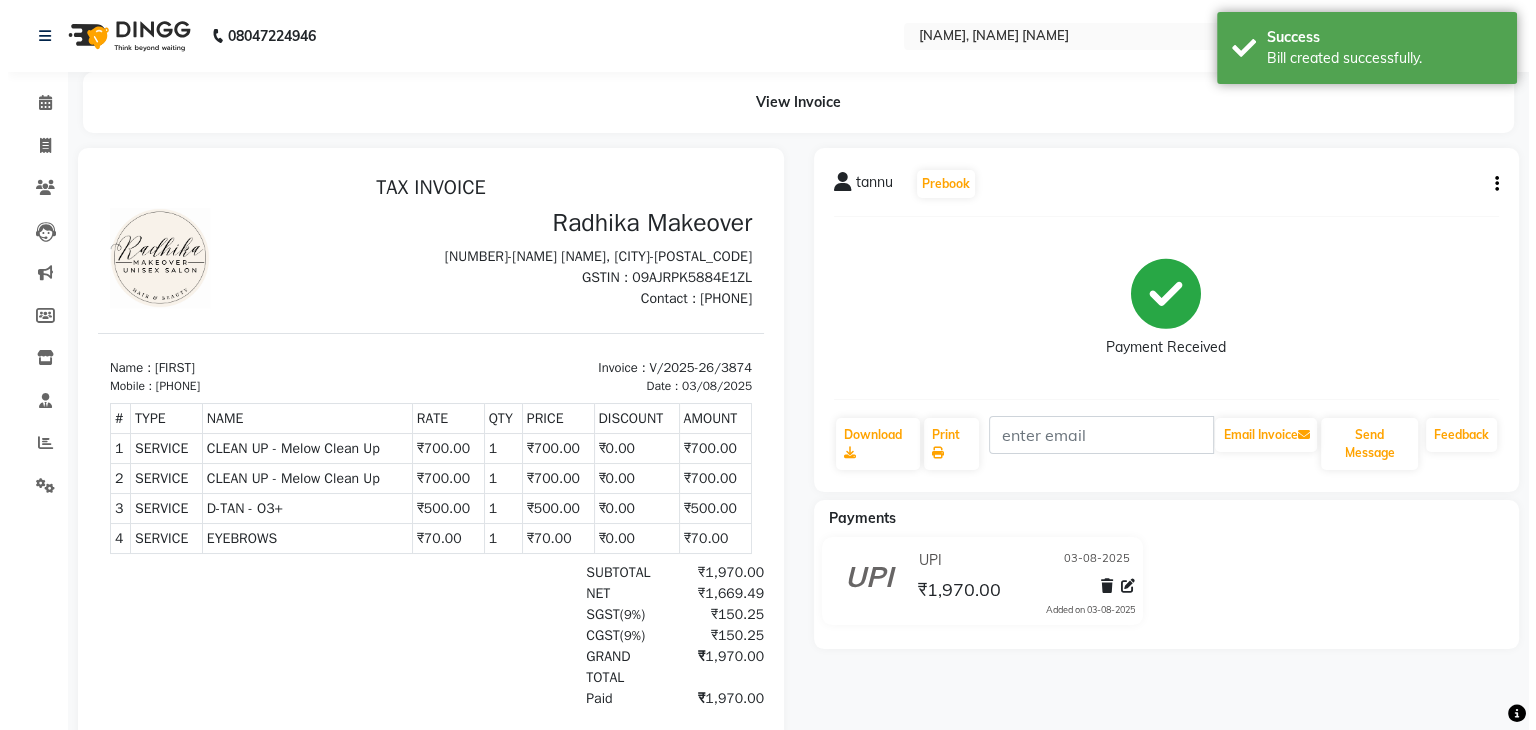 scroll, scrollTop: 0, scrollLeft: 0, axis: both 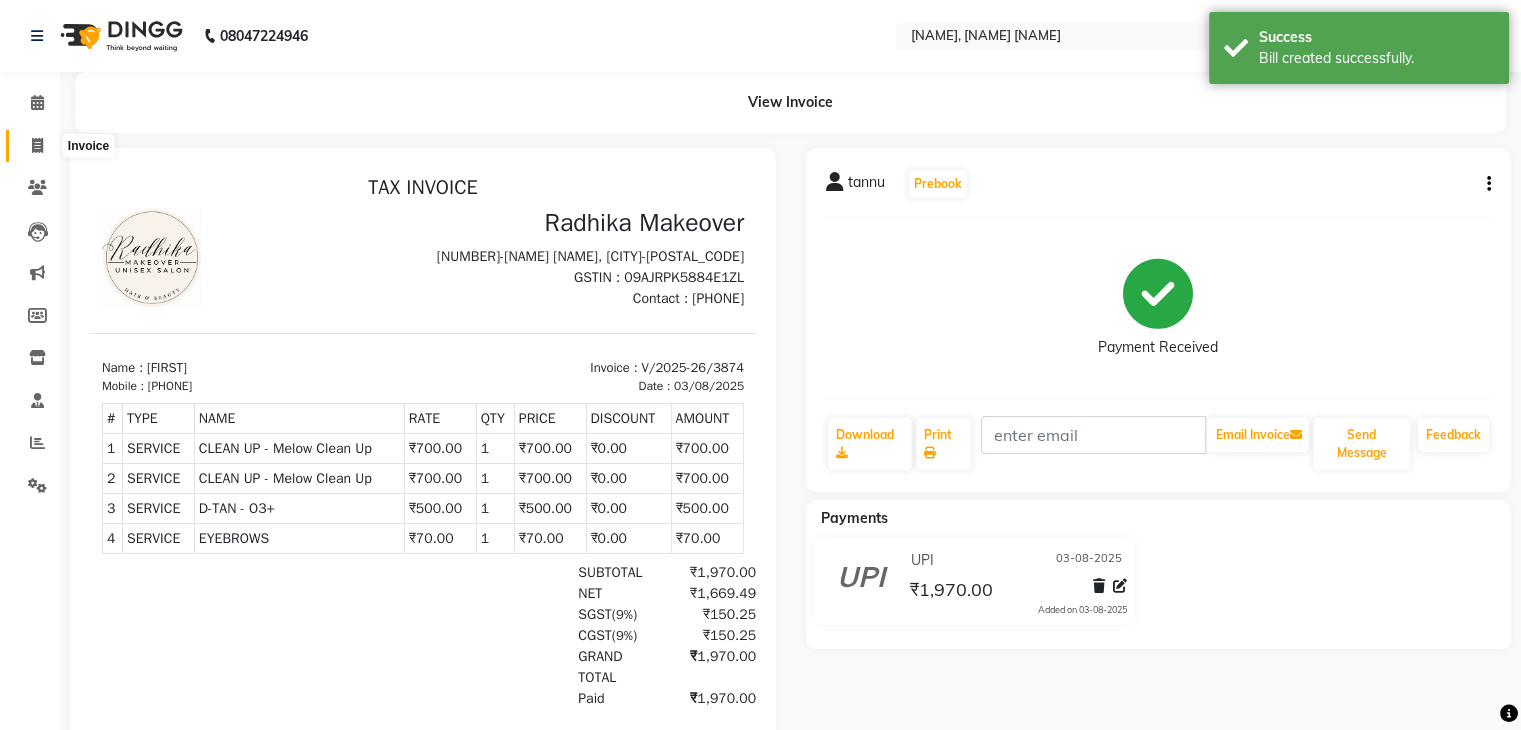 click 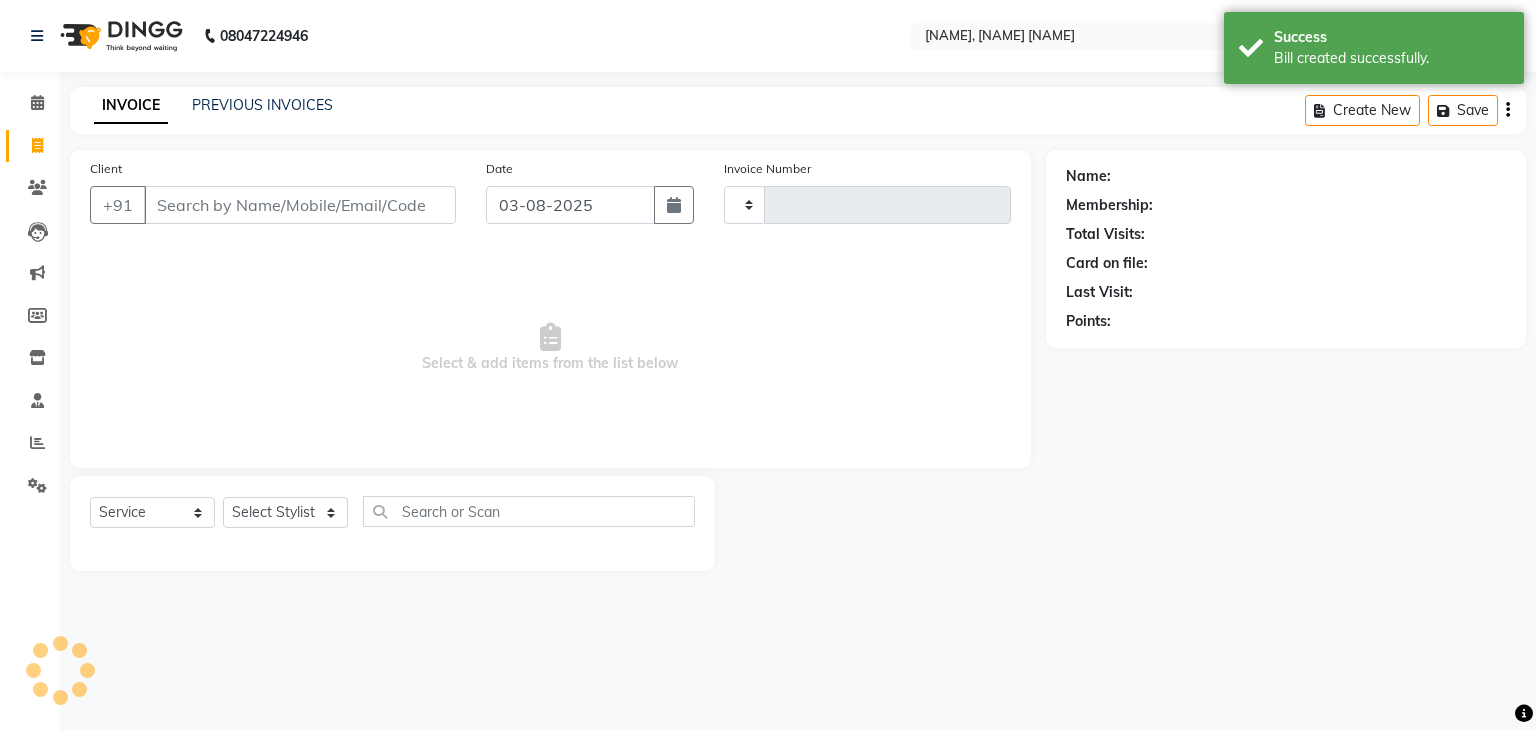 type on "3875" 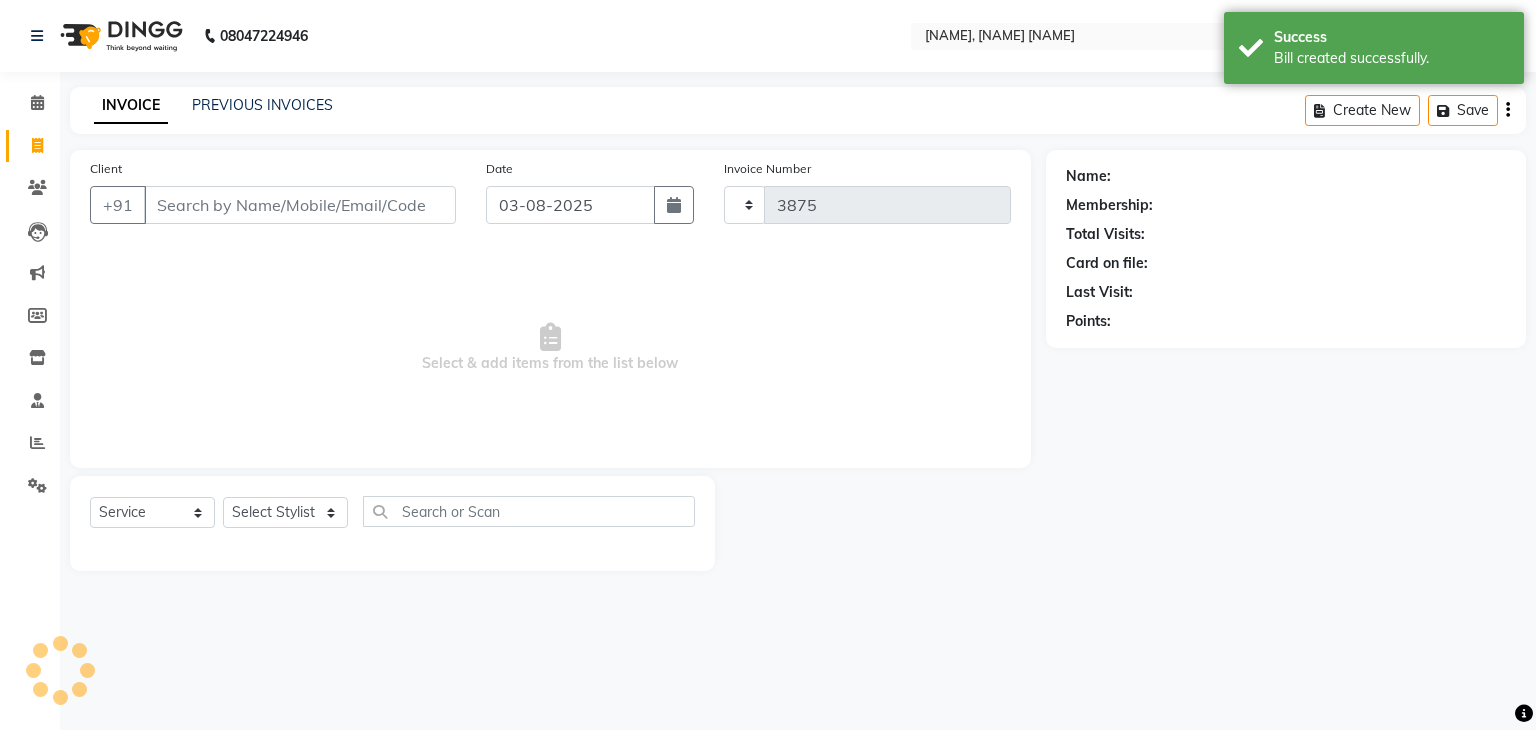 select on "6880" 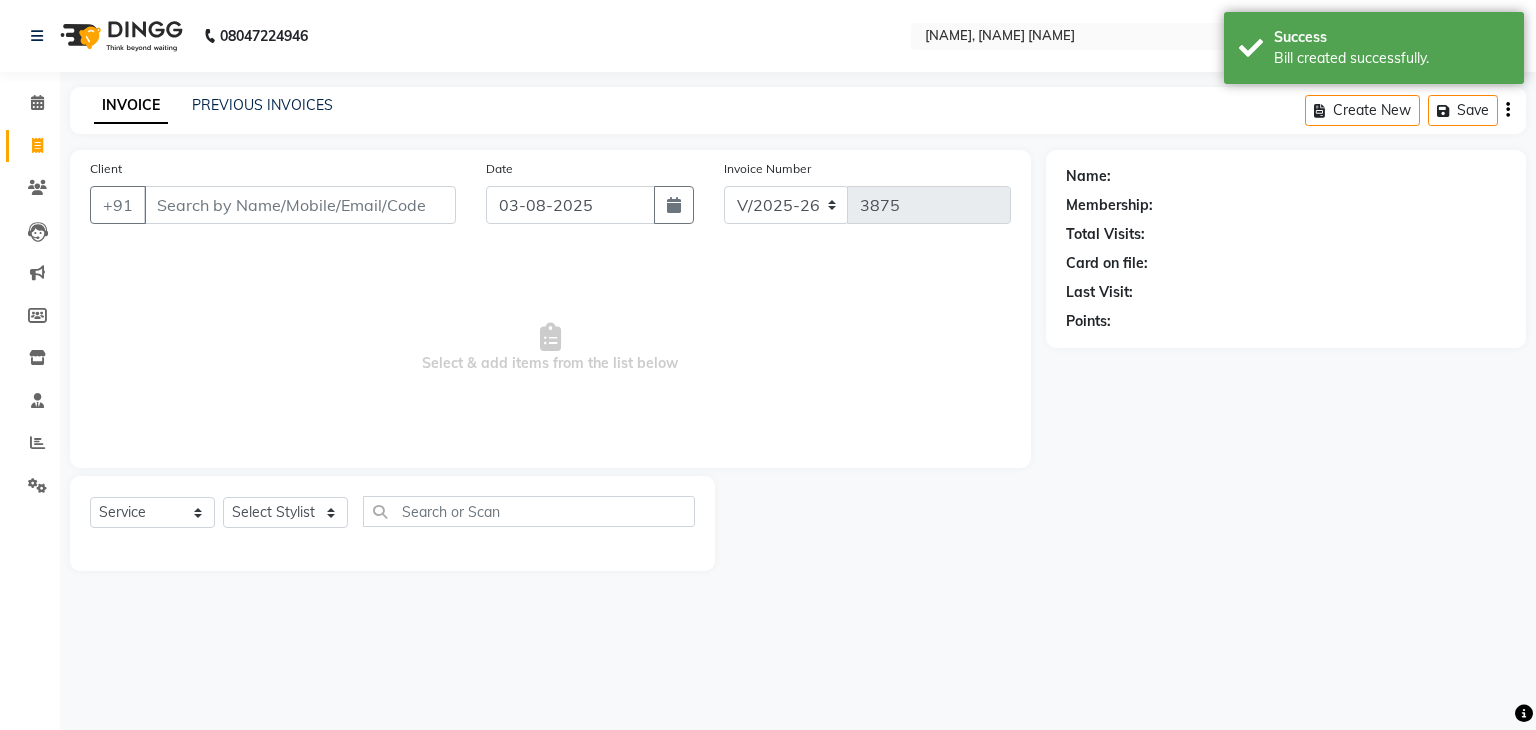 click on "Client" at bounding box center [300, 205] 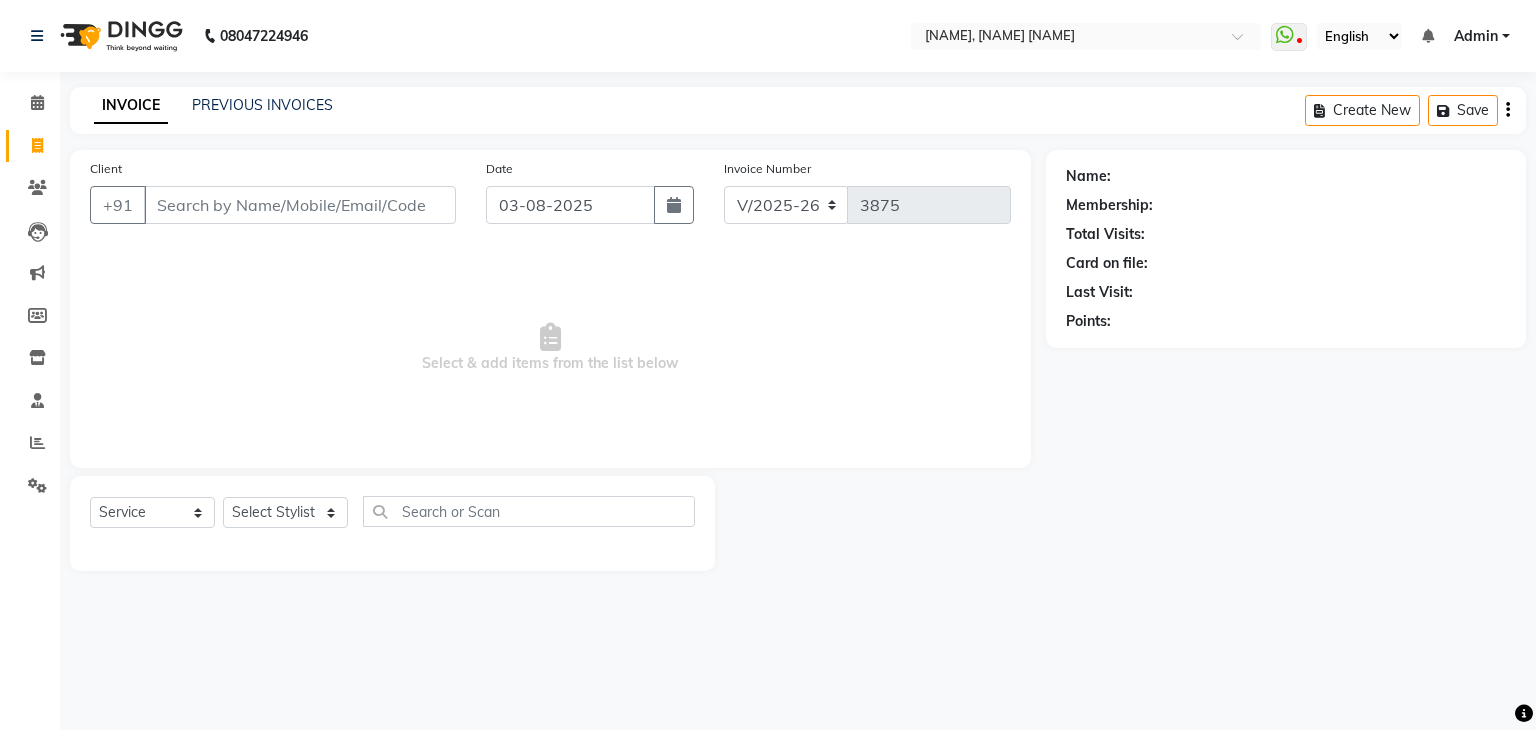 click on "Client" at bounding box center [300, 205] 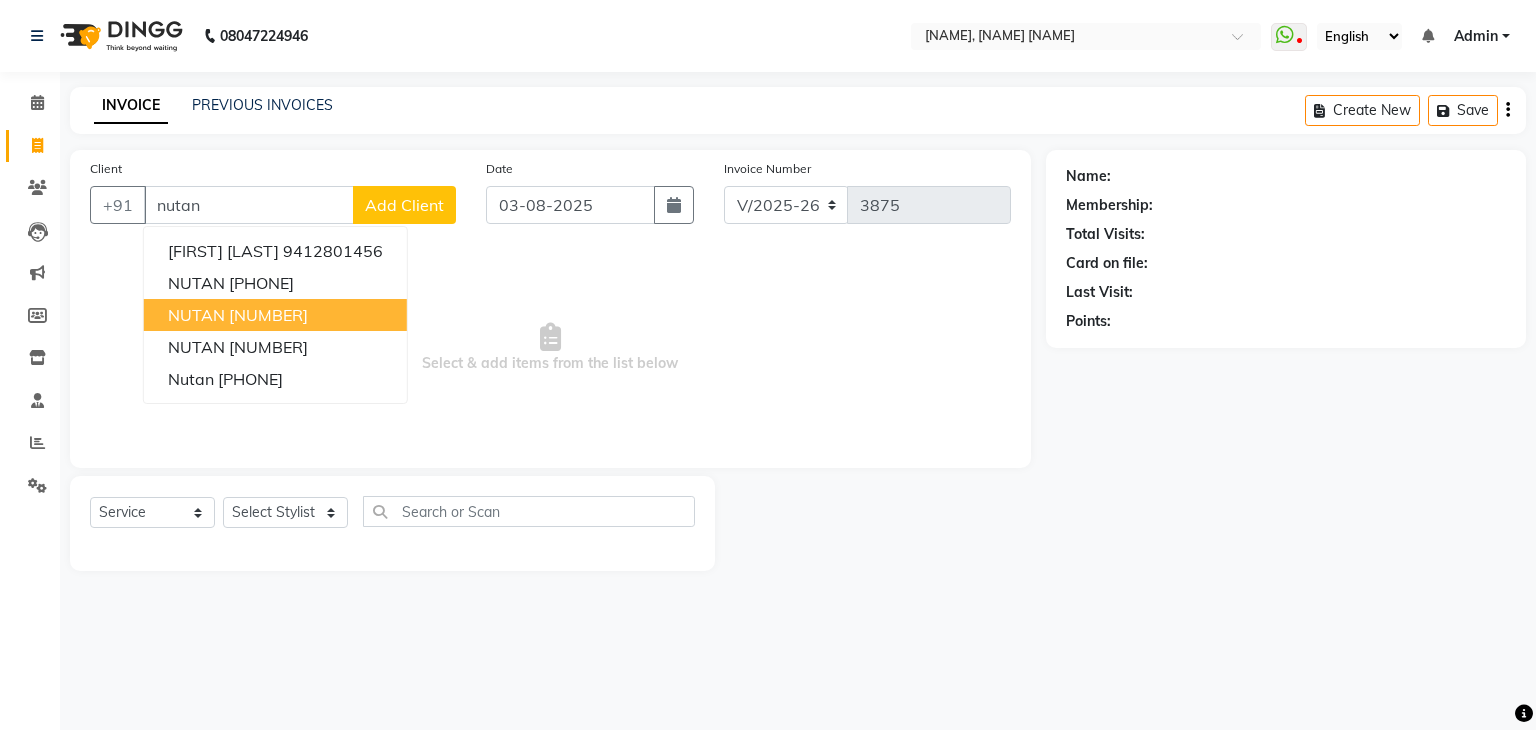 click on "1302700000161" at bounding box center (268, 315) 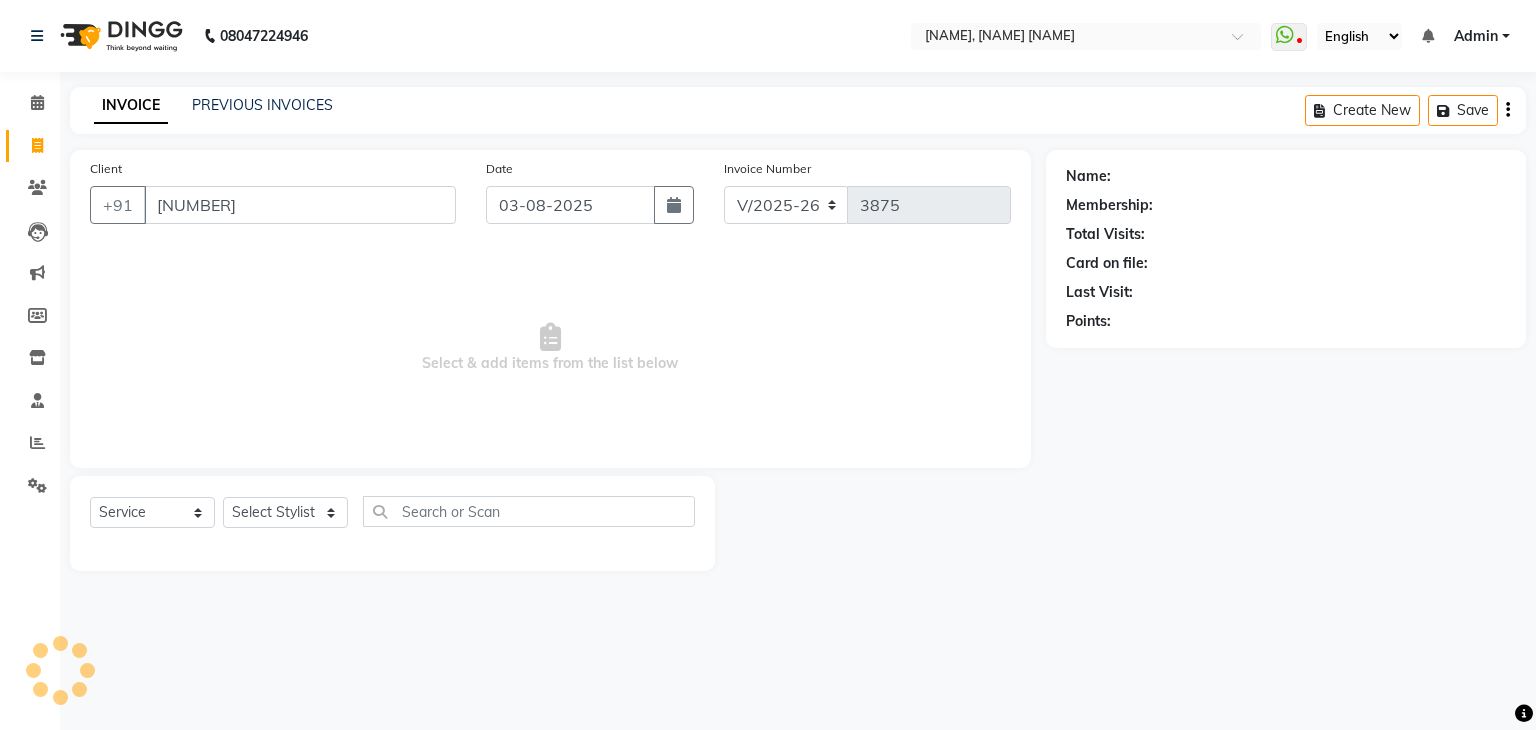 type on "1302700000161" 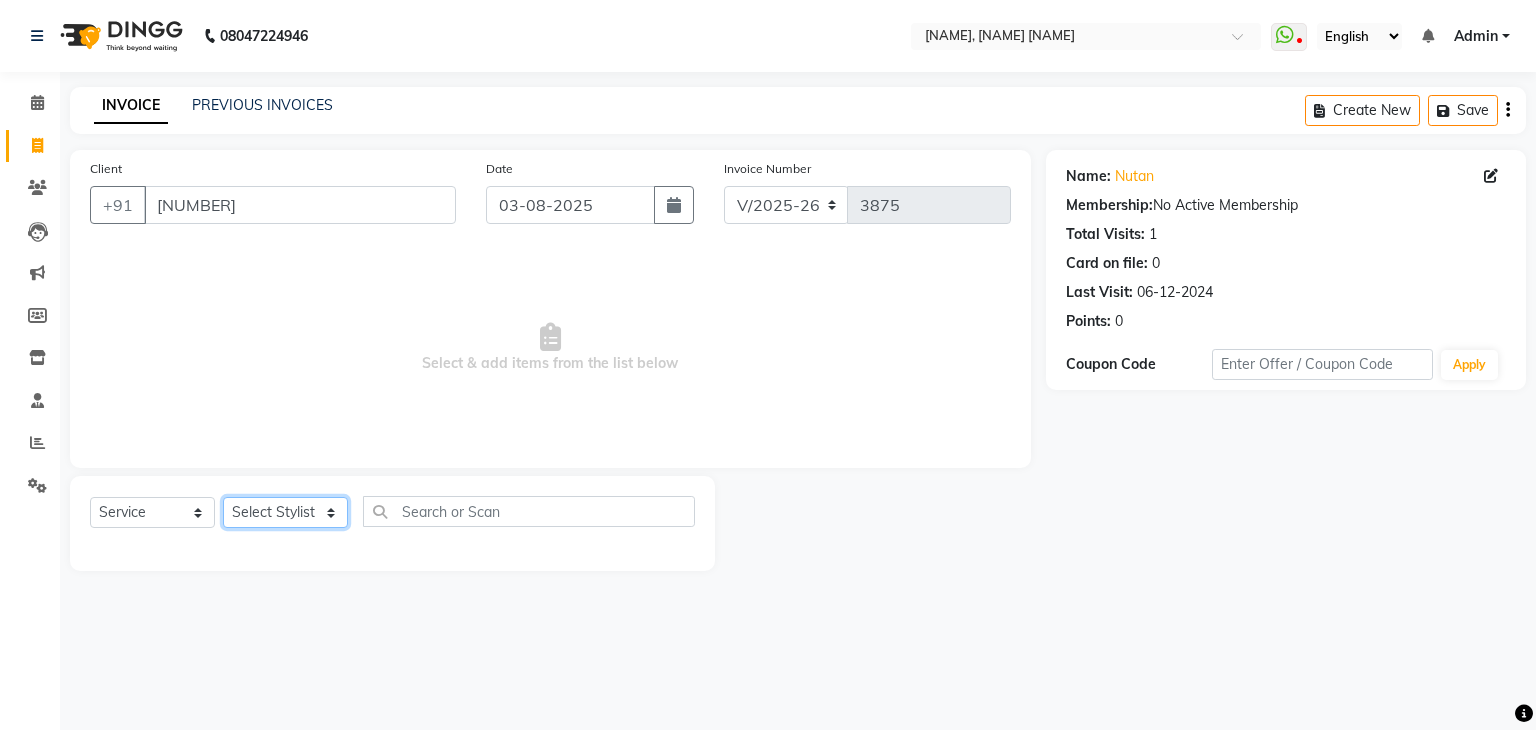 click on "Select Stylist [FIRST] [LAST] [FIRST] [LAST] [FIRST] [LAST] [FIRST] [LAST] [FIRST] [LAST] [FIRST] [LAST] [FIRST] [LAST] [FIRST] [LAST] [FIRST] [LAST] [FIRST] [LAST] [FIRST] [LAST] [FIRST] [LAST] [FIRST] [LAST] [FIRST] [LAST] [FIRST] [LAST] [FIRST] [LAST] [FIRST] [LAST] [FIRST] [LAST] [FIRST] [LAST] [FIRST] [LAST] [FIRST] [LAST] [FIRST] [LAST] [FIRST] [LAST] [FIRST] [LAST] [FIRST] [LAST]" 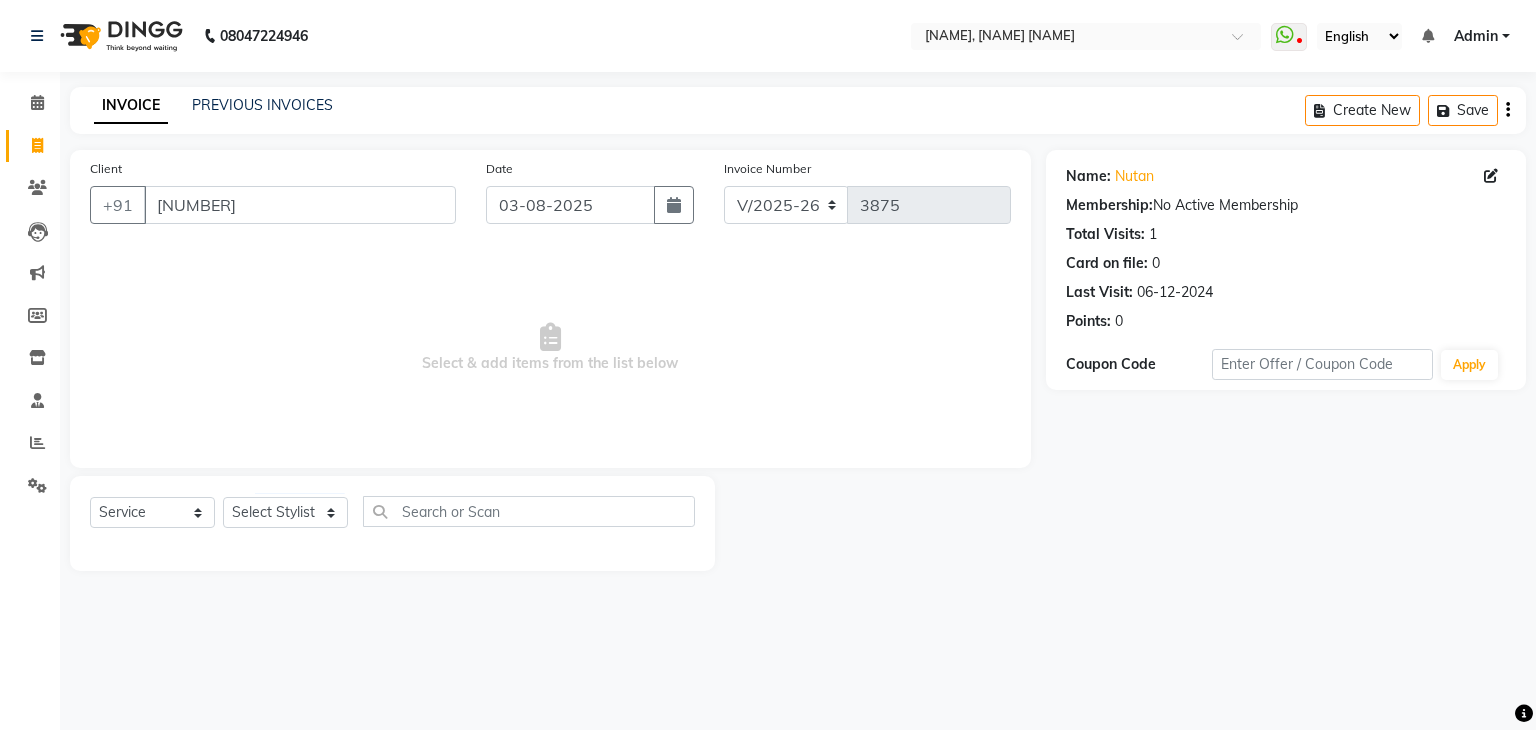 click on "Select & add items from the list below" at bounding box center [550, 348] 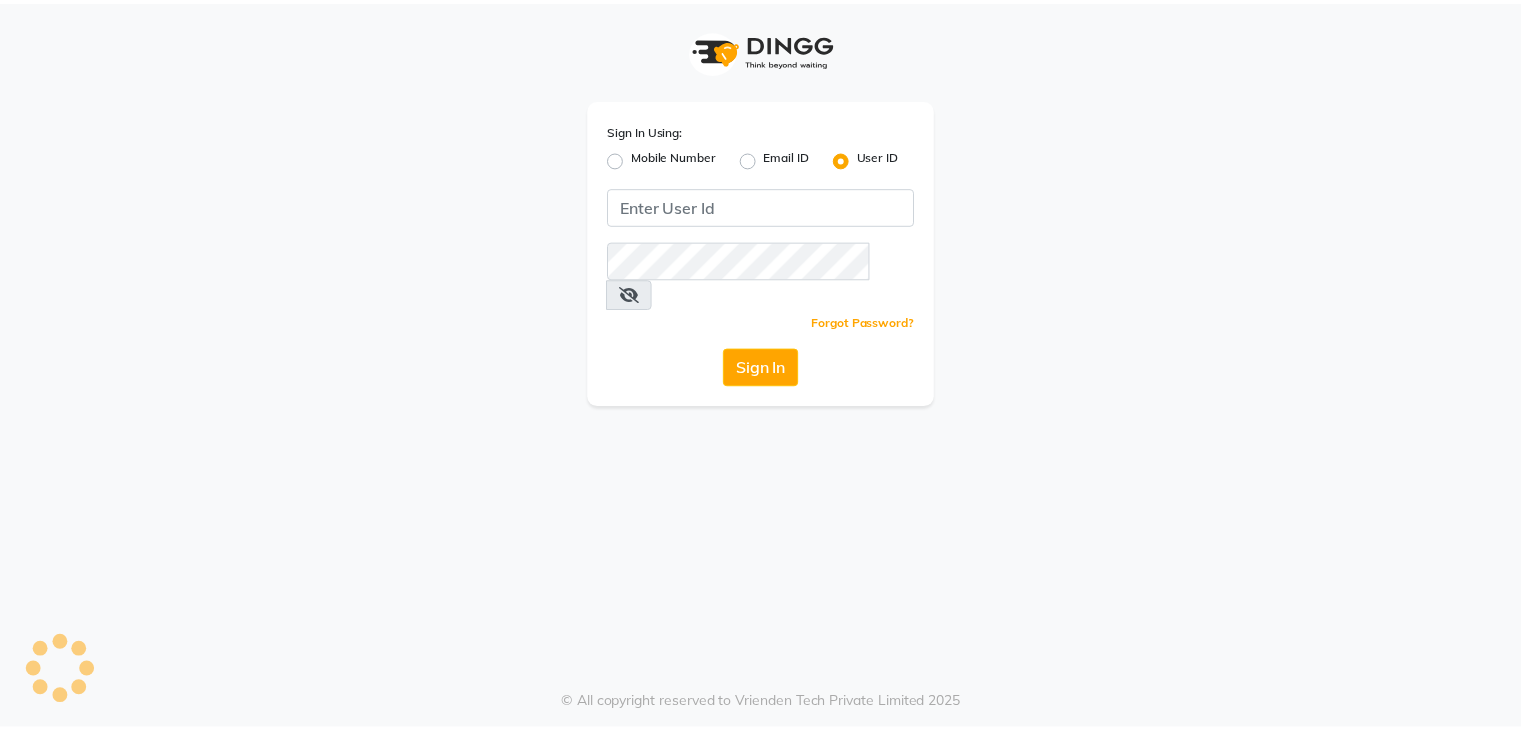 scroll, scrollTop: 0, scrollLeft: 0, axis: both 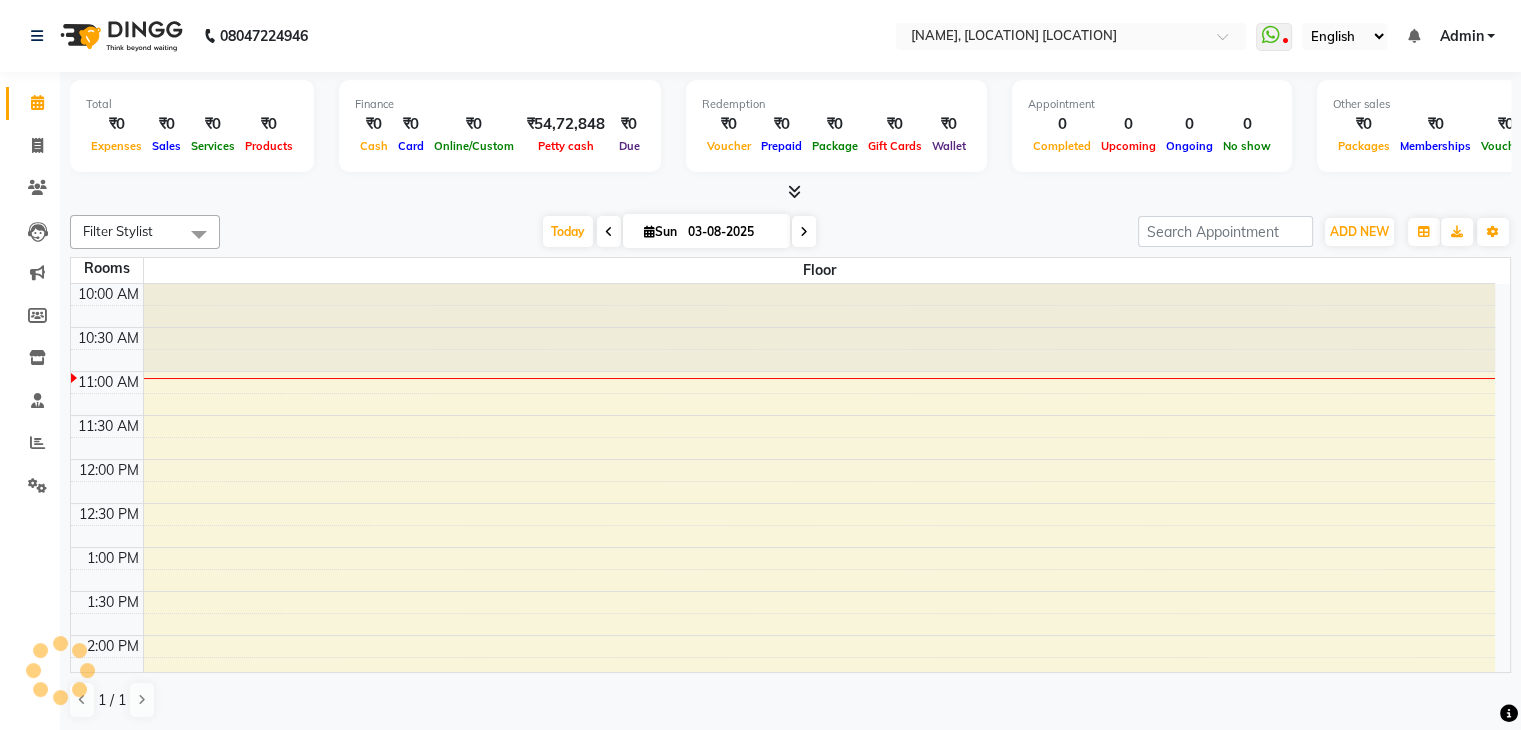 click on "10:00 AM 10:30 AM 11:00 AM 11:30 AM 12:00 PM 12:30 PM 1:00 PM 1:30 PM 2:00 PM 2:30 PM 3:00 PM 3:30 PM 4:00 PM 4:30 PM 5:00 PM 5:30 PM 6:00 PM 6:30 PM 7:00 PM 7:30 PM 8:00 PM 8:30 PM" at bounding box center (783, 767) 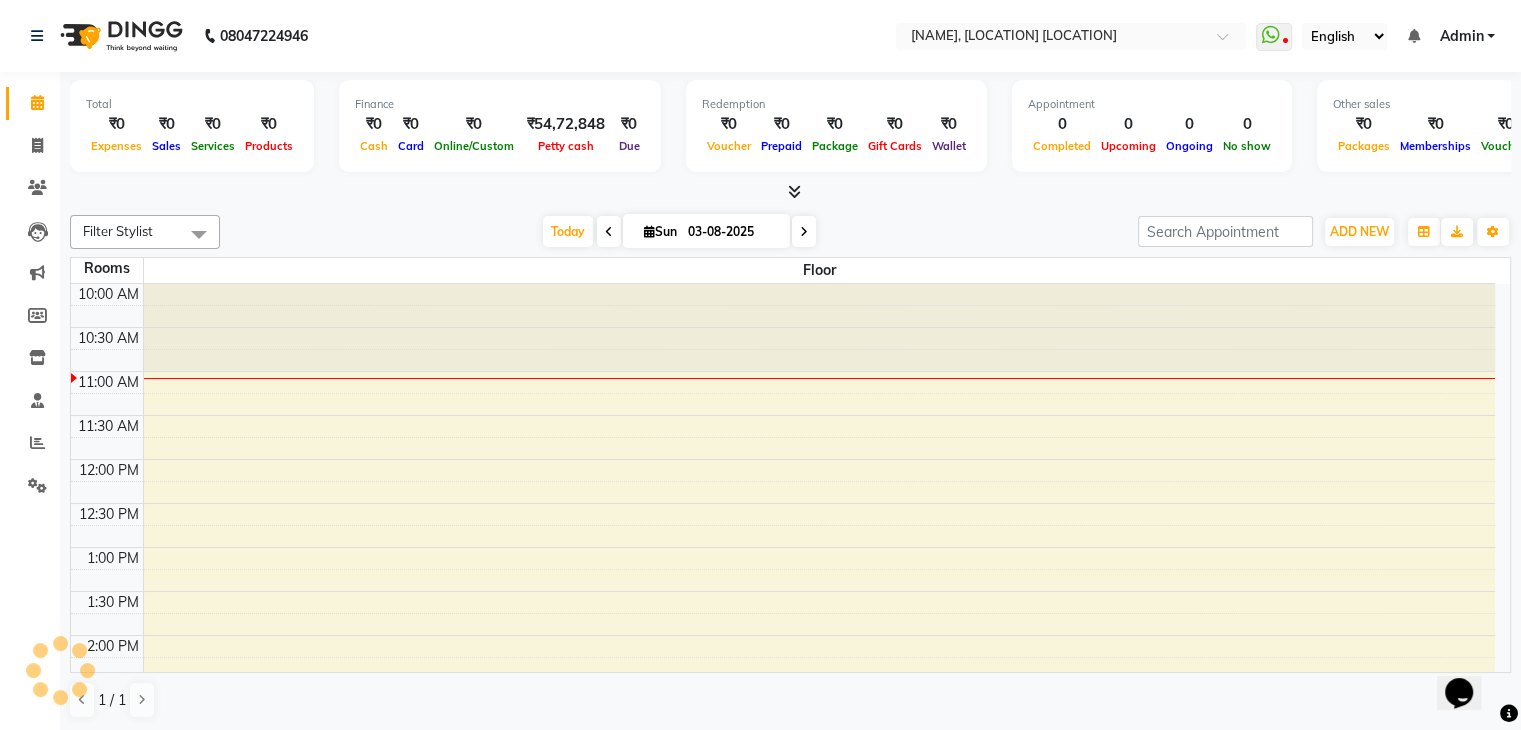 scroll, scrollTop: 0, scrollLeft: 0, axis: both 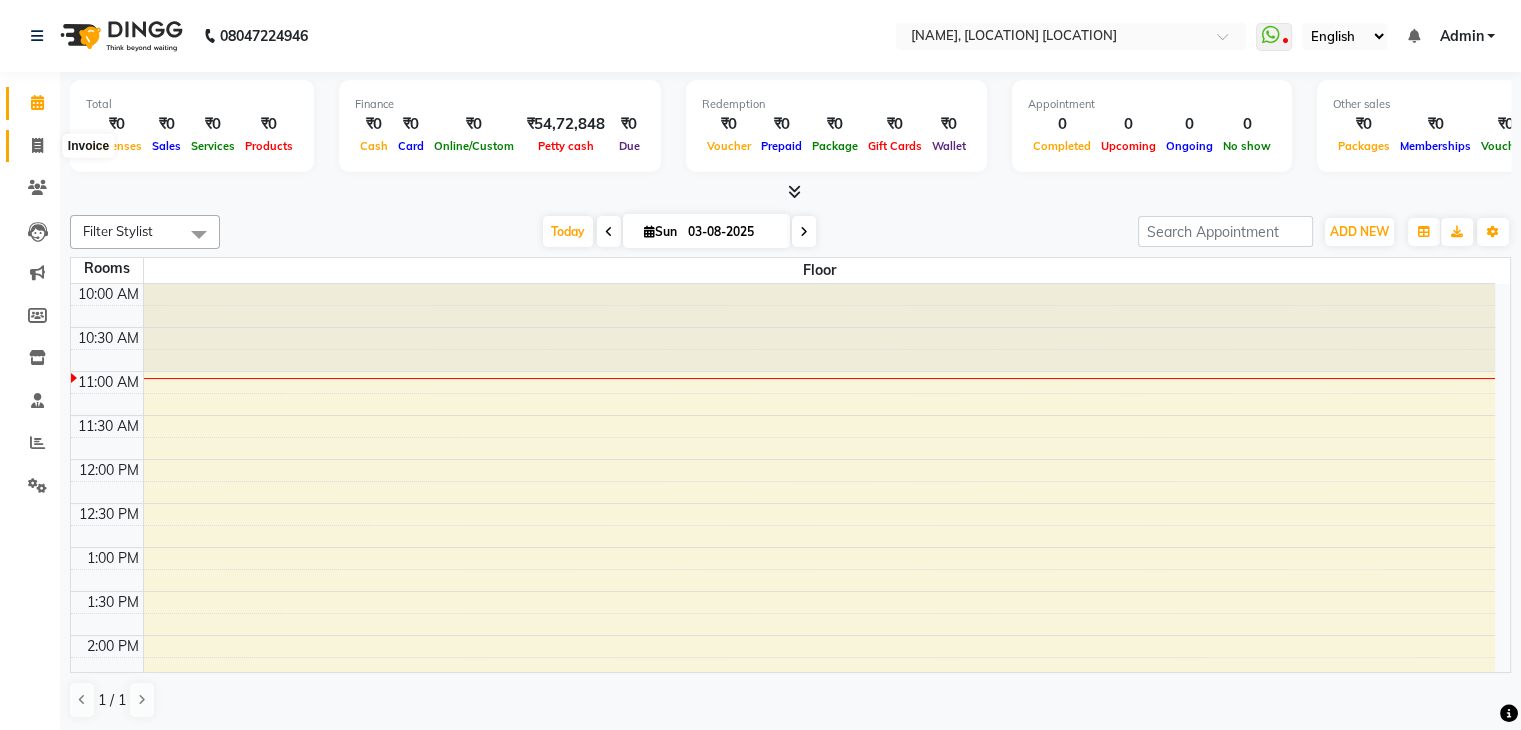 click 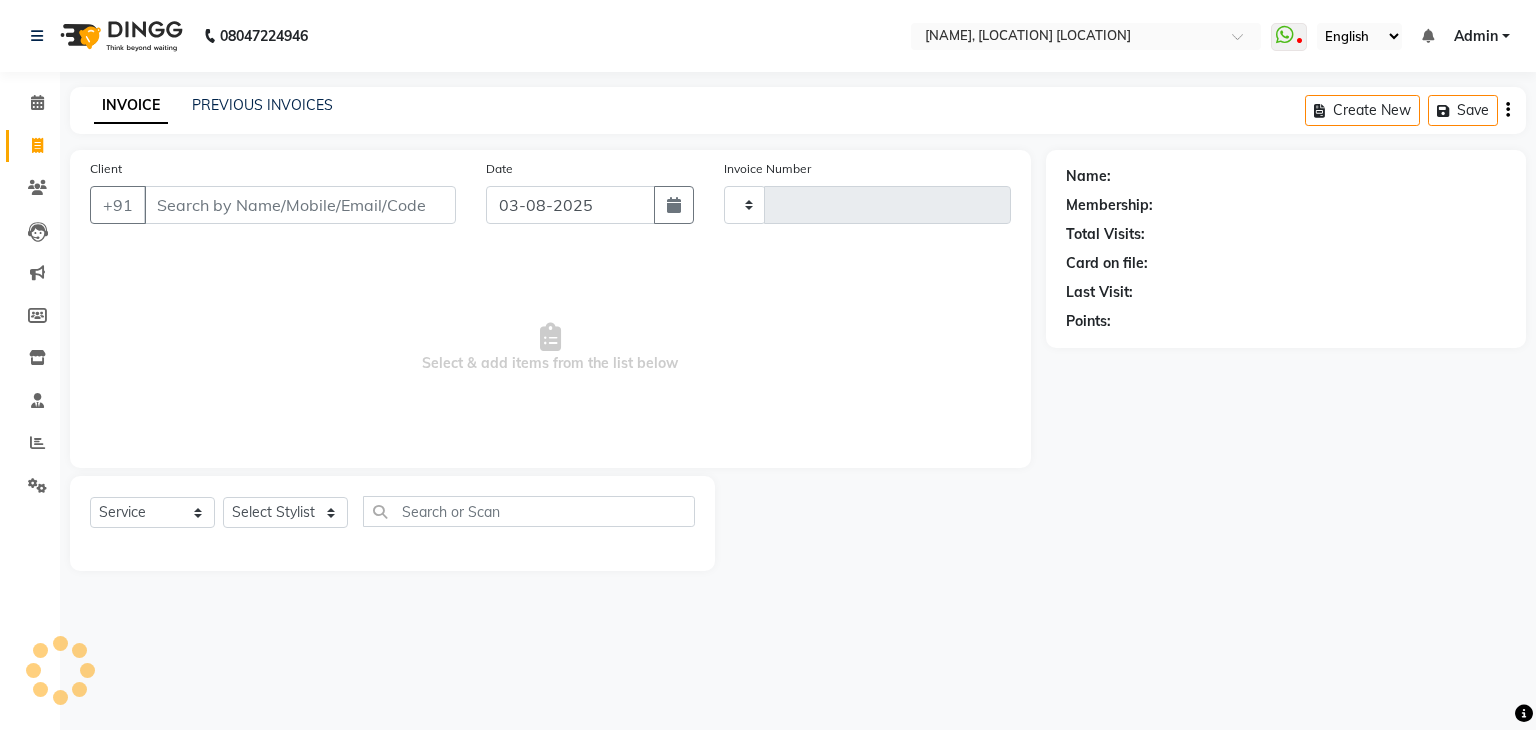 type on "3868" 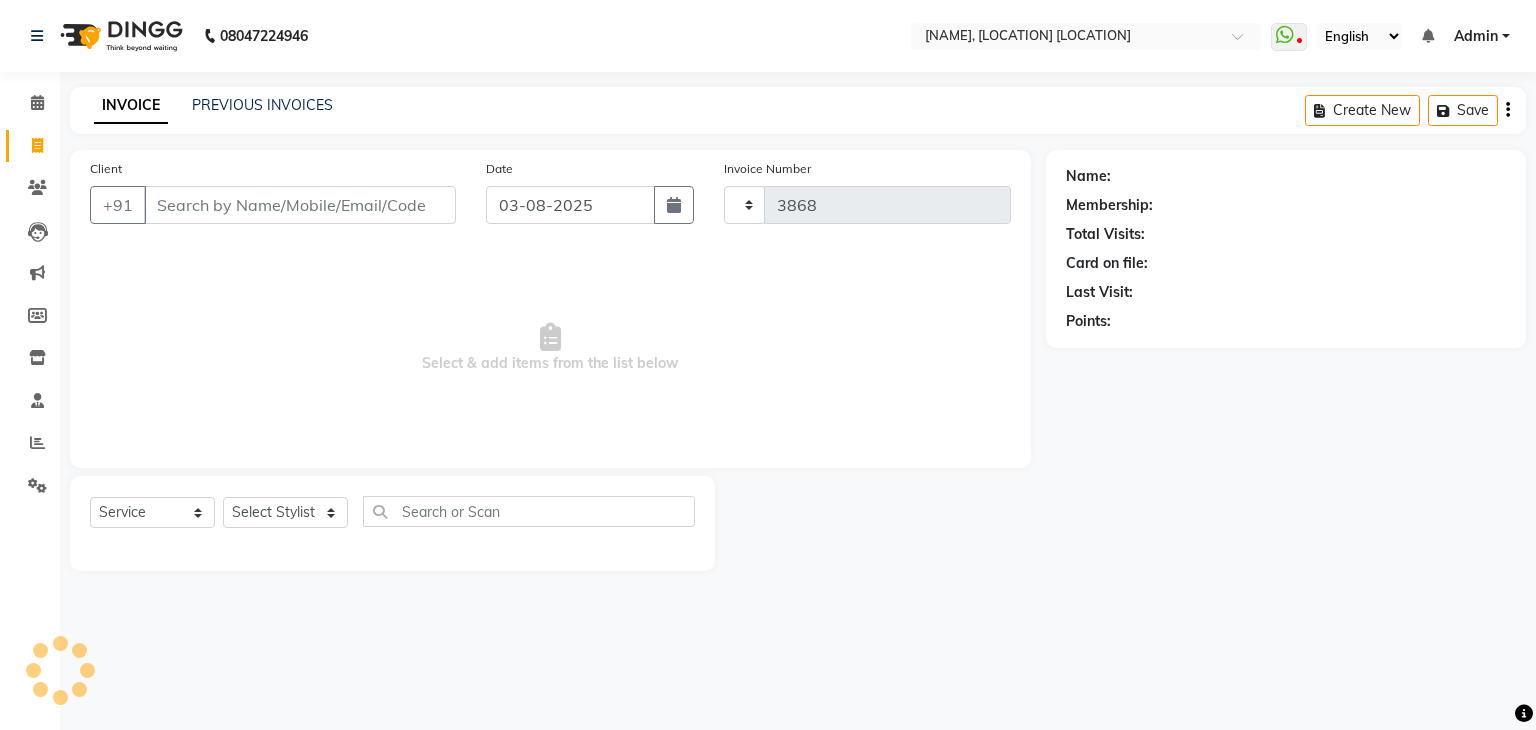 select on "6880" 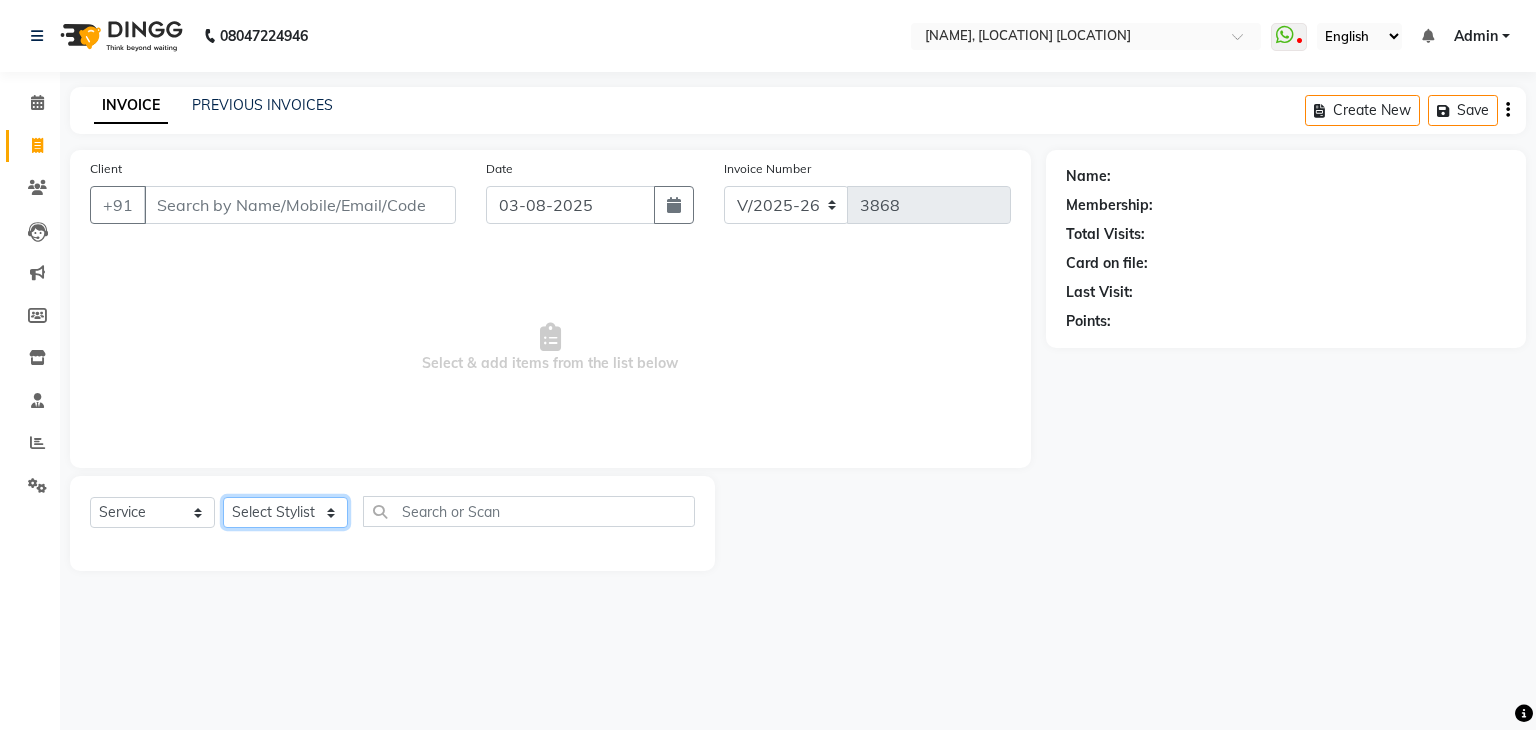 click on "Select Stylist [FIRST] [LAST] [FIRST] [LAST] [FIRST] [LAST] [FIRST] [LAST] [FIRST] [LAST] [FIRST] [LAST] [FIRST] [LAST] [FIRST] [LAST] [FIRST] [LAST] [FIRST] [LAST] [FIRST] [LAST] [FIRST] [LAST] [FIRST] [LAST] [FIRST] [LAST] [FIRST] [LAST] [FIRST] [LAST] [FIRST] [LAST] [FIRST] [LAST] [FIRST] [LAST] [FIRST] [LAST] [FIRST] [LAST] [FIRST] [LAST] [FIRST] [LAST] [FIRST] [LAST] [FIRST] [LAST]" 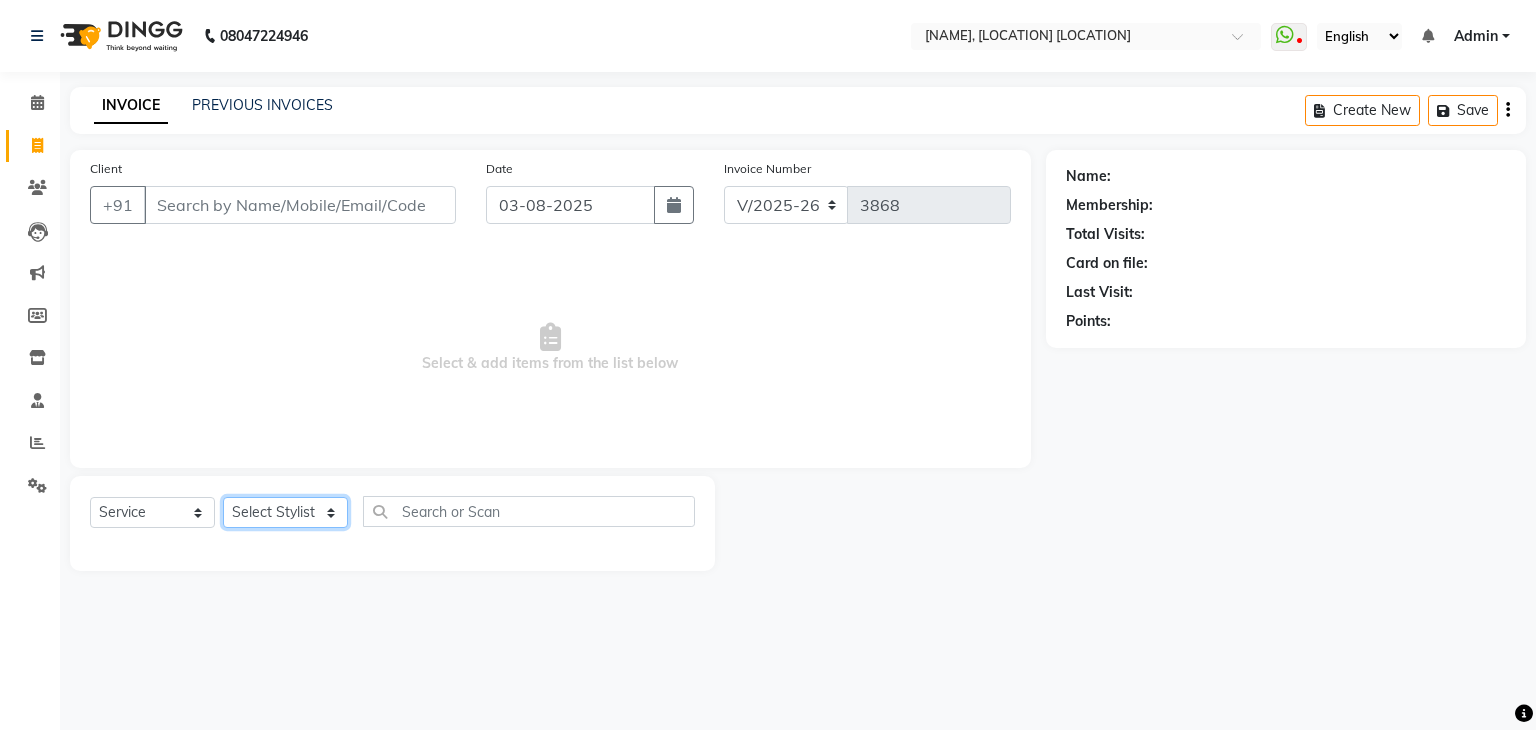 select on "58738" 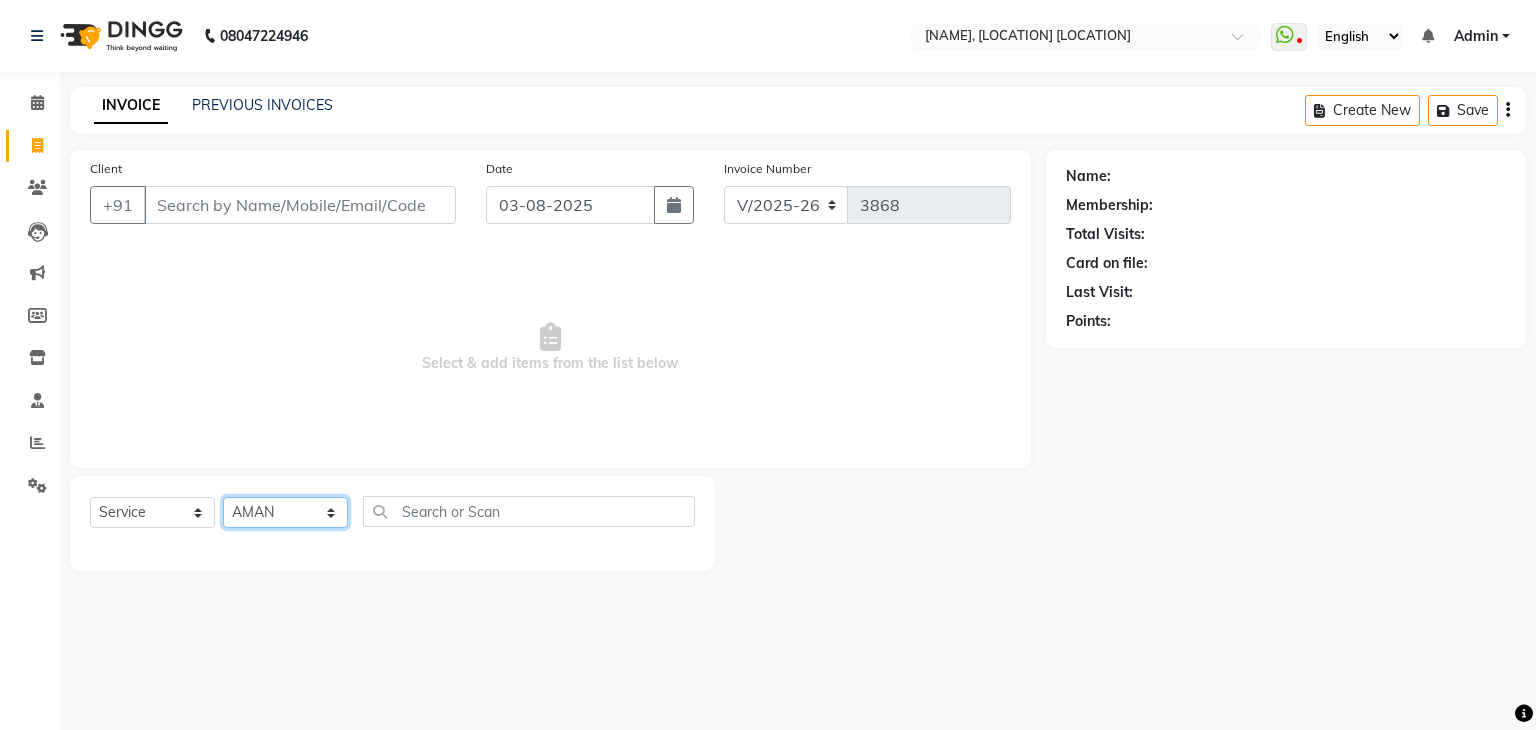 click on "Select Stylist [FIRST] [LAST] [FIRST] [LAST] [FIRST] [LAST] [FIRST] [LAST] [FIRST] [LAST] [FIRST] [LAST] [FIRST] [LAST] [FIRST] [LAST] [FIRST] [LAST] [FIRST] [LAST] [FIRST] [LAST] [FIRST] [LAST] [FIRST] [LAST] [FIRST] [LAST] [FIRST] [LAST] [FIRST] [LAST] [FIRST] [LAST] [FIRST] [LAST] [FIRST] [LAST] [FIRST] [LAST] [FIRST] [LAST] [FIRST] [LAST] [FIRST] [LAST] [FIRST] [LAST] [FIRST] [LAST]" 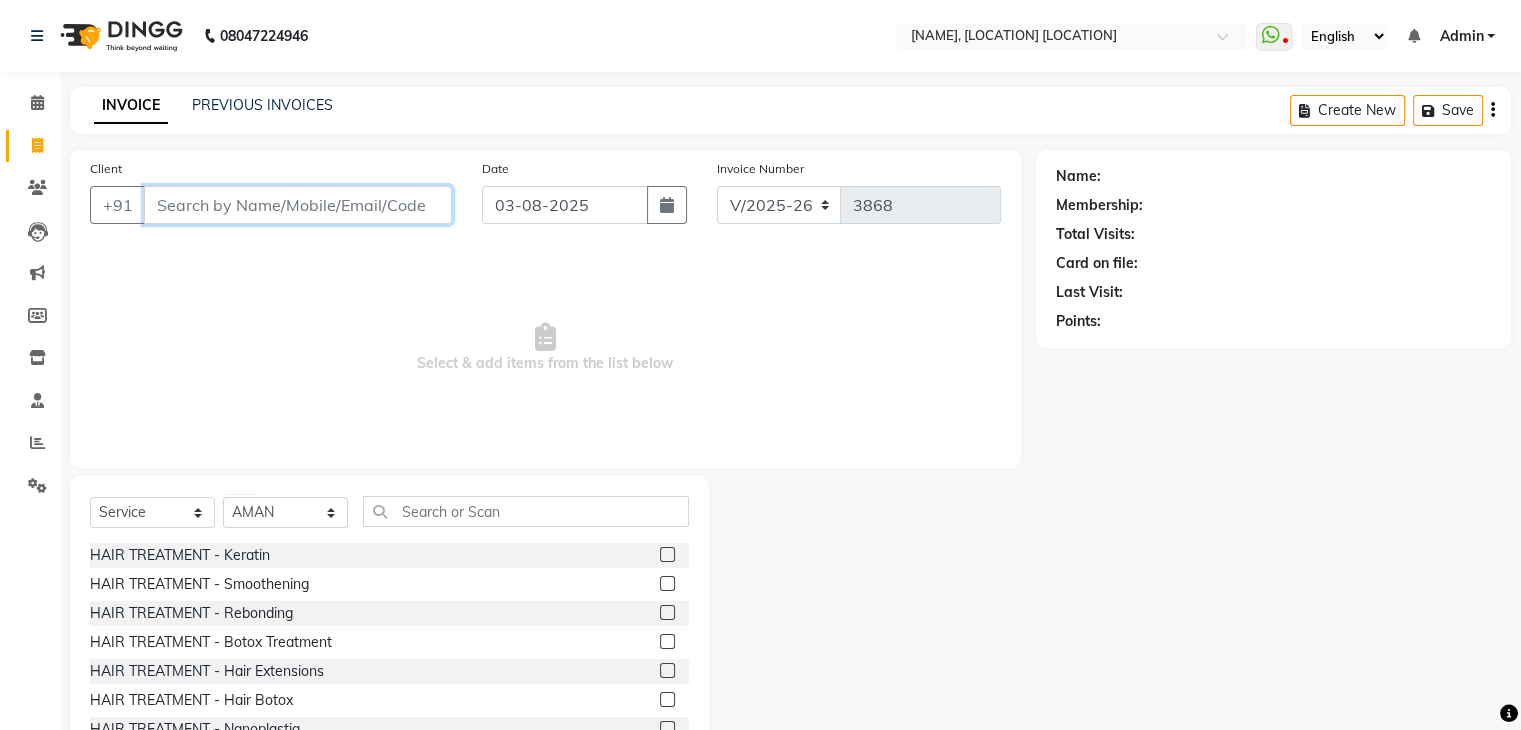 click on "Client" at bounding box center [298, 205] 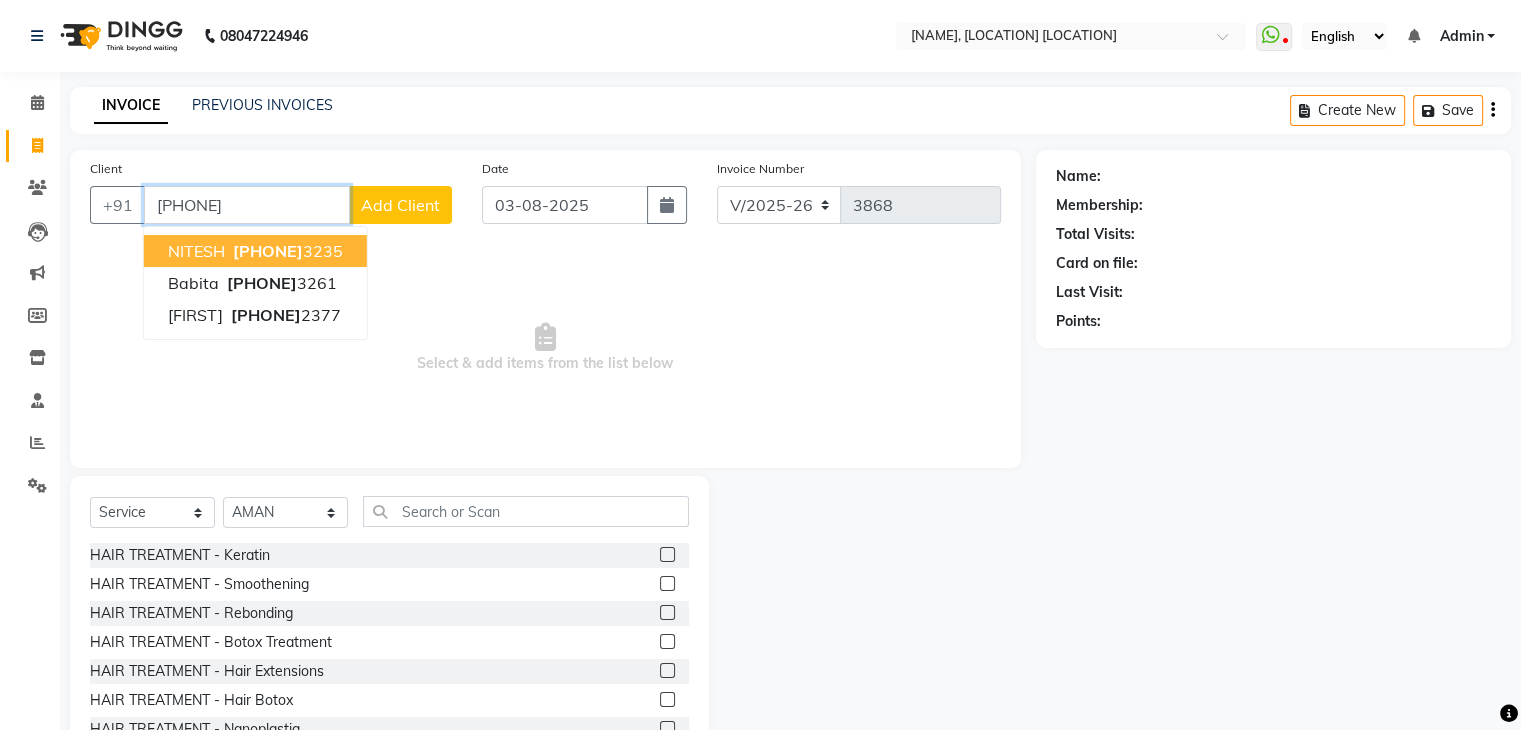 drag, startPoint x: 284, startPoint y: 215, endPoint x: 271, endPoint y: 219, distance: 13.601471 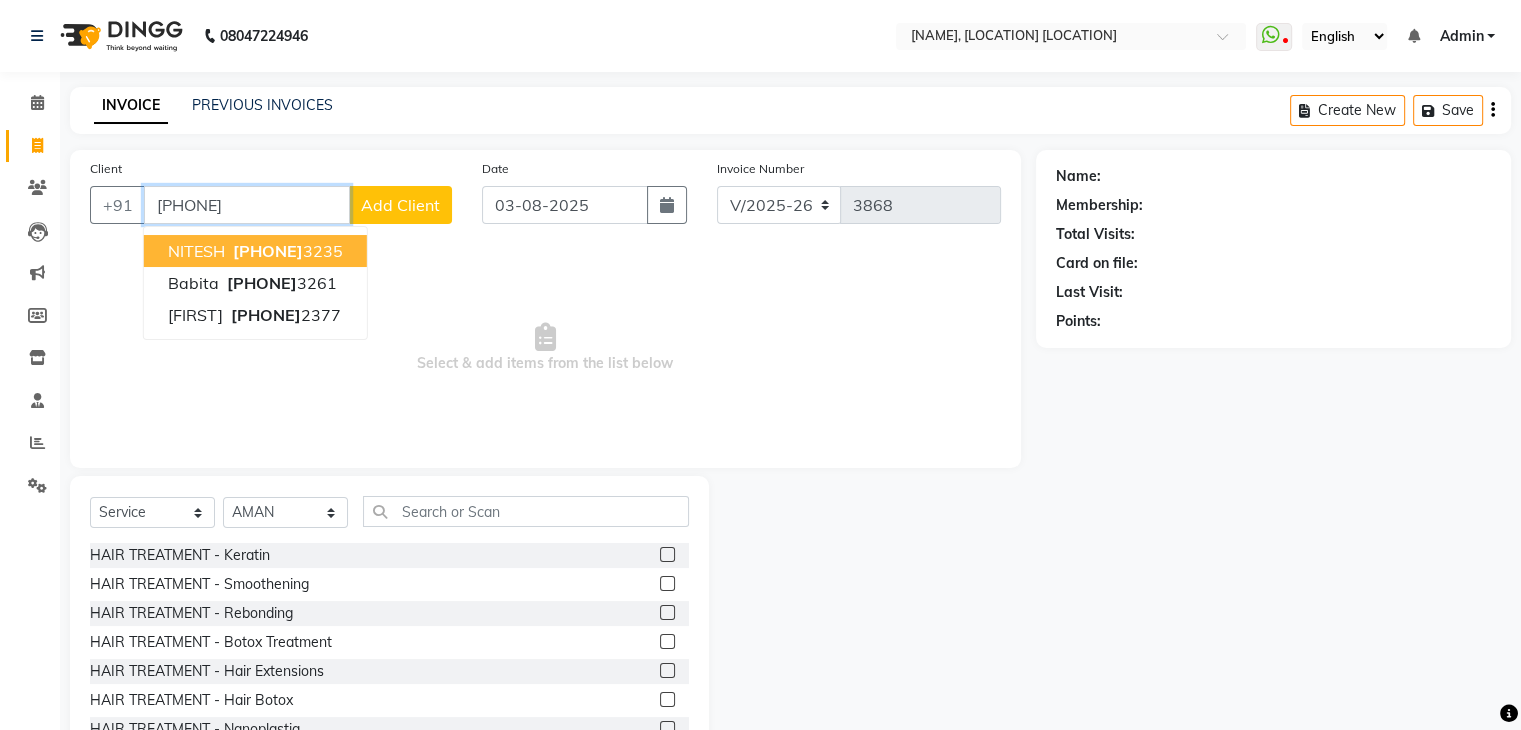 click on "[PHONE]" at bounding box center (247, 205) 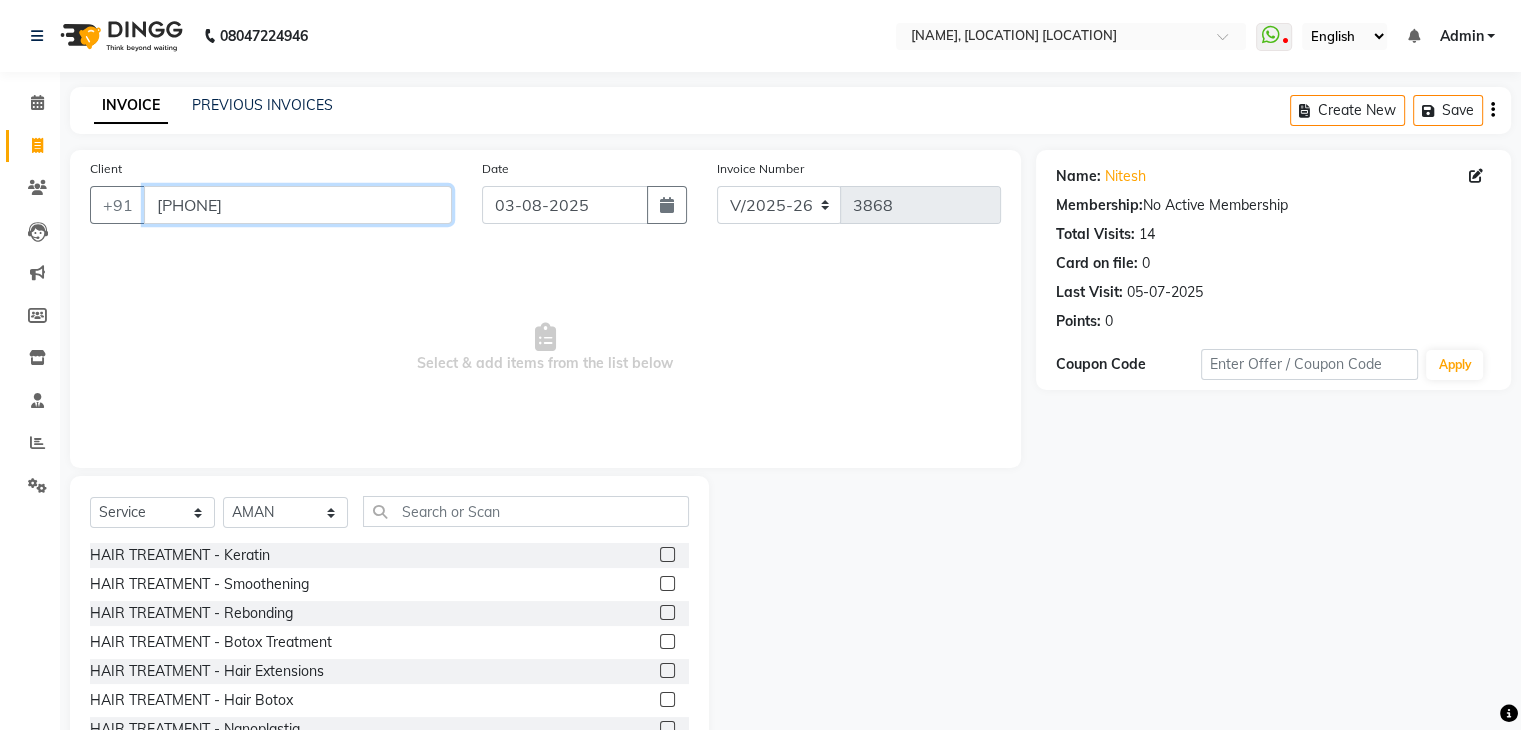 click on "[PHONE]" at bounding box center [298, 205] 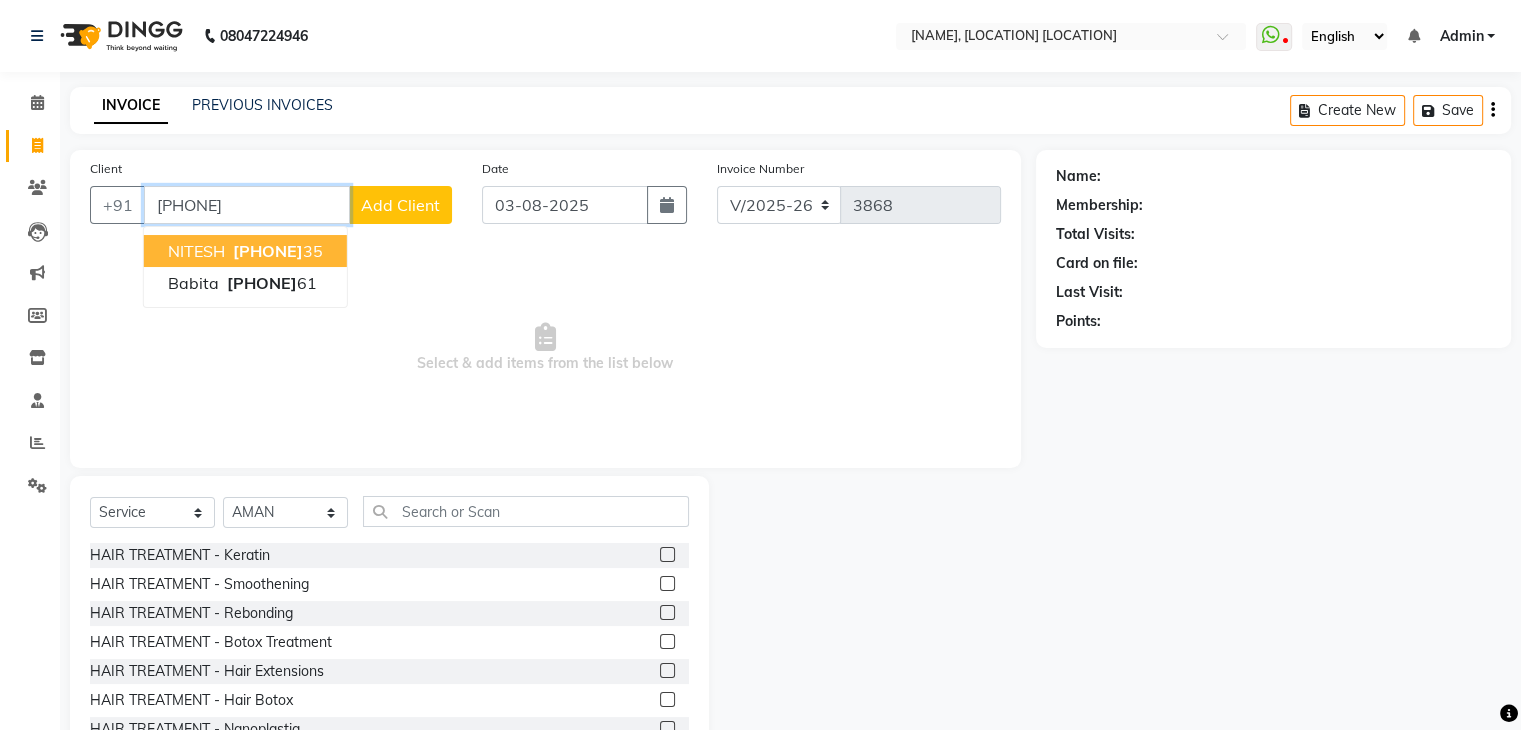 click on "[PHONE]" at bounding box center (268, 251) 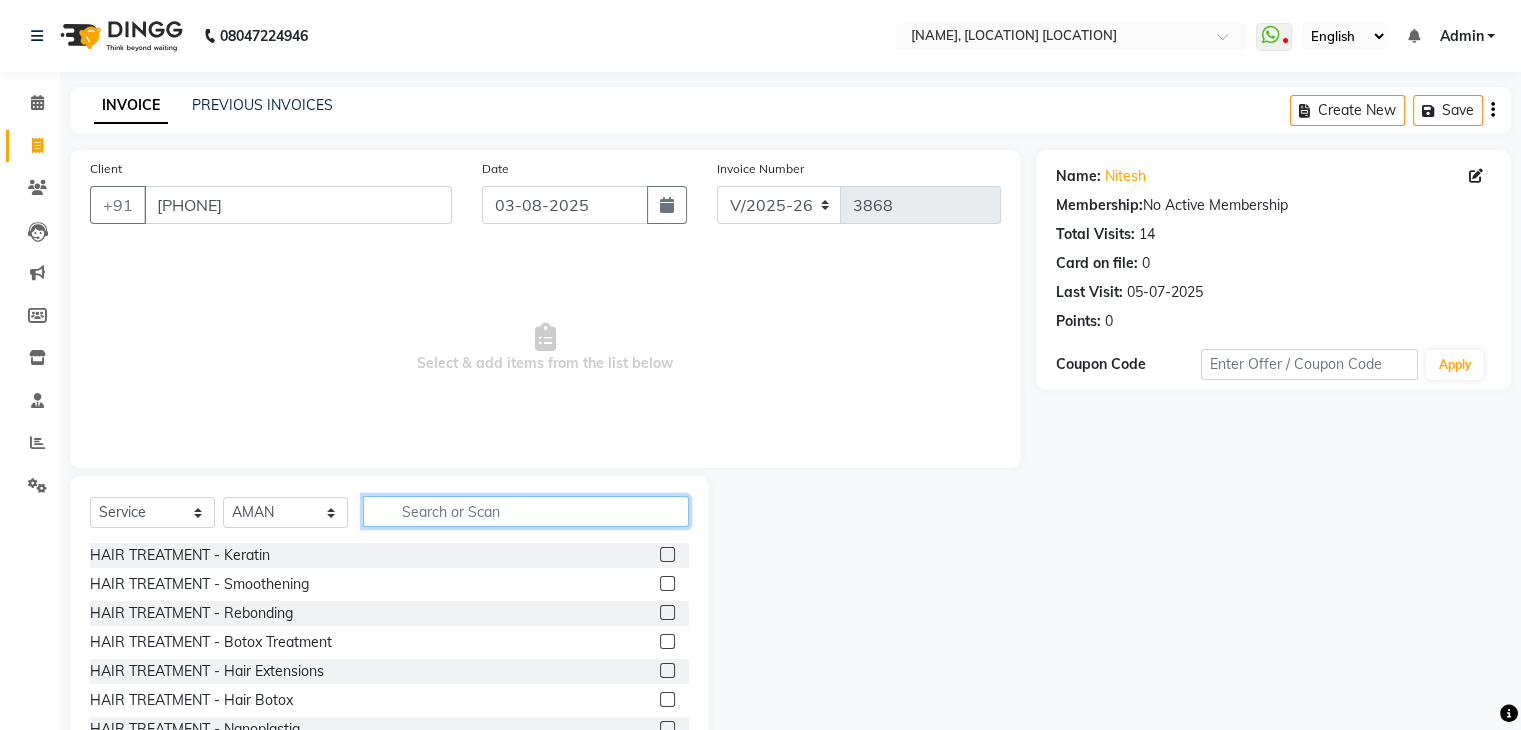 click 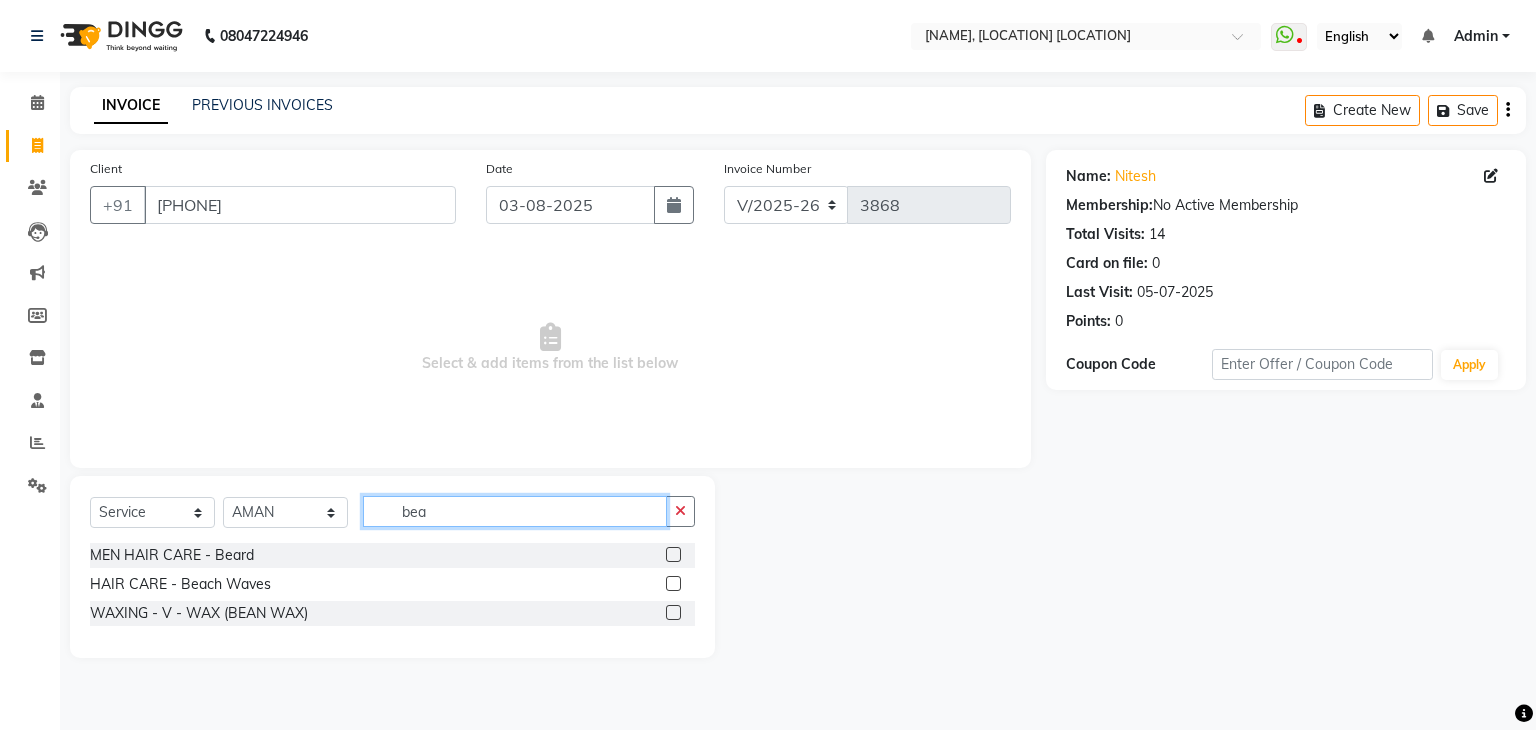 type on "bea" 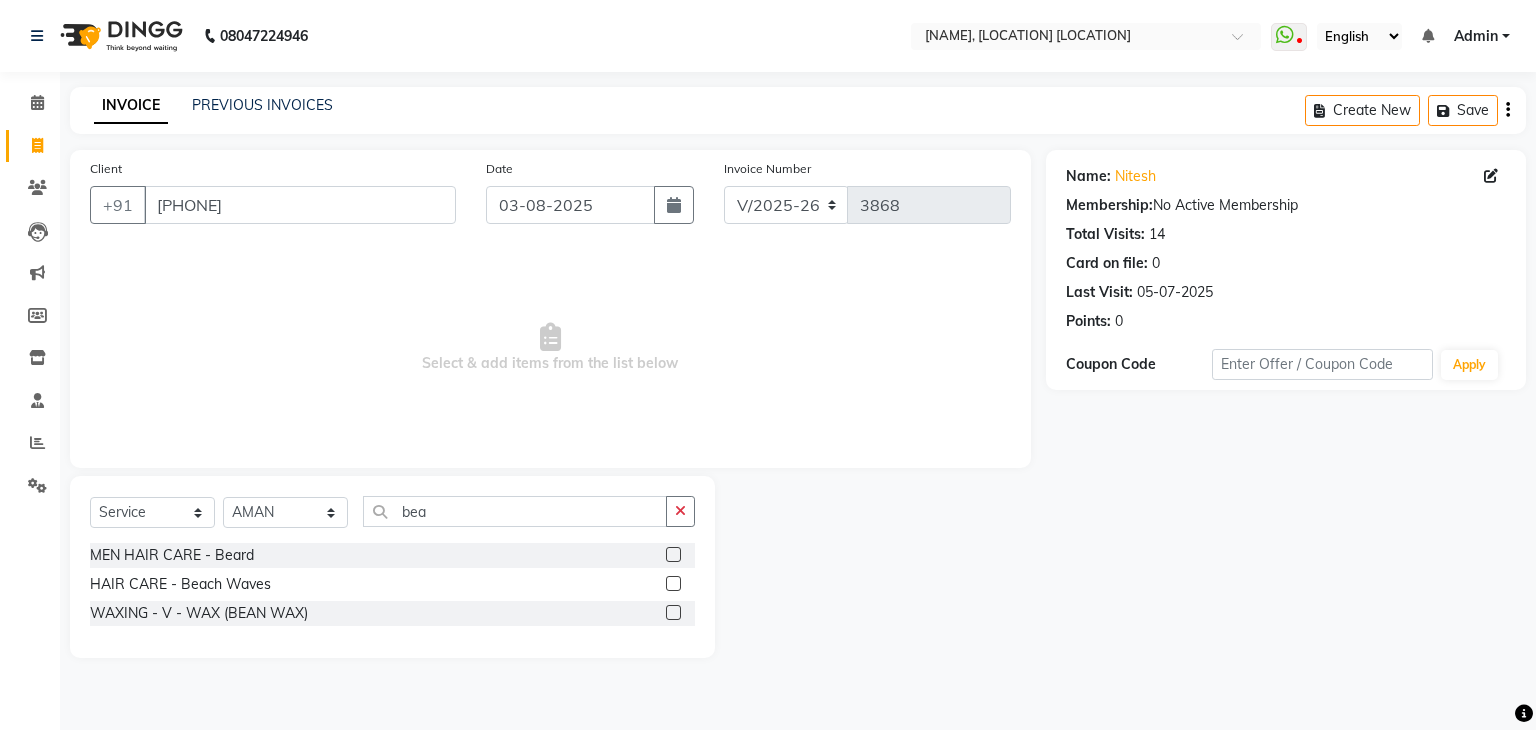 click 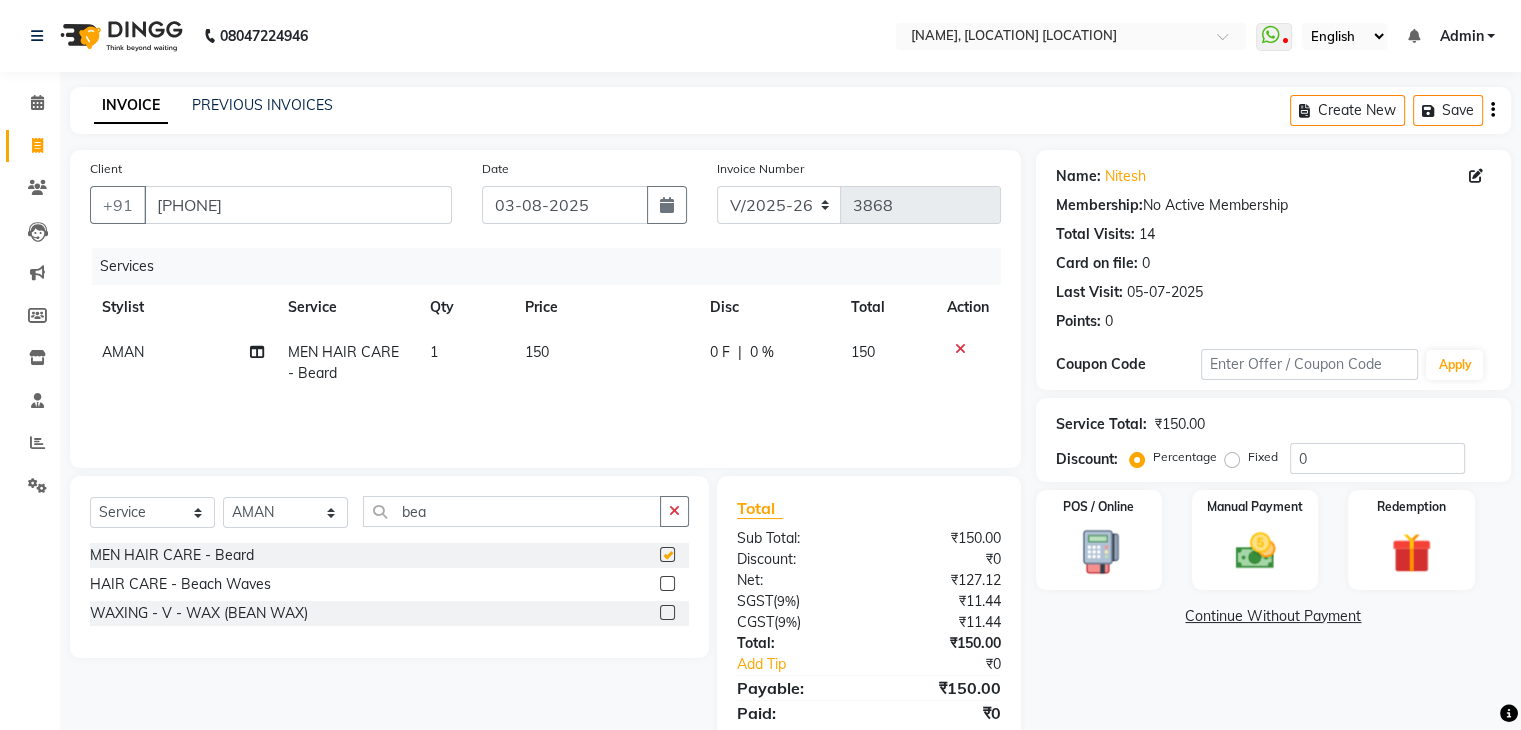 checkbox on "false" 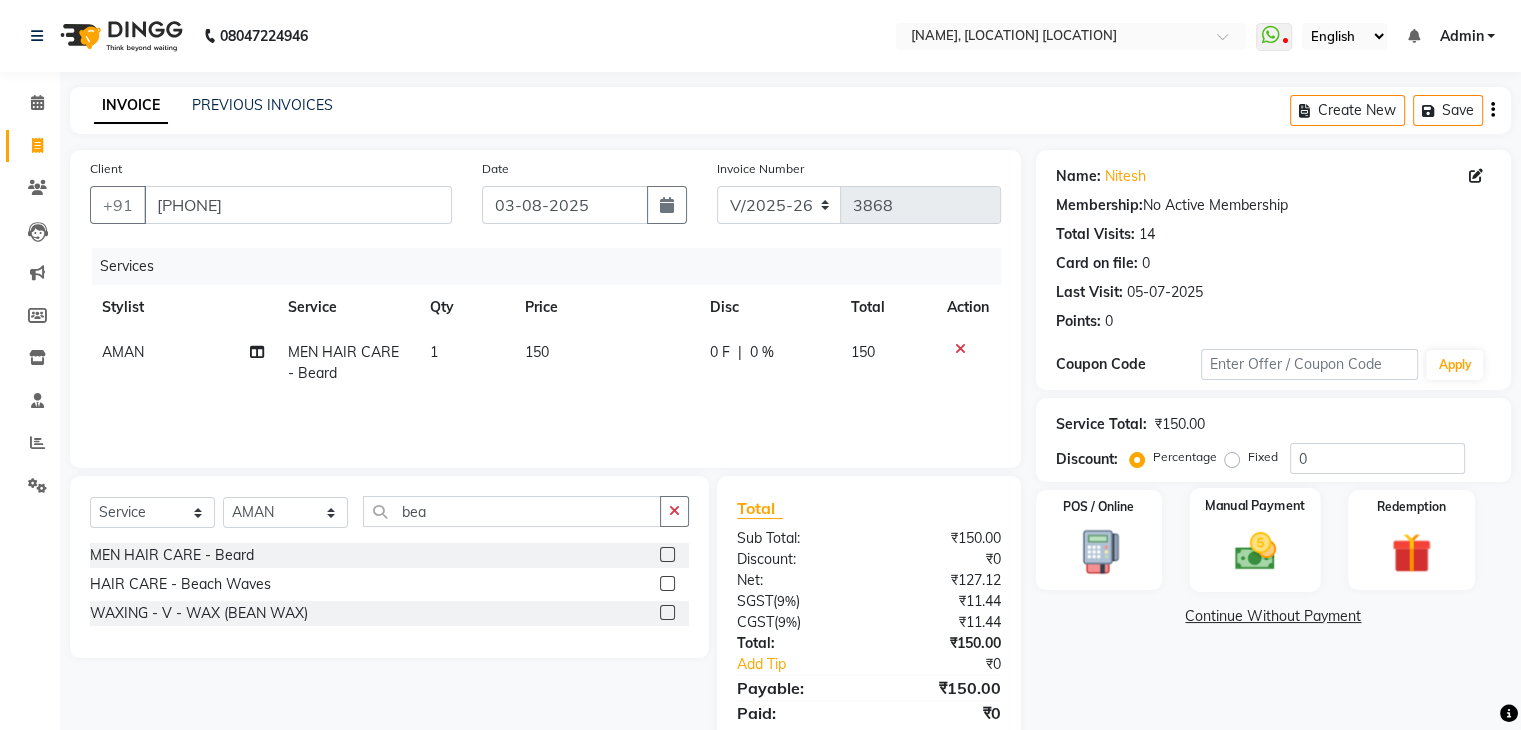 click on "Manual Payment" 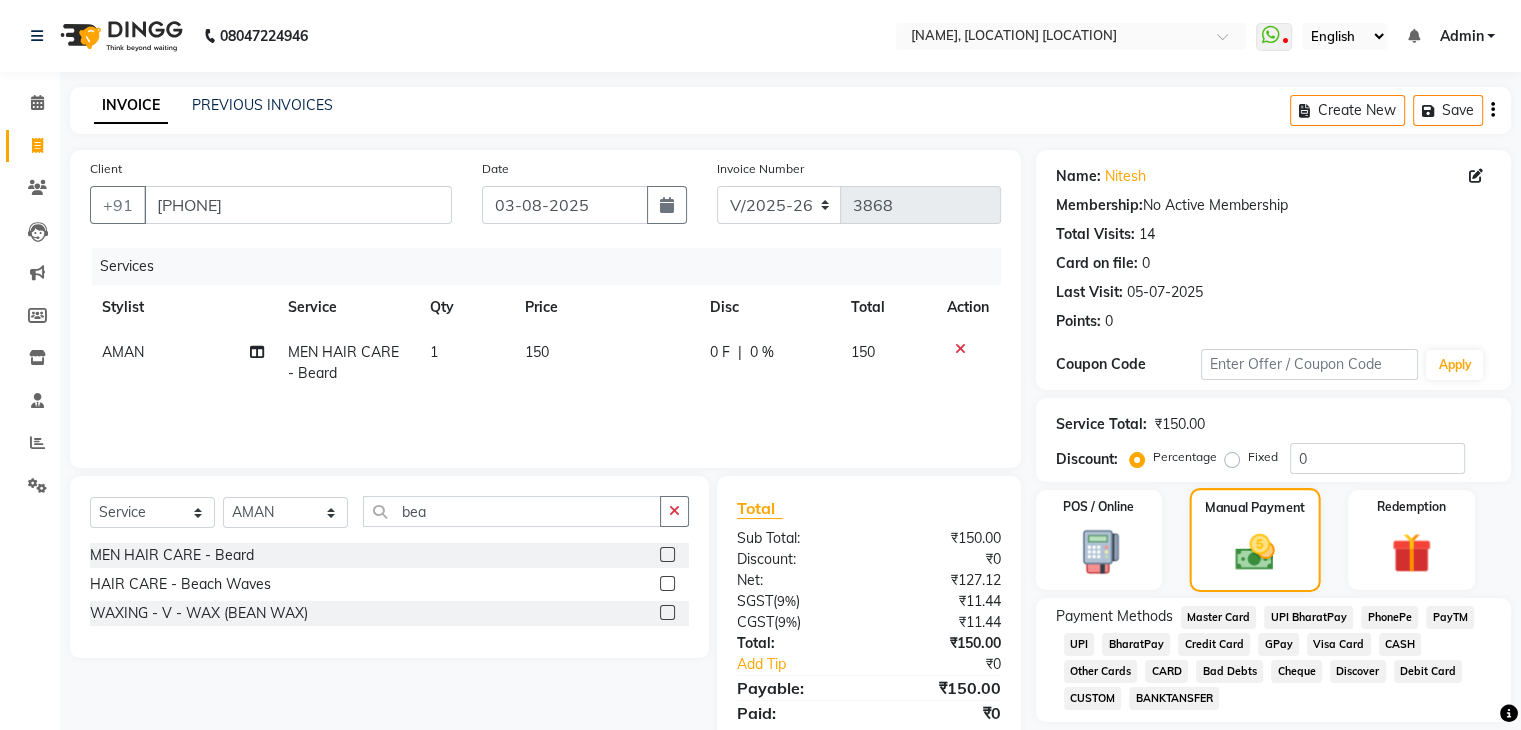 scroll, scrollTop: 71, scrollLeft: 0, axis: vertical 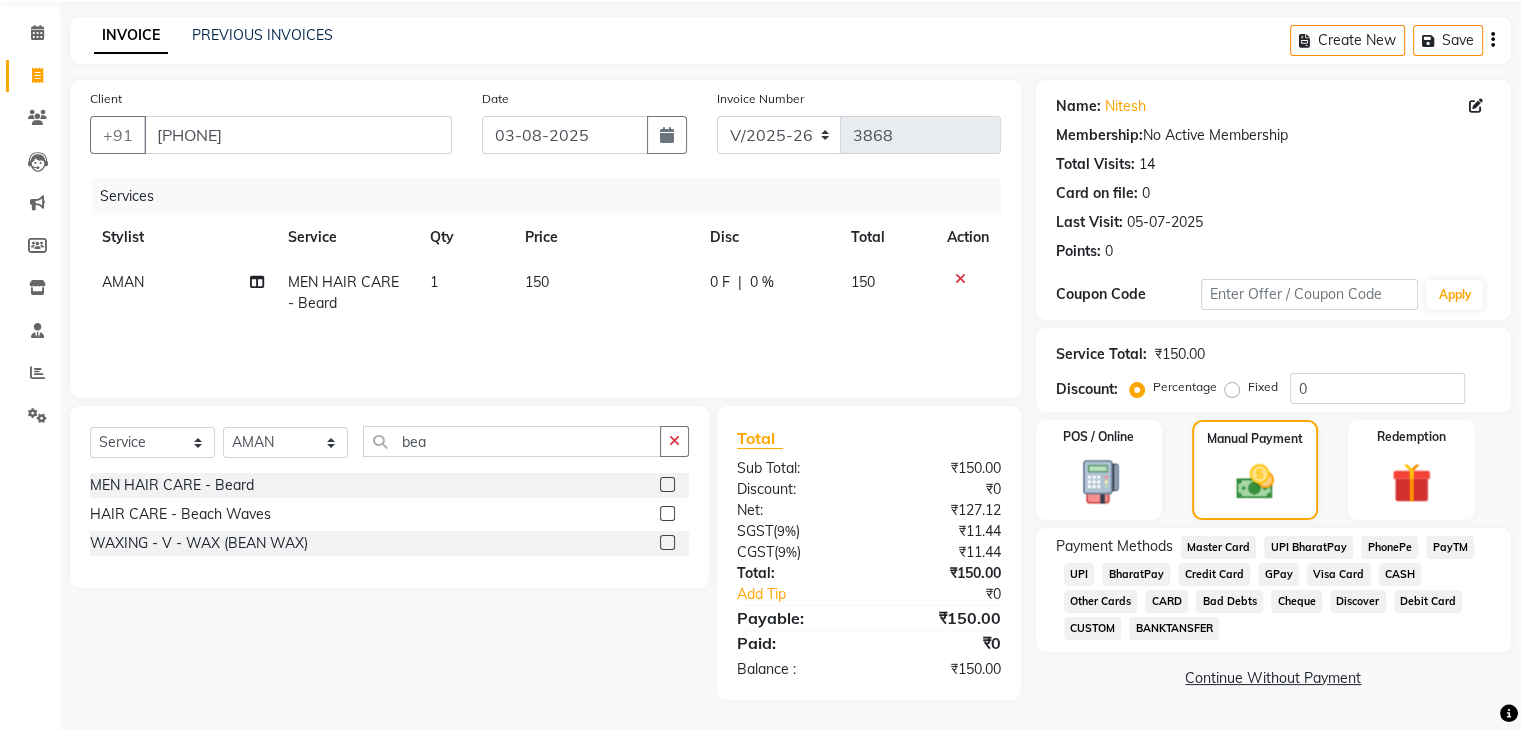 click on "CASH" 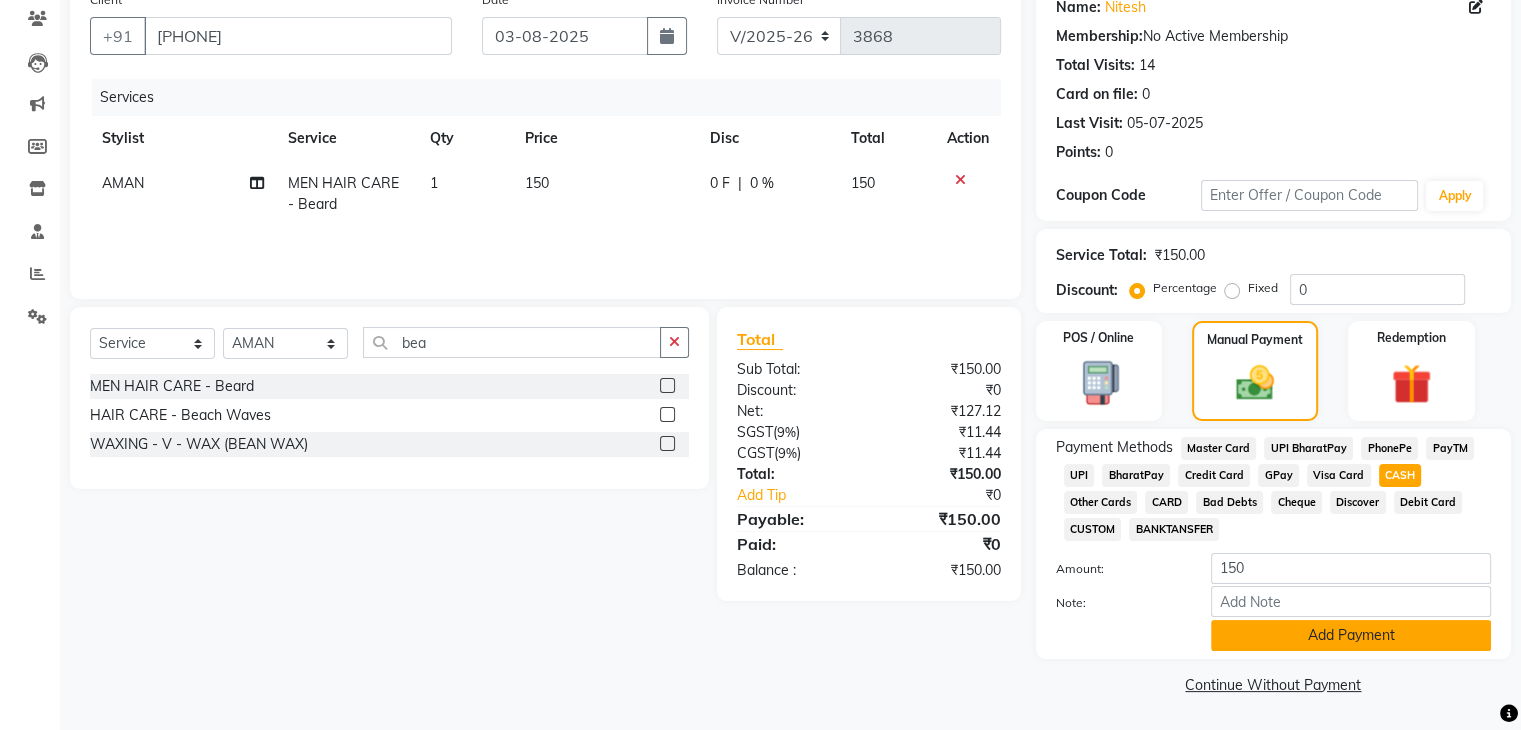 click on "Add Payment" 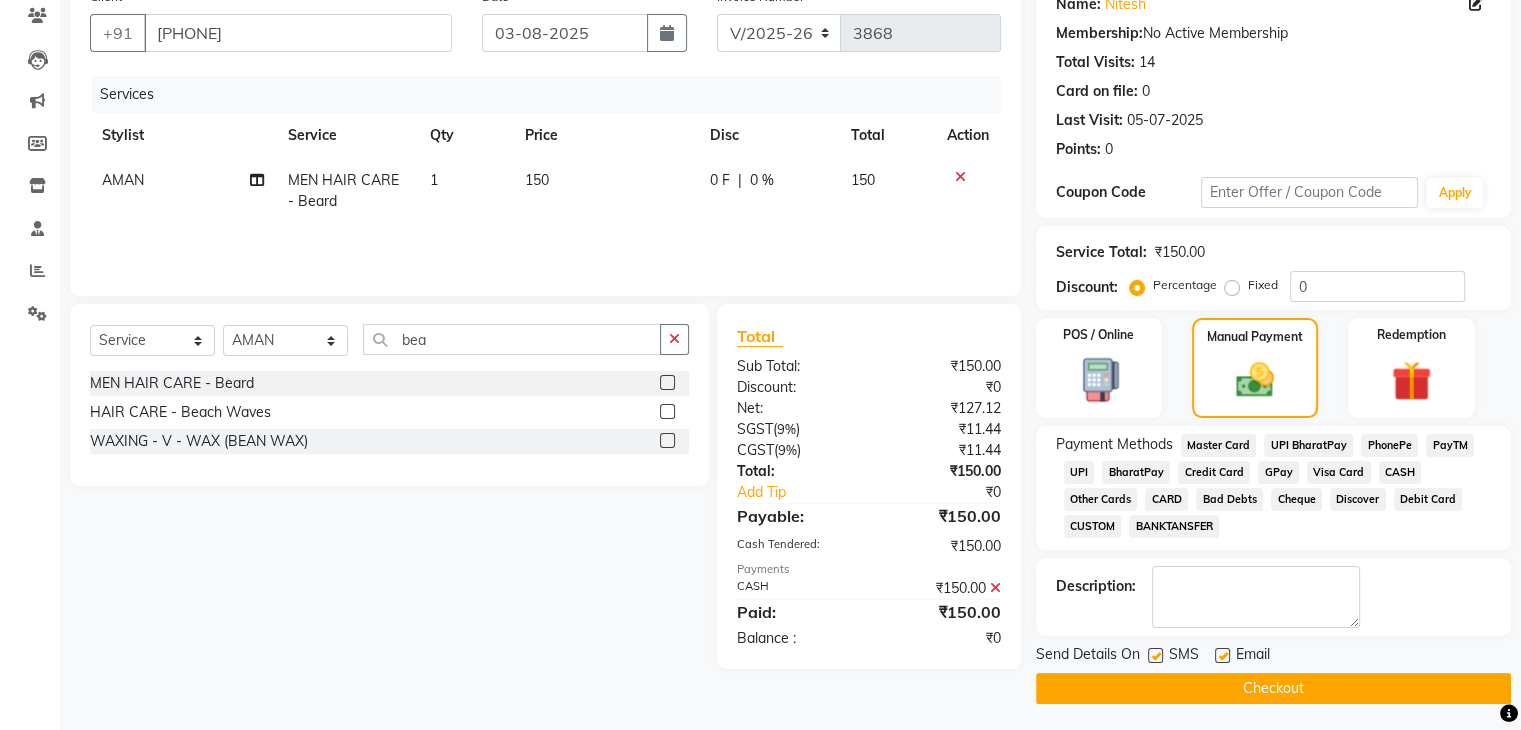 click on "Checkout" 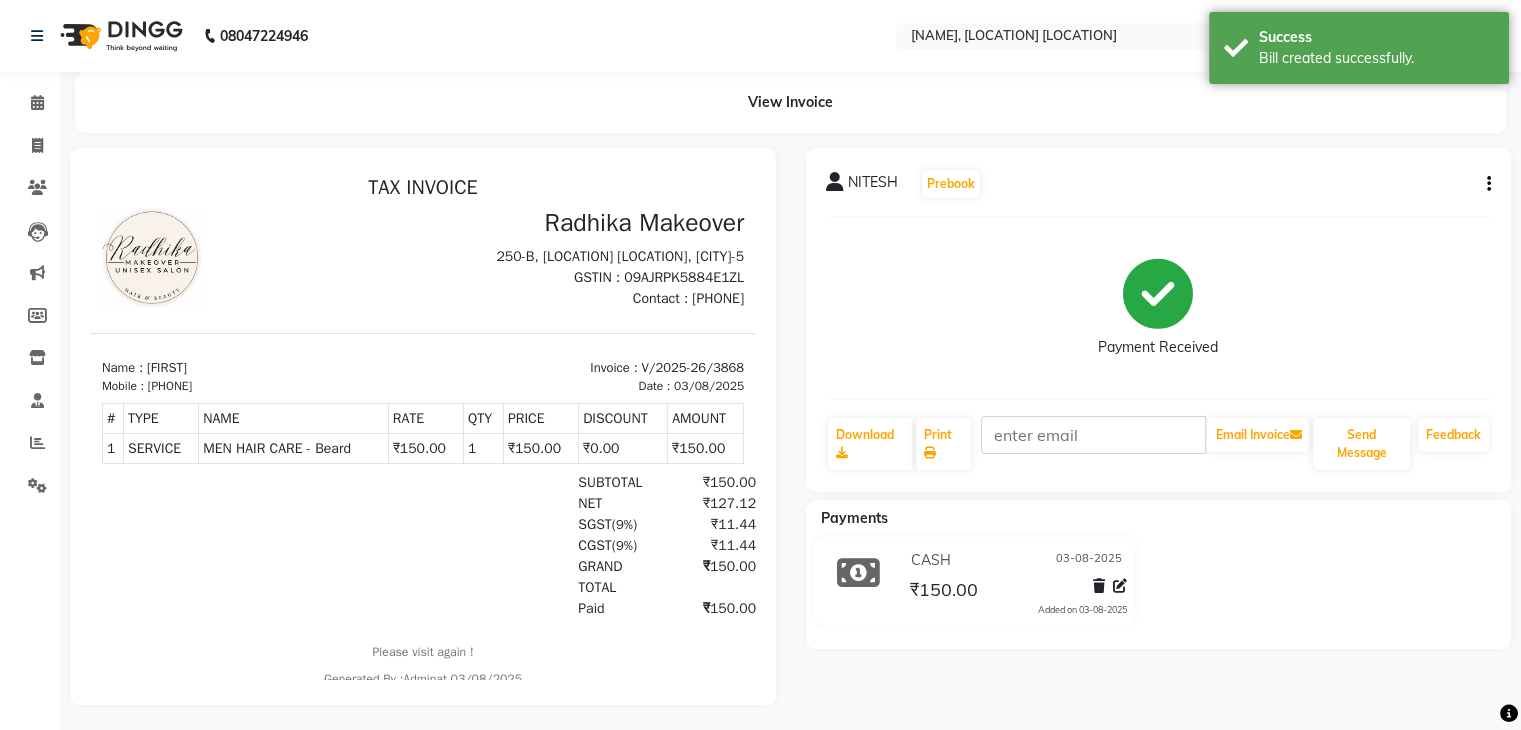 scroll, scrollTop: 0, scrollLeft: 0, axis: both 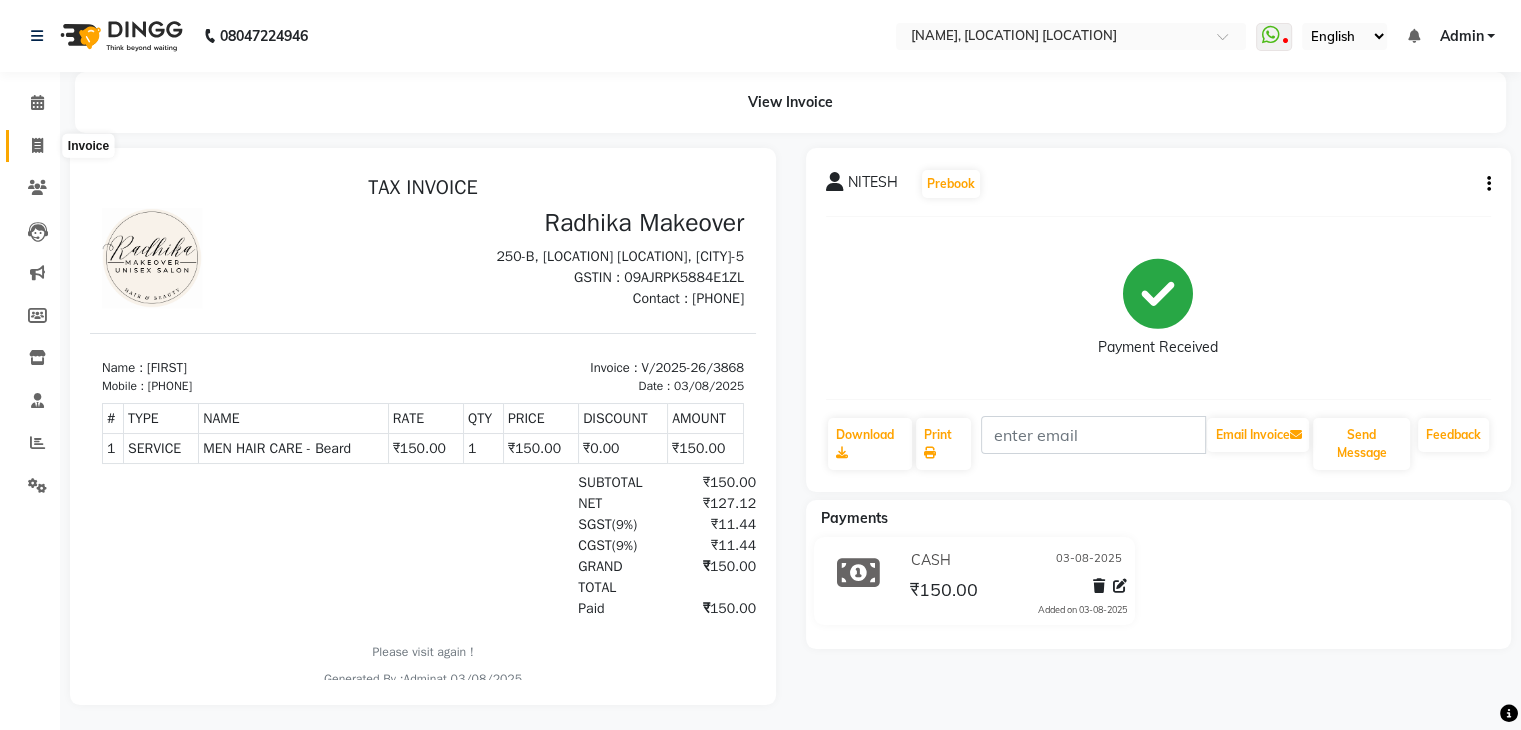 click 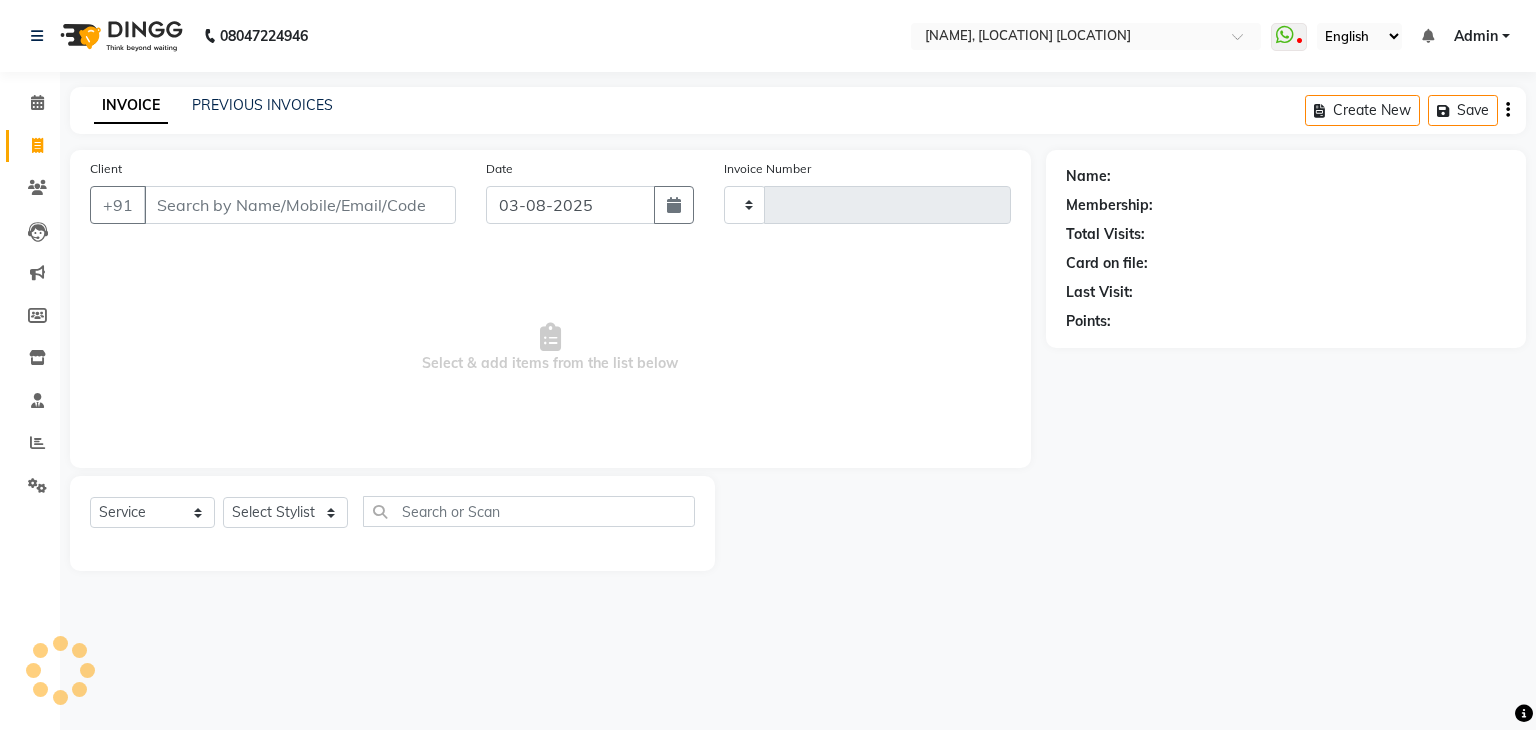 type on "3877" 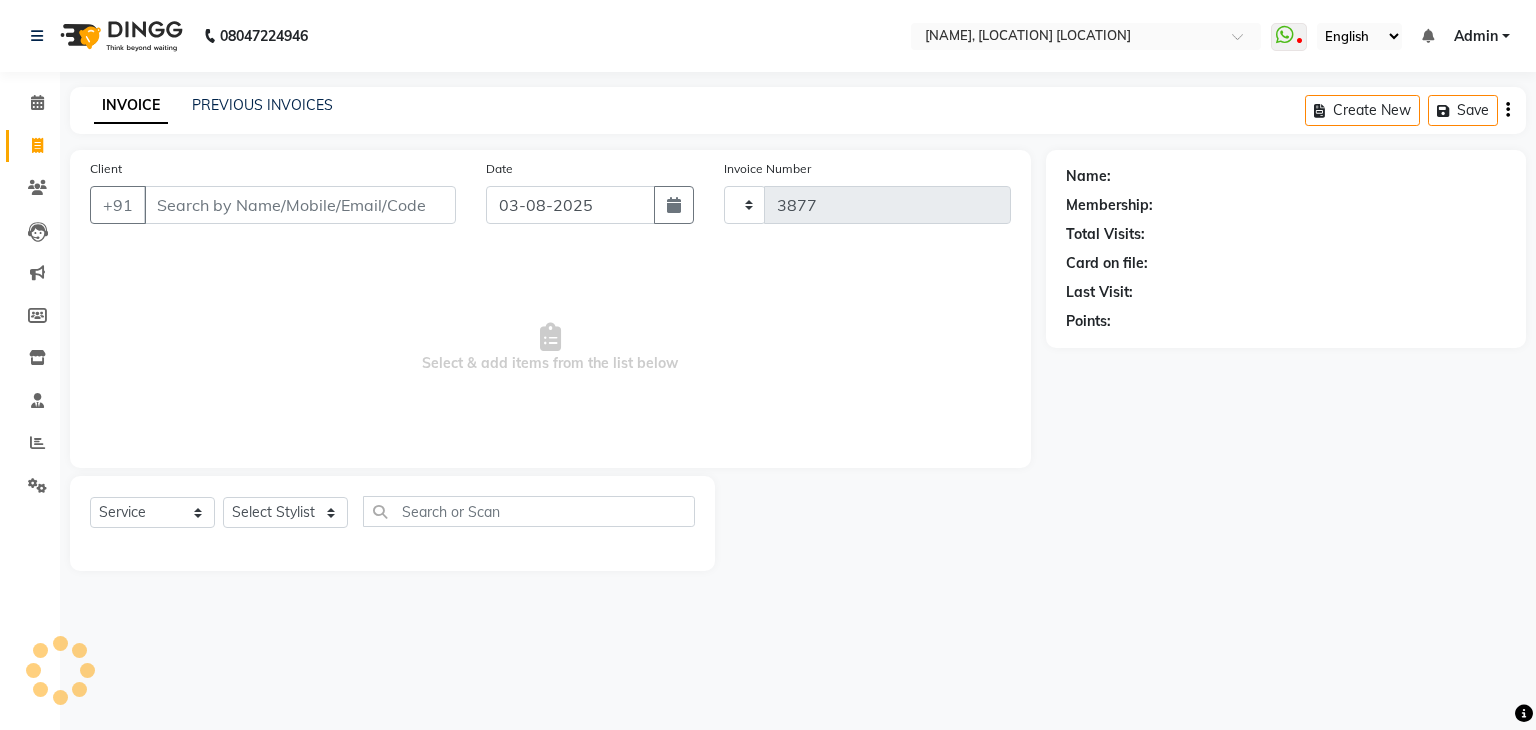 select on "6880" 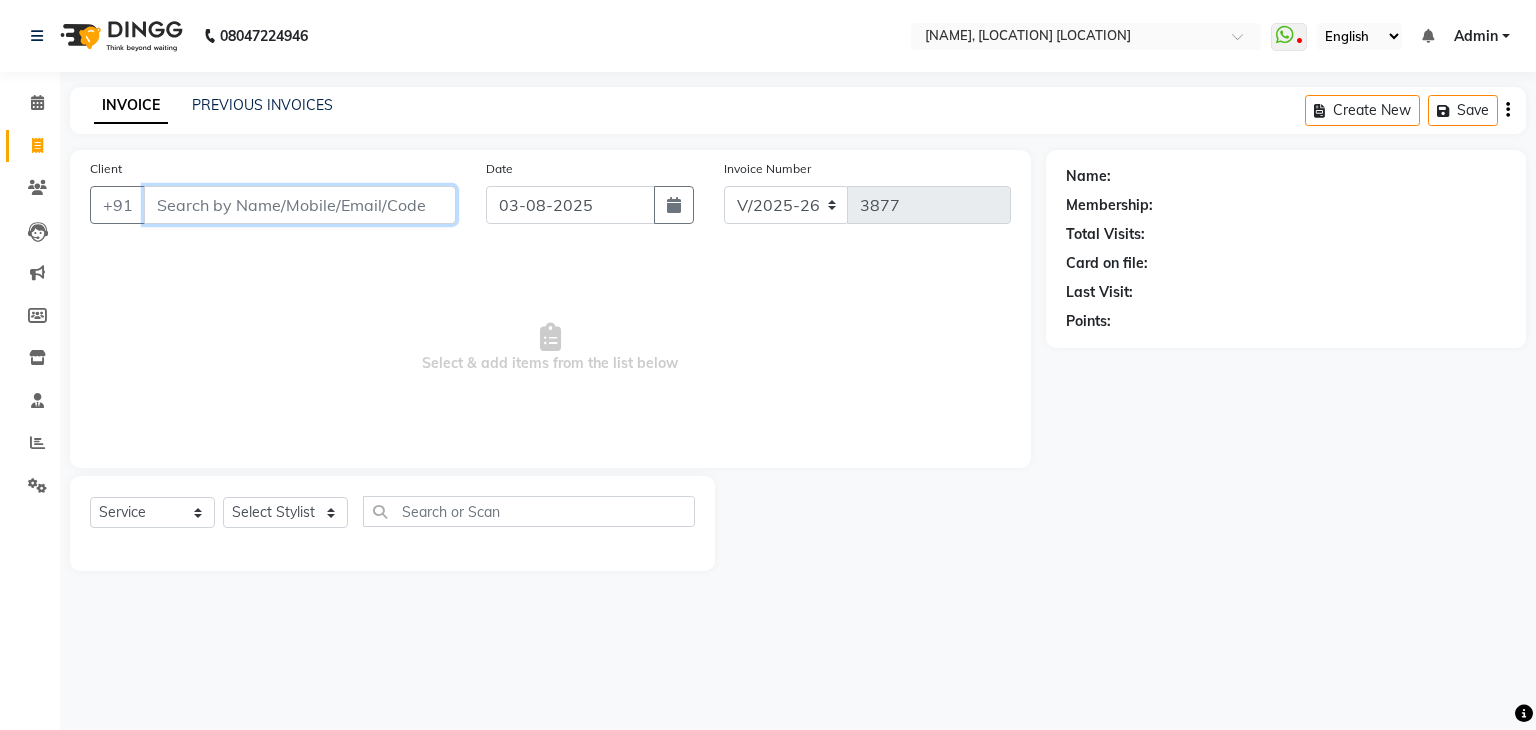 click on "Client" at bounding box center (300, 205) 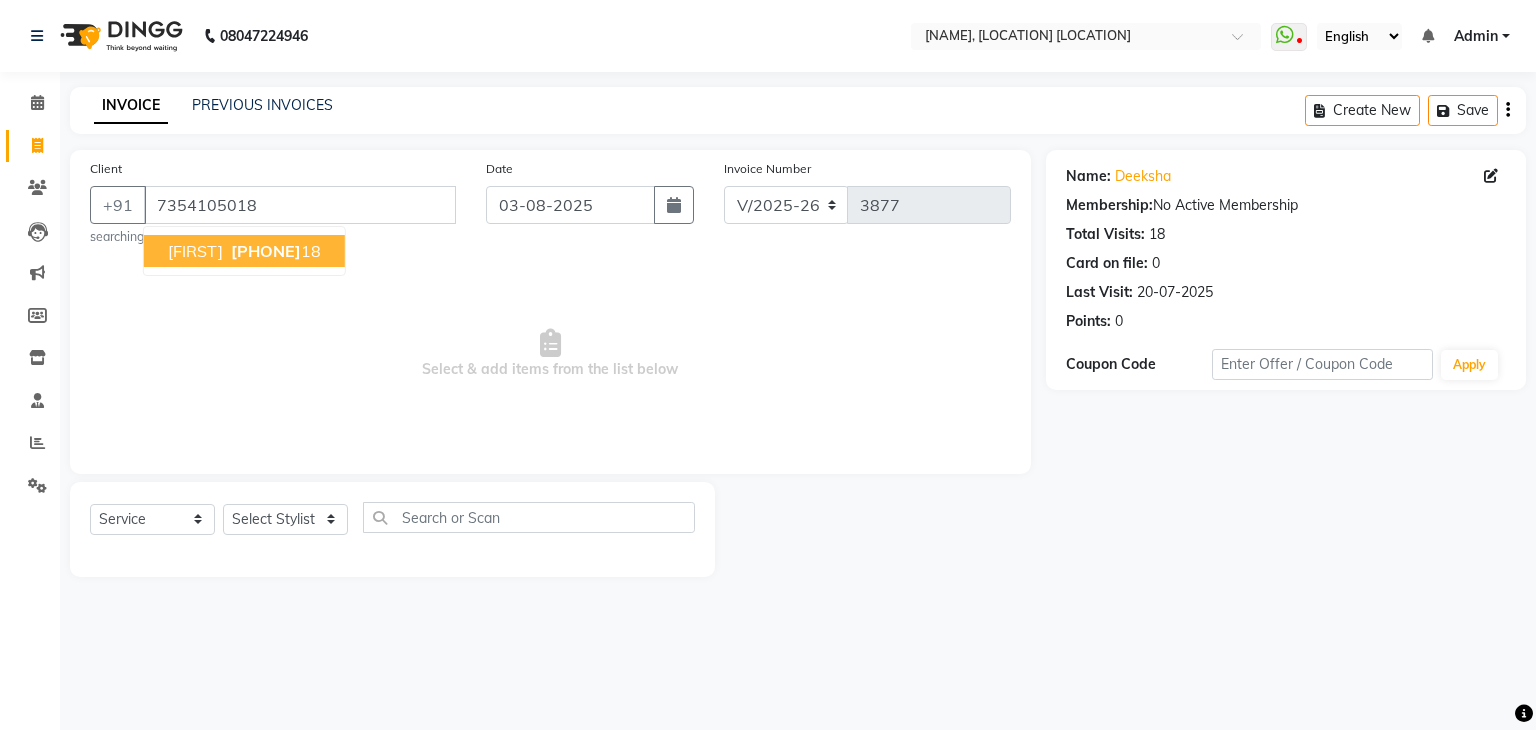click on "[PHONE]" at bounding box center [266, 251] 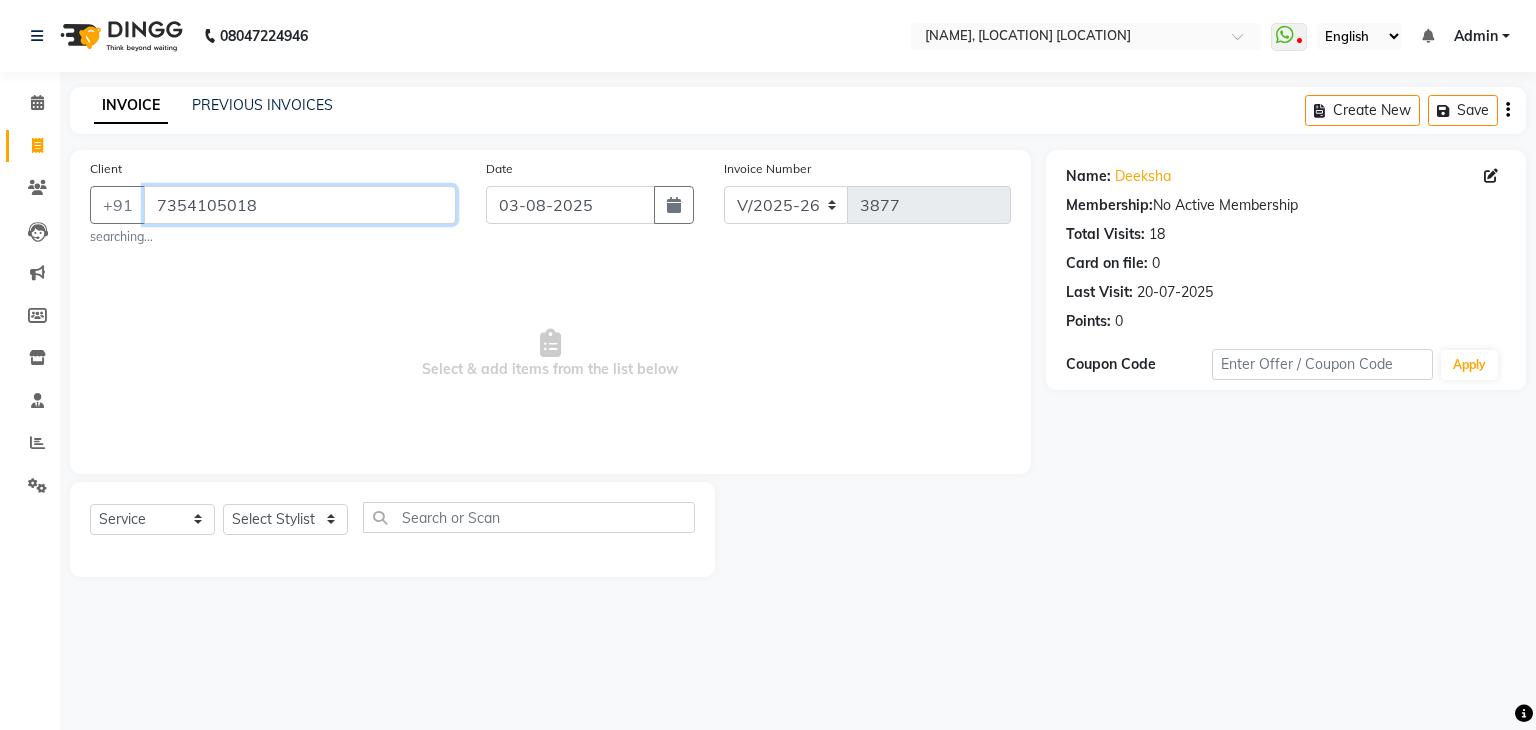 click on "7354105018" at bounding box center [300, 205] 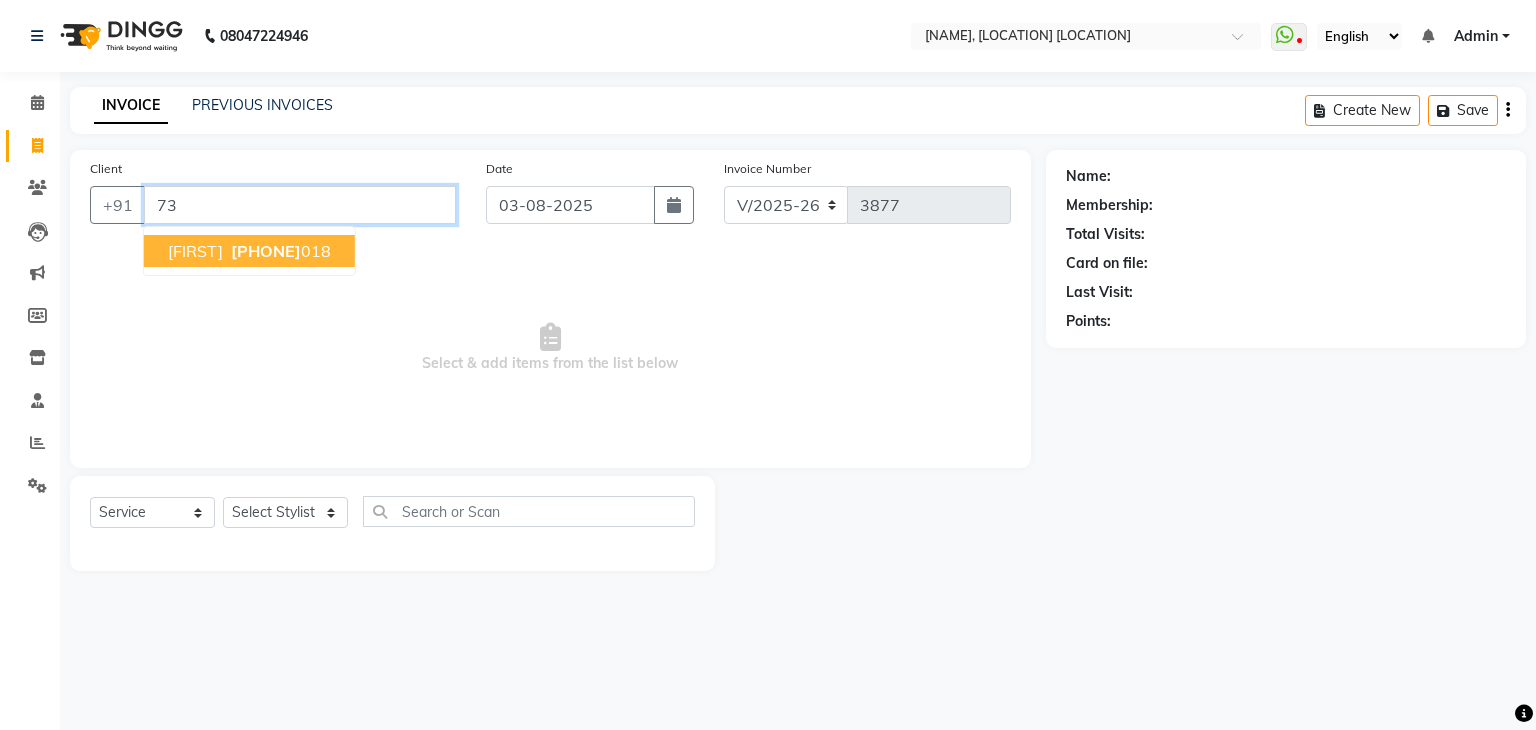 type on "7" 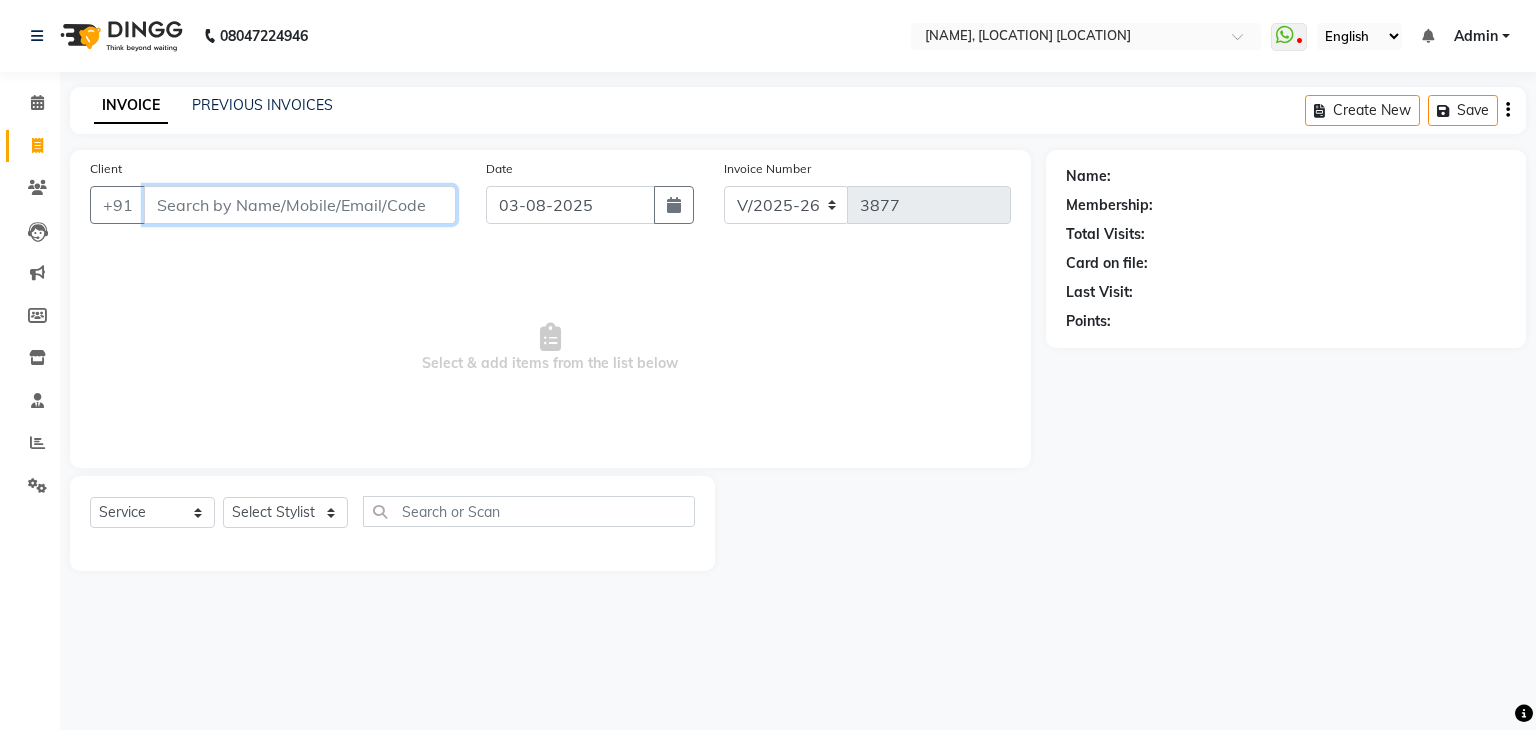 click on "Client" at bounding box center (300, 205) 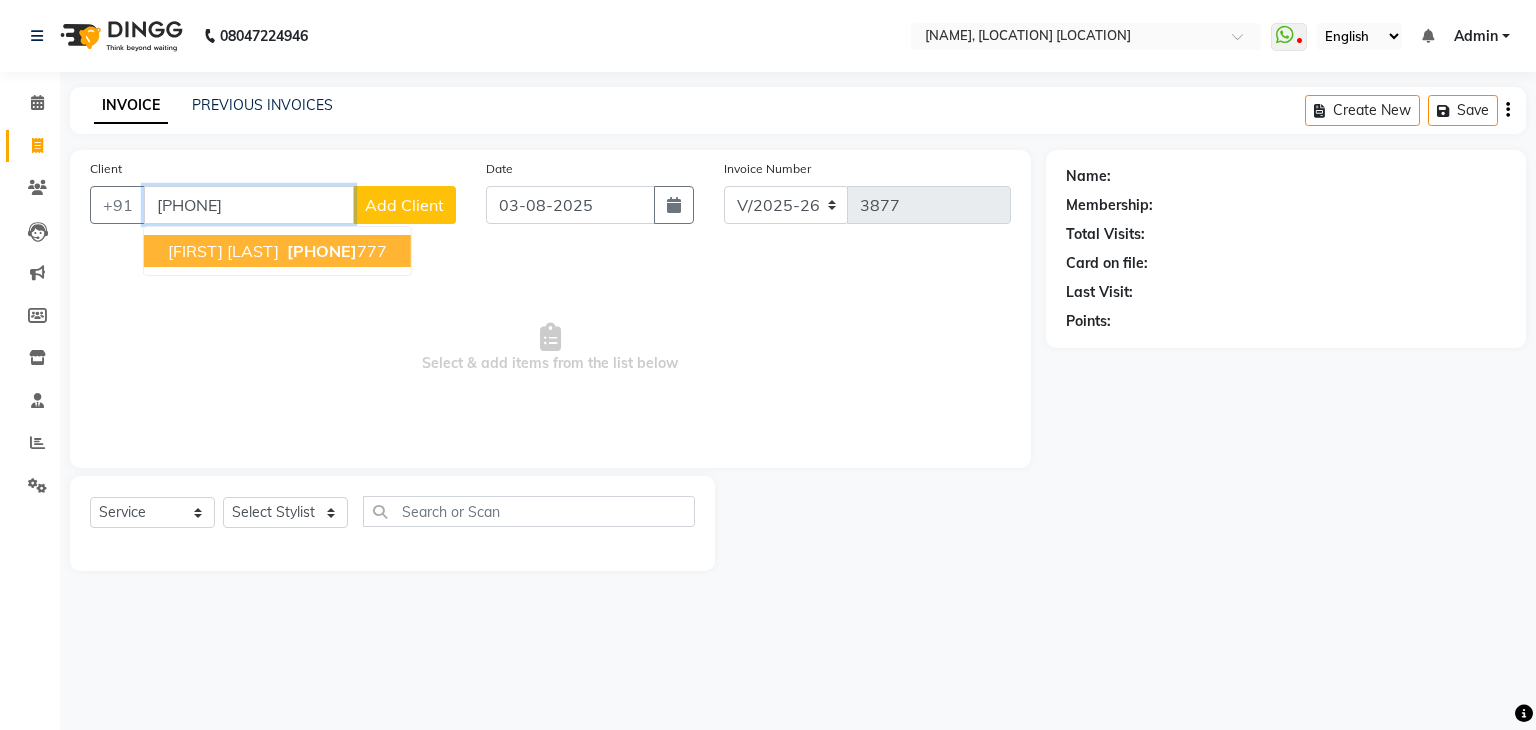 click on "[FIRST] [LAST]" at bounding box center (223, 251) 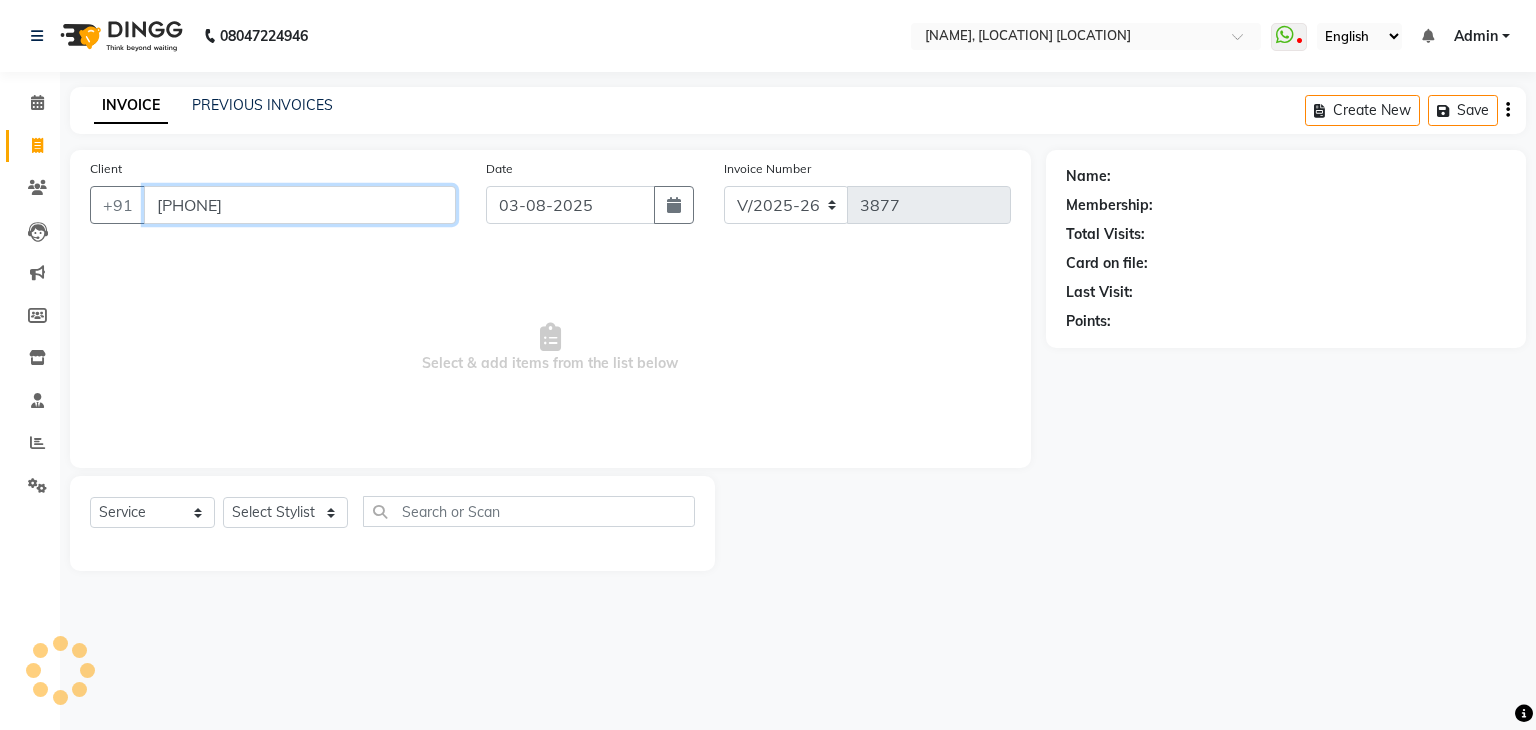 type on "[PHONE]" 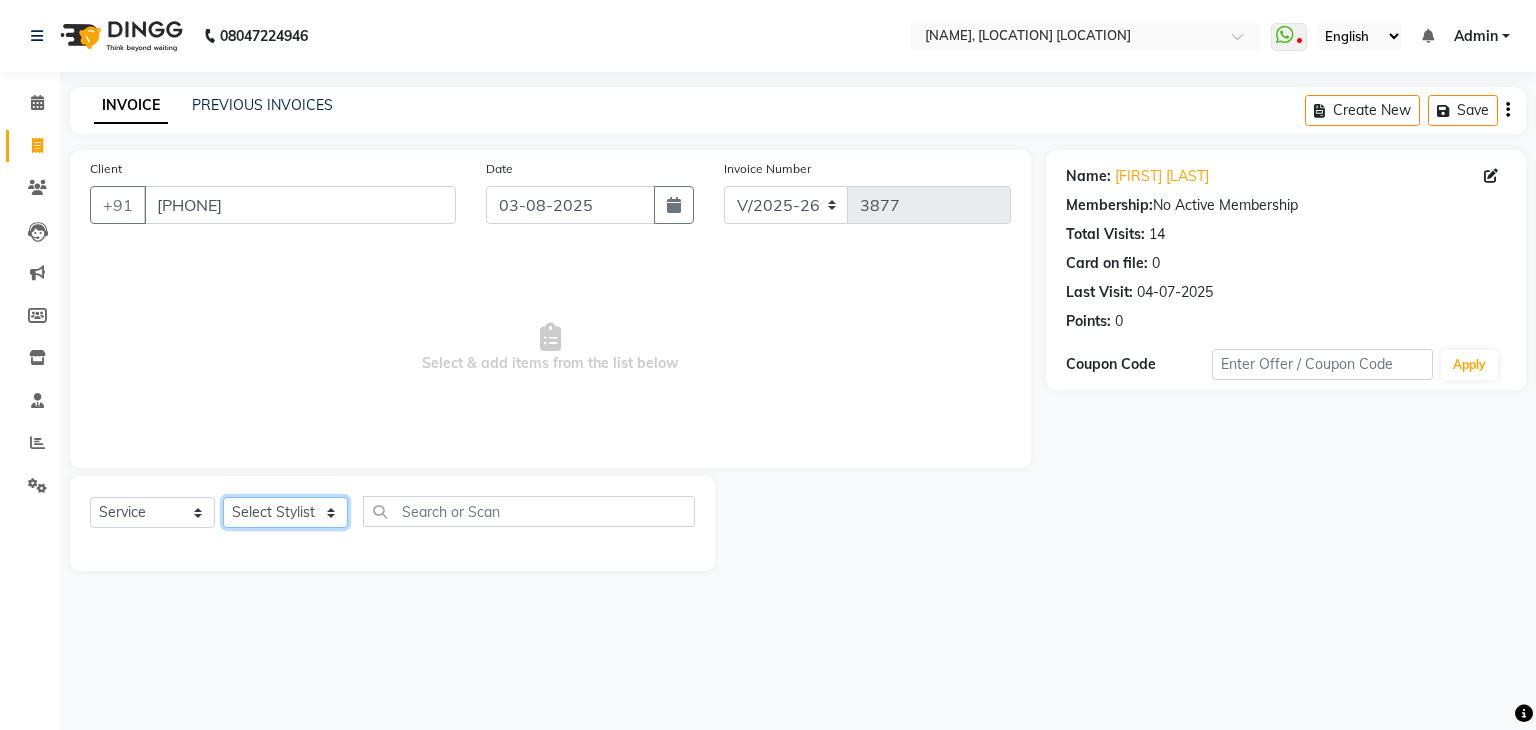 click on "Select Stylist [FIRST] [LAST] [FIRST] [LAST] [FIRST] [LAST] [FIRST] [LAST] [FIRST] [LAST] [FIRST] [LAST] [FIRST] [LAST] [FIRST] [LAST] [FIRST] [LAST] [FIRST] [LAST] [FIRST] [LAST] [FIRST] [LAST] [FIRST] [LAST] [FIRST] [LAST] [FIRST] [LAST] [FIRST] [LAST] [FIRST] [LAST] [FIRST] [LAST] [FIRST] [LAST] [FIRST] [LAST] [FIRST] [LAST] [FIRST] [LAST] [FIRST] [LAST] [FIRST] [LAST] [FIRST] [LAST]" 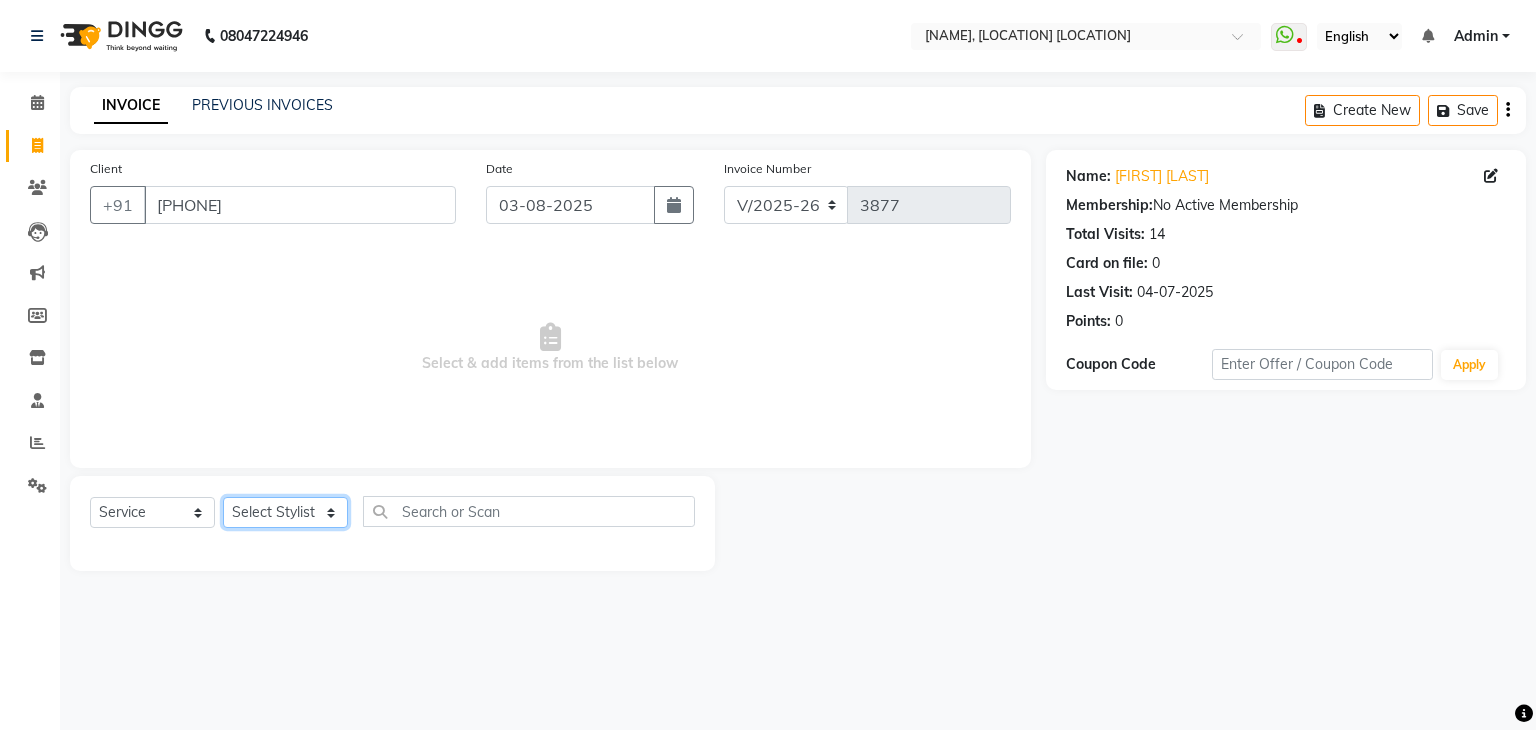 select on "58738" 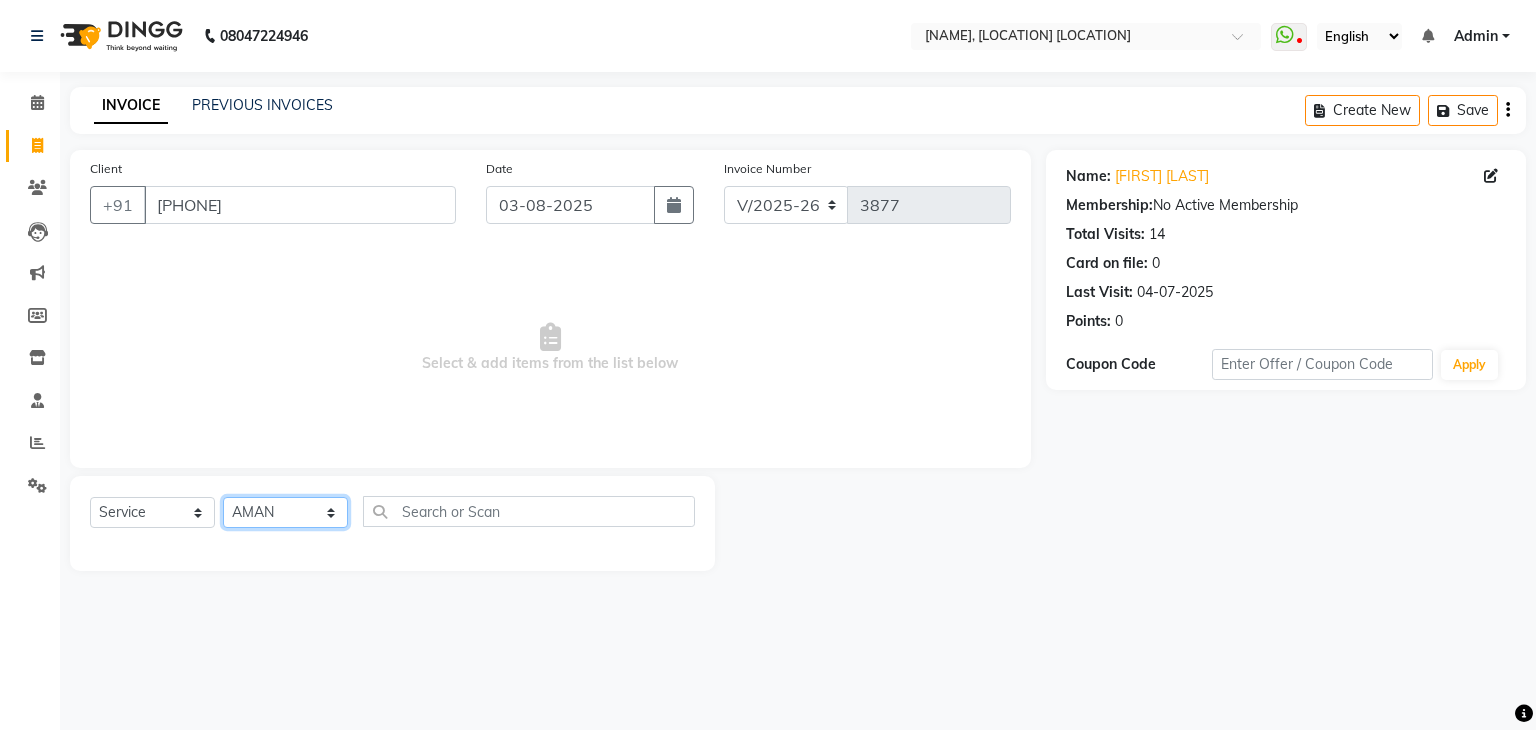 click on "Select Stylist [FIRST] [LAST] [FIRST] [LAST] [FIRST] [LAST] [FIRST] [LAST] [FIRST] [LAST] [FIRST] [LAST] [FIRST] [LAST] [FIRST] [LAST] [FIRST] [LAST] [FIRST] [LAST] [FIRST] [LAST] [FIRST] [LAST] [FIRST] [LAST] [FIRST] [LAST] [FIRST] [LAST] [FIRST] [LAST] [FIRST] [LAST] [FIRST] [LAST] [FIRST] [LAST] [FIRST] [LAST] [FIRST] [LAST] [FIRST] [LAST] [FIRST] [LAST] [FIRST] [LAST] [FIRST] [LAST]" 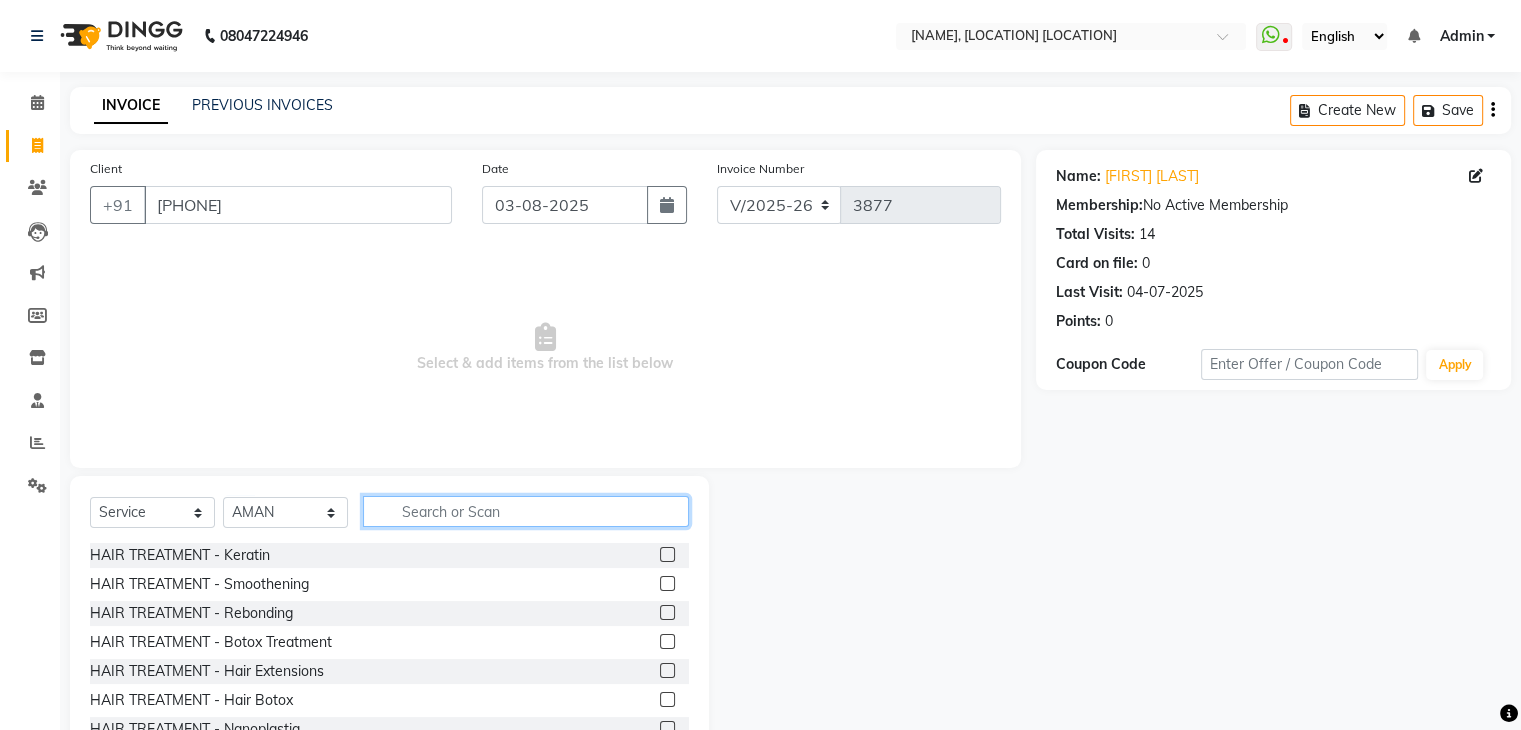 click 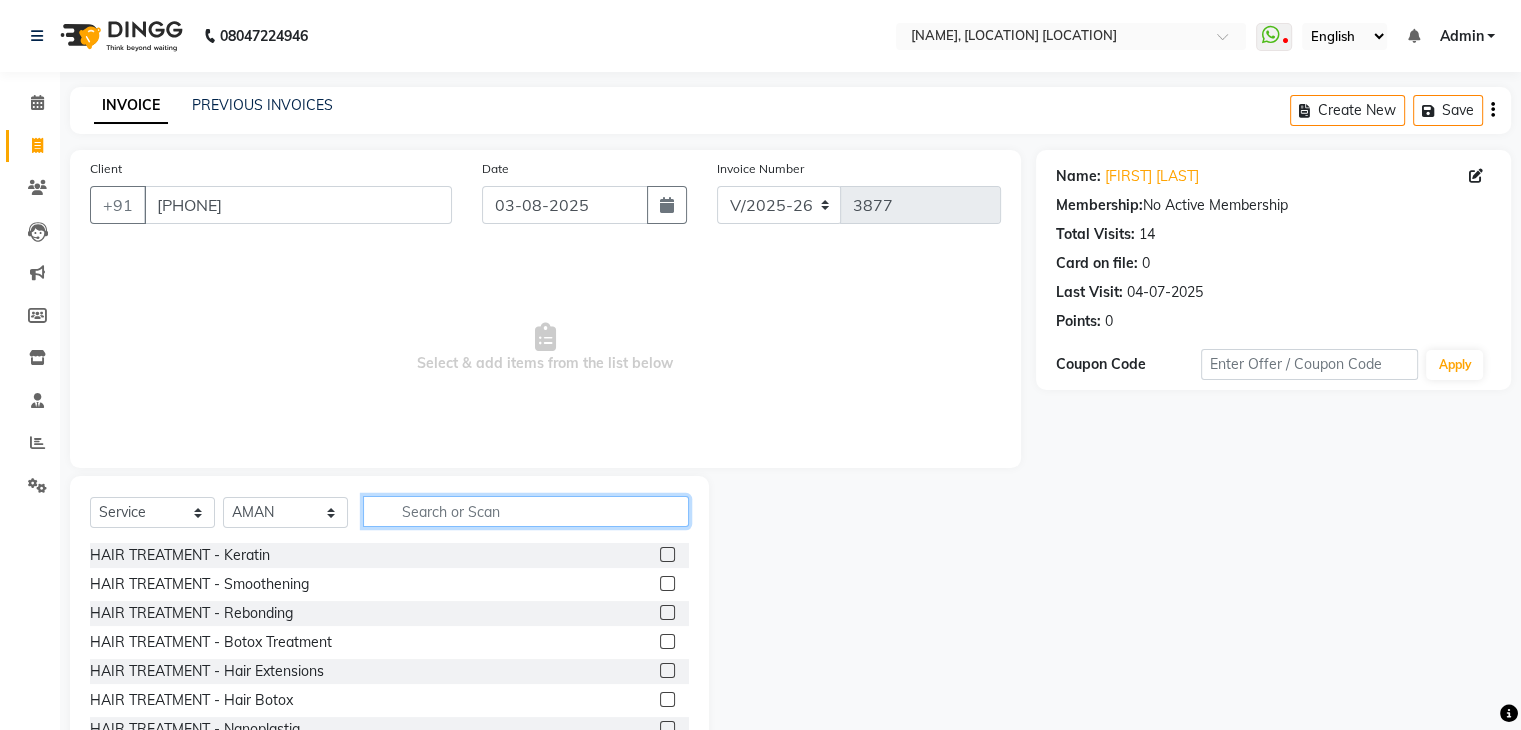 click 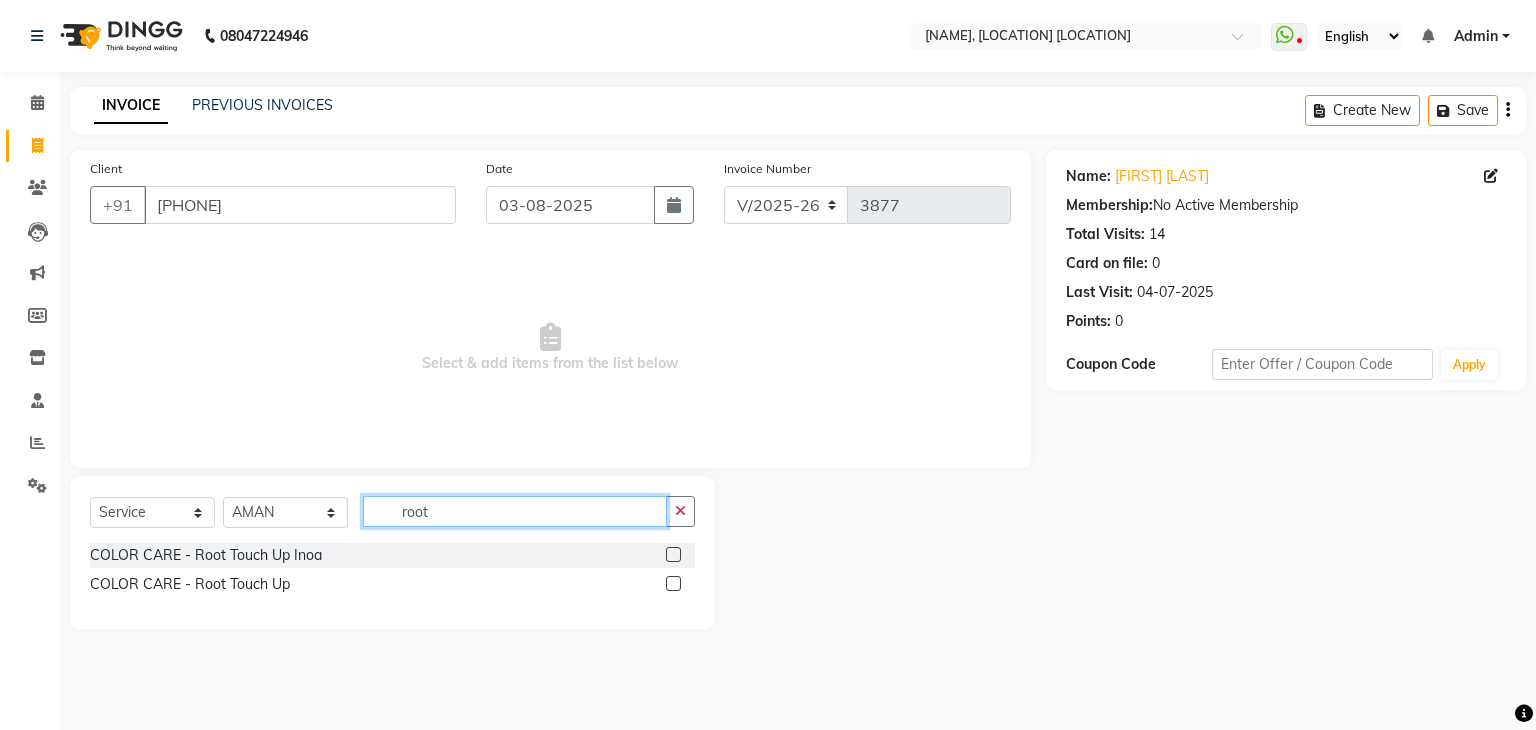 type on "root" 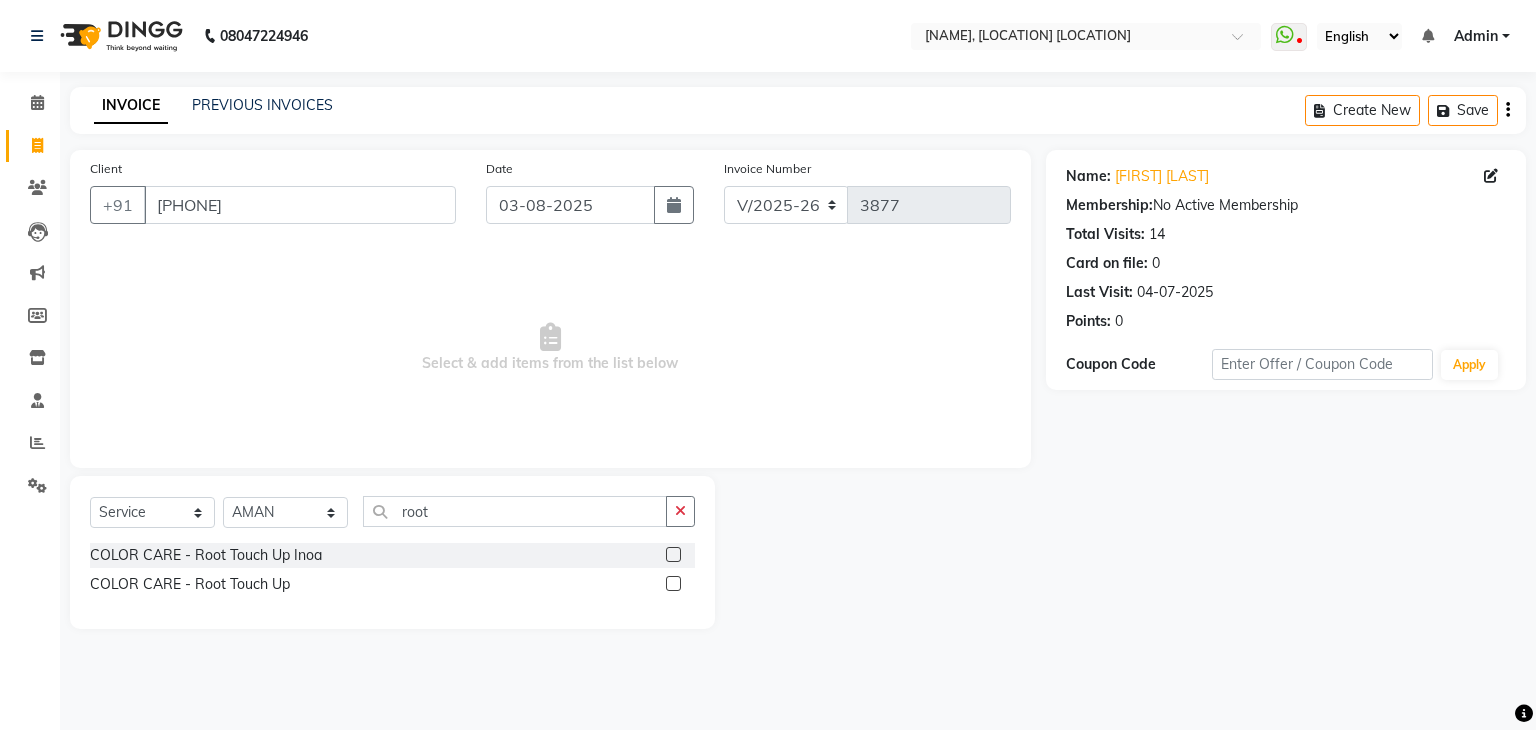 click 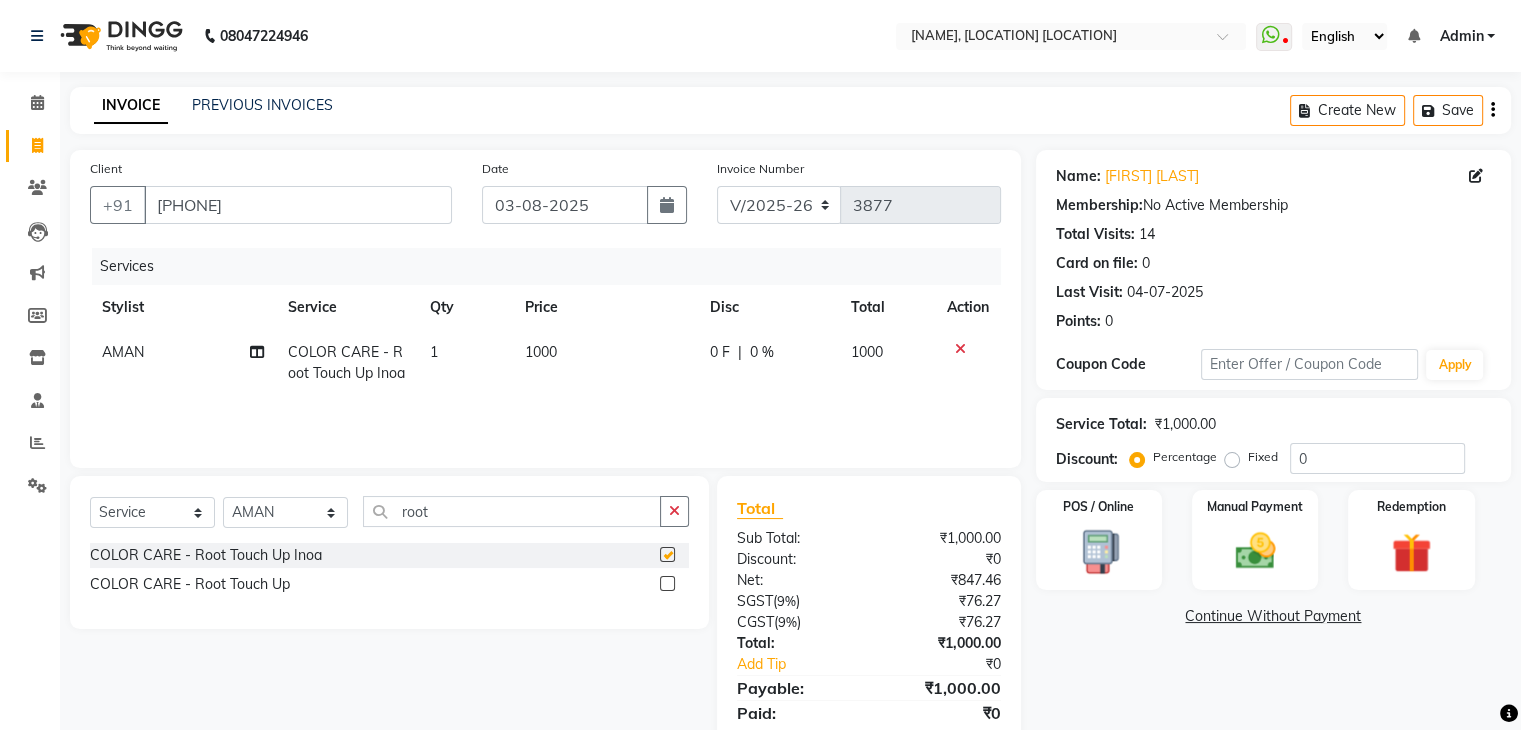 checkbox on "false" 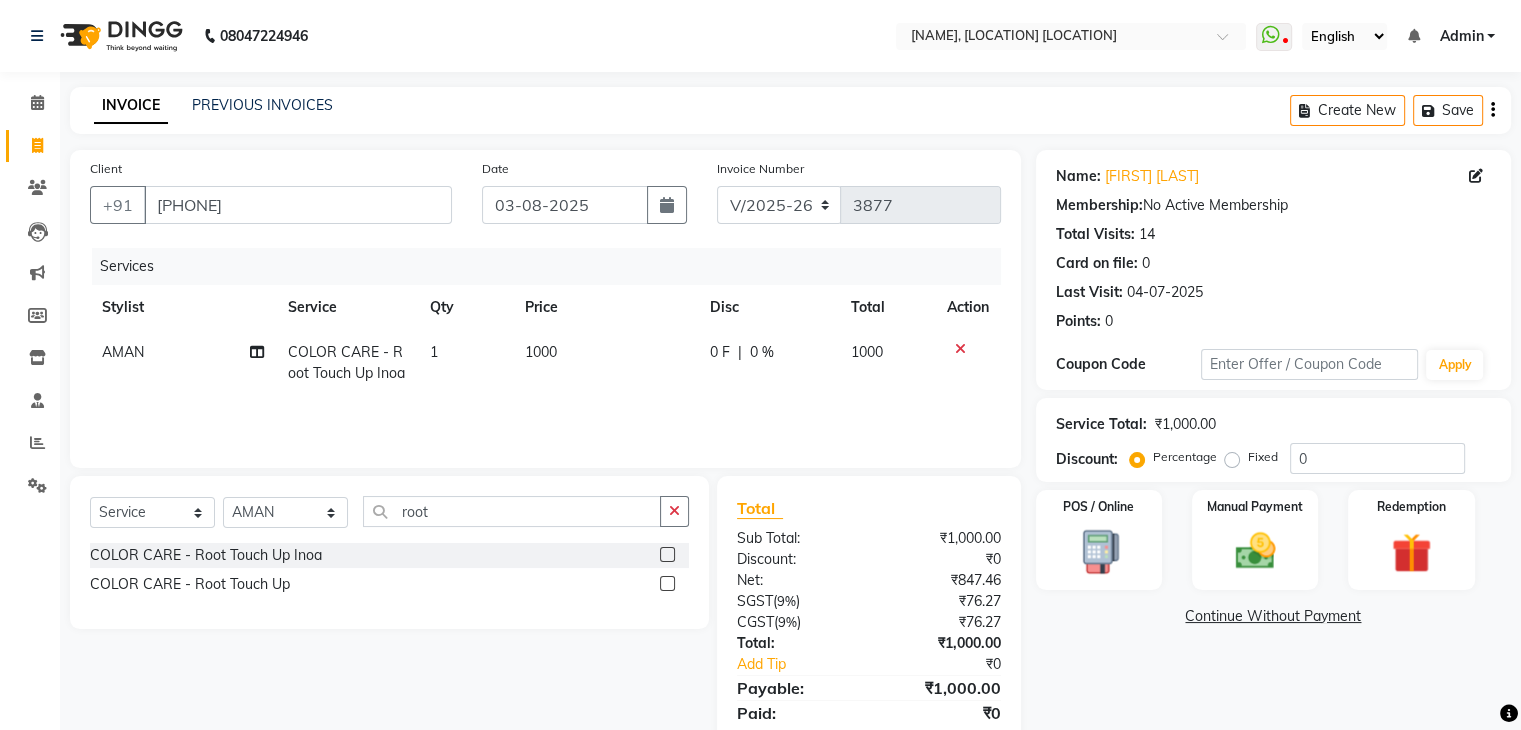 click on "1000" 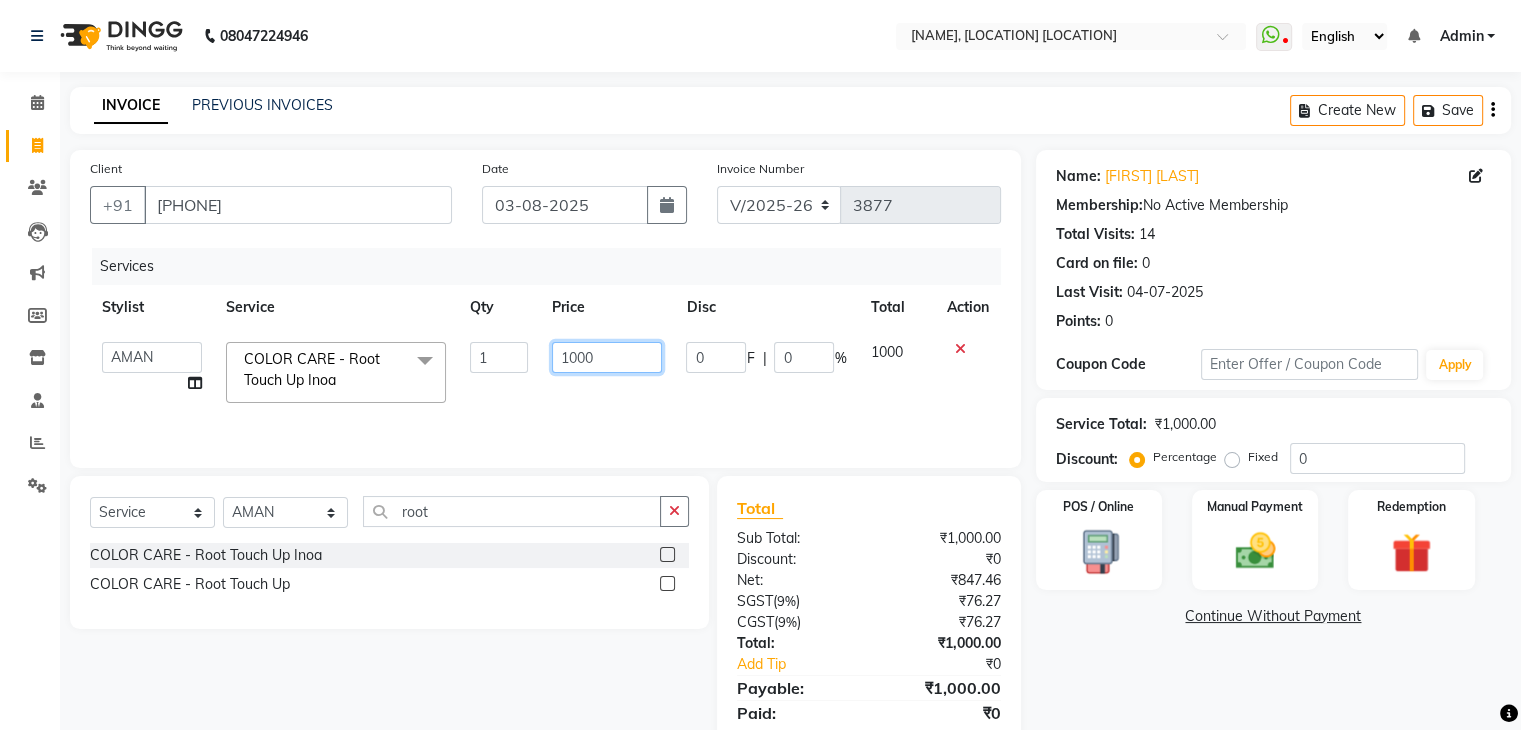 click on "1000" 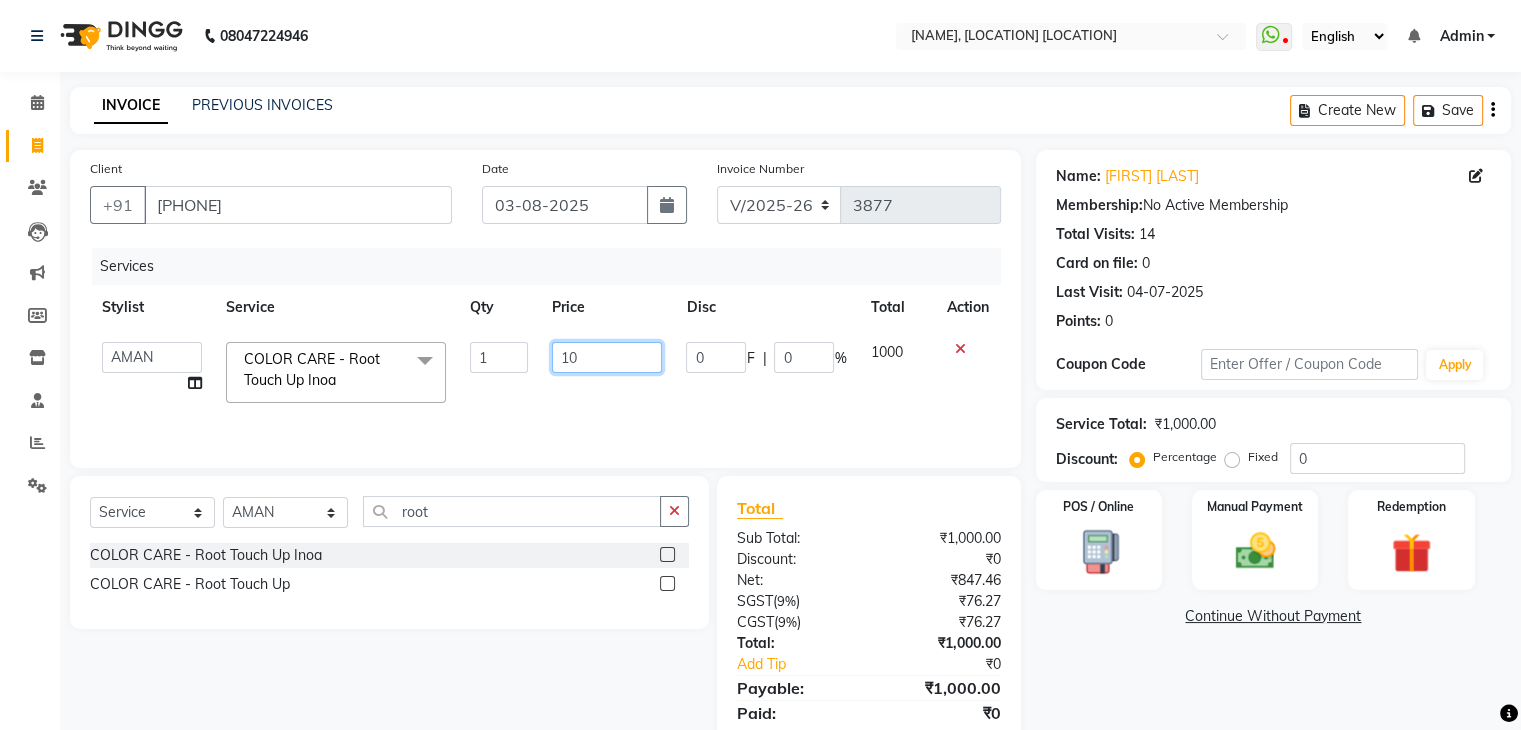 type on "1" 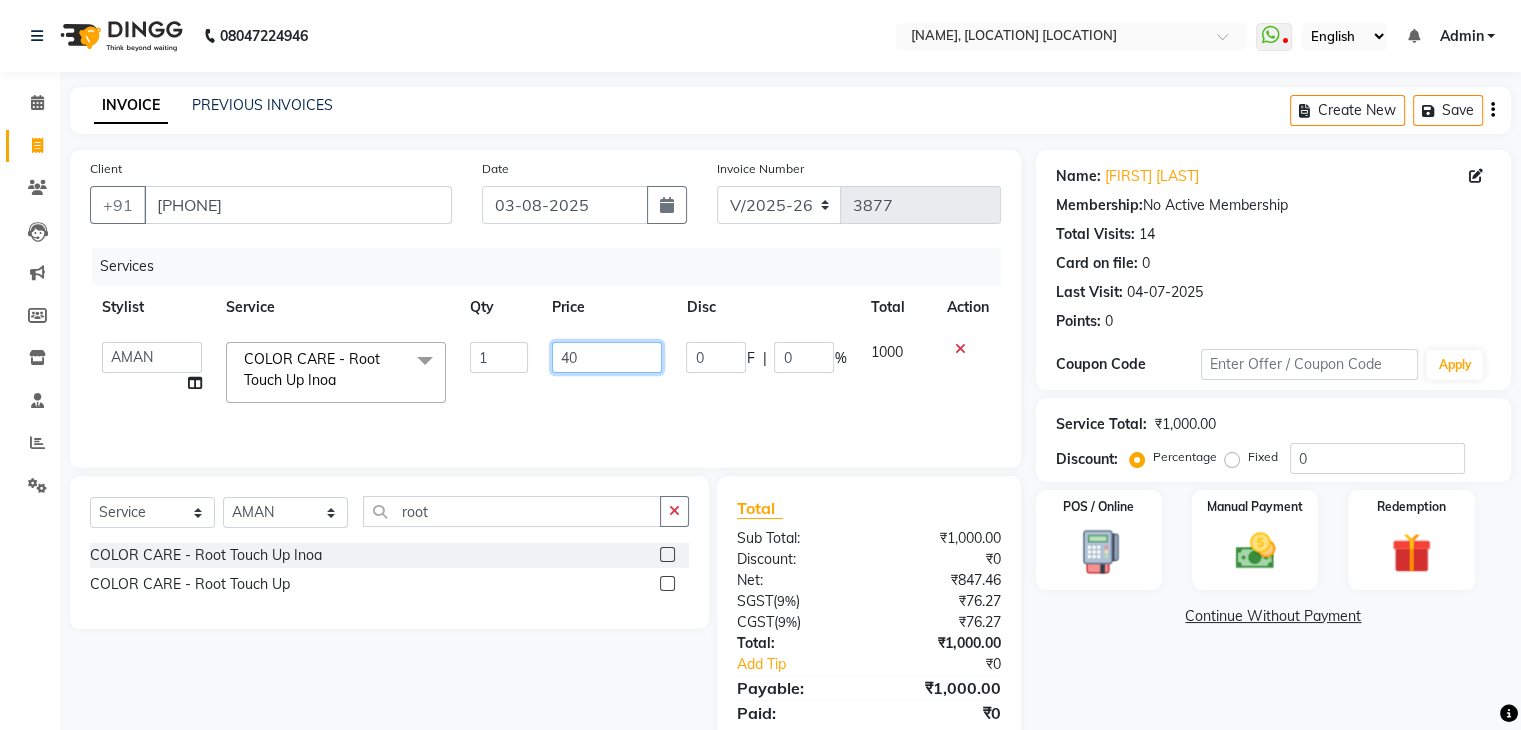type on "400" 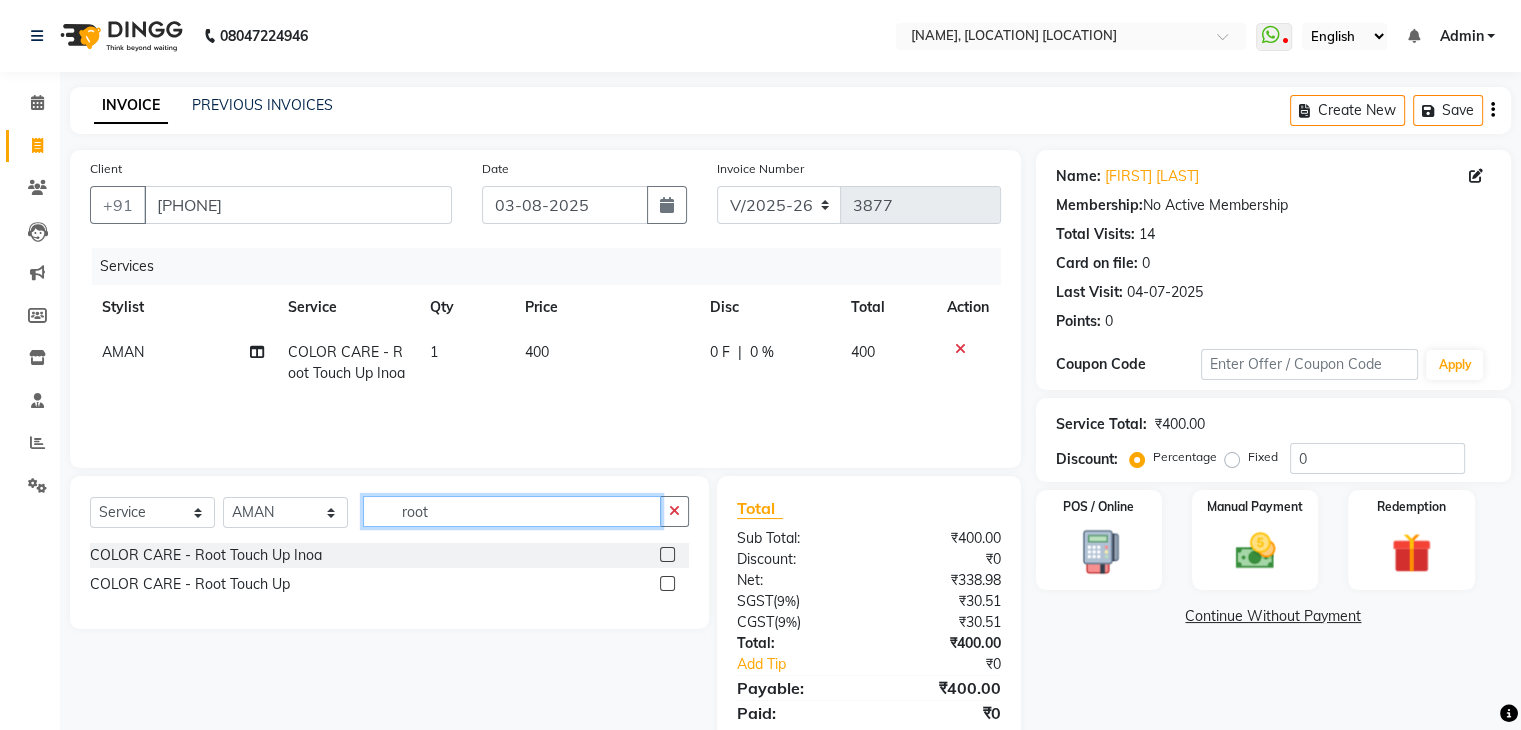 click on "root" 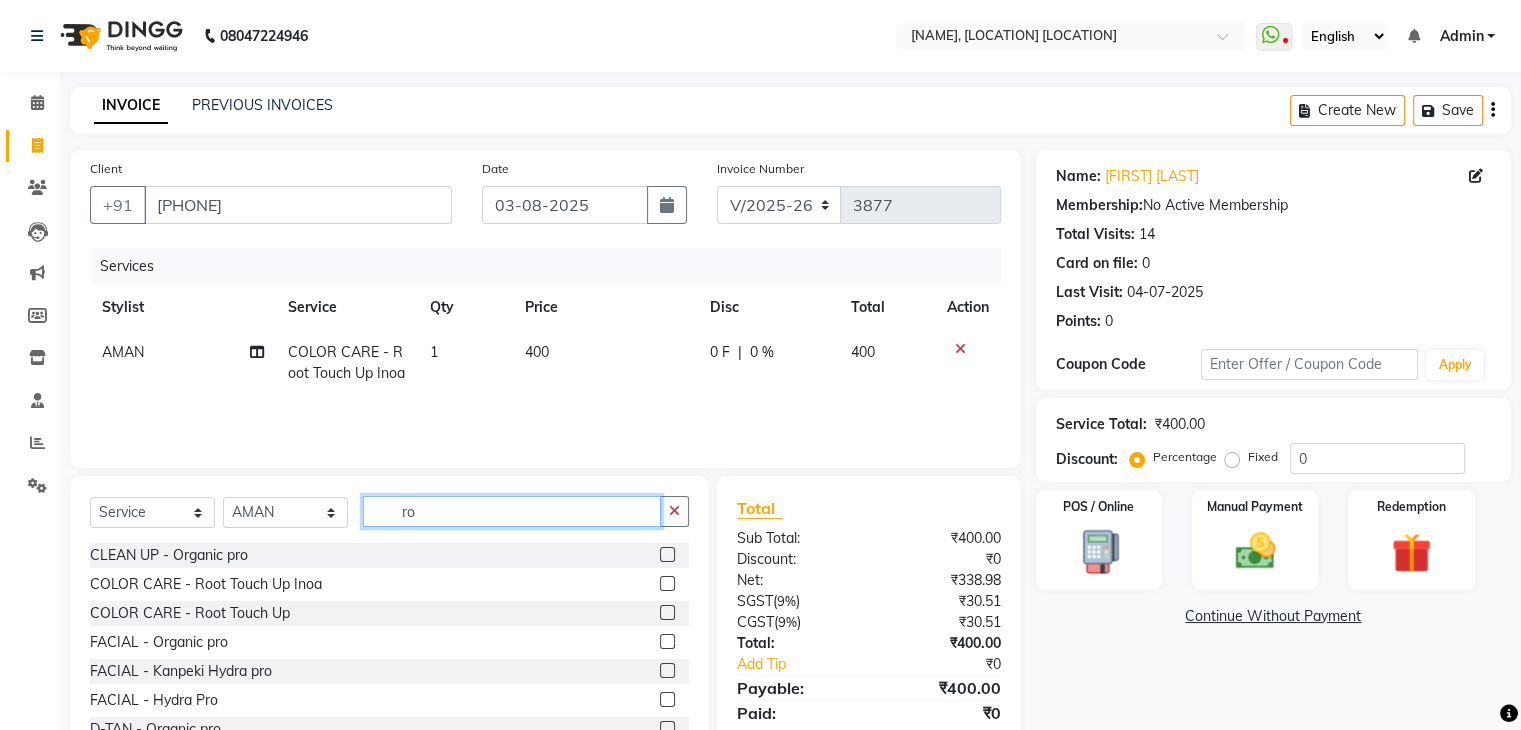 type on "r" 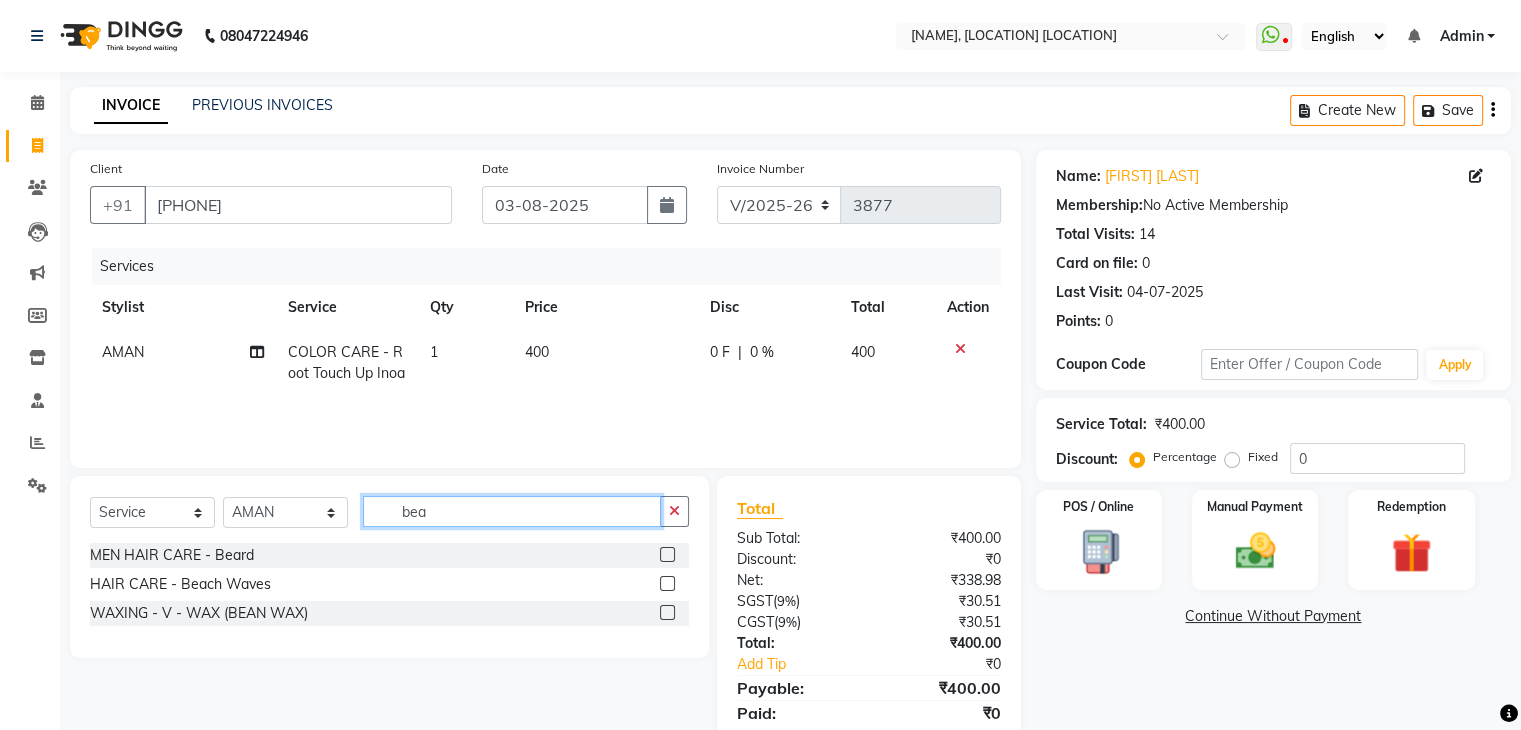 type on "bea" 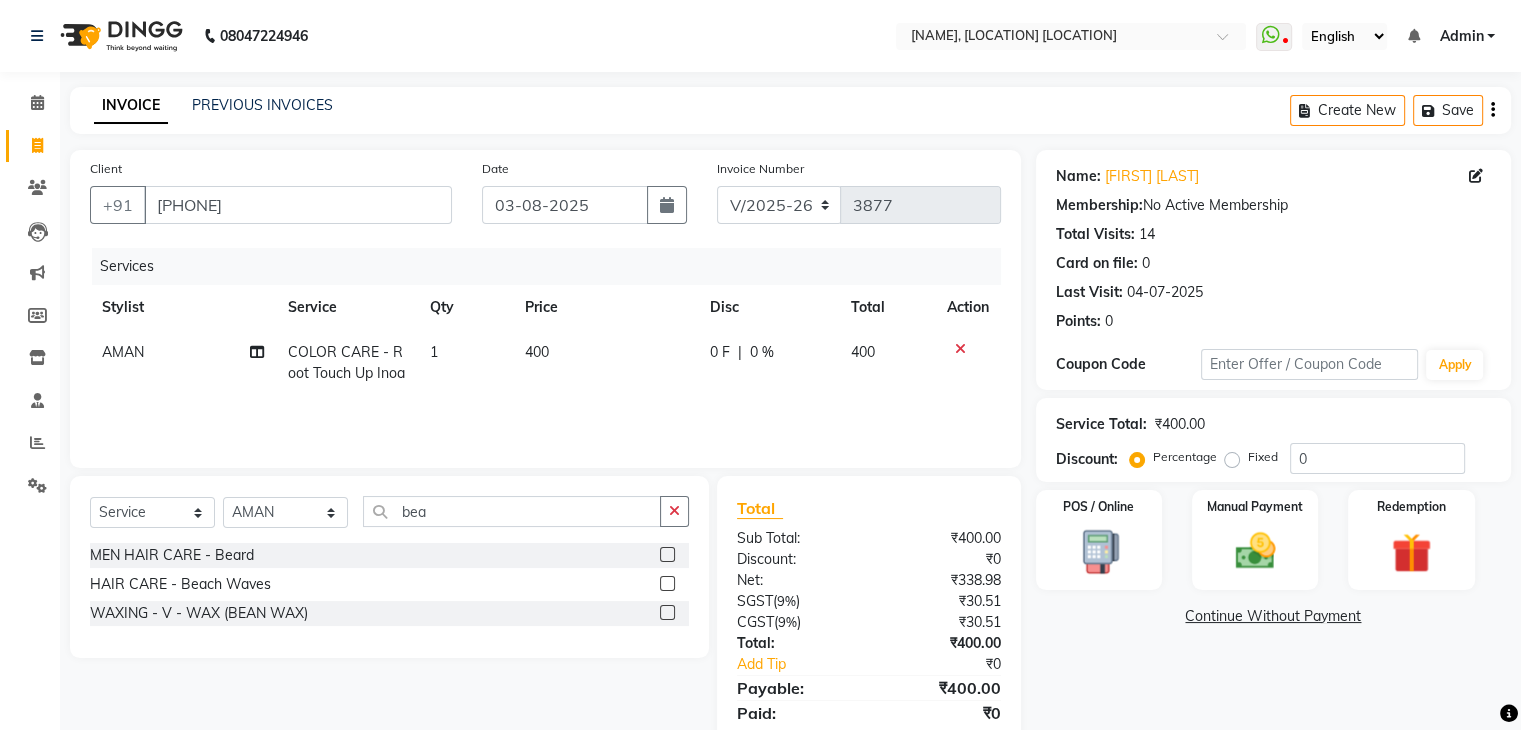 click 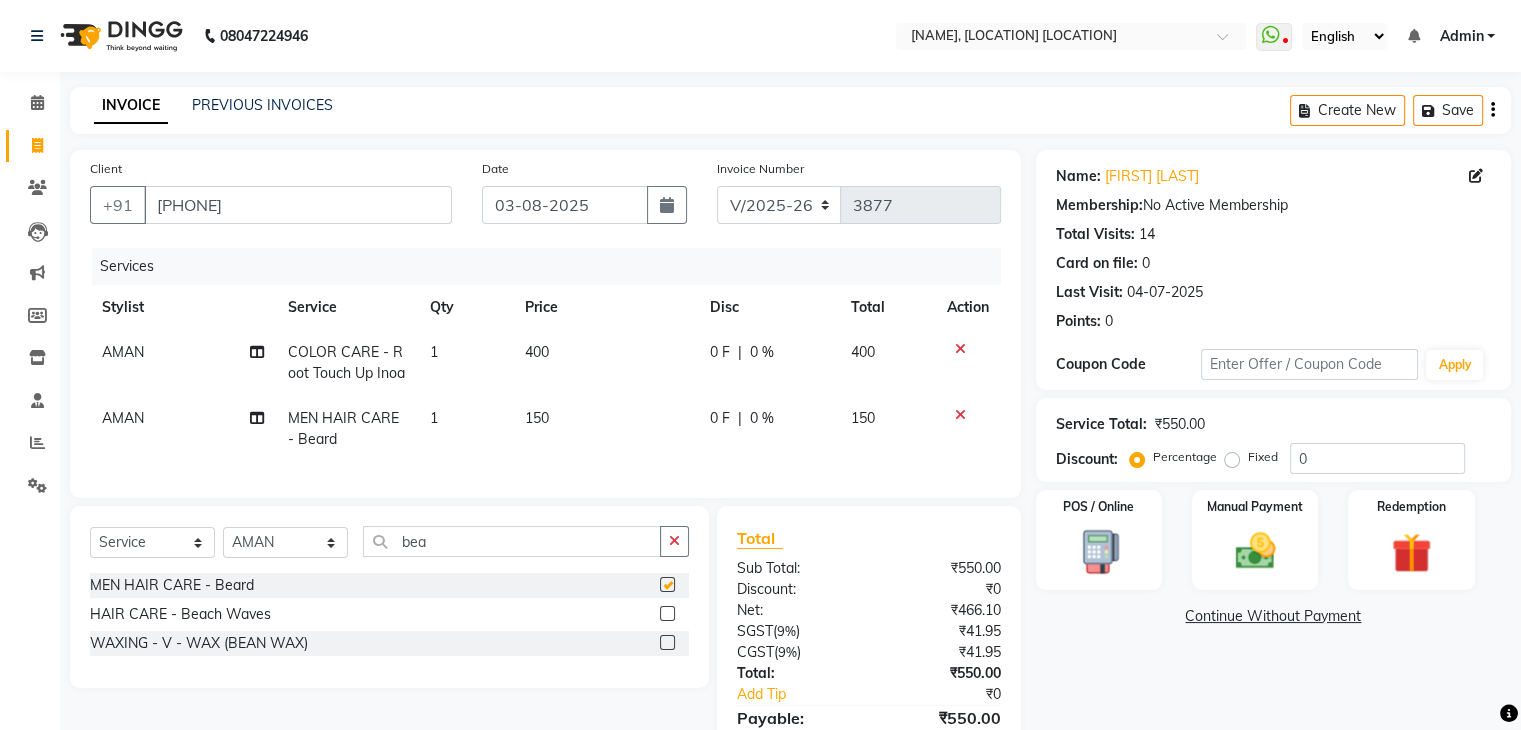 checkbox on "false" 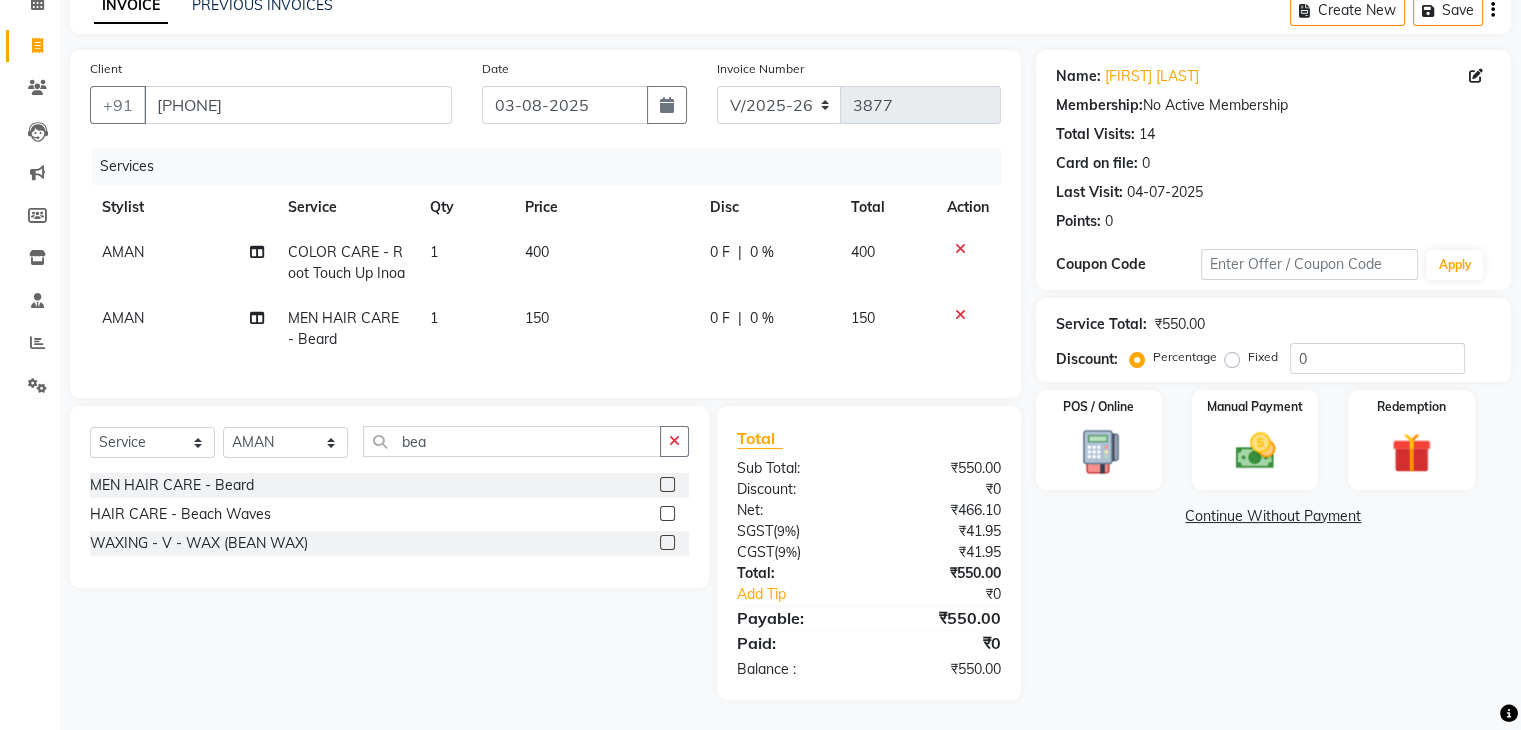 scroll, scrollTop: 115, scrollLeft: 0, axis: vertical 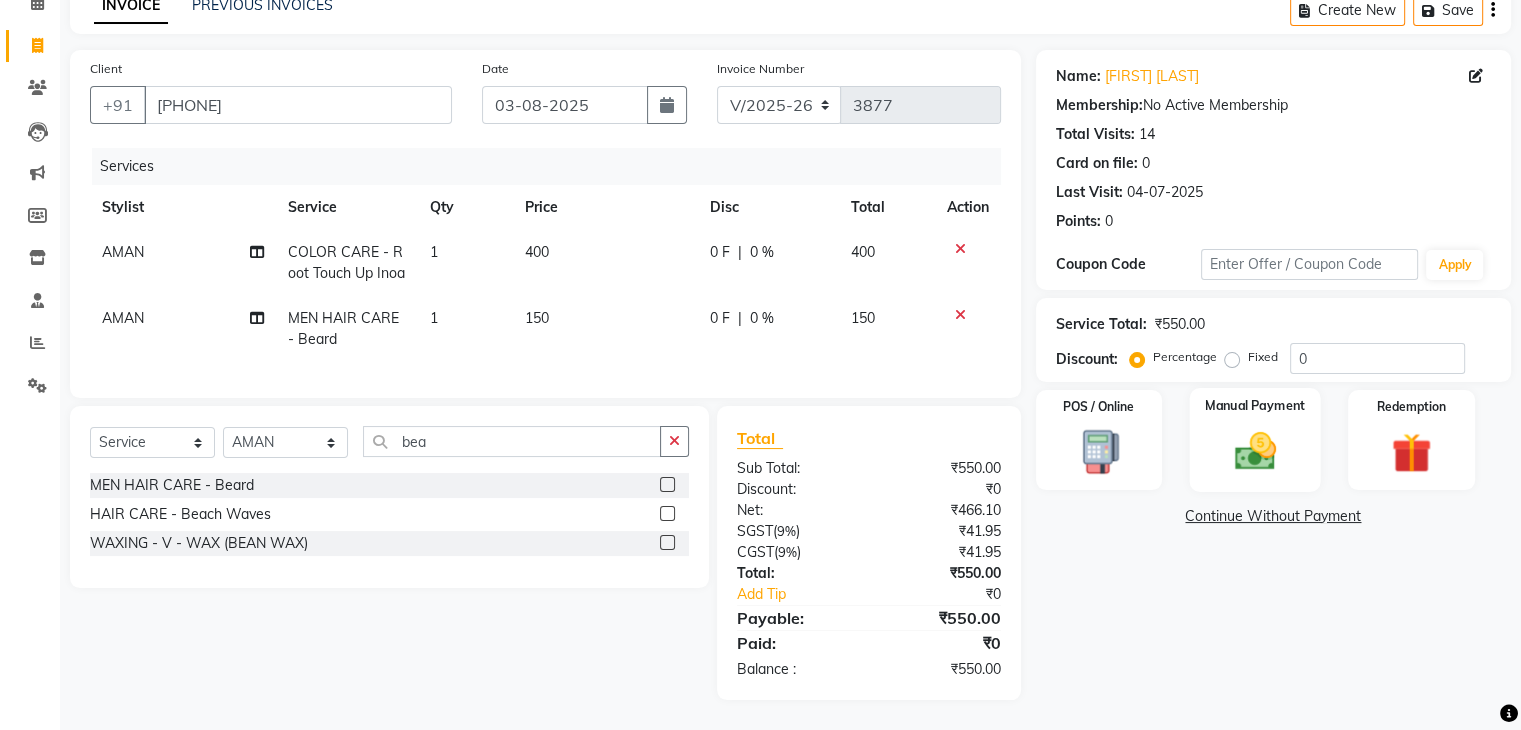 drag, startPoint x: 1204, startPoint y: 541, endPoint x: 1237, endPoint y: 408, distance: 137.03284 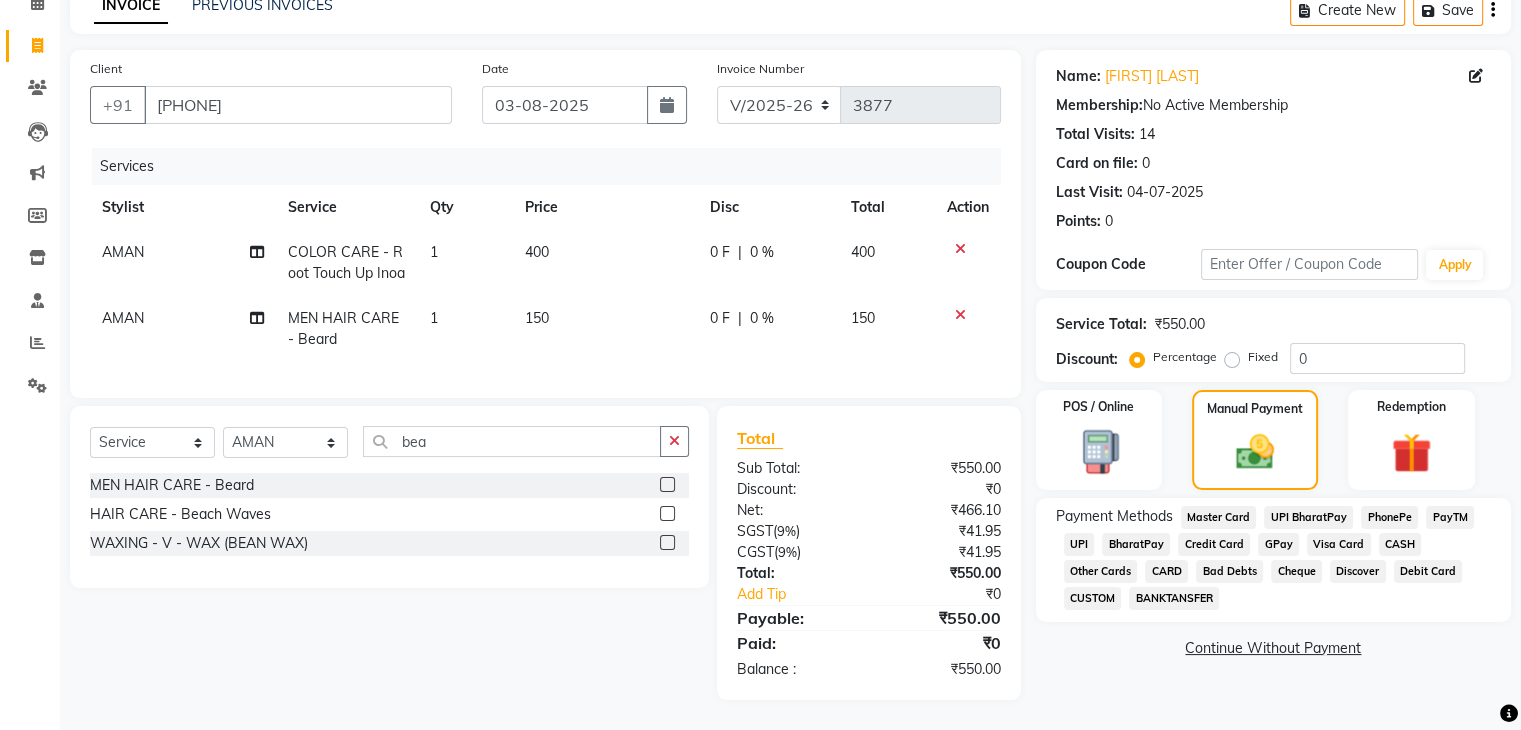 click on "CASH" 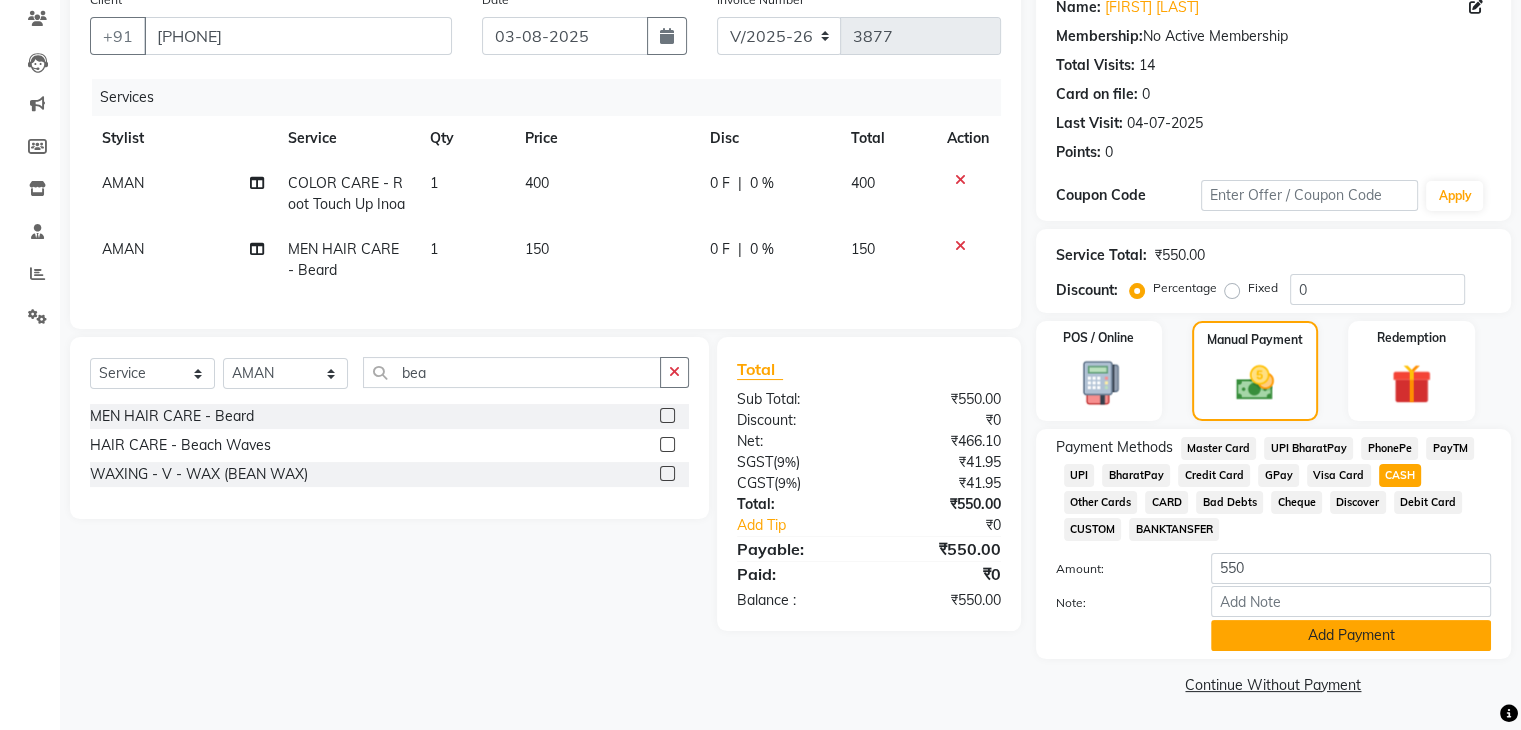 click on "Add Payment" 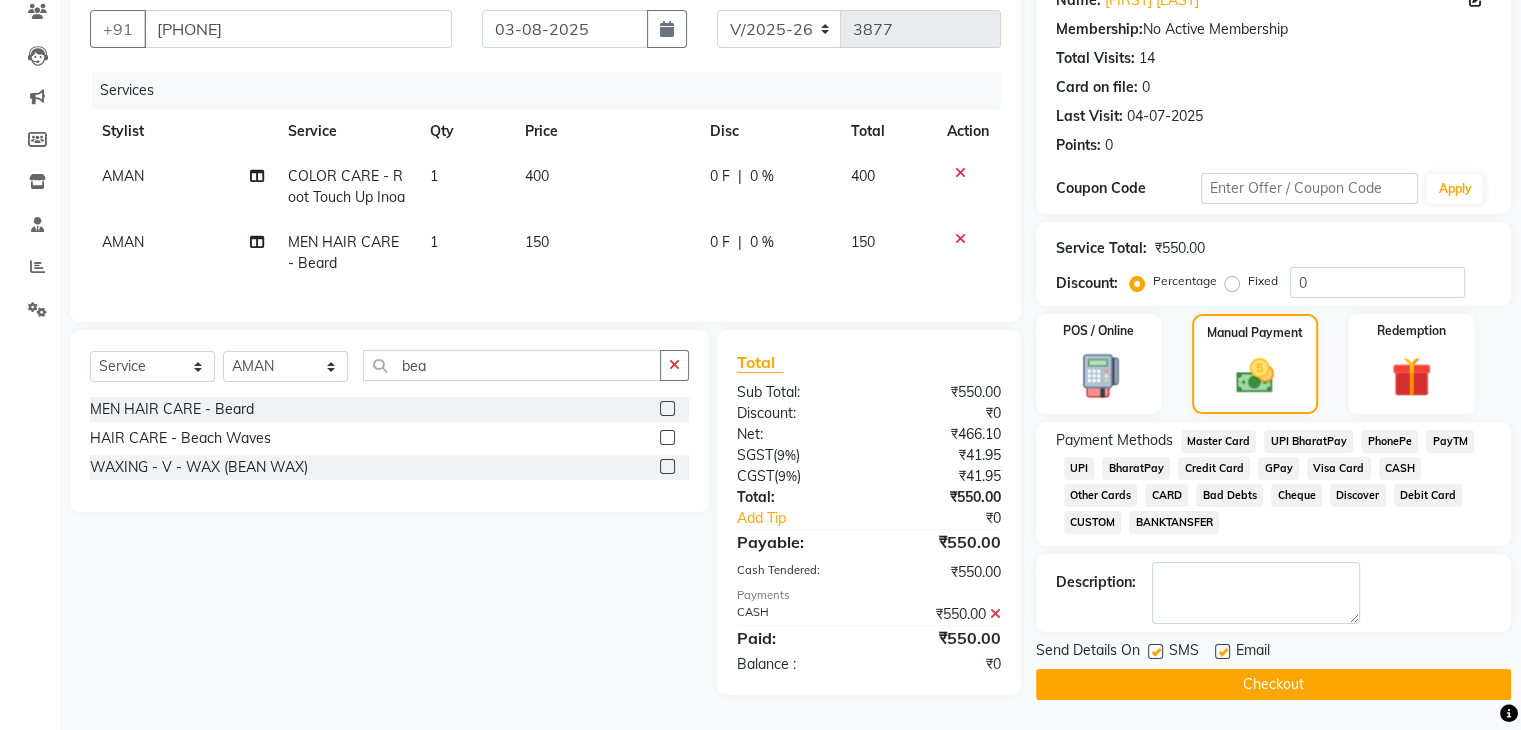 click on "Checkout" 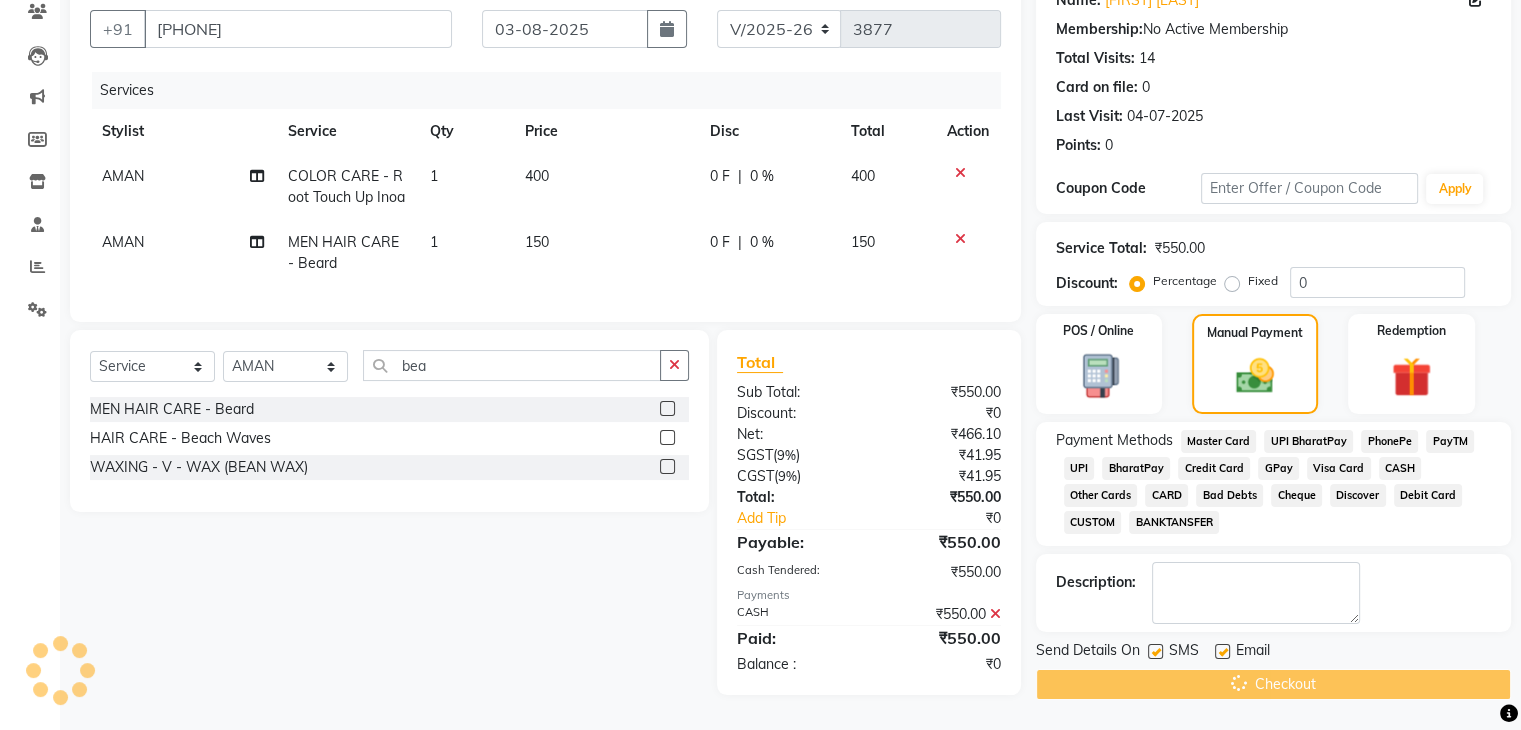 scroll, scrollTop: 0, scrollLeft: 0, axis: both 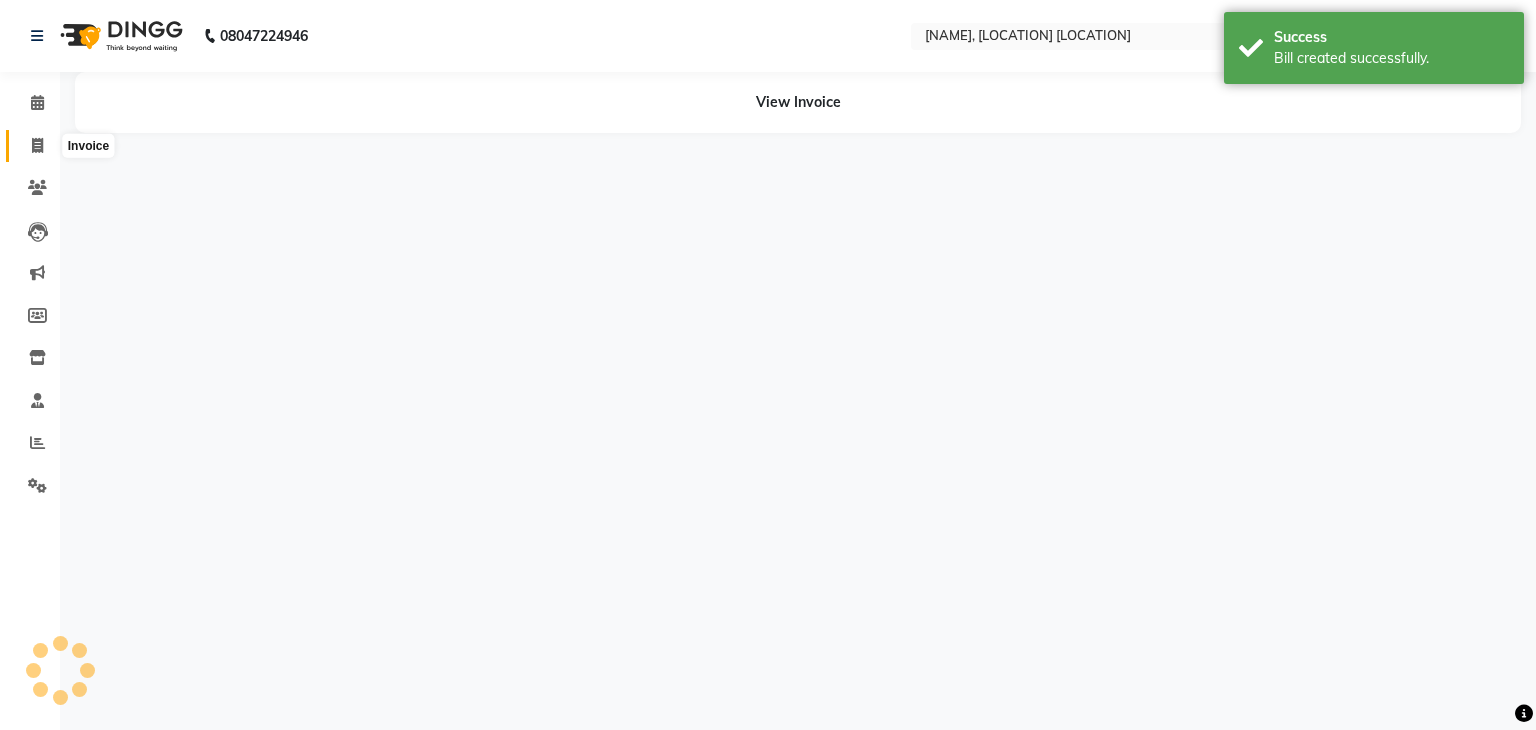 click 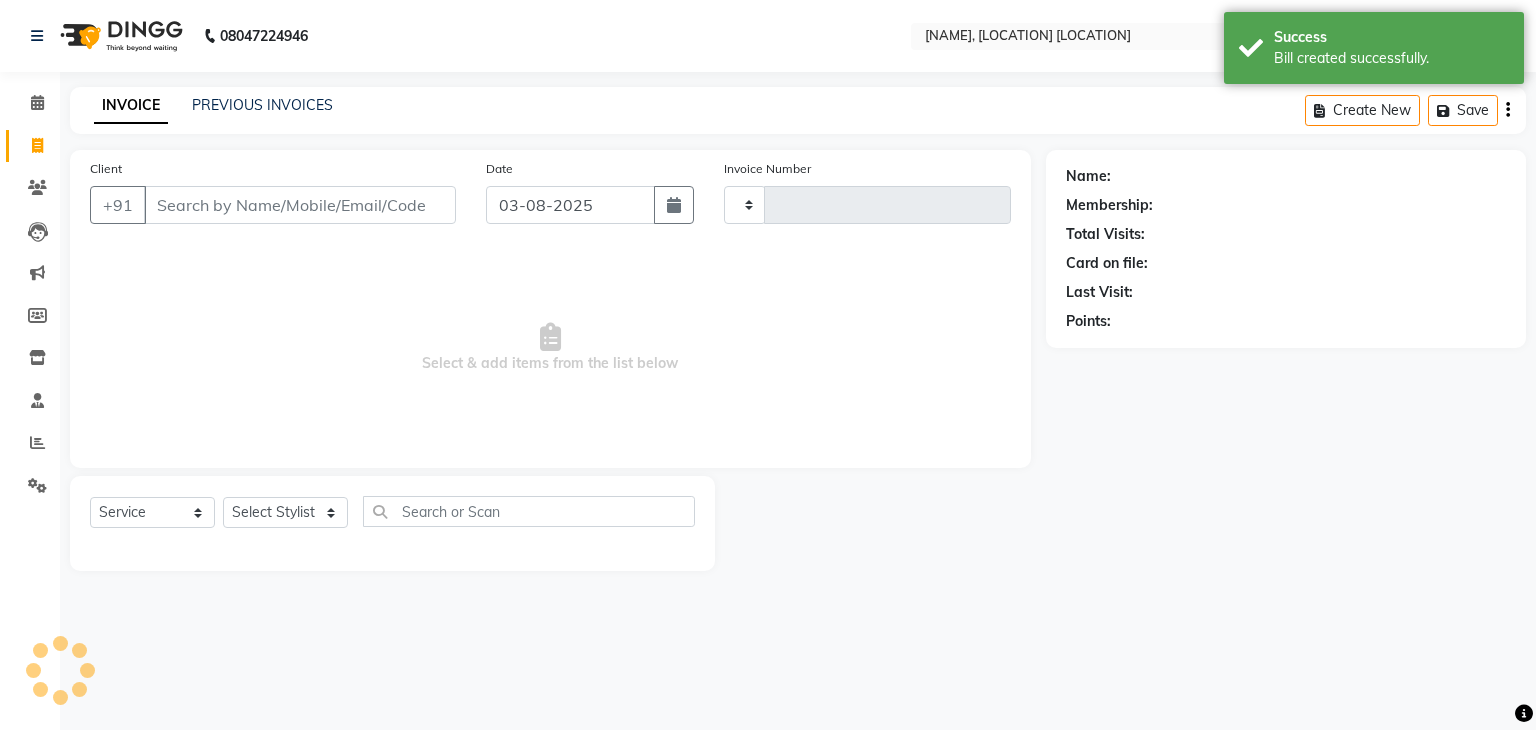 type on "3878" 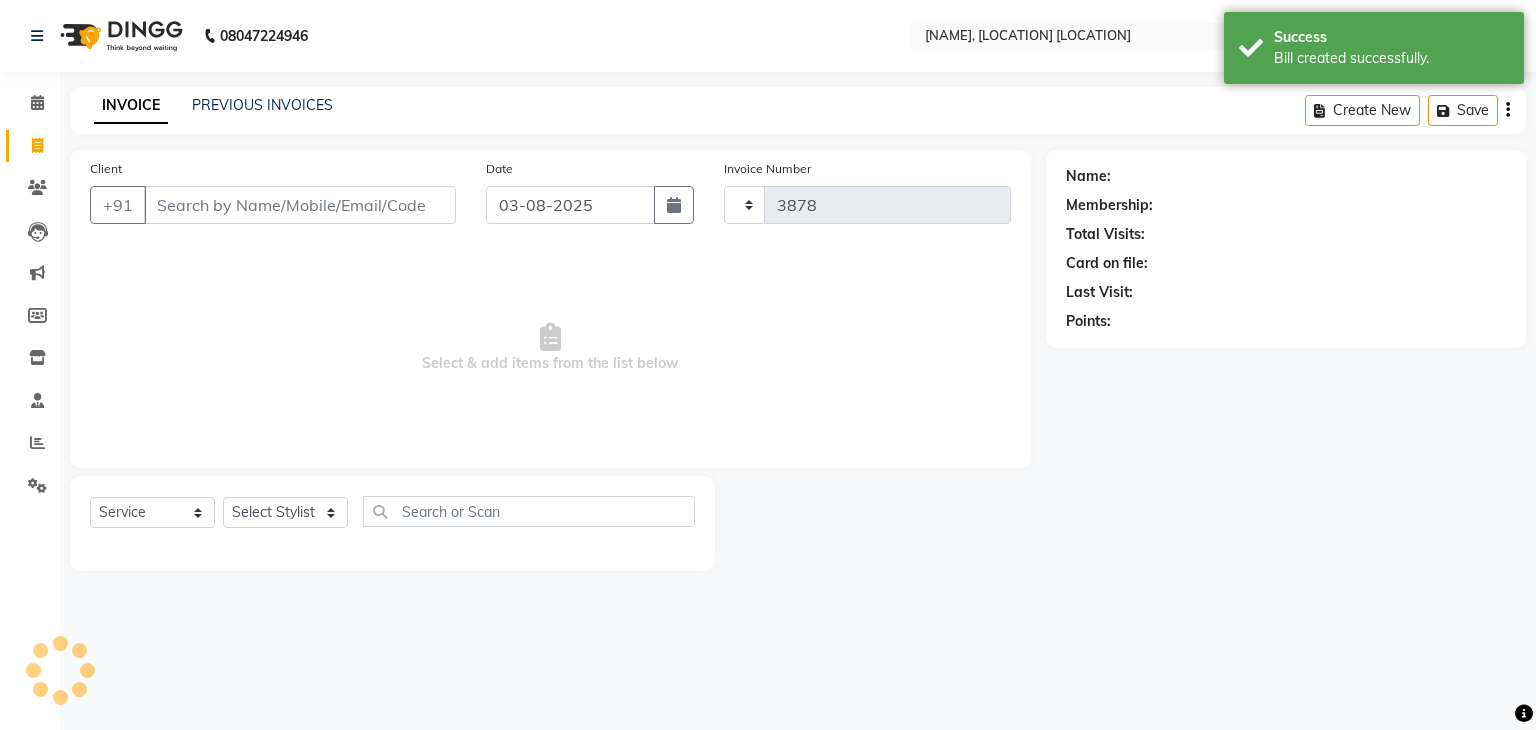 select on "6880" 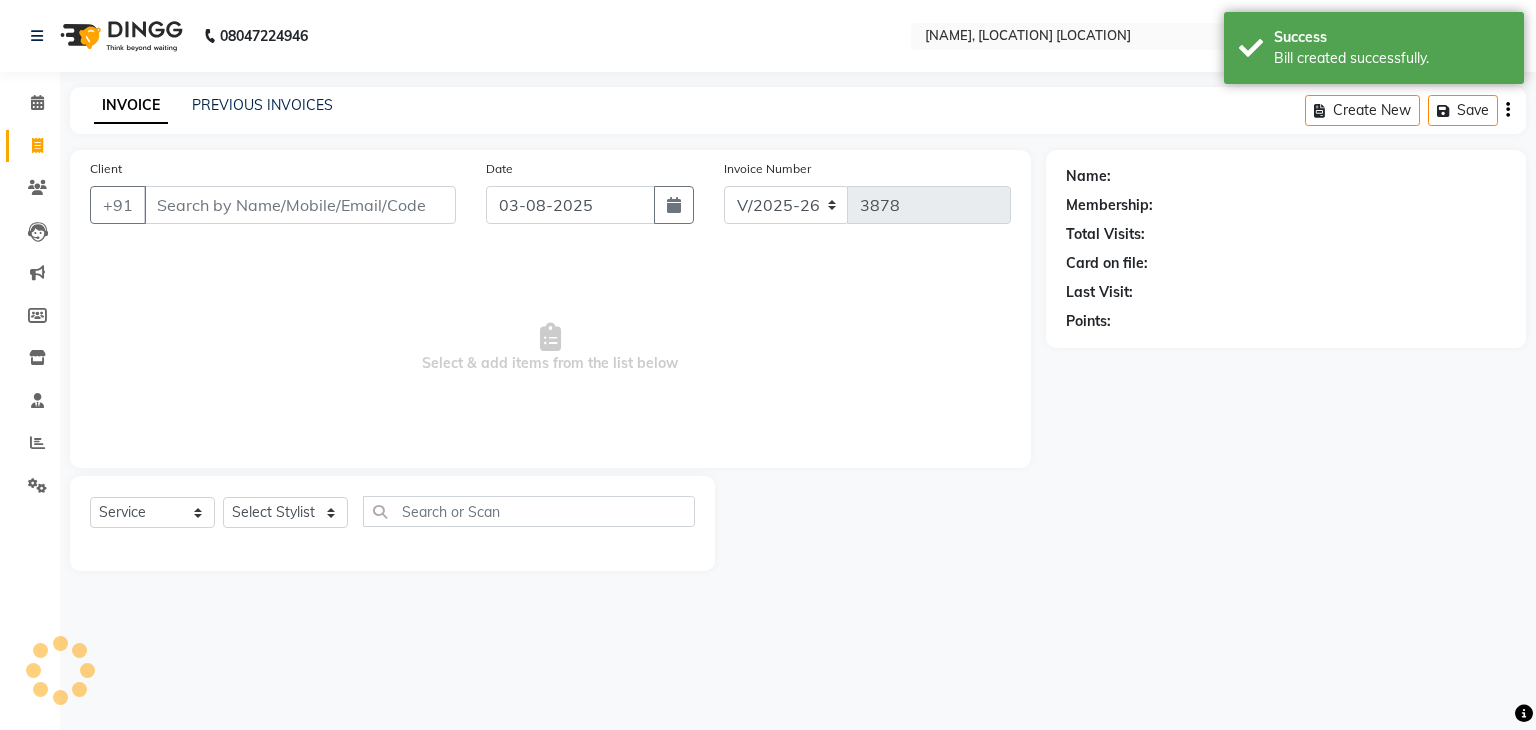 click on "Client" at bounding box center (300, 205) 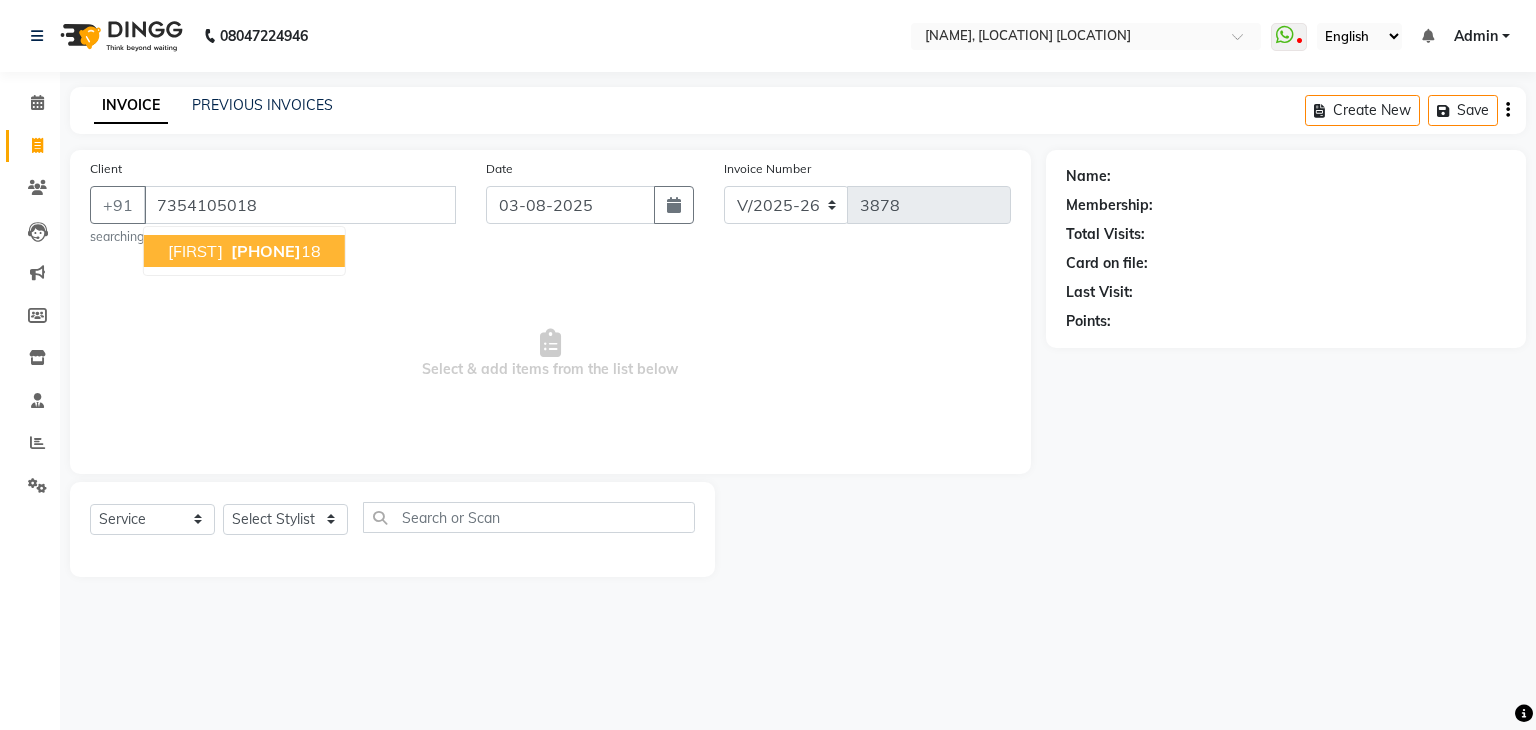 type on "7354105018" 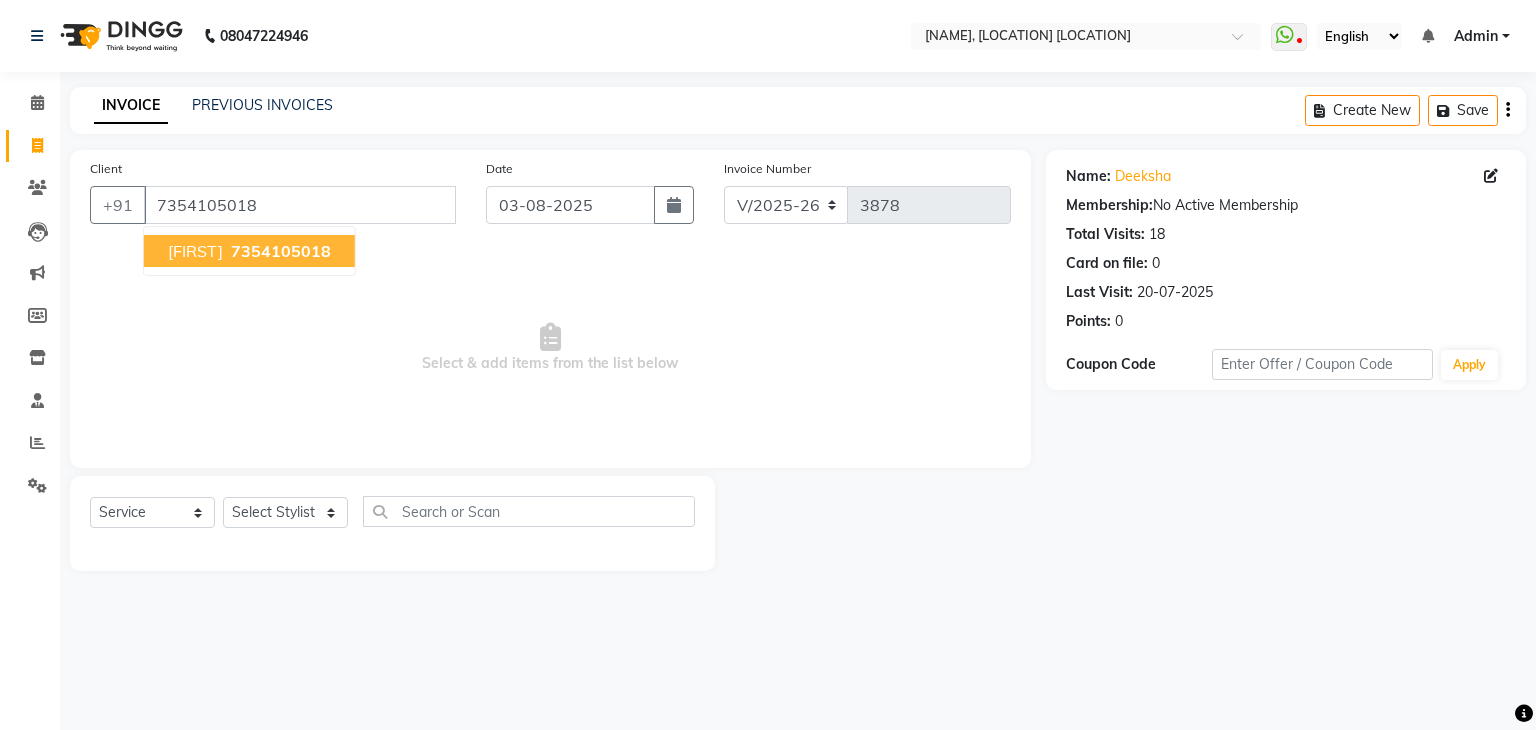 click on "7354105018" at bounding box center (281, 251) 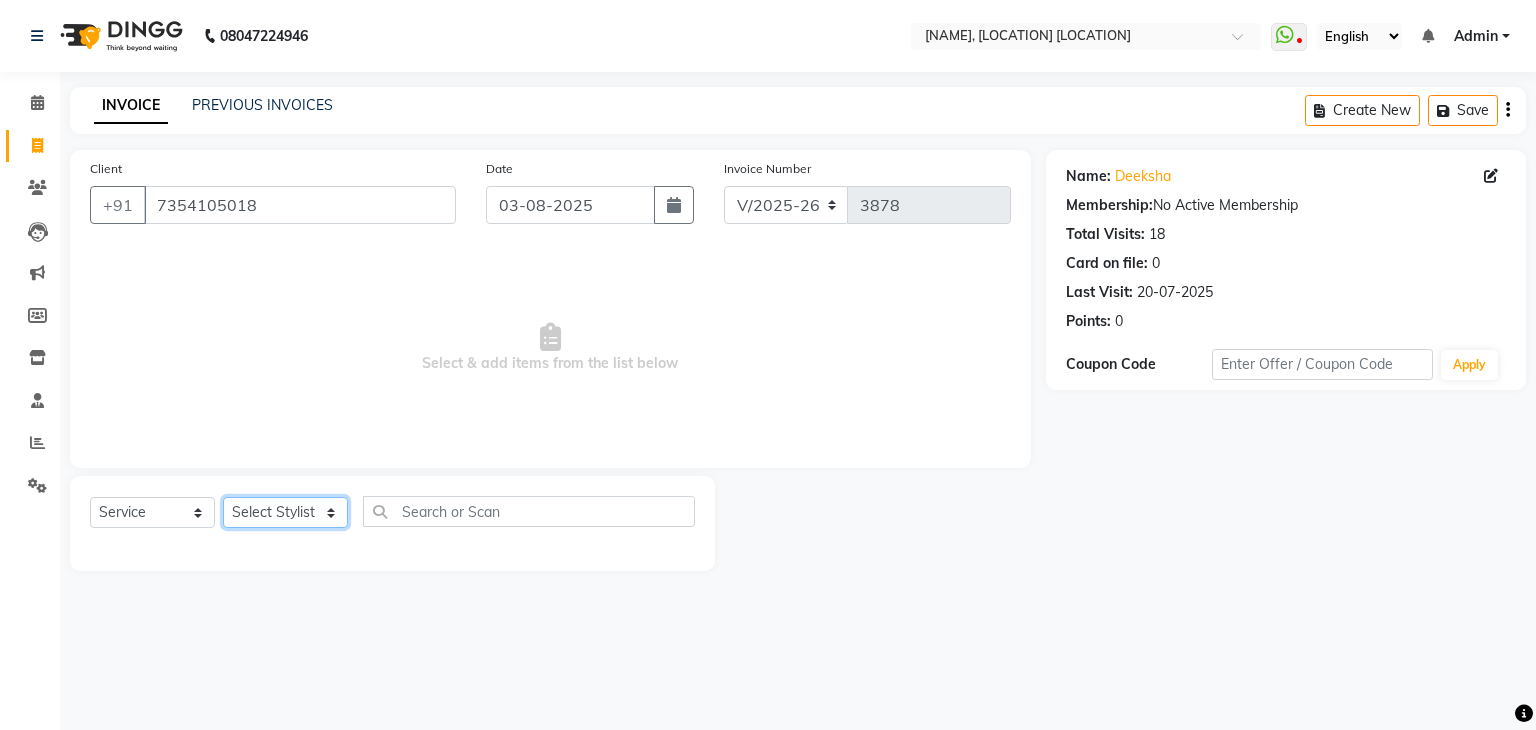click on "Select Stylist [FIRST] [LAST] [FIRST] [LAST] [FIRST] [LAST] [FIRST] [LAST] [FIRST] [LAST] [FIRST] [LAST] [FIRST] [LAST] [FIRST] [LAST] [FIRST] [LAST] [FIRST] [LAST] [FIRST] [LAST] [FIRST] [LAST] [FIRST] [LAST] [FIRST] [LAST] [FIRST] [LAST] [FIRST] [LAST] [FIRST] [LAST] [FIRST] [LAST] [FIRST] [LAST] [FIRST] [LAST] [FIRST] [LAST] [FIRST] [LAST] [FIRST] [LAST] [FIRST] [LAST] [FIRST] [LAST]" 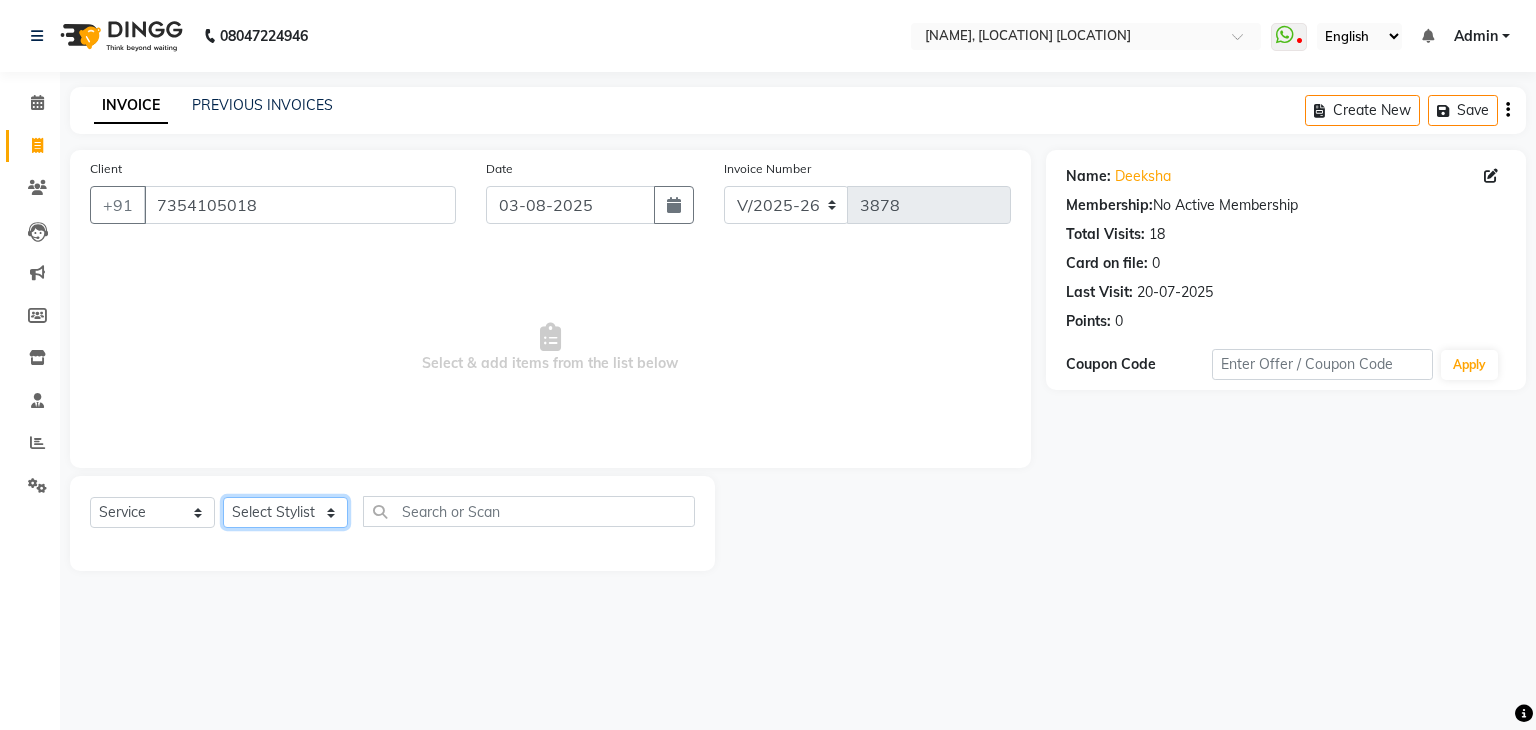 select on "[PHONE]" 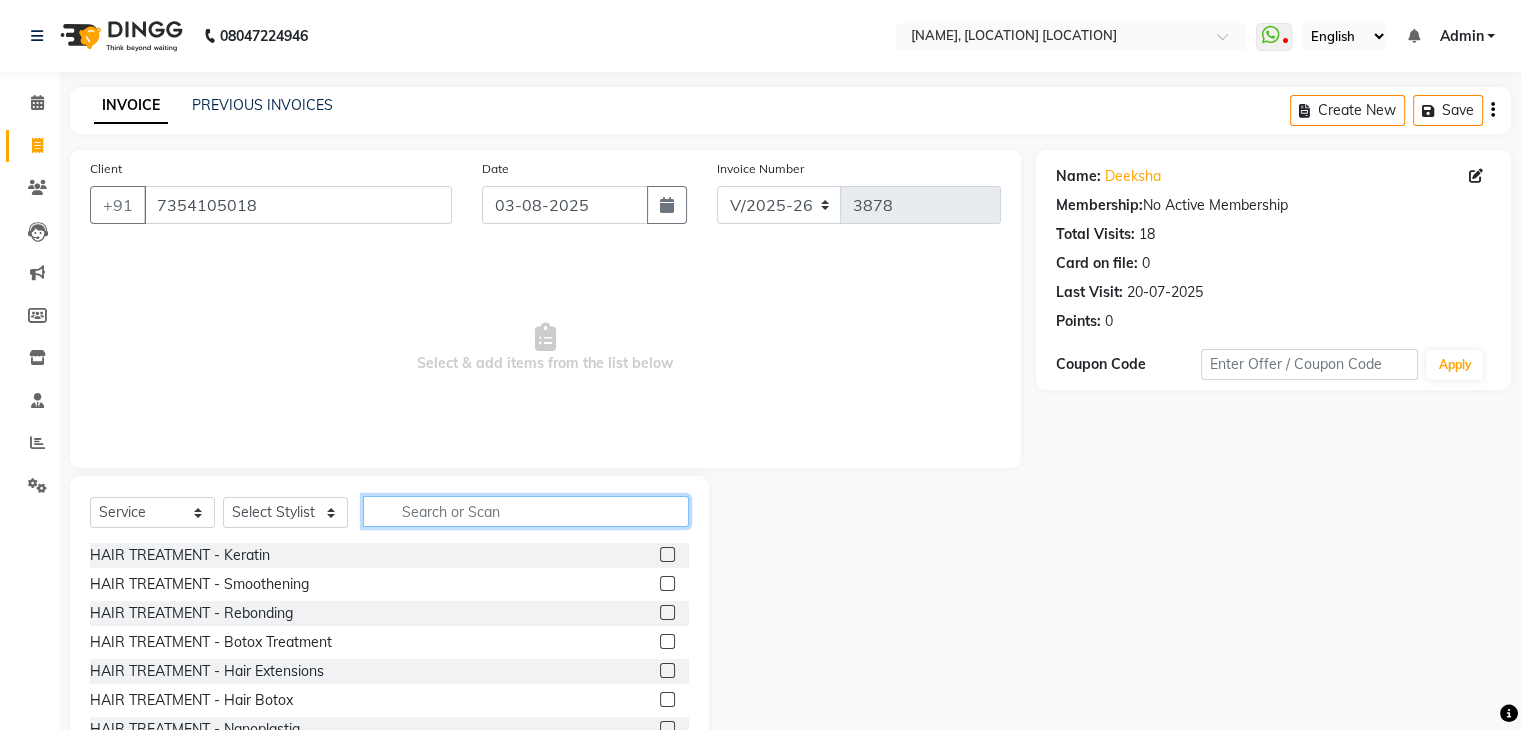 click 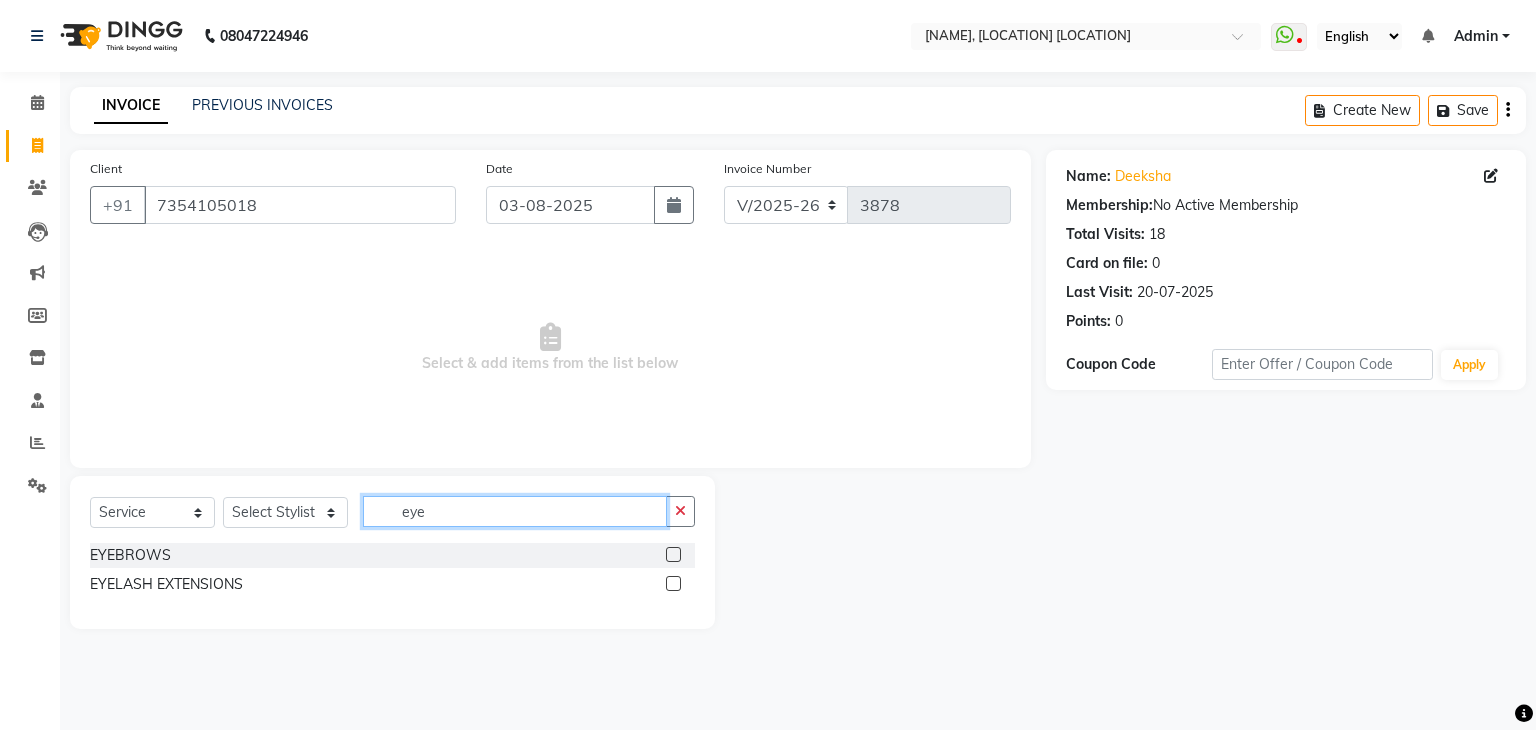 type on "eye" 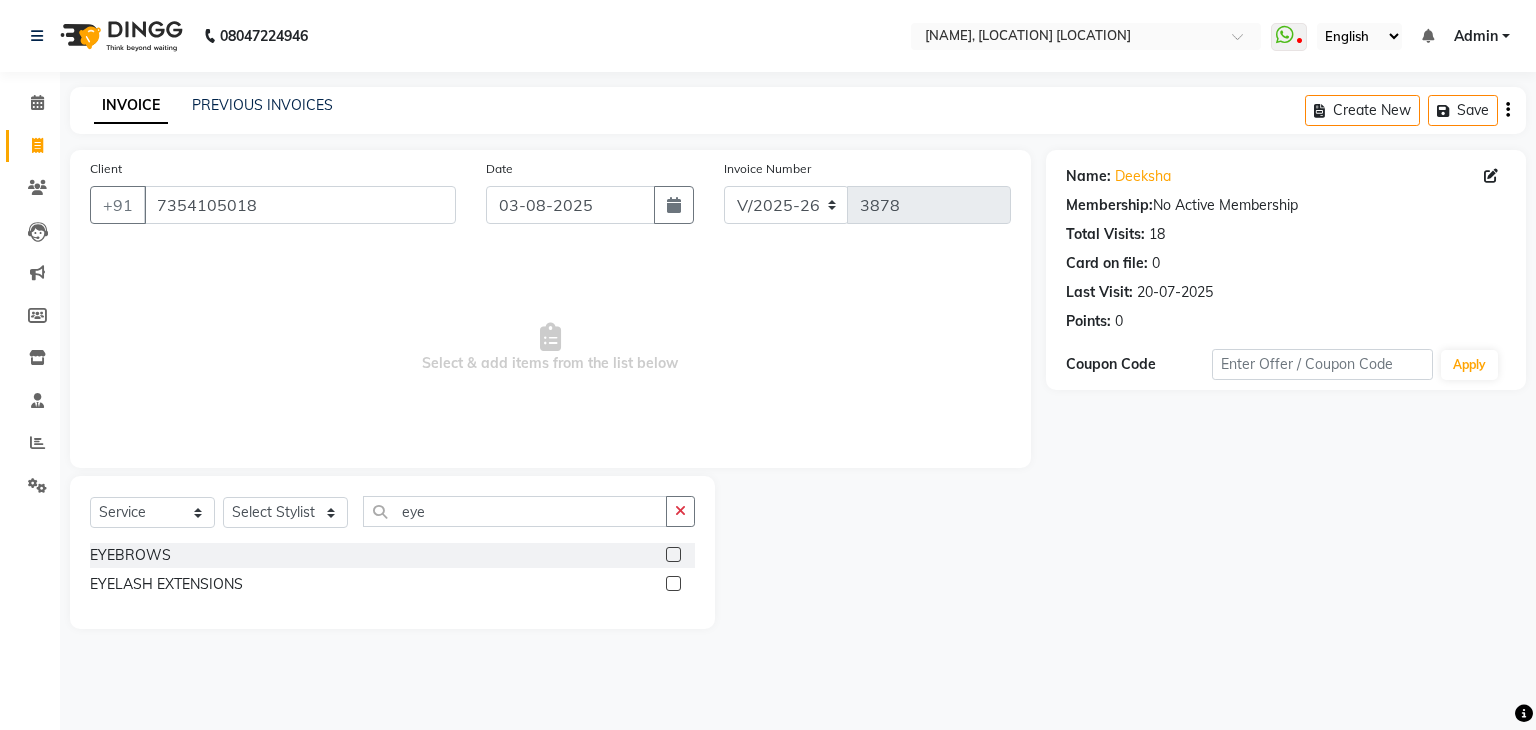 click 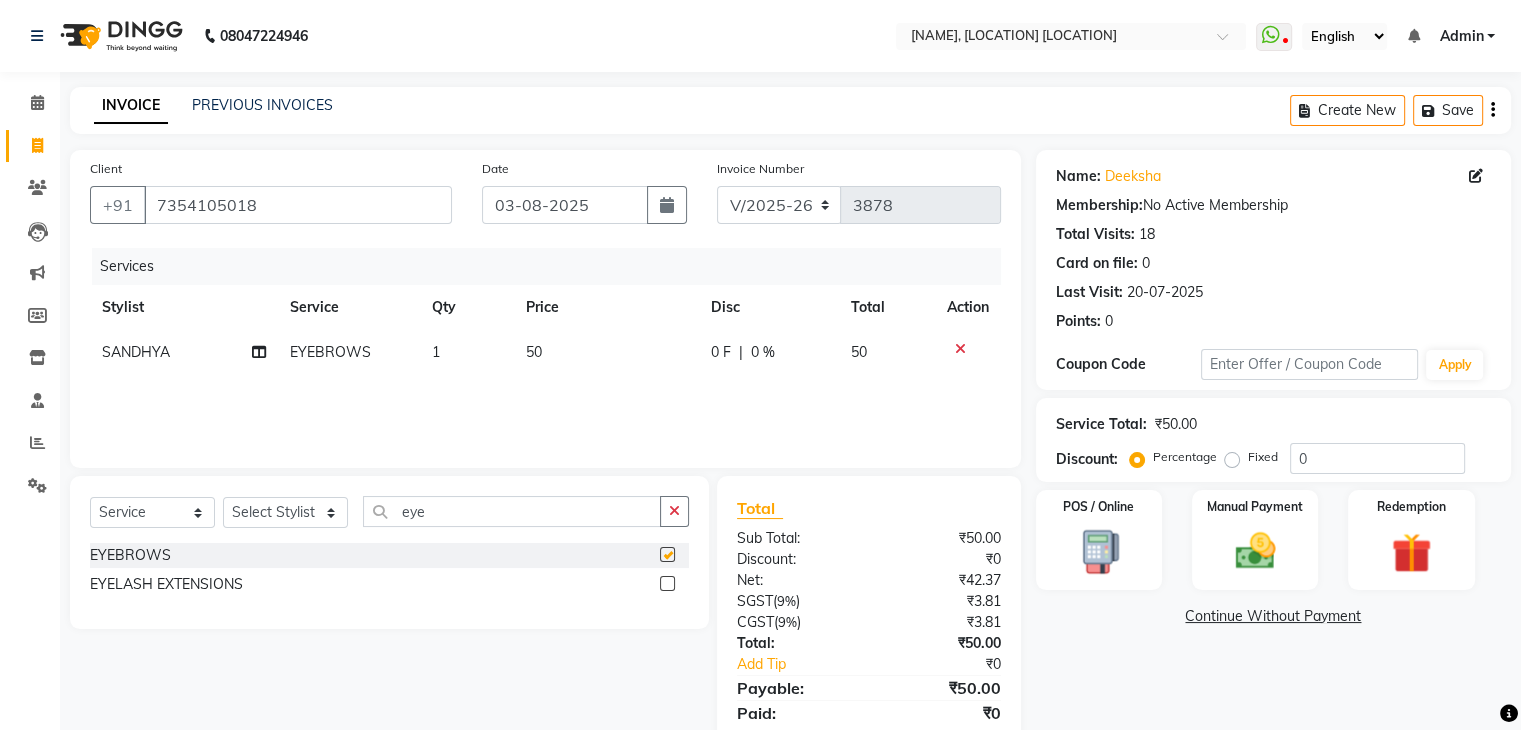 checkbox on "false" 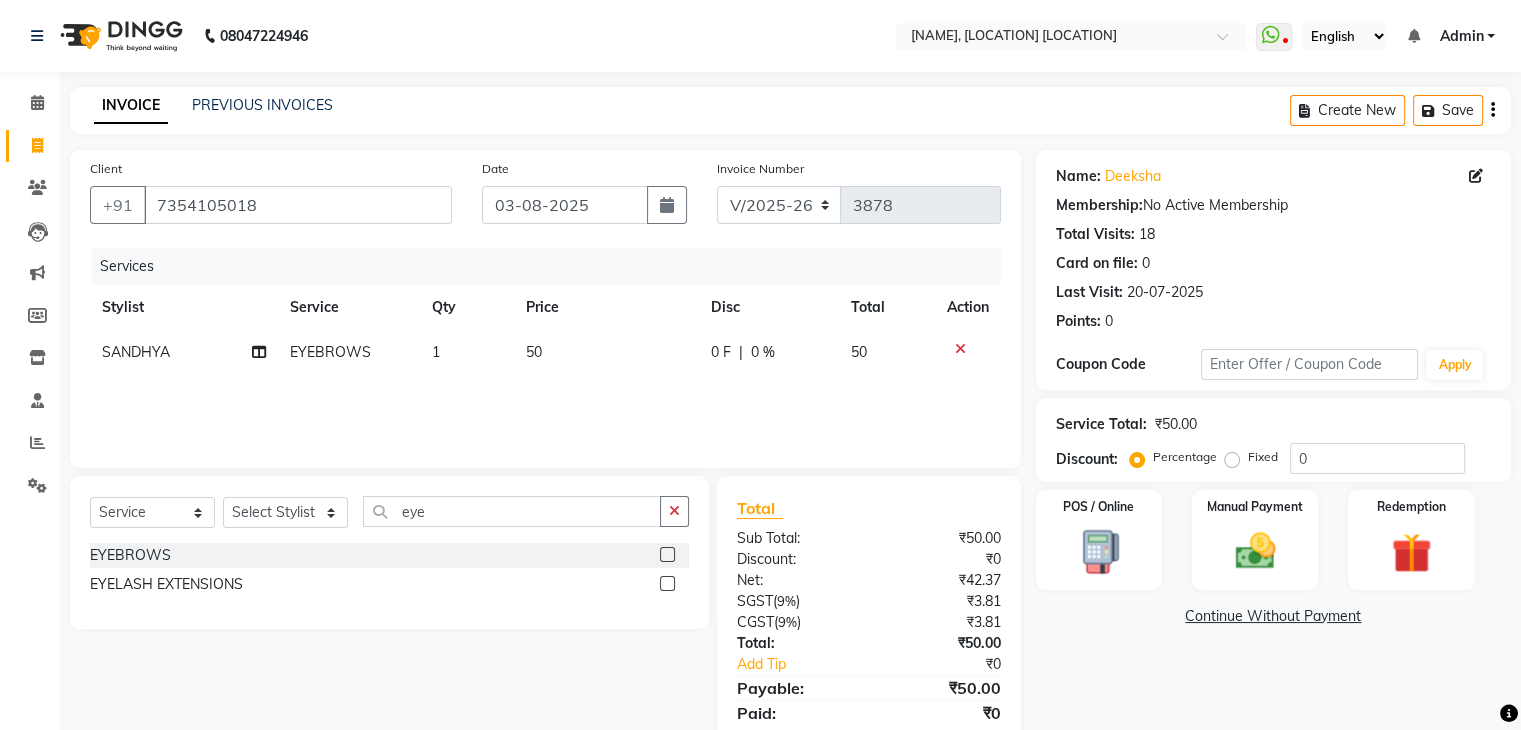 click on "50" 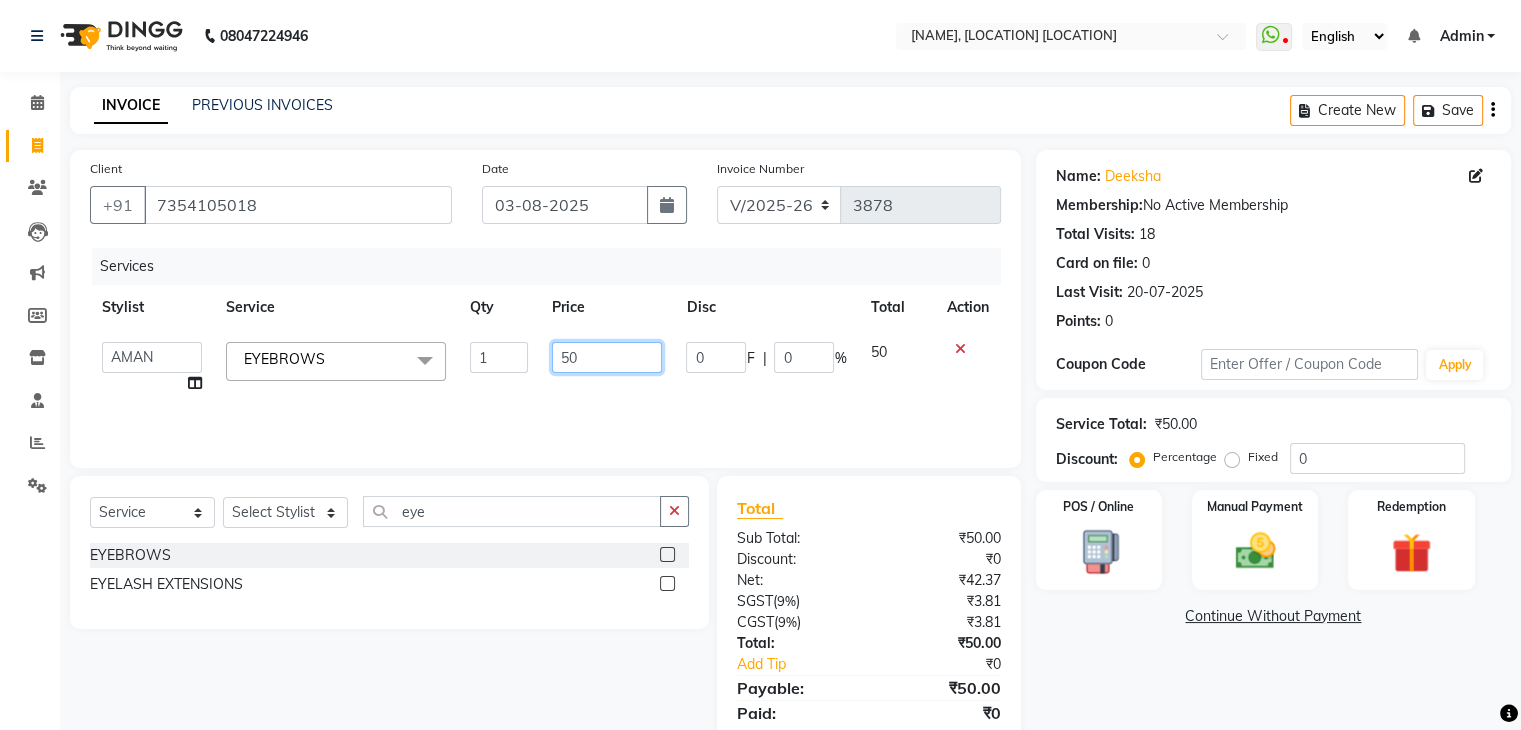 click on "50" 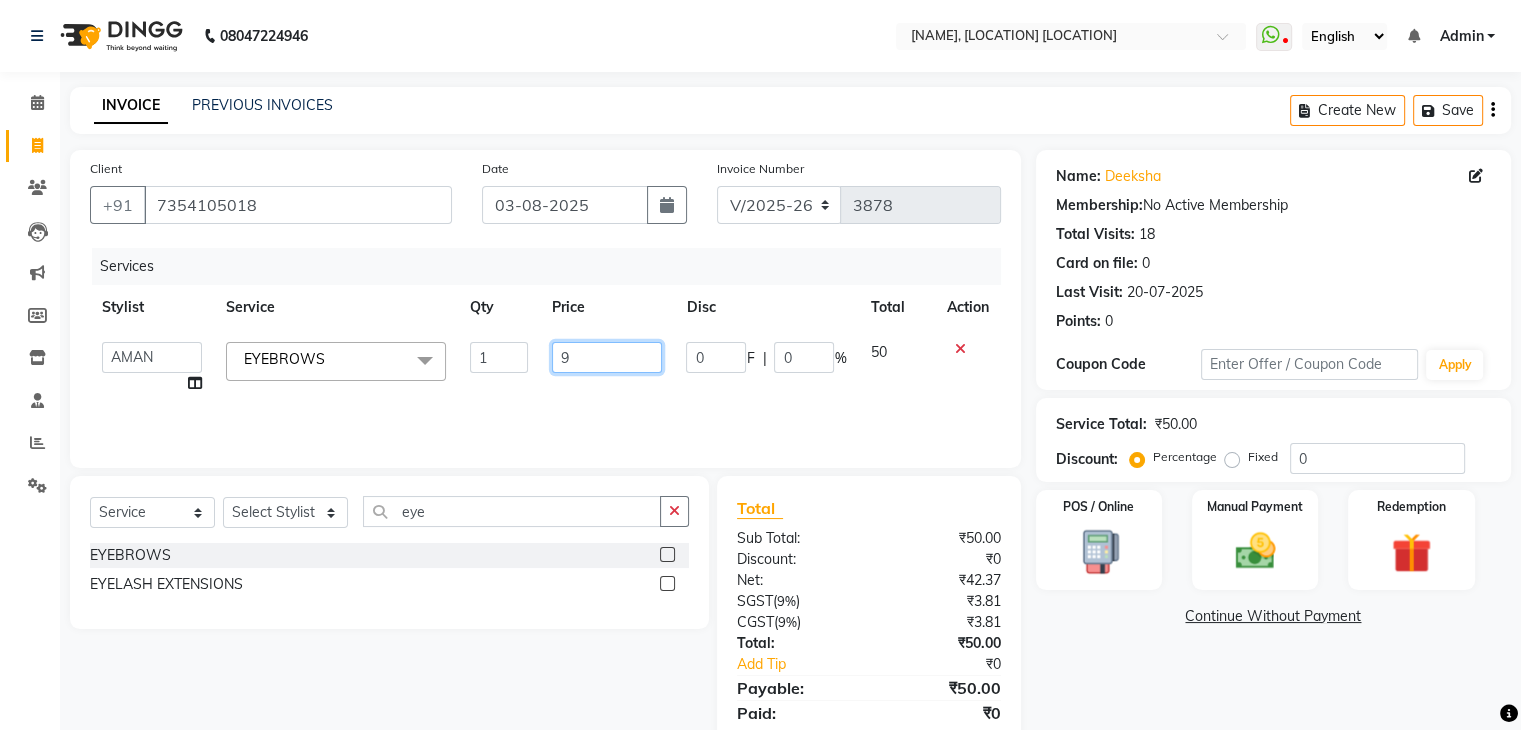 type on "90" 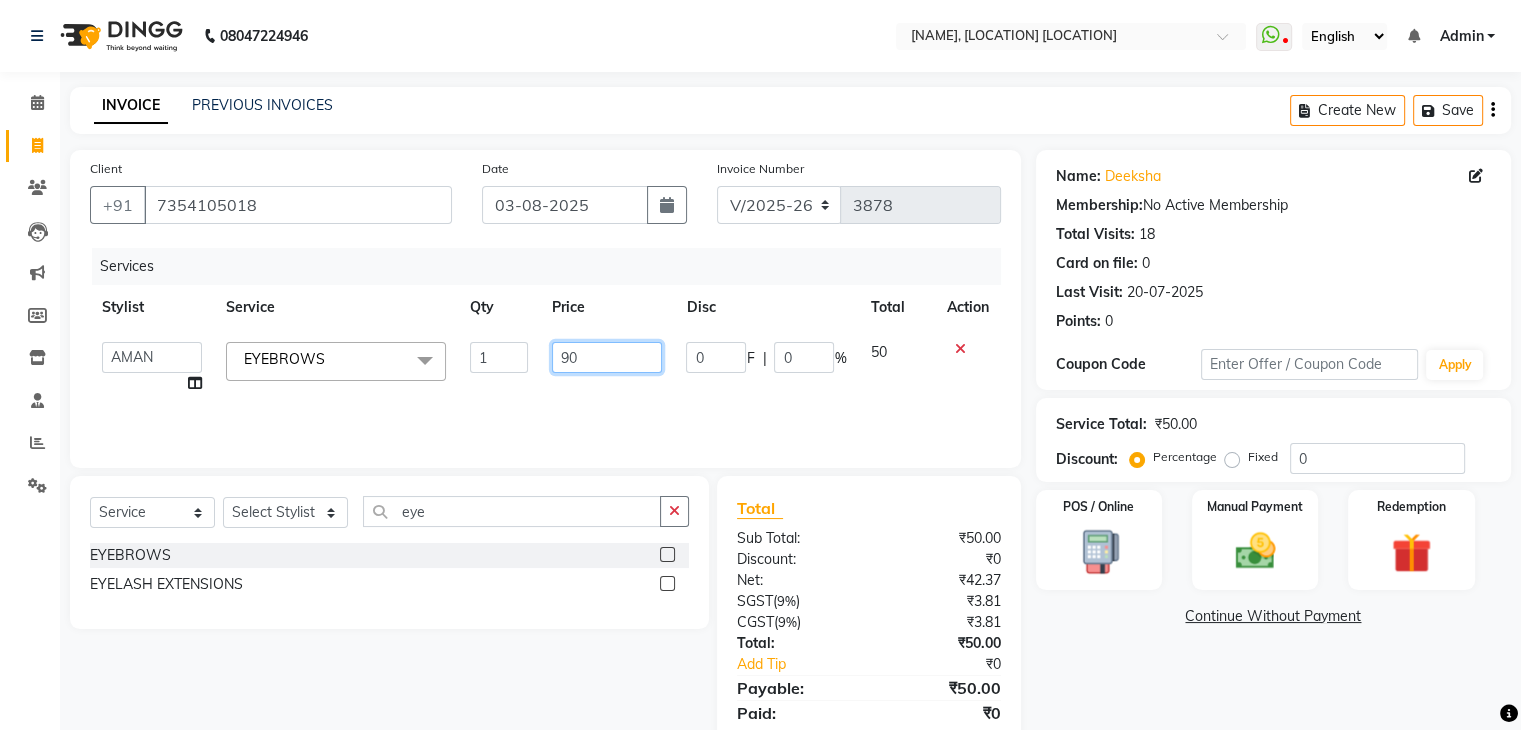 scroll, scrollTop: 71, scrollLeft: 0, axis: vertical 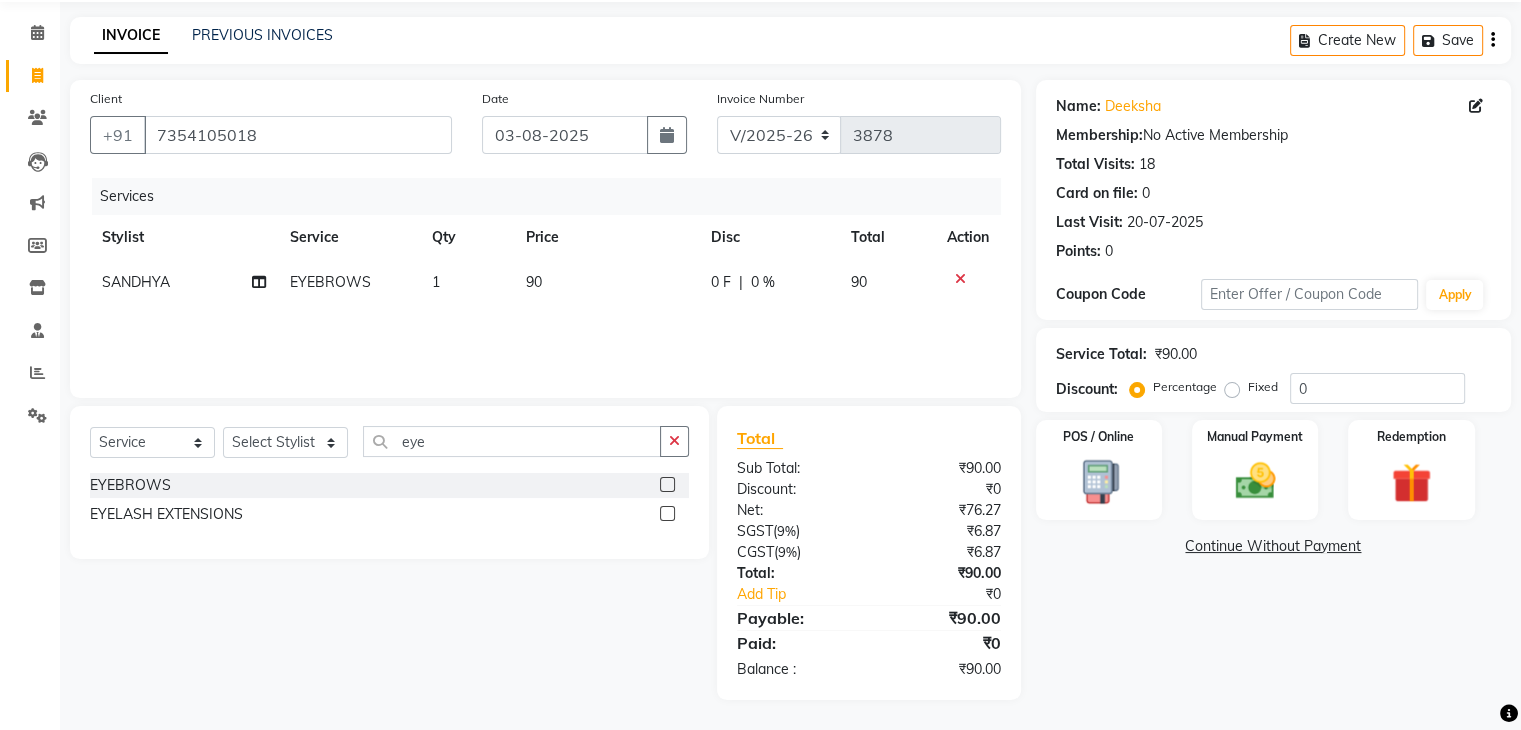 click on "Name: [FIRST]  Membership:  No Active Membership  Total Visits:  18 Card on file:  0 Last Visit:   20-07-2025 Points:   0  Coupon Code Apply Service Total:  ₹90.00  Discount:  Percentage   Fixed  0 POS / Online  Manual Payment Redemption  Continue Without Payment" 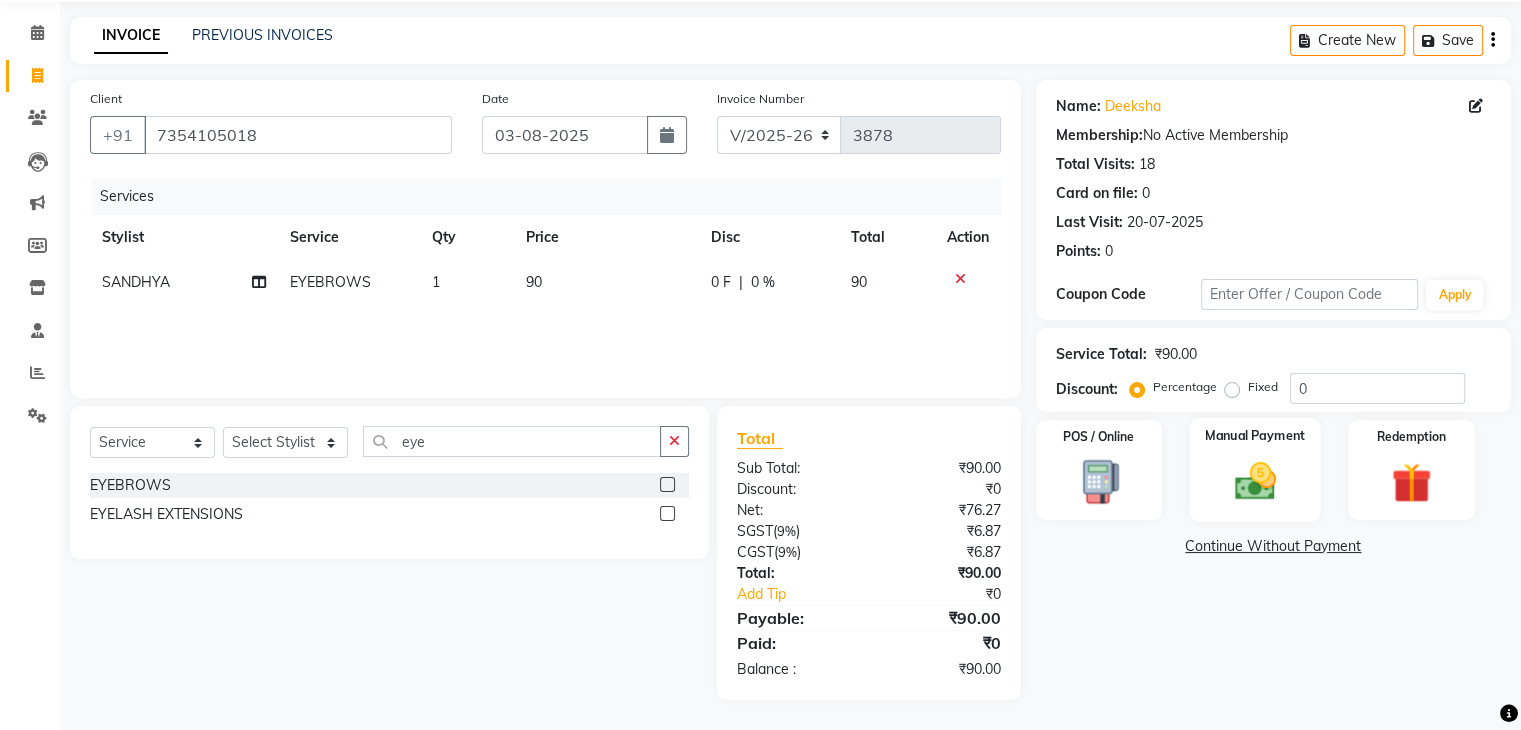 click on "Manual Payment" 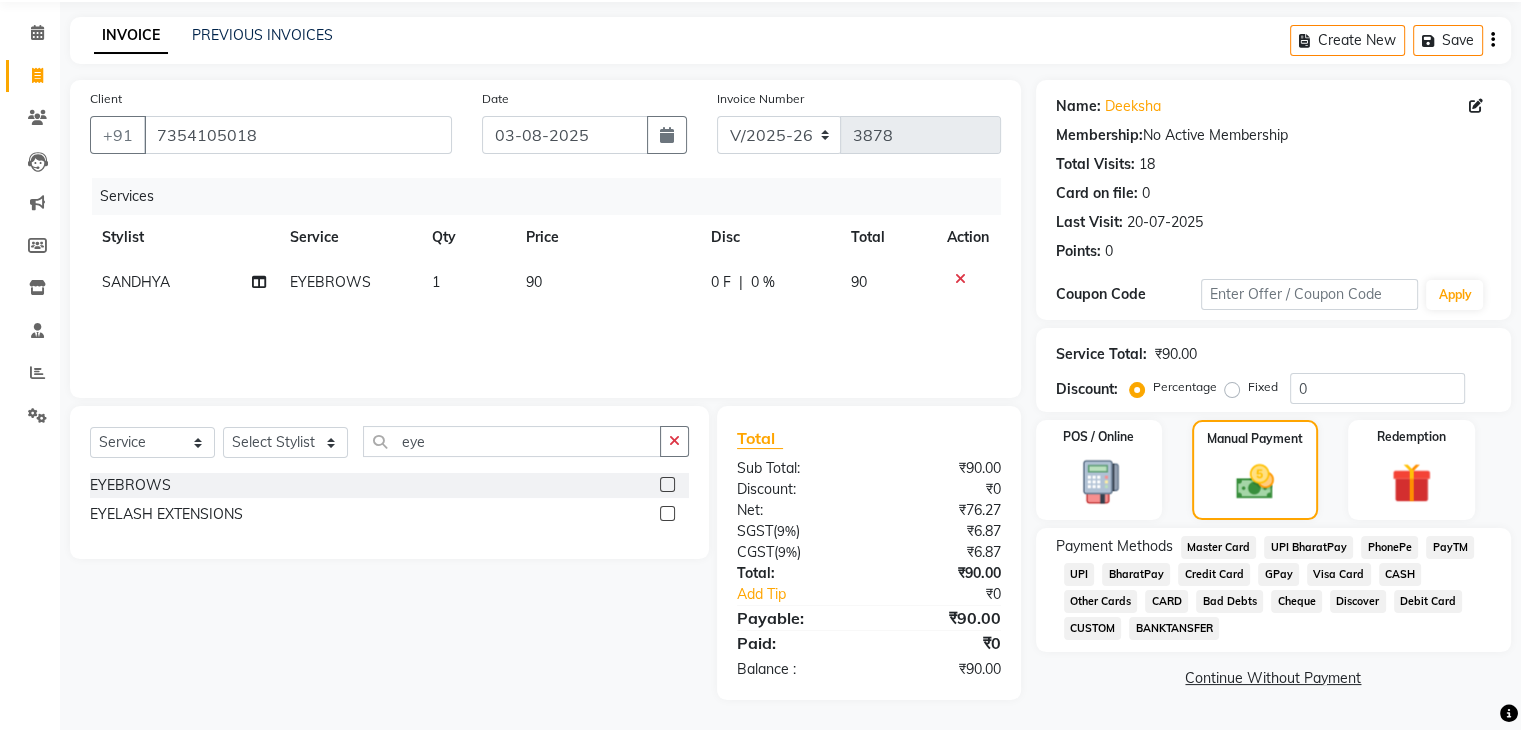 click on "CASH" 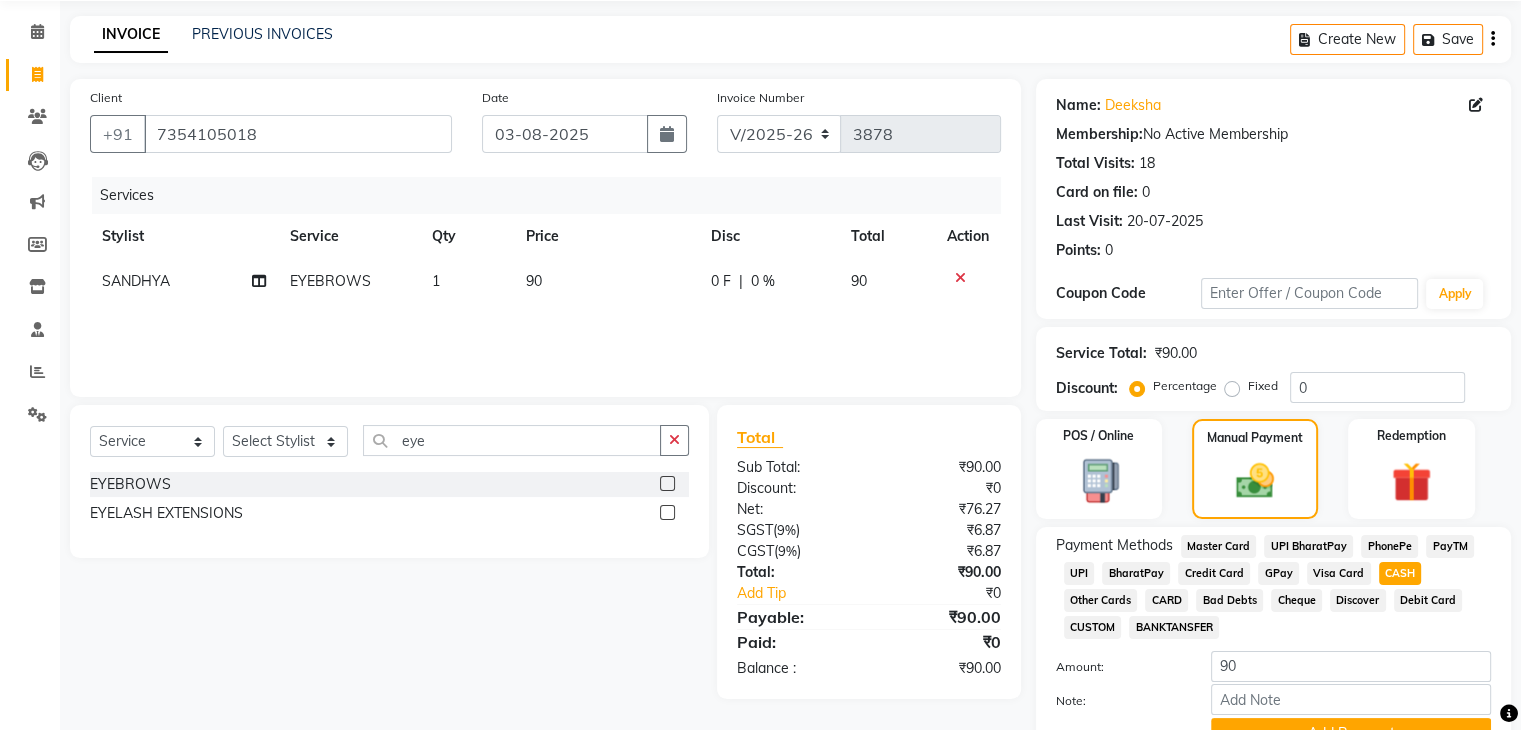 scroll, scrollTop: 172, scrollLeft: 0, axis: vertical 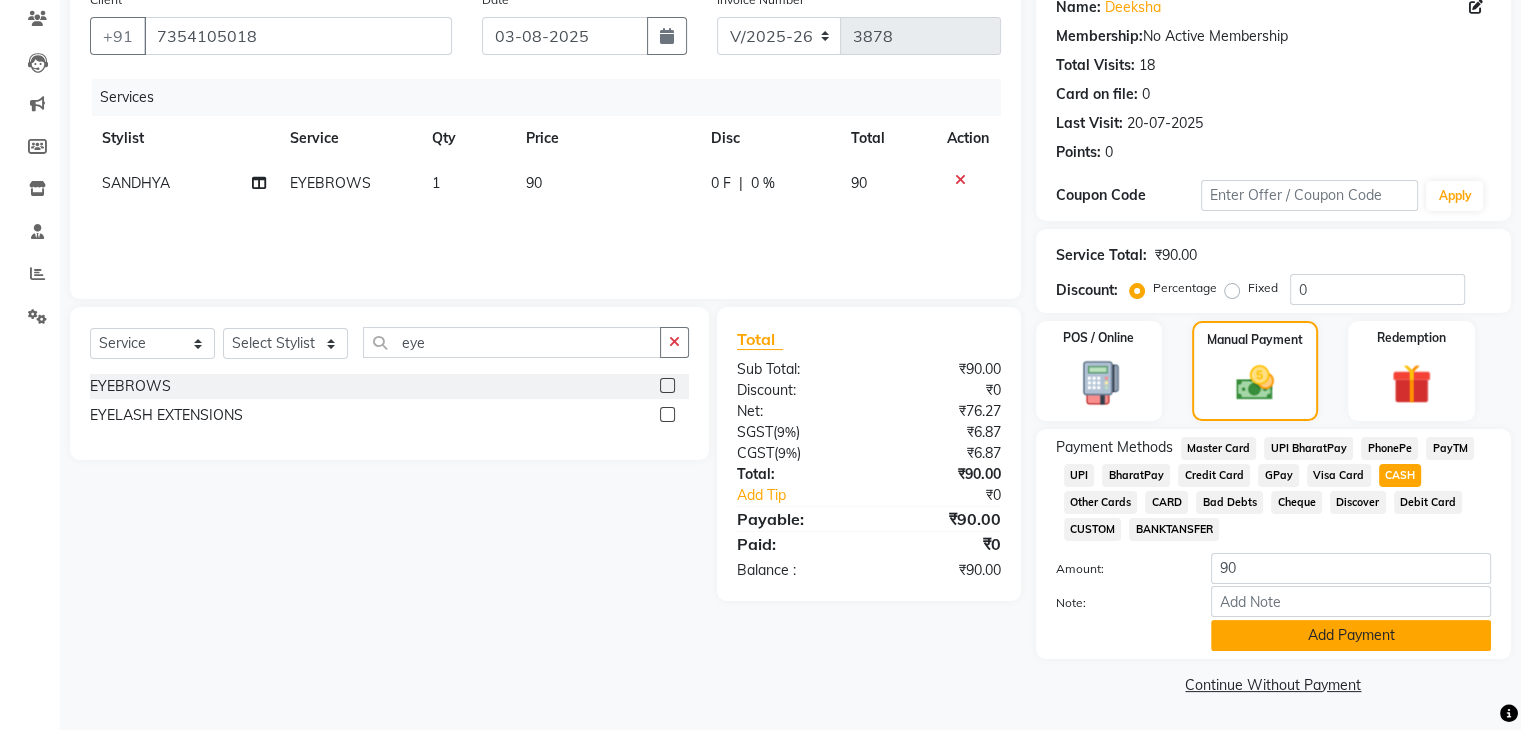 click on "Add Payment" 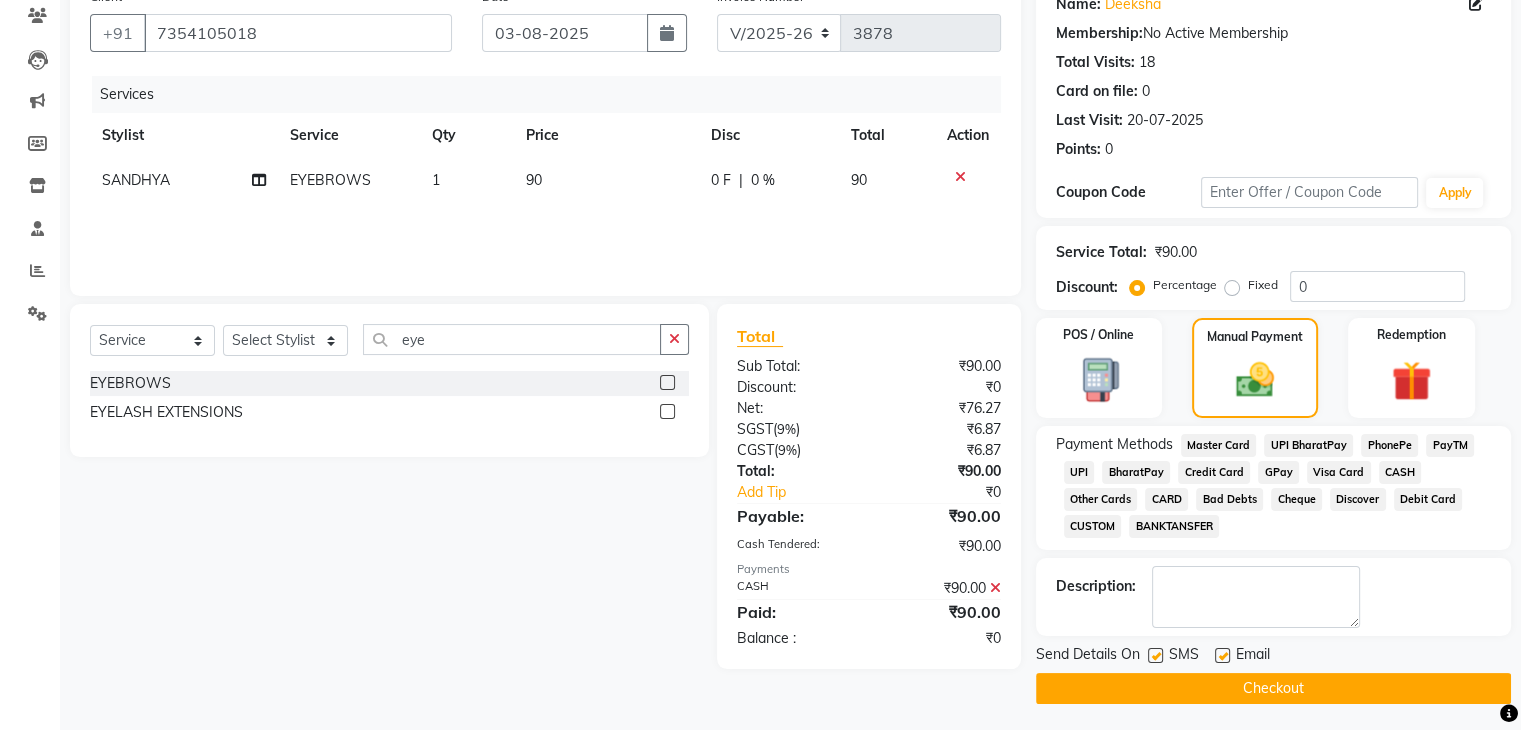 scroll, scrollTop: 178, scrollLeft: 0, axis: vertical 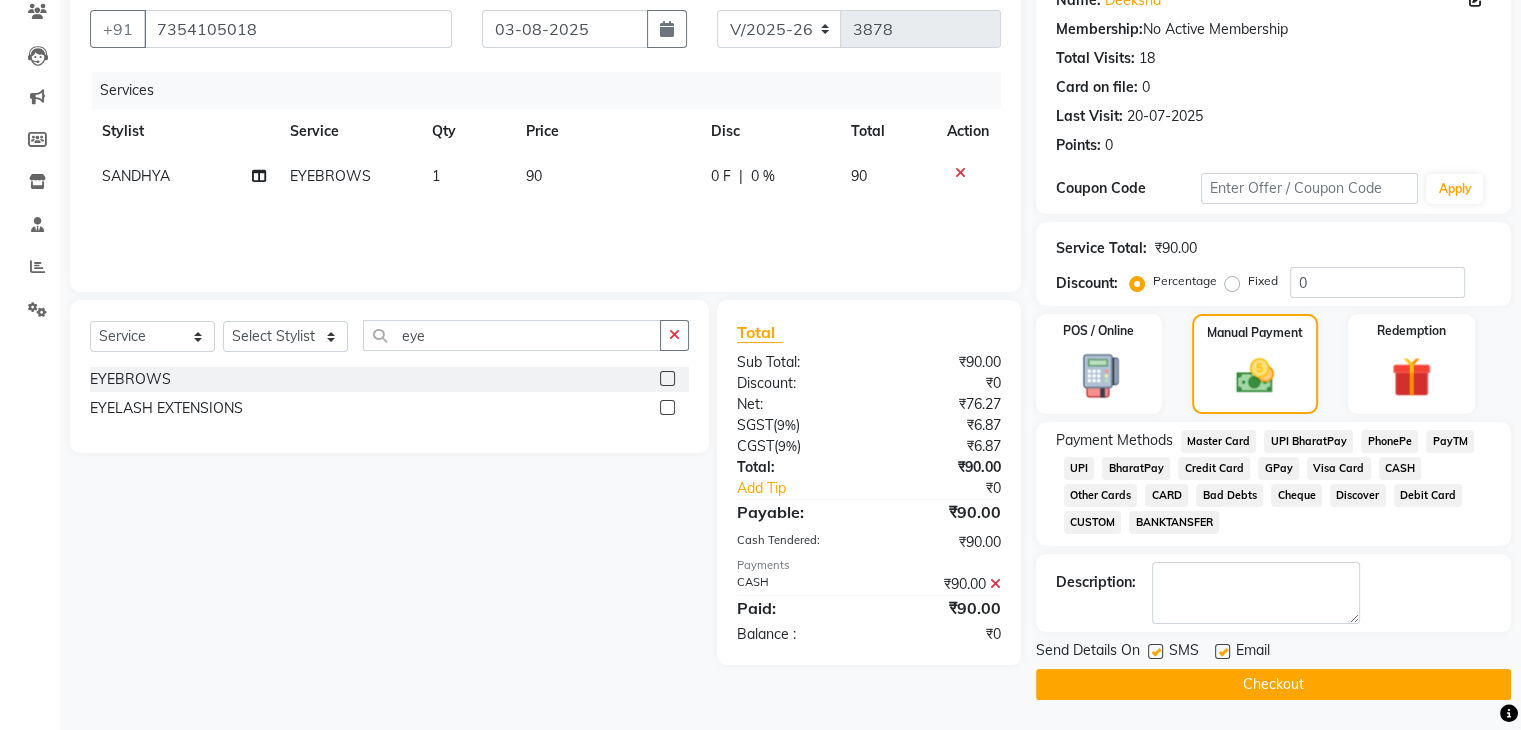 click on "Checkout" 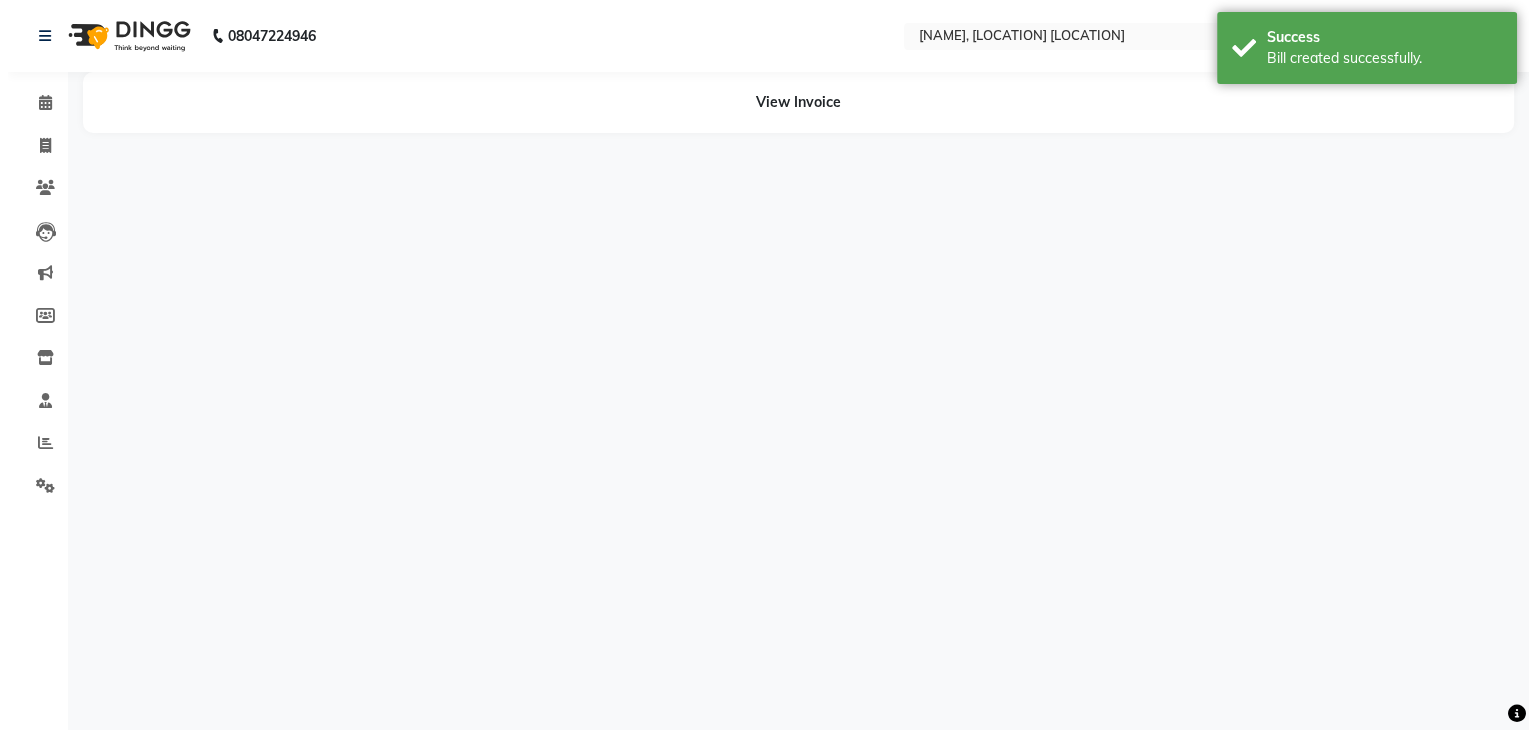 scroll, scrollTop: 0, scrollLeft: 0, axis: both 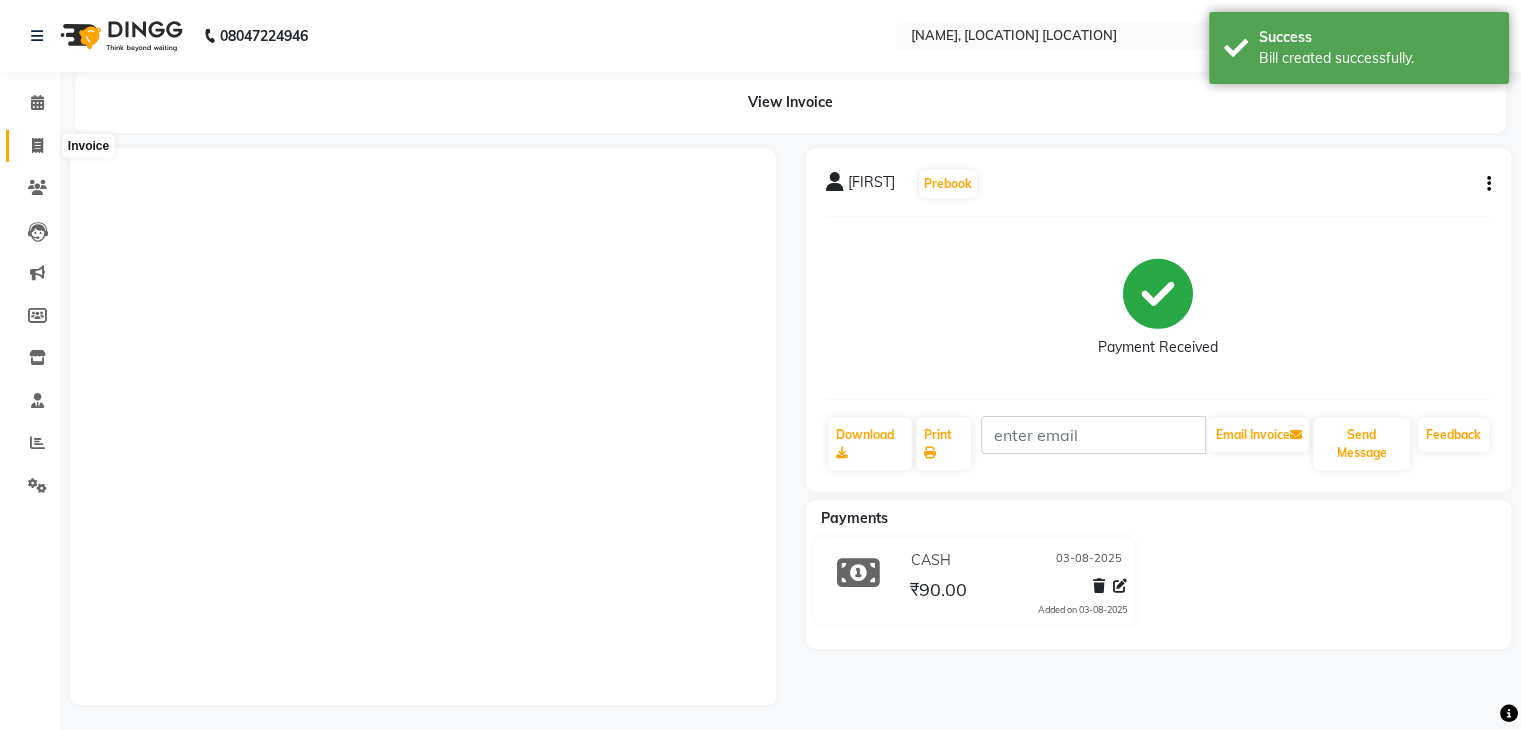 click 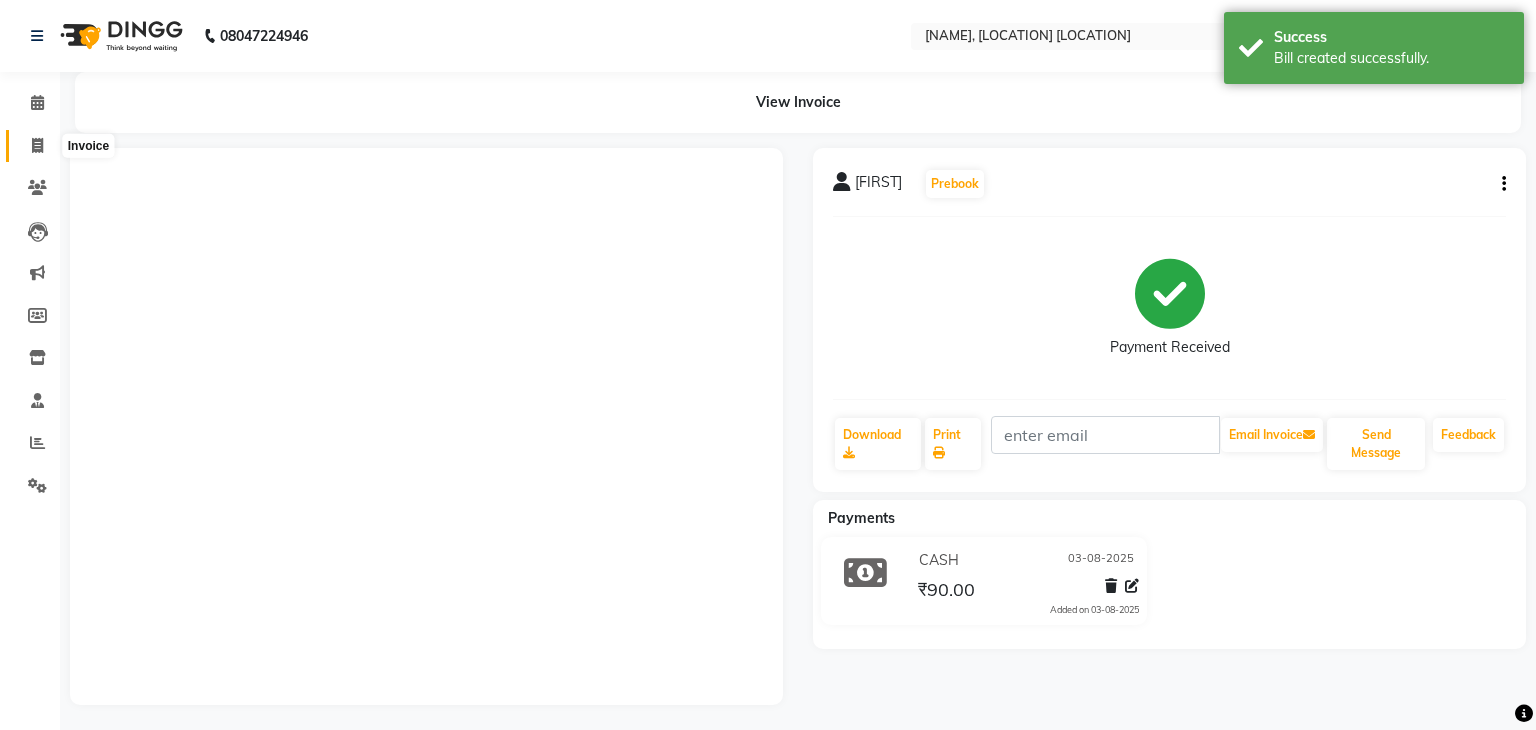 select on "service" 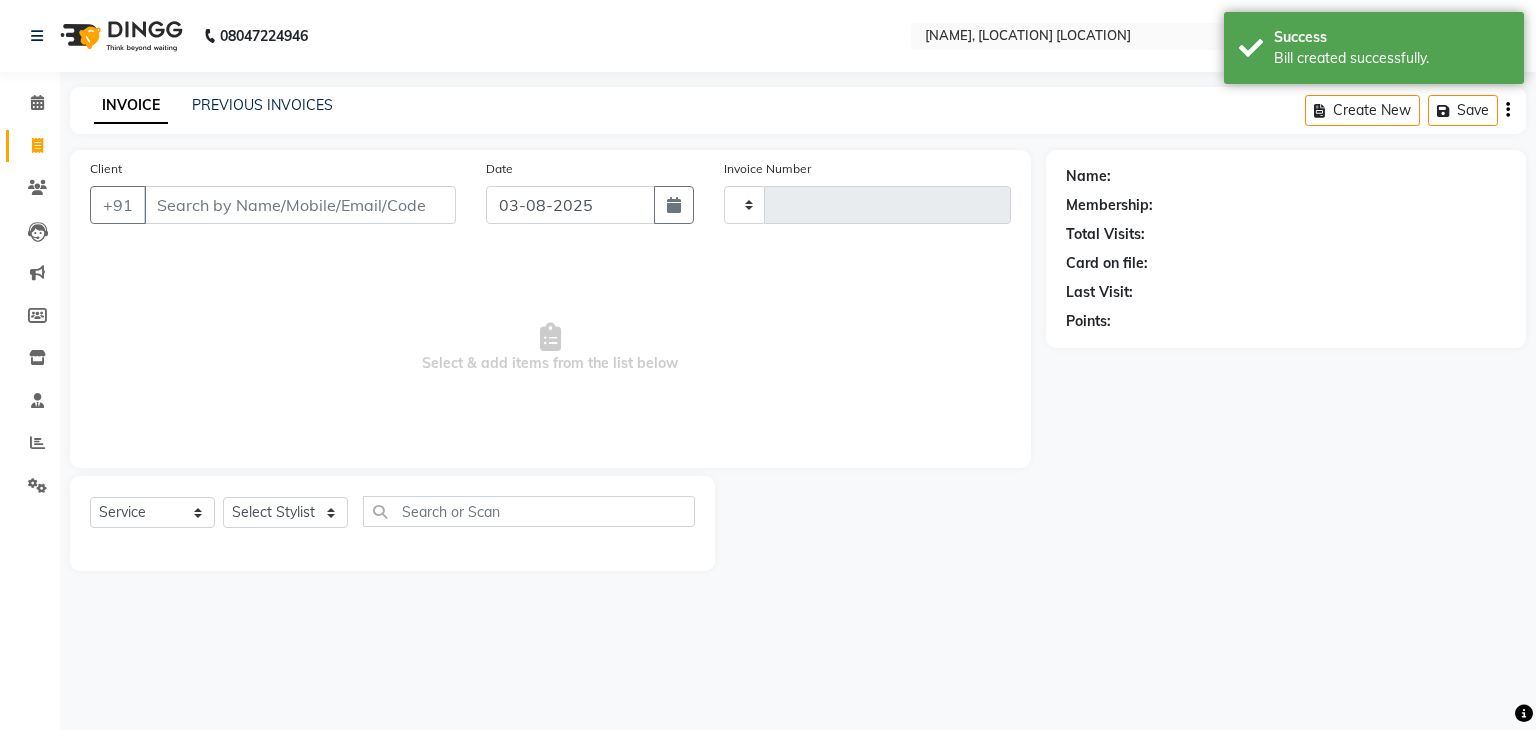 click on "Client +91" 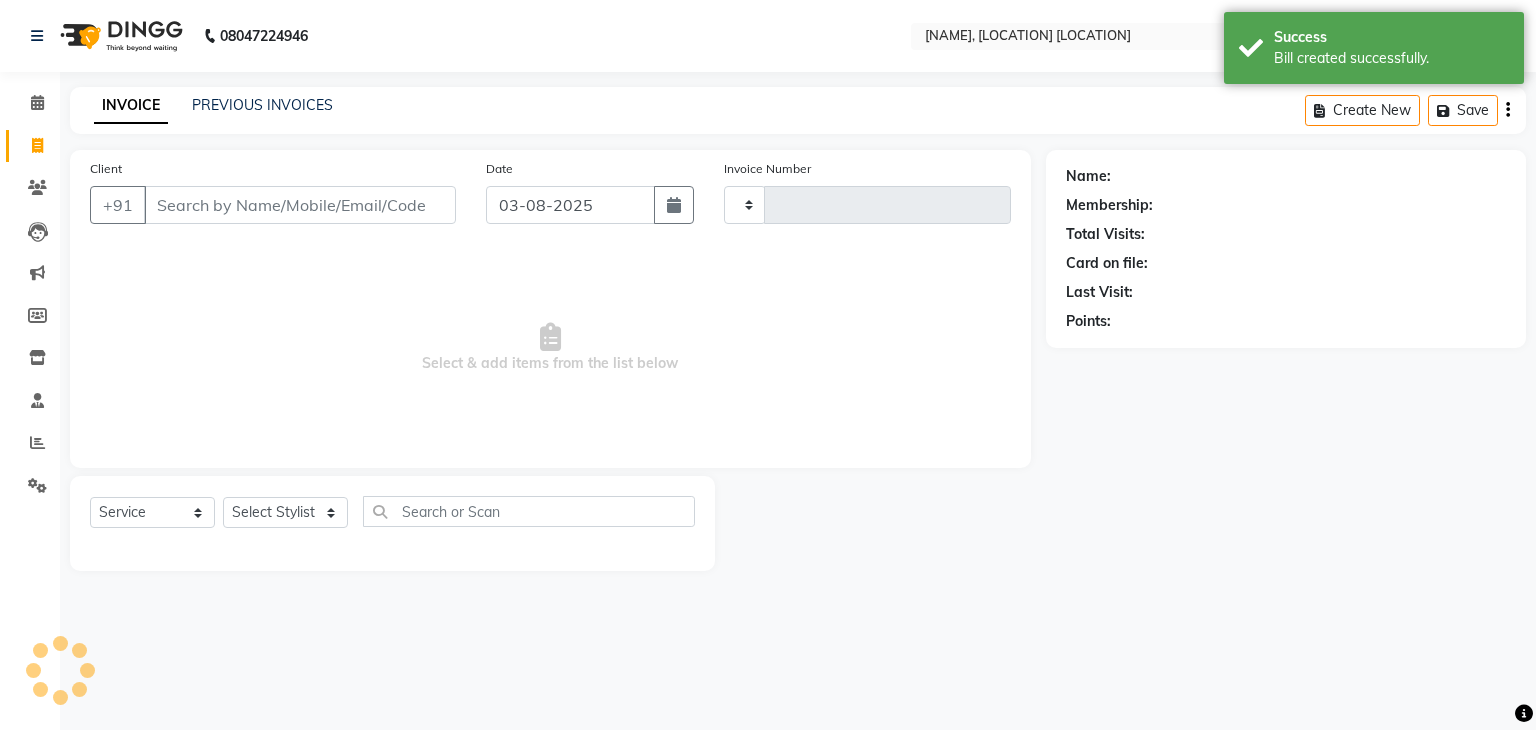 type on "3879" 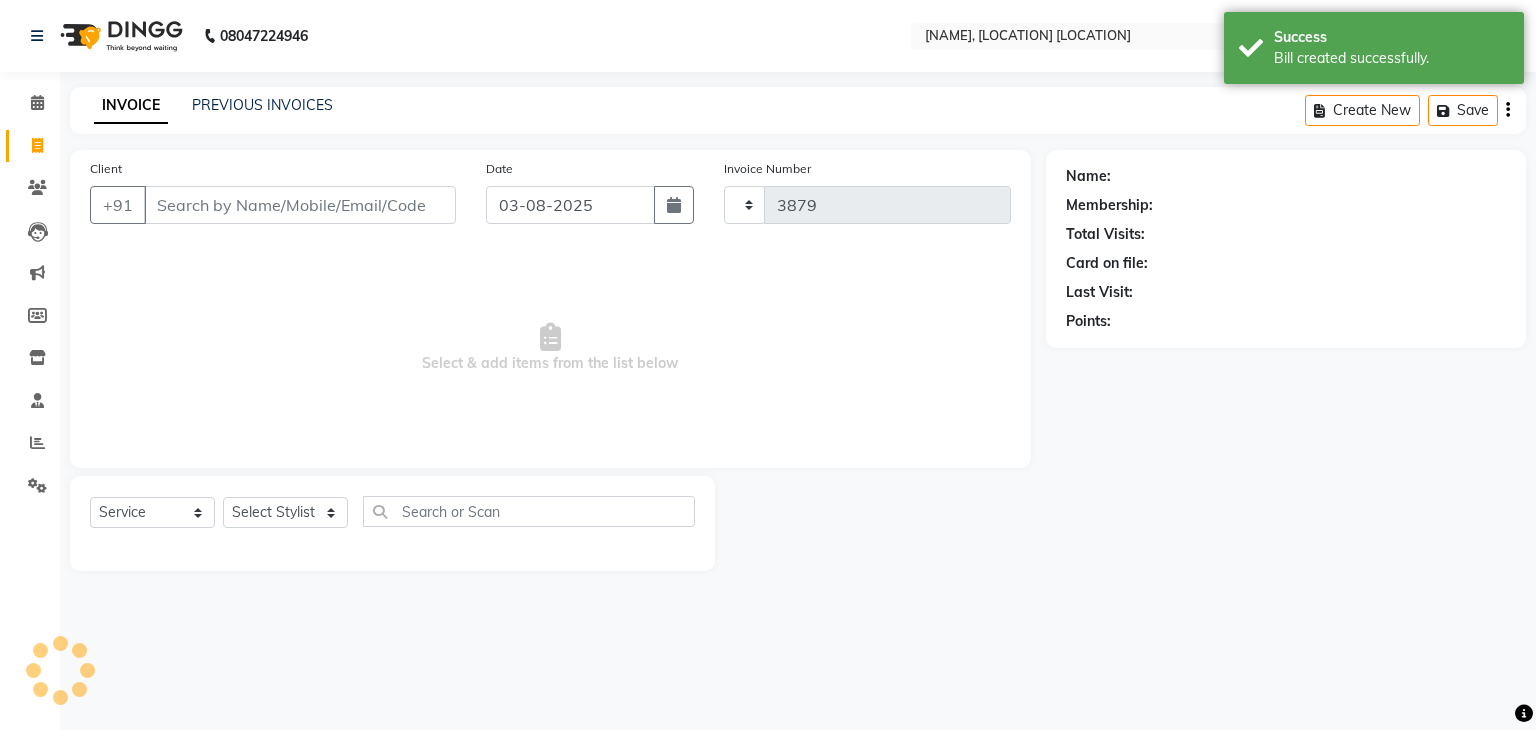 select on "6880" 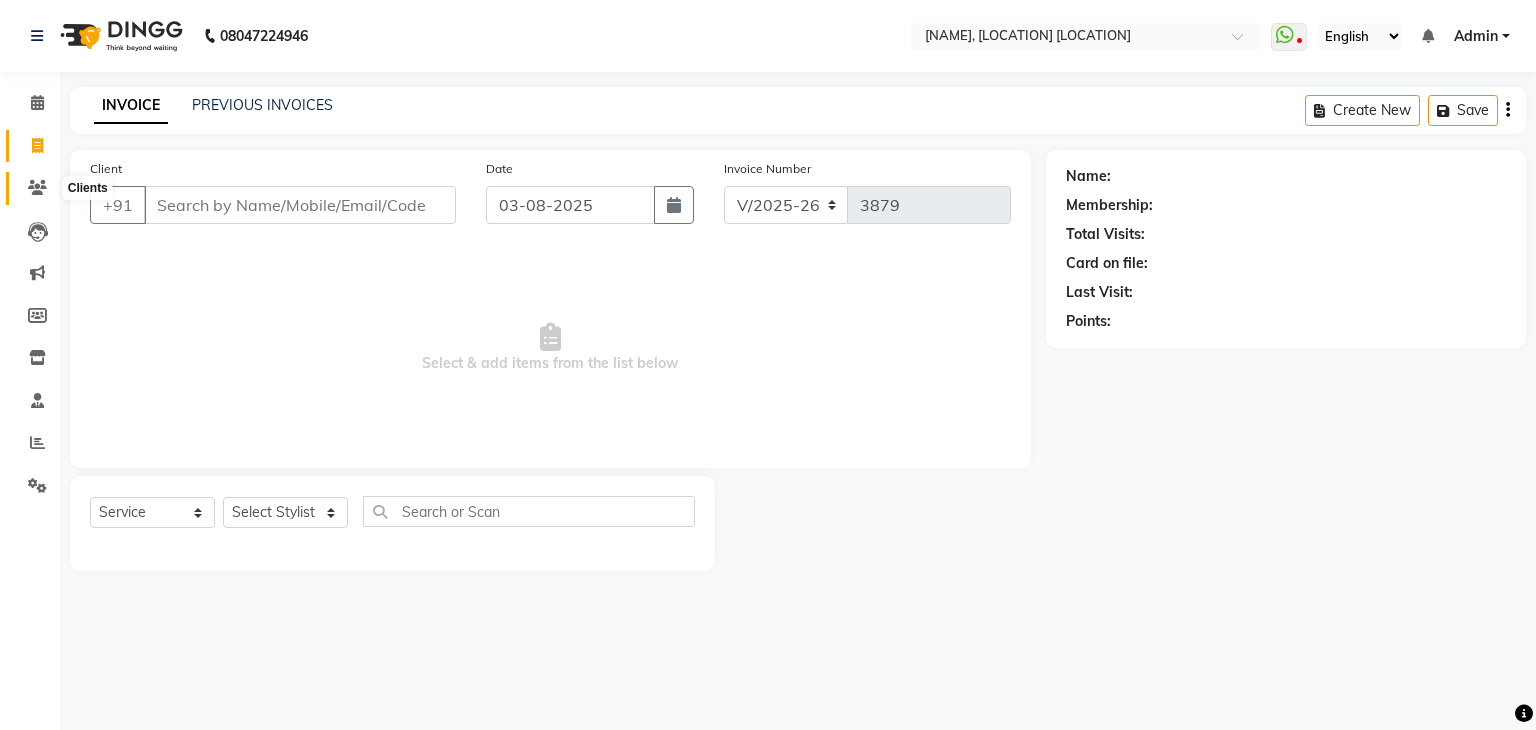 click 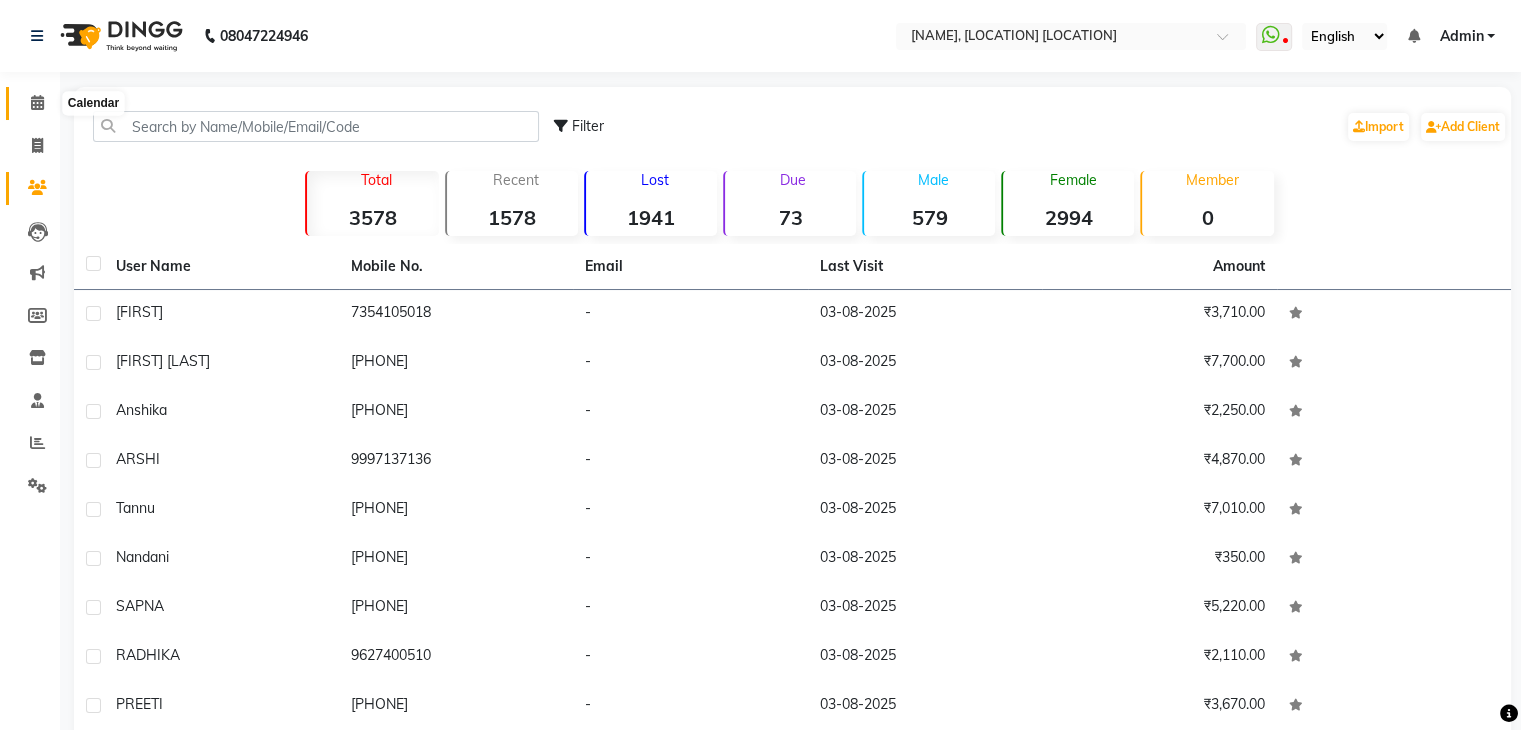 click 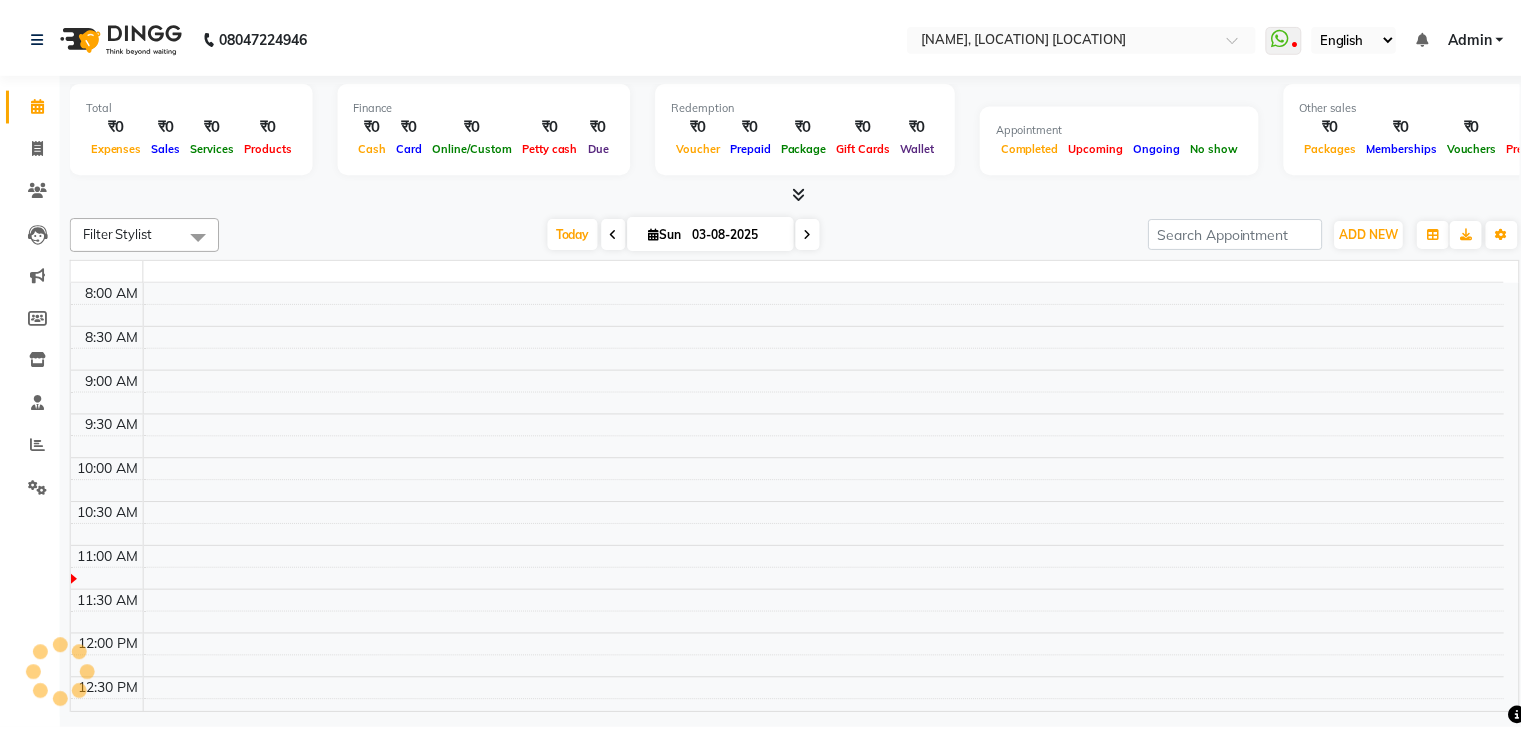 scroll, scrollTop: 0, scrollLeft: 0, axis: both 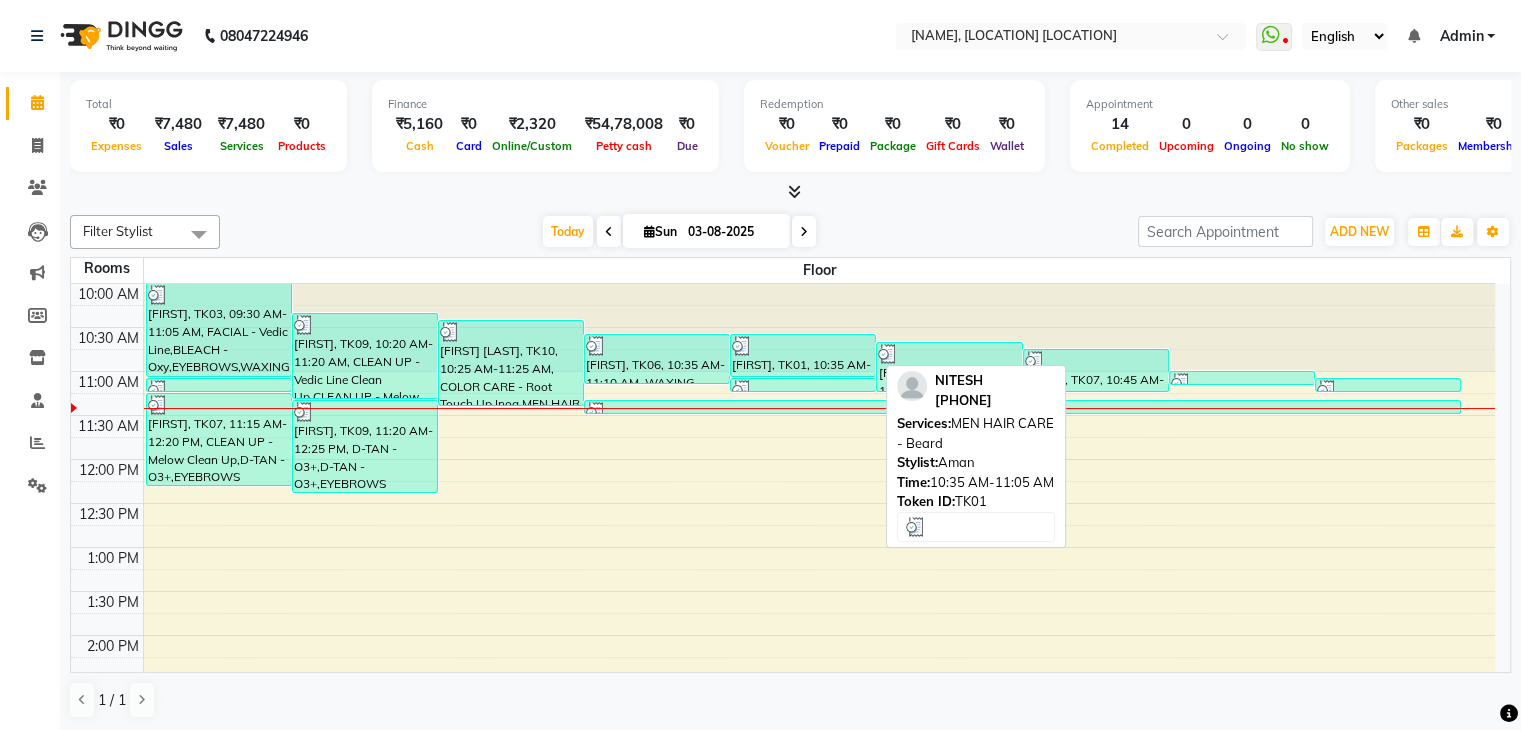 click at bounding box center (803, 346) 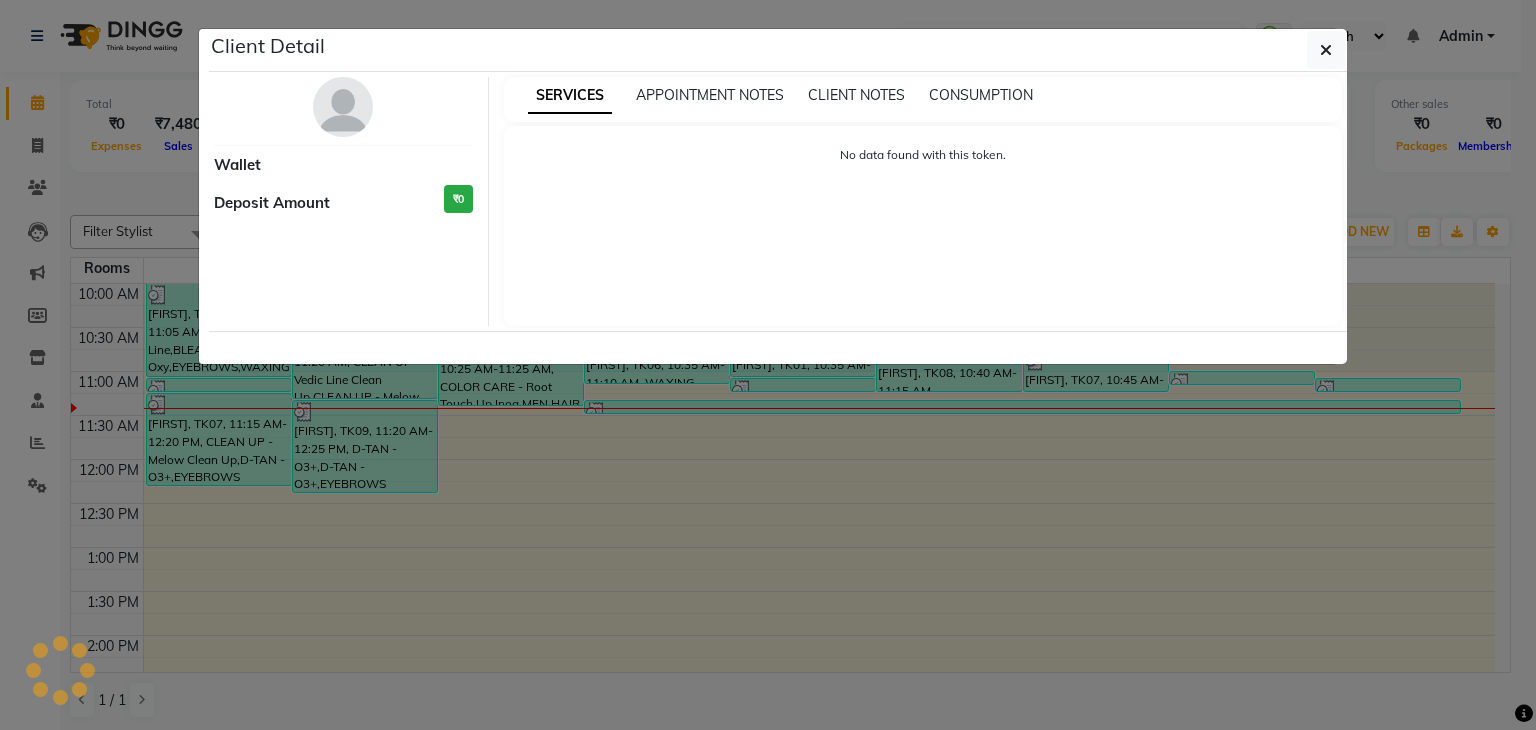 select on "3" 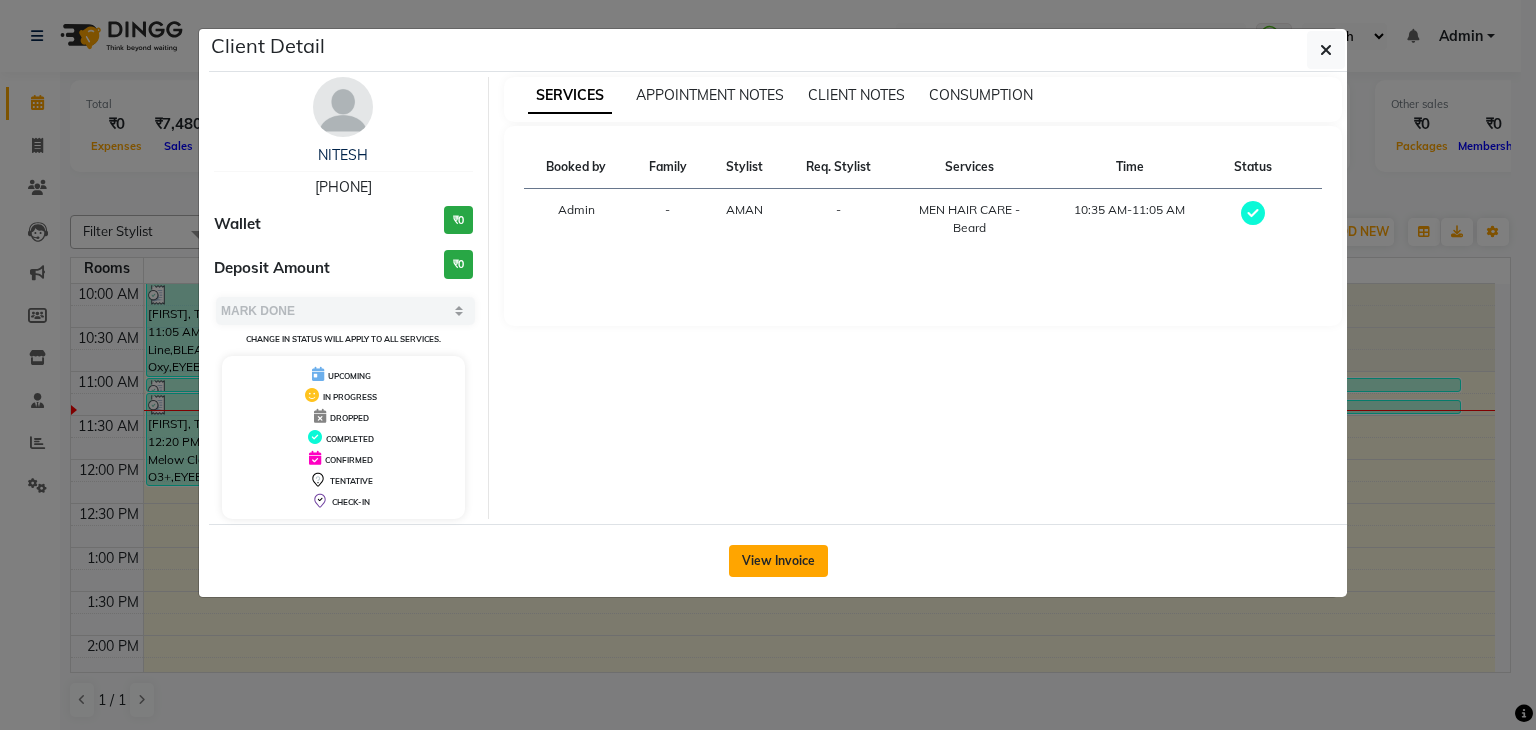click on "View Invoice" 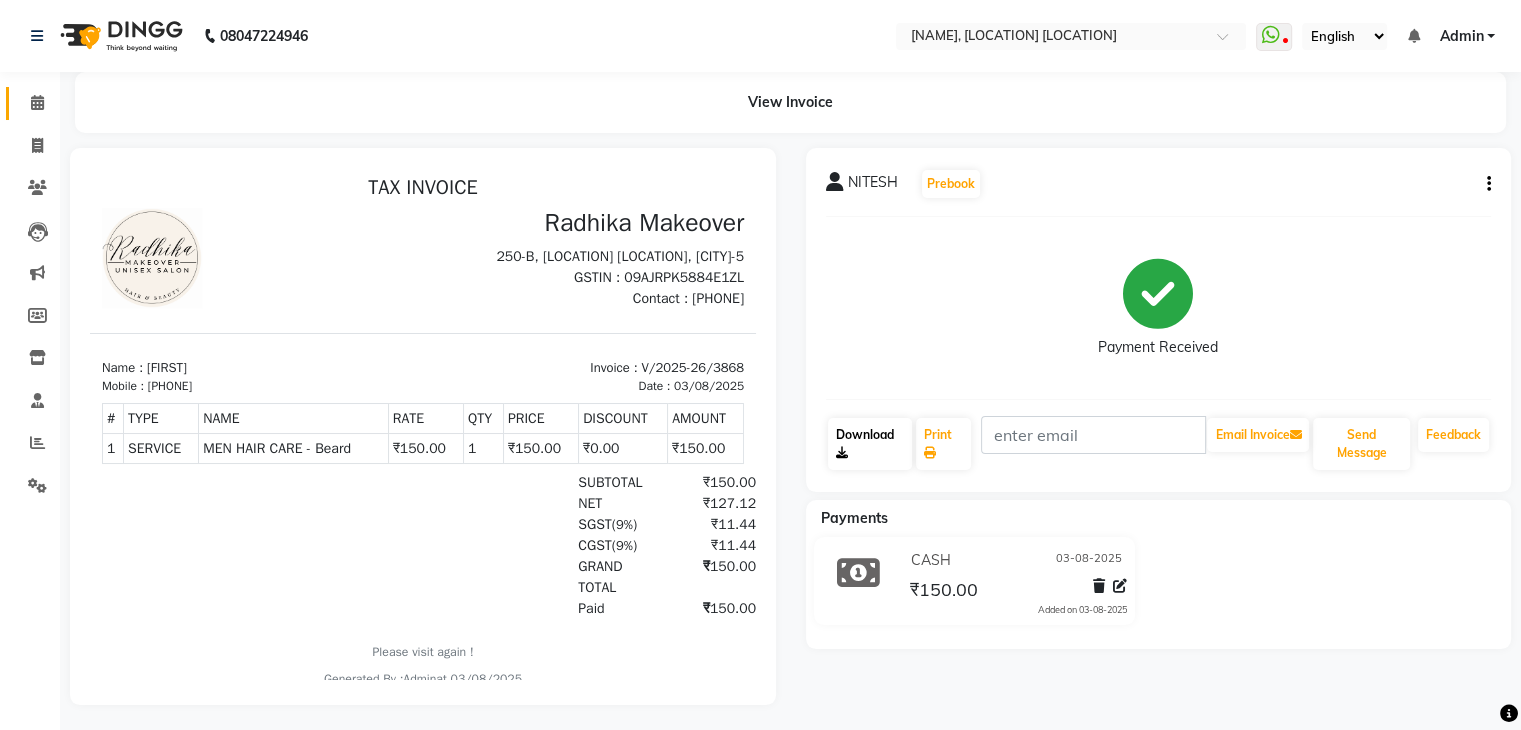 scroll, scrollTop: 0, scrollLeft: 0, axis: both 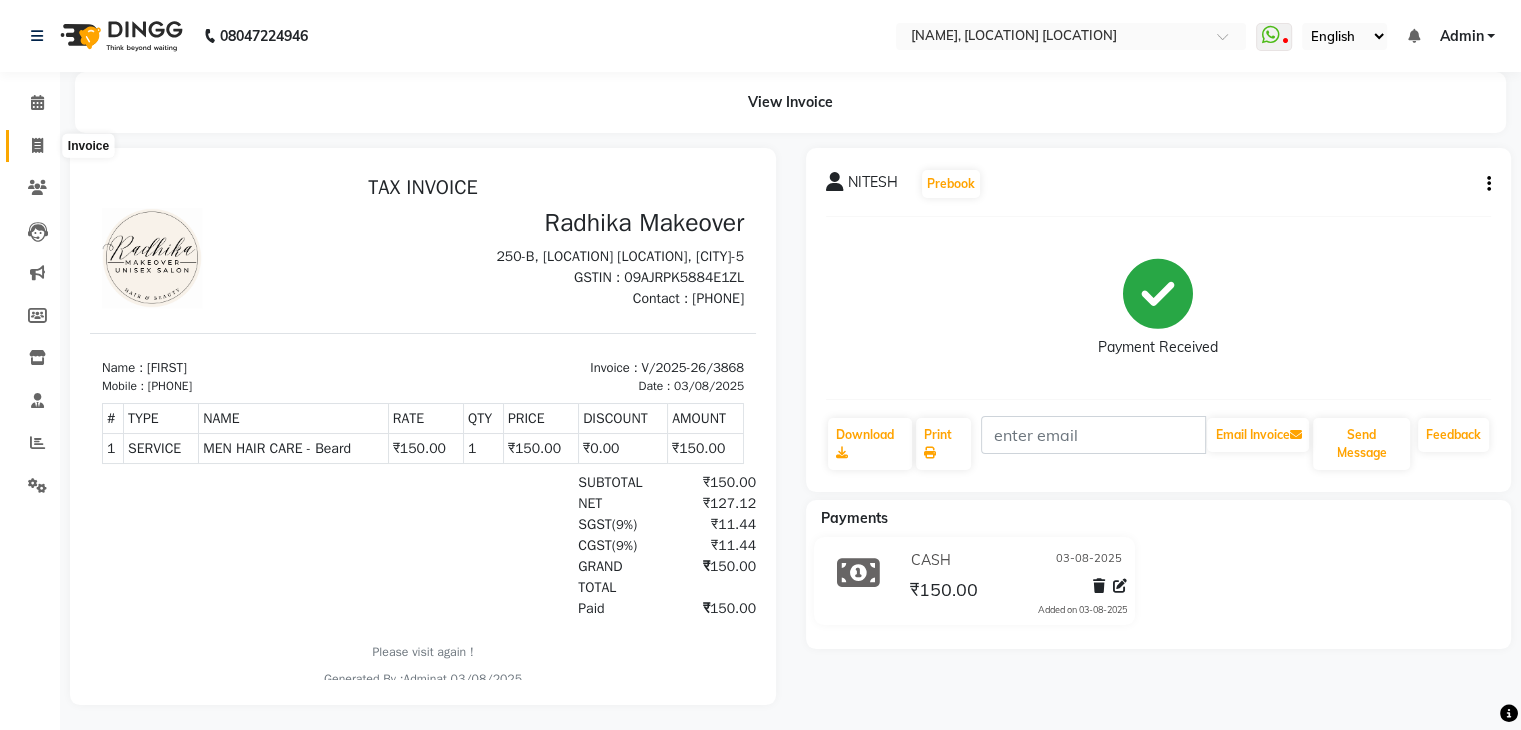click 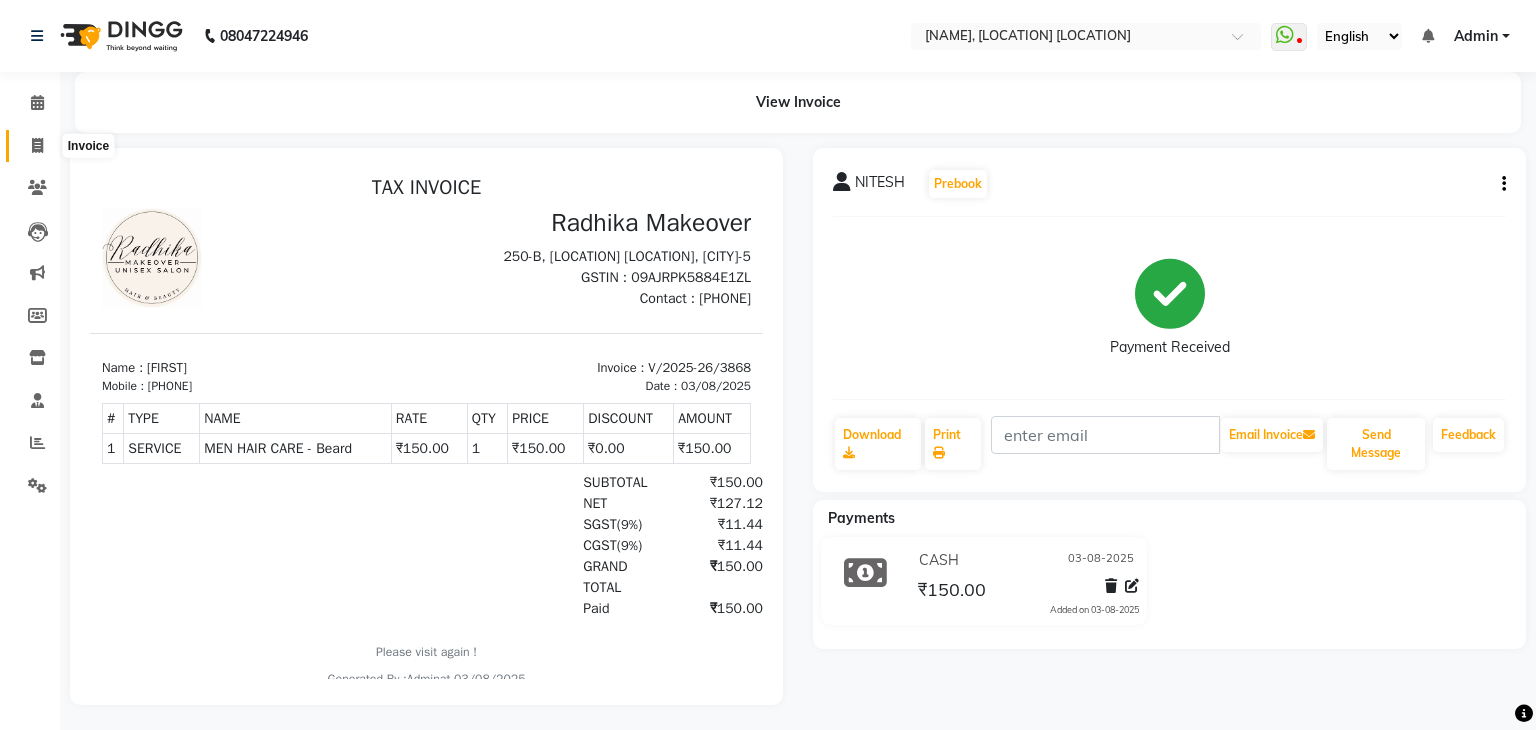 select on "service" 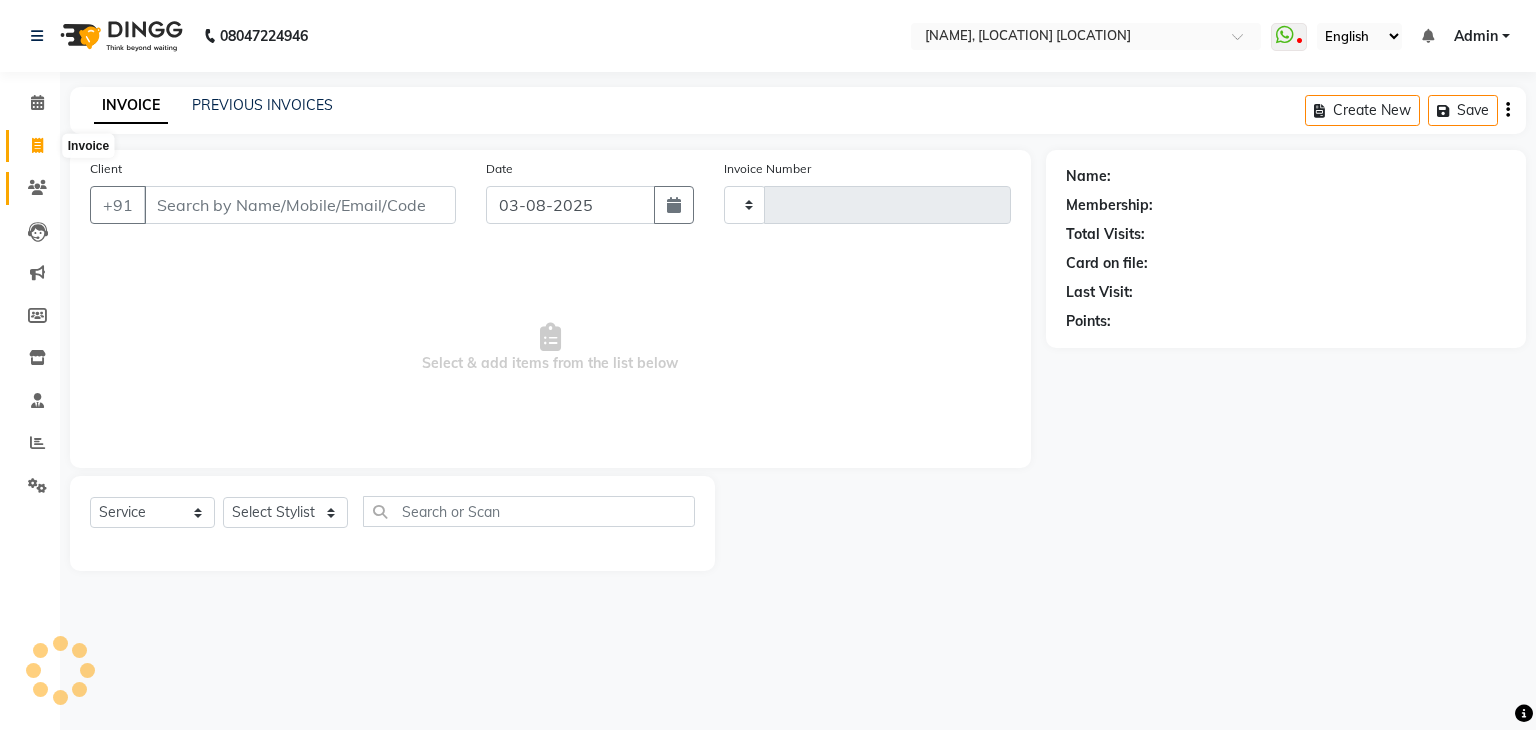 type on "3879" 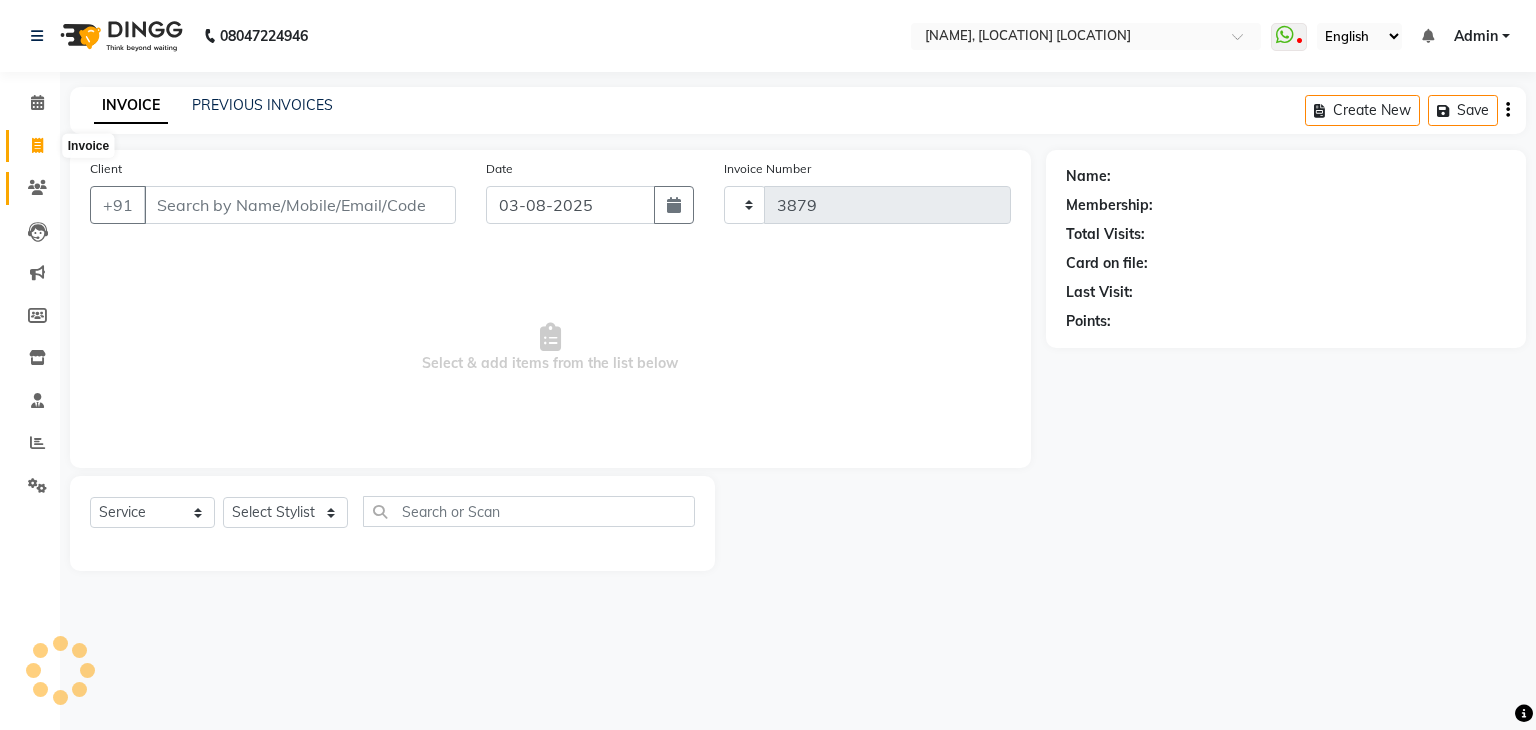 select on "6880" 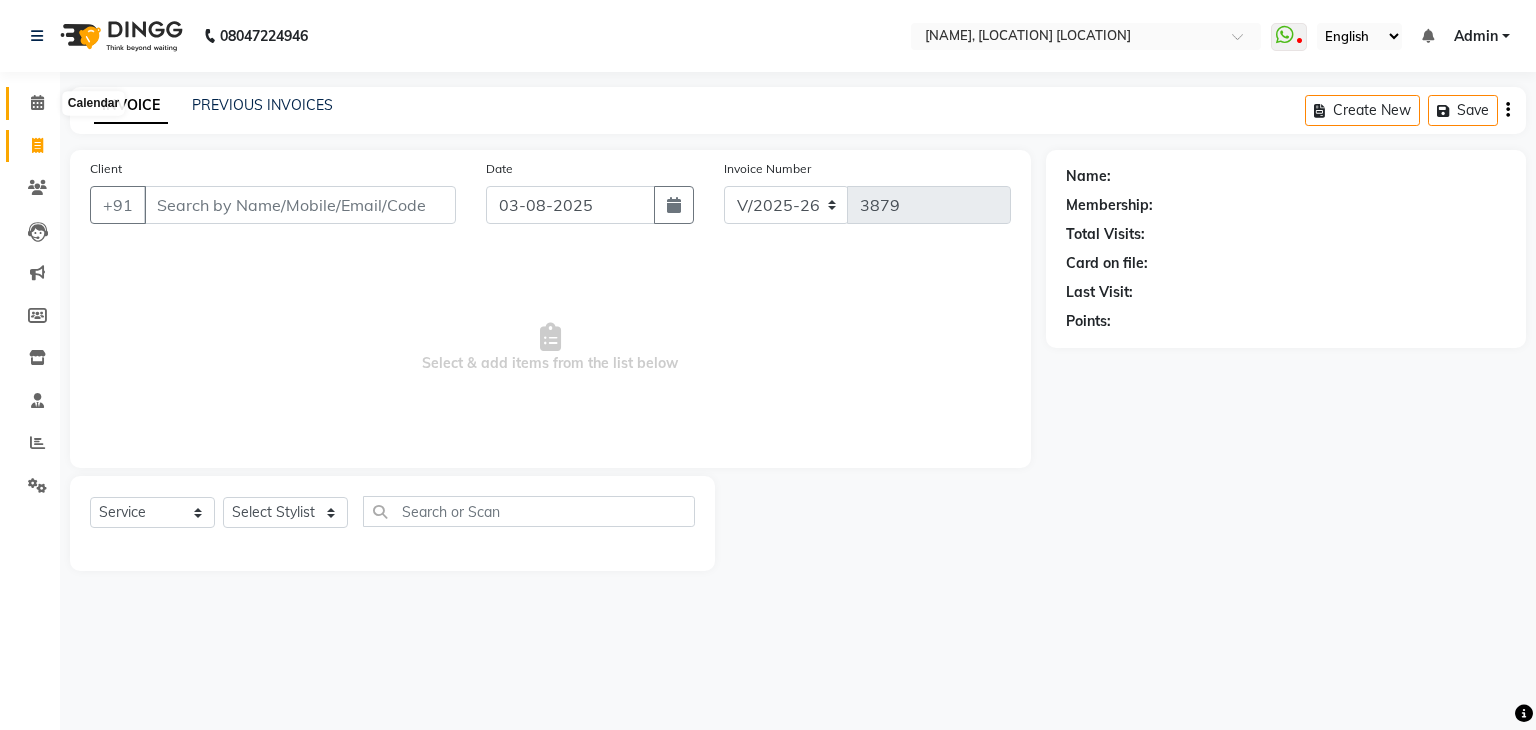 click 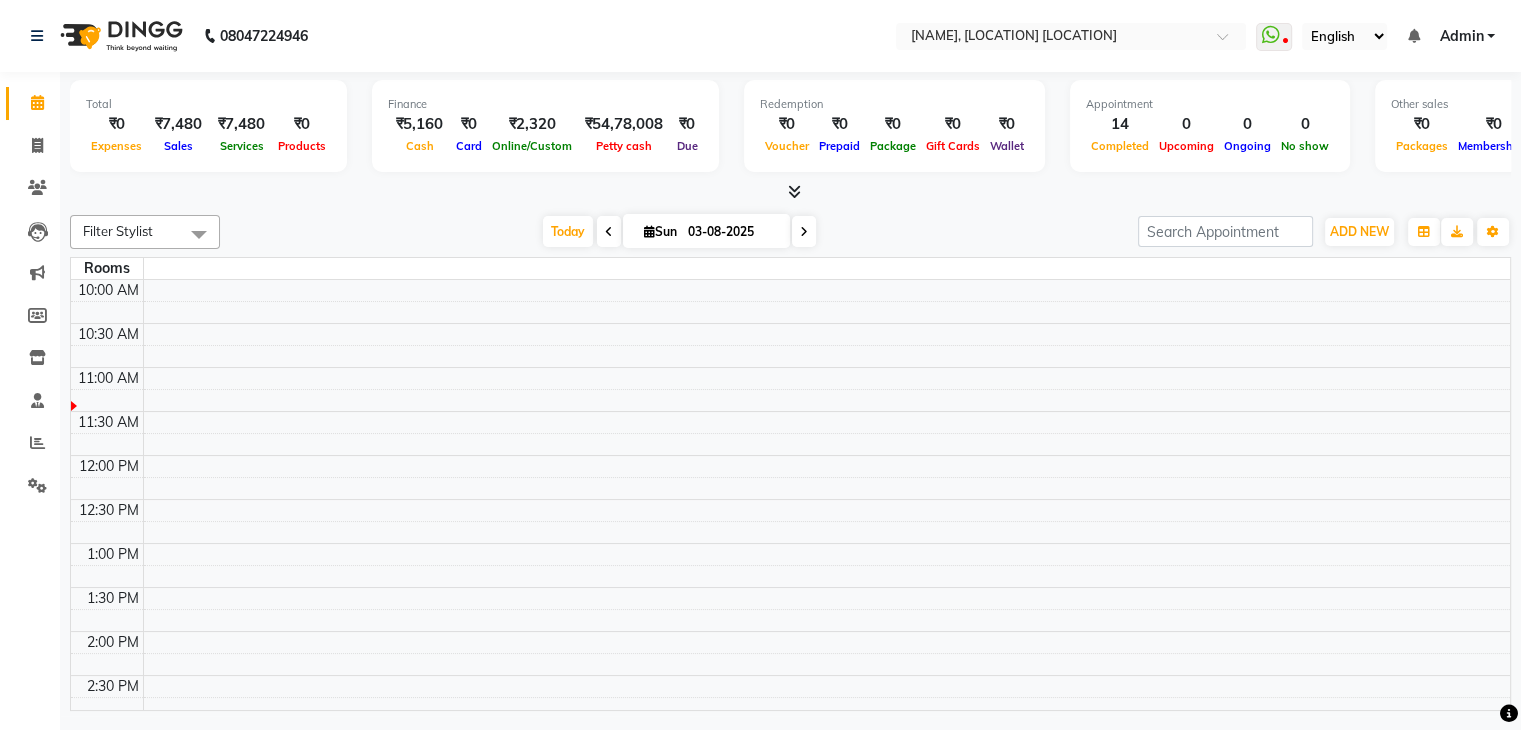 scroll, scrollTop: 0, scrollLeft: 0, axis: both 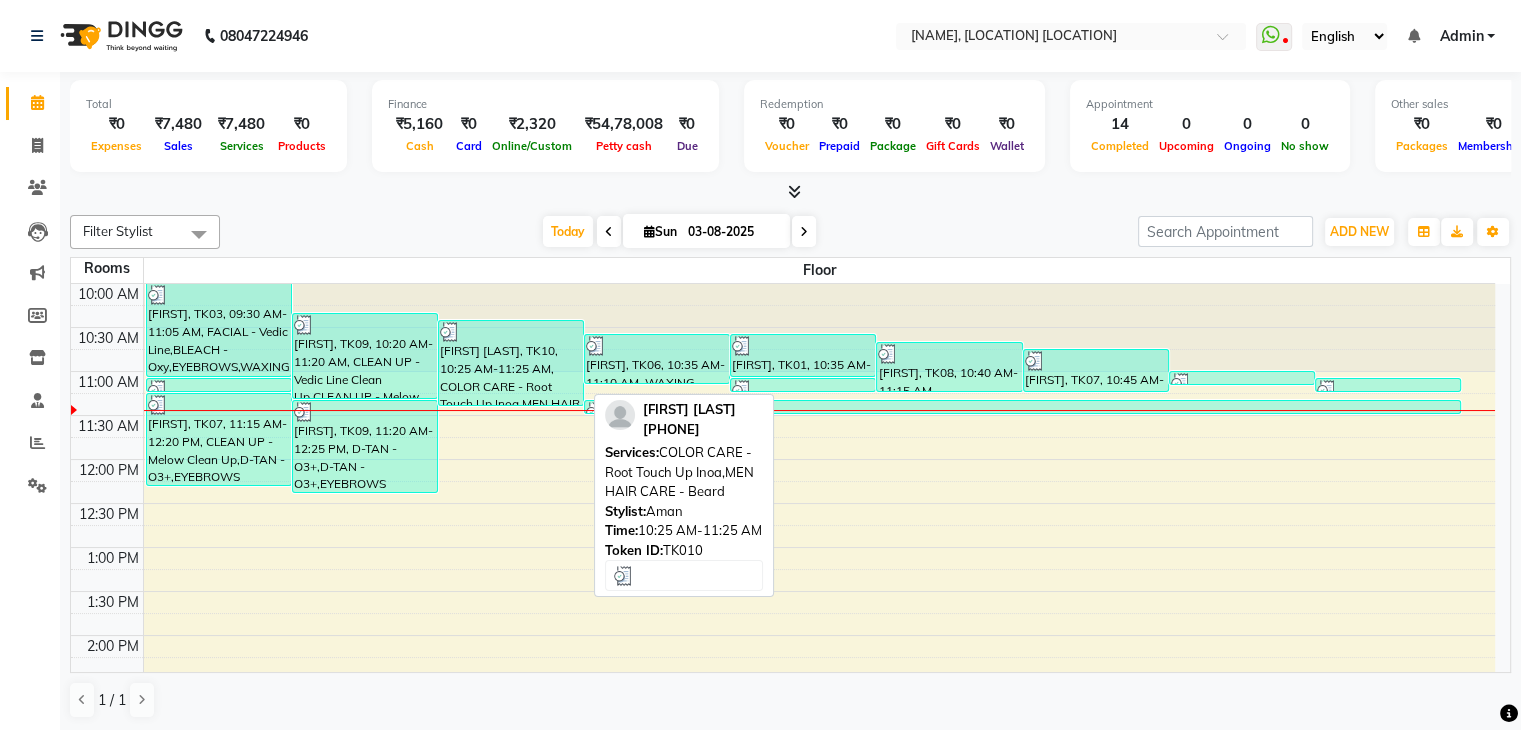 click on "[FIRST] [LAST], TK10, 10:25 AM-11:25 AM, COLOR CARE - Root Touch Up Inoa,MEN HAIR CARE - Beard" at bounding box center (511, 363) 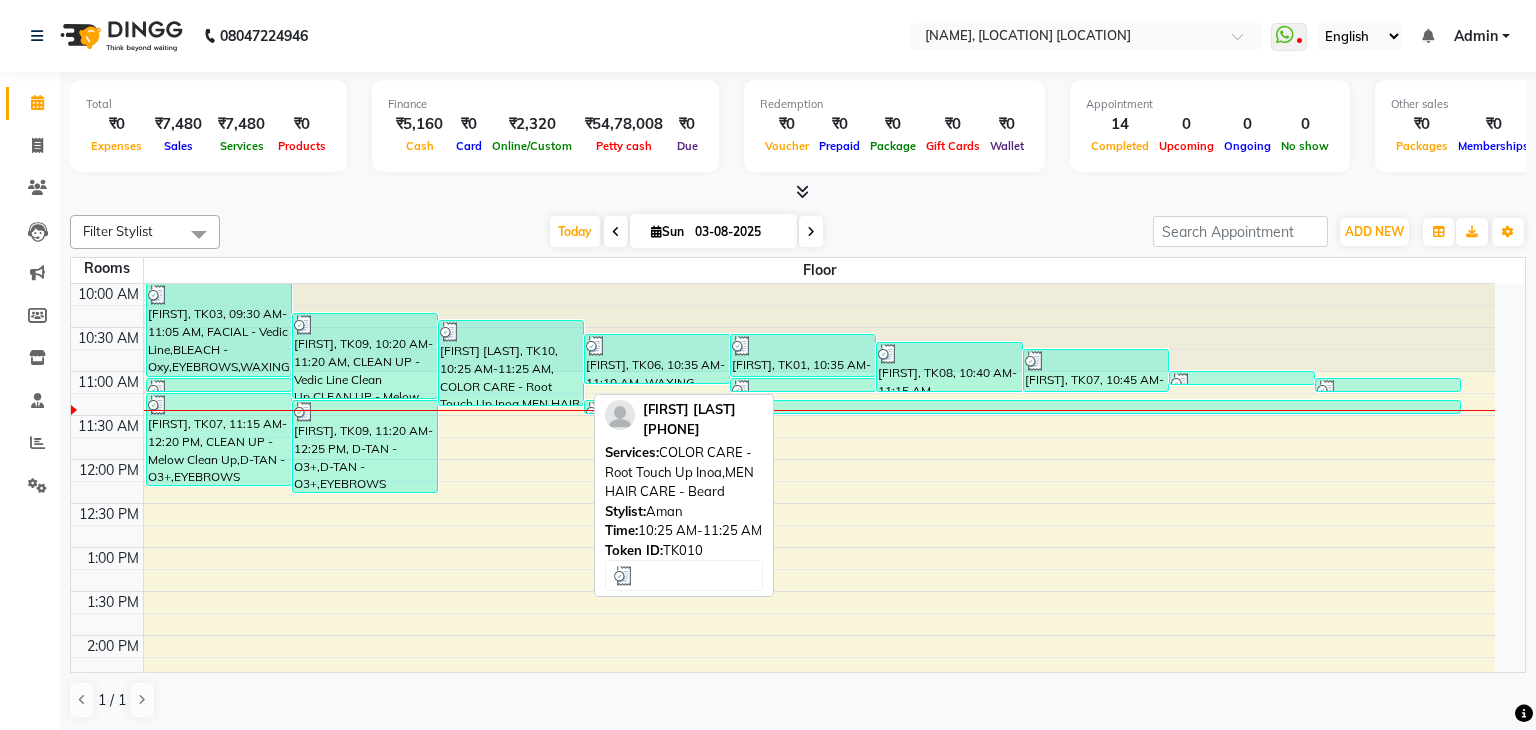 select on "3" 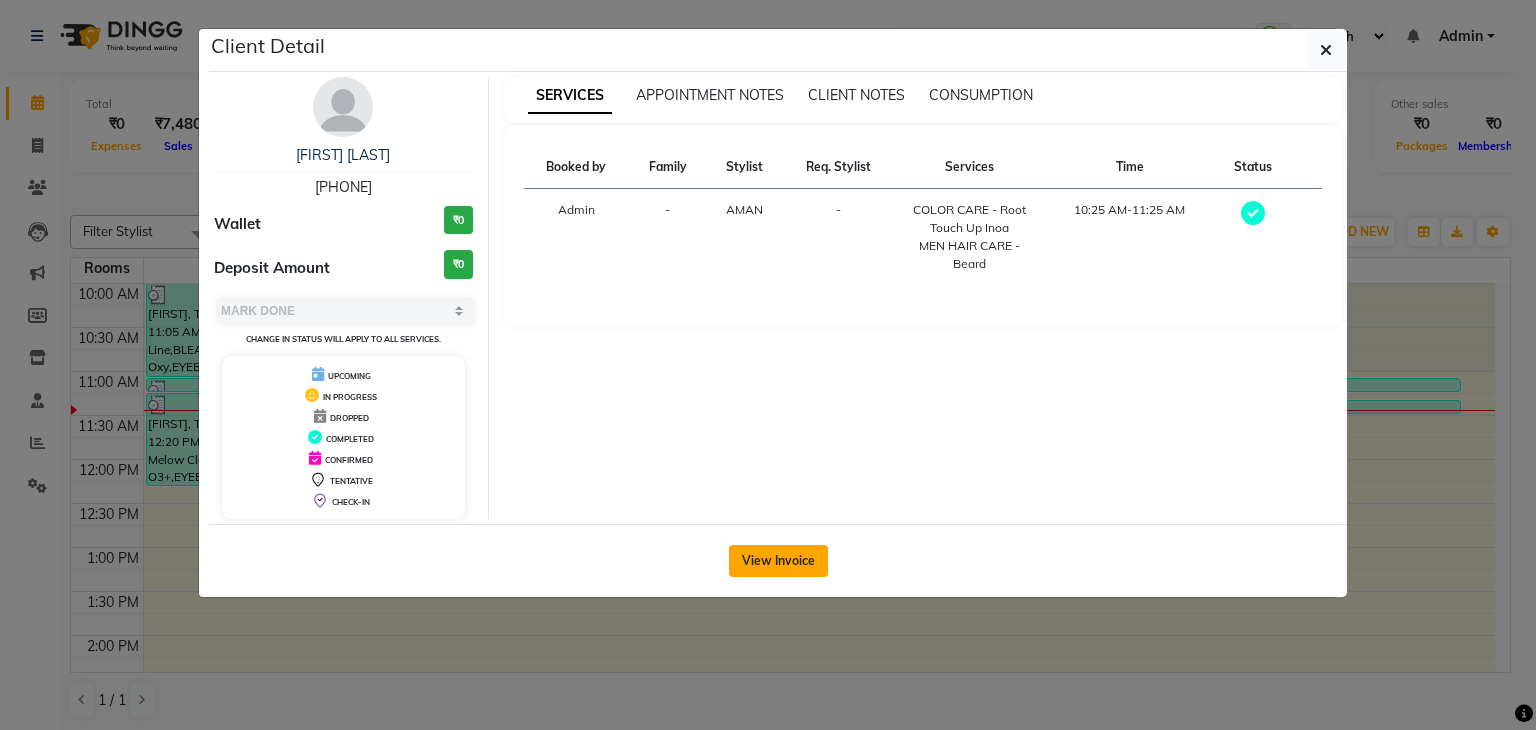 click on "View Invoice" 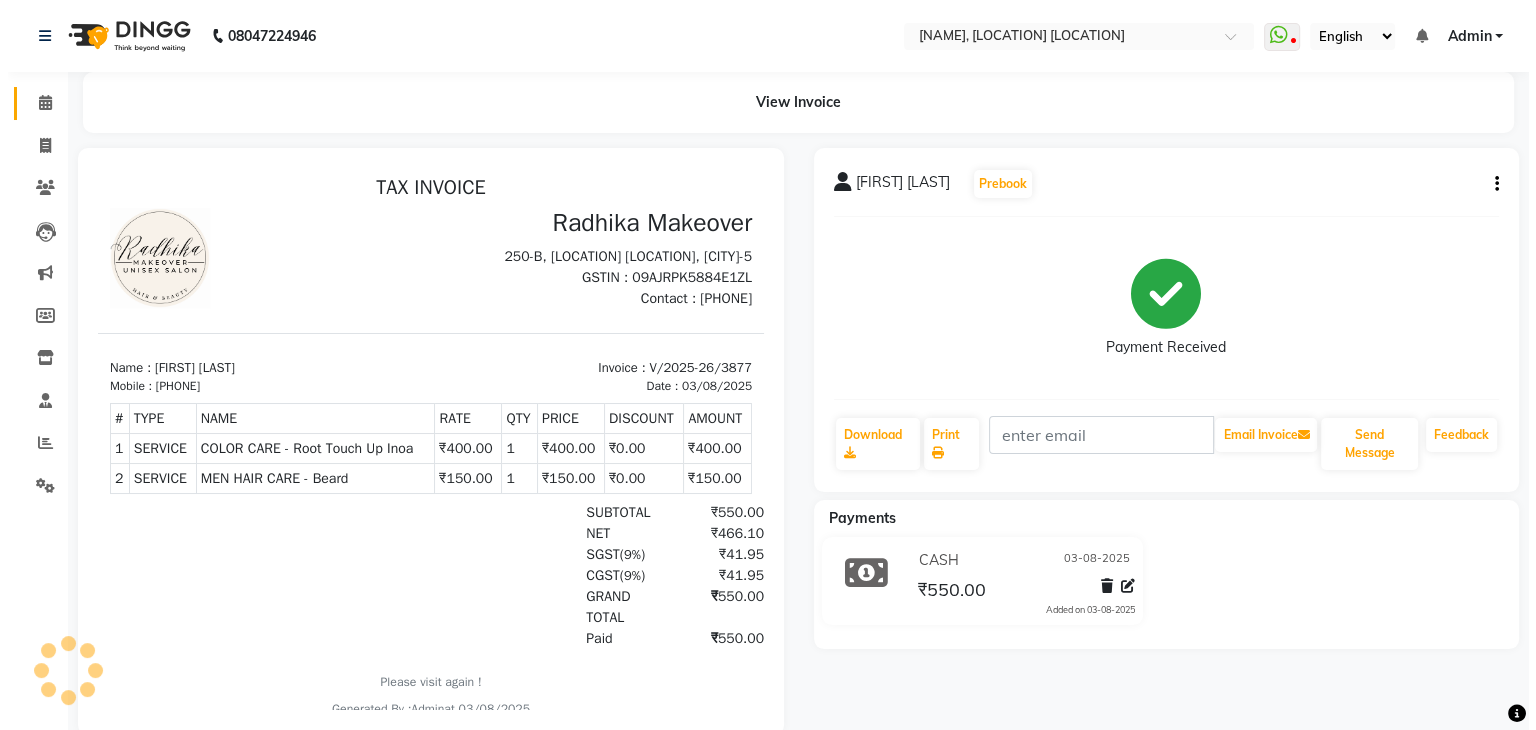 scroll, scrollTop: 0, scrollLeft: 0, axis: both 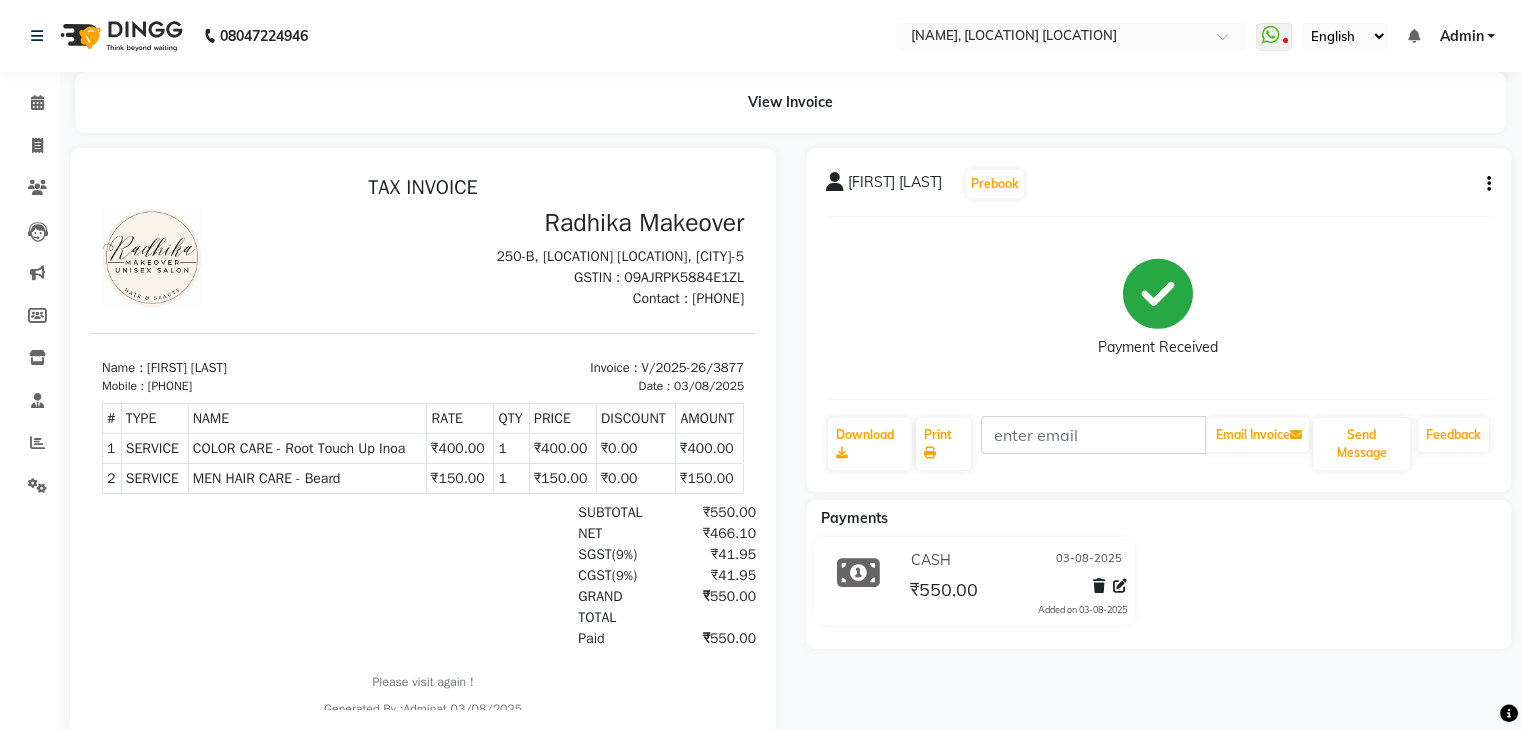 click on "#
TYPE
NAME
RATE
QTY
PRICE
DISCOUNT
AMOUNT
1" at bounding box center (423, 448) 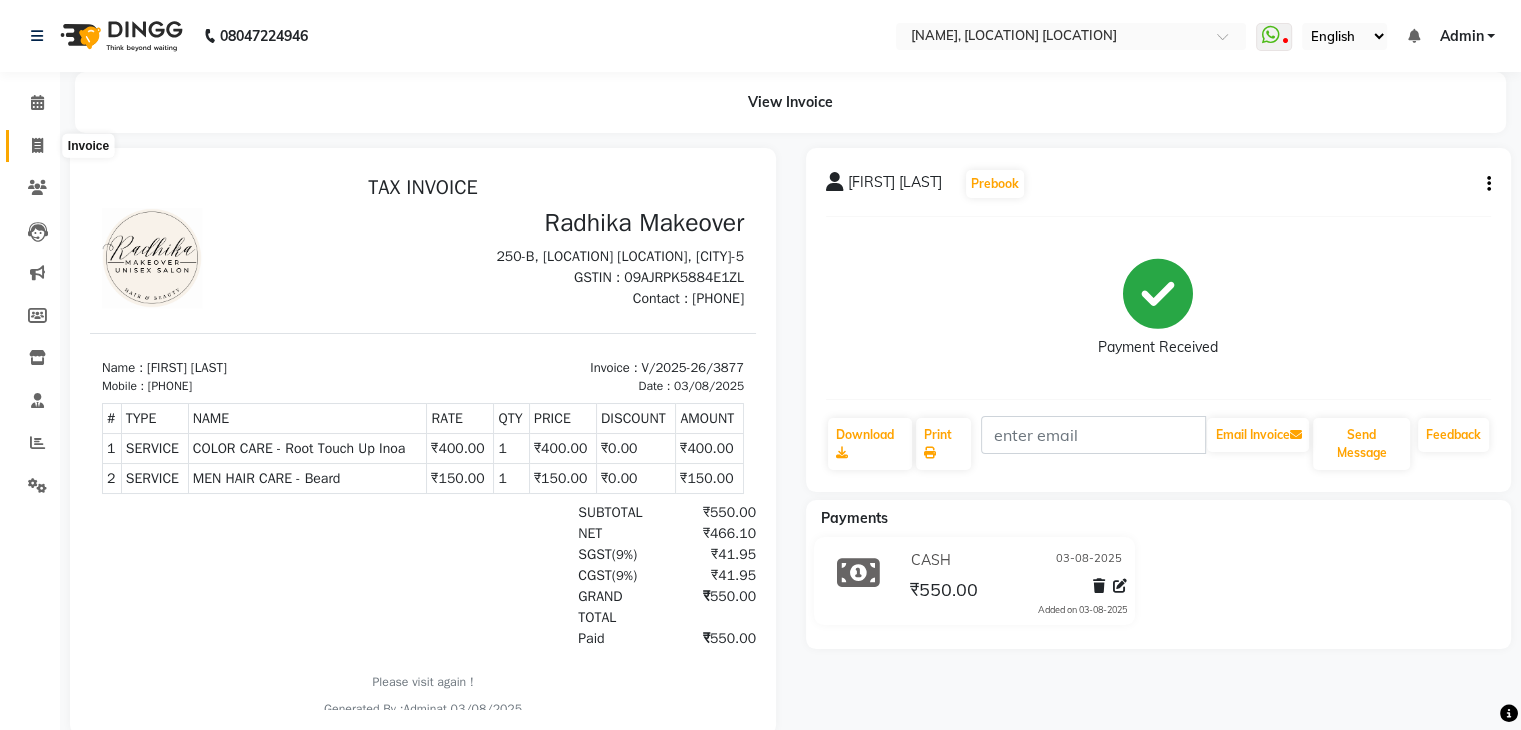 click 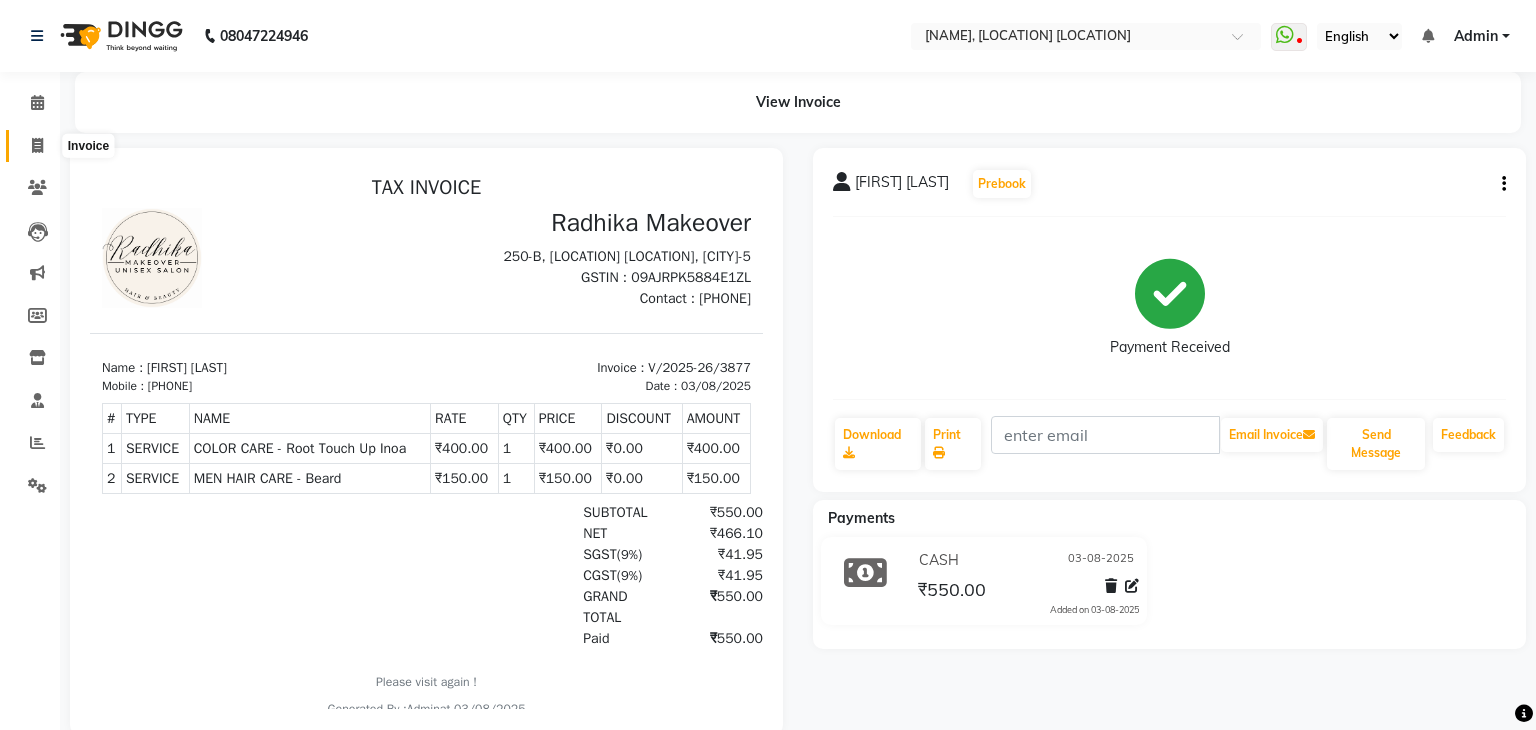 select on "6880" 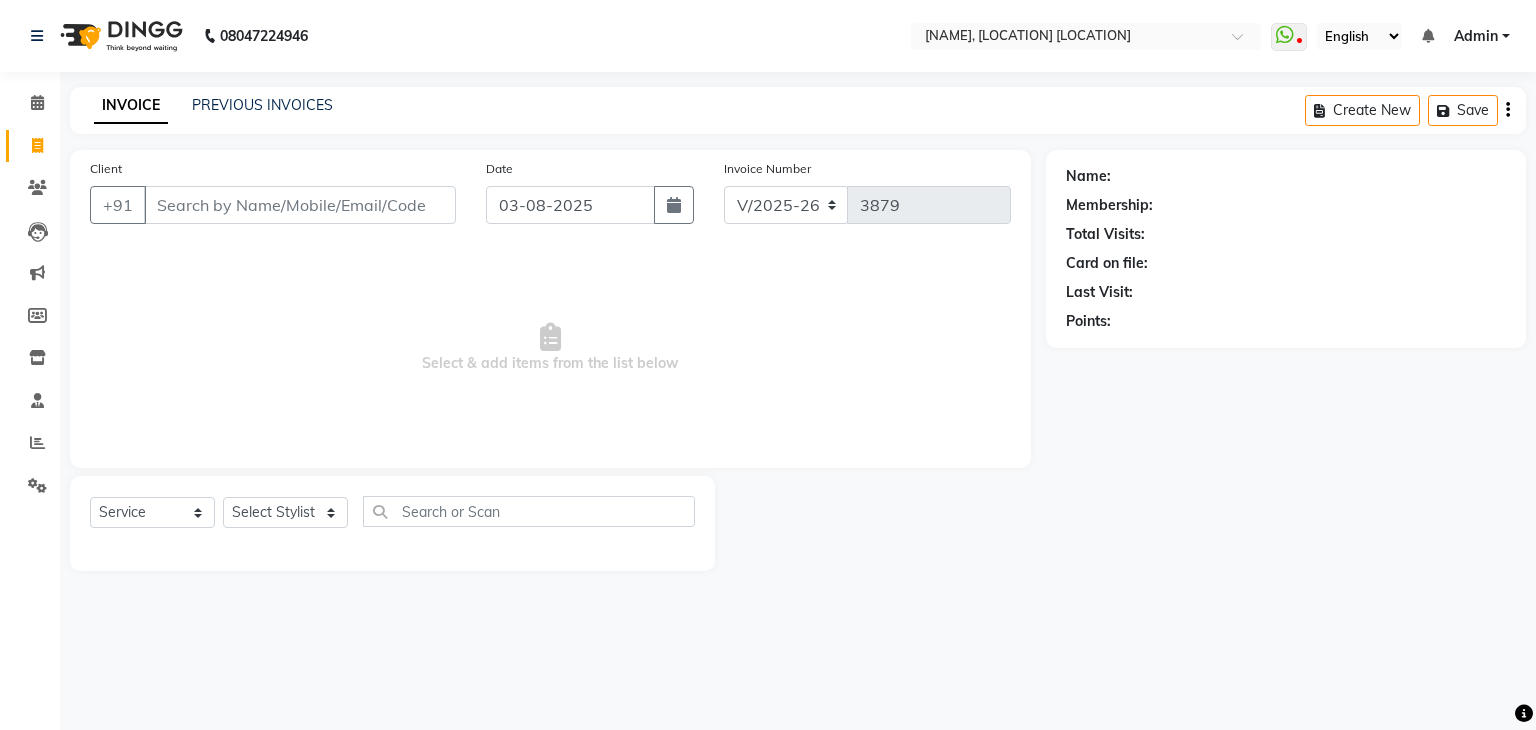 click on "Client" at bounding box center (300, 205) 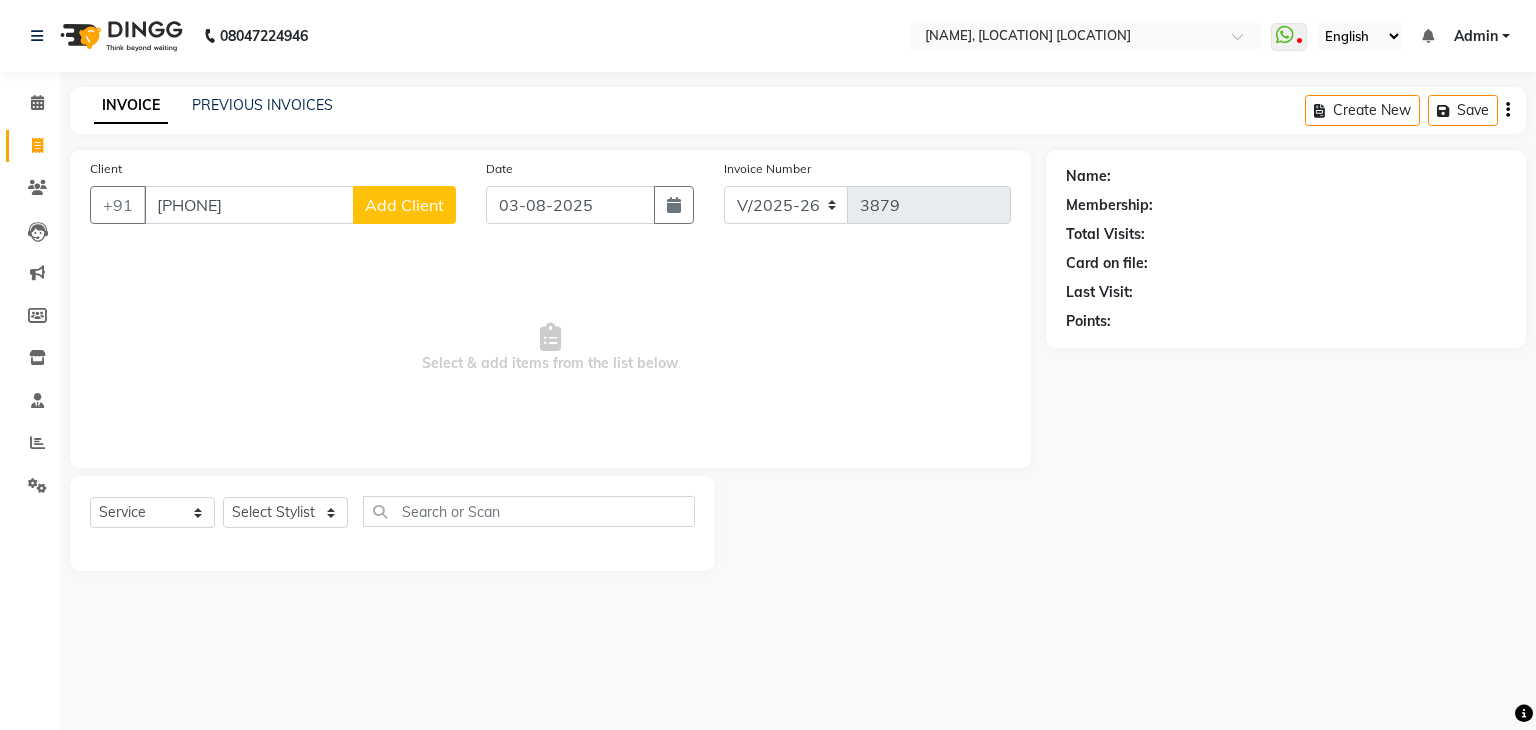 type on "[PHONE]" 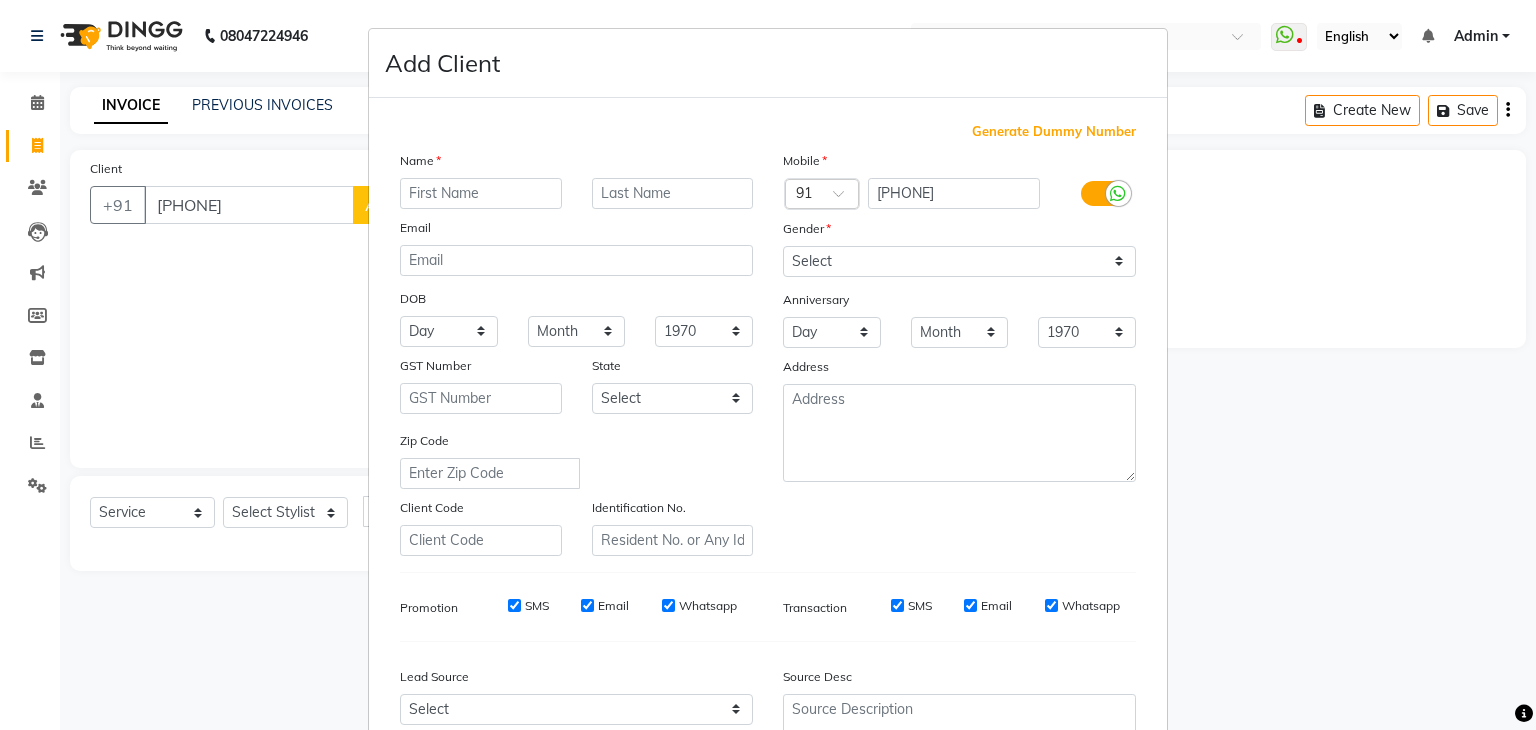 click at bounding box center (481, 193) 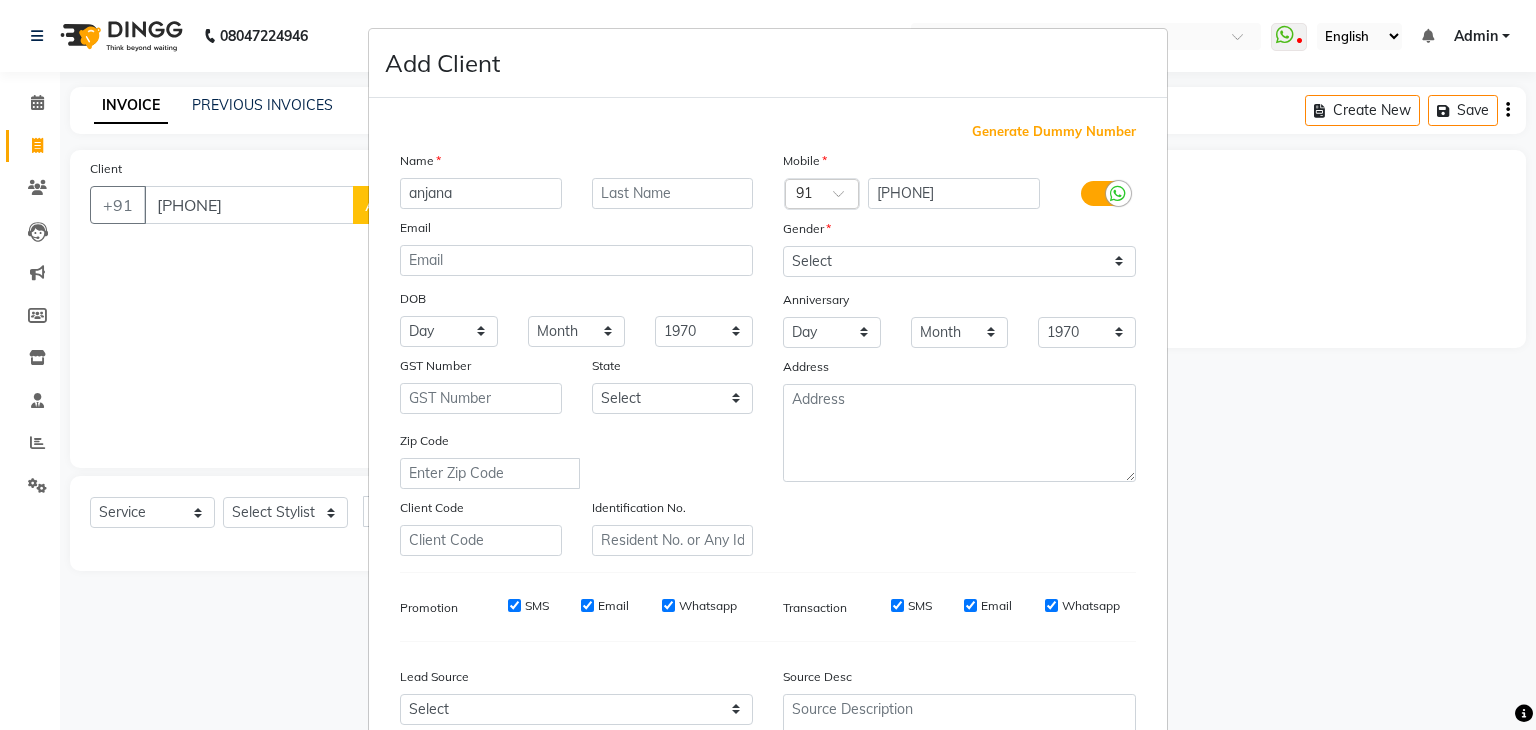 type on "anjana" 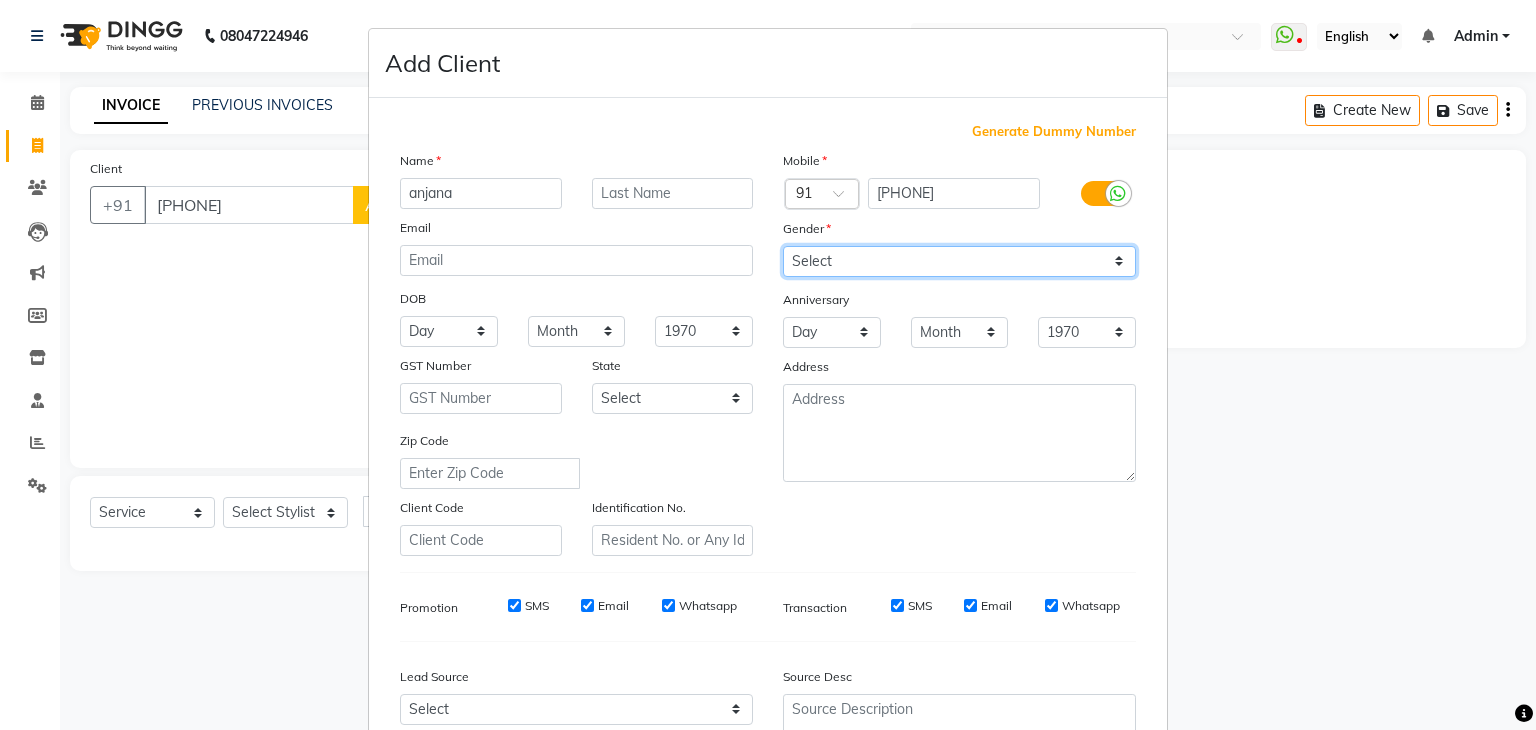 click on "Select Male Female Other Prefer Not To Say" at bounding box center (959, 261) 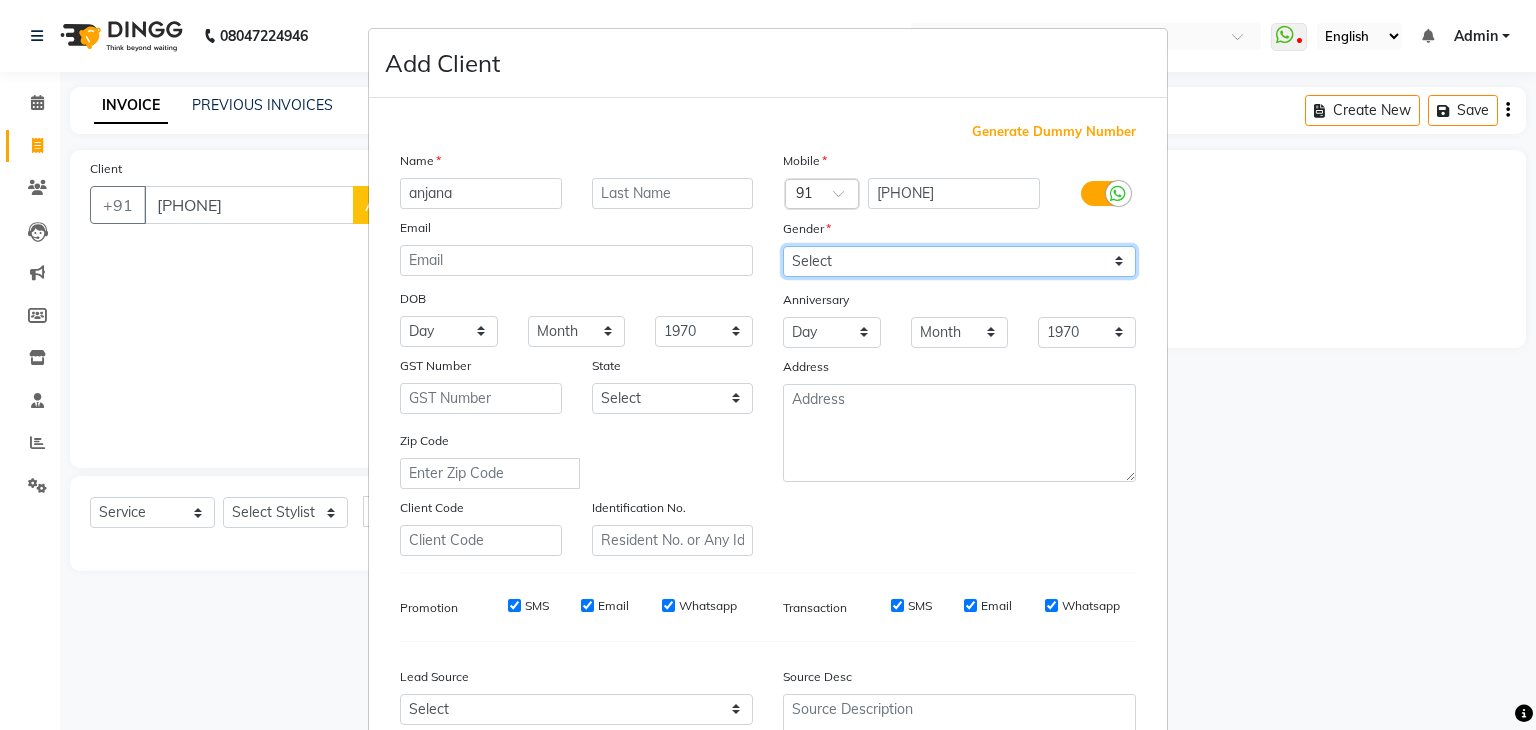 select on "female" 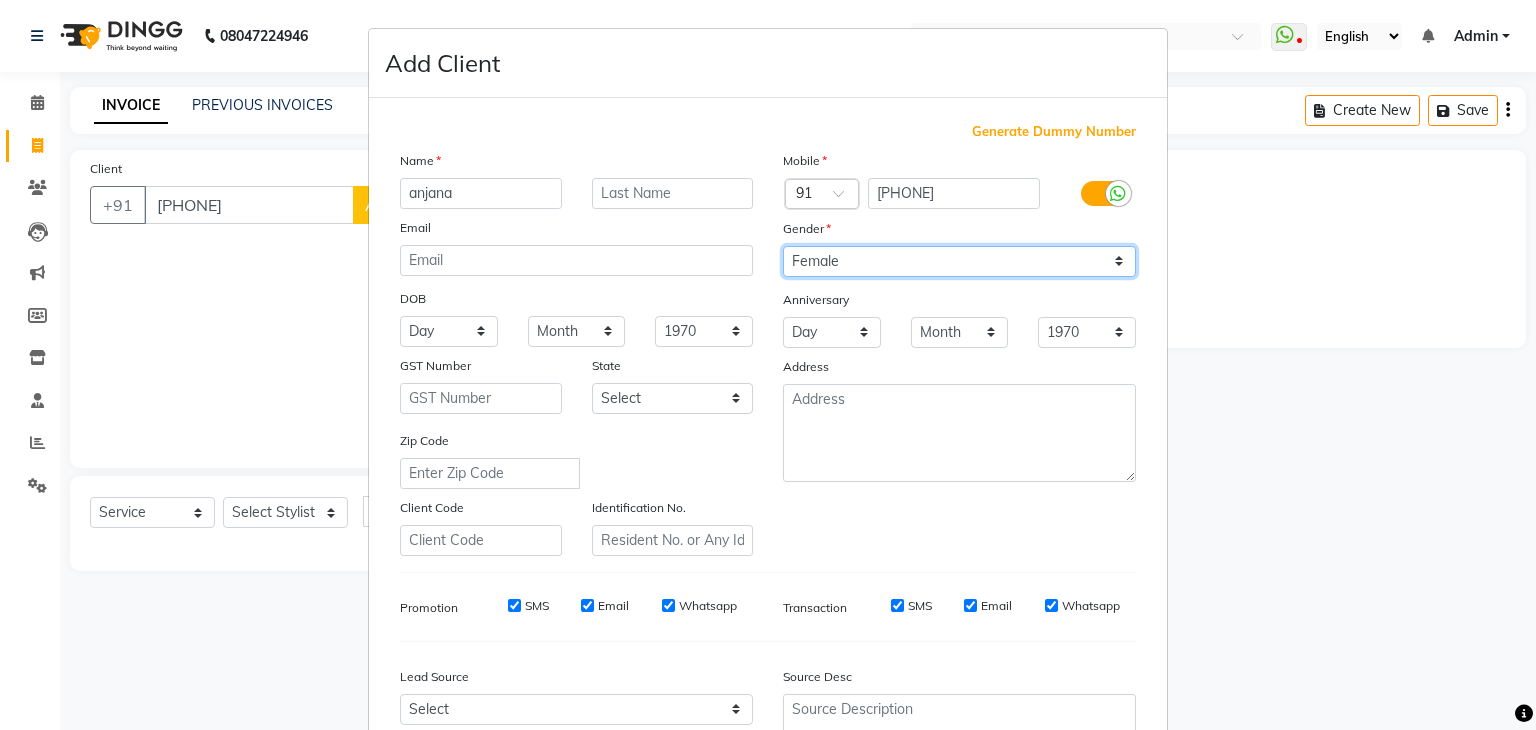 click on "Select Male Female Other Prefer Not To Say" at bounding box center [959, 261] 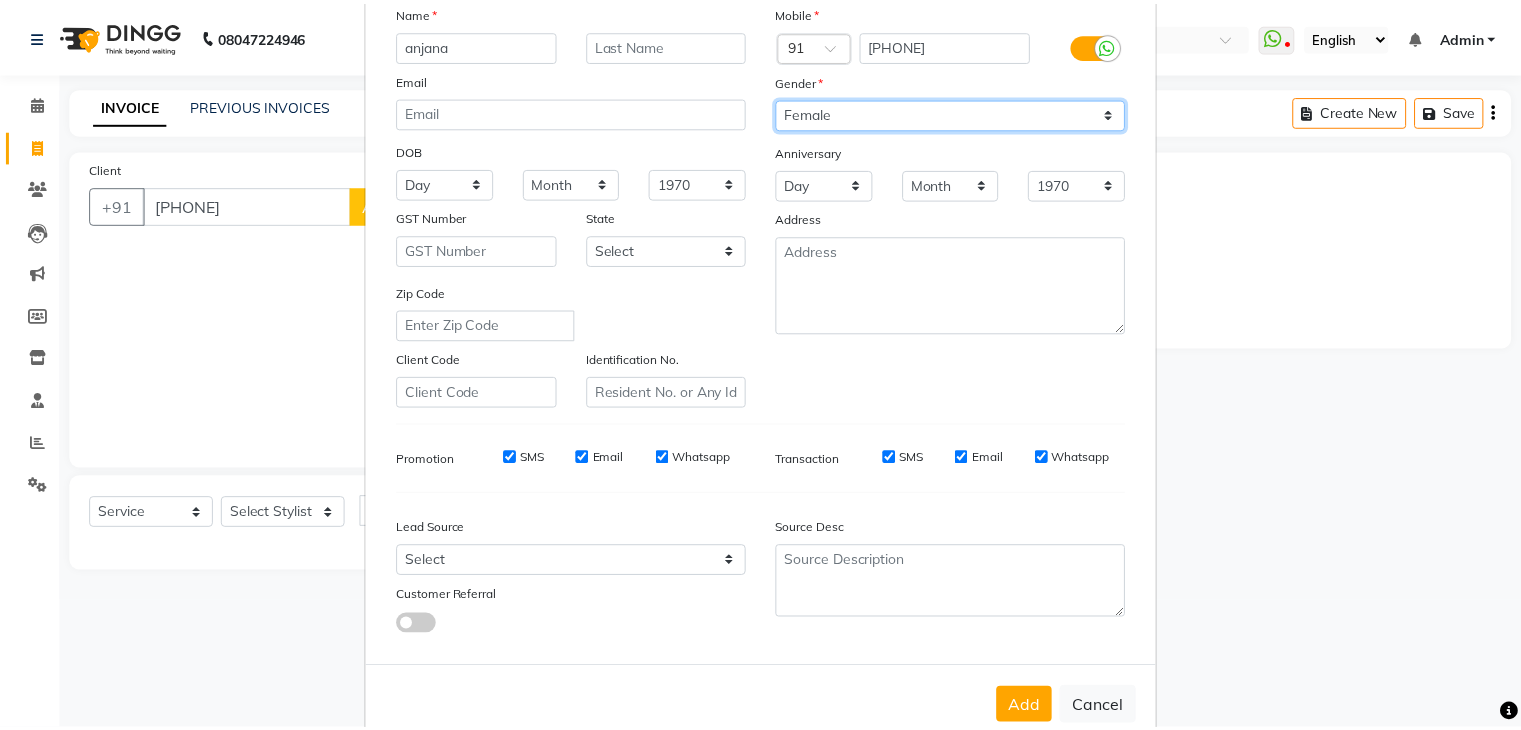 scroll, scrollTop: 203, scrollLeft: 0, axis: vertical 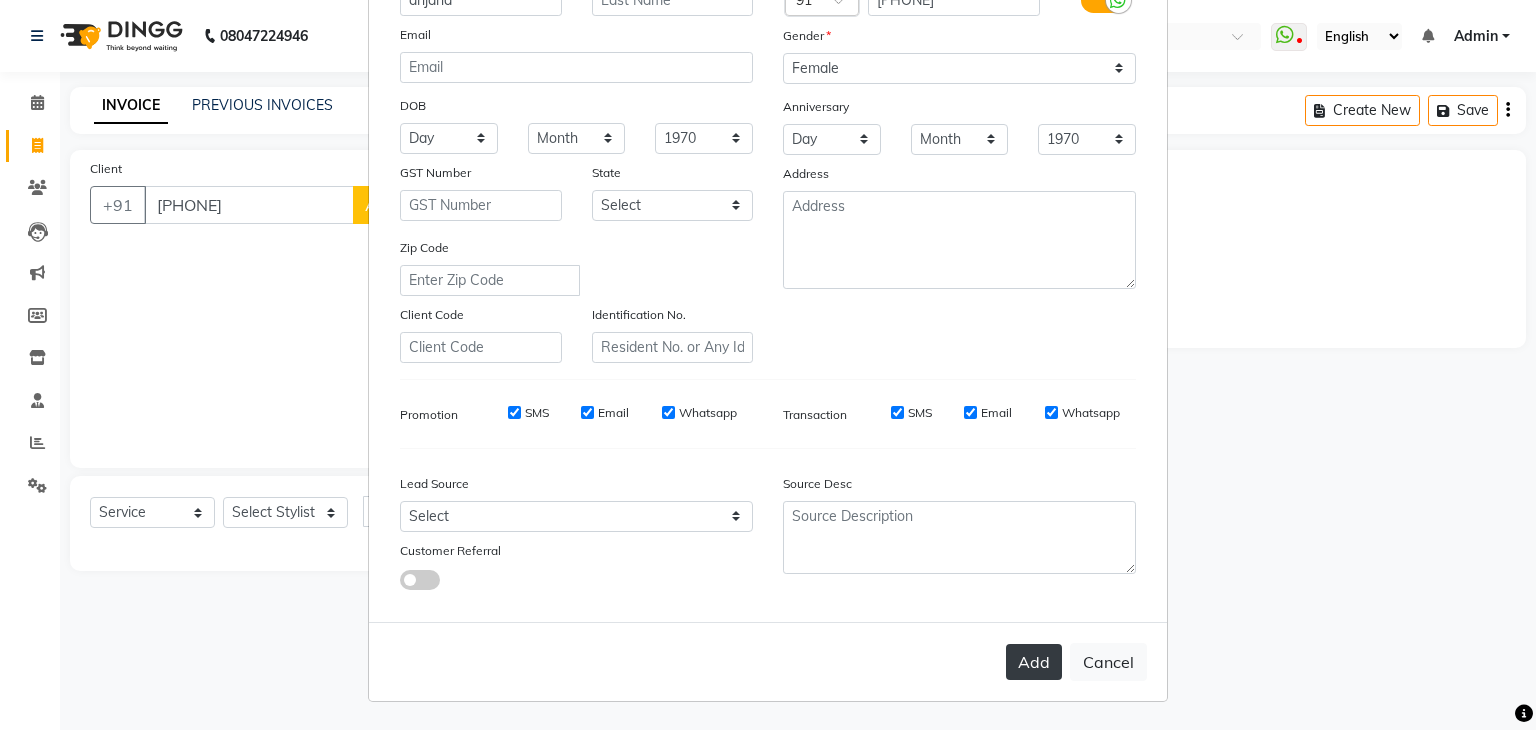 click on "Add" at bounding box center (1034, 662) 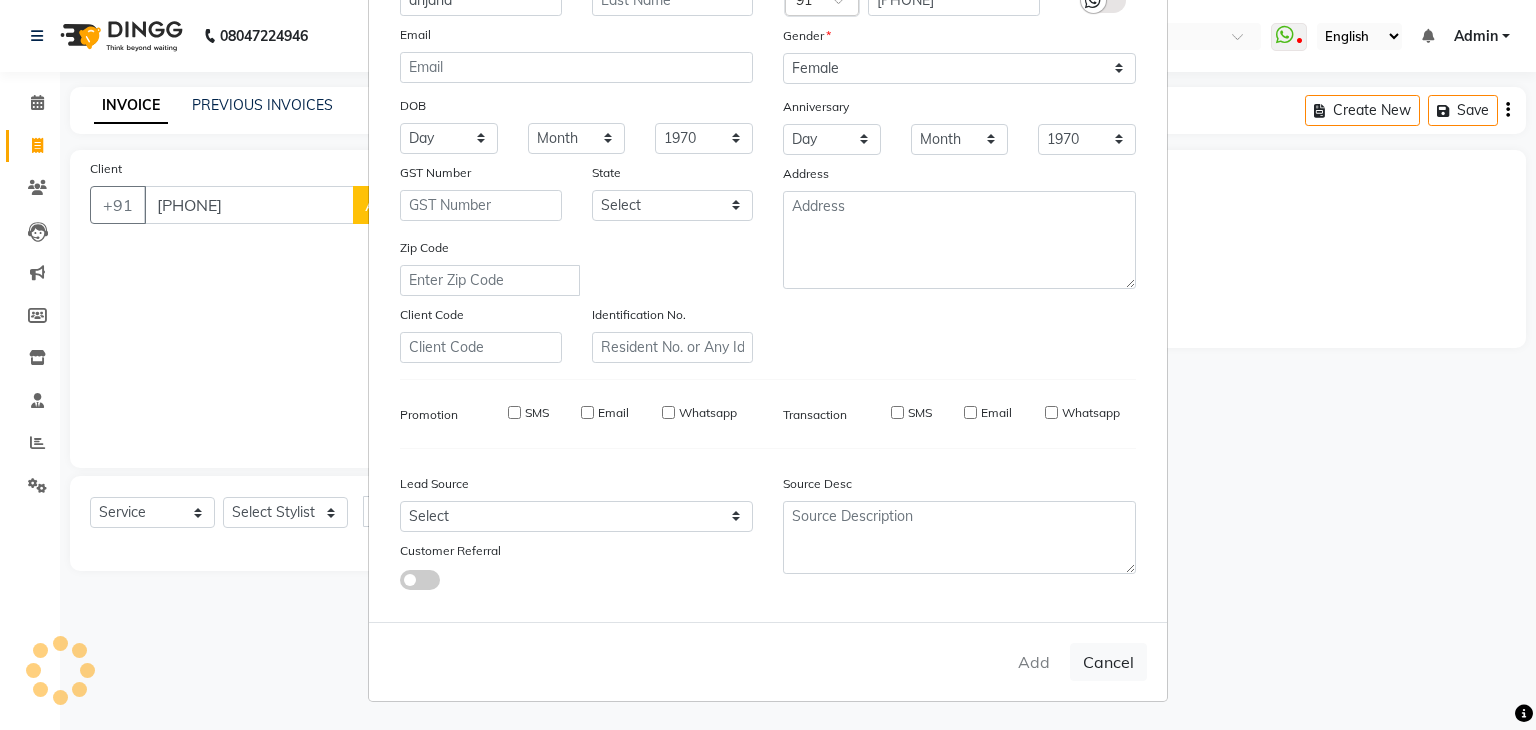type 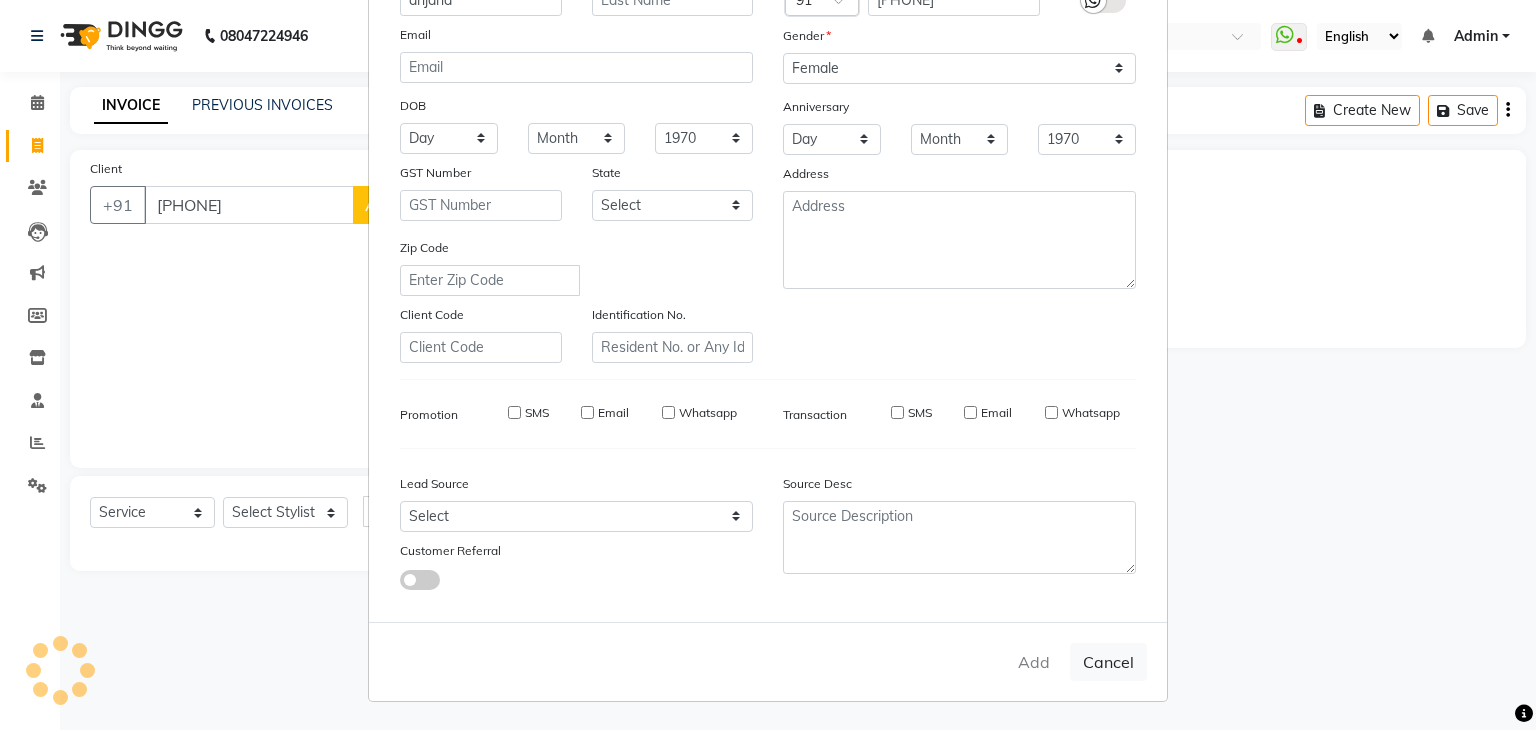 select 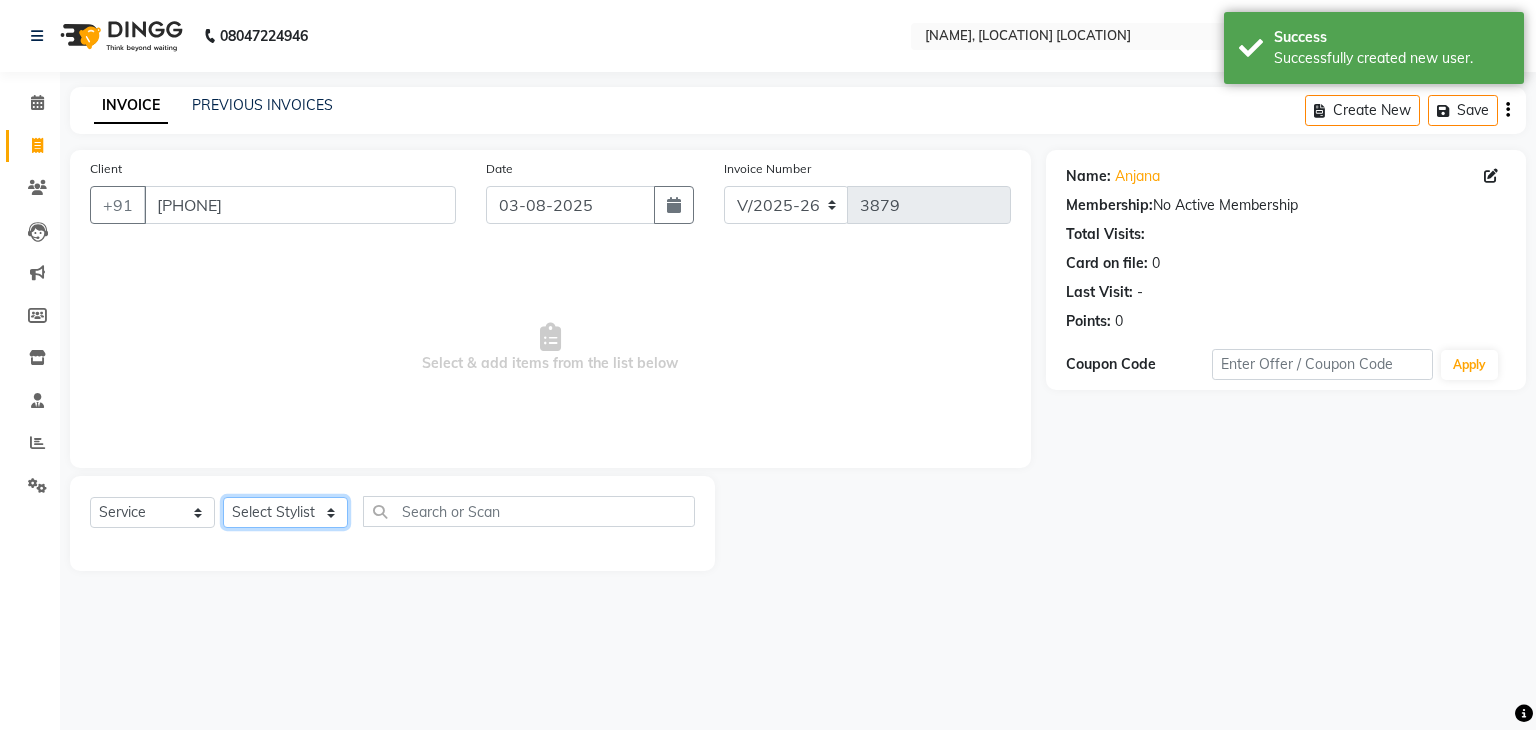 click on "Select Stylist [FIRST] [LAST] [FIRST] [LAST] [FIRST] [LAST] [FIRST] [LAST] [FIRST] [LAST] [FIRST] [LAST] [FIRST] [LAST] [FIRST] [LAST] [FIRST] [LAST] [FIRST] [LAST] [FIRST] [LAST] [FIRST] [LAST] [FIRST] [LAST] [FIRST] [LAST] [FIRST] [LAST] [FIRST] [LAST] [FIRST] [LAST] [FIRST] [LAST] [FIRST] [LAST] [FIRST] [LAST] [FIRST] [LAST] [FIRST] [LAST] [FIRST] [LAST] [FIRST] [LAST] [FIRST] [LAST]" 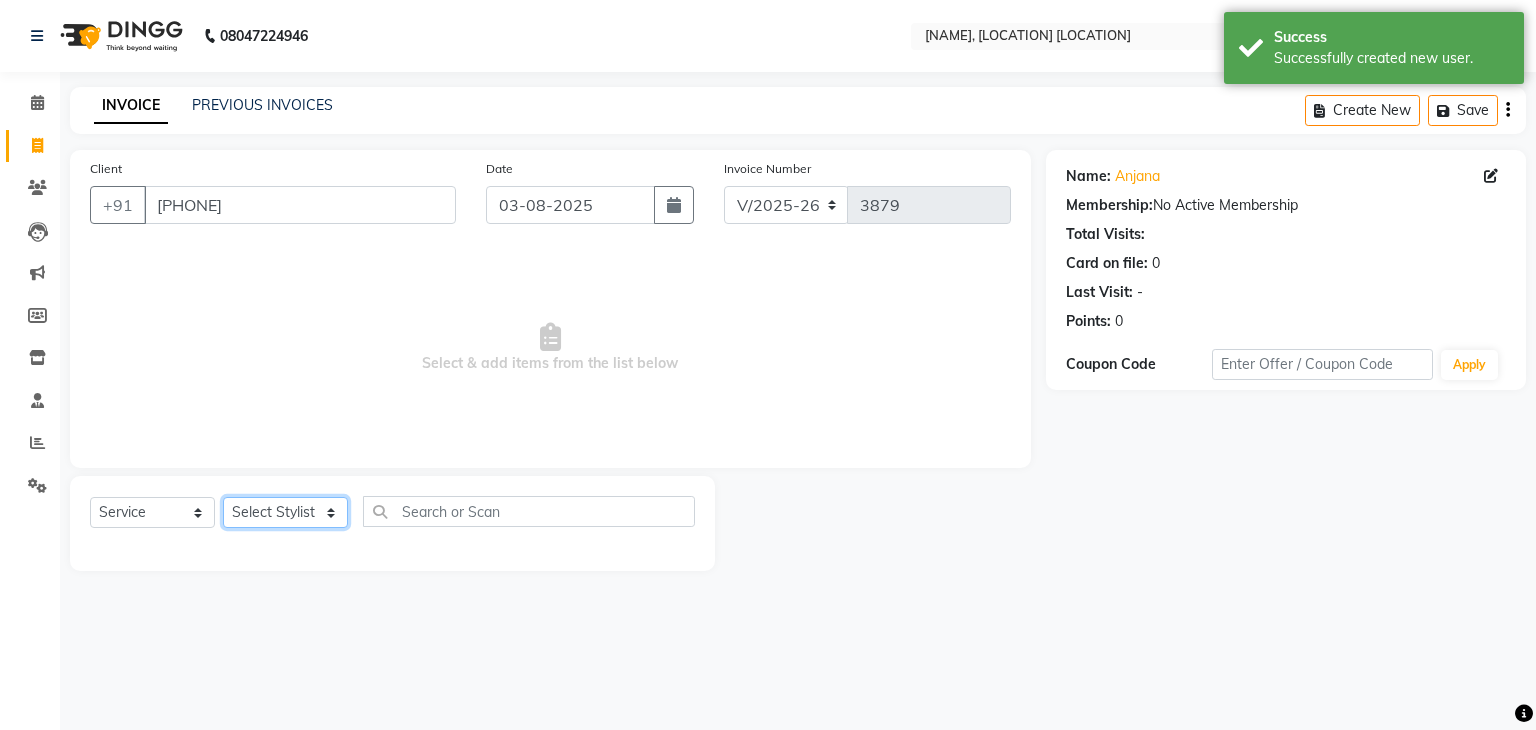 select on "53877" 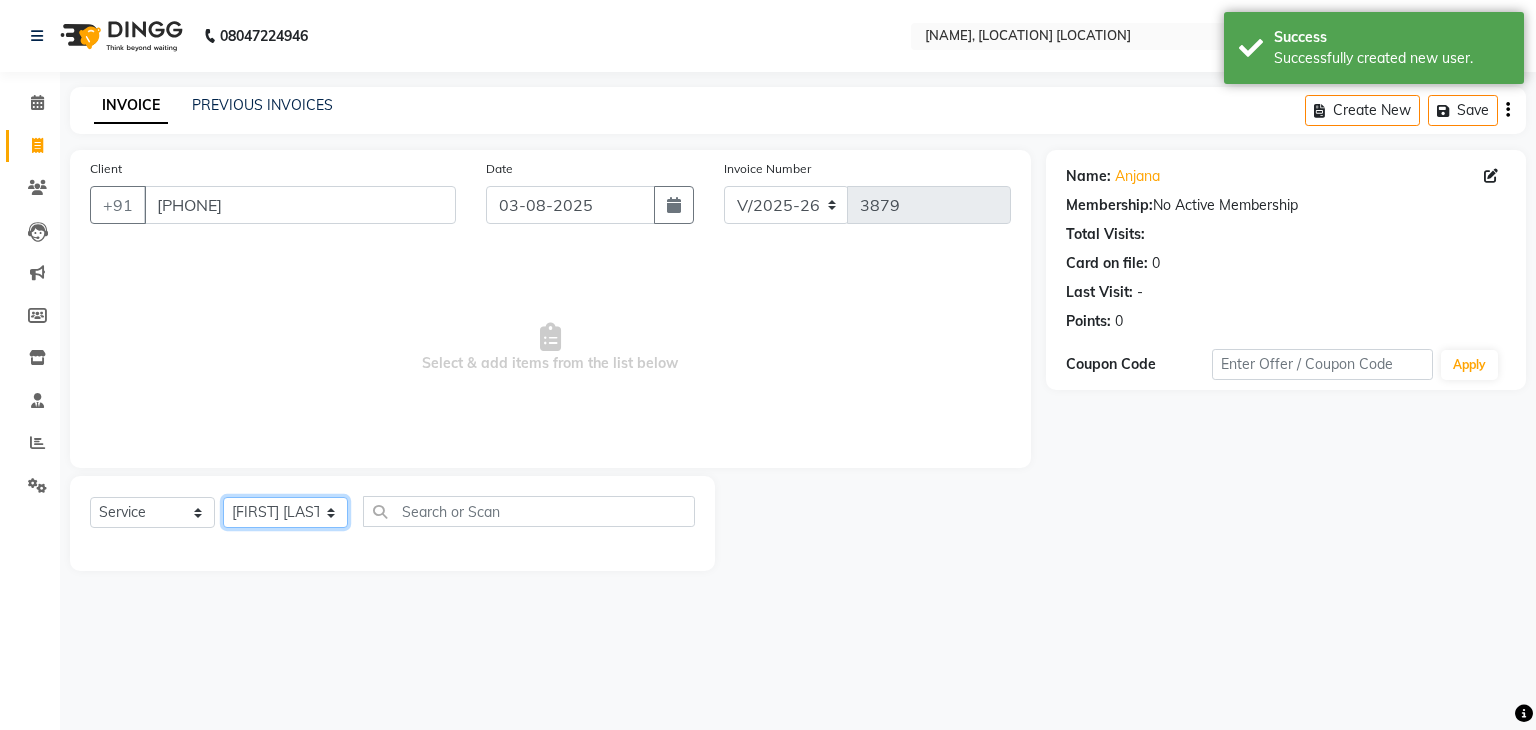 click on "Select Stylist [FIRST] [LAST] [FIRST] [LAST] [FIRST] [LAST] [FIRST] [LAST] [FIRST] [LAST] [FIRST] [LAST] [FIRST] [LAST] [FIRST] [LAST] [FIRST] [LAST] [FIRST] [LAST] [FIRST] [LAST] [FIRST] [LAST] [FIRST] [LAST] [FIRST] [LAST] [FIRST] [LAST] [FIRST] [LAST] [FIRST] [LAST] [FIRST] [LAST] [FIRST] [LAST] [FIRST] [LAST] [FIRST] [LAST] [FIRST] [LAST] [FIRST] [LAST] [FIRST] [LAST] [FIRST] [LAST]" 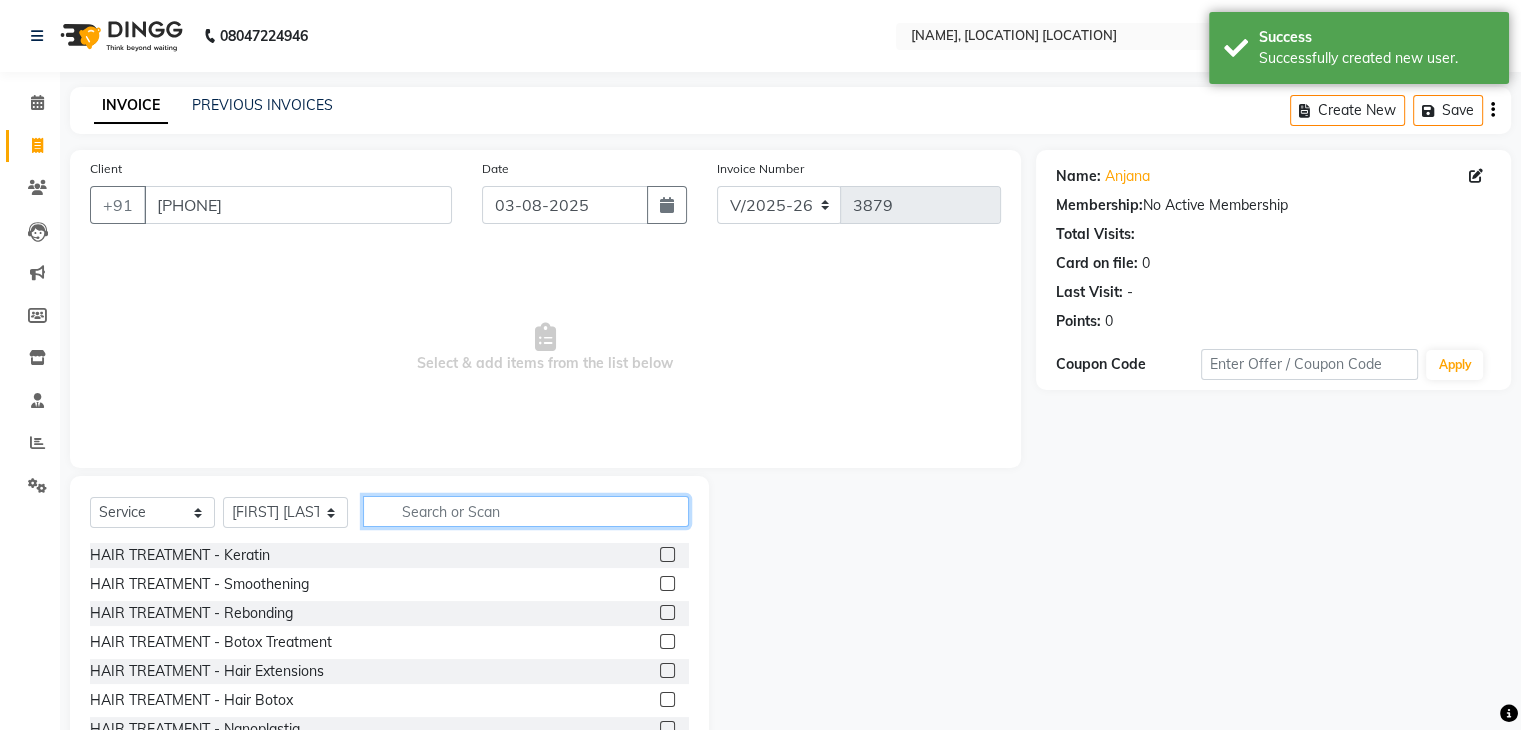 click 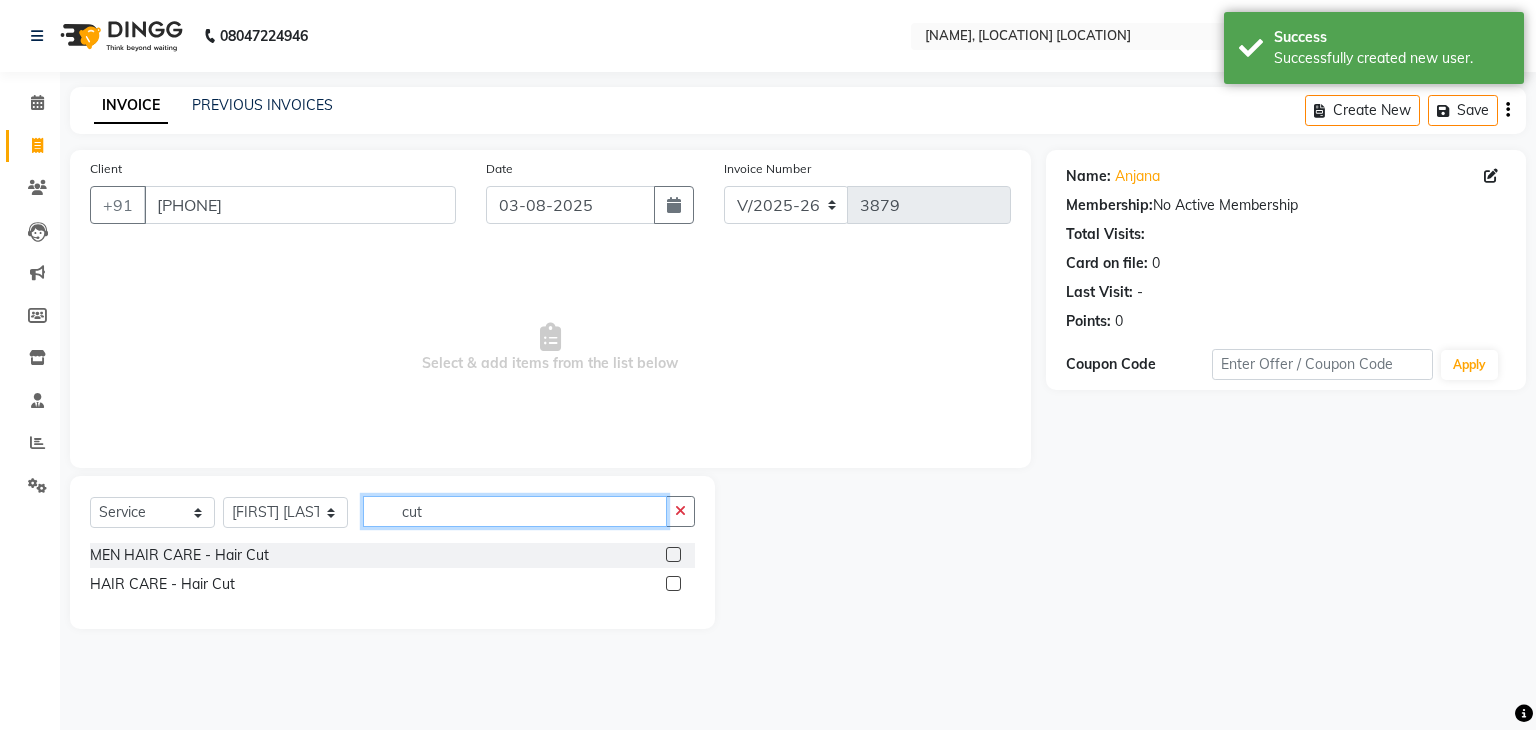 type on "cut" 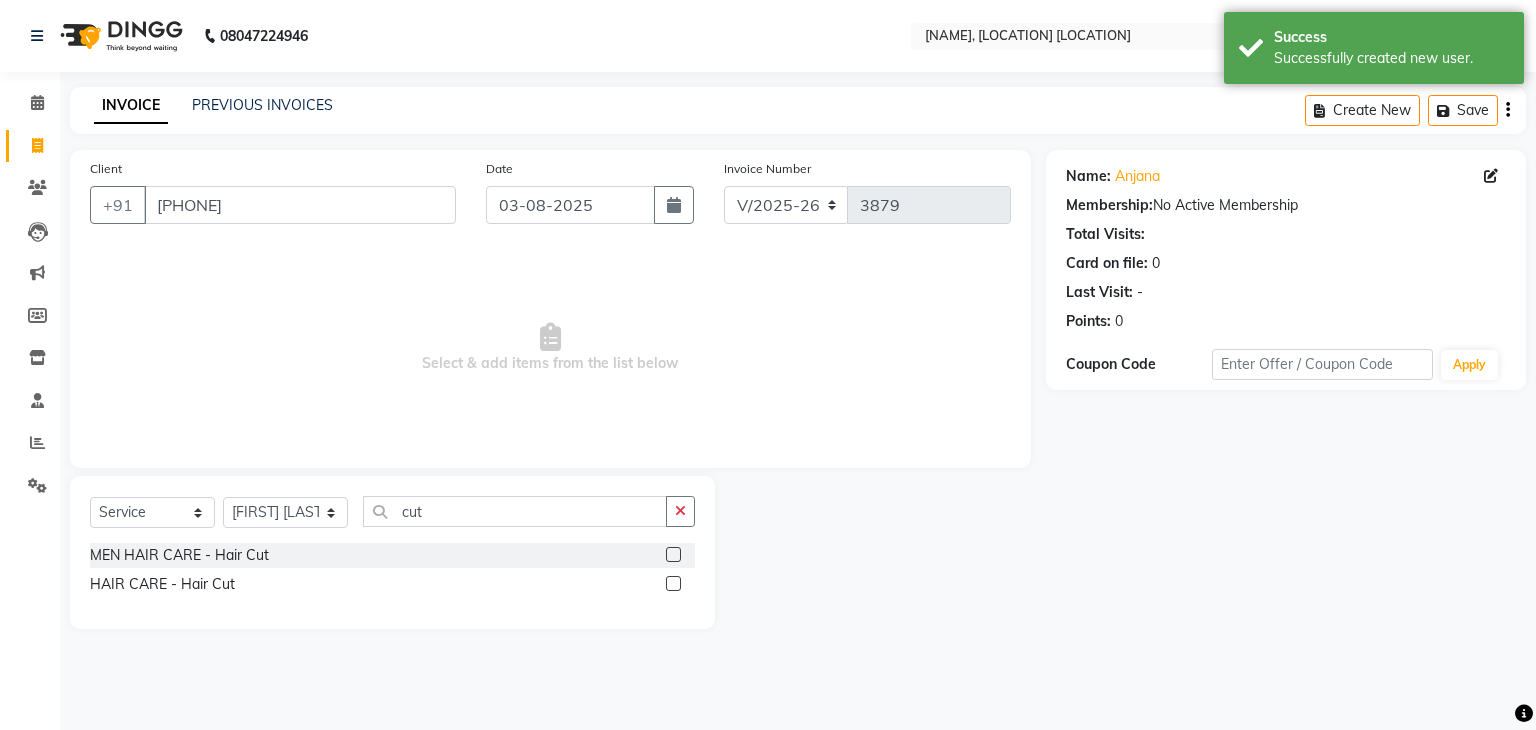 click 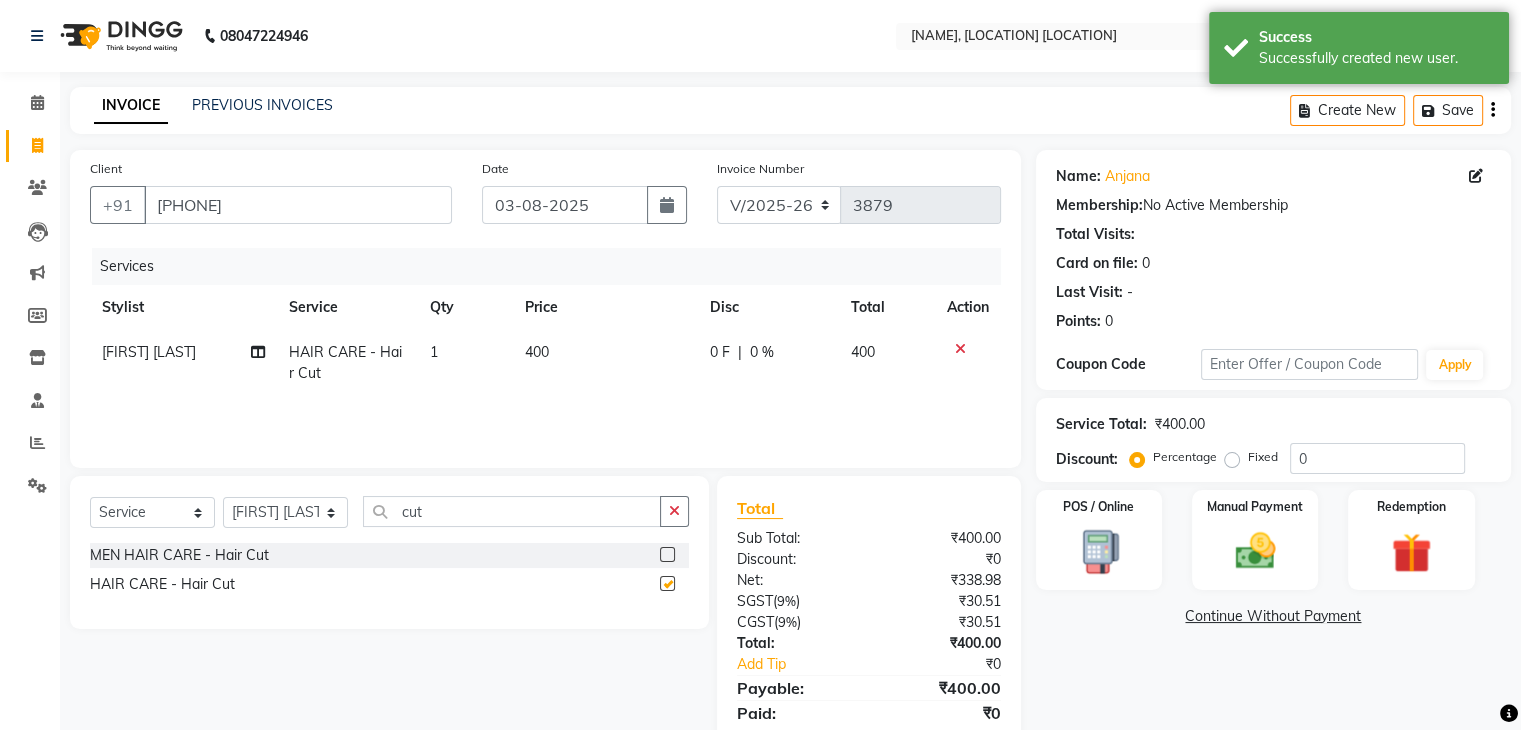 checkbox on "false" 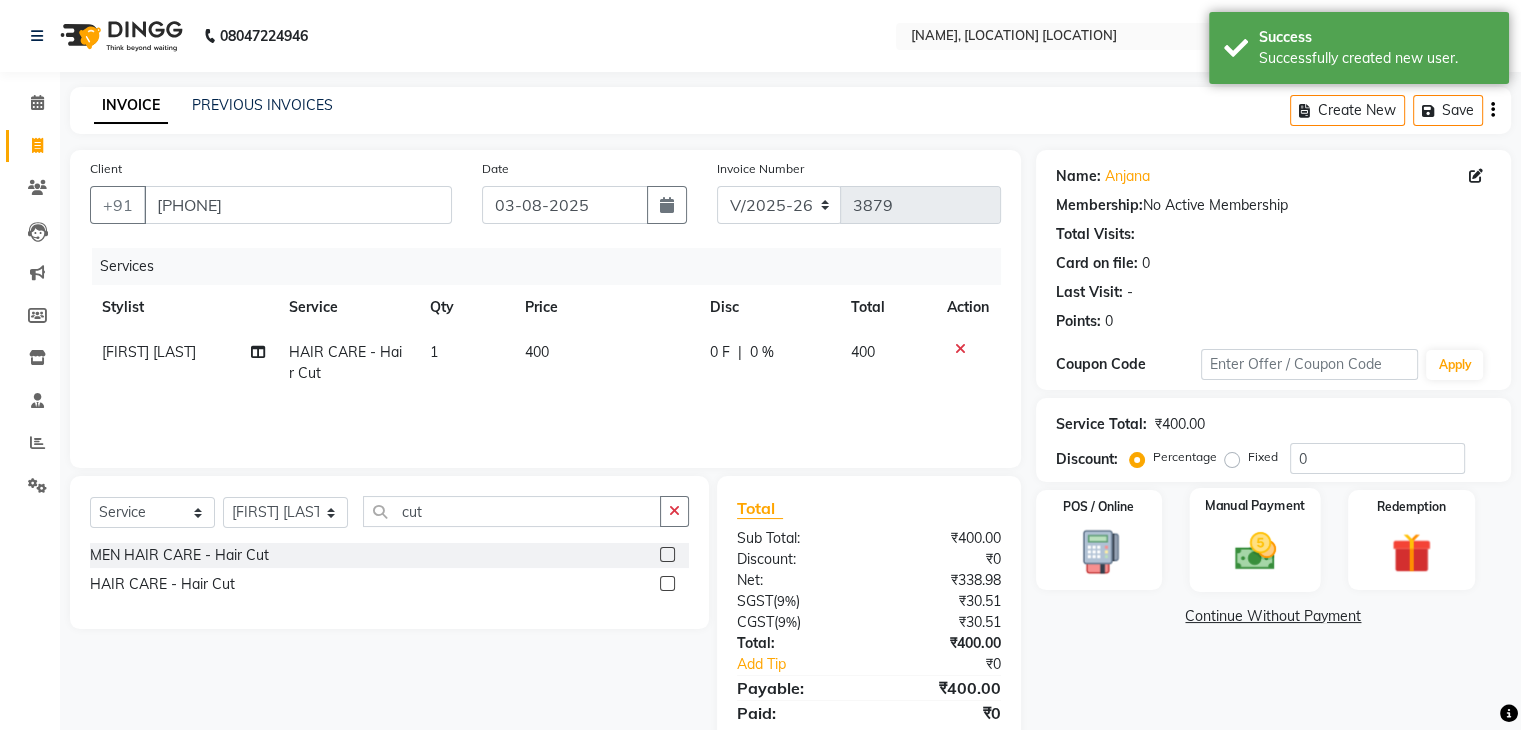 click on "Manual Payment" 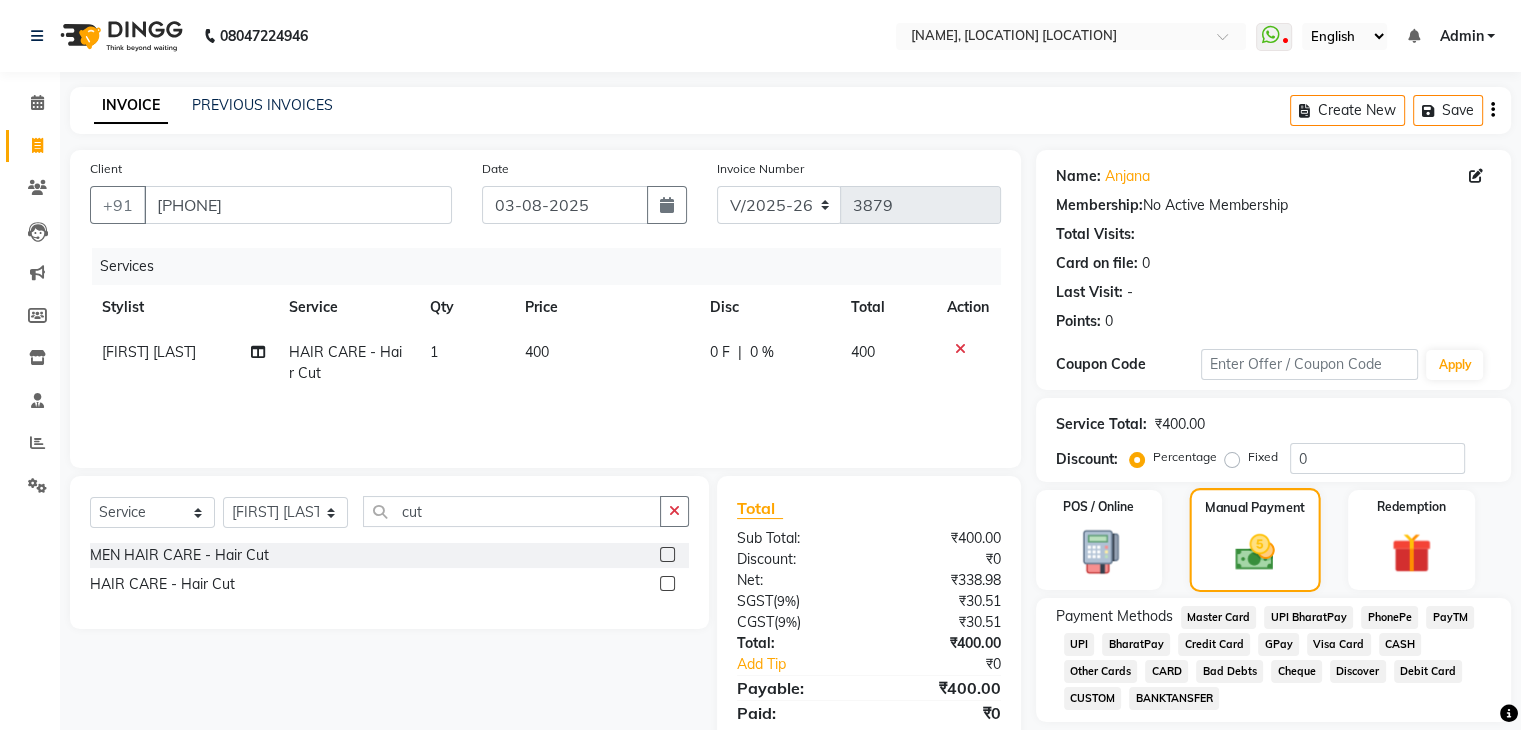 scroll, scrollTop: 71, scrollLeft: 0, axis: vertical 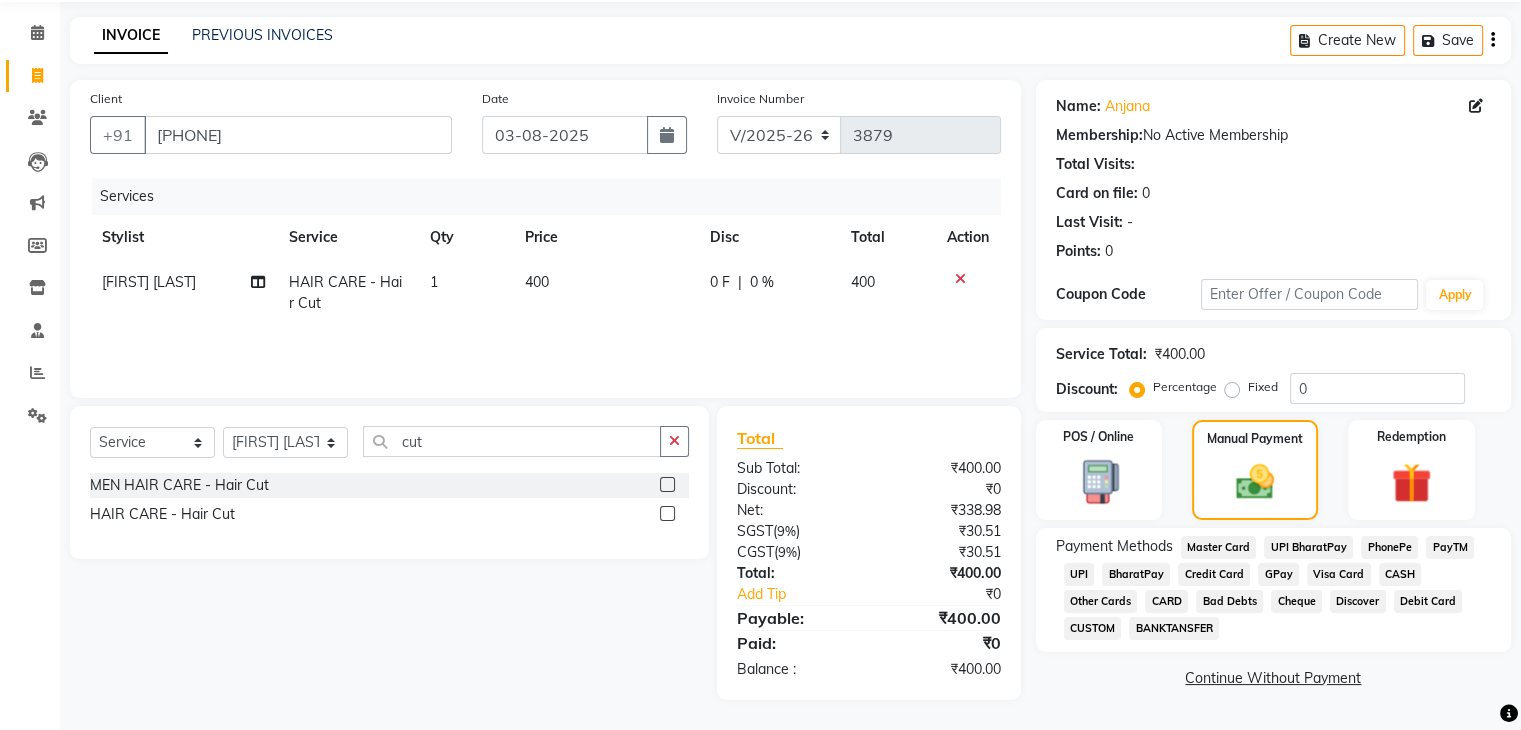 click on "CASH" 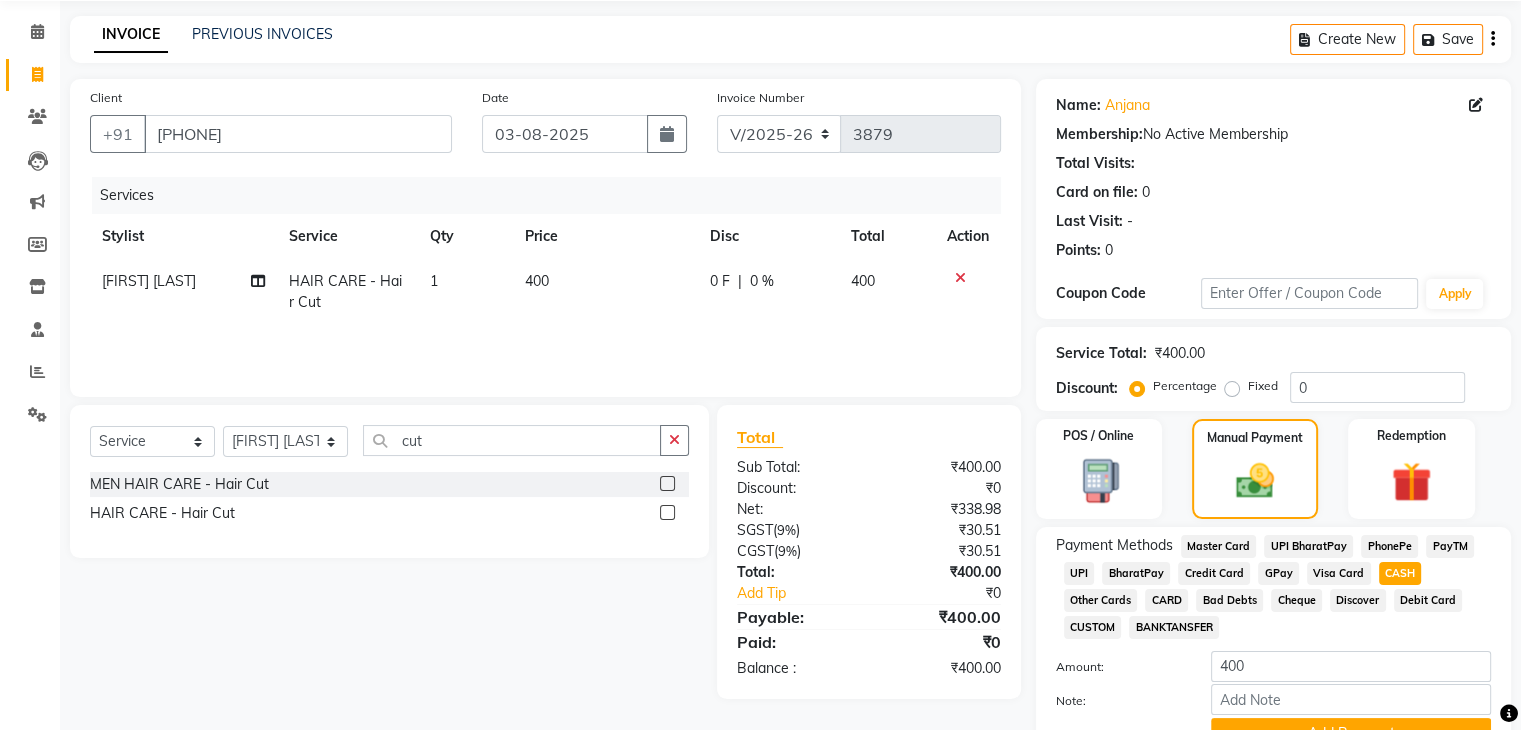 scroll, scrollTop: 172, scrollLeft: 0, axis: vertical 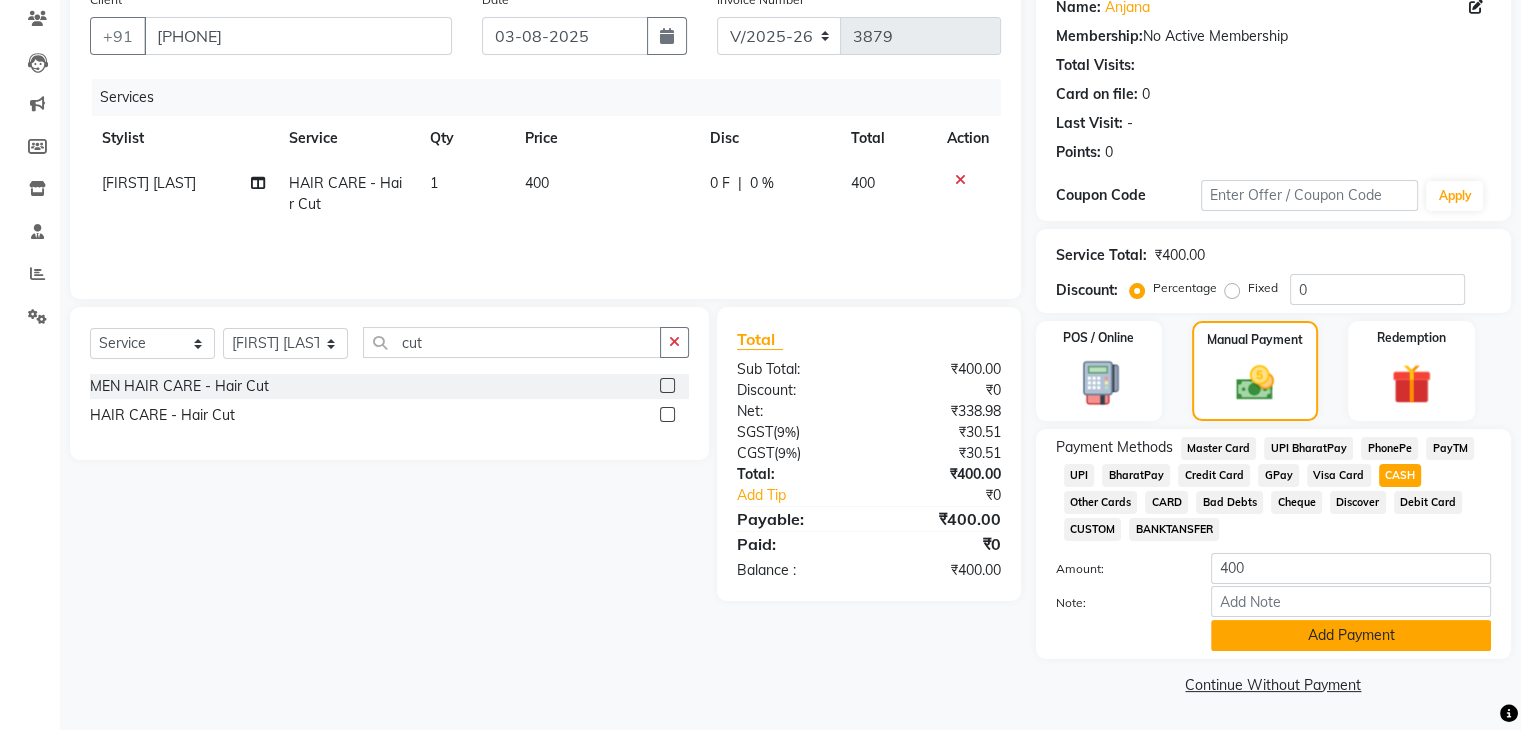click on "Add Payment" 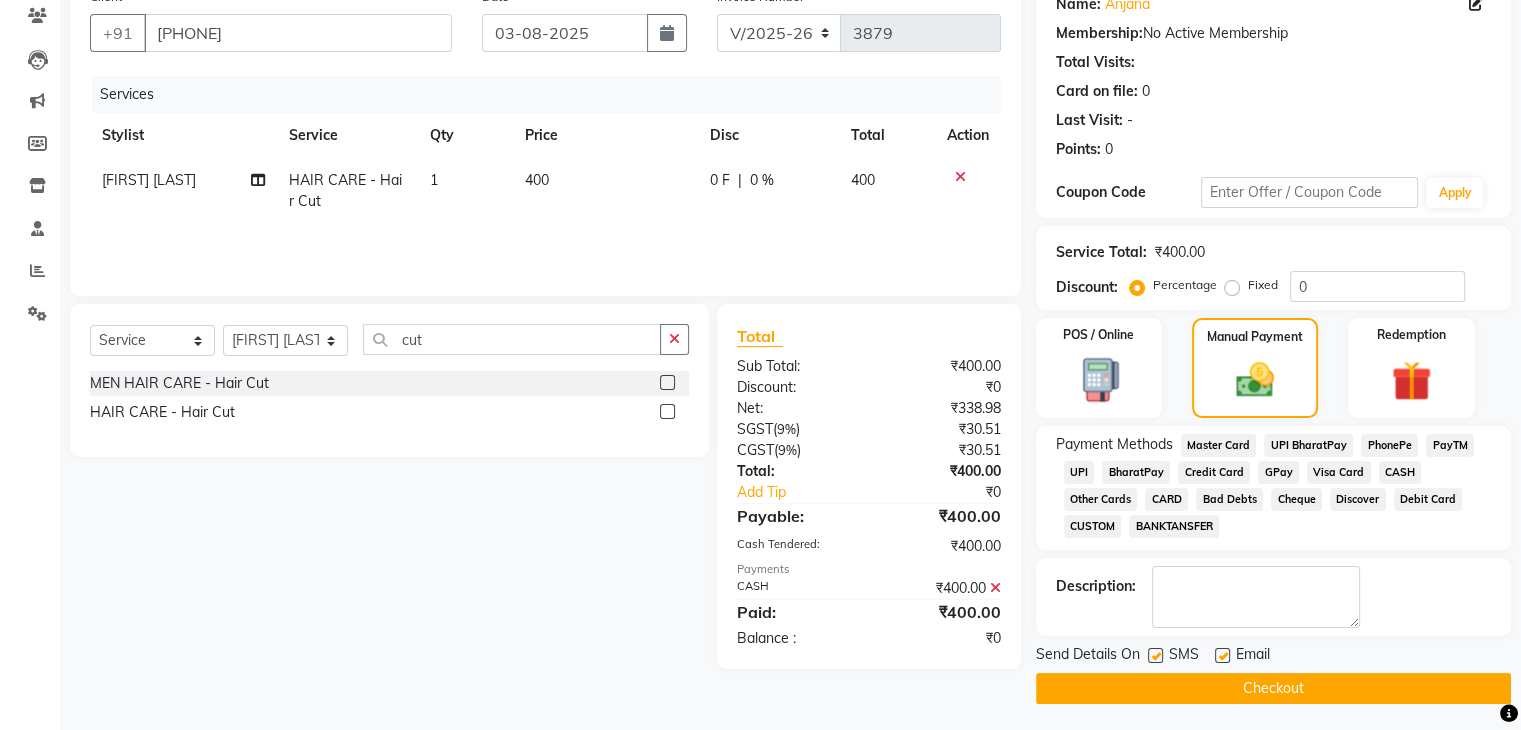 click on "Checkout" 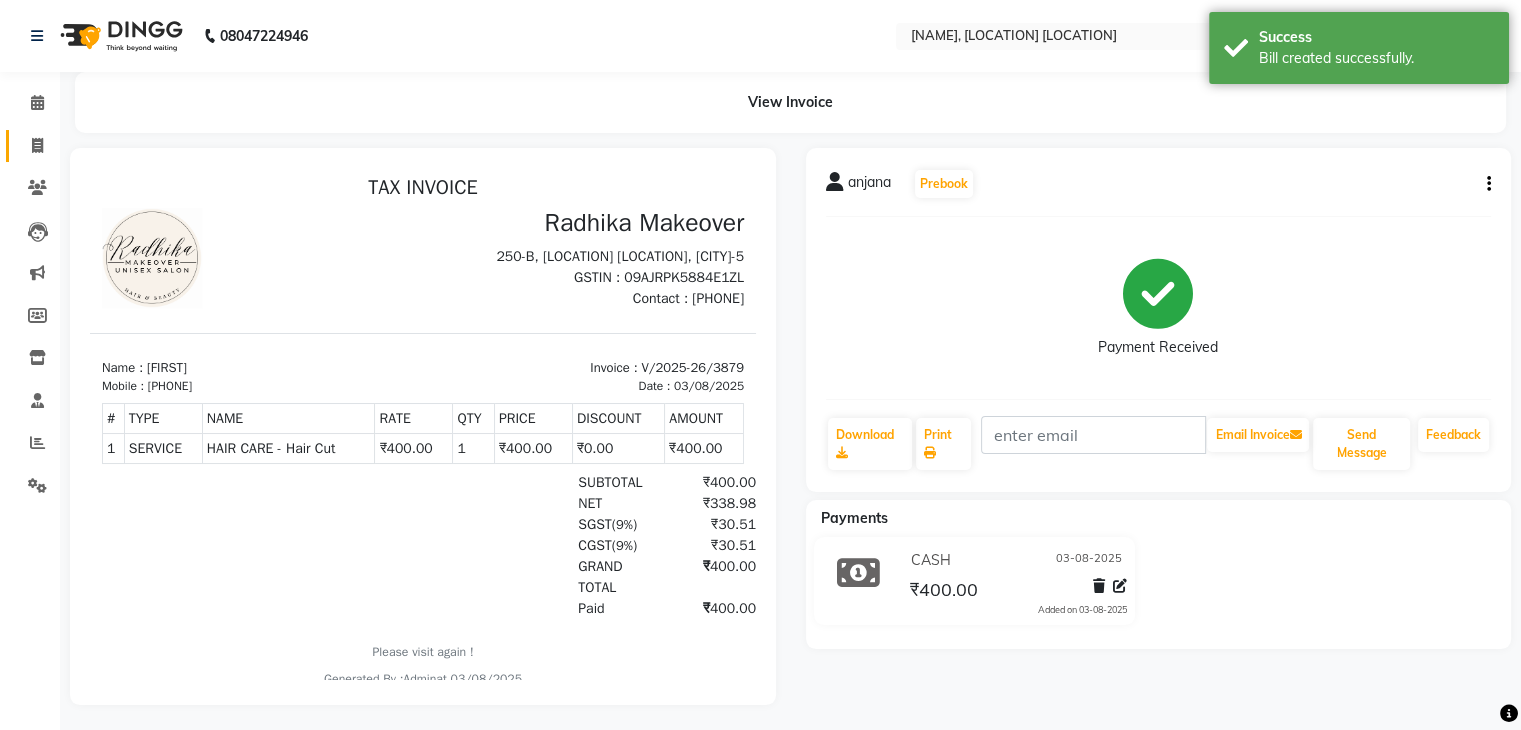 scroll, scrollTop: 0, scrollLeft: 0, axis: both 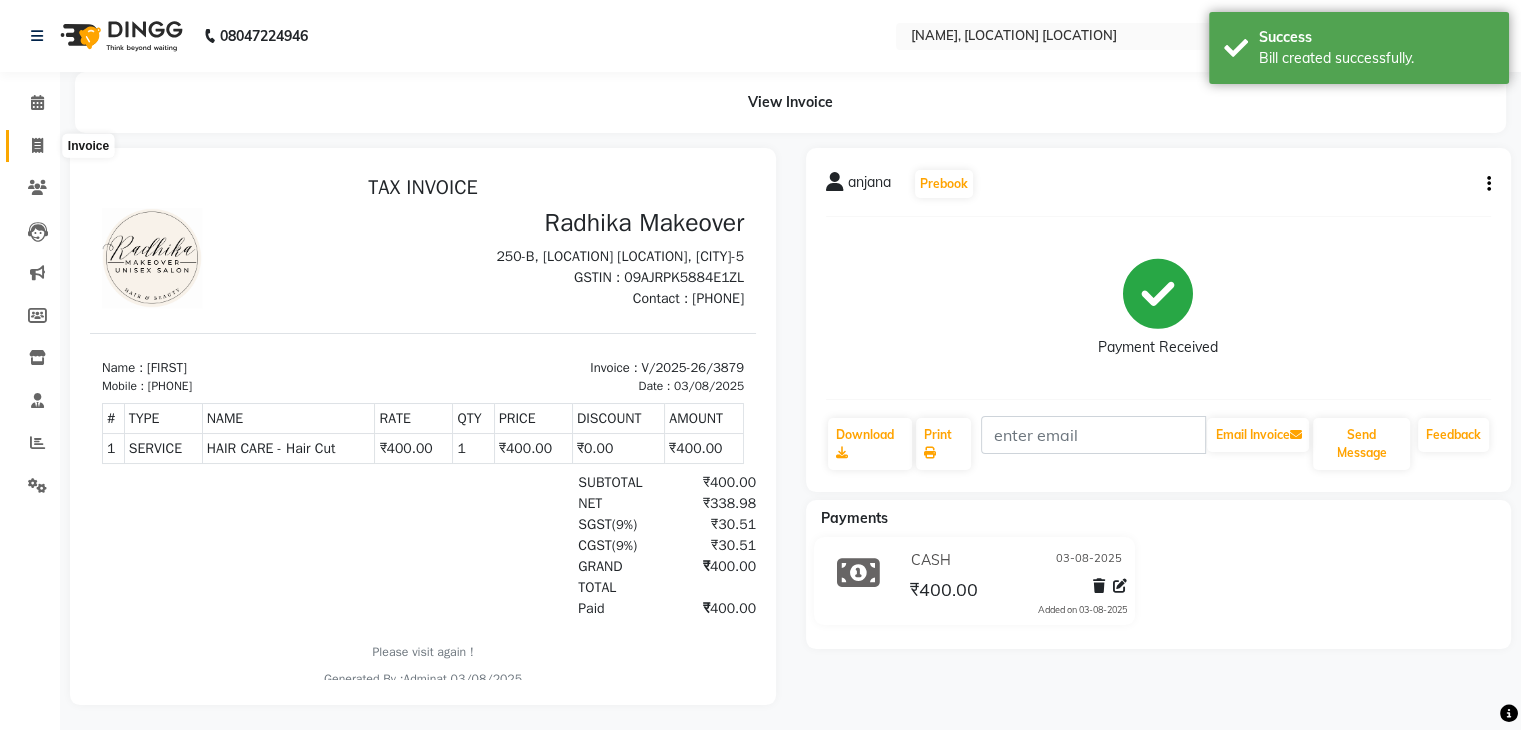 click 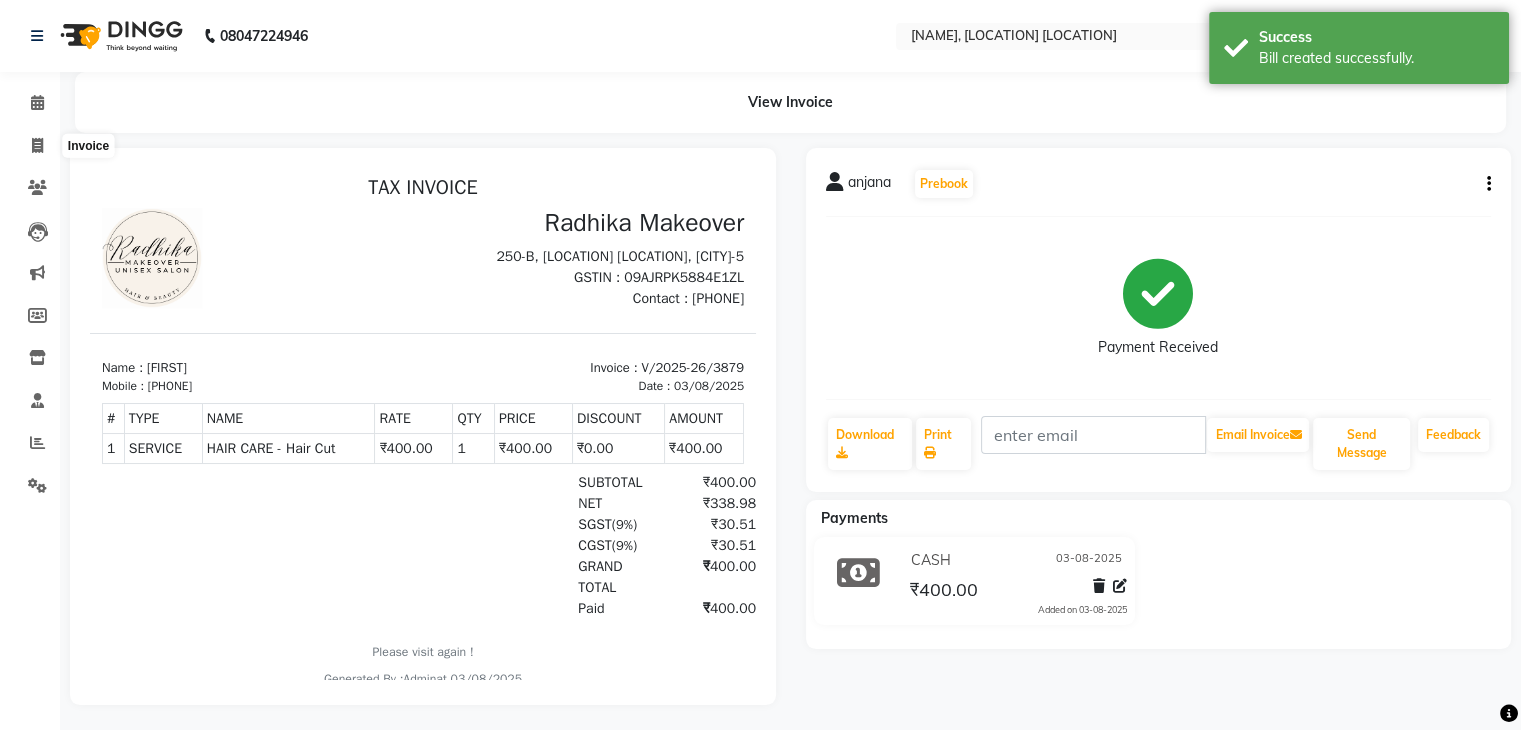 select on "service" 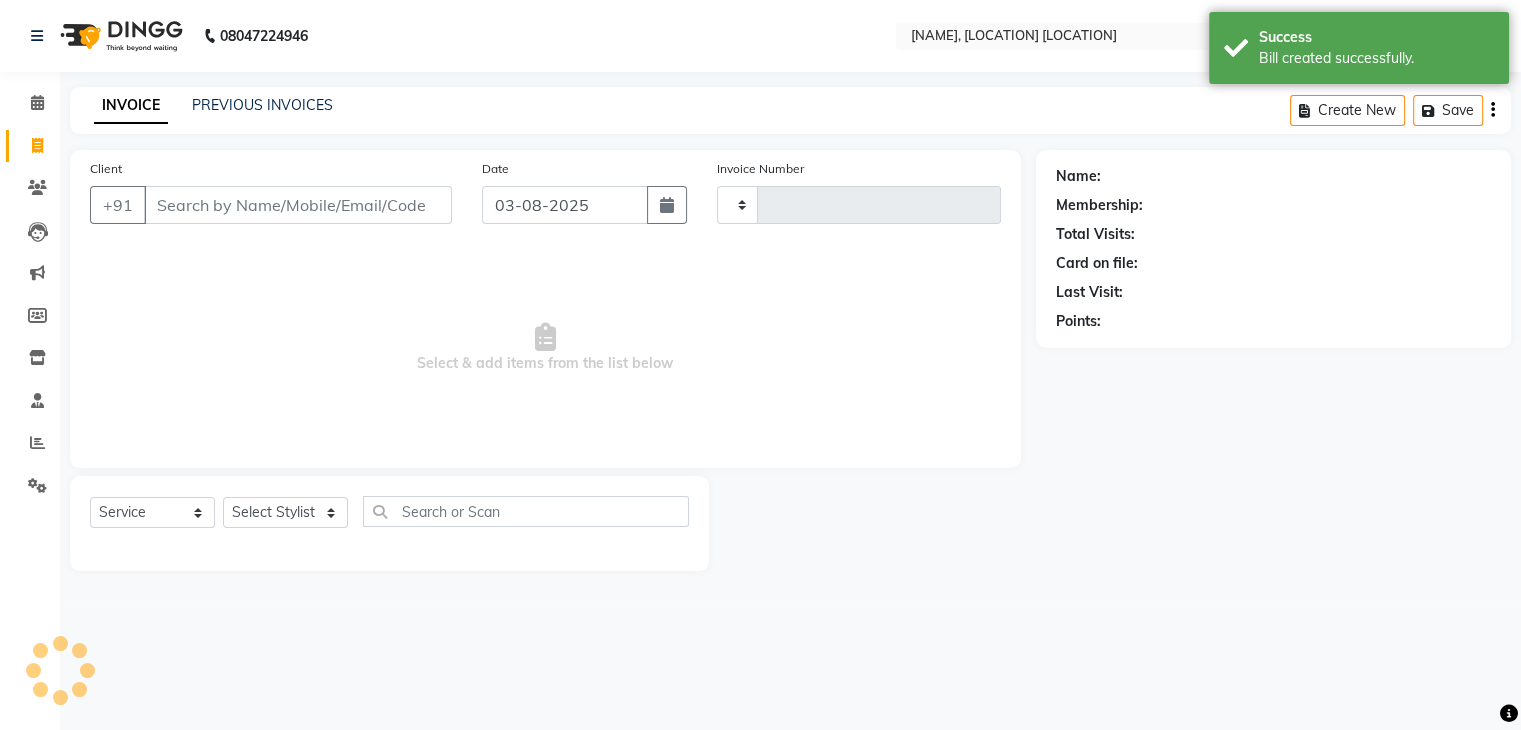 type on "3880" 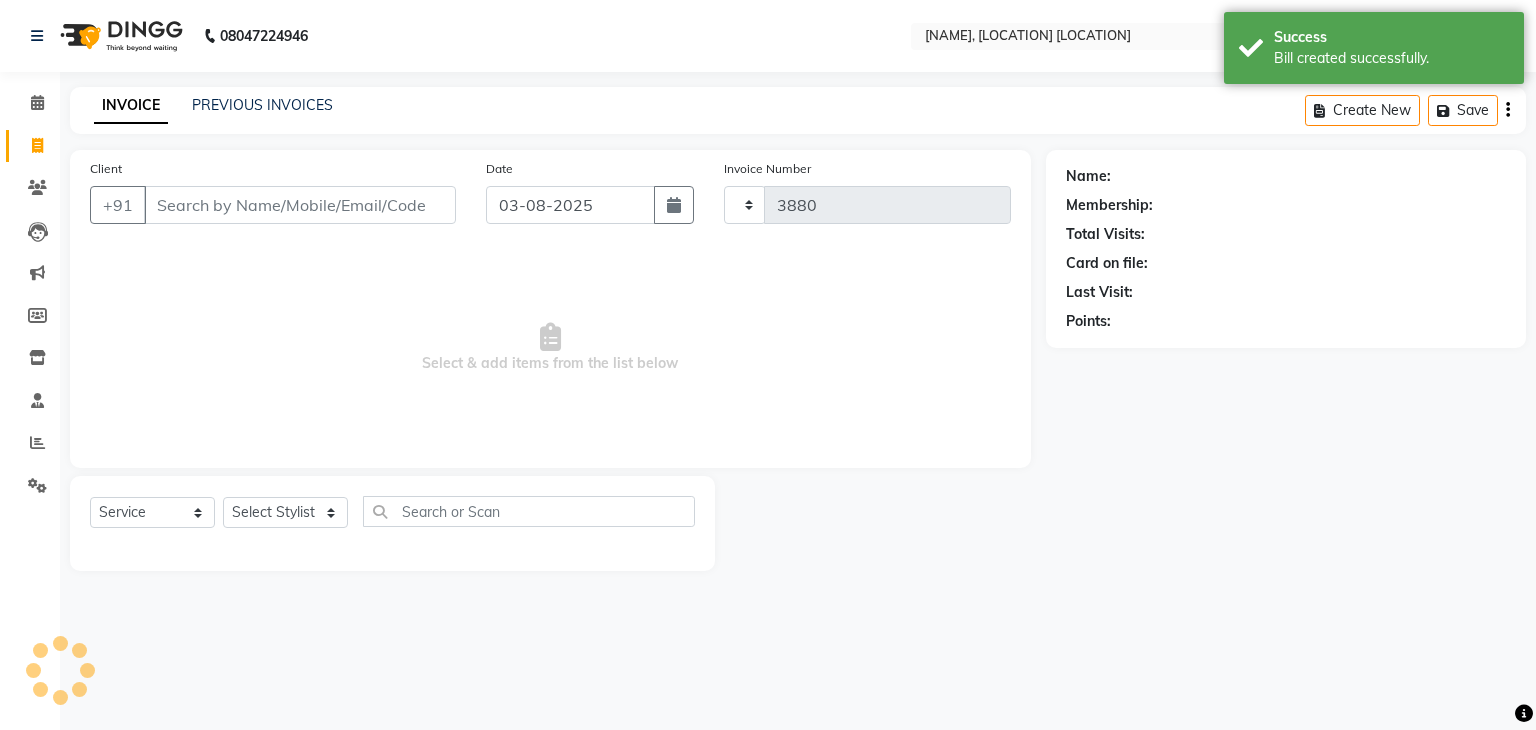 select on "6880" 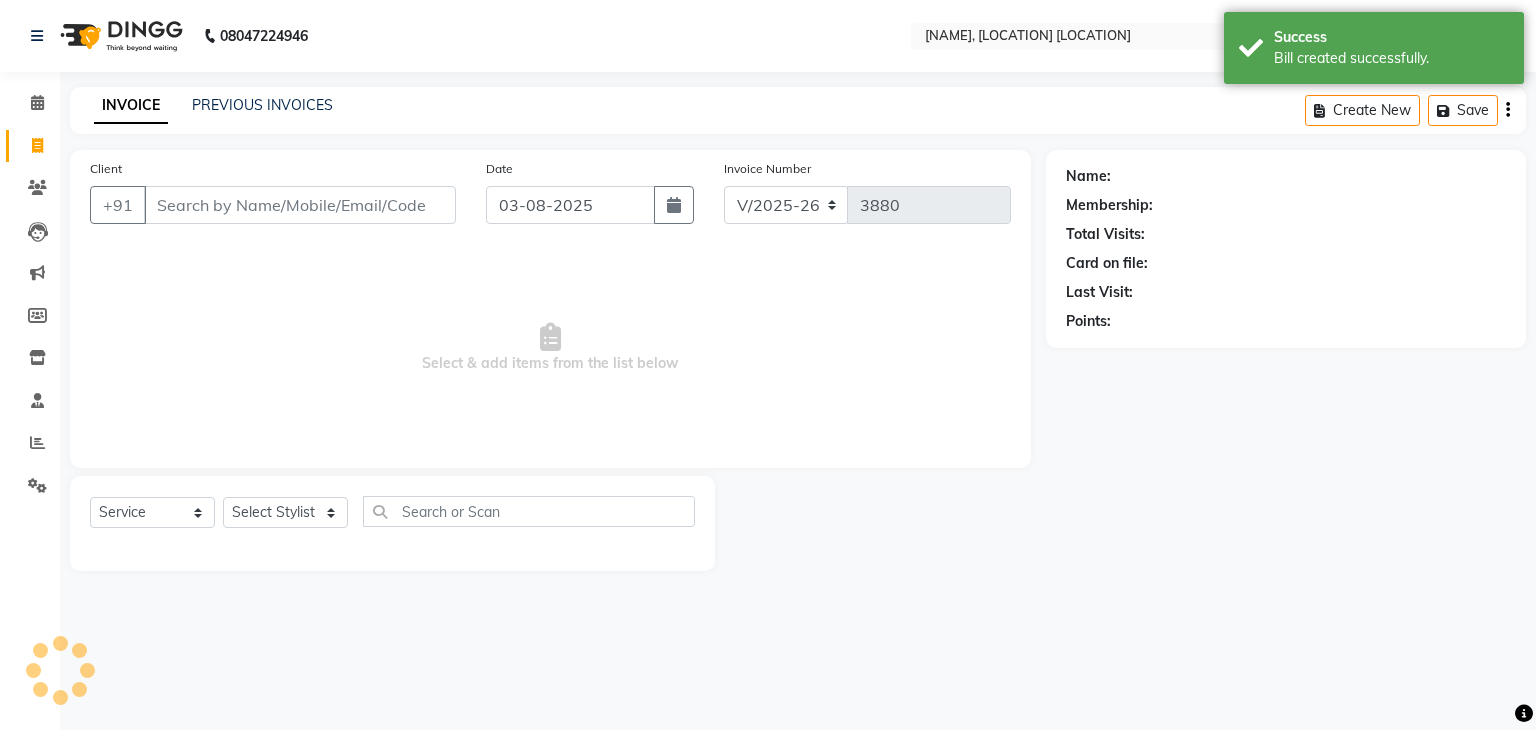 click on "Client" at bounding box center (300, 205) 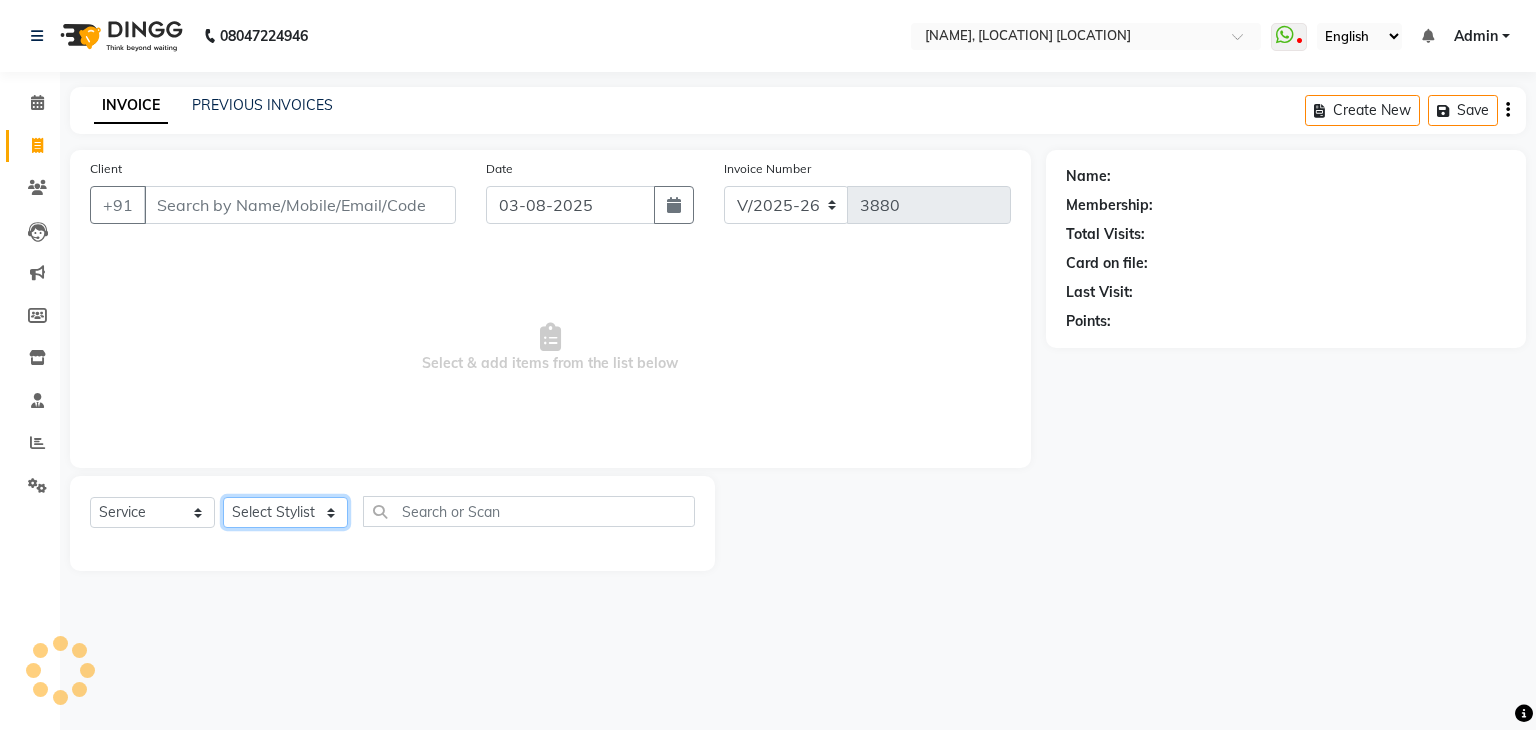 click on "Select Stylist [FIRST] [LAST] [FIRST] [LAST] [FIRST] [LAST] [FIRST] [LAST] [FIRST] [LAST] [FIRST] [LAST] [FIRST] [LAST] [FIRST] [LAST] [FIRST] [LAST] [FIRST] [LAST] [FIRST] [LAST] [FIRST] [LAST] [FIRST] [LAST] [FIRST] [LAST] [FIRST] [LAST] [FIRST] [LAST] [FIRST] [LAST] [FIRST] [LAST] [FIRST] [LAST] [FIRST] [LAST] [FIRST] [LAST] [FIRST] [LAST] [FIRST] [LAST] [FIRST] [LAST] [FIRST] [LAST]" 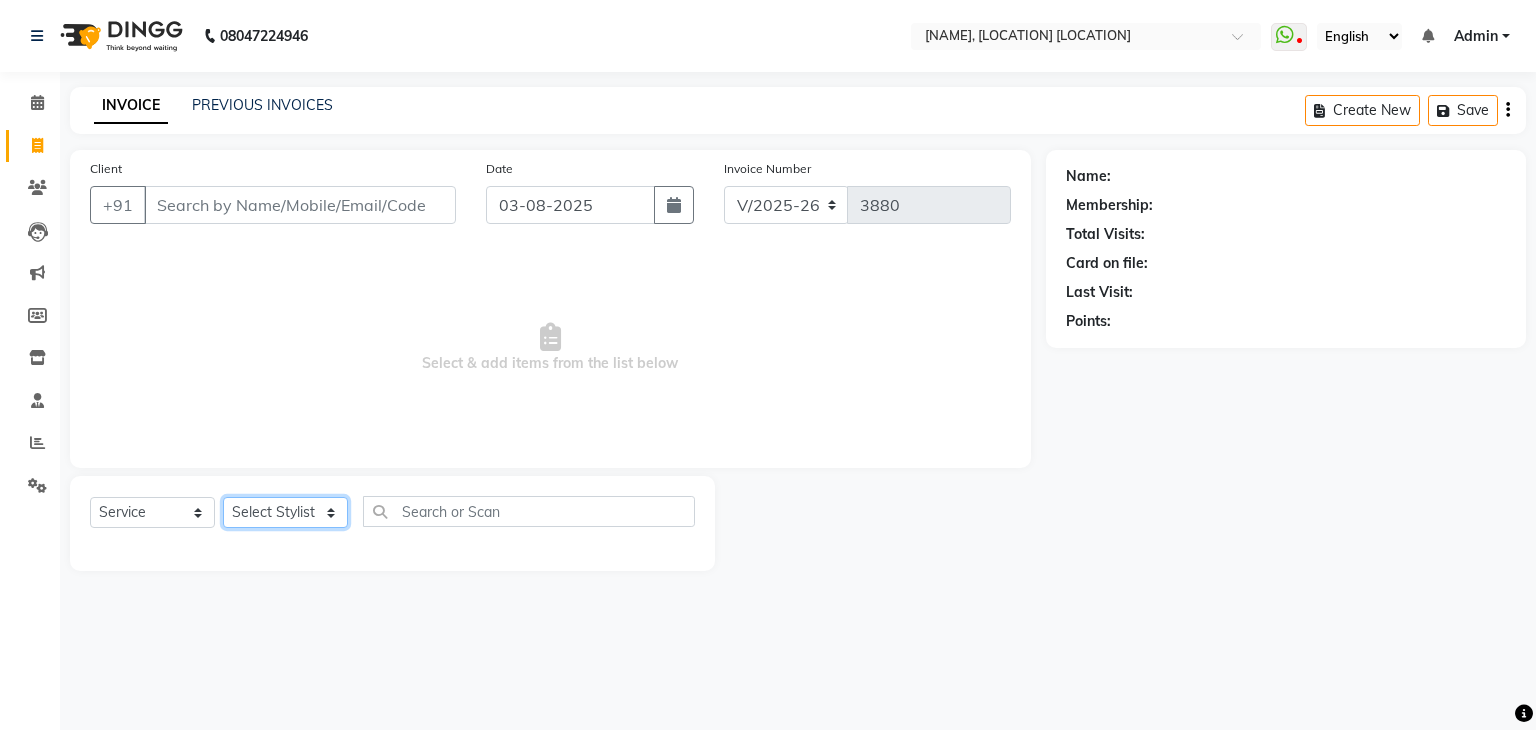 click on "Select Stylist [FIRST] [LAST] [FIRST] [LAST] [FIRST] [LAST] [FIRST] [LAST] [FIRST] [LAST] [FIRST] [LAST] [FIRST] [LAST] [FIRST] [LAST] [FIRST] [LAST] [FIRST] [LAST] [FIRST] [LAST] [FIRST] [LAST] [FIRST] [LAST] [FIRST] [LAST] [FIRST] [LAST] [FIRST] [LAST] [FIRST] [LAST] [FIRST] [LAST] [FIRST] [LAST] [FIRST] [LAST] [FIRST] [LAST] [FIRST] [LAST] [FIRST] [LAST] [FIRST] [LAST] [FIRST] [LAST]" 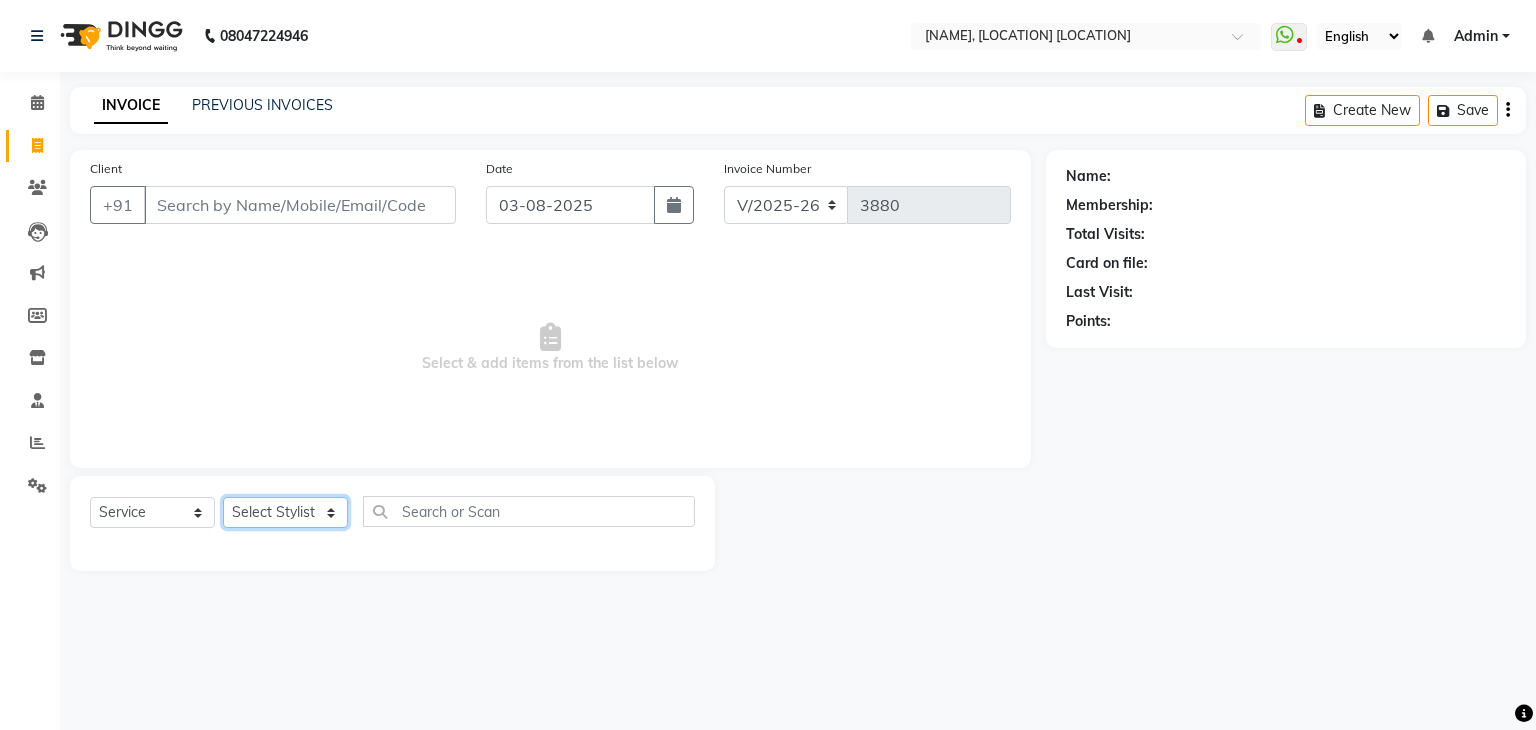 select on "86751" 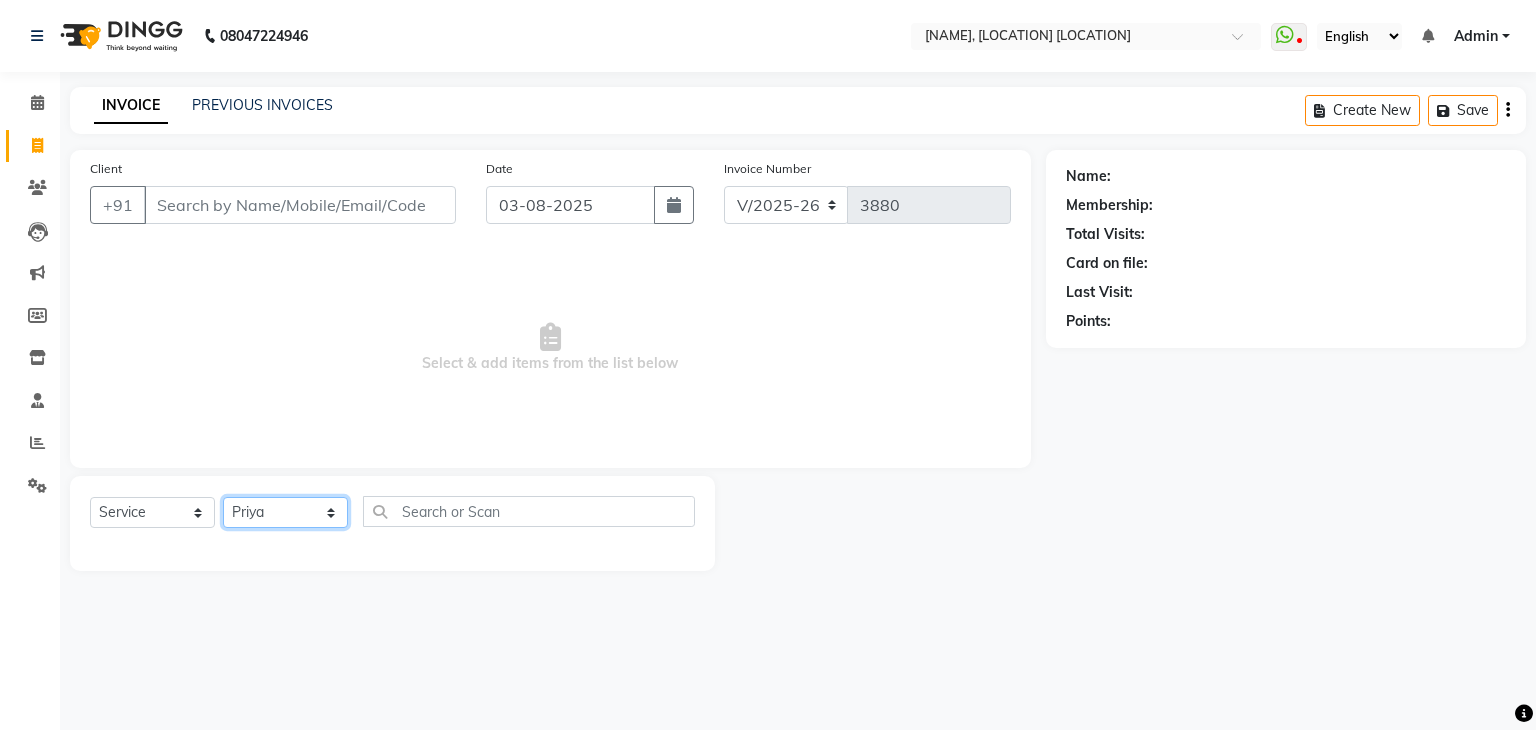 click on "Select Stylist [FIRST] [LAST] [FIRST] [LAST] [FIRST] [LAST] [FIRST] [LAST] [FIRST] [LAST] [FIRST] [LAST] [FIRST] [LAST] [FIRST] [LAST] [FIRST] [LAST] [FIRST] [LAST] [FIRST] [LAST] [FIRST] [LAST] [FIRST] [LAST] [FIRST] [LAST] [FIRST] [LAST] [FIRST] [LAST] [FIRST] [LAST] [FIRST] [LAST] [FIRST] [LAST] [FIRST] [LAST] [FIRST] [LAST] [FIRST] [LAST] [FIRST] [LAST] [FIRST] [LAST] [FIRST] [LAST]" 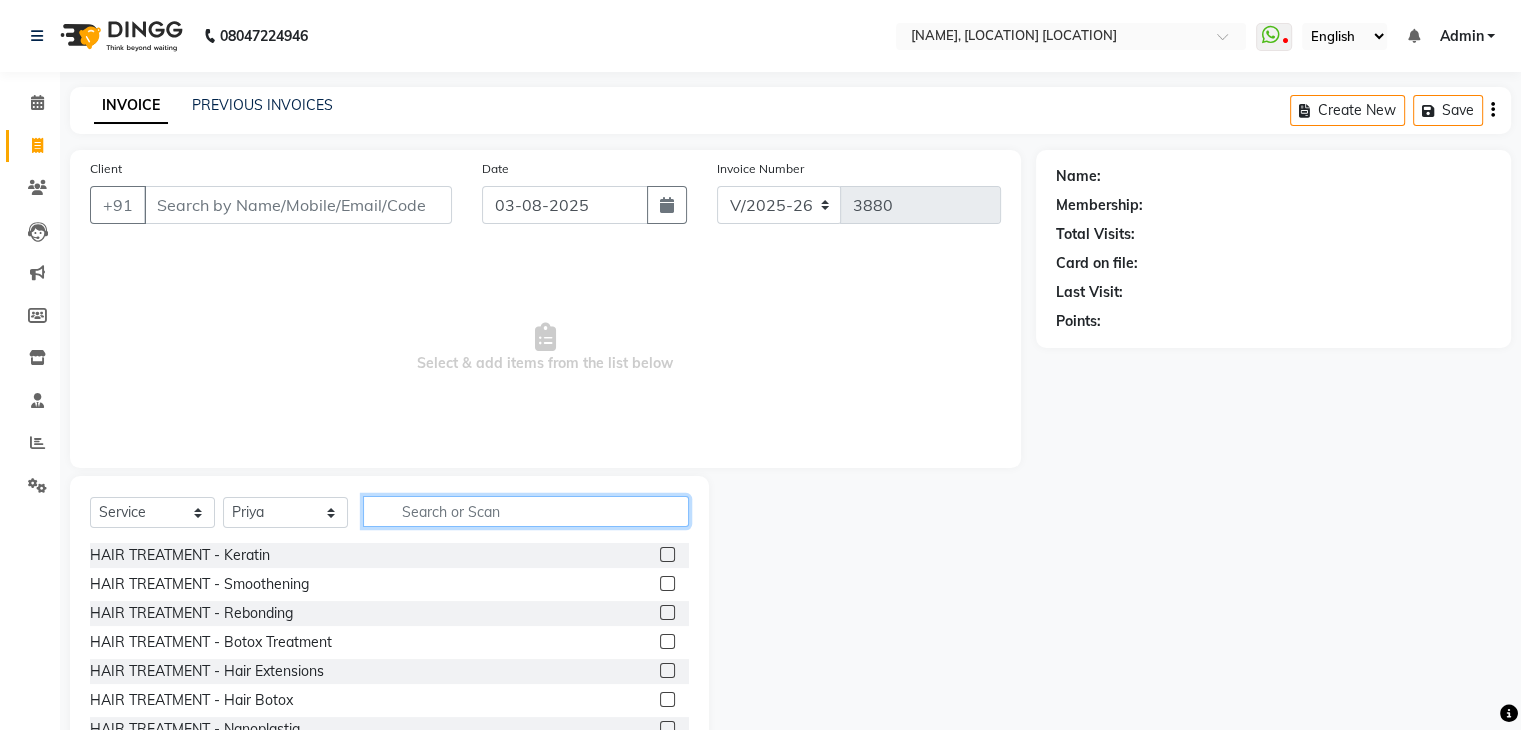 click 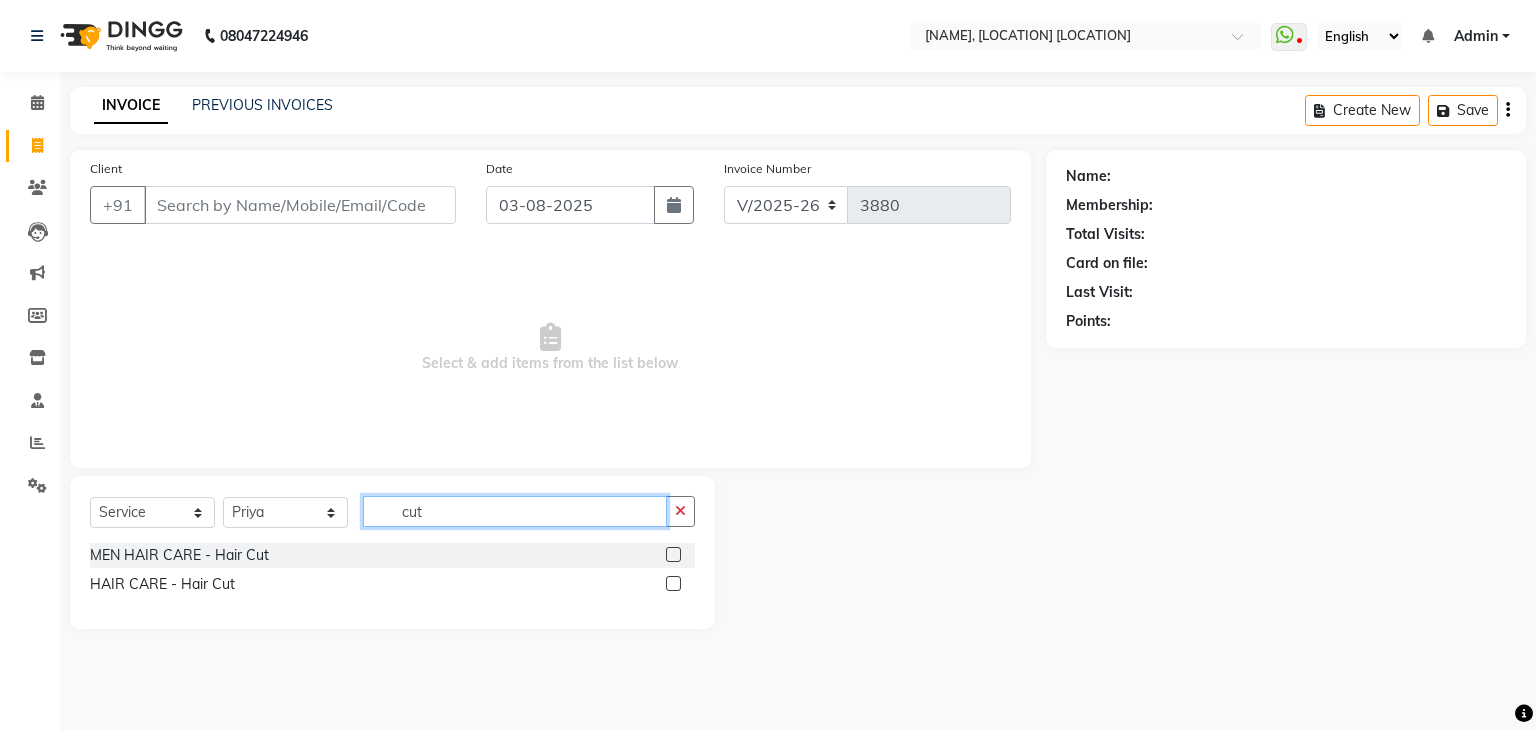 type on "cut" 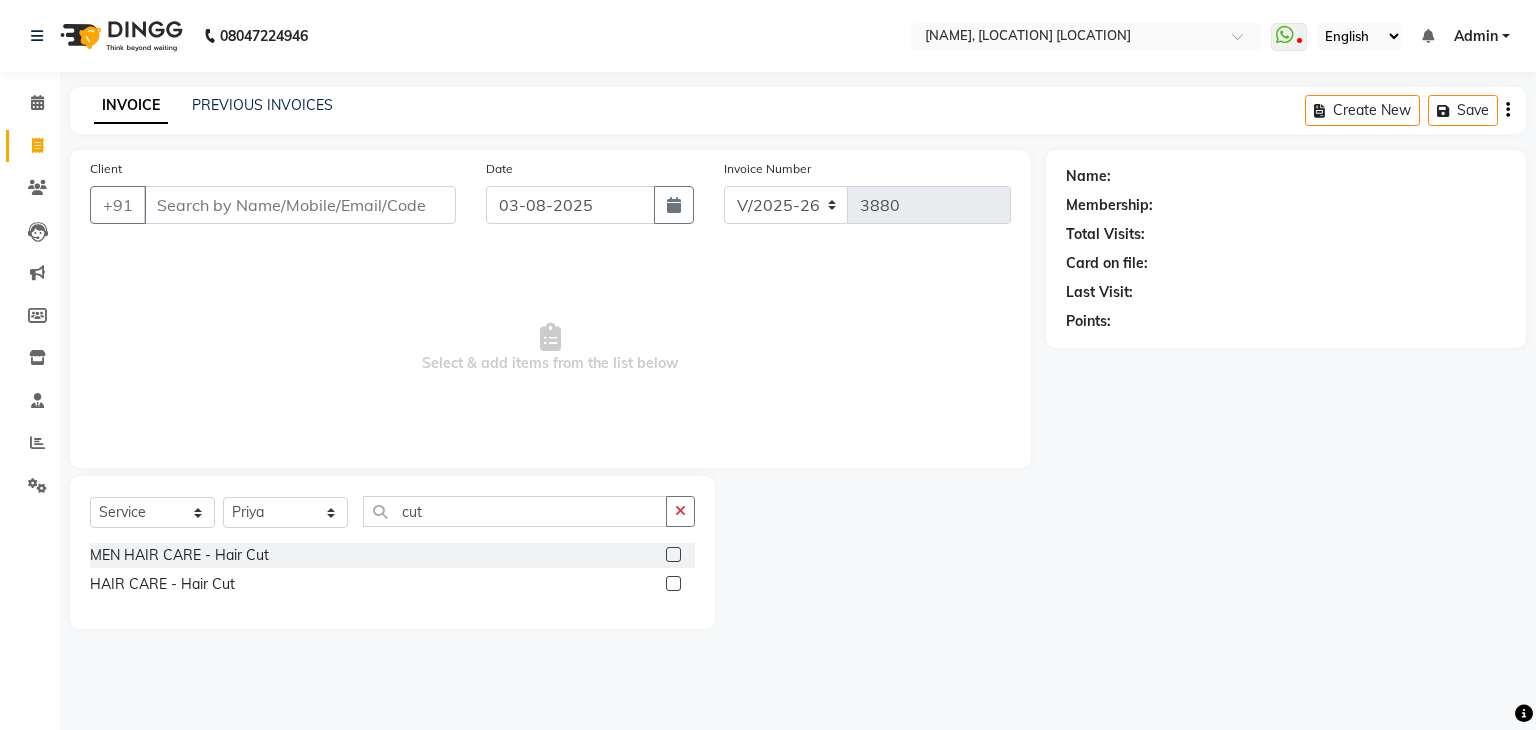 click 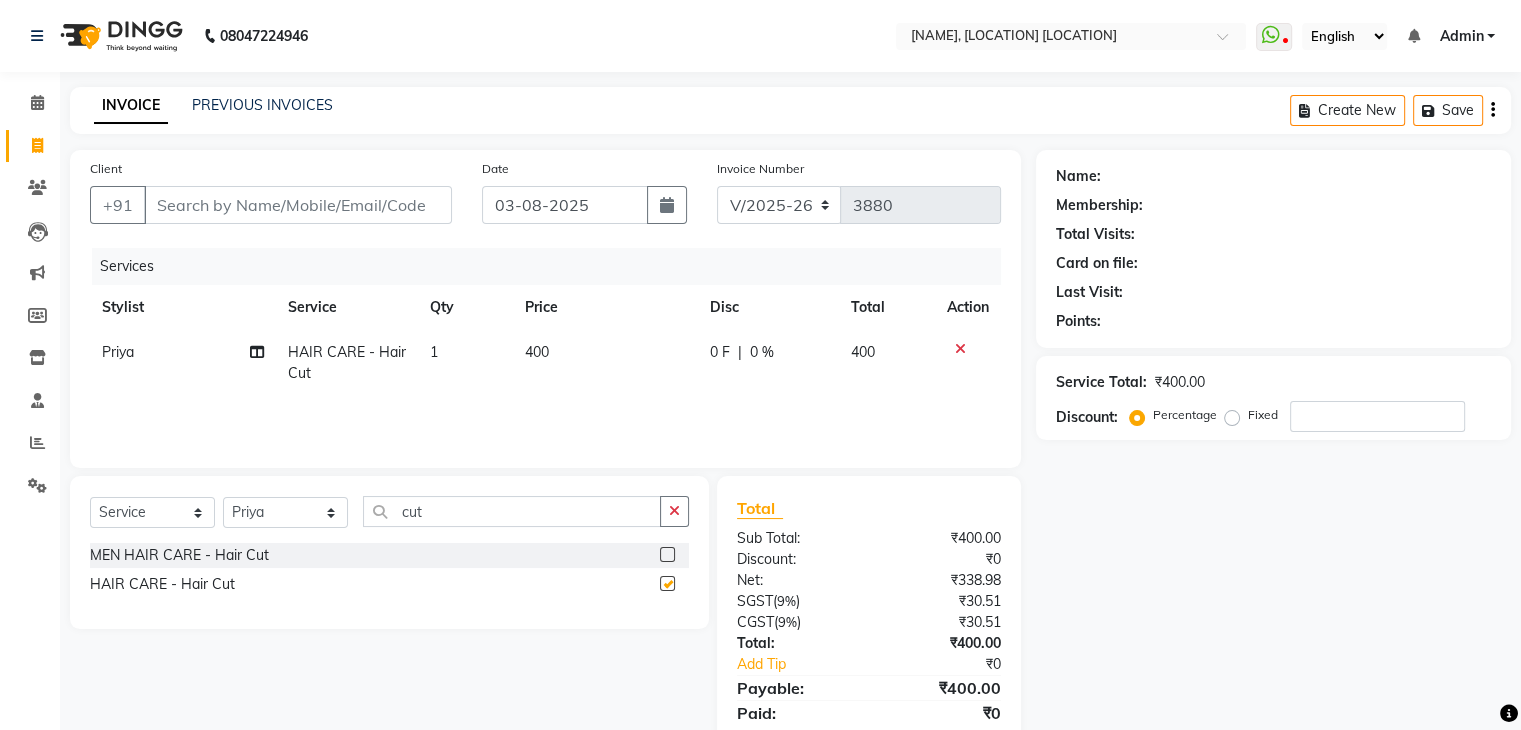 checkbox on "false" 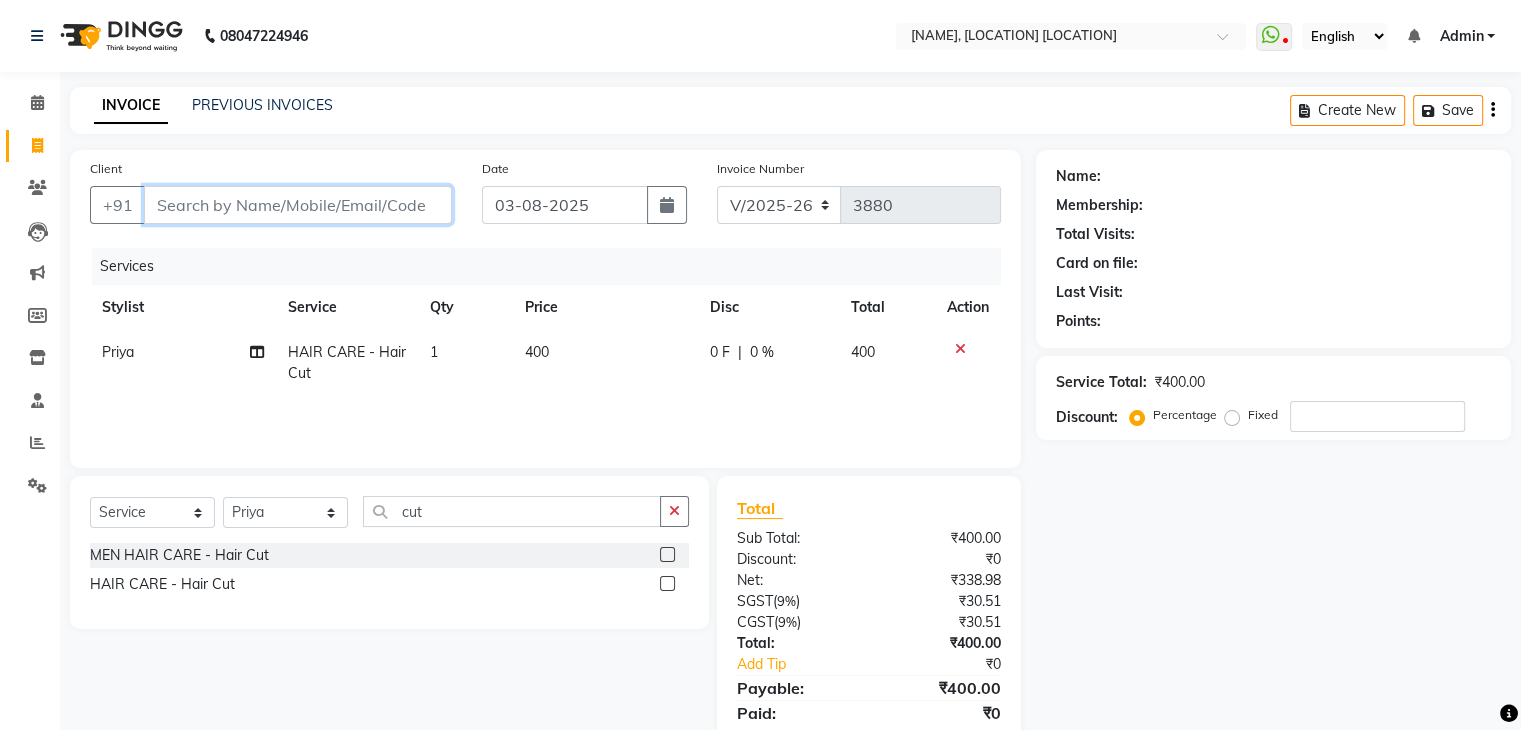click on "Client" at bounding box center (298, 205) 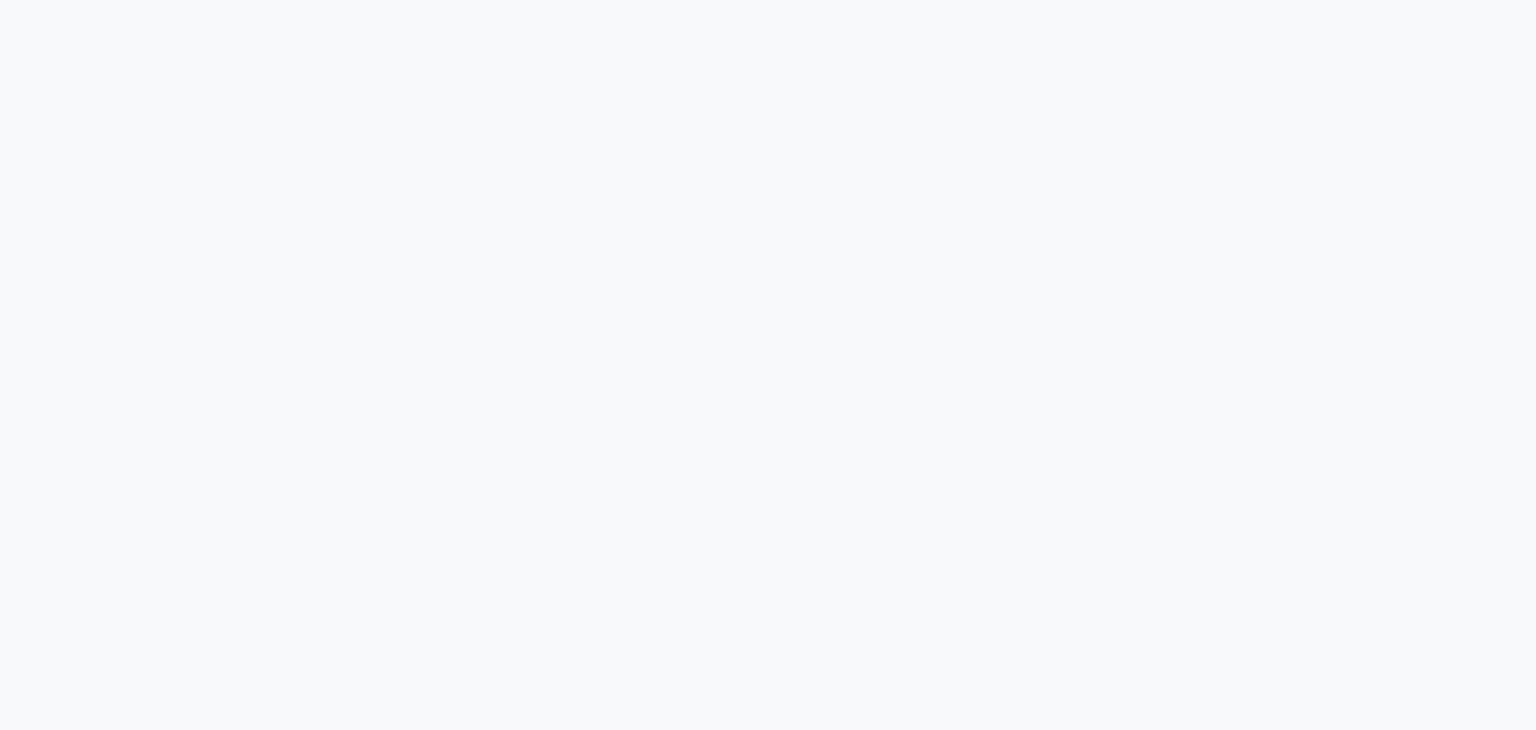 scroll, scrollTop: 0, scrollLeft: 0, axis: both 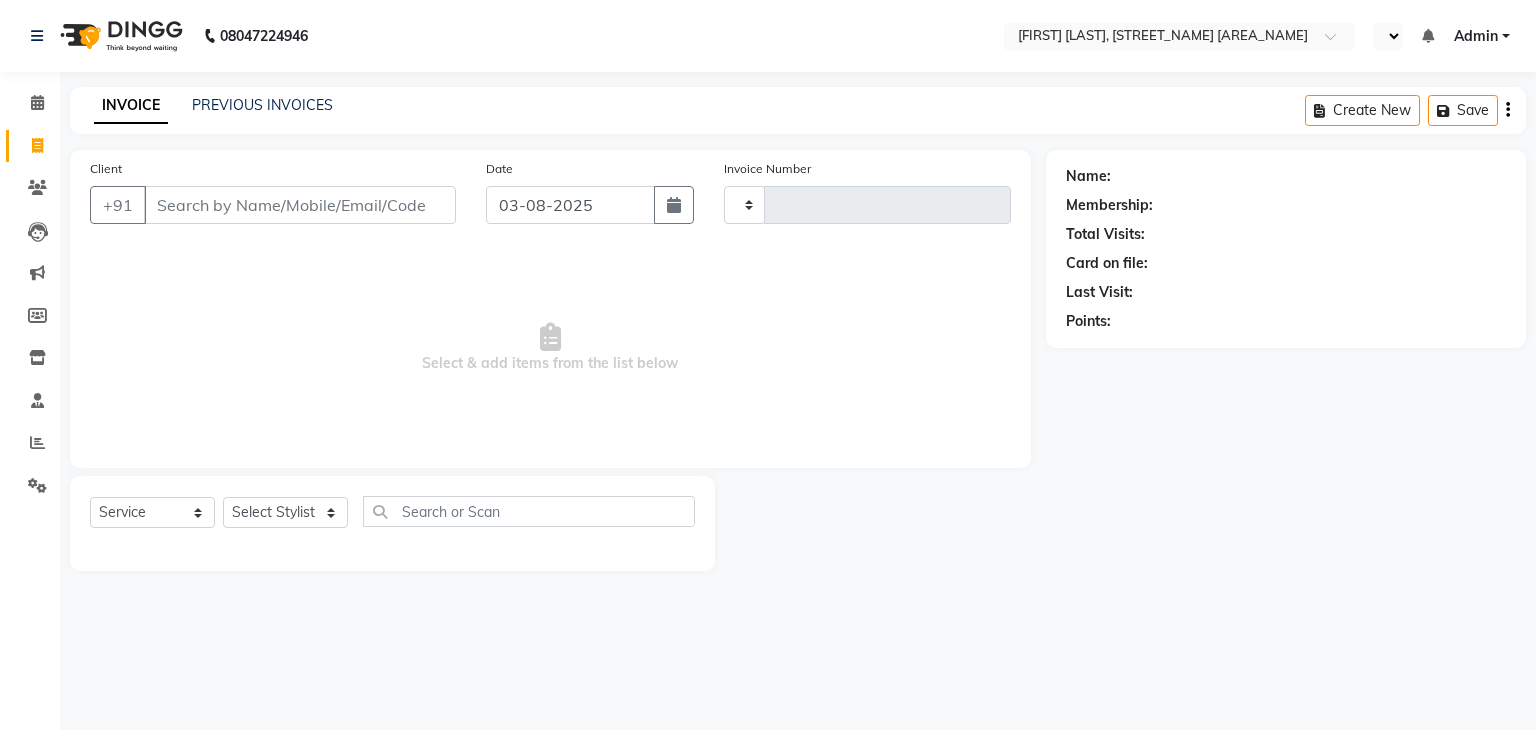 select on "en" 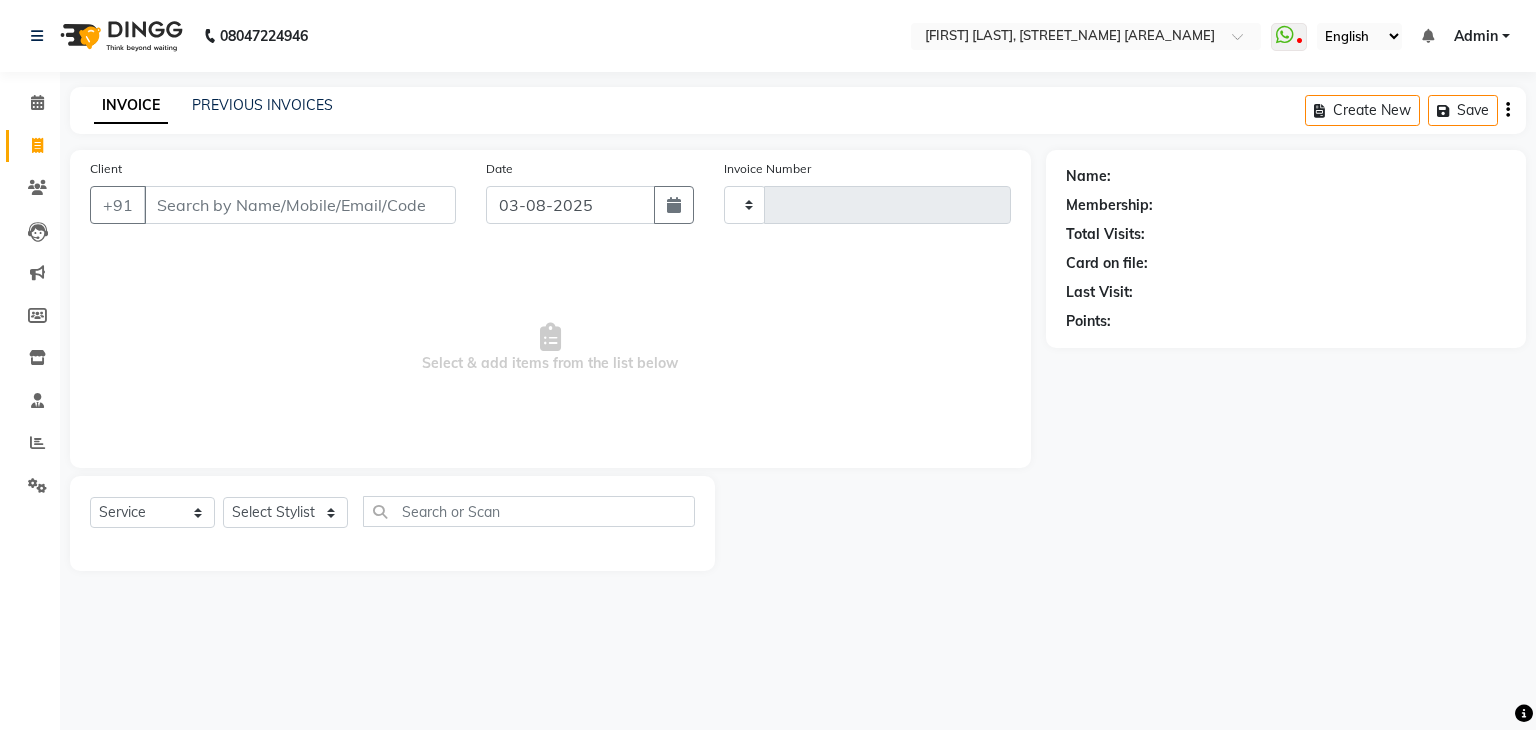 type on "3875" 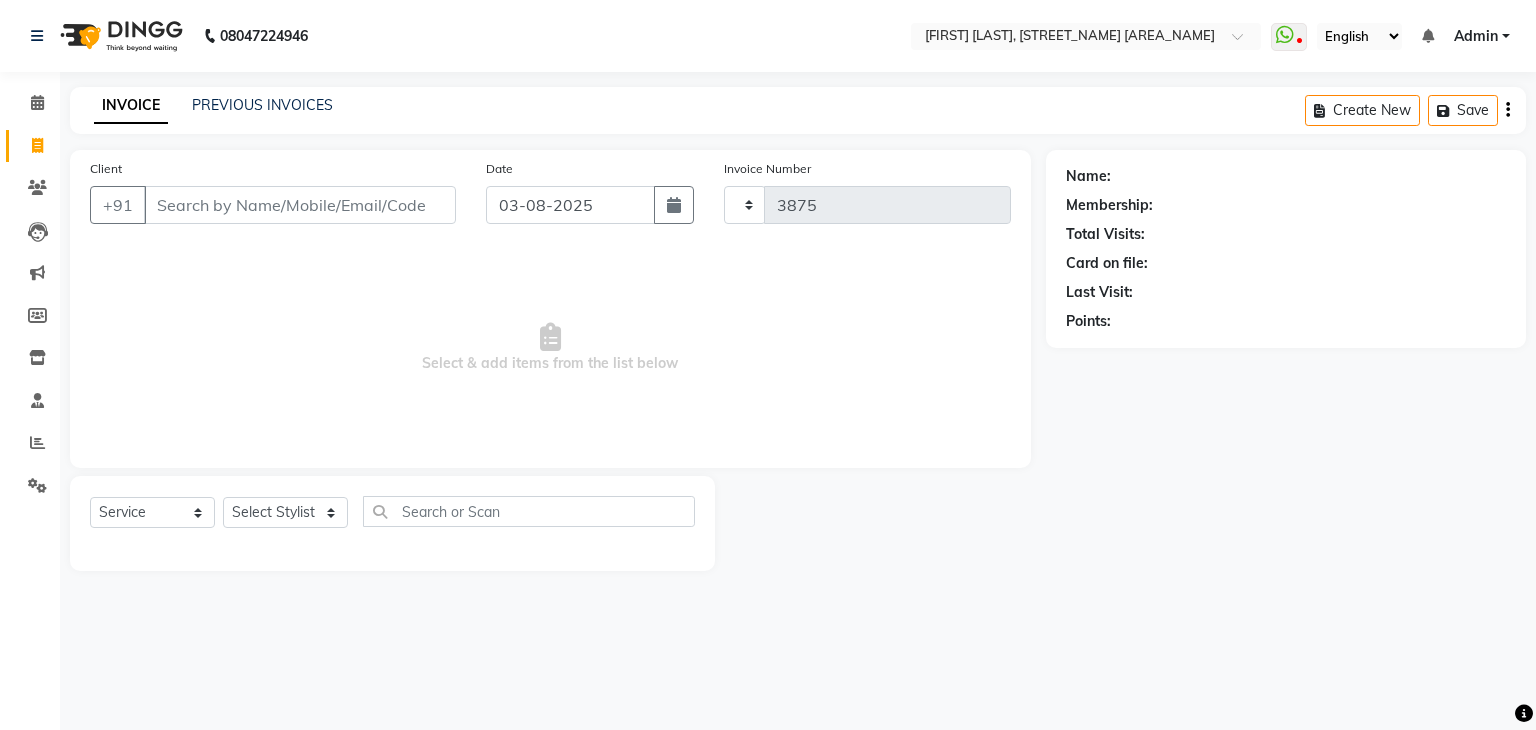 select on "6880" 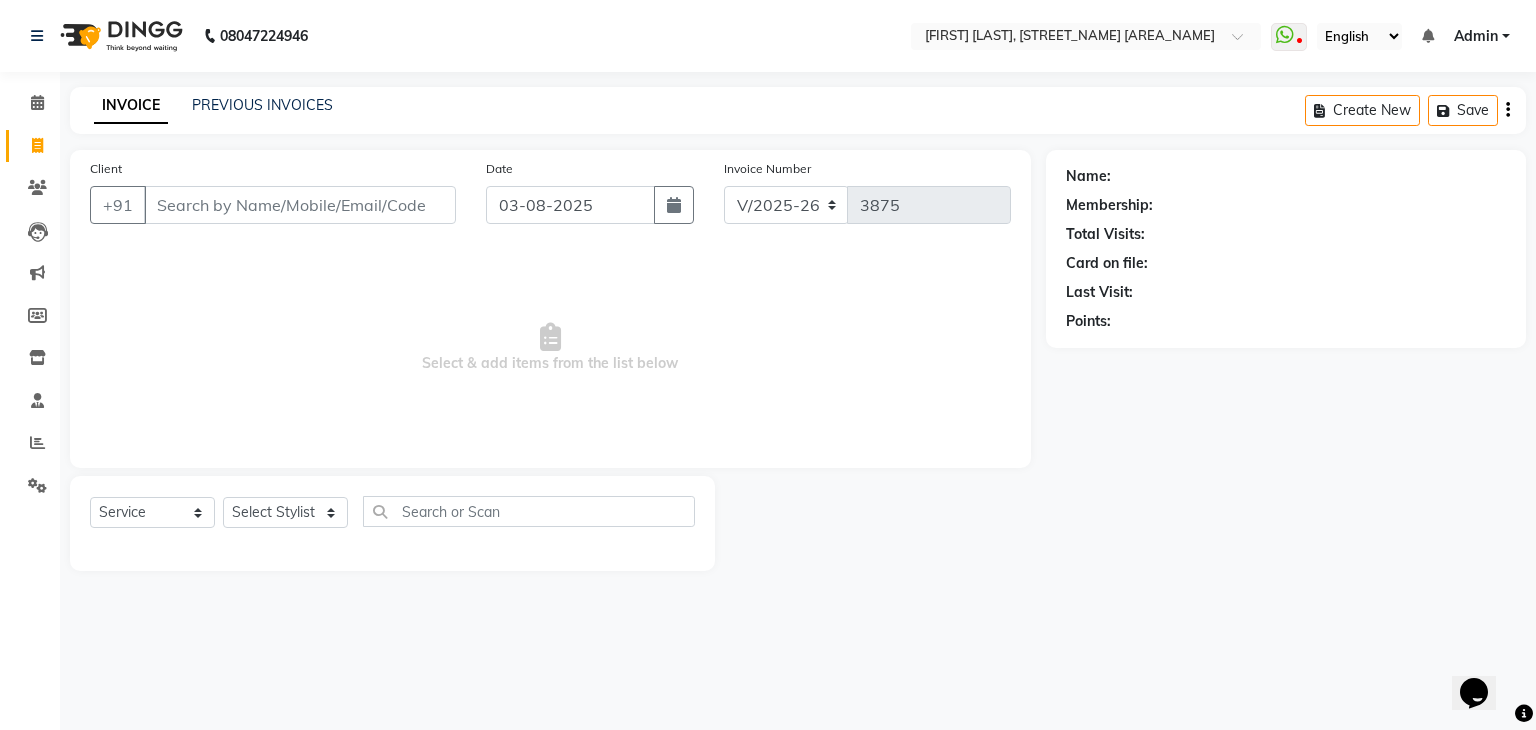 click on "Client" at bounding box center (300, 205) 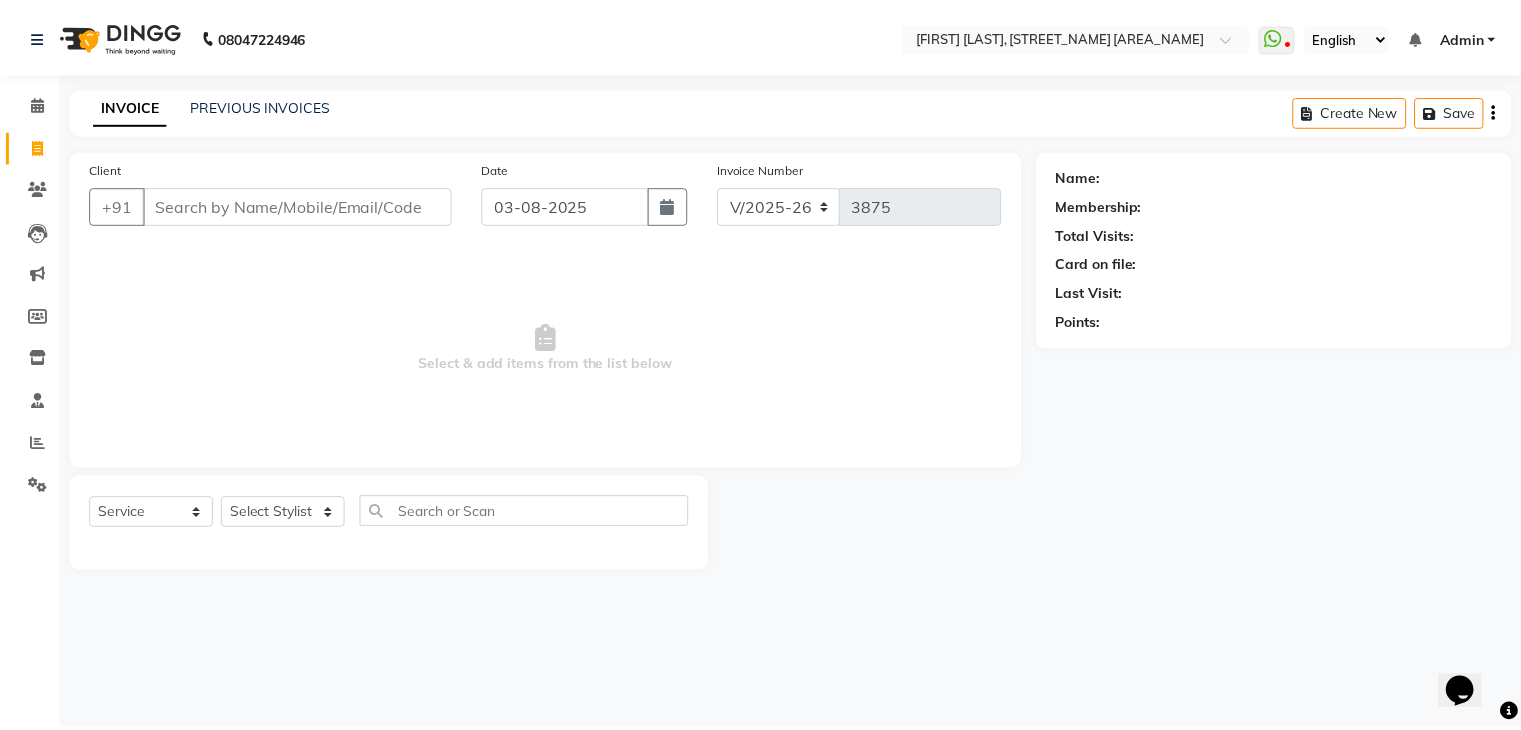 scroll, scrollTop: 0, scrollLeft: 0, axis: both 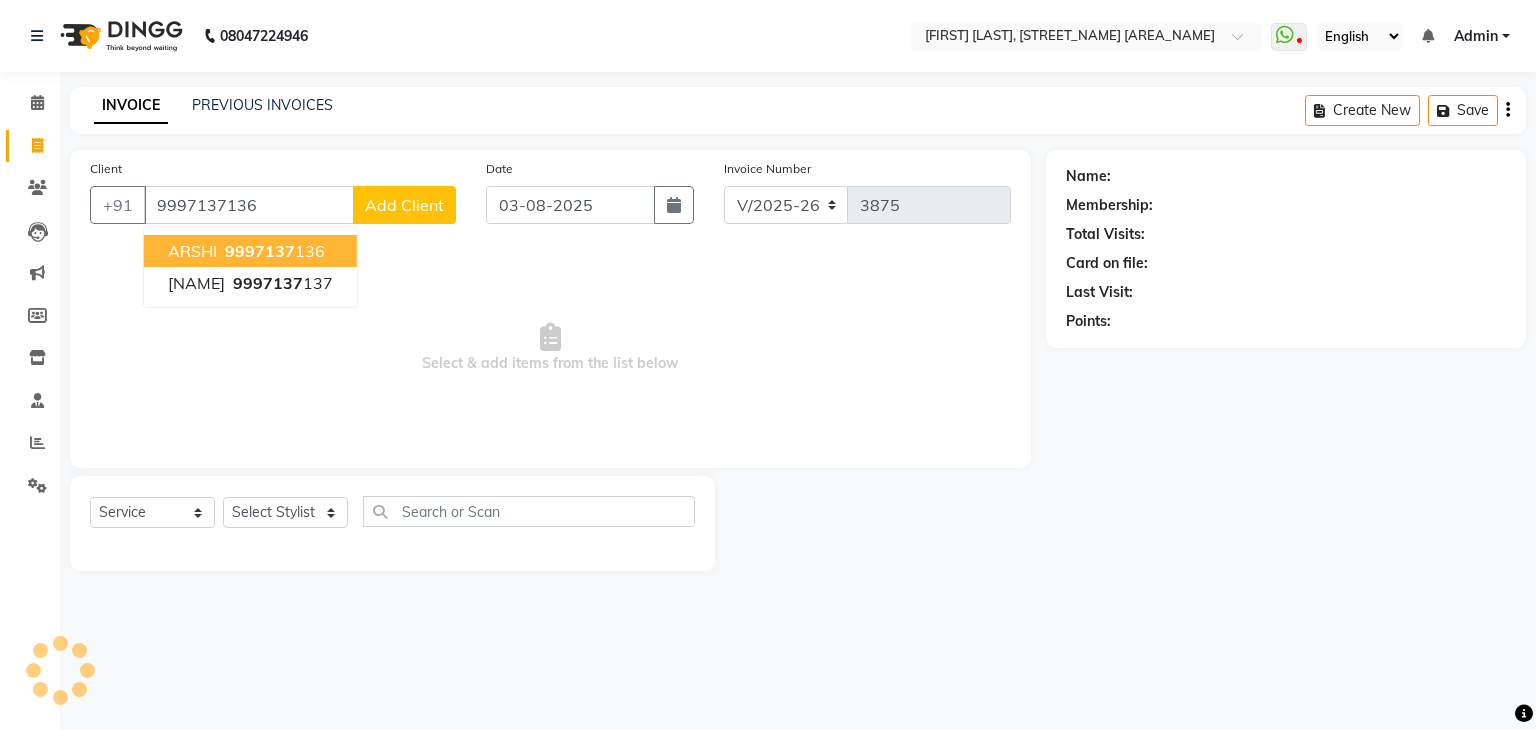 type on "9997137136" 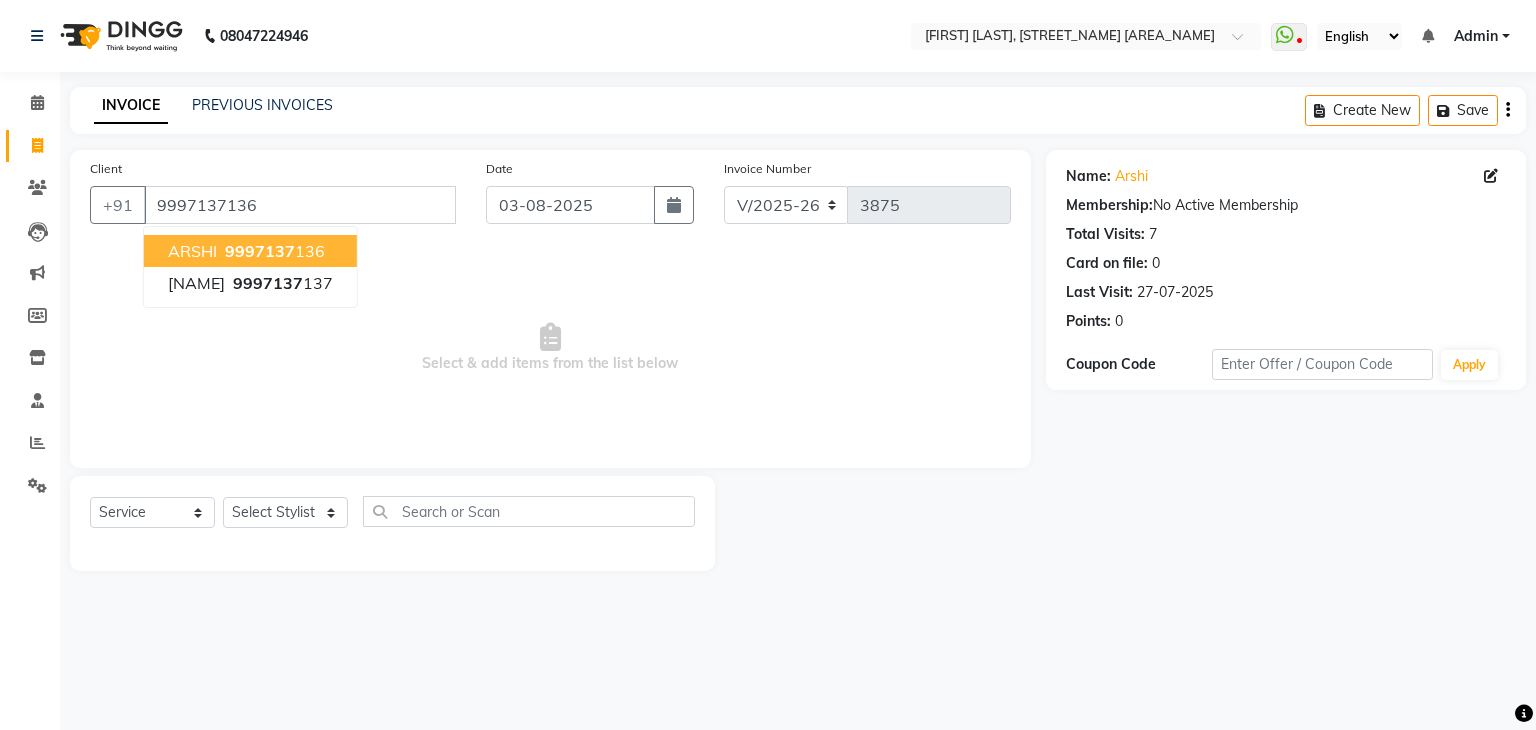 click on "9997137 136" at bounding box center [273, 251] 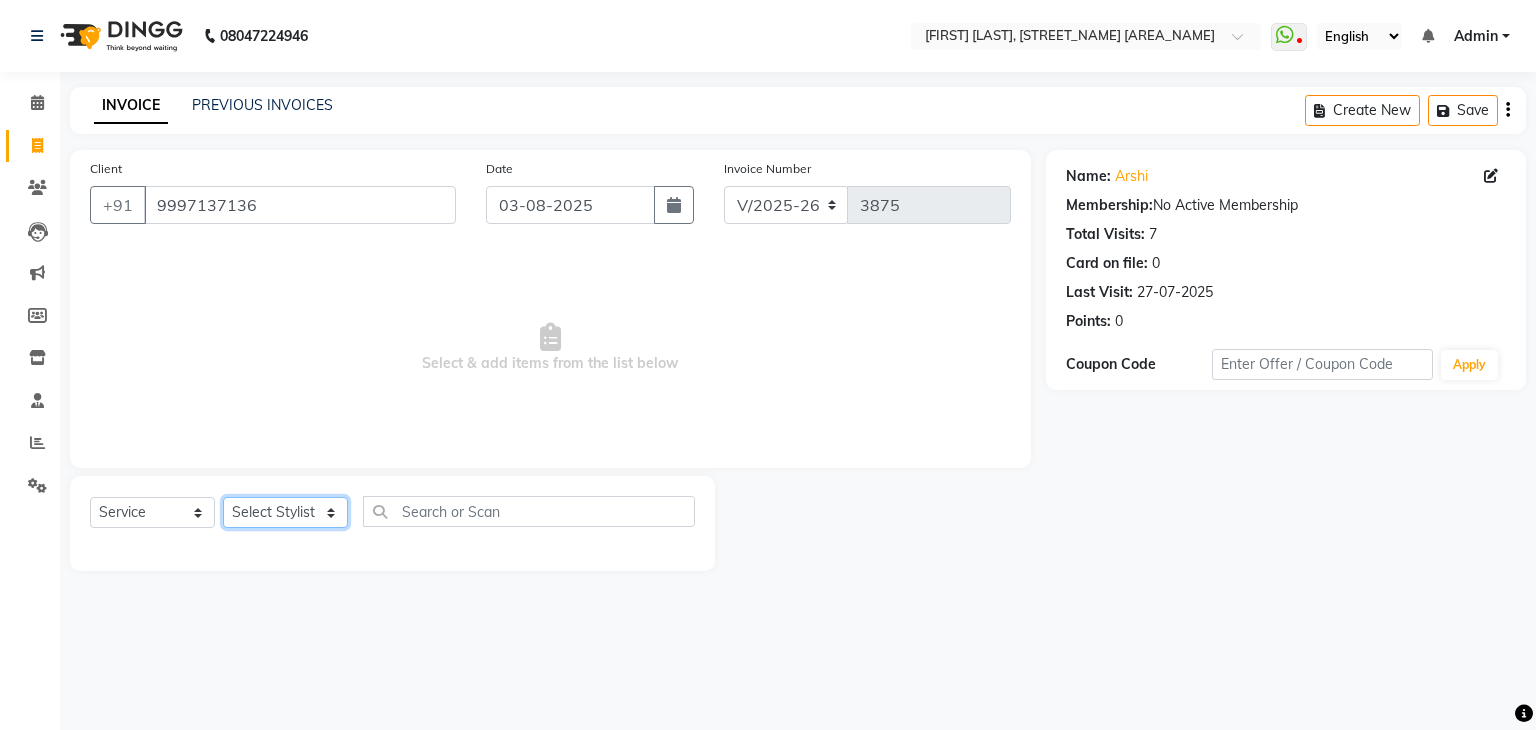 click on "Select Stylist AMAN DANISH SALMANI GOPAL PACHORI KANU KAVITA KIRAN KUMARI MEENU KUMARI NEHA NIKHIL CHAUDHARY Priya PRIYANKA YADAV RASHMI SANDHYA SHAGUFTA SHWETA SONA SAXENA SOUMYA TUSHAR OTWAL VINAY KUMAR" 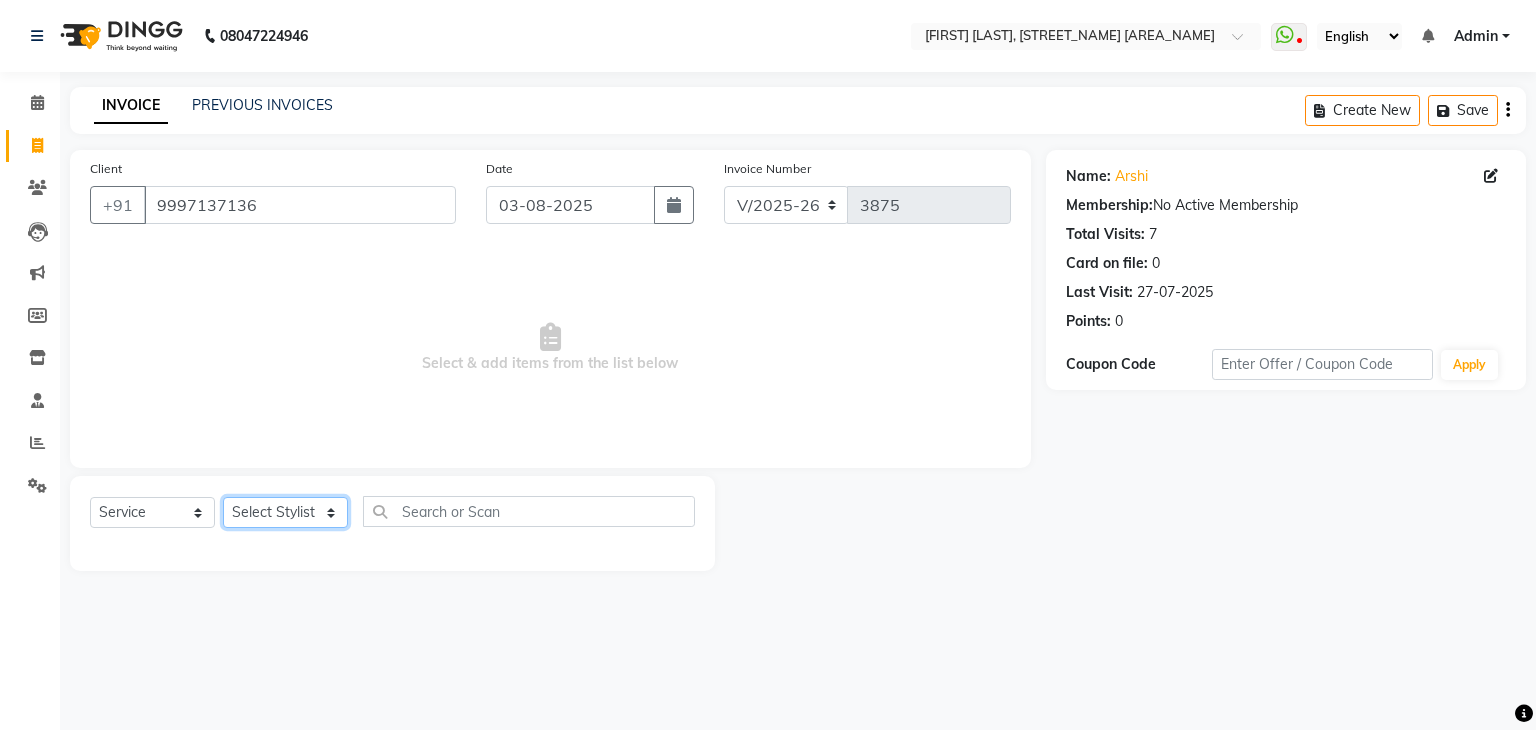 select on "[NUMBER]" 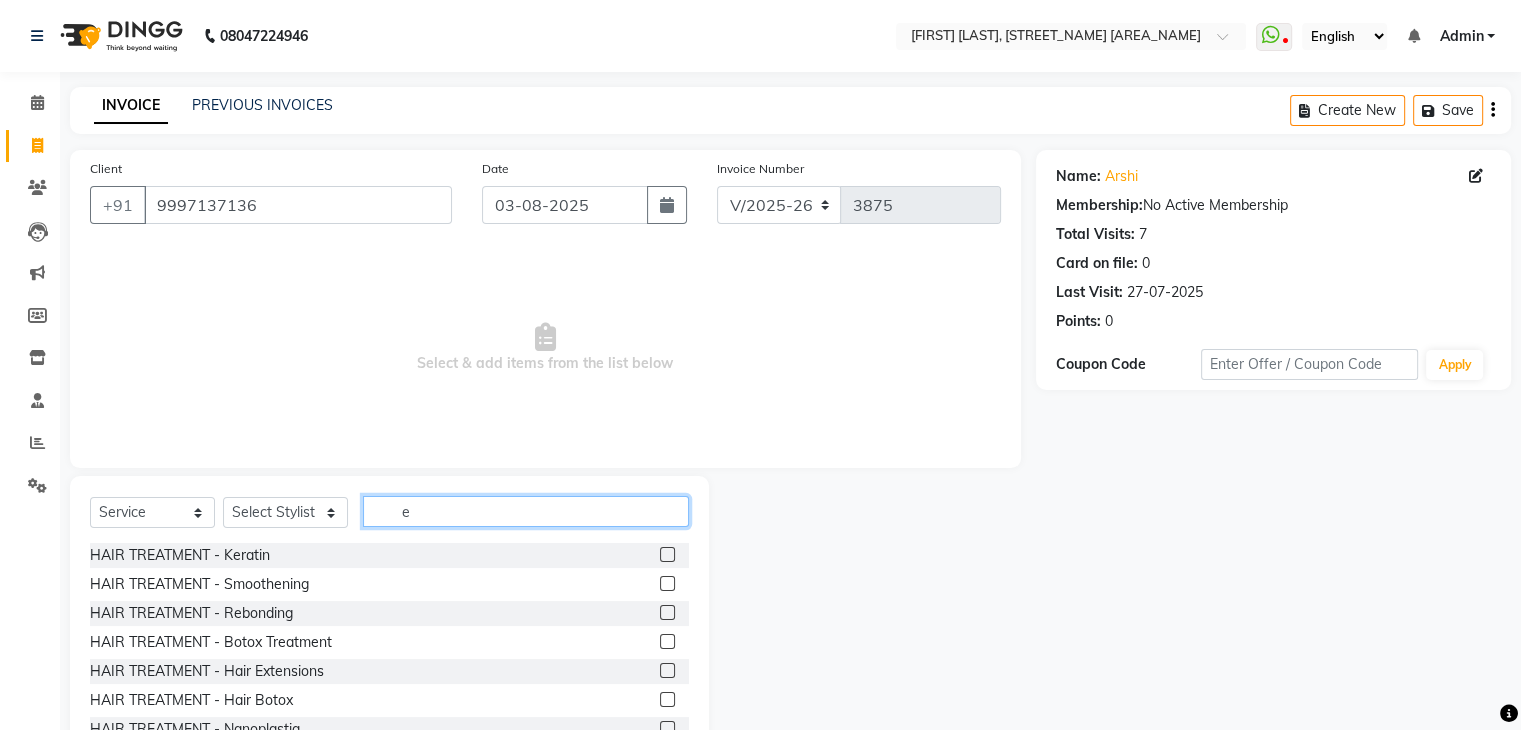 click on "e" 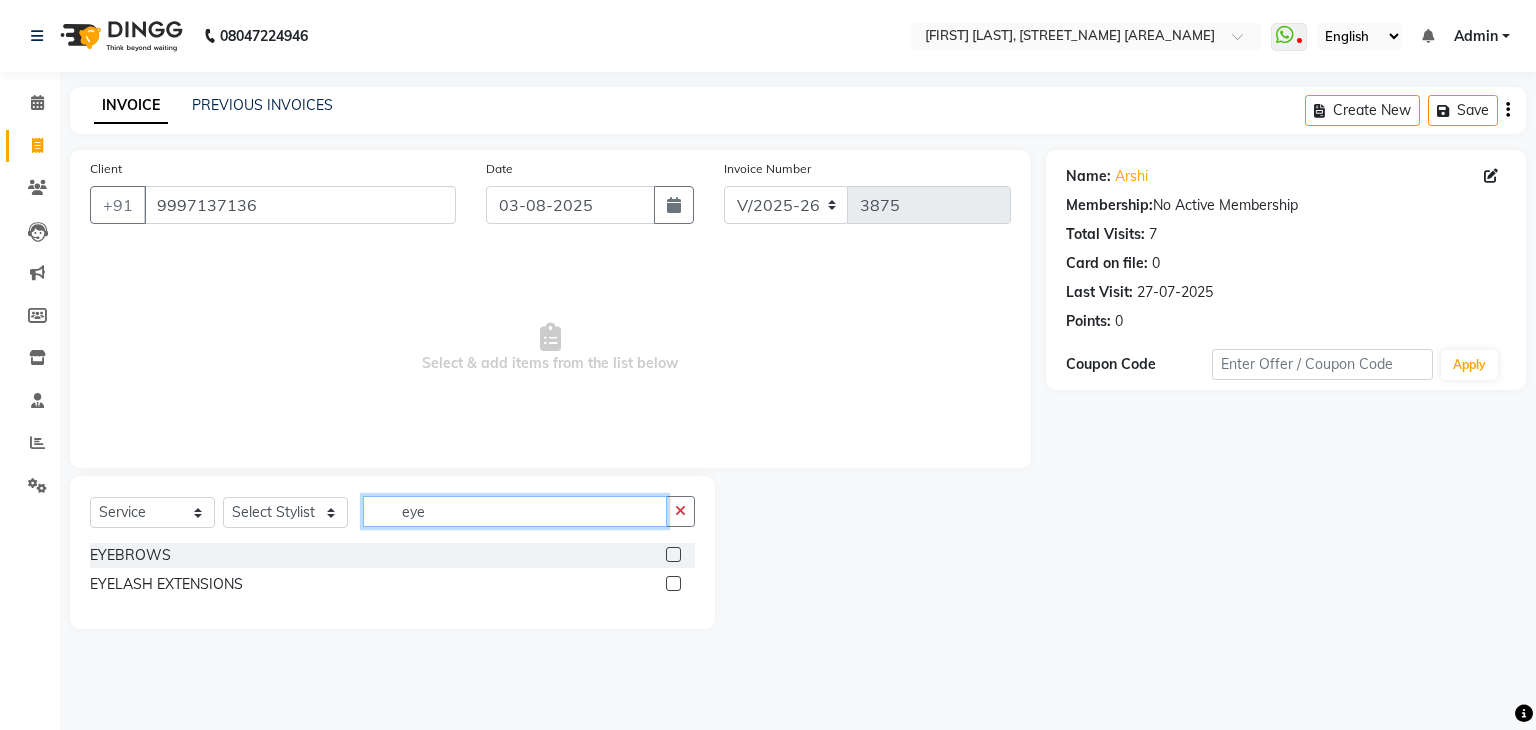 type on "eye" 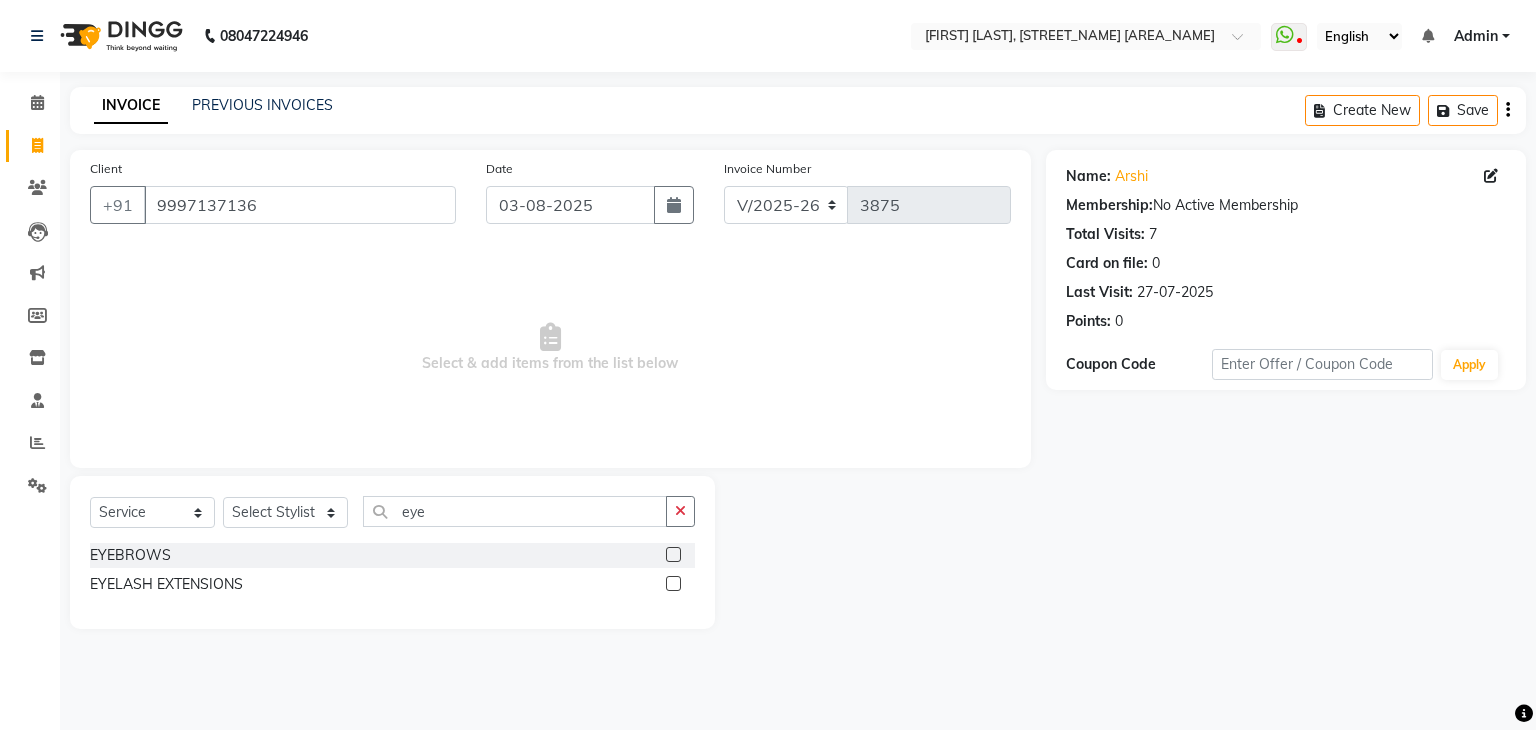 click 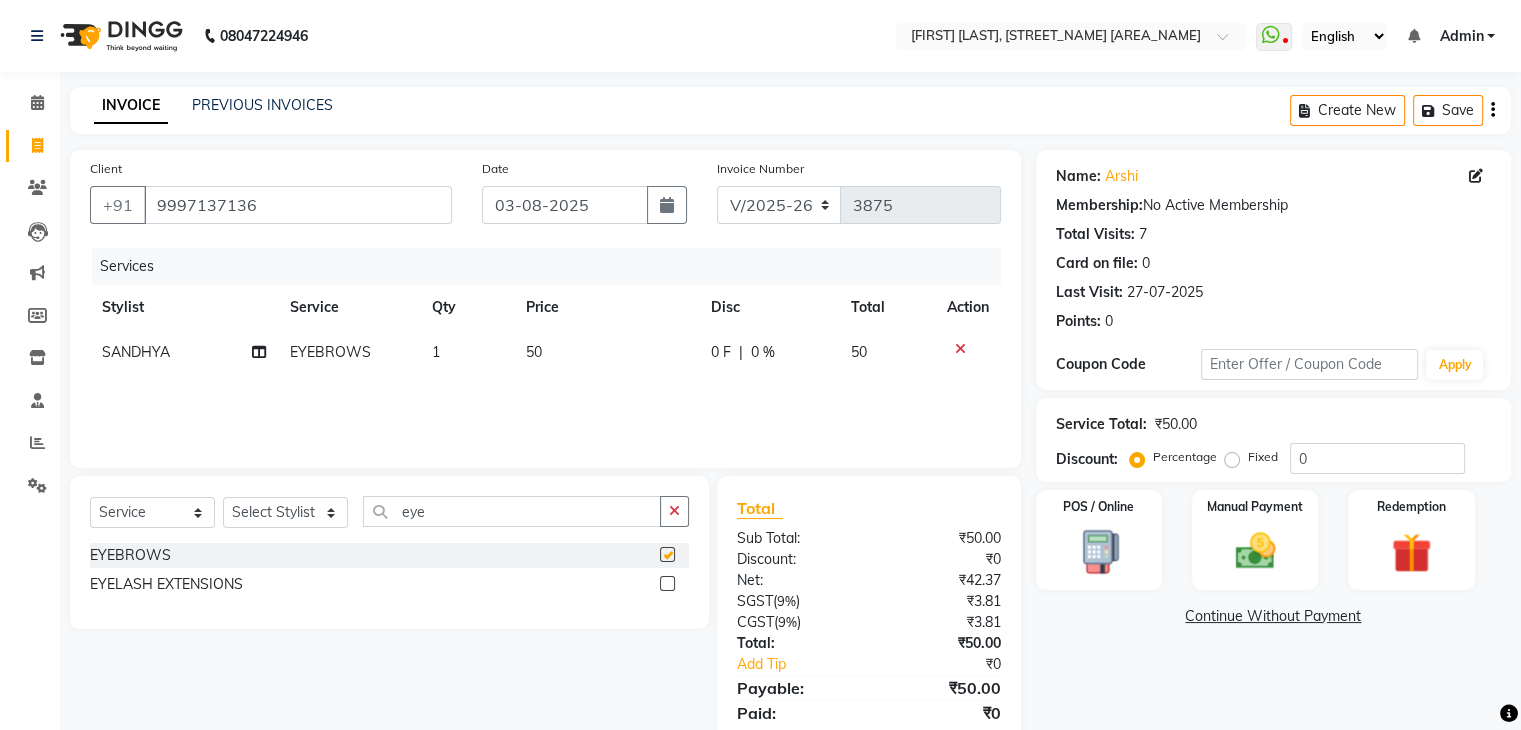 checkbox on "false" 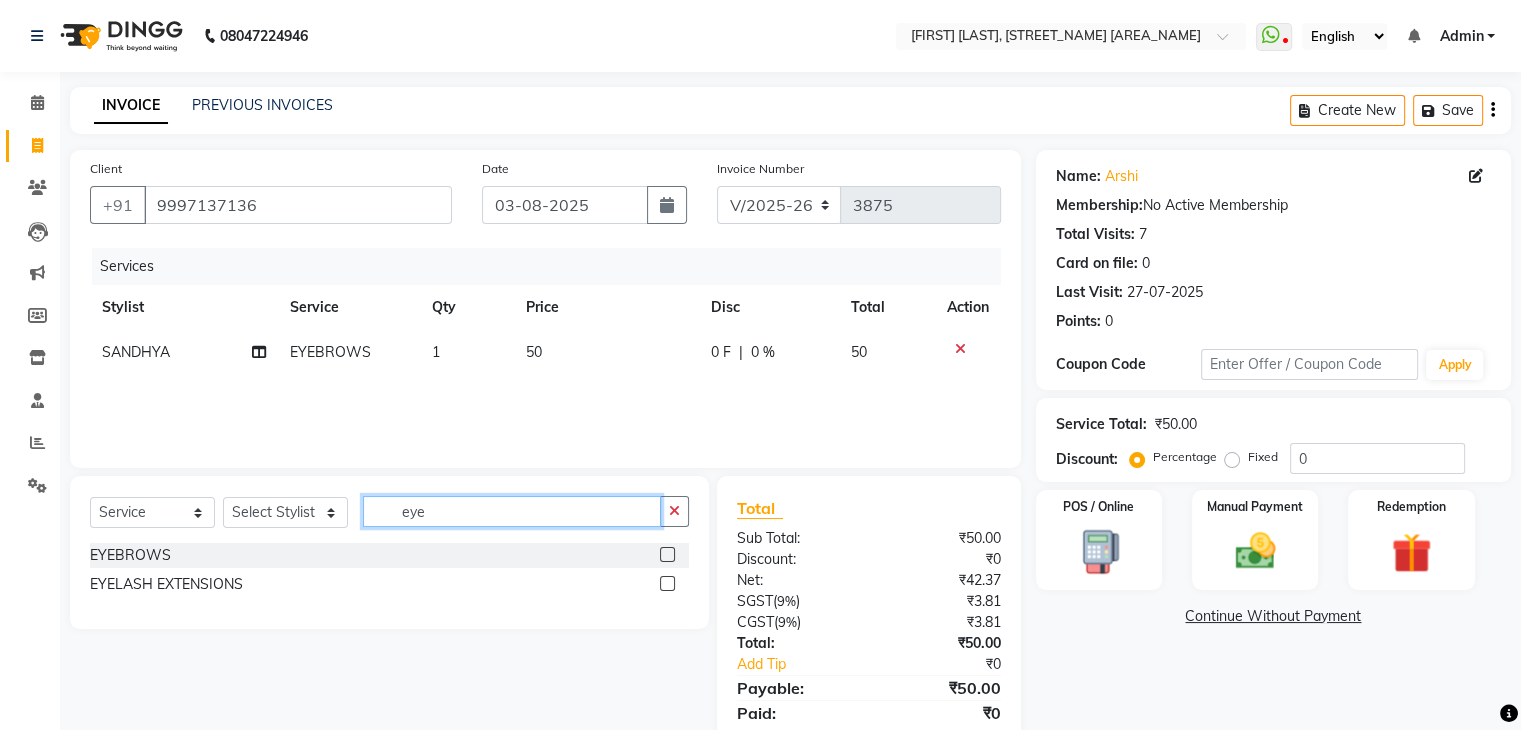 click on "eye" 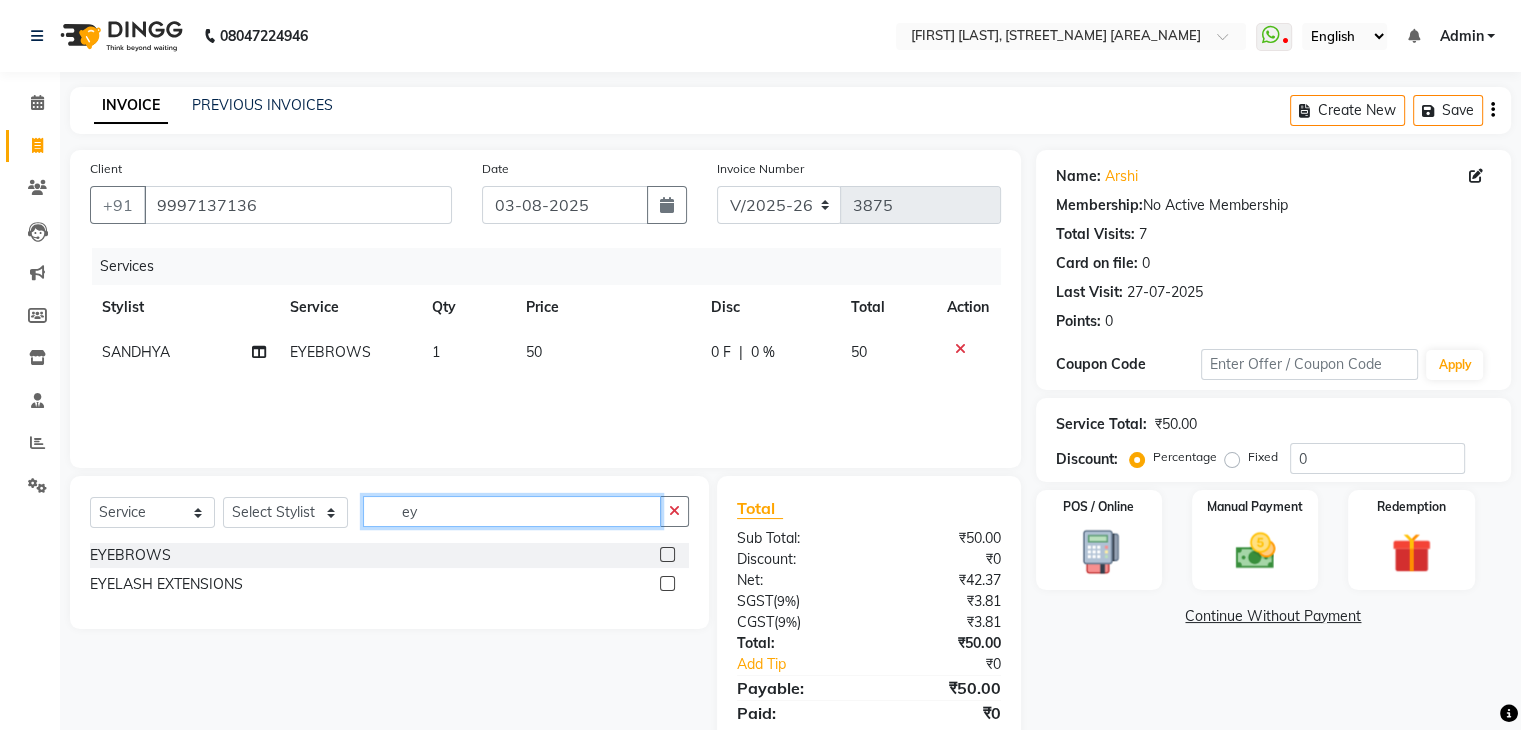 type on "e" 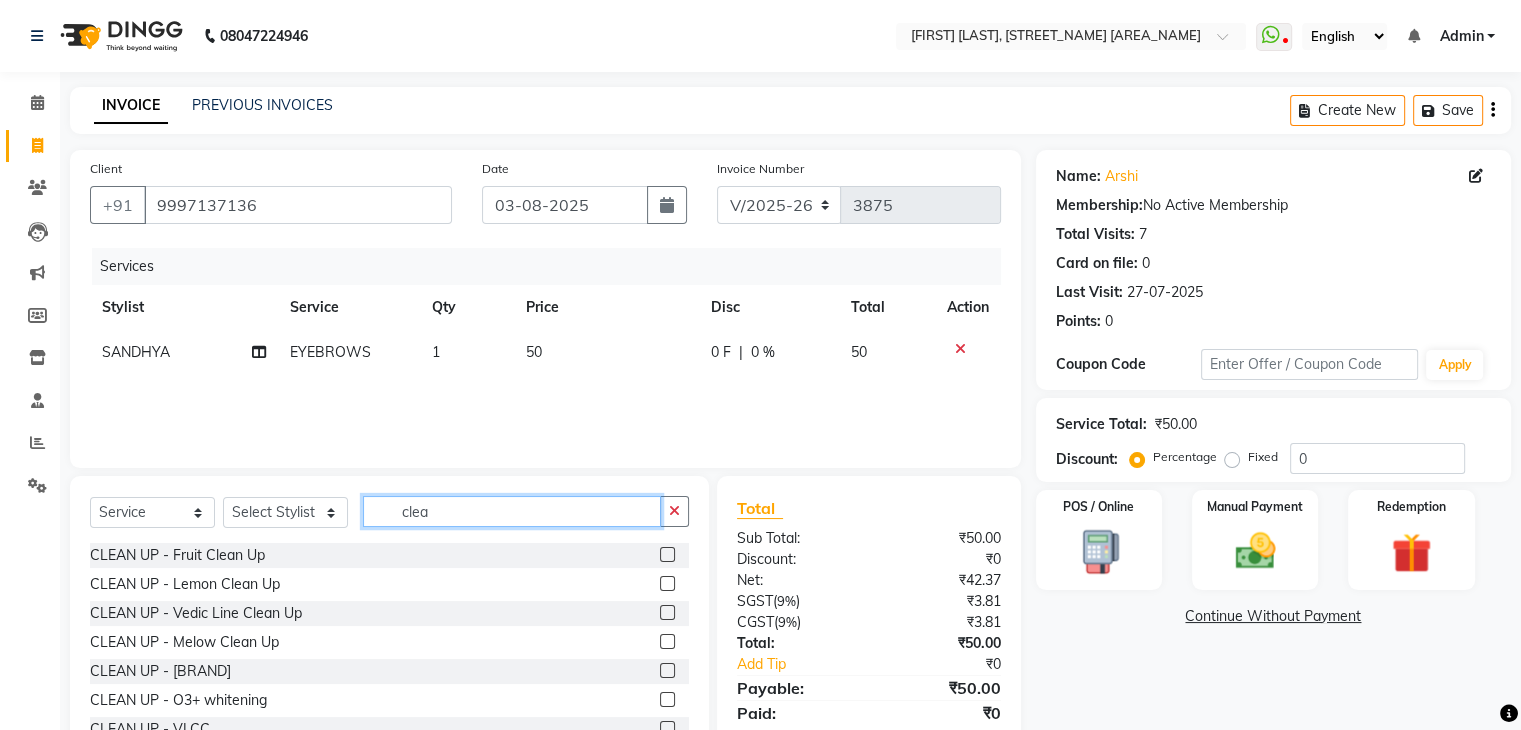 type on "clea" 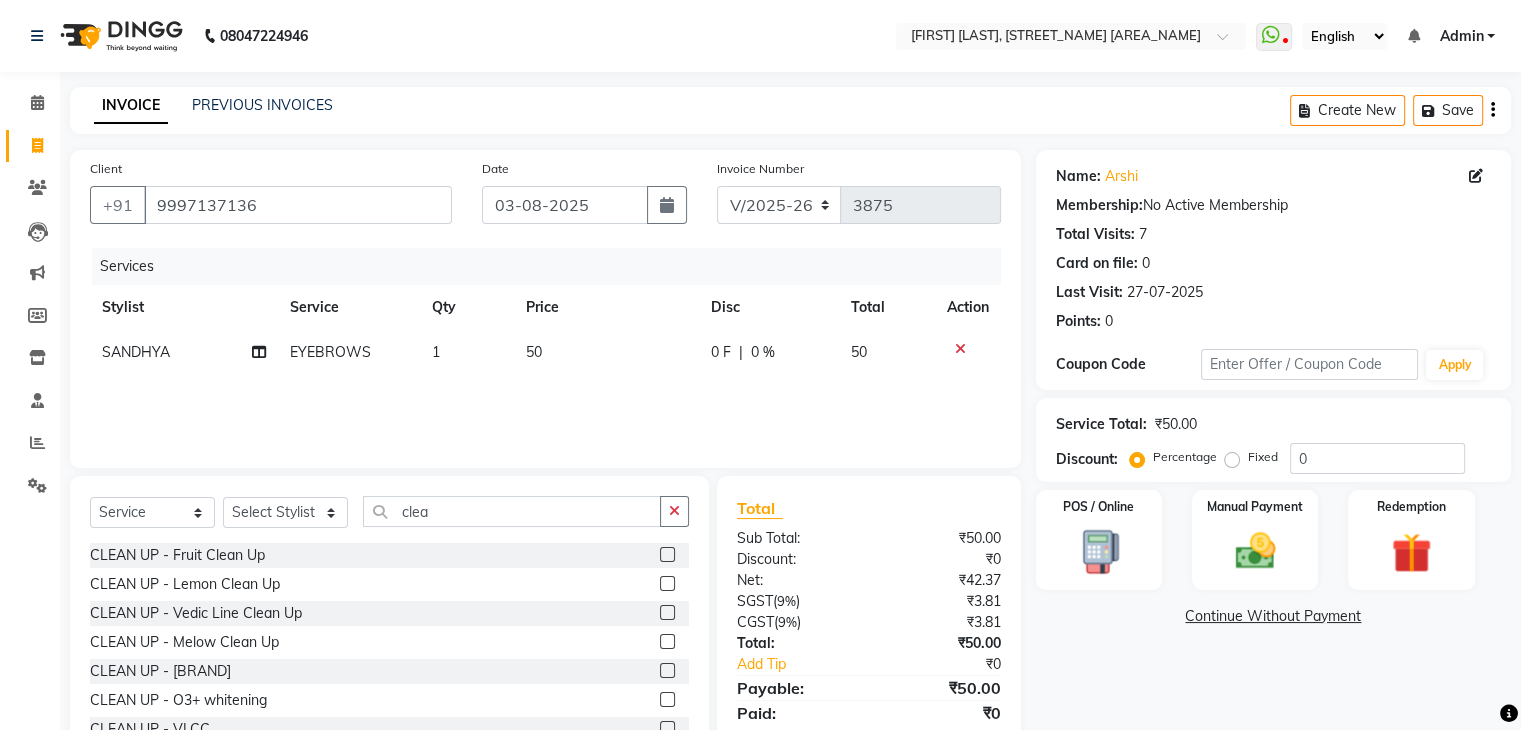 click 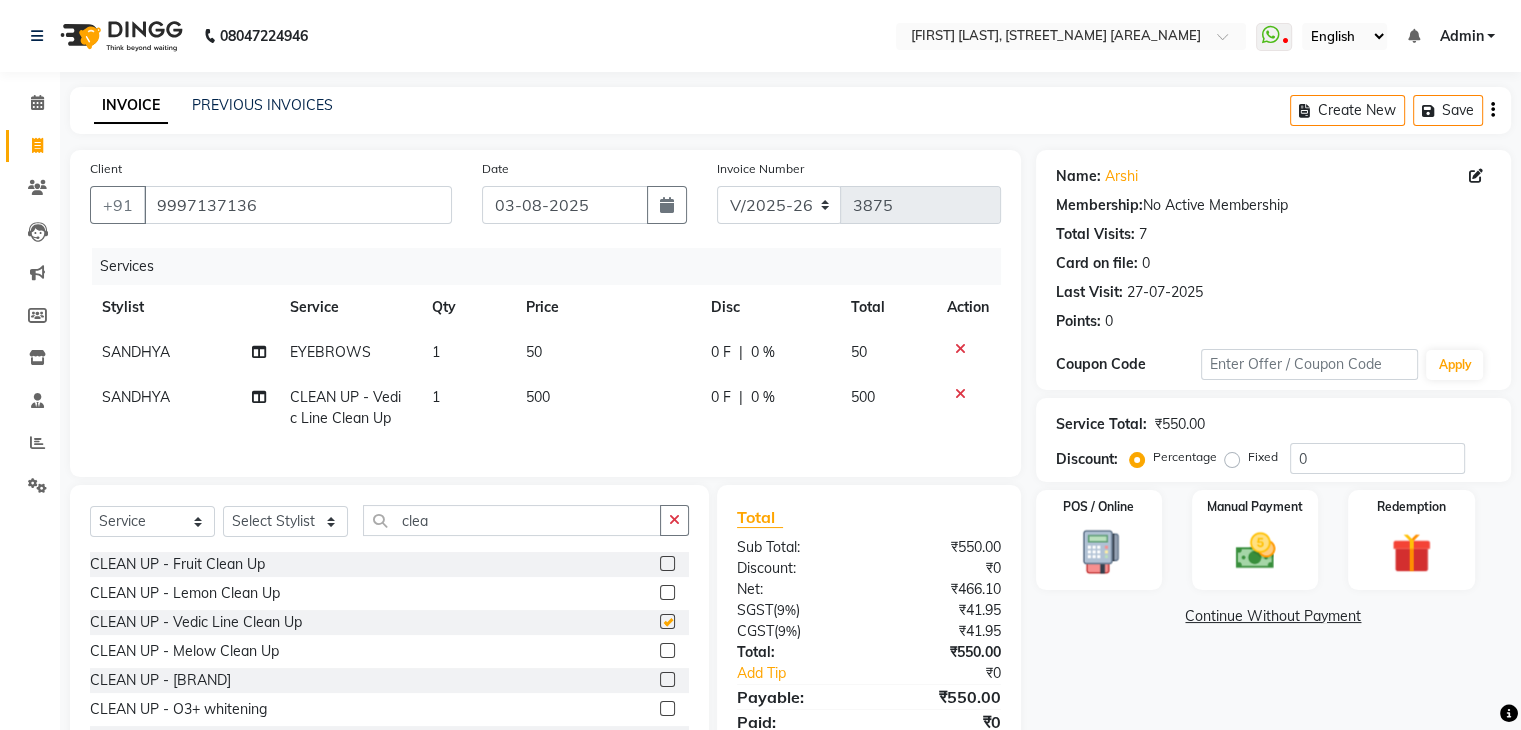 checkbox on "false" 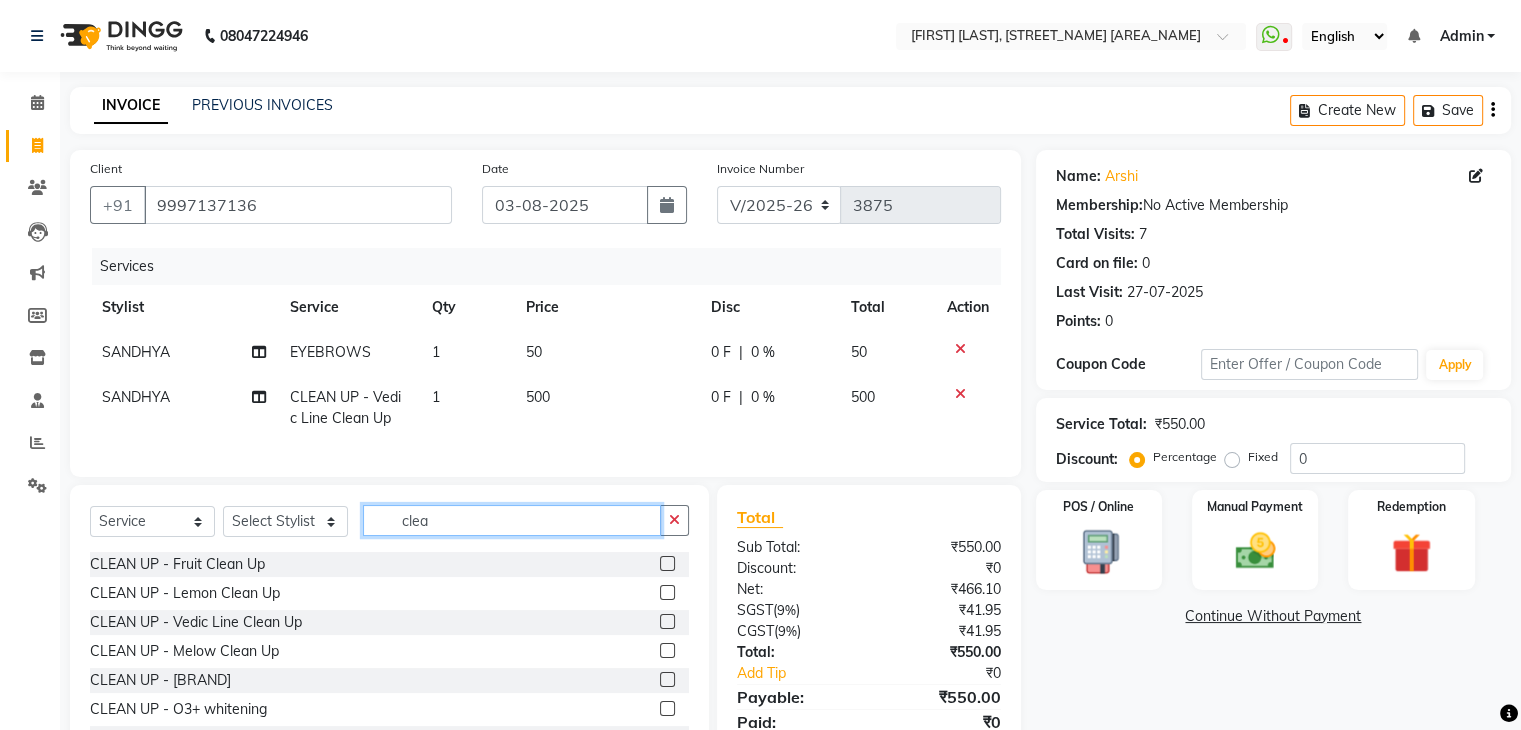click on "clea" 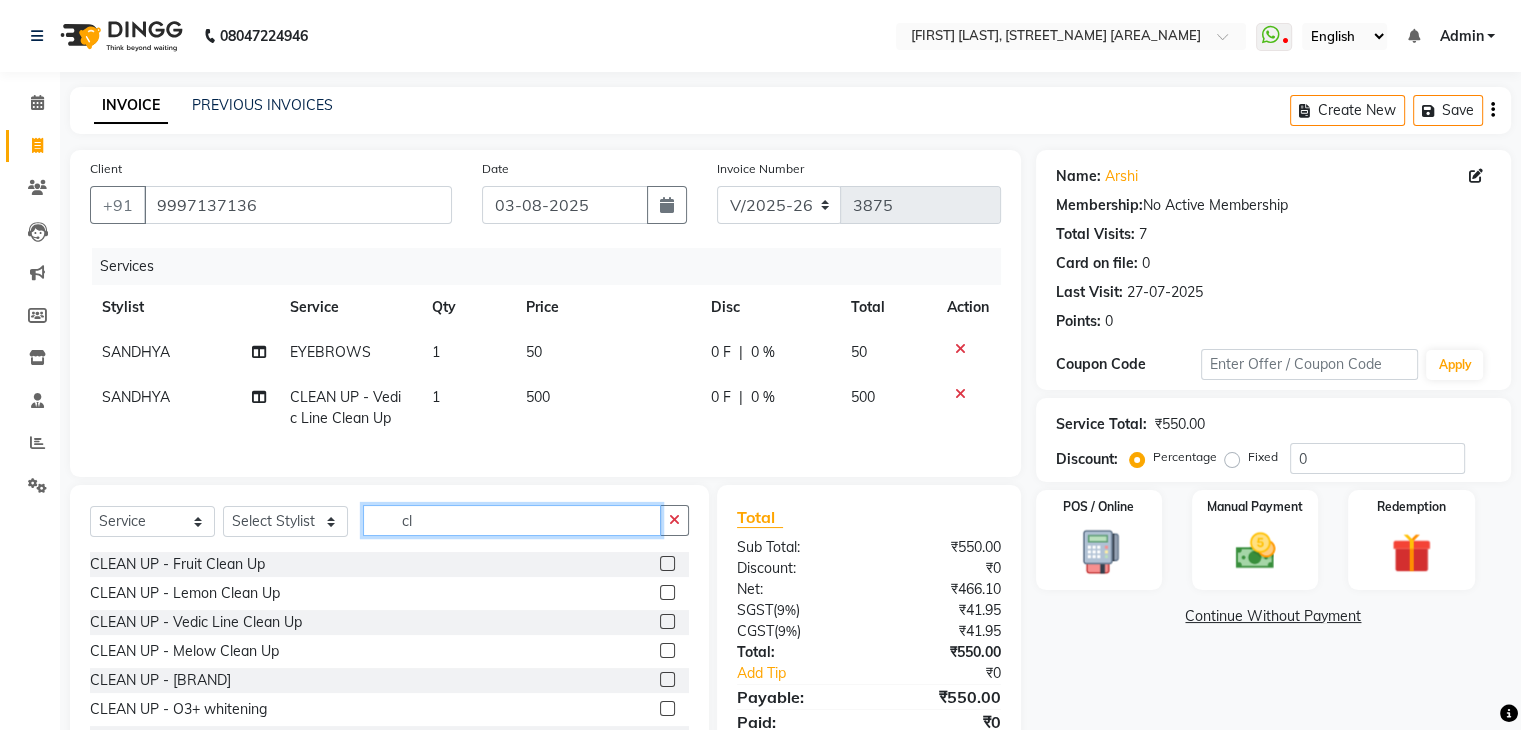 type on "c" 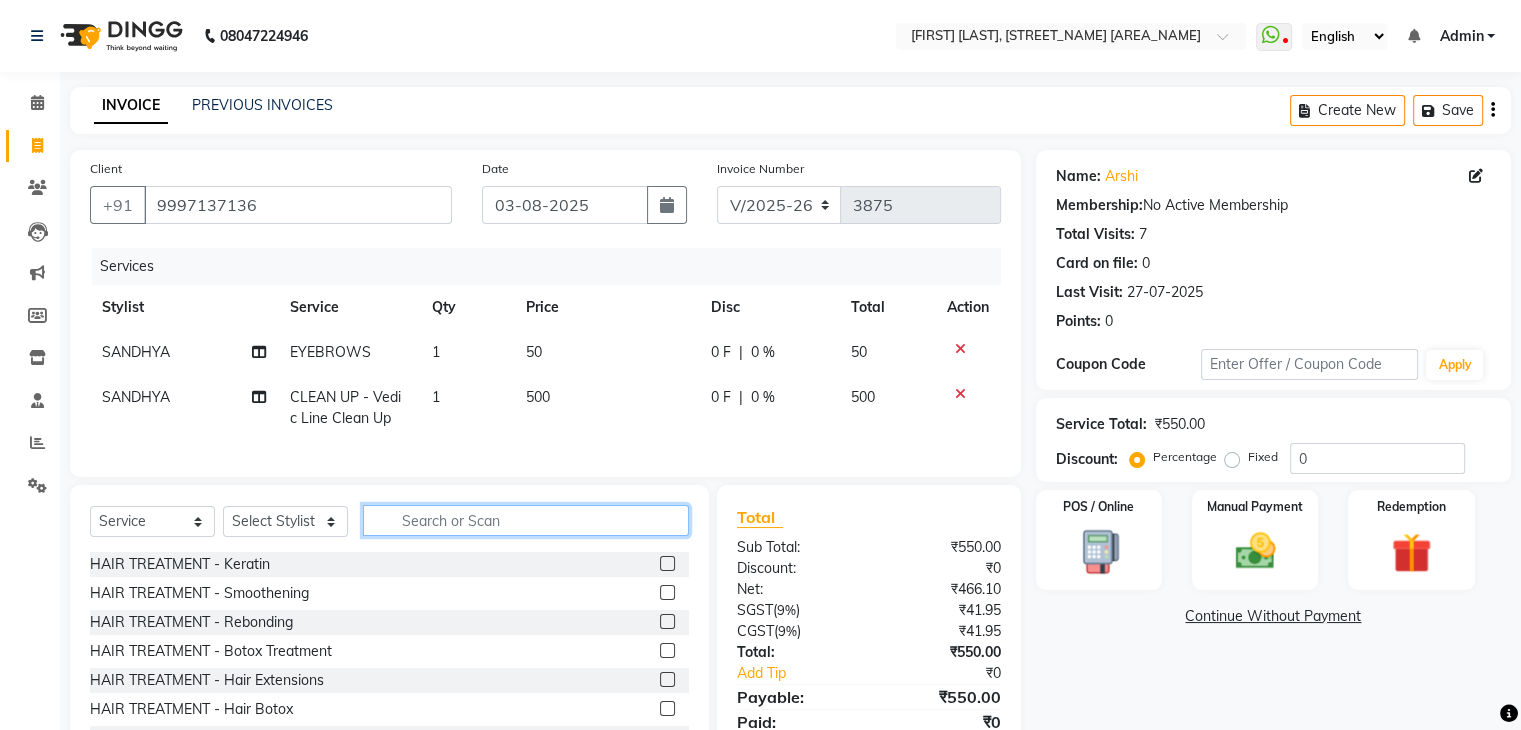 scroll, scrollTop: 96, scrollLeft: 0, axis: vertical 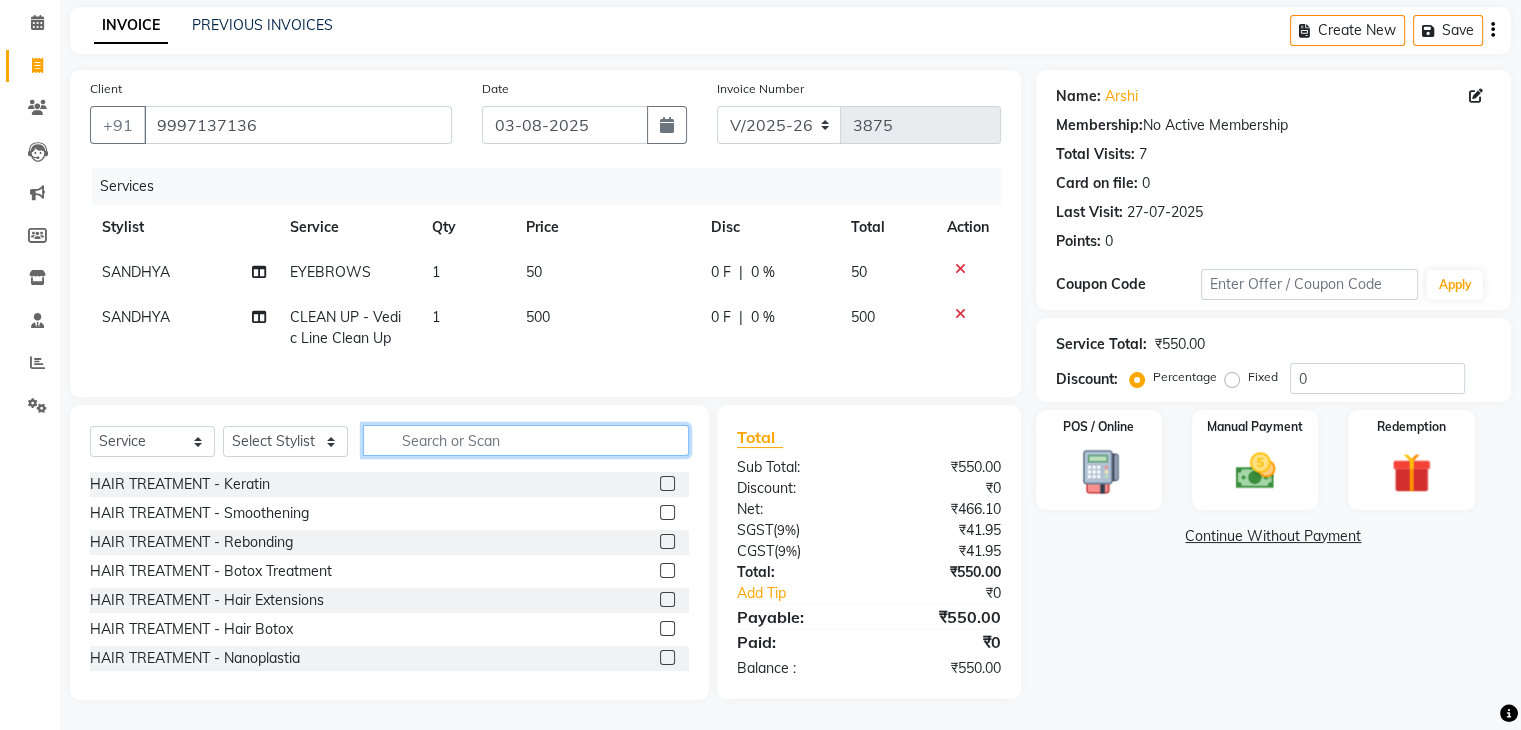 type 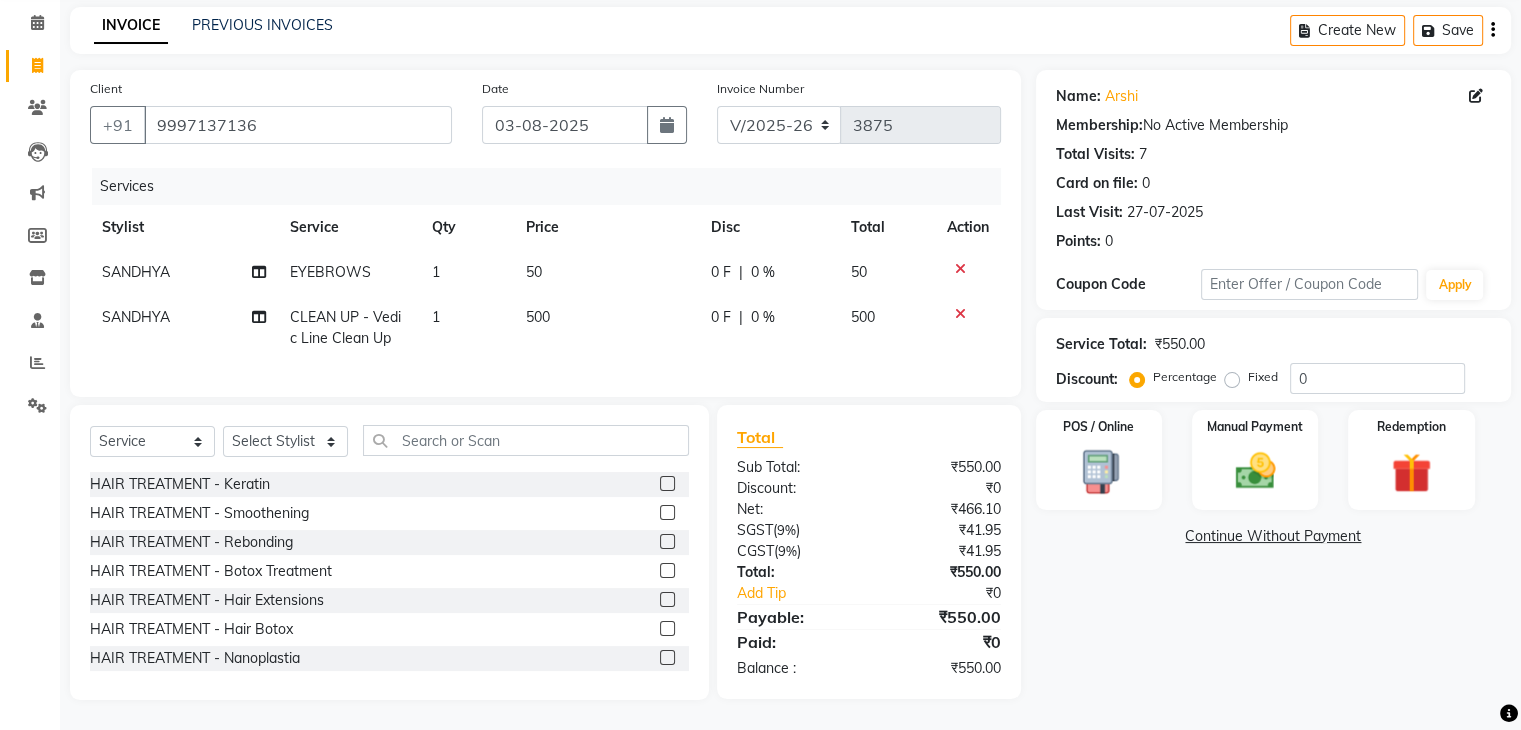 click on "Name: Arshi  Membership:  No Active Membership  Total Visits:  7 Card on file:  0 Last Visit:   27-07-2025 Points:   0  Coupon Code Apply Service Total:  ₹550.00  Discount:  Percentage   Fixed  0 POS / Online  Manual Payment Redemption  Continue Without Payment" 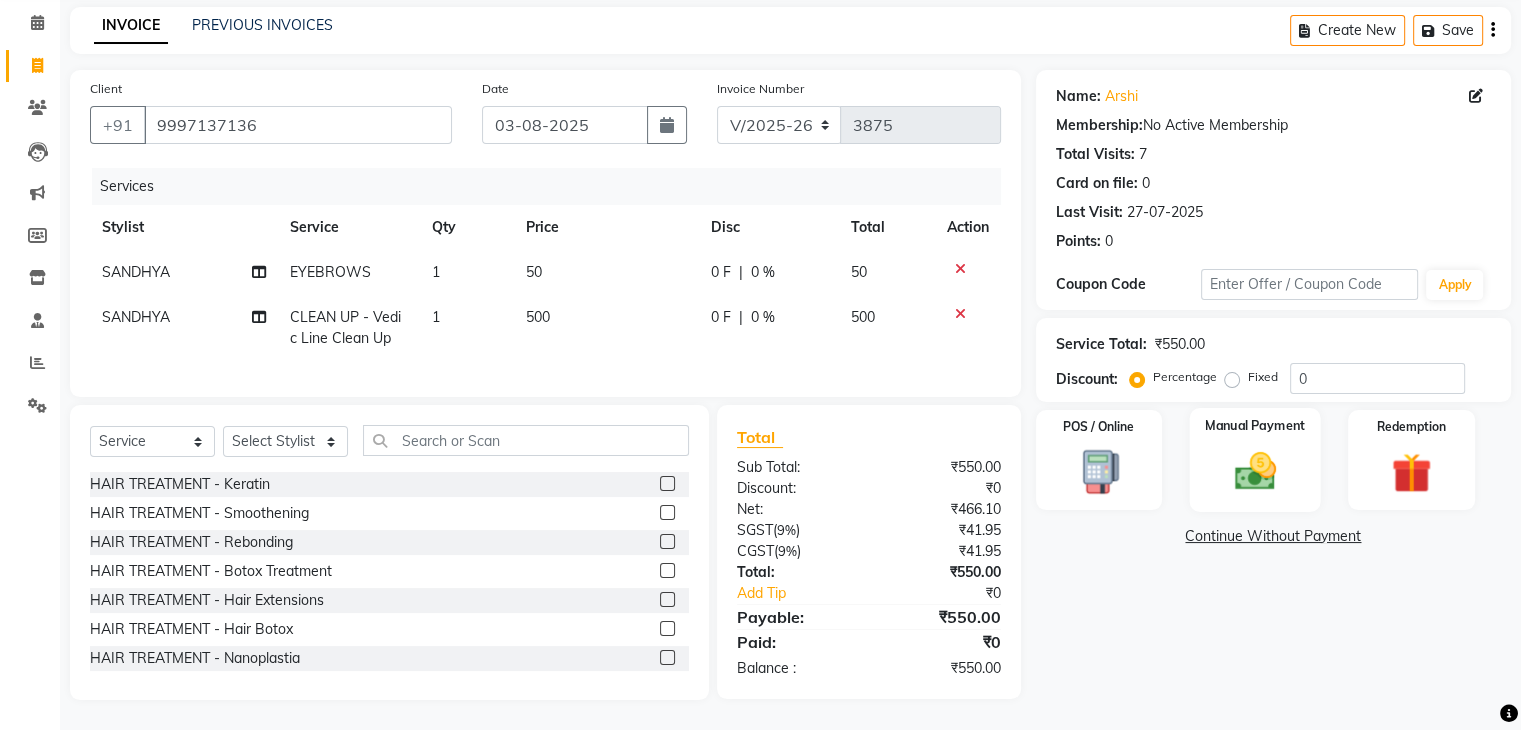 click 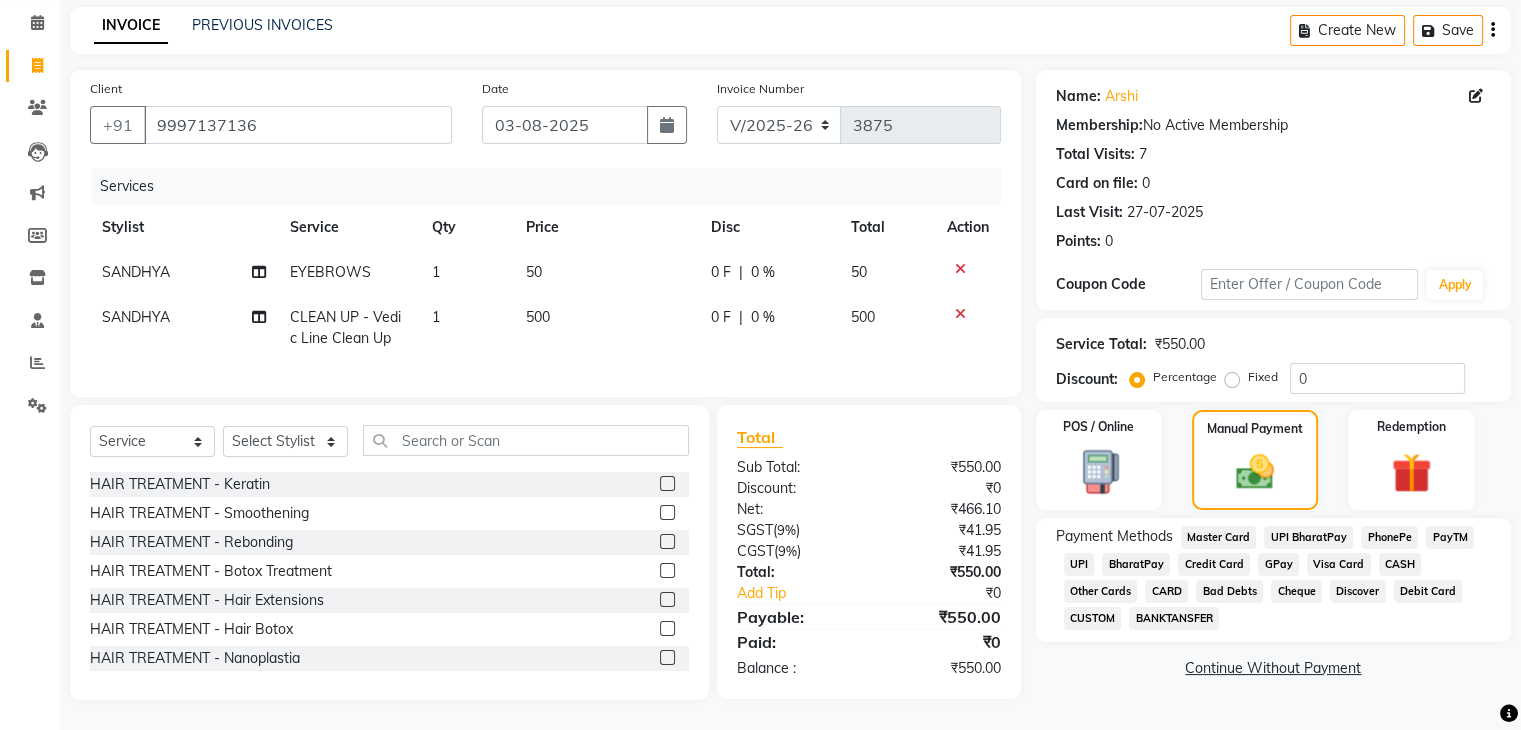 click on "CASH" 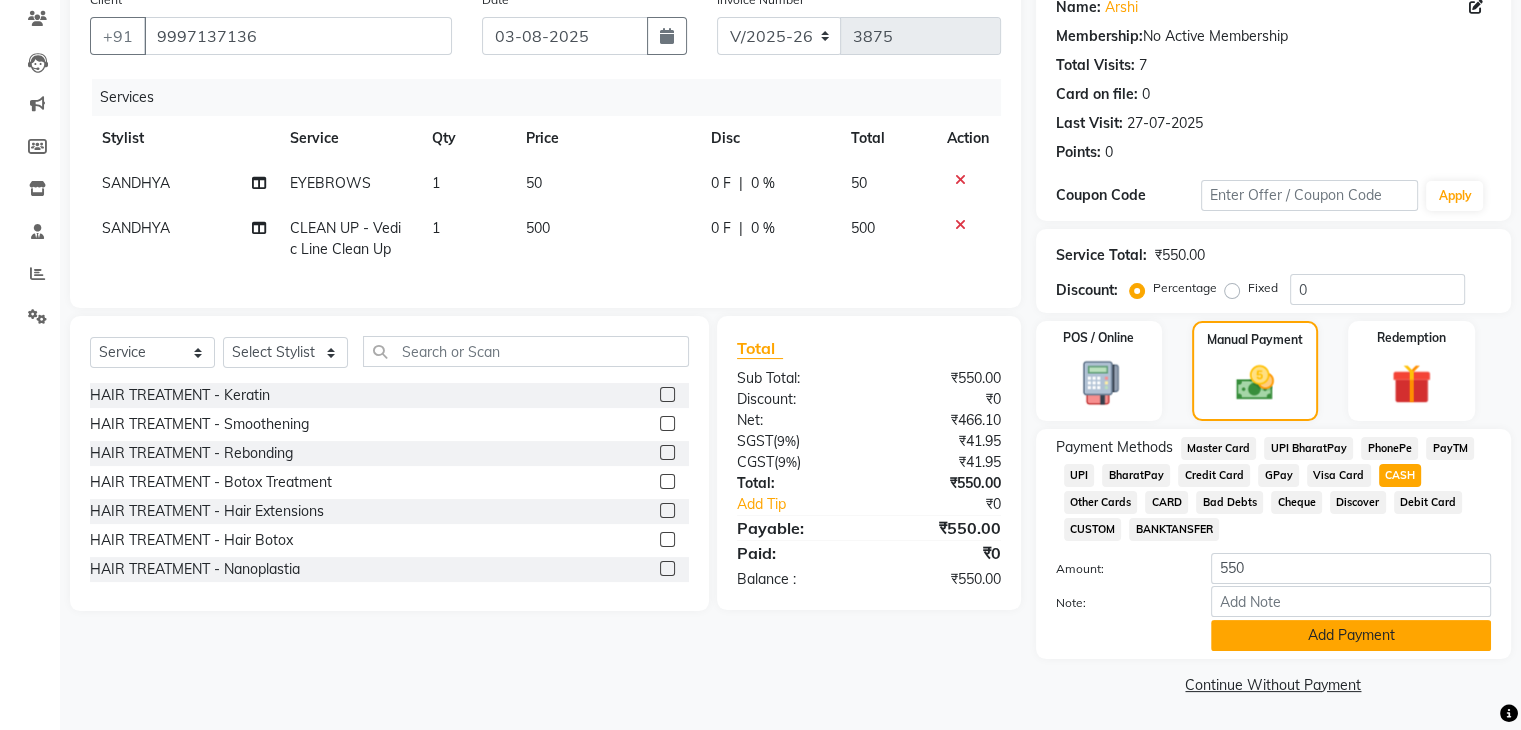 click on "Add Payment" 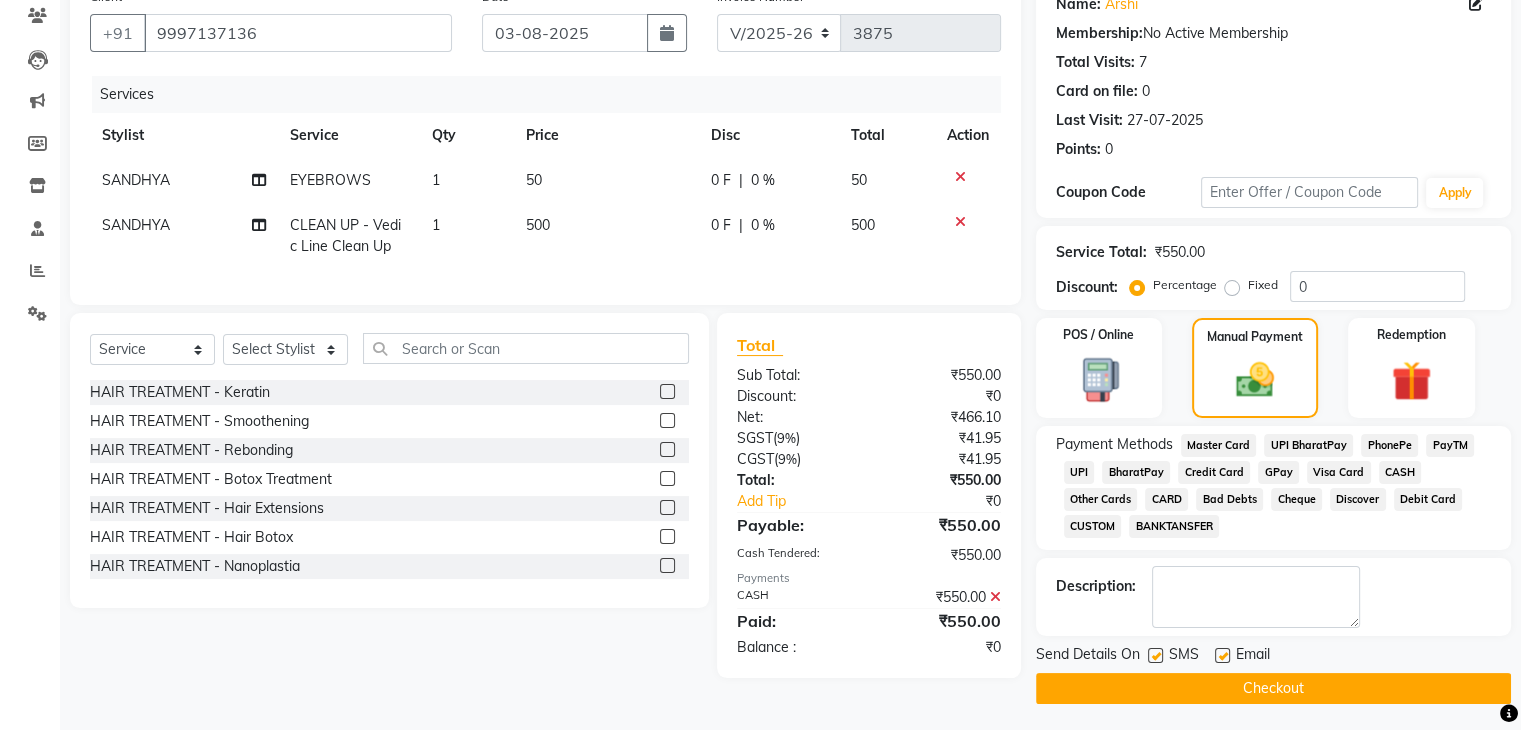 scroll, scrollTop: 178, scrollLeft: 0, axis: vertical 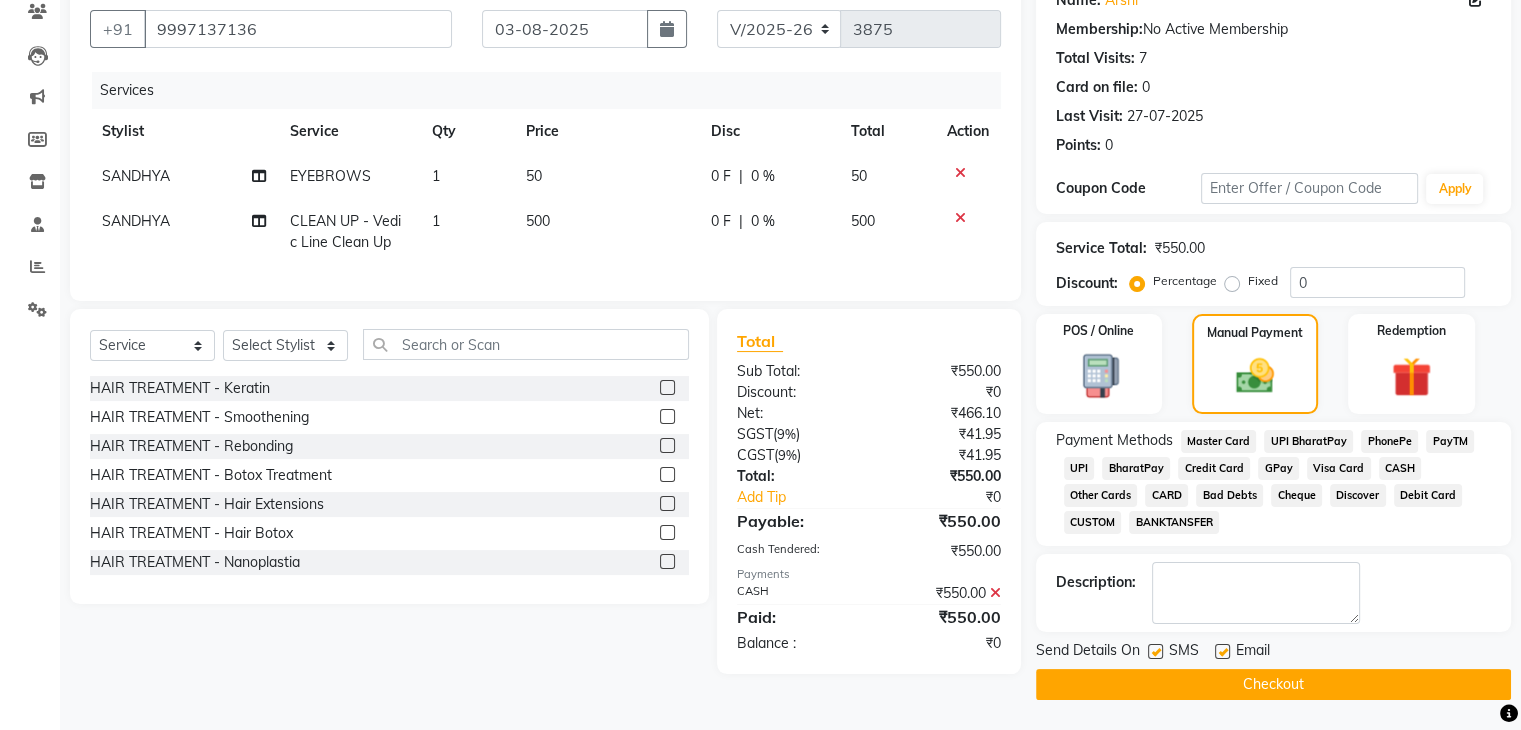 click on "Checkout" 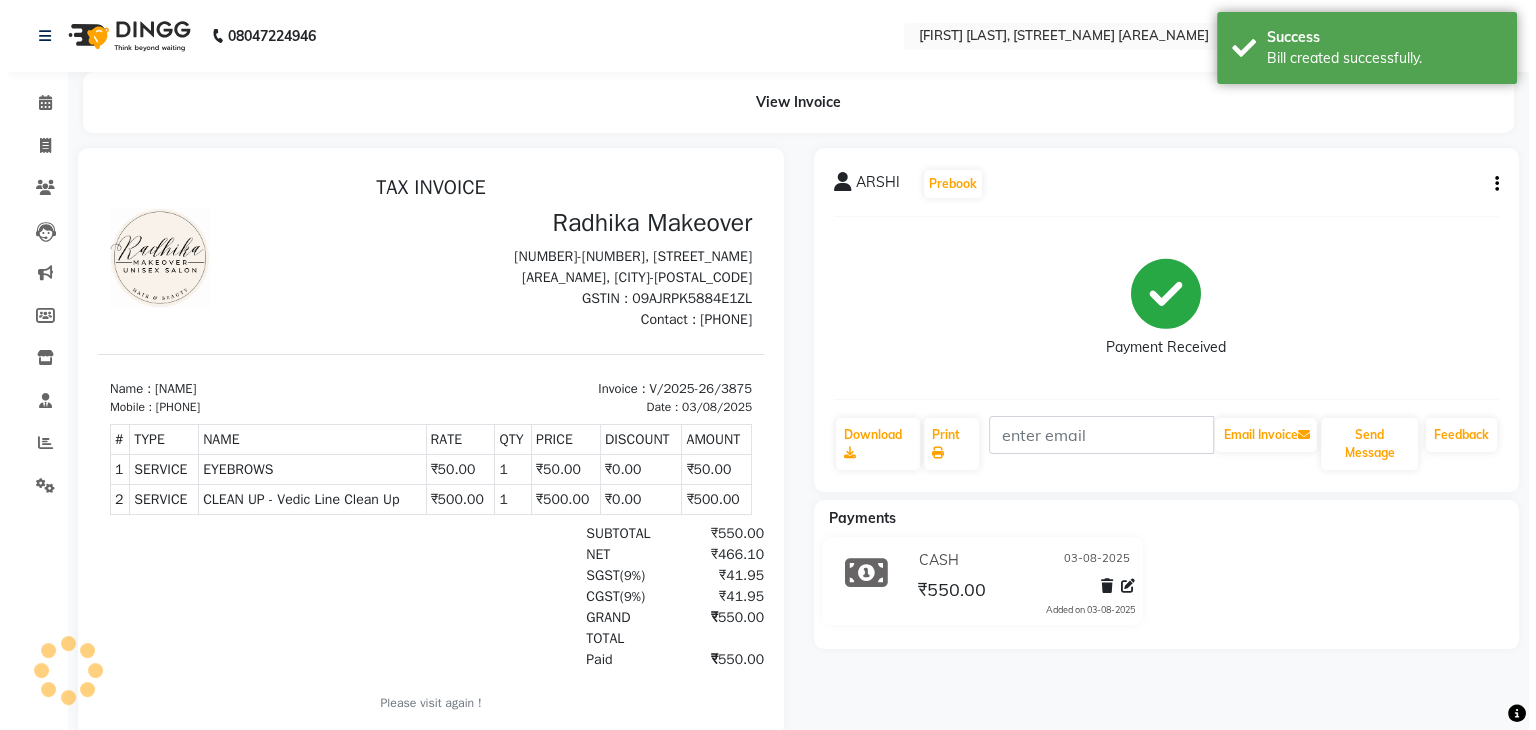 scroll, scrollTop: 0, scrollLeft: 0, axis: both 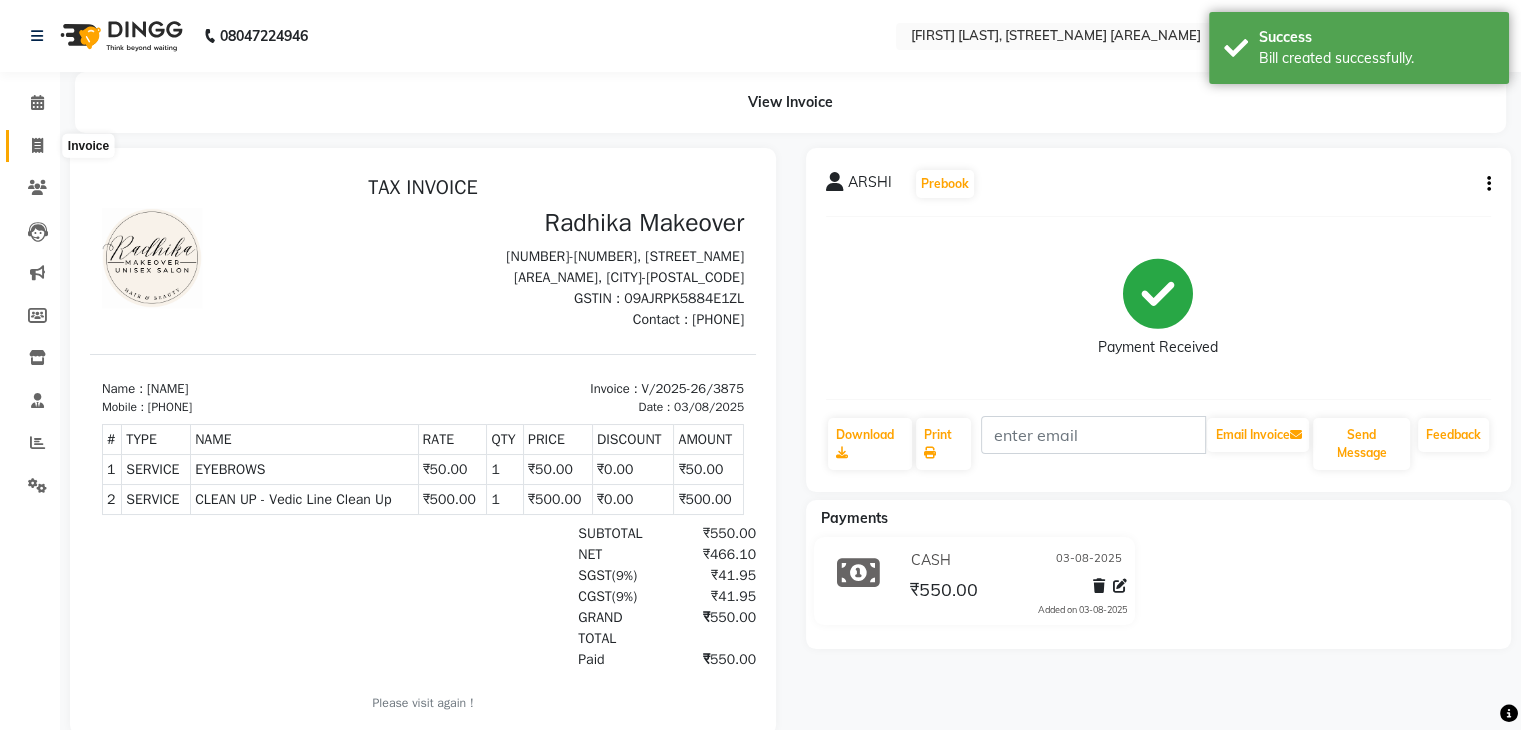 click 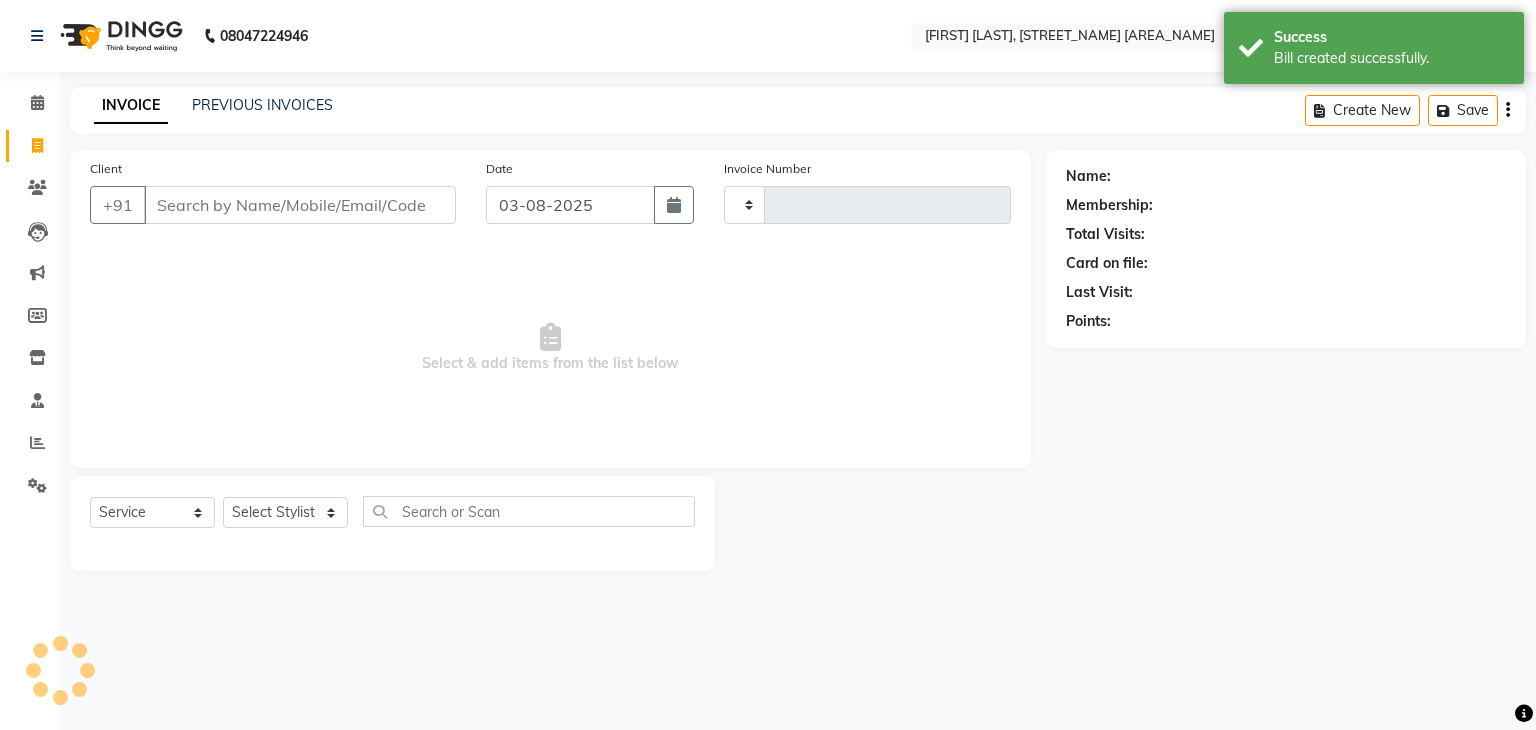 type on "3876" 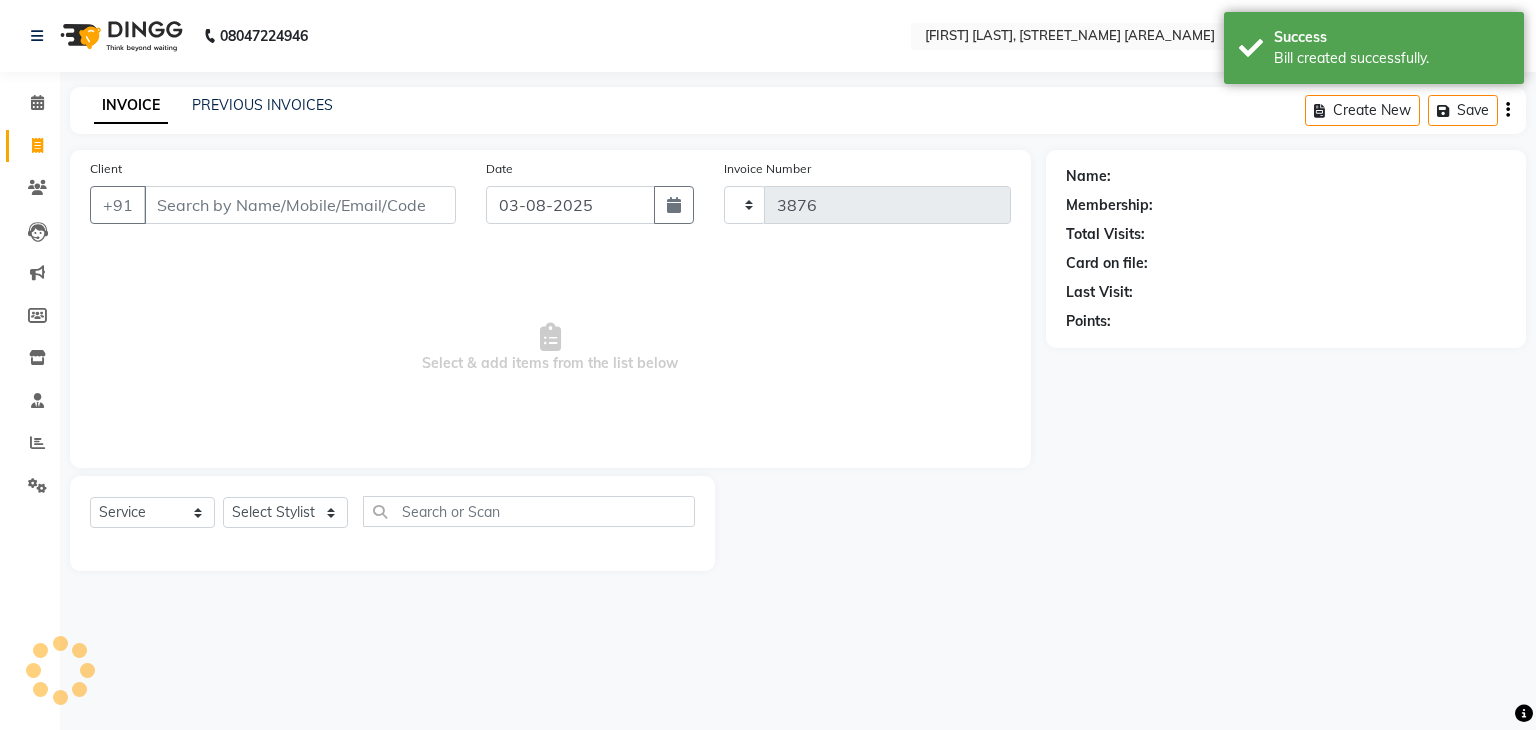 select on "6880" 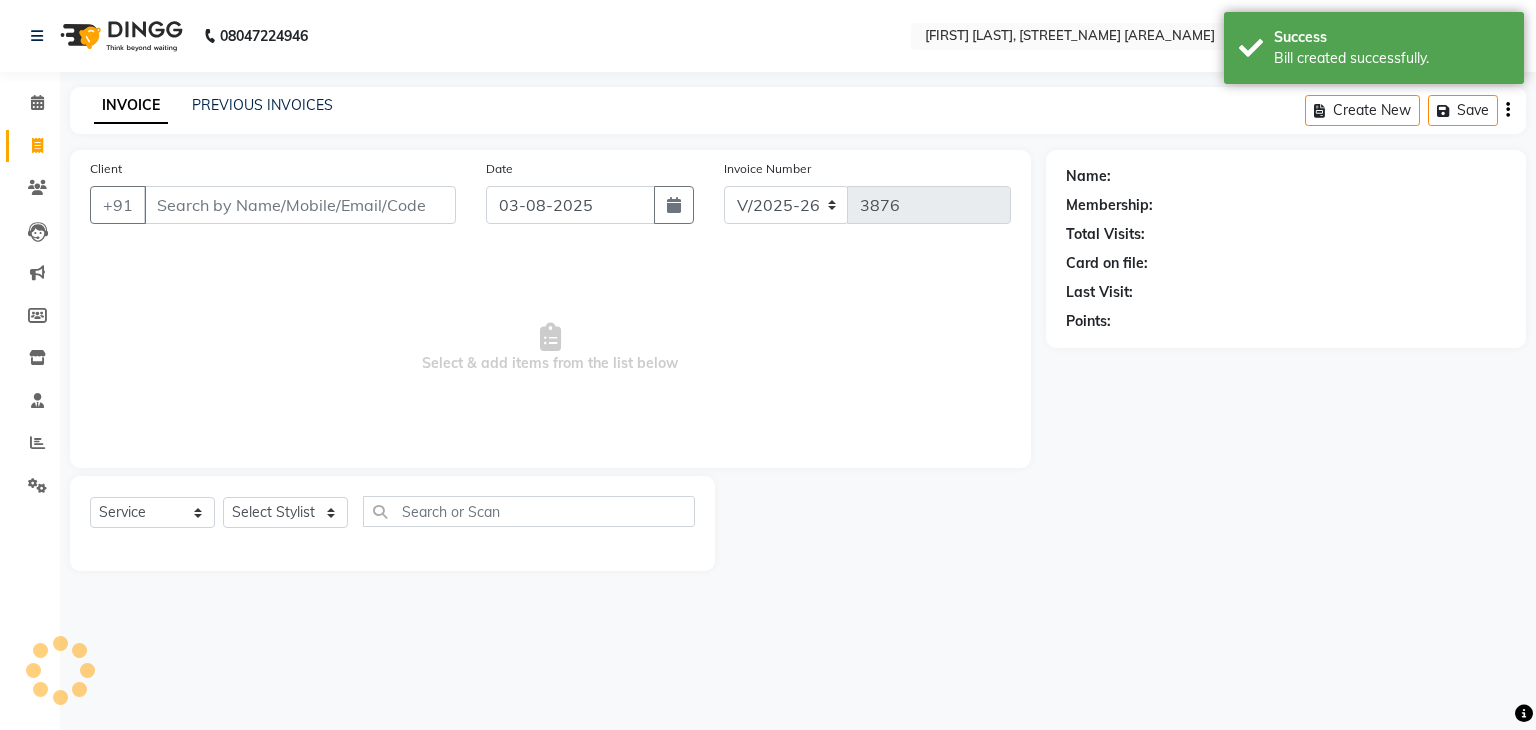 click on "Client" at bounding box center [300, 205] 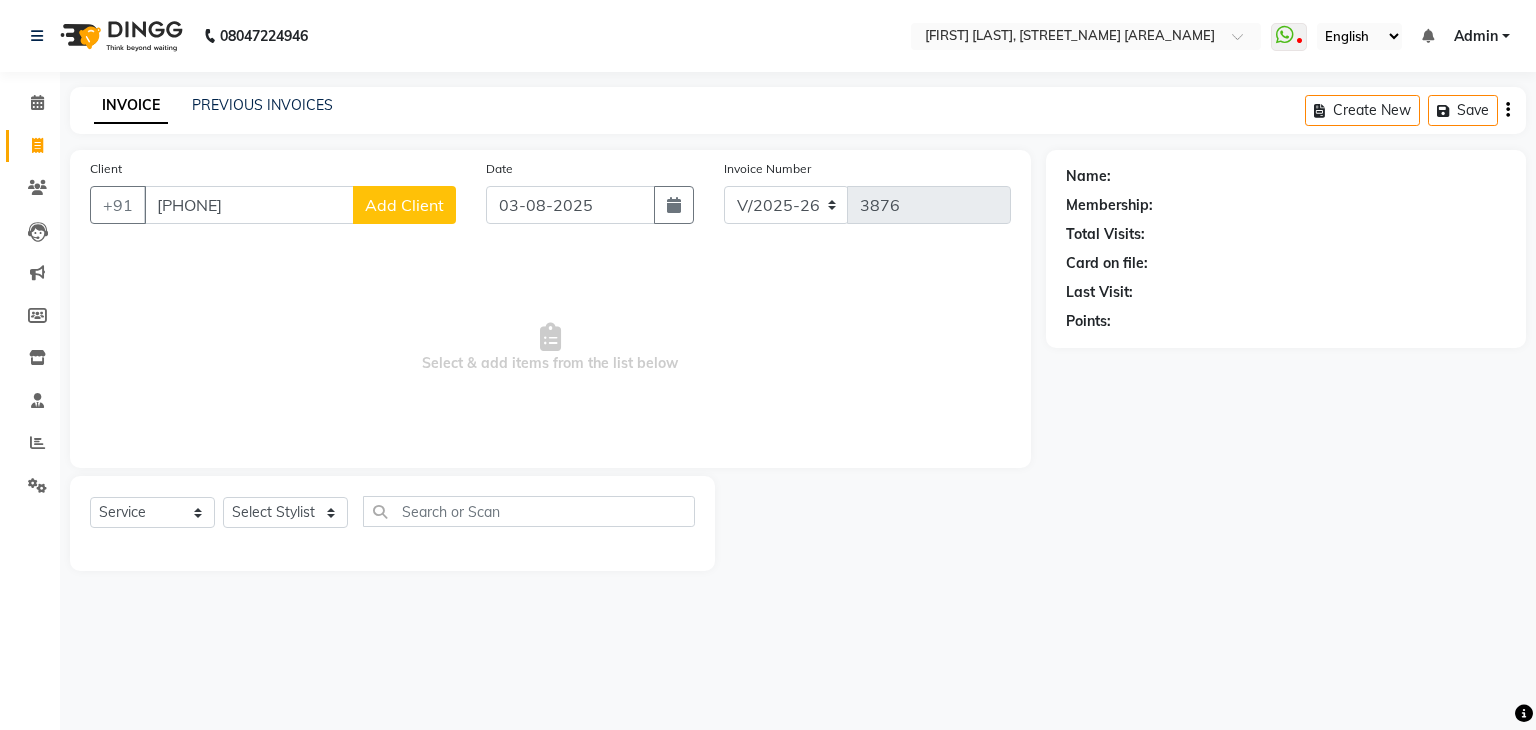 type on "9528953569" 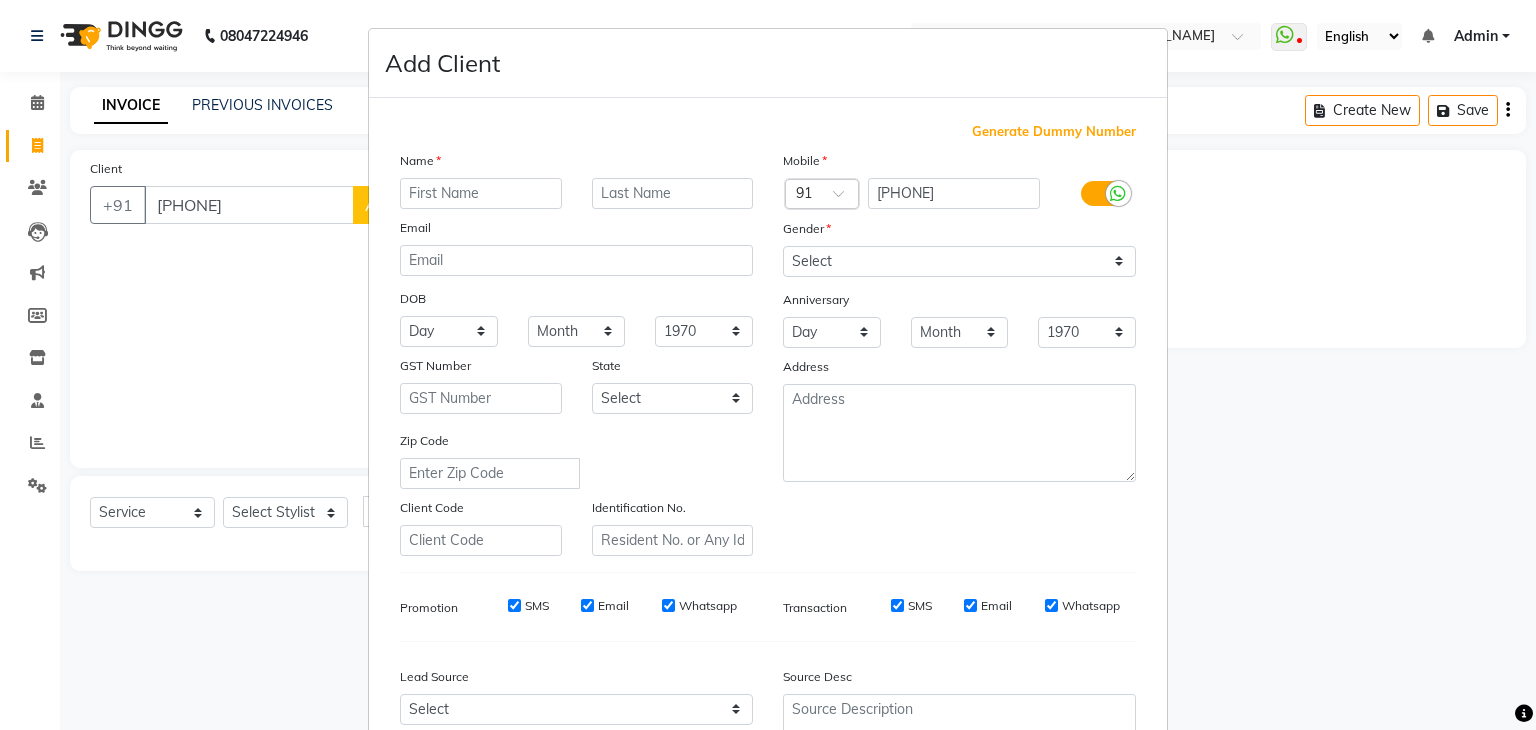 click at bounding box center (481, 193) 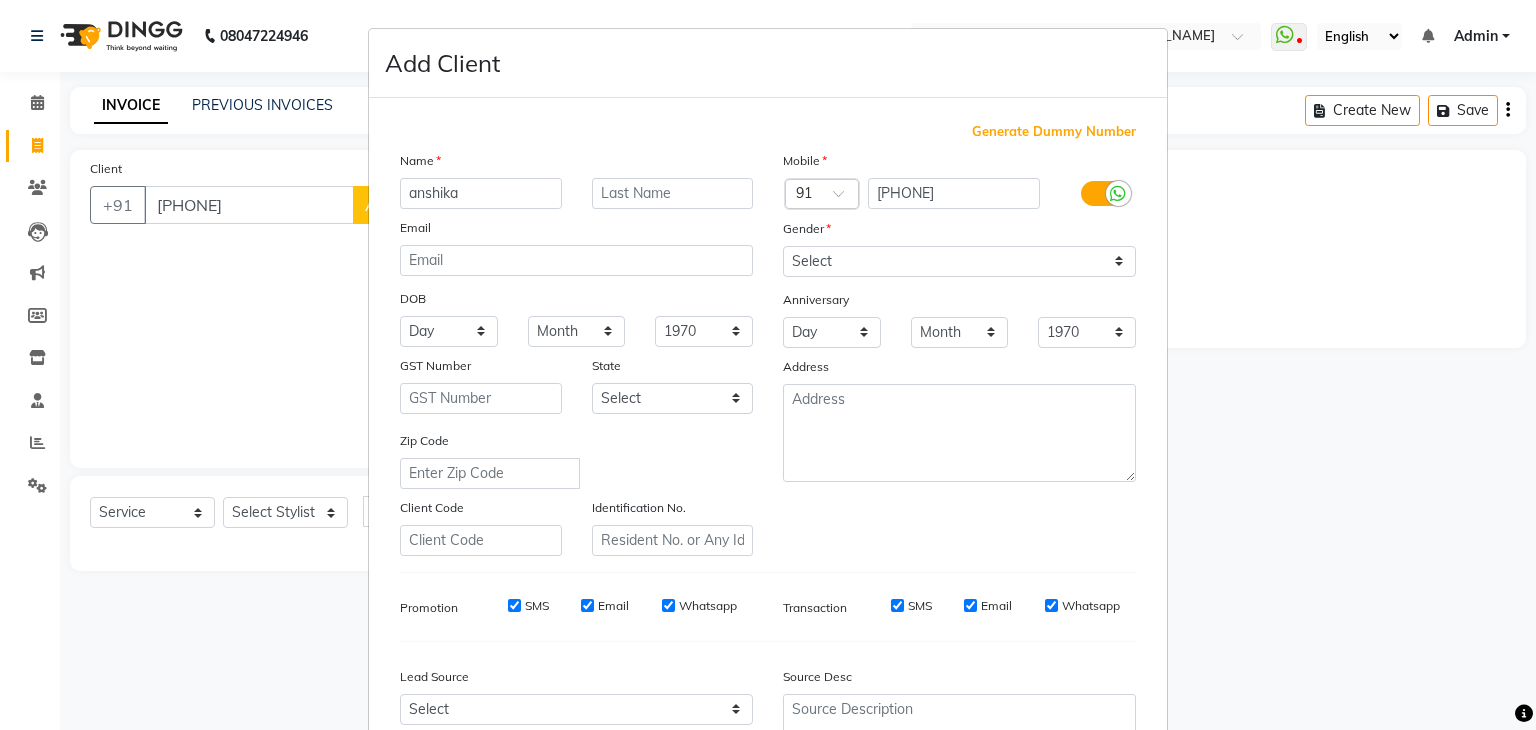 type on "anshika" 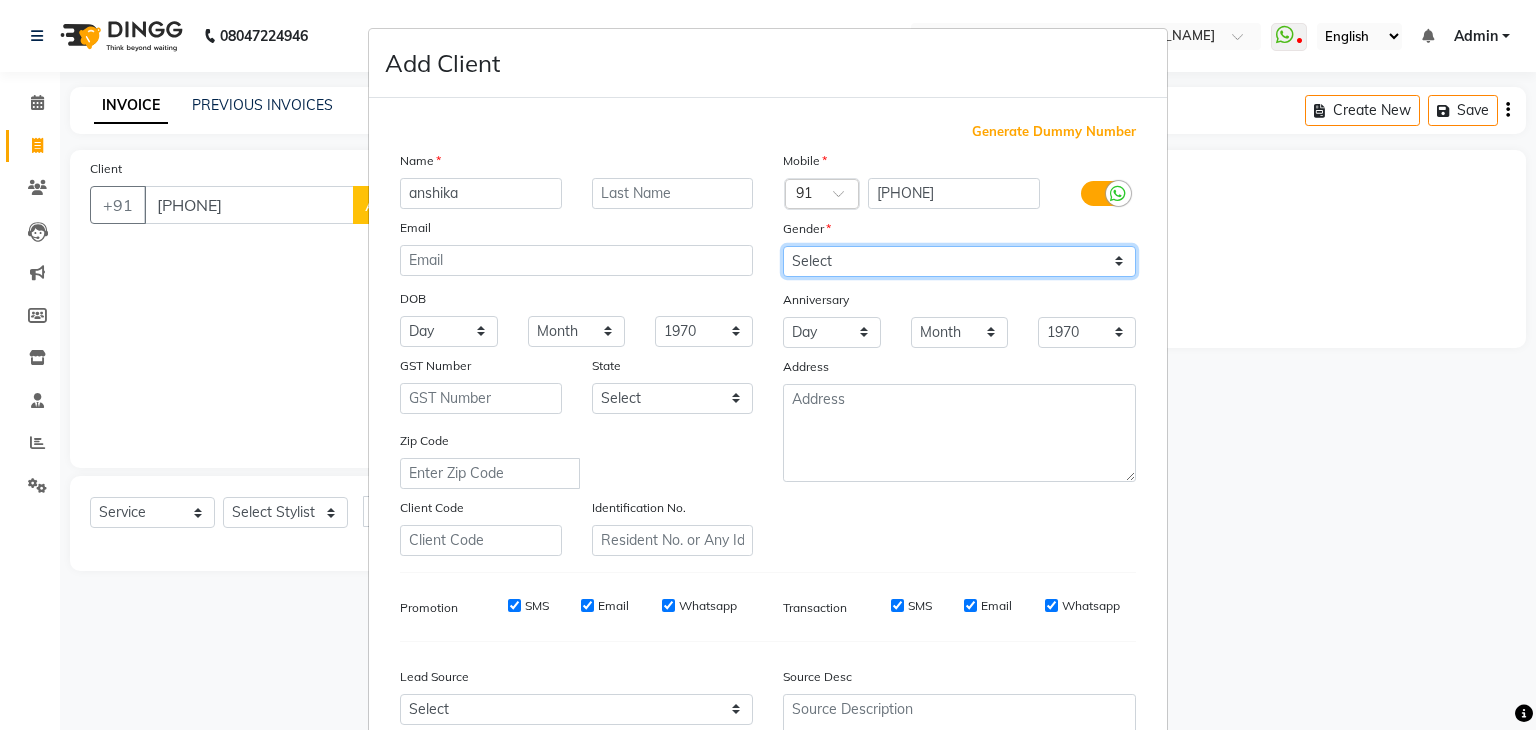 drag, startPoint x: 907, startPoint y: 261, endPoint x: 888, endPoint y: 344, distance: 85.146935 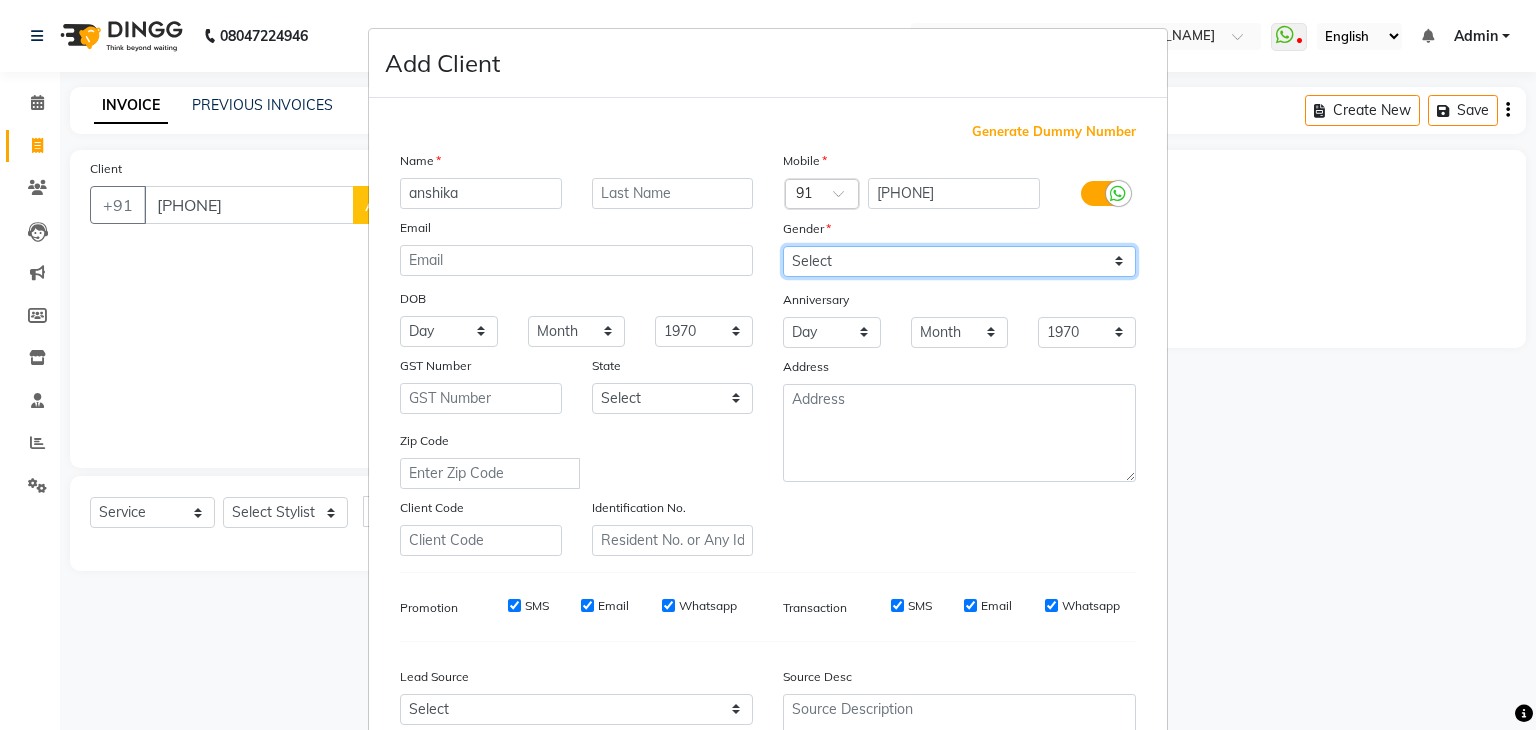 click on "Mobile Country Code × 91 9528953569 Gender Select Male Female Other Prefer Not To Say Anniversary Day 01 02 03 04 05 06 07 08 09 10 11 12 13 14 15 16 17 18 19 20 21 22 23 24 25 26 27 28 29 30 31 Month January February March April May June July August September October November December 1970 1971 1972 1973 1974 1975 1976 1977 1978 1979 1980 1981 1982 1983 1984 1985 1986 1987 1988 1989 1990 1991 1992 1993 1994 1995 1996 1997 1998 1999 2000 2001 2002 2003 2004 2005 2006 2007 2008 2009 2010 2011 2012 2013 2014 2015 2016 2017 2018 2019 2020 2021 2022 2023 2024 2025 Address" at bounding box center (959, 353) 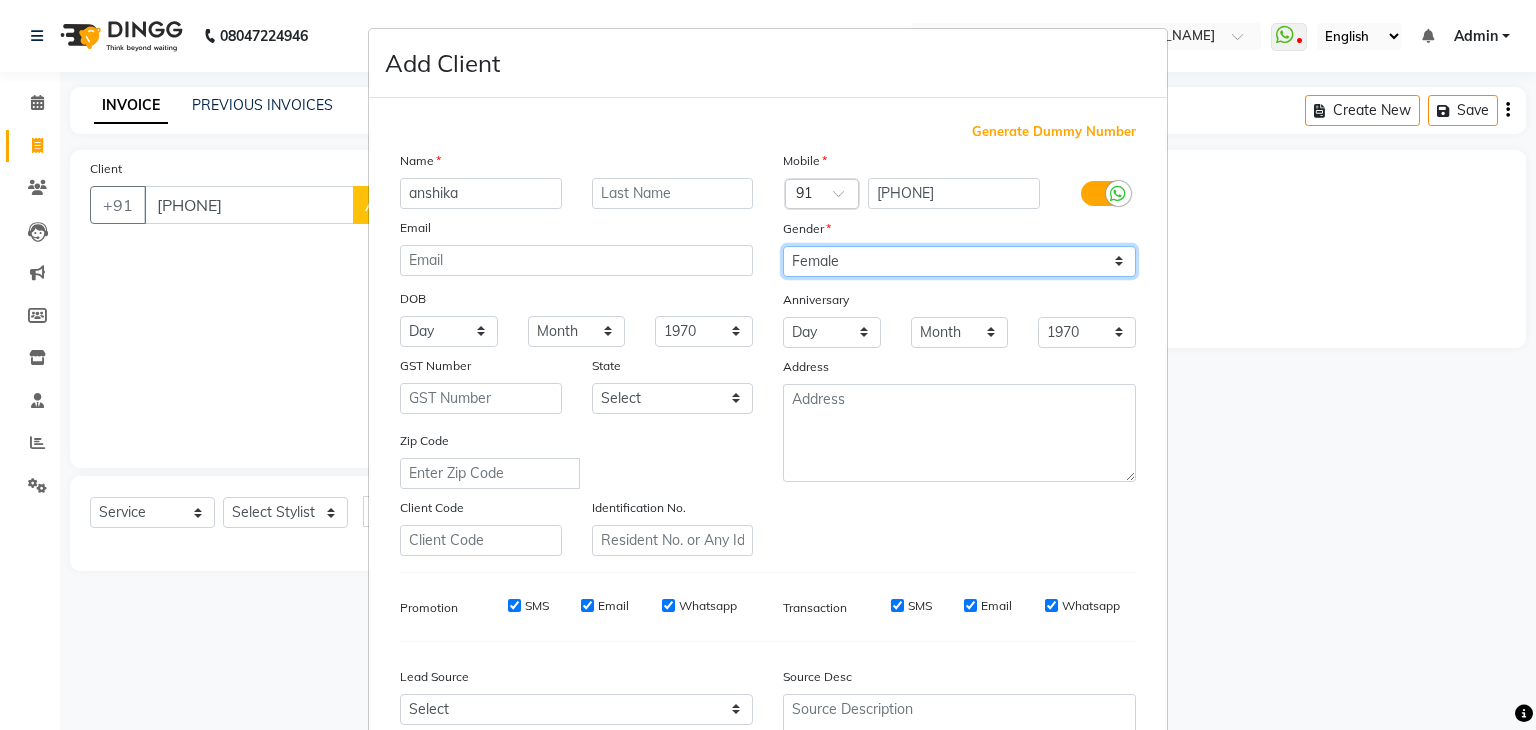 click on "Select Male Female Other Prefer Not To Say" at bounding box center (959, 261) 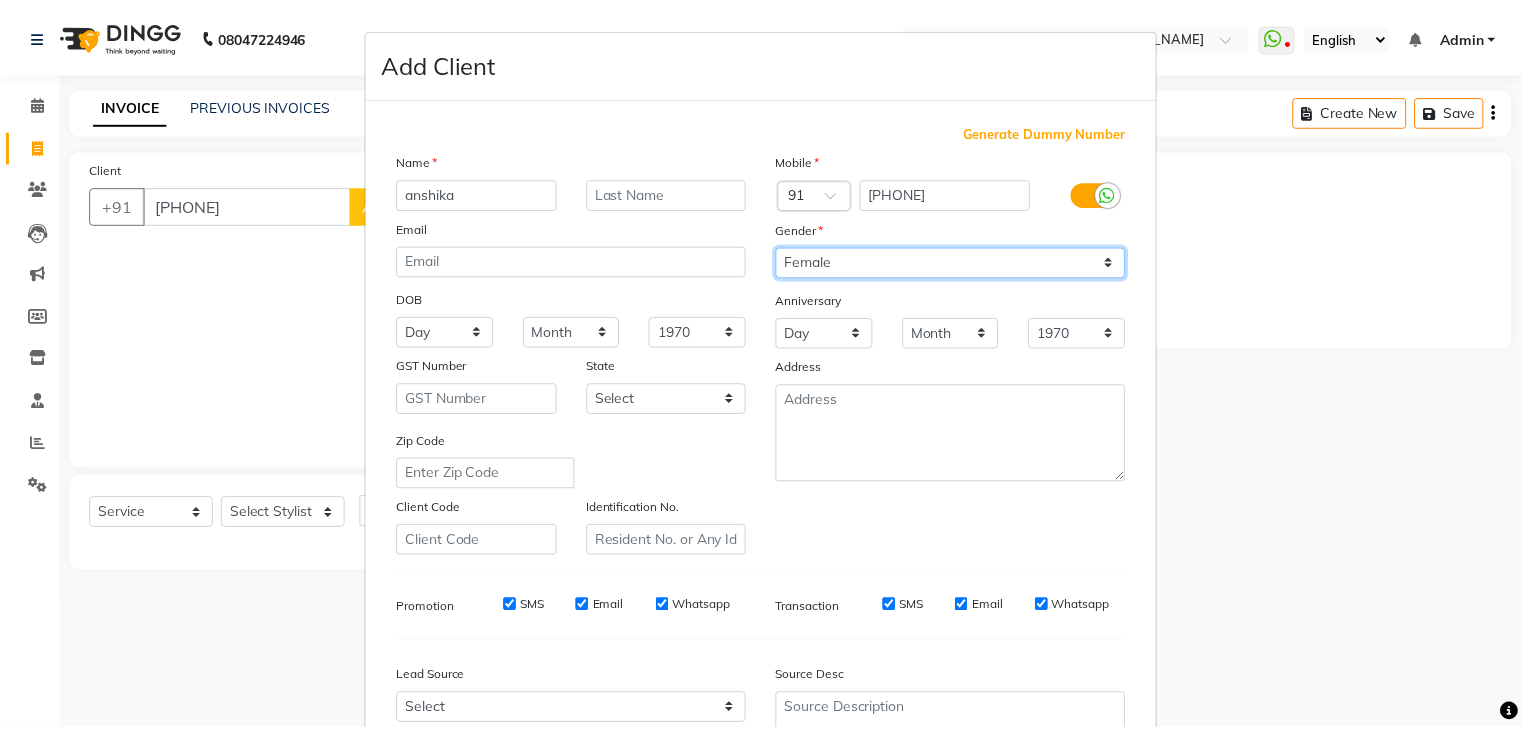 scroll, scrollTop: 203, scrollLeft: 0, axis: vertical 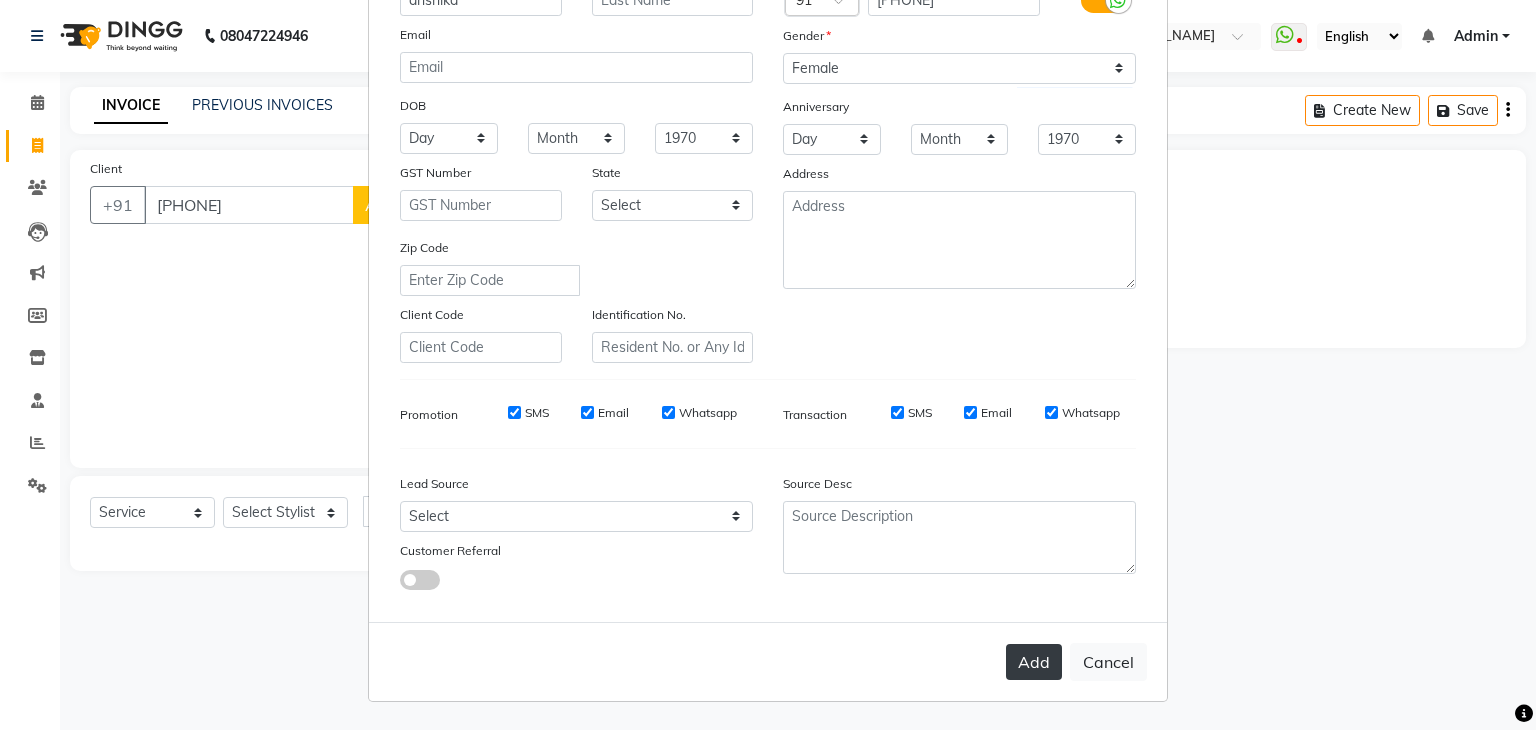 click on "Add" at bounding box center [1034, 662] 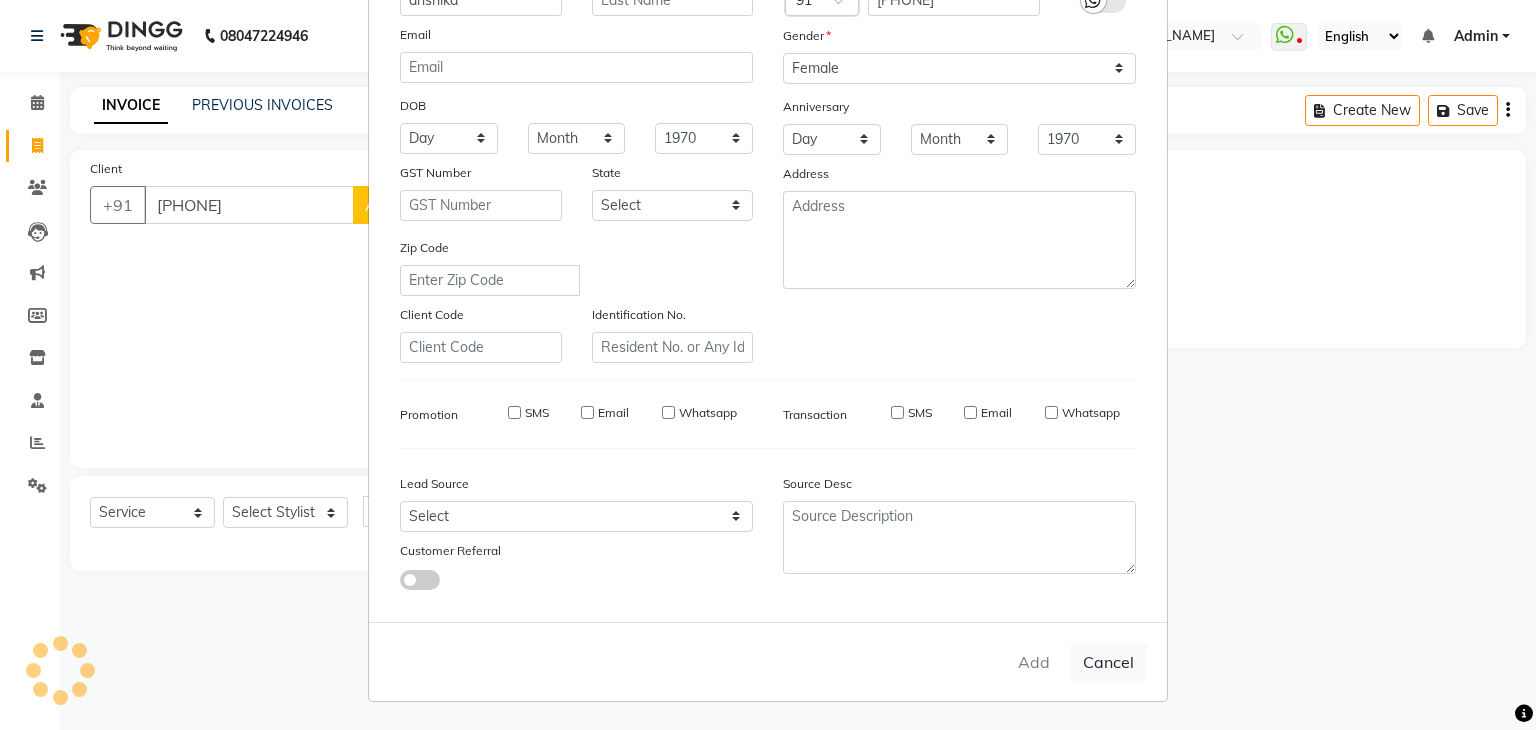 type 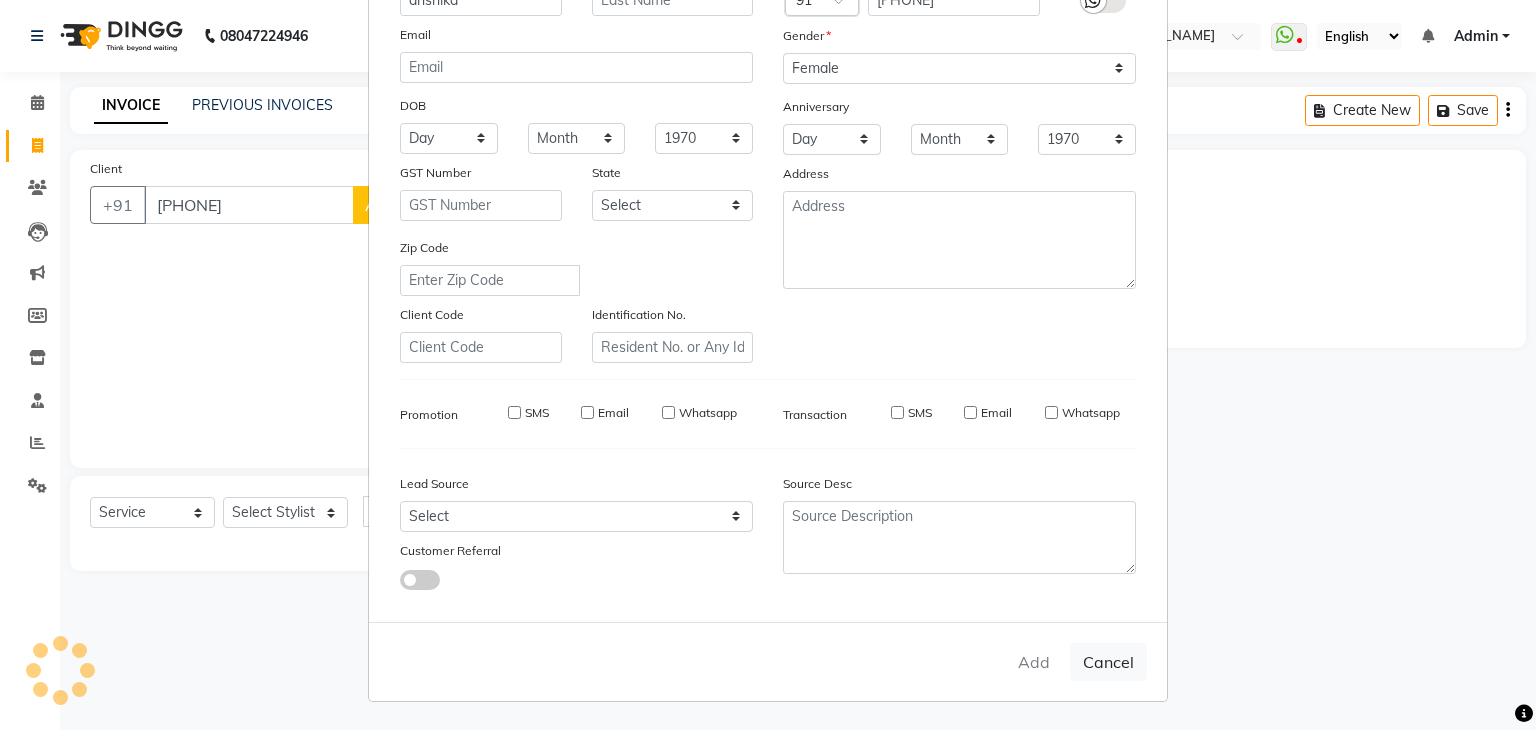select 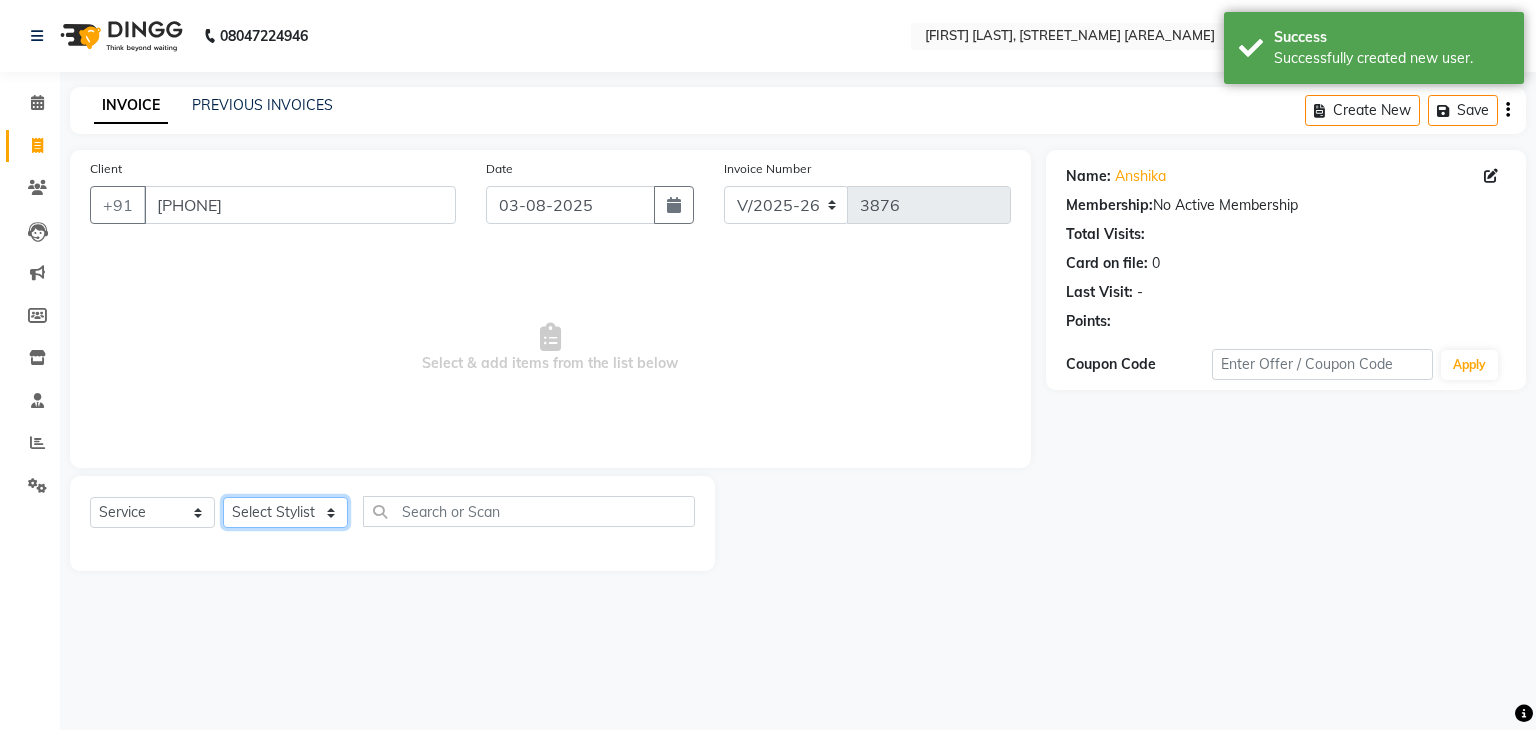 click on "Select Stylist [FIRST] [LAST] [FIRST] [LAST] [FIRST] [LAST] [FIRST] [LAST] [FIRST] [LAST] [FIRST] [LAST] [FIRST] [LAST] [FIRST] [LAST] [FIRST] [LAST] [FIRST] [LAST] [FIRST] [LAST] [FIRST] [LAST] [FIRST] [LAST] [FIRST] [LAST] [FIRST] [LAST] [FIRST] [LAST] [FIRST] [LAST] [FIRST] [LAST] [FIRST] [LAST] [FIRST] [LAST] [FIRST] [LAST] [FIRST] [LAST] [FIRST] [LAST] [FIRST] [LAST] [FIRST] [LAST]" 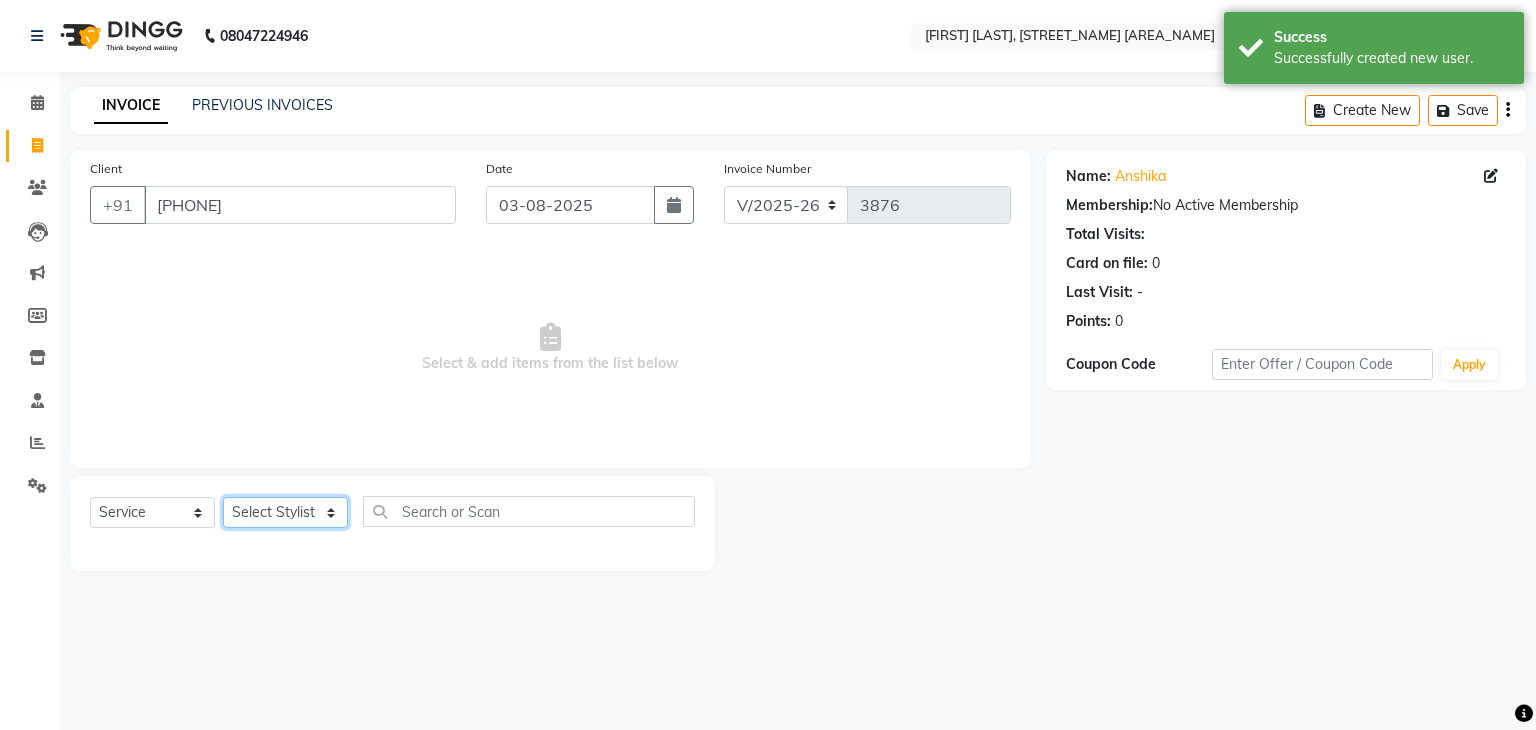 select on "53887" 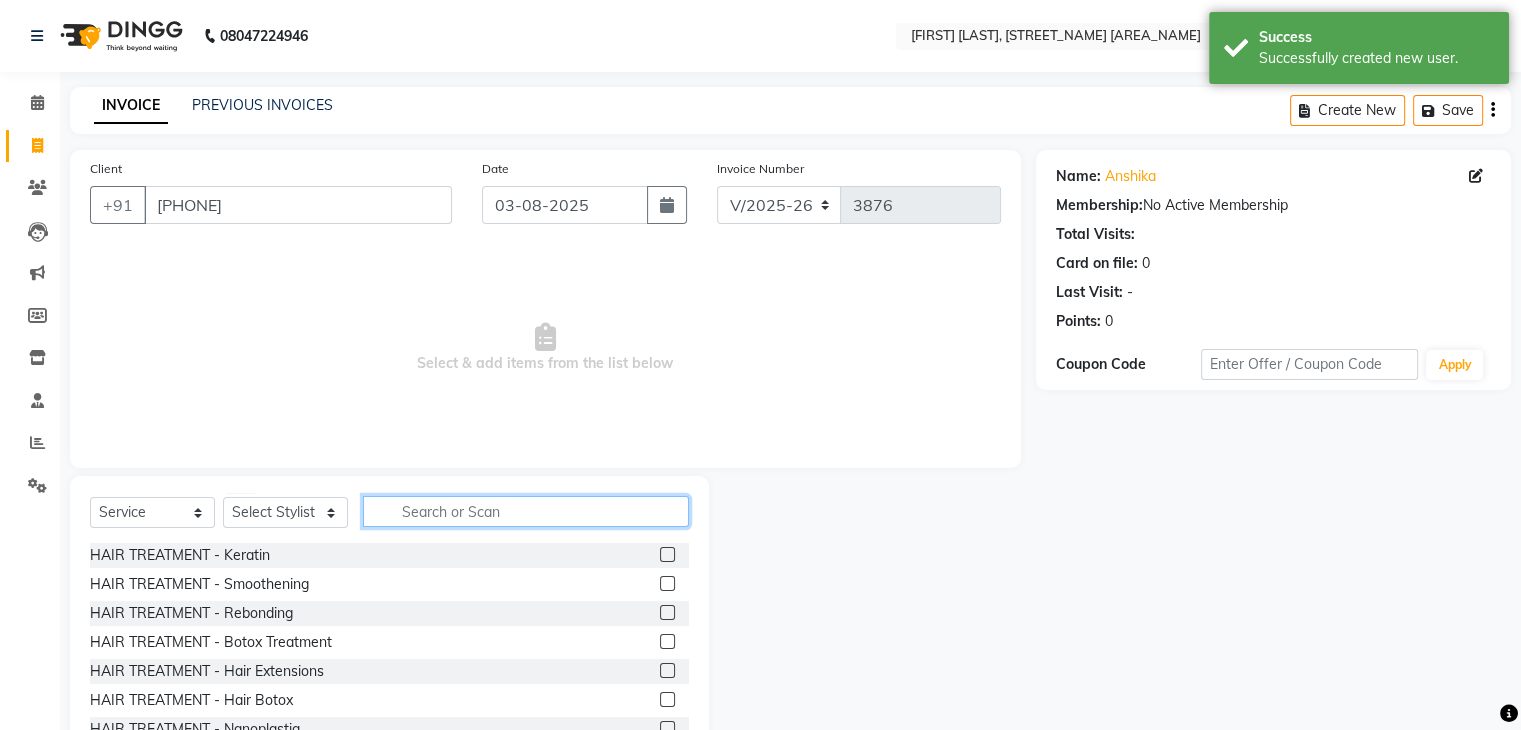 click 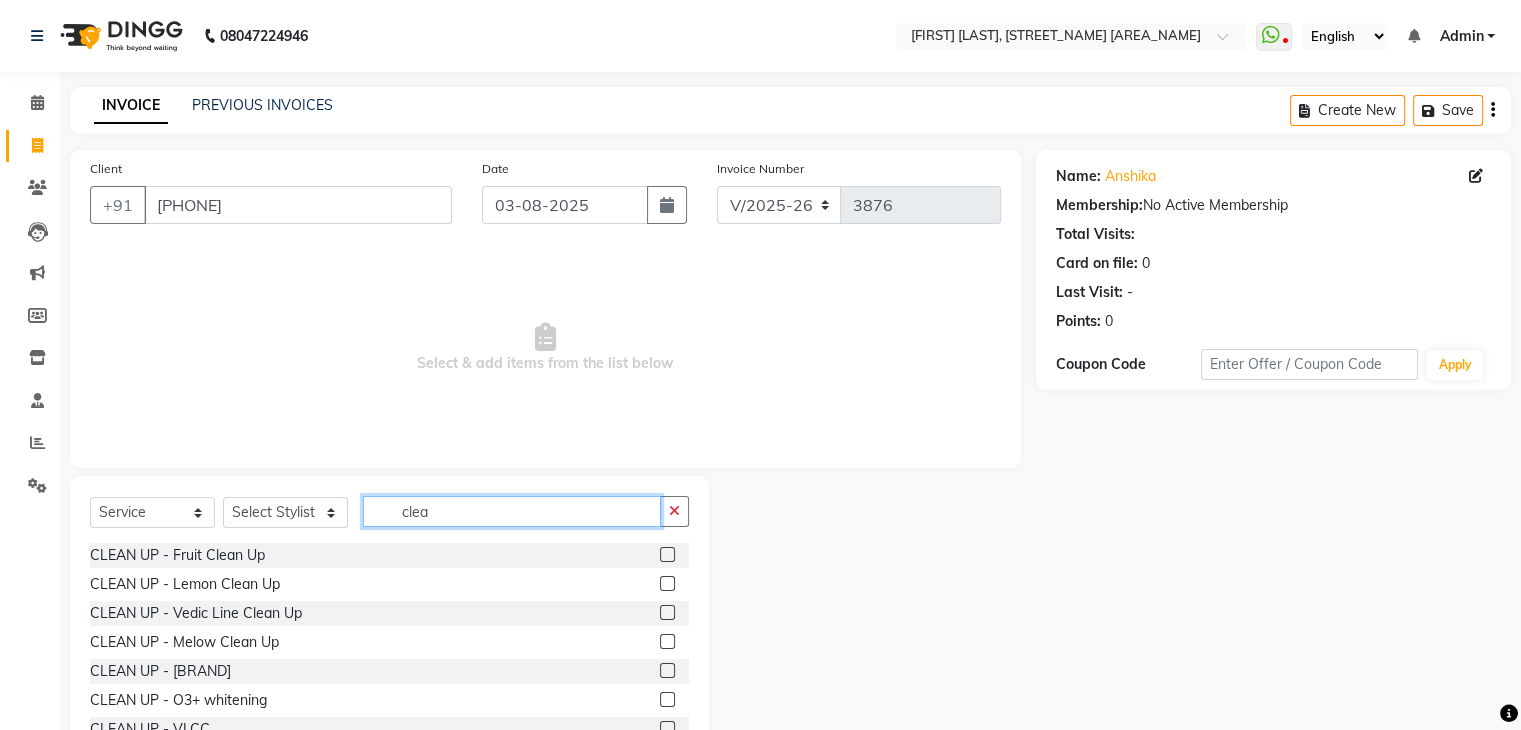 type on "clea" 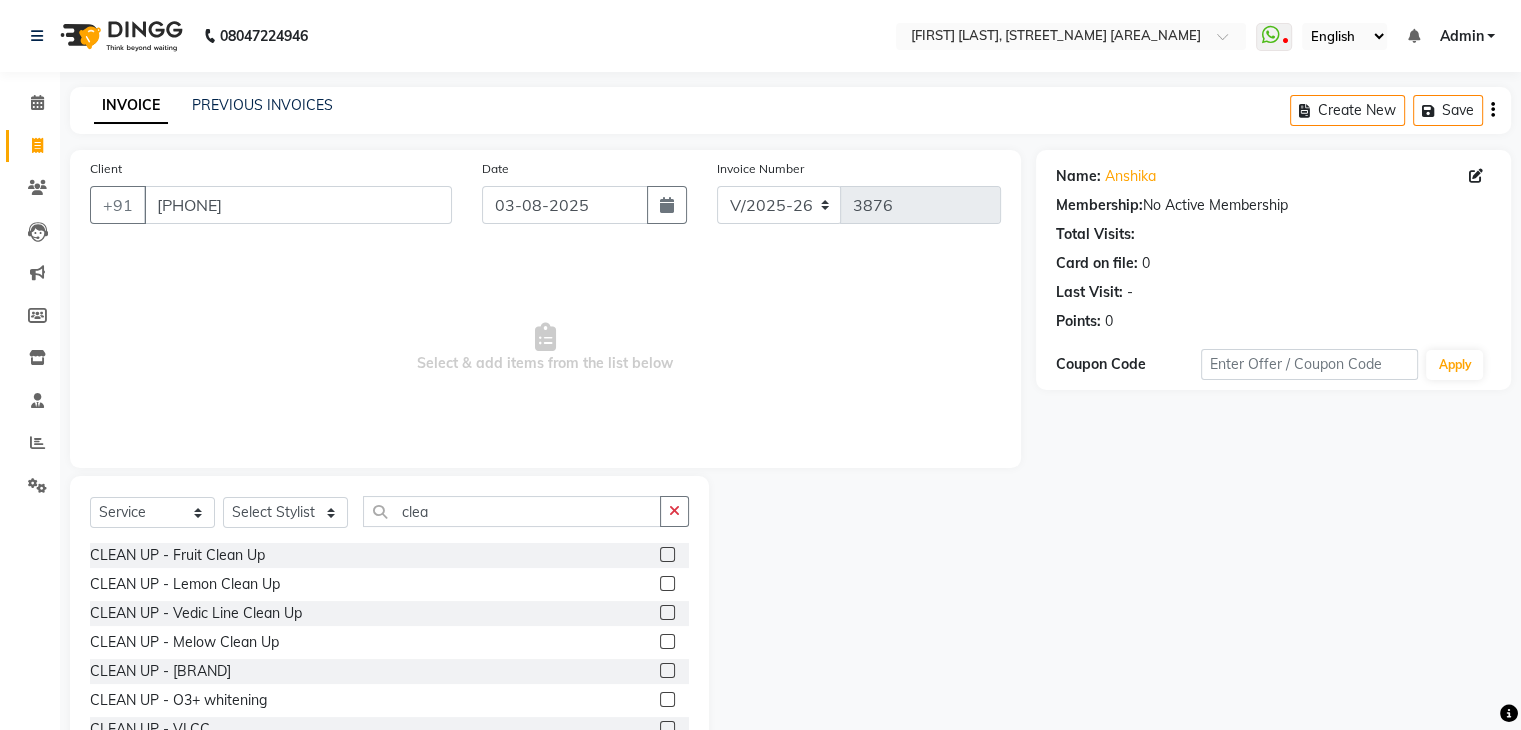 click 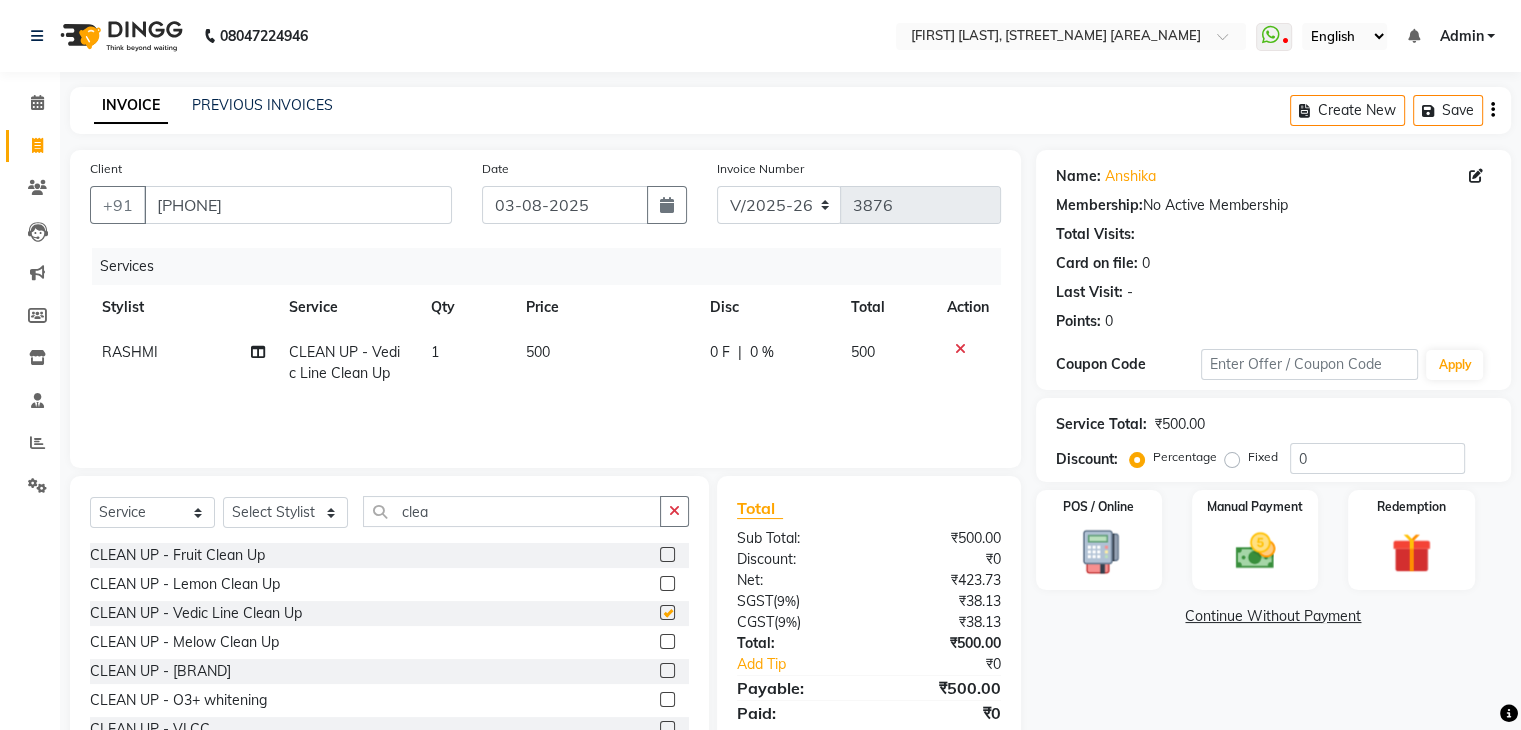 checkbox on "false" 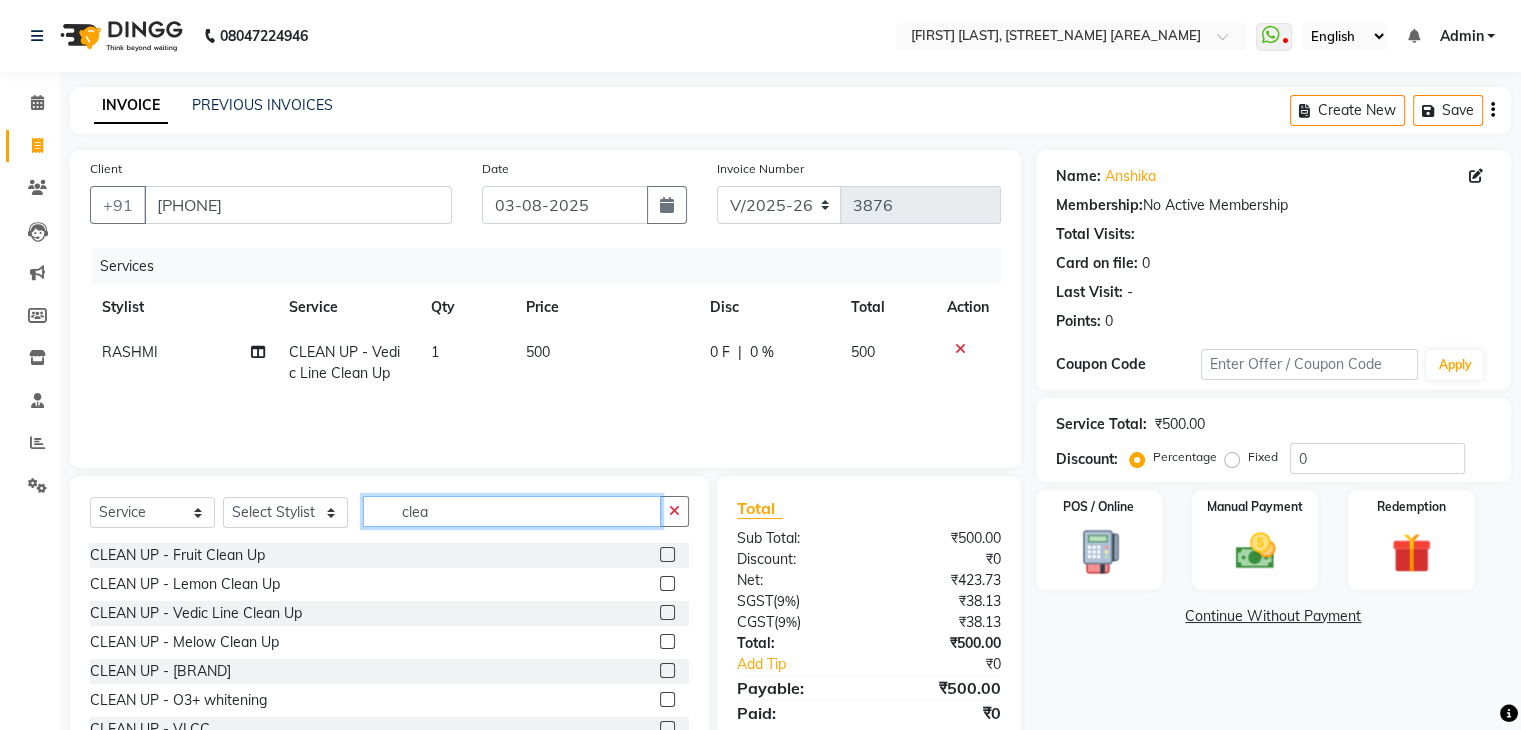 click on "clea" 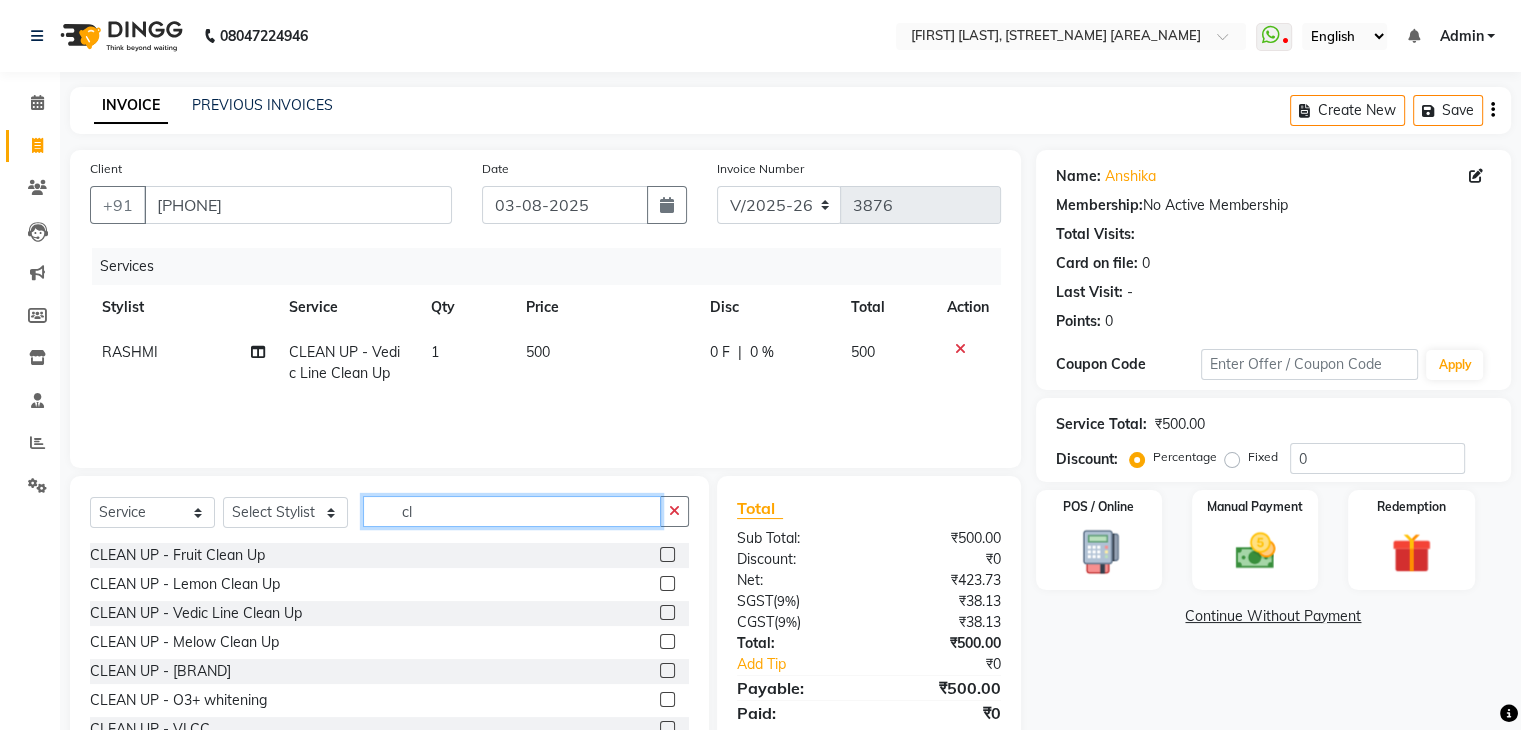type on "c" 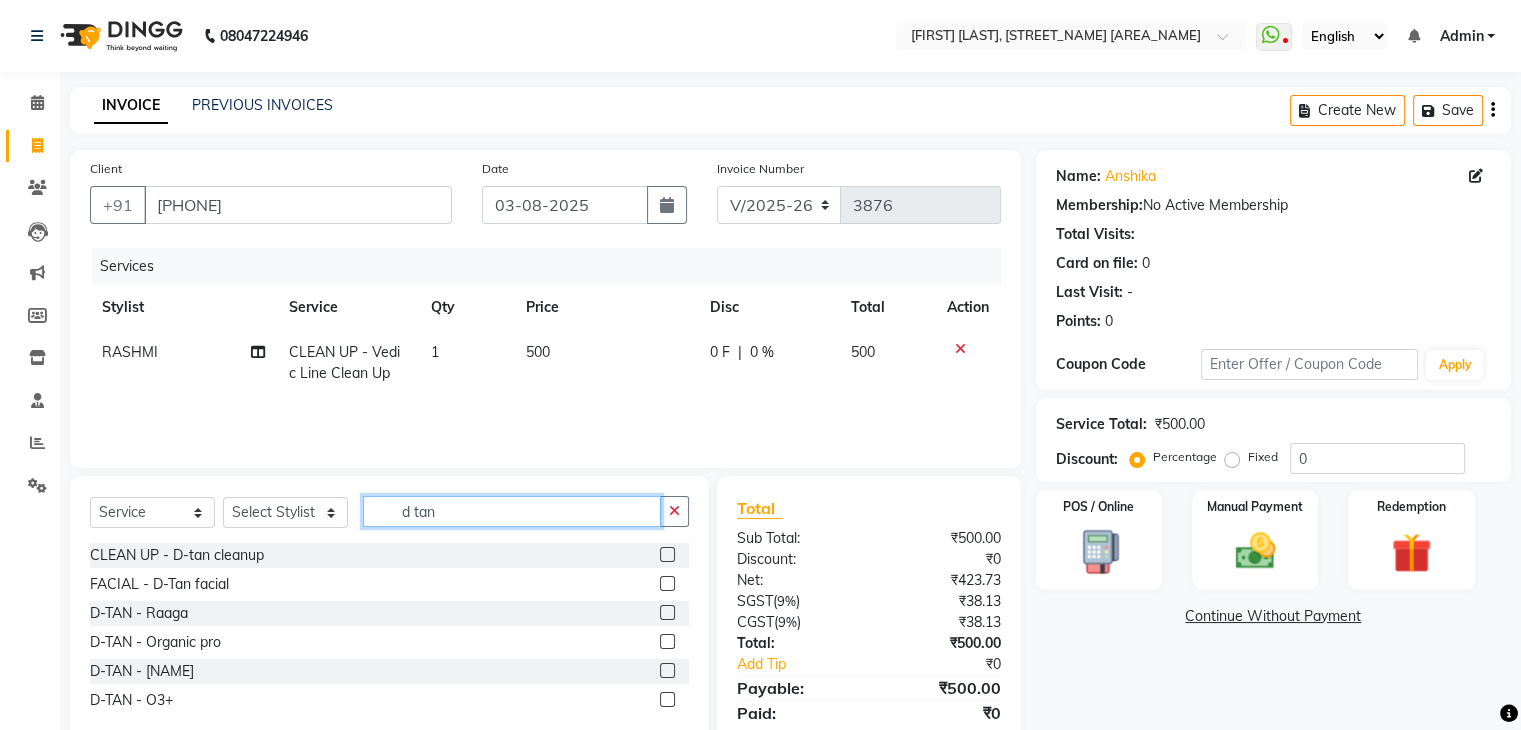 type on "d tan" 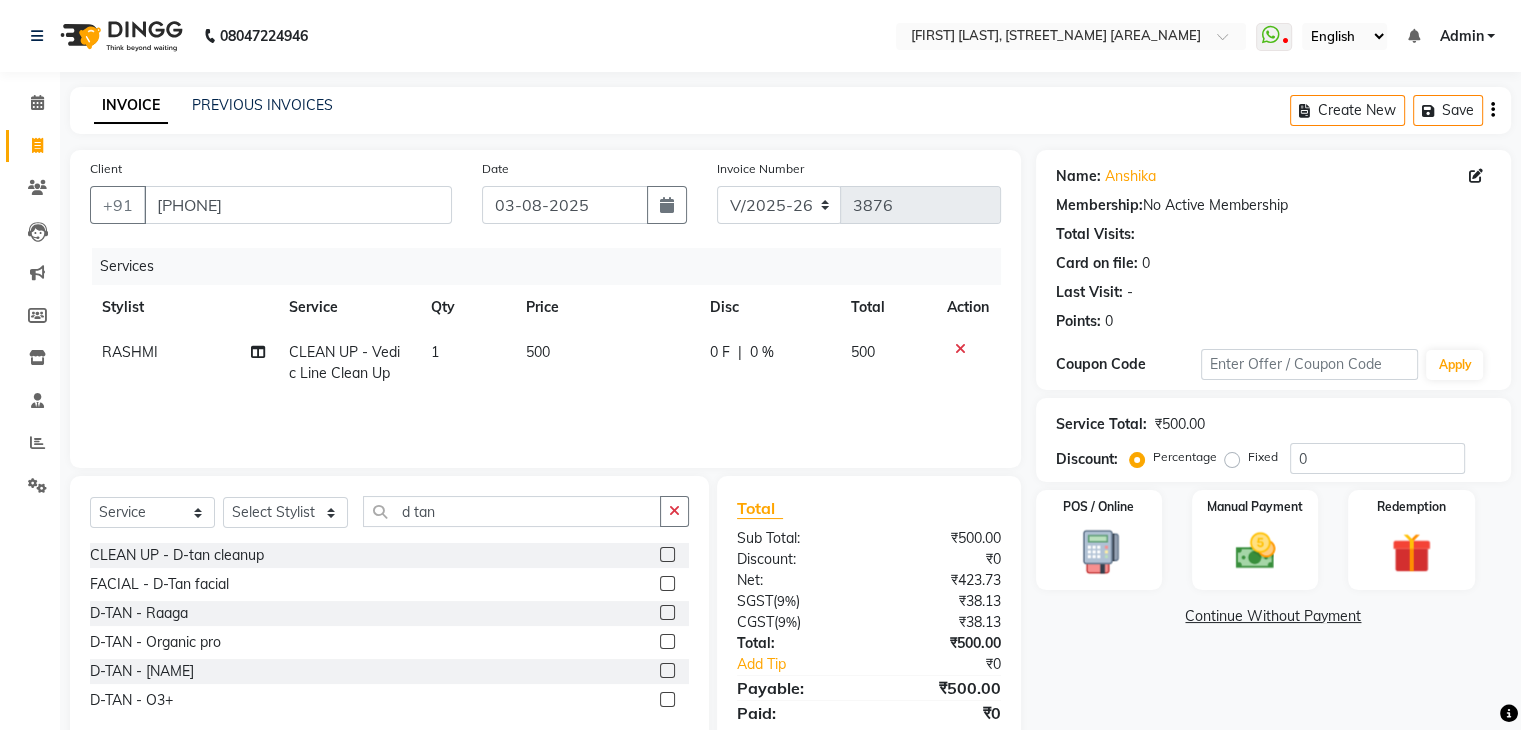 click 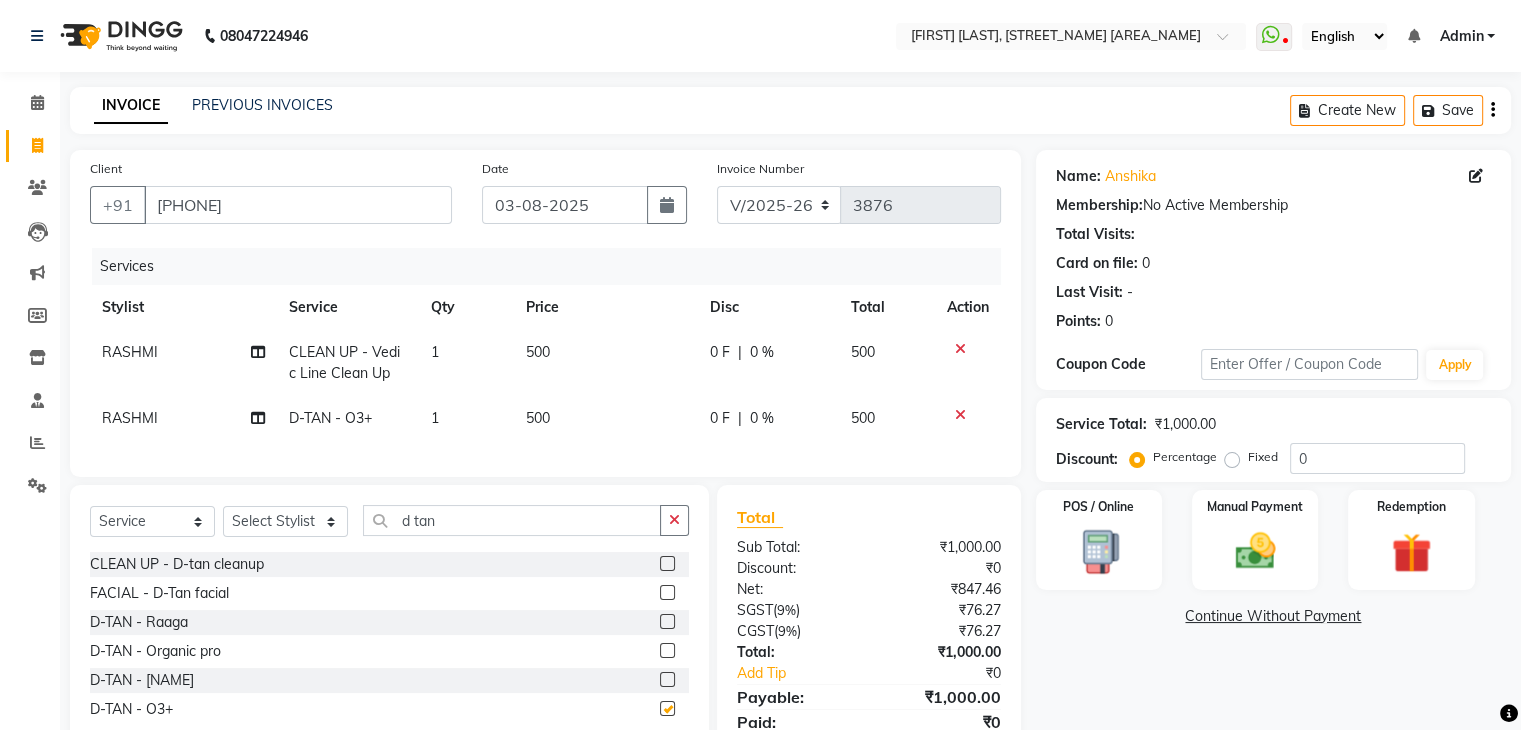 checkbox on "false" 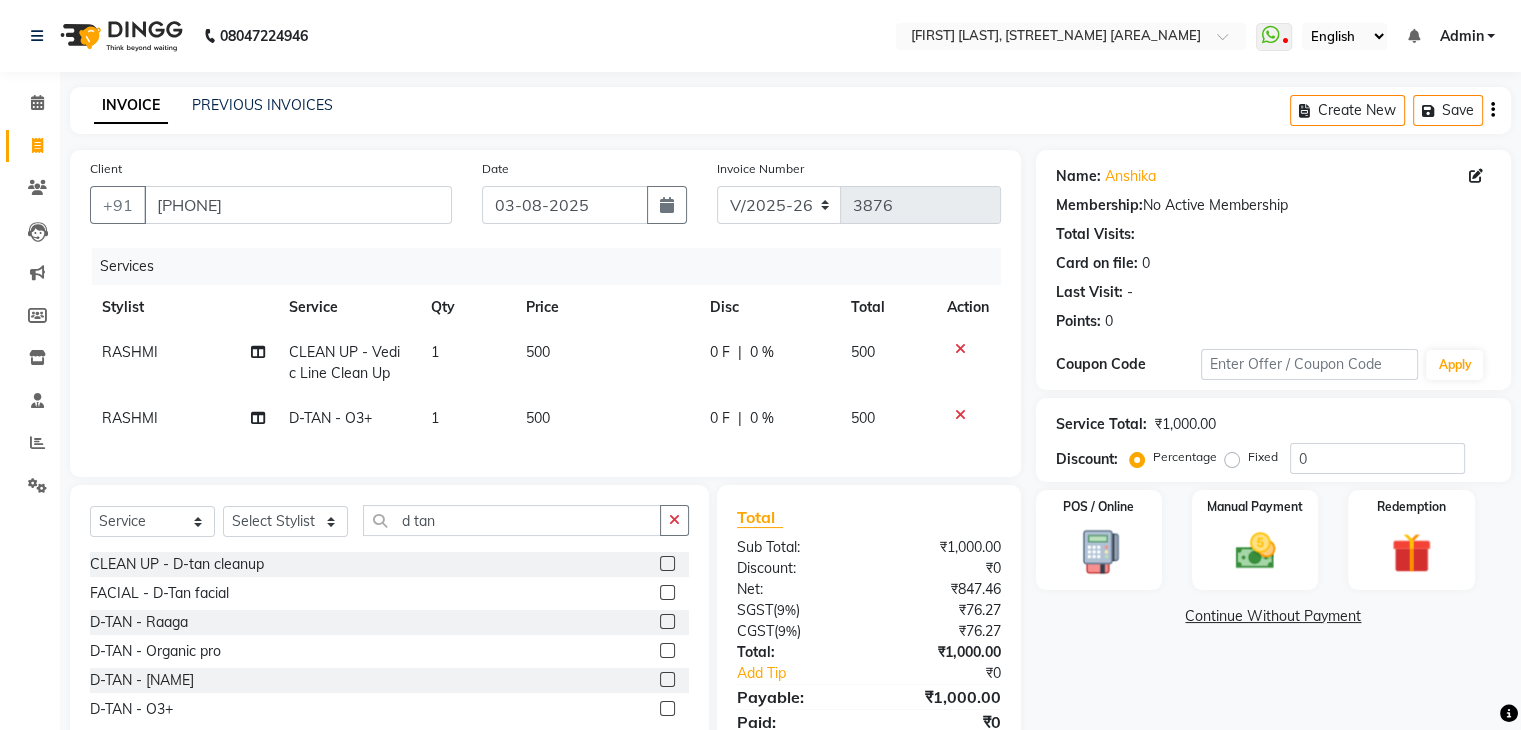 click on "500" 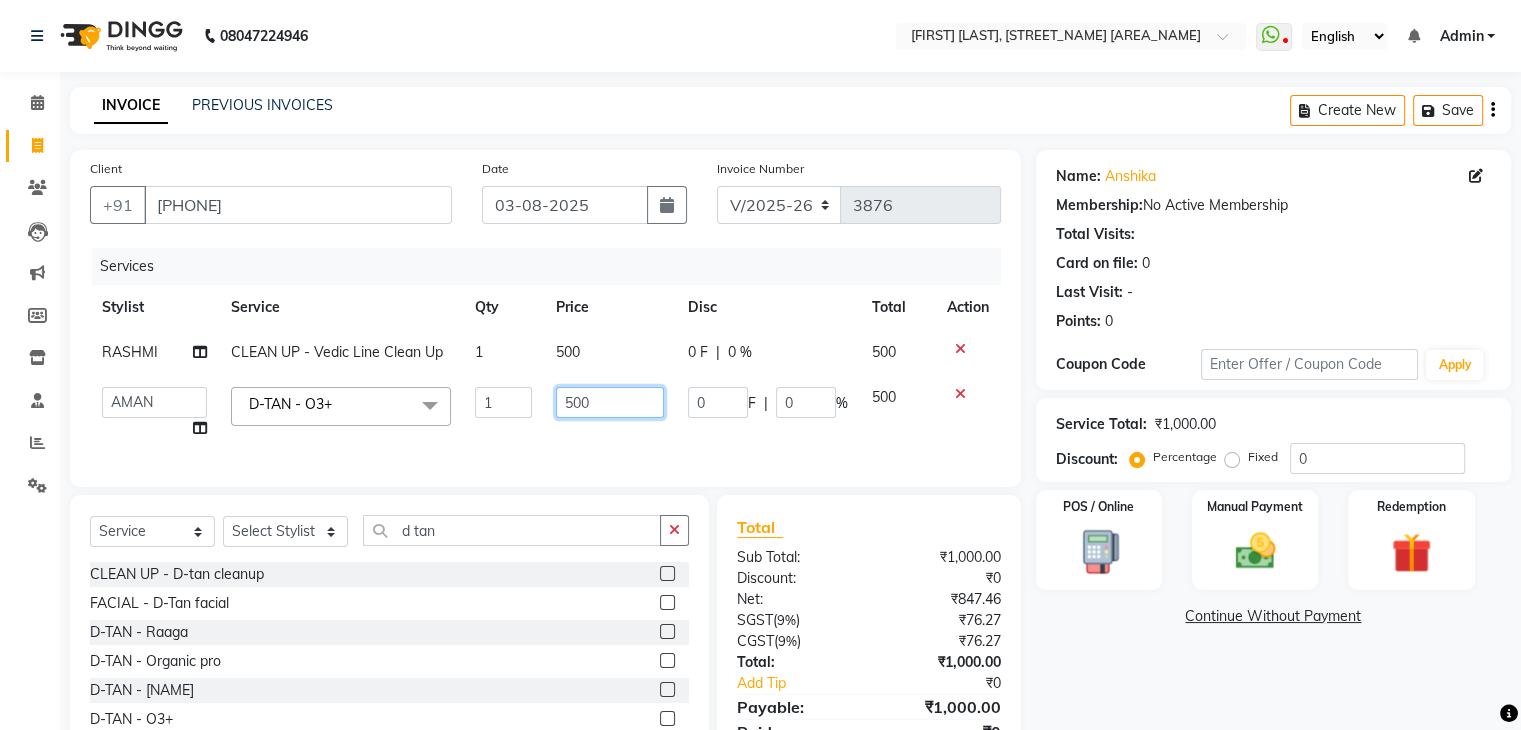 click on "500" 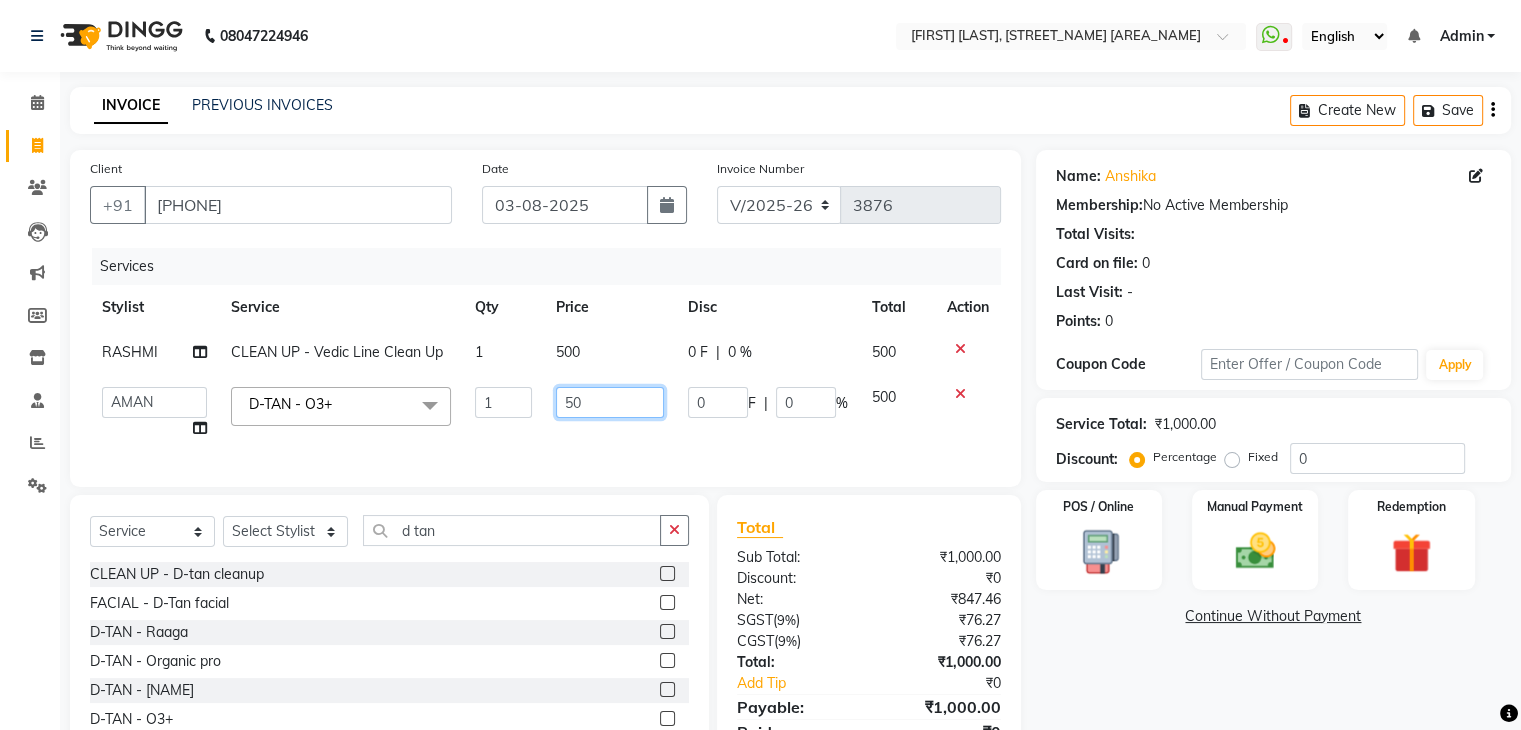 type on "5" 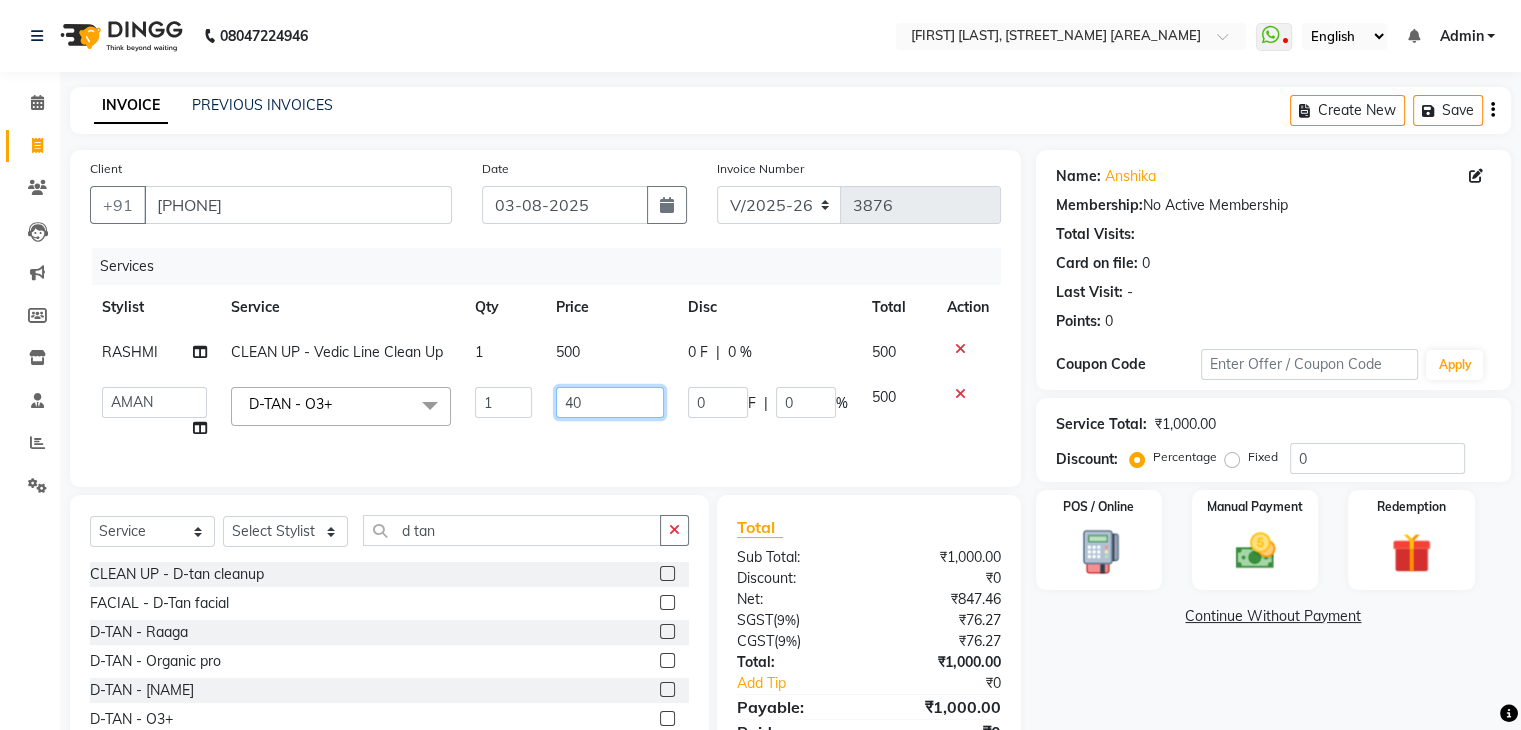 type on "400" 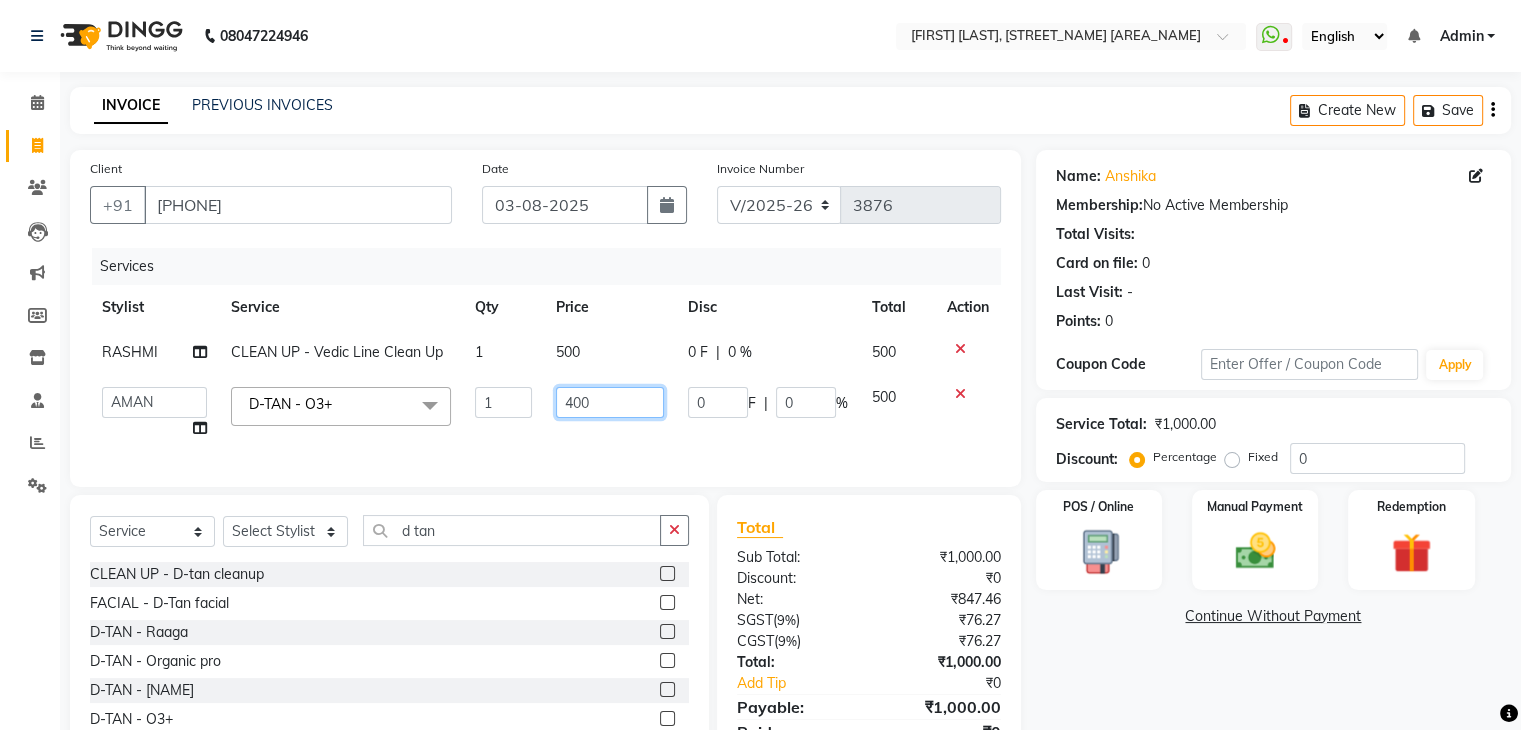 scroll, scrollTop: 105, scrollLeft: 0, axis: vertical 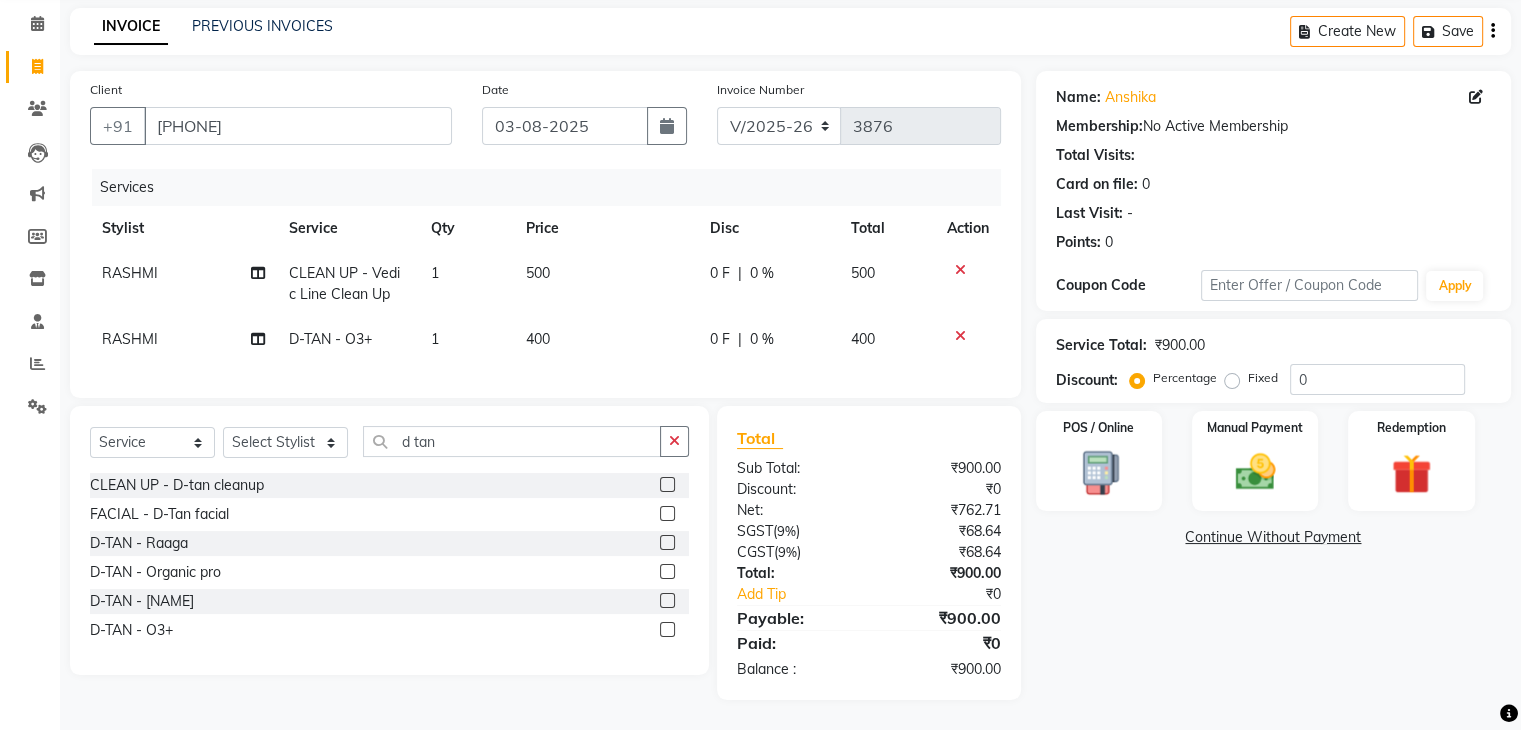click 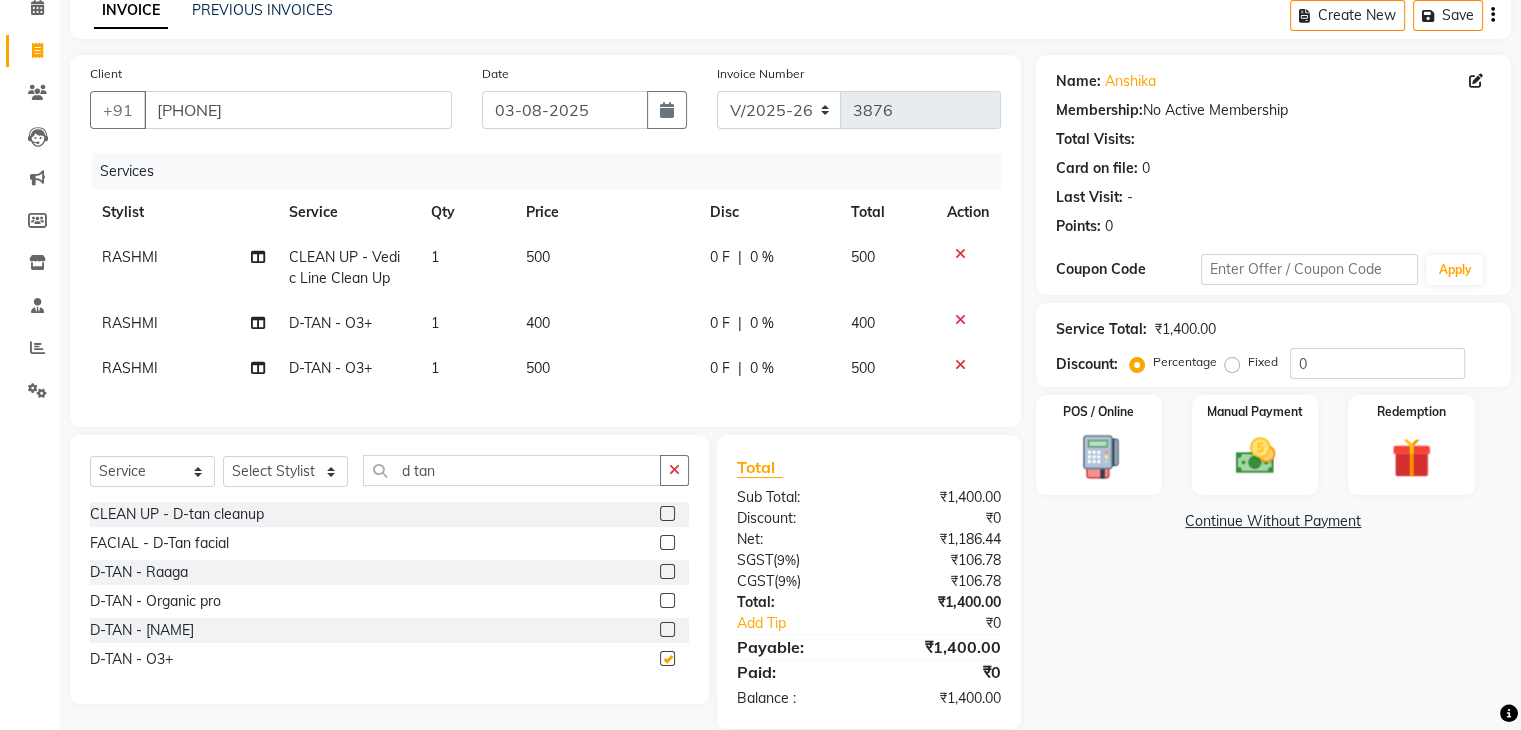 scroll, scrollTop: 105, scrollLeft: 0, axis: vertical 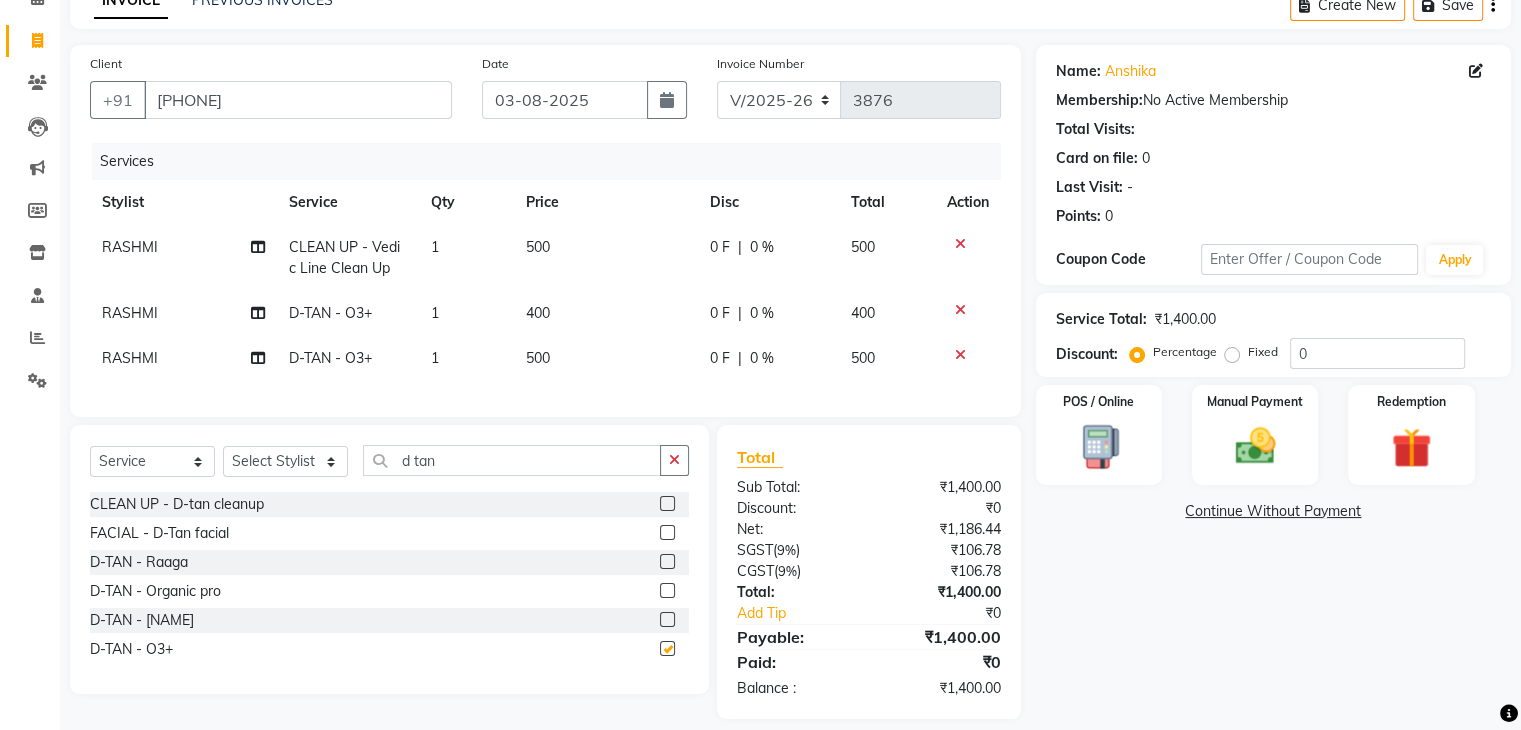 checkbox on "false" 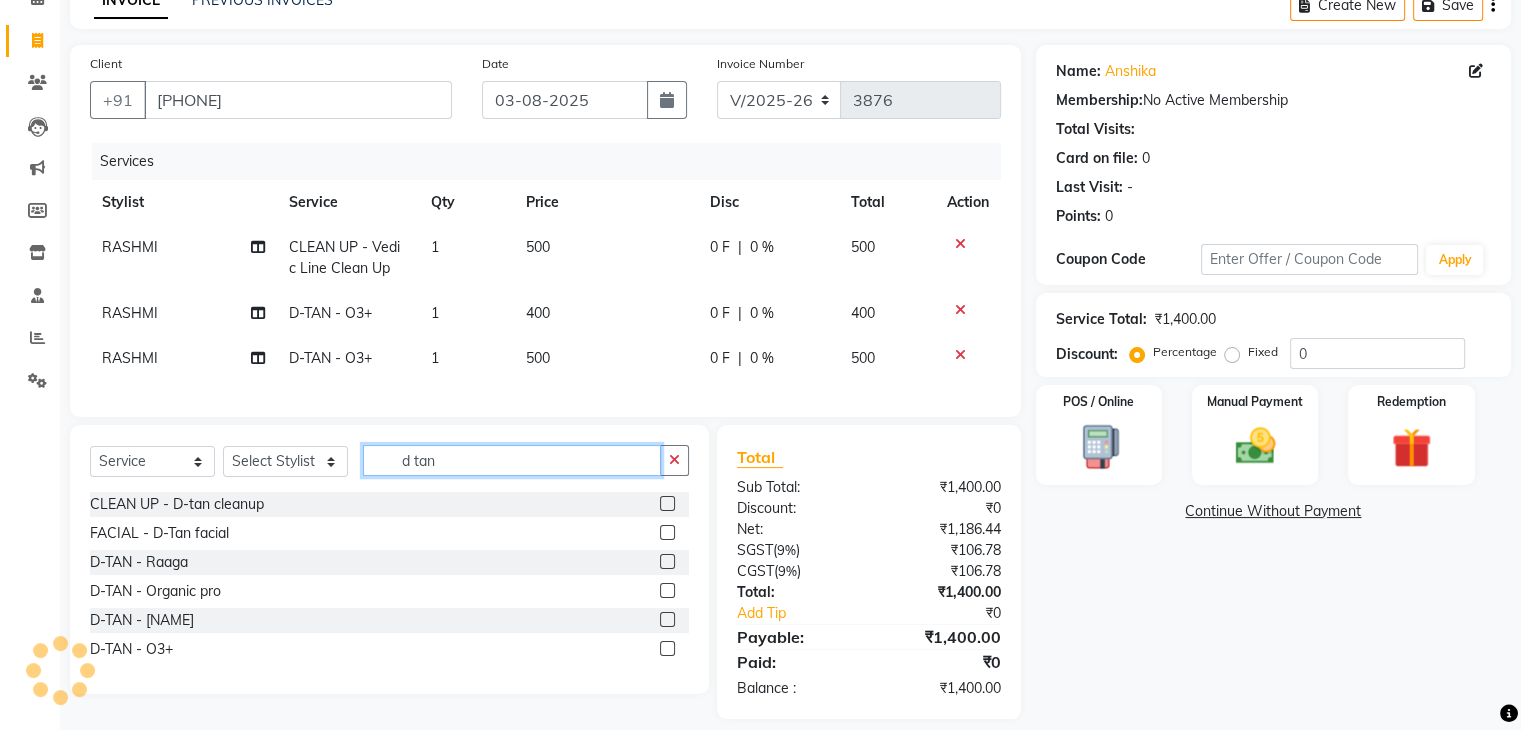 click on "d tan" 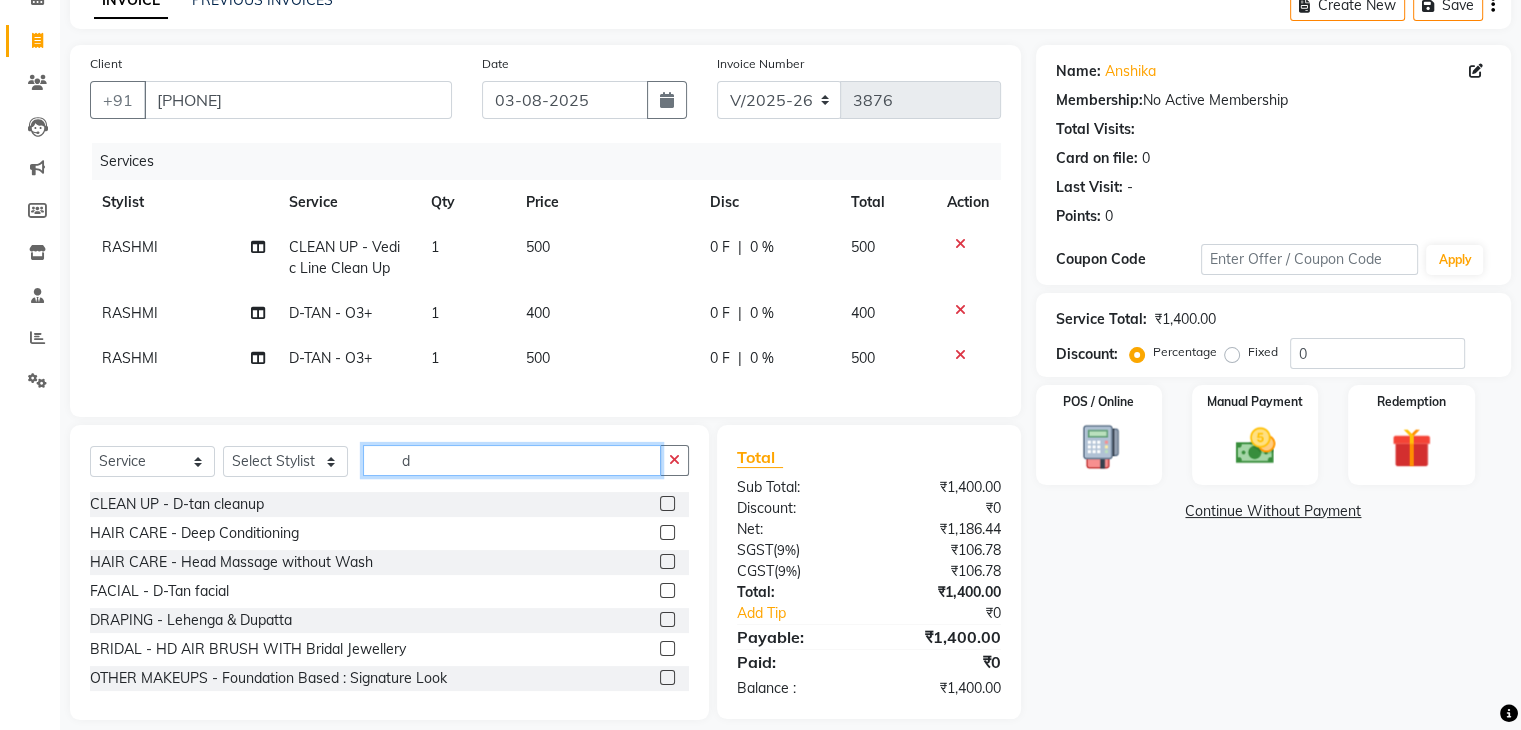 type on "d" 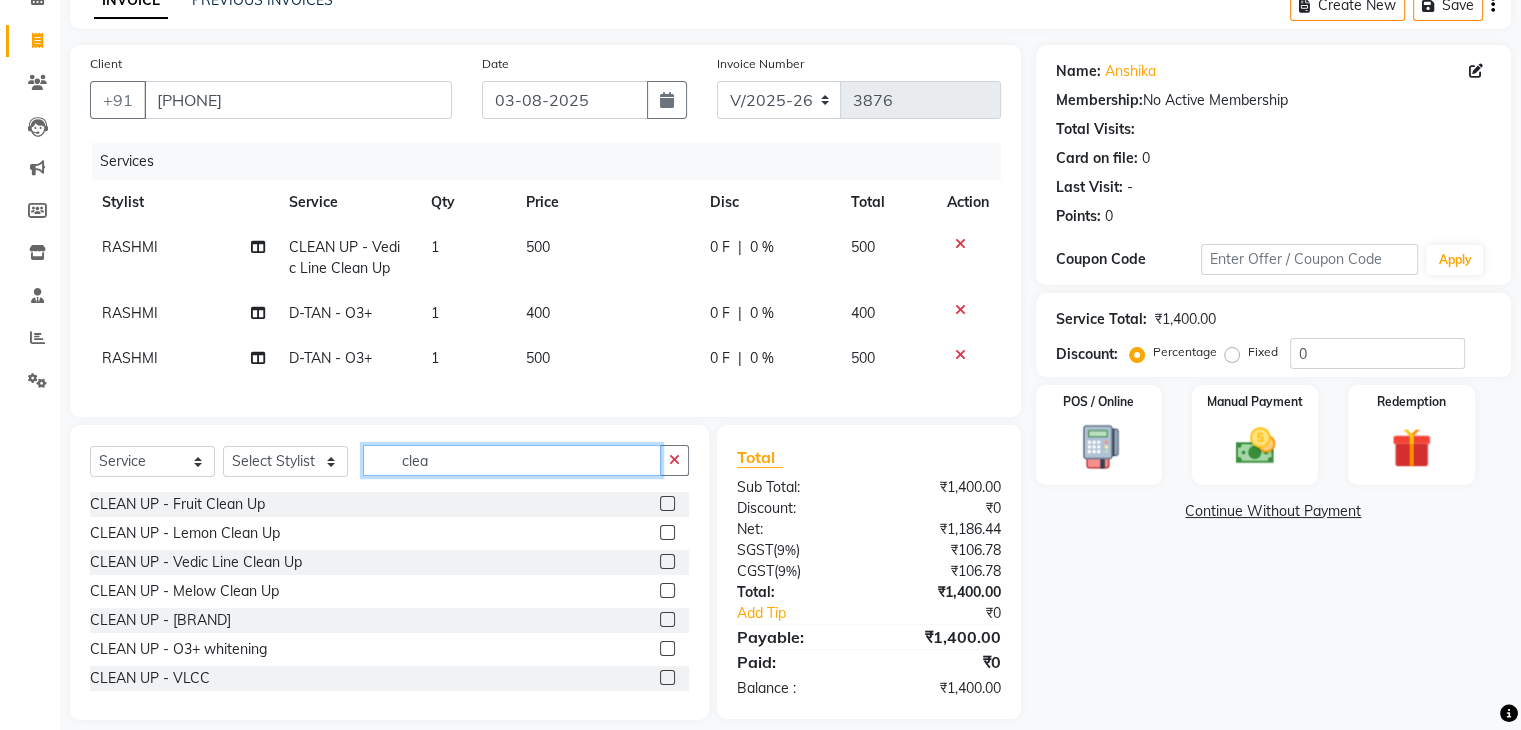 type on "clea" 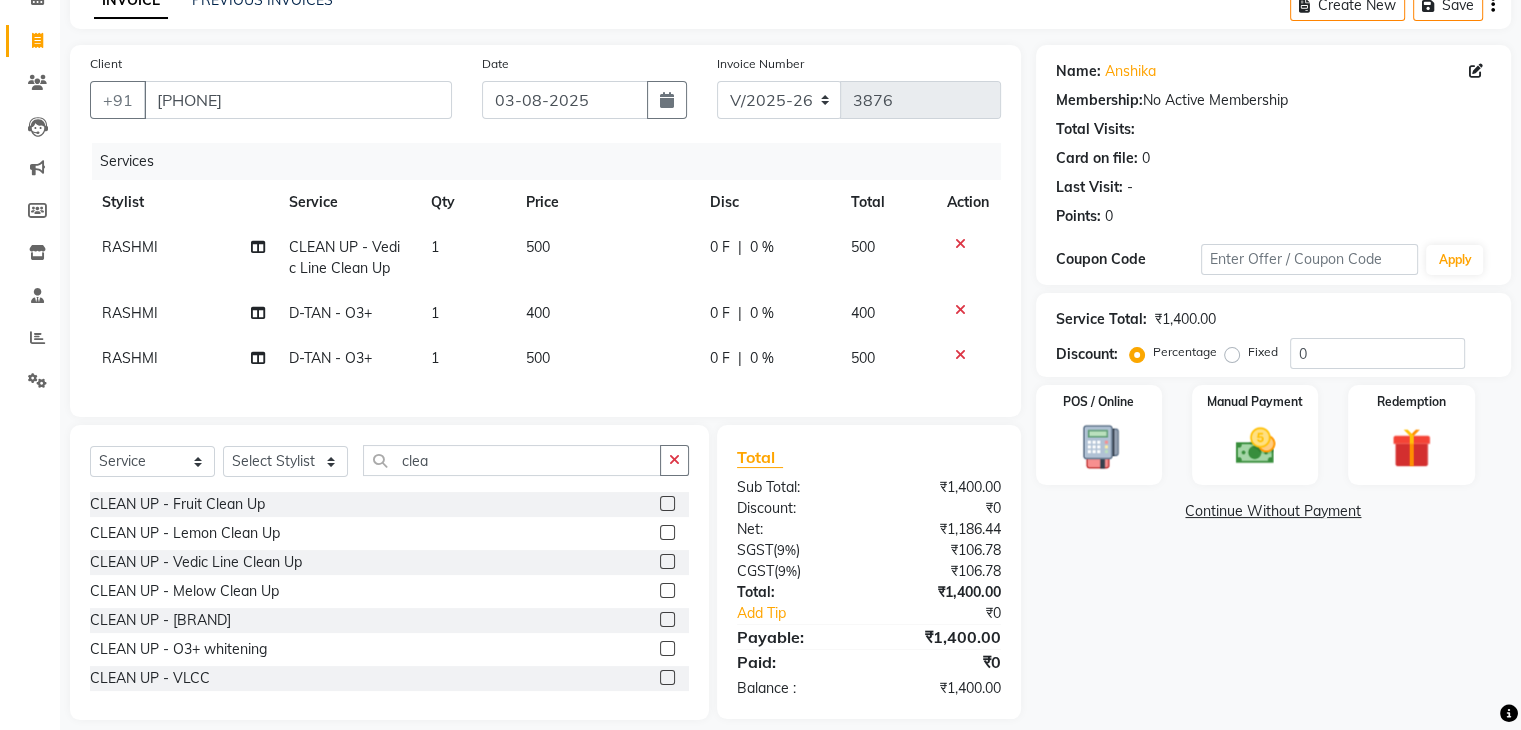 click 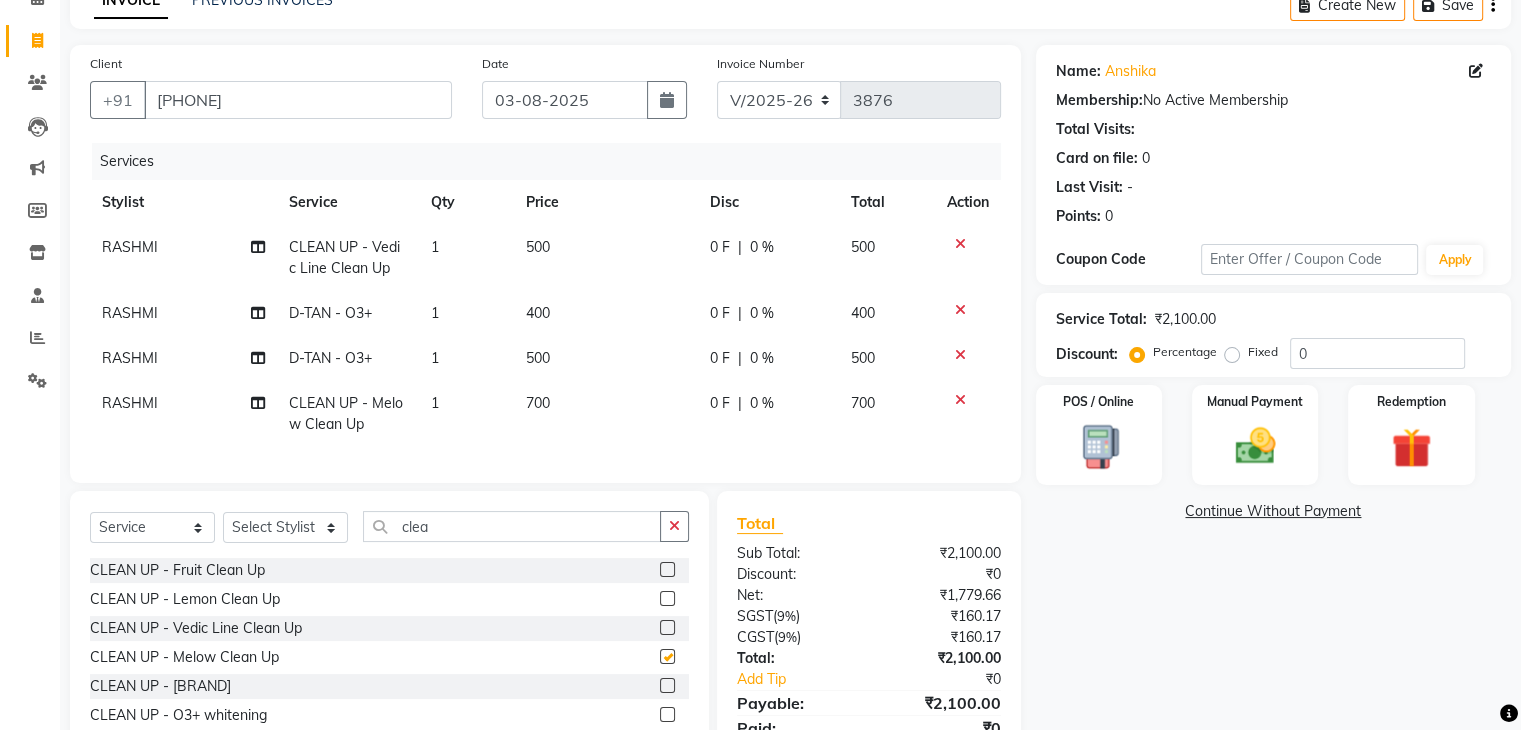 checkbox on "false" 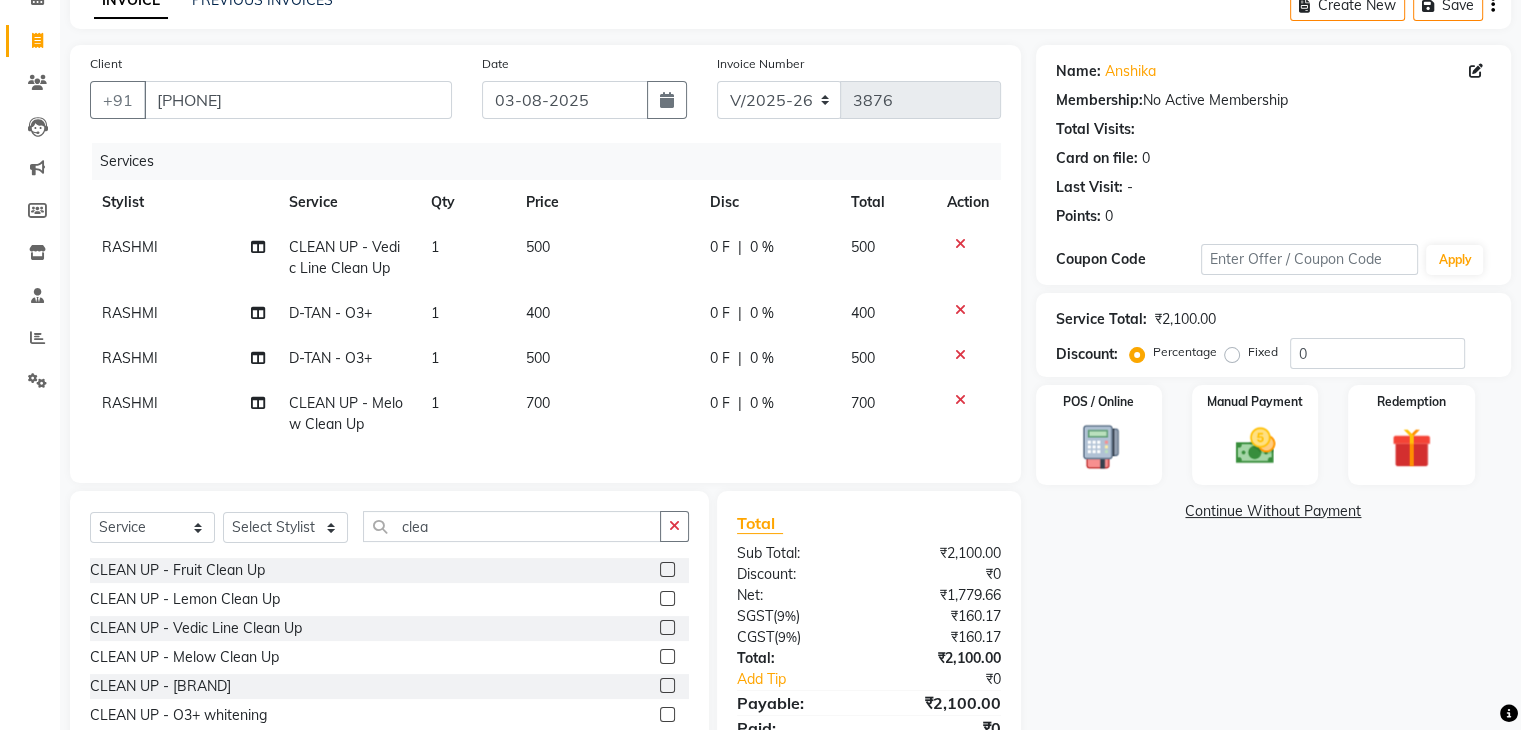 click on "700" 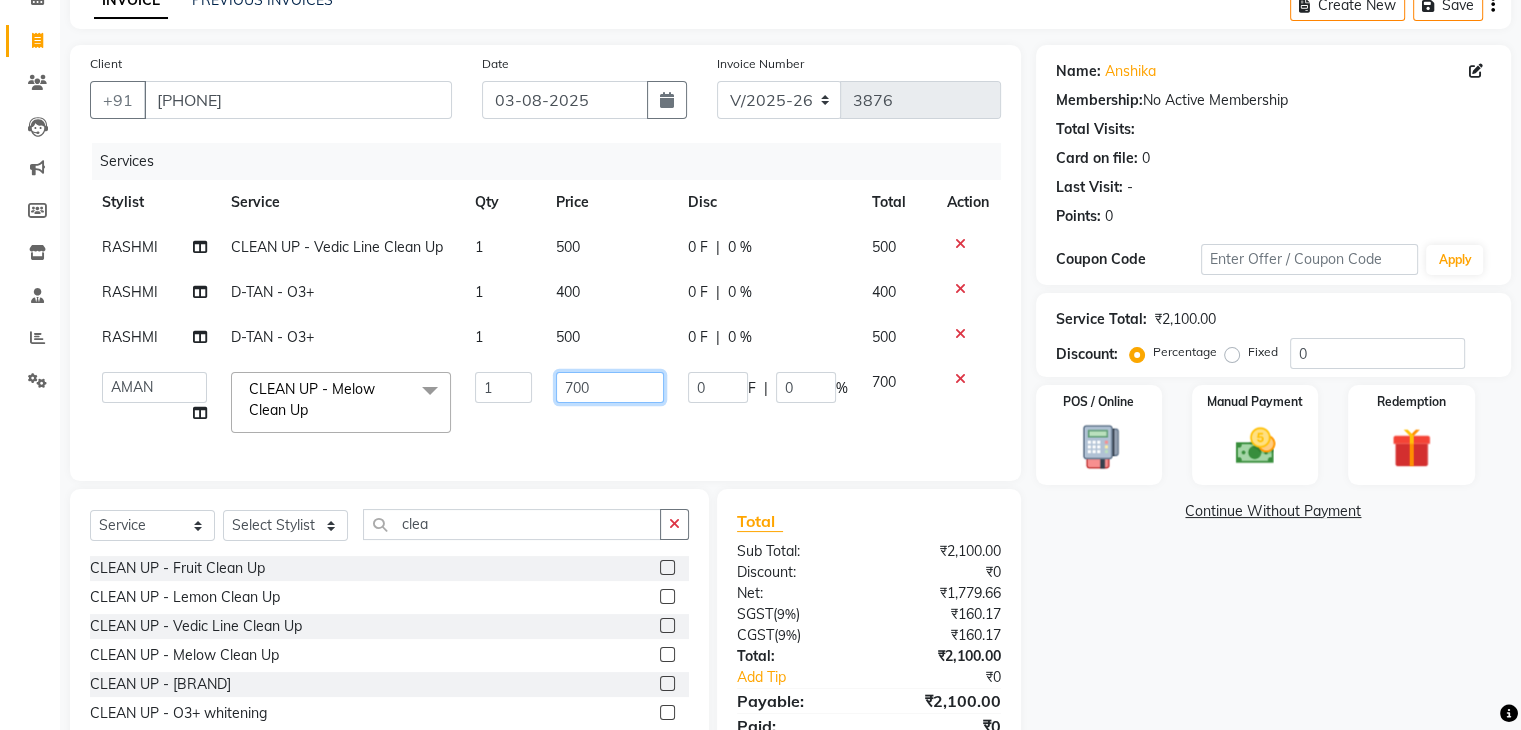 click on "700" 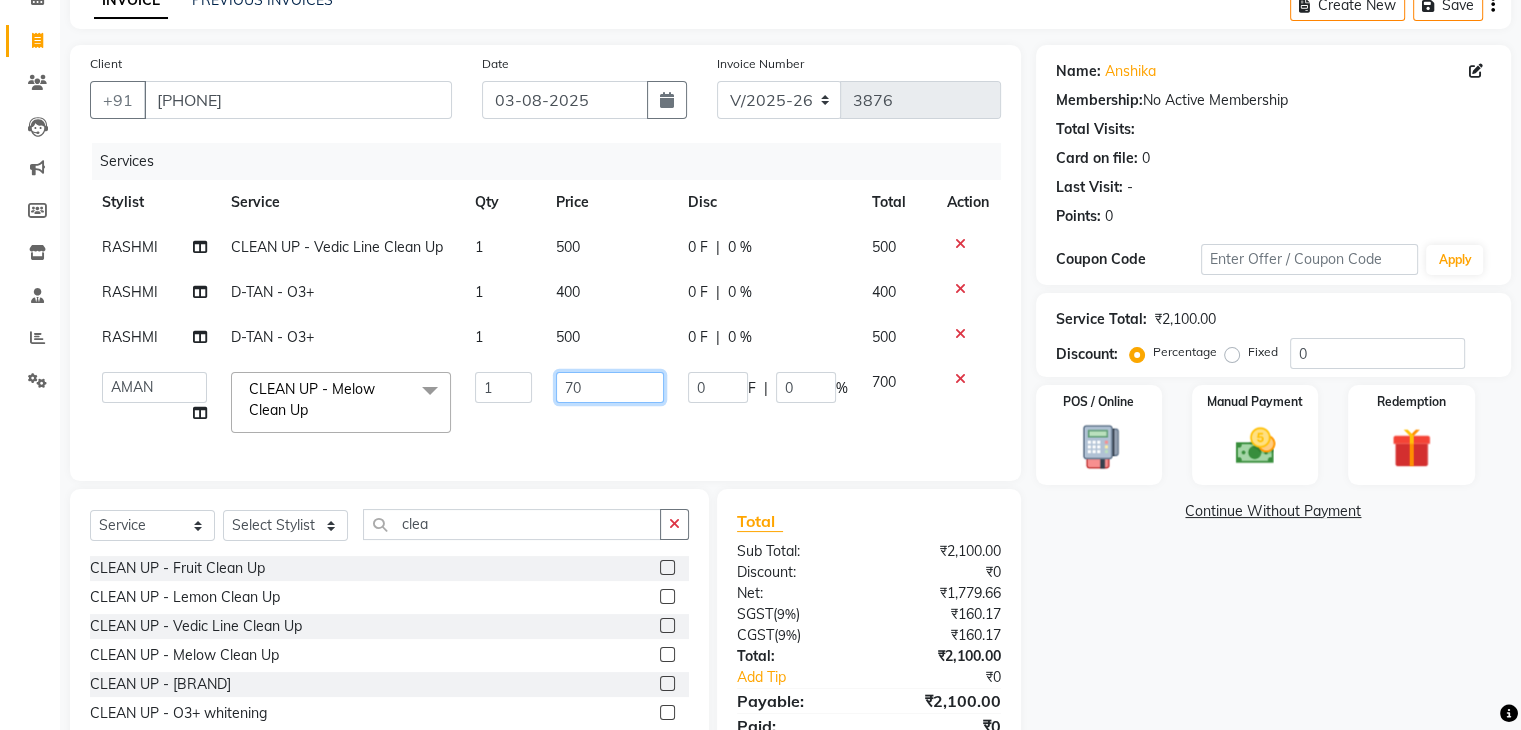 type on "7" 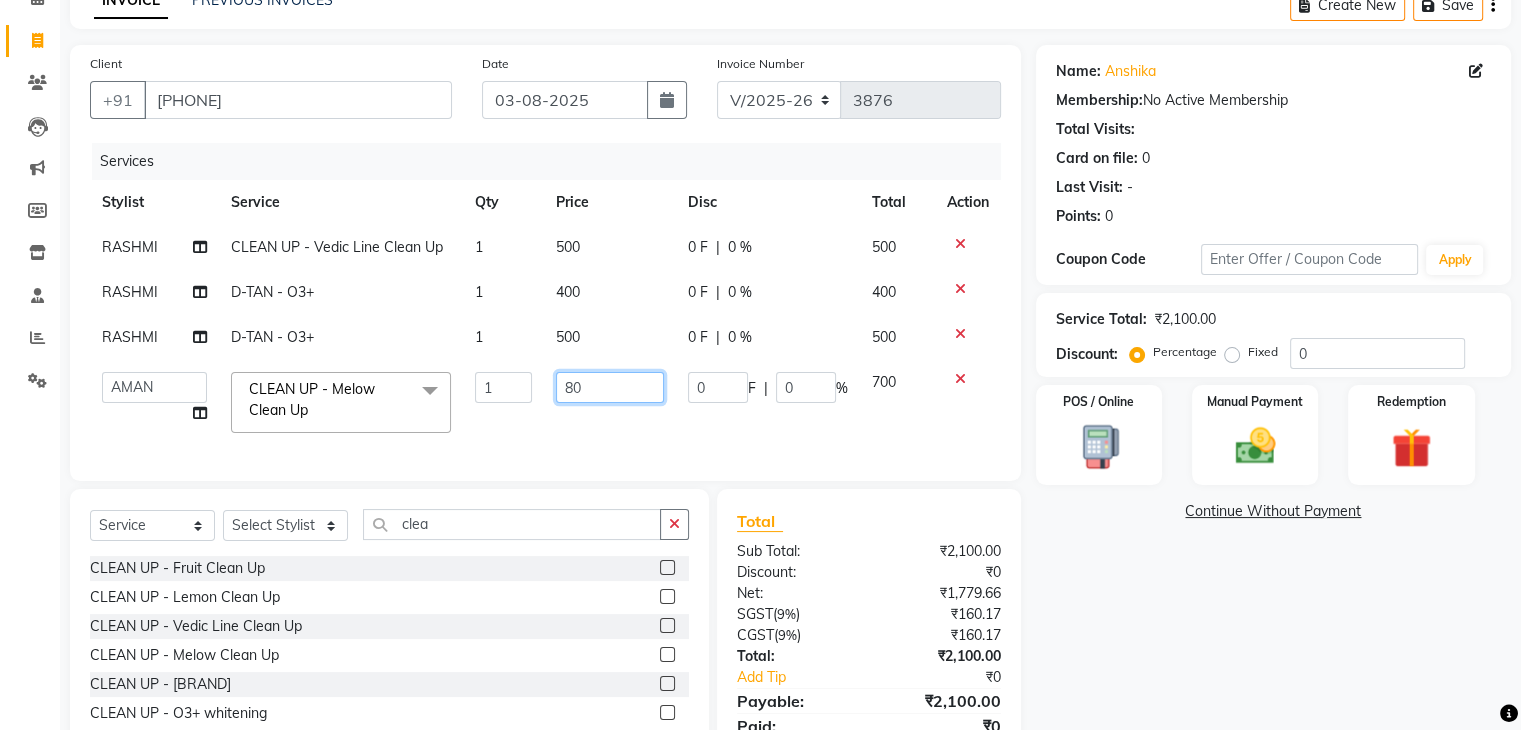 type on "800" 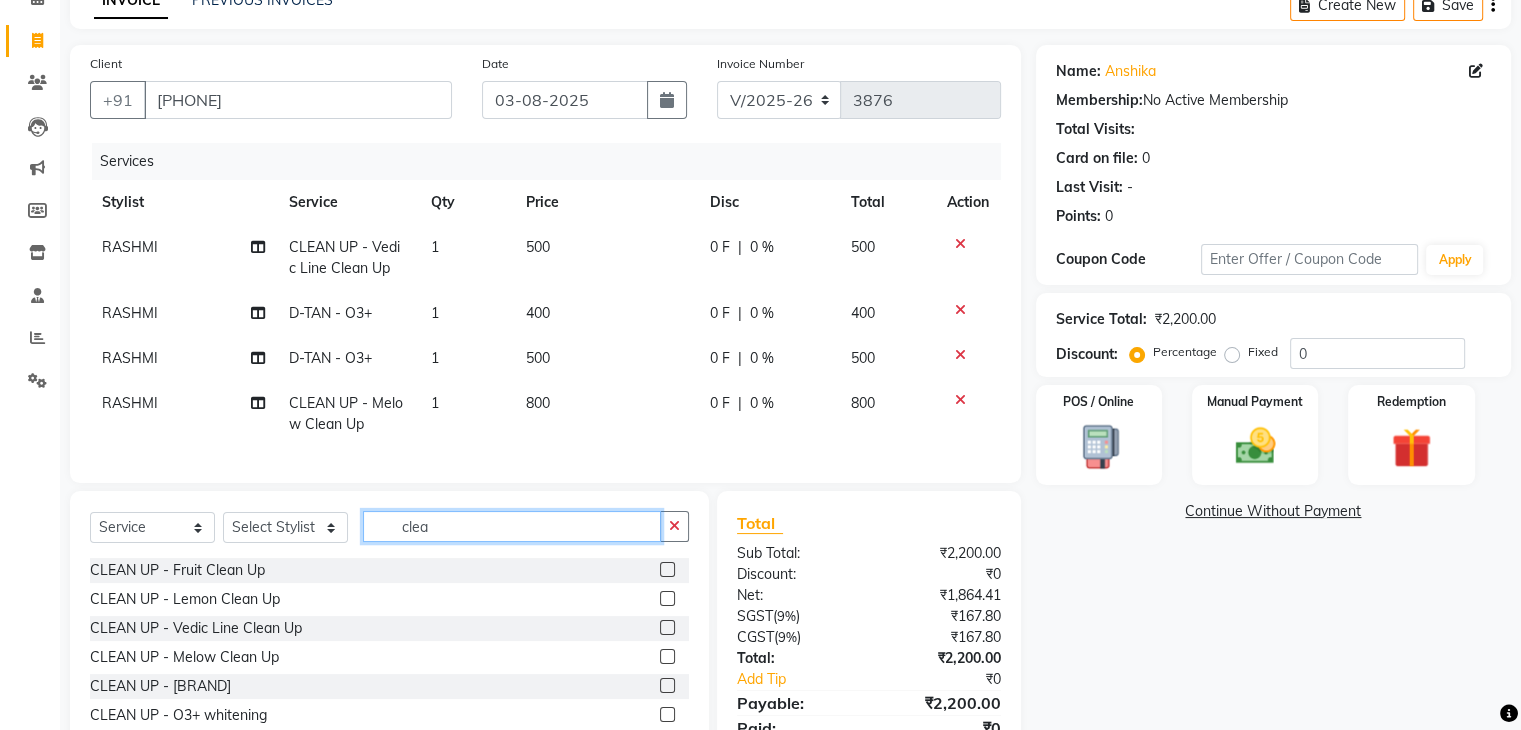 click on "clea" 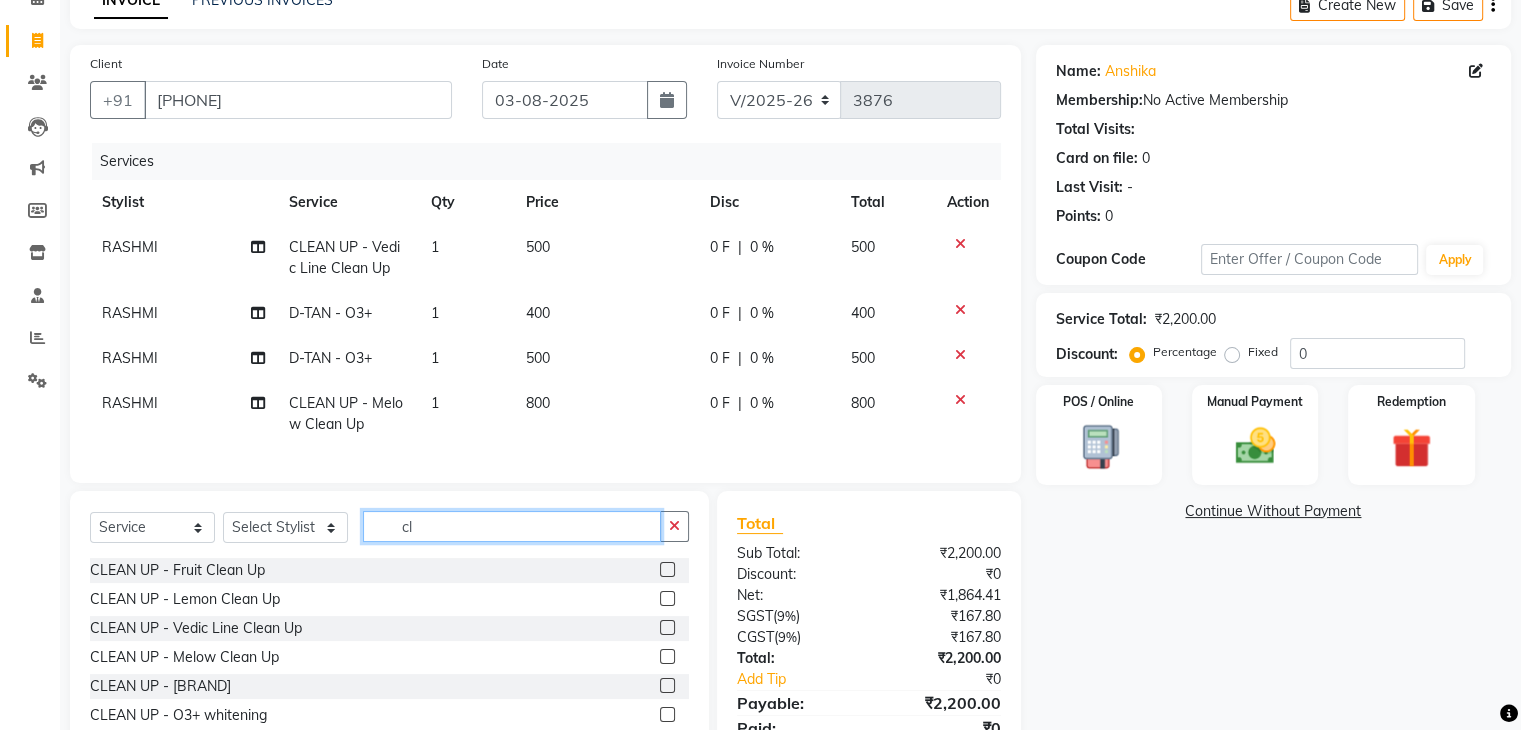 type on "c" 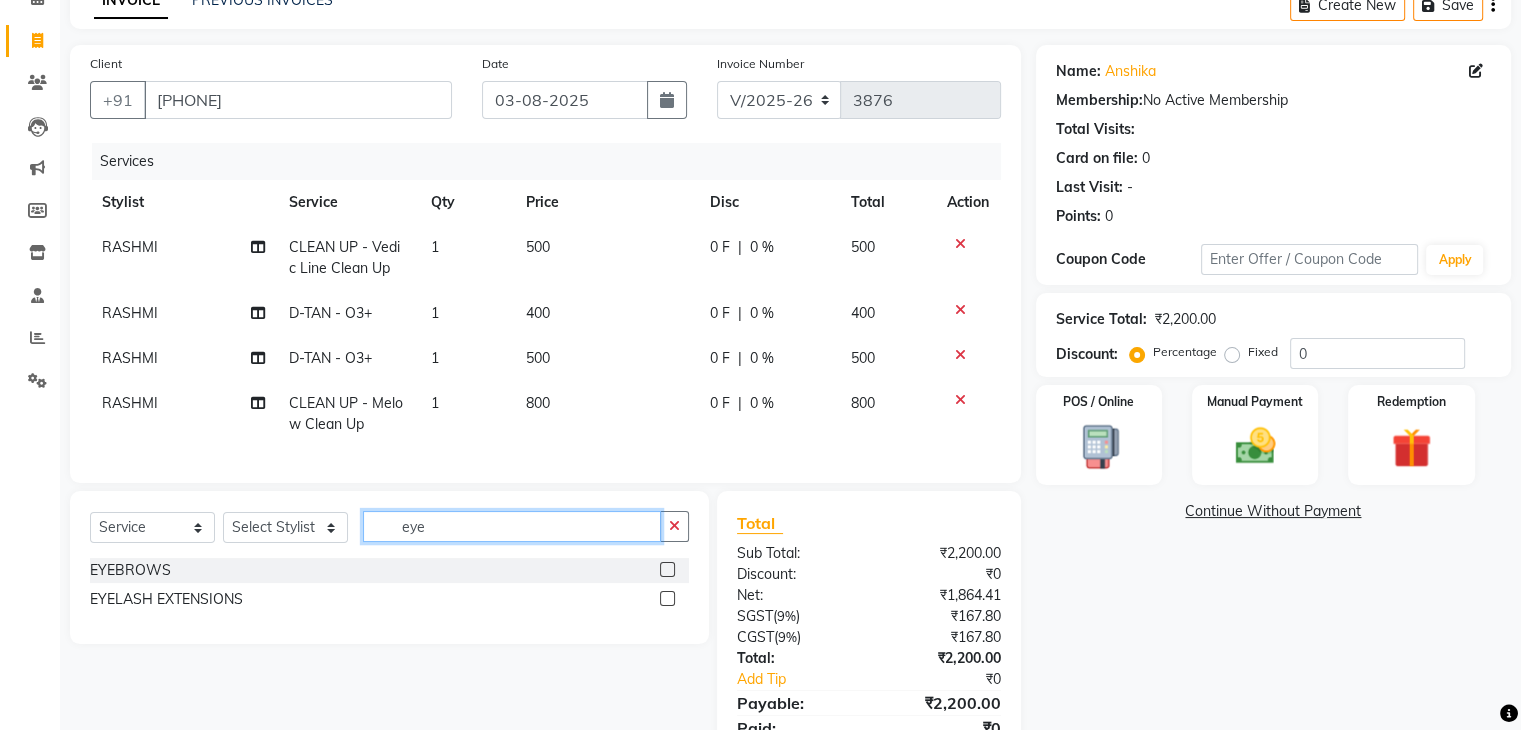 type on "eye" 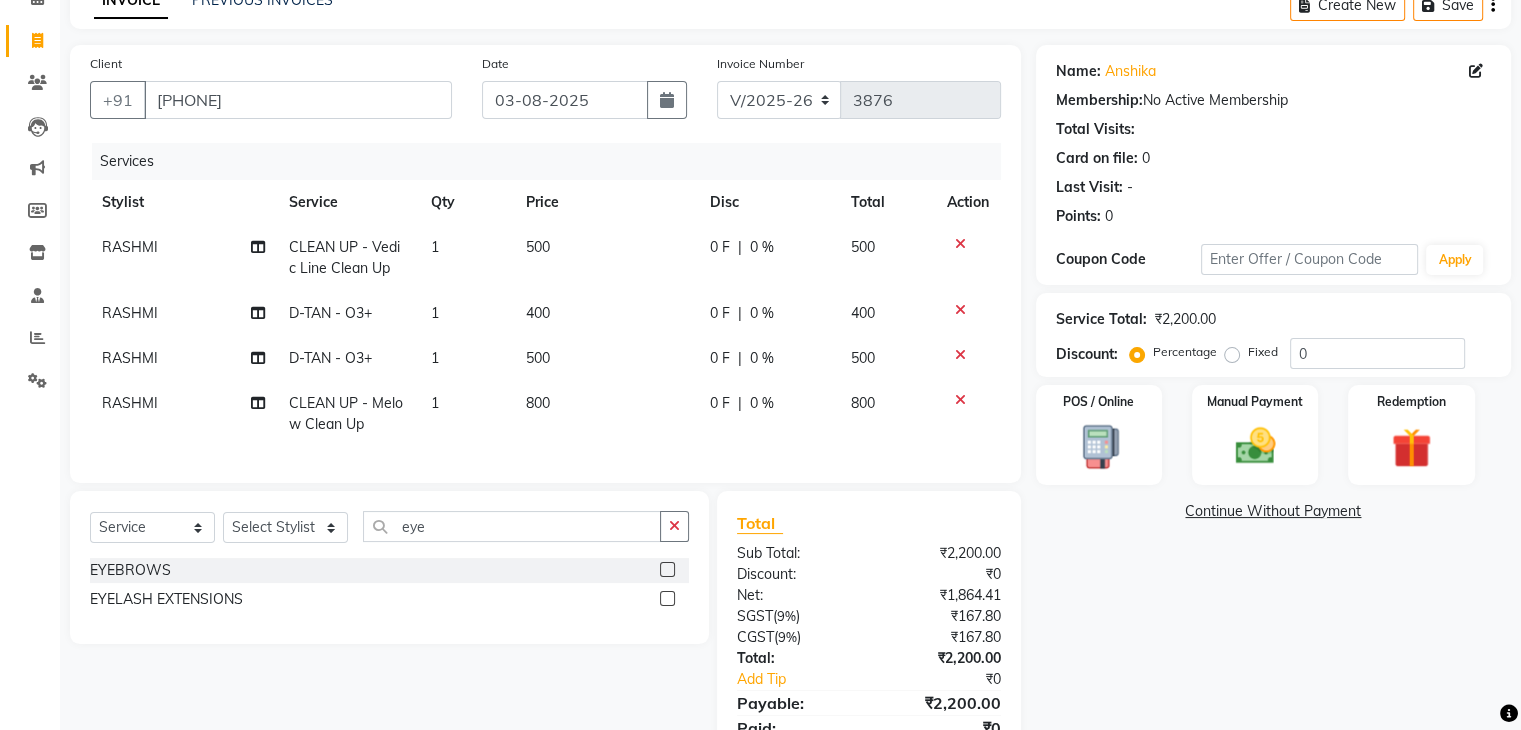 click 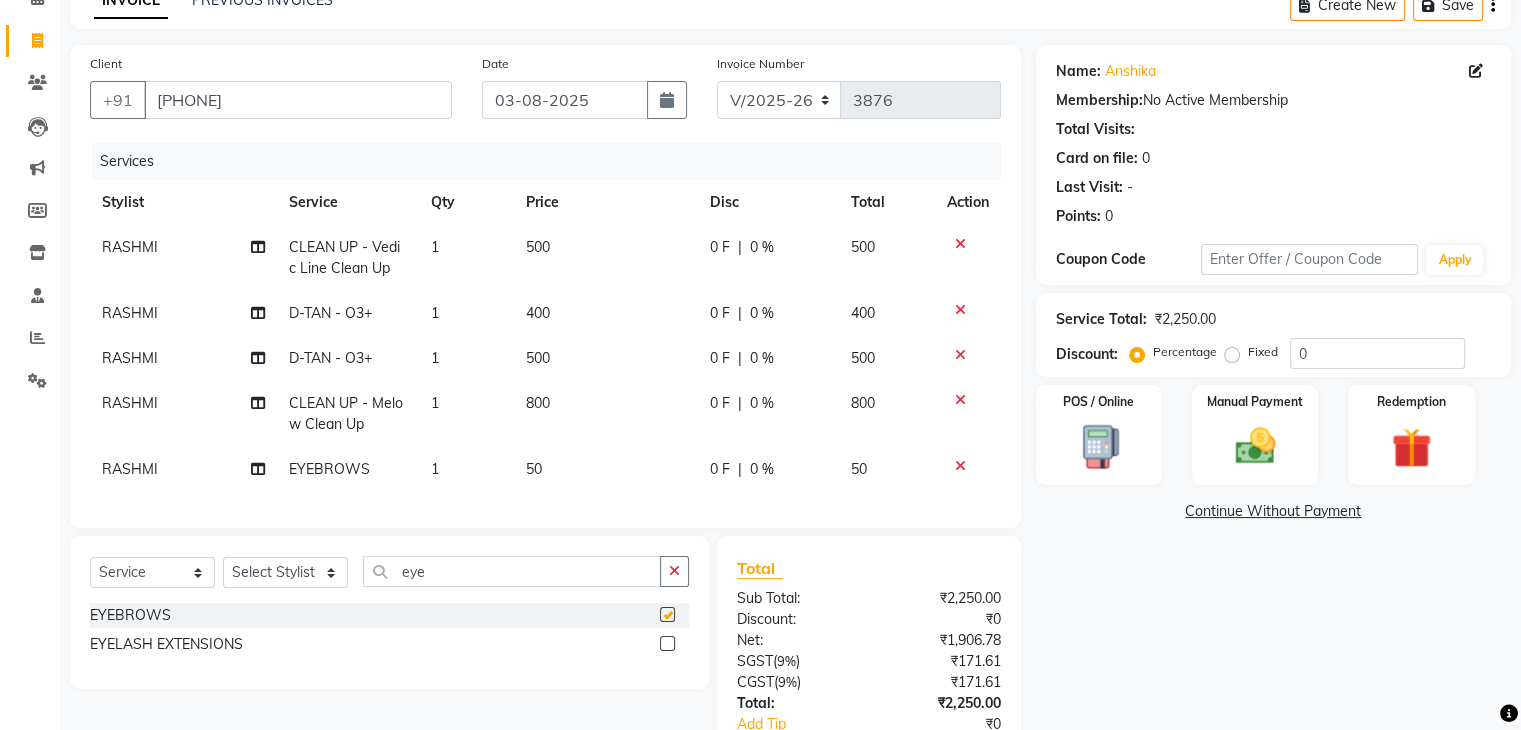 checkbox on "false" 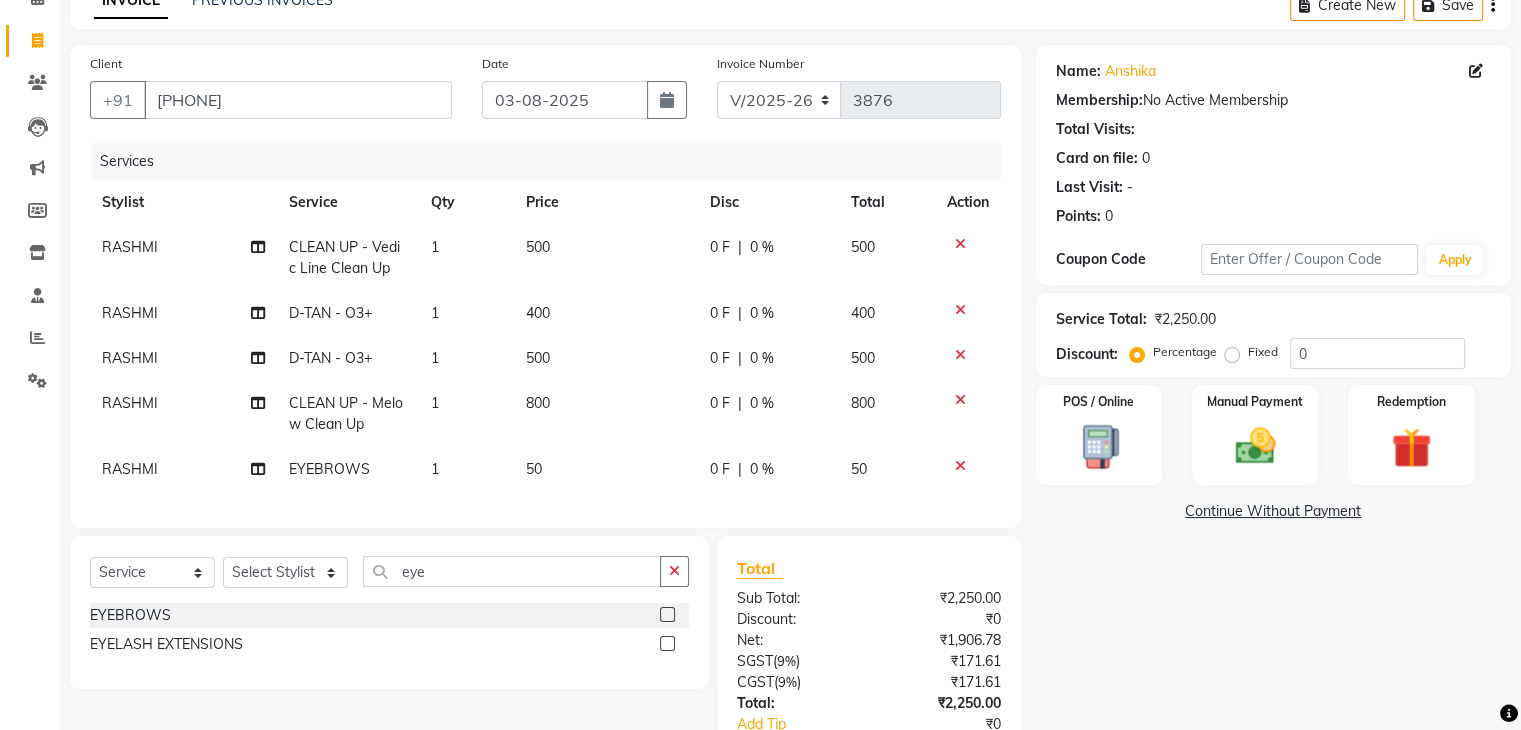 click on "RASHMI" 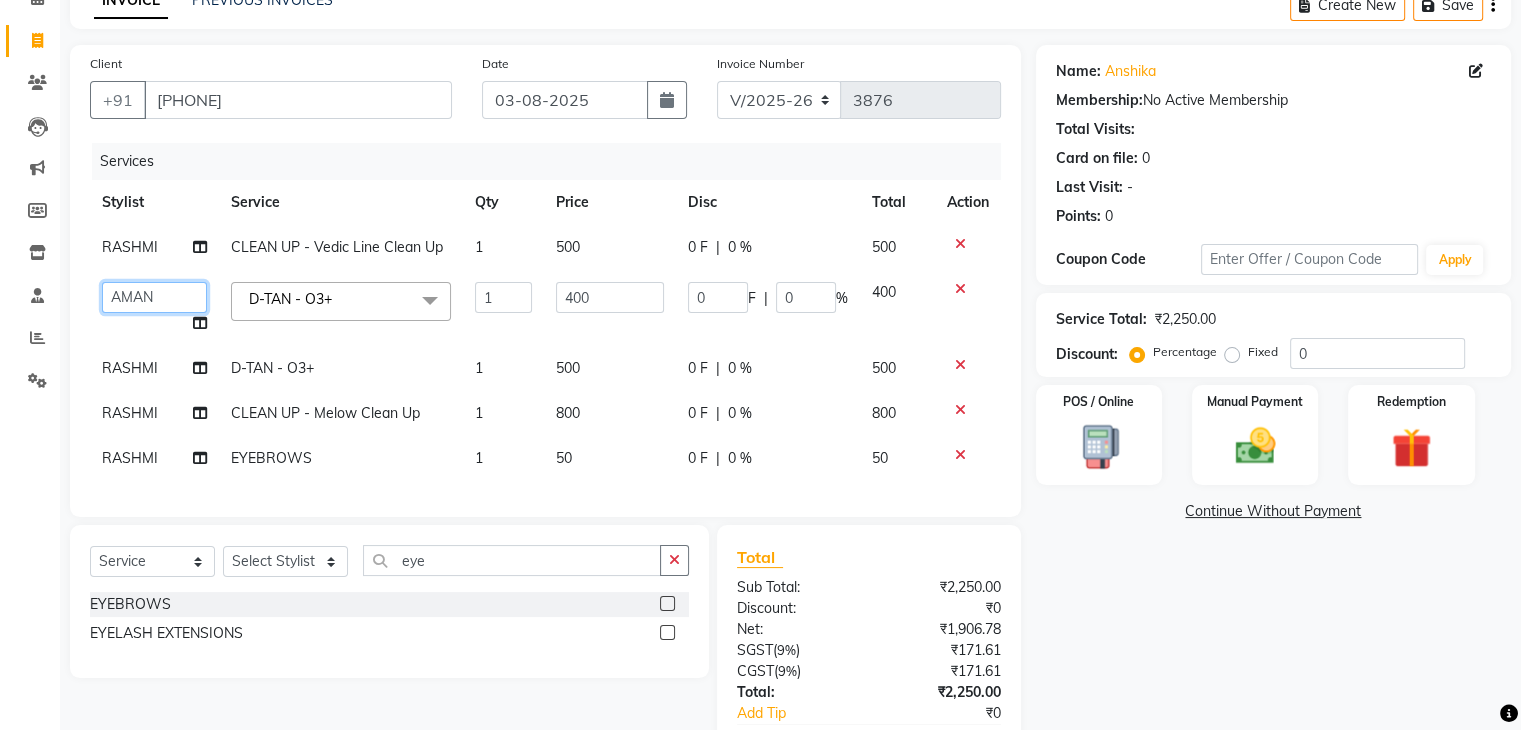 click on "AMAN   DANISH SALMANI   GOPAL PACHORI   KANU   KAVITA   KIRAN KUMARI   MEENU KUMARI   NEHA   NIKHIL CHAUDHARY   Priya   PRIYANKA YADAV   RASHMI   SANDHYA   SHAGUFTA   SHWETA   SONA SAXENA   SOUMYA   TUSHAR OTWAL   VINAY KUMAR" 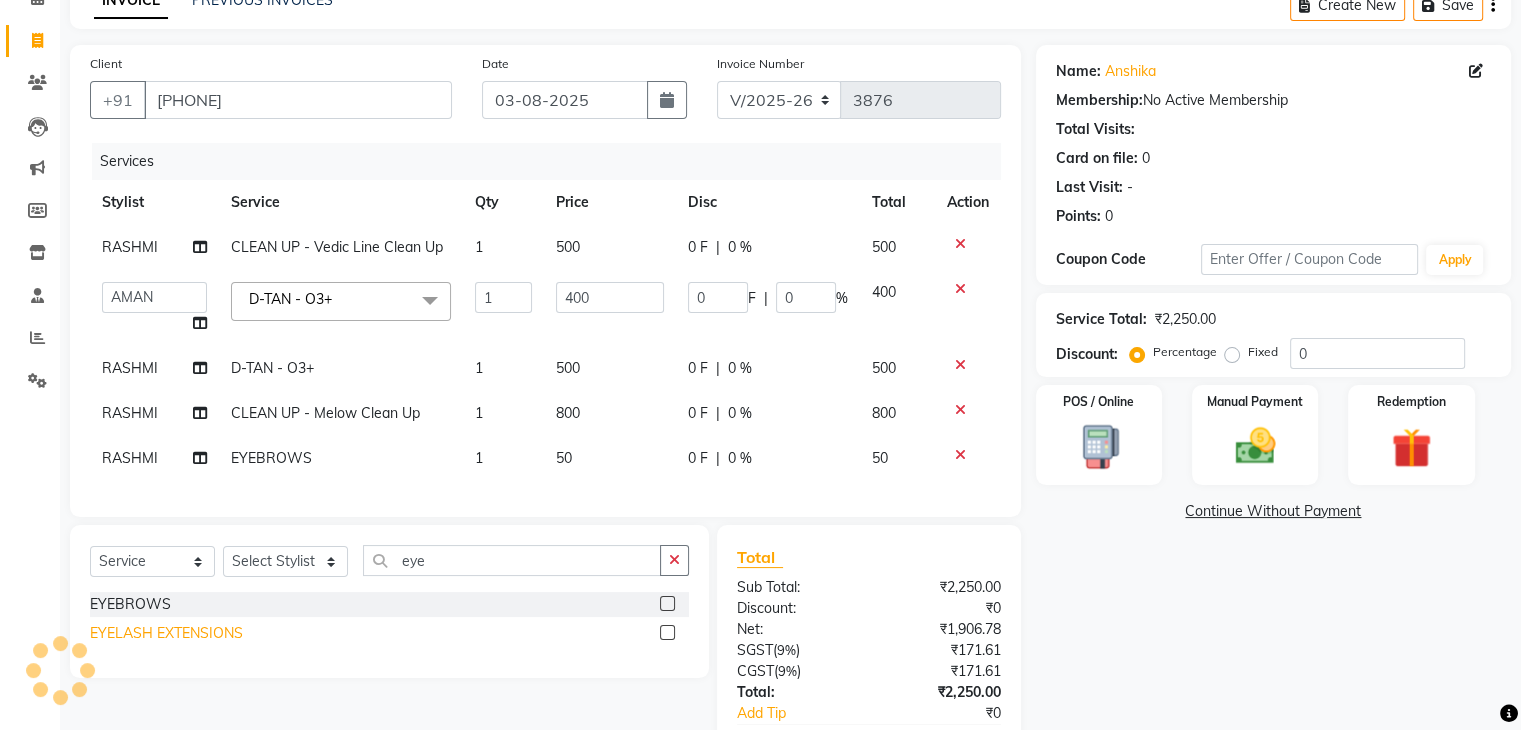 select on "[PHONE]" 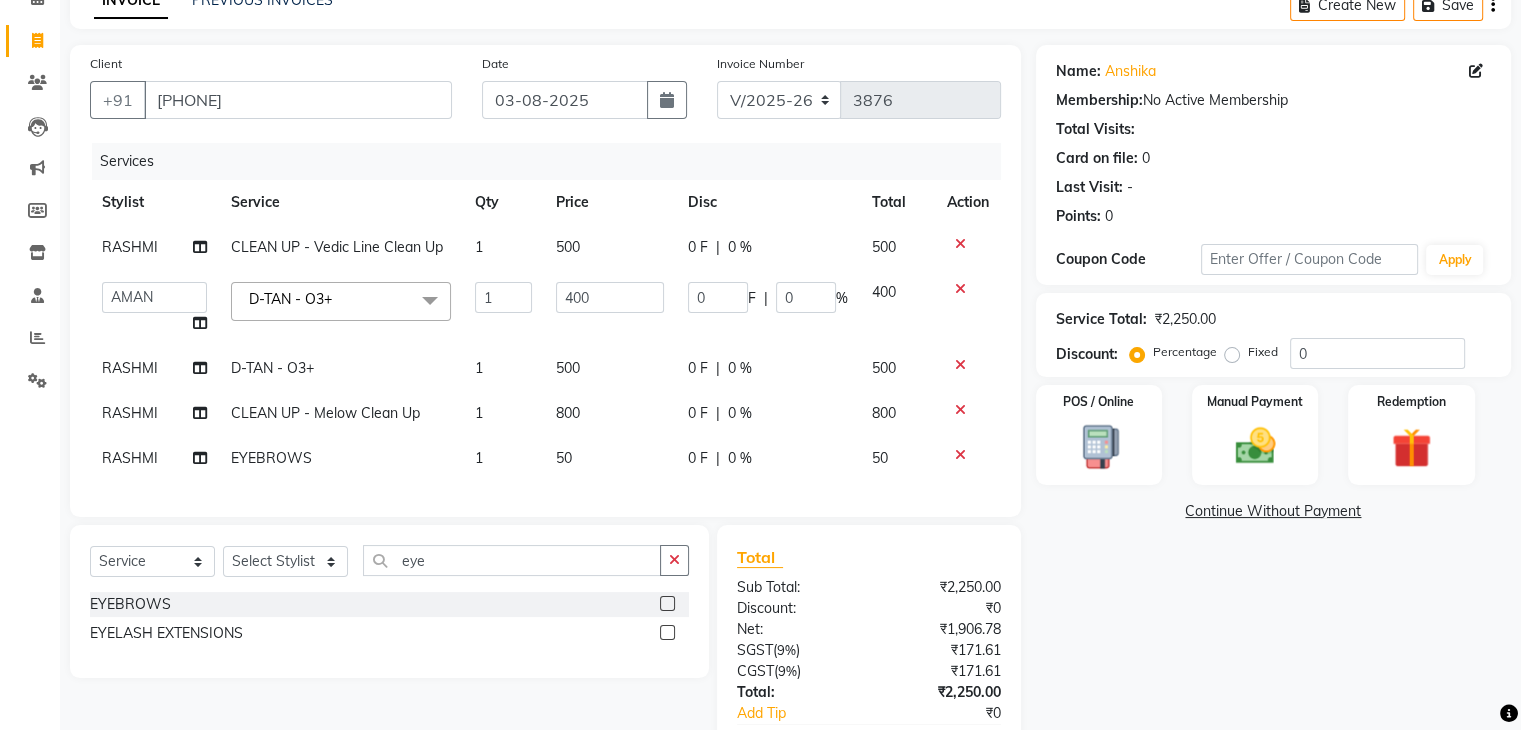 click on "RASHMI" 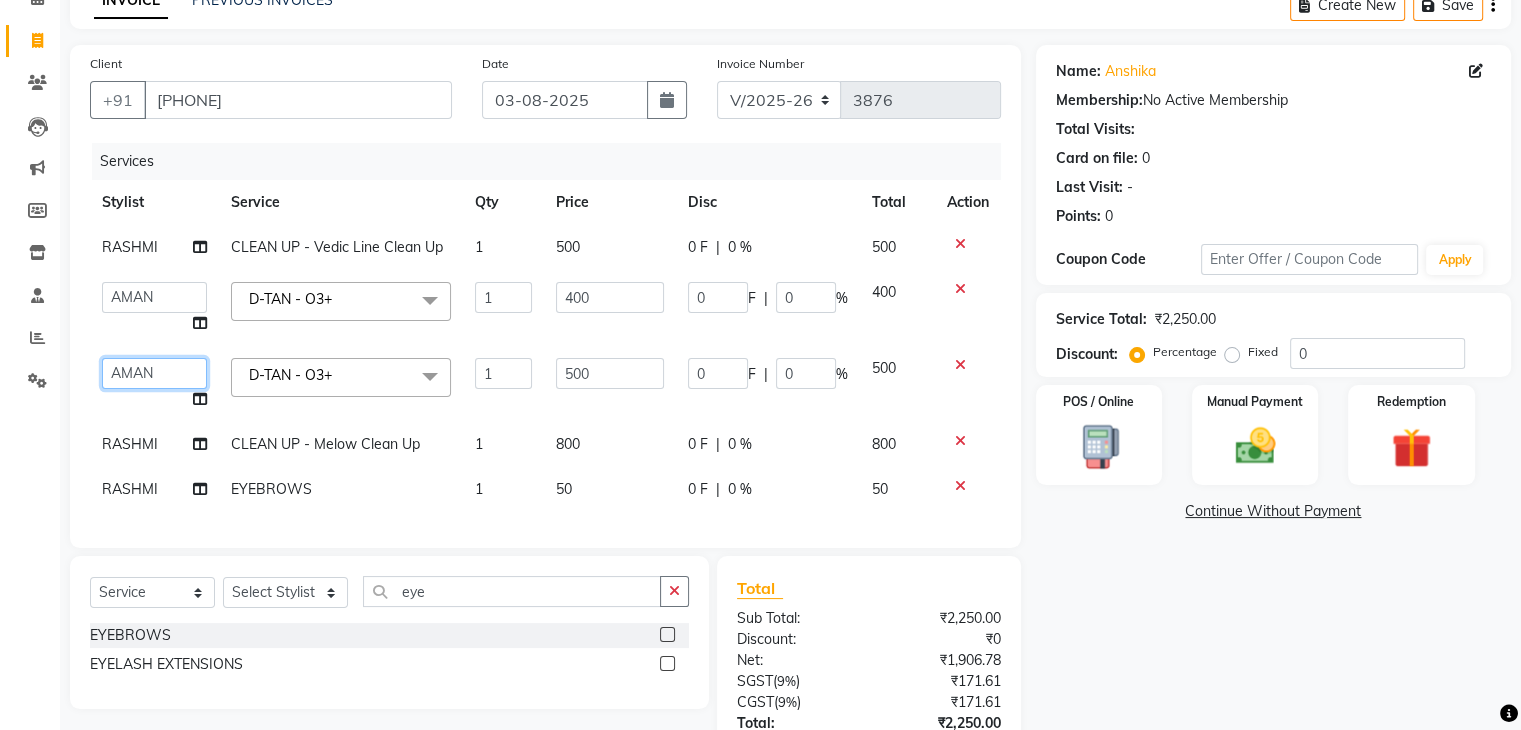 click on "AMAN   DANISH SALMANI   GOPAL PACHORI   KANU   KAVITA   KIRAN KUMARI   MEENU KUMARI   NEHA   NIKHIL CHAUDHARY   Priya   PRIYANKA YADAV   RASHMI   SANDHYA   SHAGUFTA   SHWETA   SONA SAXENA   SOUMYA   TUSHAR OTWAL   VINAY KUMAR" 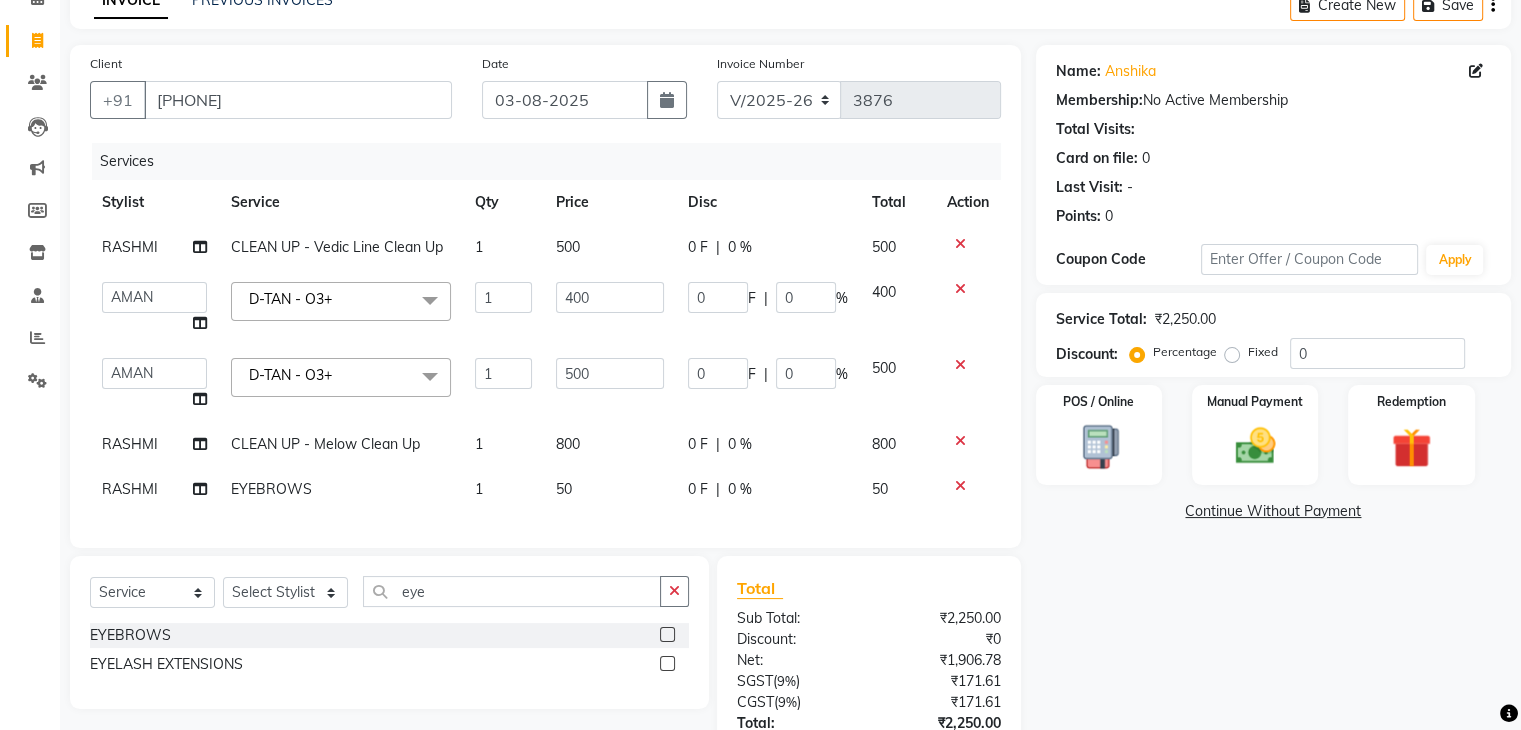 select on "[PHONE]" 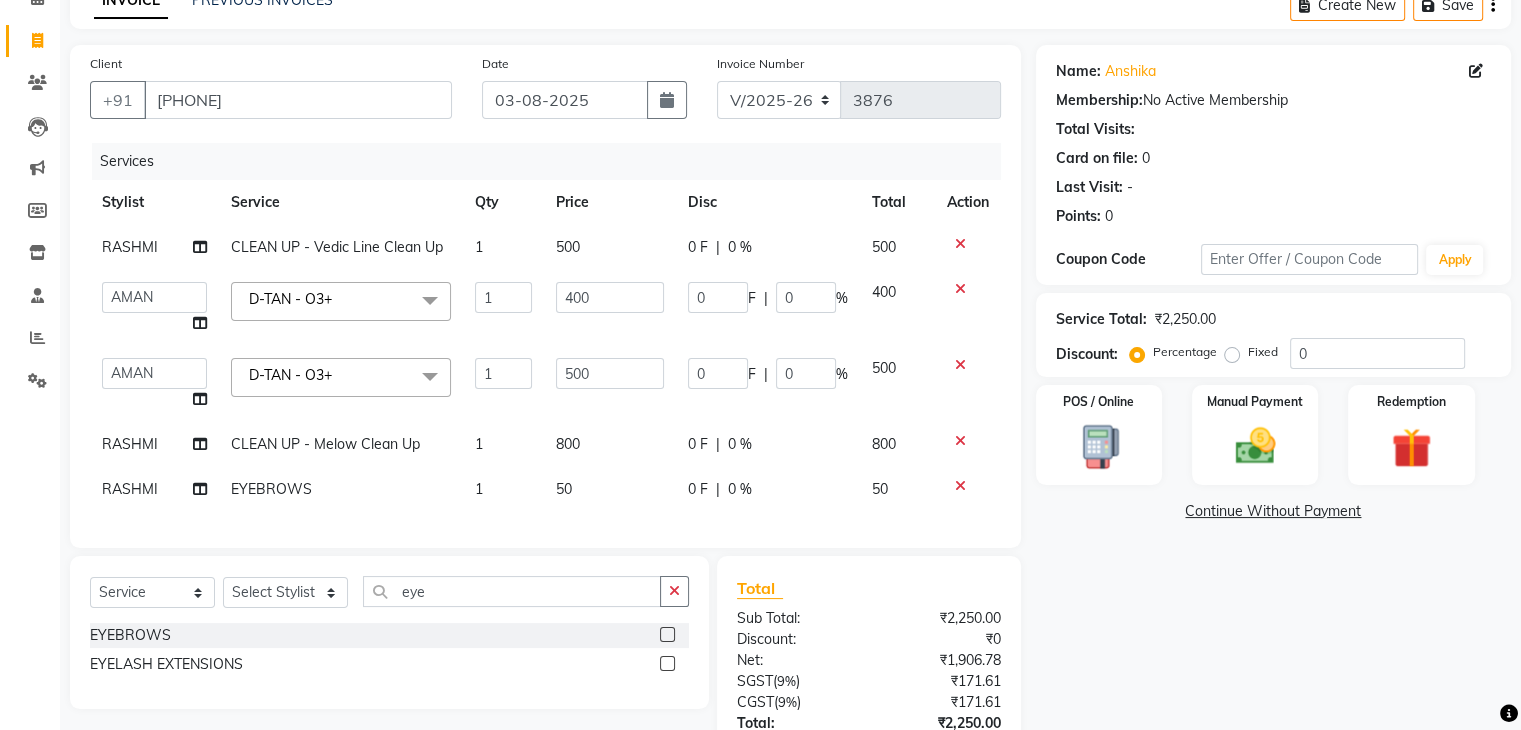 click on "CLEAN UP - Melow Clean Up" 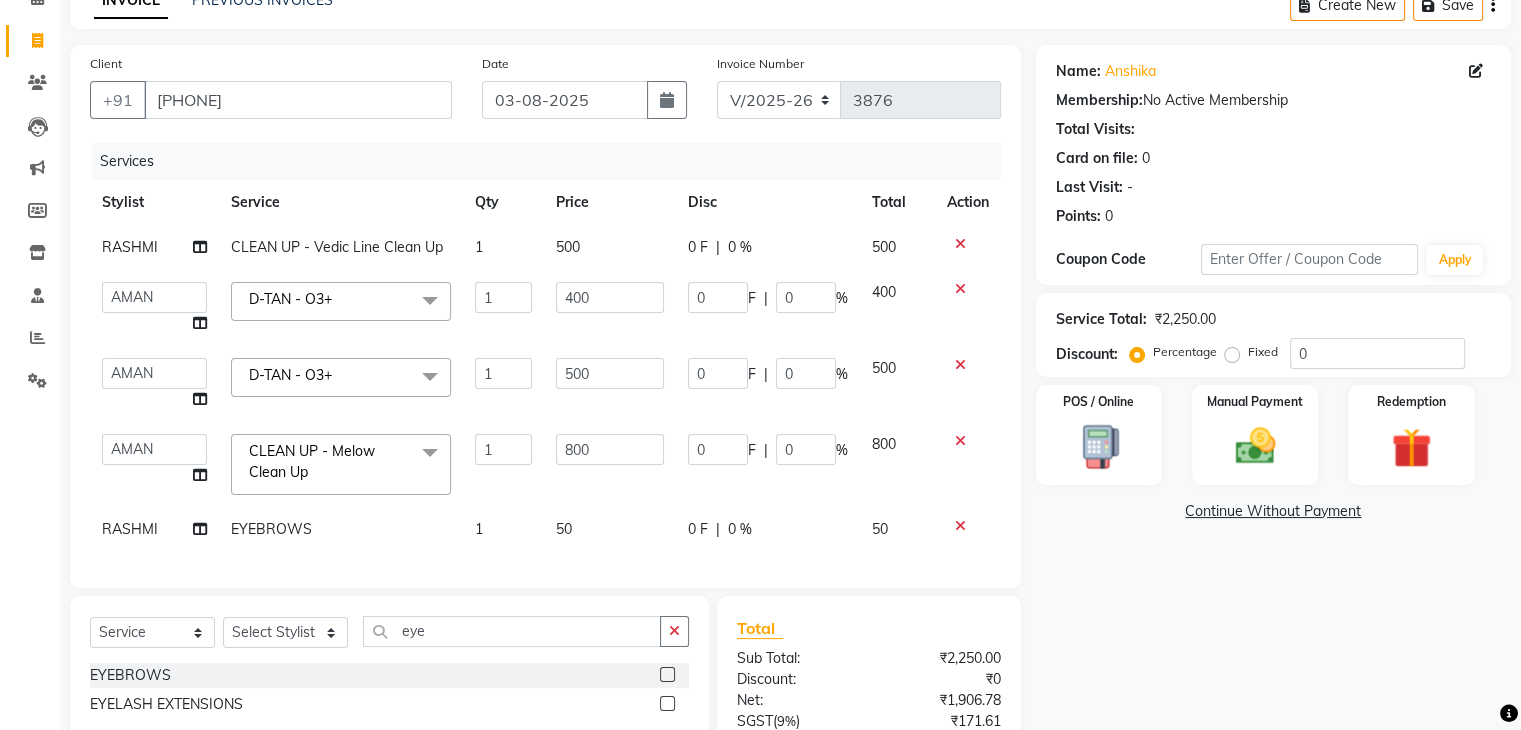 click on "RASHMI" 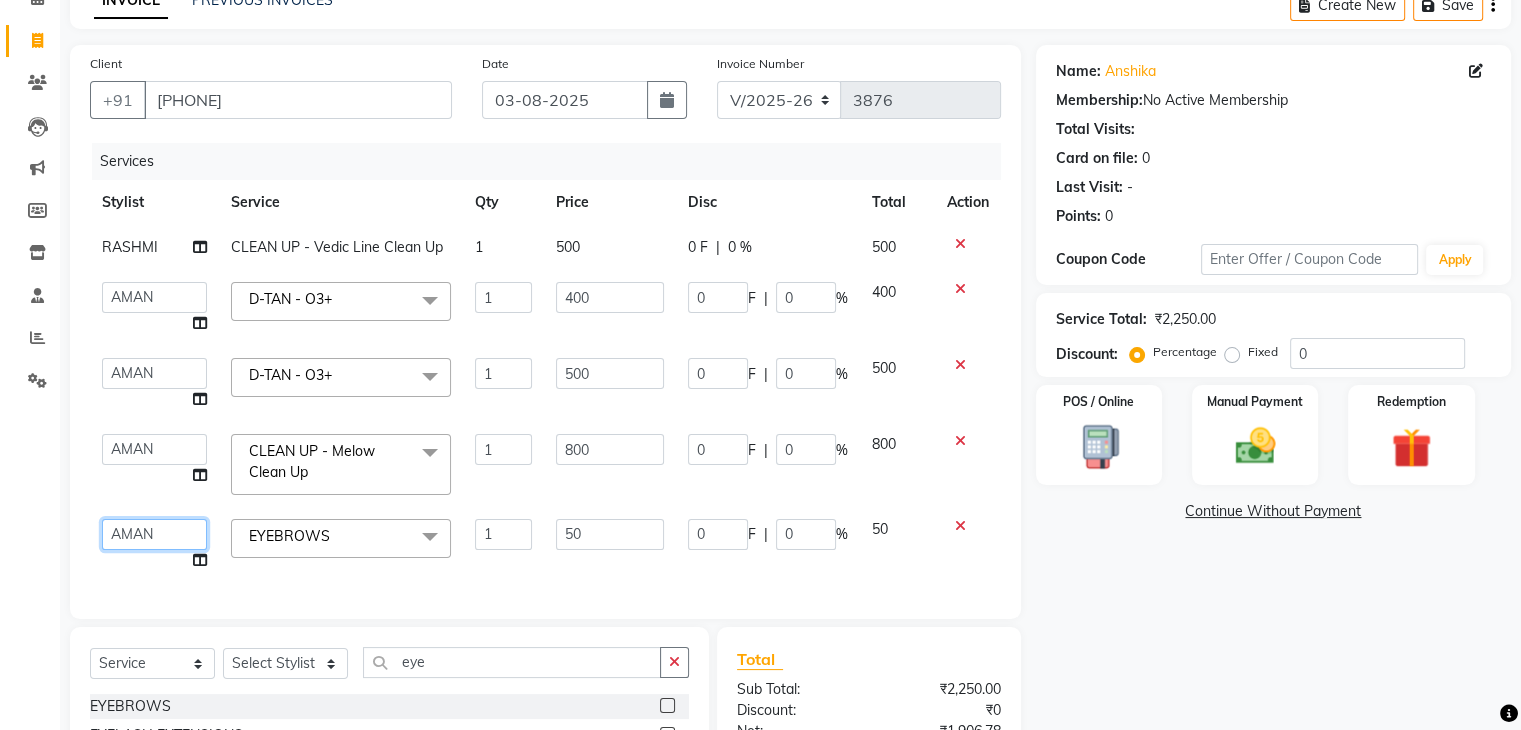 click on "AMAN   DANISH SALMANI   GOPAL PACHORI   KANU   KAVITA   KIRAN KUMARI   MEENU KUMARI   NEHA   NIKHIL CHAUDHARY   Priya   PRIYANKA YADAV   RASHMI   SANDHYA   SHAGUFTA   SHWETA   SONA SAXENA   SOUMYA   TUSHAR OTWAL   VINAY KUMAR" 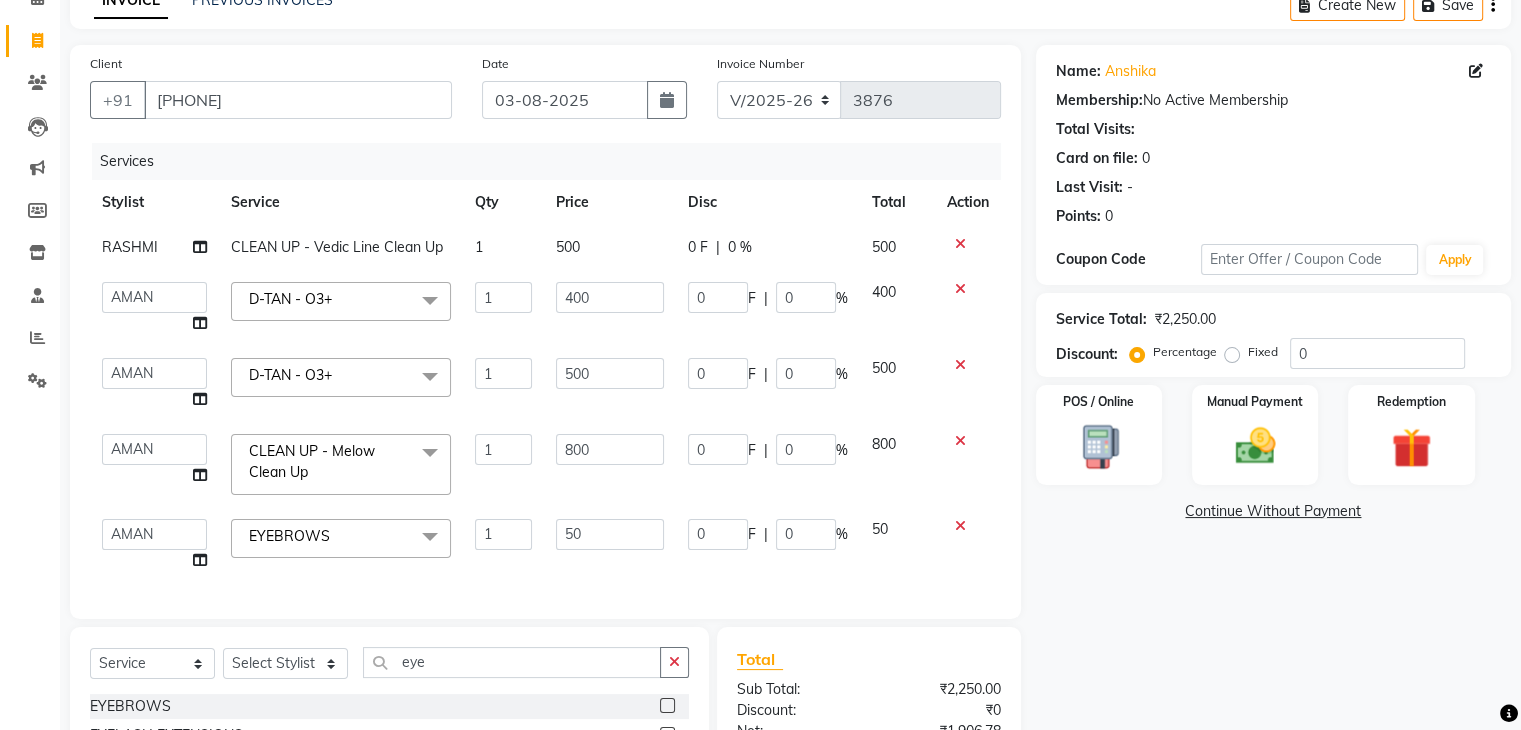 select on "[PHONE]" 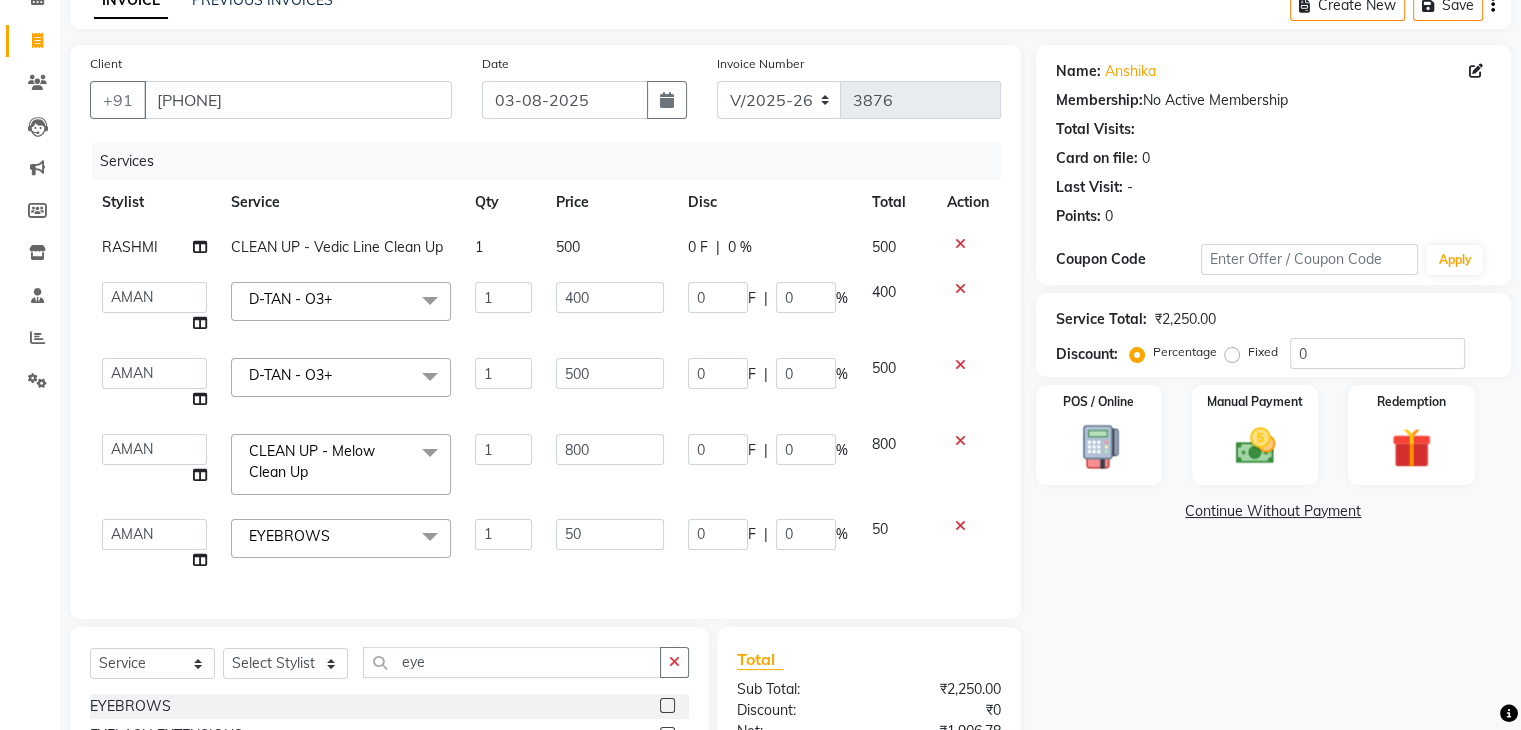 scroll, scrollTop: 326, scrollLeft: 0, axis: vertical 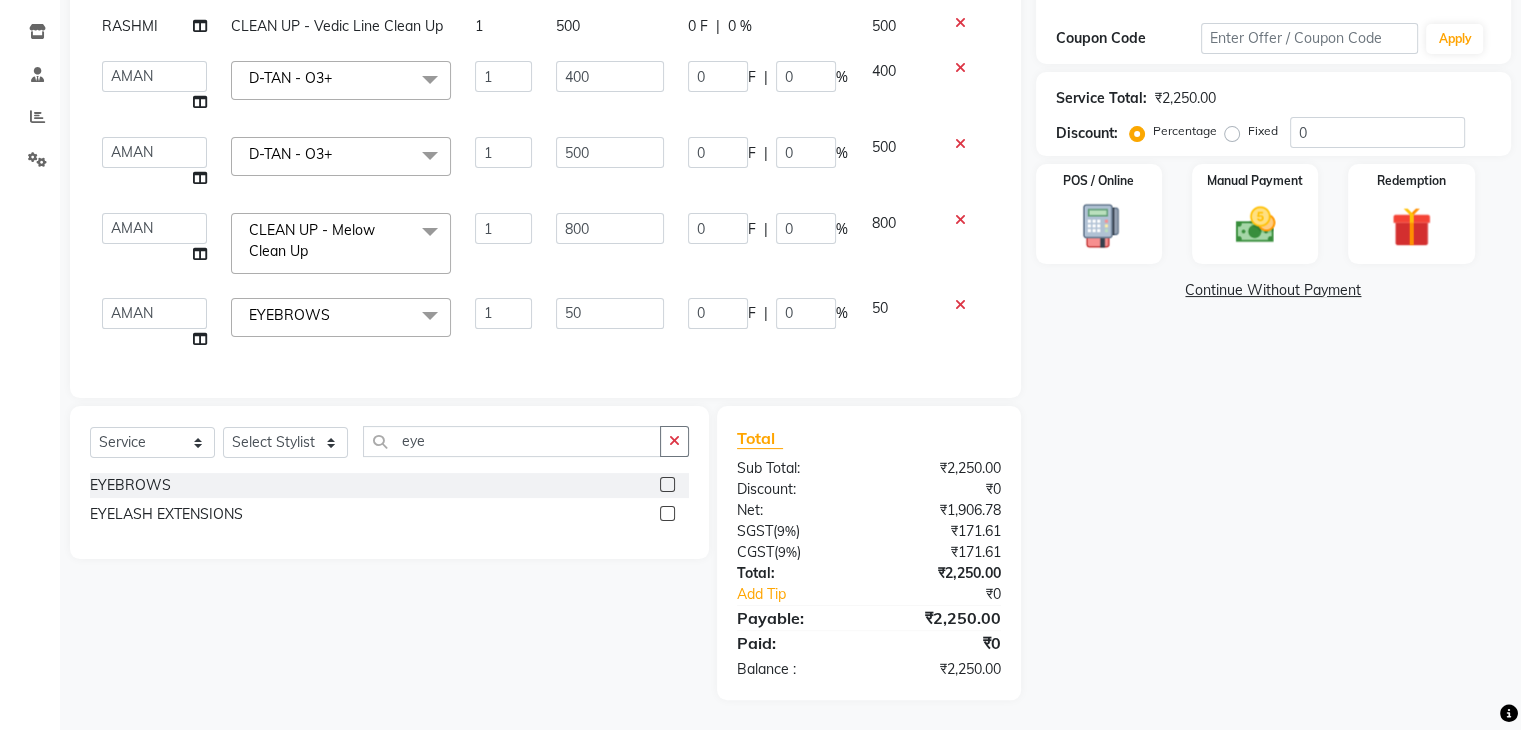 click on "Name: Anshika  Membership:  No Active Membership  Total Visits:   Card on file:  0 Last Visit:   - Points:   0  Coupon Code Apply Service Total:  ₹2,250.00  Discount:  Percentage   Fixed  0 POS / Online  Manual Payment Redemption  Continue Without Payment" 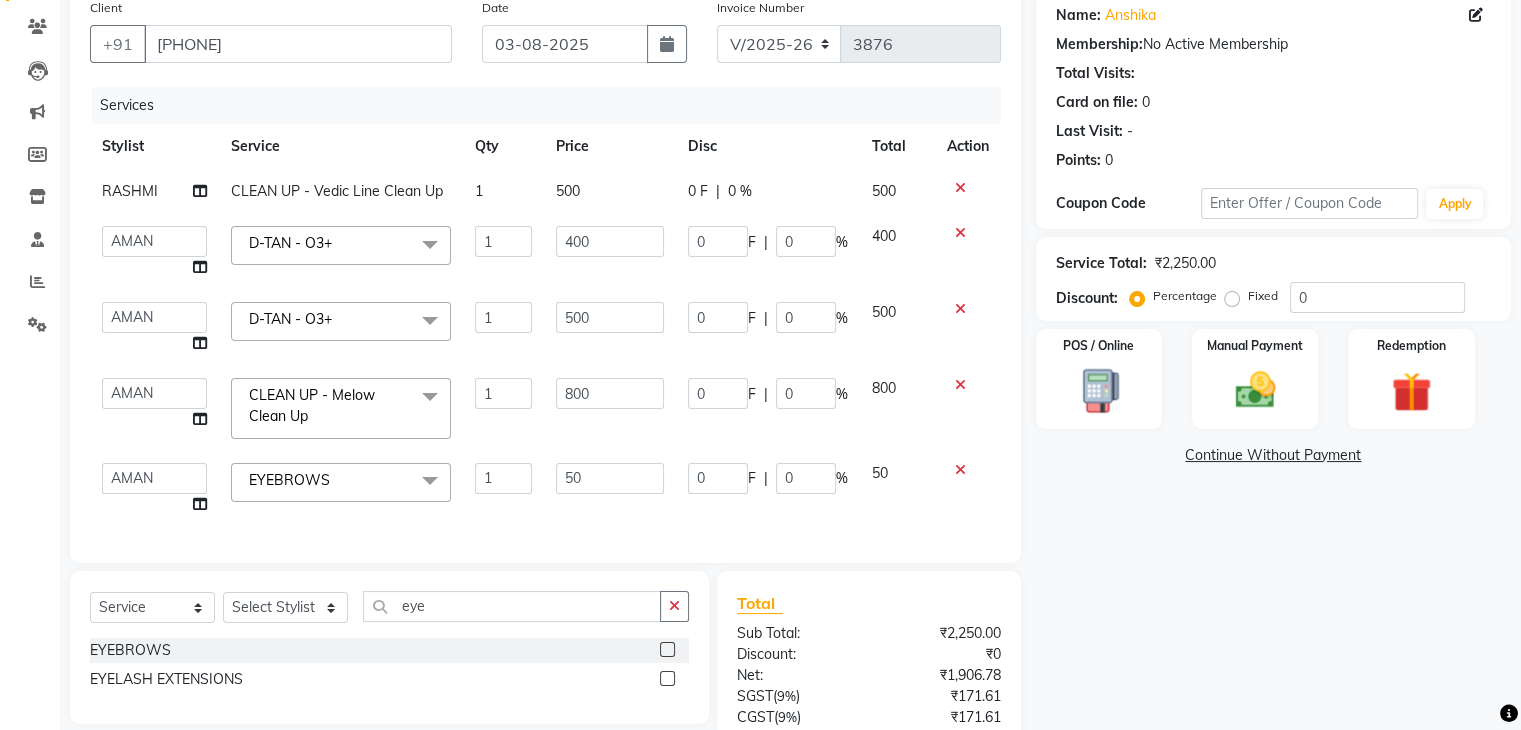 scroll, scrollTop: 341, scrollLeft: 0, axis: vertical 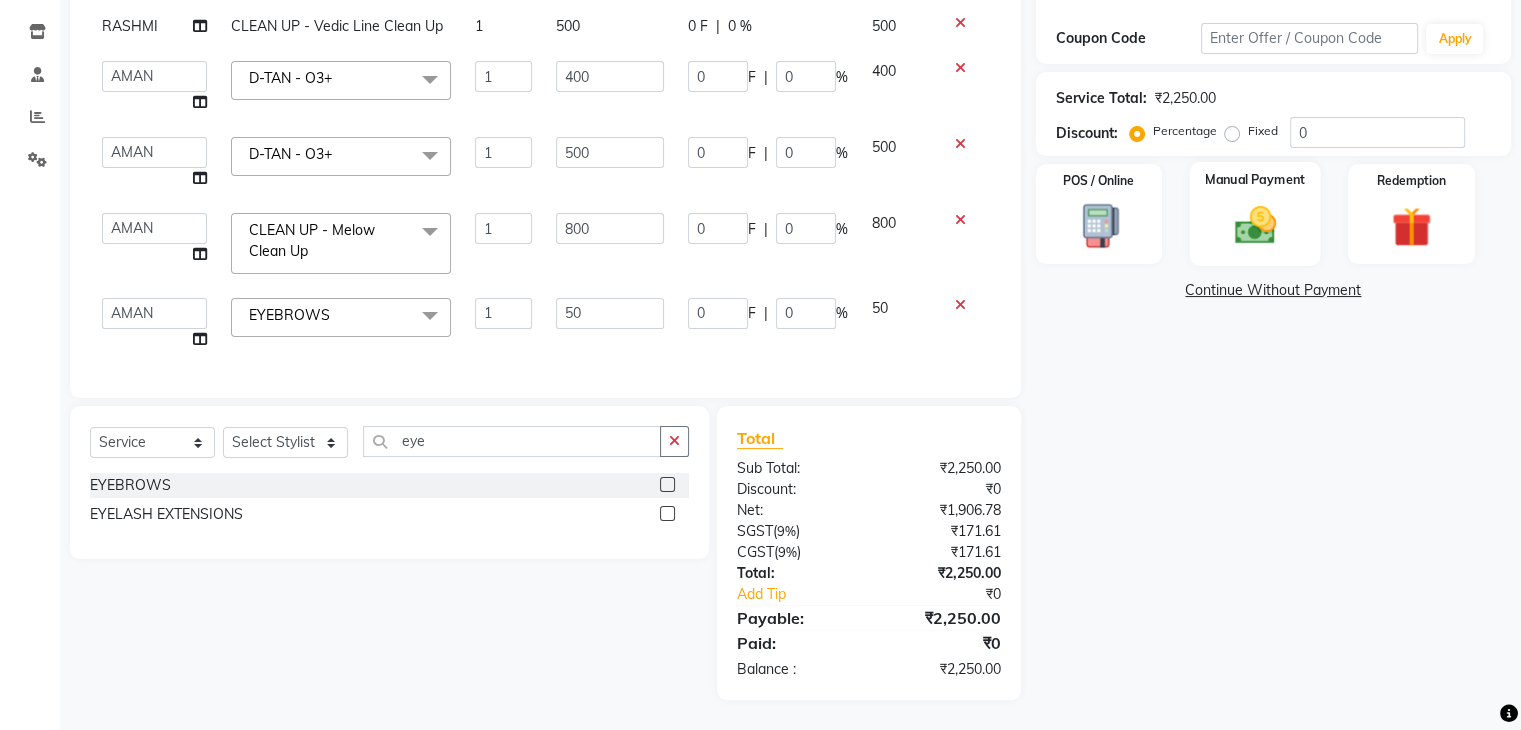 click 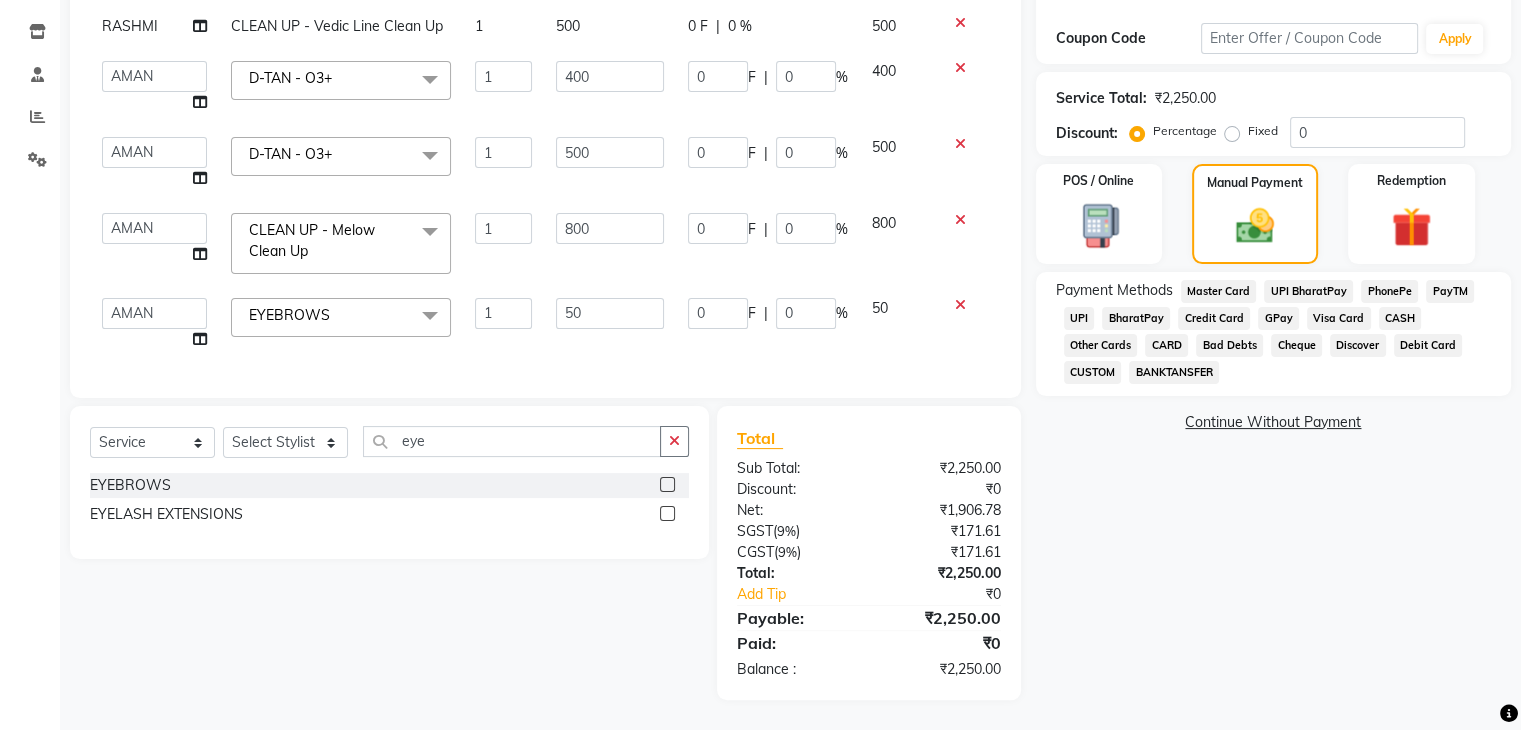 click on "CASH" 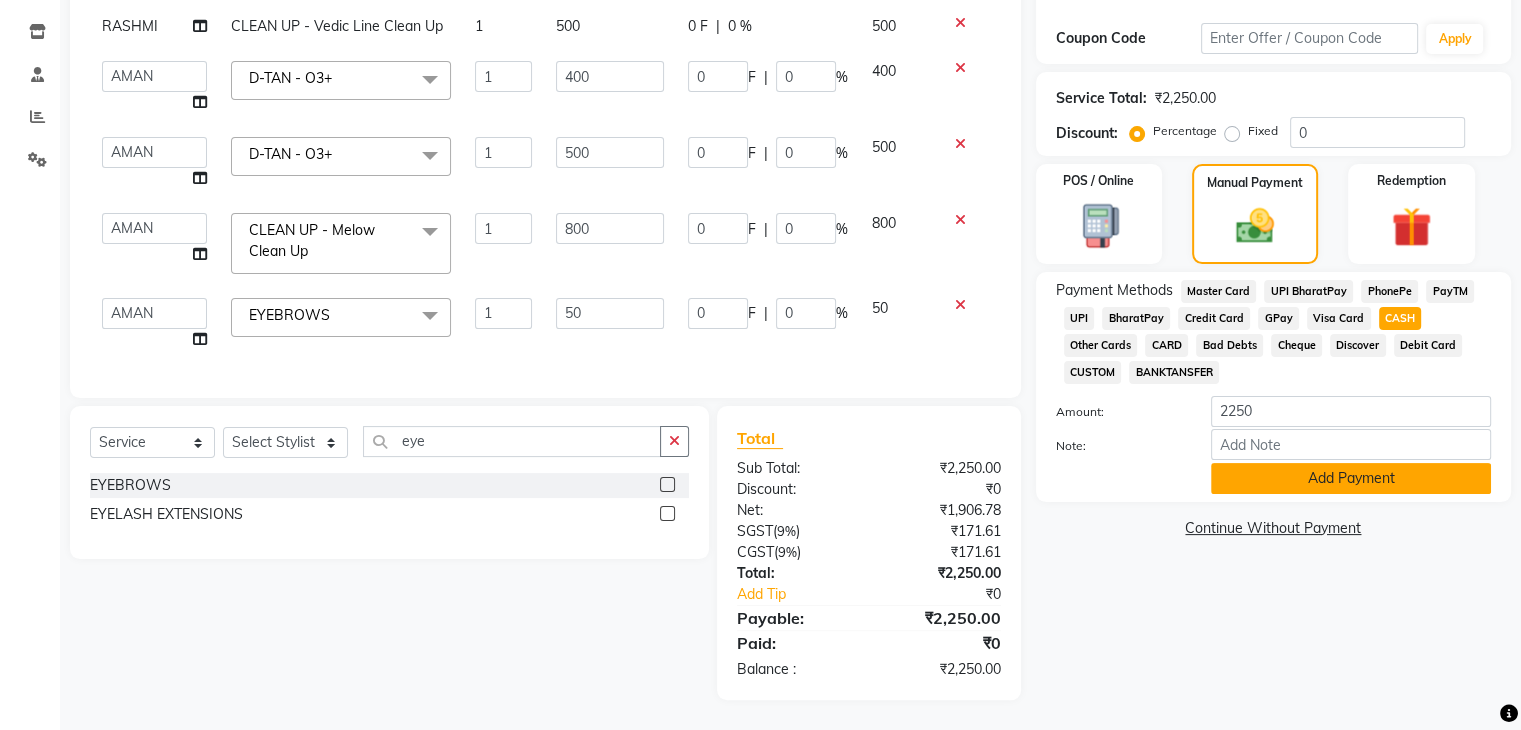 click on "Add Payment" 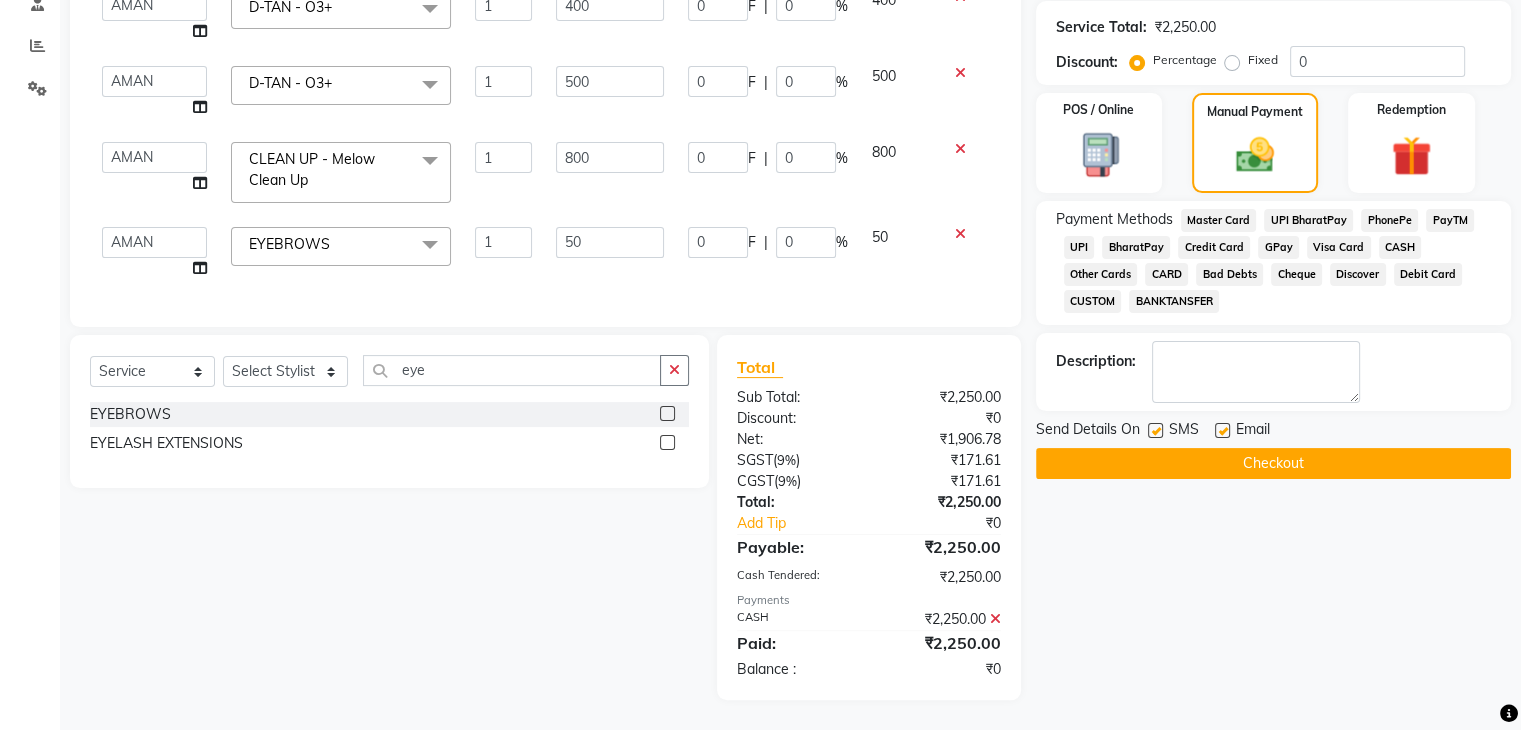 click on "Checkout" 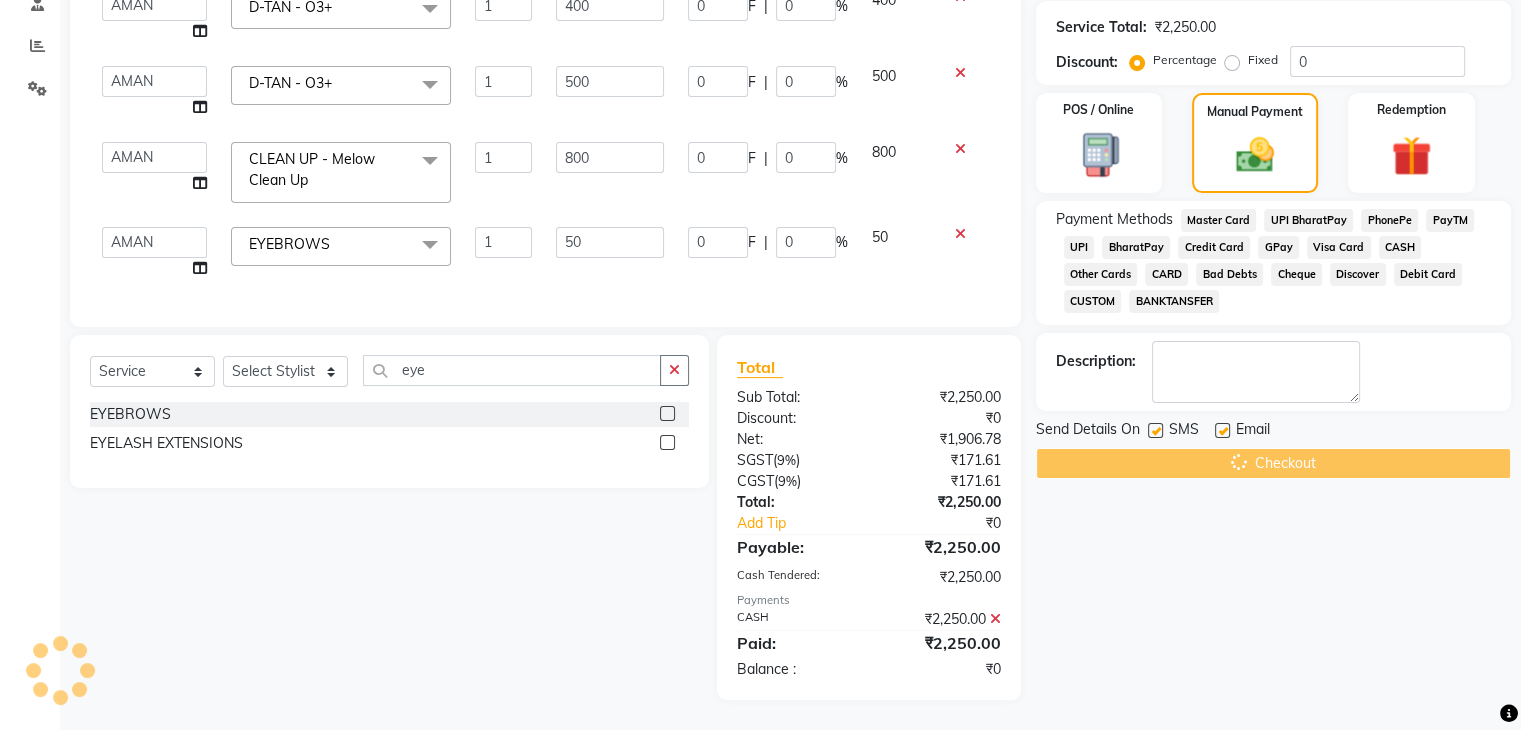 scroll, scrollTop: 0, scrollLeft: 0, axis: both 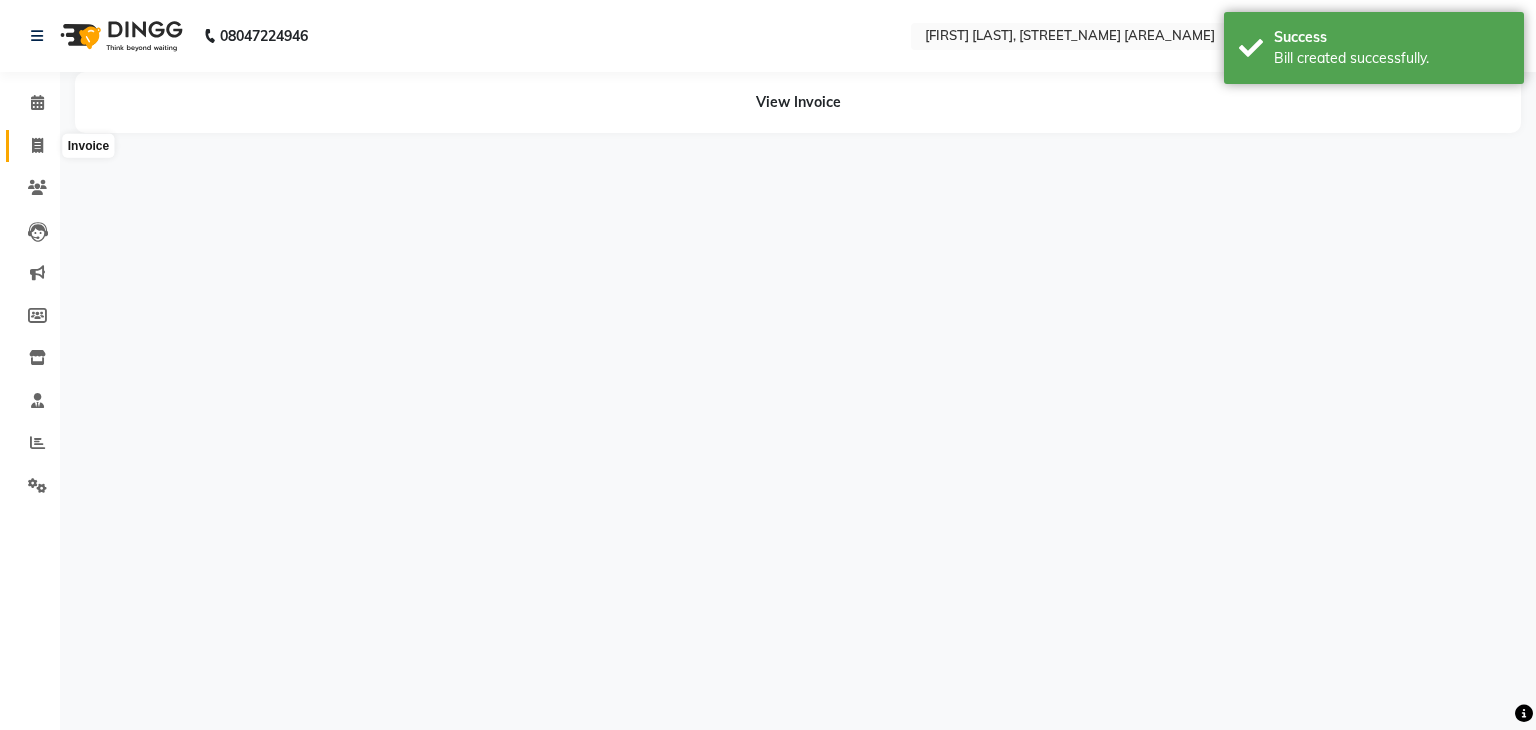 click 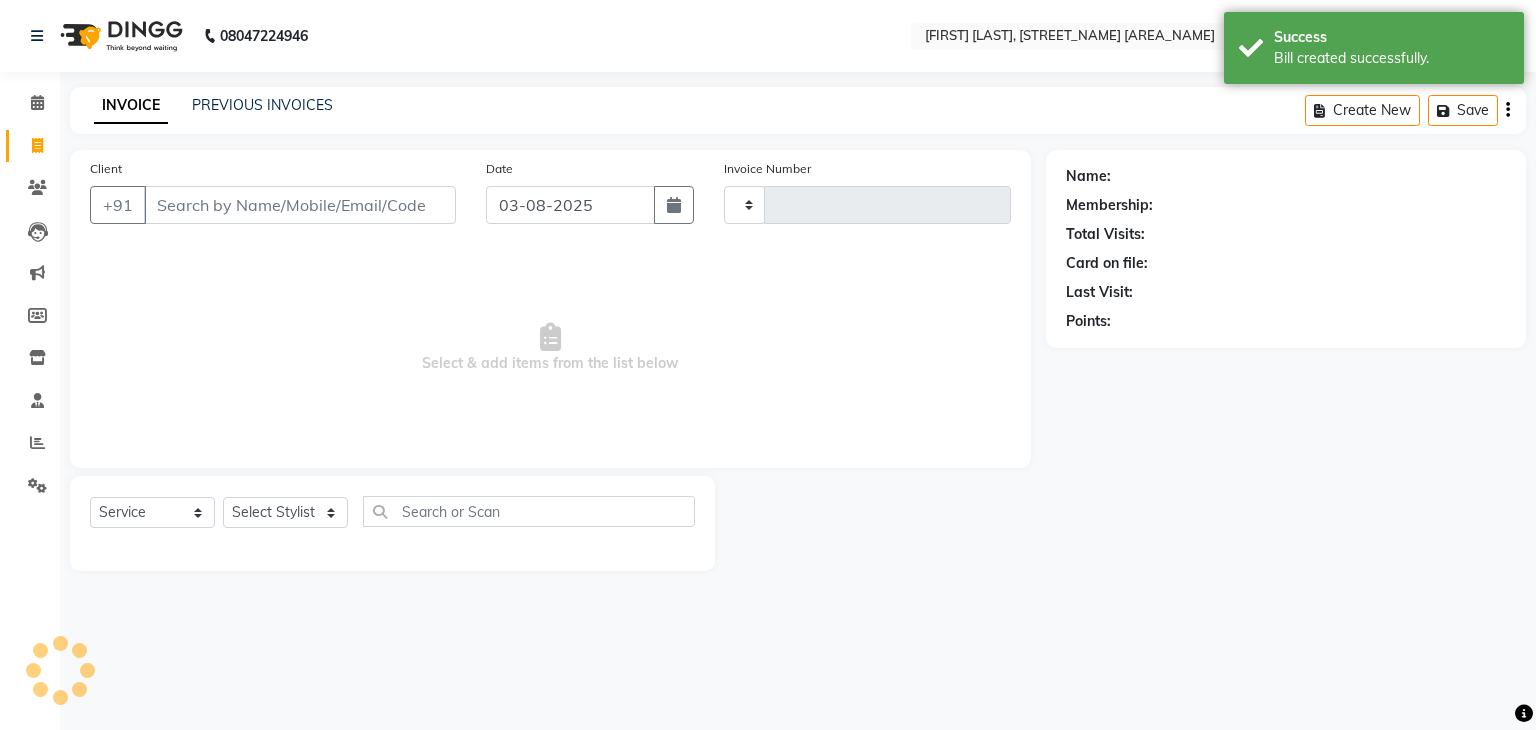 click on "Client" at bounding box center (300, 205) 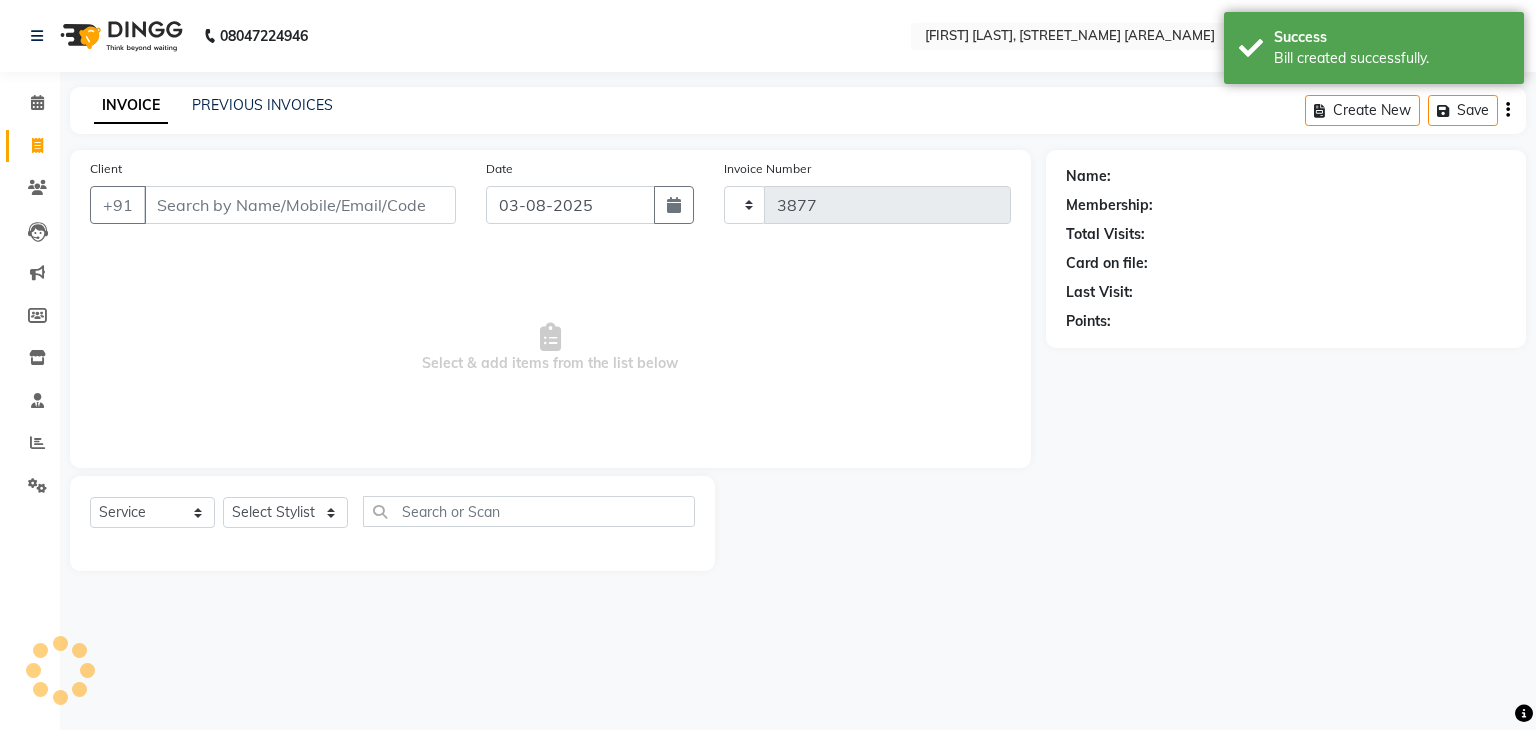 select on "6880" 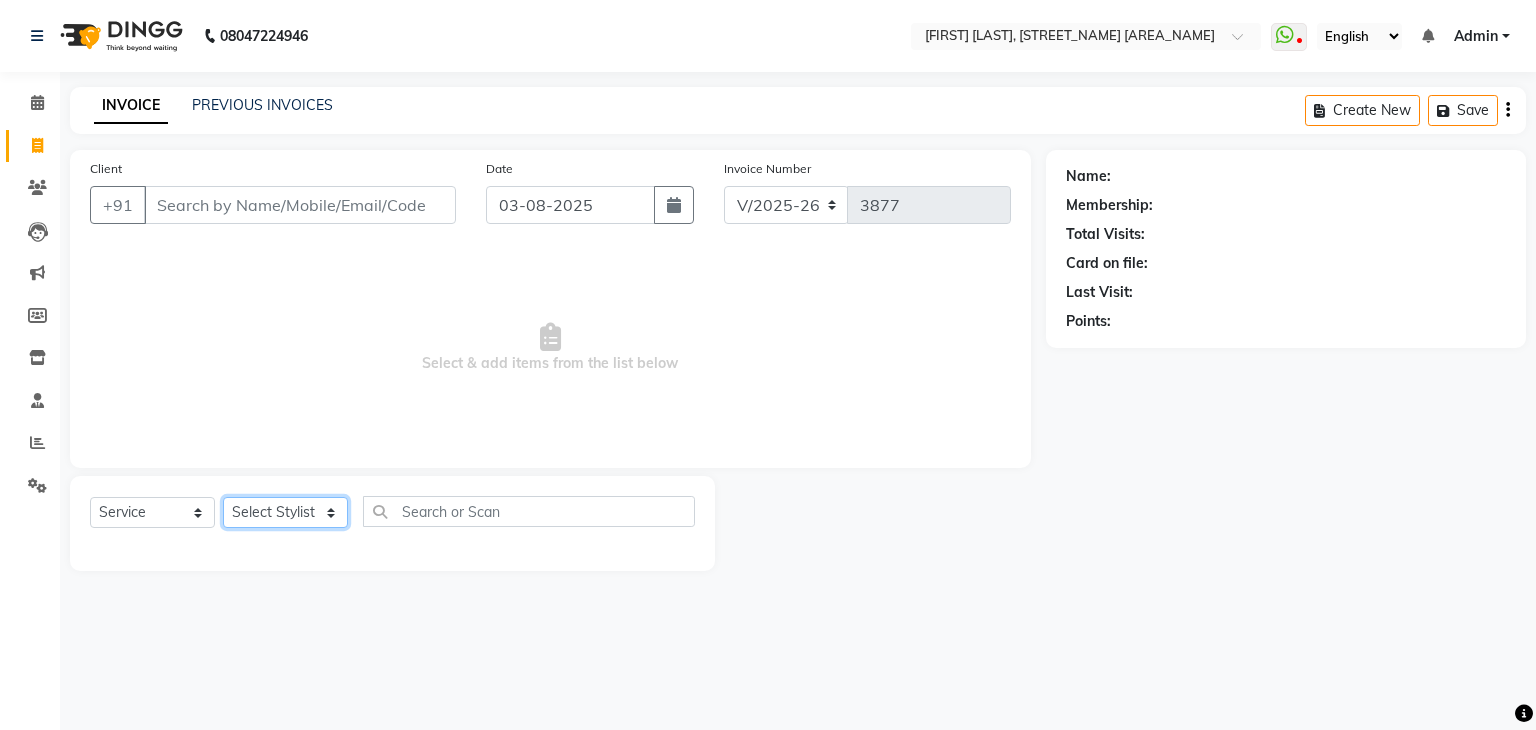 click on "Select Stylist [FIRST] [LAST] [FIRST] [LAST] [FIRST] [LAST] [FIRST] [LAST] [FIRST] [LAST] [FIRST] [LAST] [FIRST] [LAST] [FIRST] [LAST] [FIRST] [LAST] [FIRST] [LAST] [FIRST] [LAST] [FIRST] [LAST] [FIRST] [LAST] [FIRST] [LAST] [FIRST] [LAST] [FIRST] [LAST] [FIRST] [LAST] [FIRST] [LAST] [FIRST] [LAST] [FIRST] [LAST] [FIRST] [LAST] [FIRST] [LAST] [FIRST] [LAST] [FIRST] [LAST] [FIRST] [LAST]" 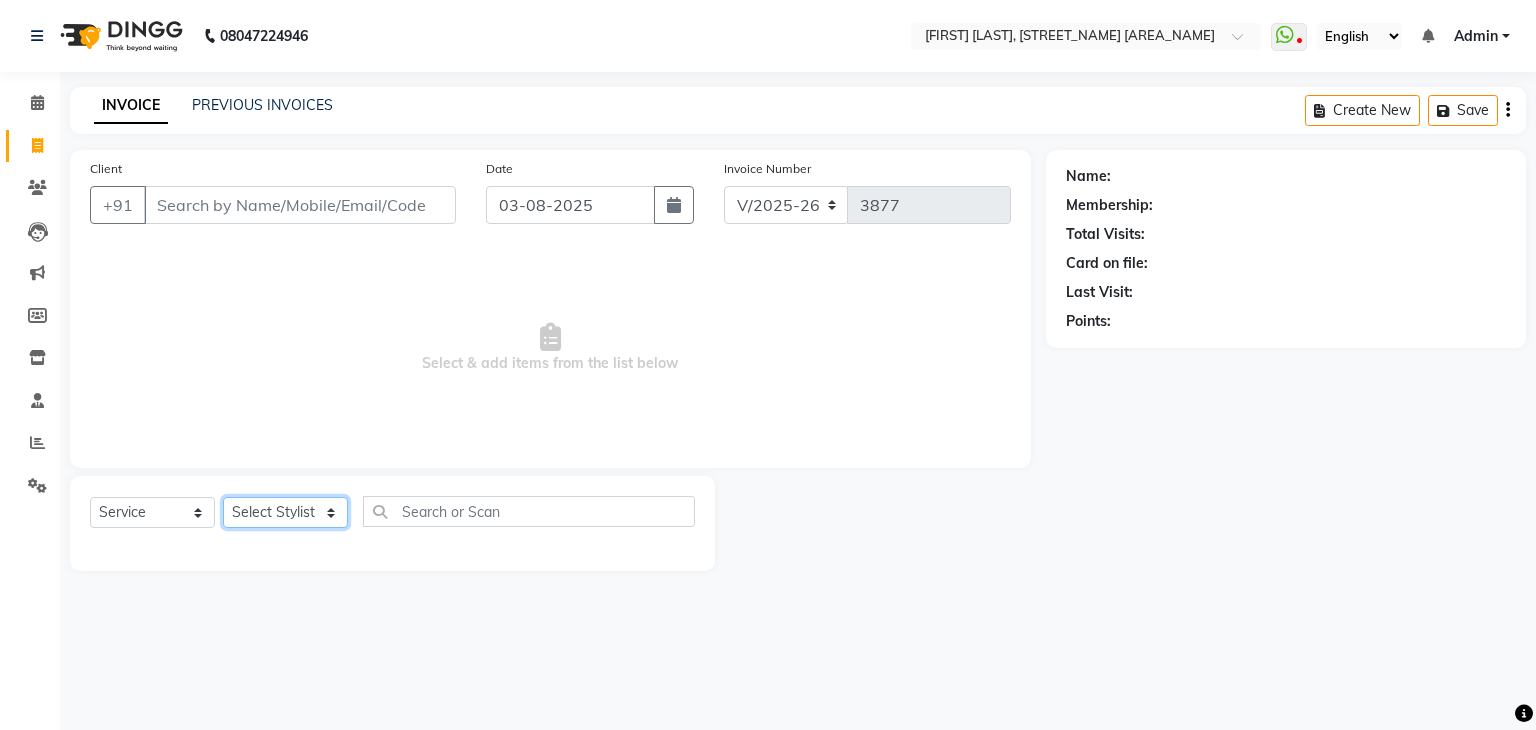 select on "53879" 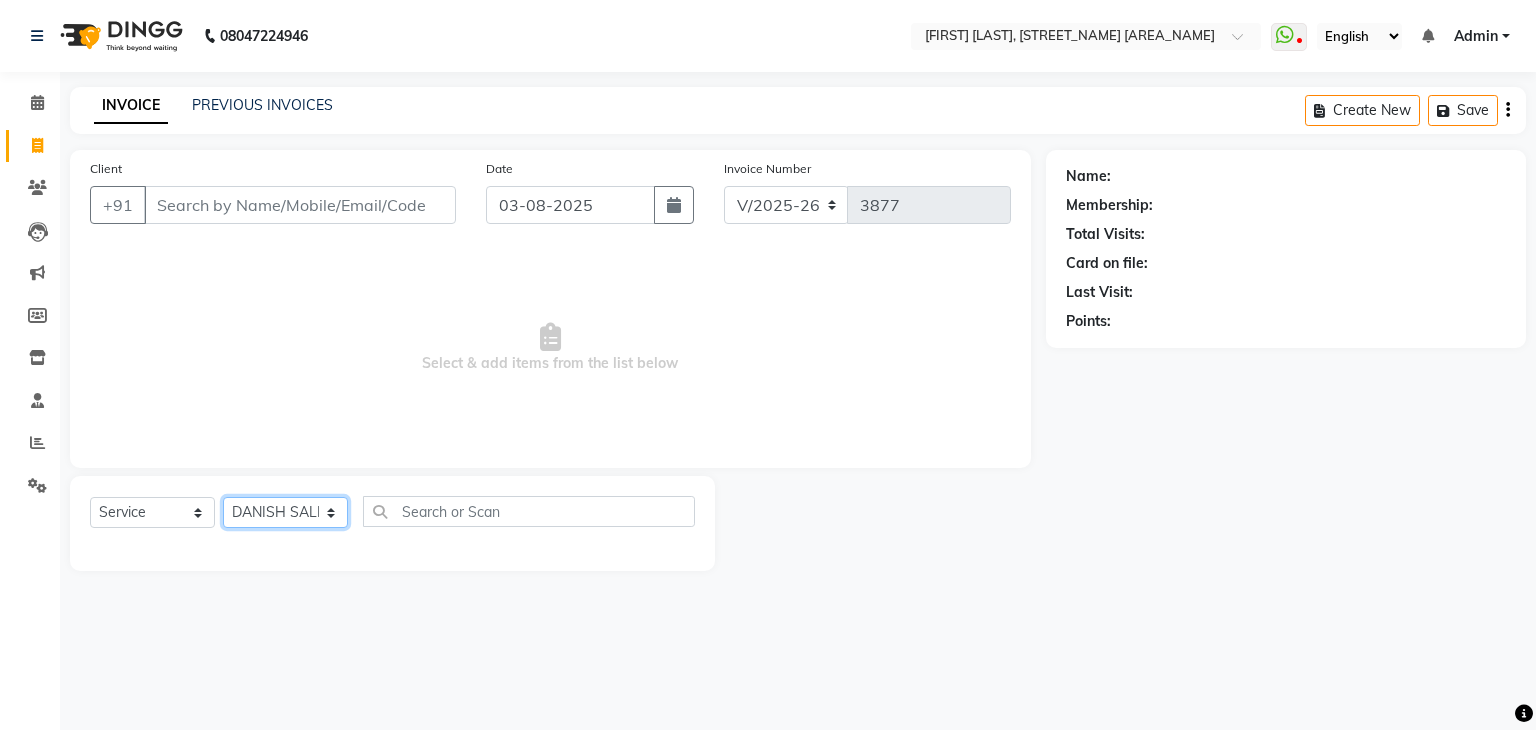 click on "Select Stylist [FIRST] [LAST] [FIRST] [LAST] [FIRST] [LAST] [FIRST] [LAST] [FIRST] [LAST] [FIRST] [LAST] [FIRST] [LAST] [FIRST] [LAST] [FIRST] [LAST] [FIRST] [LAST] [FIRST] [LAST] [FIRST] [LAST] [FIRST] [LAST] [FIRST] [LAST] [FIRST] [LAST] [FIRST] [LAST] [FIRST] [LAST] [FIRST] [LAST] [FIRST] [LAST] [FIRST] [LAST] [FIRST] [LAST] [FIRST] [LAST] [FIRST] [LAST] [FIRST] [LAST] [FIRST] [LAST]" 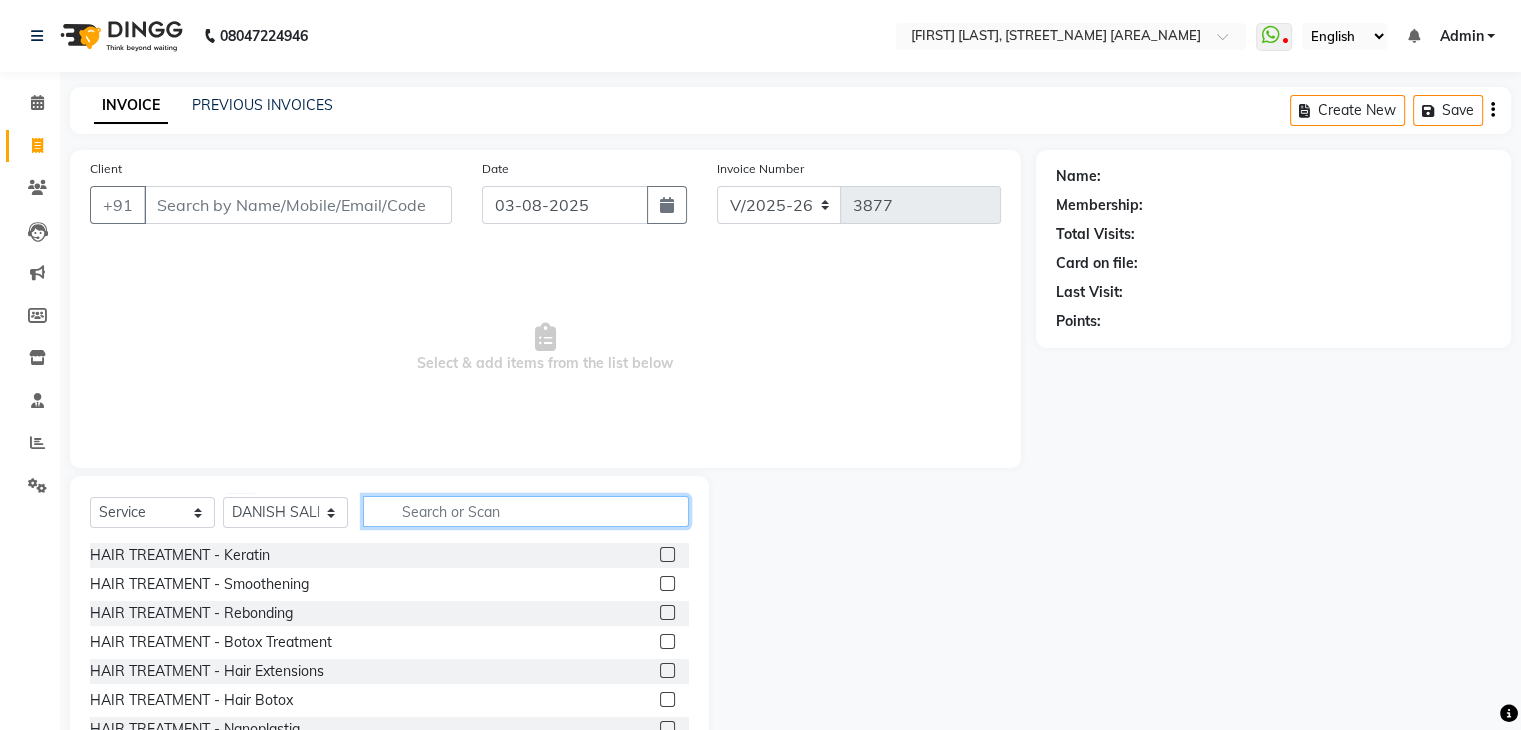 click 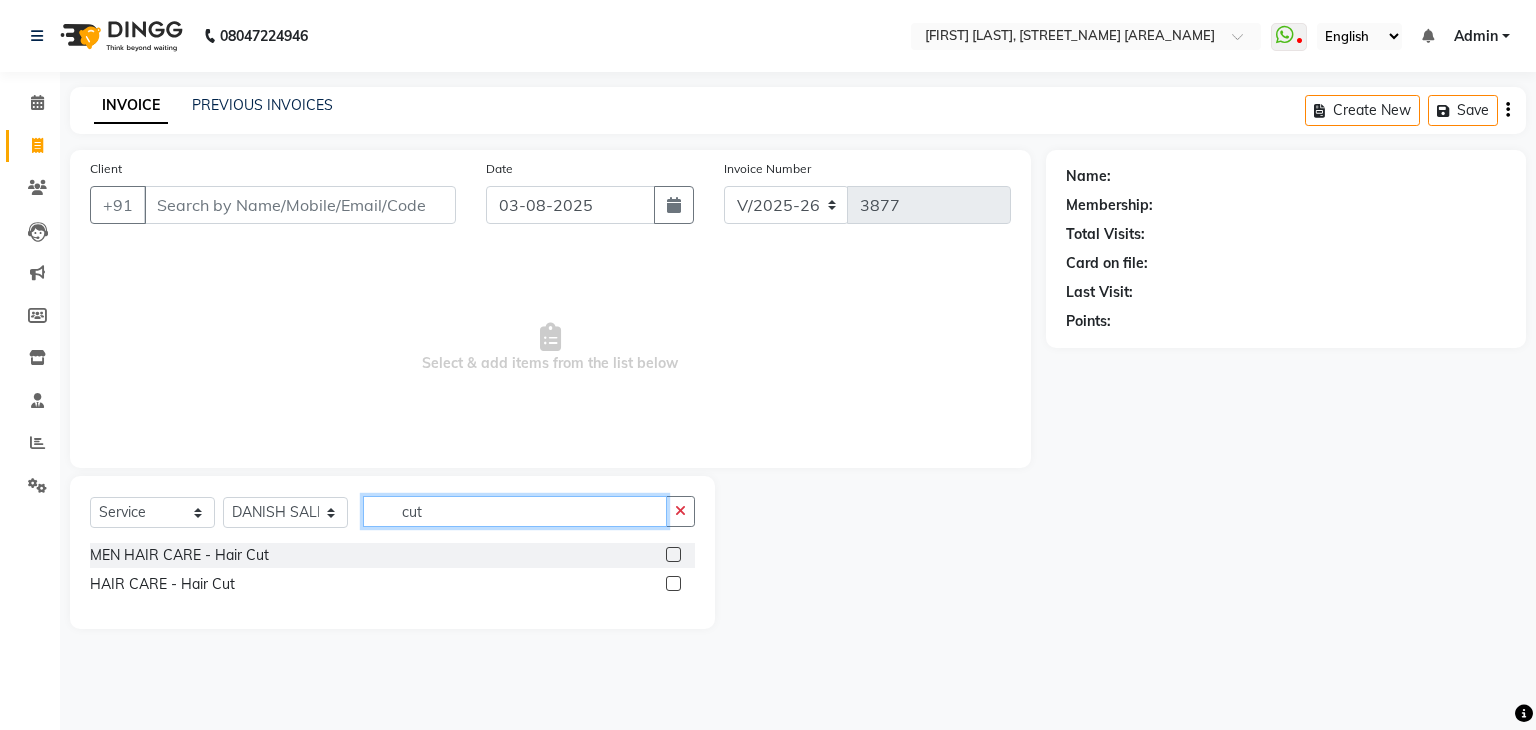 type on "cut" 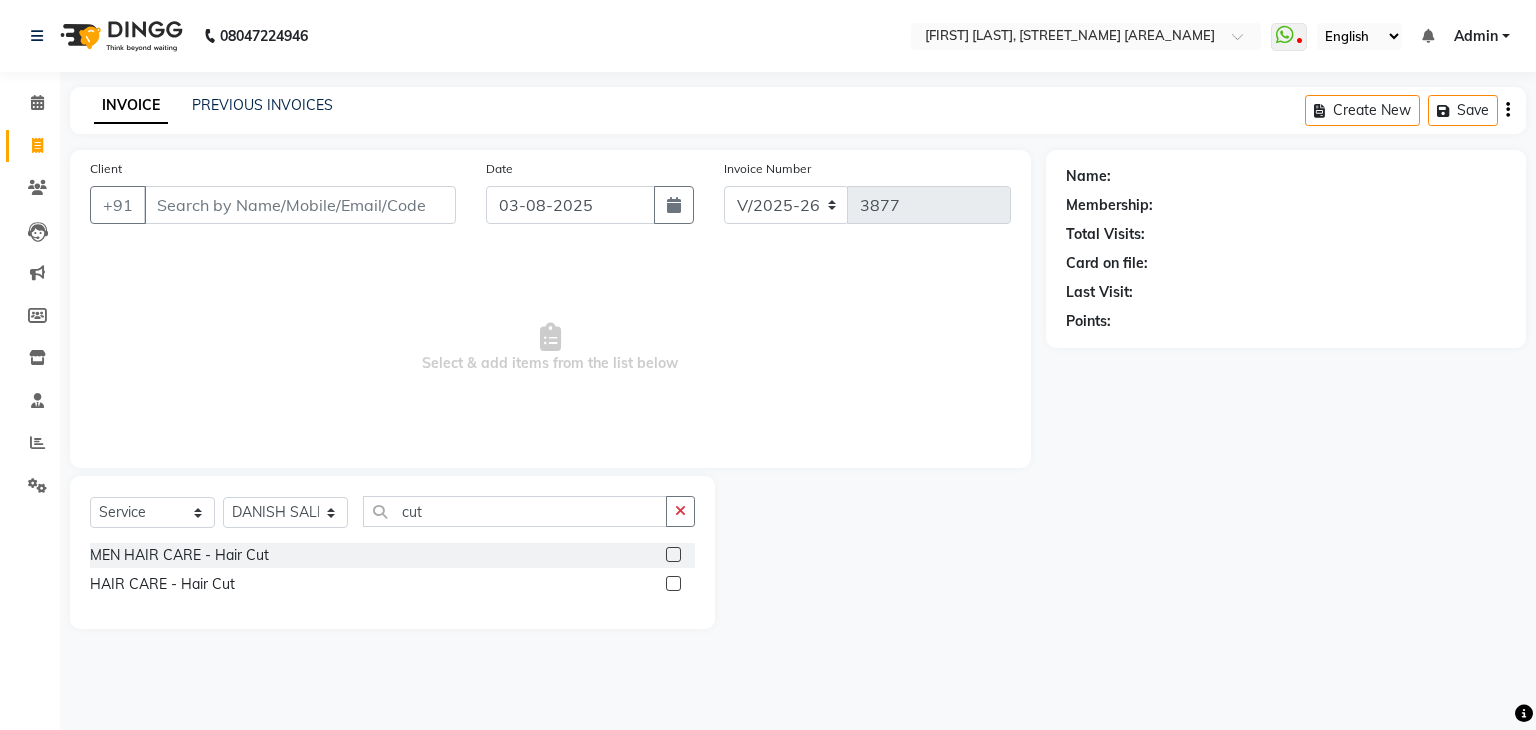 click 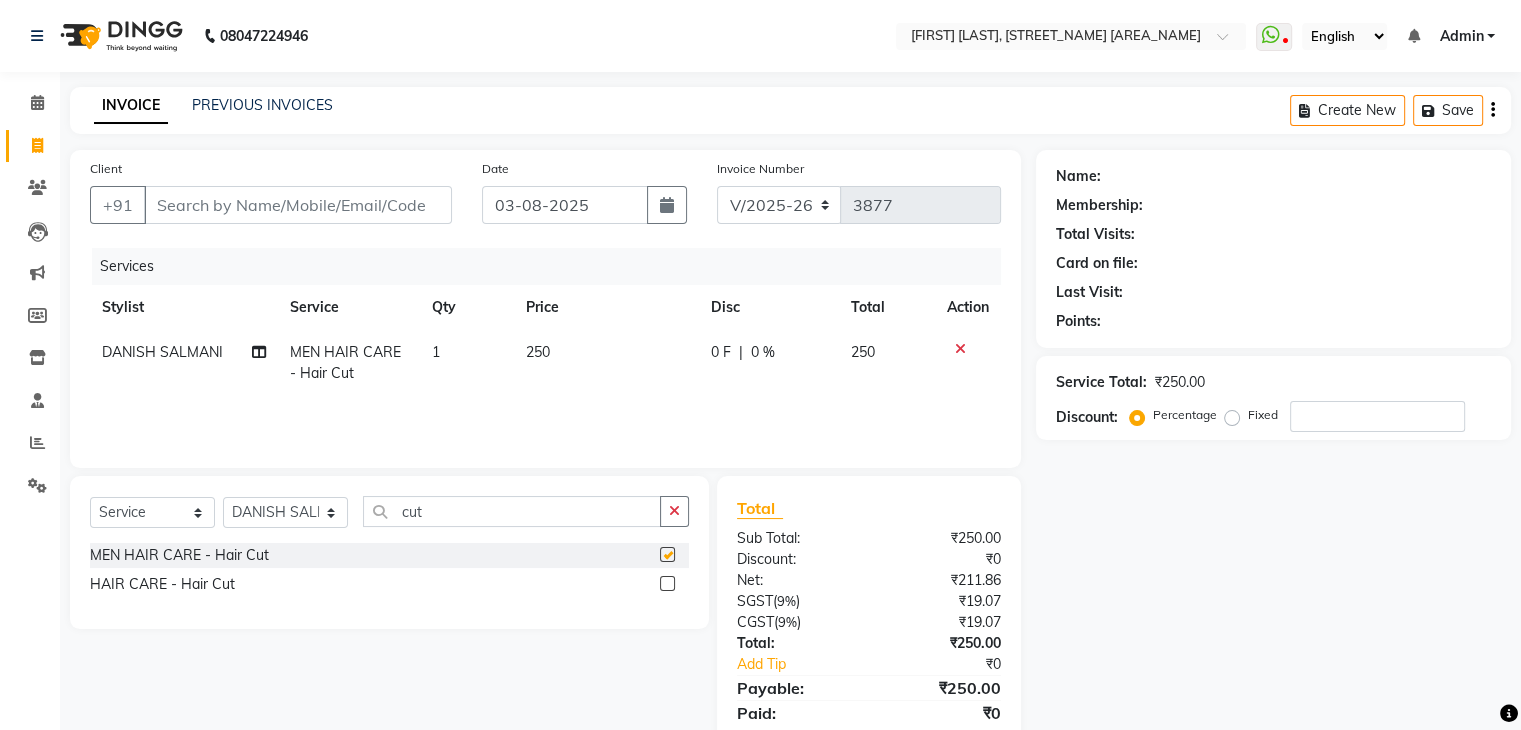 checkbox on "false" 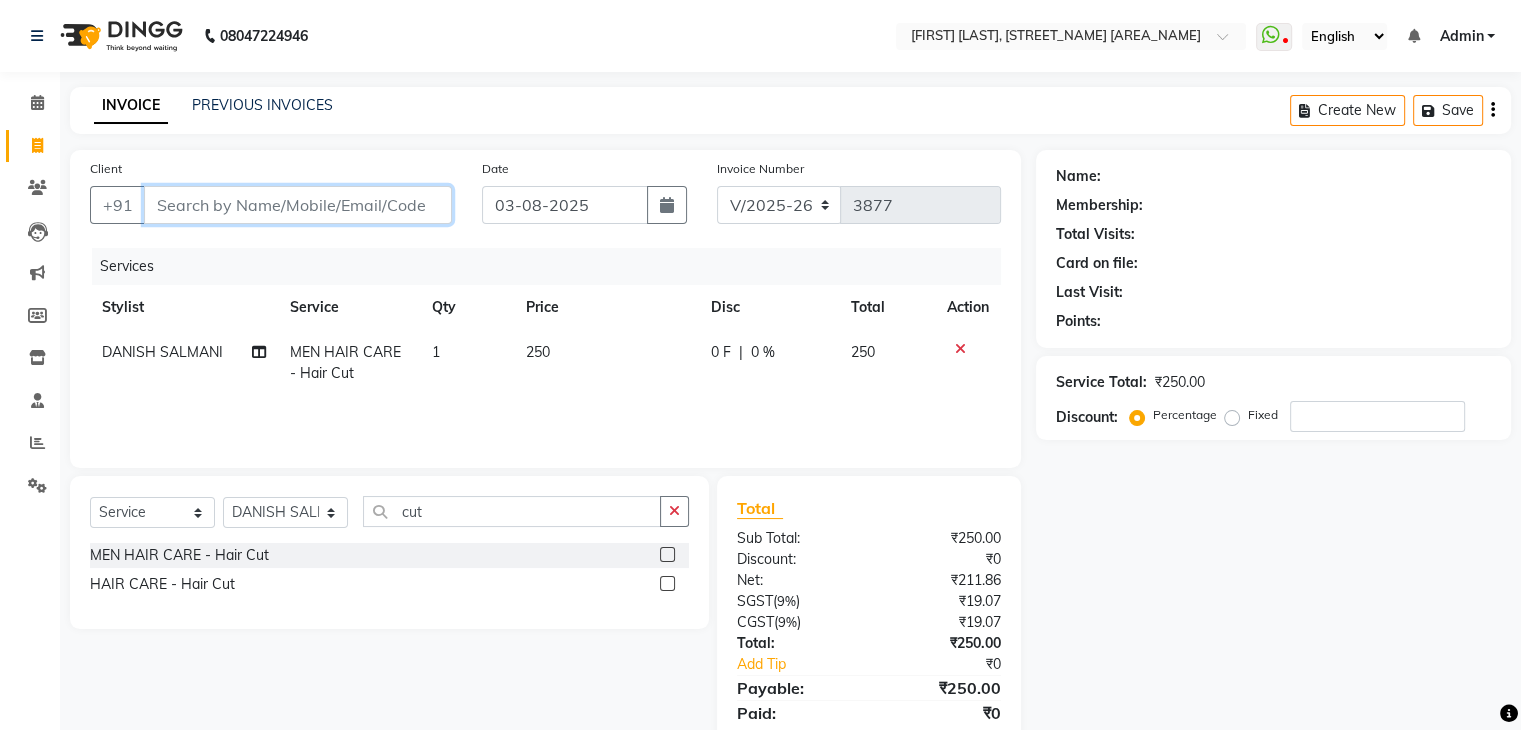 click on "Client" at bounding box center [298, 205] 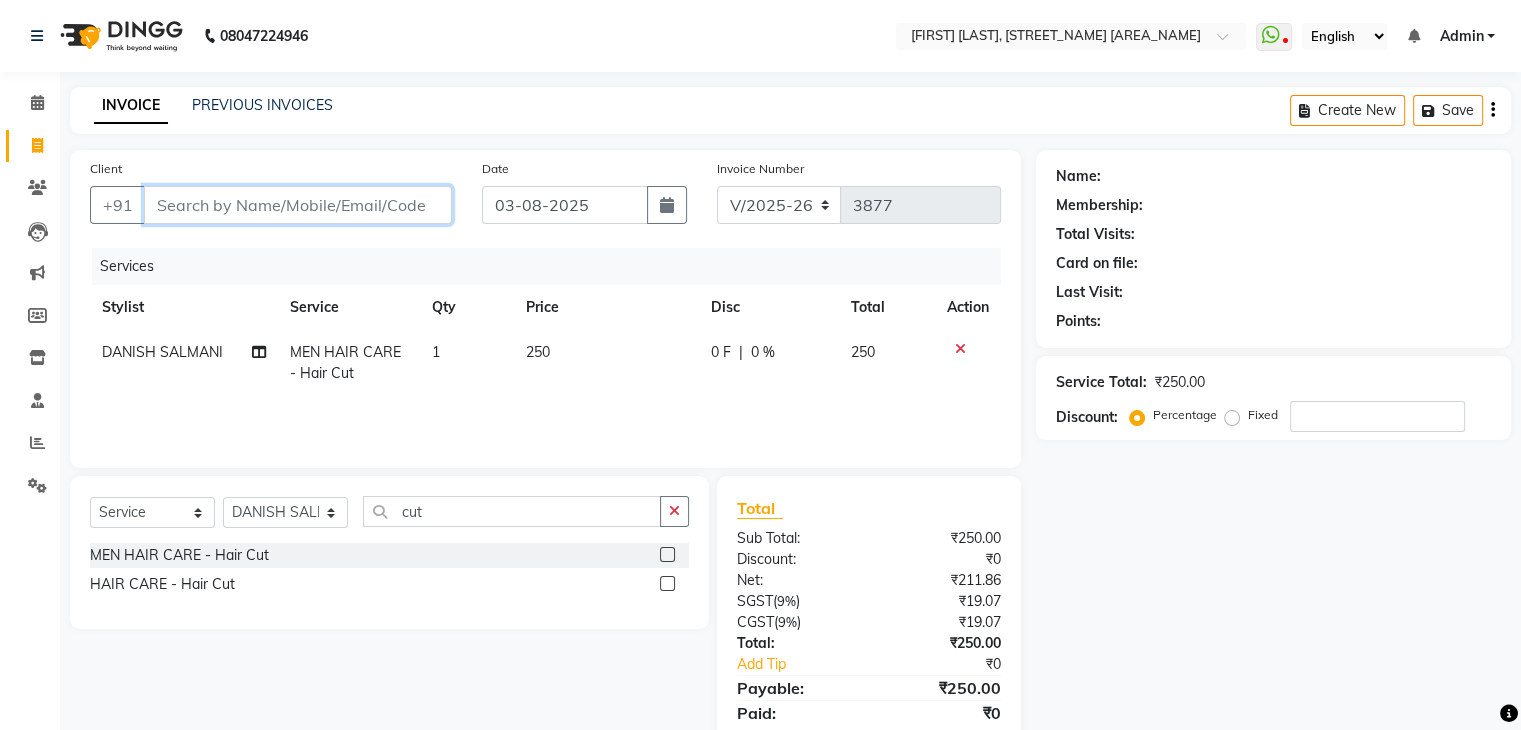 click on "Client" at bounding box center [298, 205] 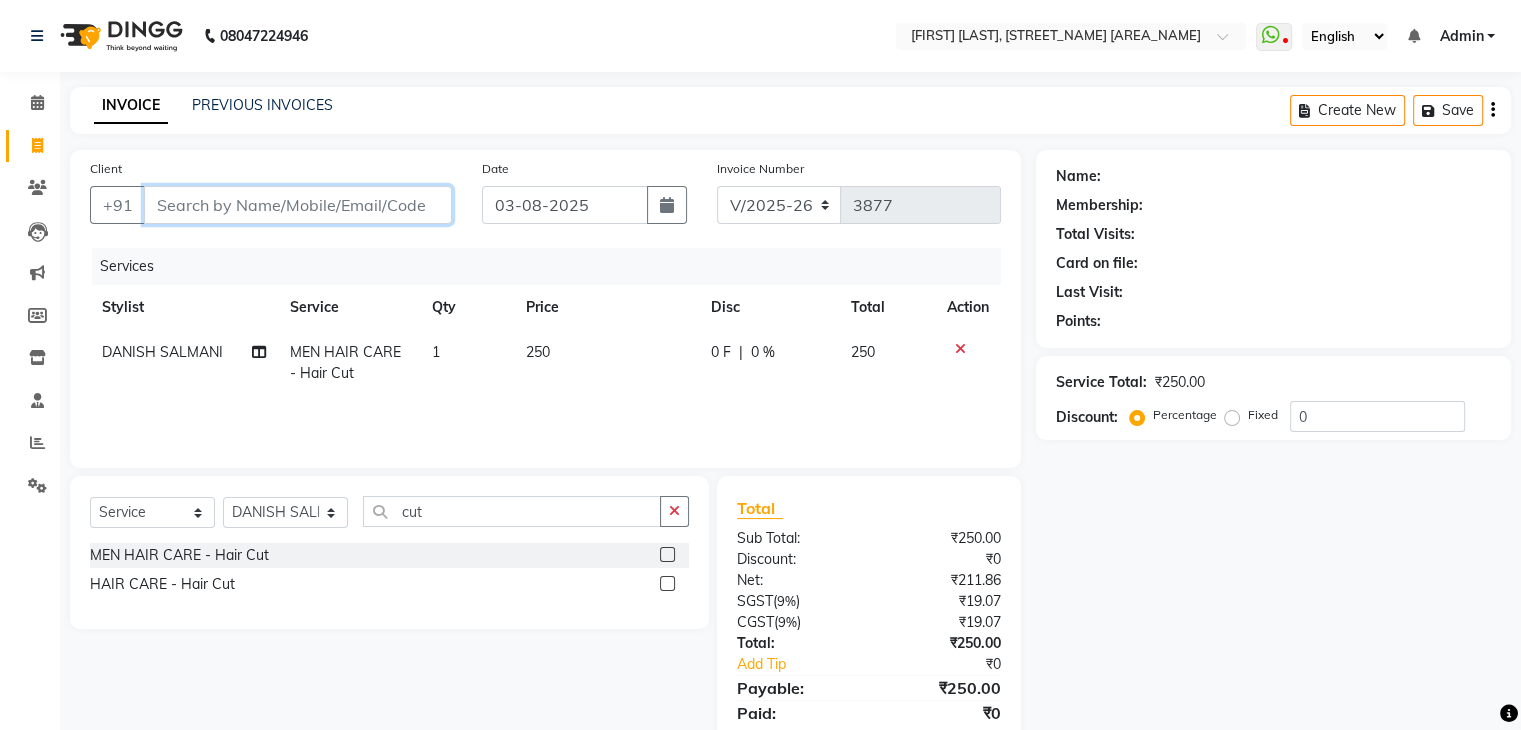 click on "Client" at bounding box center [298, 205] 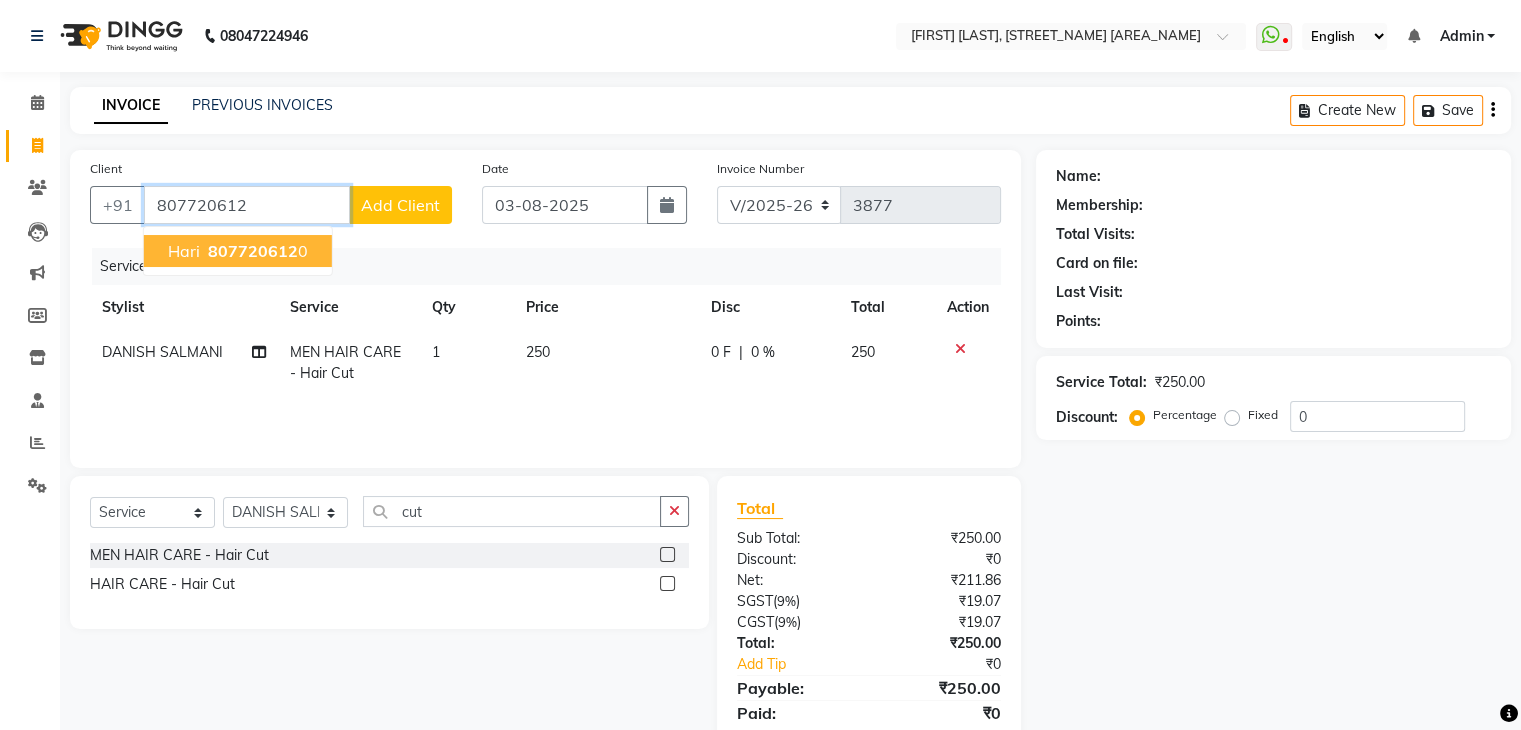 click on "807720612" at bounding box center [253, 251] 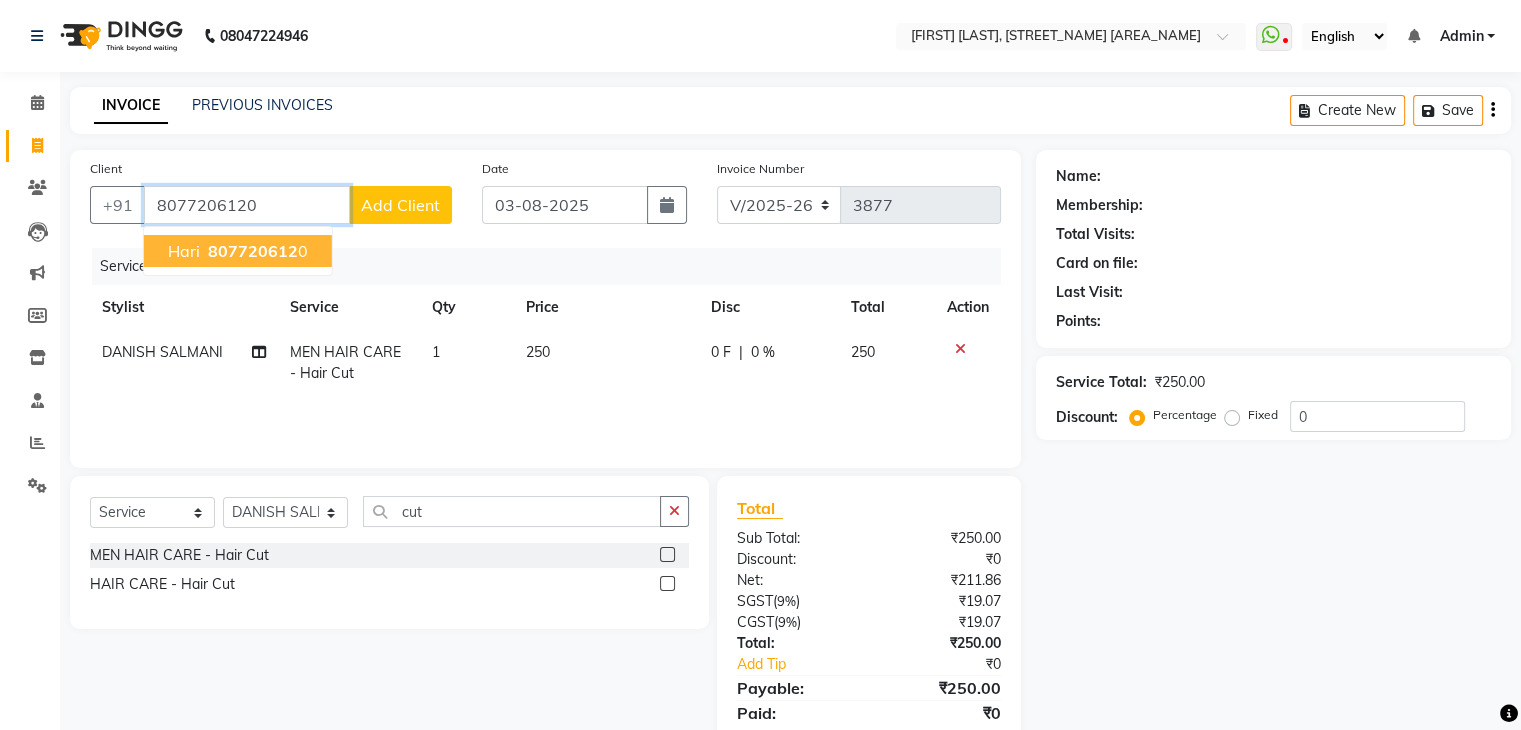 type on "8077206120" 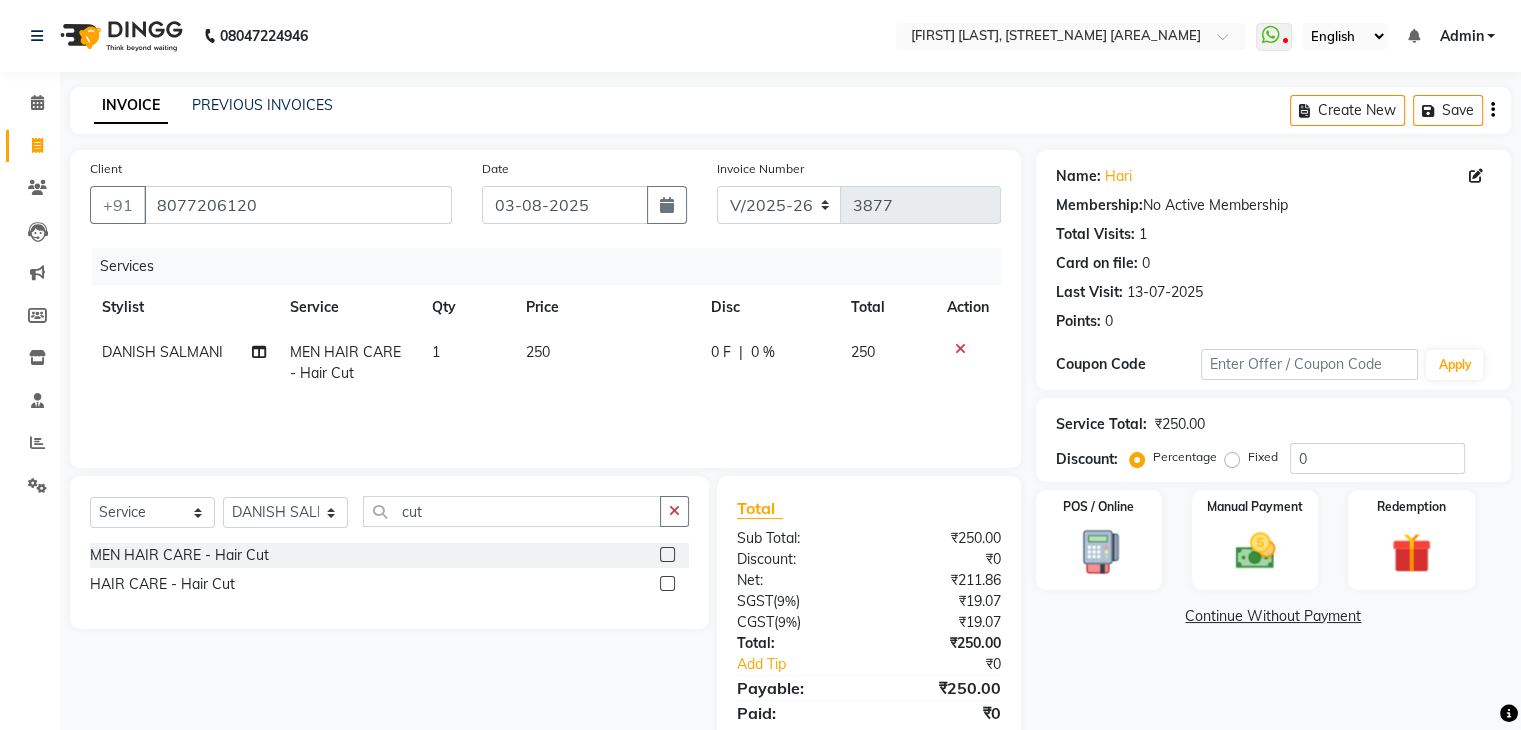 scroll, scrollTop: 0, scrollLeft: 0, axis: both 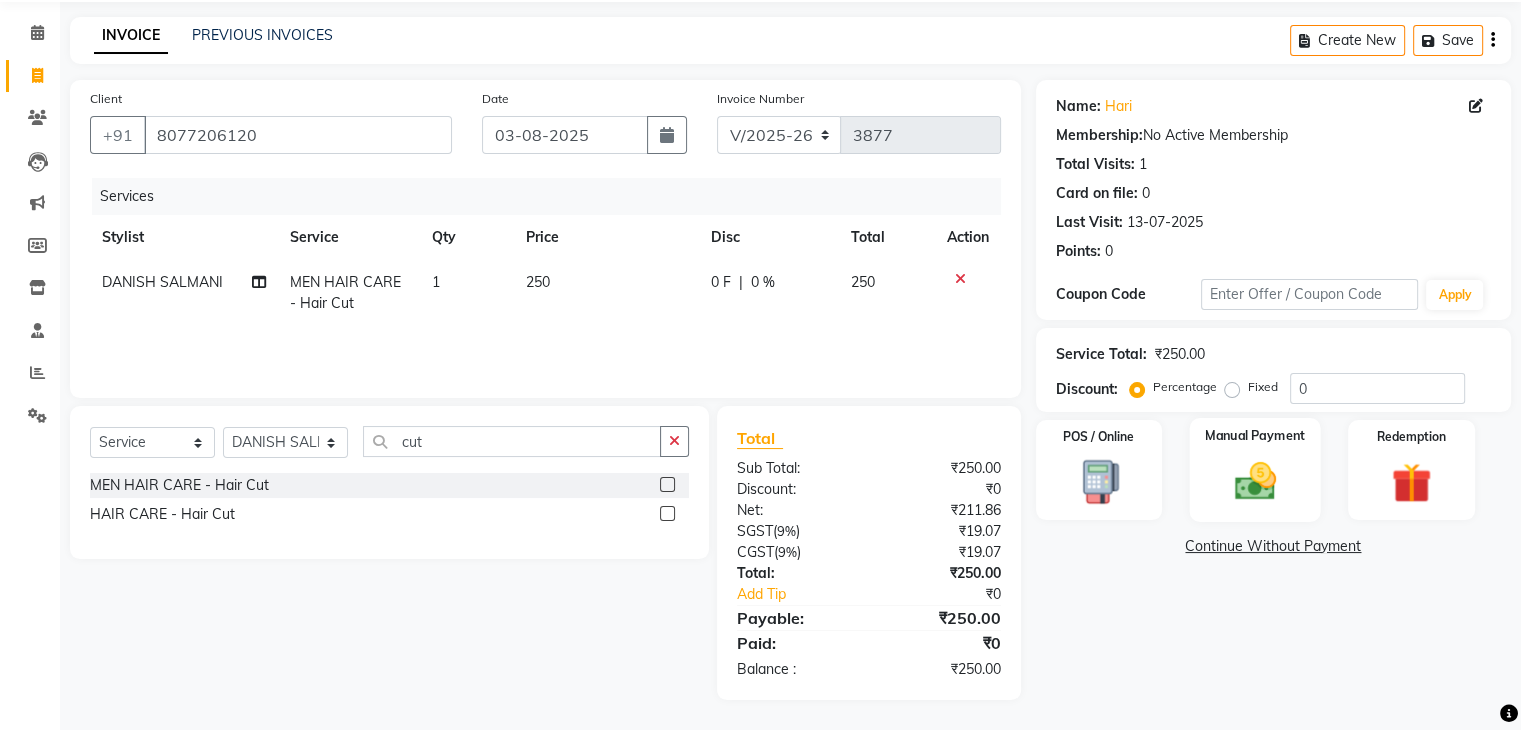 click 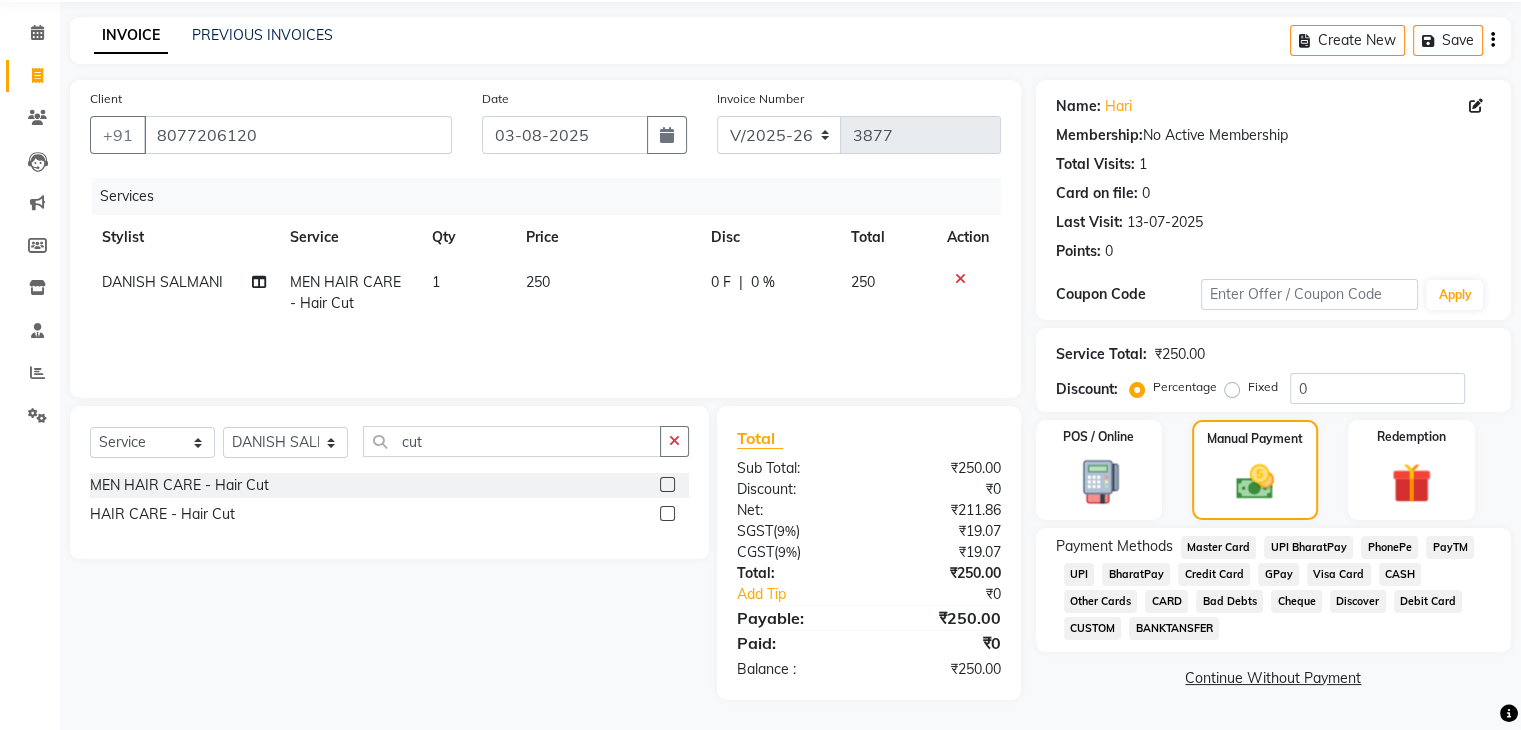 click on "CASH" 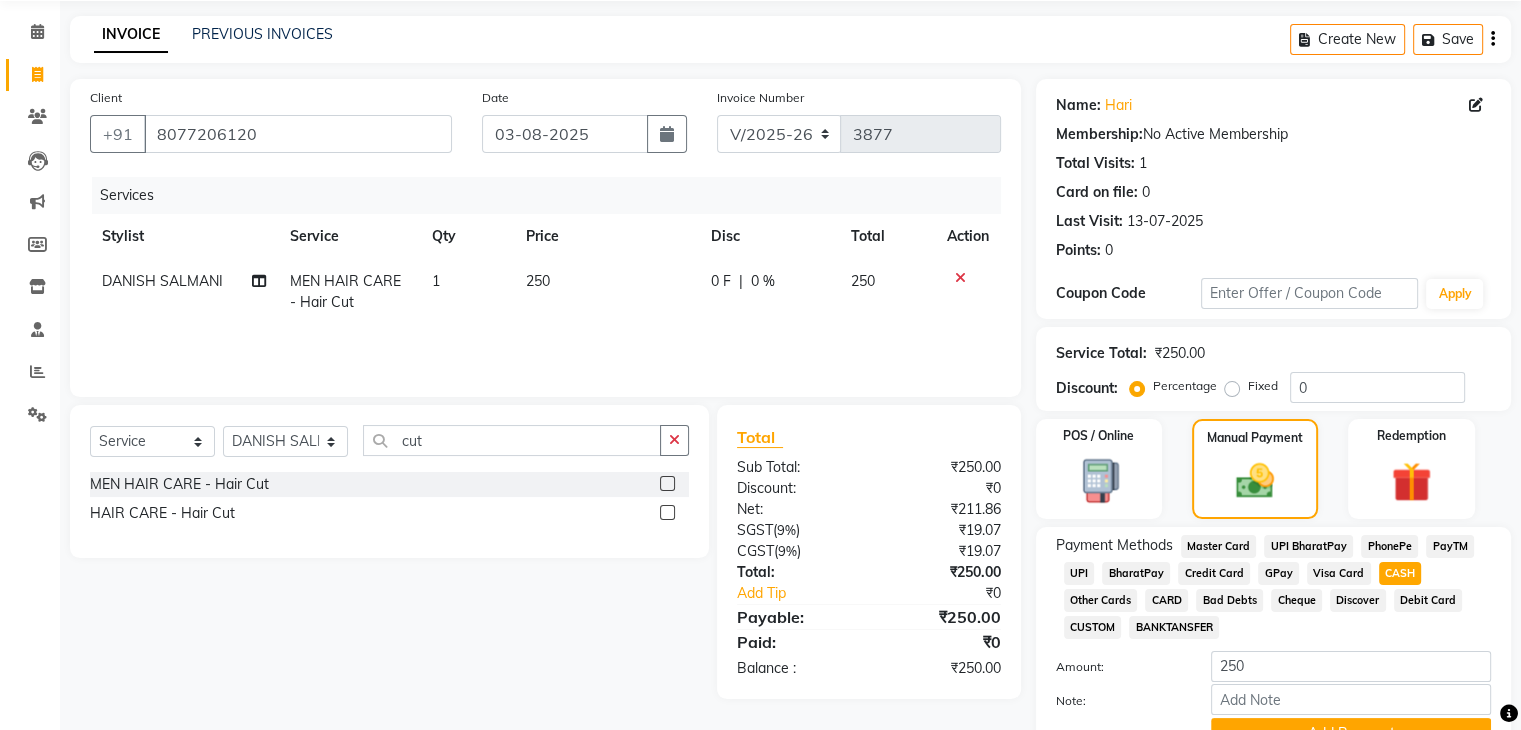 scroll, scrollTop: 172, scrollLeft: 0, axis: vertical 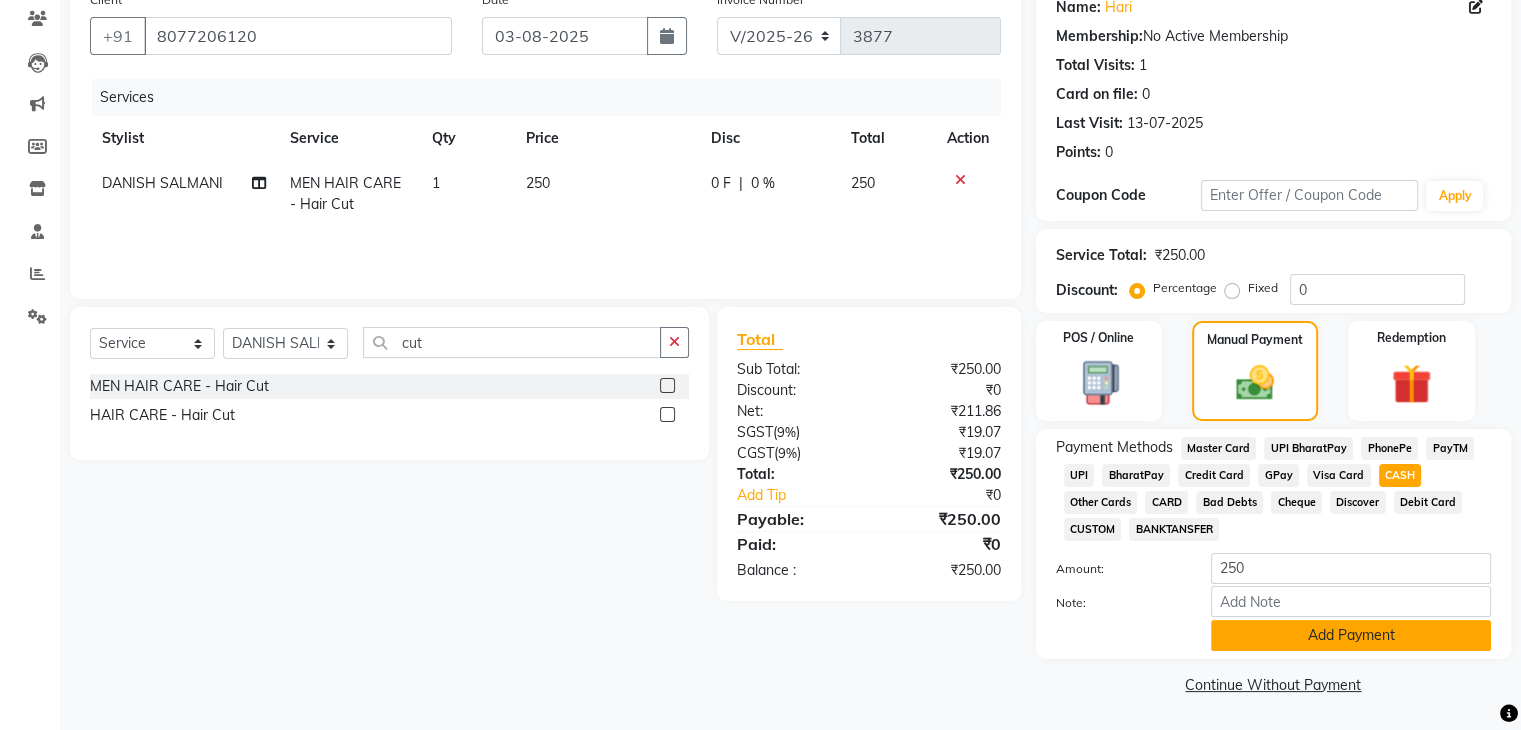 click on "Add Payment" 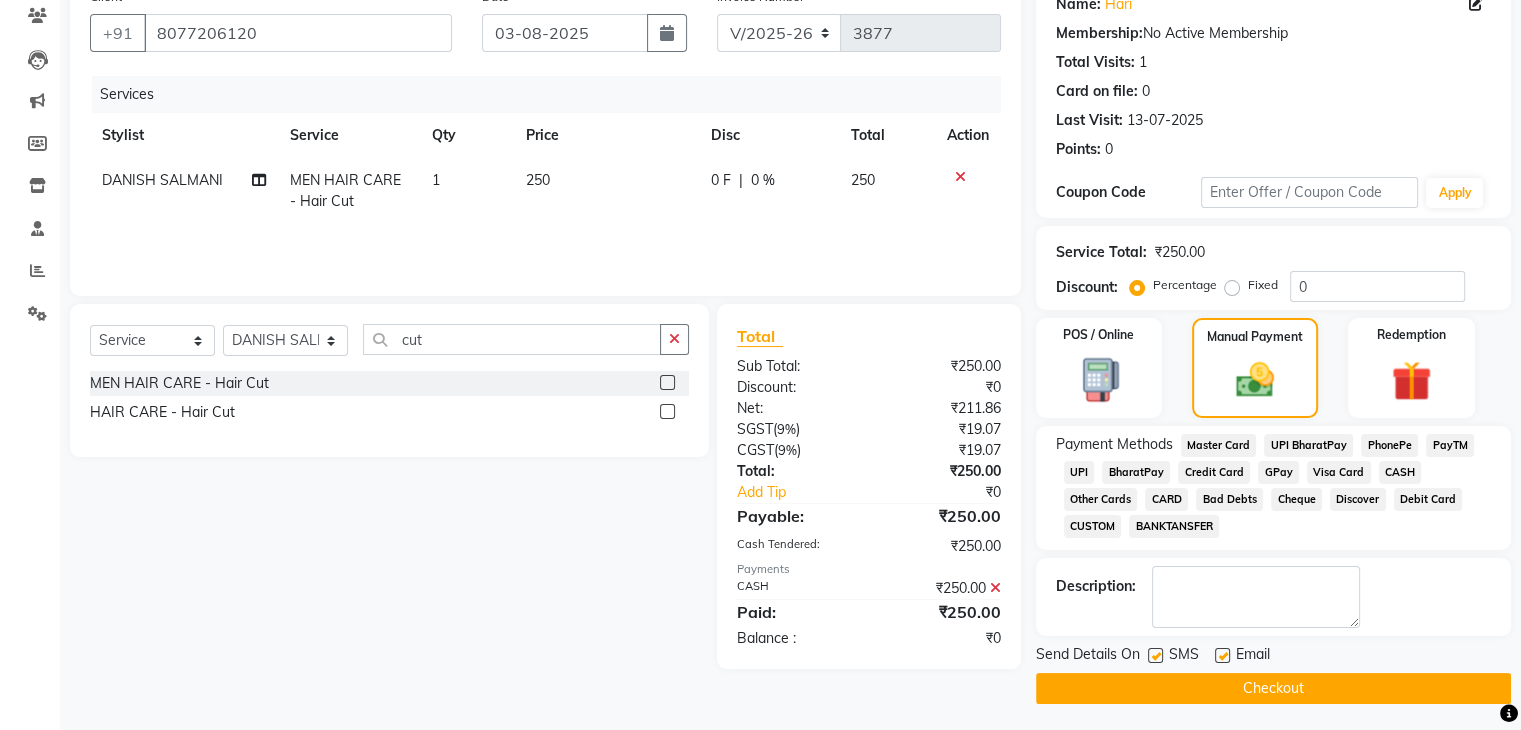 scroll, scrollTop: 178, scrollLeft: 0, axis: vertical 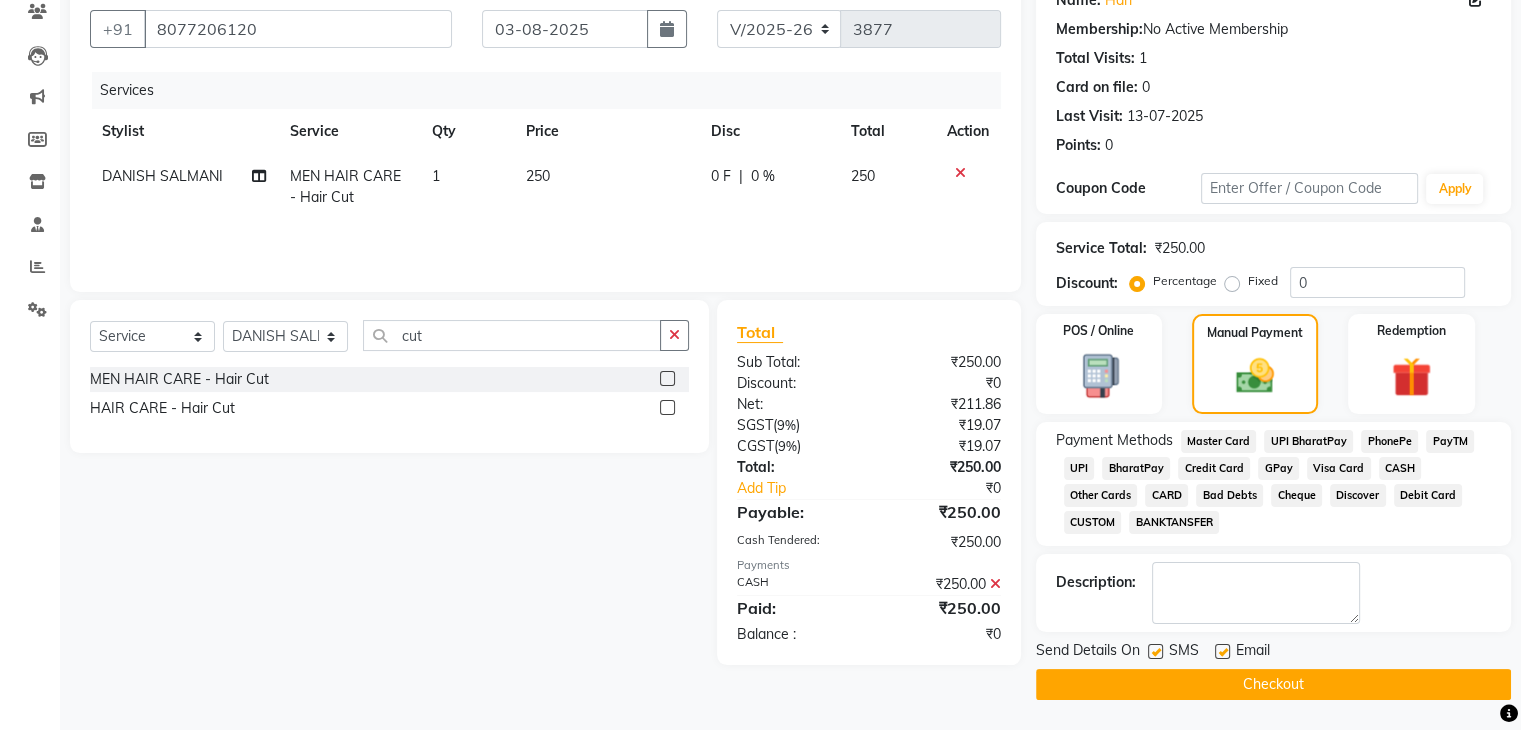 click on "Checkout" 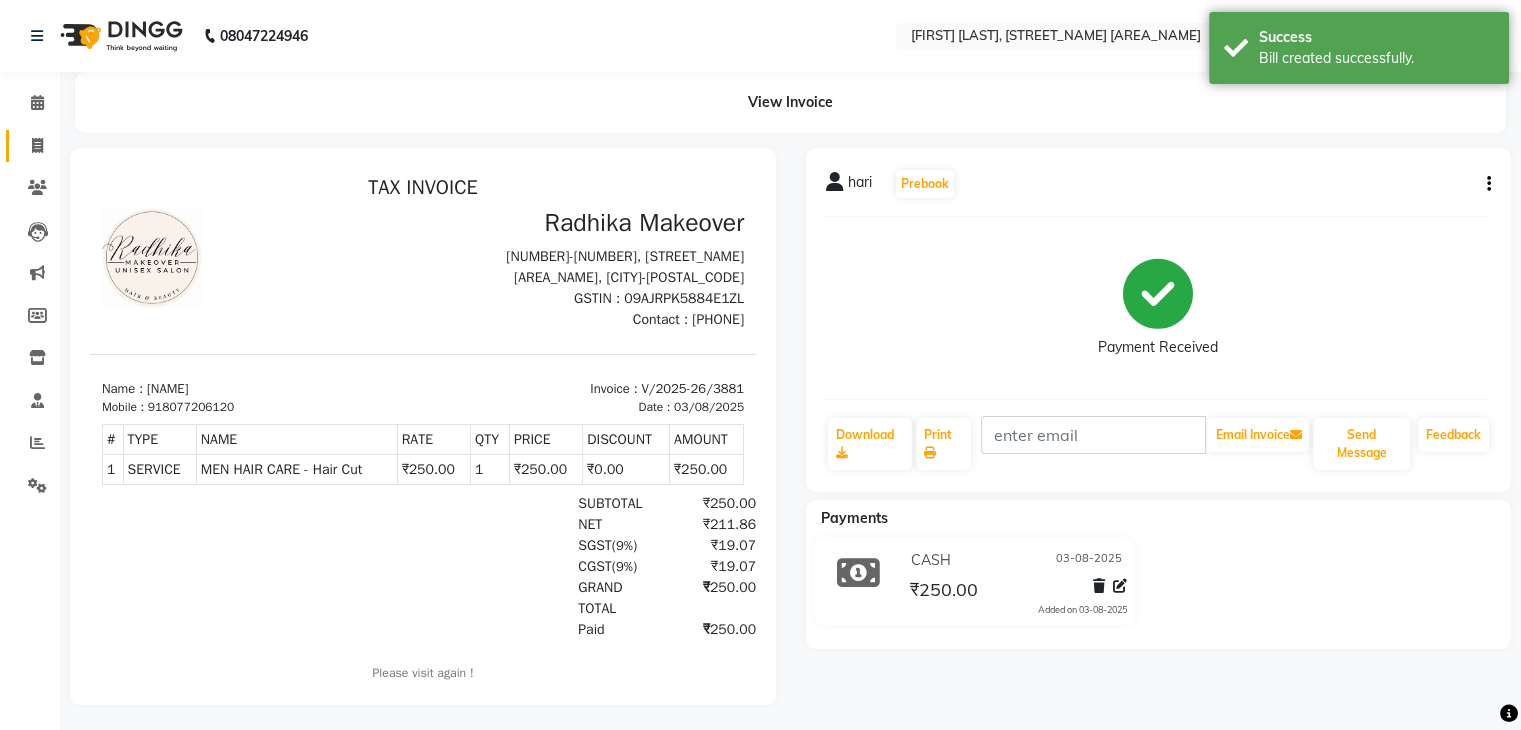 scroll, scrollTop: 0, scrollLeft: 0, axis: both 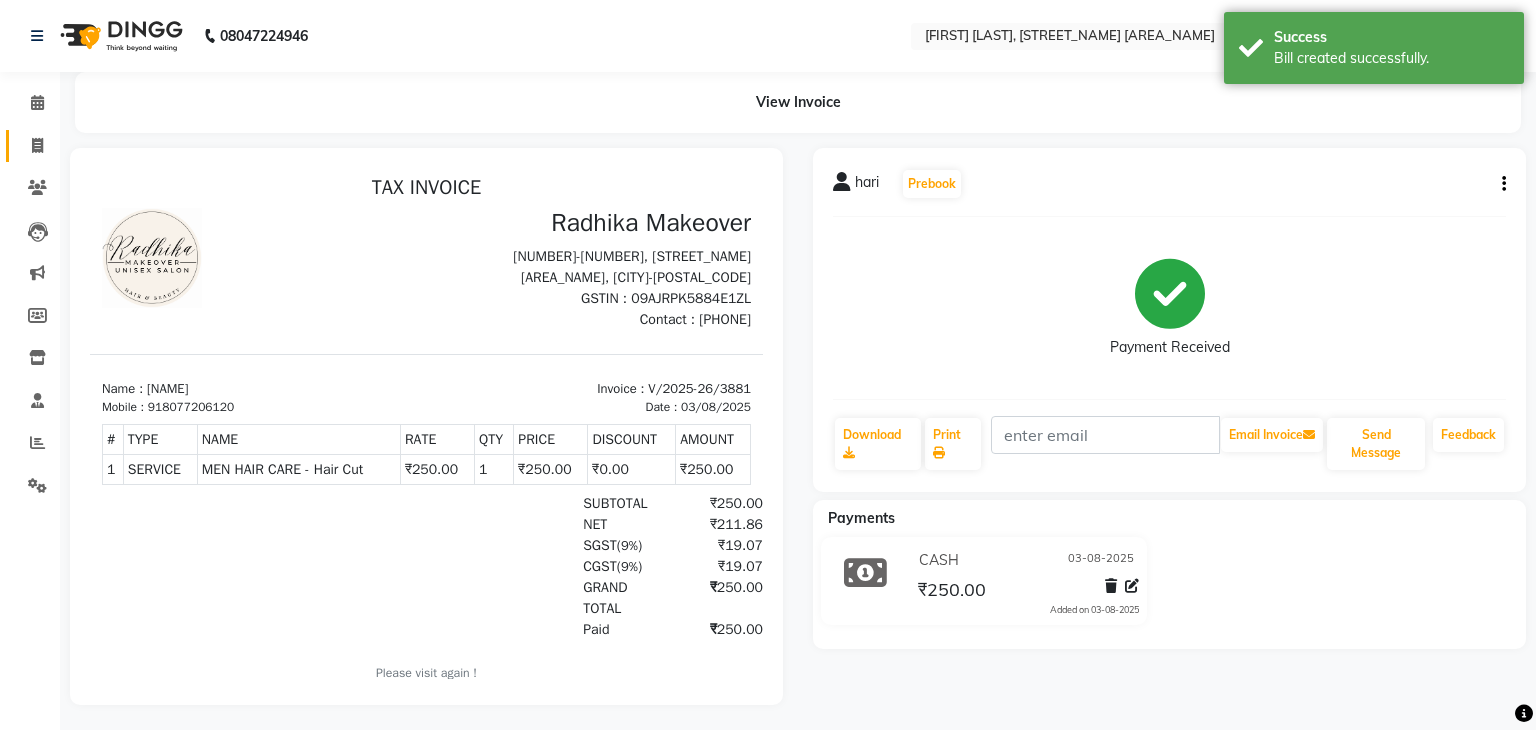 select on "6880" 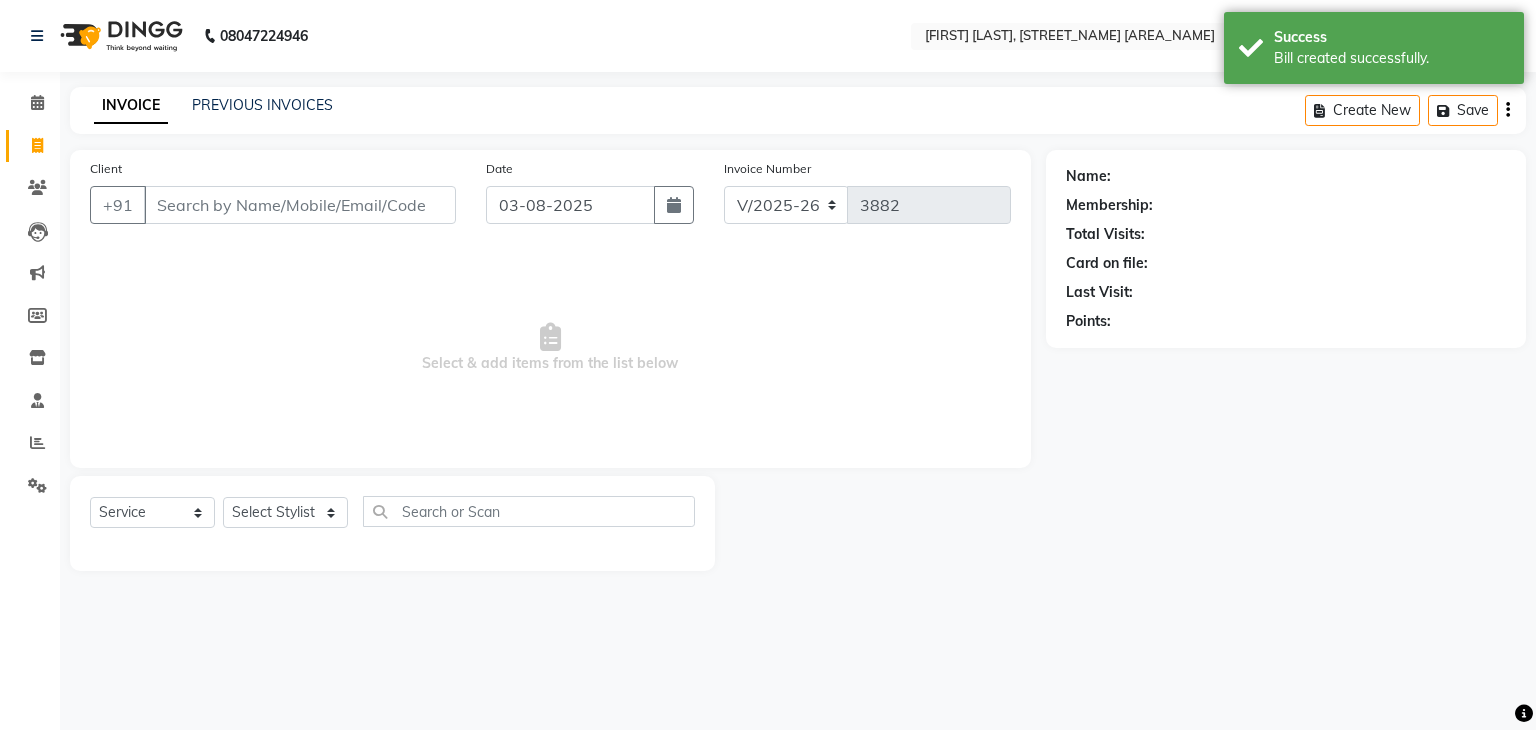 click on "Client" at bounding box center [300, 205] 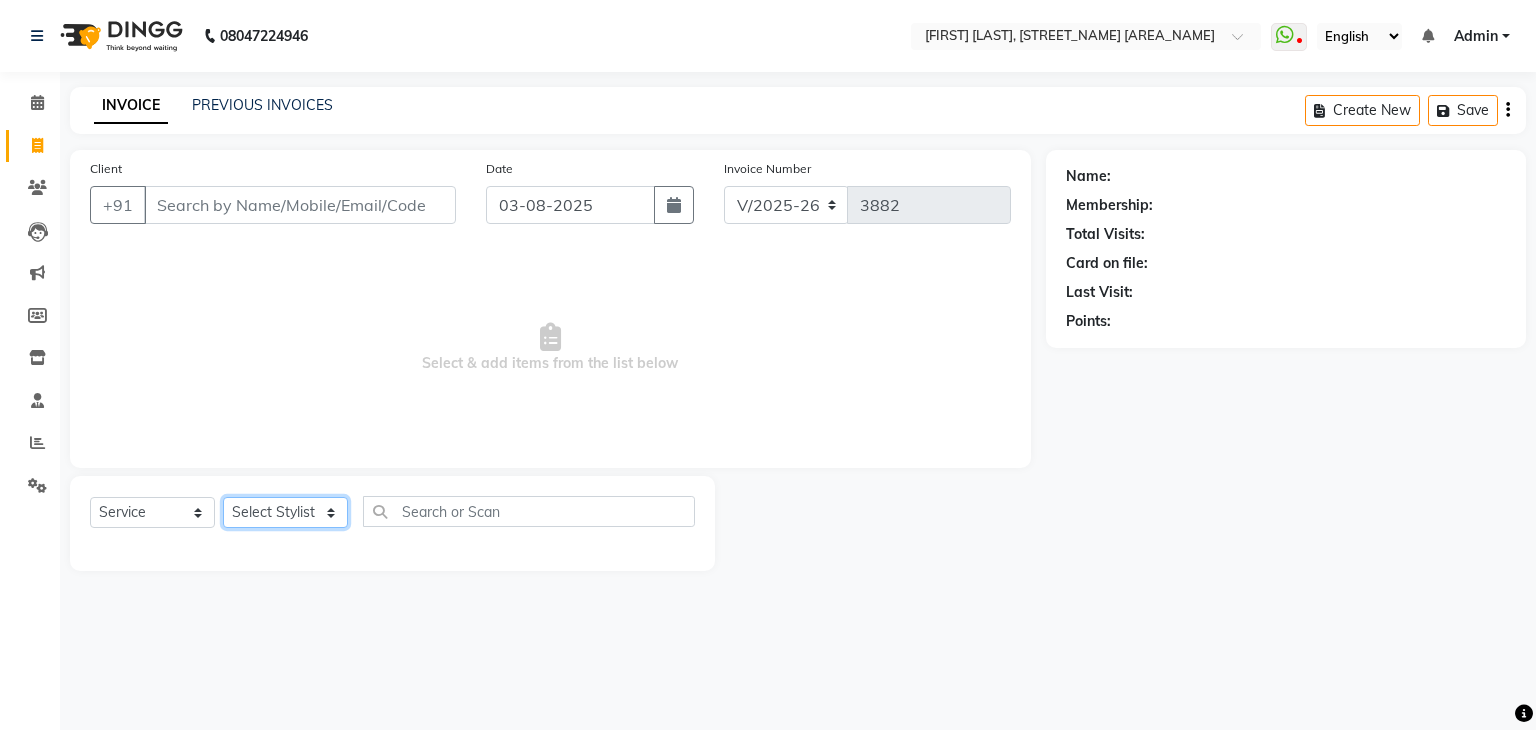 drag, startPoint x: 293, startPoint y: 514, endPoint x: 269, endPoint y: 254, distance: 261.10535 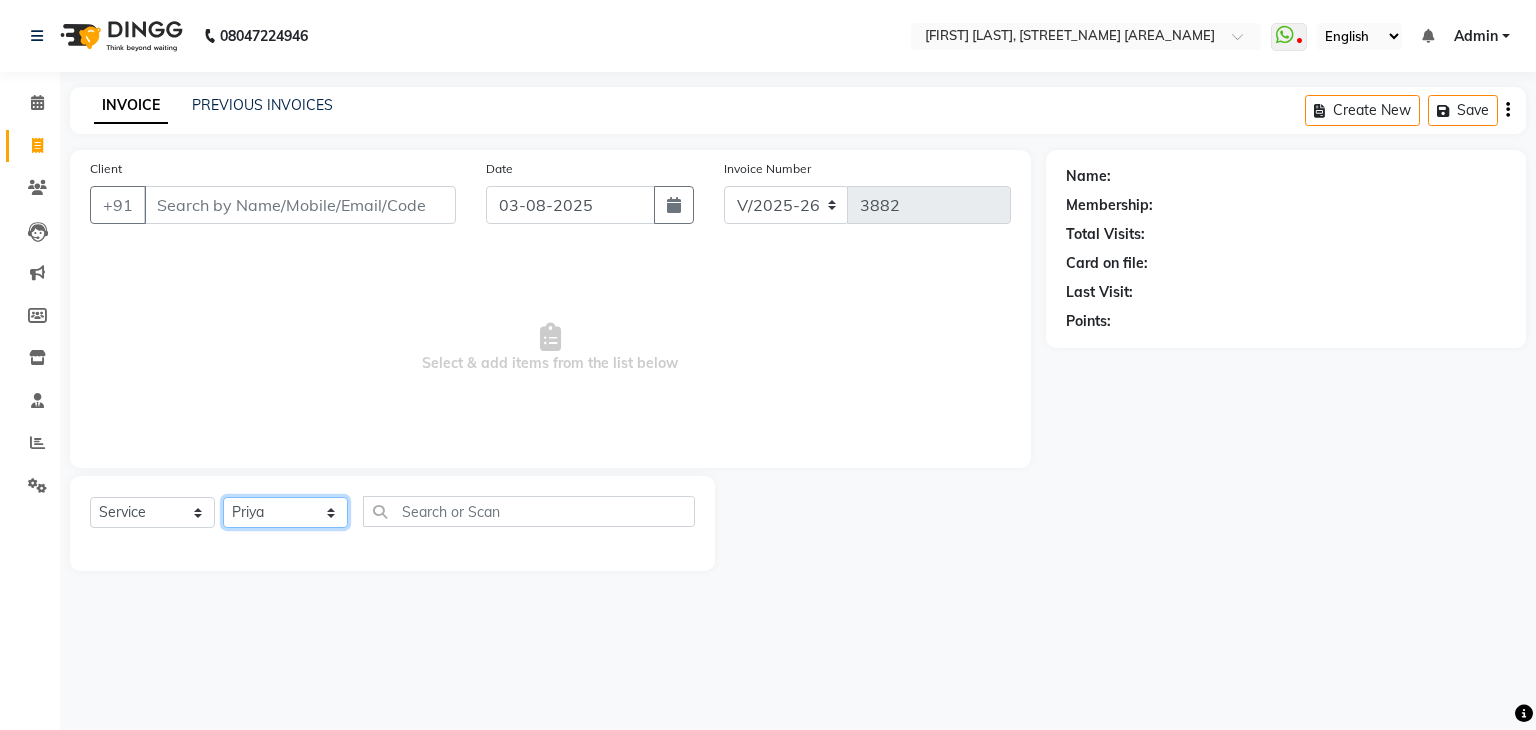 click on "Select Stylist [FIRST] [LAST] [FIRST] [LAST] [FIRST] [LAST] [FIRST] [LAST] [FIRST] [LAST] [FIRST] [LAST] [FIRST] [LAST] [FIRST] [LAST] [FIRST] [LAST] [FIRST] [LAST] [FIRST] [LAST] [FIRST] [LAST] [FIRST] [LAST] [FIRST] [LAST] [FIRST] [LAST] [FIRST] [LAST] [FIRST] [LAST] [FIRST] [LAST] [FIRST] [LAST] [FIRST] [LAST] [FIRST] [LAST] [FIRST] [LAST] [FIRST] [LAST] [FIRST] [LAST] [FIRST] [LAST]" 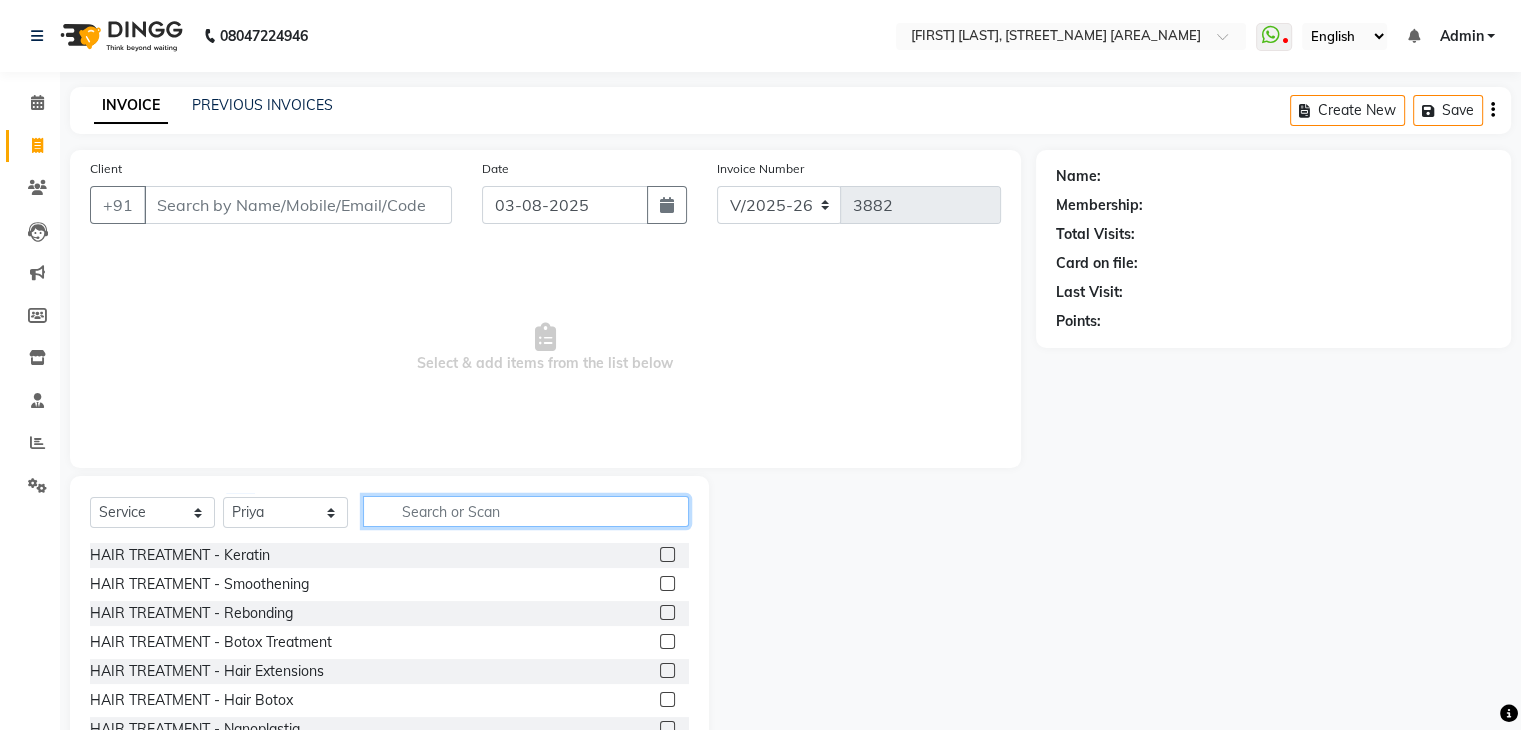 click 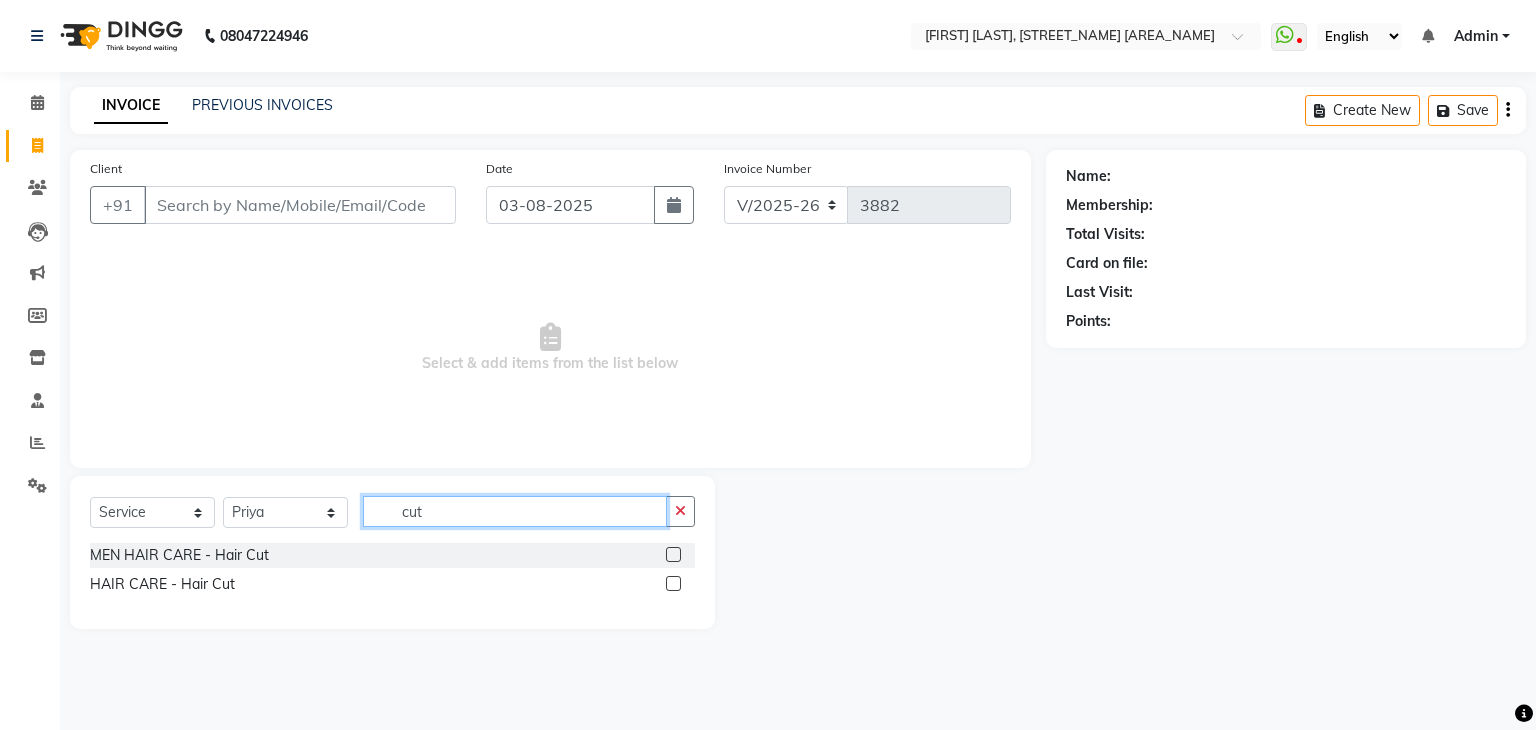 type on "cut" 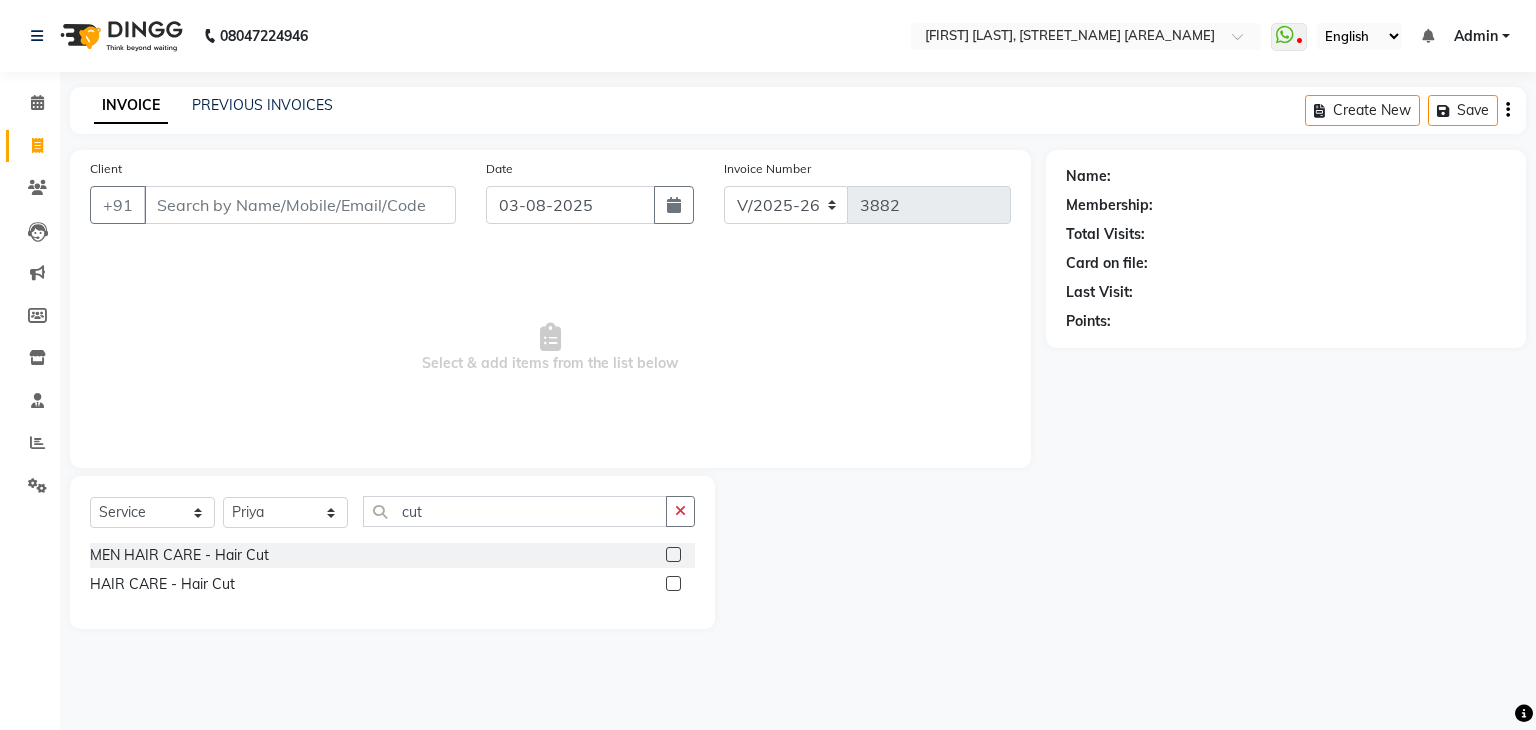 click 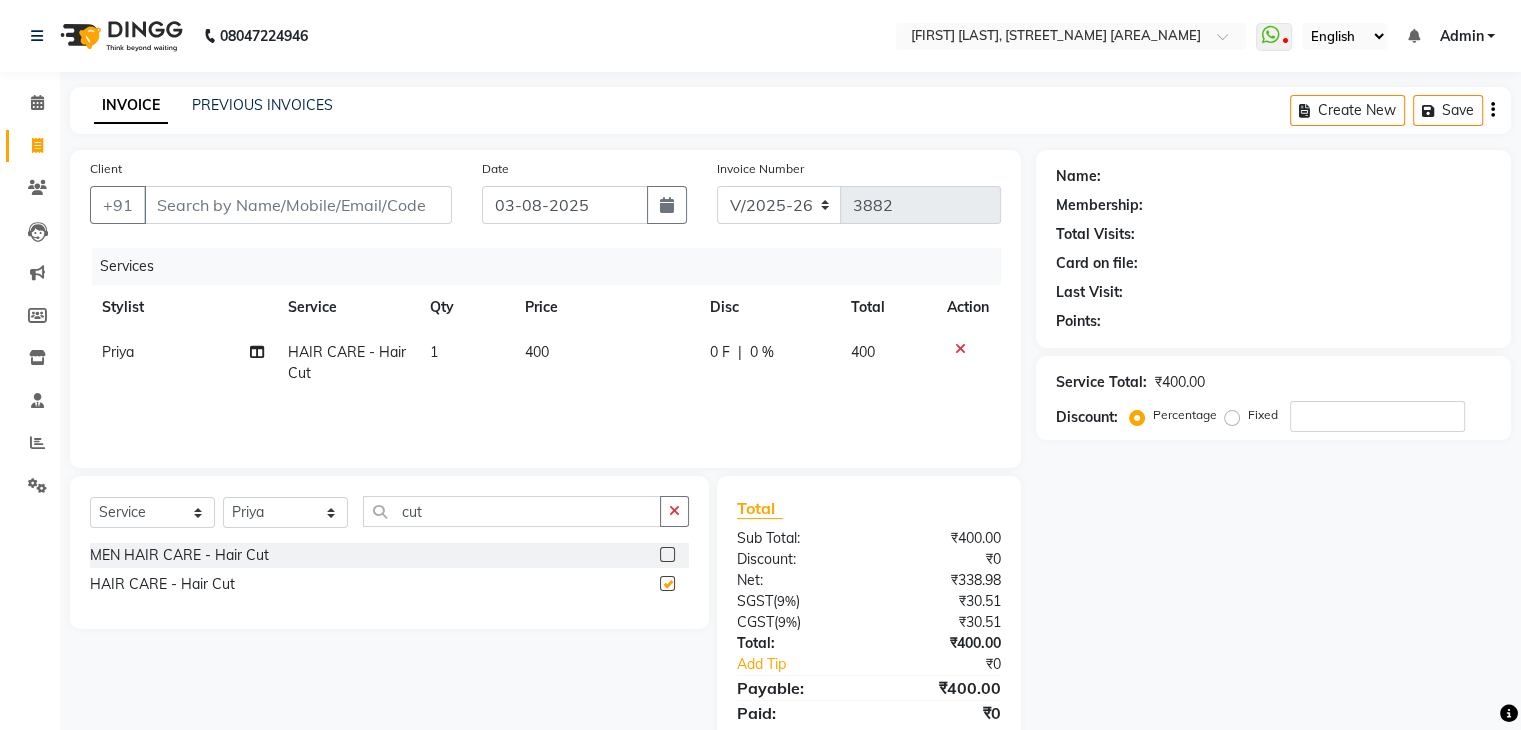 checkbox on "false" 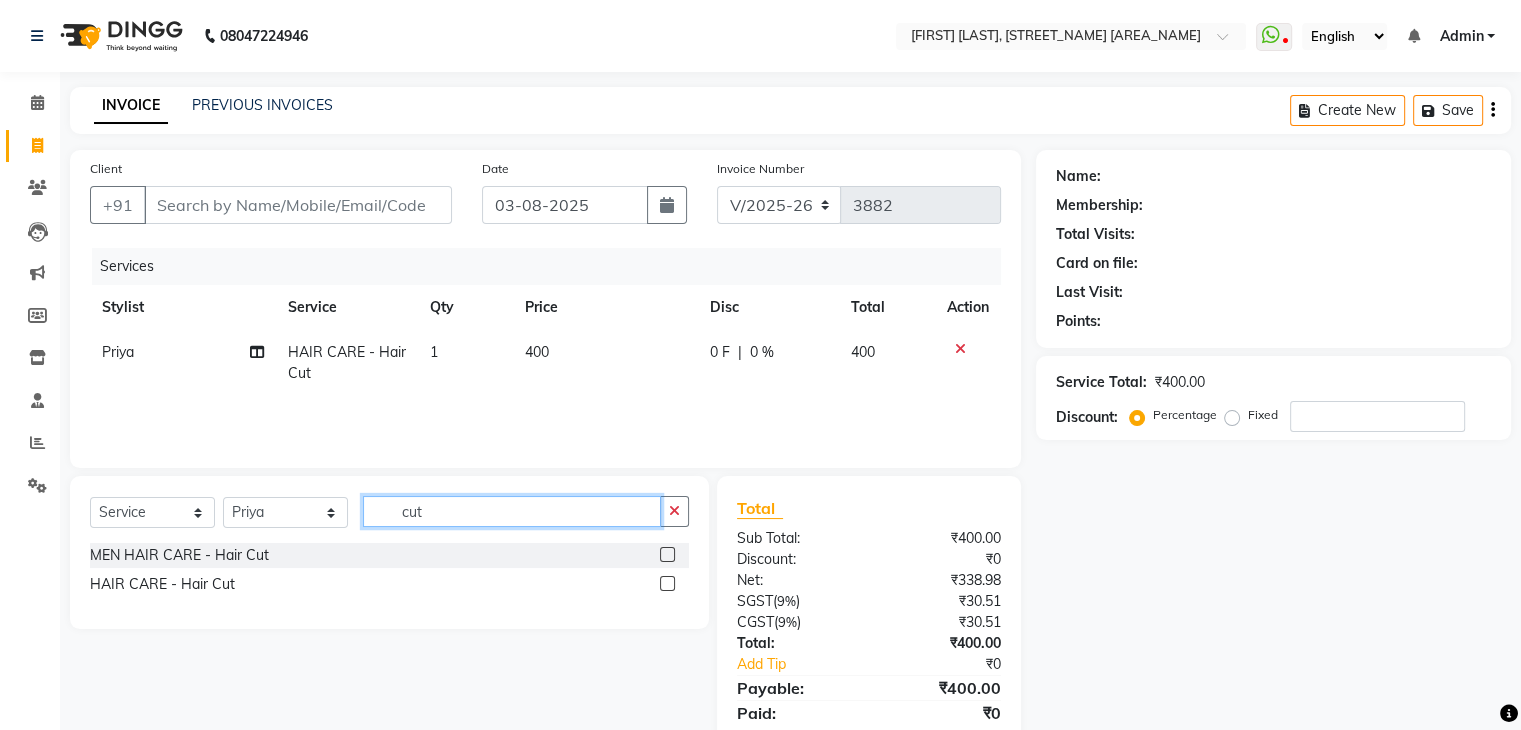 click on "cut" 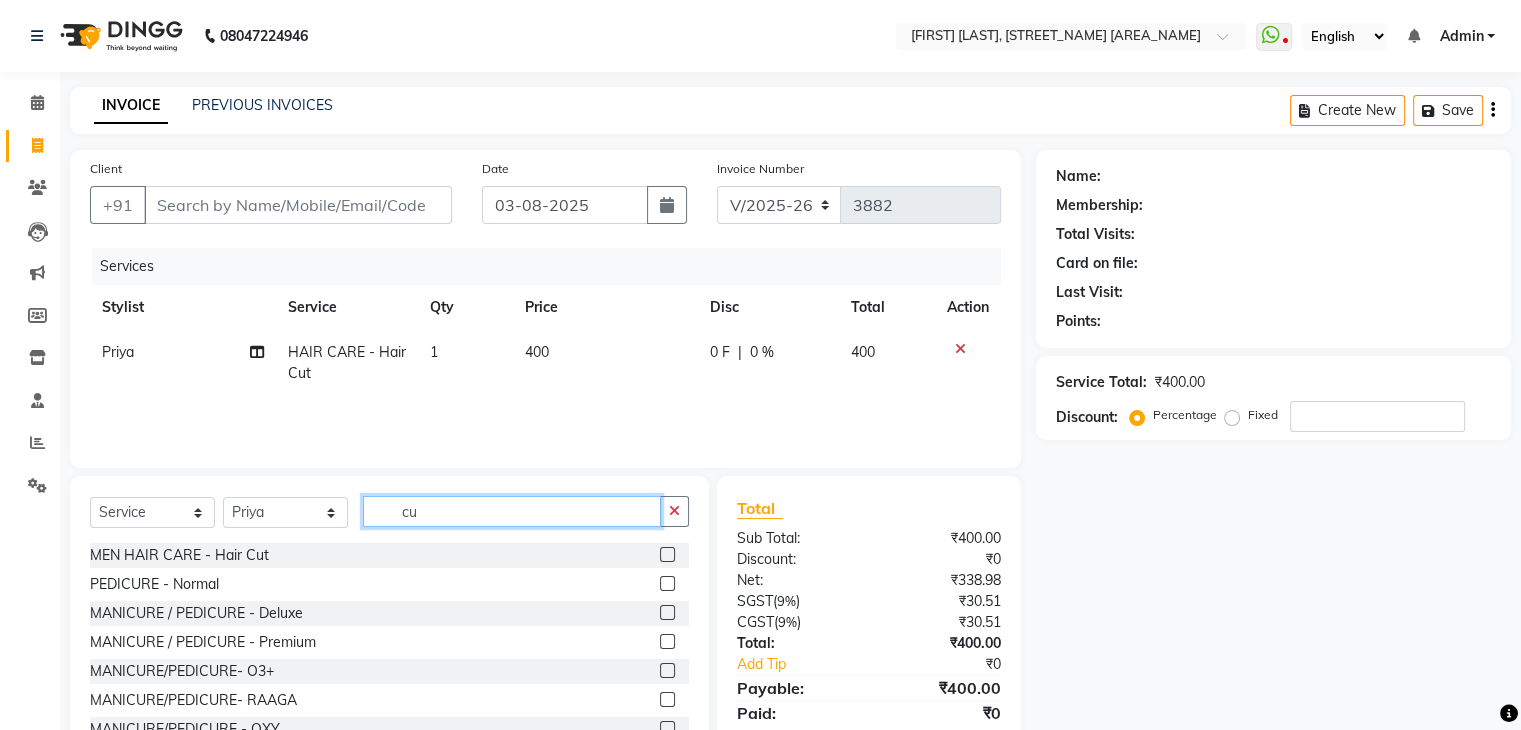 type on "c" 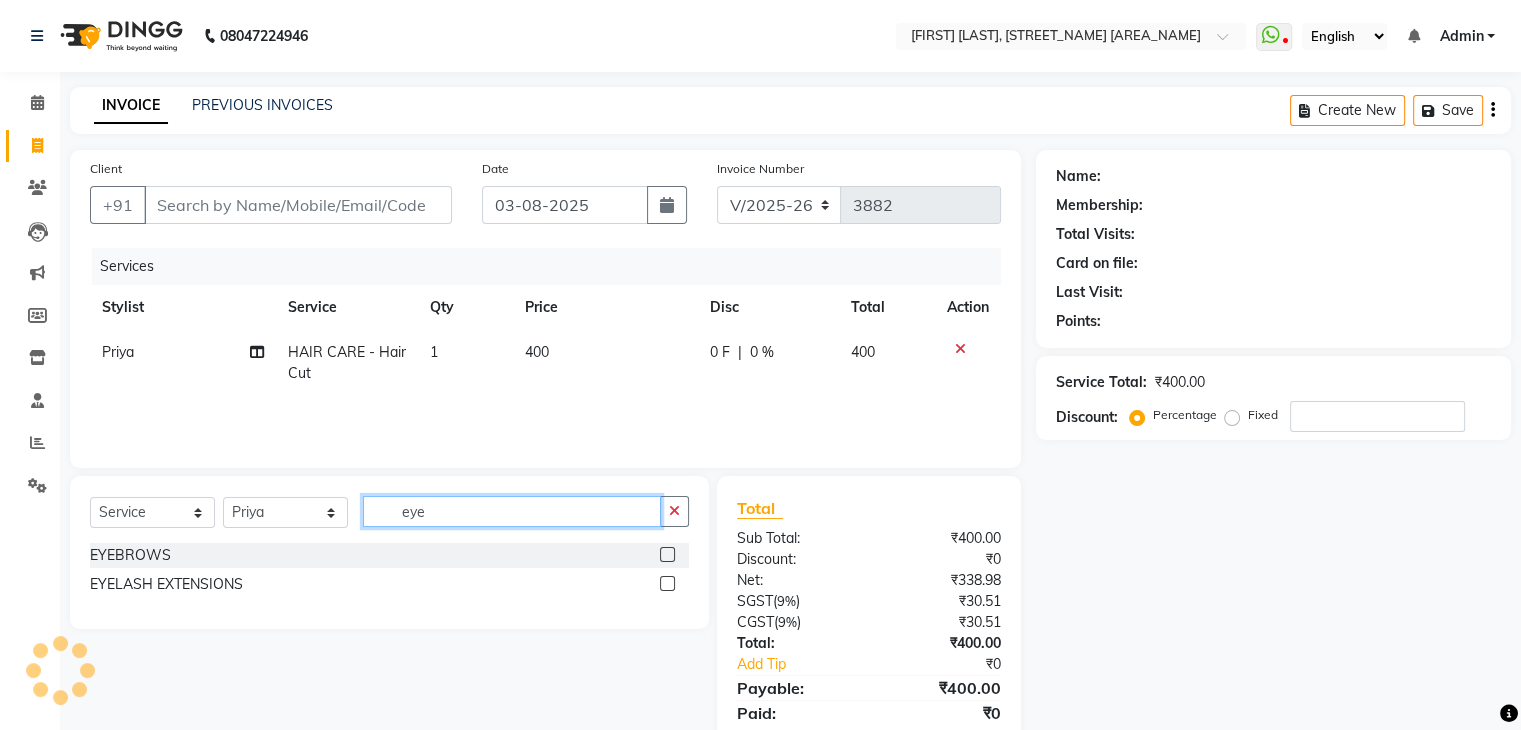 type on "eye" 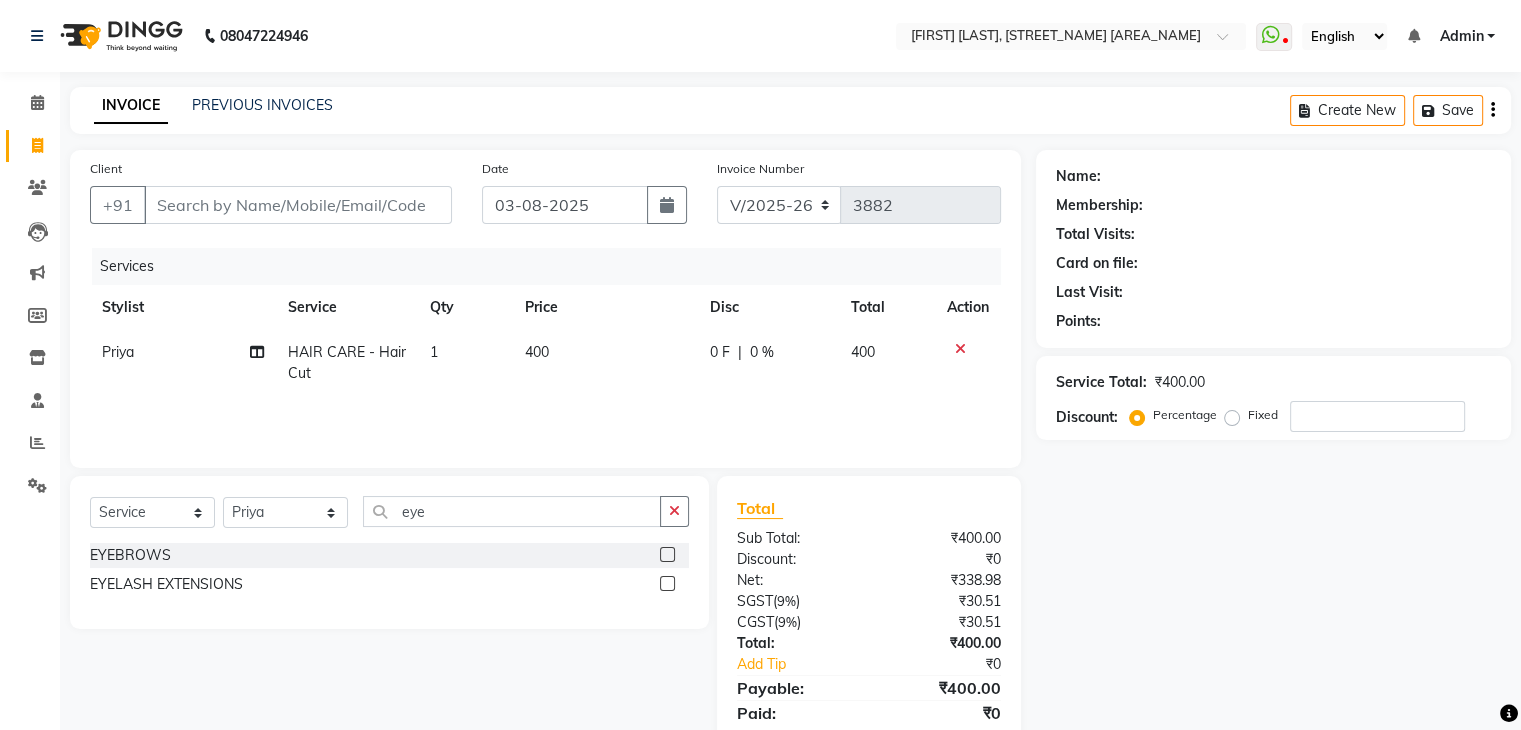 click 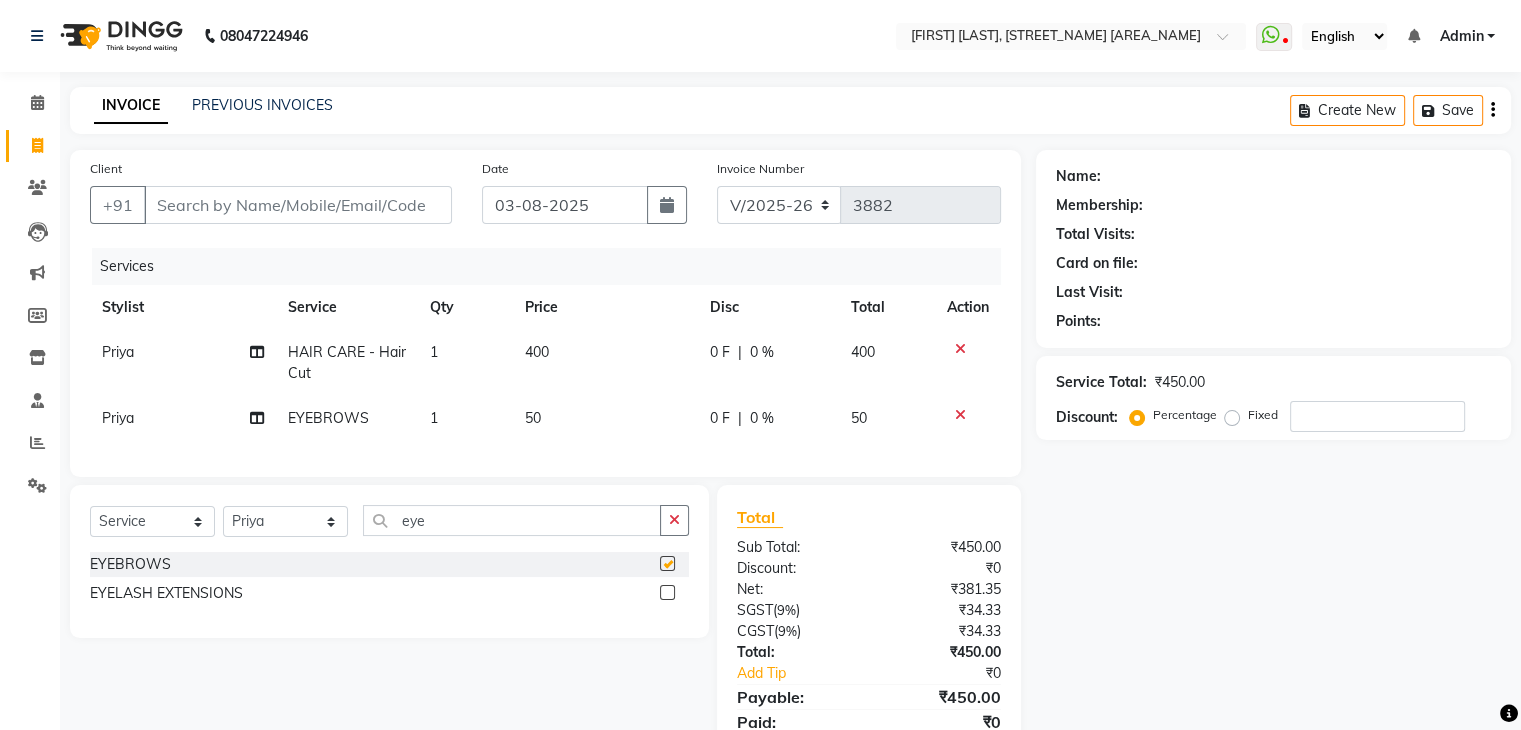 checkbox on "false" 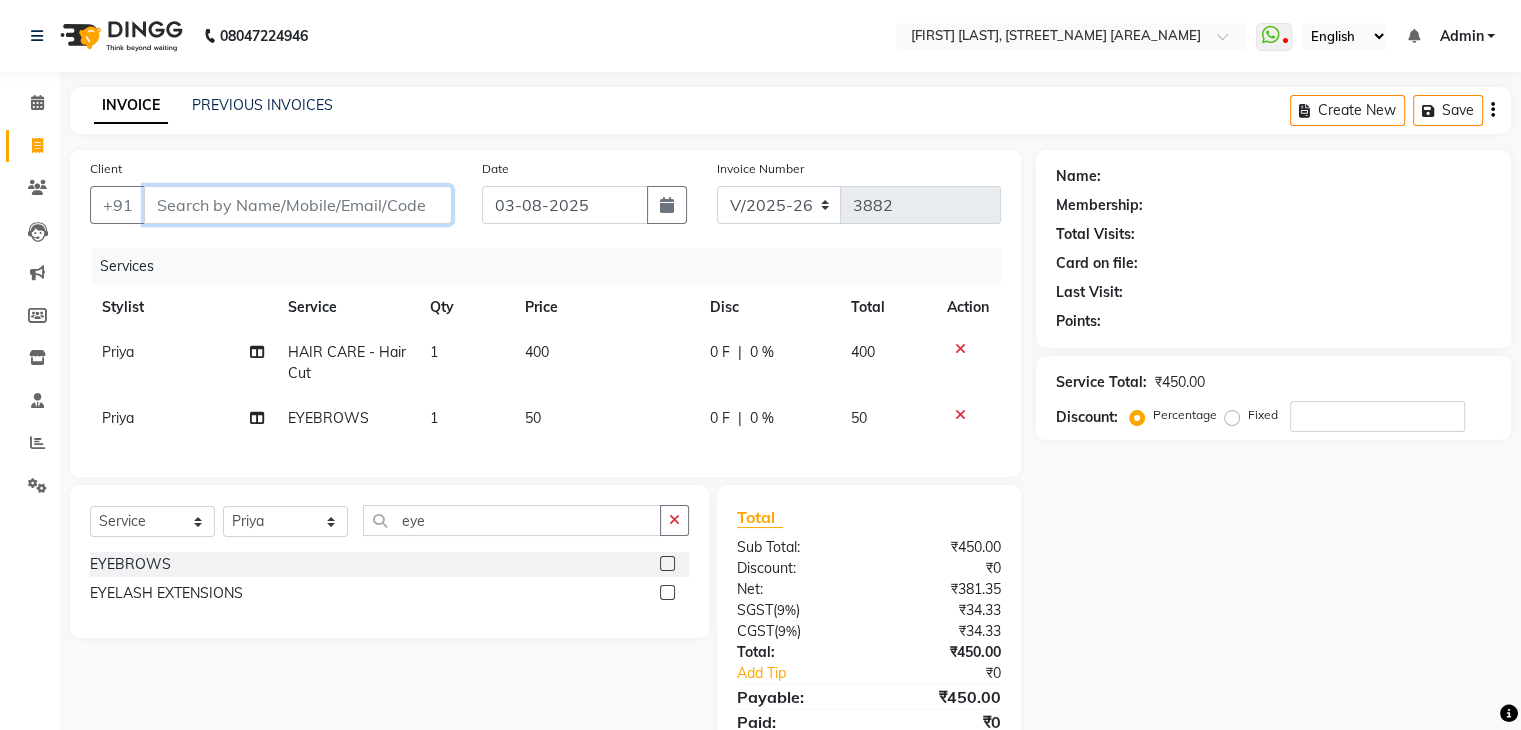 click on "Client" at bounding box center (298, 205) 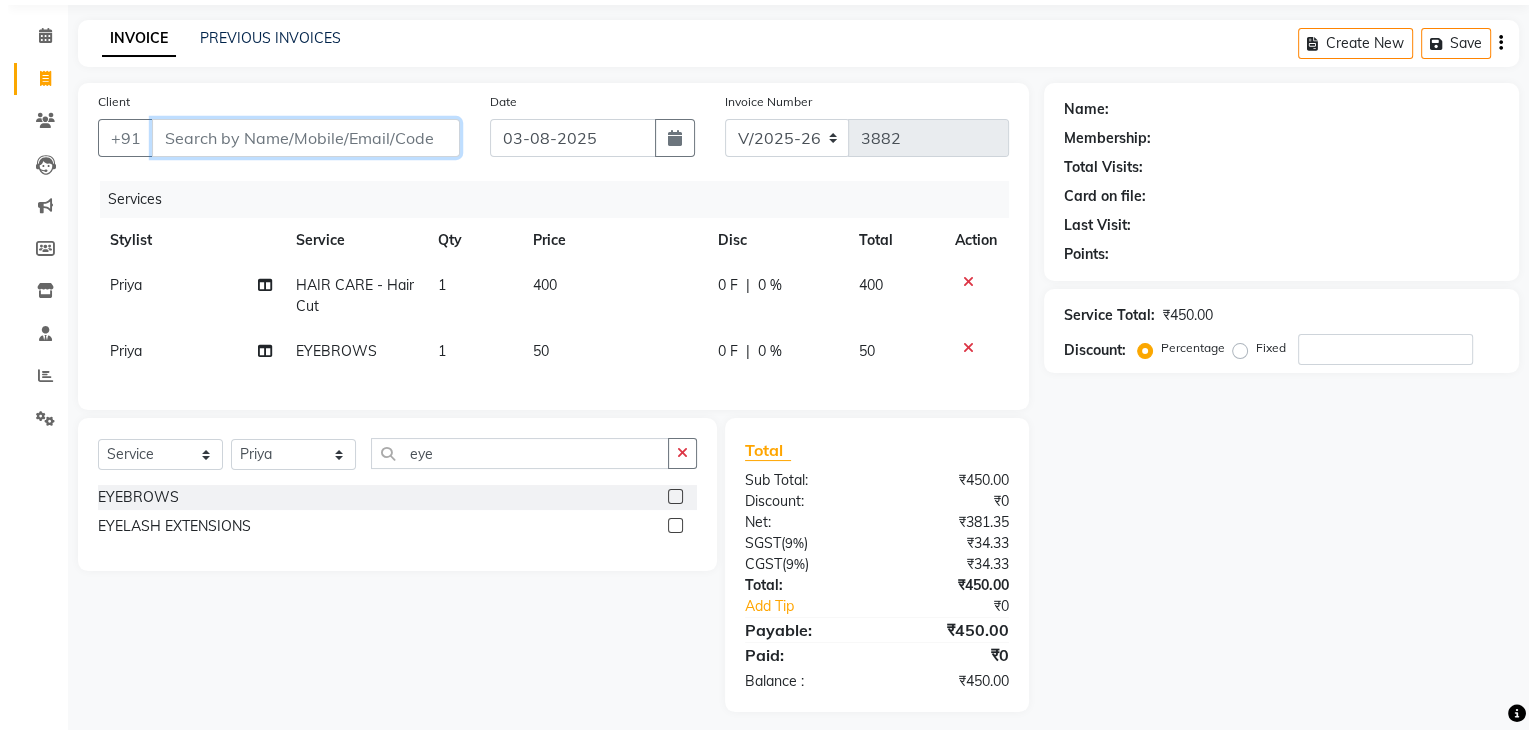 scroll, scrollTop: 71, scrollLeft: 0, axis: vertical 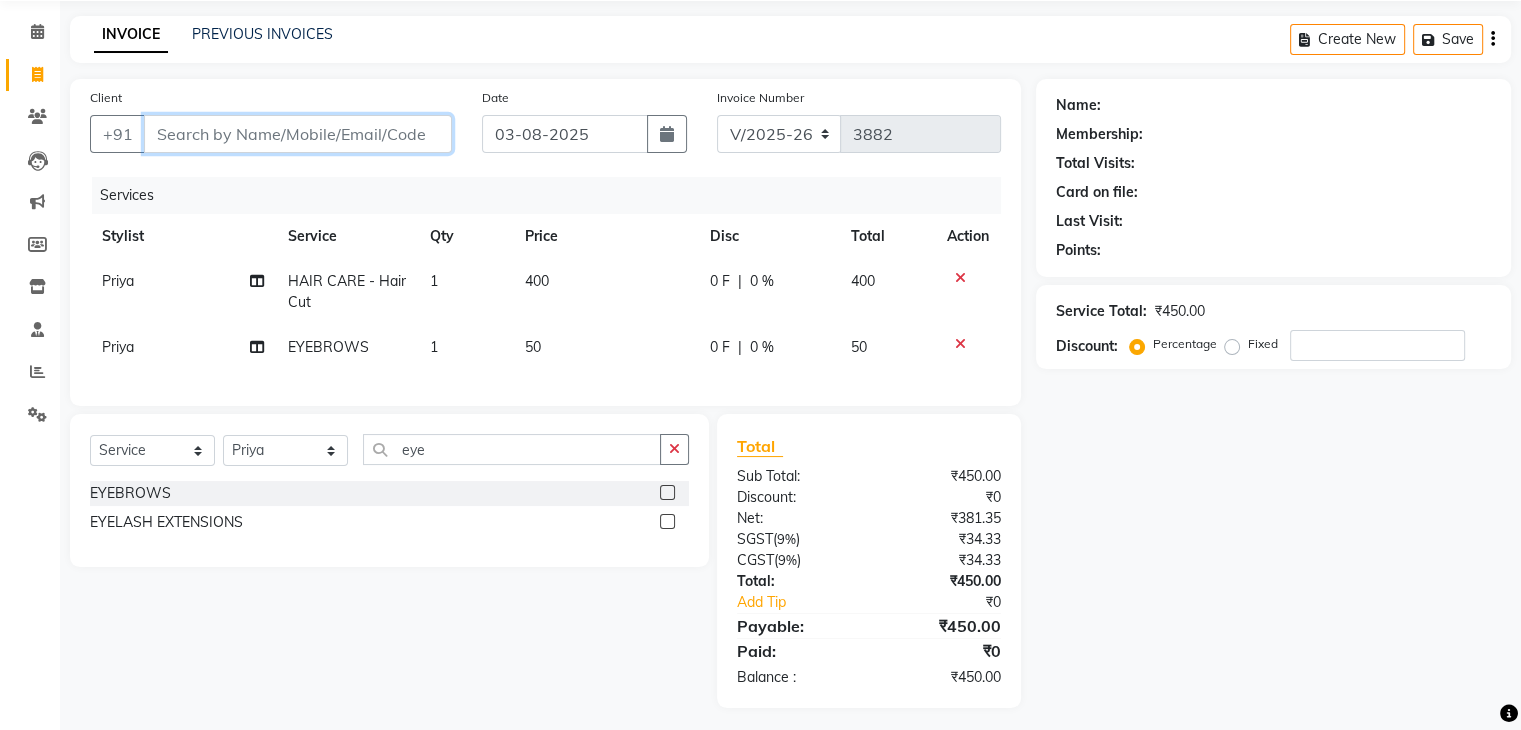 click on "Client" at bounding box center [298, 134] 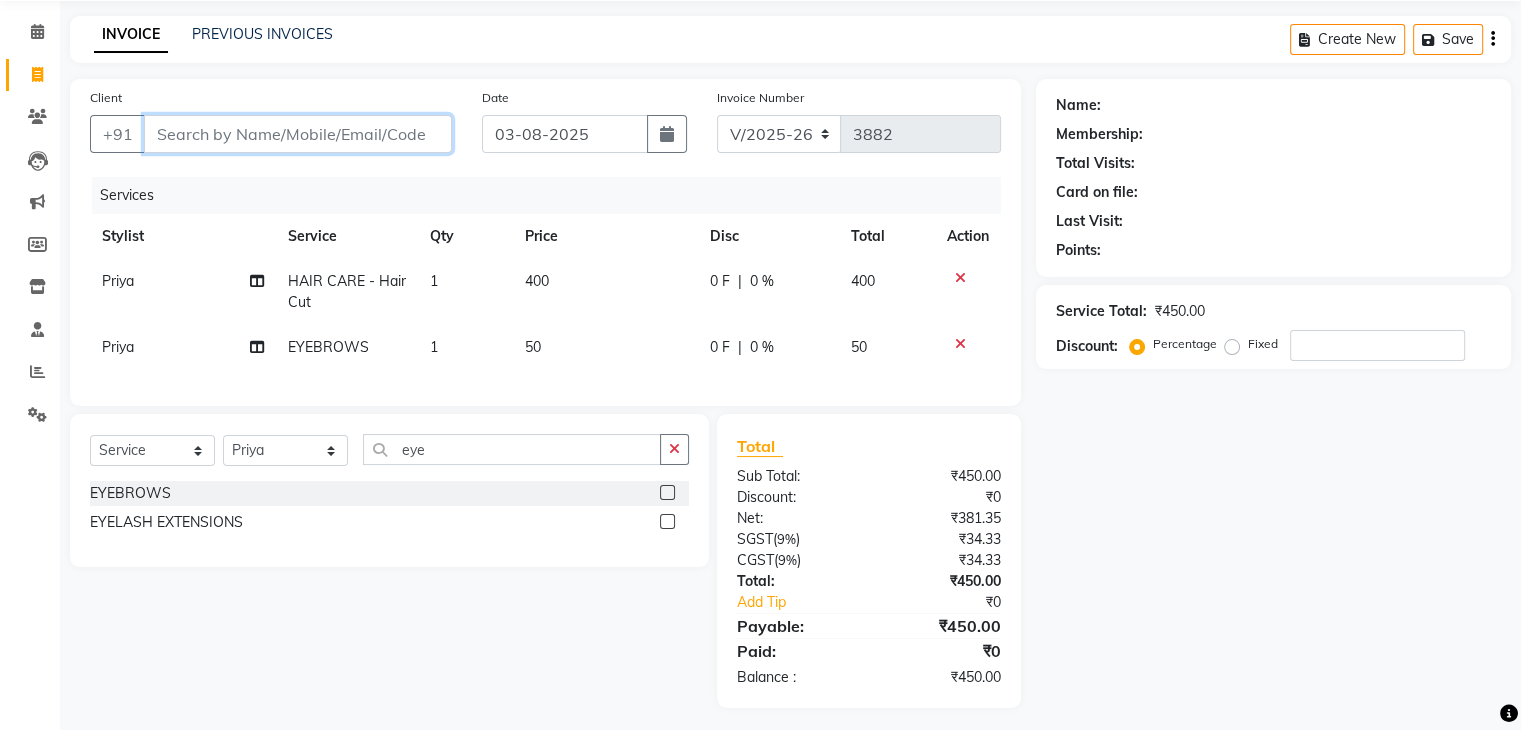 type on "8" 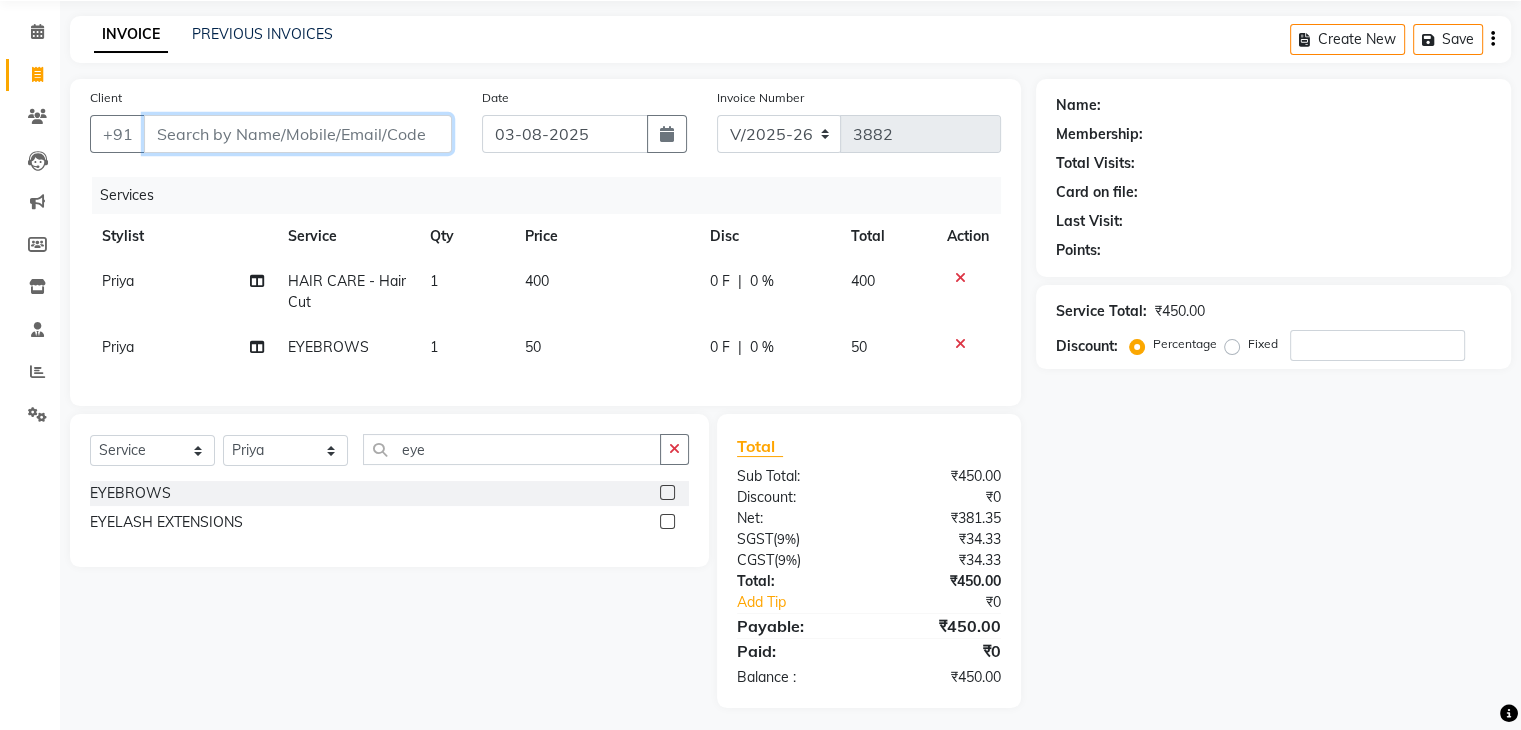 type on "0" 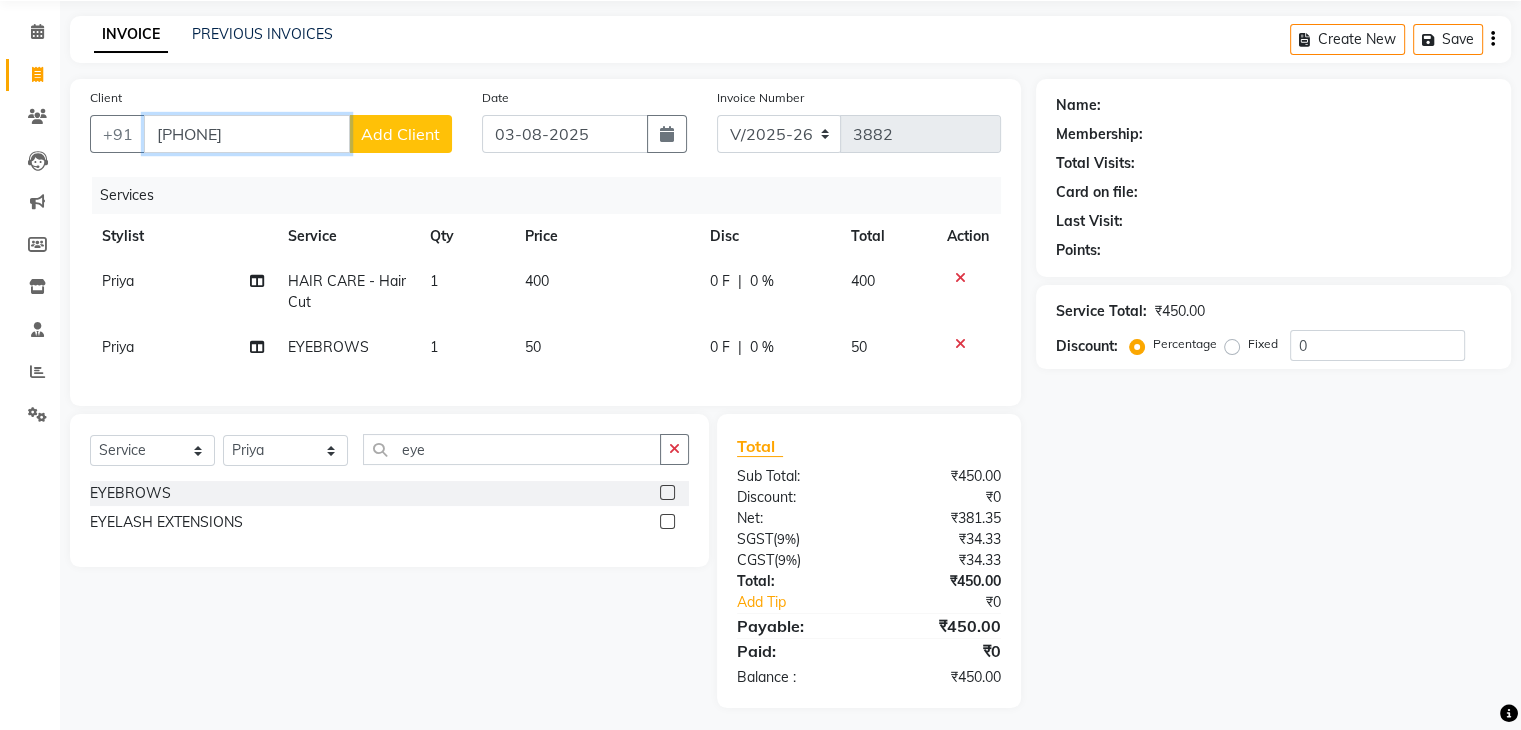 type on "8477010136" 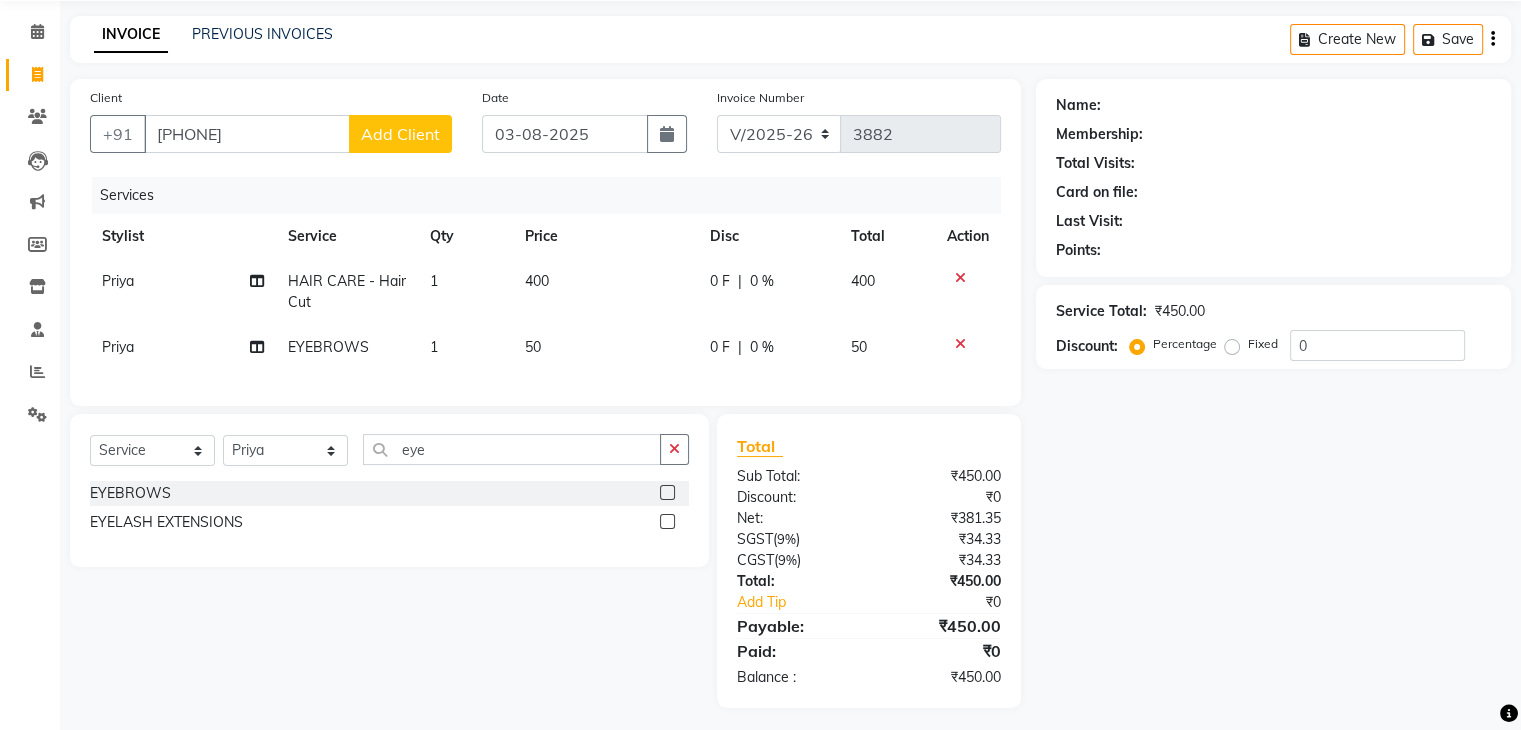 click on "Add Client" 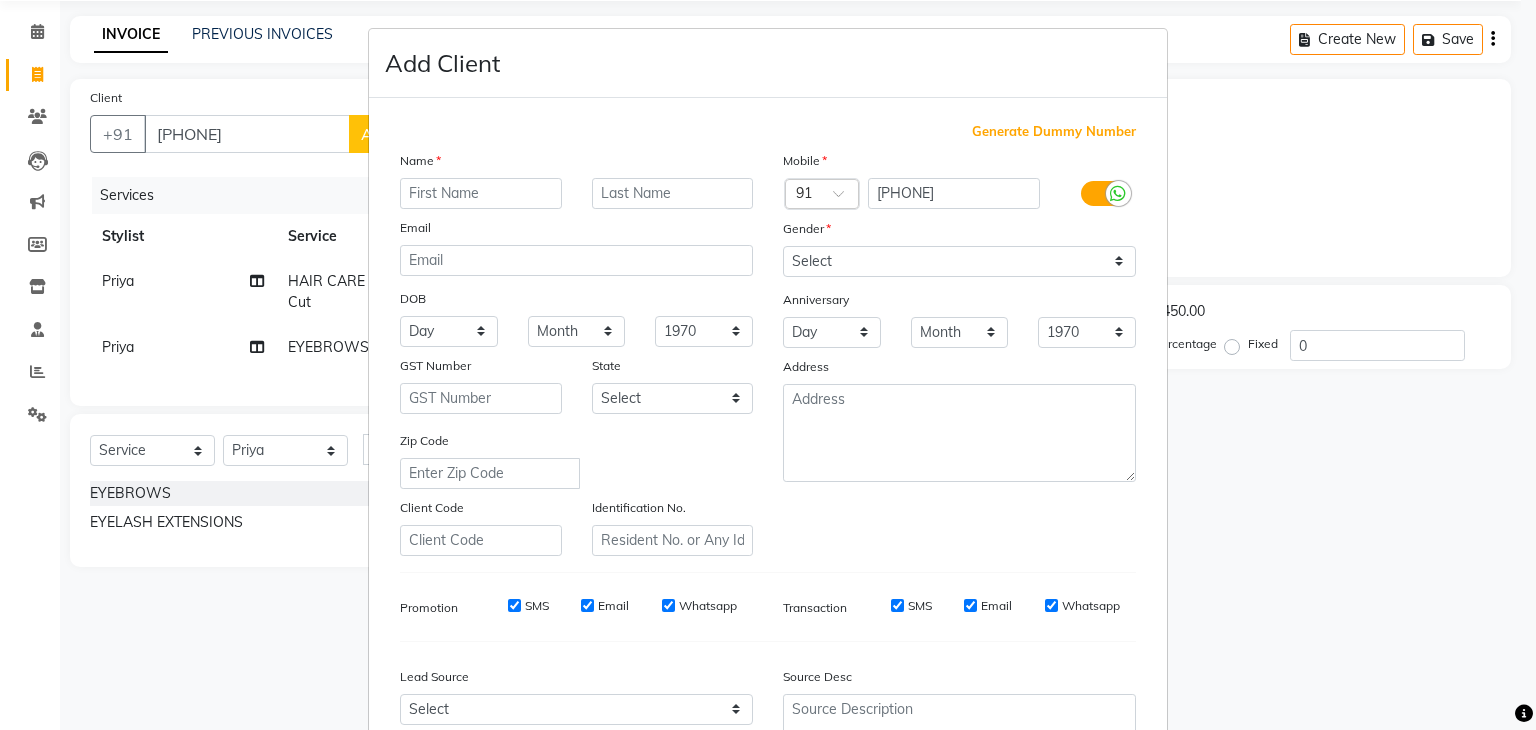 click at bounding box center [481, 193] 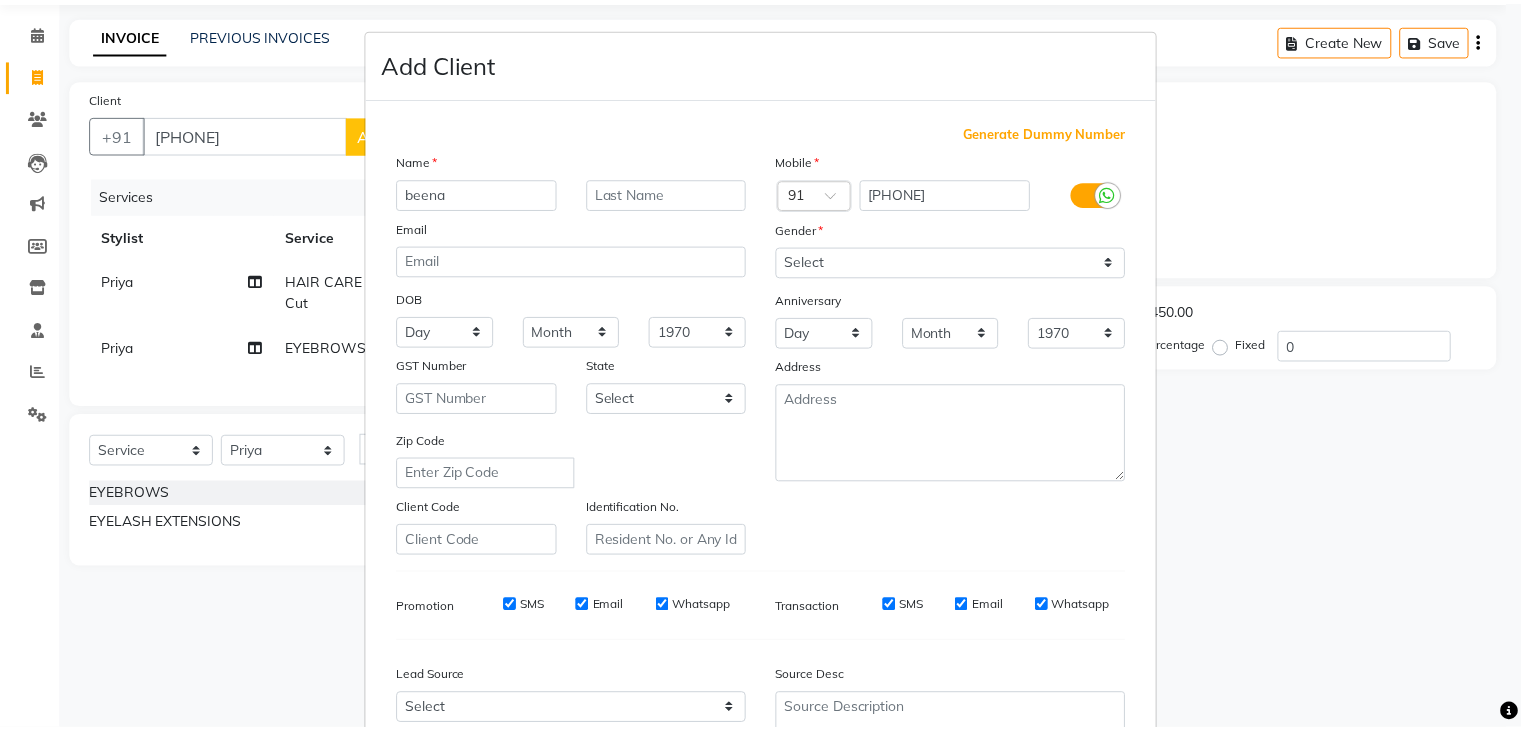scroll, scrollTop: 203, scrollLeft: 0, axis: vertical 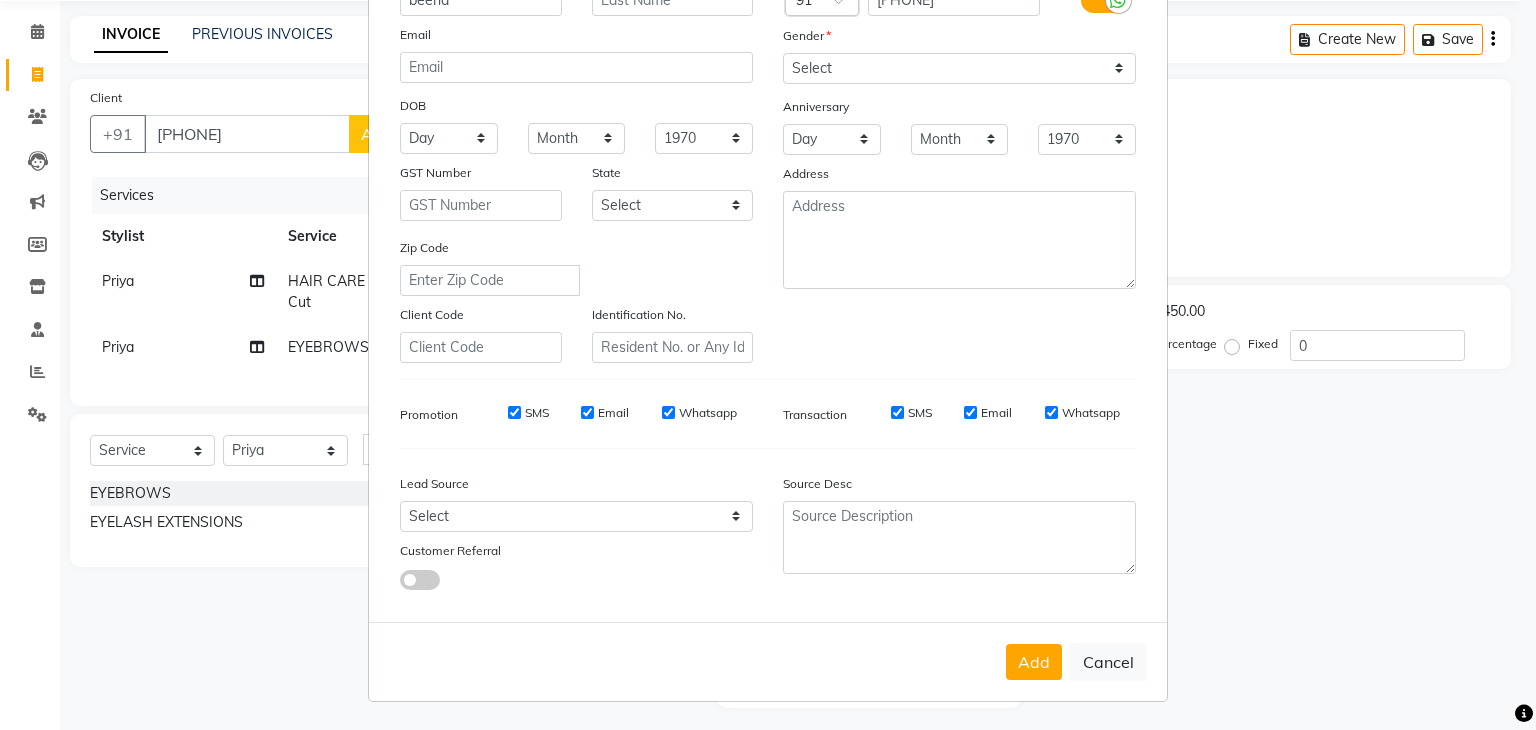 type on "beena" 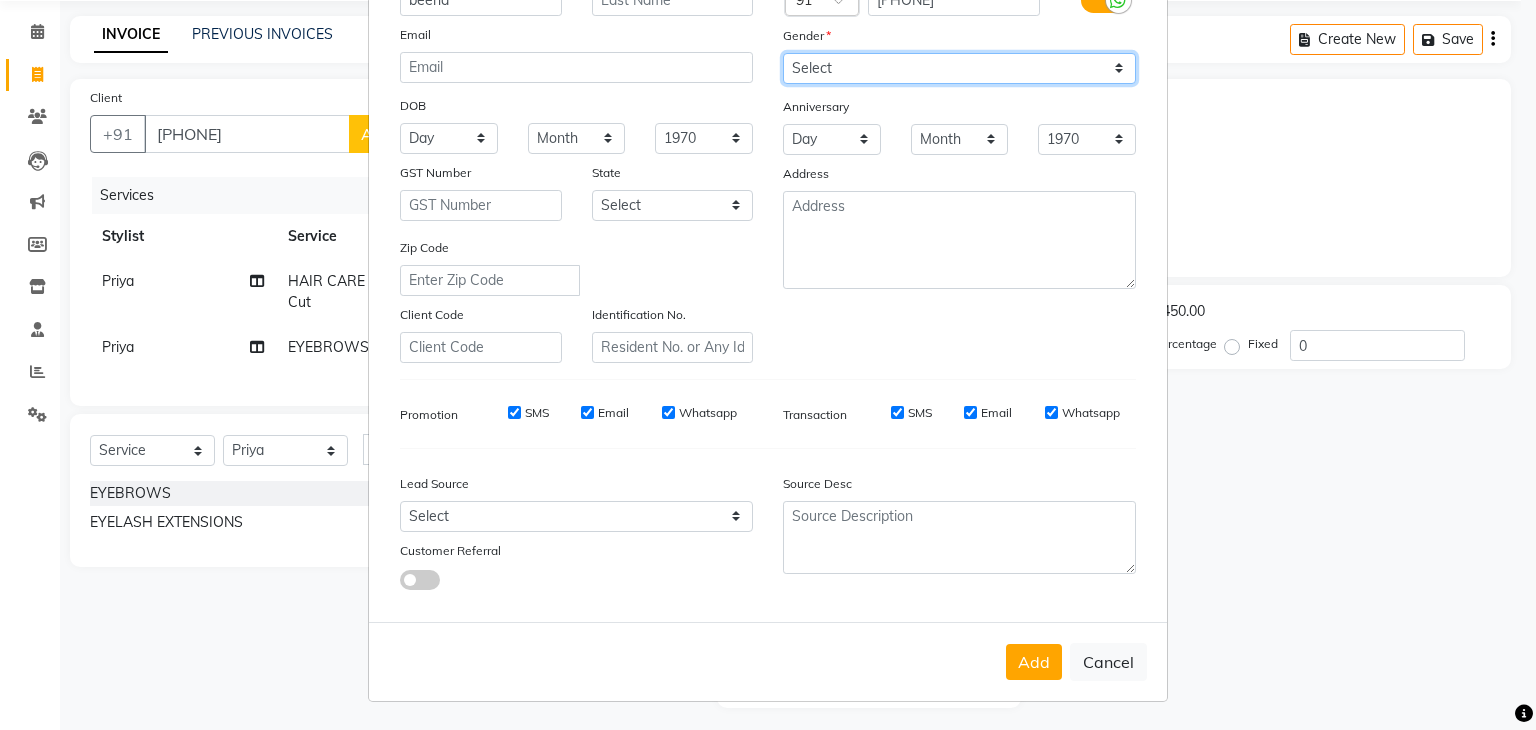 click on "Select Male Female Other Prefer Not To Say" at bounding box center [959, 68] 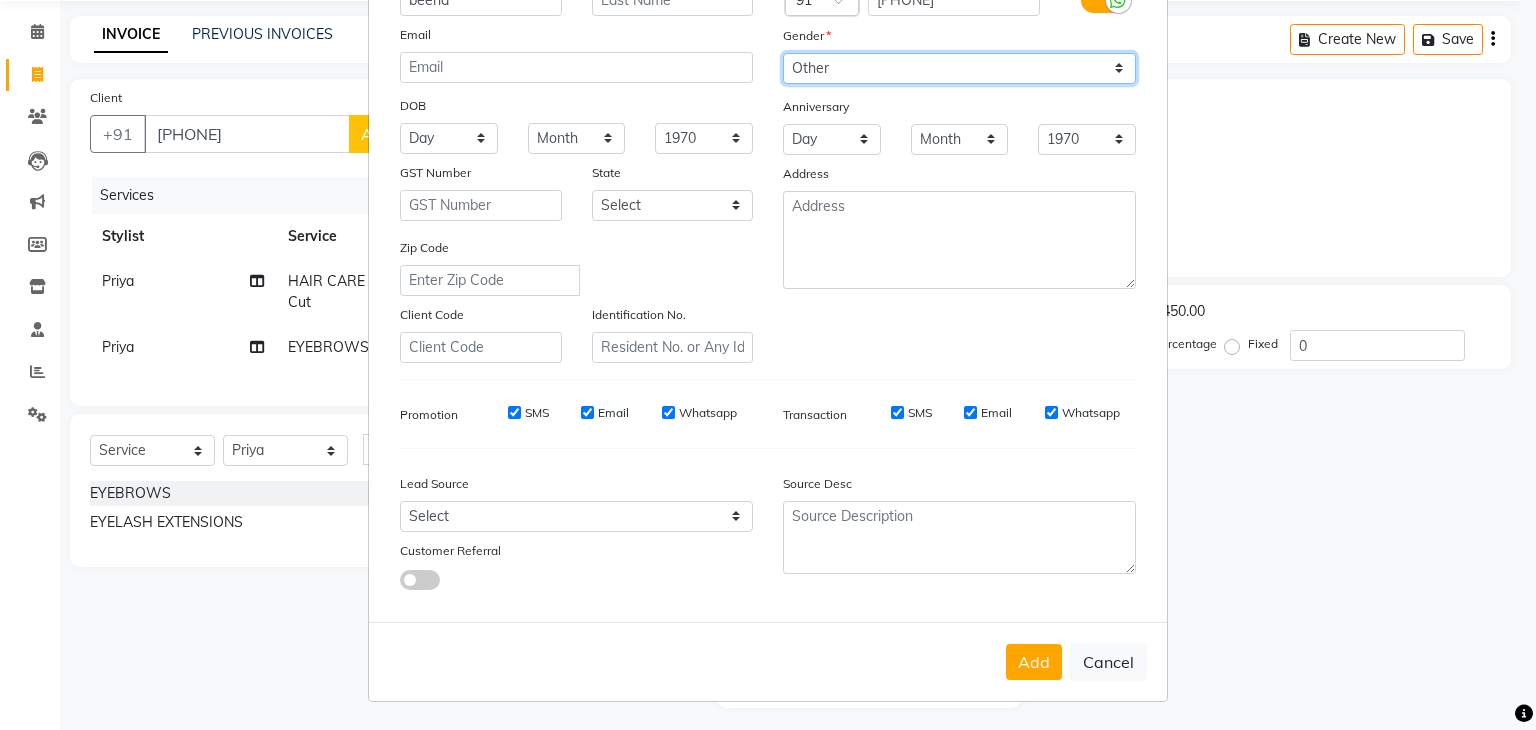 click on "Select Male Female Other Prefer Not To Say" at bounding box center (959, 68) 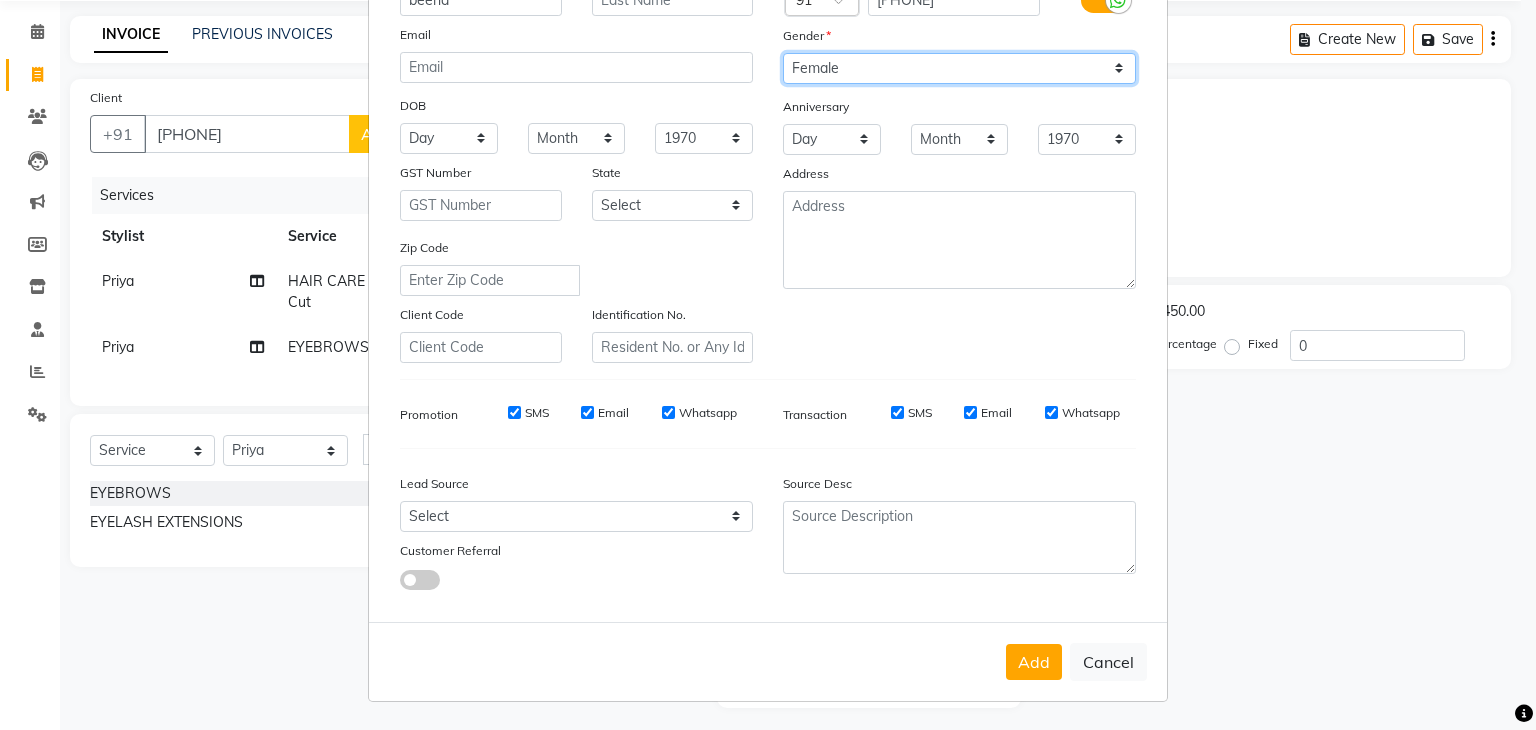 click on "Select Male Female Other Prefer Not To Say" at bounding box center (959, 68) 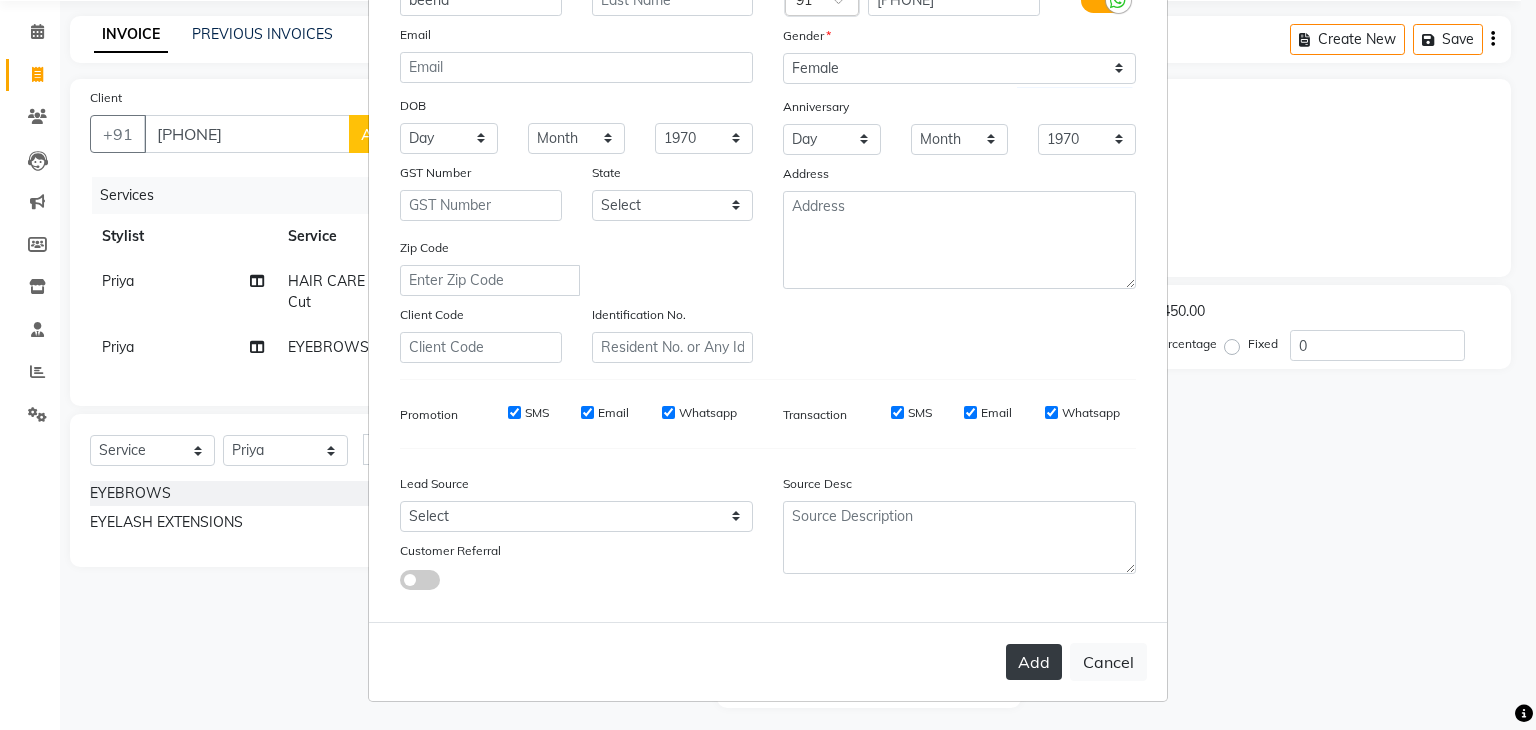 click on "Add" at bounding box center (1034, 662) 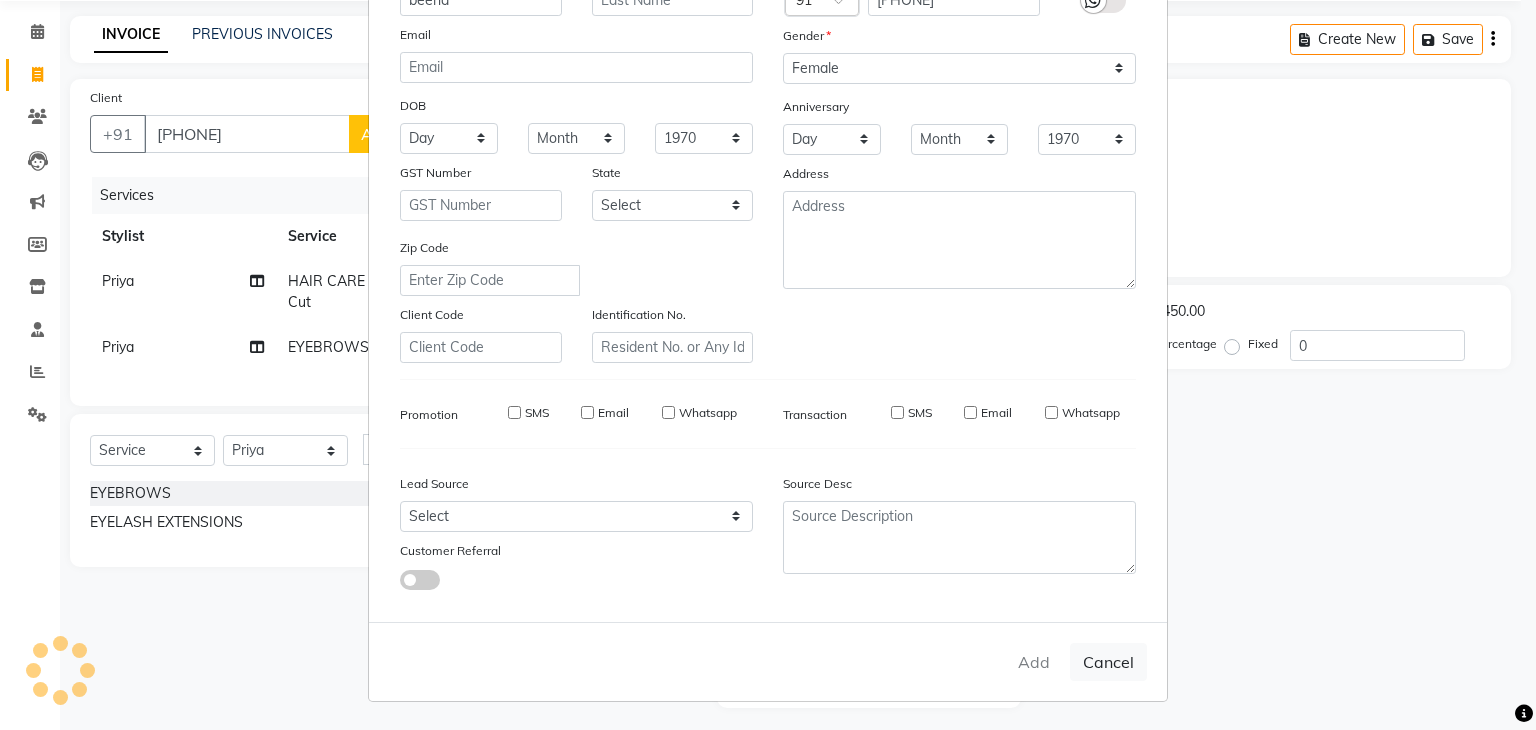 type 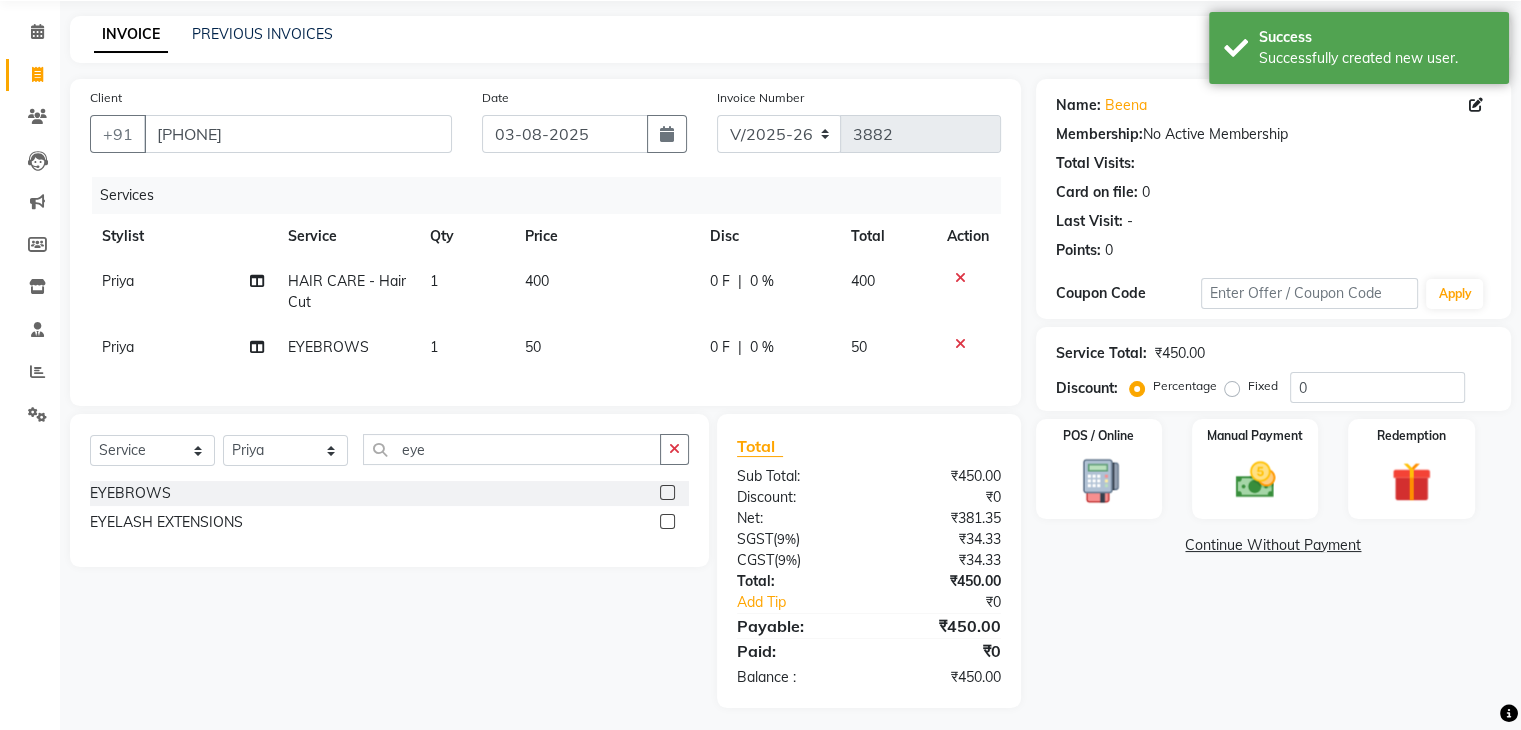 scroll, scrollTop: 95, scrollLeft: 0, axis: vertical 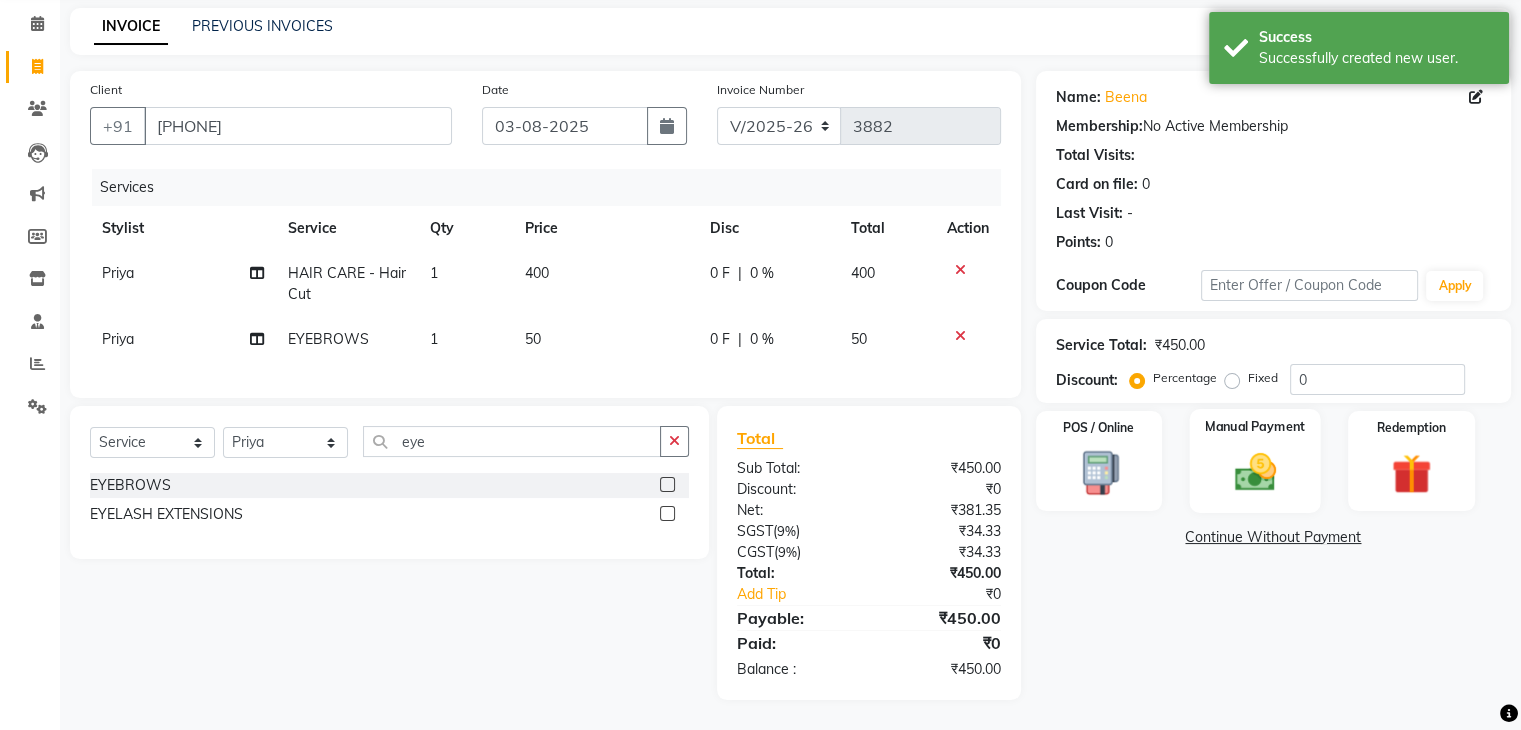 click 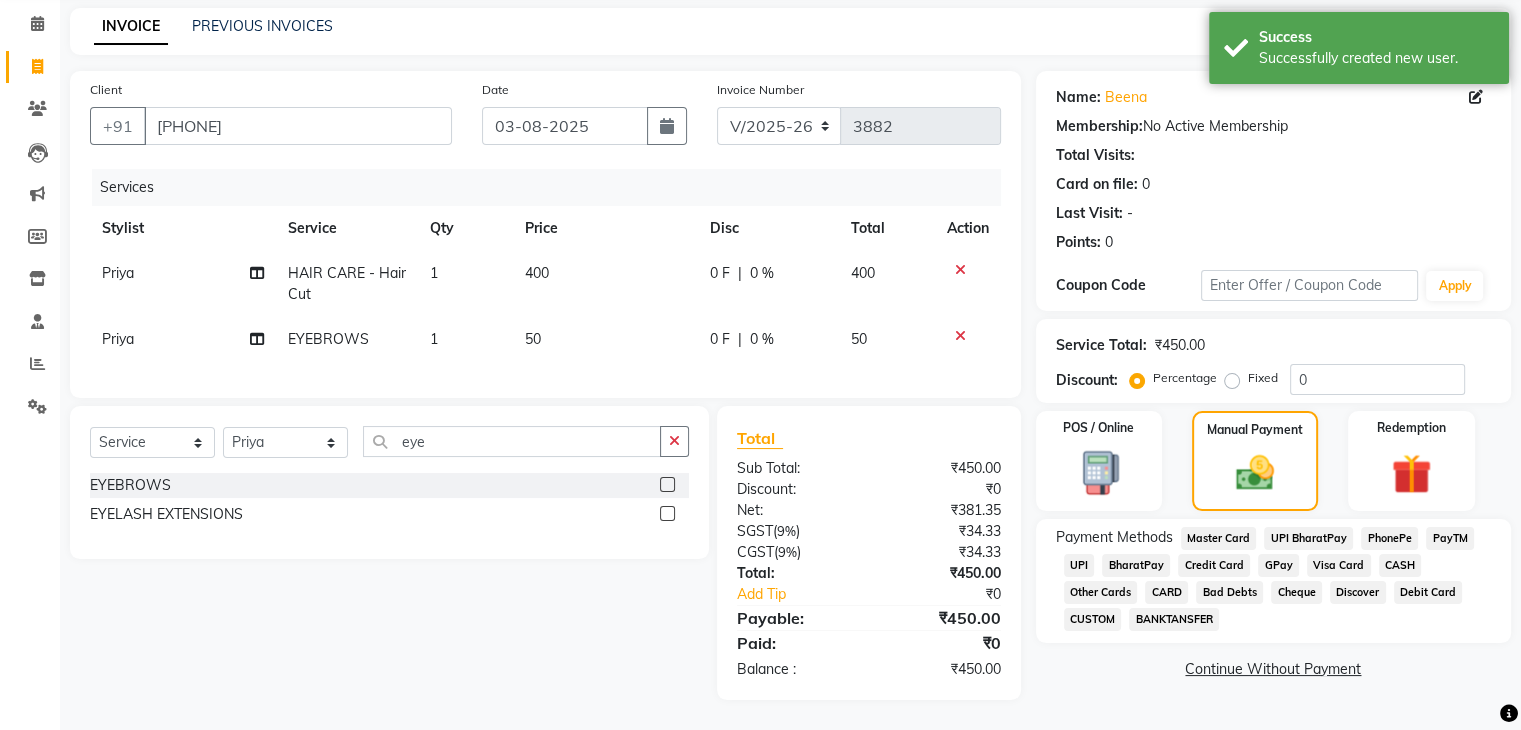 click on "UPI" 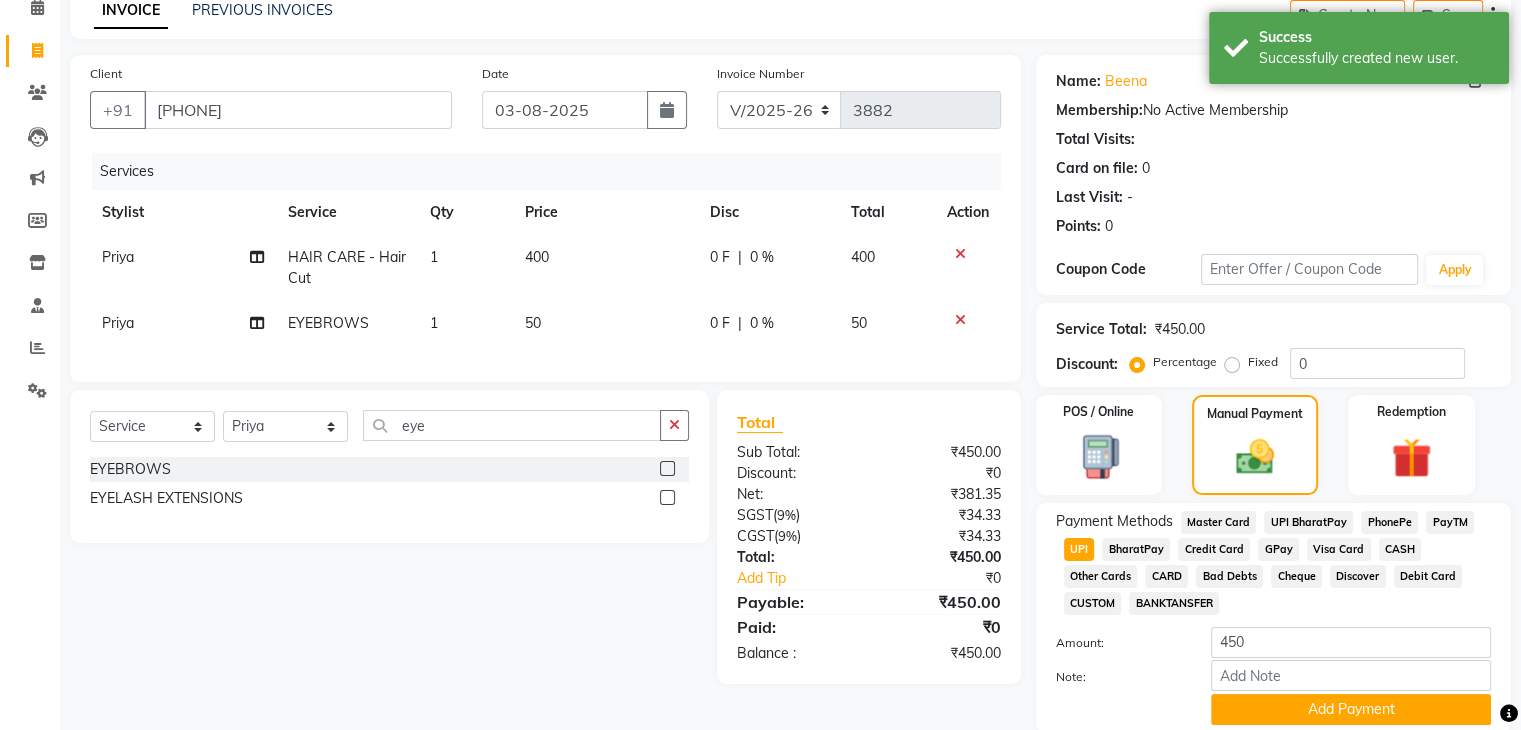 scroll, scrollTop: 172, scrollLeft: 0, axis: vertical 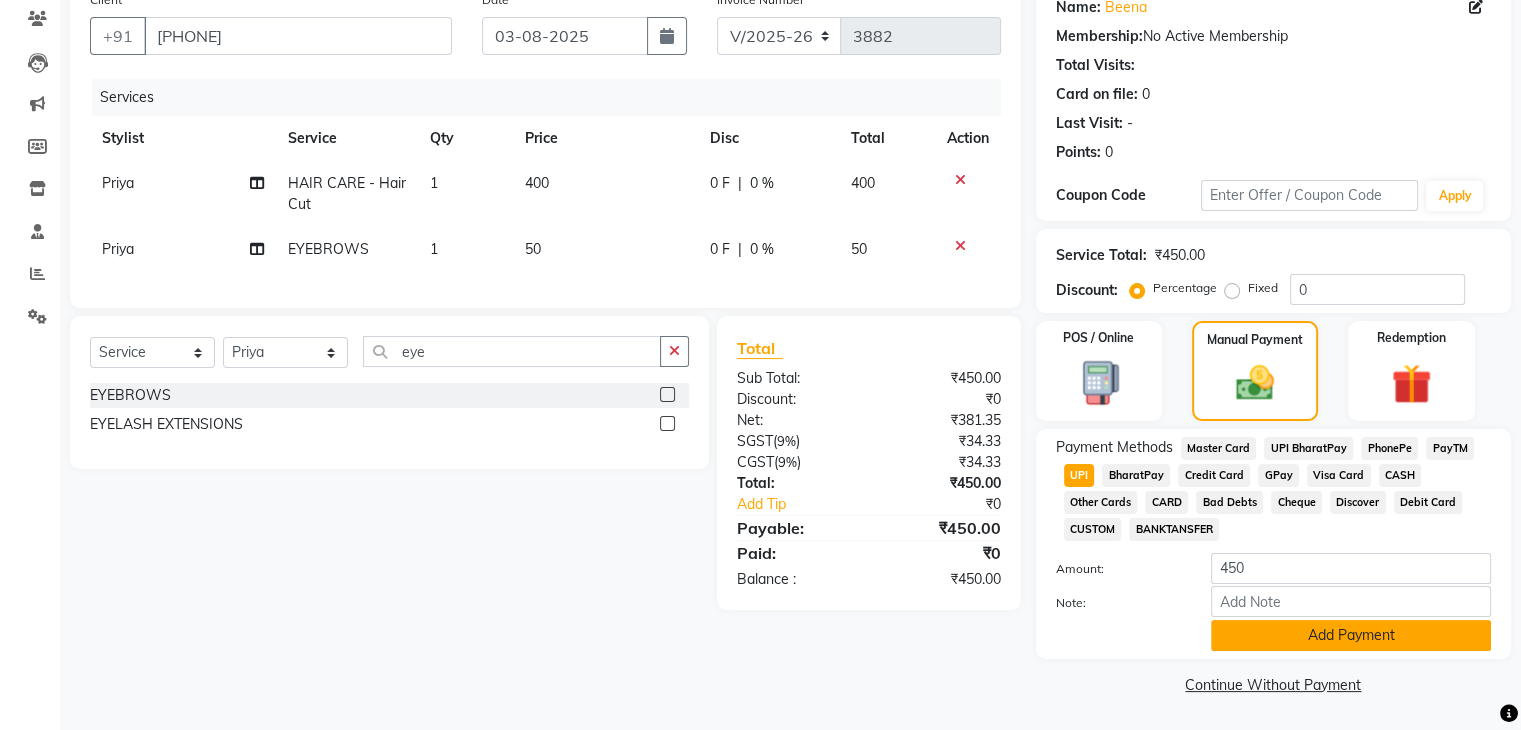 click on "Add Payment" 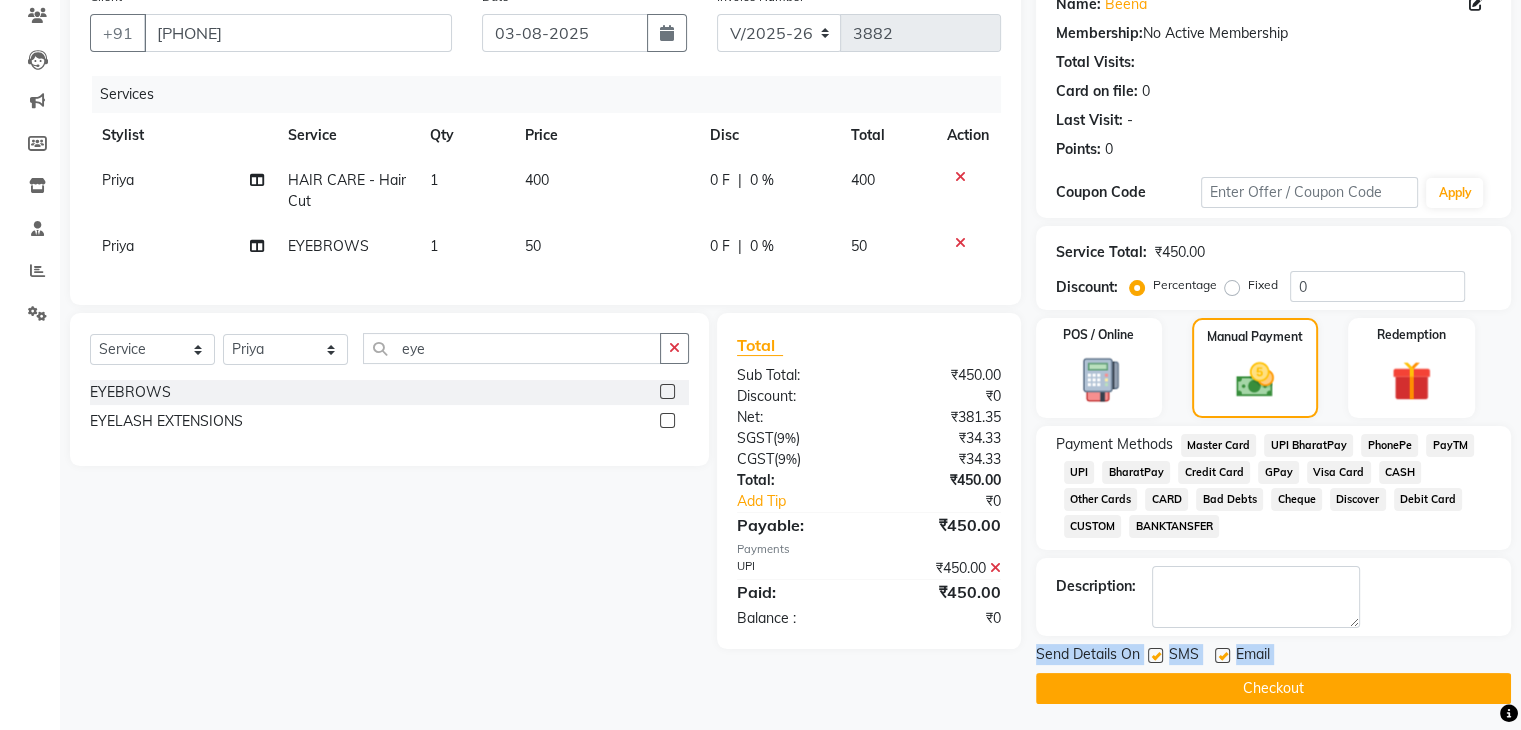 click on "Name: Beena  Membership:  No Active Membership  Total Visits:   Card on file:  0 Last Visit:   - Points:   0  Coupon Code Apply Service Total:  ₹450.00  Discount:  Percentage   Fixed  0 POS / Online  Manual Payment Redemption Payment Methods  Master Card   UPI BharatPay   PhonePe   PayTM   UPI   BharatPay   Credit Card   GPay   Visa Card   CASH   Other Cards   CARD   Bad Debts   Cheque   Discover   Debit Card   CUSTOM   BANKTANSFER  Description:                  Send Details On SMS Email  Checkout" 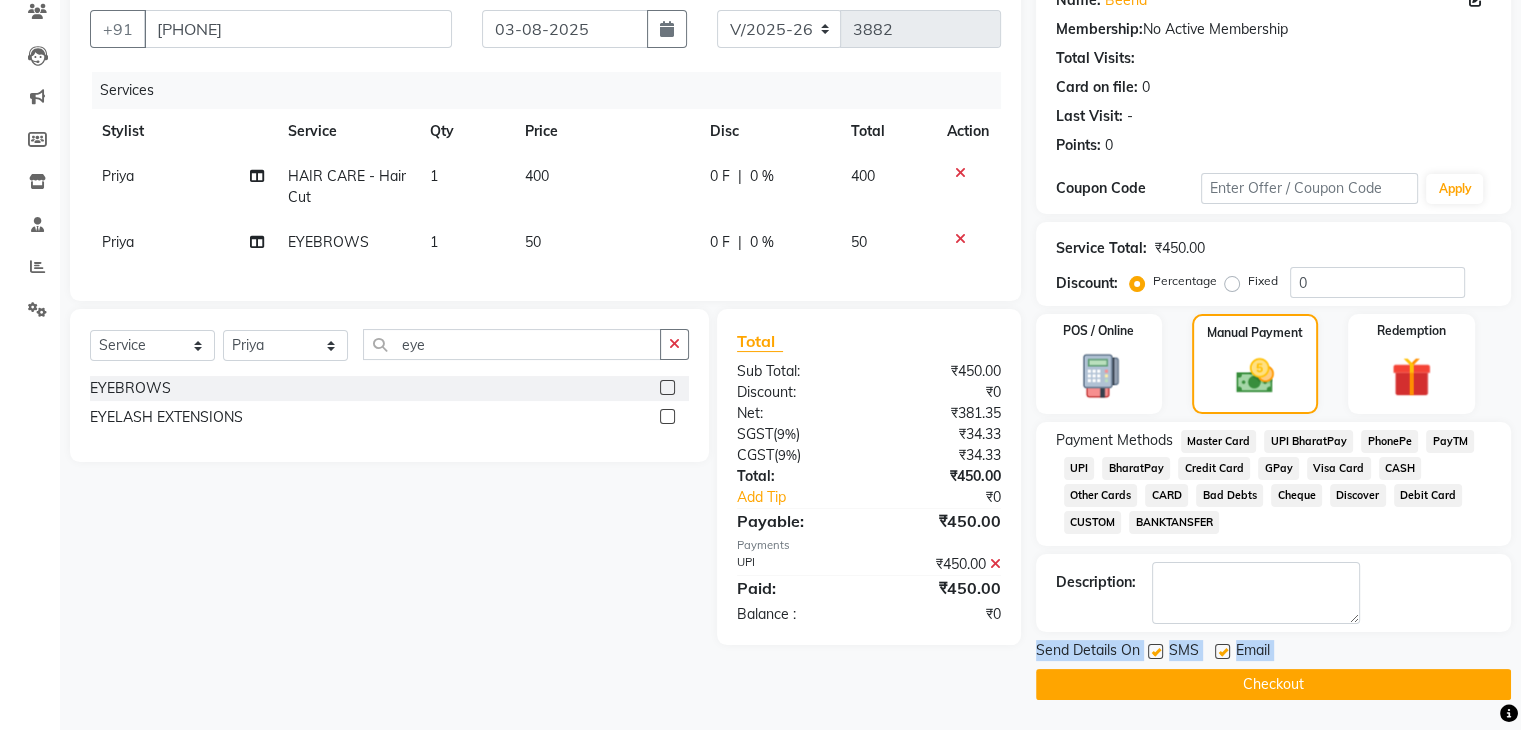 click on "Checkout" 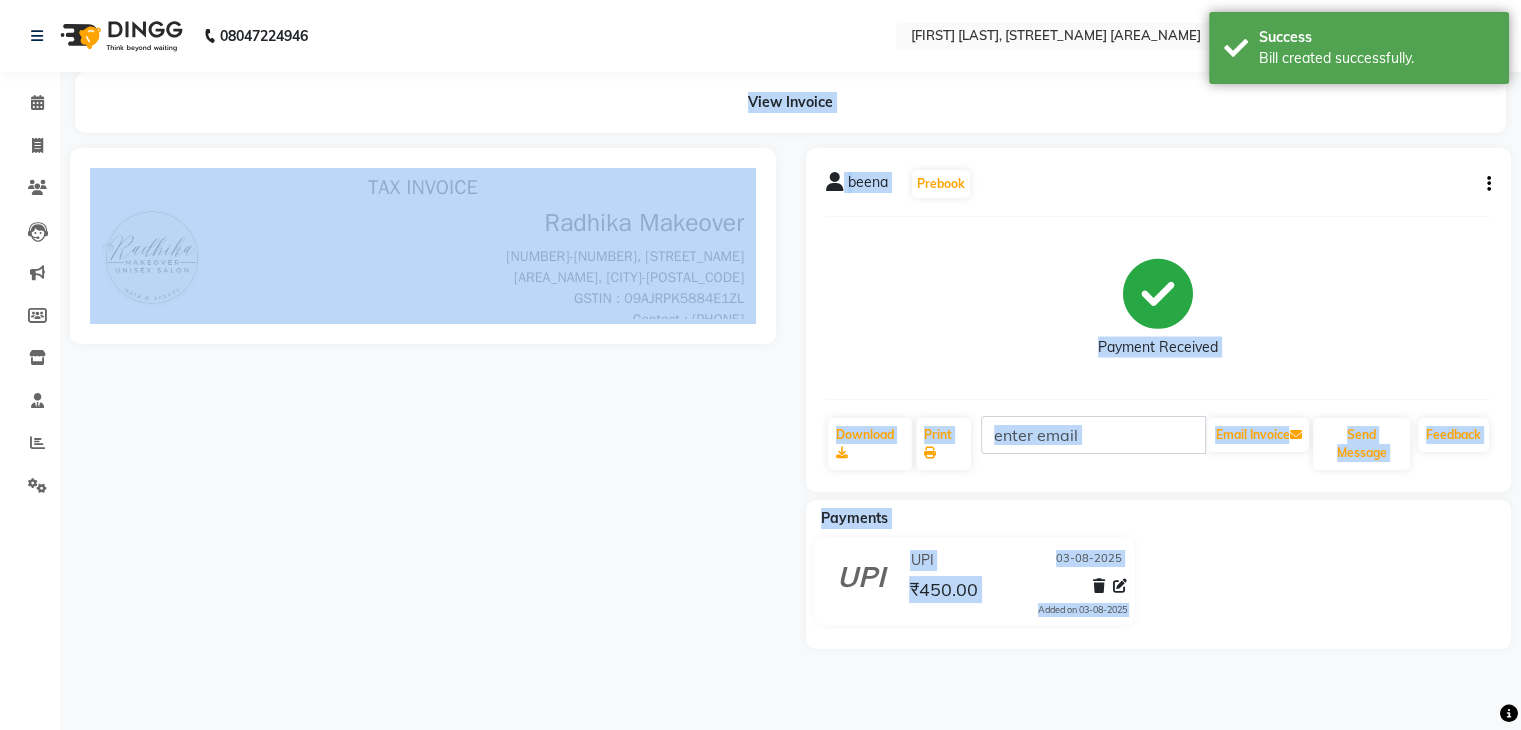 scroll, scrollTop: 0, scrollLeft: 0, axis: both 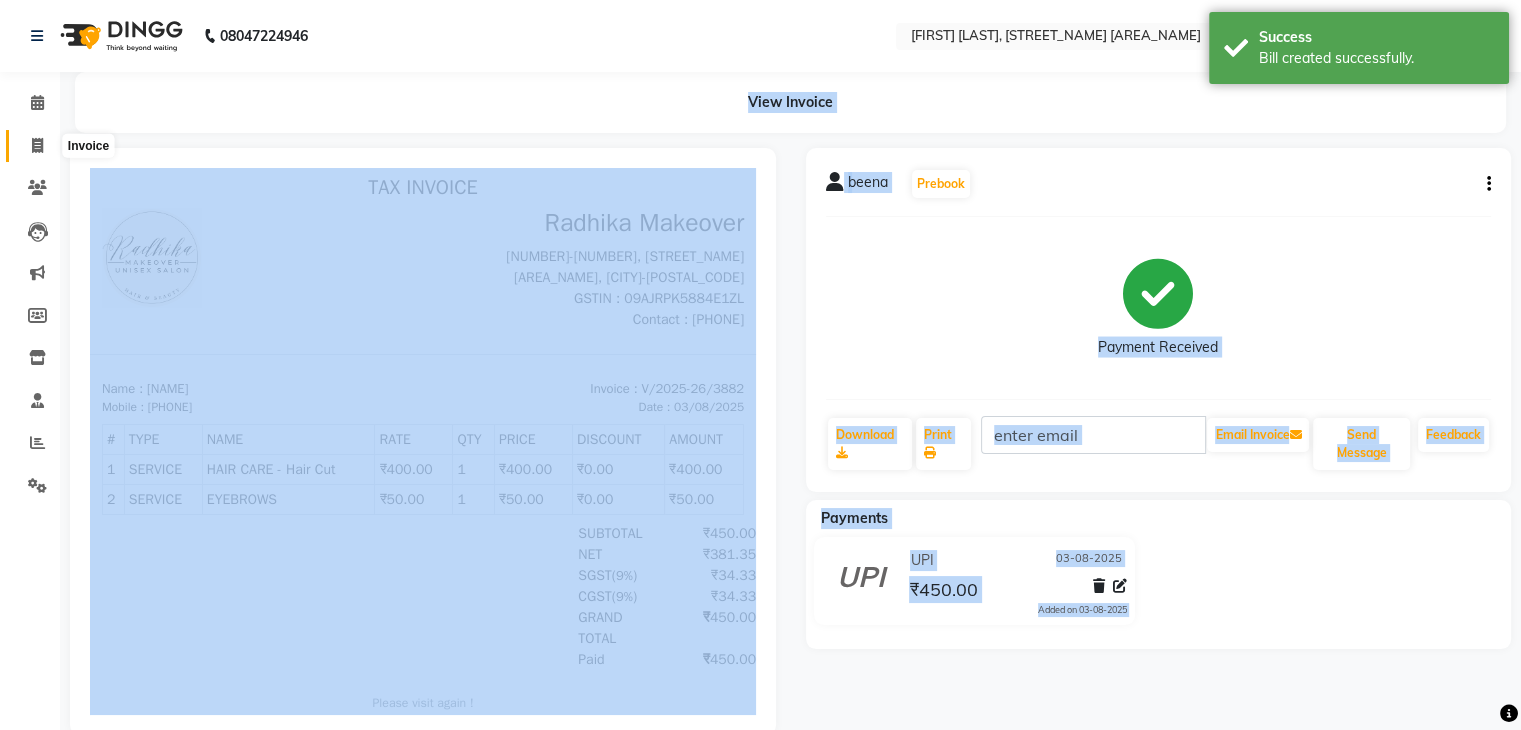 click 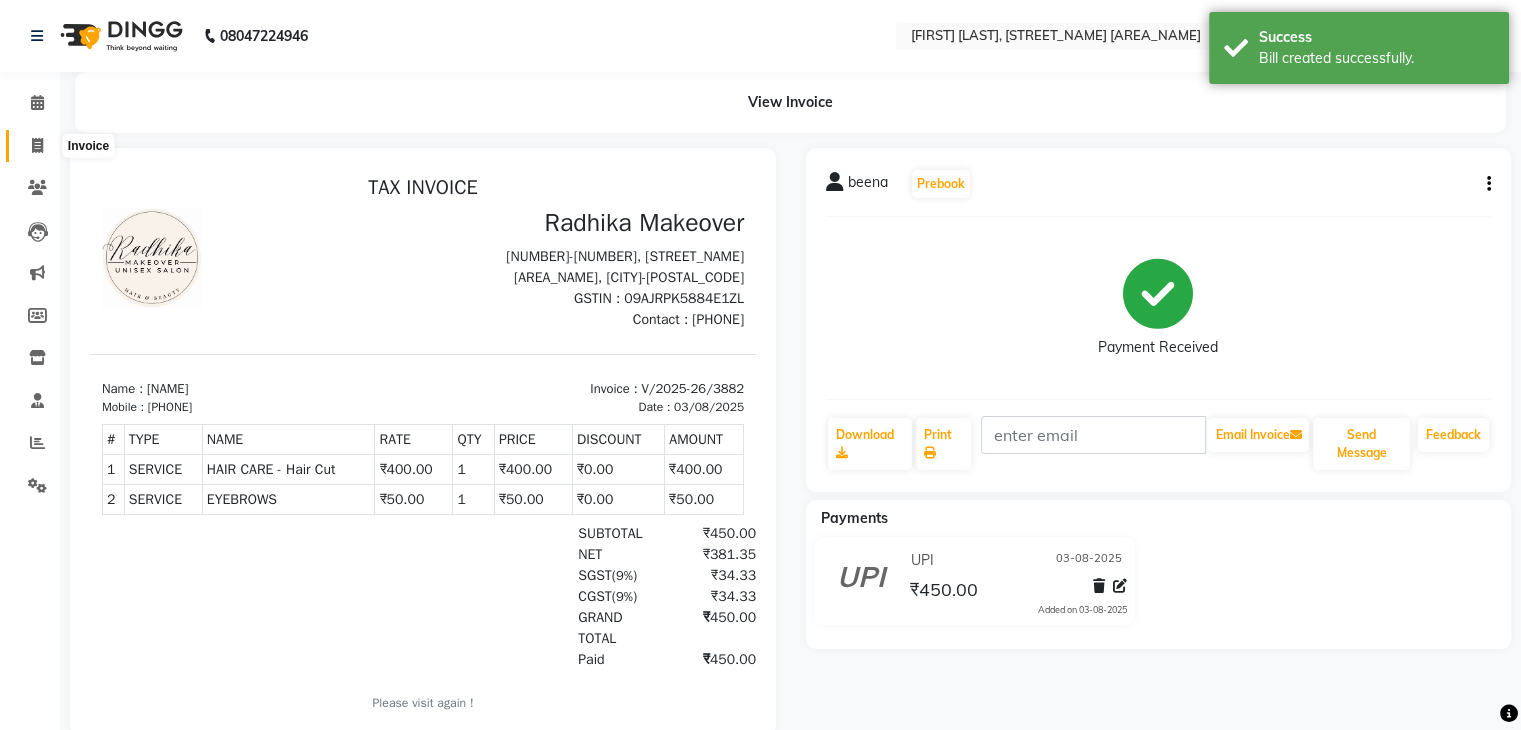 select on "service" 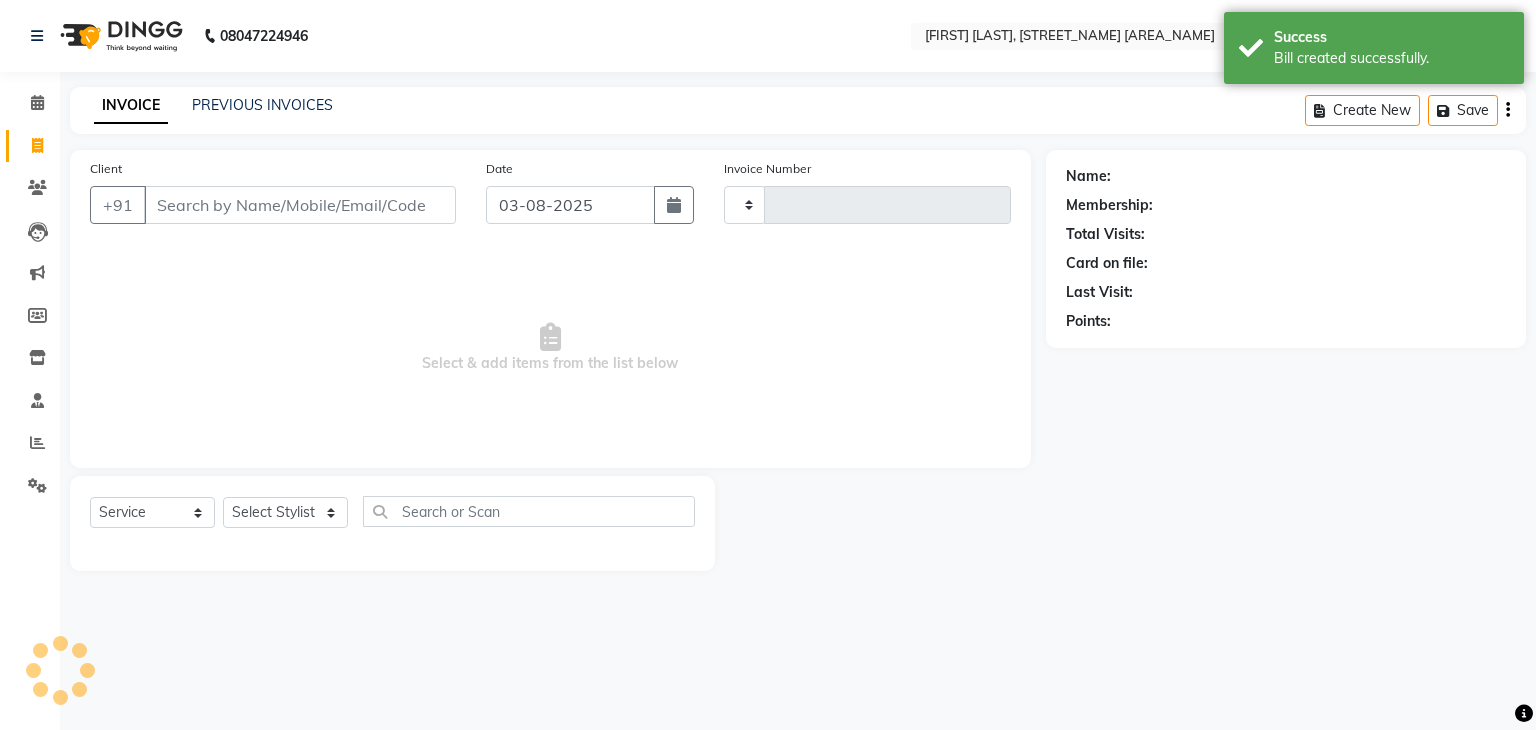 type on "3883" 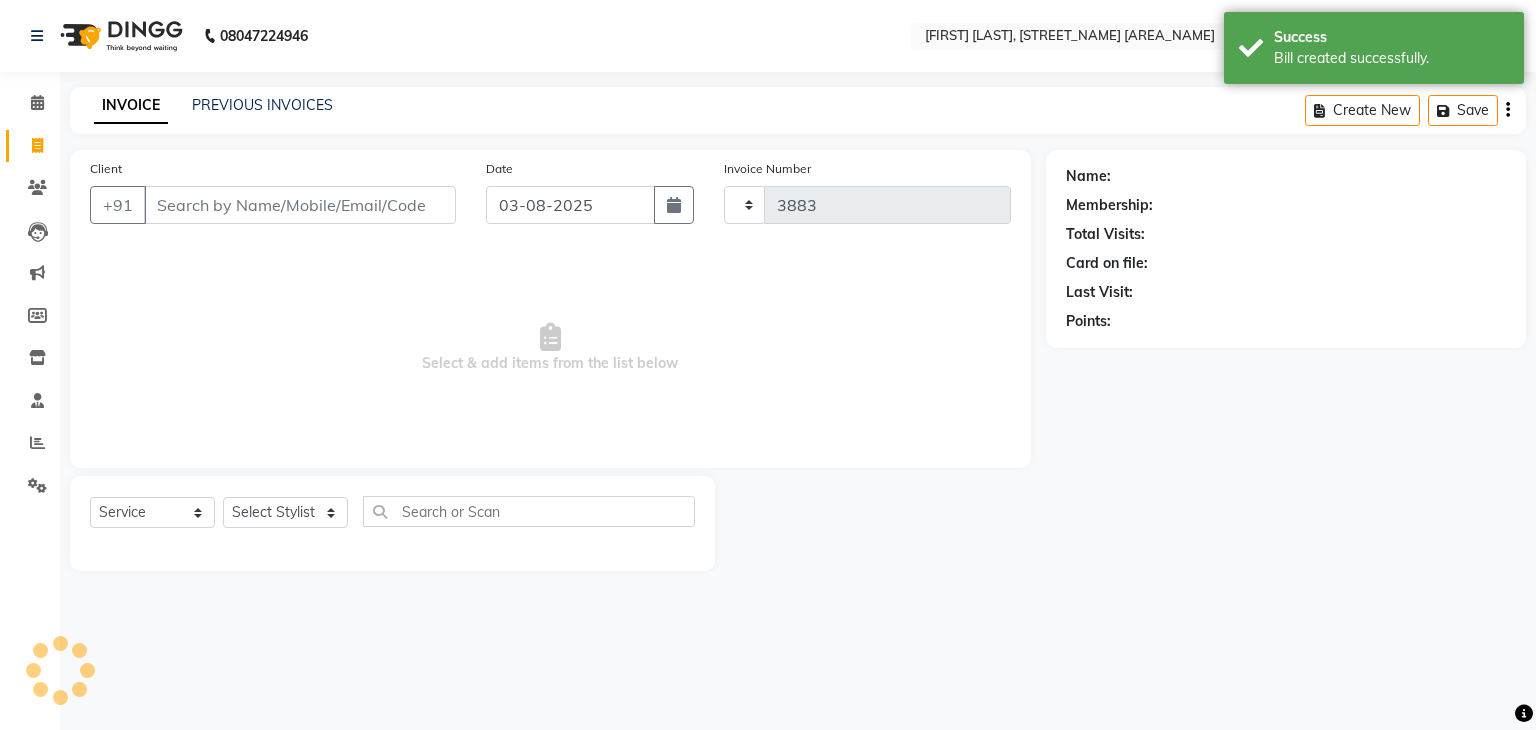 select on "6880" 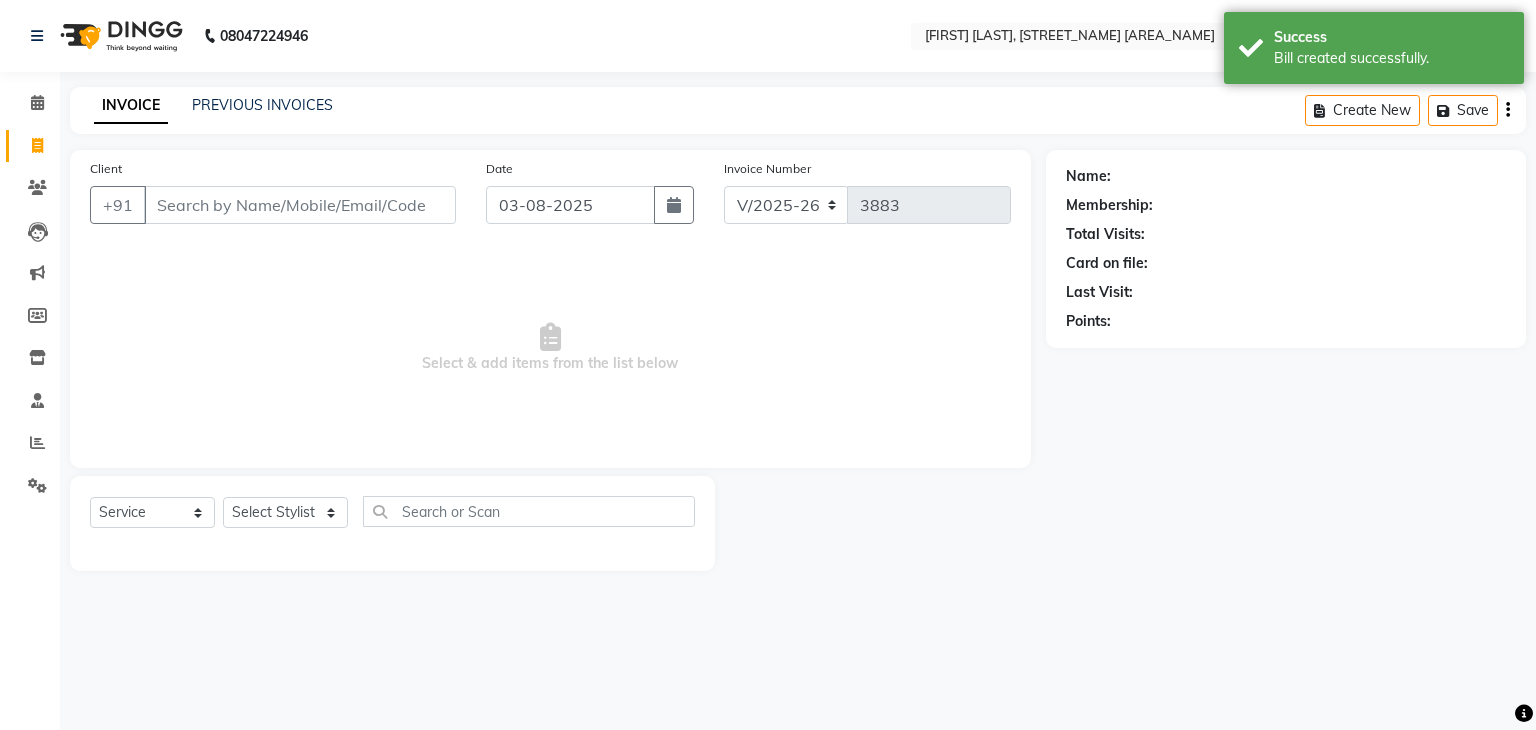 click on "Client +91" 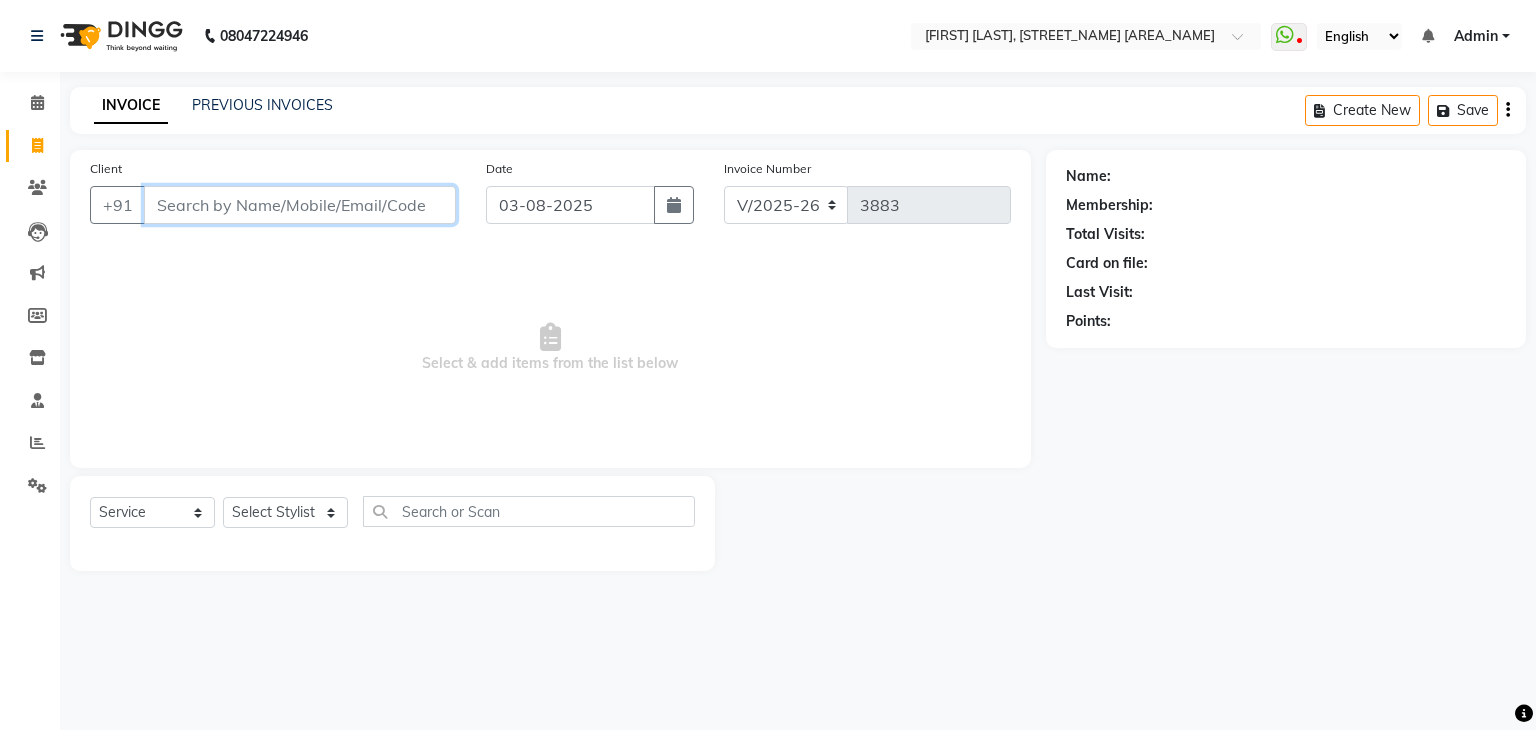 click on "Client" at bounding box center (300, 205) 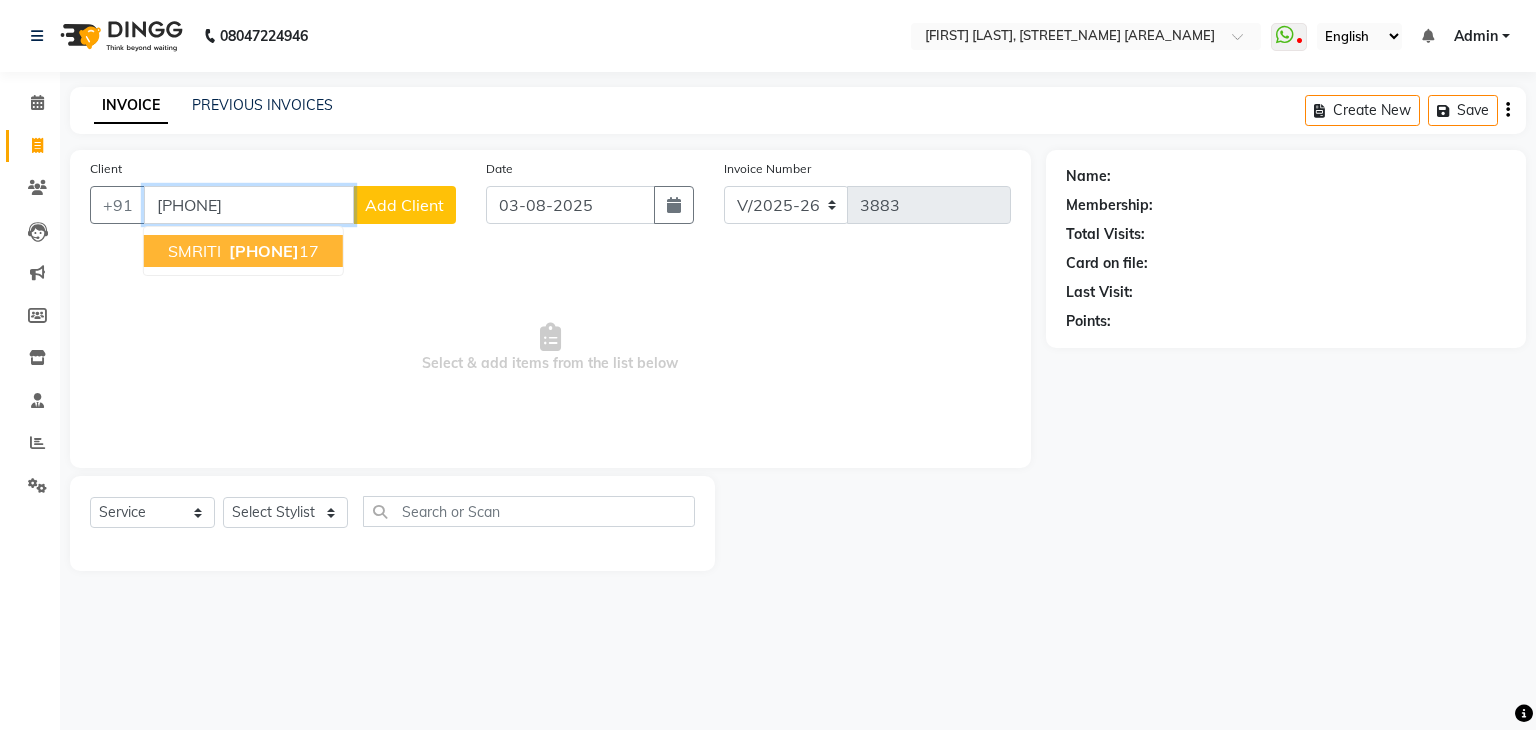 click on "90450125" at bounding box center (264, 251) 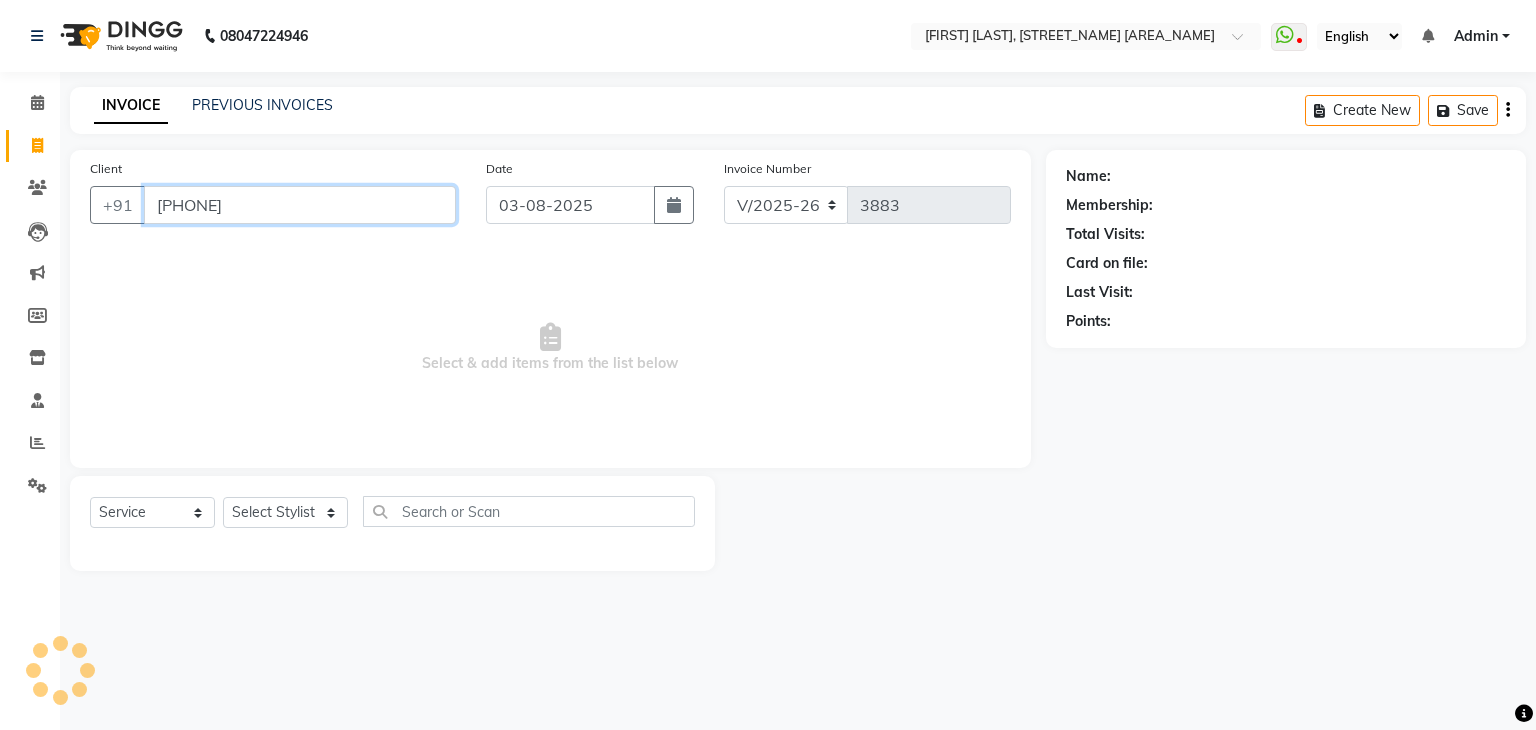 type on "9045012517" 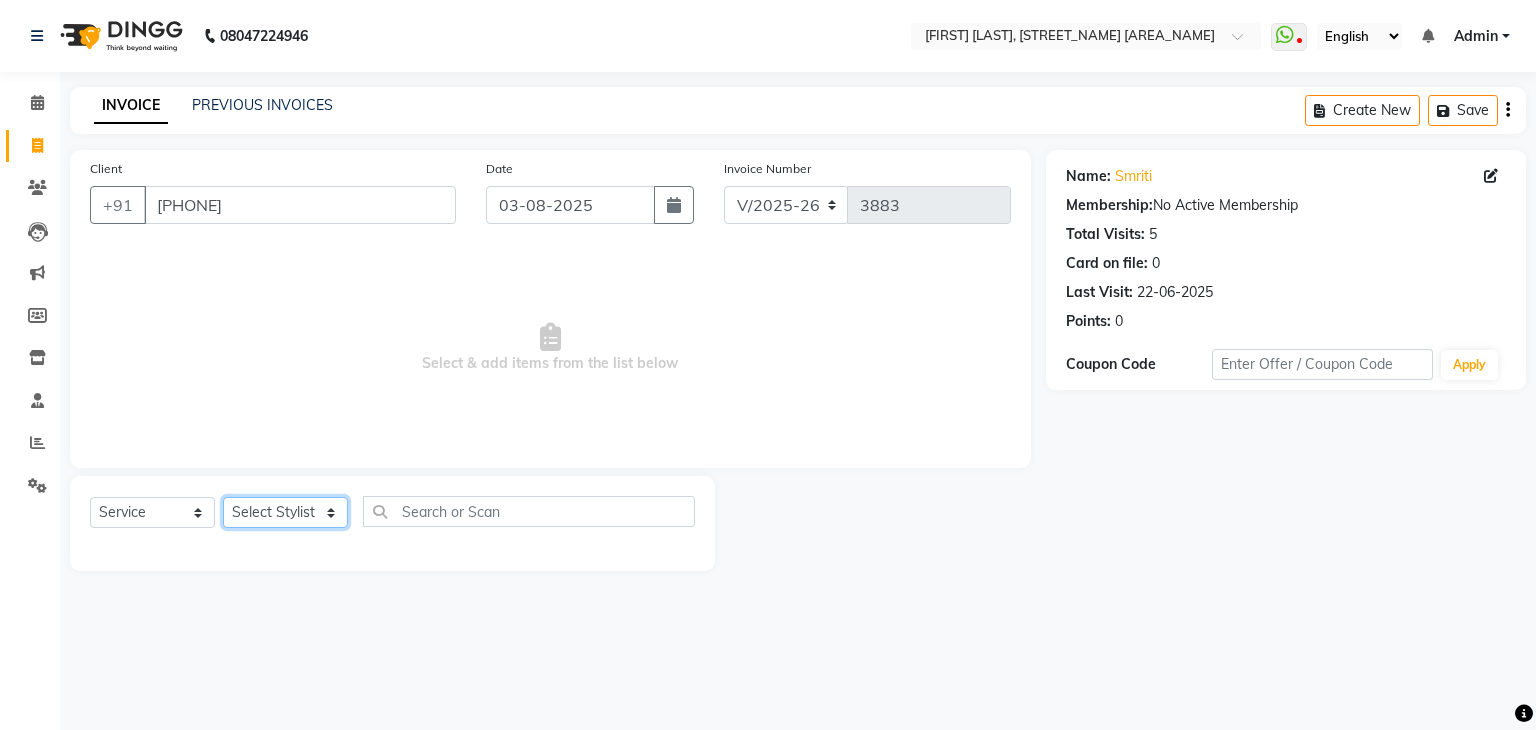 click on "Select Stylist [FIRST] [LAST] [FIRST] [LAST] [FIRST] [LAST] [FIRST] [LAST] [FIRST] [LAST] [FIRST] [LAST] [FIRST] [LAST] [FIRST] [LAST] [FIRST] [LAST] [FIRST] [LAST] [FIRST] [LAST] [FIRST] [LAST] [FIRST] [LAST] [FIRST] [LAST] [FIRST] [LAST] [FIRST] [LAST] [FIRST] [LAST] [FIRST] [LAST] [FIRST] [LAST] [FIRST] [LAST] [FIRST] [LAST] [FIRST] [LAST] [FIRST] [LAST] [FIRST] [LAST] [FIRST] [LAST]" 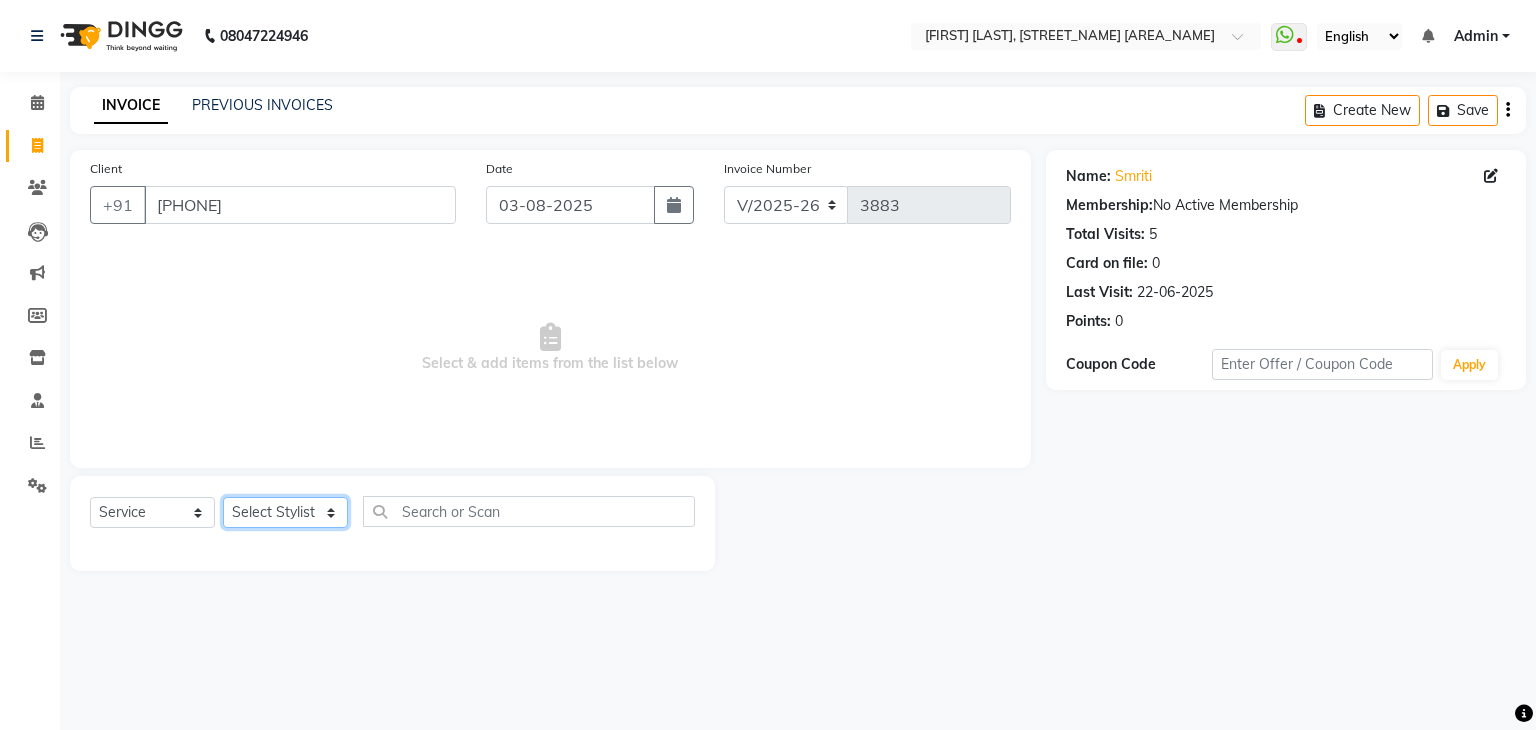select on "53881" 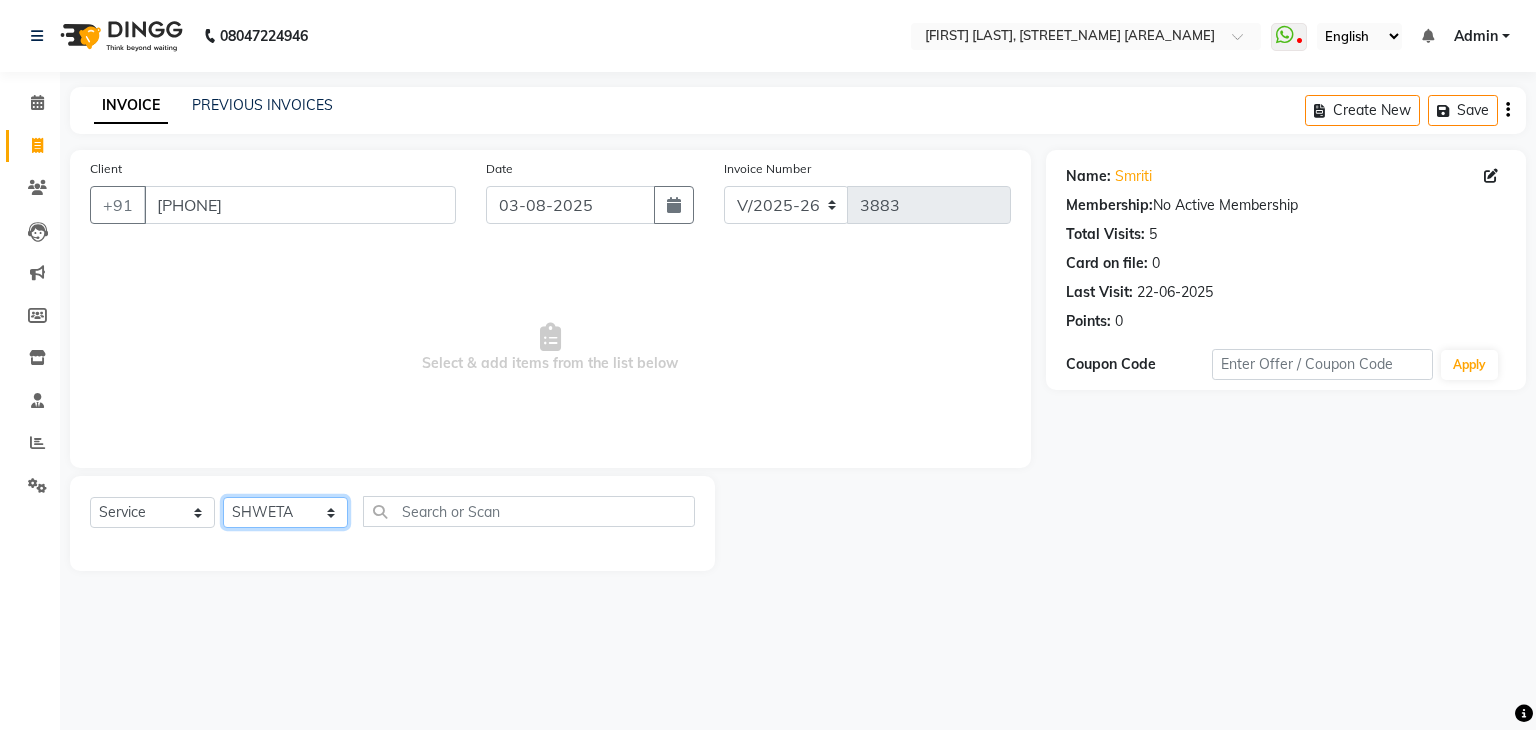 click on "Select Stylist [FIRST] [LAST] [FIRST] [LAST] [FIRST] [LAST] [FIRST] [LAST] [FIRST] [LAST] [FIRST] [LAST] [FIRST] [LAST] [FIRST] [LAST] [FIRST] [LAST] [FIRST] [LAST] [FIRST] [LAST] [FIRST] [LAST] [FIRST] [LAST] [FIRST] [LAST] [FIRST] [LAST] [FIRST] [LAST] [FIRST] [LAST] [FIRST] [LAST] [FIRST] [LAST] [FIRST] [LAST] [FIRST] [LAST] [FIRST] [LAST] [FIRST] [LAST] [FIRST] [LAST] [FIRST] [LAST]" 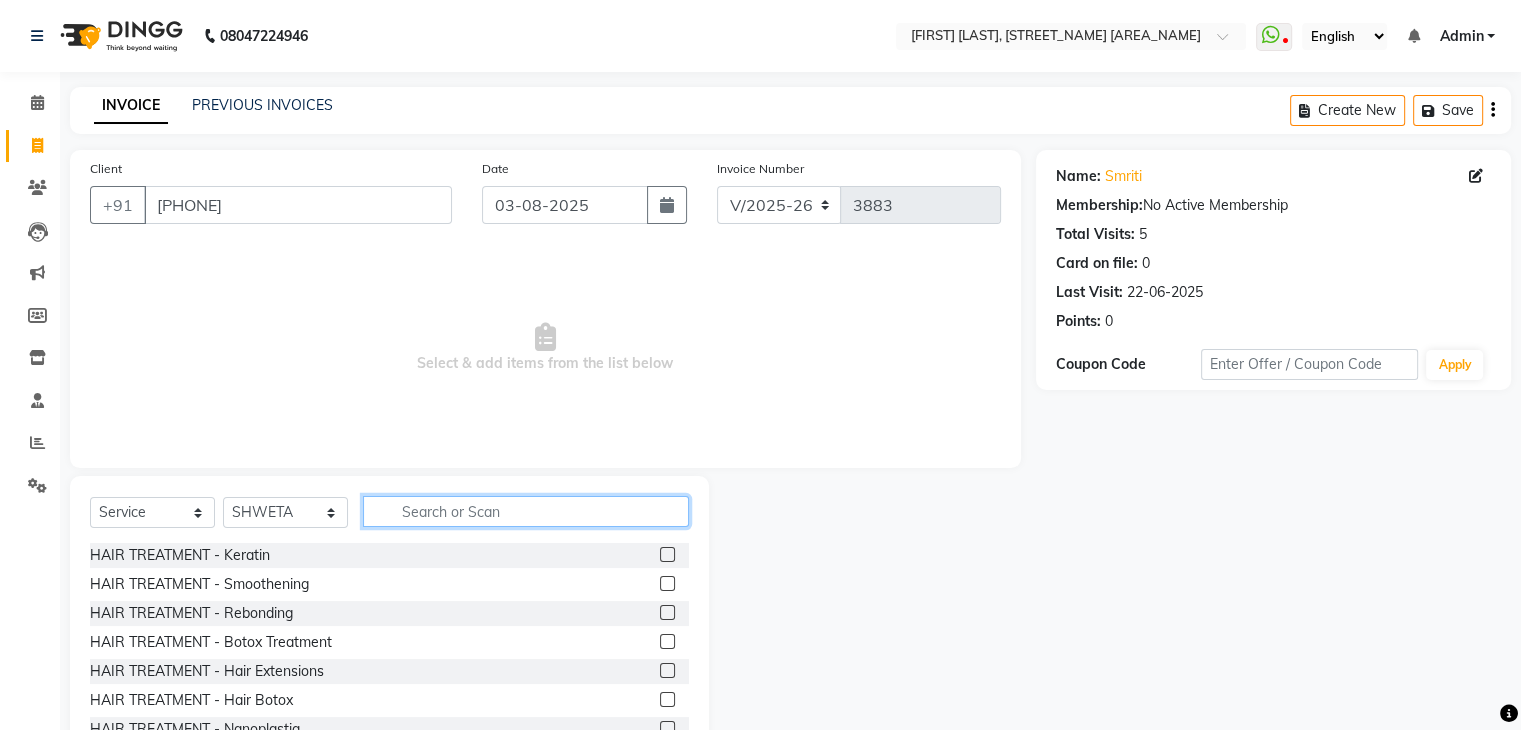 click 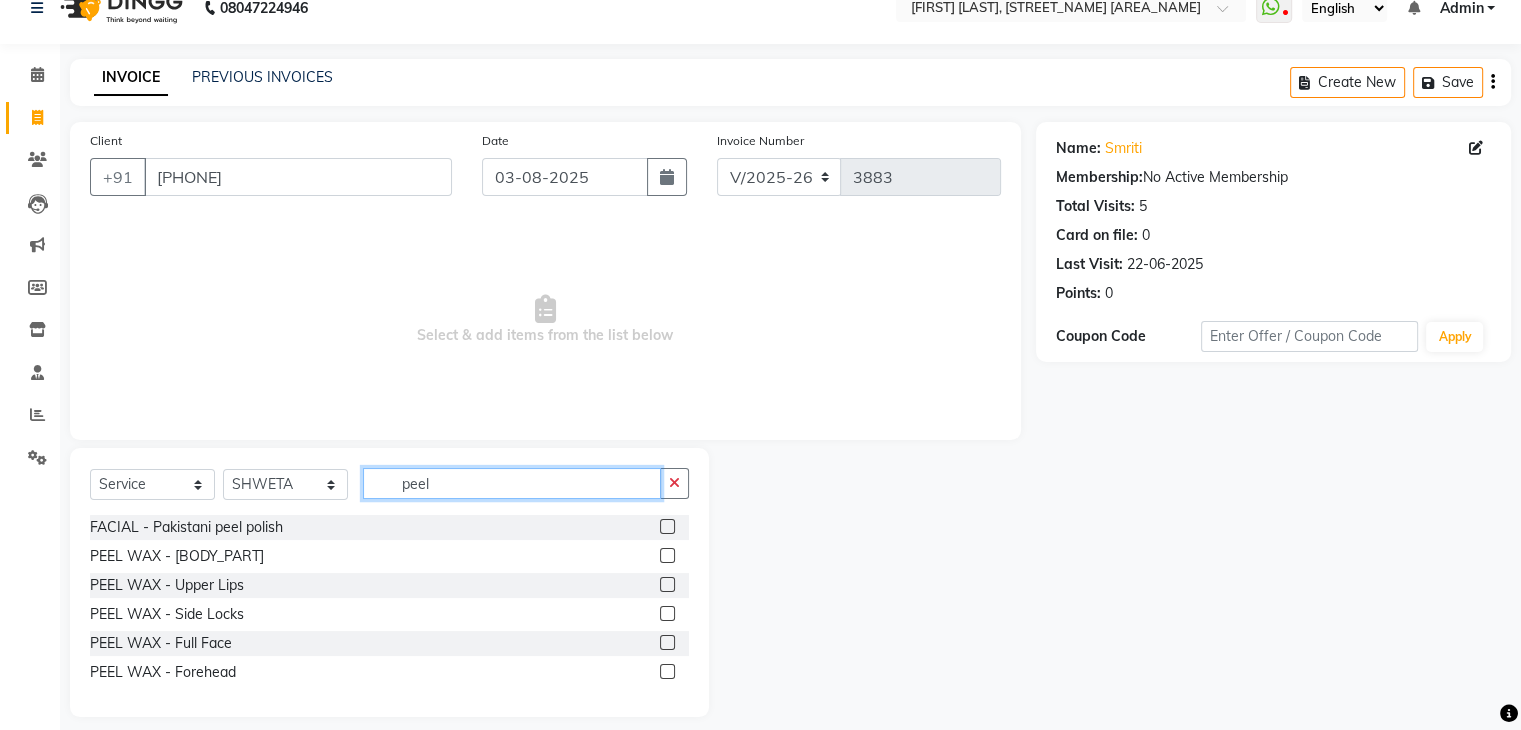 scroll, scrollTop: 28, scrollLeft: 0, axis: vertical 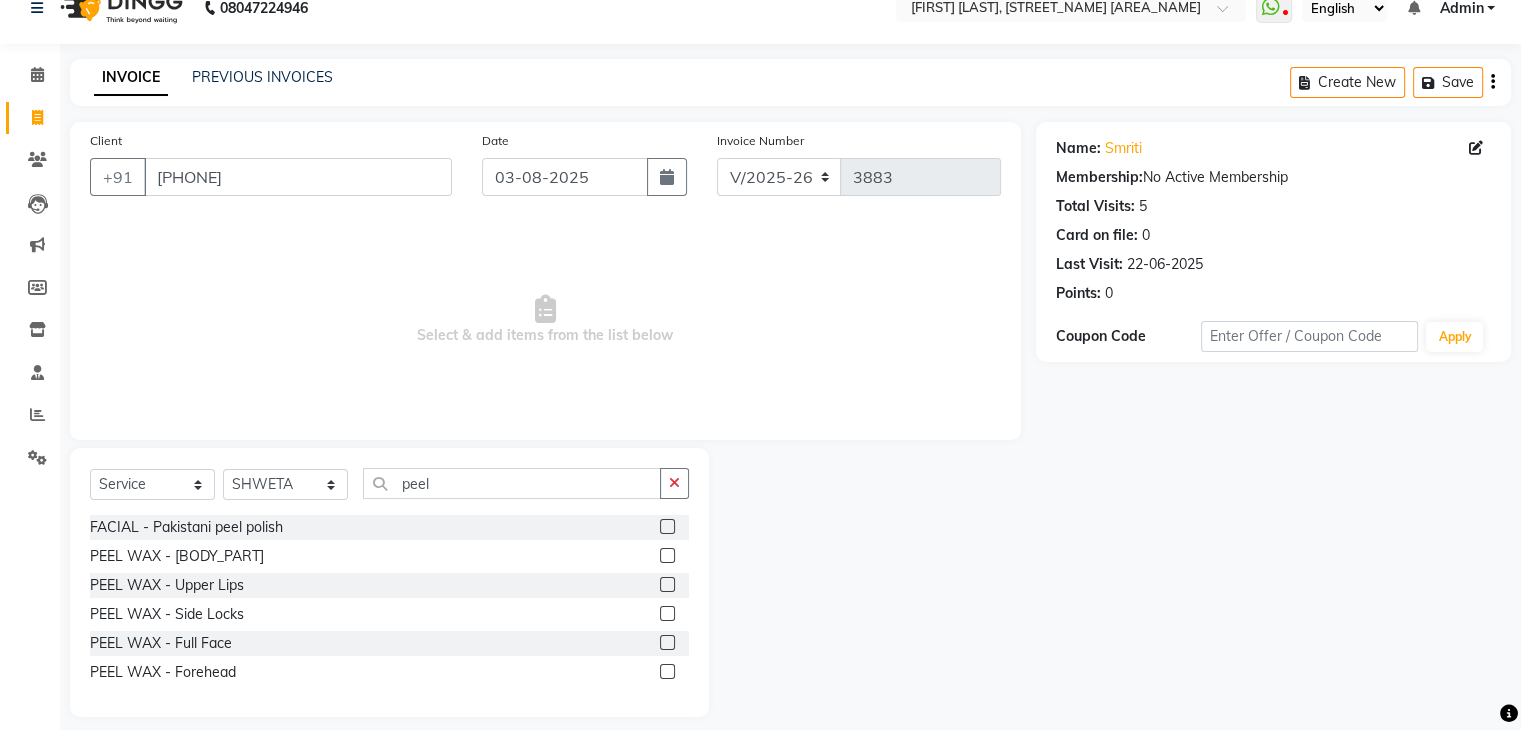 click 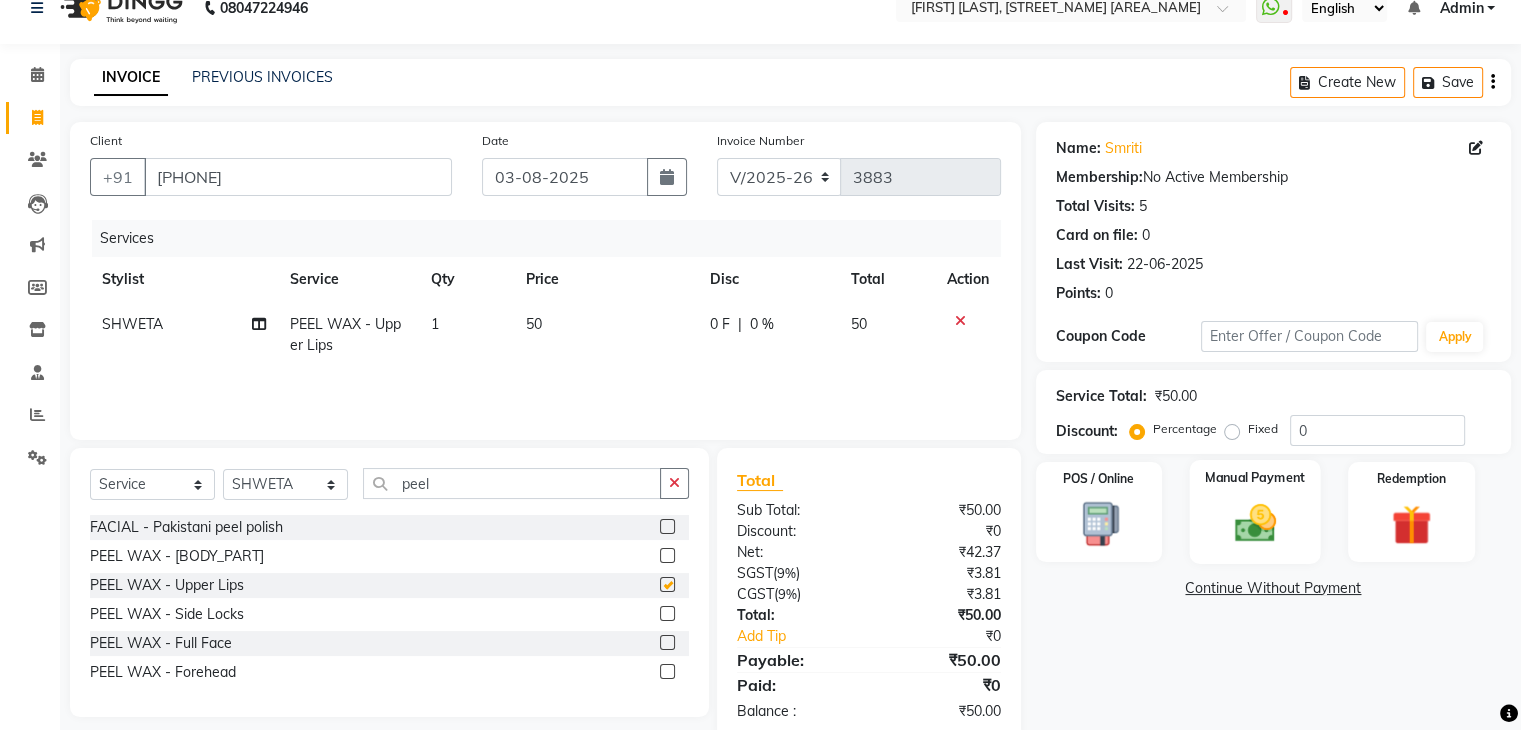 checkbox on "false" 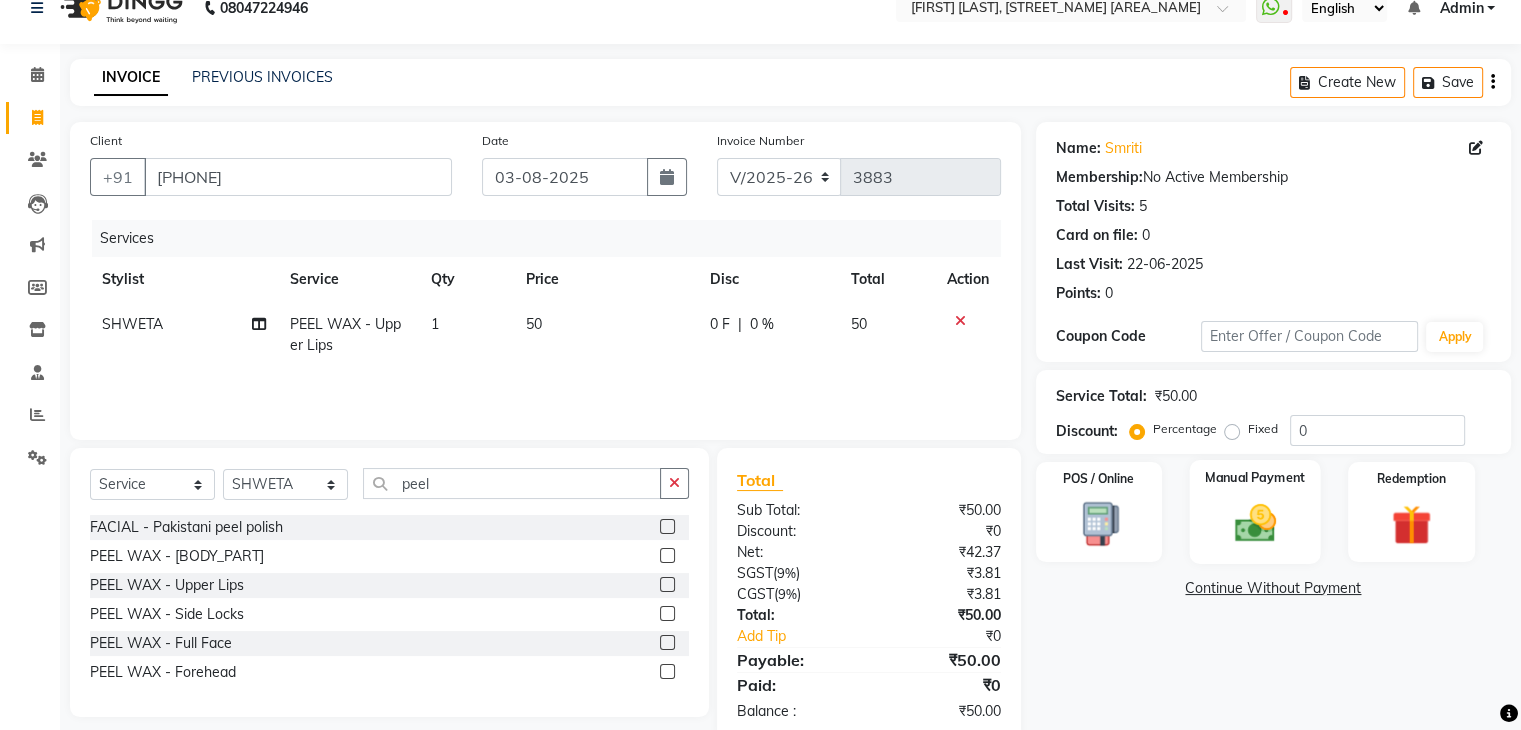 click 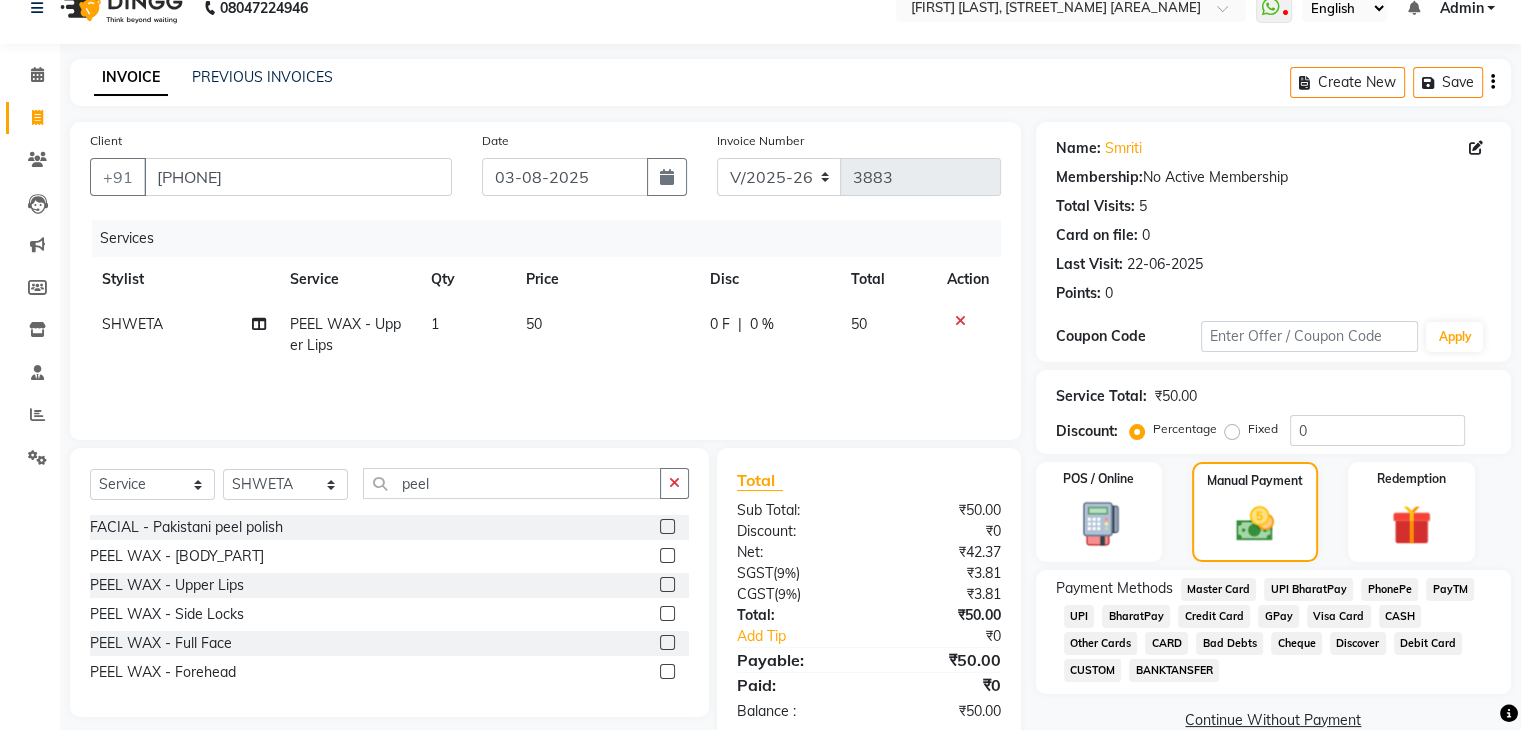 click on "UPI" 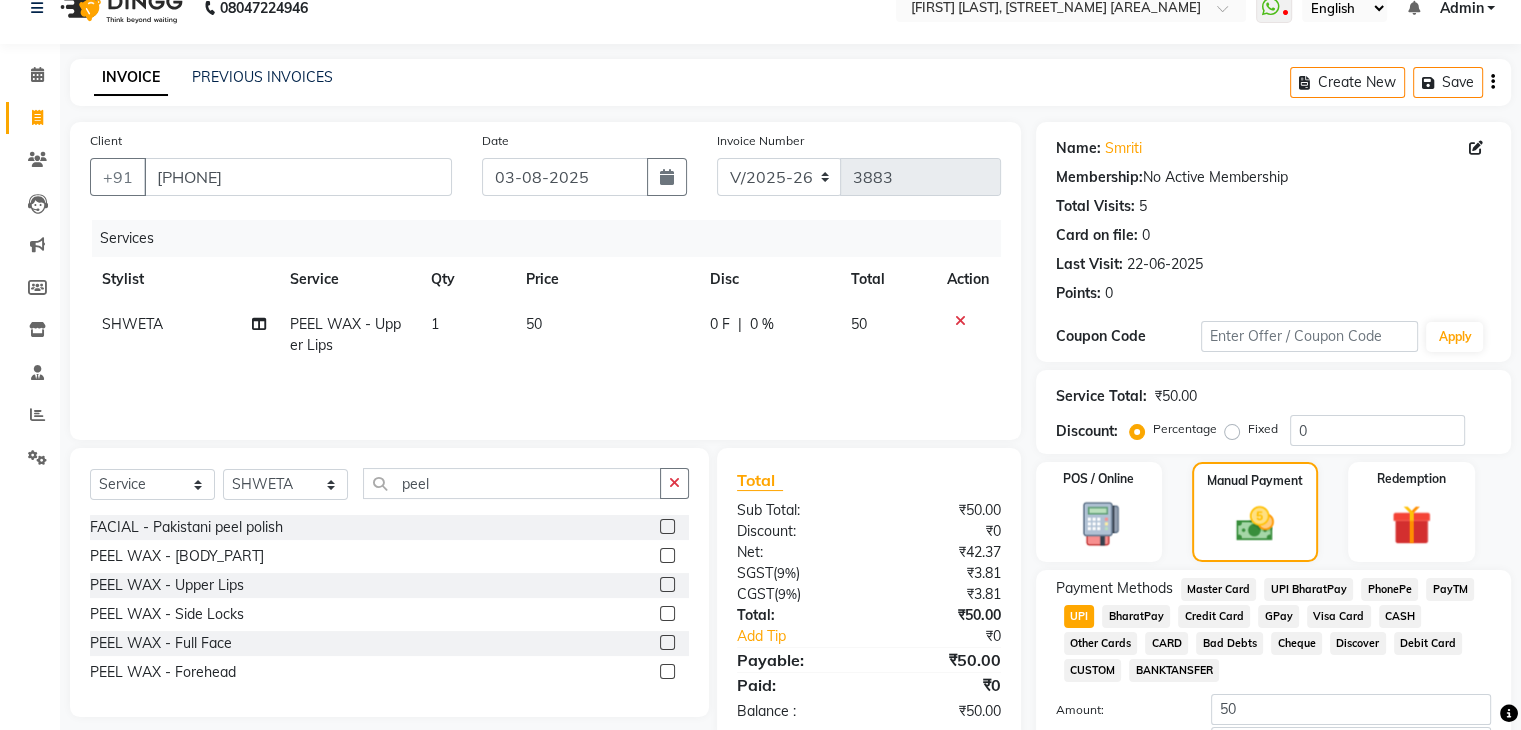 scroll, scrollTop: 172, scrollLeft: 0, axis: vertical 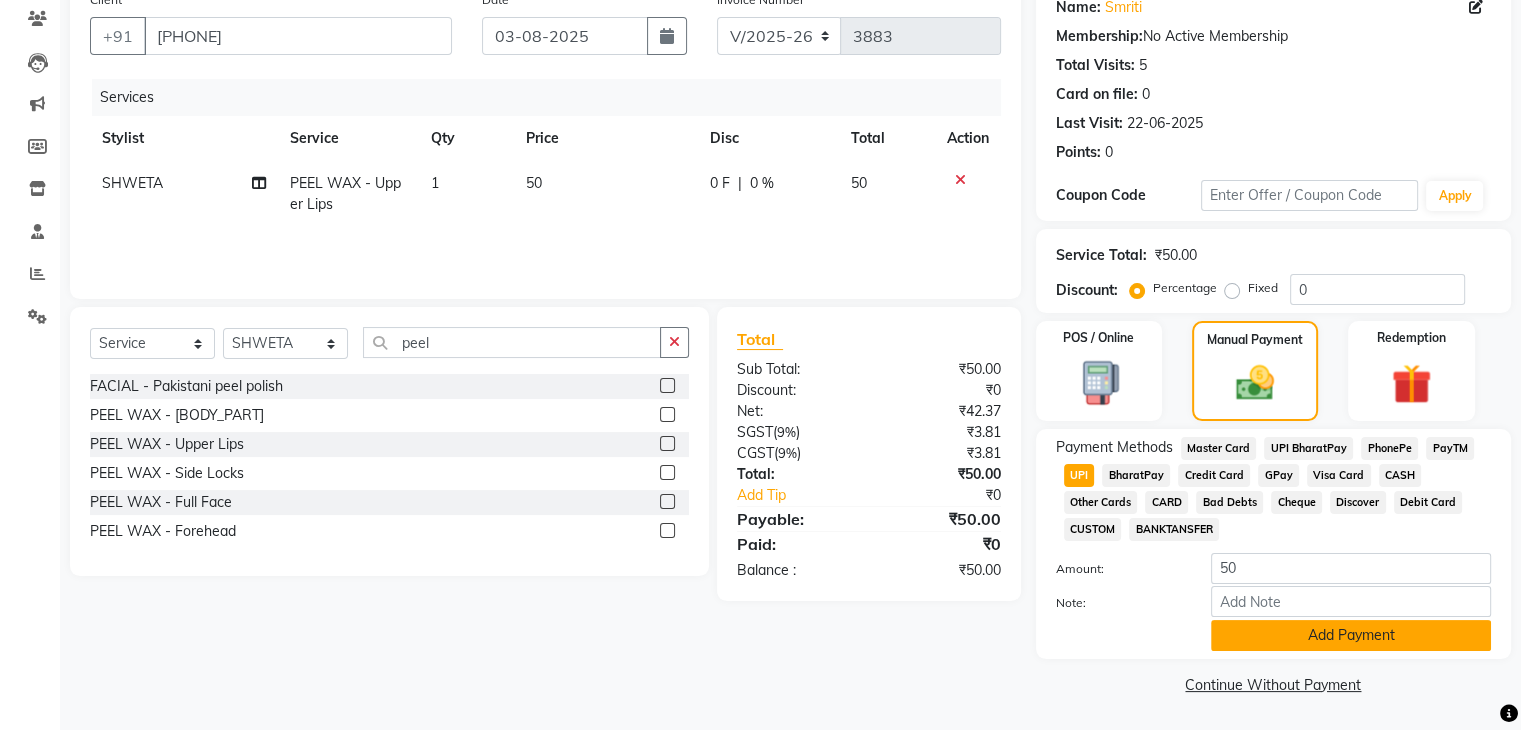click on "Add Payment" 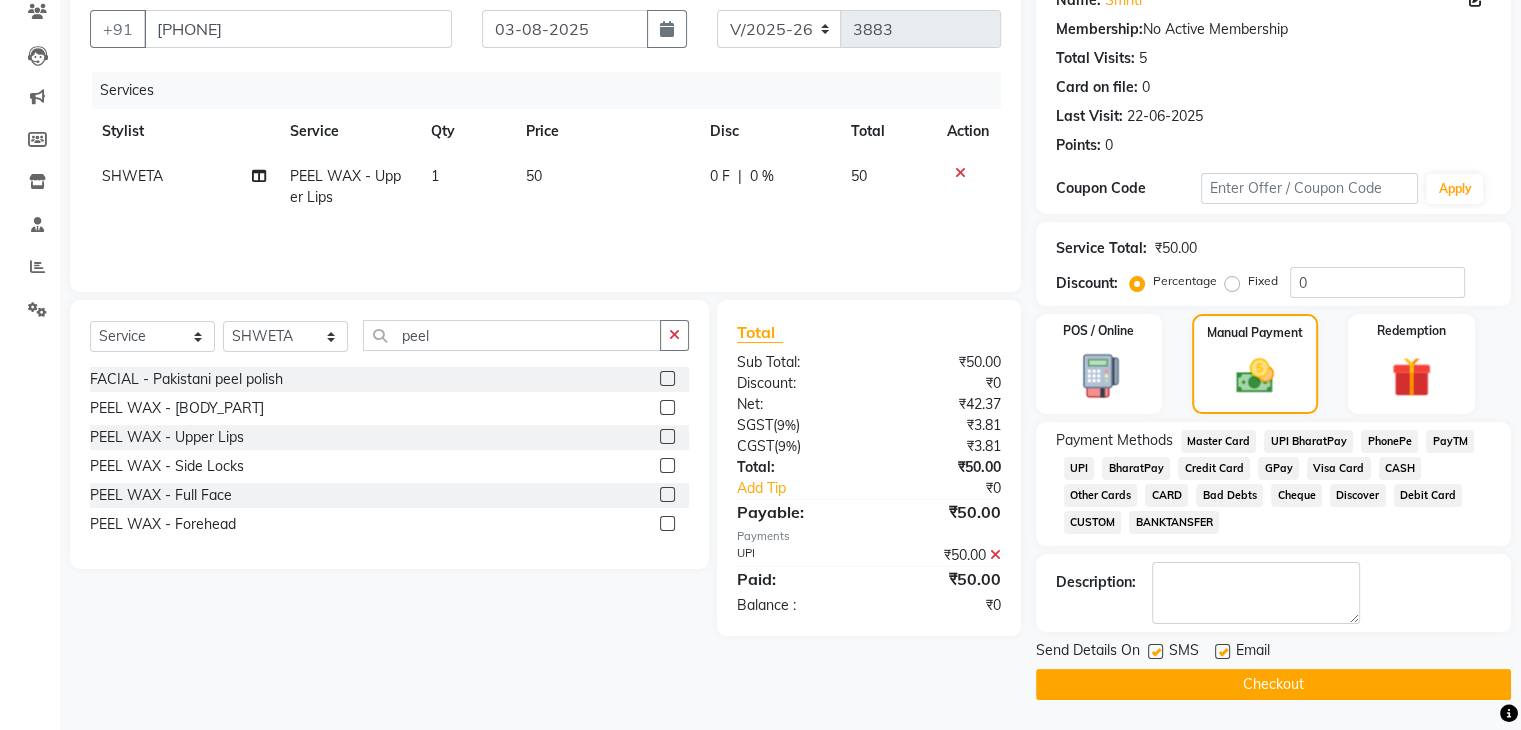 click on "Checkout" 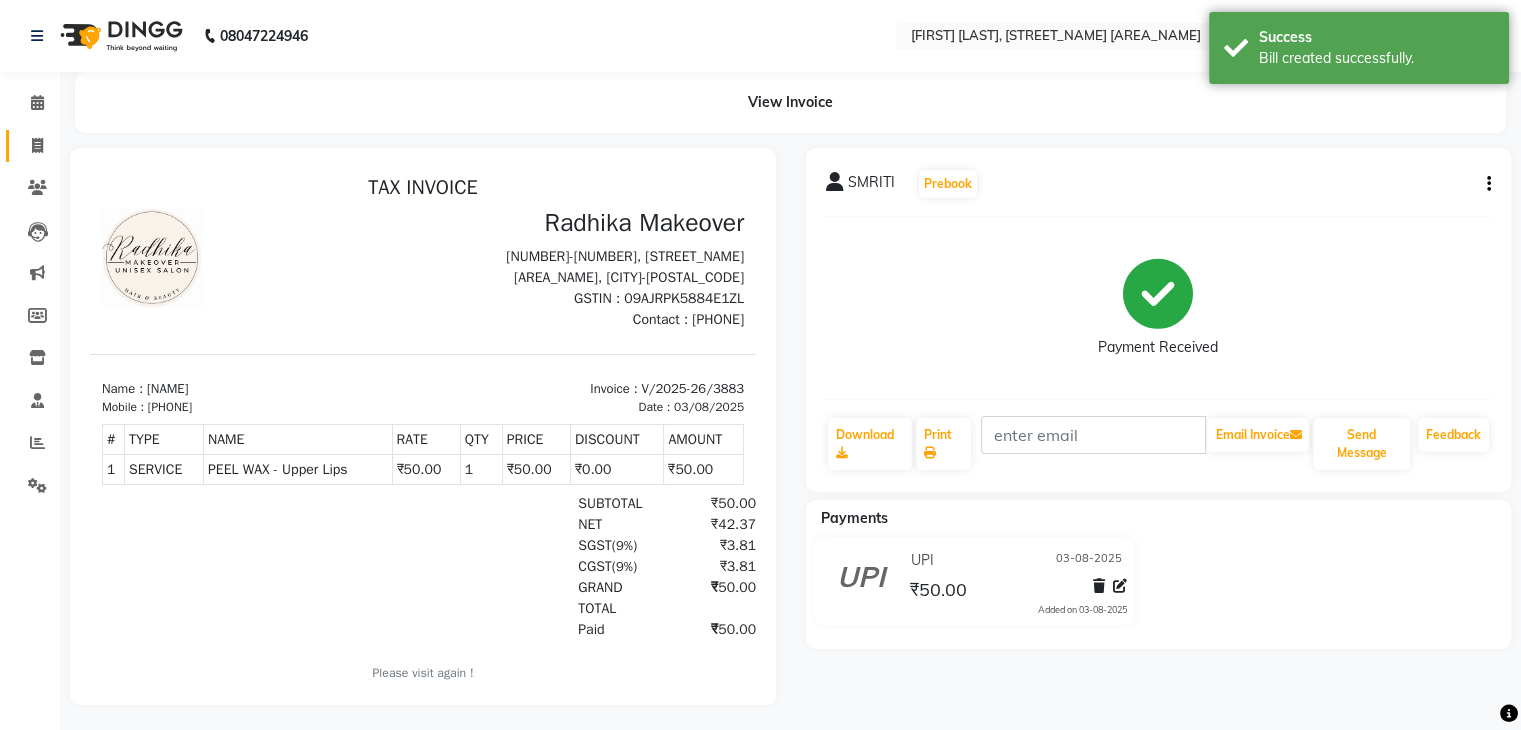 scroll, scrollTop: 0, scrollLeft: 0, axis: both 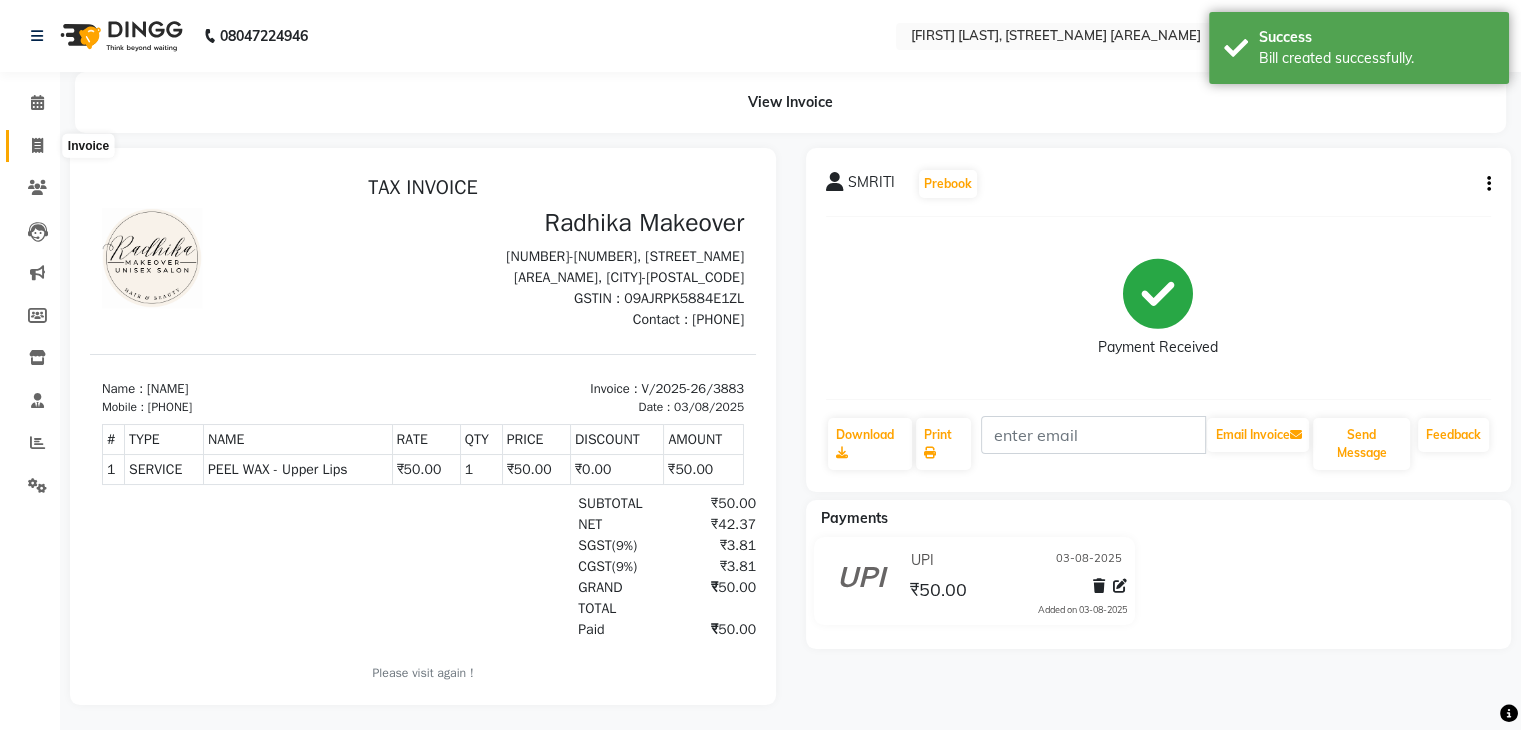 click 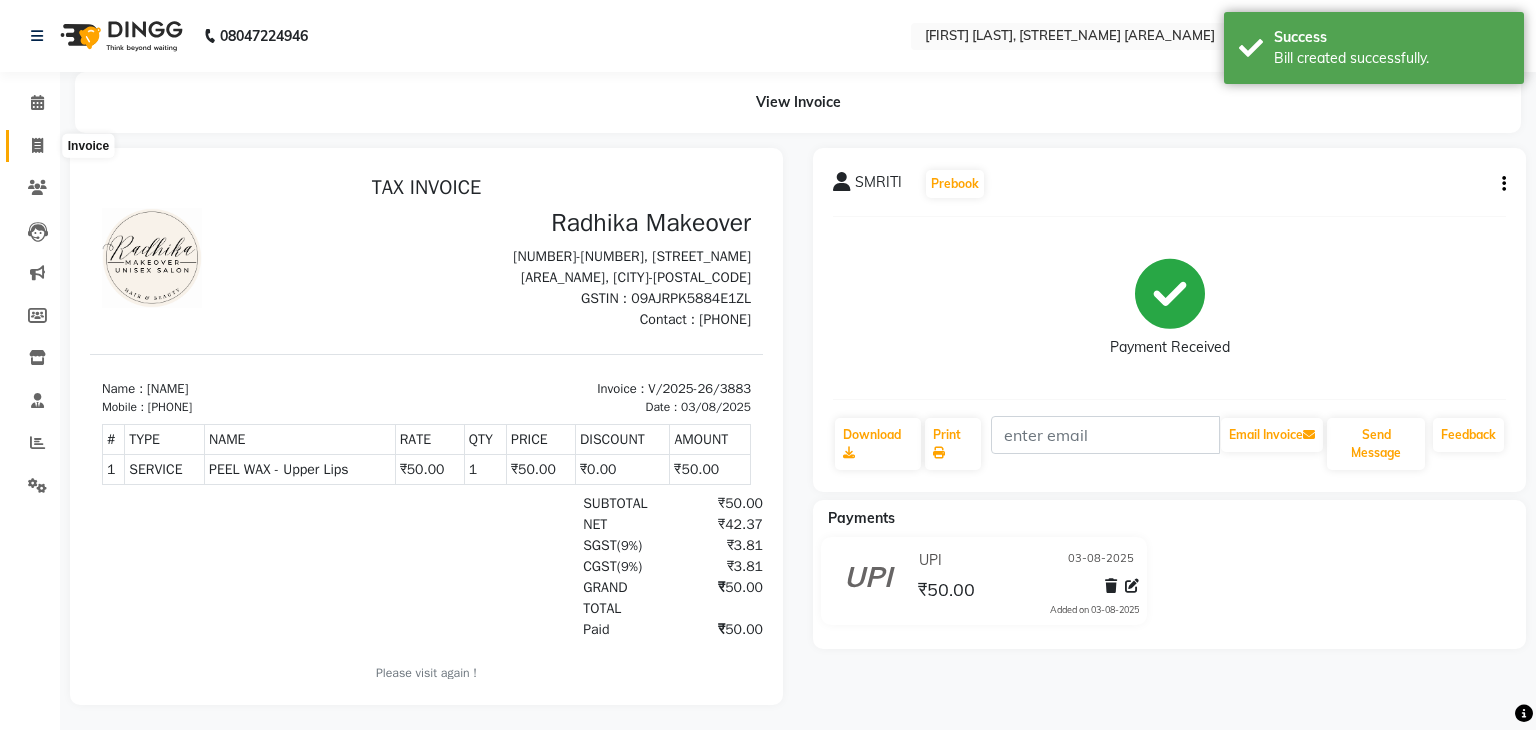 select on "6880" 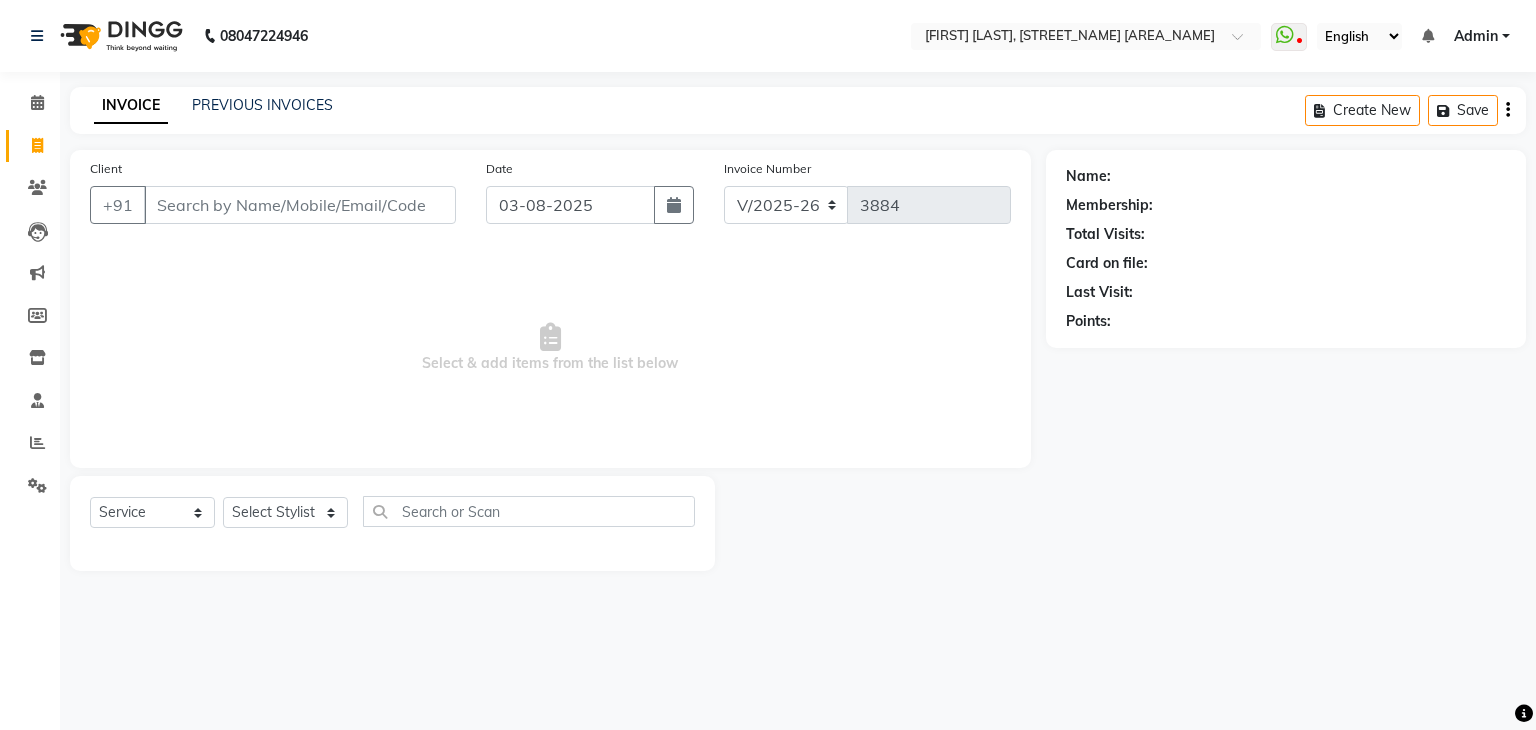 click 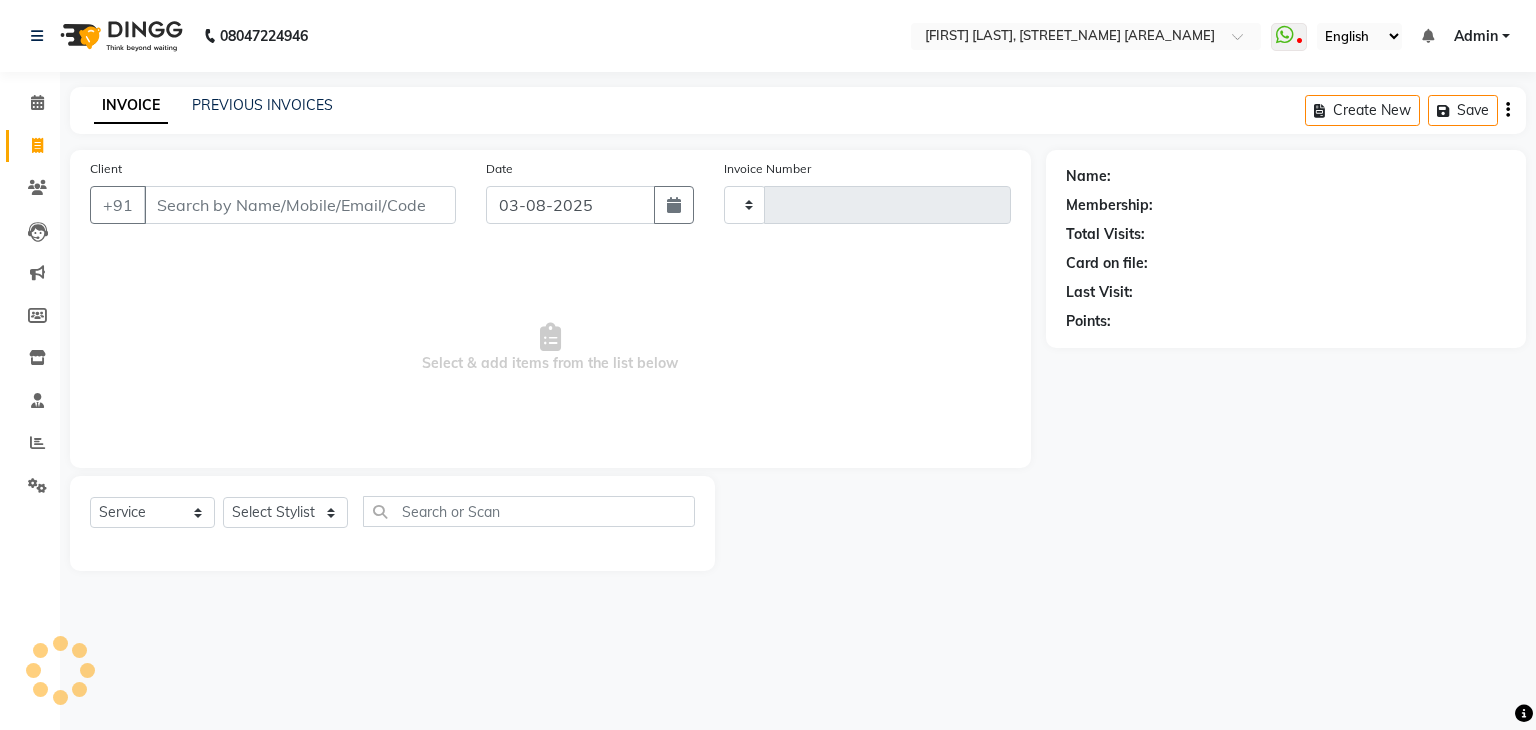 type on "3884" 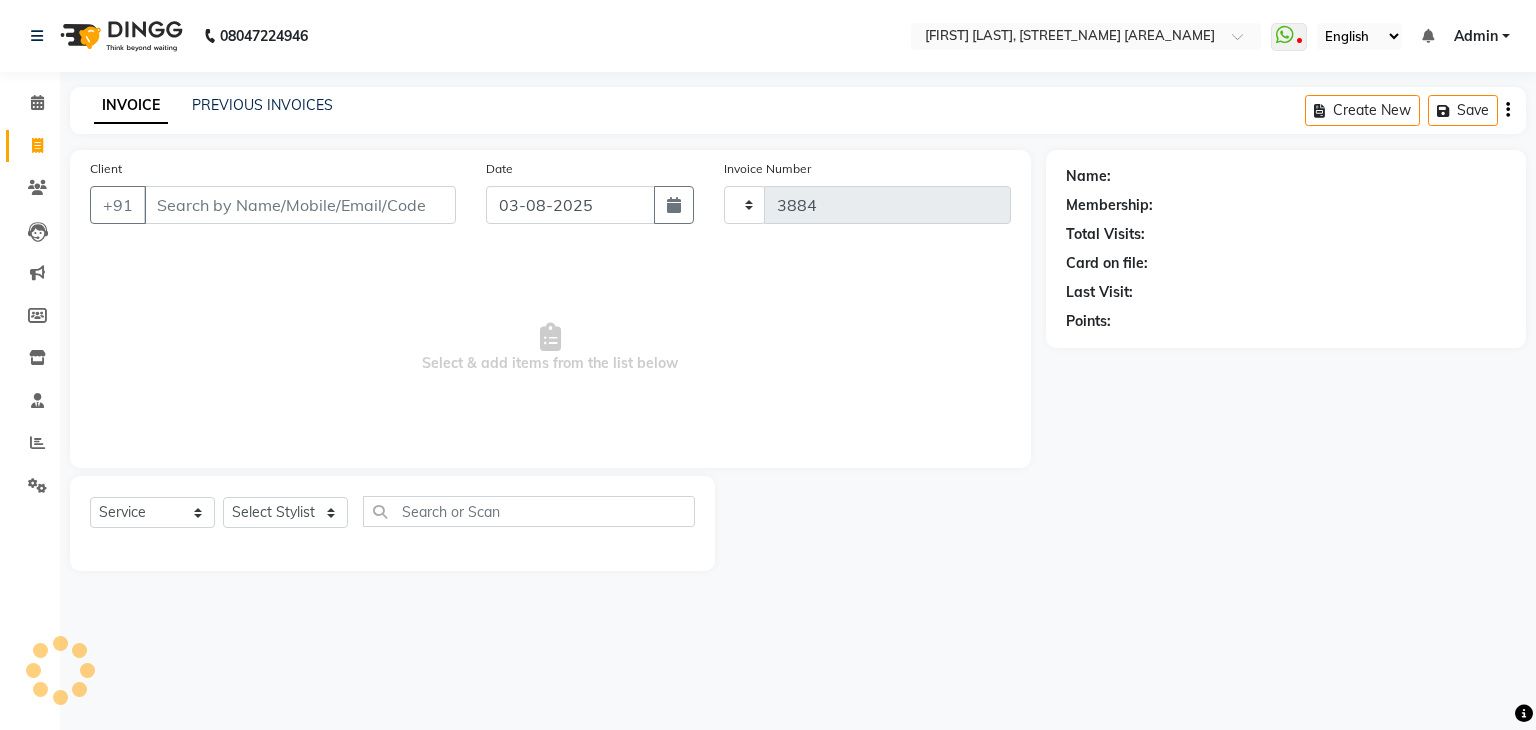 select on "6880" 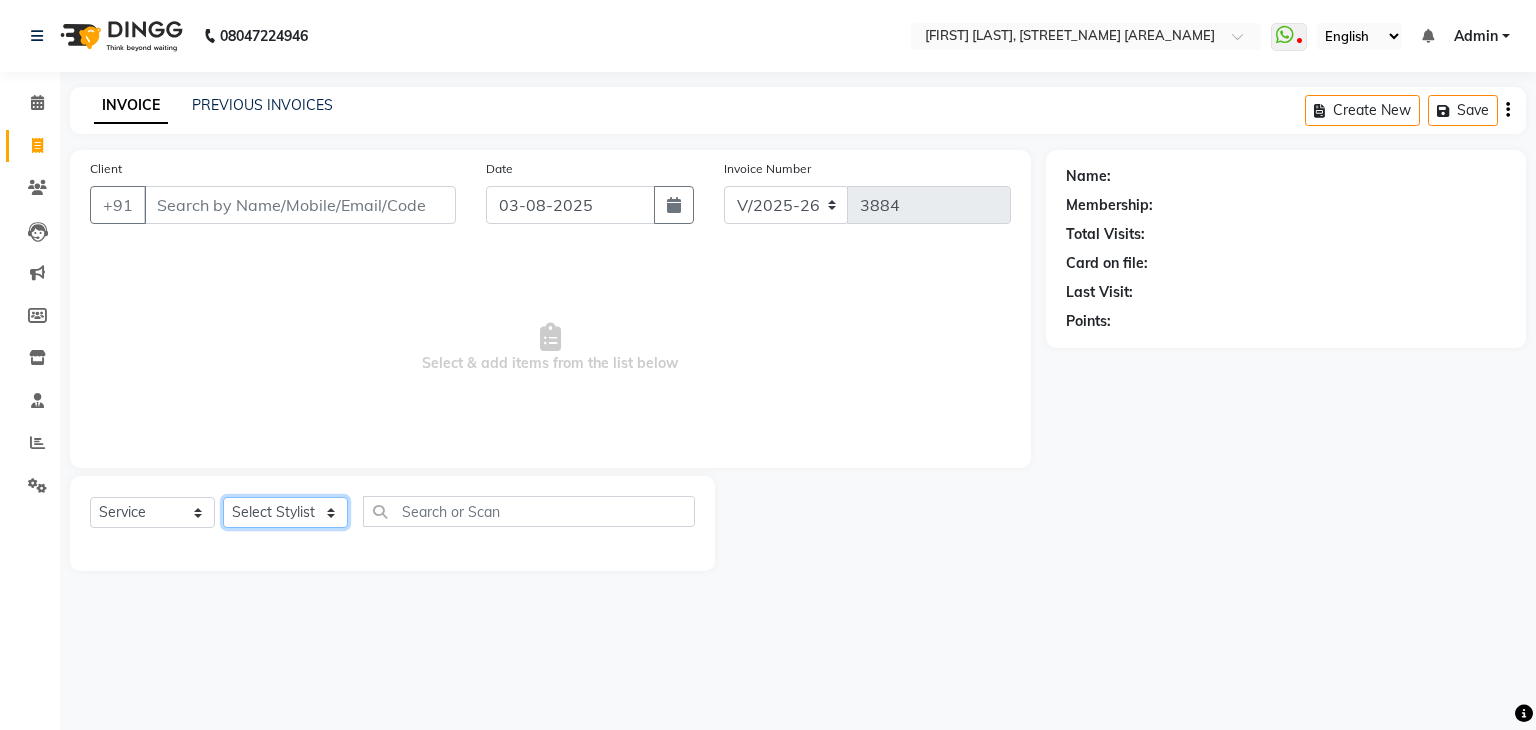 click on "Select Stylist [FIRST] [LAST] [FIRST] [LAST] [FIRST] [LAST] [FIRST] [LAST] [FIRST] [LAST] [FIRST] [LAST] [FIRST] [LAST] [FIRST] [LAST] [FIRST] [LAST] [FIRST] [LAST] [FIRST] [LAST] [FIRST] [LAST] [FIRST] [LAST] [FIRST] [LAST] [FIRST] [LAST] [FIRST] [LAST] [FIRST] [LAST] [FIRST] [LAST] [FIRST] [LAST] [FIRST] [LAST] [FIRST] [LAST] [FIRST] [LAST] [FIRST] [LAST] [FIRST] [LAST] [FIRST] [LAST]" 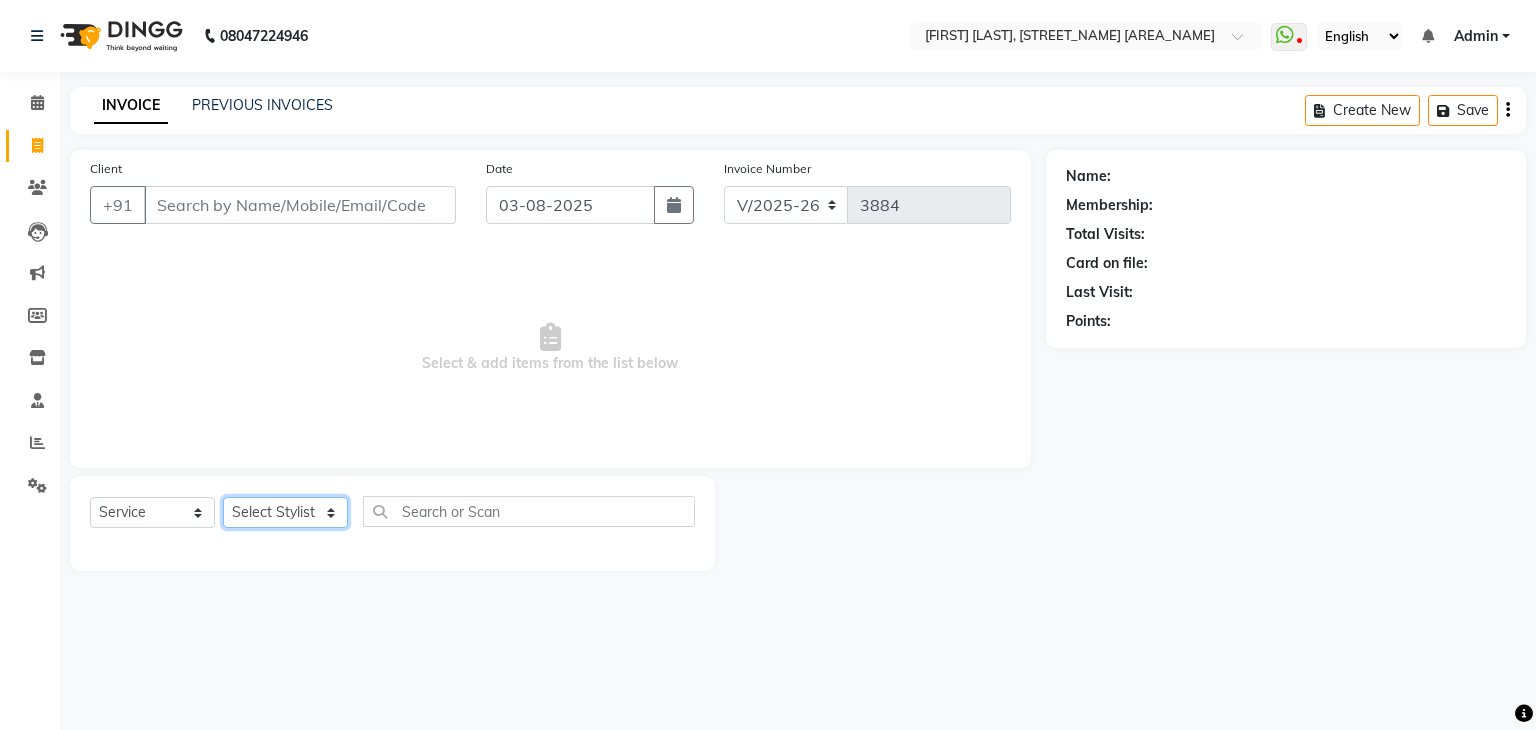 select on "53879" 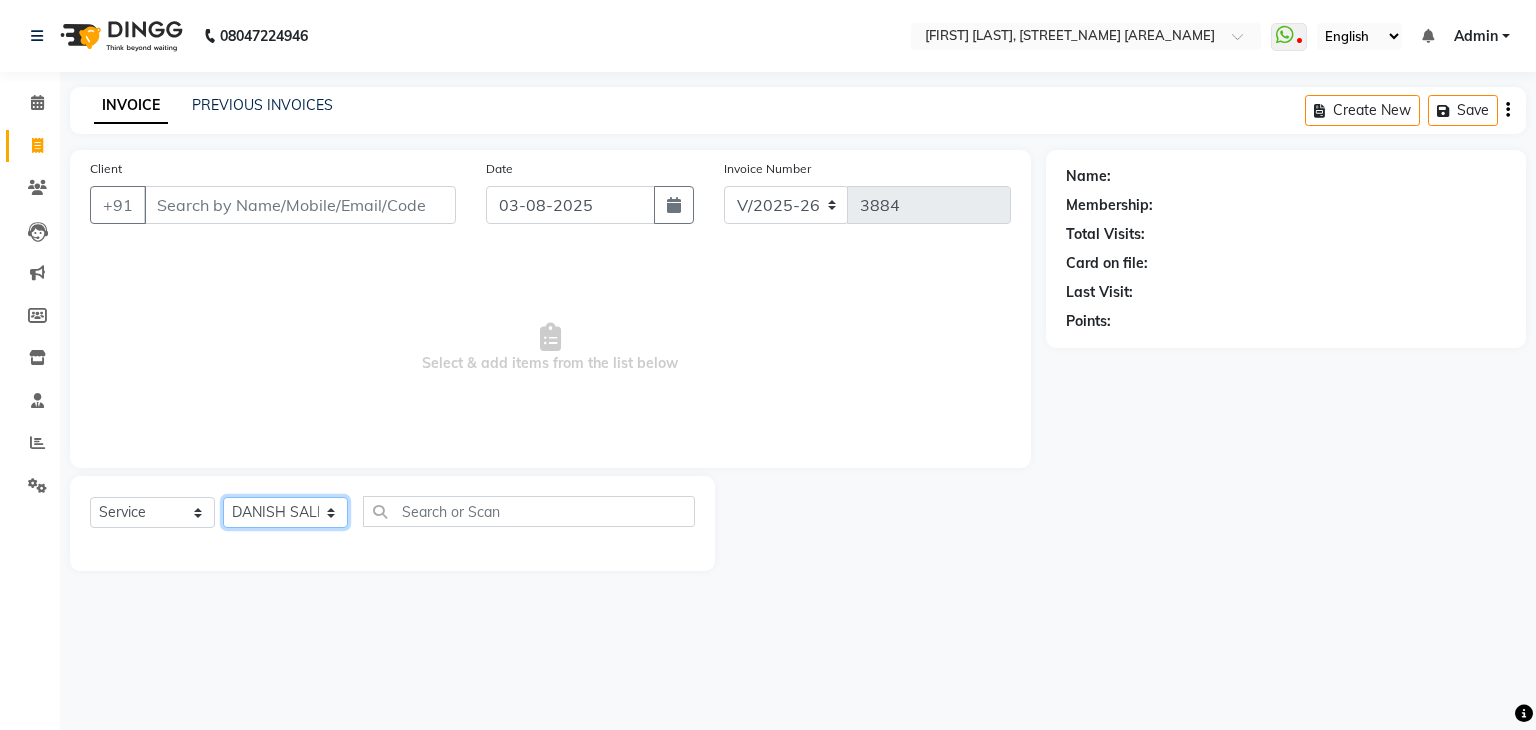 click on "Select Stylist [FIRST] [LAST] [FIRST] [LAST] [FIRST] [LAST] [FIRST] [LAST] [FIRST] [LAST] [FIRST] [LAST] [FIRST] [LAST] [FIRST] [LAST] [FIRST] [LAST] [FIRST] [LAST] [FIRST] [LAST] [FIRST] [LAST] [FIRST] [LAST] [FIRST] [LAST] [FIRST] [LAST] [FIRST] [LAST] [FIRST] [LAST] [FIRST] [LAST] [FIRST] [LAST] [FIRST] [LAST] [FIRST] [LAST] [FIRST] [LAST] [FIRST] [LAST] [FIRST] [LAST] [FIRST] [LAST]" 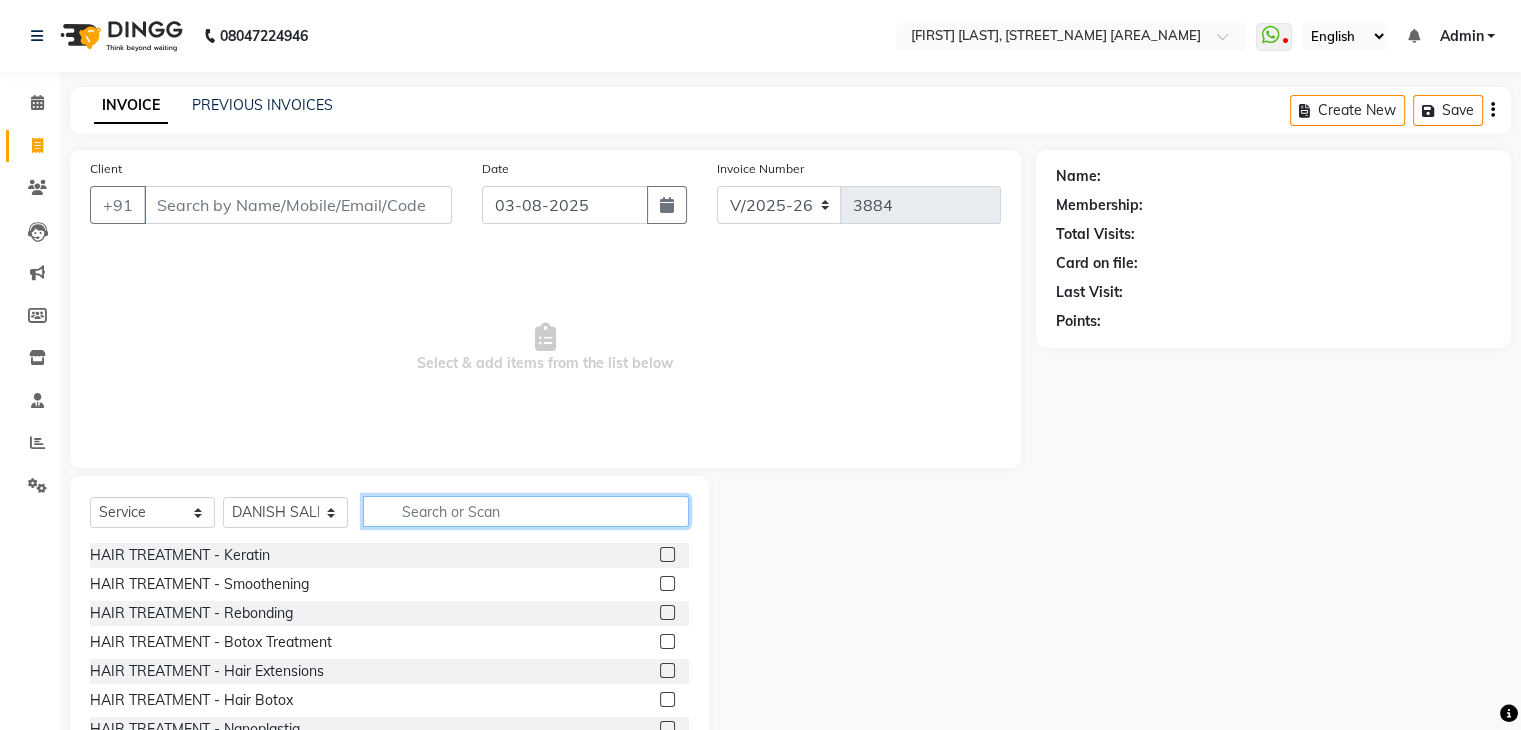 click 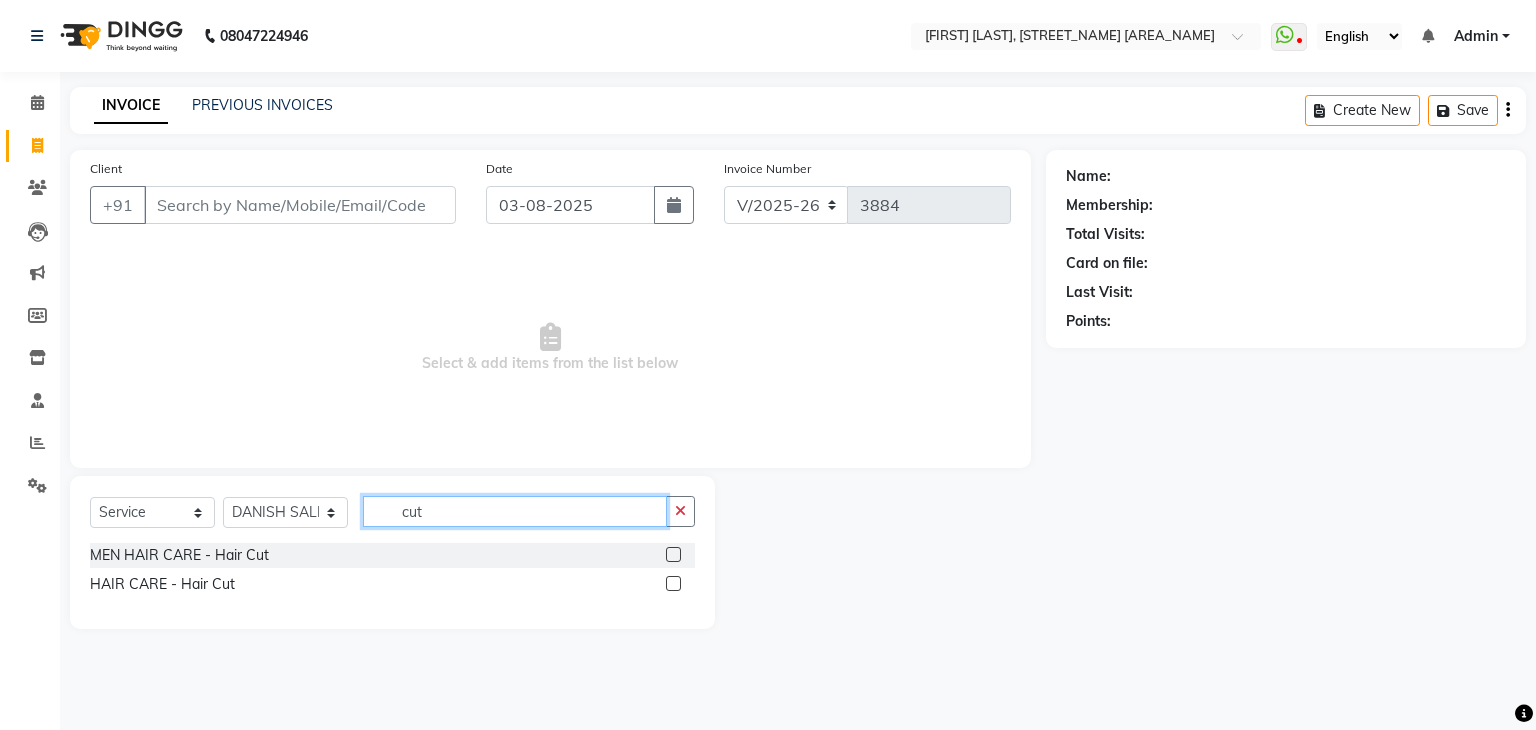 type on "cut" 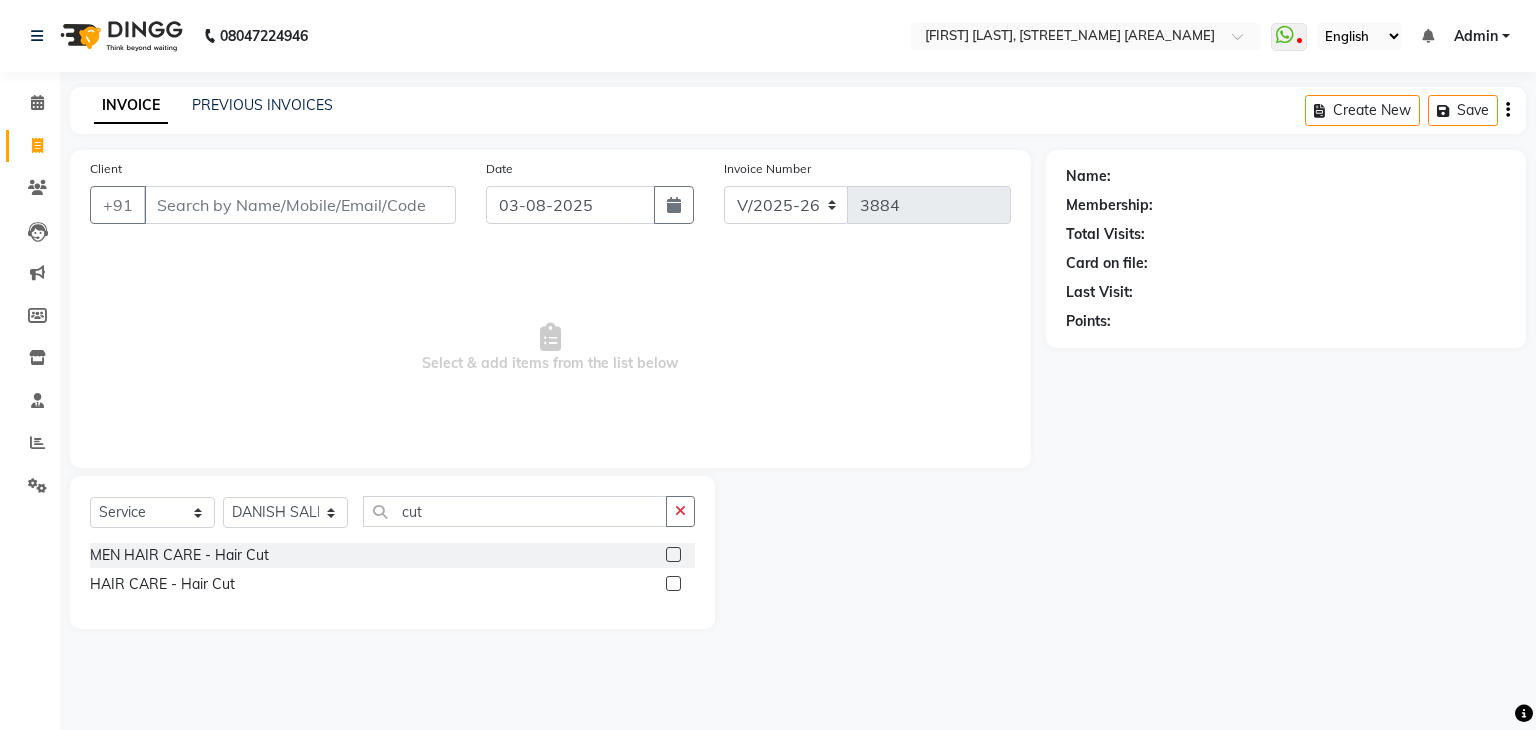 click 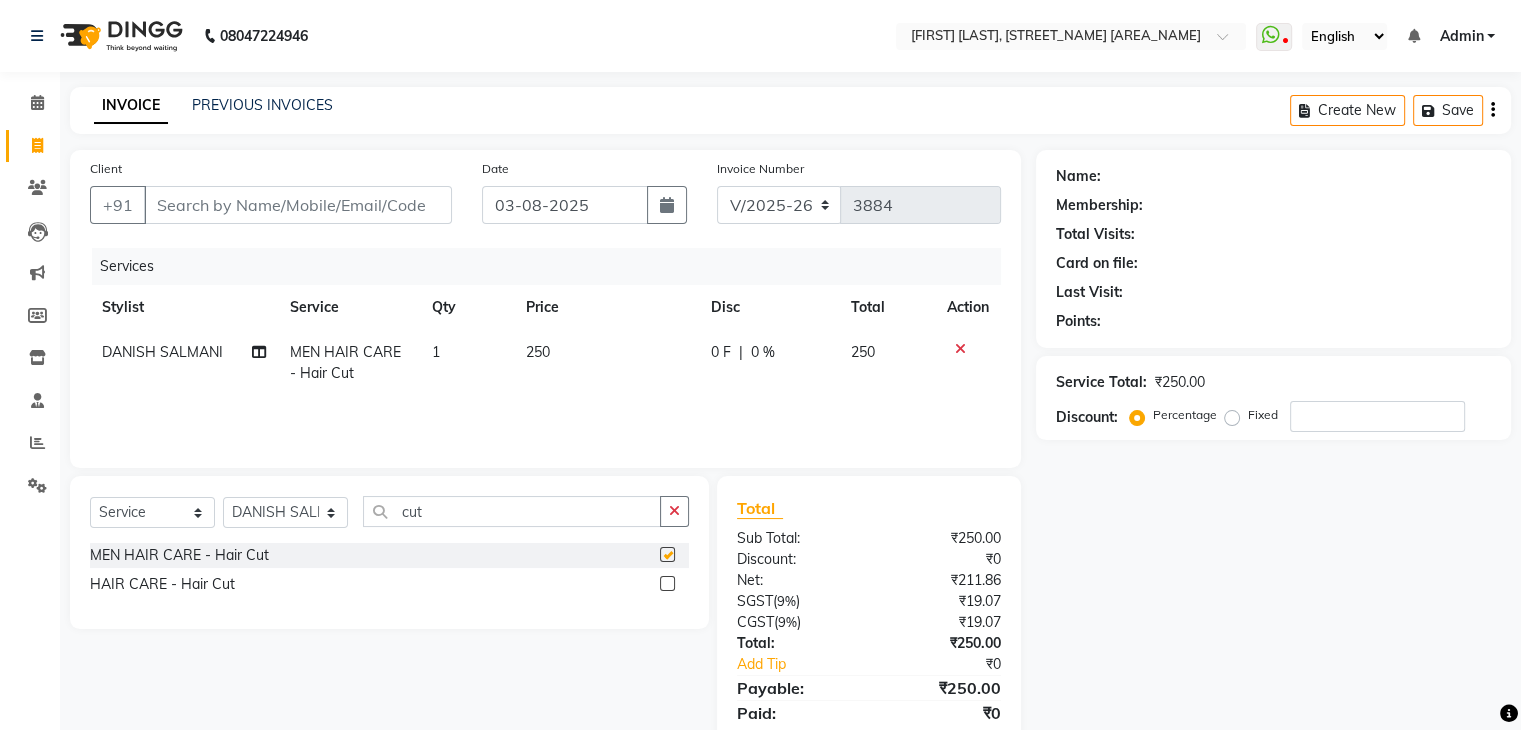 checkbox on "false" 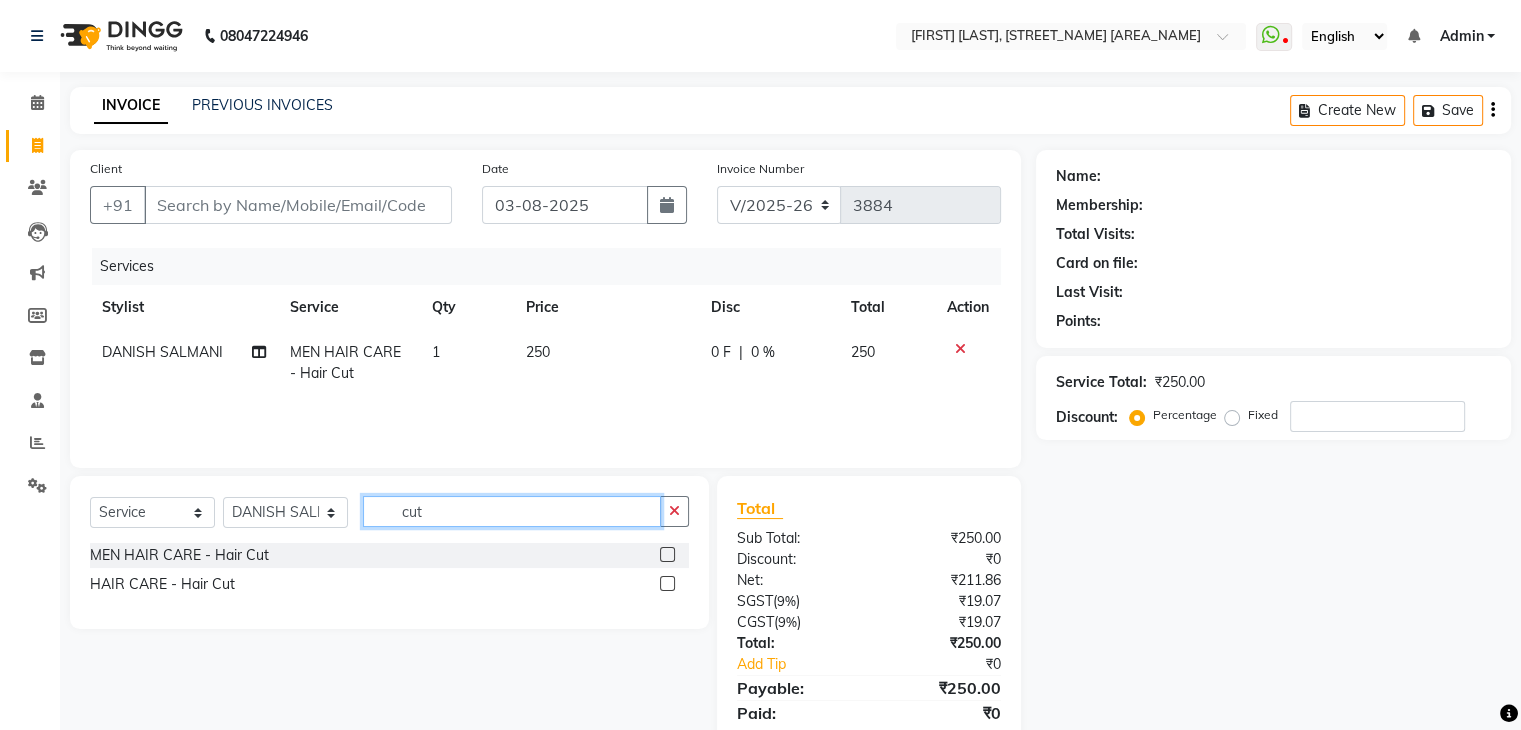 click on "cut" 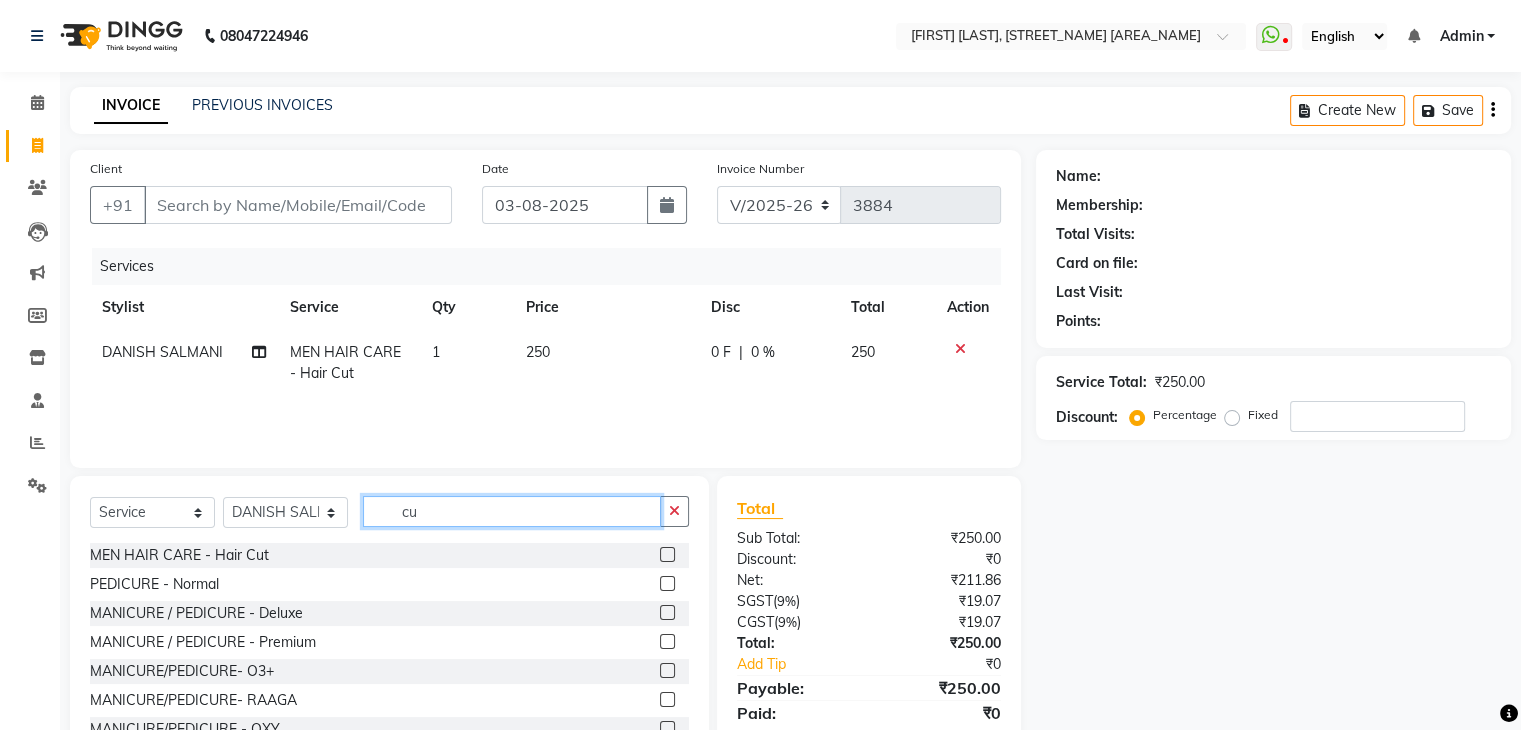 type on "c" 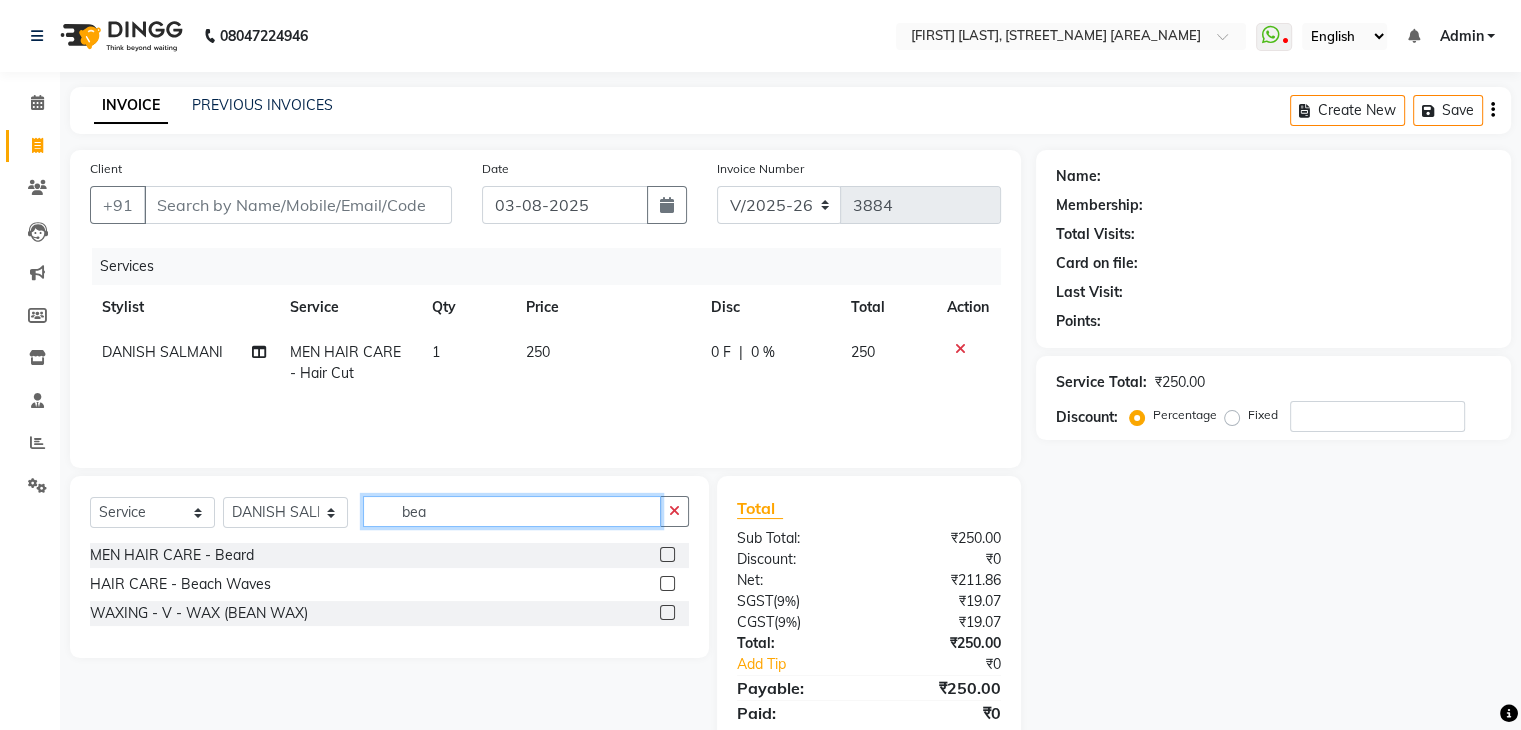 type on "bea" 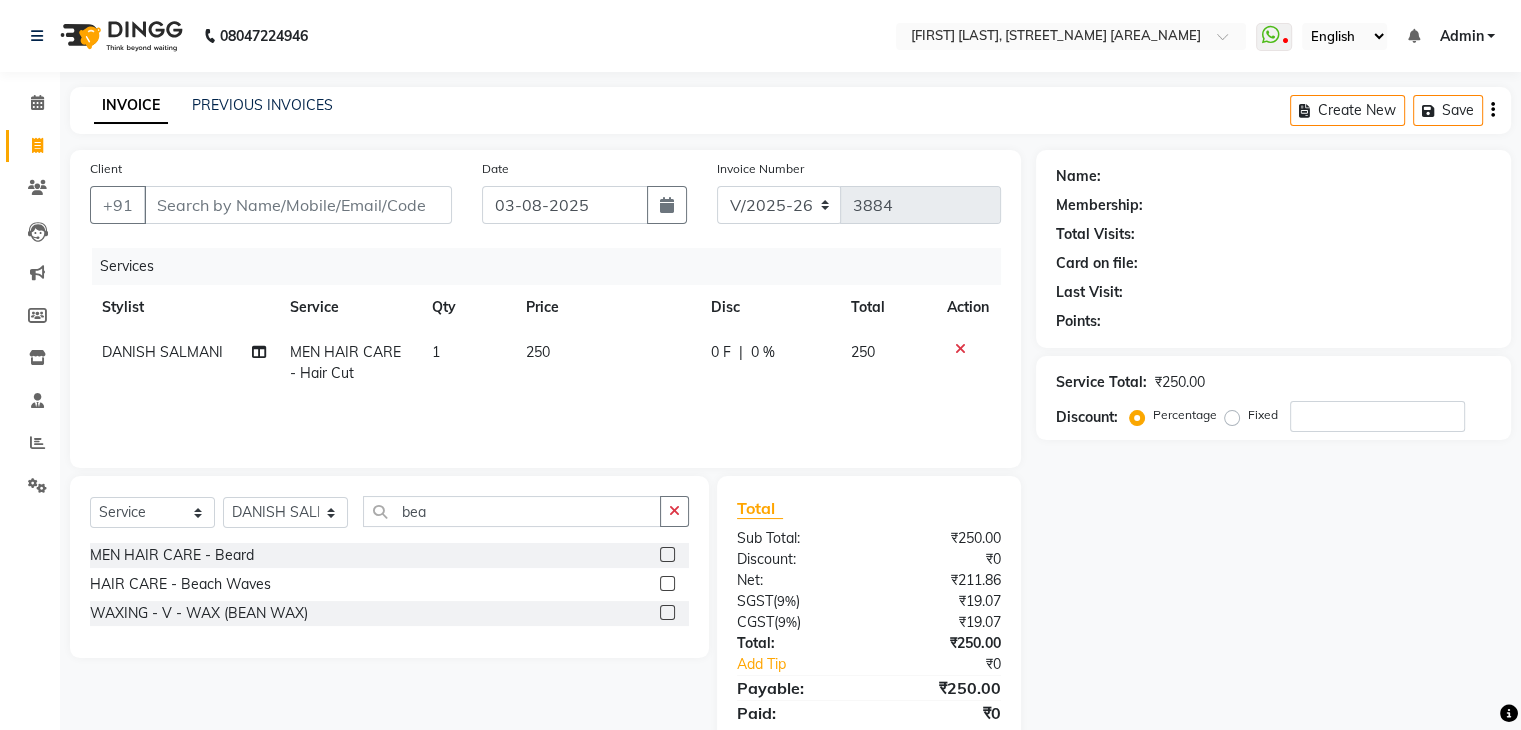 click 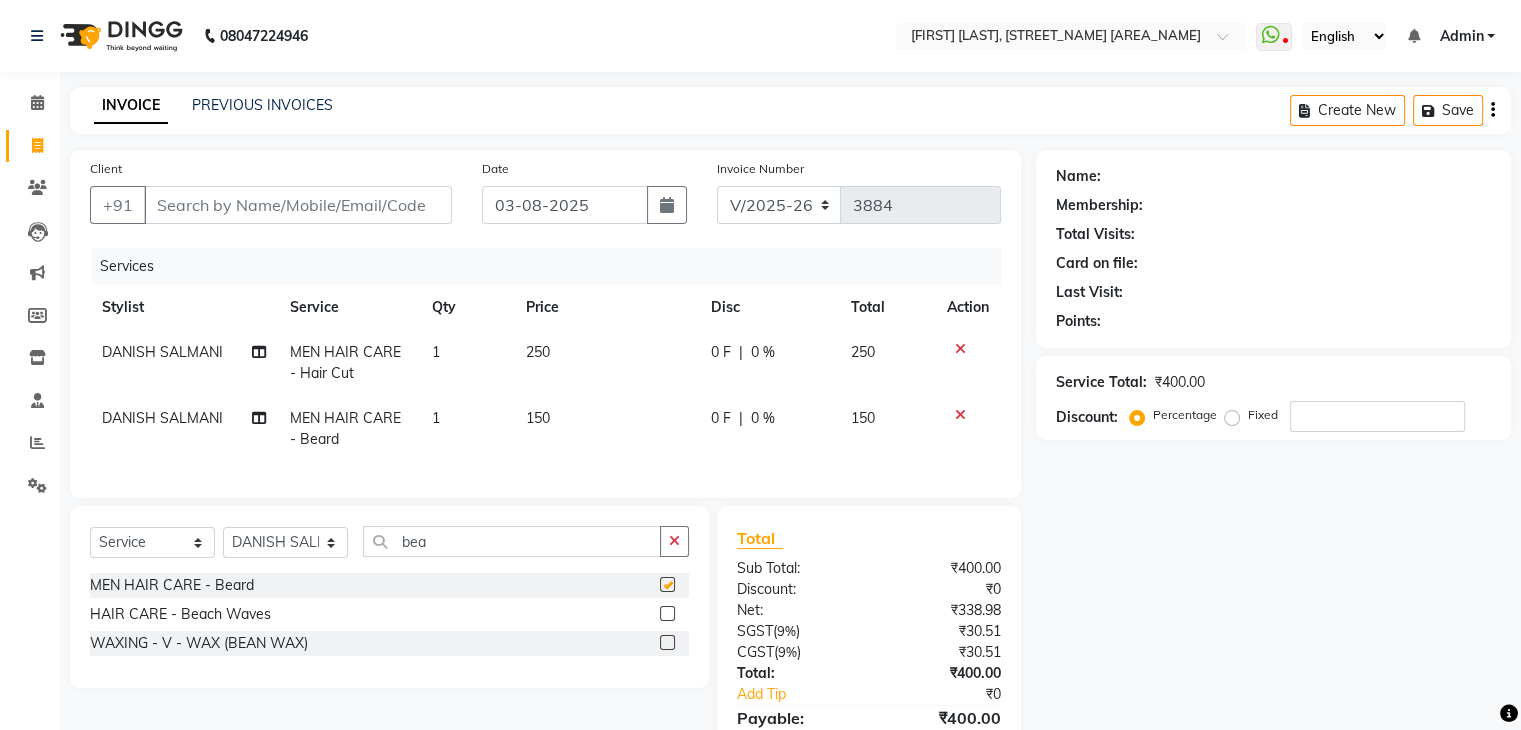 checkbox on "false" 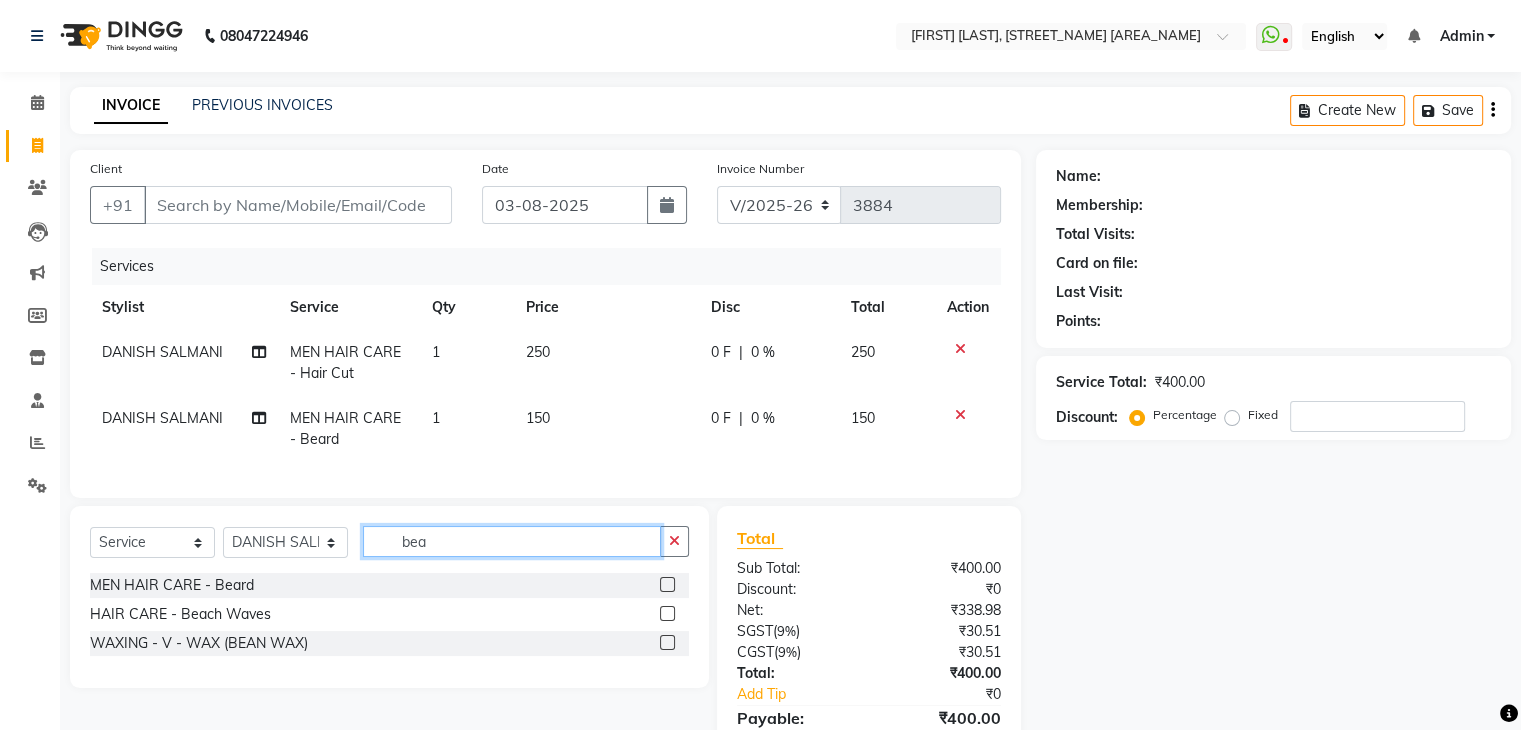 click on "bea" 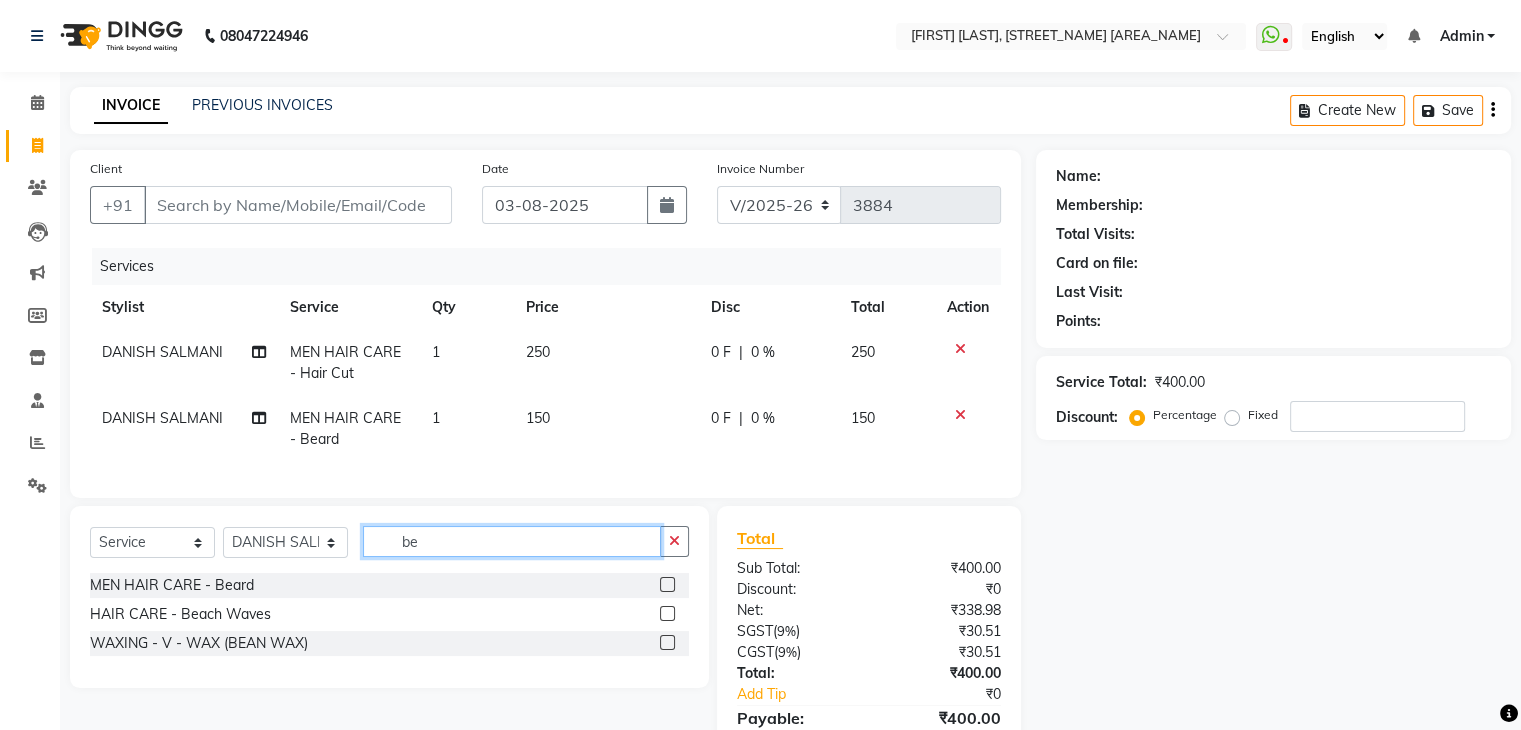 type on "b" 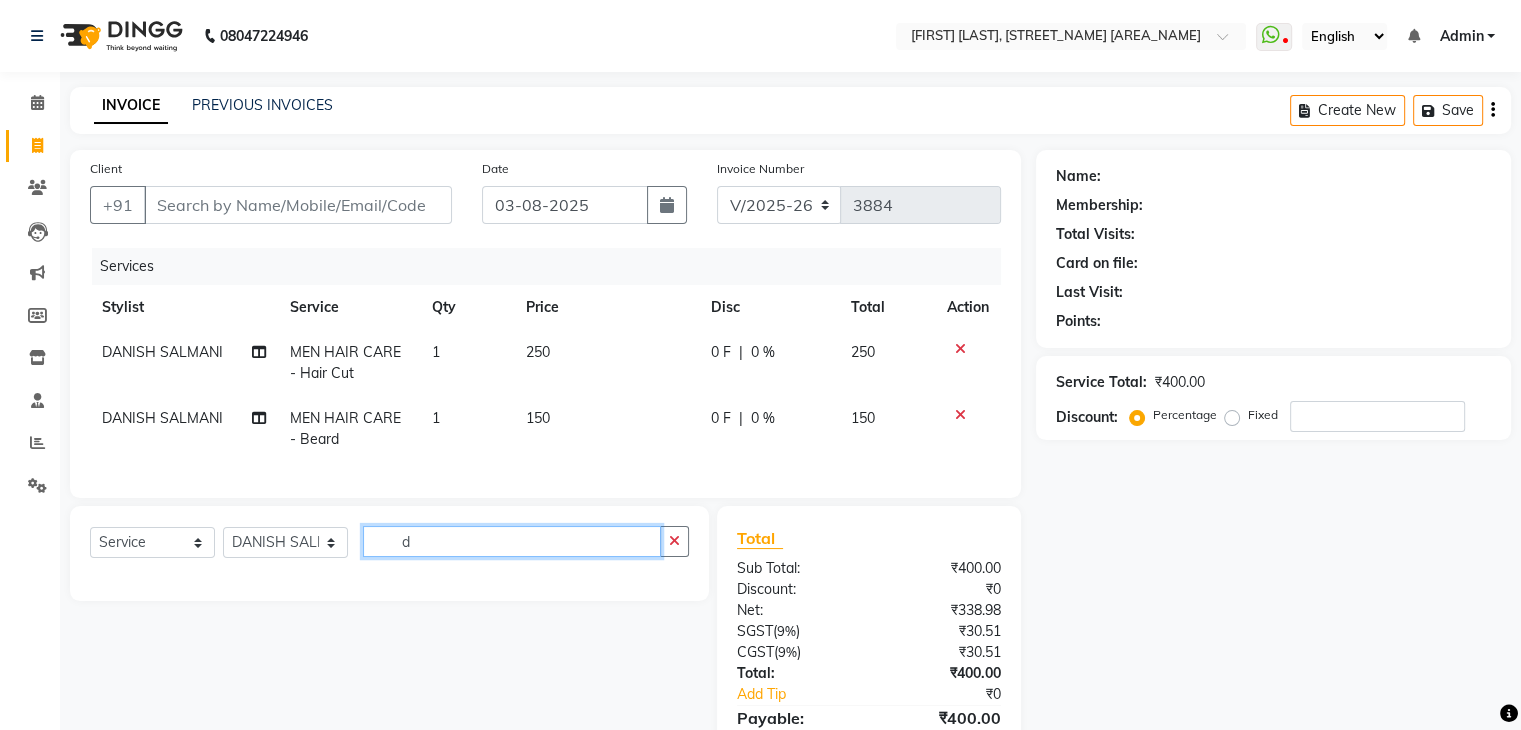 type on "d" 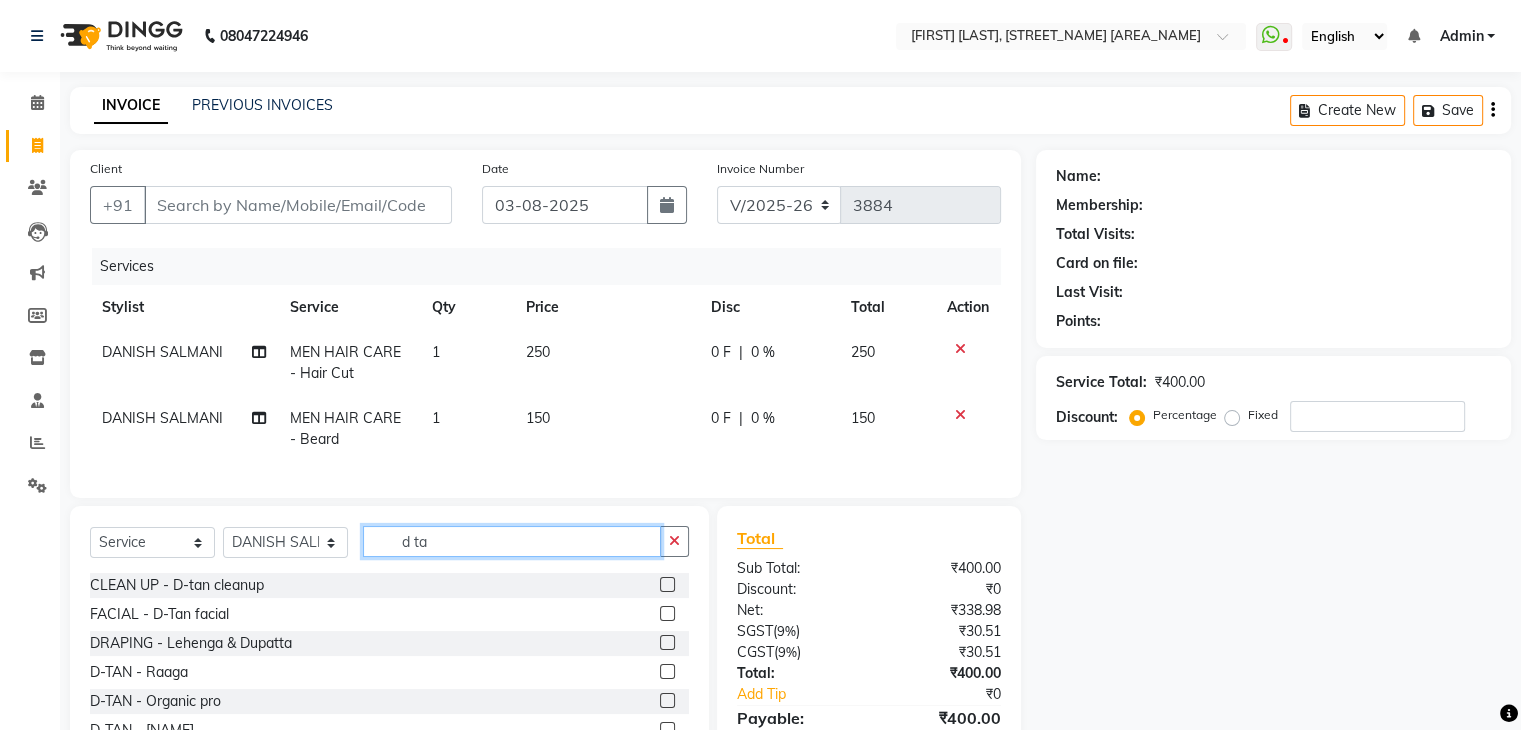 scroll, scrollTop: 3, scrollLeft: 0, axis: vertical 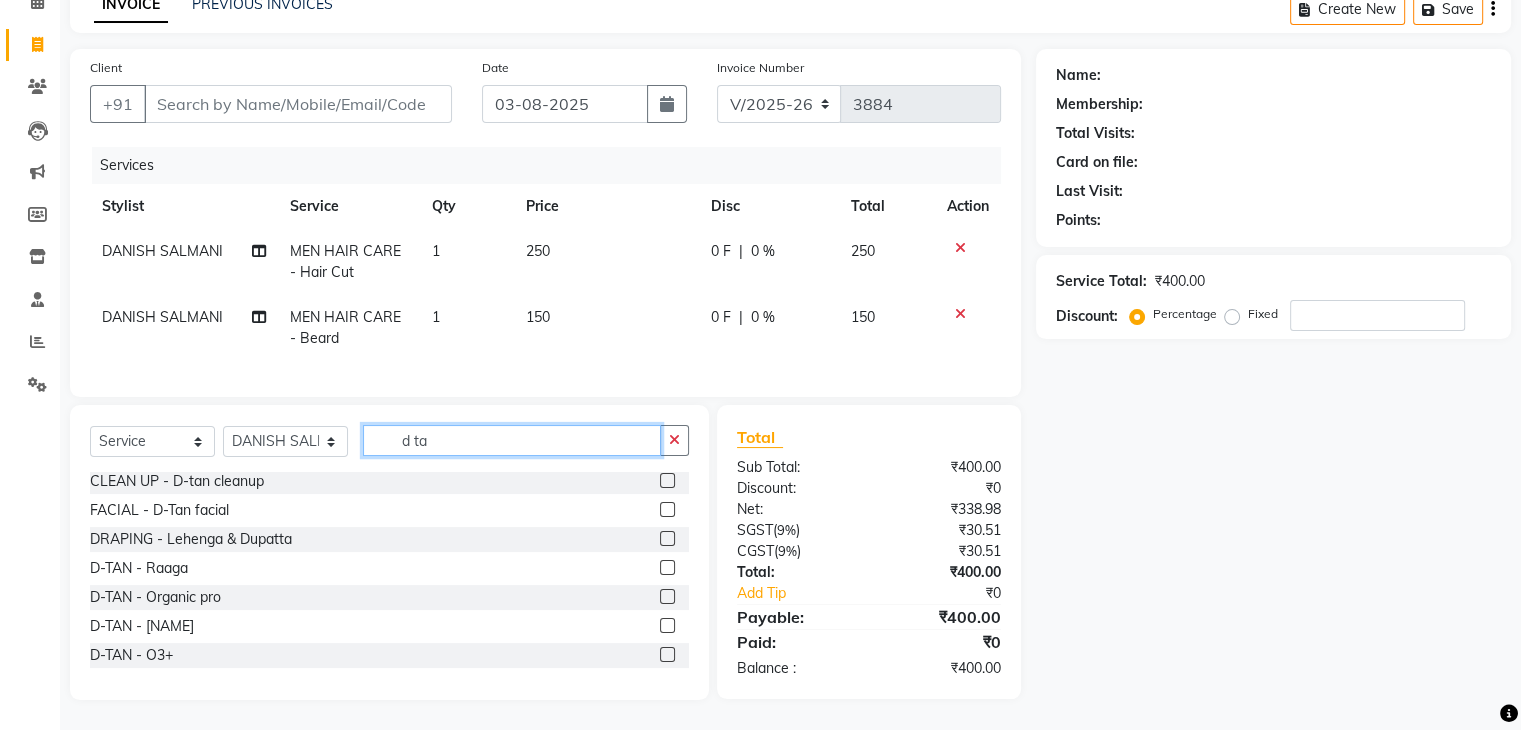 type on "d ta" 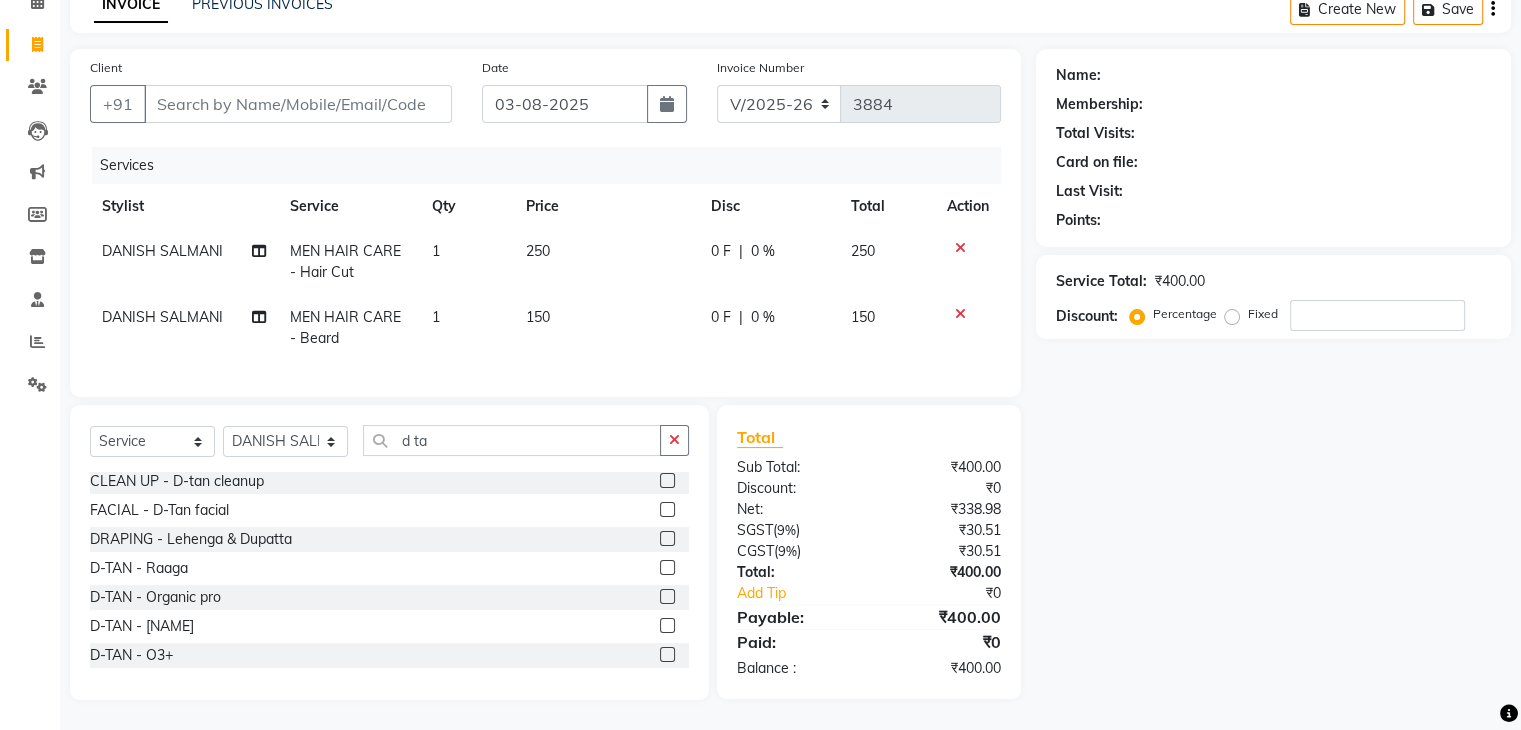 click 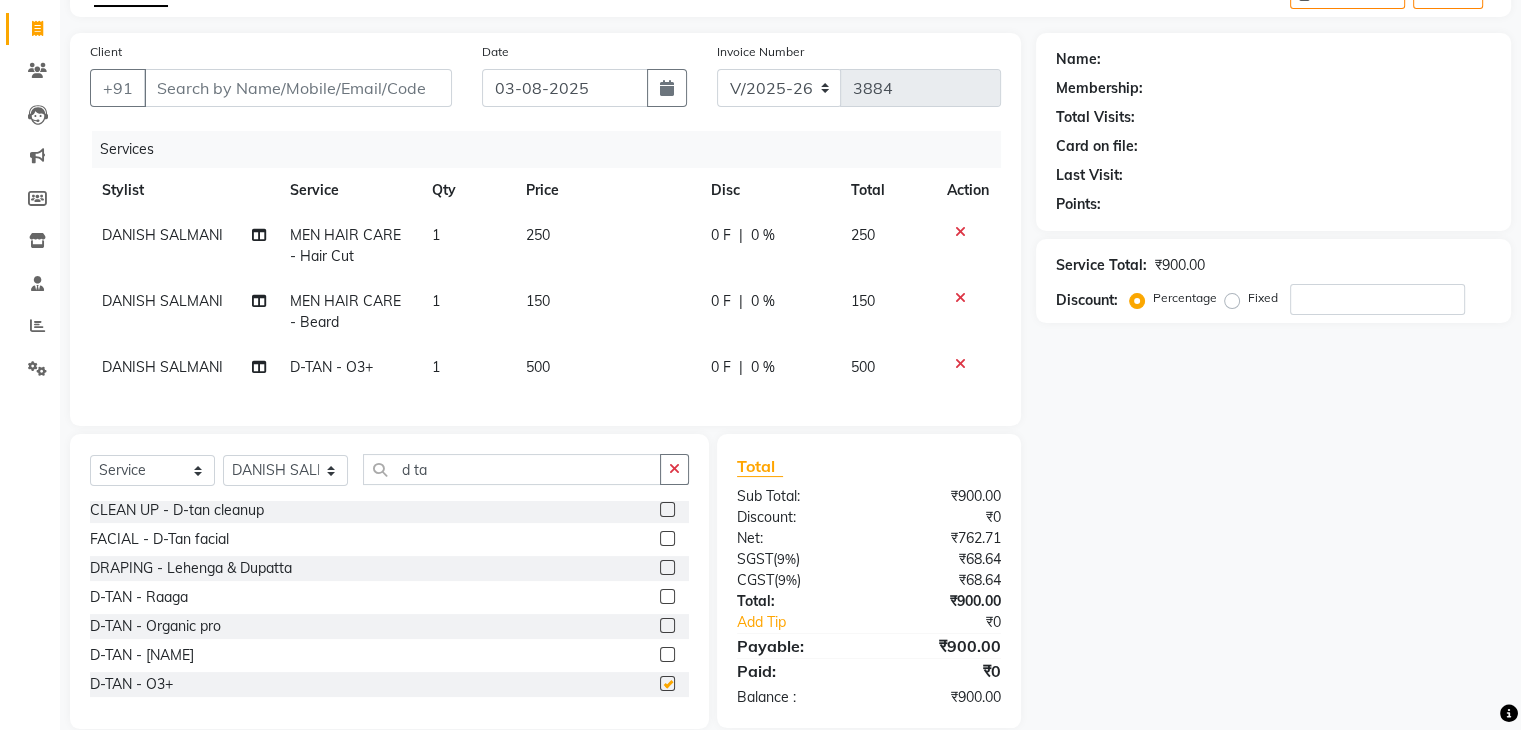 checkbox on "false" 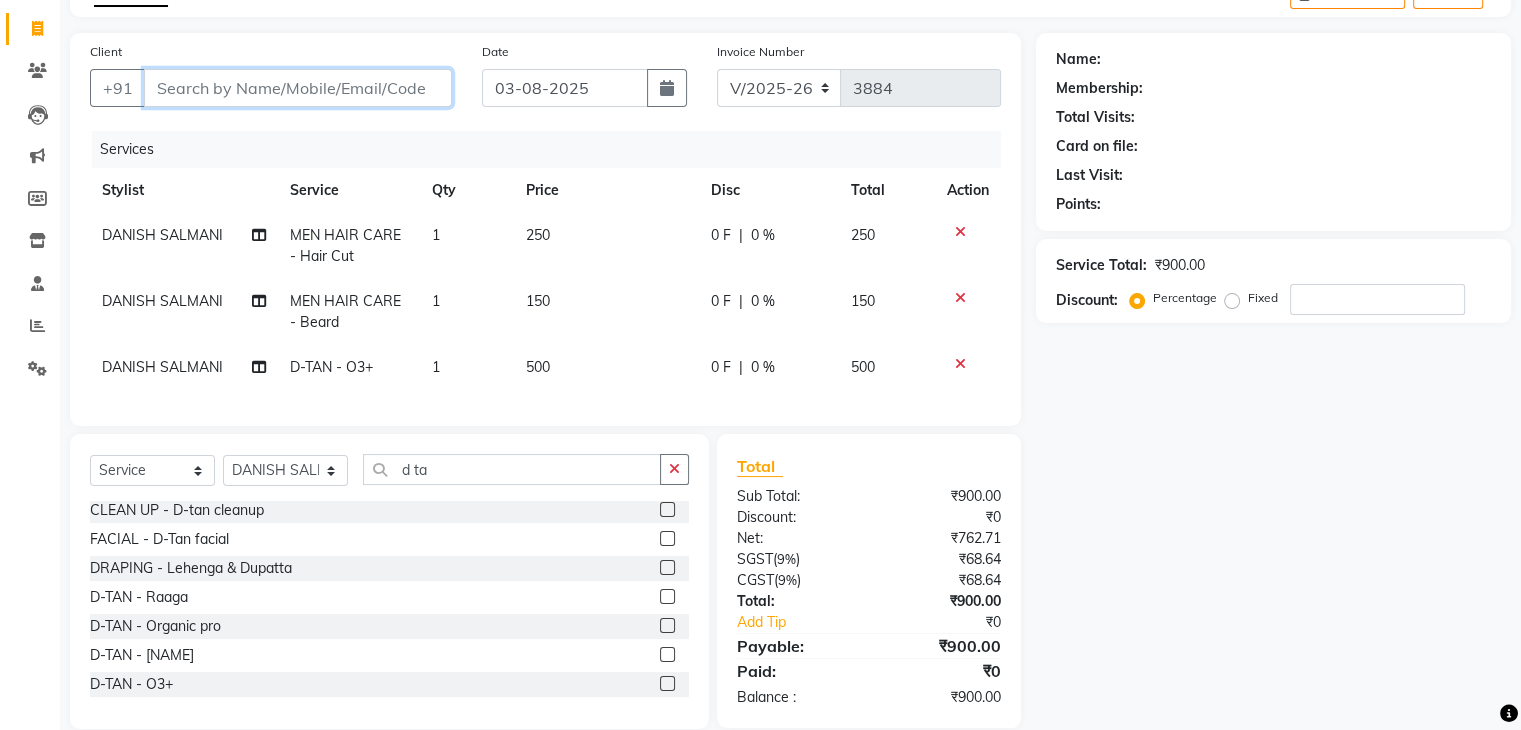 click on "Client" at bounding box center (298, 88) 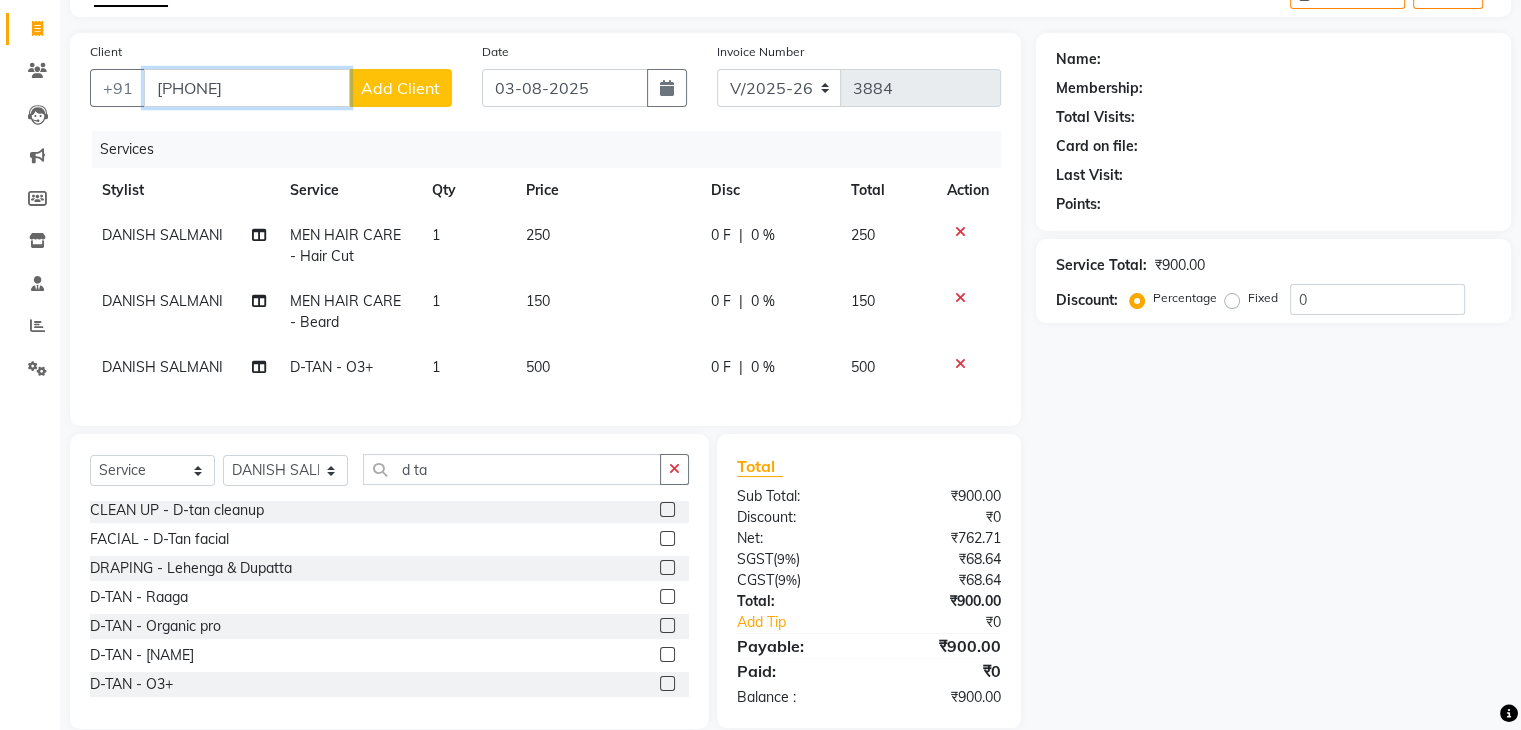 type on "7745888328" 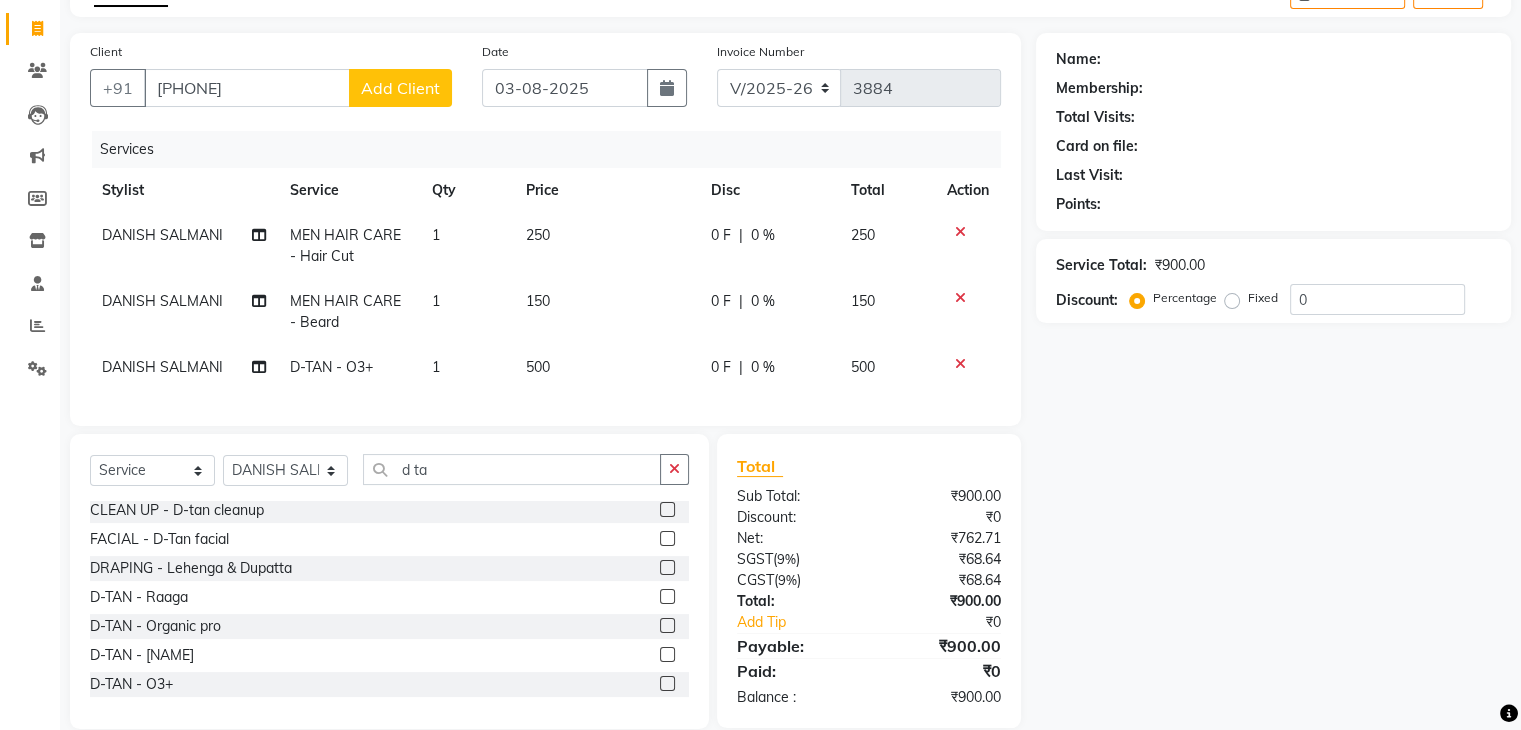 click on "Add Client" 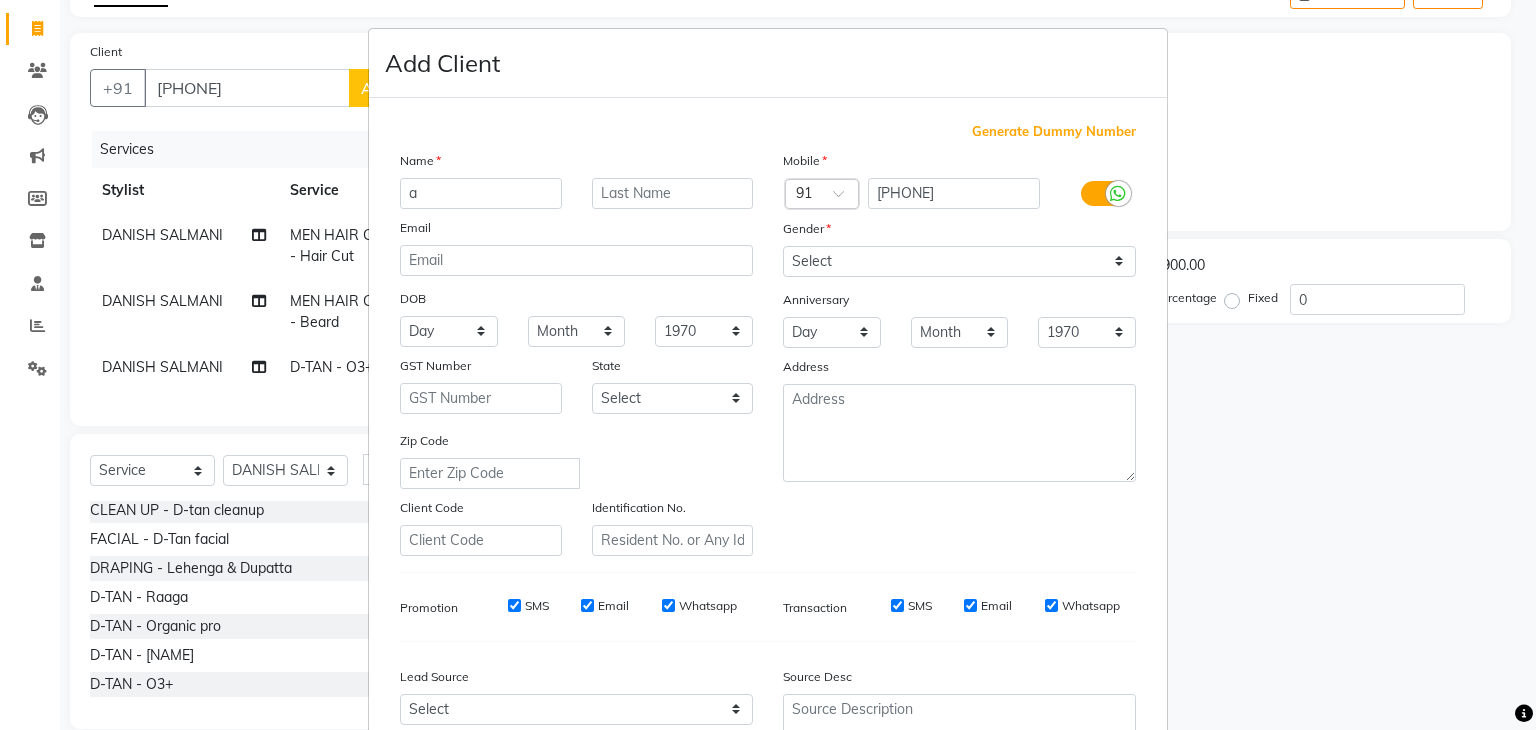 click on "a" at bounding box center (481, 193) 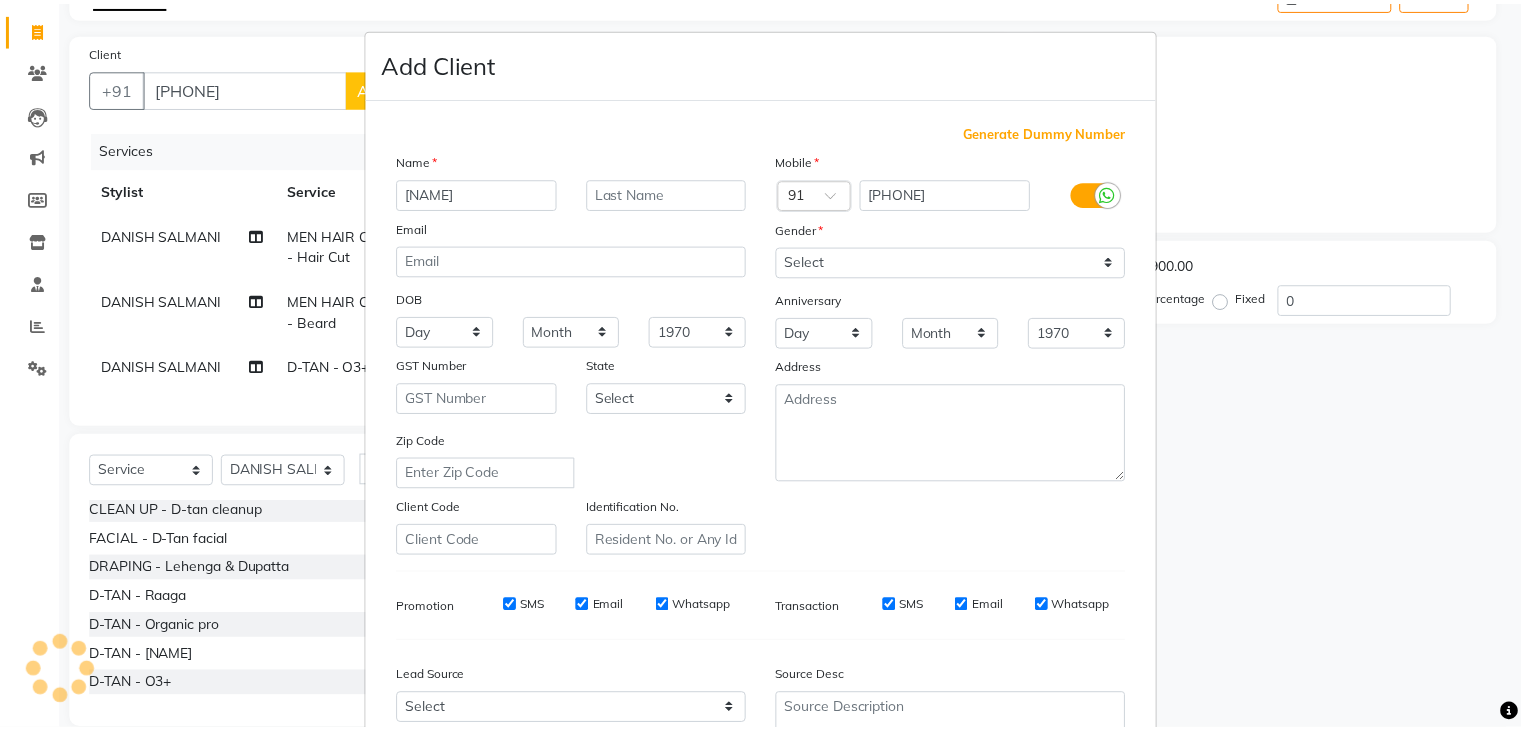 scroll, scrollTop: 203, scrollLeft: 0, axis: vertical 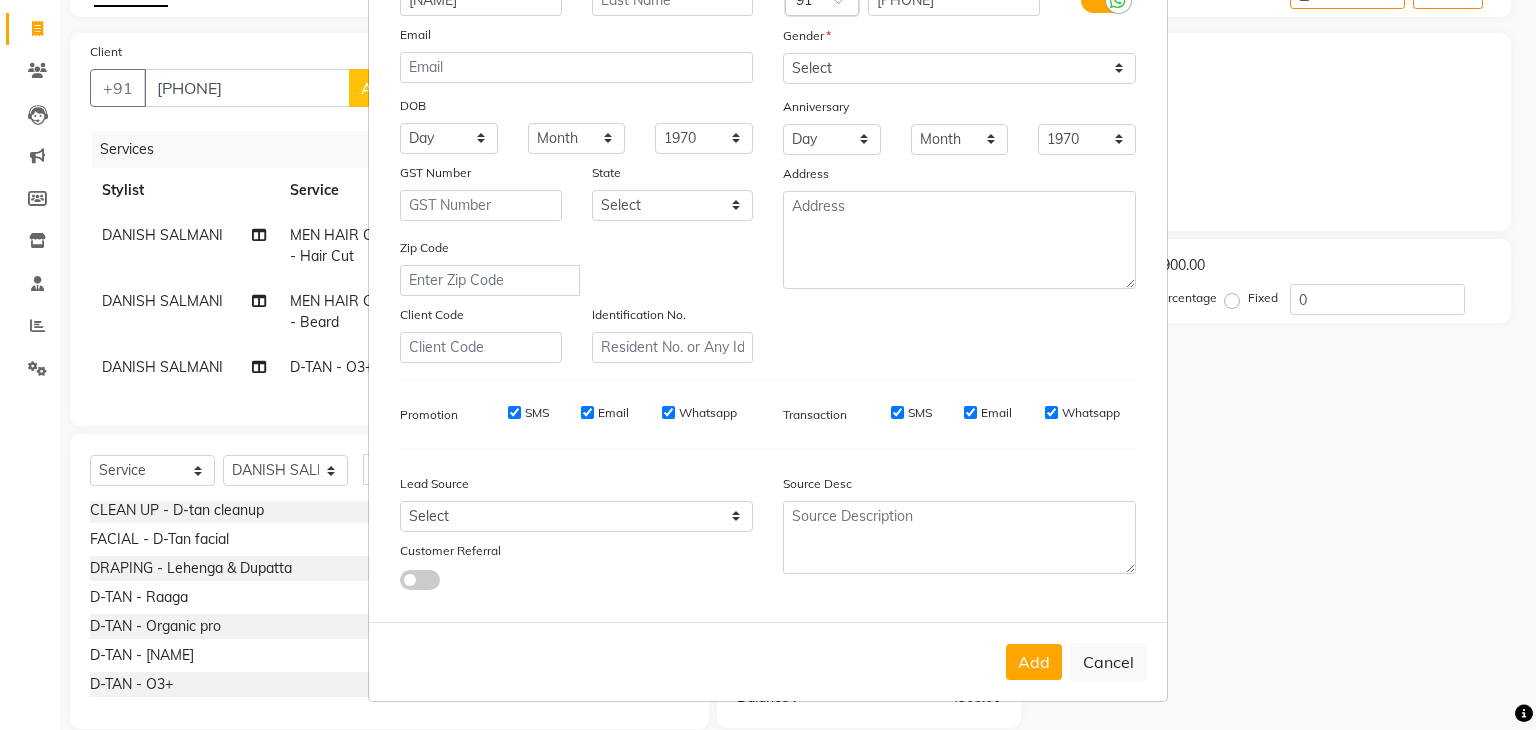 type on "arjeet" 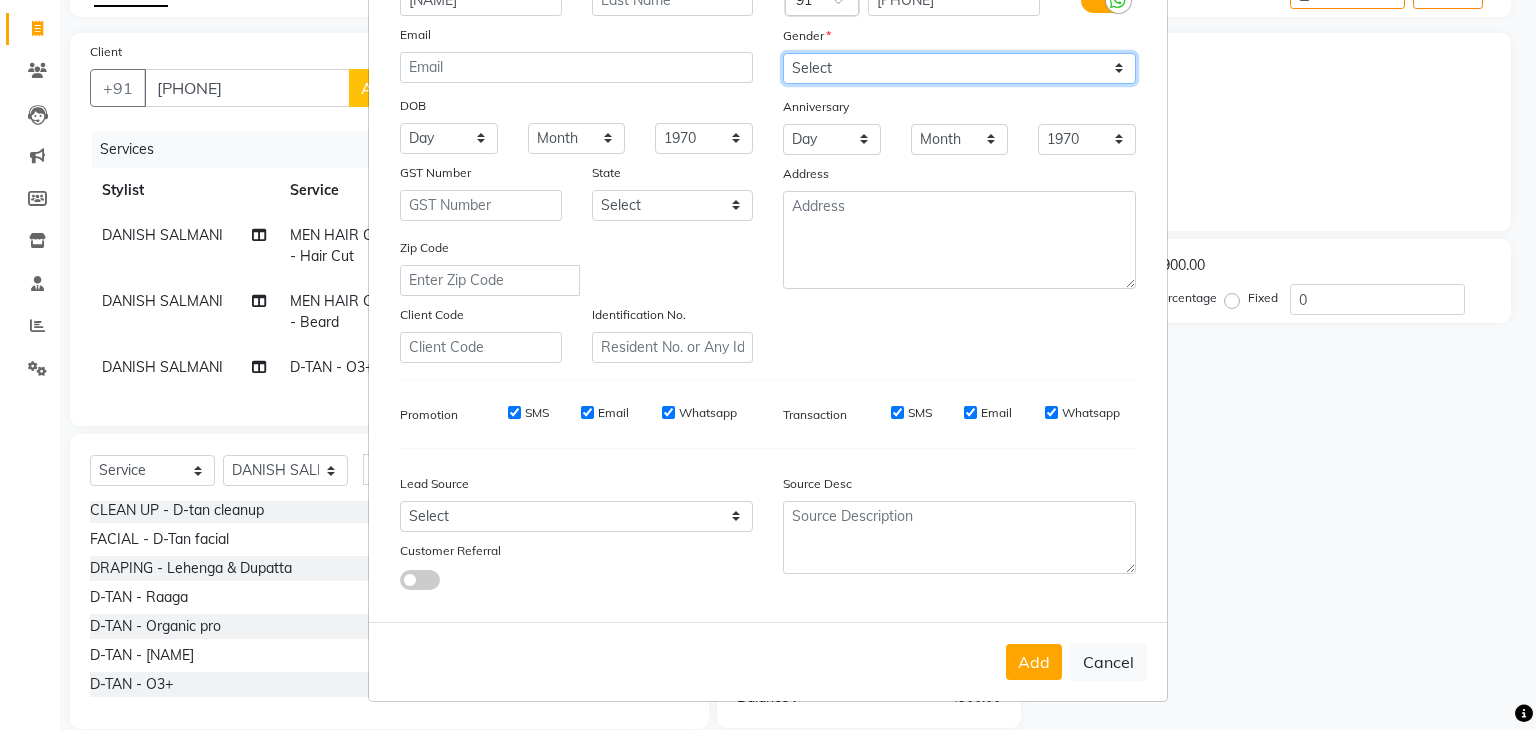 click on "Select Male Female Other Prefer Not To Say" at bounding box center [959, 68] 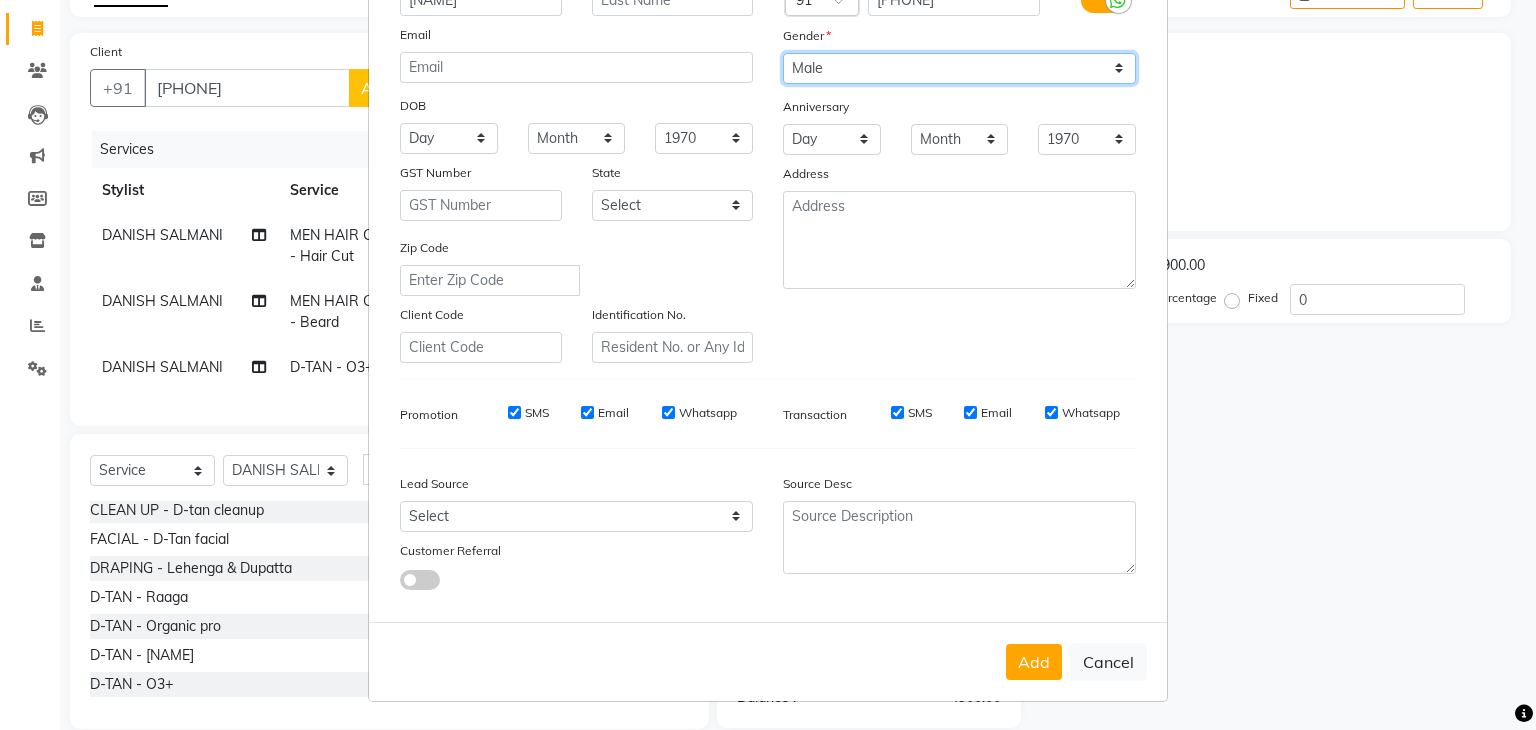 click on "Select Male Female Other Prefer Not To Say" at bounding box center [959, 68] 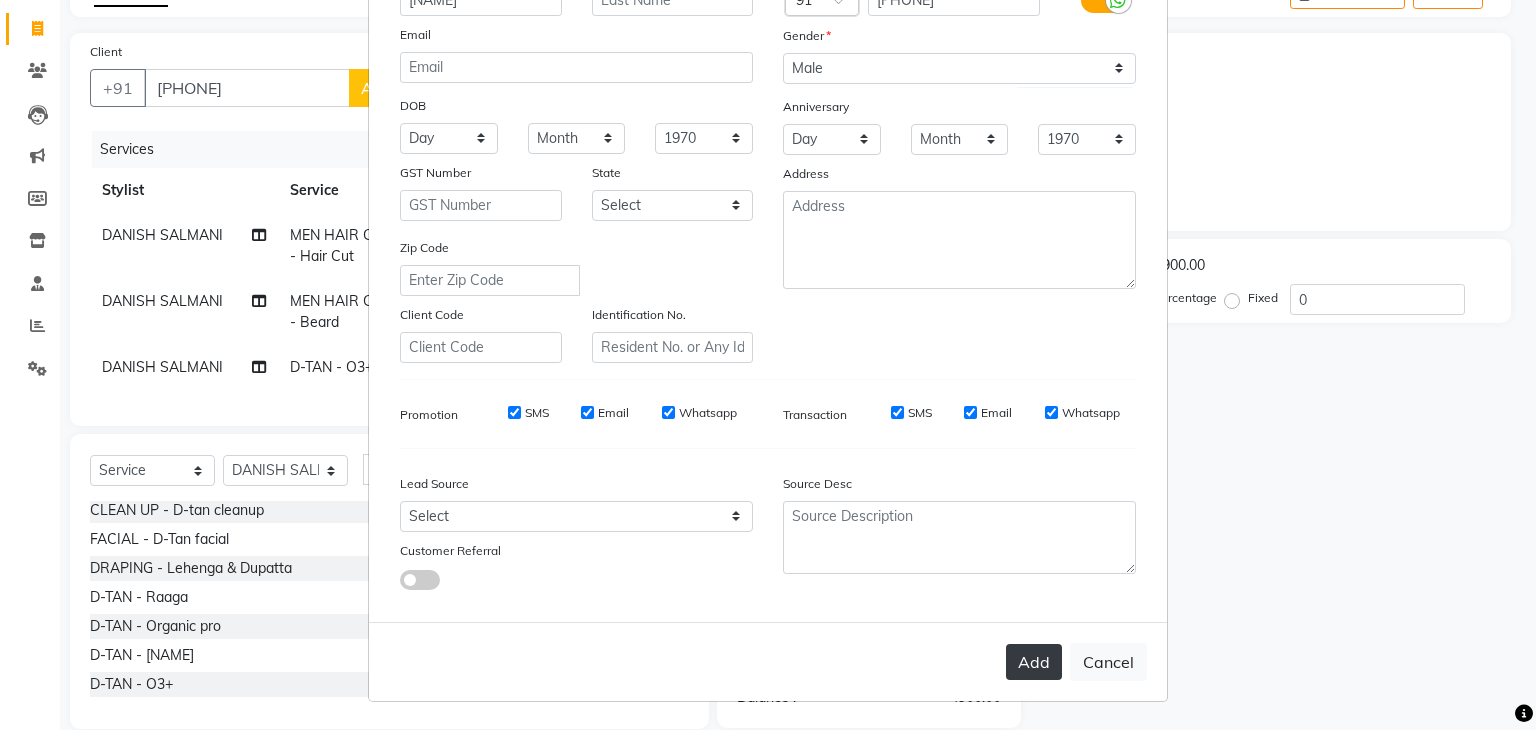 click on "Add" at bounding box center [1034, 662] 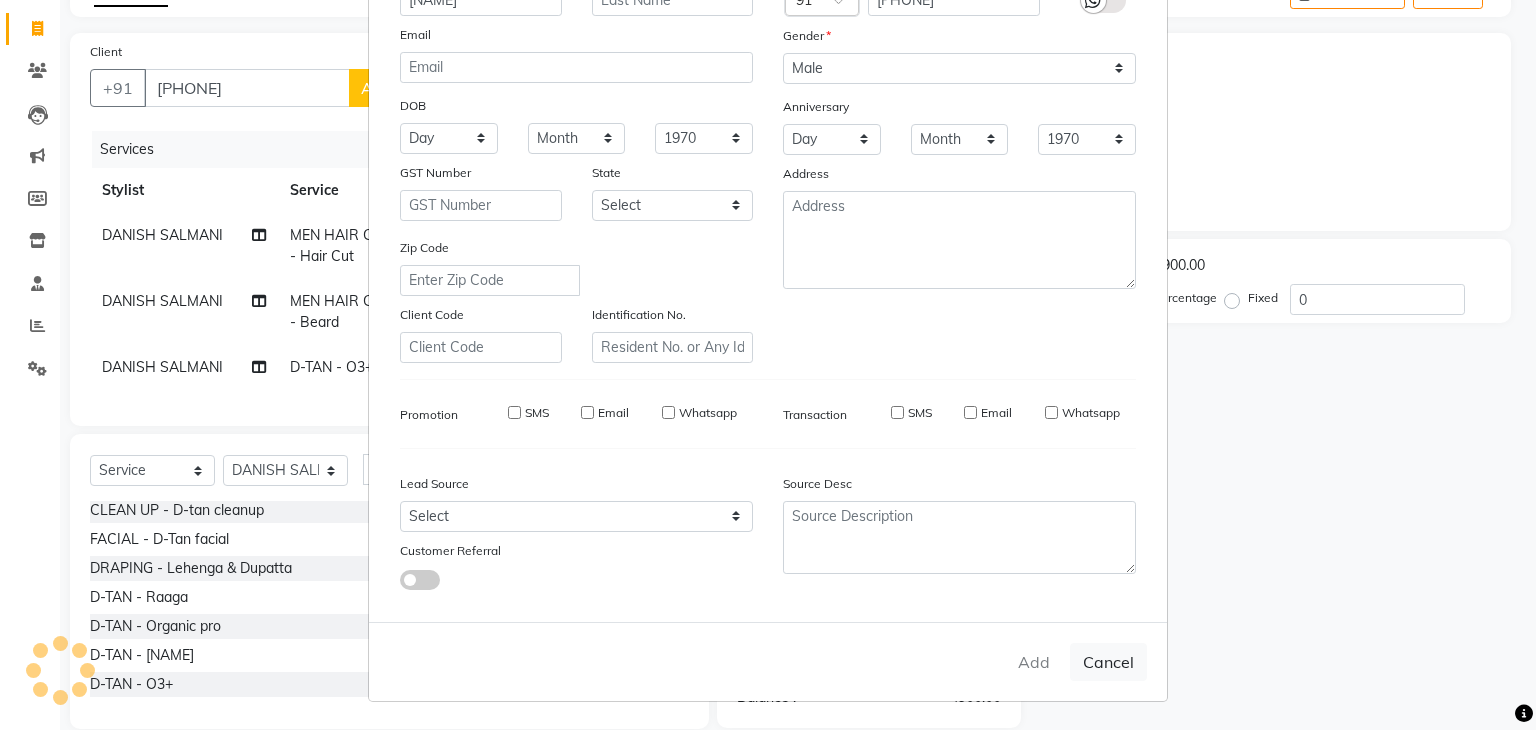type 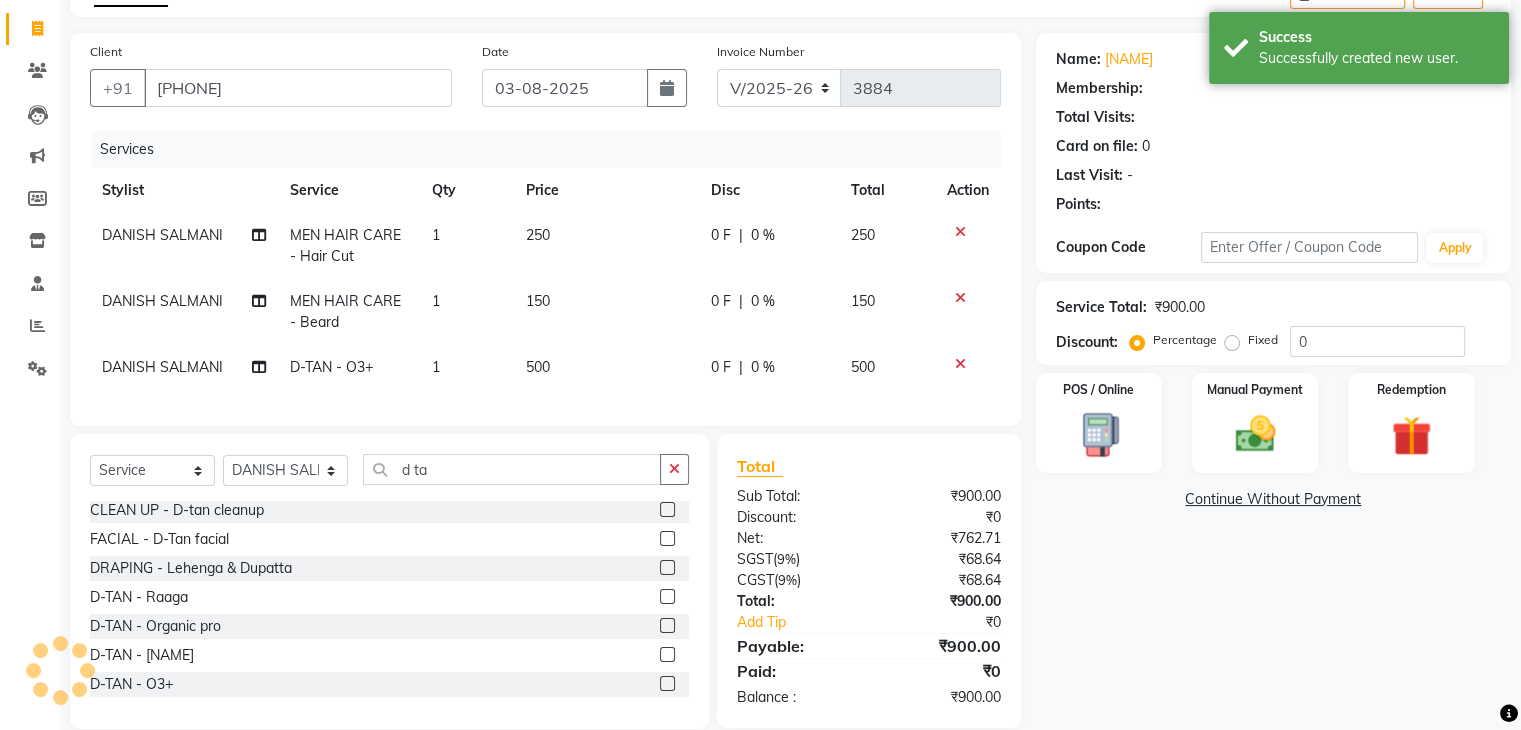 scroll, scrollTop: 162, scrollLeft: 0, axis: vertical 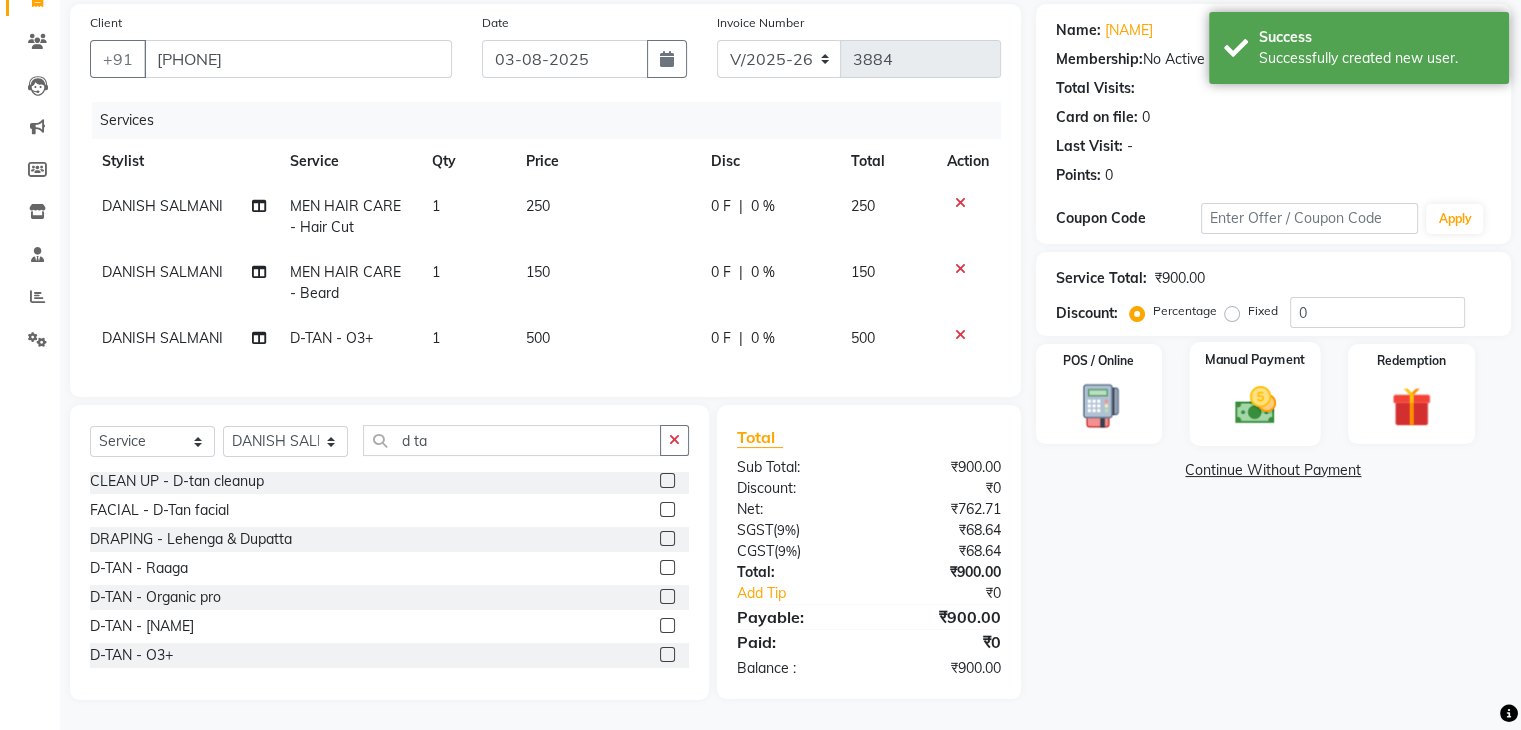 click 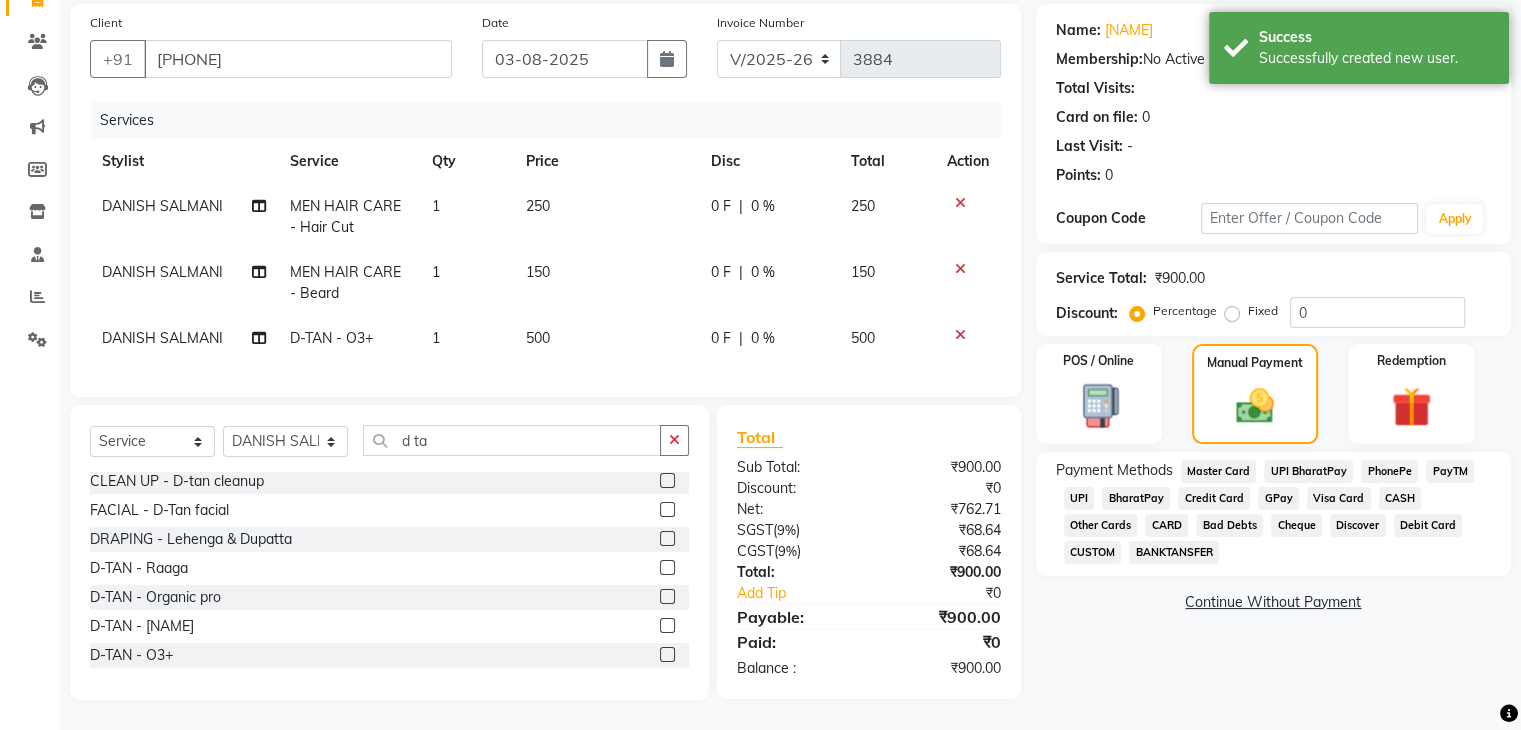 click on "UPI" 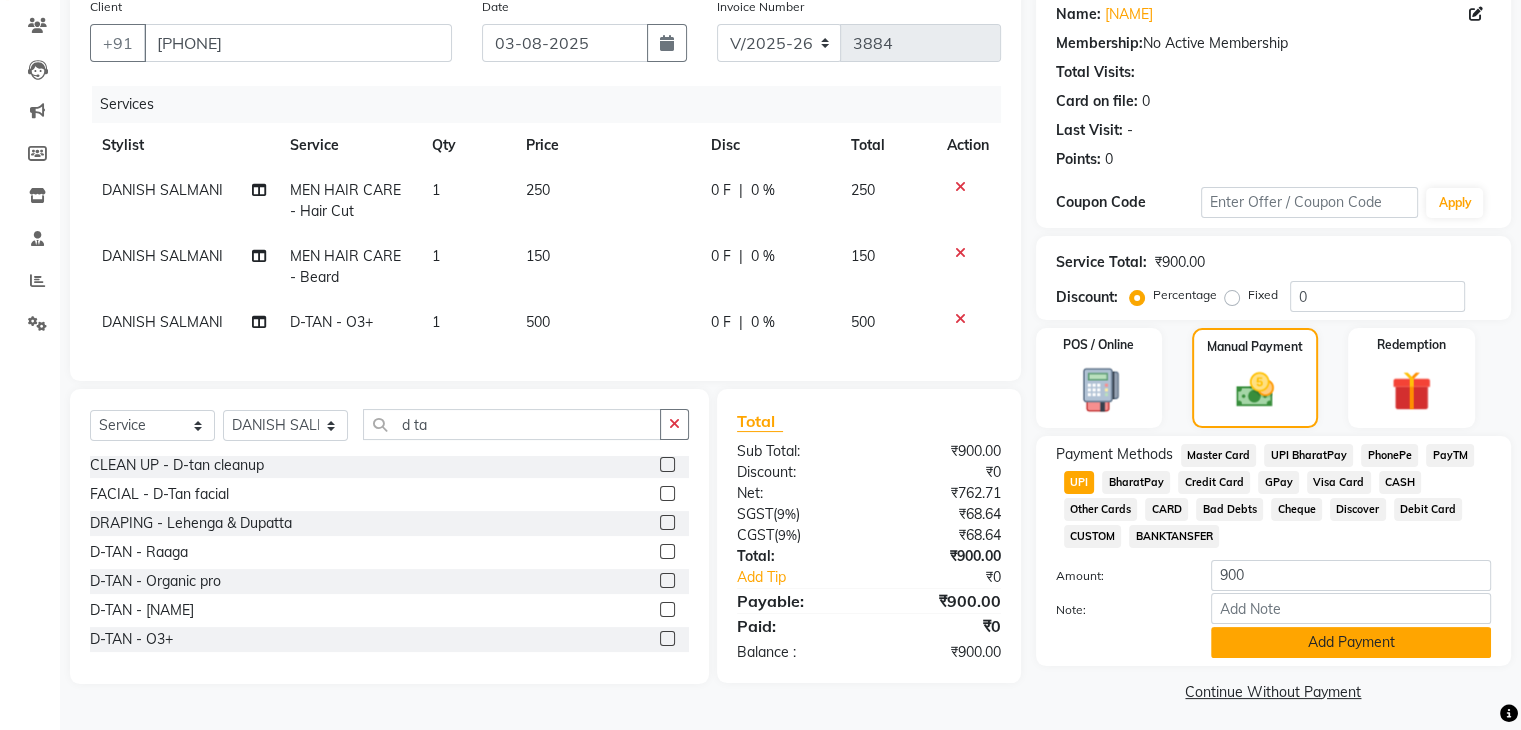 click on "Add Payment" 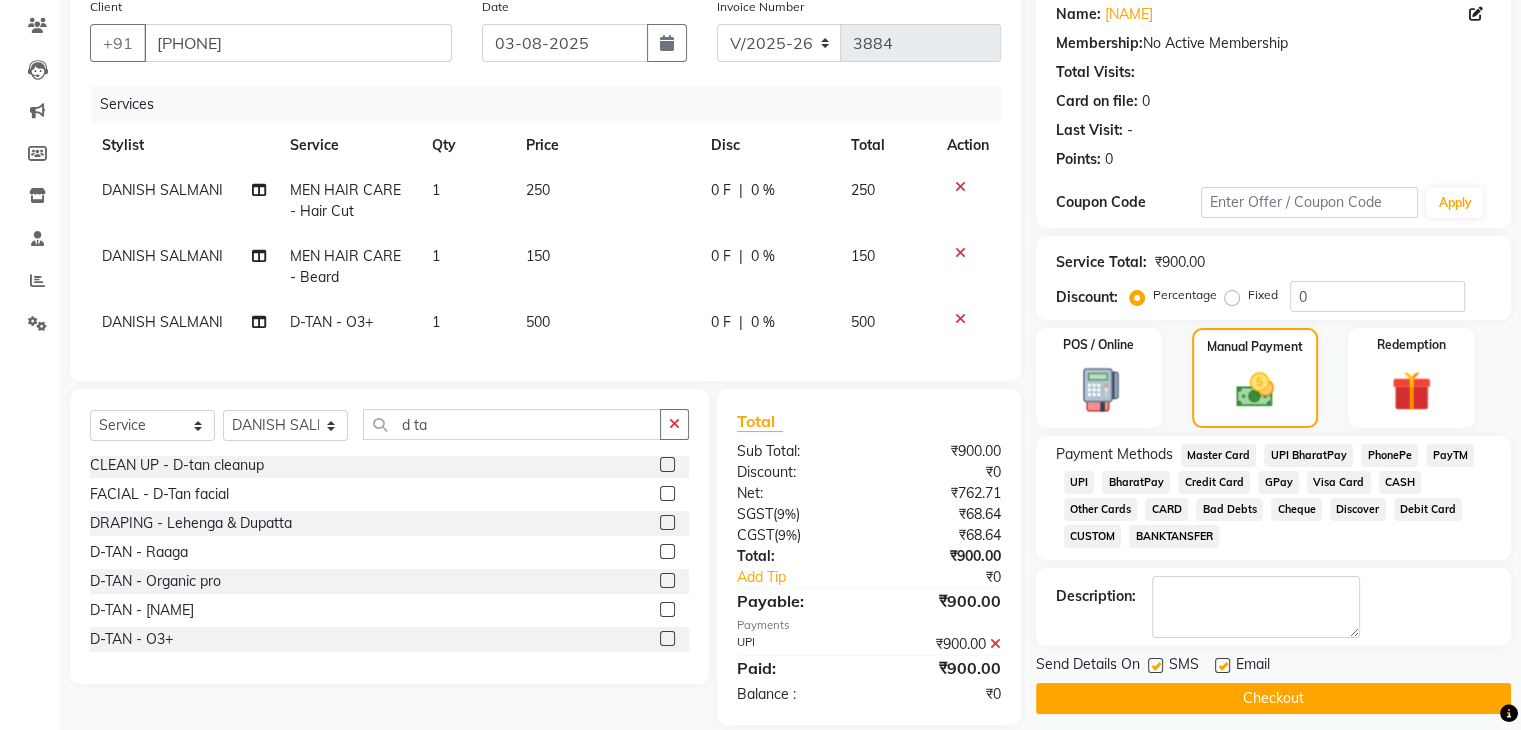 scroll, scrollTop: 203, scrollLeft: 0, axis: vertical 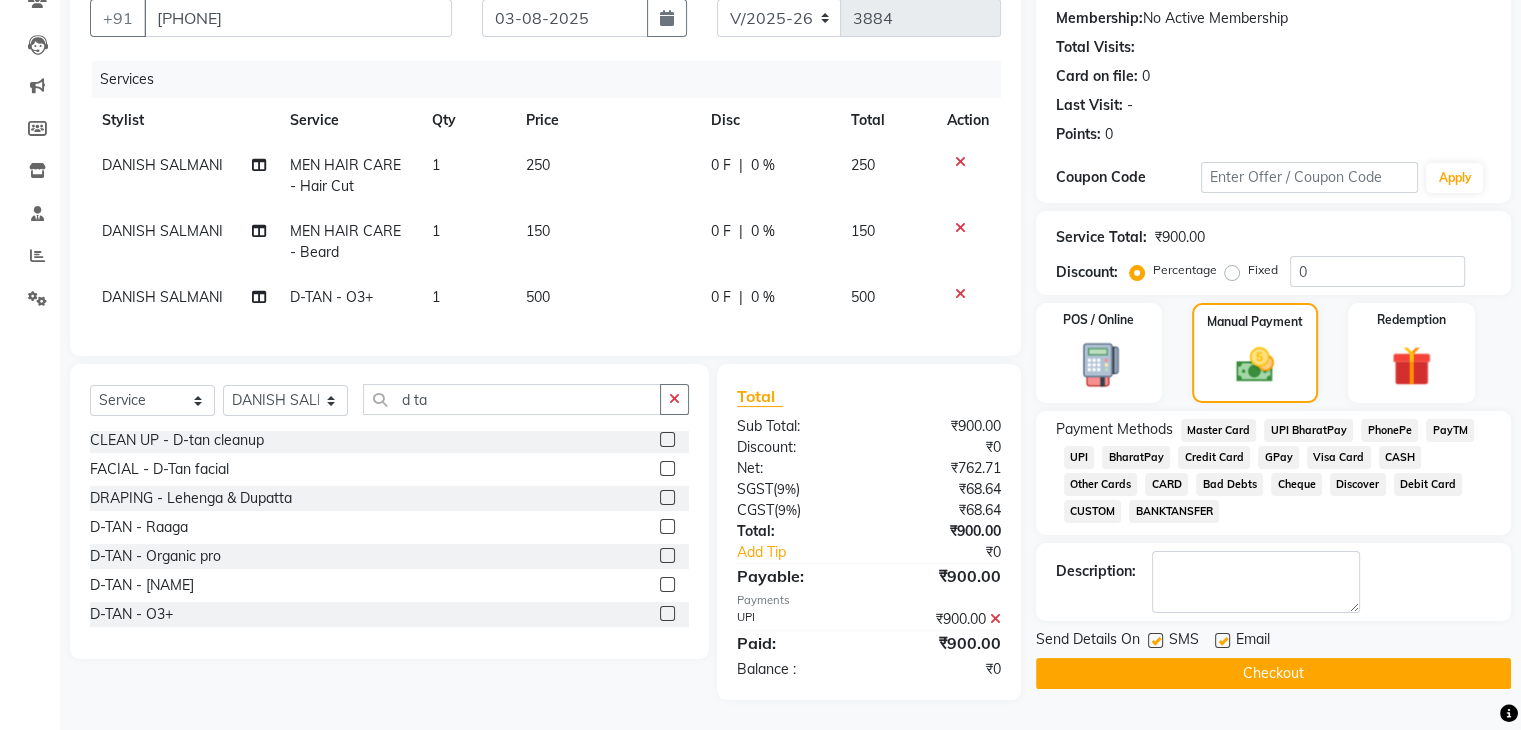 click on "Checkout" 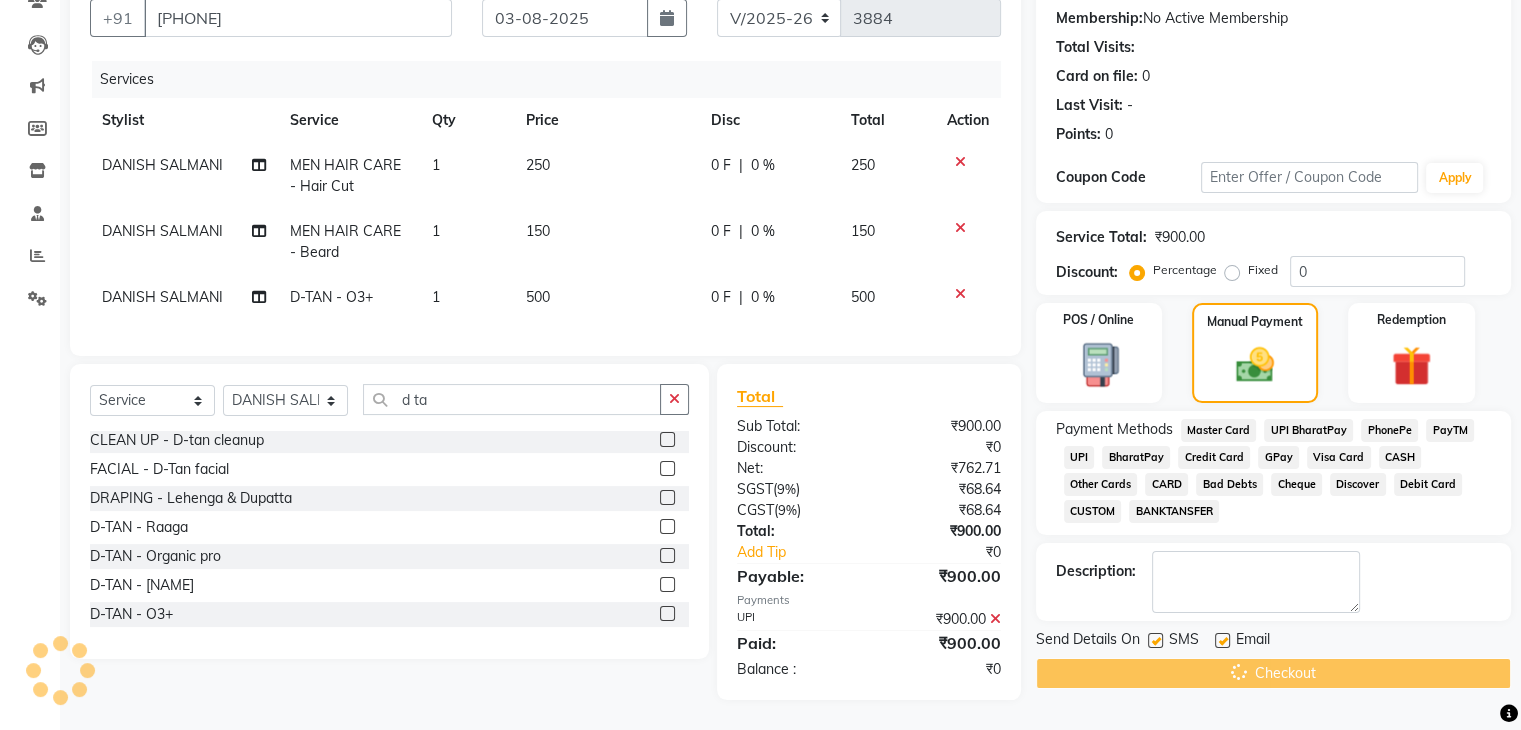 click on "Checkout" 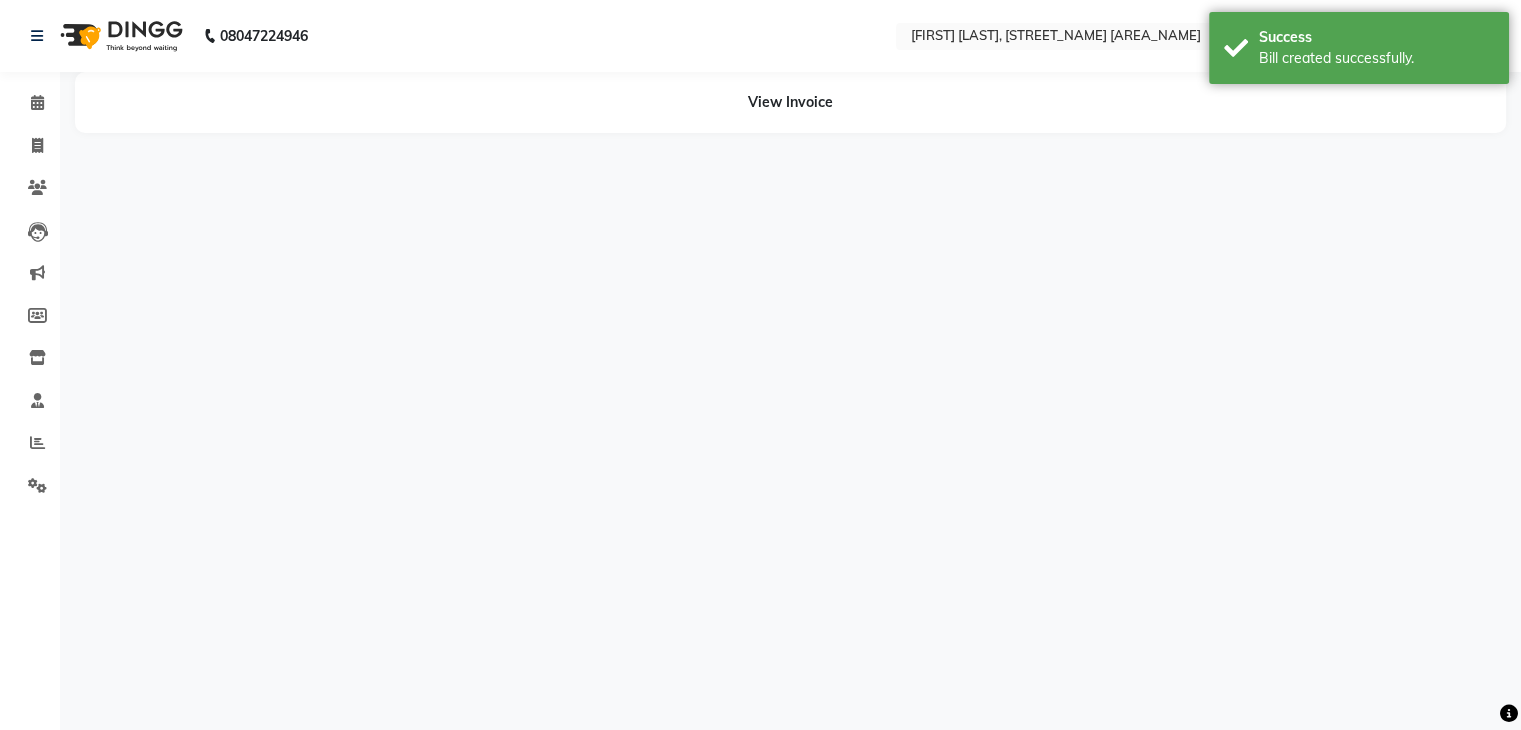 scroll, scrollTop: 0, scrollLeft: 0, axis: both 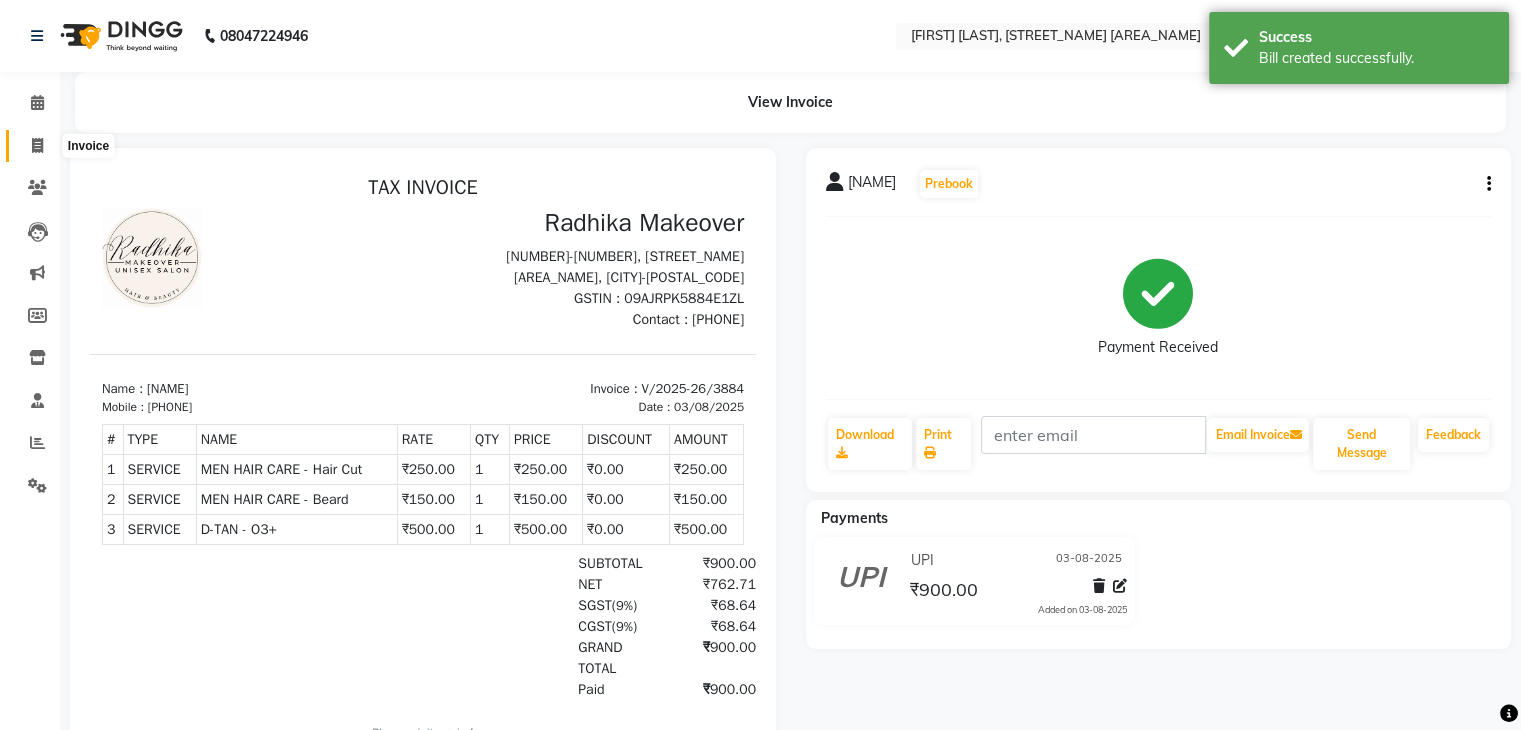 click 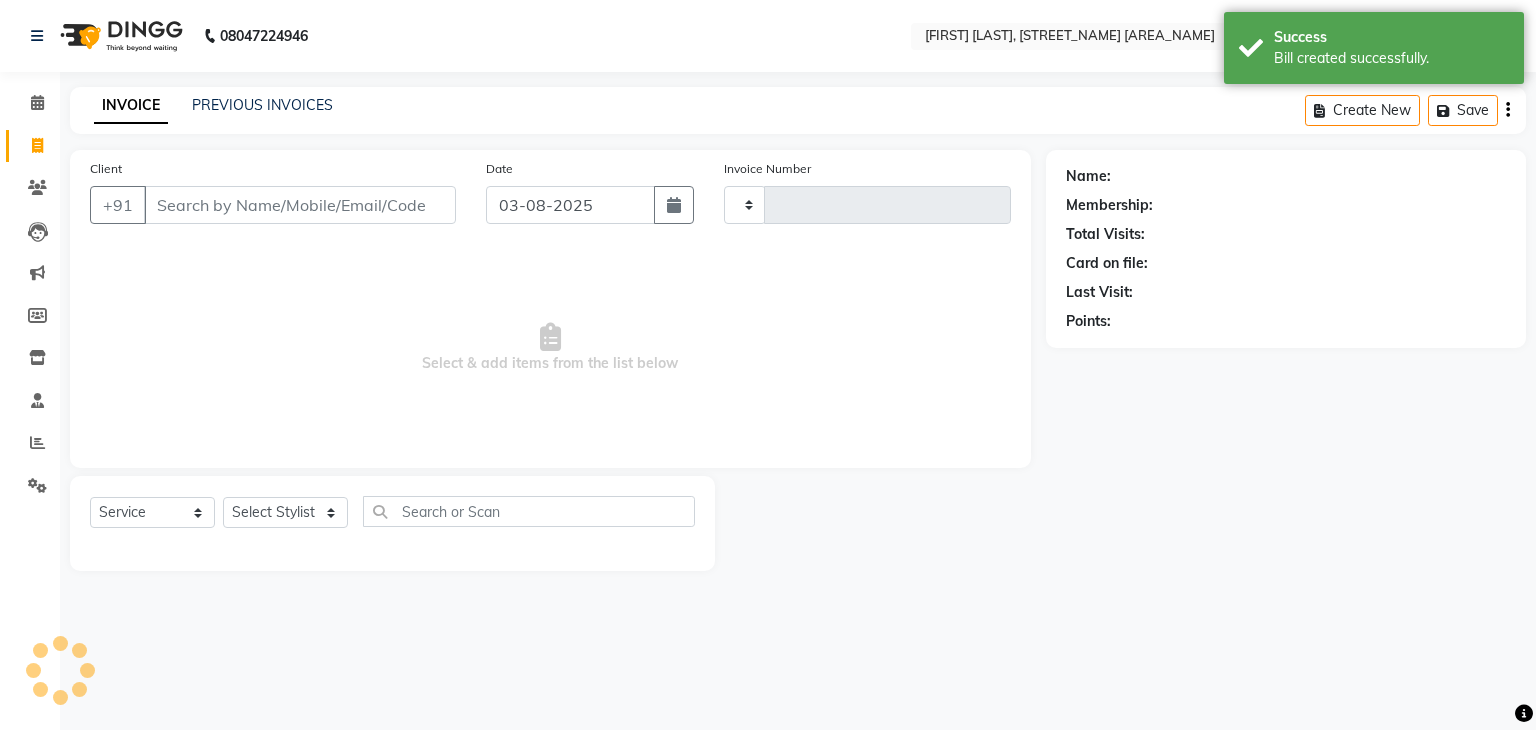 type on "3885" 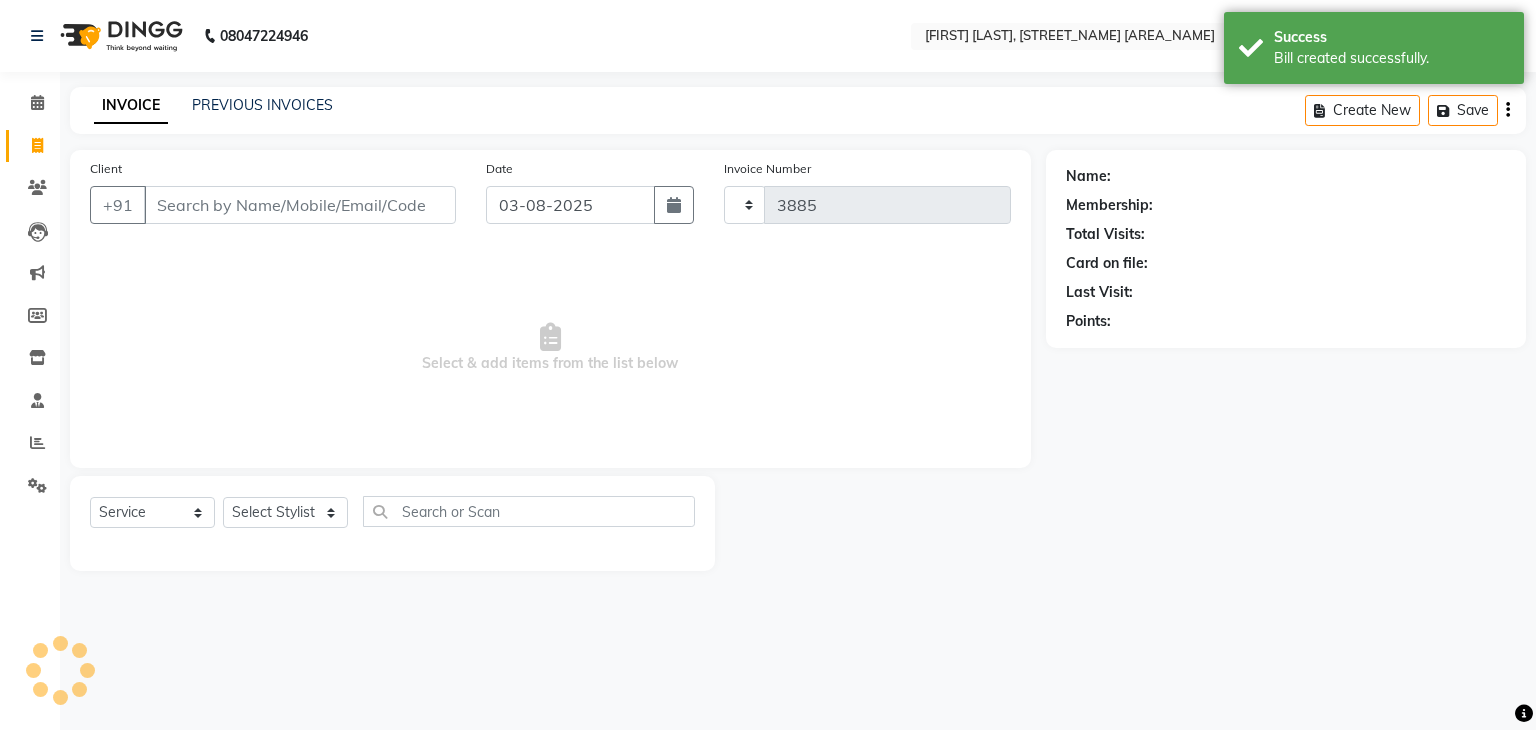 select on "6880" 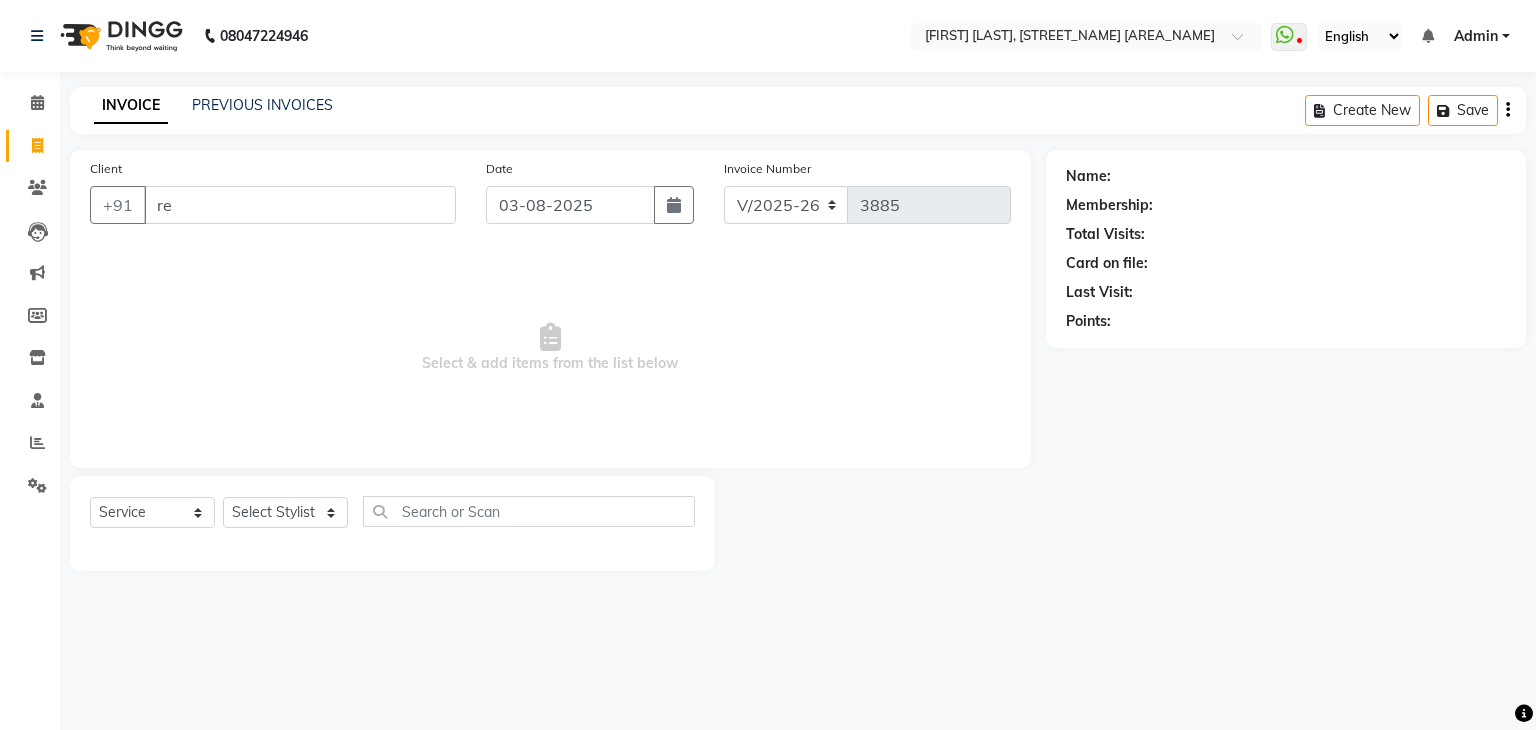 click 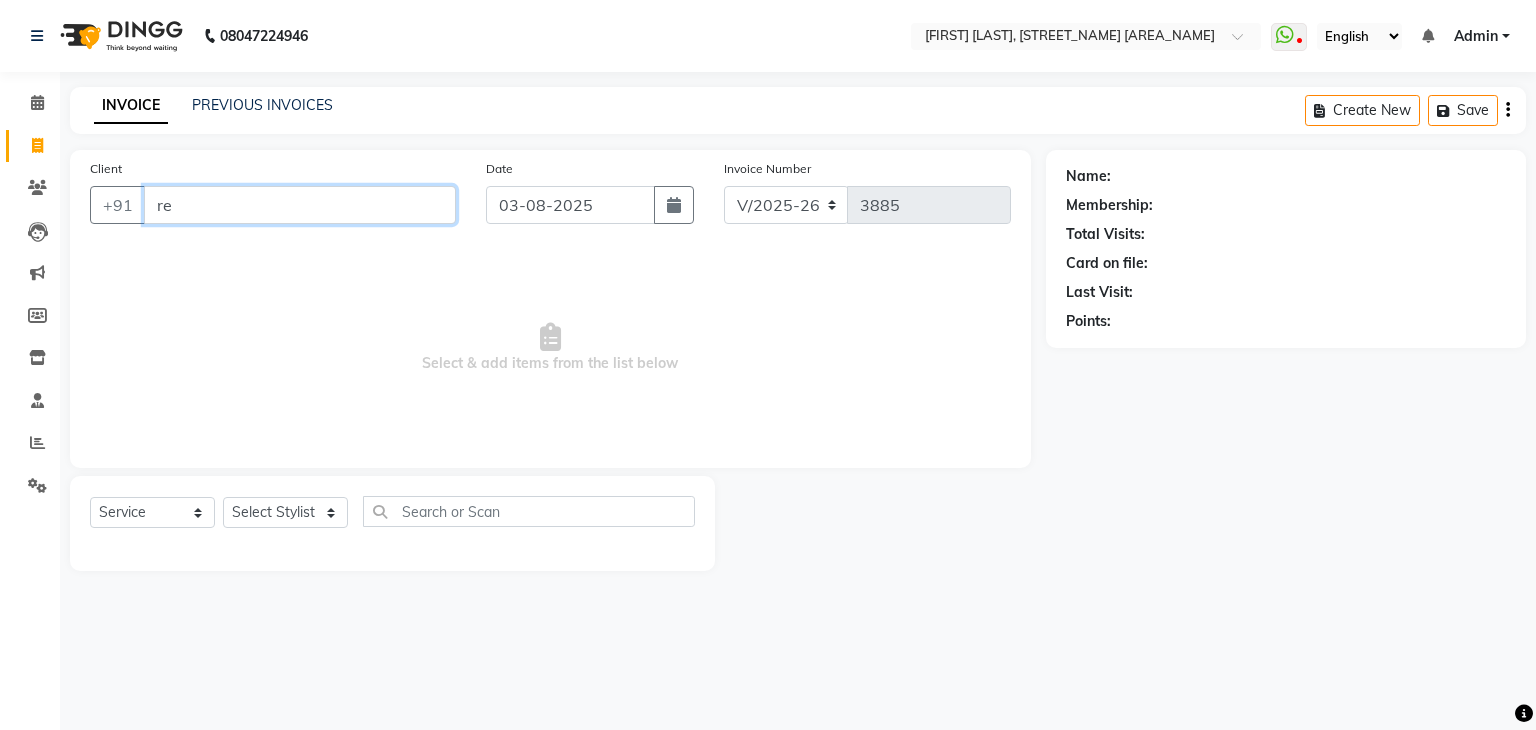click on "re" at bounding box center (300, 205) 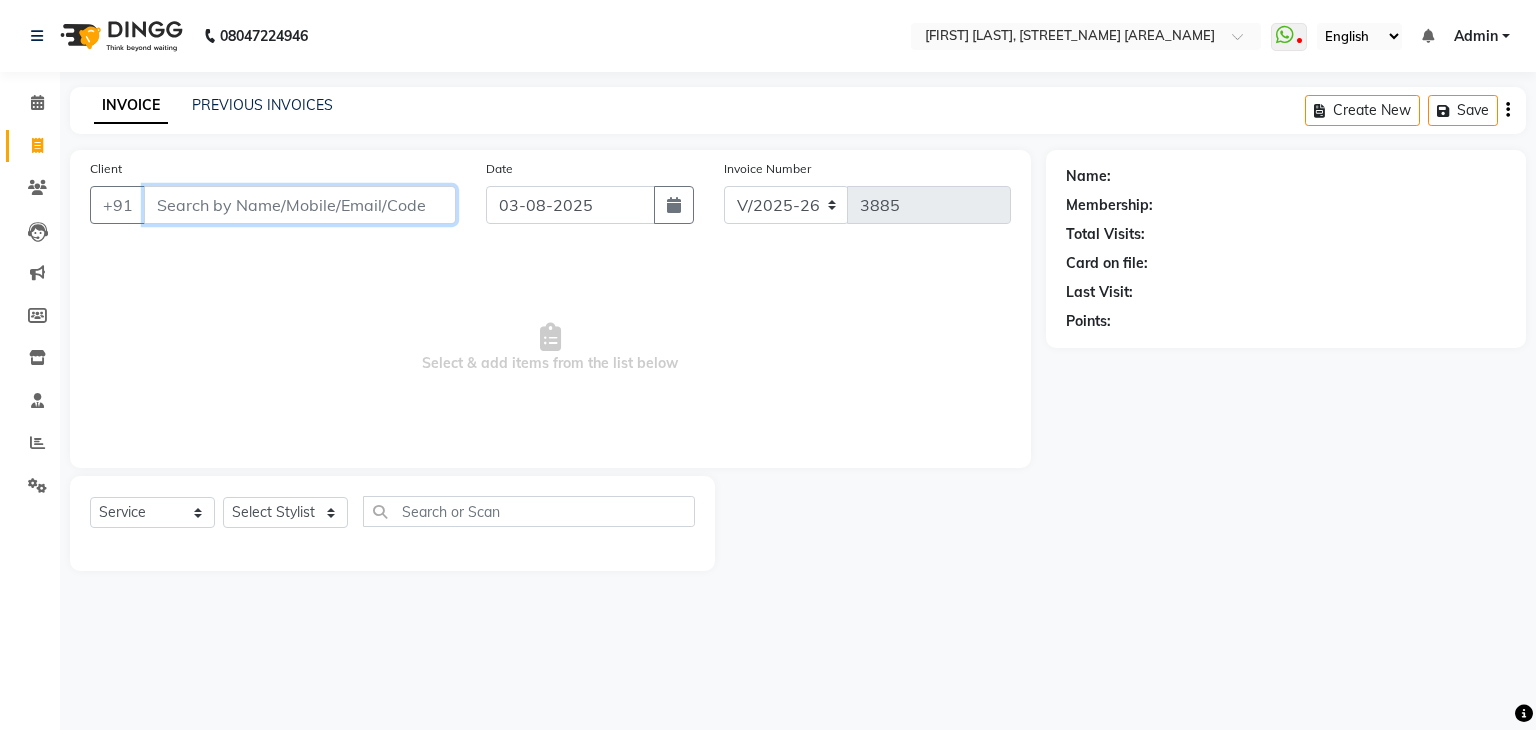 click on "Client" at bounding box center [300, 205] 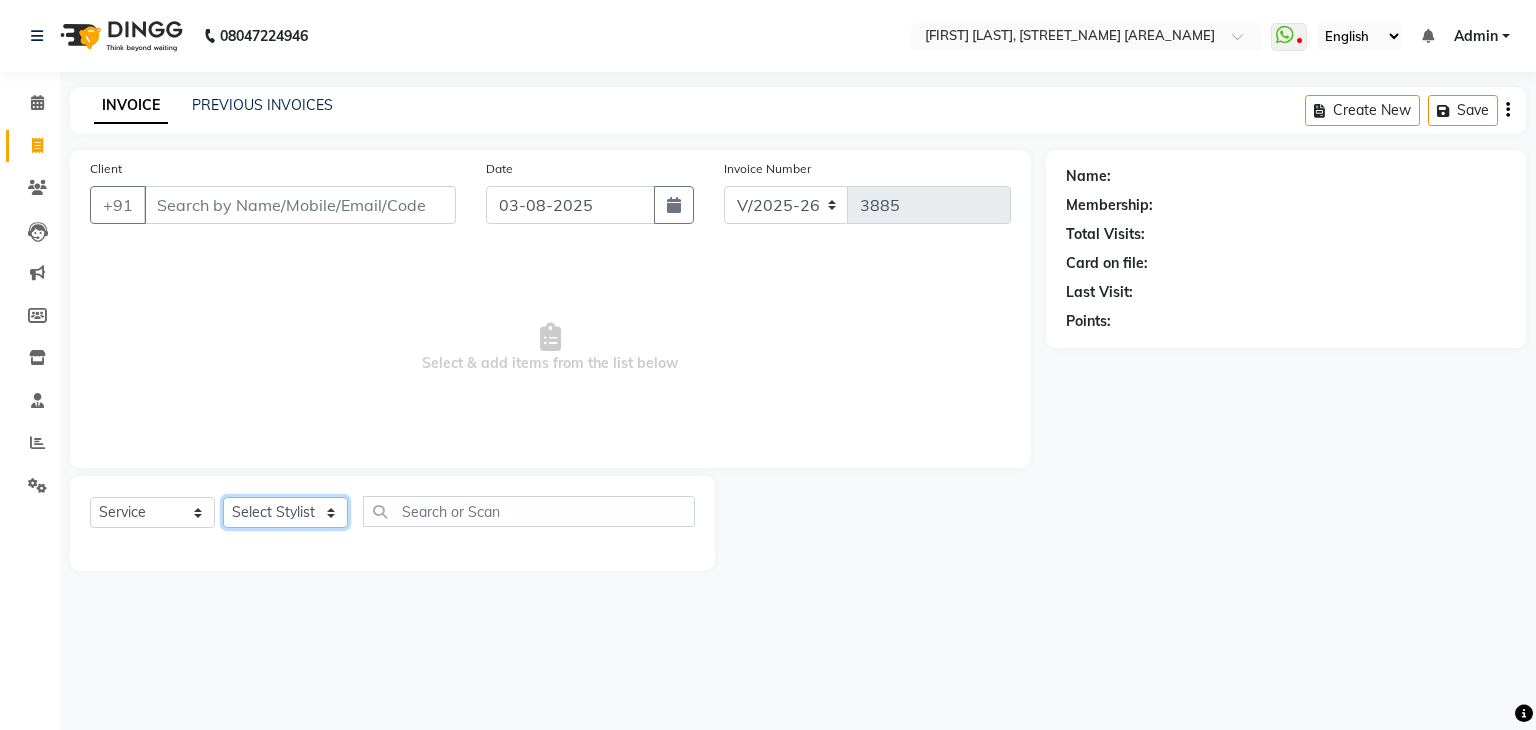 click on "Select Stylist [FIRST] [LAST] [FIRST] [LAST] [FIRST] [LAST] [FIRST] [LAST] [FIRST] [LAST] [FIRST] [LAST] [FIRST] [LAST] [FIRST] [LAST] [FIRST] [LAST] [FIRST] [LAST] [FIRST] [LAST] [FIRST] [LAST] [FIRST] [LAST] [FIRST] [LAST] [FIRST] [LAST] [FIRST] [LAST] [FIRST] [LAST] [FIRST] [LAST] [FIRST] [LAST] [FIRST] [LAST] [FIRST] [LAST] [FIRST] [LAST] [FIRST] [LAST] [FIRST] [LAST] [FIRST] [LAST]" 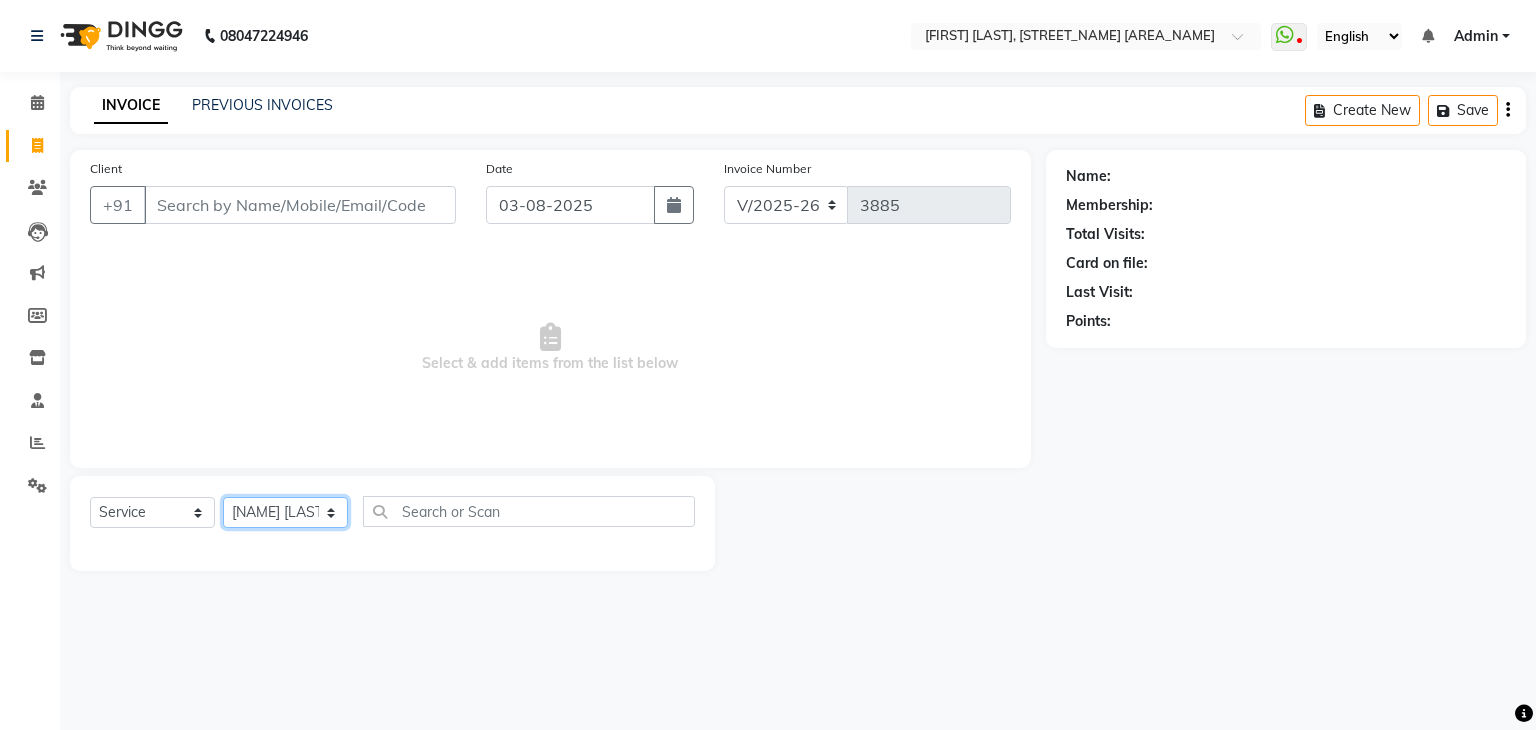 click on "Select Stylist [FIRST] [LAST] [FIRST] [LAST] [FIRST] [LAST] [FIRST] [LAST] [FIRST] [LAST] [FIRST] [LAST] [FIRST] [LAST] [FIRST] [LAST] [FIRST] [LAST] [FIRST] [LAST] [FIRST] [LAST] [FIRST] [LAST] [FIRST] [LAST] [FIRST] [LAST] [FIRST] [LAST] [FIRST] [LAST] [FIRST] [LAST] [FIRST] [LAST] [FIRST] [LAST] [FIRST] [LAST] [FIRST] [LAST] [FIRST] [LAST] [FIRST] [LAST] [FIRST] [LAST] [FIRST] [LAST]" 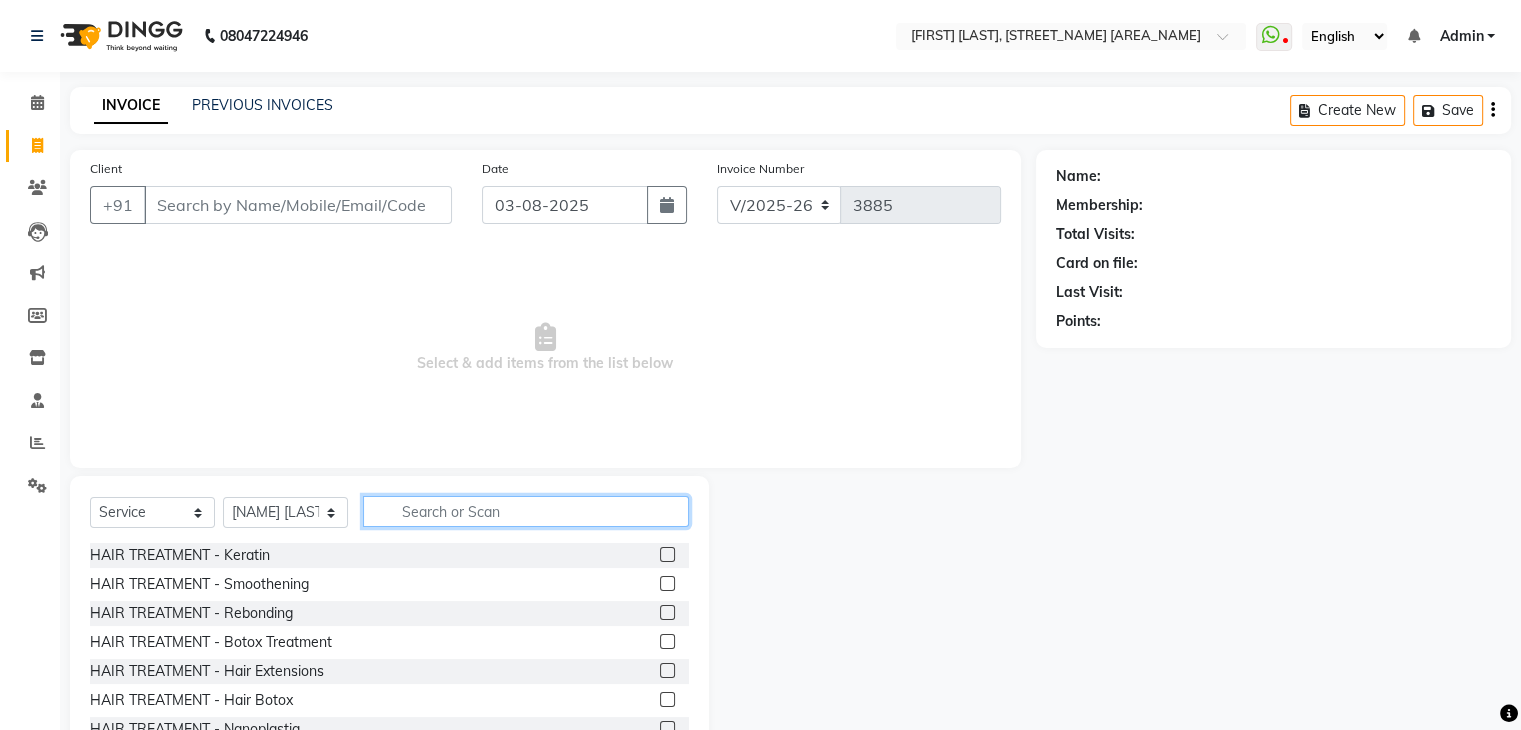 click 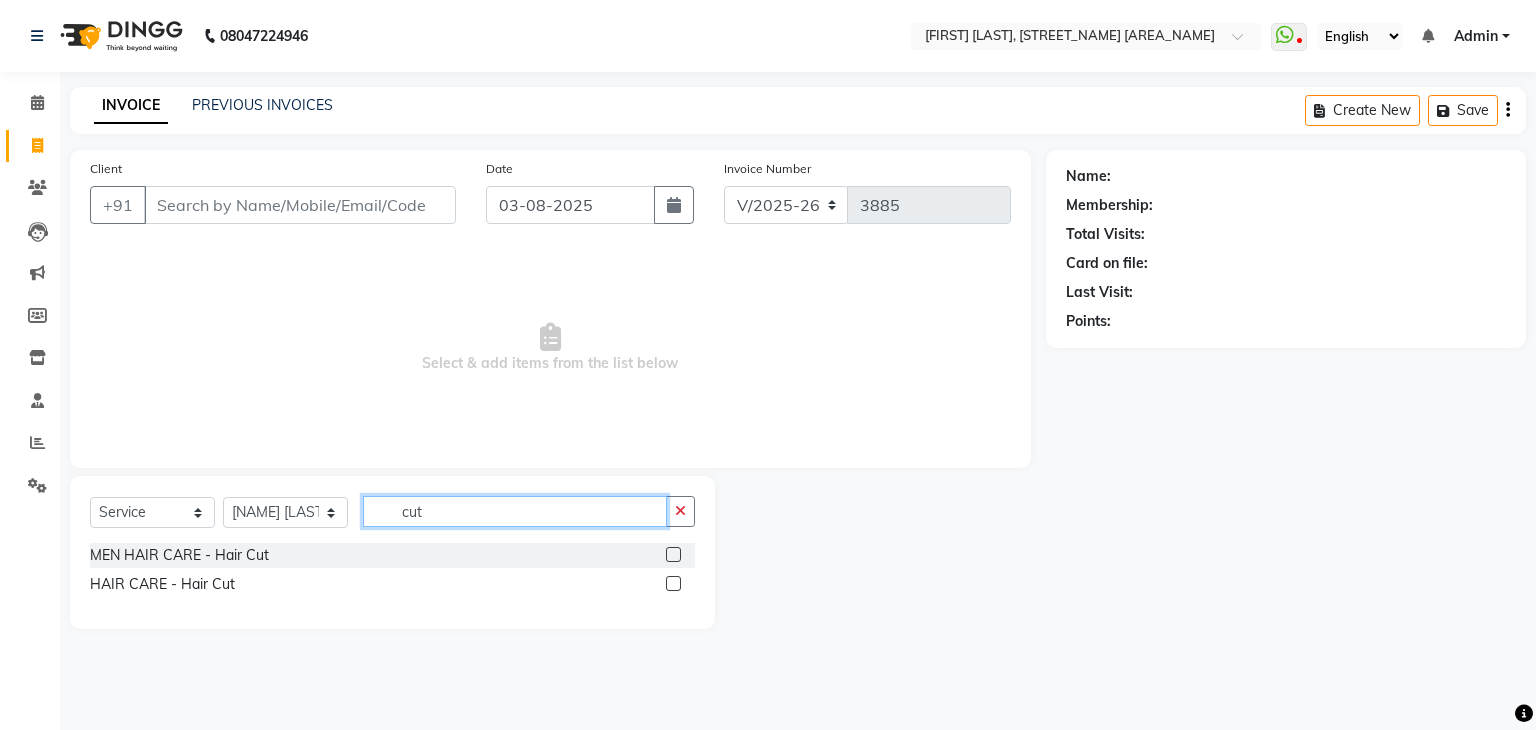 type on "cut" 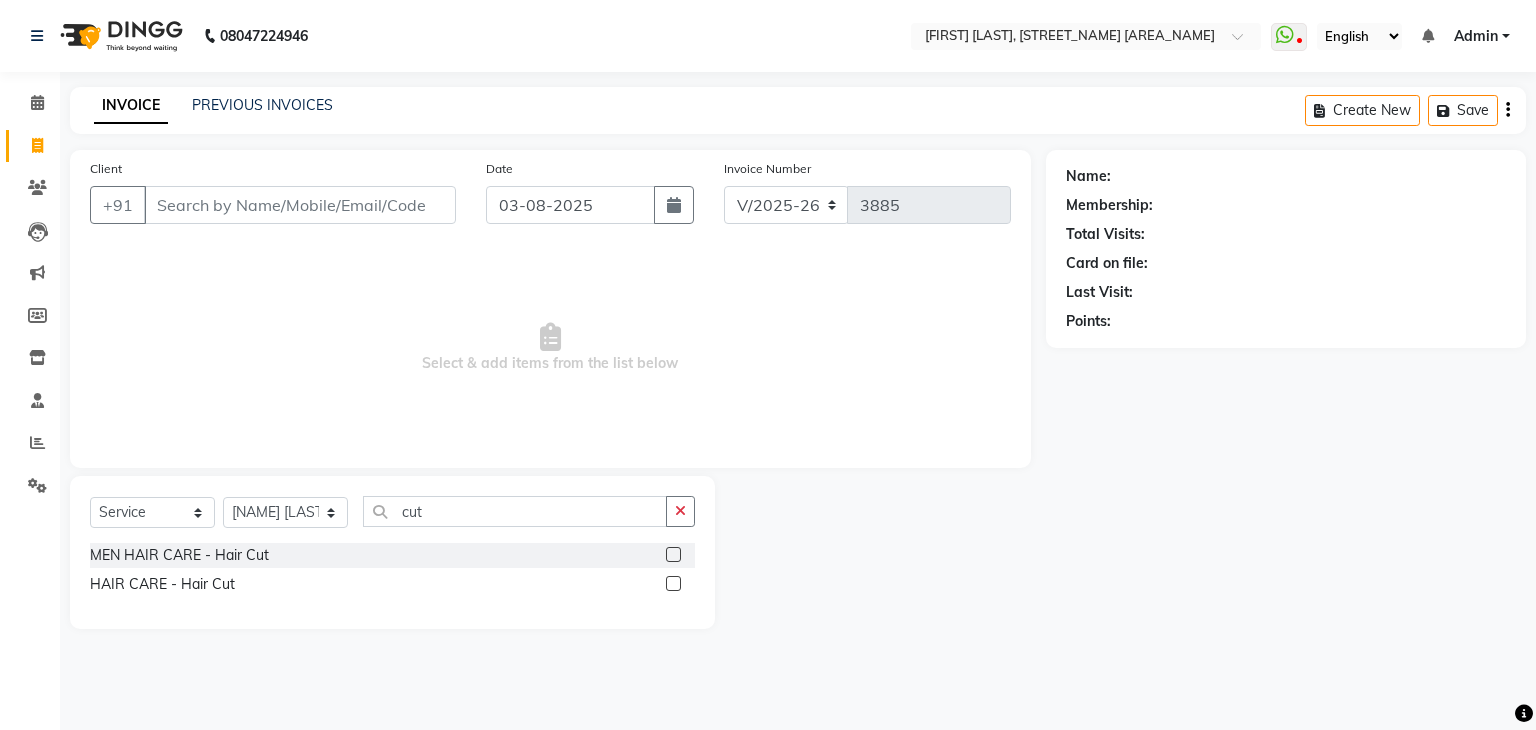 click 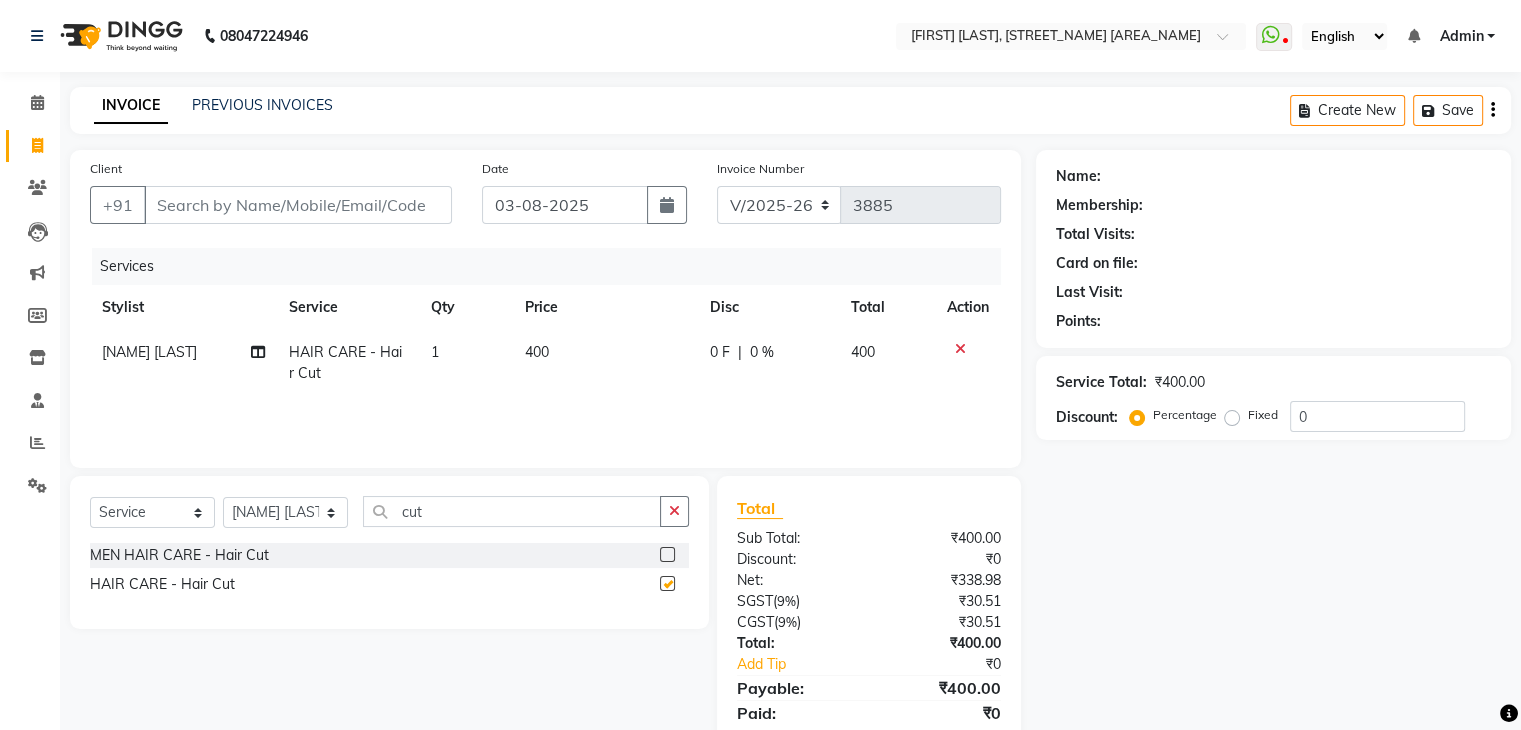 checkbox on "false" 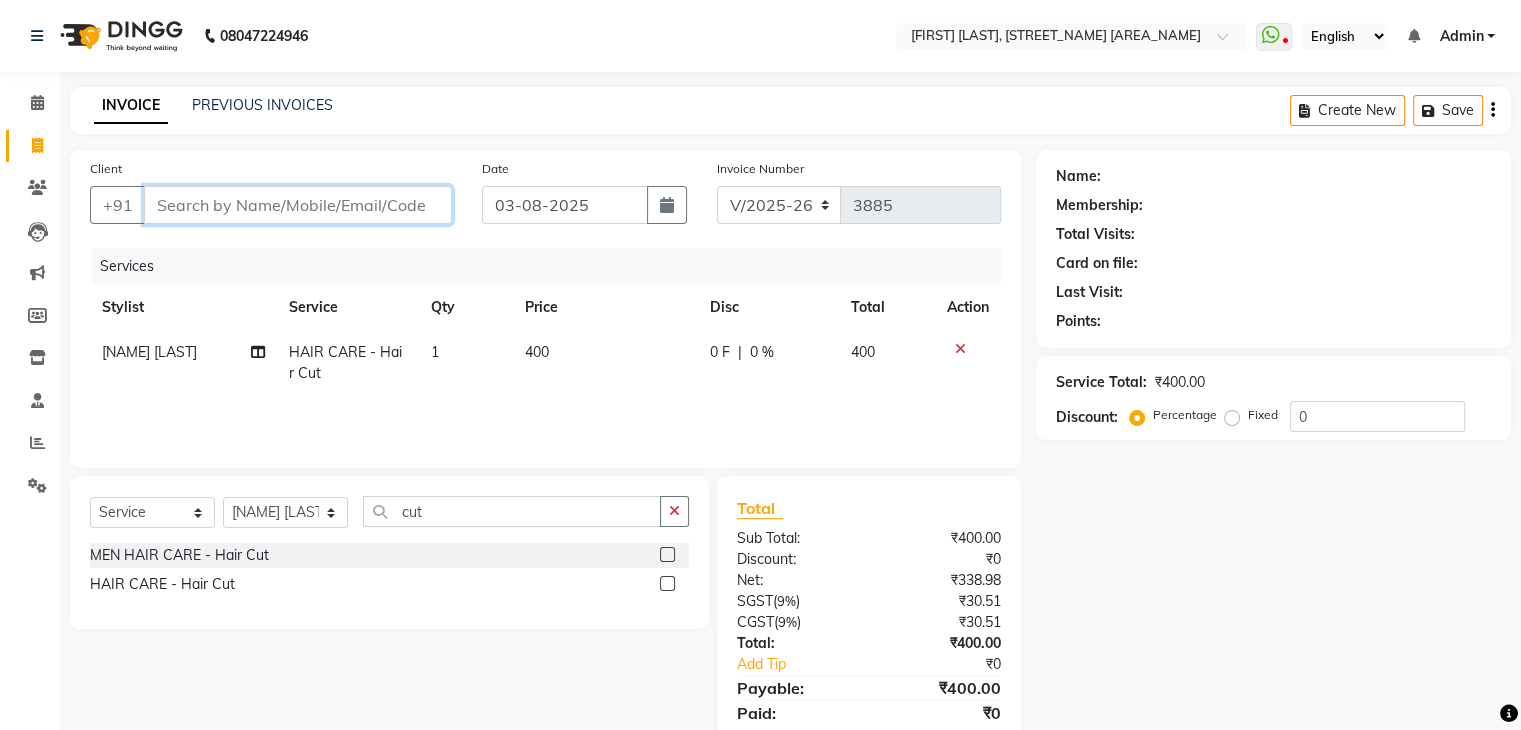 click on "Client" at bounding box center [298, 205] 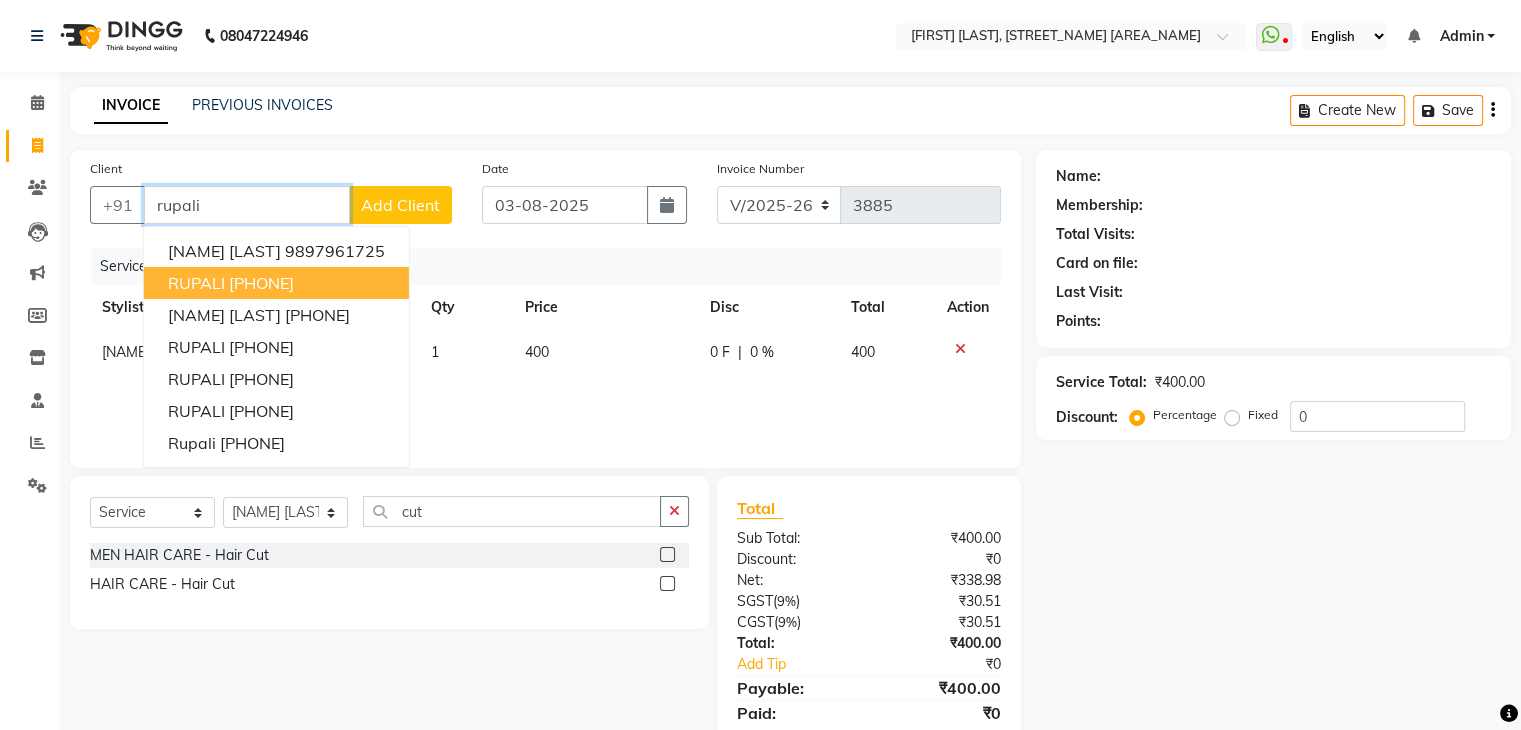 click on "RUPALI  9897059954" at bounding box center (276, 283) 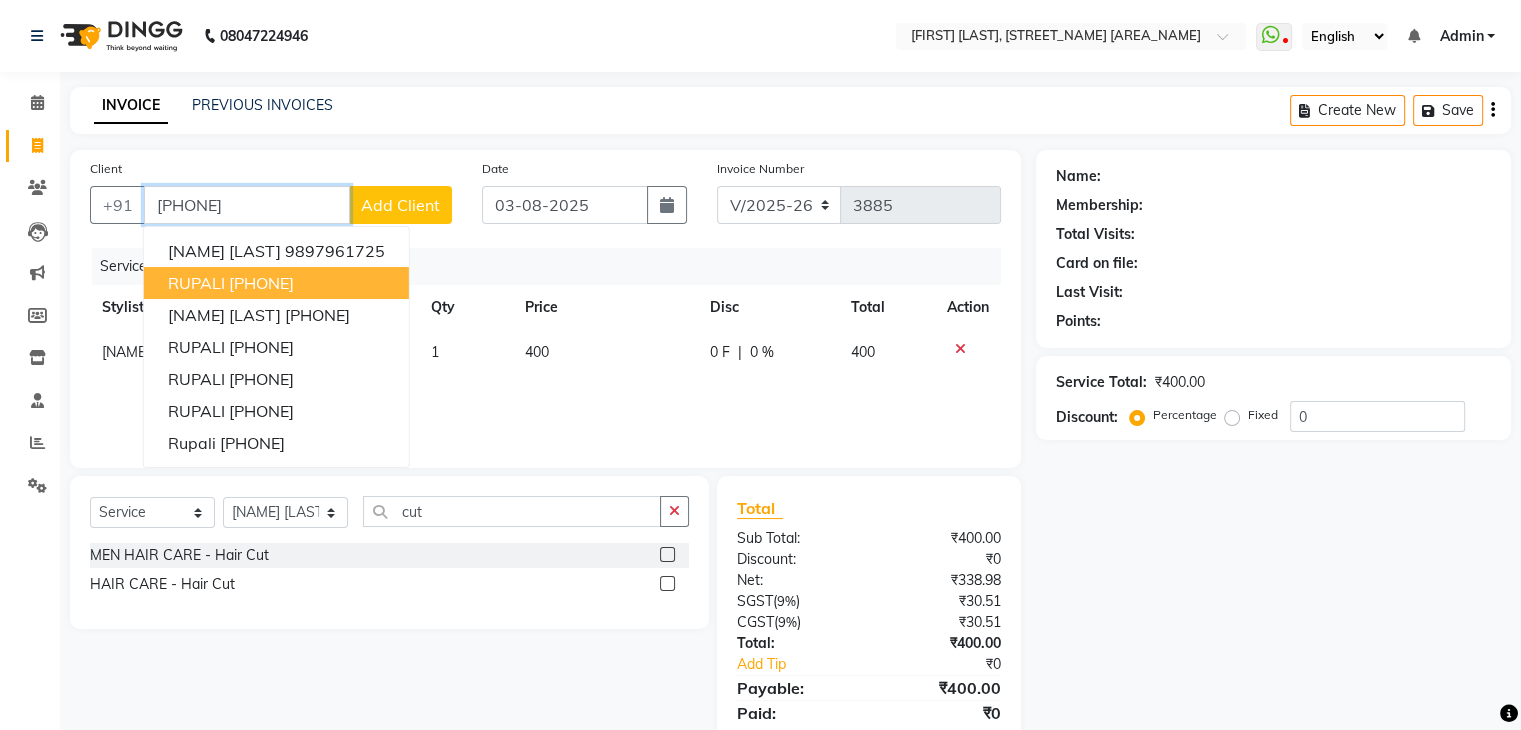 type on "9897059954" 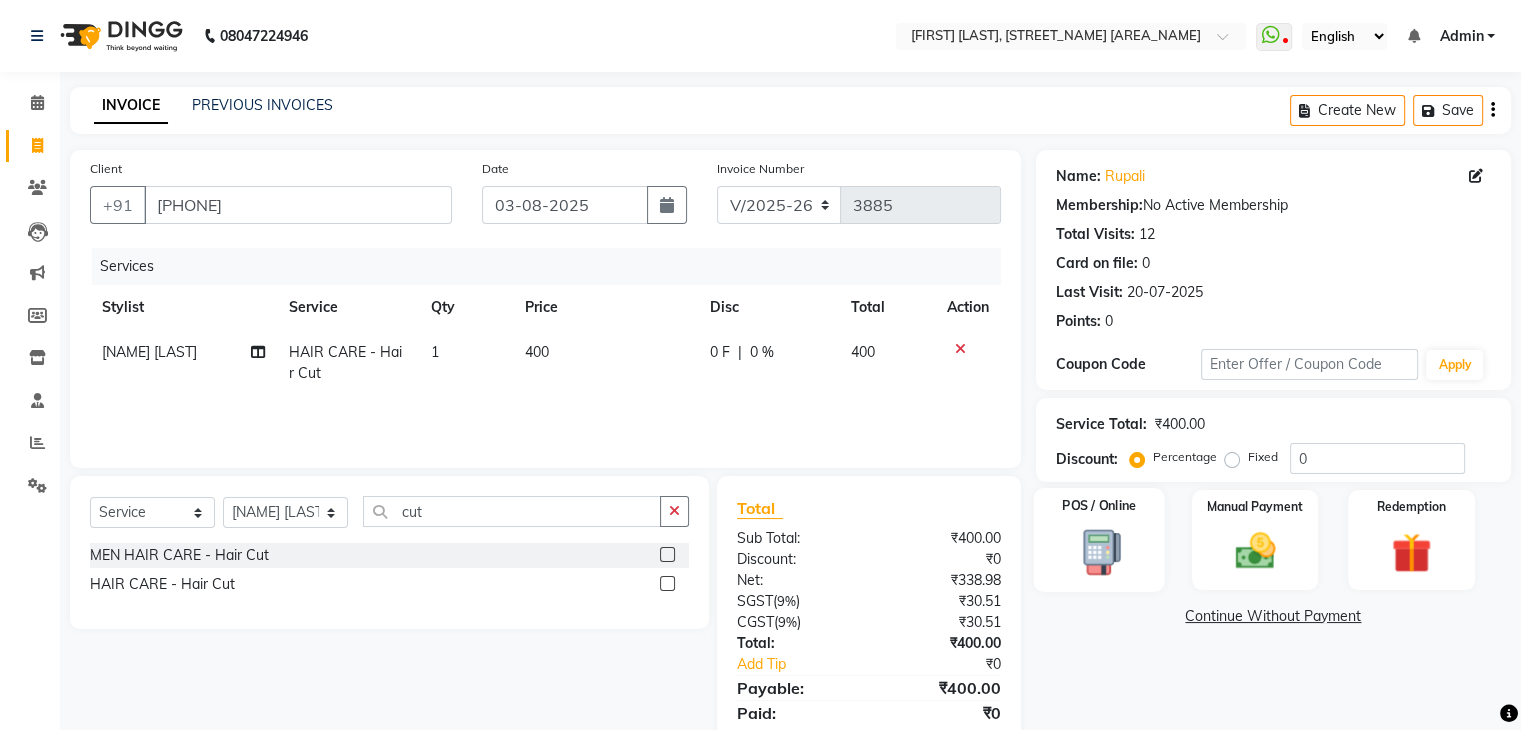 scroll, scrollTop: 71, scrollLeft: 0, axis: vertical 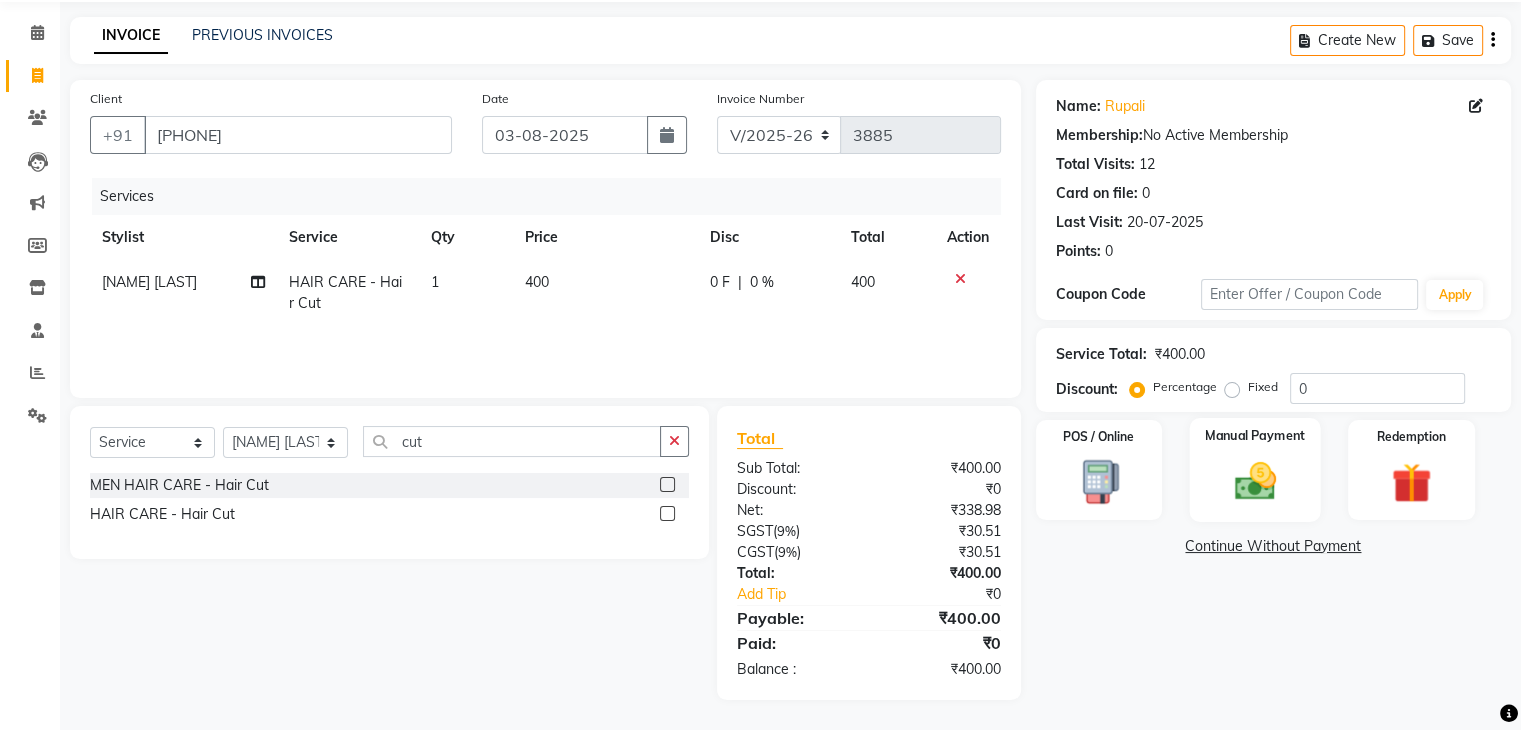 click 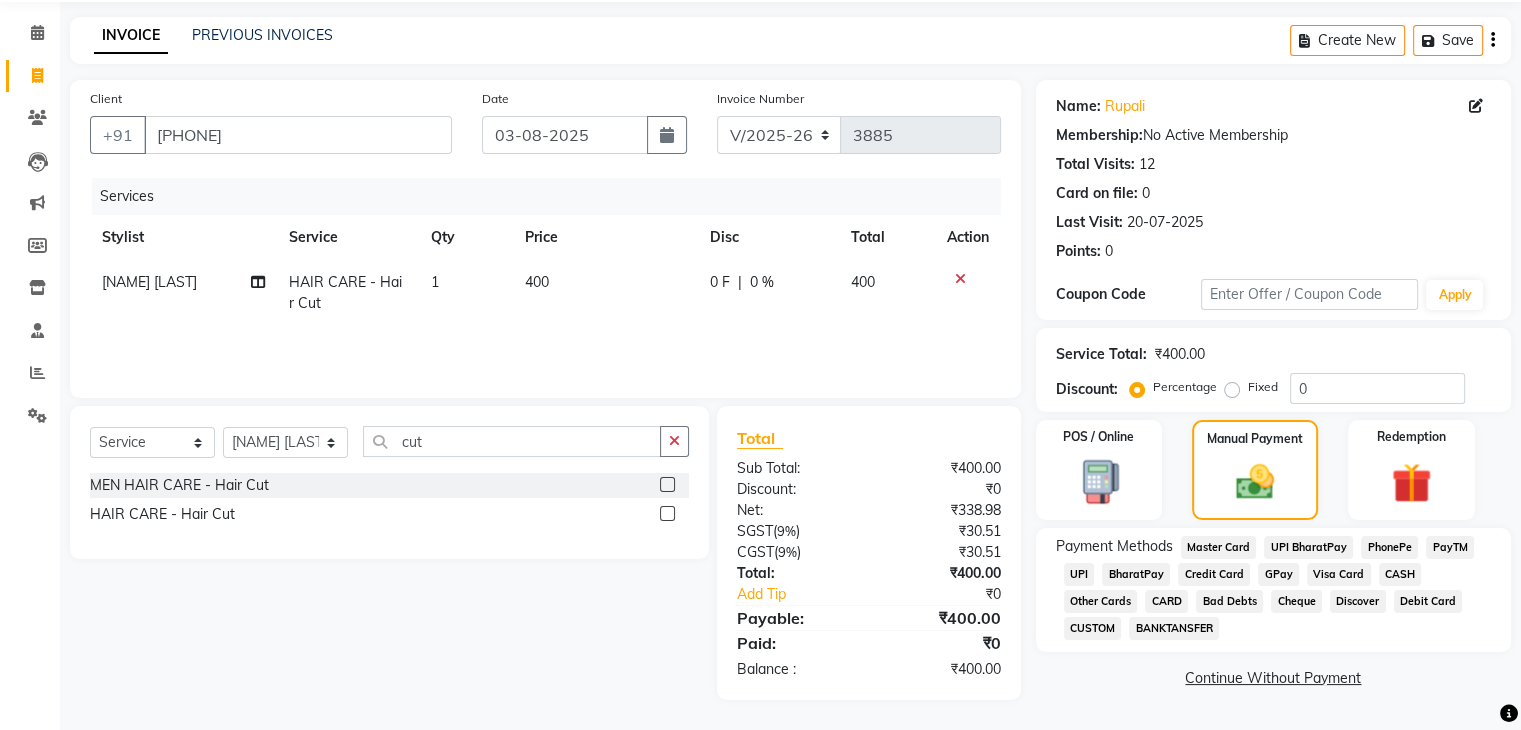 click on "UPI" 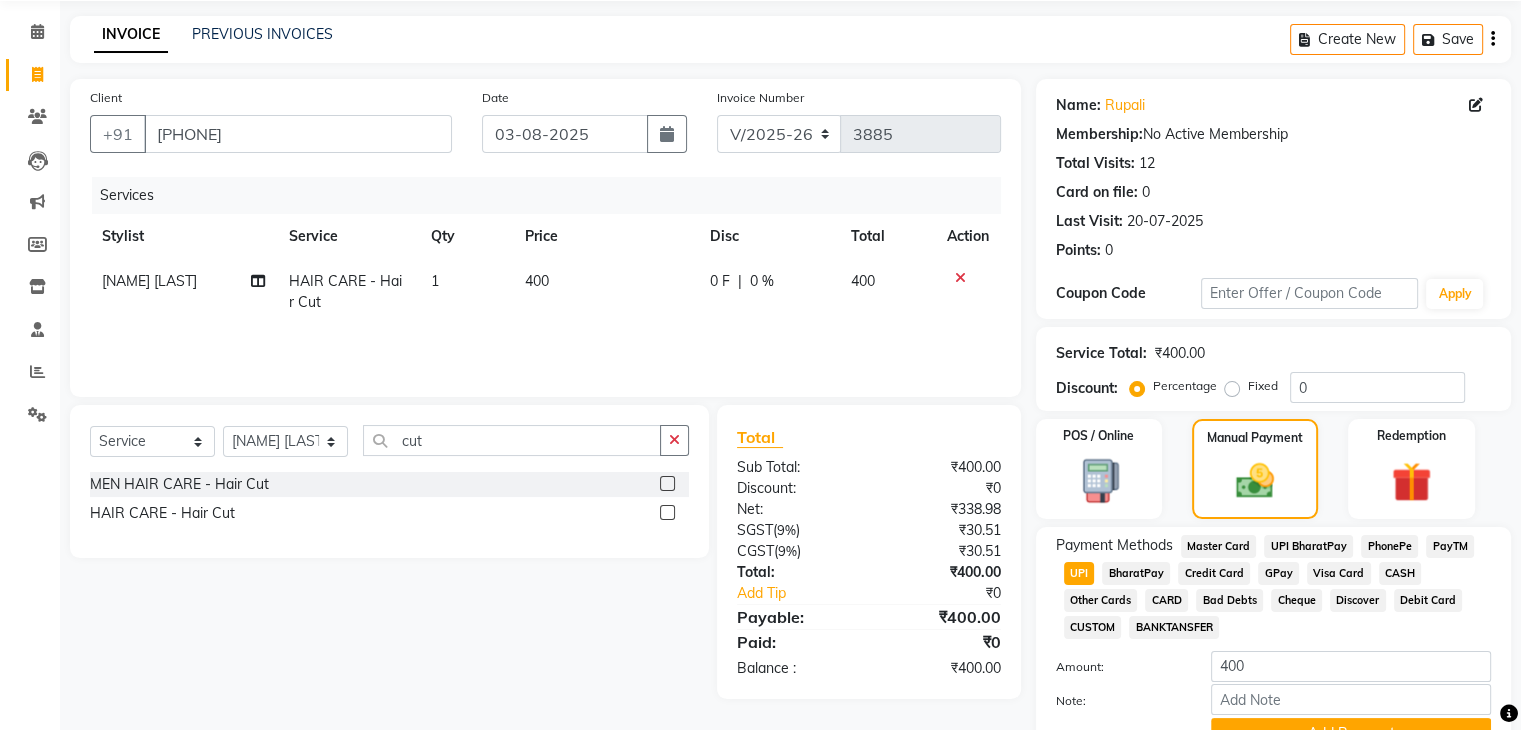 scroll, scrollTop: 172, scrollLeft: 0, axis: vertical 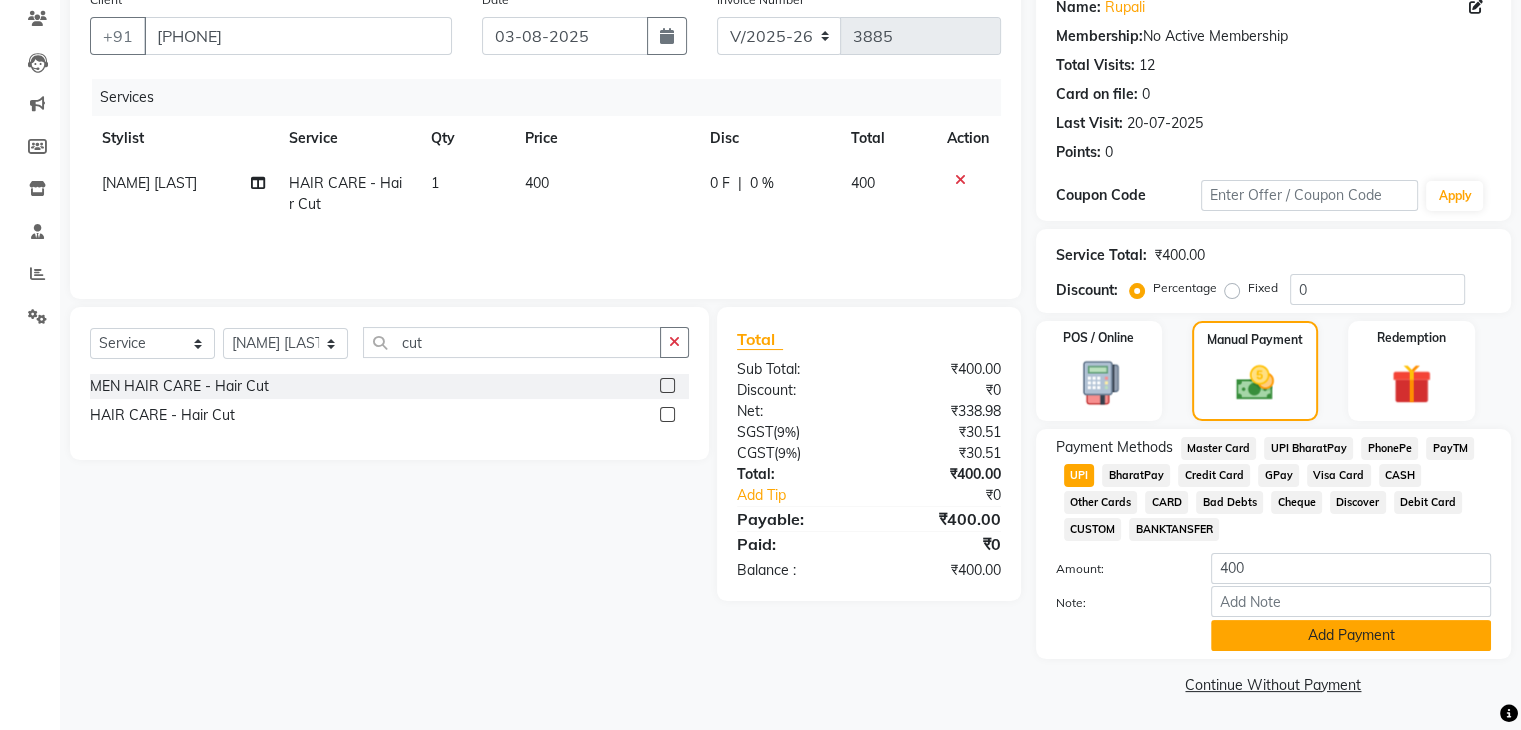 click on "Add Payment" 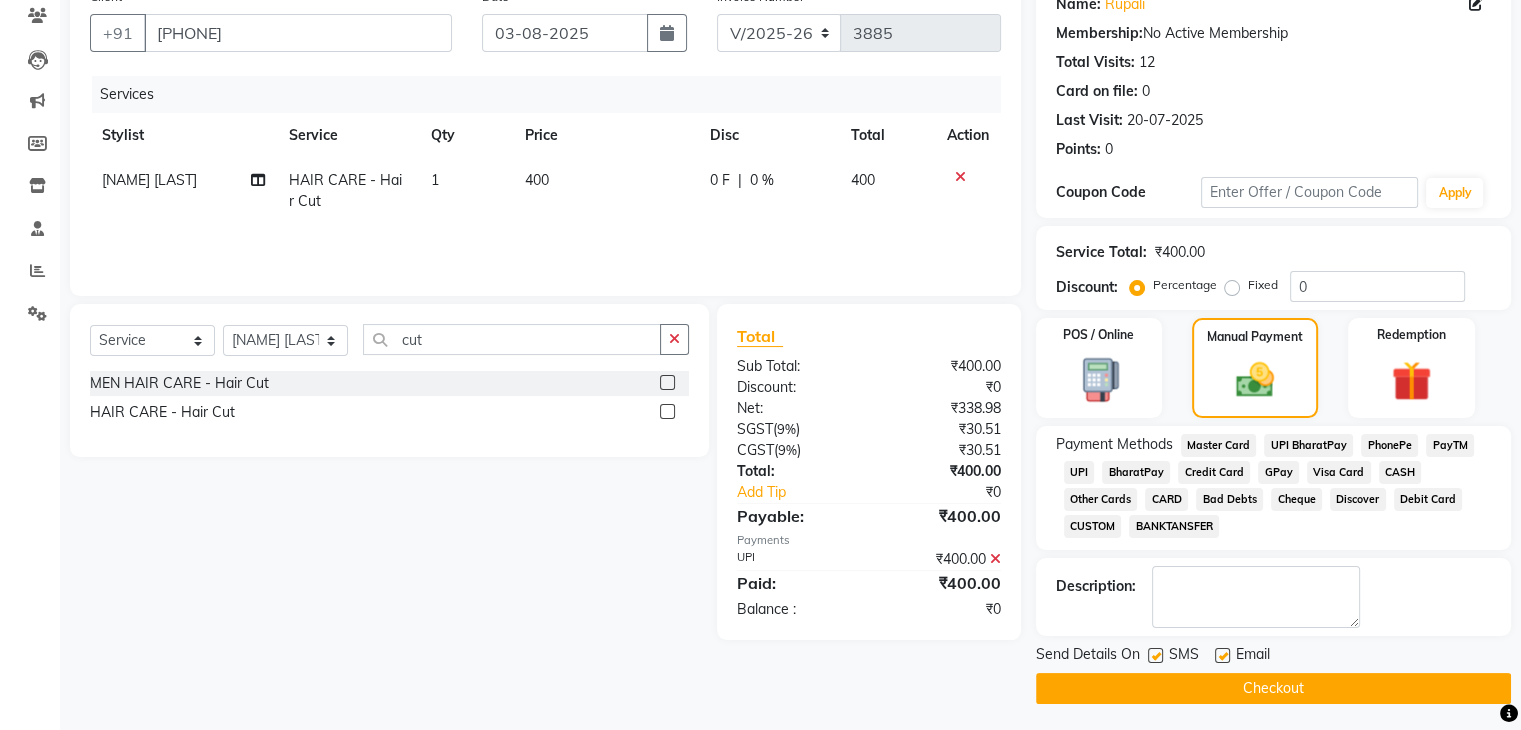 scroll, scrollTop: 178, scrollLeft: 0, axis: vertical 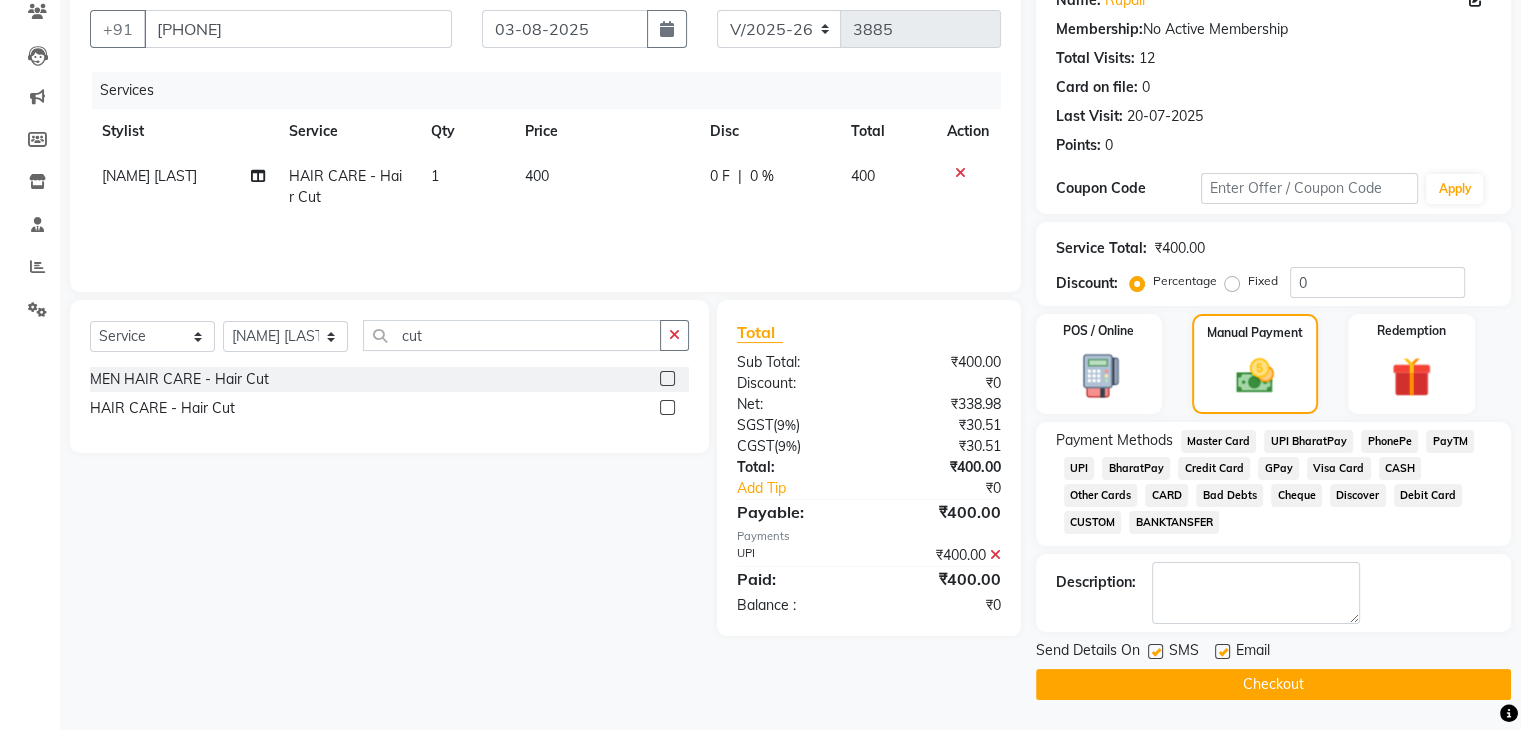 click on "Checkout" 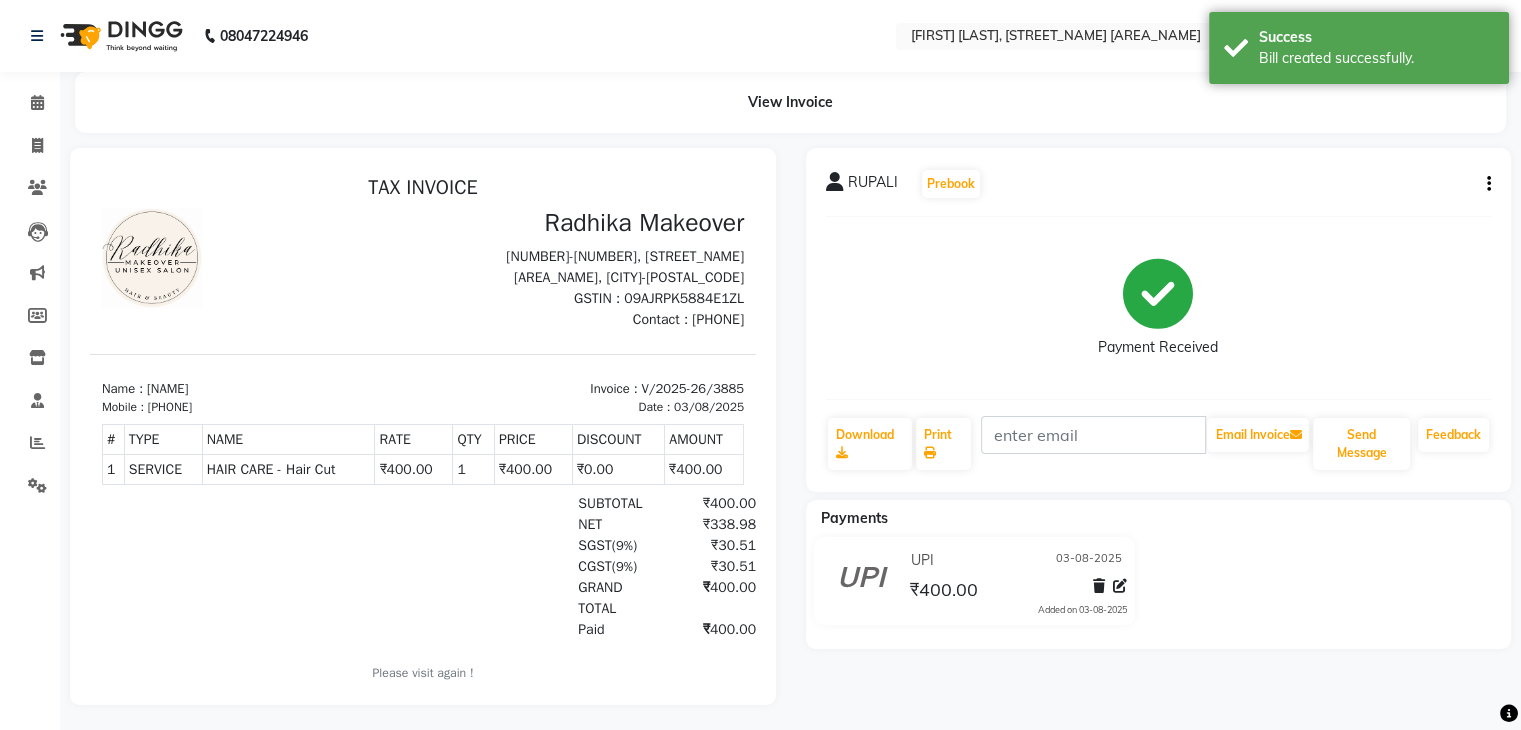 scroll, scrollTop: 0, scrollLeft: 0, axis: both 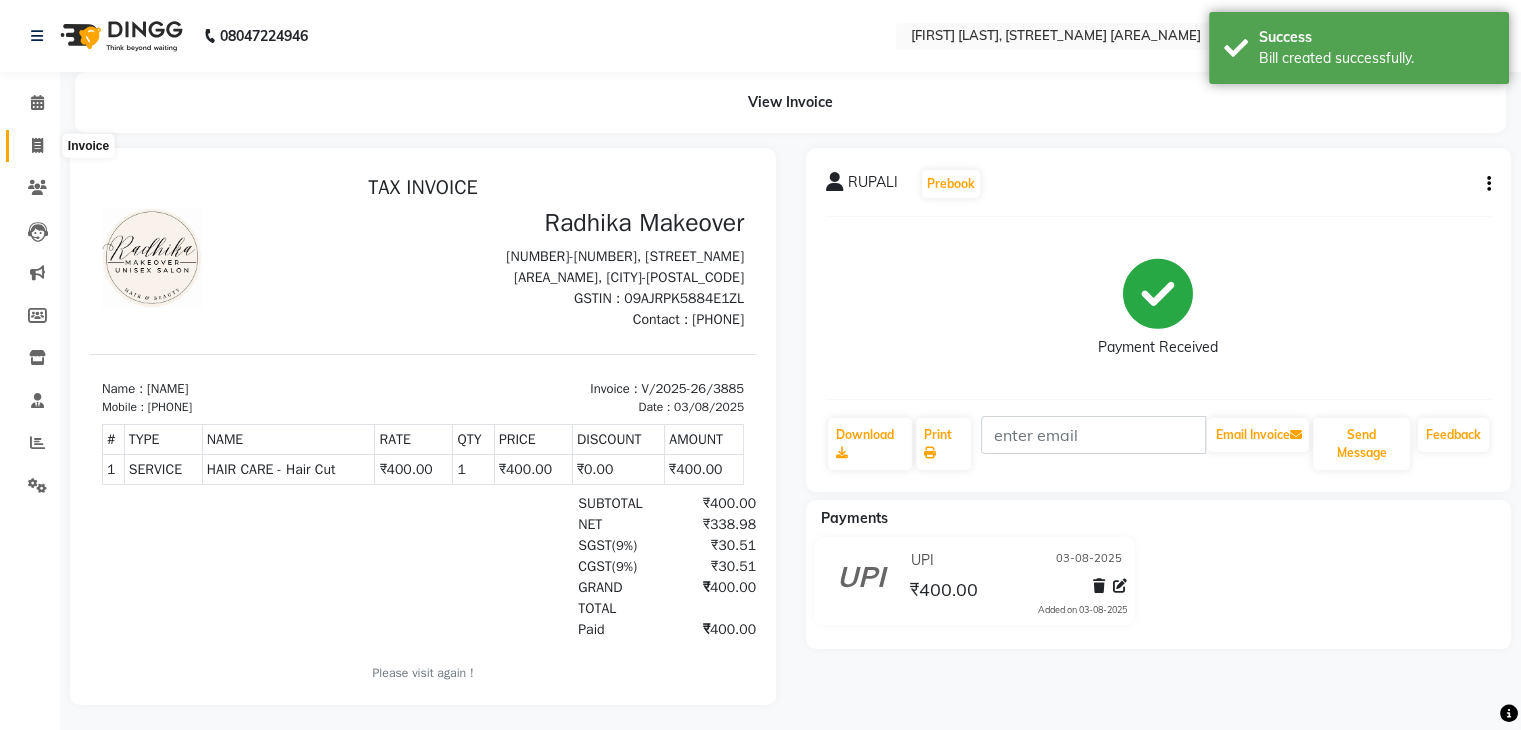 click 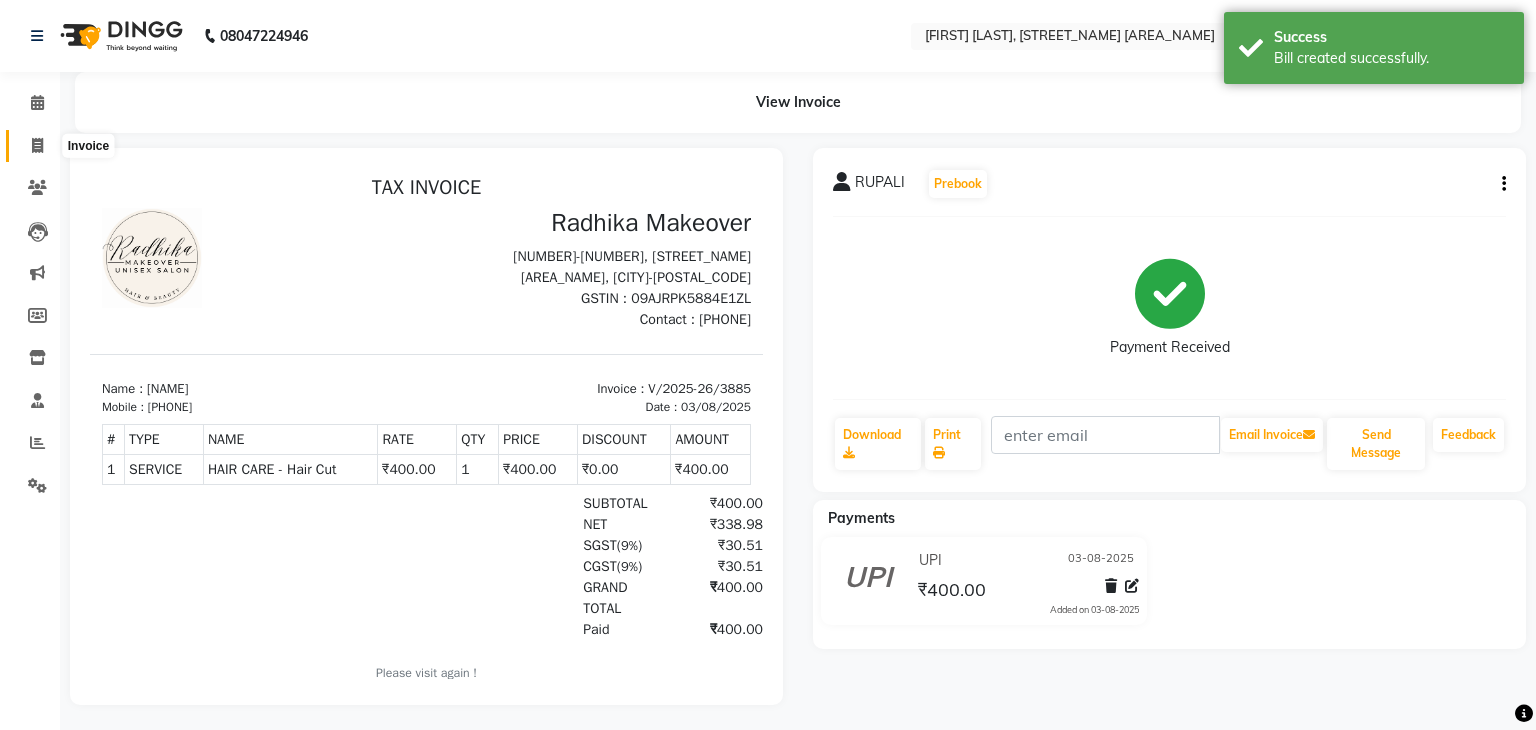 select on "6880" 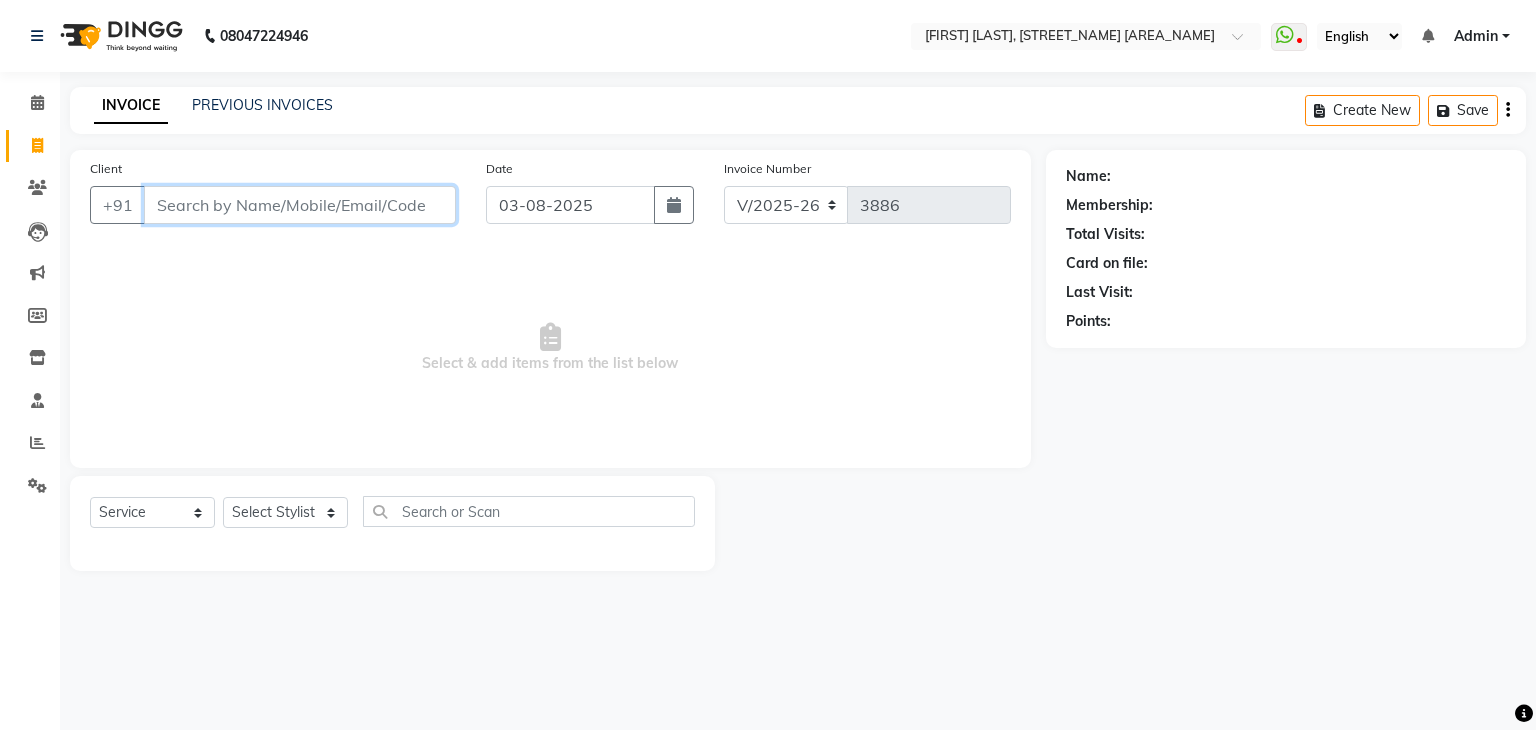 click on "Client" at bounding box center [300, 205] 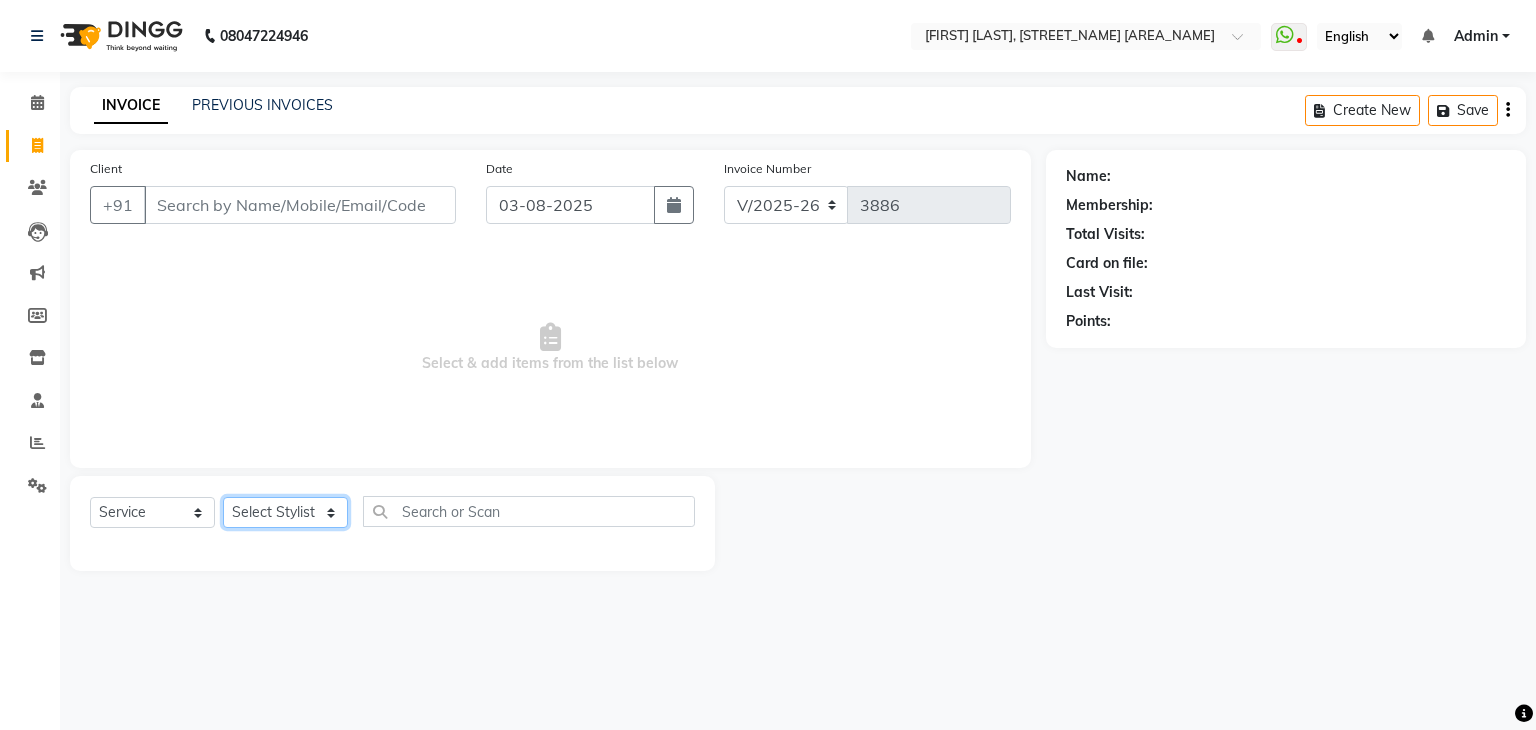 click on "Select Stylist [FIRST] [LAST] [FIRST] [LAST] [FIRST] [LAST] [FIRST] [LAST] [FIRST] [LAST] [FIRST] [LAST] [FIRST] [LAST] [FIRST] [LAST] [FIRST] [LAST] [FIRST] [LAST] [FIRST] [LAST] [FIRST] [LAST] [FIRST] [LAST] [FIRST] [LAST] [FIRST] [LAST] [FIRST] [LAST] [FIRST] [LAST] [FIRST] [LAST] [FIRST] [LAST] [FIRST] [LAST] [FIRST] [LAST] [FIRST] [LAST] [FIRST] [LAST] [FIRST] [LAST] [FIRST] [LAST]" 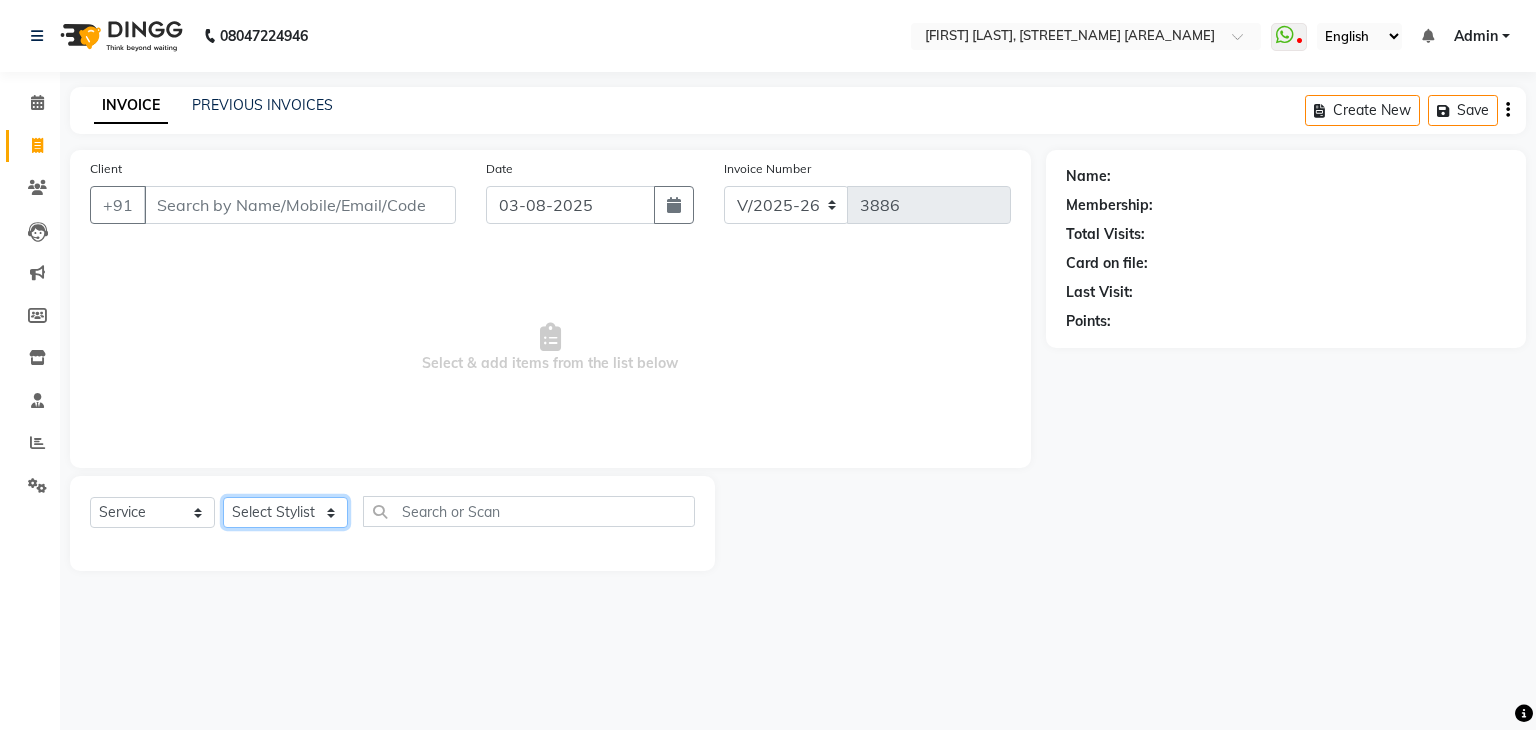 select on "53877" 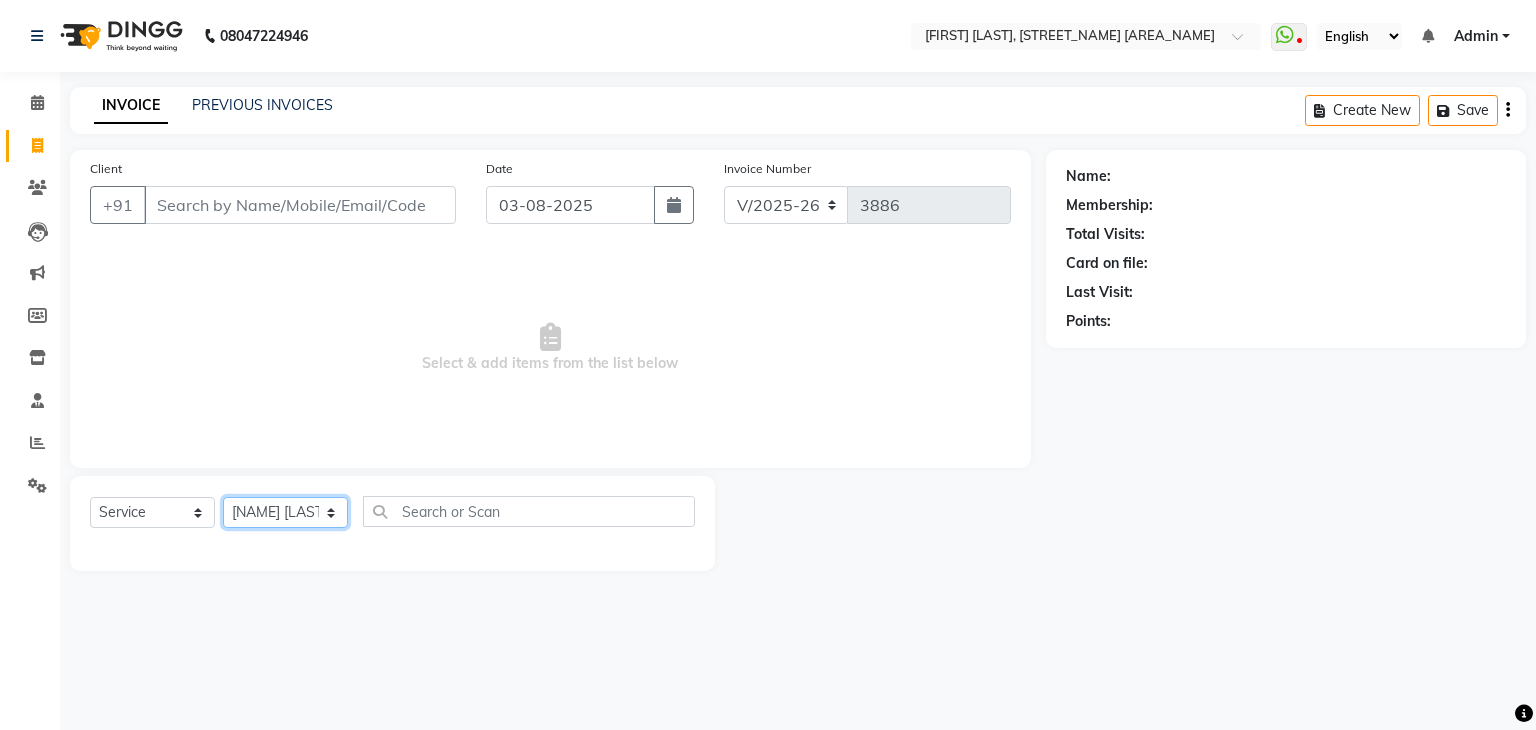 click on "Select Stylist [FIRST] [LAST] [FIRST] [LAST] [FIRST] [LAST] [FIRST] [LAST] [FIRST] [LAST] [FIRST] [LAST] [FIRST] [LAST] [FIRST] [LAST] [FIRST] [LAST] [FIRST] [LAST] [FIRST] [LAST] [FIRST] [LAST] [FIRST] [LAST] [FIRST] [LAST] [FIRST] [LAST] [FIRST] [LAST] [FIRST] [LAST] [FIRST] [LAST] [FIRST] [LAST] [FIRST] [LAST] [FIRST] [LAST] [FIRST] [LAST] [FIRST] [LAST] [FIRST] [LAST] [FIRST] [LAST]" 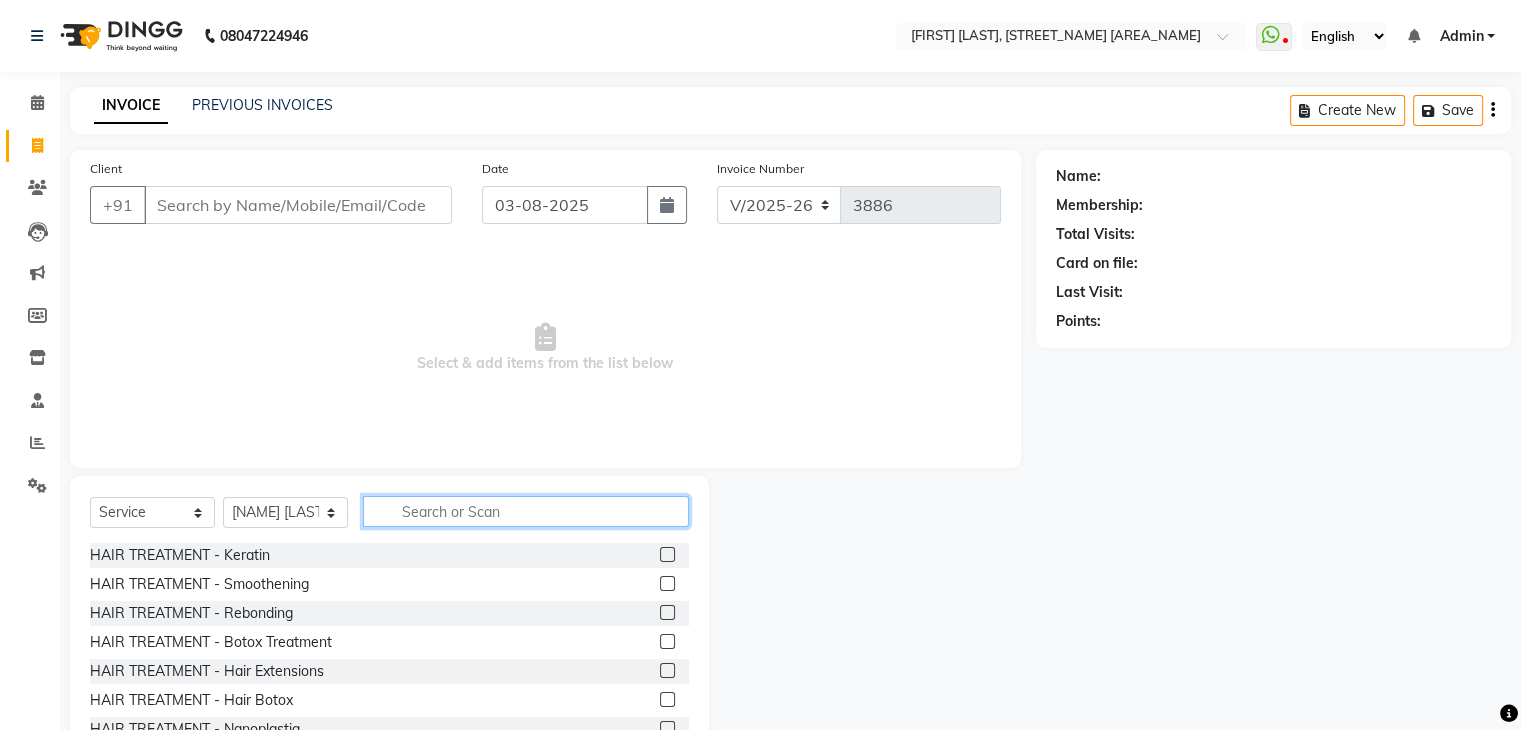 click 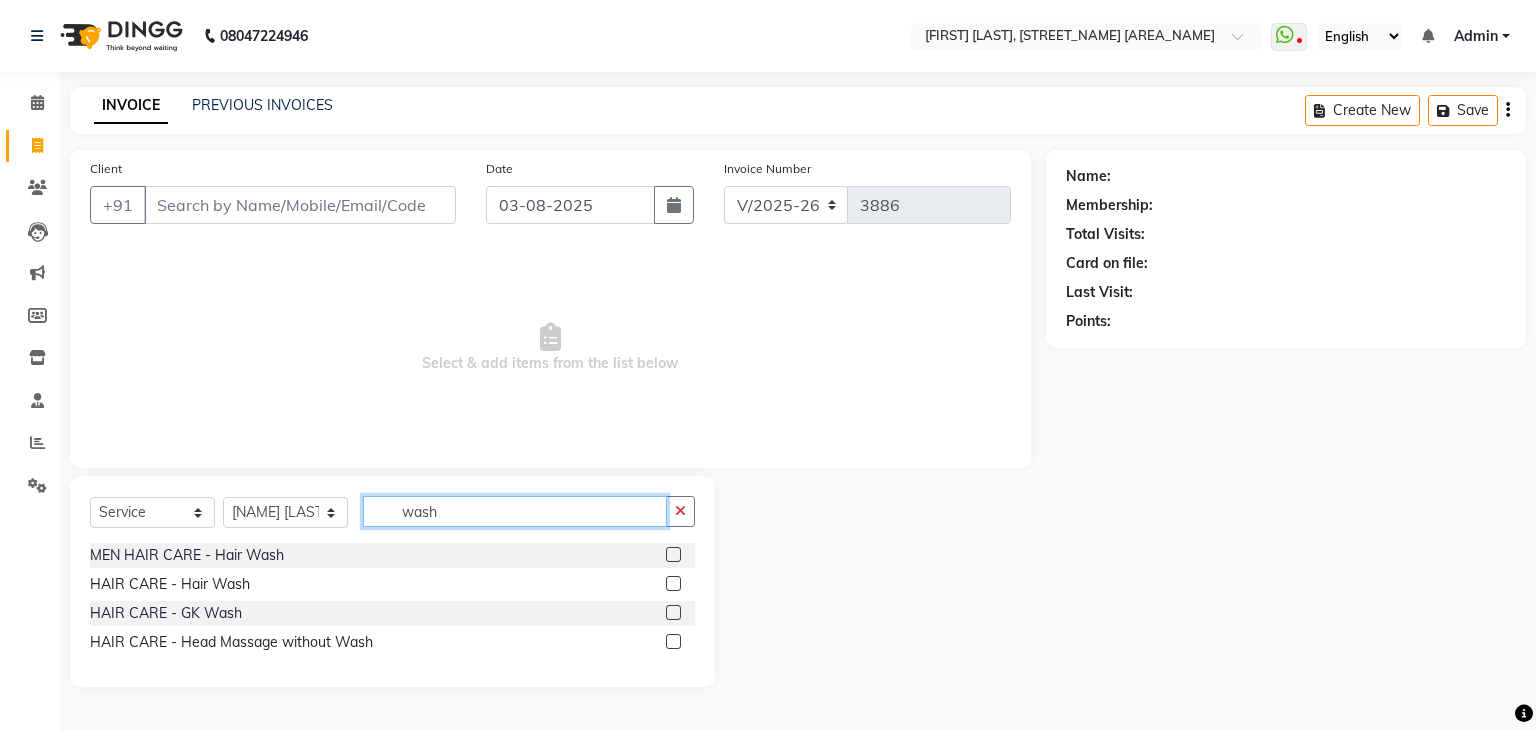 type on "wash" 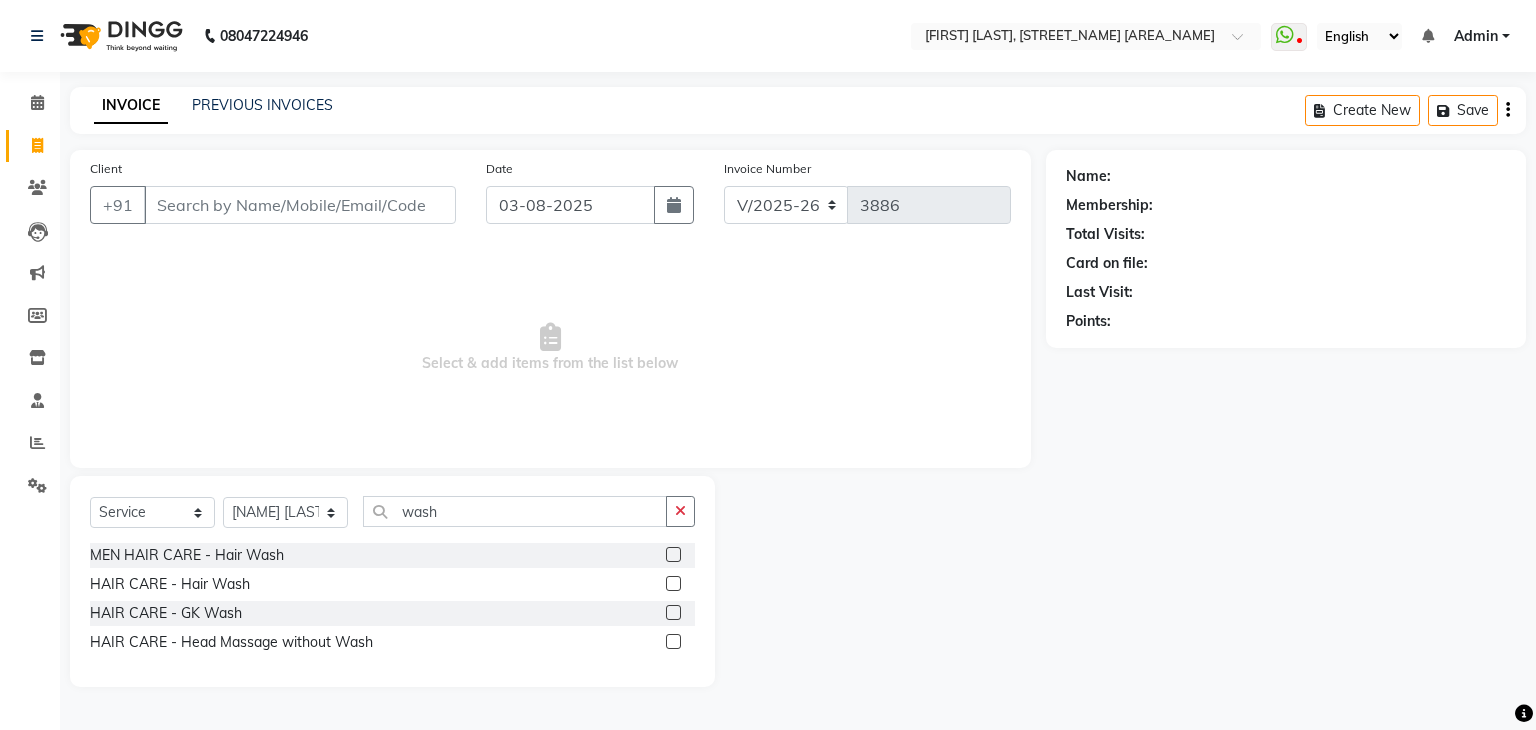 click 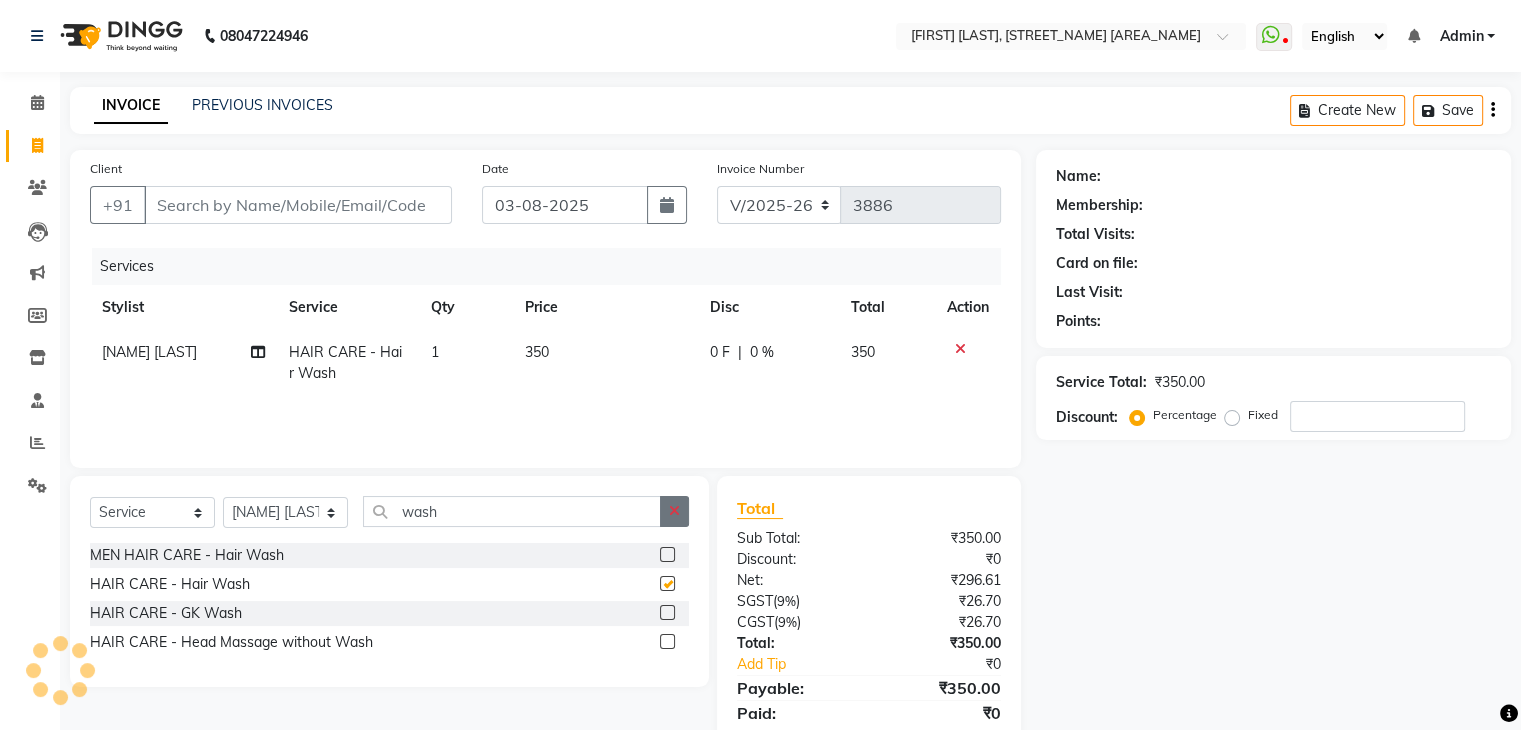 checkbox on "false" 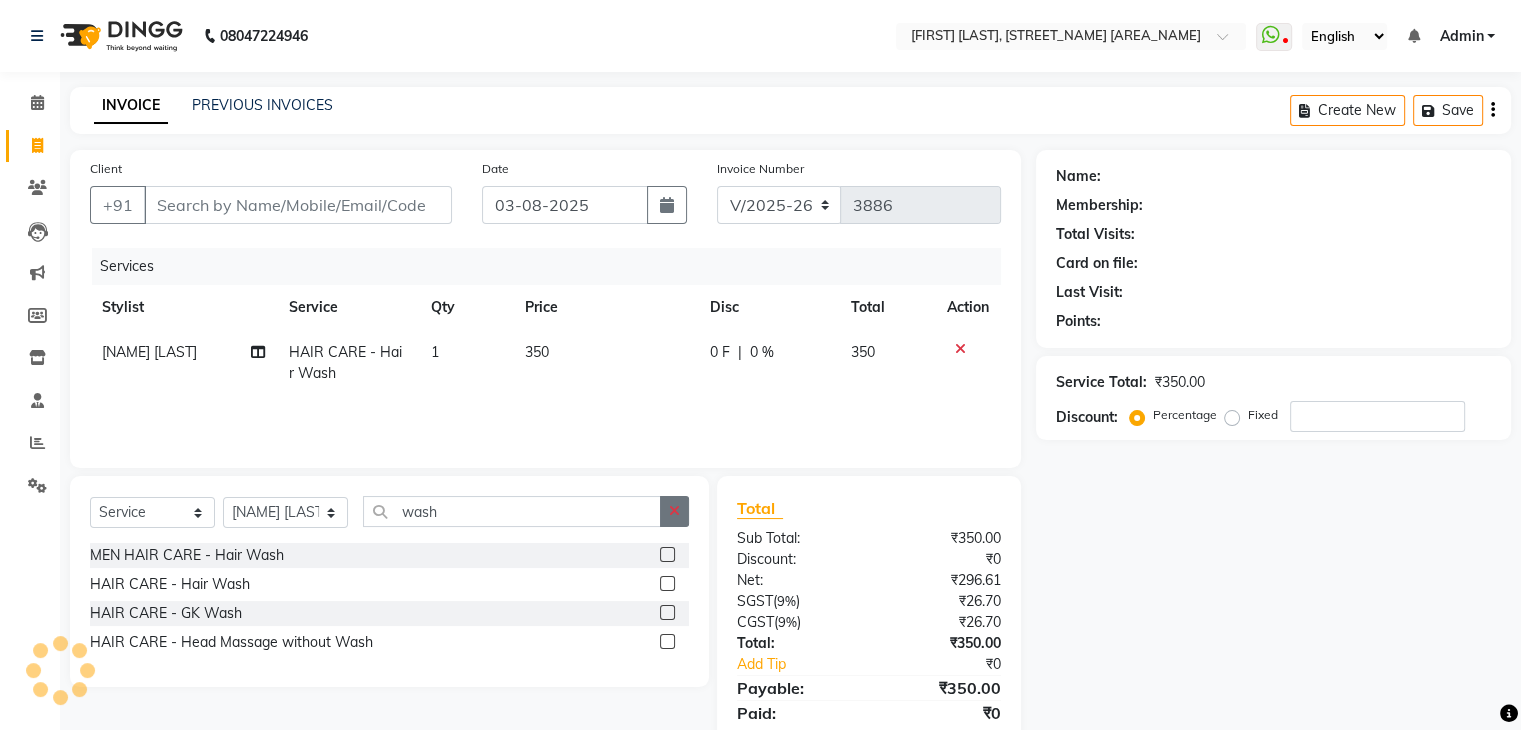 click 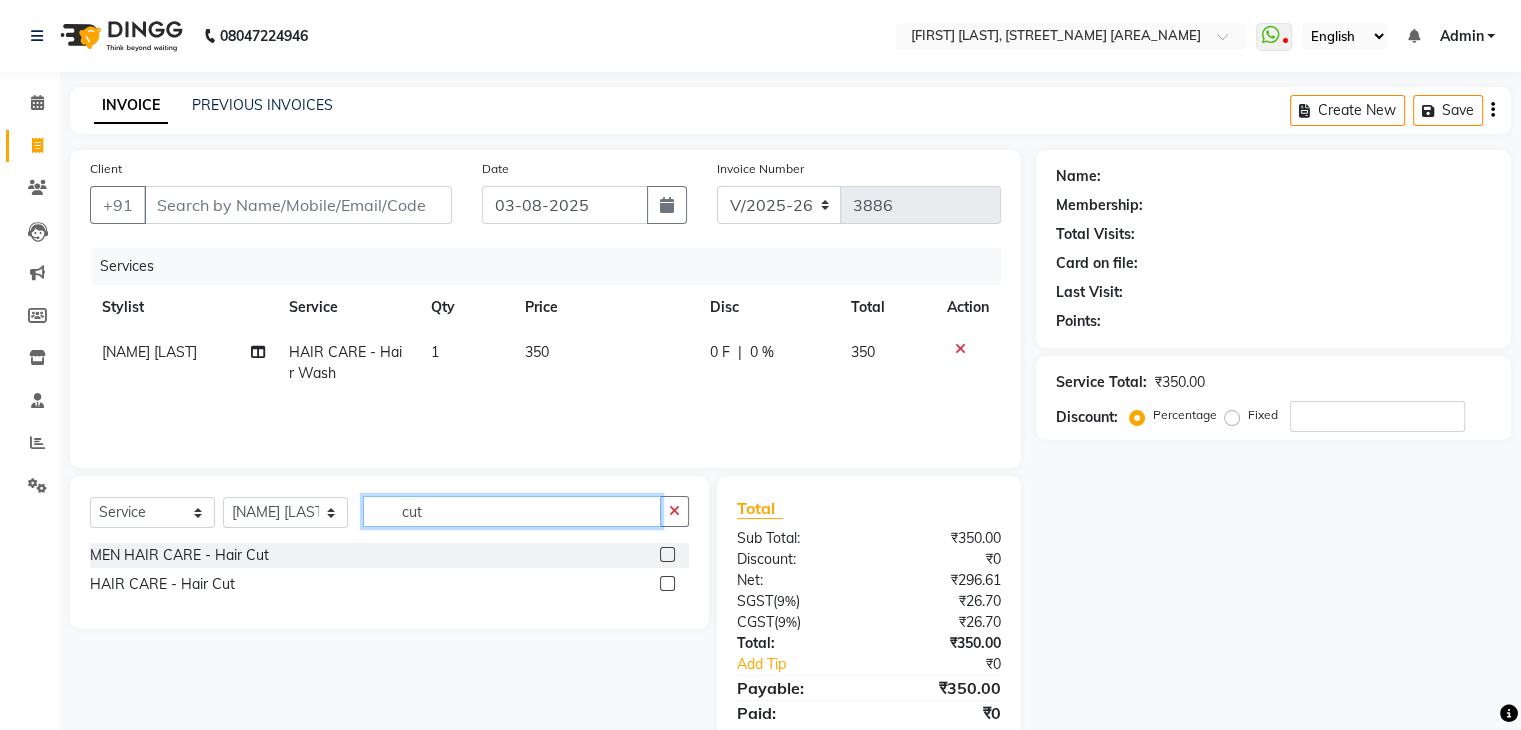 type on "cut" 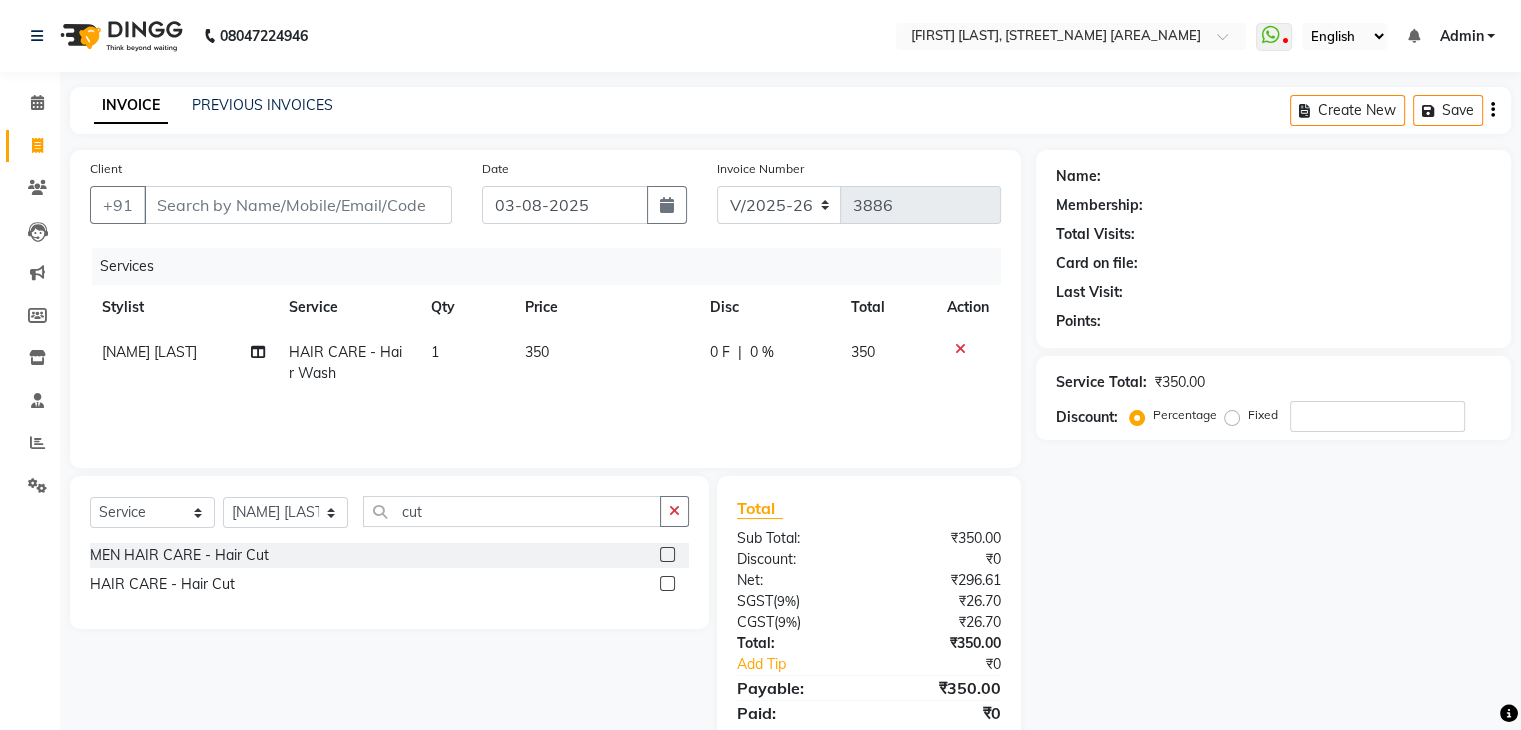 click 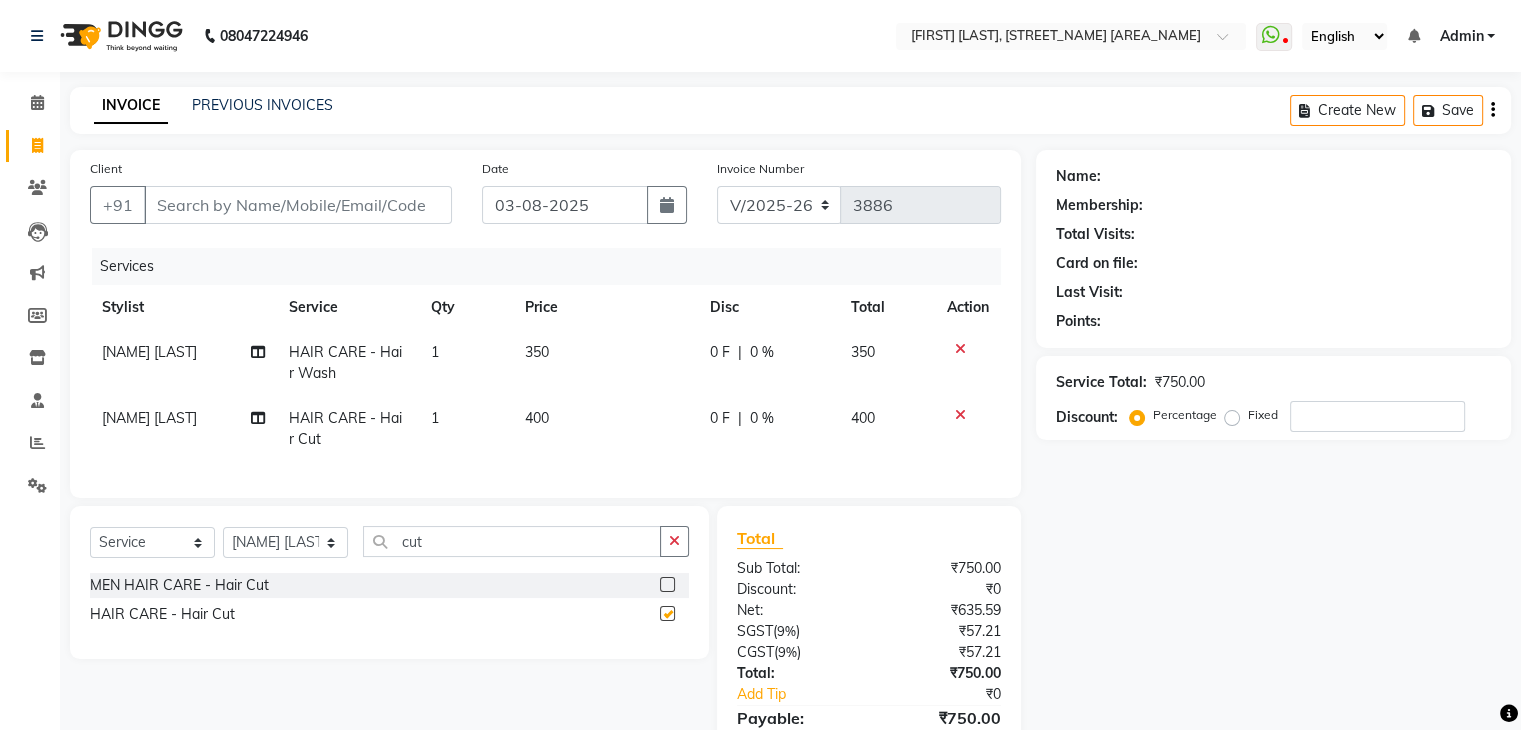 checkbox on "false" 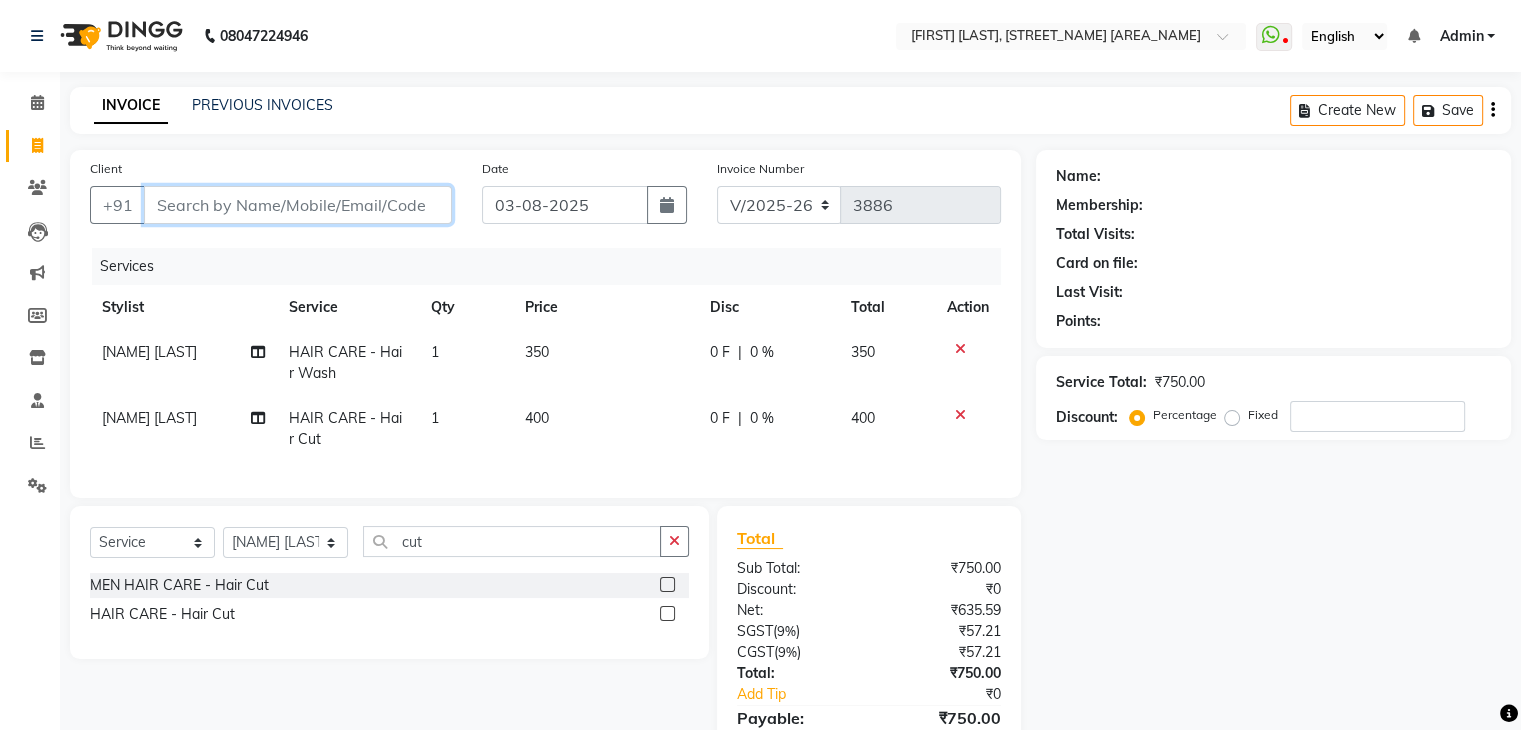 click on "Client" at bounding box center [298, 205] 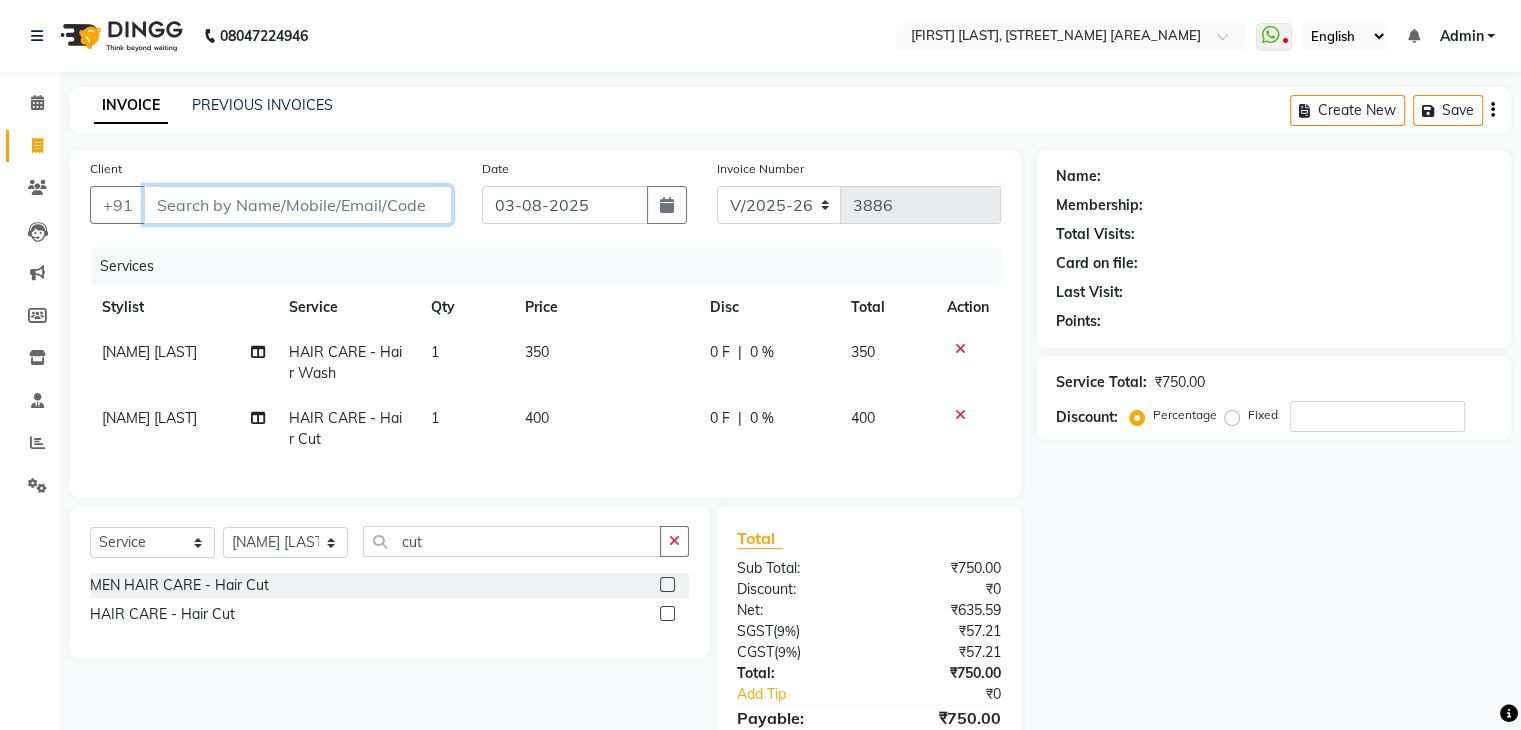 type on "7" 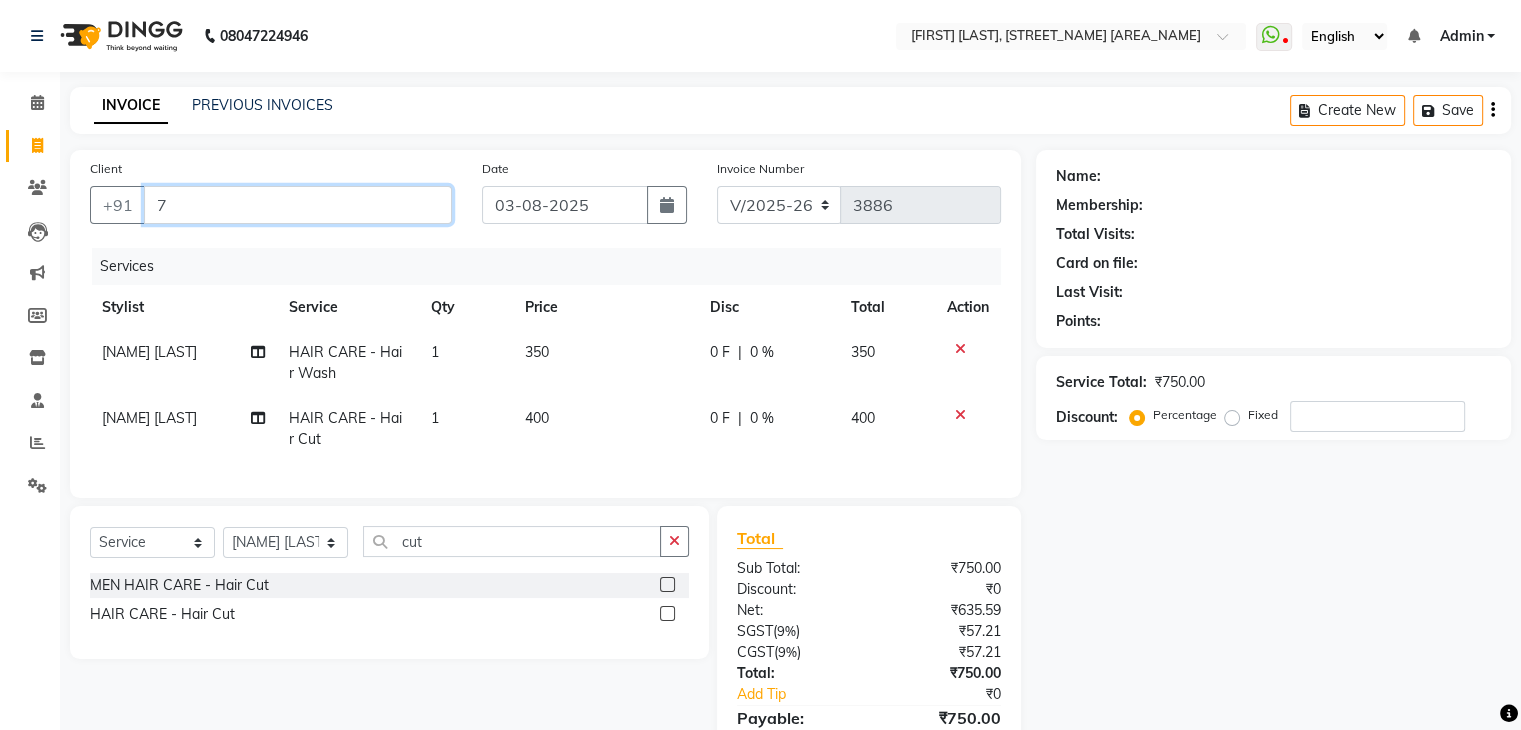 type on "0" 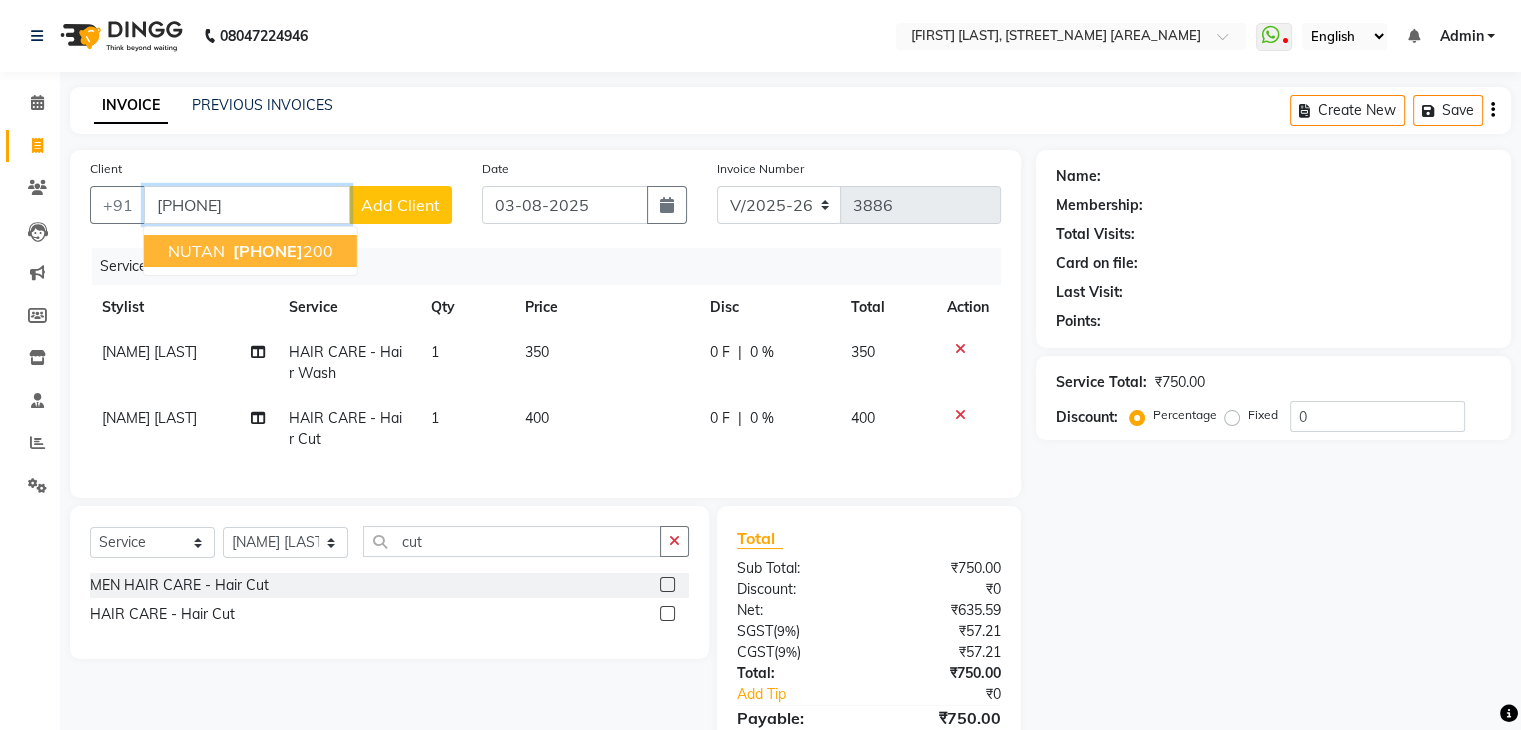 click on "7078307 200" at bounding box center [281, 251] 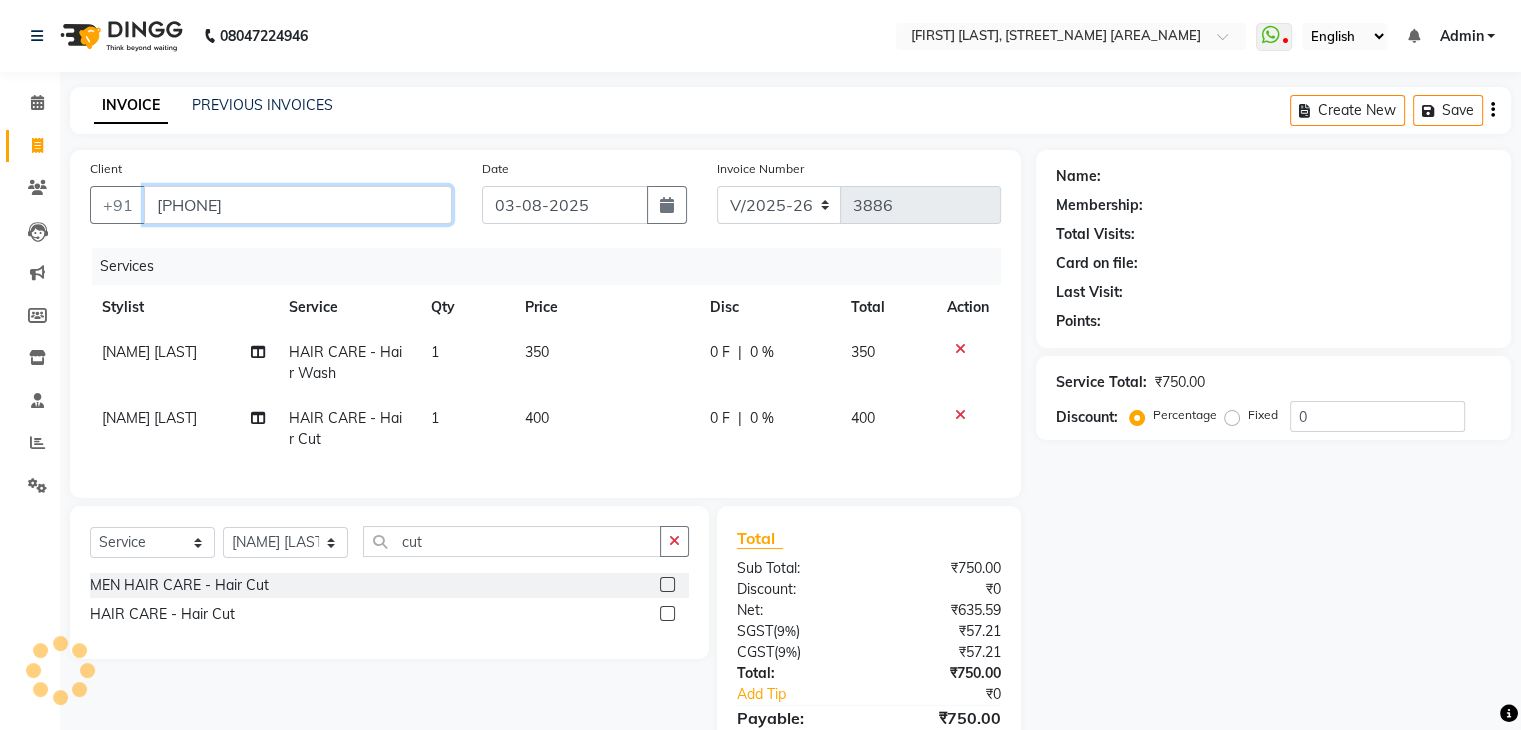 type on "7078307200" 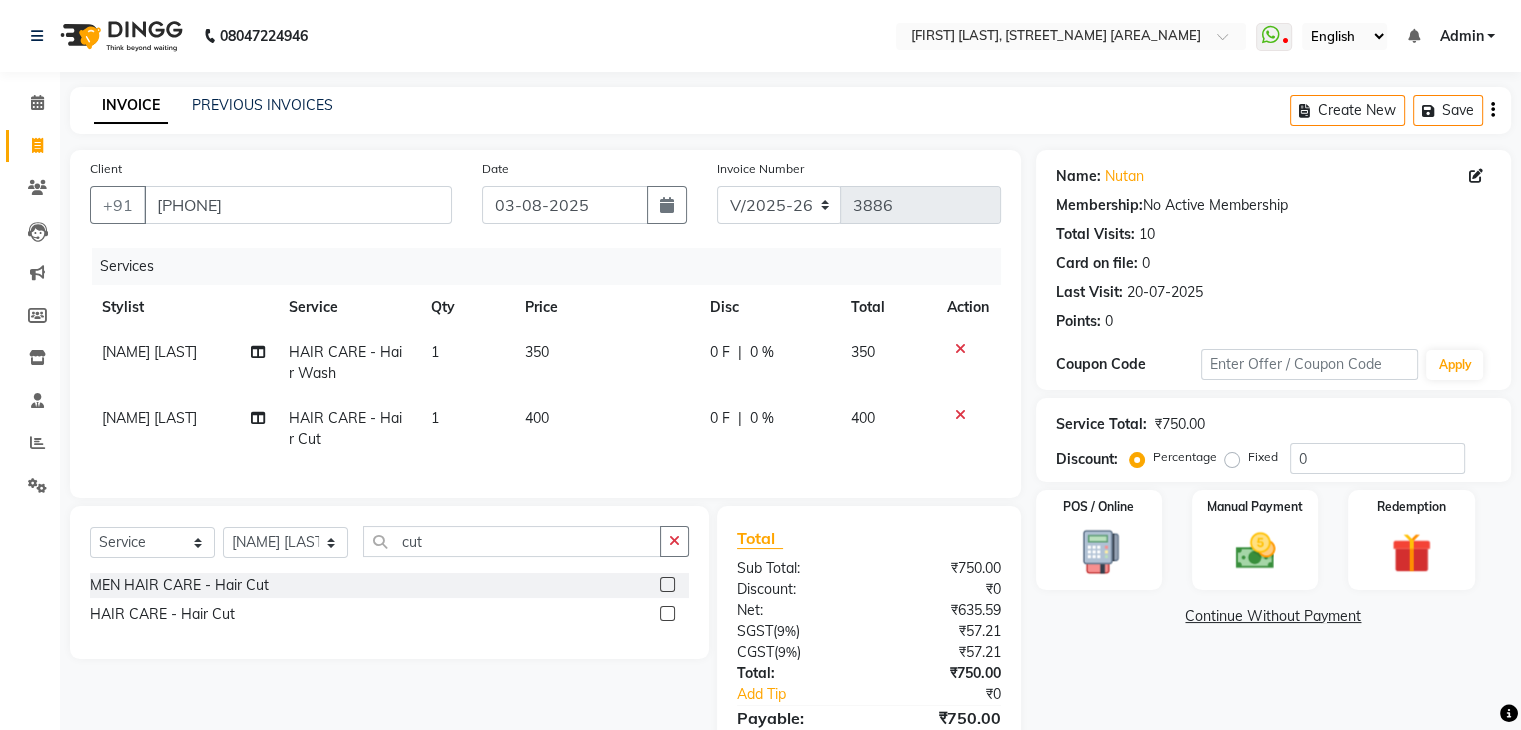 click on "Fixed" 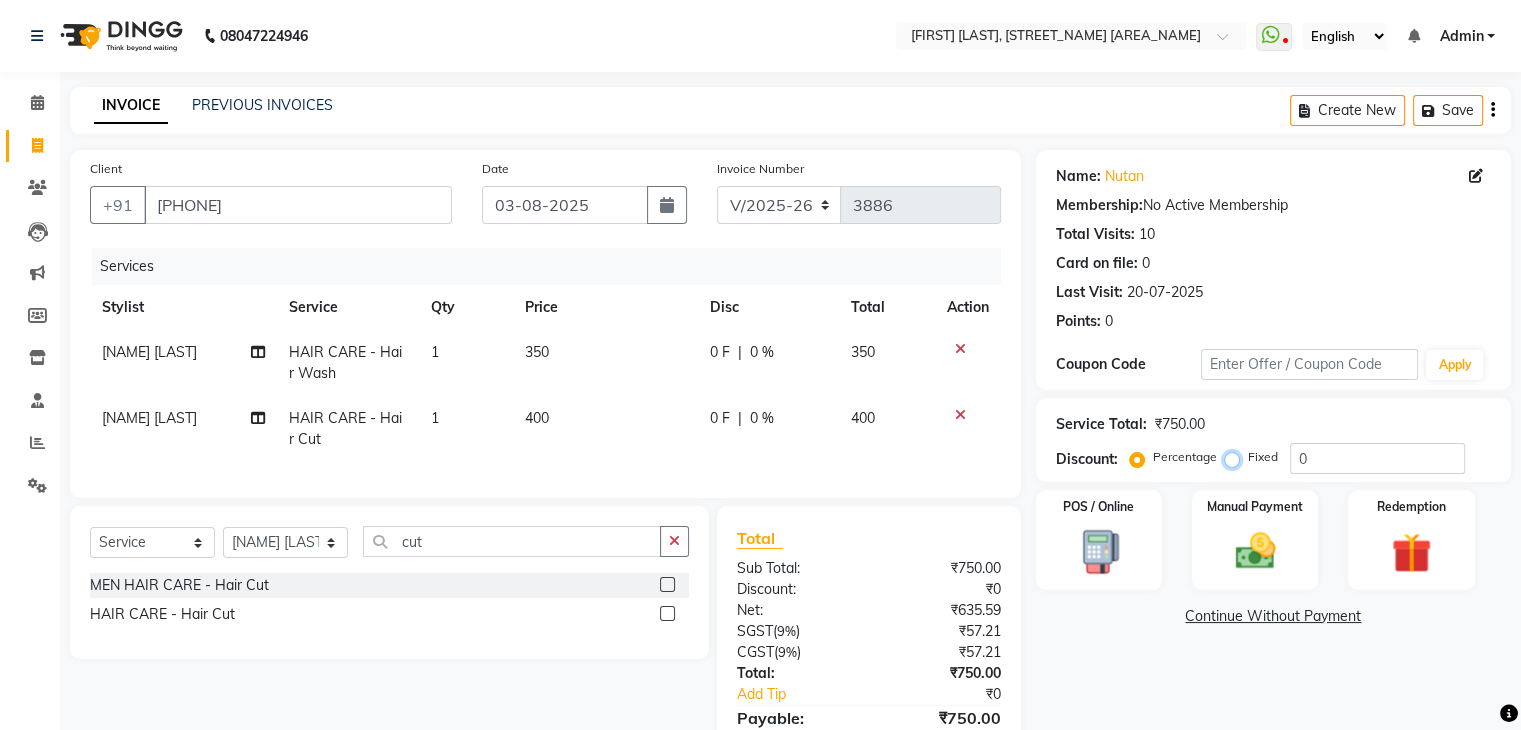 click on "Fixed" at bounding box center (1236, 457) 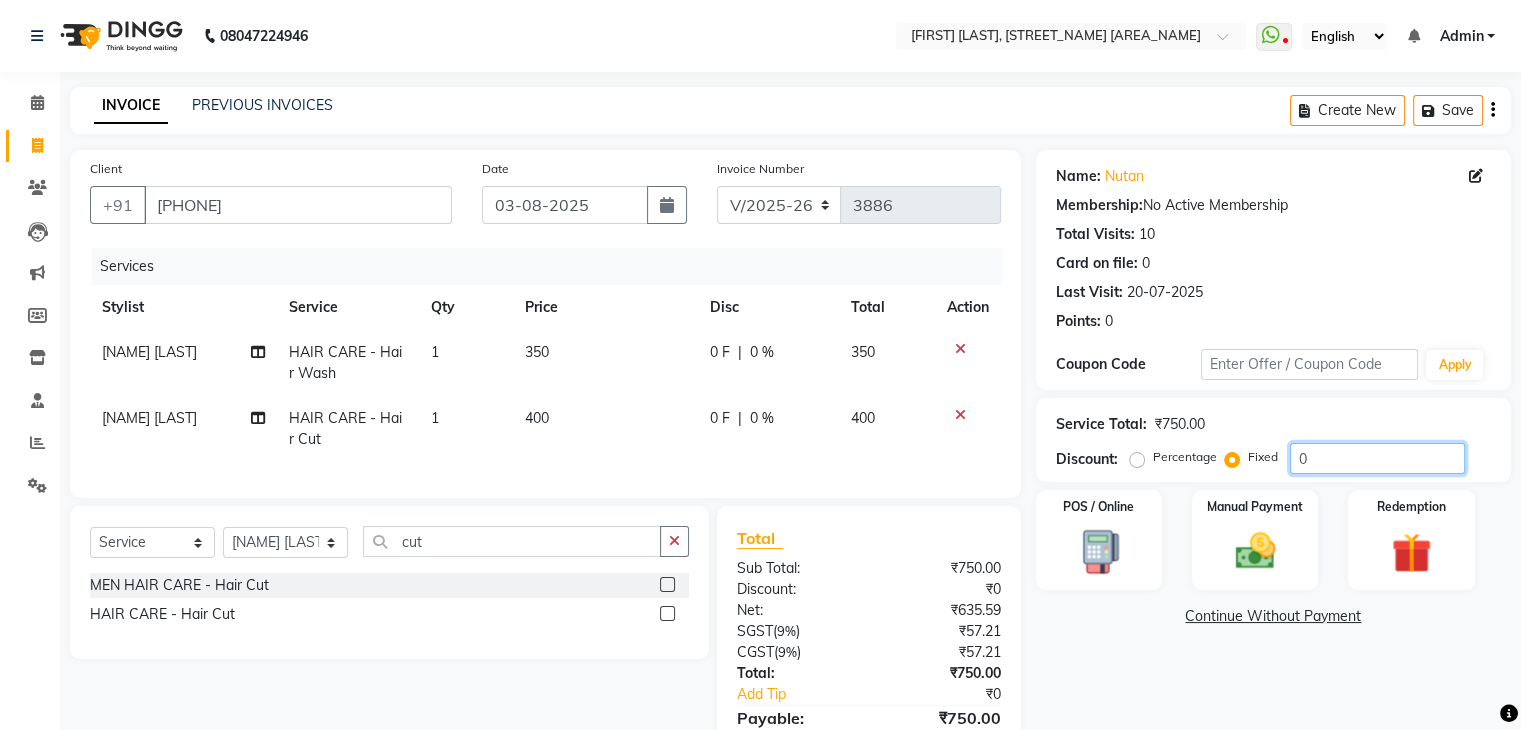drag, startPoint x: 1344, startPoint y: 456, endPoint x: 1221, endPoint y: 473, distance: 124.16924 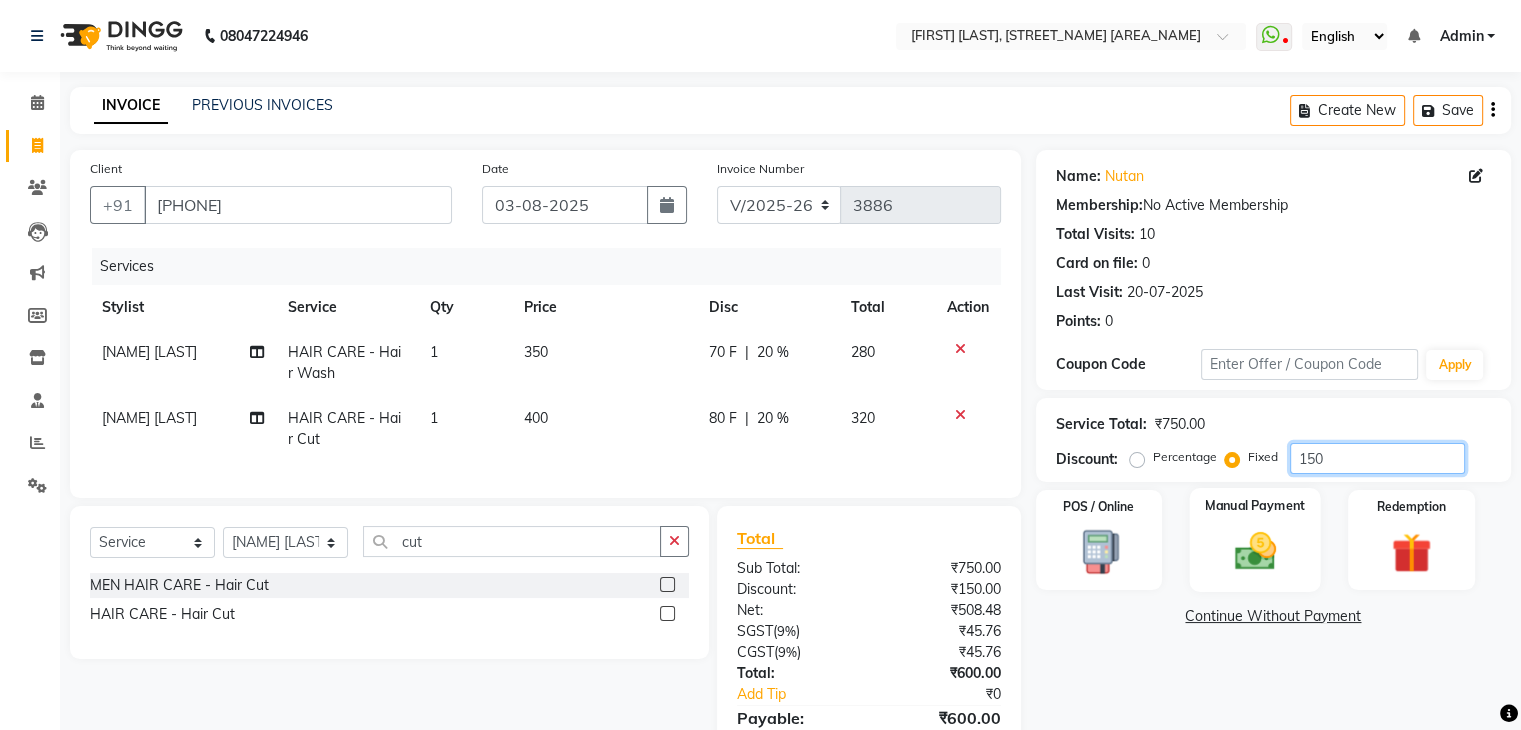 type on "150" 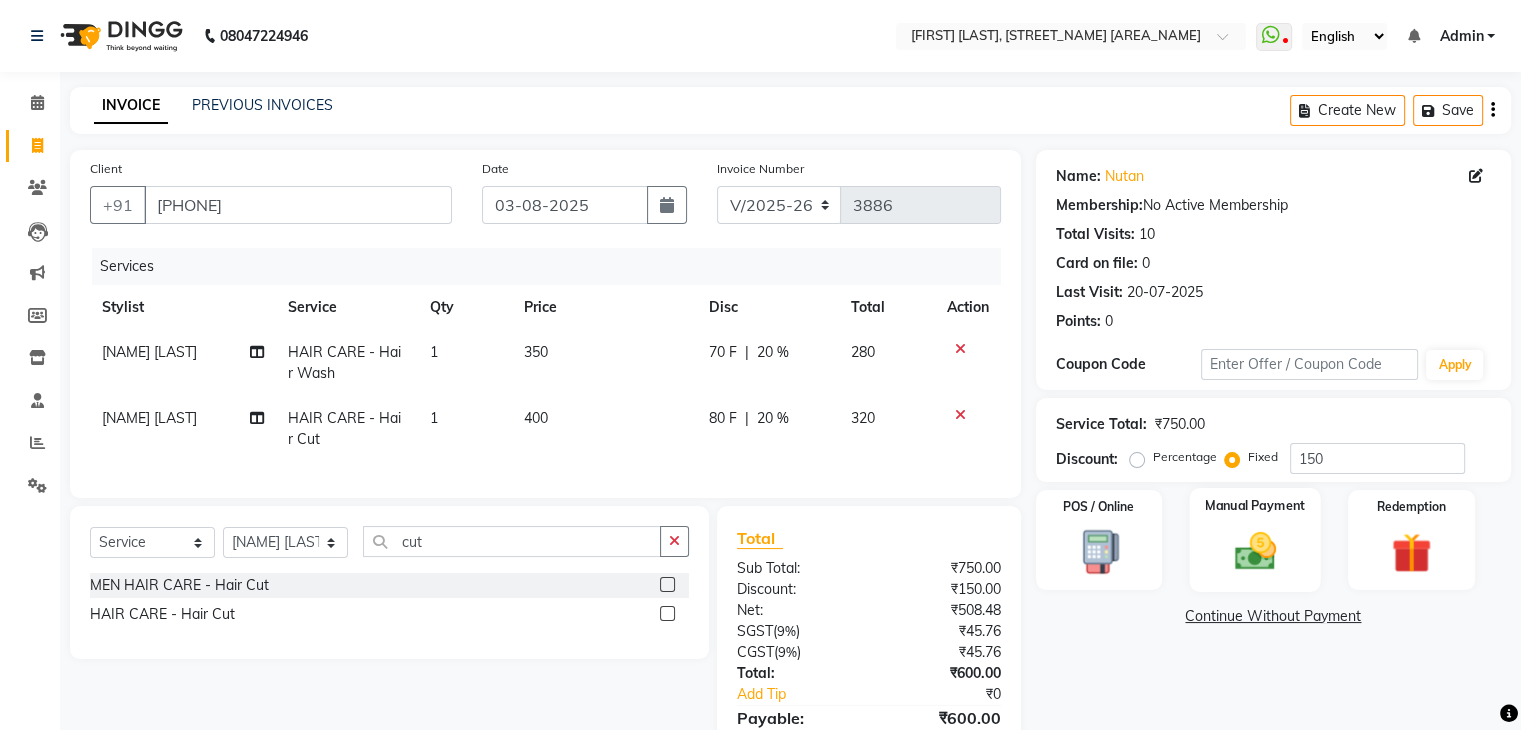 click on "Manual Payment" 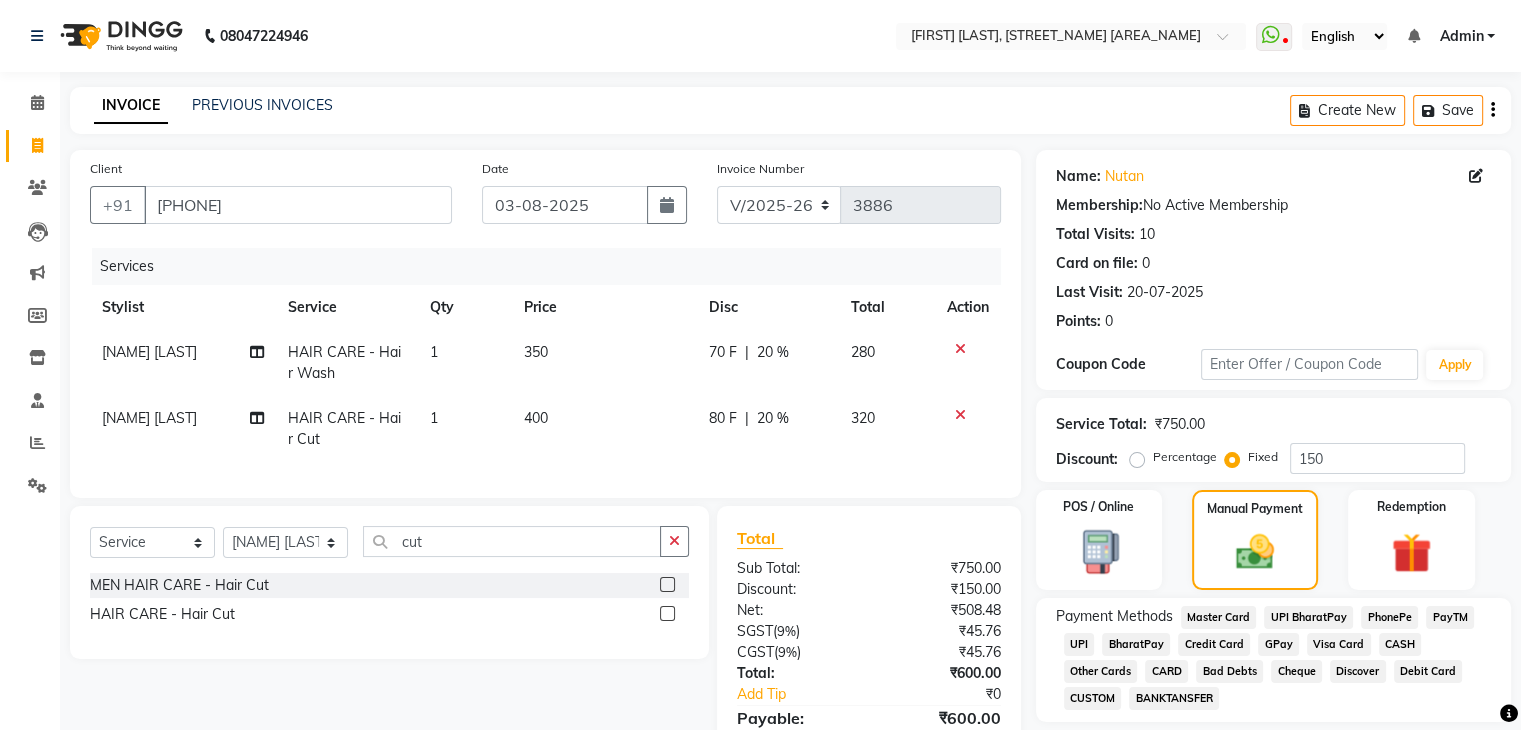 click on "CASH" 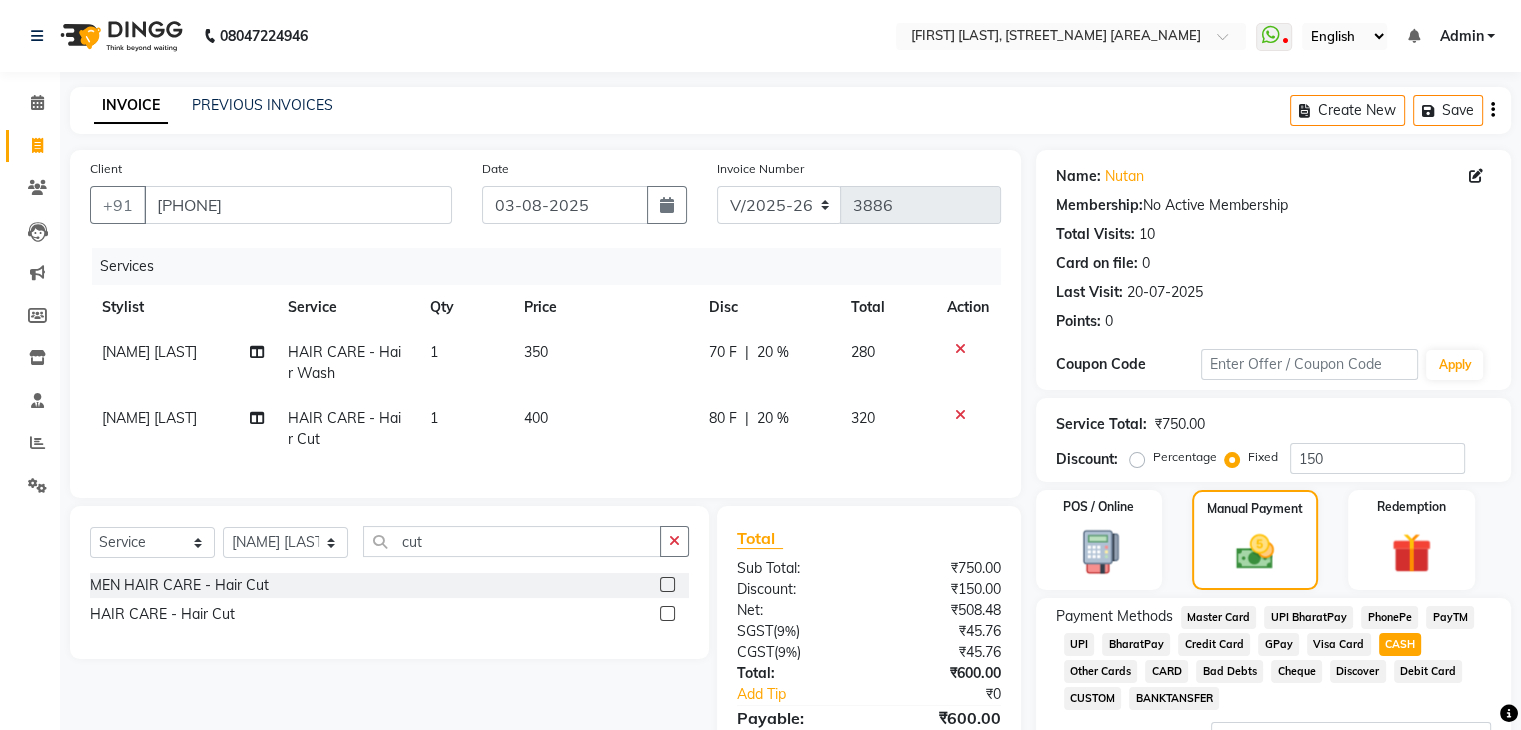scroll, scrollTop: 172, scrollLeft: 0, axis: vertical 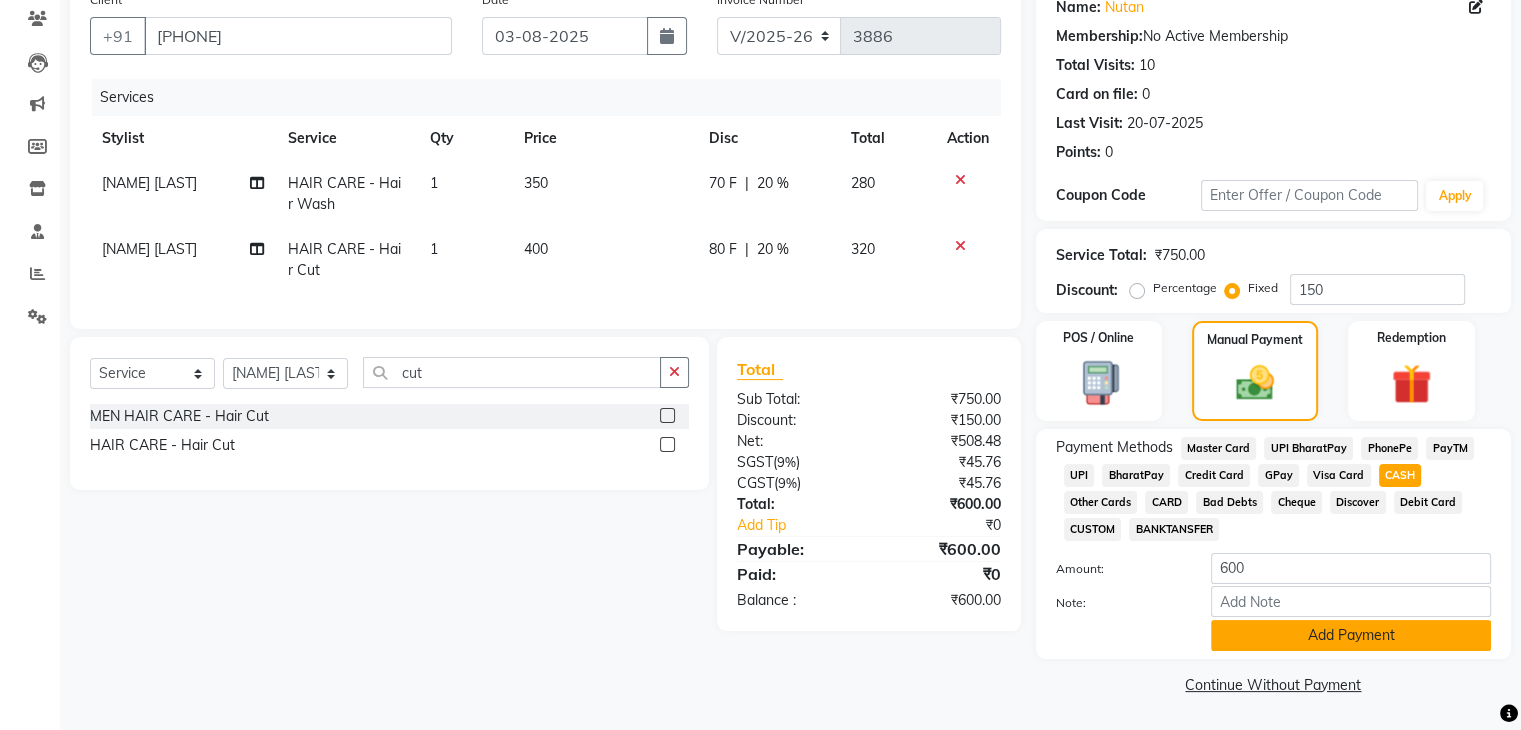 click on "Add Payment" 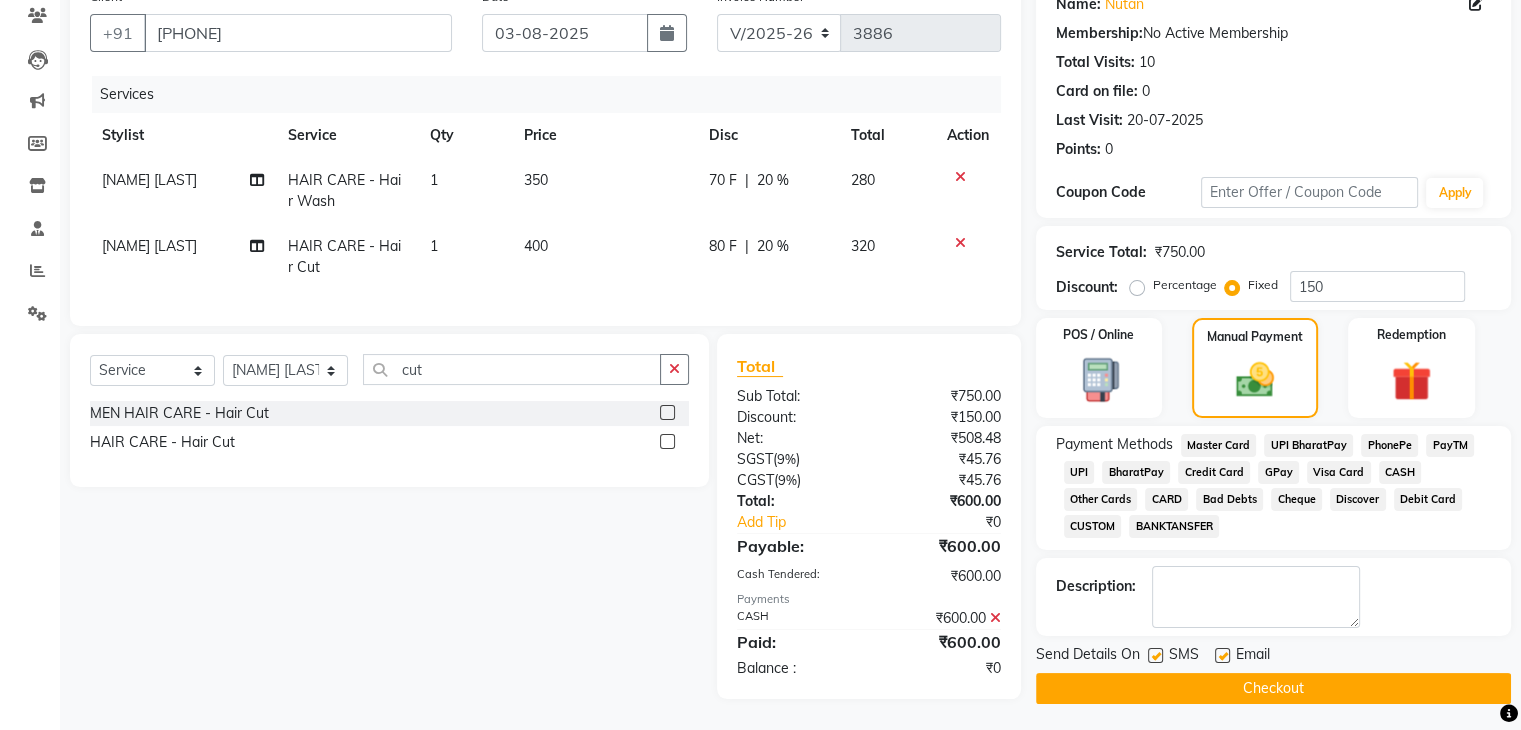click on "Checkout" 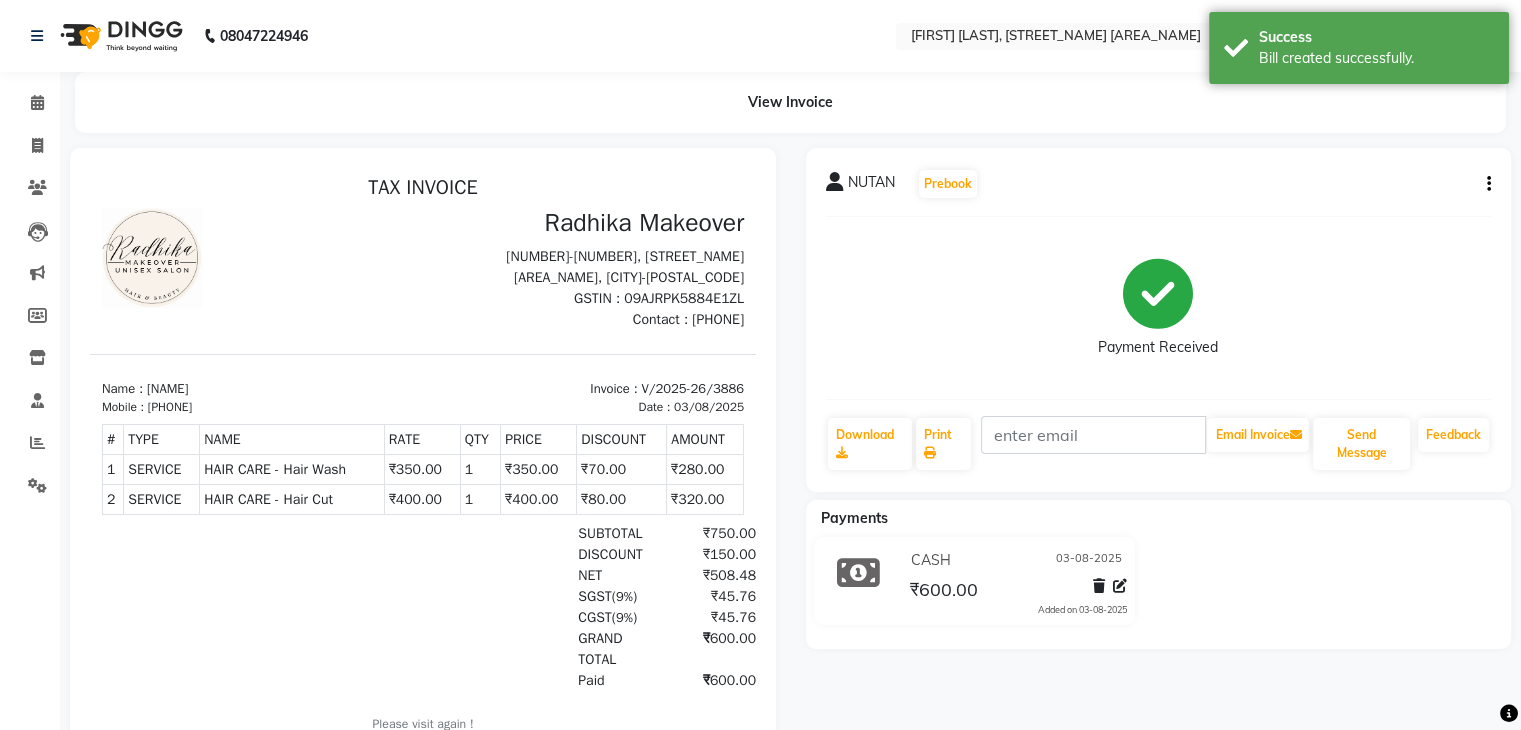 scroll, scrollTop: 0, scrollLeft: 0, axis: both 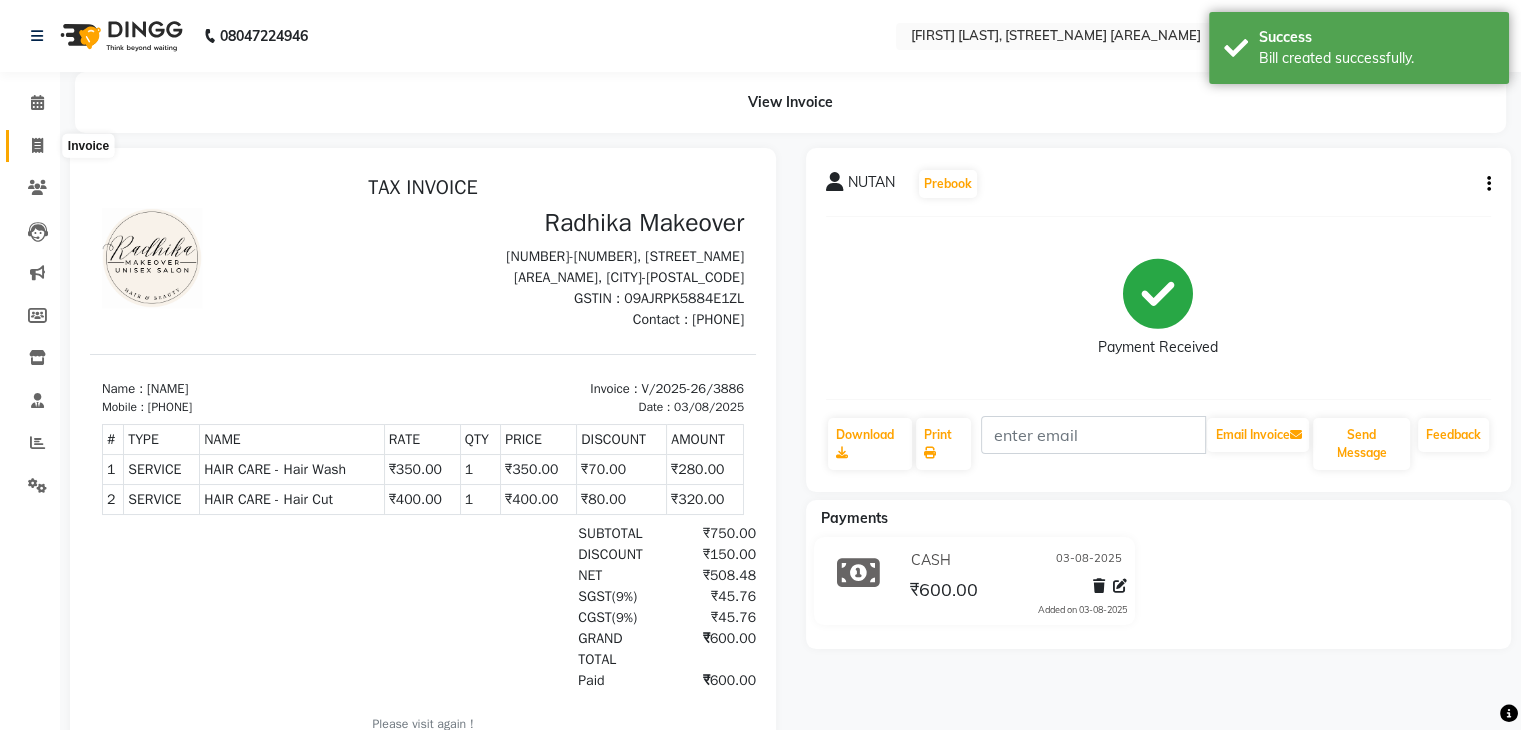 click 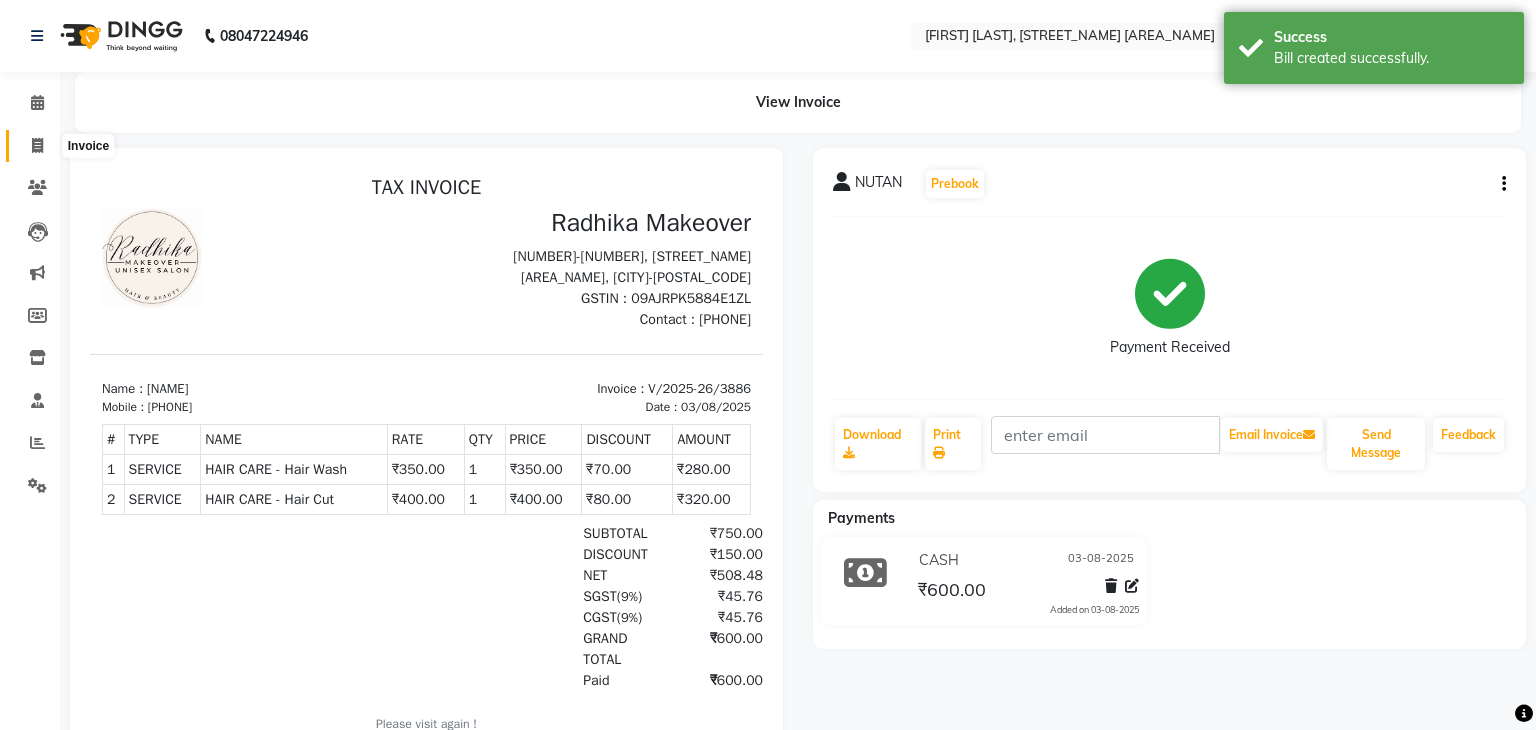 select on "service" 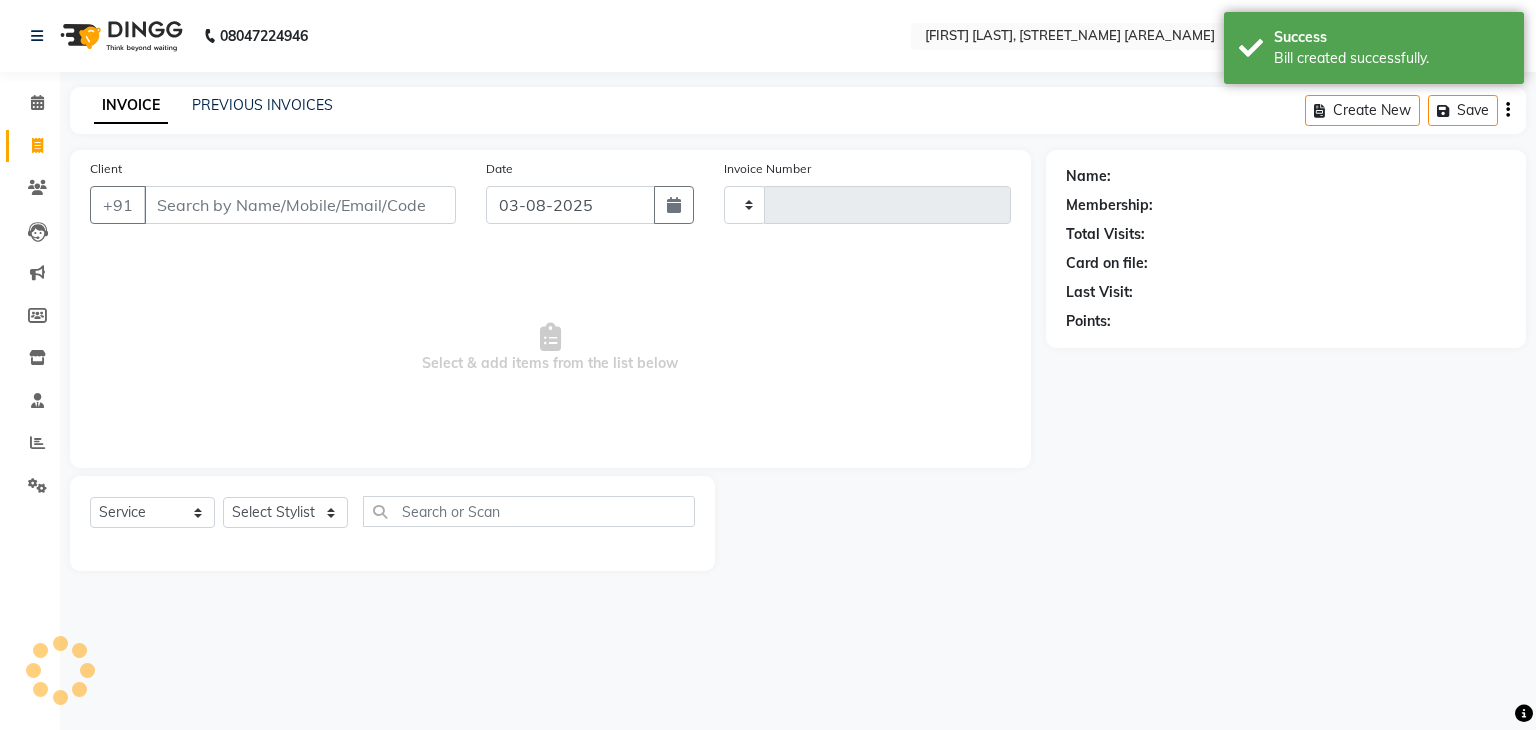 type on "3887" 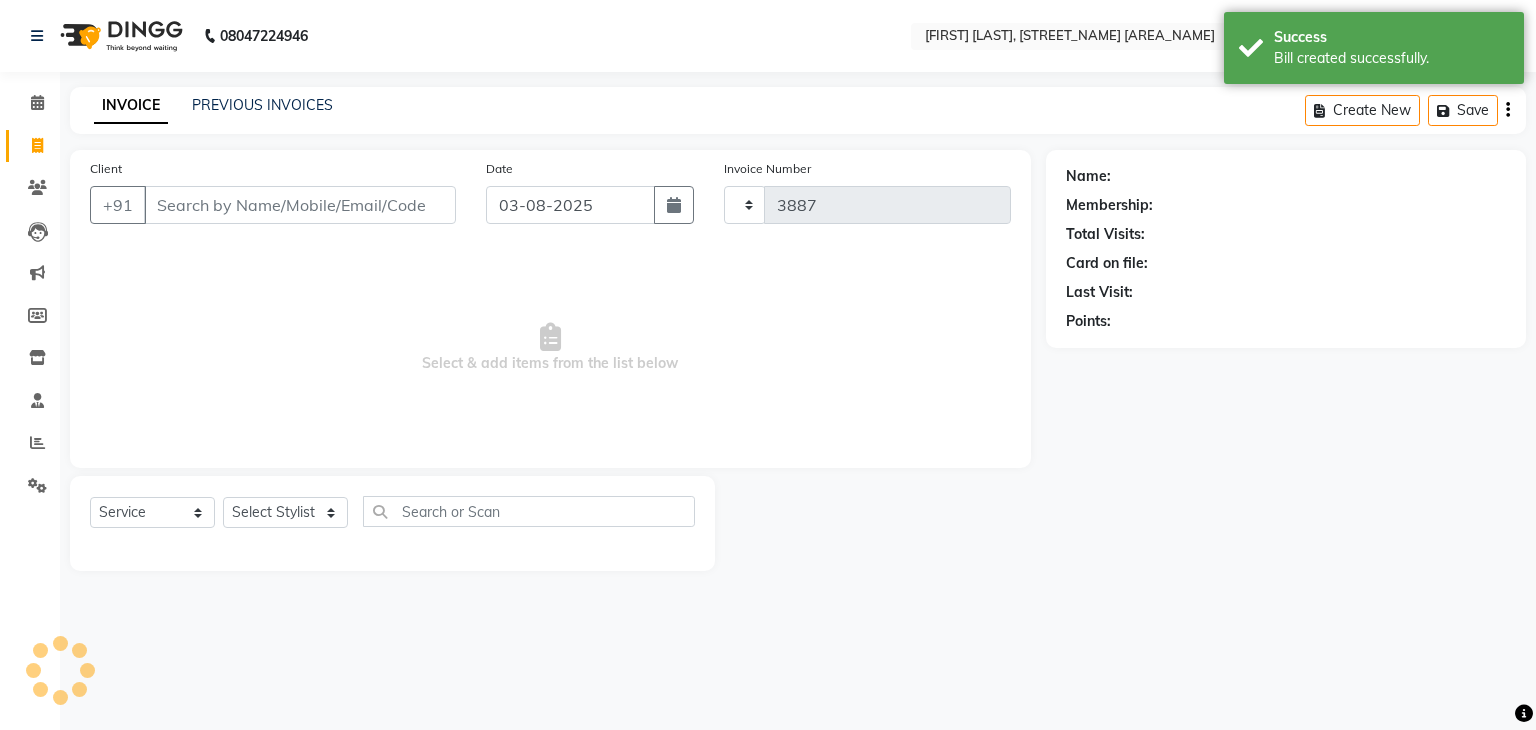 select on "6880" 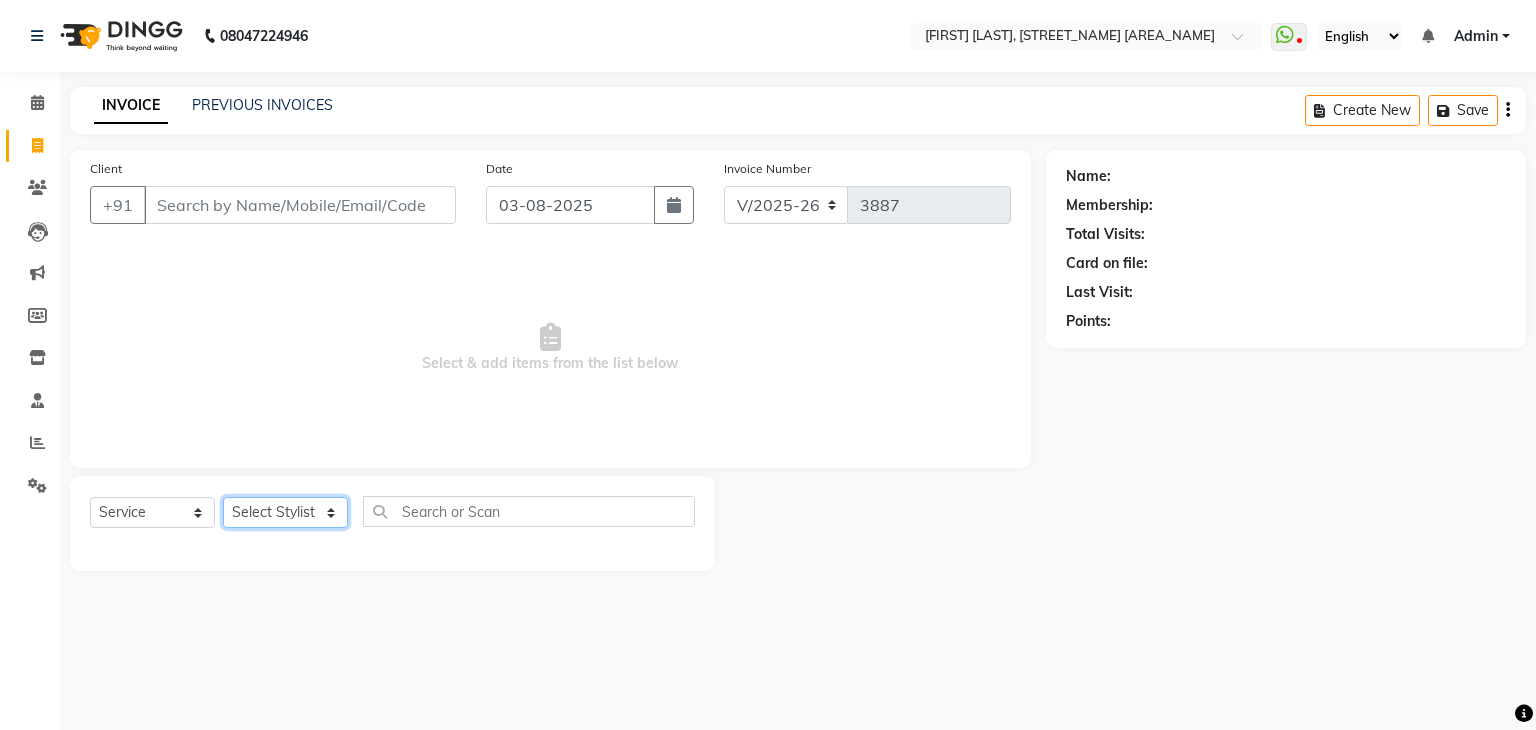 click on "Select Stylist [FIRST] [LAST] [FIRST] [LAST] [FIRST] [LAST] [FIRST] [LAST] [FIRST] [LAST] [FIRST] [LAST] [FIRST] [LAST] [FIRST] [LAST] [FIRST] [LAST] [FIRST] [LAST] [FIRST] [LAST] [FIRST] [LAST] [FIRST] [LAST] [FIRST] [LAST] [FIRST] [LAST] [FIRST] [LAST] [FIRST] [LAST] [FIRST] [LAST] [FIRST] [LAST] [FIRST] [LAST] [FIRST] [LAST] [FIRST] [LAST] [FIRST] [LAST] [FIRST] [LAST] [FIRST] [LAST]" 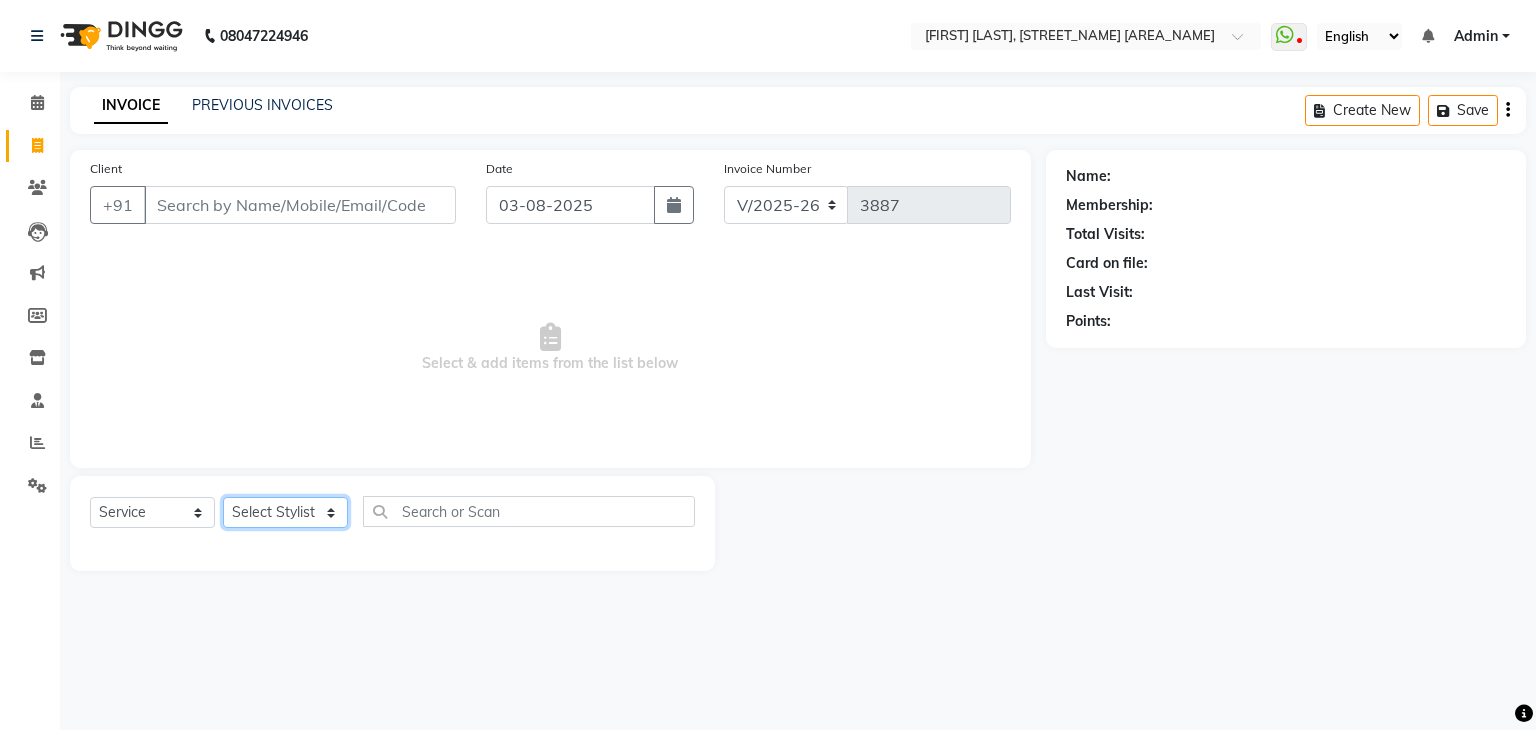 select on "53879" 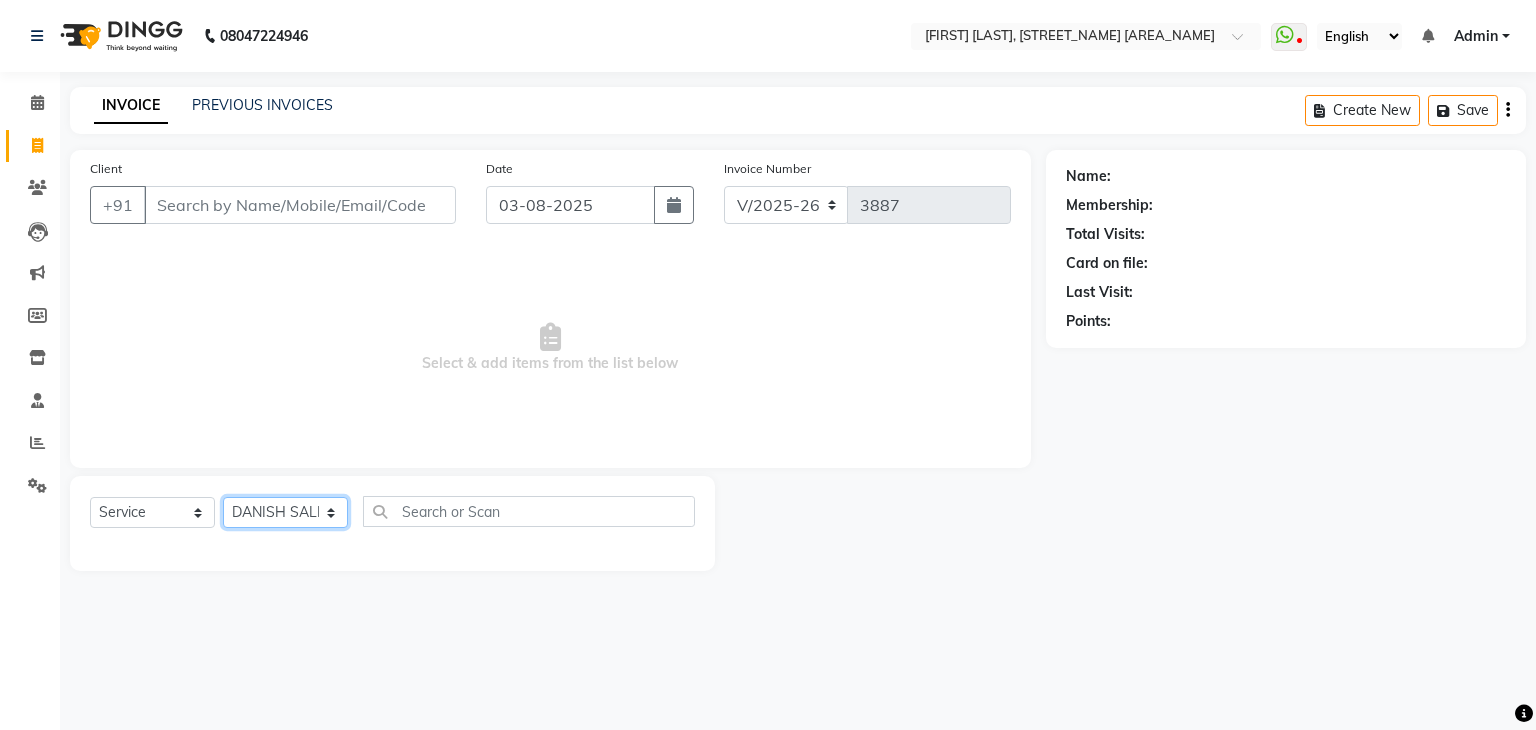 click on "Select Stylist [FIRST] [LAST] [FIRST] [LAST] [FIRST] [LAST] [FIRST] [LAST] [FIRST] [LAST] [FIRST] [LAST] [FIRST] [LAST] [FIRST] [LAST] [FIRST] [LAST] [FIRST] [LAST] [FIRST] [LAST] [FIRST] [LAST] [FIRST] [LAST] [FIRST] [LAST] [FIRST] [LAST] [FIRST] [LAST] [FIRST] [LAST] [FIRST] [LAST] [FIRST] [LAST] [FIRST] [LAST] [FIRST] [LAST] [FIRST] [LAST] [FIRST] [LAST] [FIRST] [LAST] [FIRST] [LAST]" 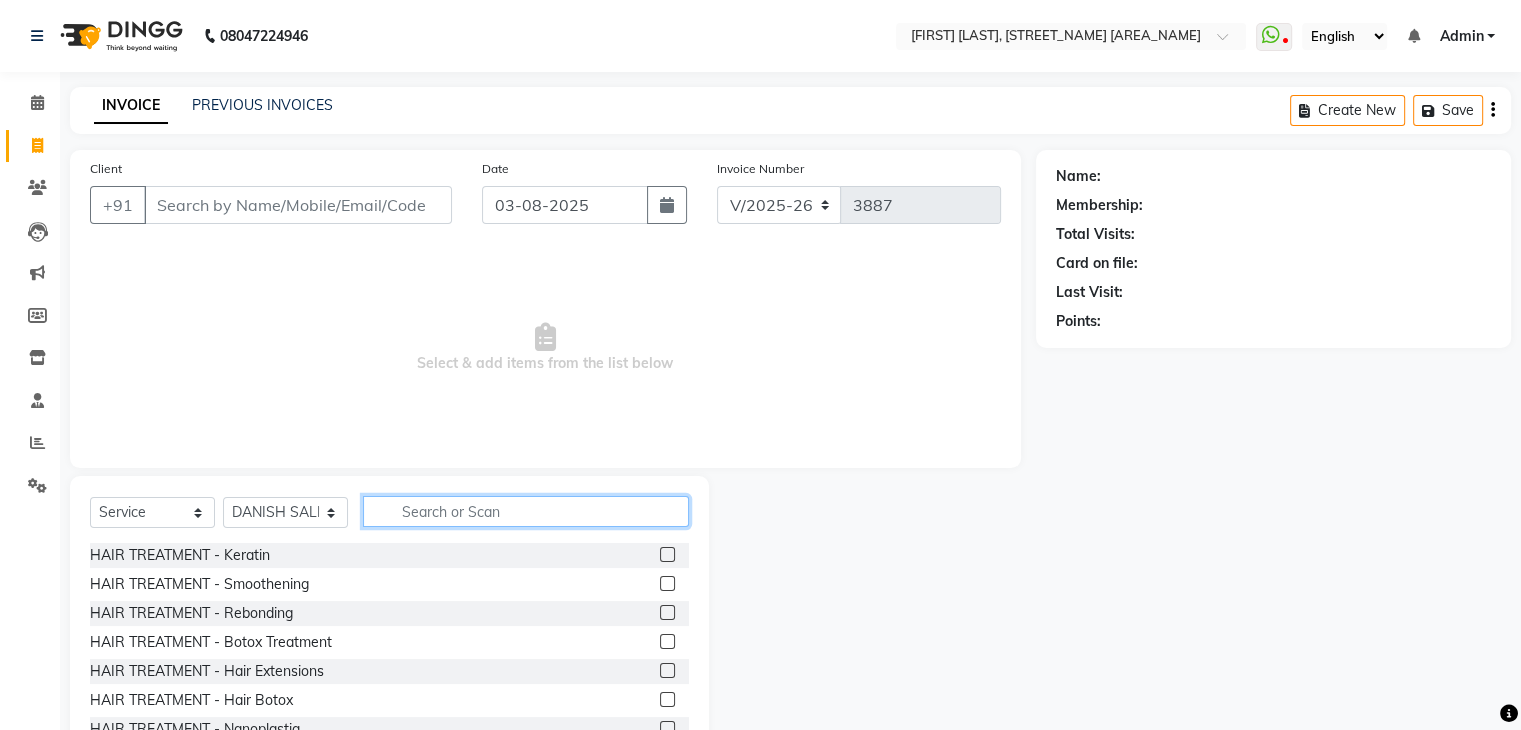click 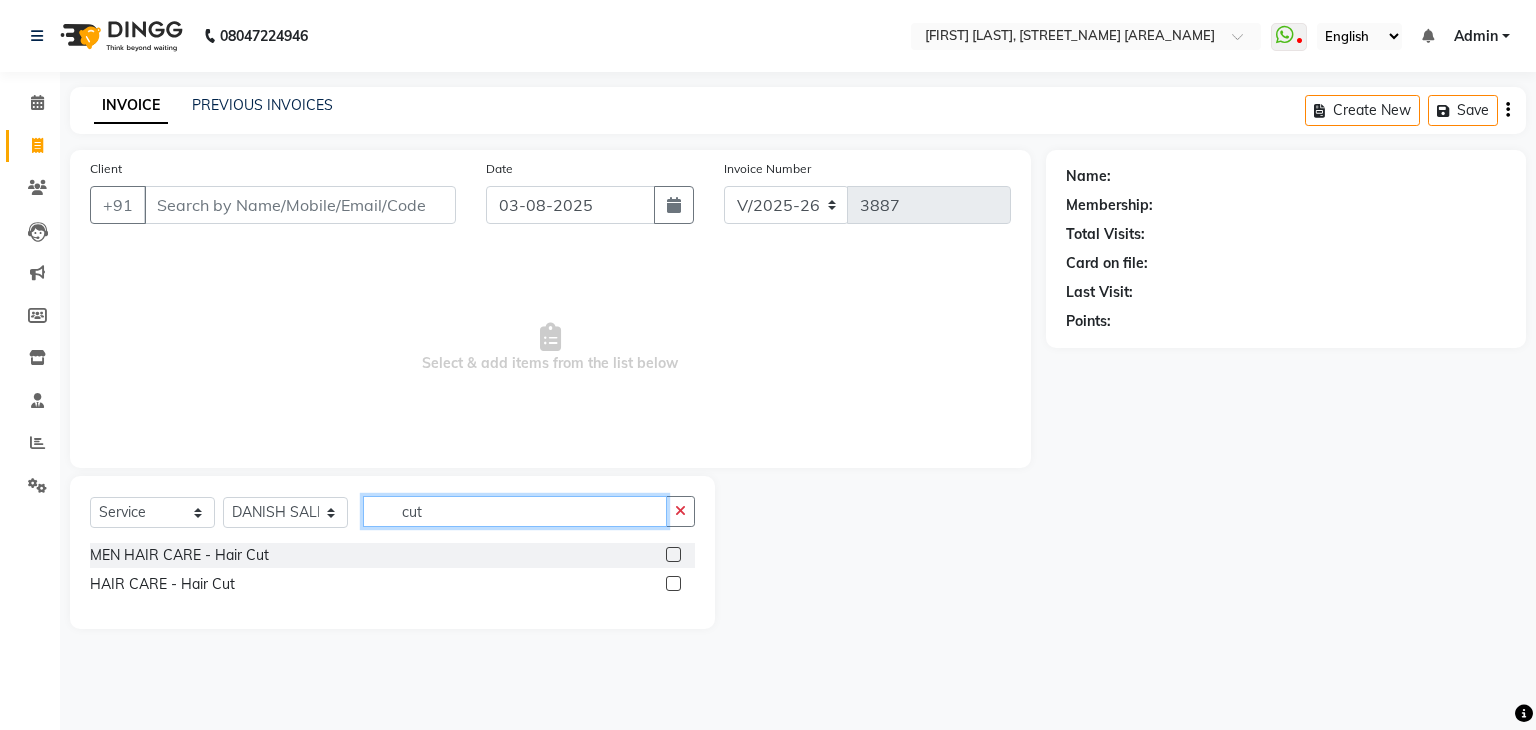 type on "cut" 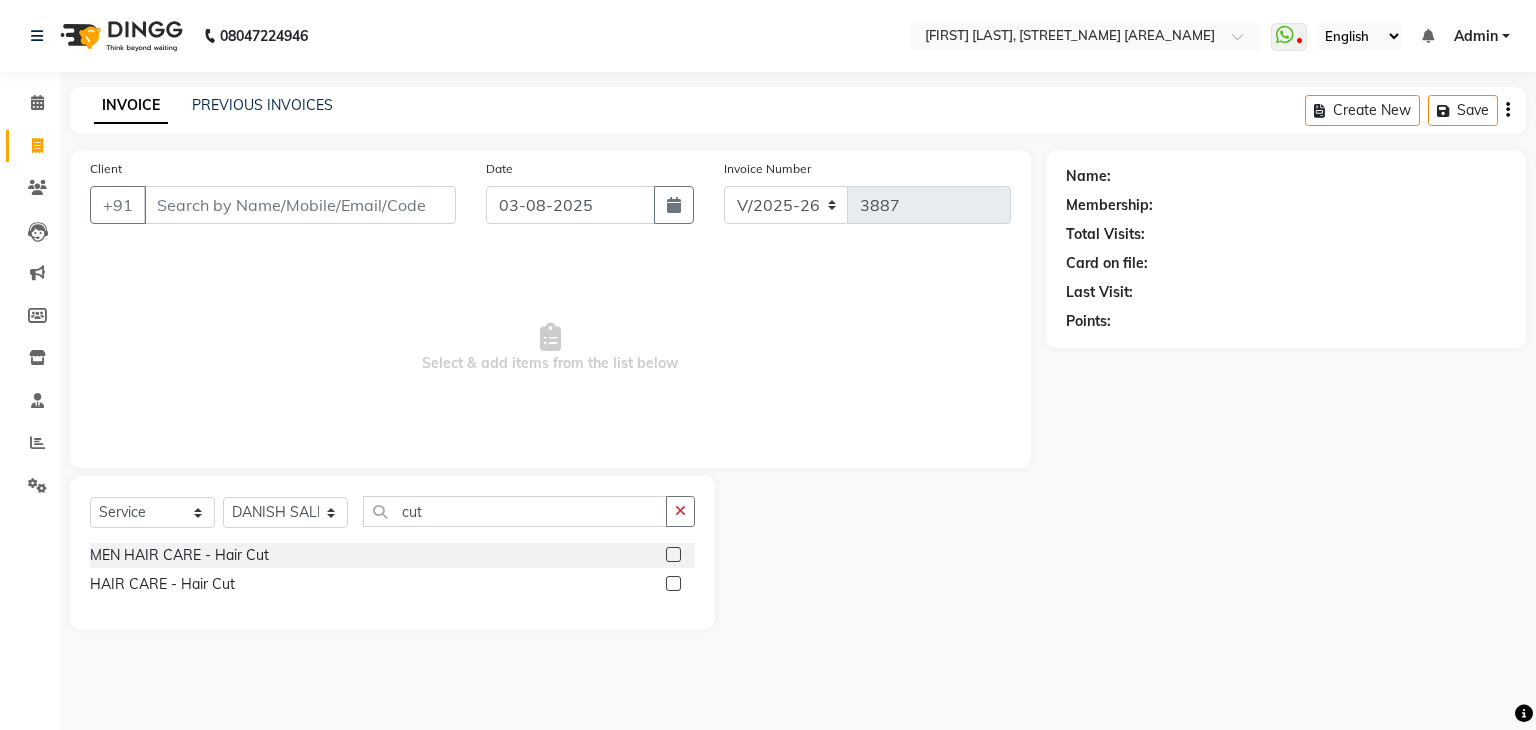 click 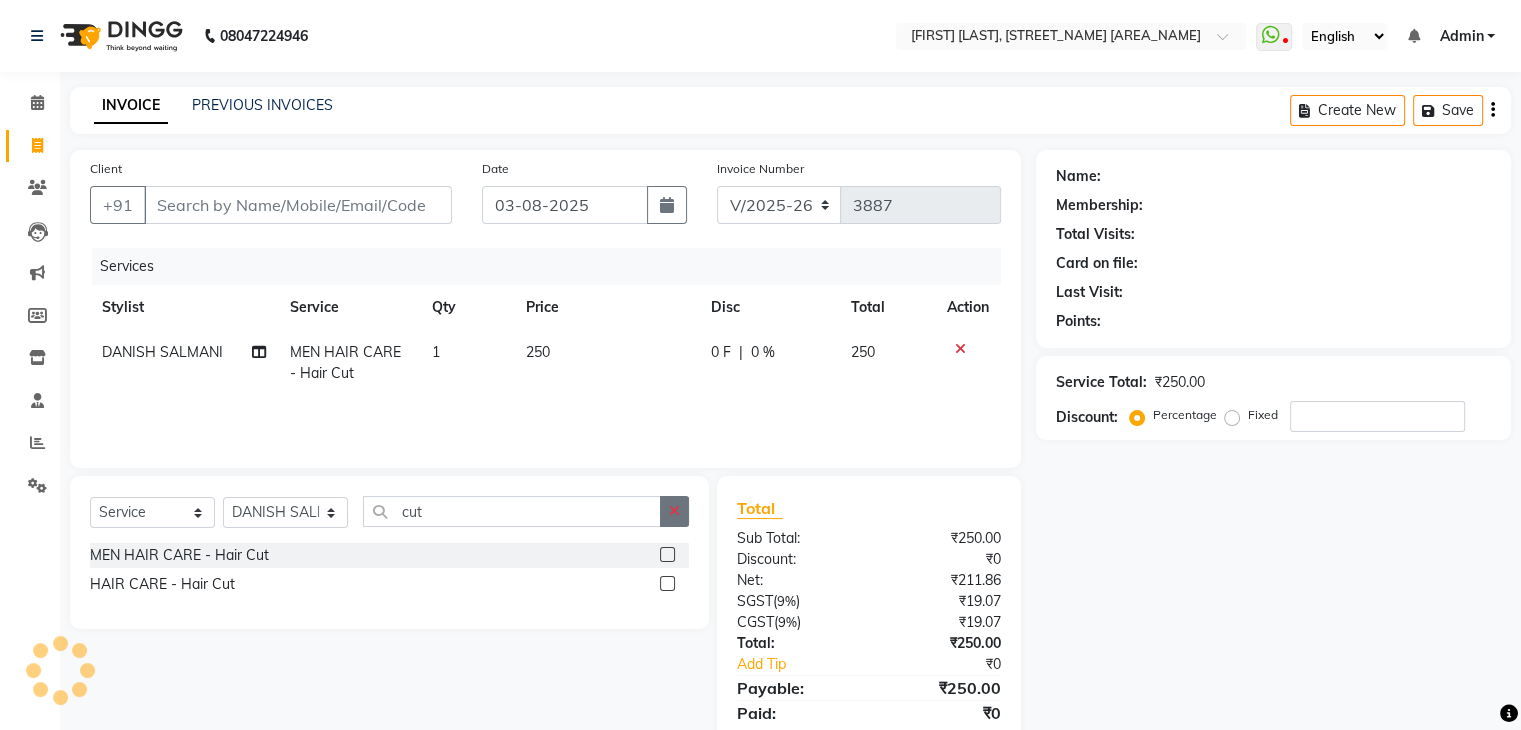 checkbox on "false" 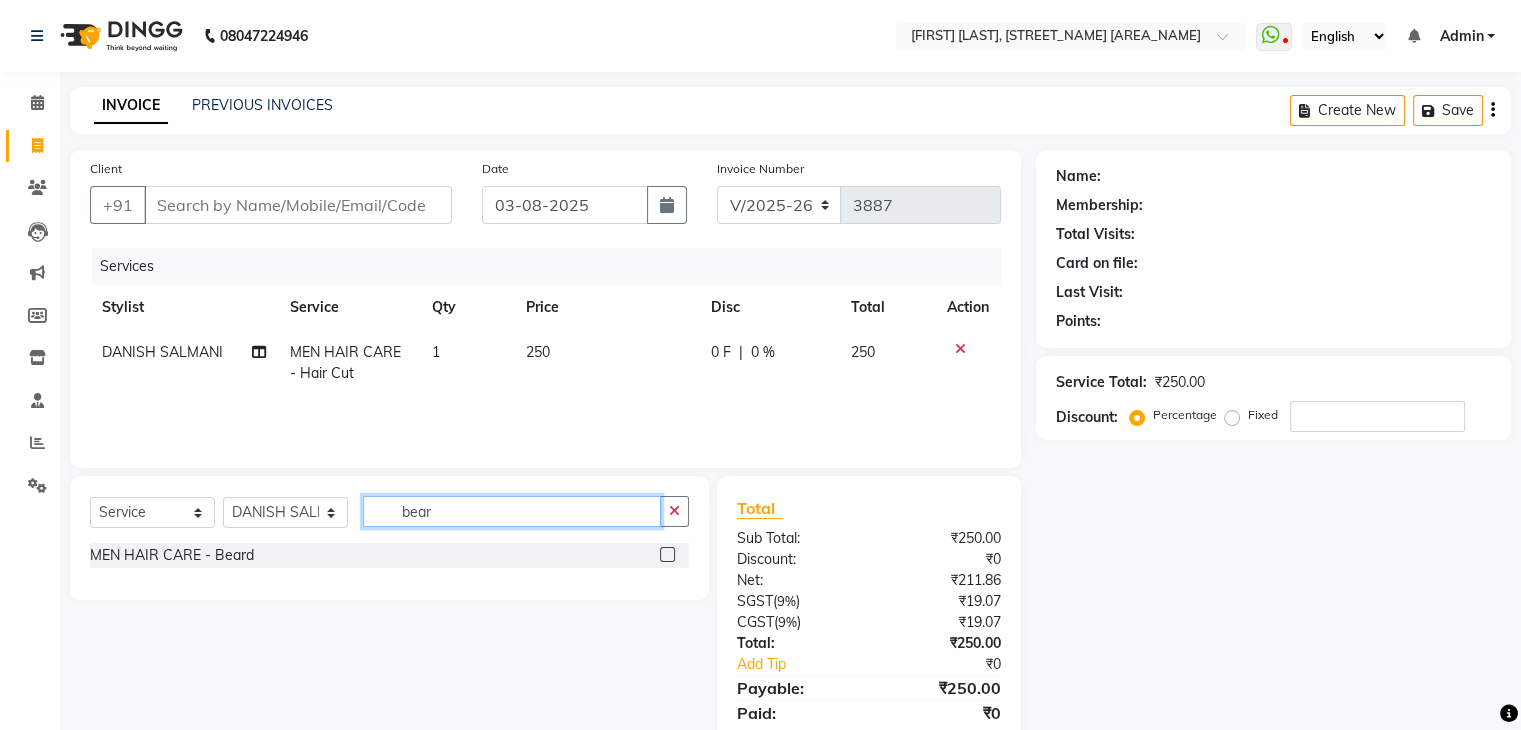 type on "bear" 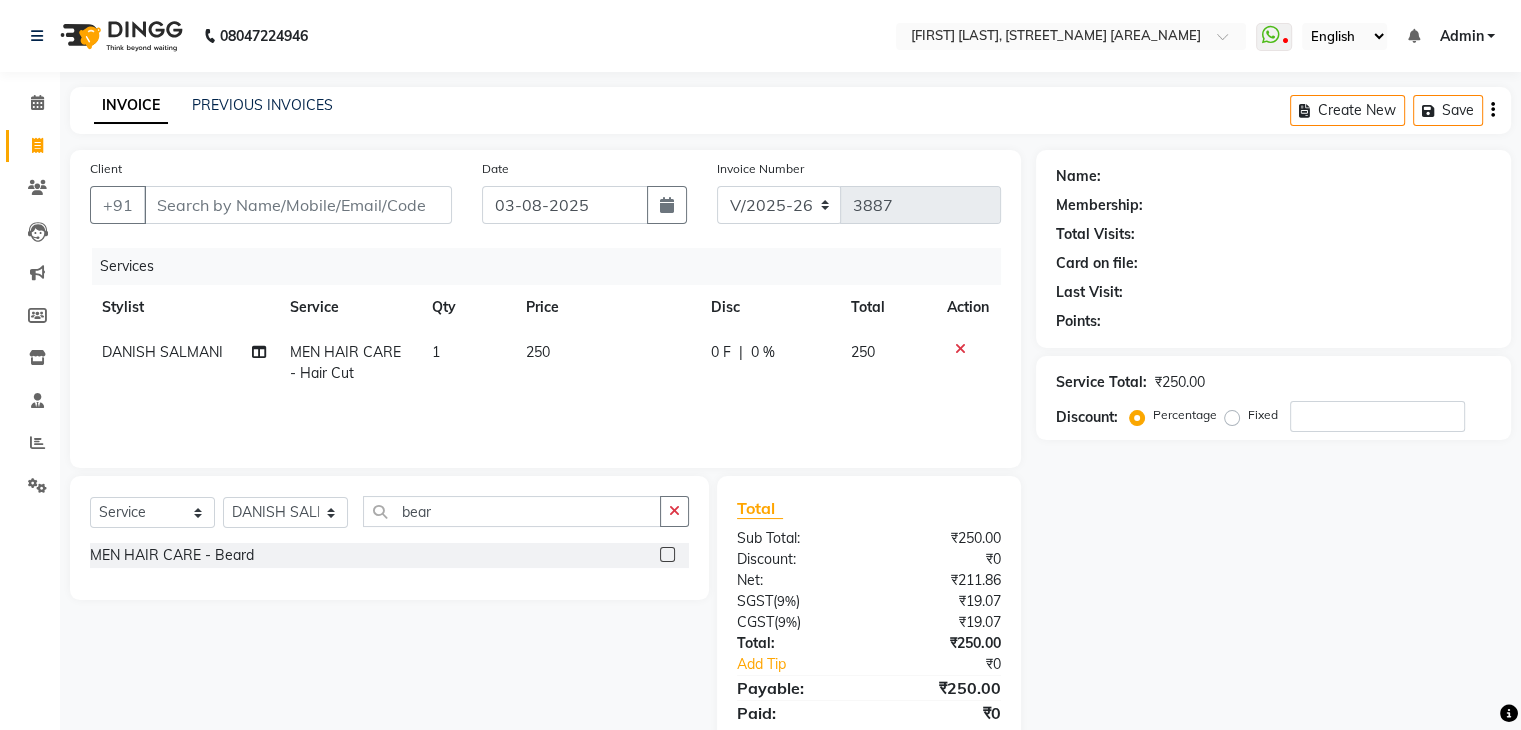 click 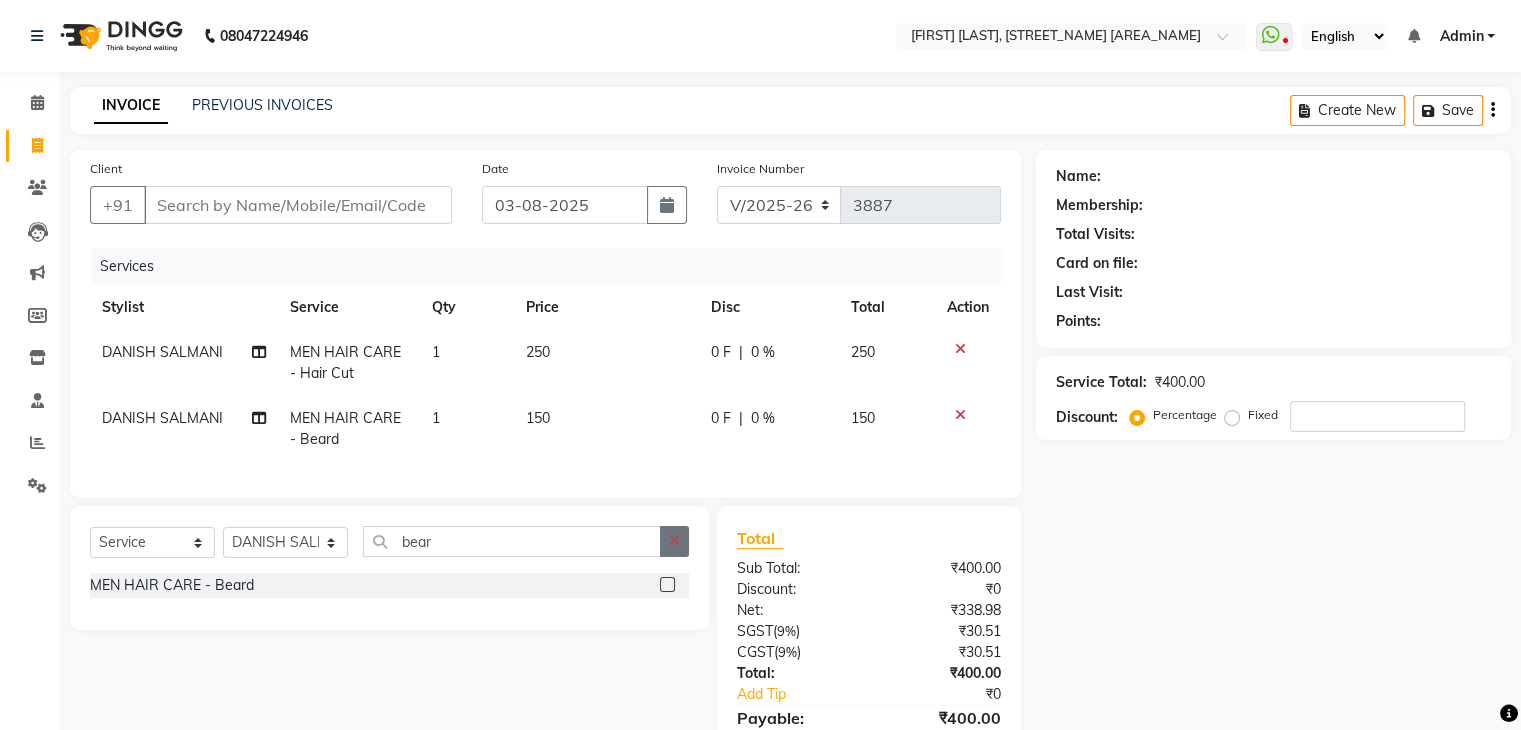 checkbox on "false" 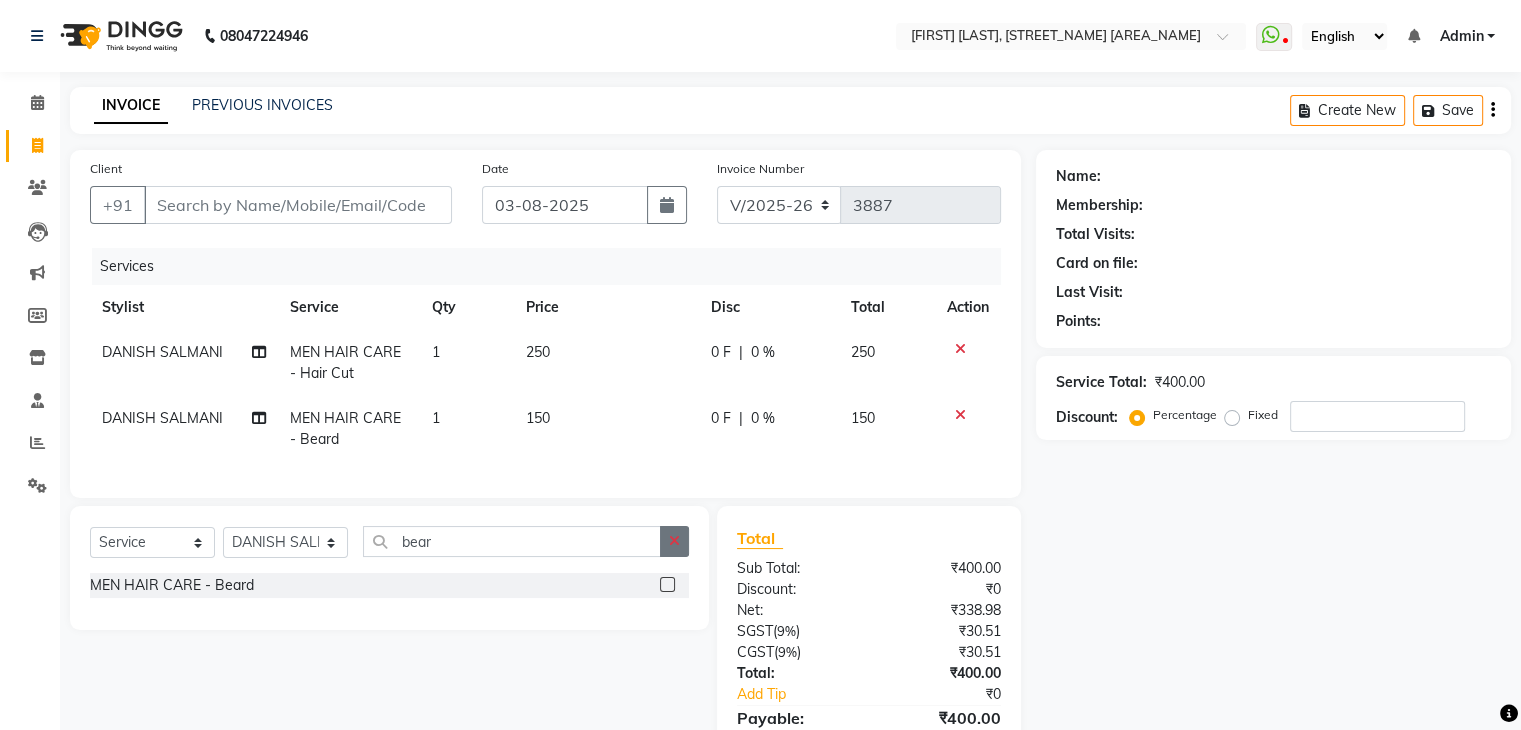 click 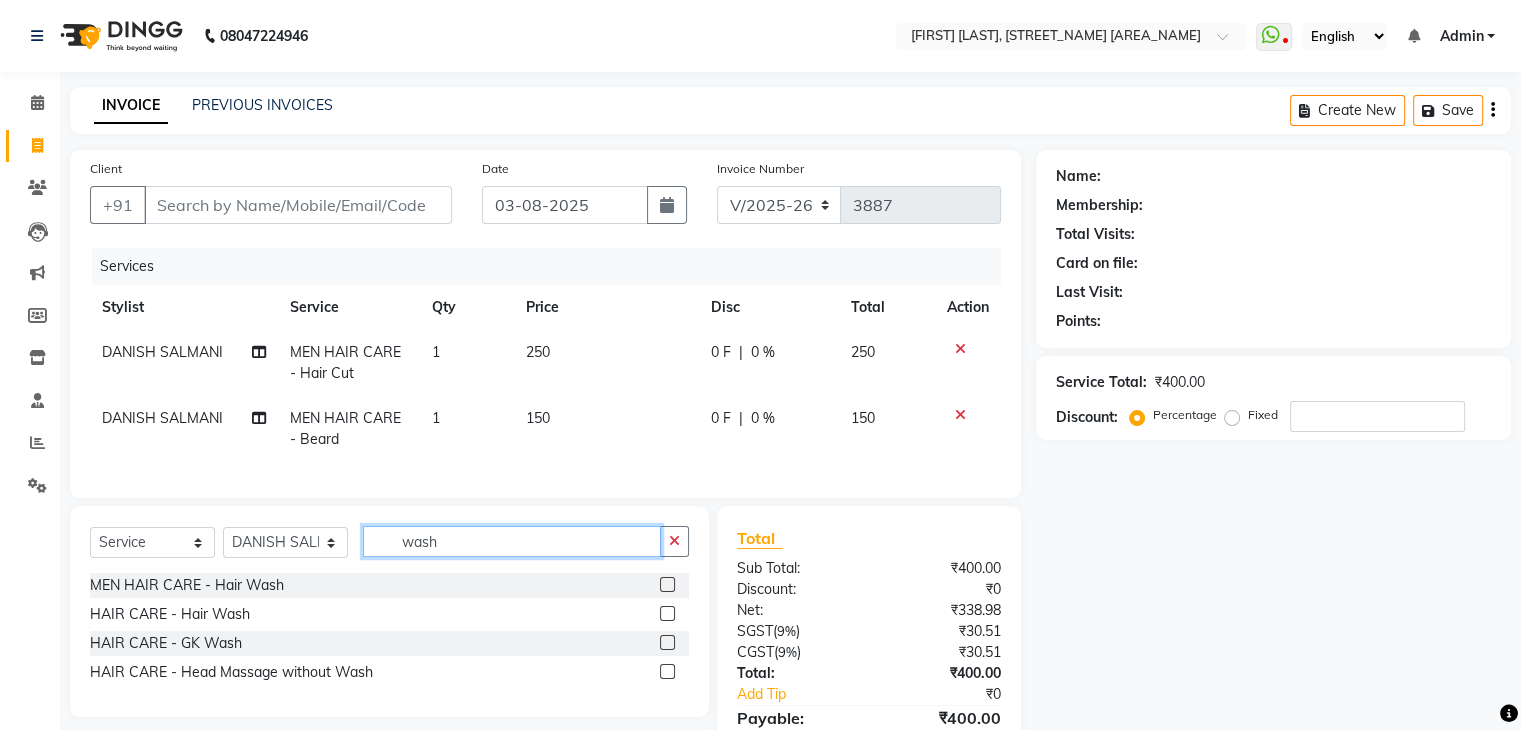 type on "wash" 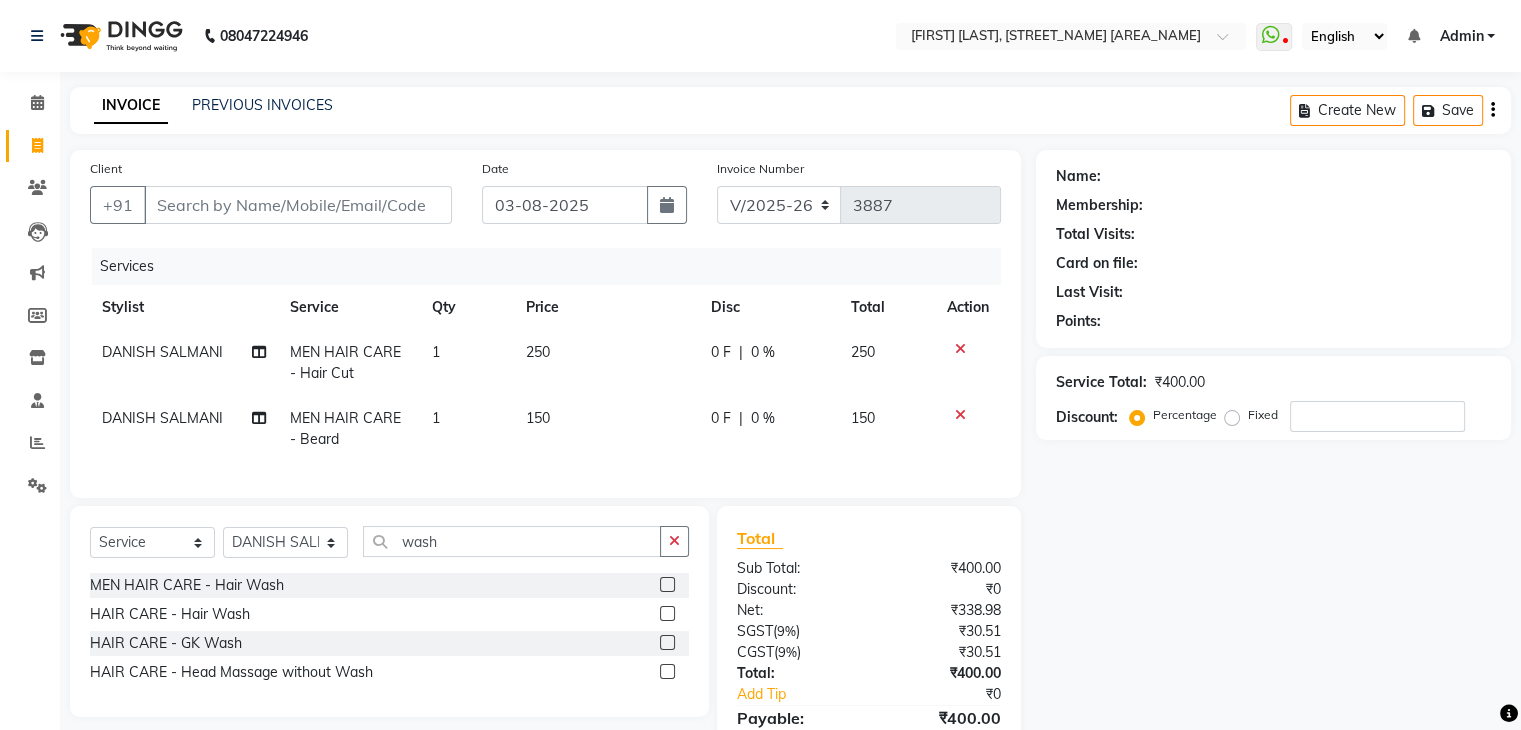 click 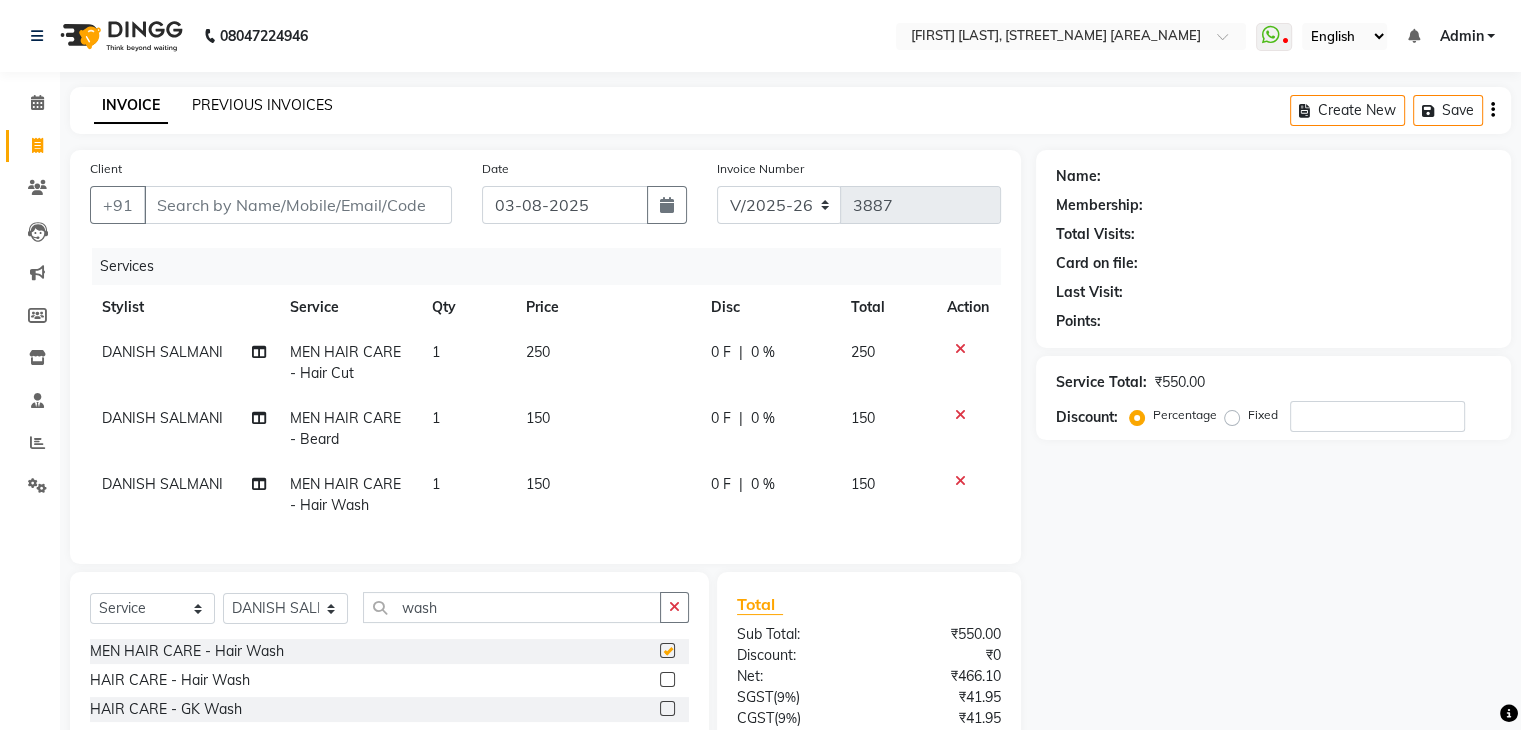 checkbox on "false" 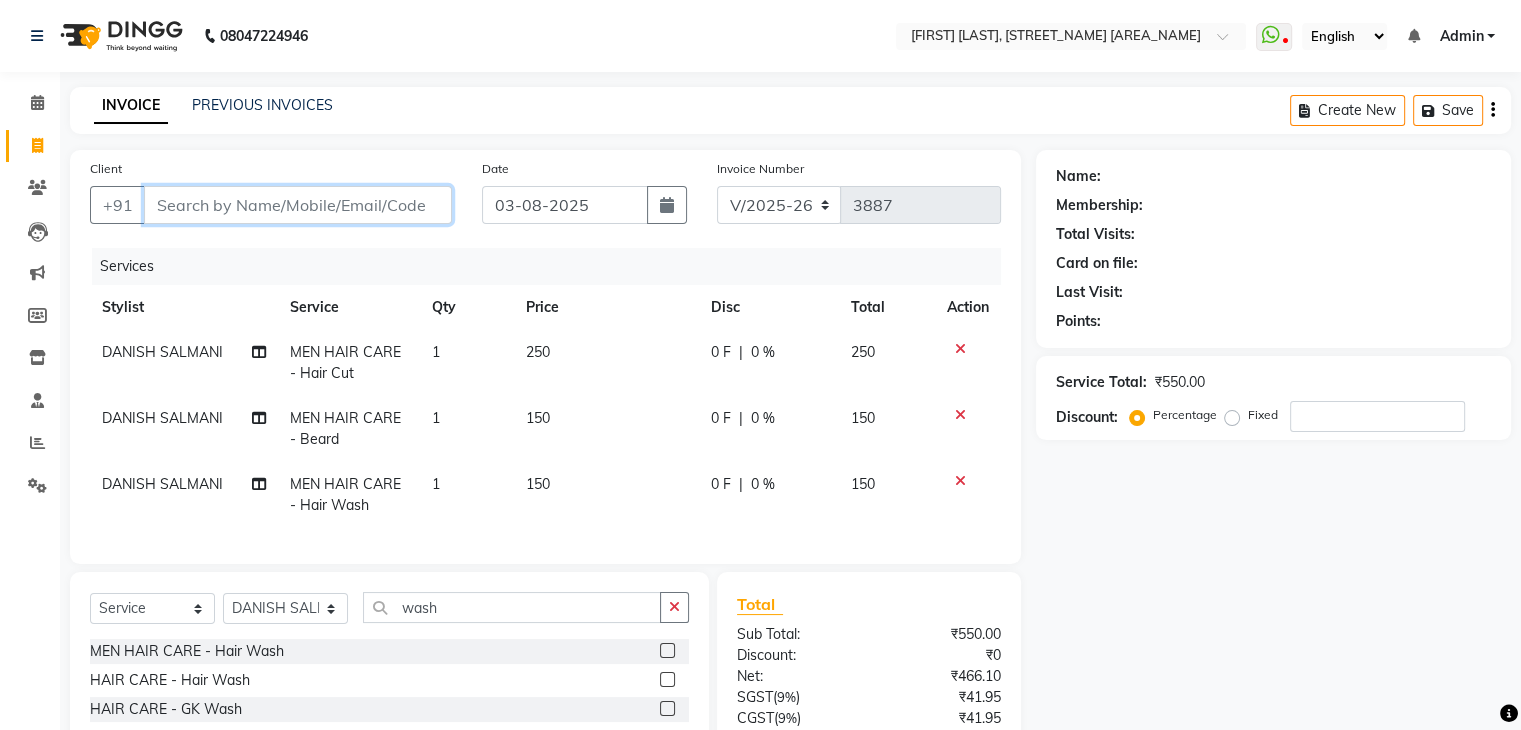 click on "Client" at bounding box center (298, 205) 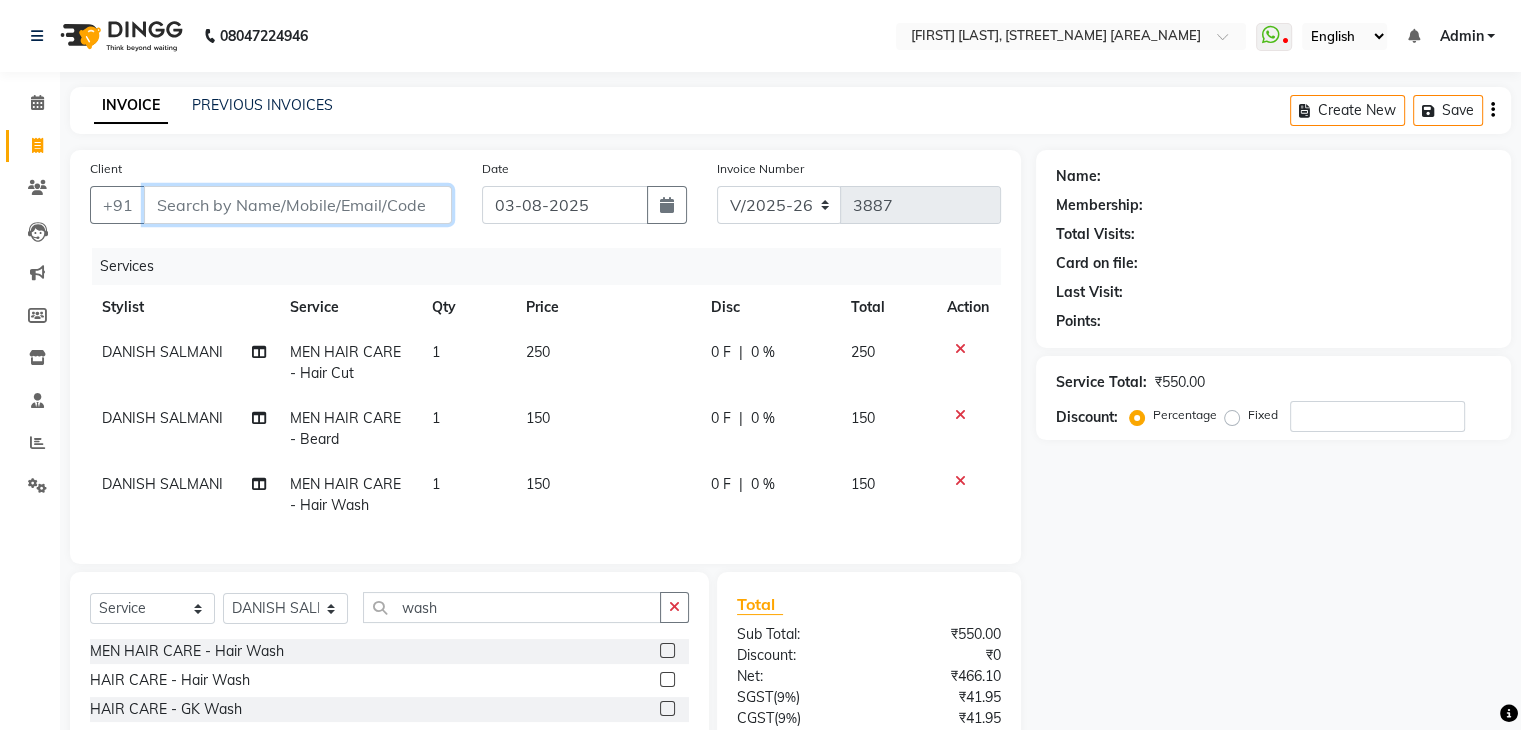 type on "8" 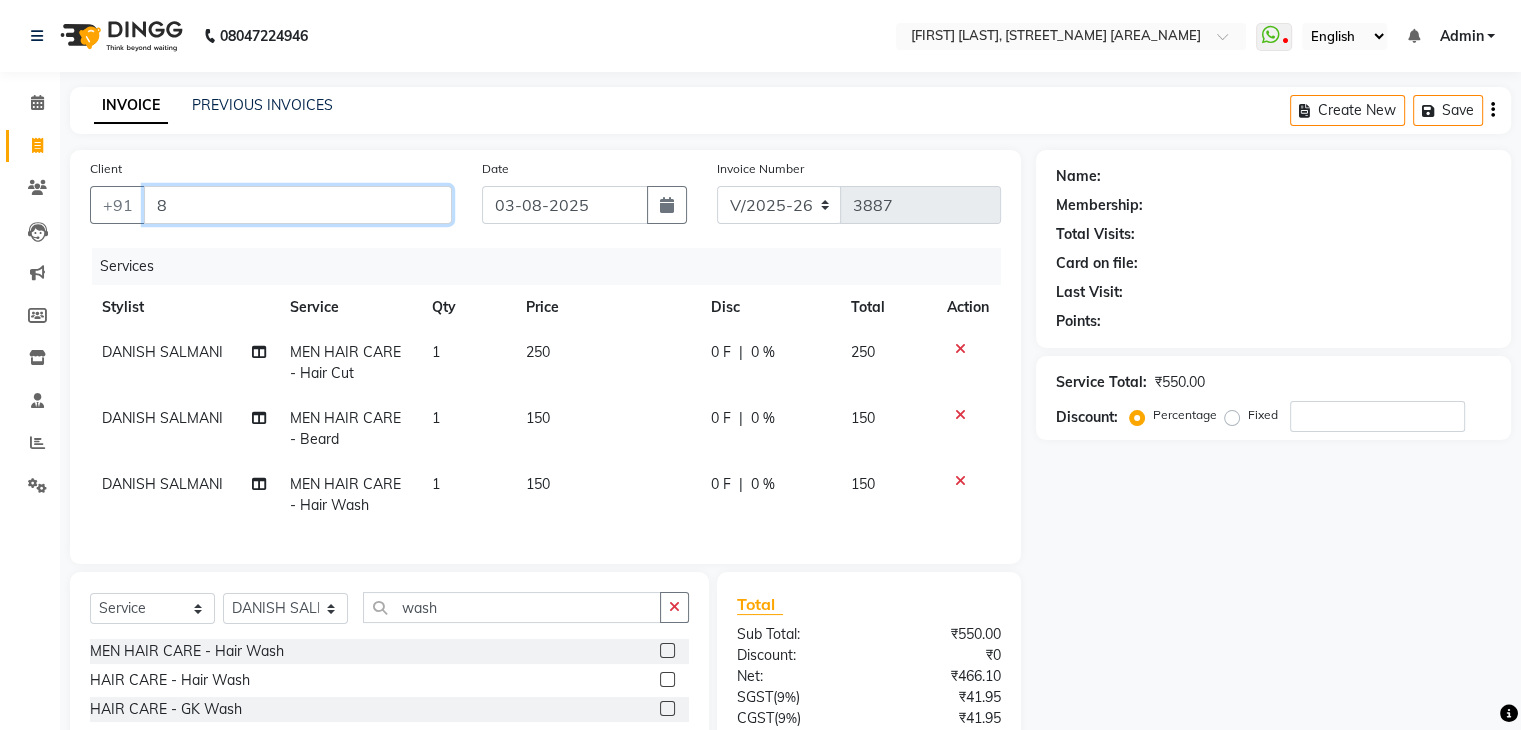type on "0" 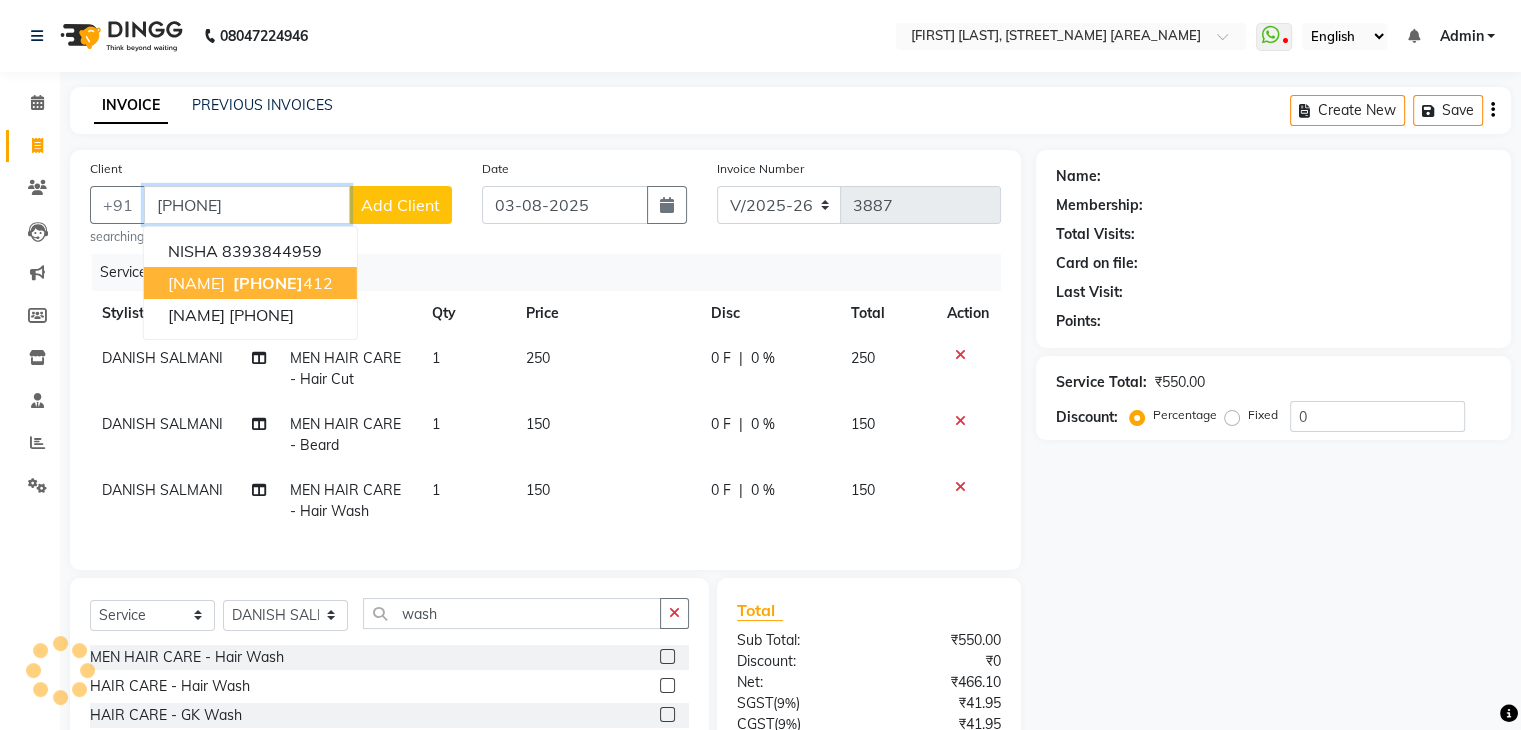 click on "8449528 412" at bounding box center (281, 283) 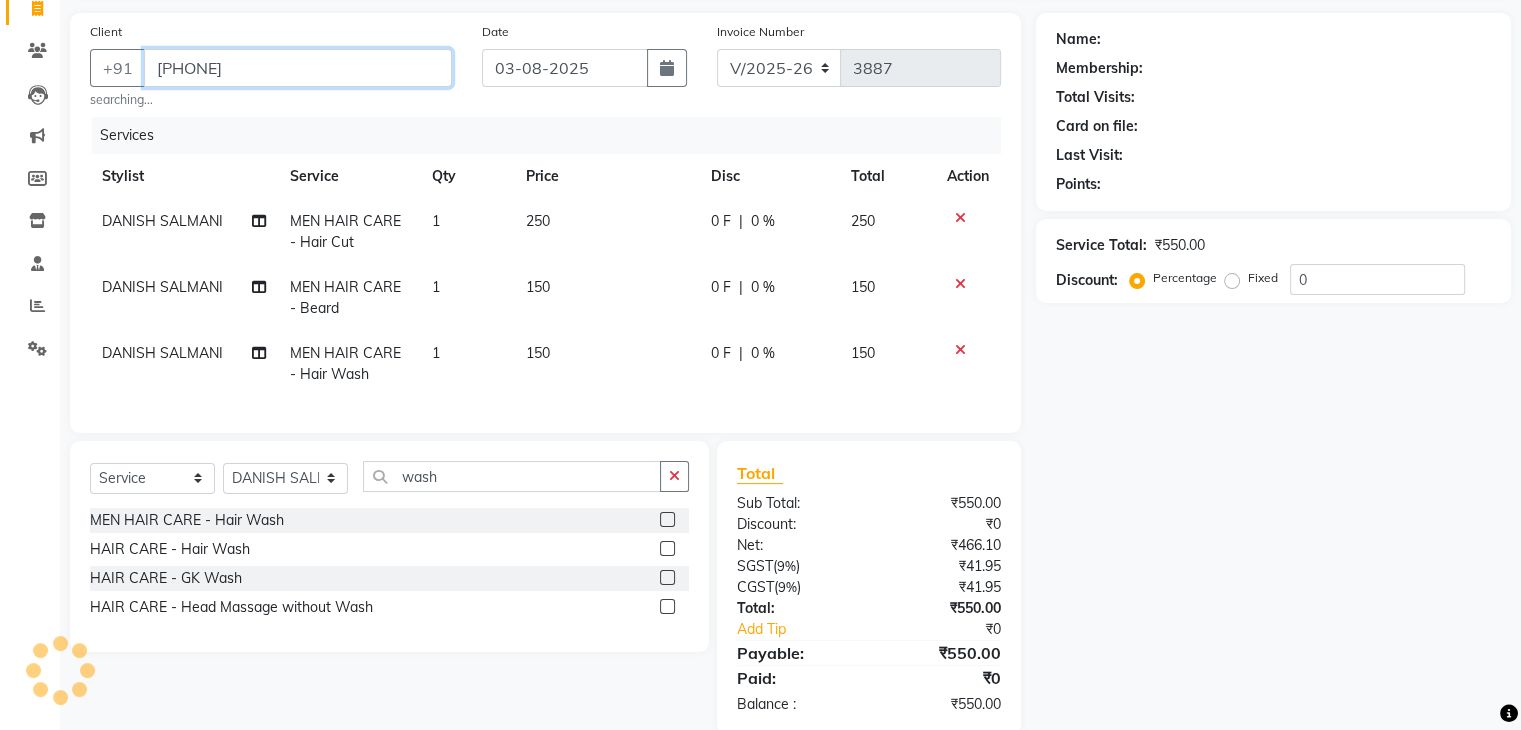 scroll, scrollTop: 136, scrollLeft: 0, axis: vertical 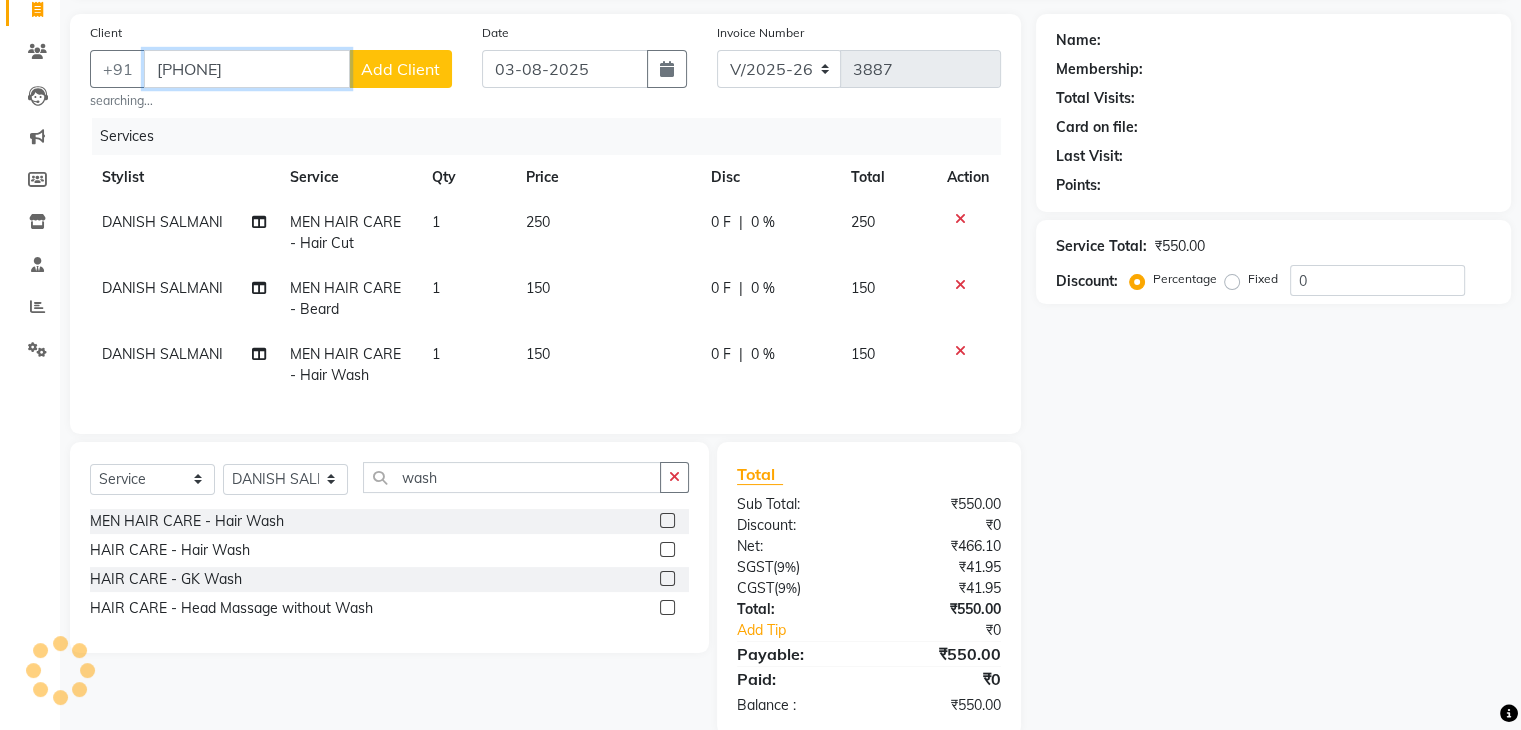 type on "8449528412" 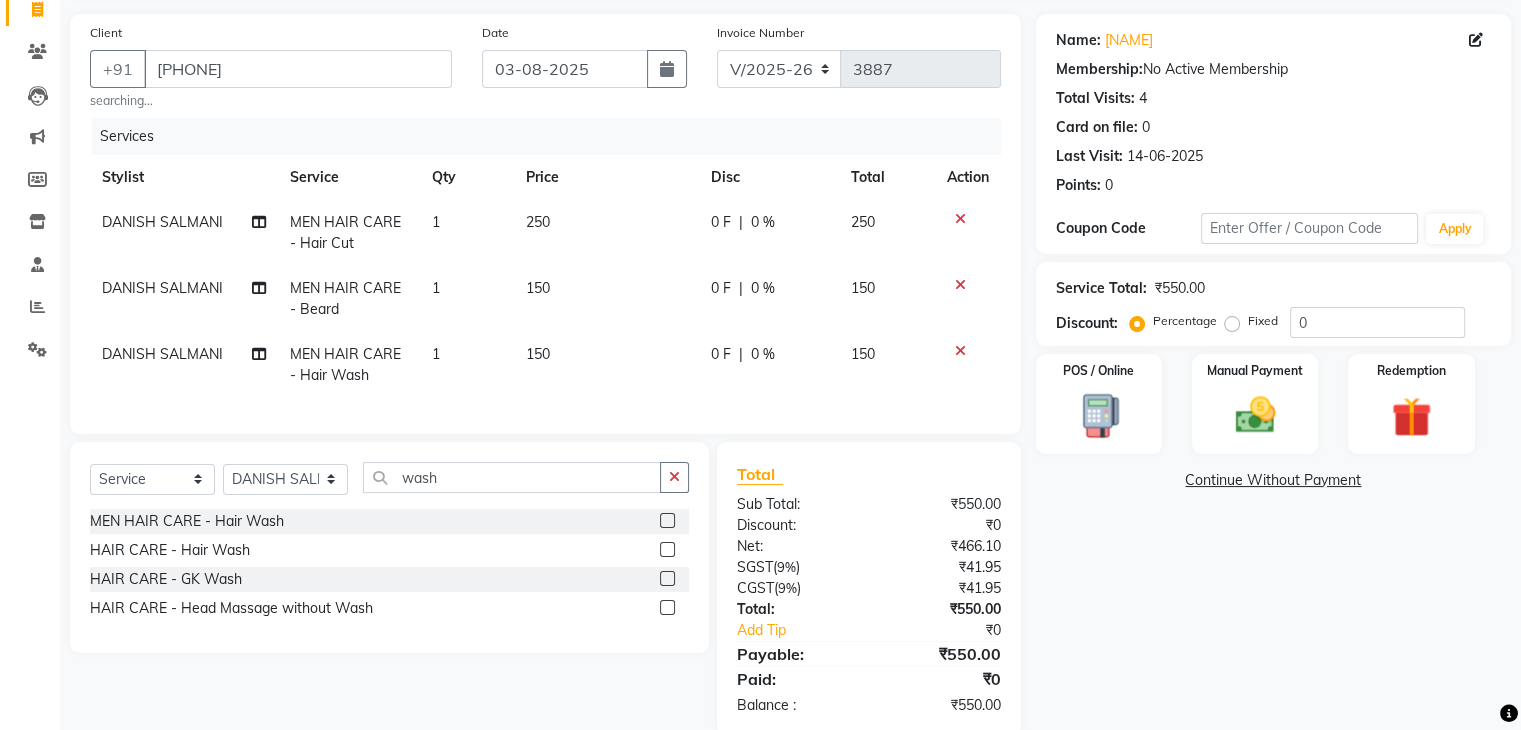 click on "Fixed" 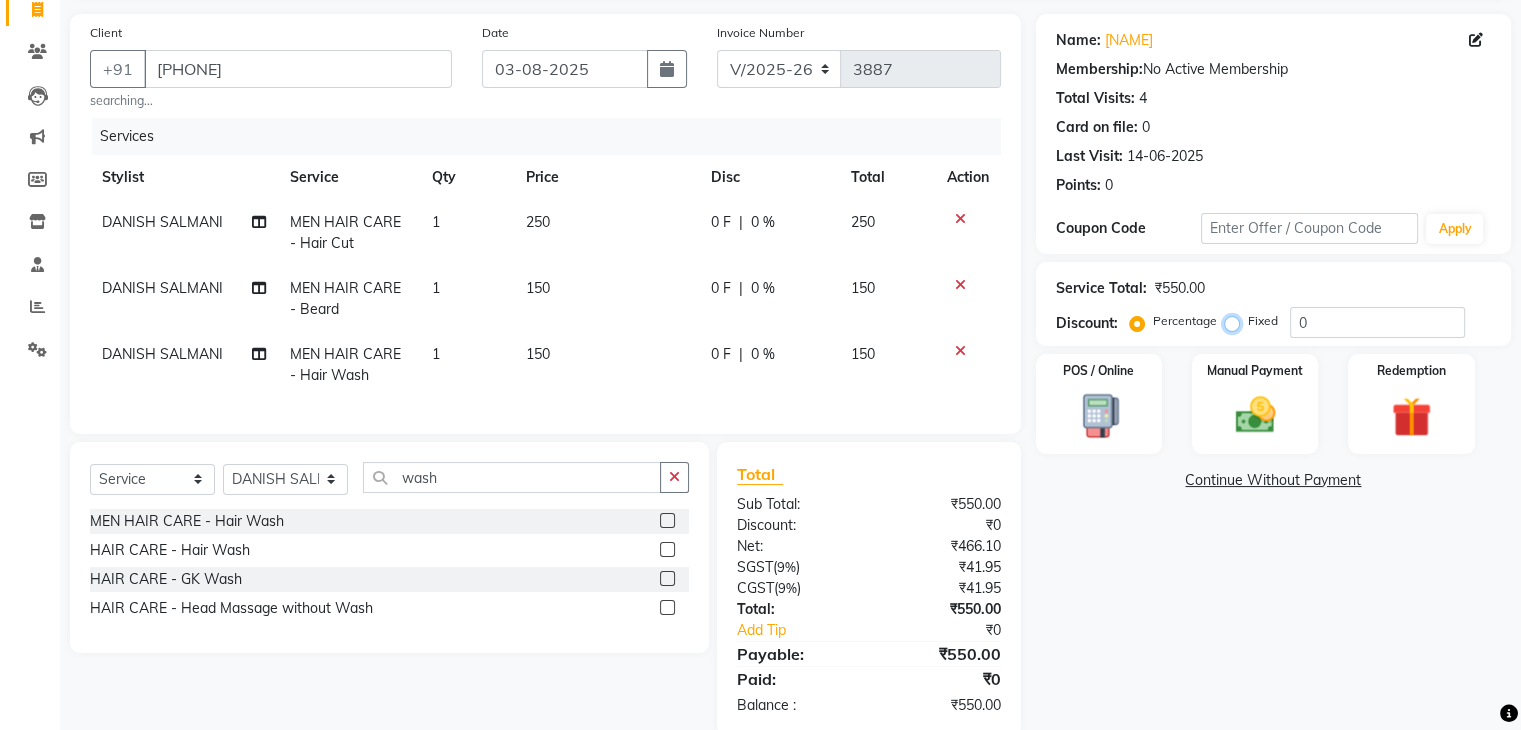 click on "Fixed" at bounding box center (1236, 321) 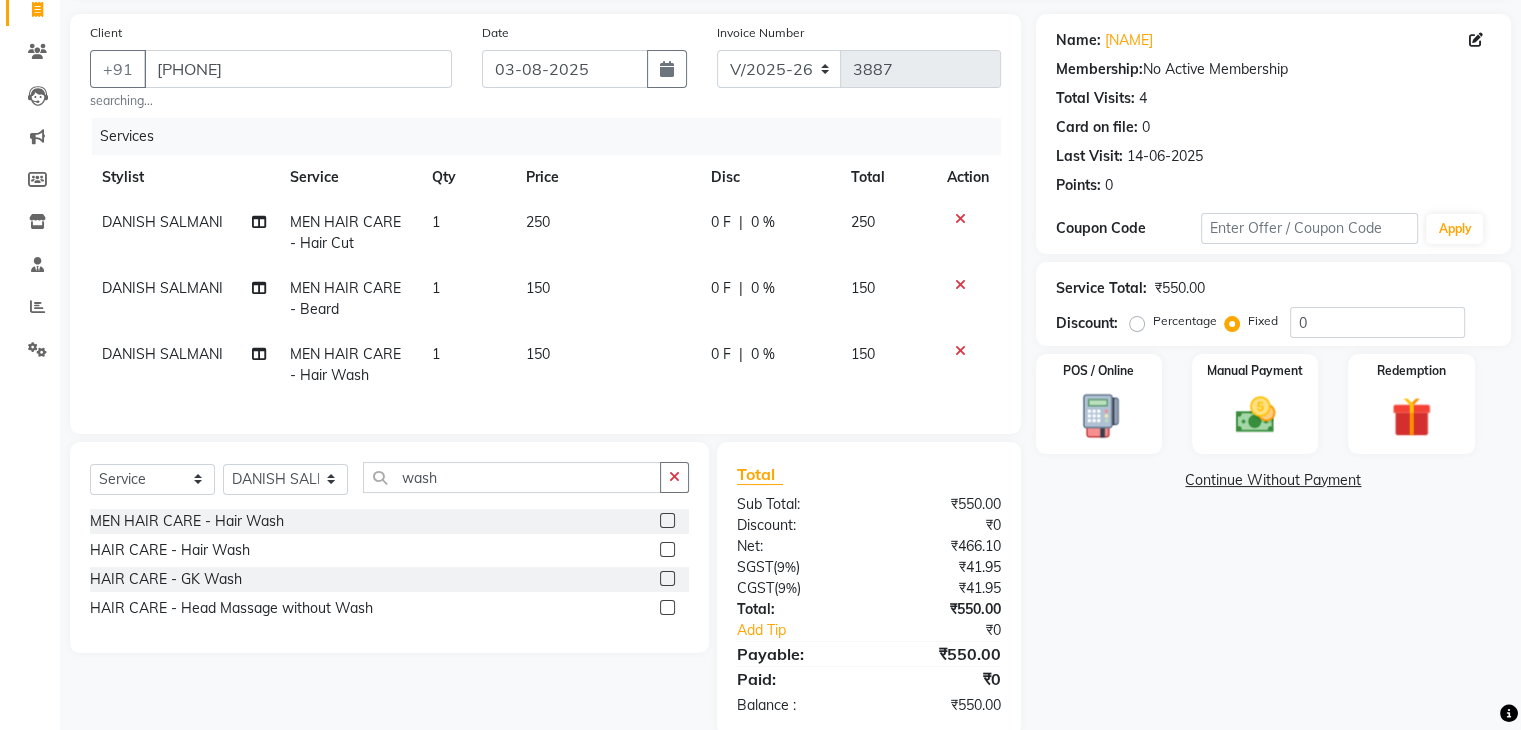 click on "Service Total:  ₹550.00  Discount:  Percentage   Fixed  0" 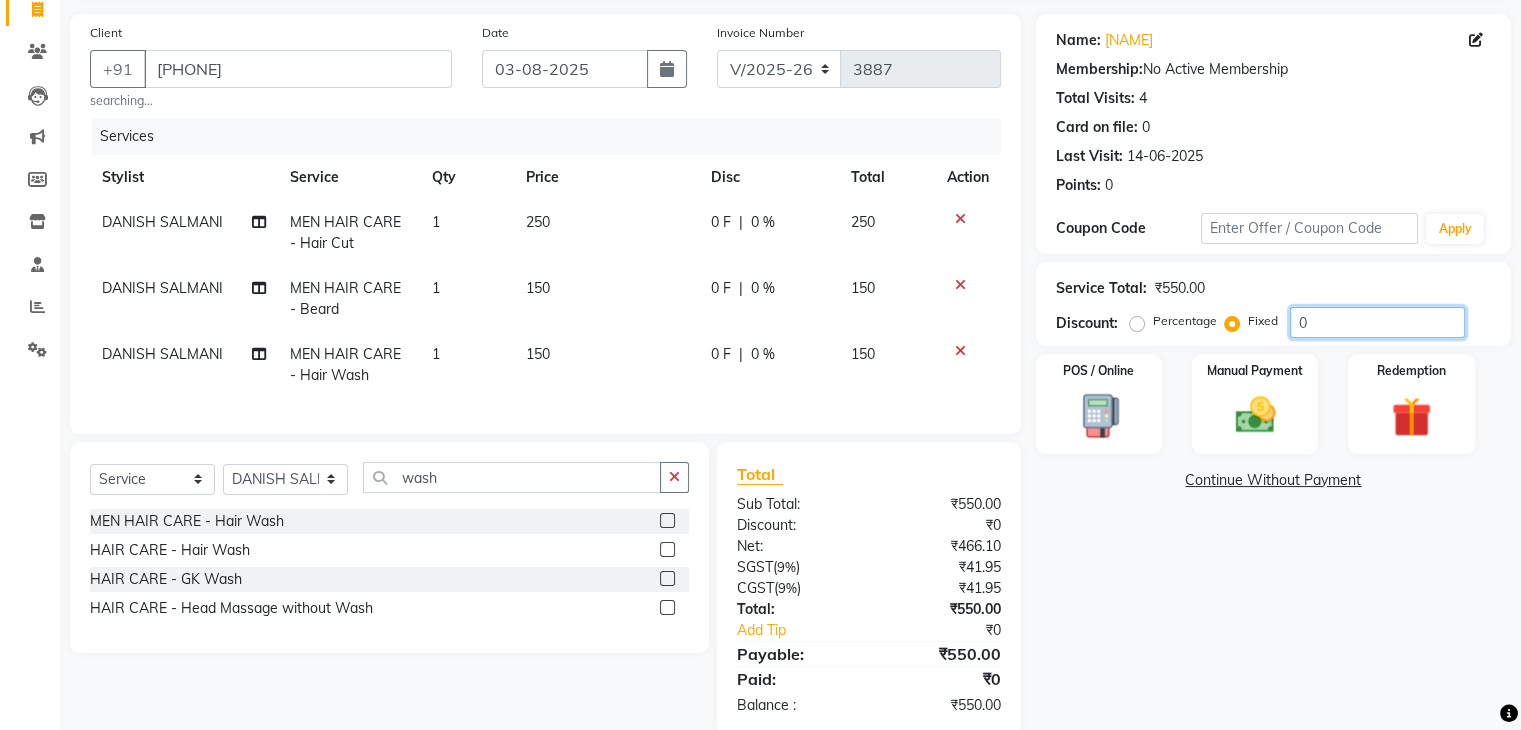 click on "0" 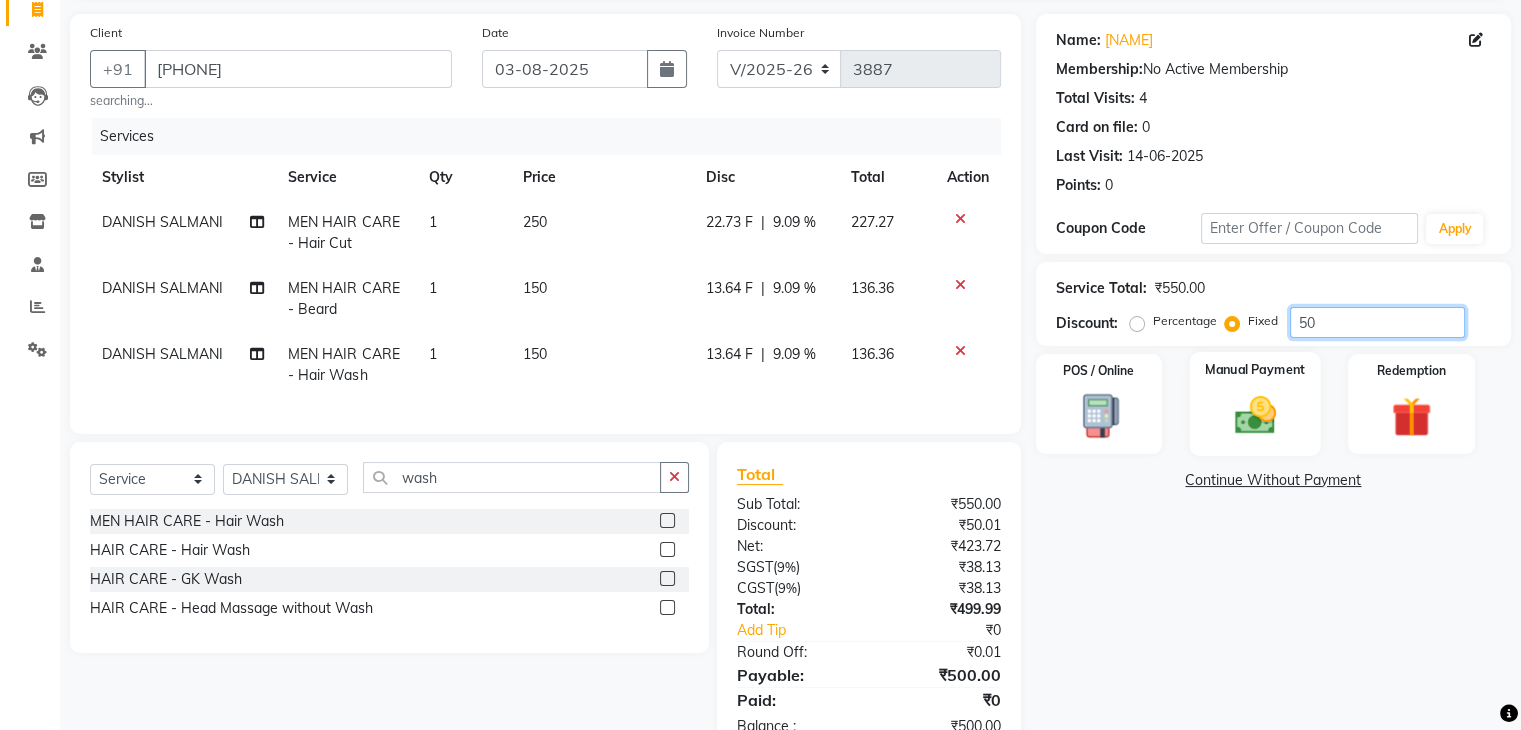 type on "50" 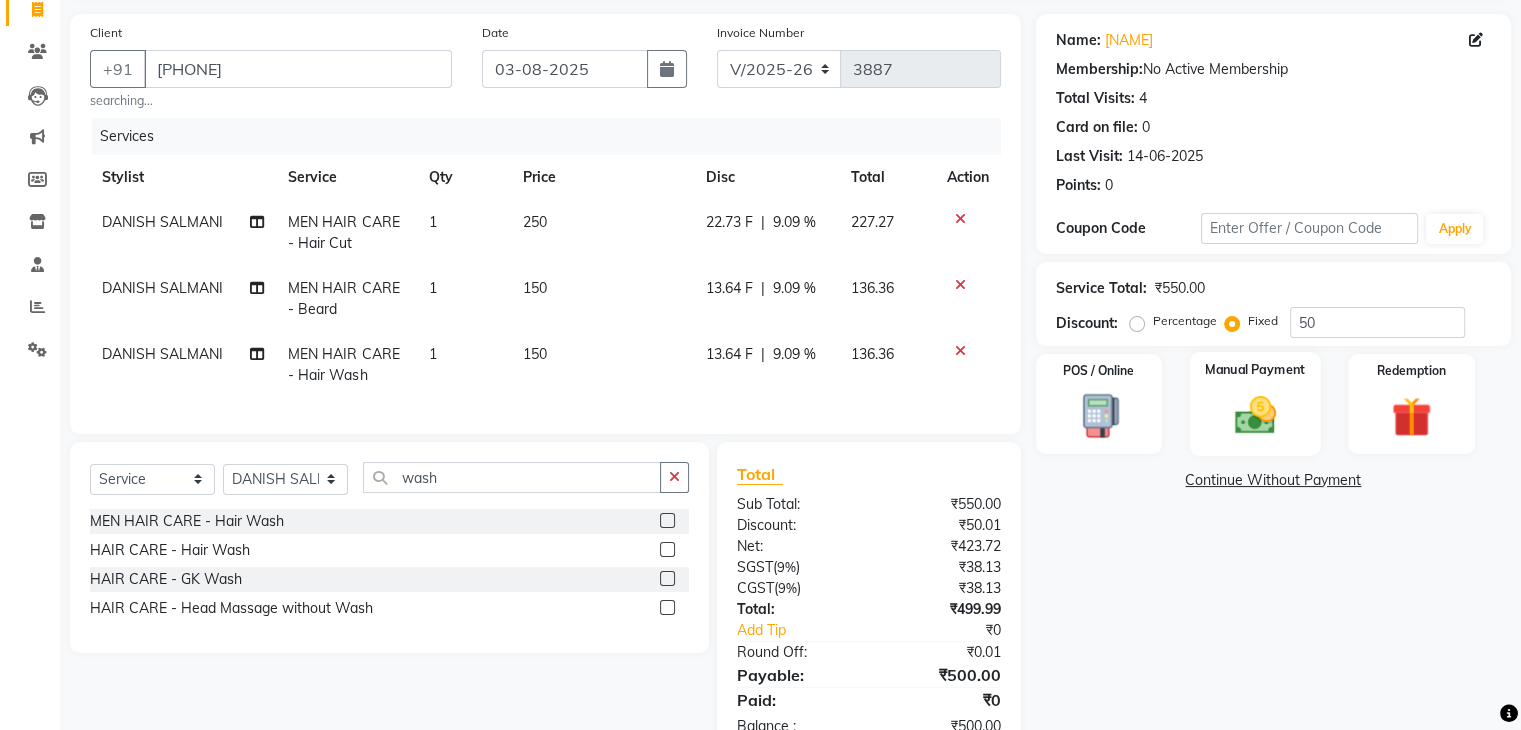 click on "Manual Payment" 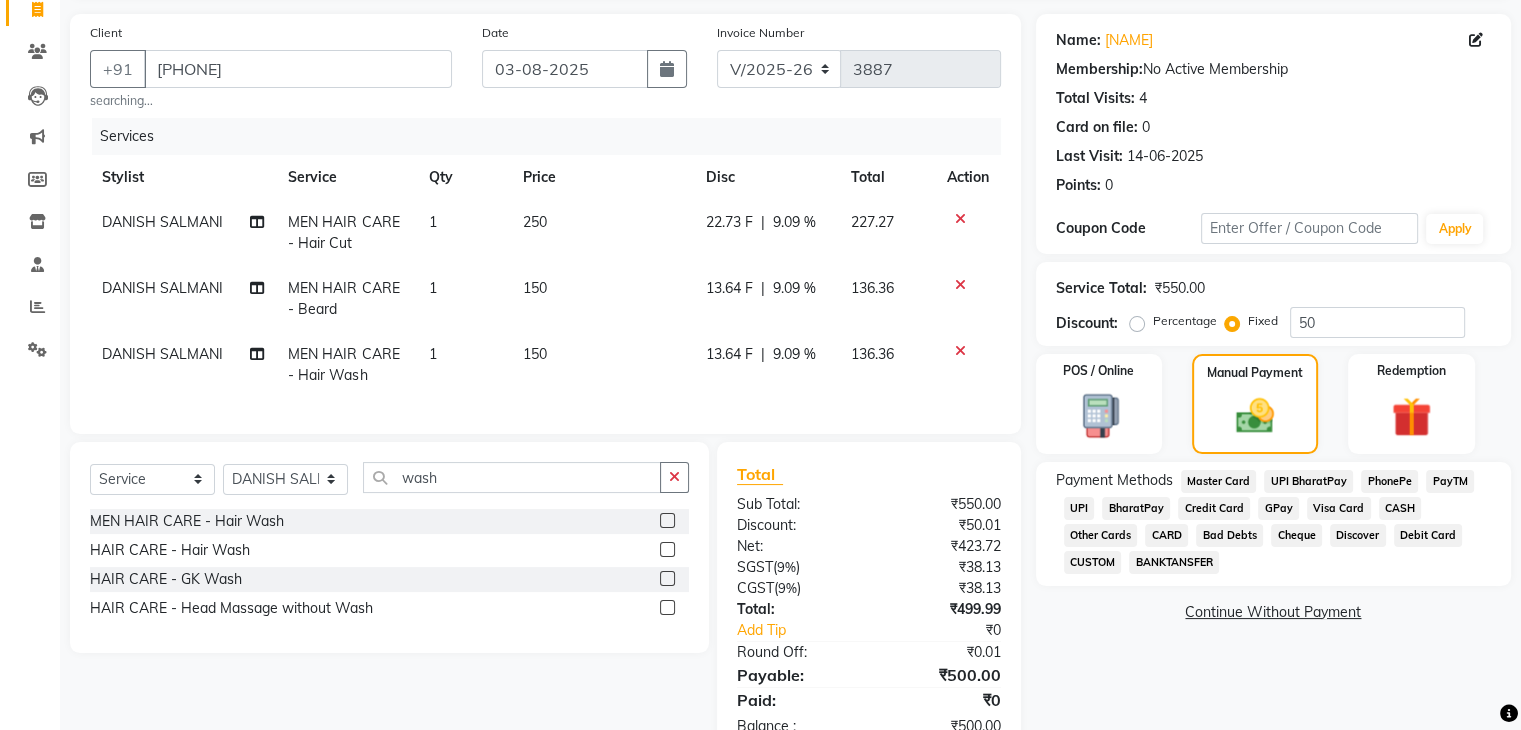 click on "UPI" 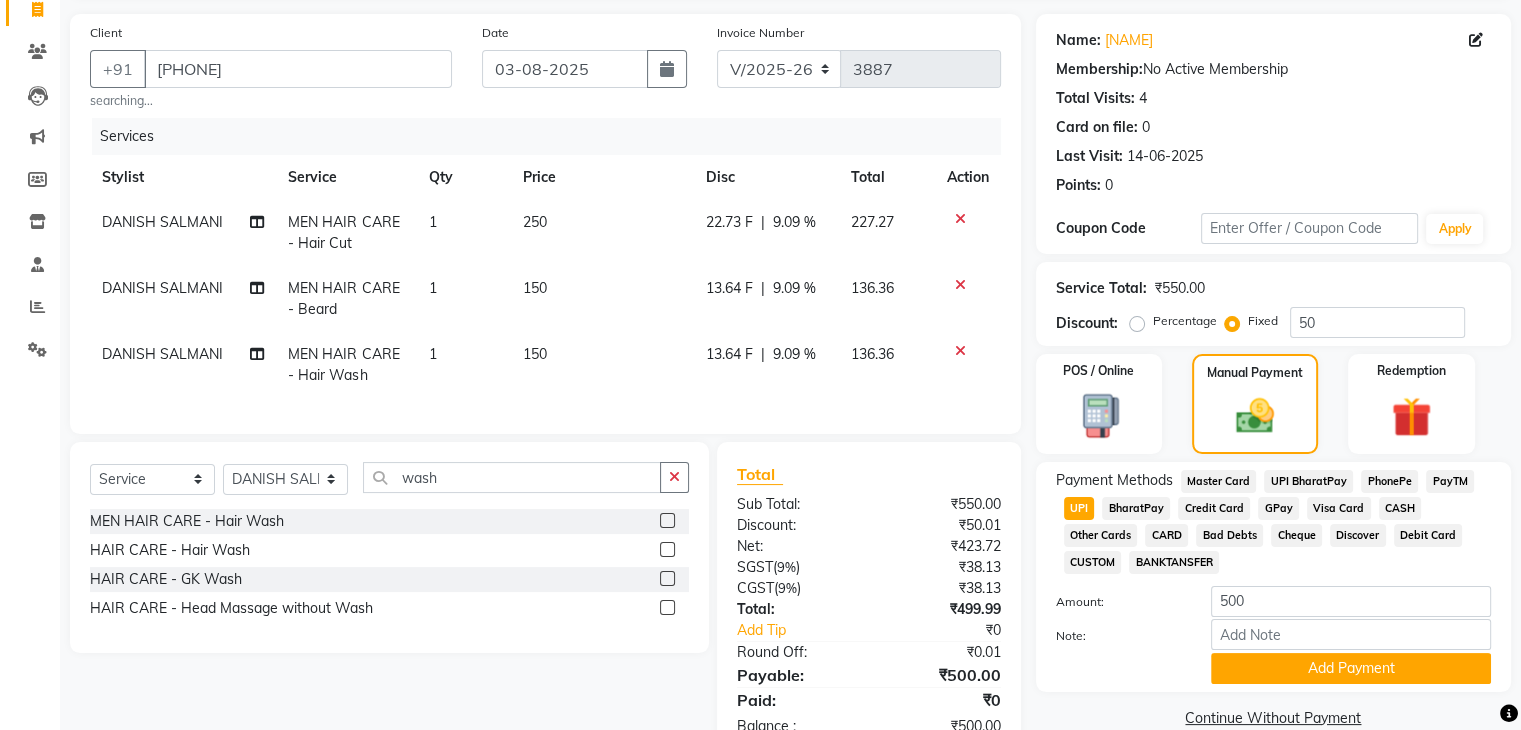 scroll, scrollTop: 209, scrollLeft: 0, axis: vertical 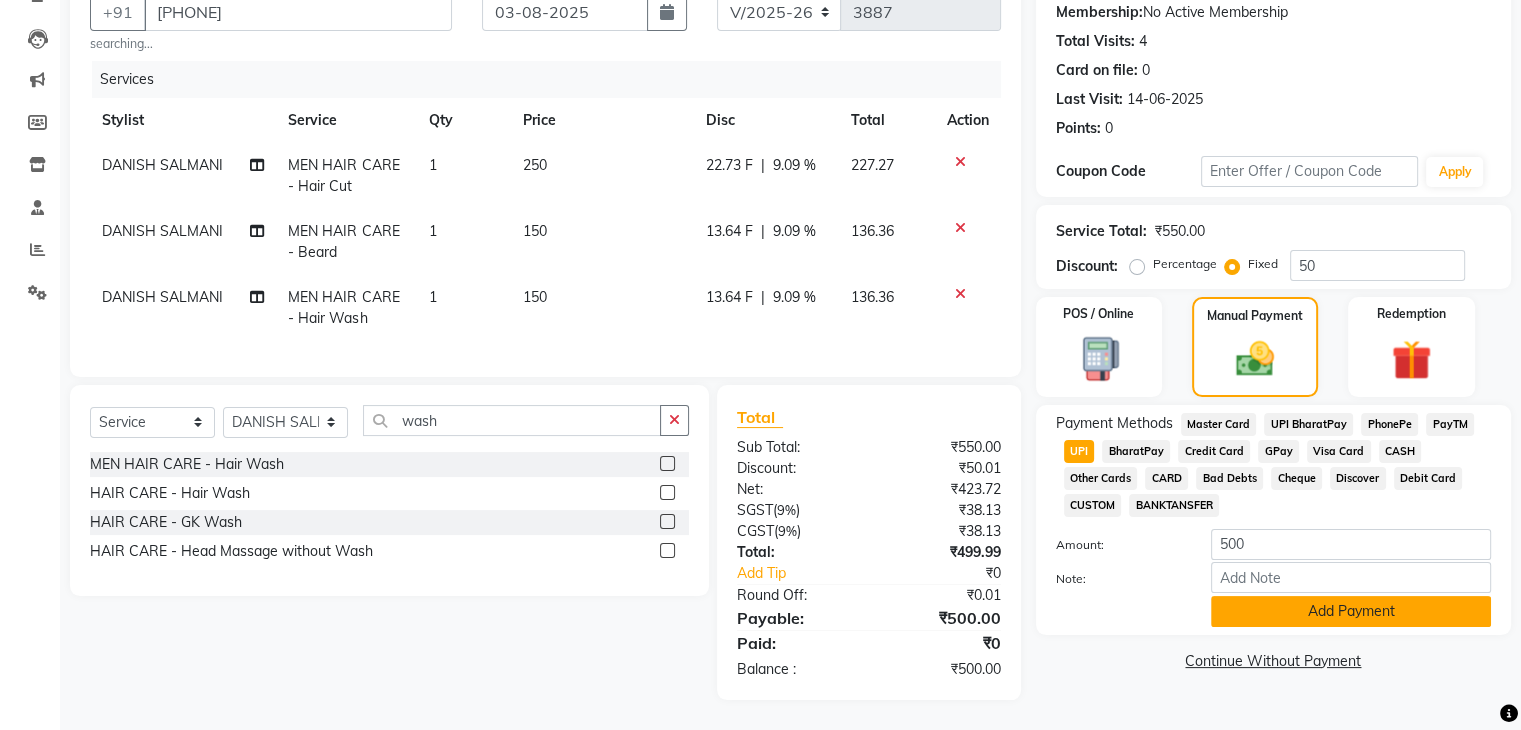 click on "Add Payment" 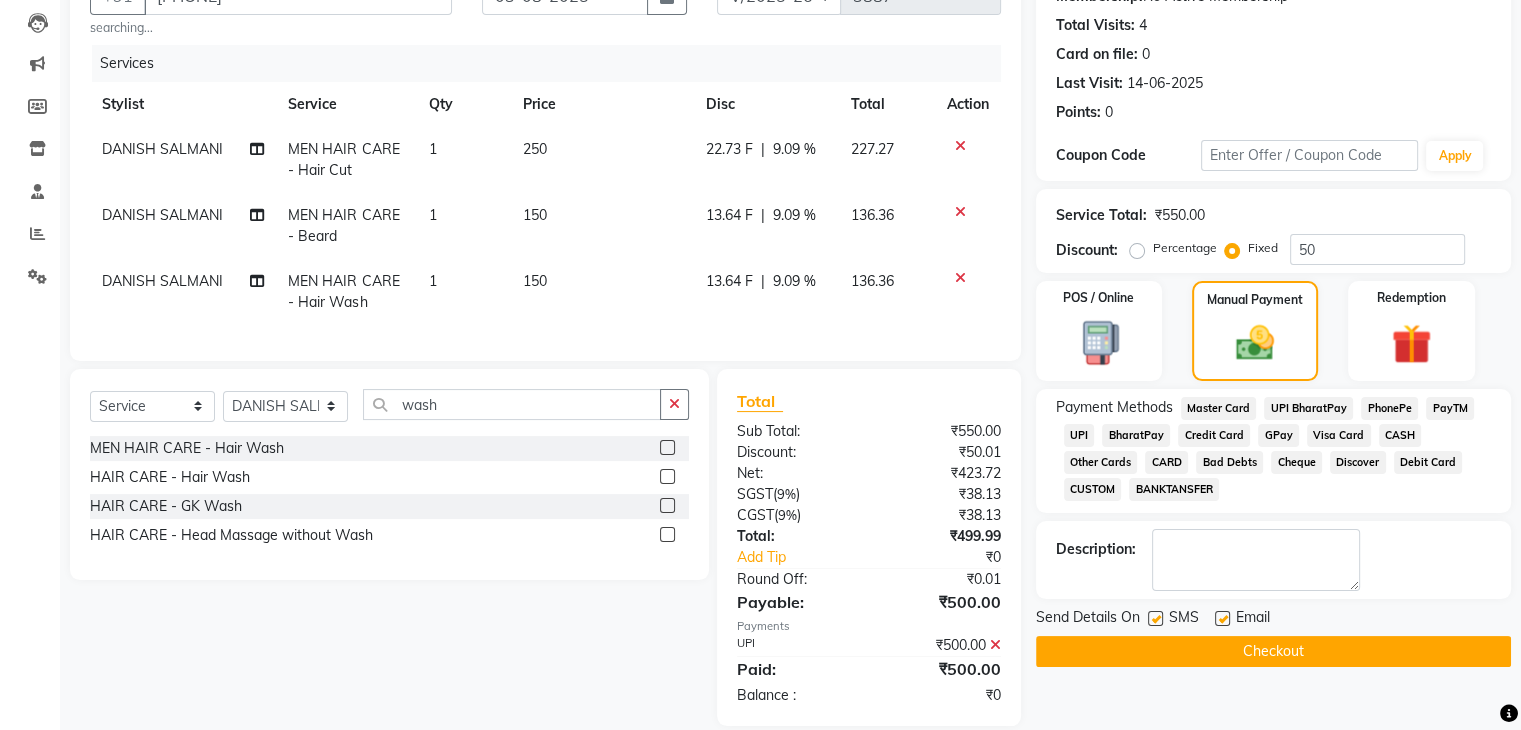 click on "Checkout" 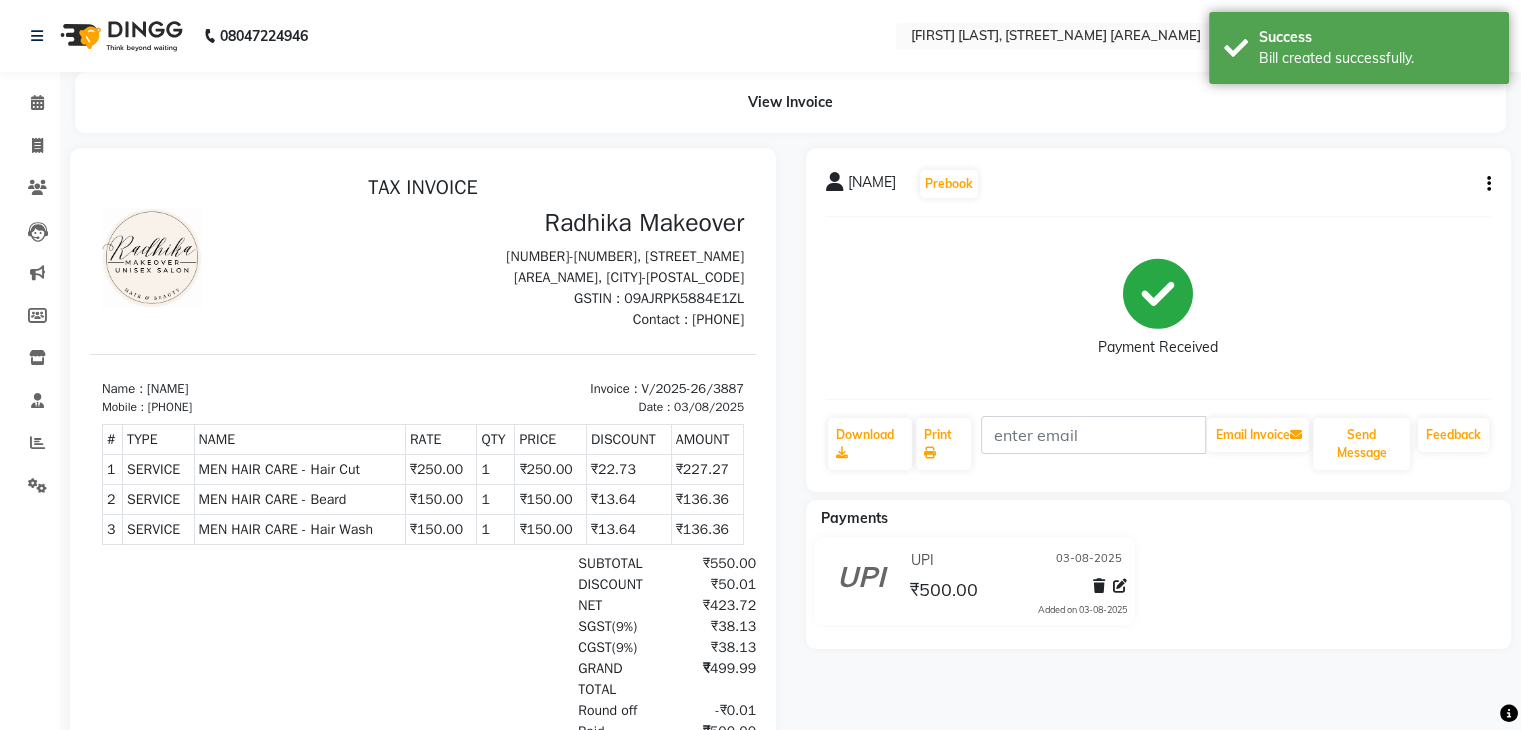 scroll, scrollTop: 0, scrollLeft: 0, axis: both 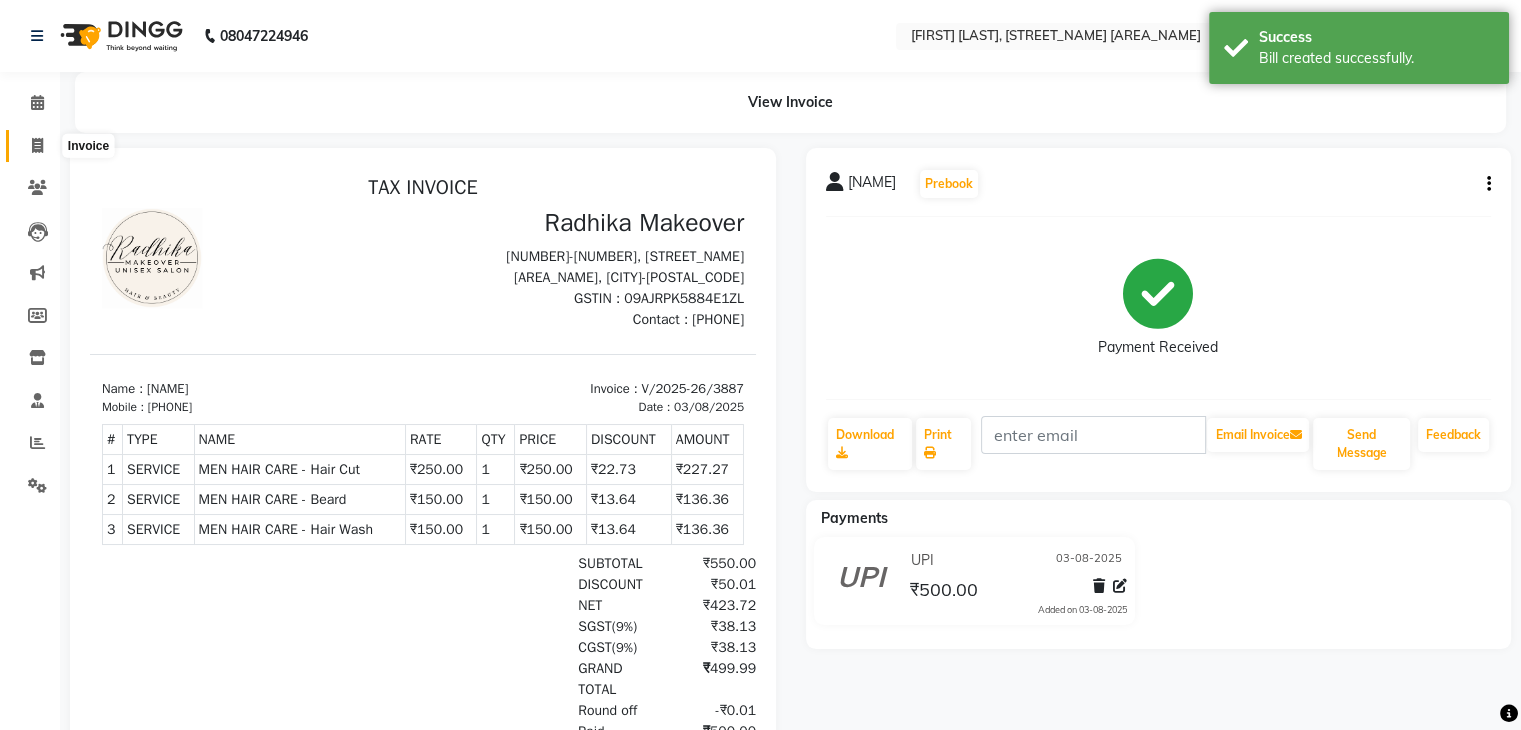 click 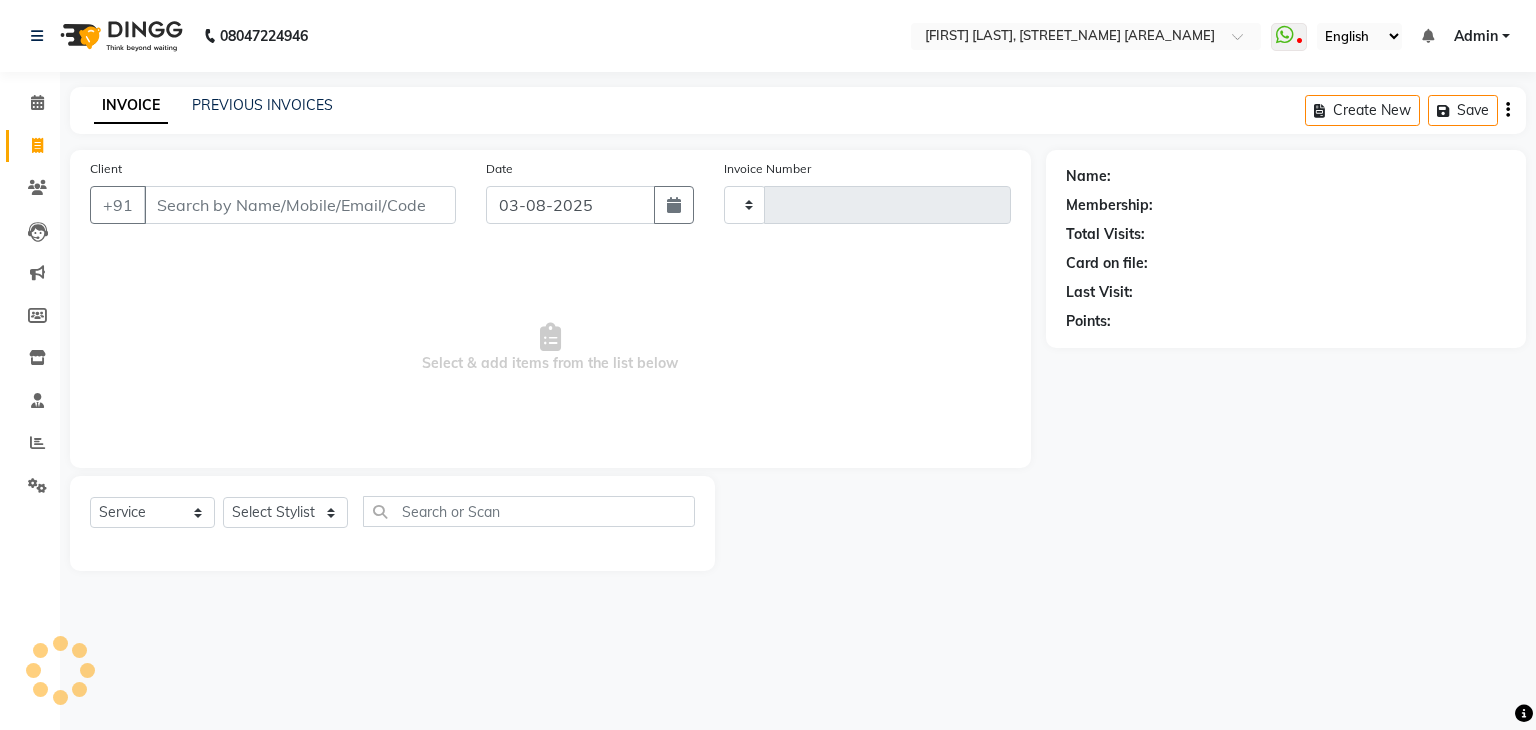 type on "3888" 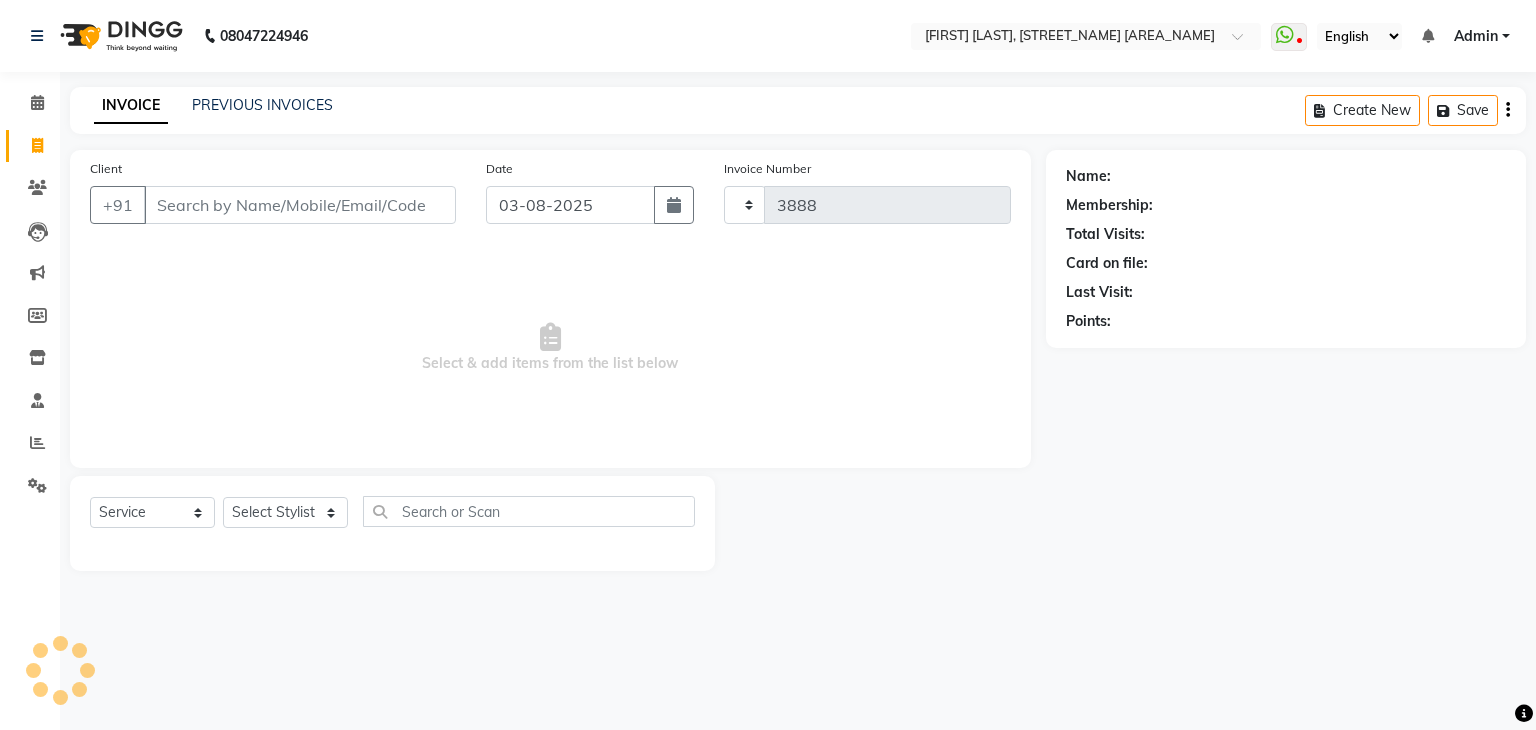 select on "6880" 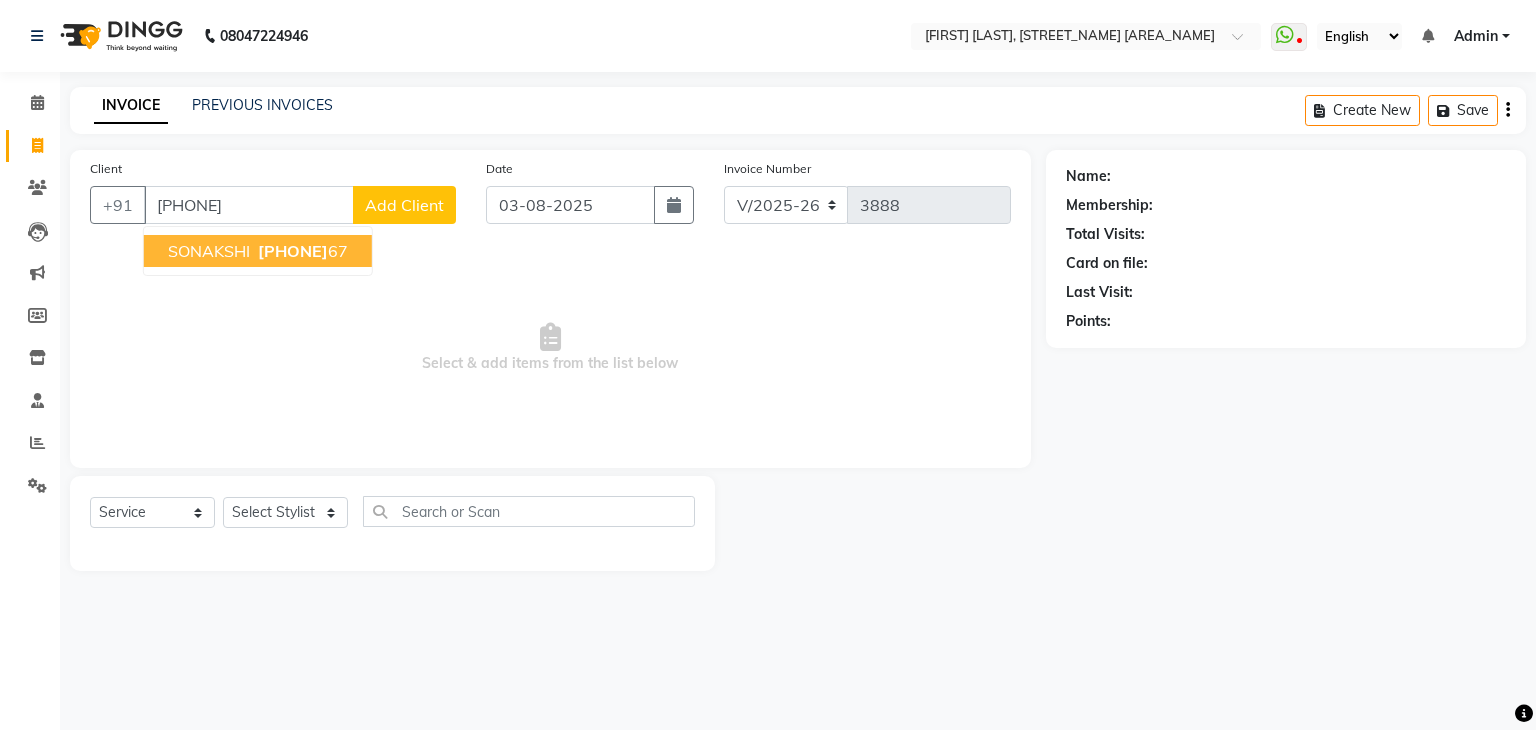 click on "94169019" at bounding box center (293, 251) 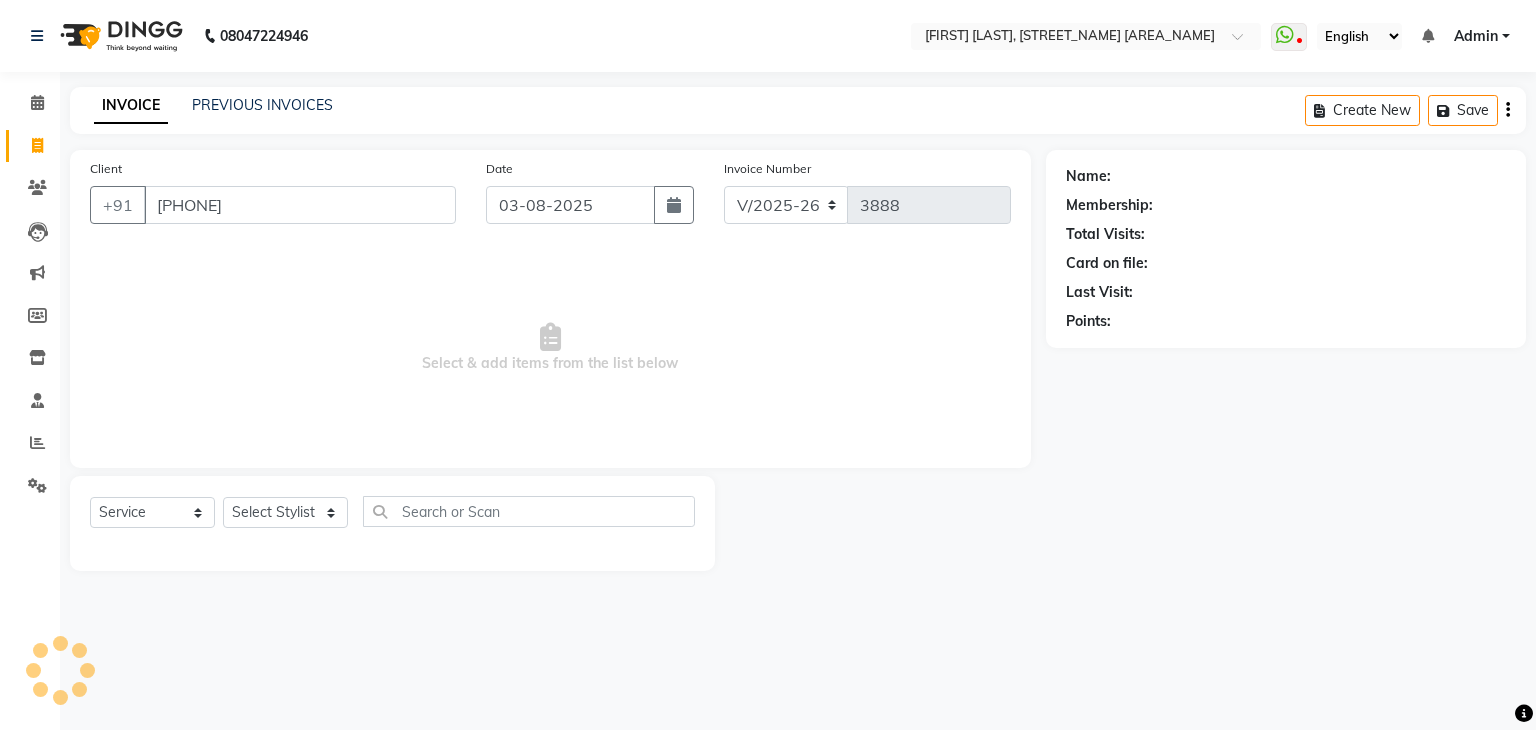 type on "9416901967" 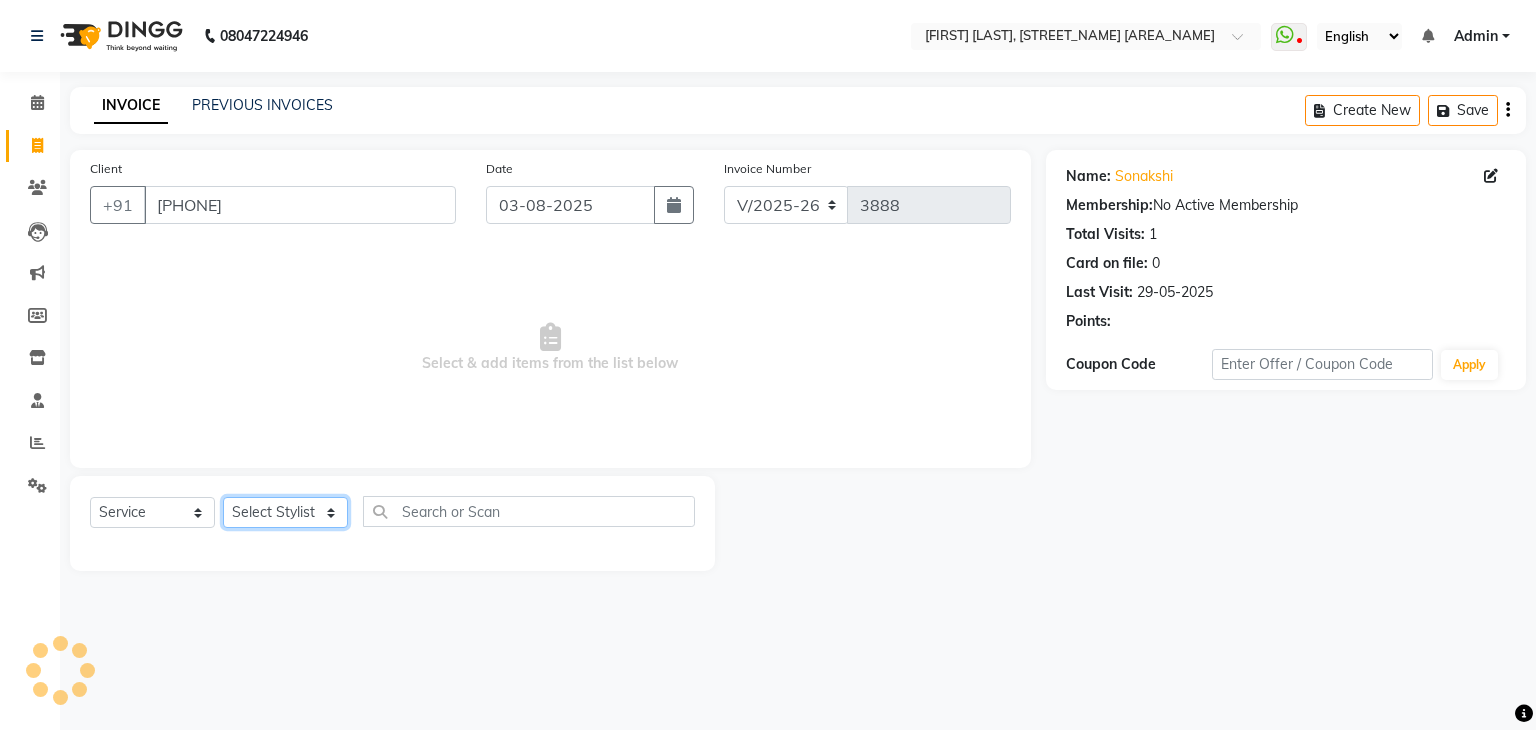 click on "Select Stylist [FIRST] [LAST] [FIRST] [LAST] [FIRST] [LAST] [FIRST] [LAST] [FIRST] [LAST] [FIRST] [LAST] [FIRST] [LAST] [FIRST] [LAST] [FIRST] [LAST] [FIRST] [LAST] [FIRST] [LAST] [FIRST] [LAST] [FIRST] [LAST] [FIRST] [LAST] [FIRST] [LAST] [FIRST] [LAST] [FIRST] [LAST] [FIRST] [LAST] [FIRST] [LAST] [FIRST] [LAST] [FIRST] [LAST] [FIRST] [LAST] [FIRST] [LAST] [FIRST] [LAST] [FIRST] [LAST]" 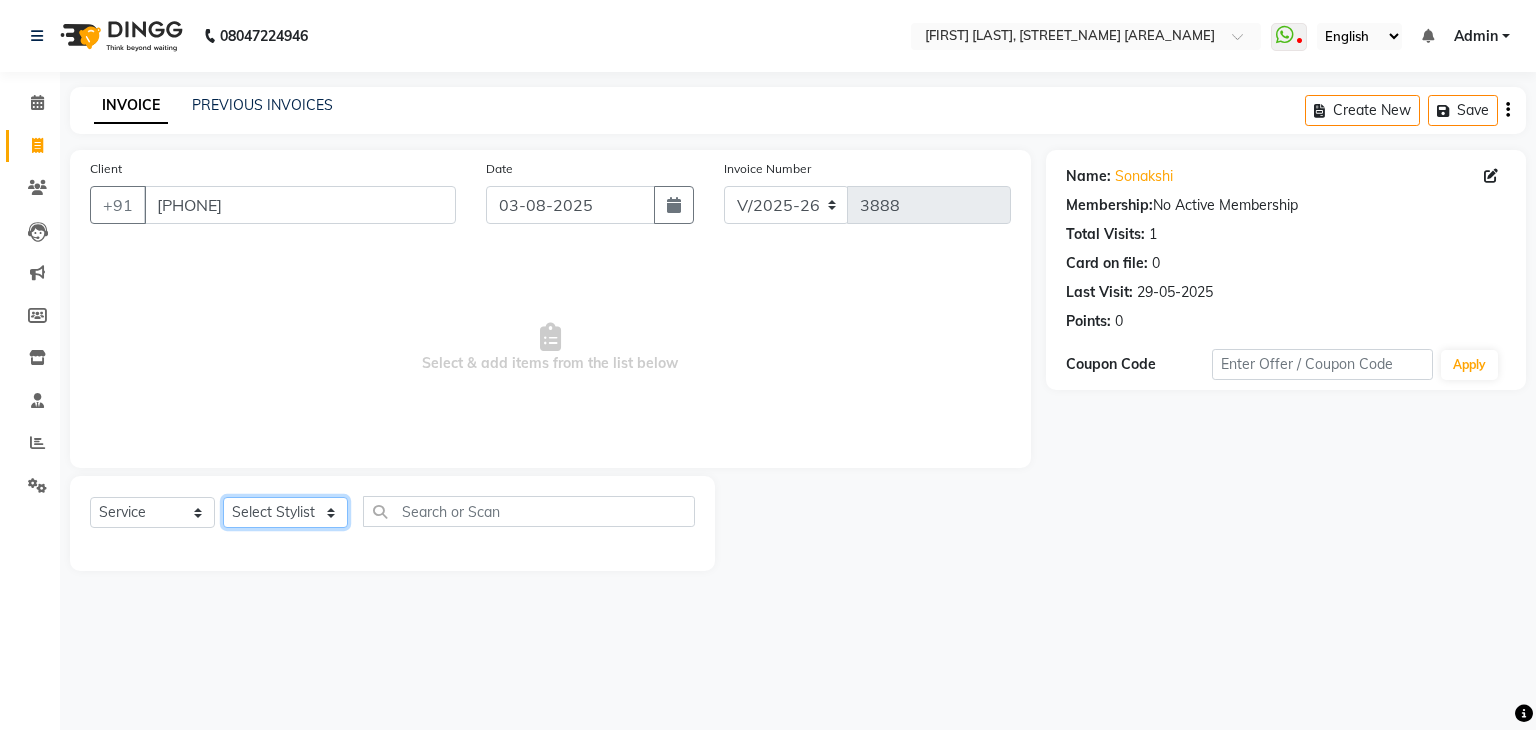 select on "86751" 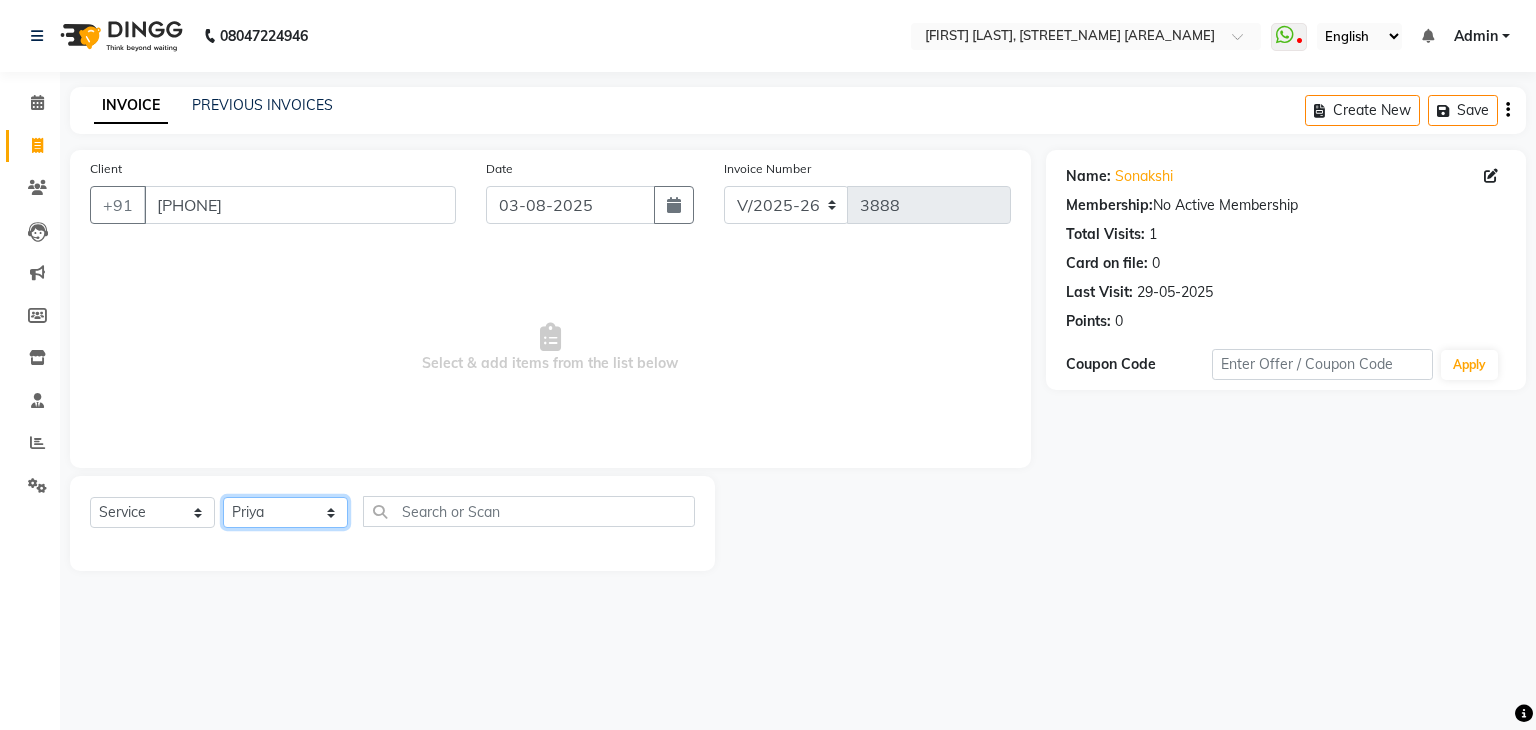 click on "Select Stylist [FIRST] [LAST] [FIRST] [LAST] [FIRST] [LAST] [FIRST] [LAST] [FIRST] [LAST] [FIRST] [LAST] [FIRST] [LAST] [FIRST] [LAST] [FIRST] [LAST] [FIRST] [LAST] [FIRST] [LAST] [FIRST] [LAST] [FIRST] [LAST] [FIRST] [LAST] [FIRST] [LAST] [FIRST] [LAST] [FIRST] [LAST] [FIRST] [LAST] [FIRST] [LAST] [FIRST] [LAST] [FIRST] [LAST] [FIRST] [LAST] [FIRST] [LAST] [FIRST] [LAST] [FIRST] [LAST]" 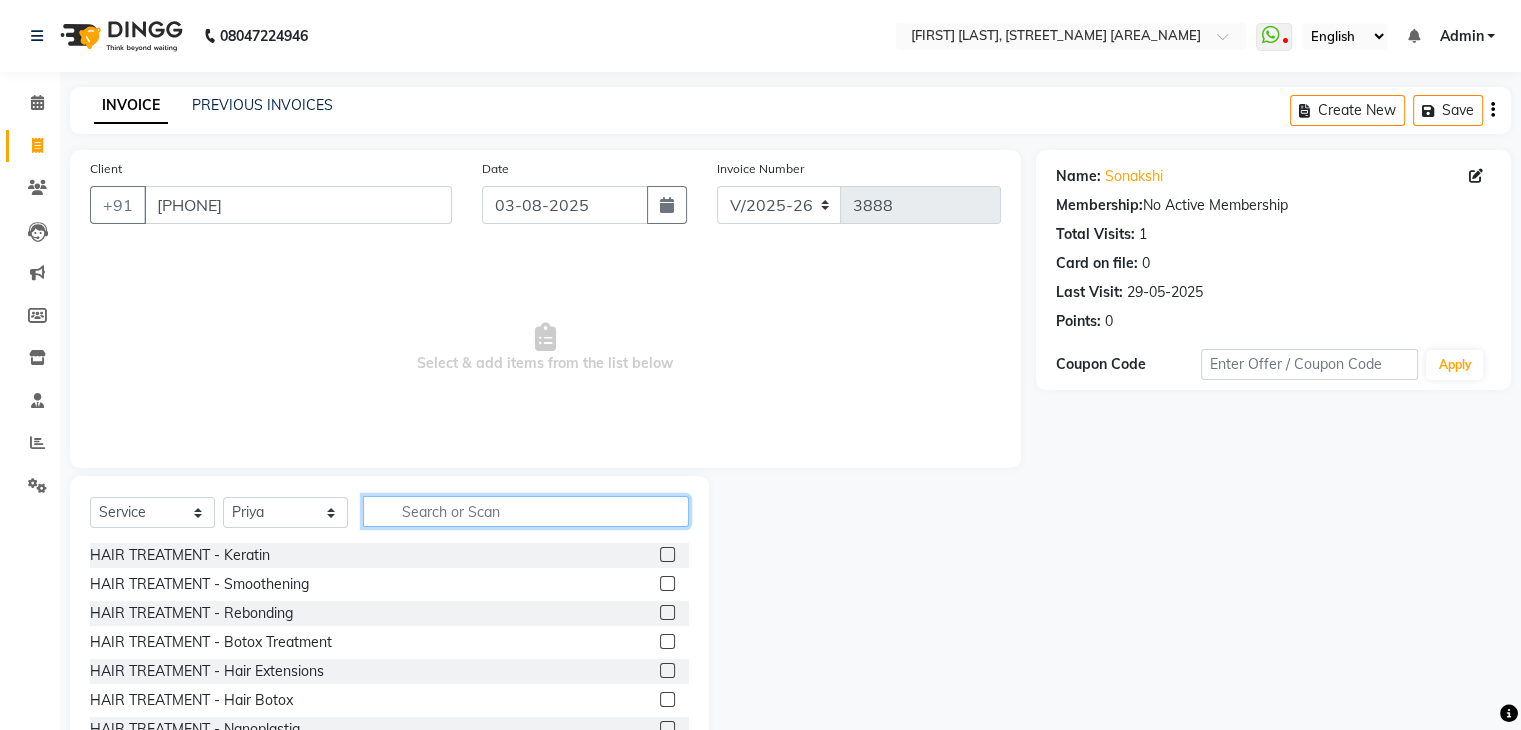 click 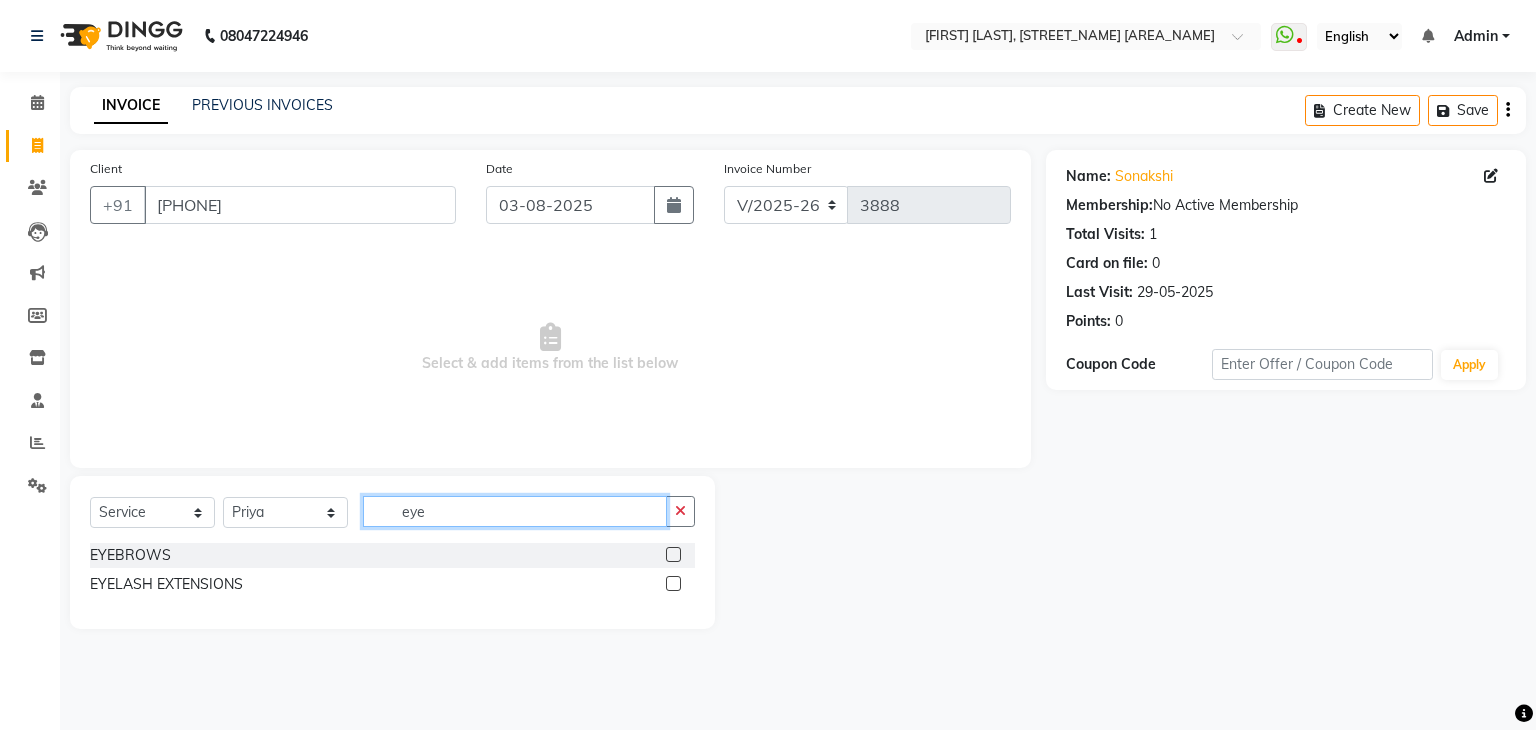 type on "eye" 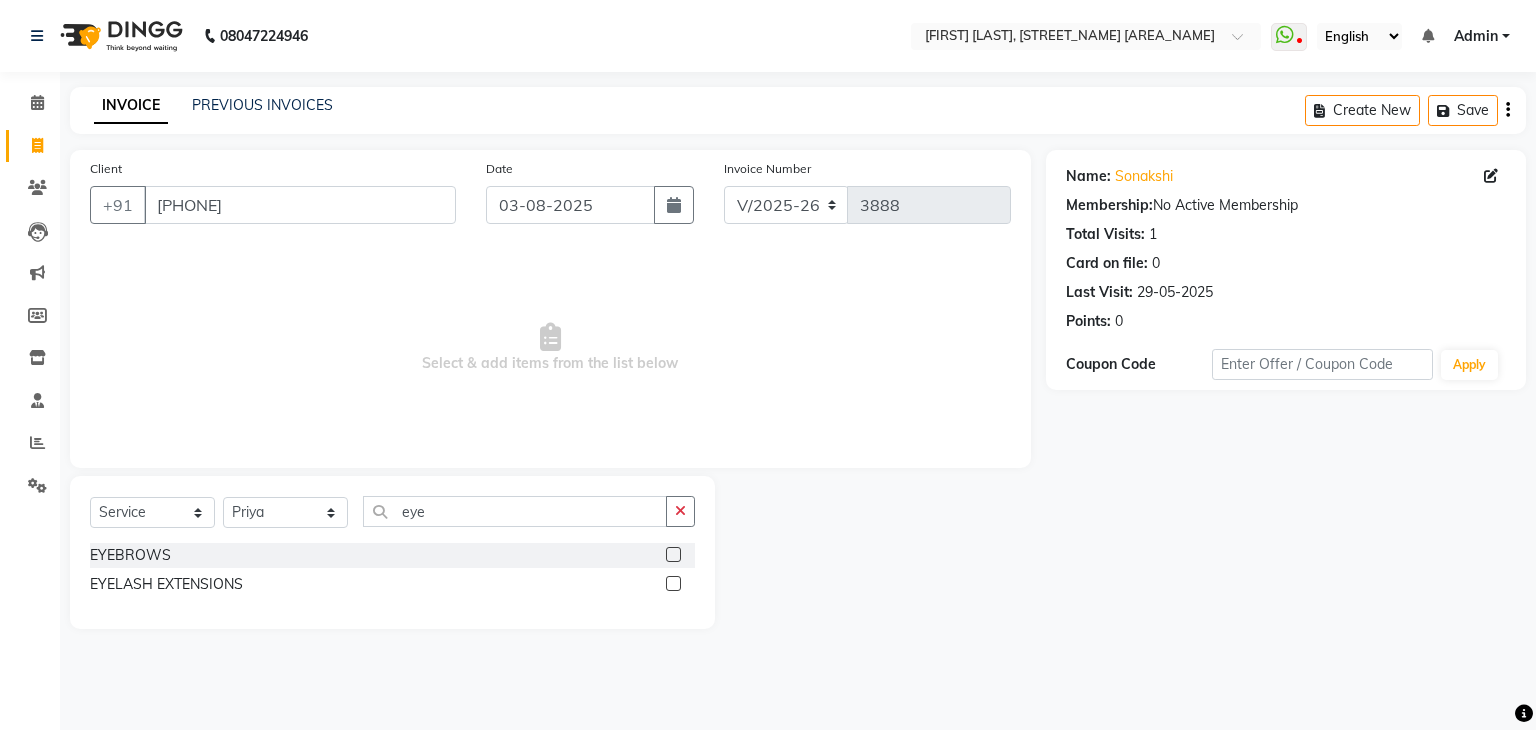 click 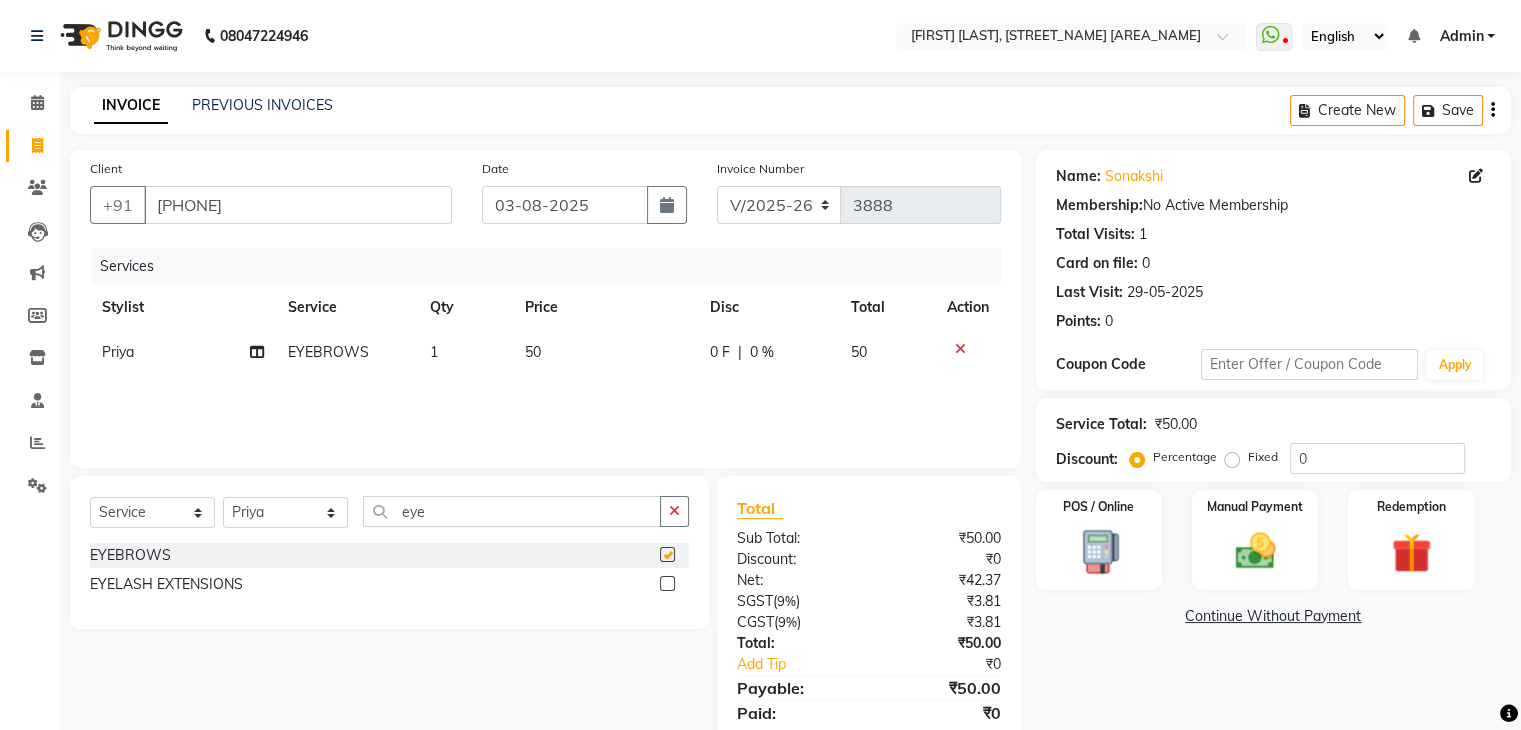 checkbox on "false" 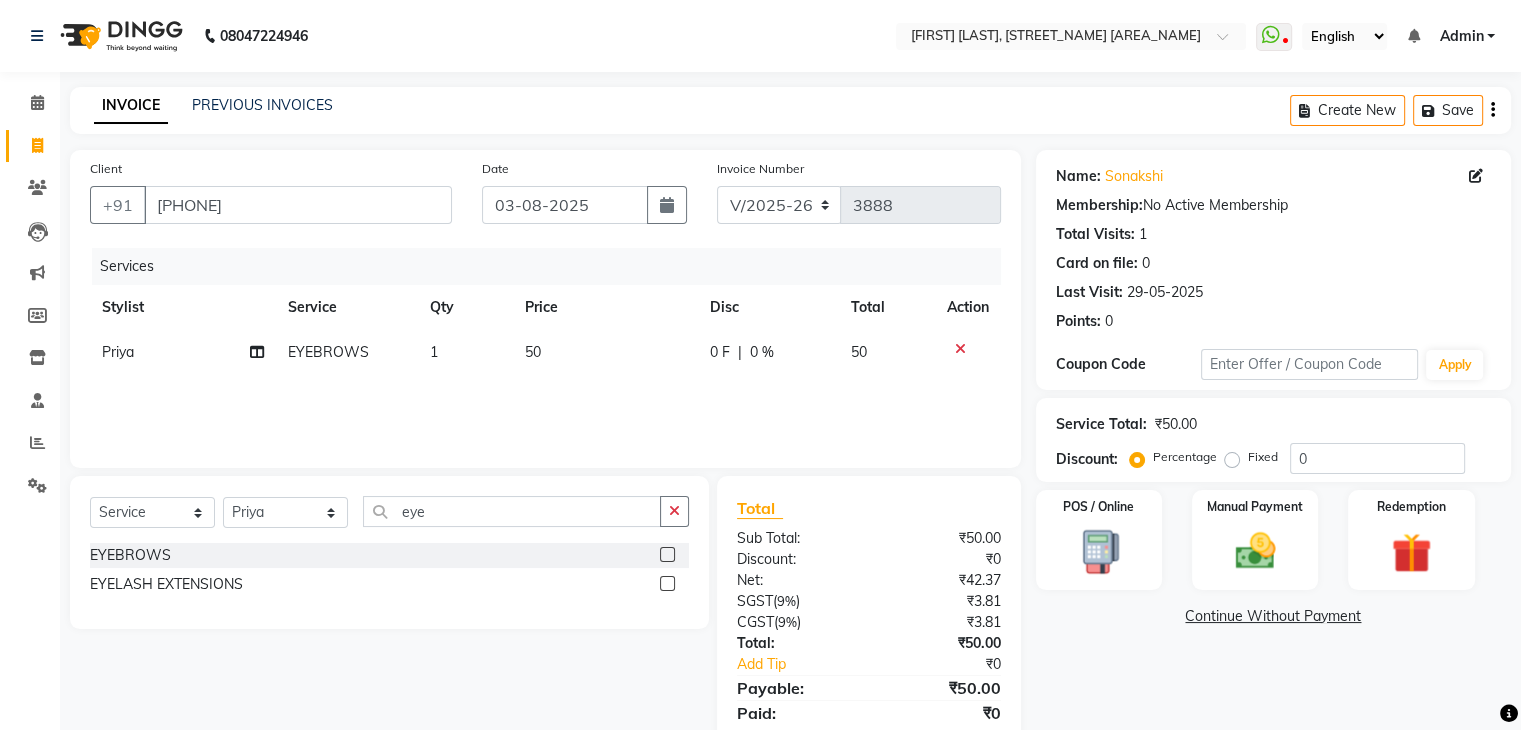 click on "Services Stylist Service Qty Price Disc Total Action Priya EYEBROWS 1 50 0 F | 0 % 50" 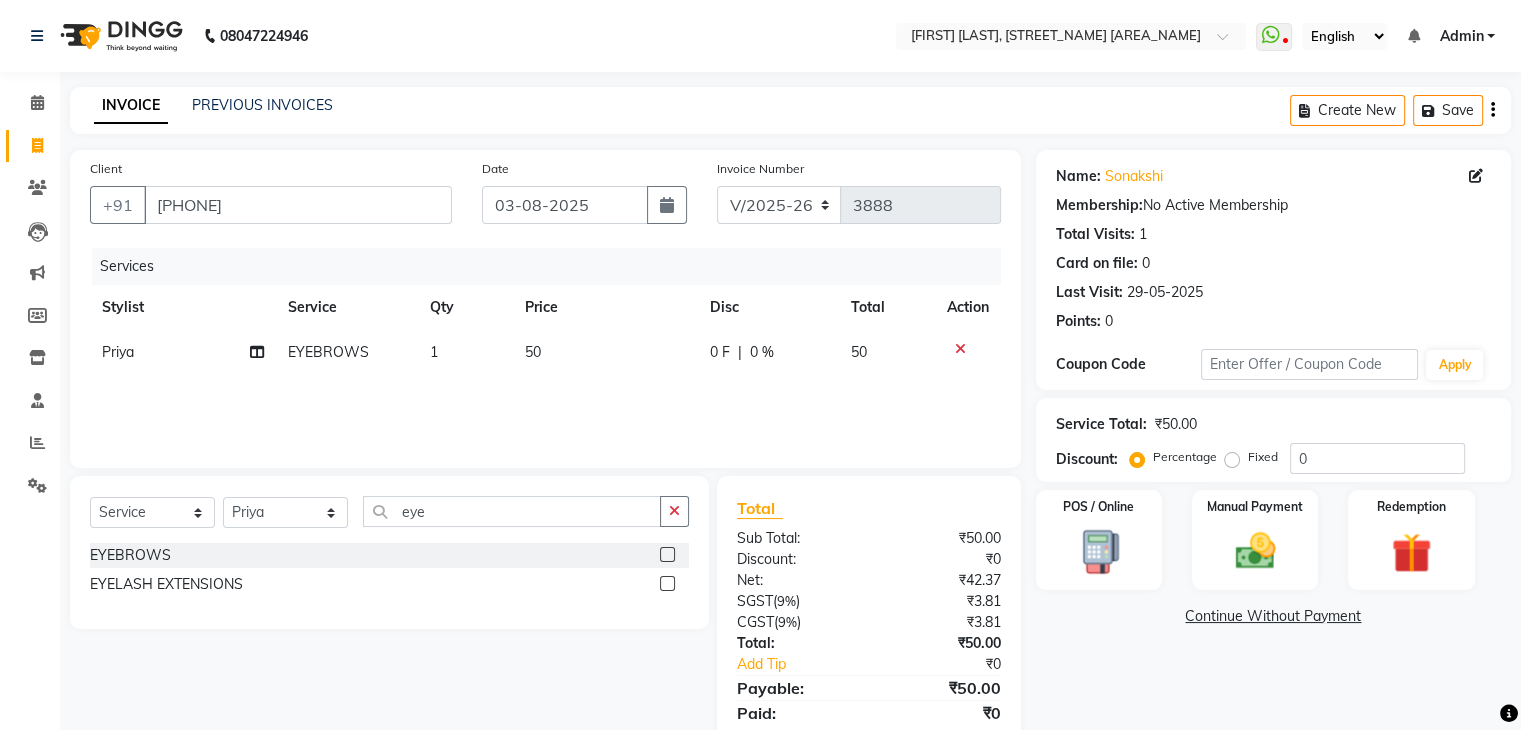 click on "50" 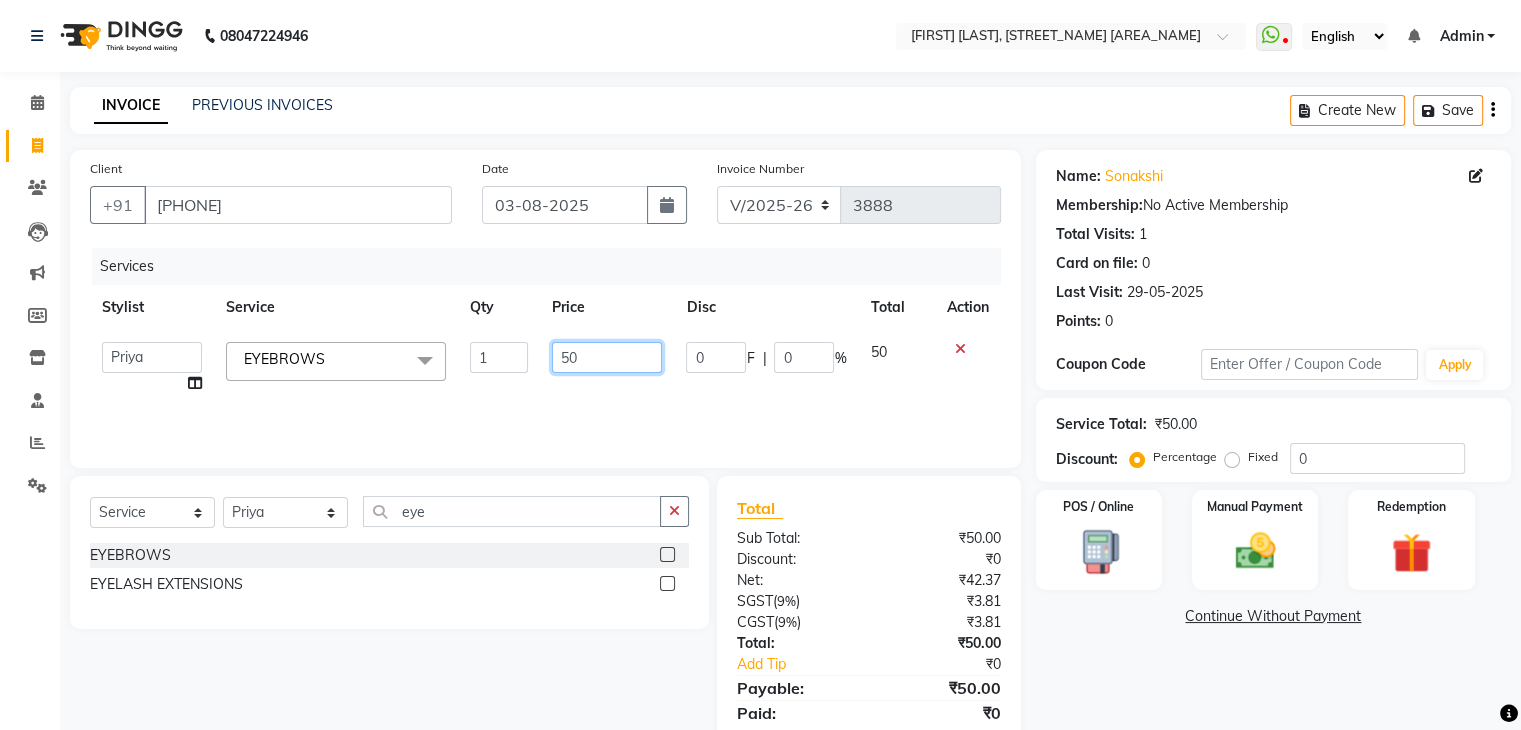 click on "50" 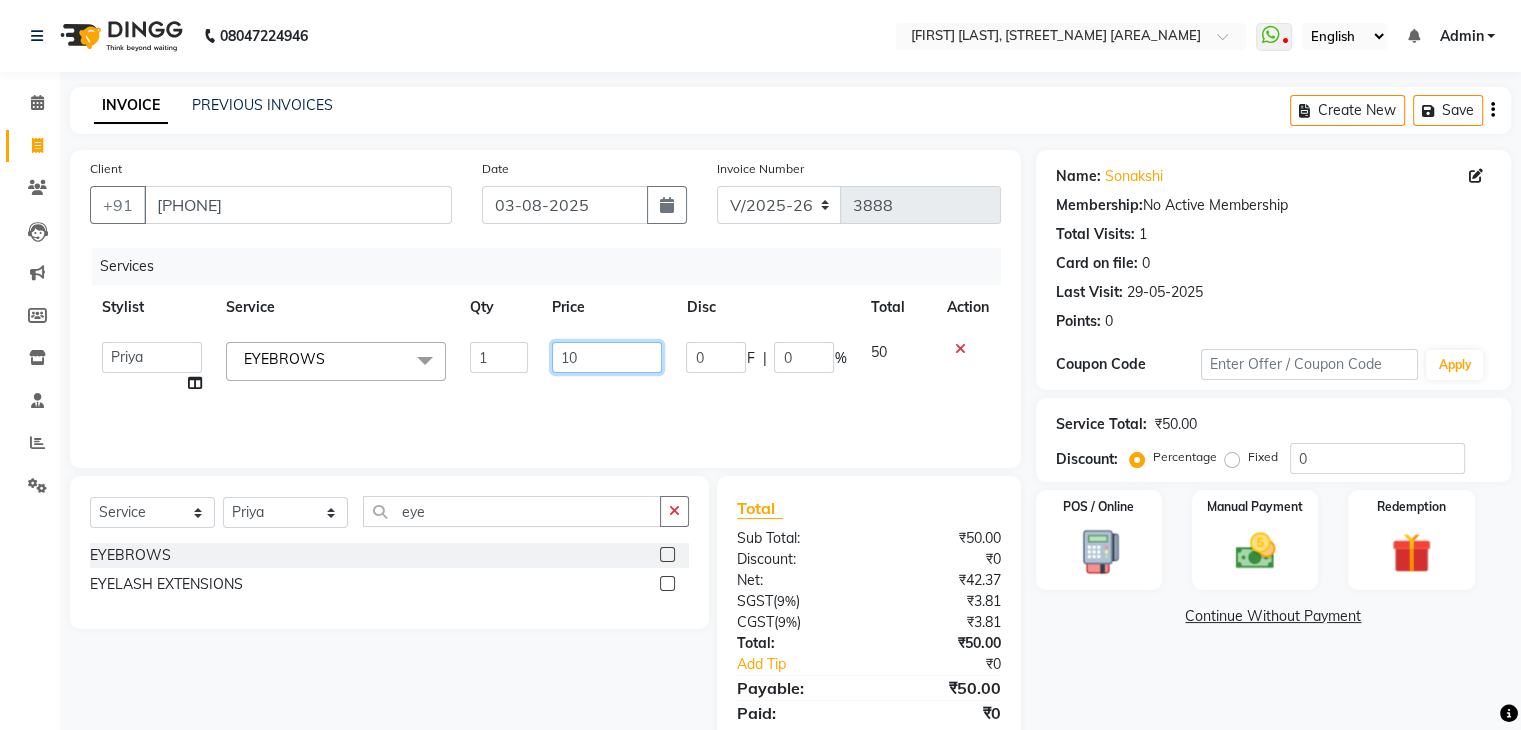 type on "100" 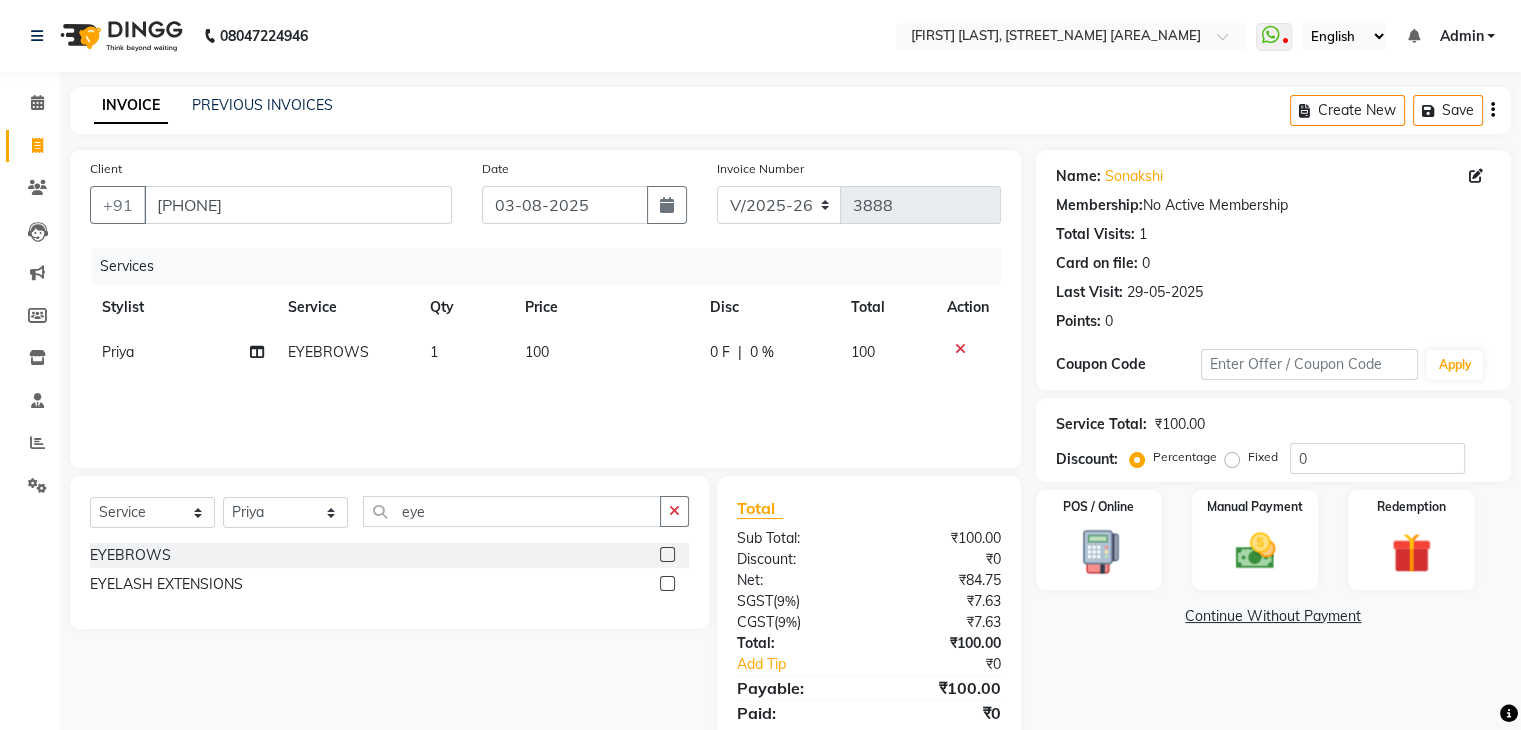 click on "Services Stylist Service Qty Price Disc Total Action Priya EYEBROWS 1 100 0 F | 0 % 100" 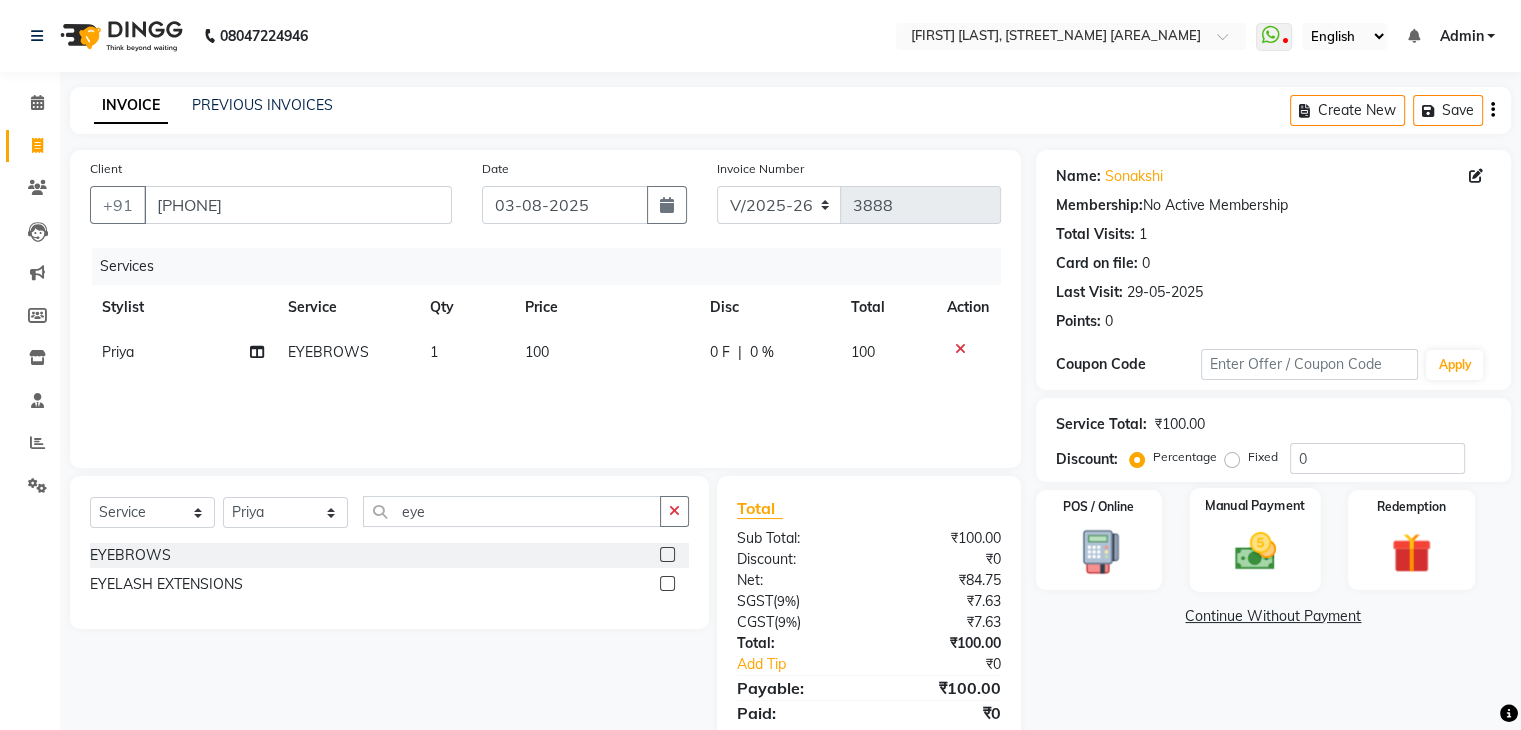click 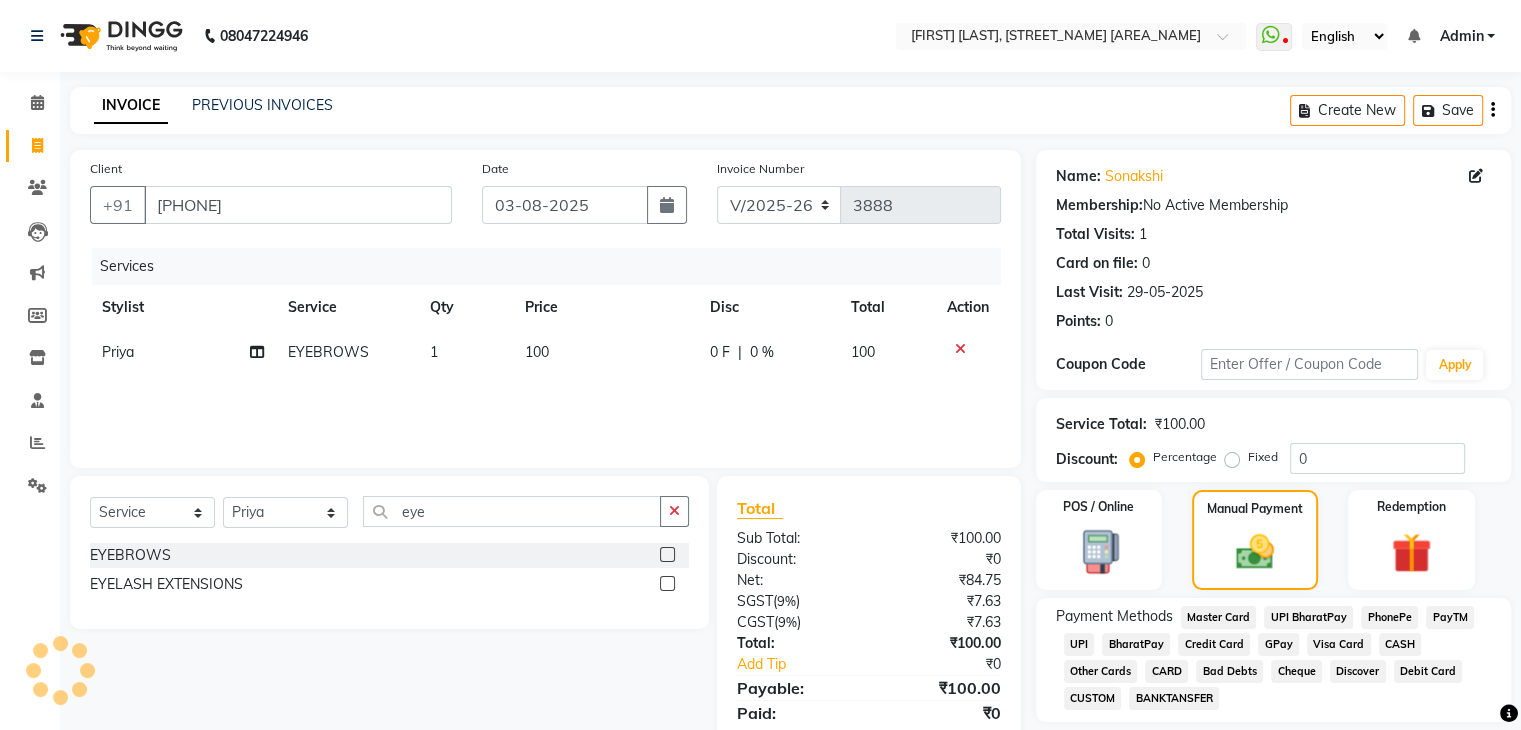 click on "CASH" 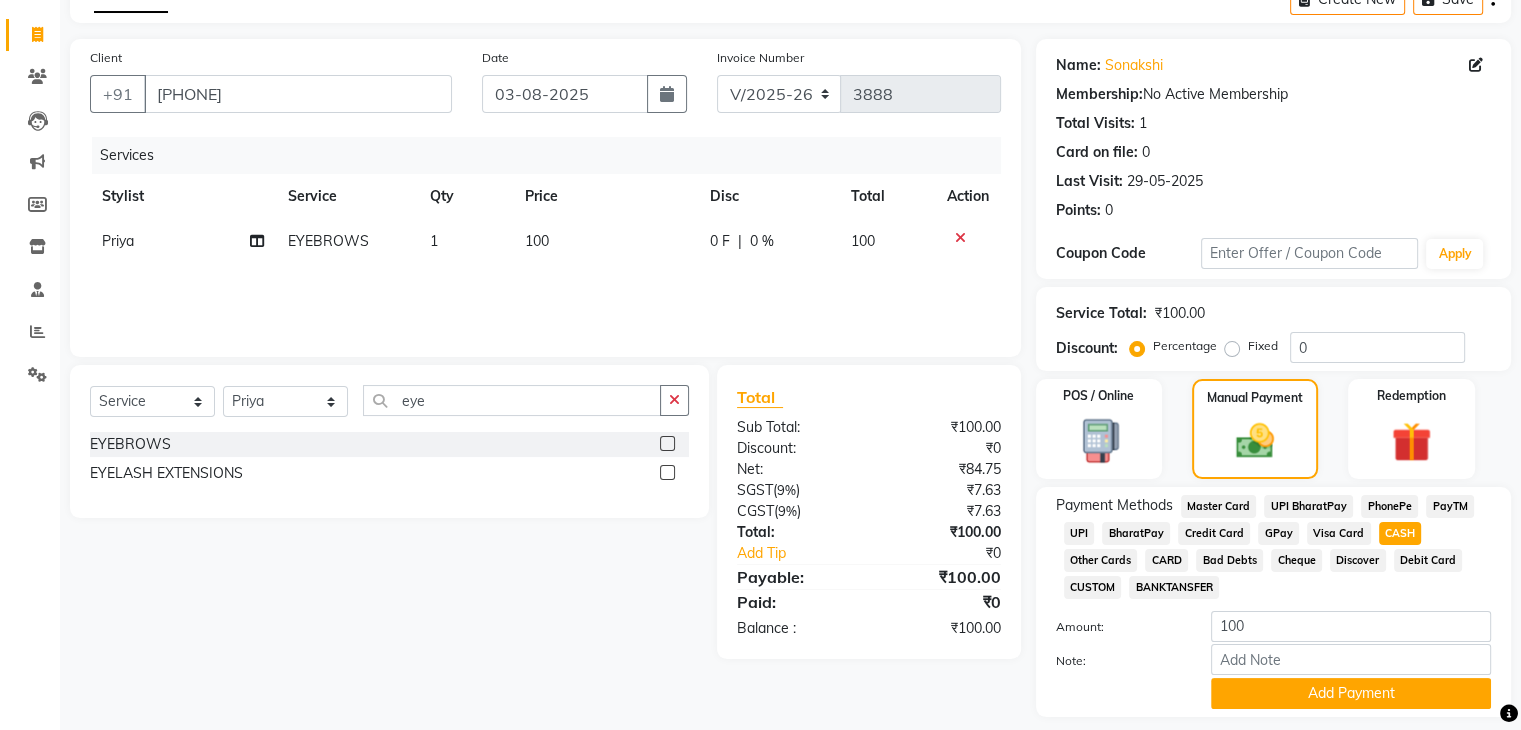 scroll, scrollTop: 120, scrollLeft: 0, axis: vertical 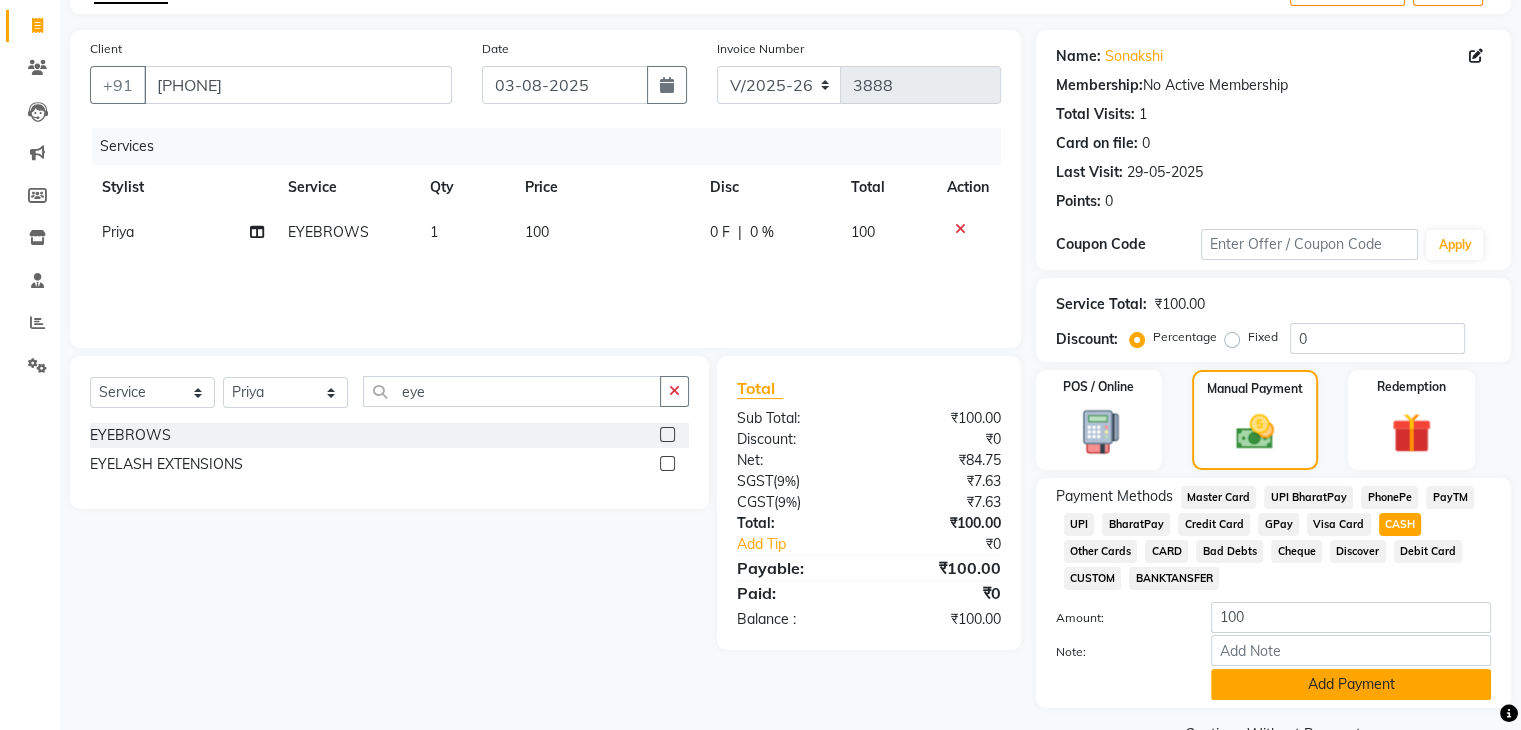 click on "Add Payment" 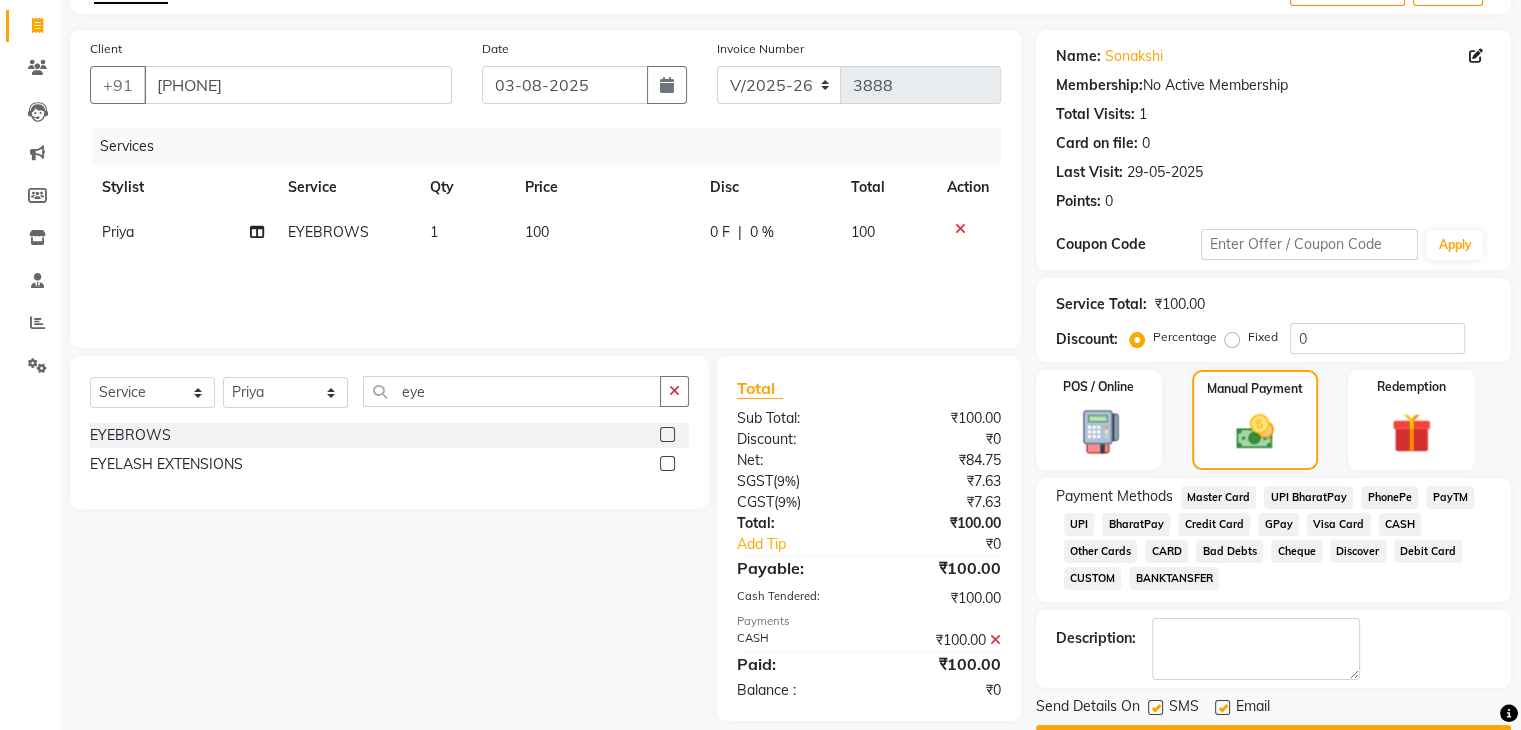 click on "Name: Sonakshi  Membership:  No Active Membership  Total Visits:  1 Card on file:  0 Last Visit:   29-05-2025 Points:   0  Coupon Code Apply Service Total:  ₹100.00  Discount:  Percentage   Fixed  0 POS / Online  Manual Payment Redemption Payment Methods  Master Card   UPI BharatPay   PhonePe   PayTM   UPI   BharatPay   Credit Card   GPay   Visa Card   CASH   Other Cards   CARD   Bad Debts   Cheque   Discover   Debit Card   CUSTOM   BANKTANSFER  Description:                  Send Details On SMS Email  Checkout" 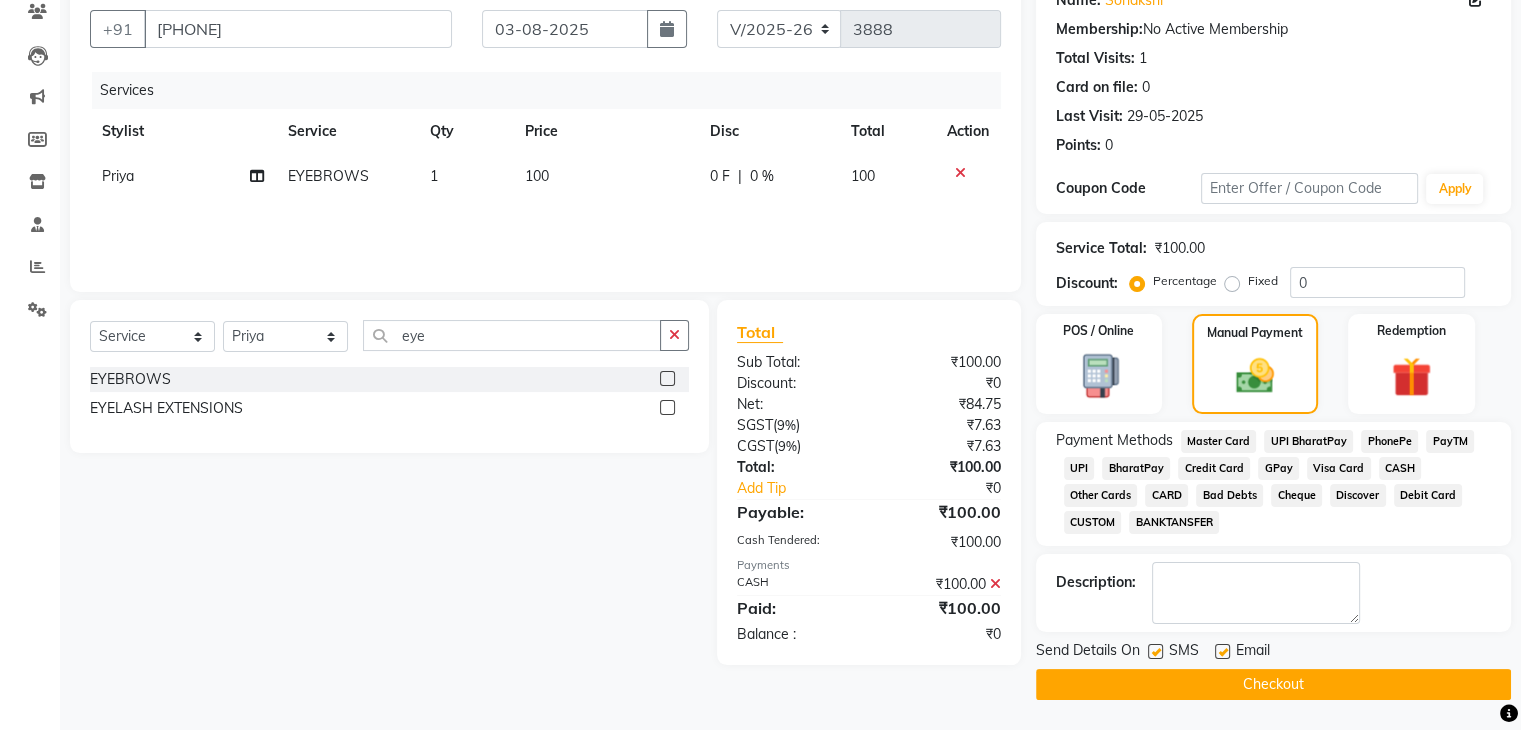 click on "Checkout" 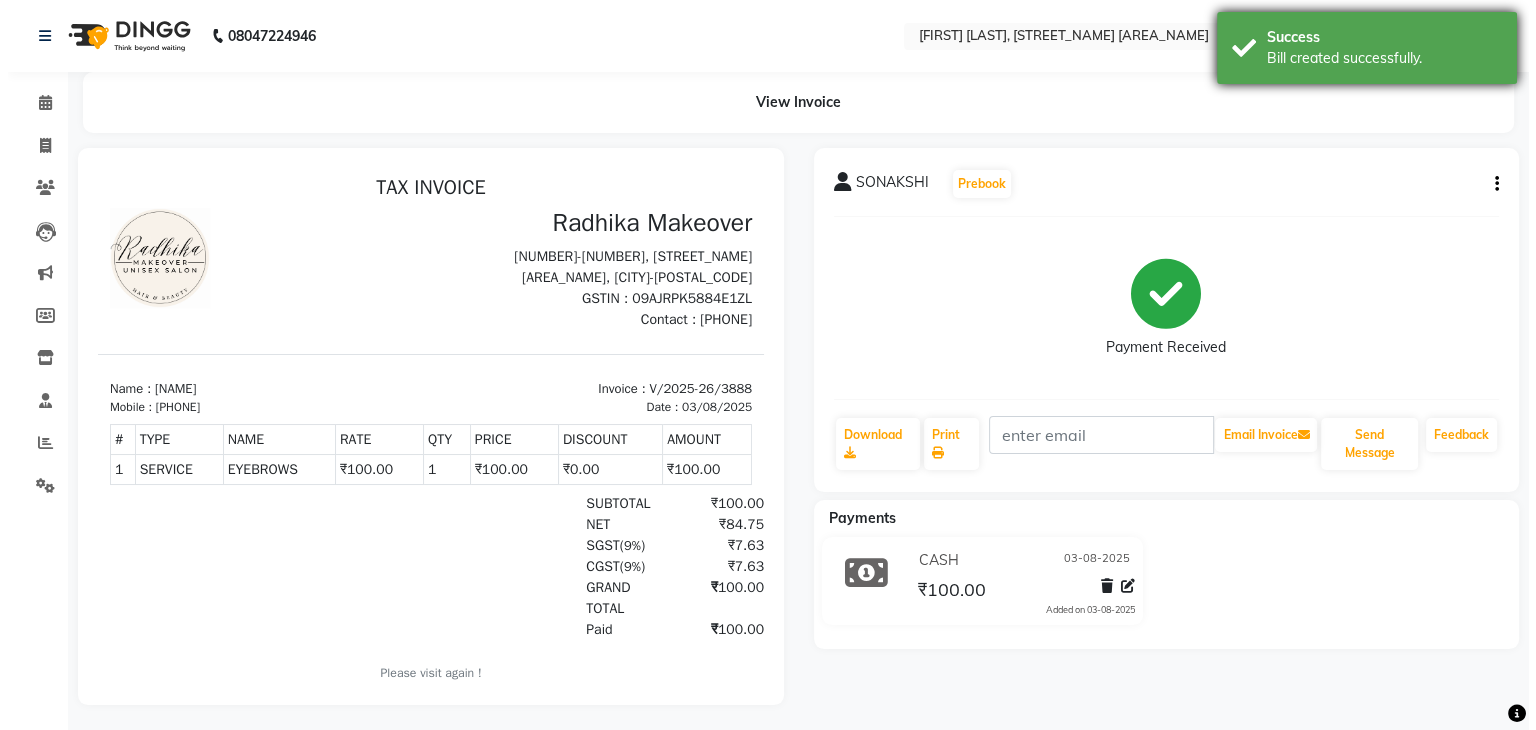 scroll, scrollTop: 0, scrollLeft: 0, axis: both 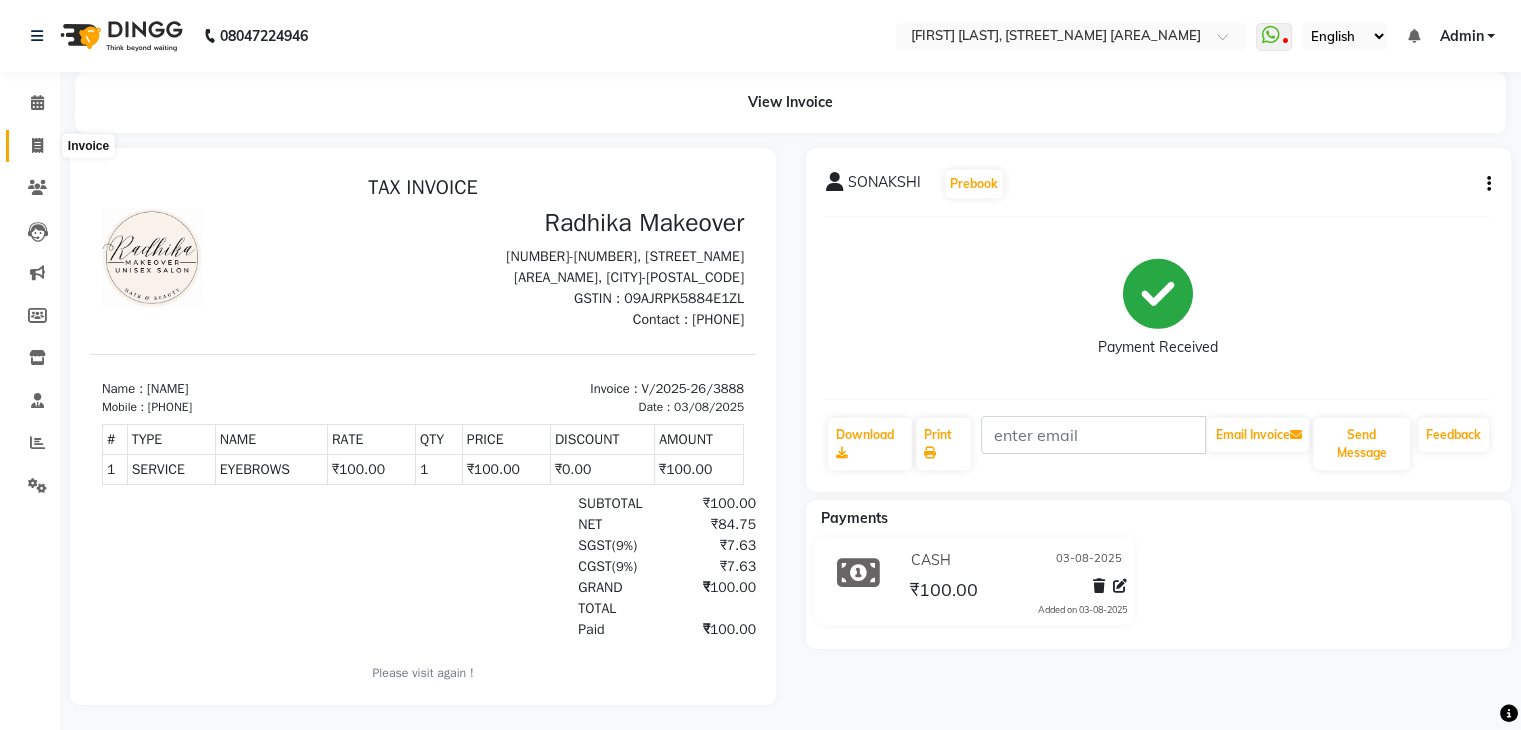 click 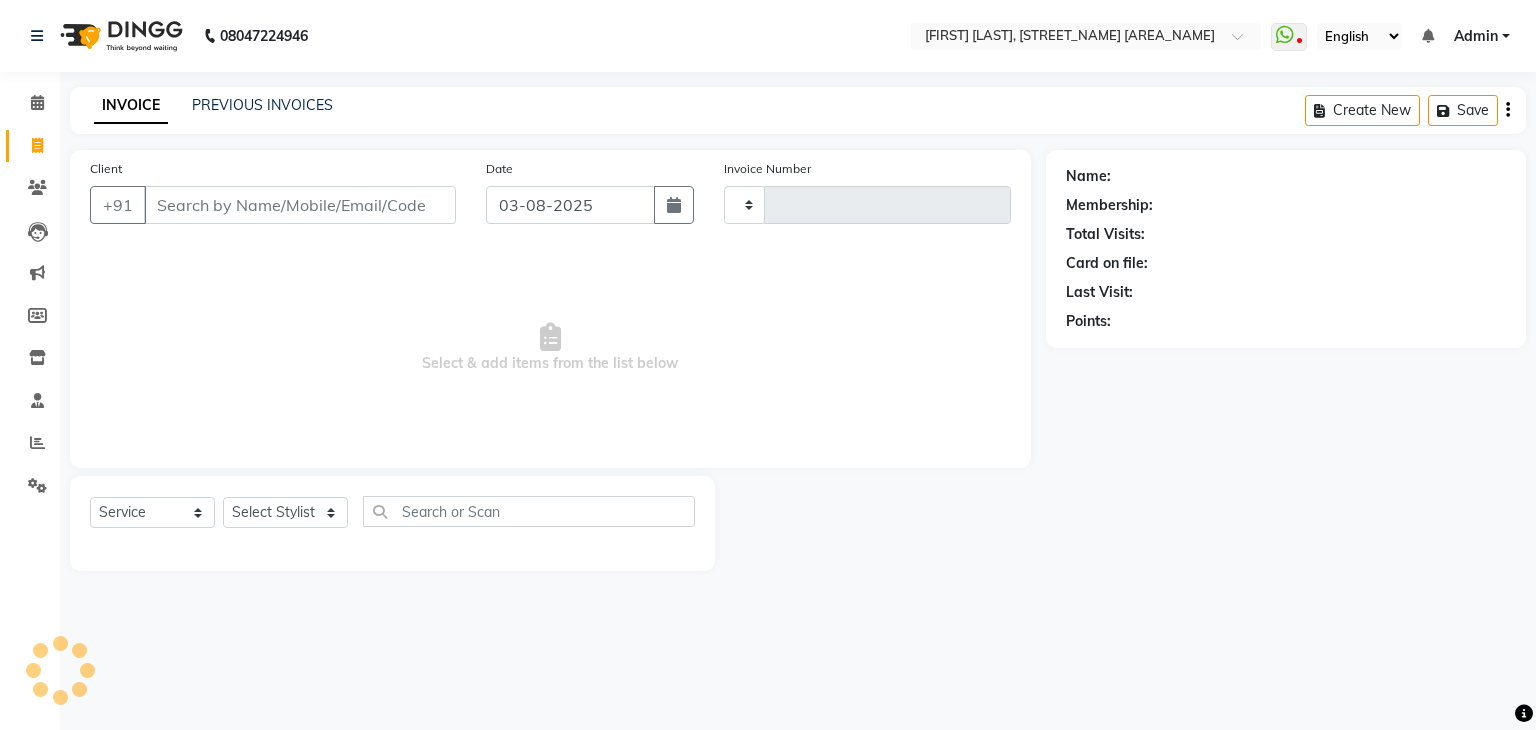 type on "3889" 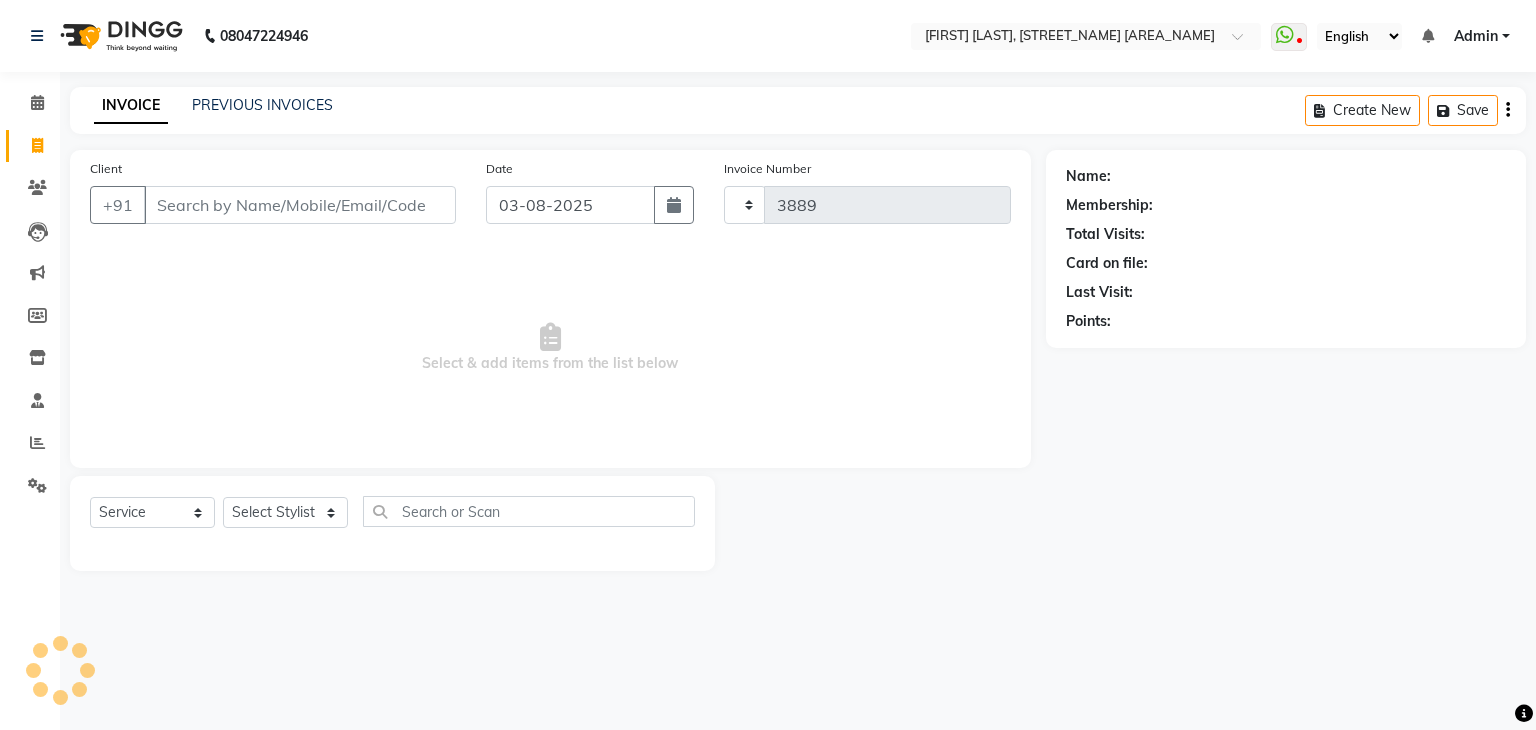 select on "6880" 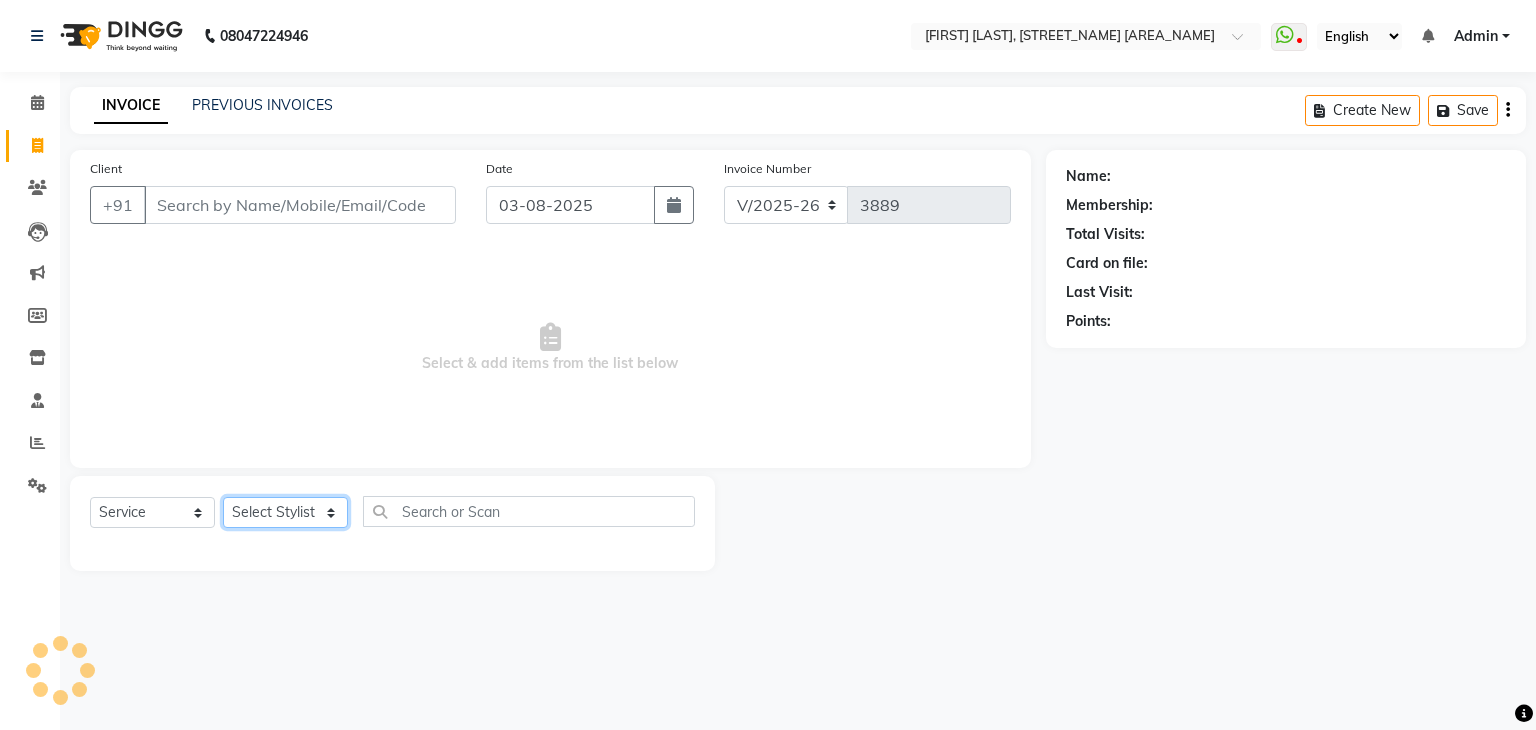 click on "Select Stylist [FIRST] [LAST] [FIRST] [LAST] [FIRST] [LAST] [FIRST] [LAST] [FIRST] [LAST] [FIRST] [LAST] [FIRST] [LAST] [FIRST] [LAST] [FIRST] [LAST] [FIRST] [LAST] [FIRST] [LAST] [FIRST] [LAST] [FIRST] [LAST] [FIRST] [LAST] [FIRST] [LAST] [FIRST] [LAST] [FIRST] [LAST] [FIRST] [LAST] [FIRST] [LAST] [FIRST] [LAST] [FIRST] [LAST] [FIRST] [LAST] [FIRST] [LAST] [FIRST] [LAST] [FIRST] [LAST]" 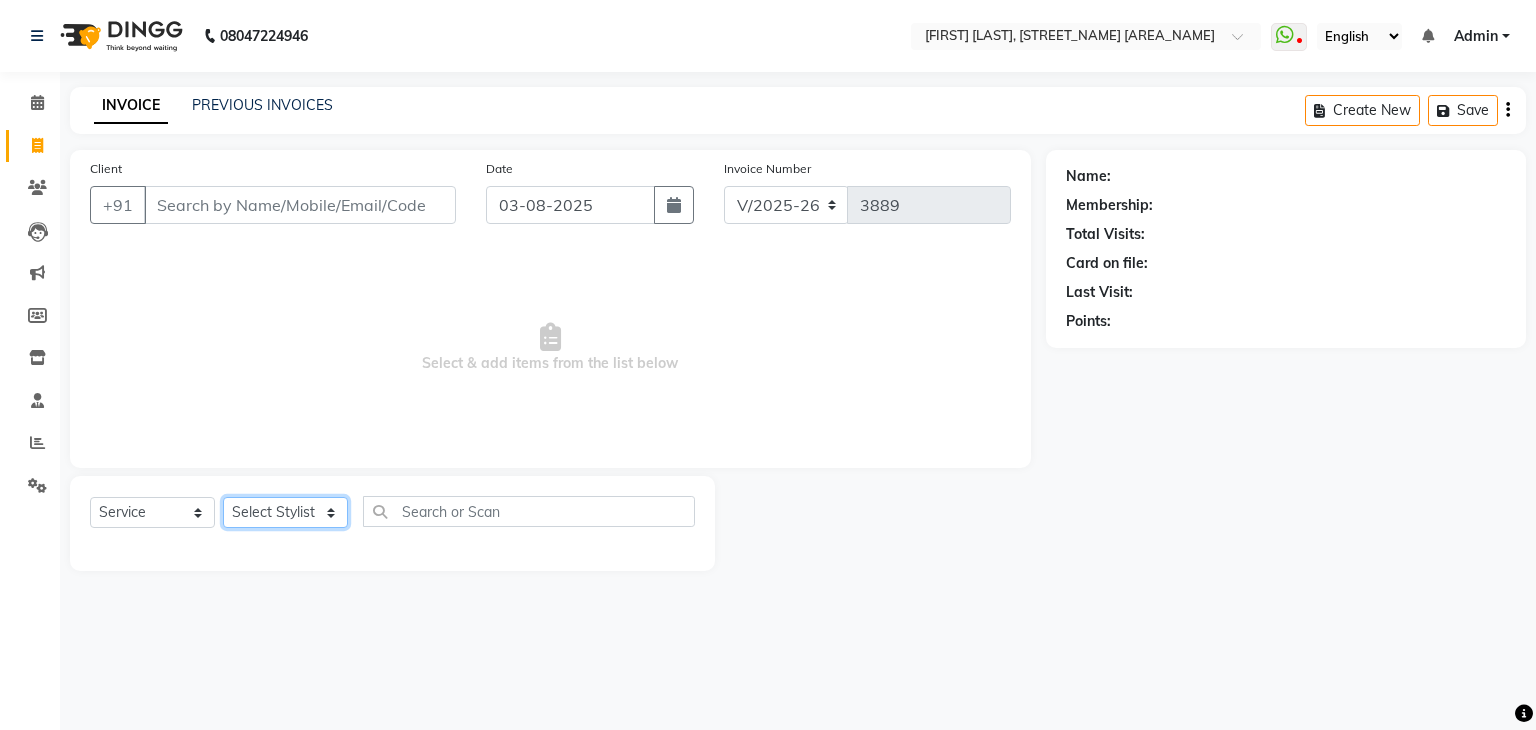 select on "53879" 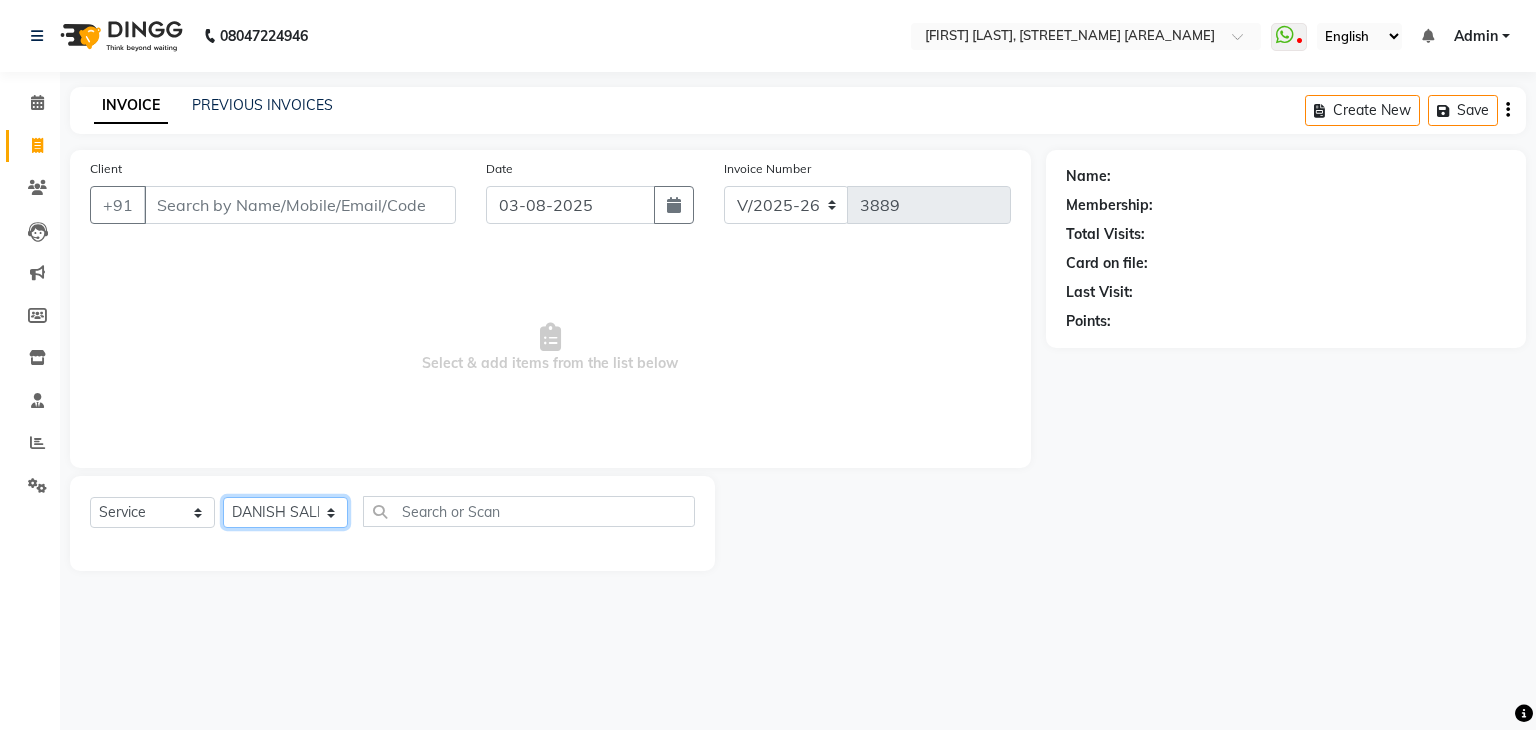 click on "Select Stylist [FIRST] [LAST] [FIRST] [LAST] [FIRST] [LAST] [FIRST] [LAST] [FIRST] [LAST] [FIRST] [LAST] [FIRST] [LAST] [FIRST] [LAST] [FIRST] [LAST] [FIRST] [LAST] [FIRST] [LAST] [FIRST] [LAST] [FIRST] [LAST] [FIRST] [LAST] [FIRST] [LAST] [FIRST] [LAST] [FIRST] [LAST] [FIRST] [LAST] [FIRST] [LAST] [FIRST] [LAST] [FIRST] [LAST] [FIRST] [LAST] [FIRST] [LAST] [FIRST] [LAST] [FIRST] [LAST]" 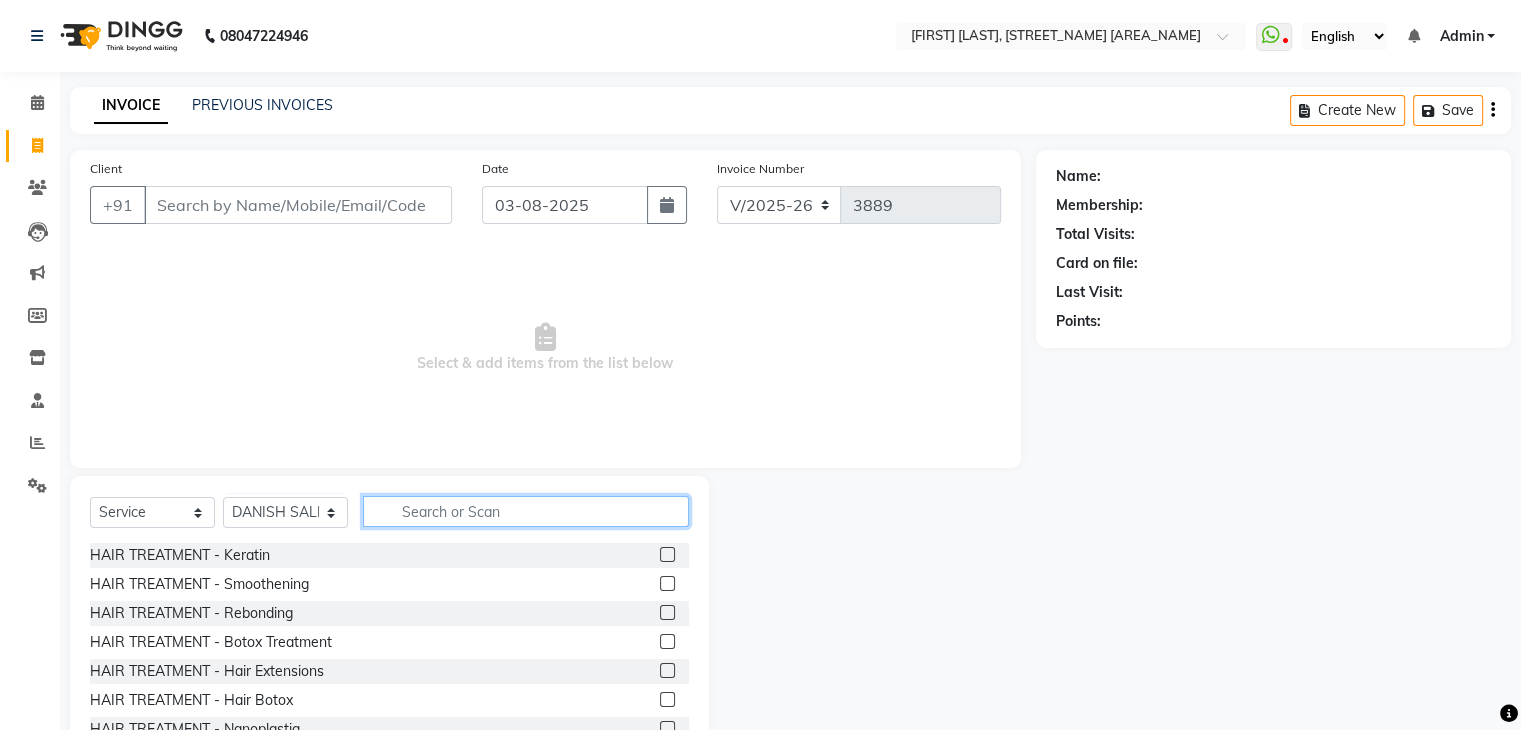 click 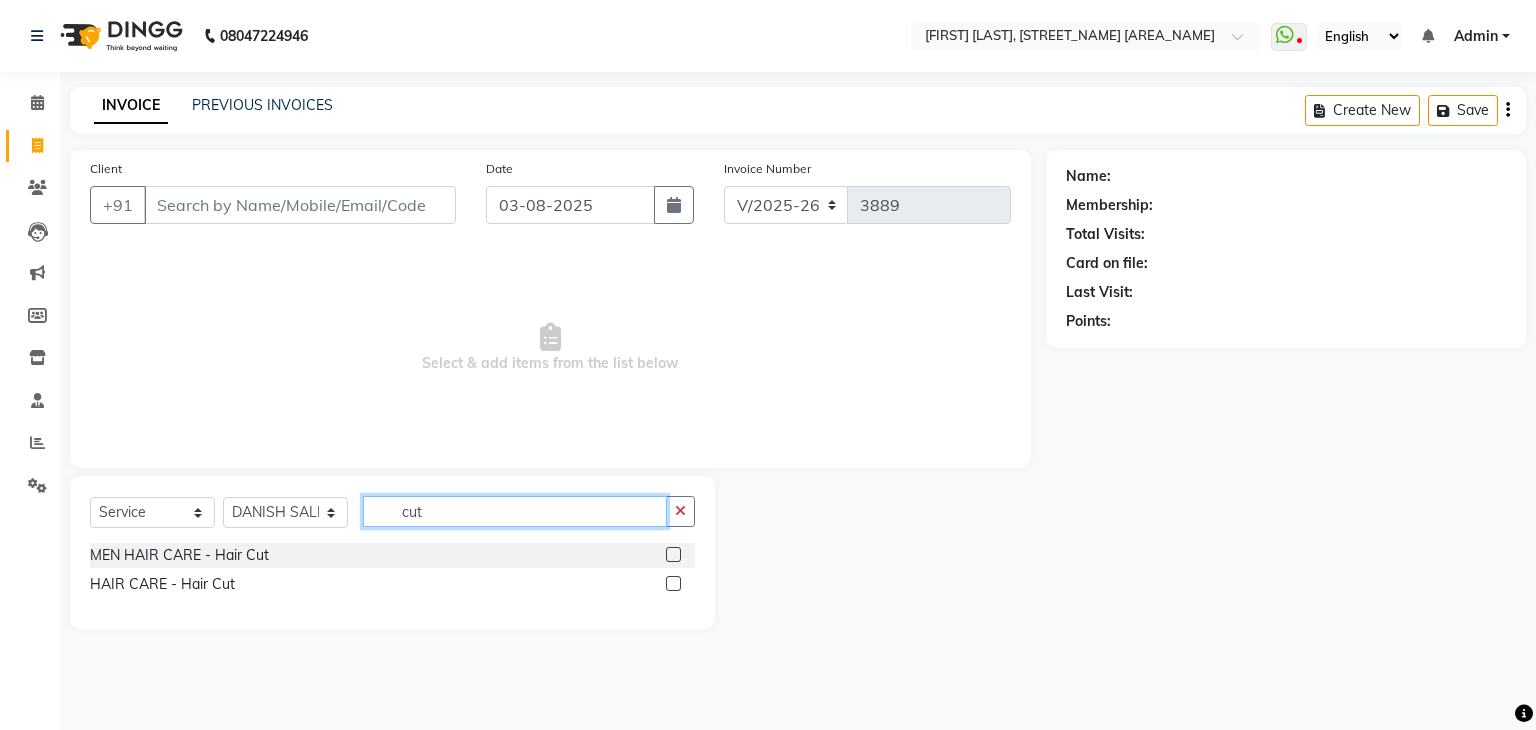 type on "cut" 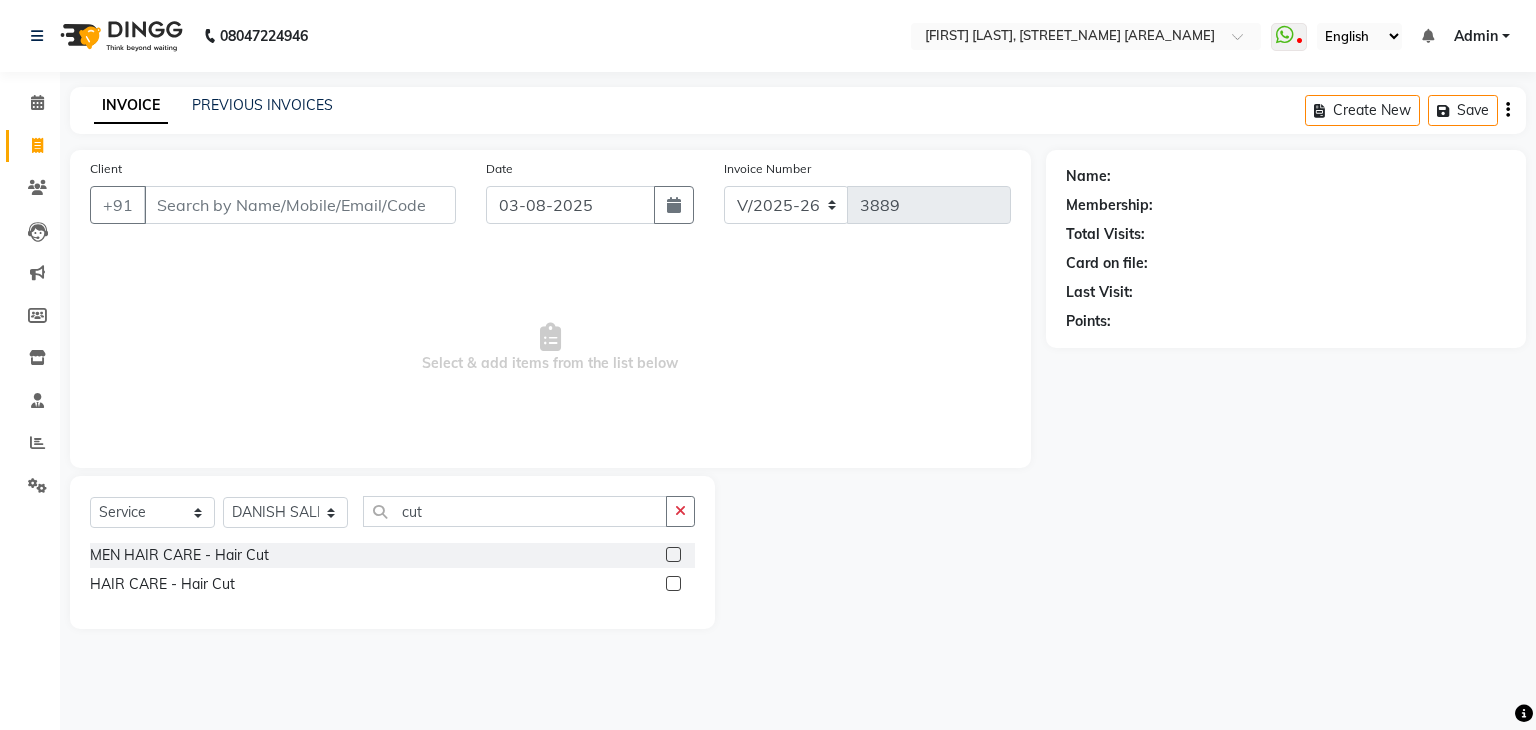 click 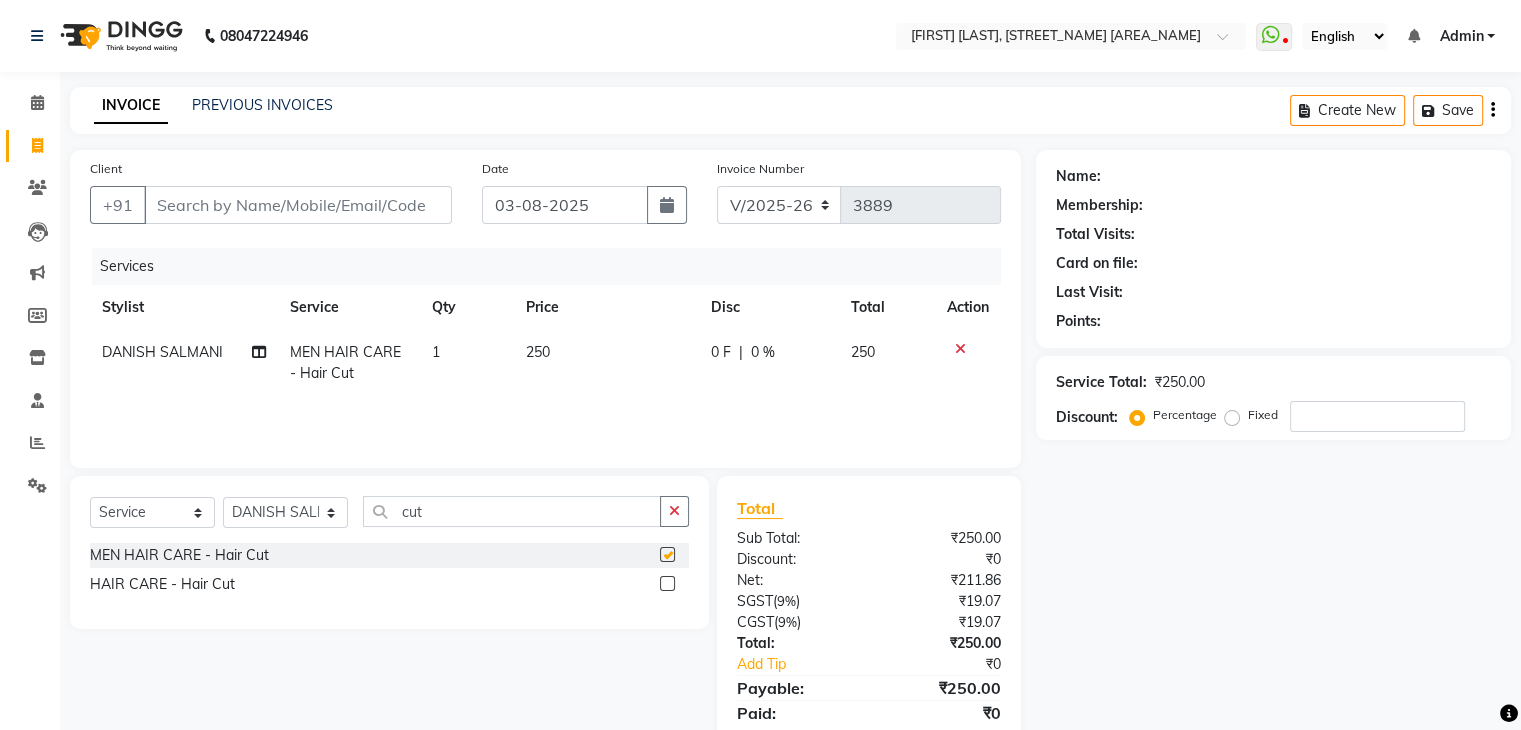 checkbox on "false" 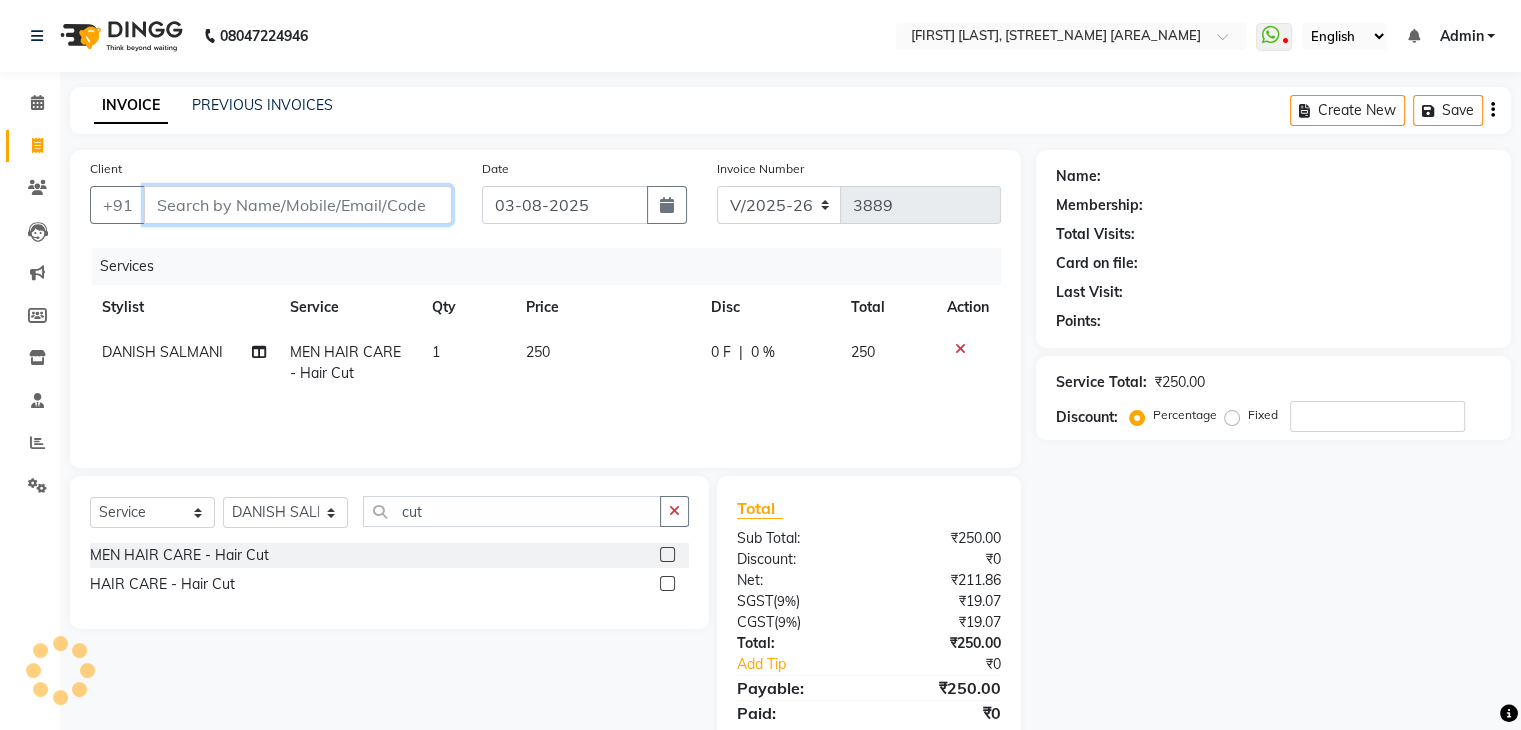 click on "Client" at bounding box center (298, 205) 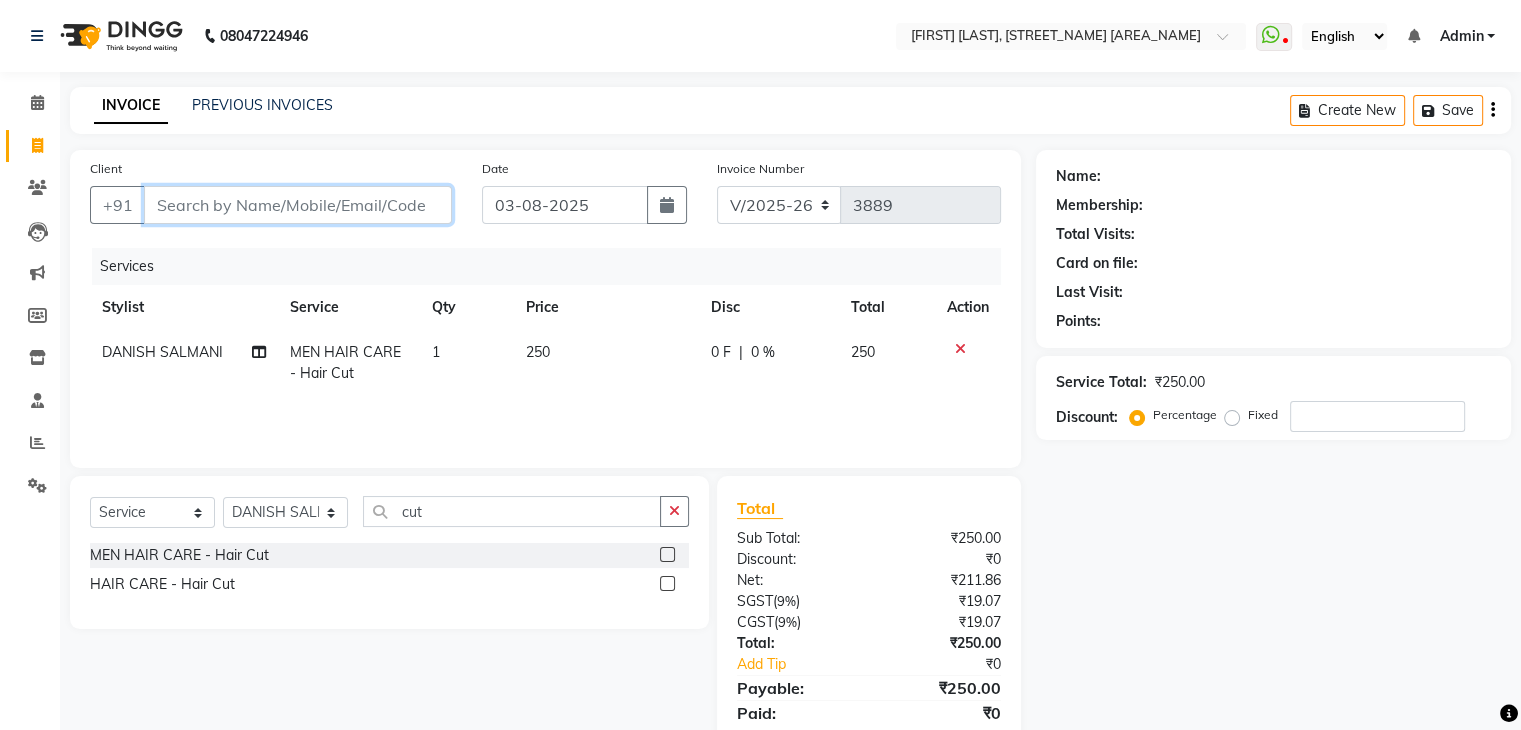 type on "7" 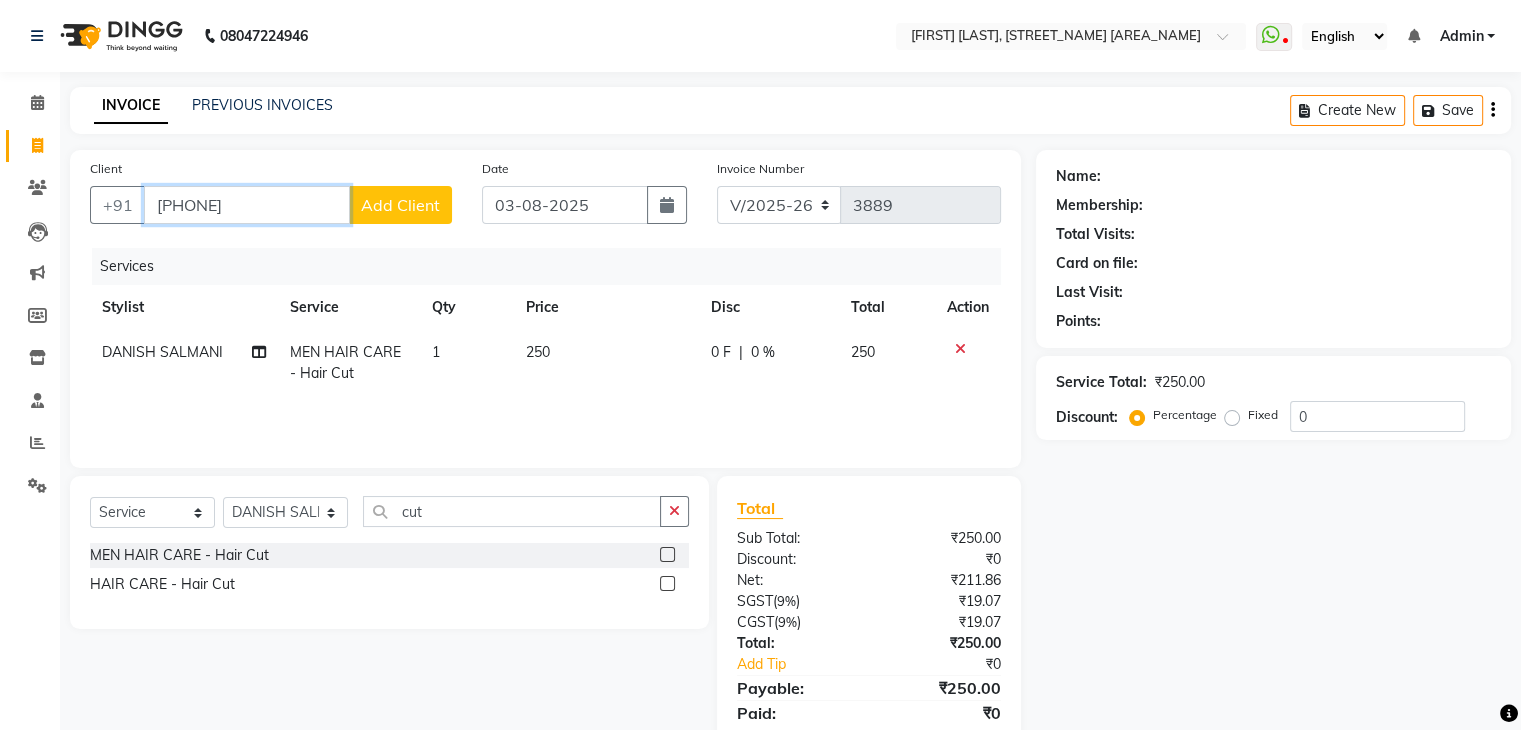 type on "7830227733" 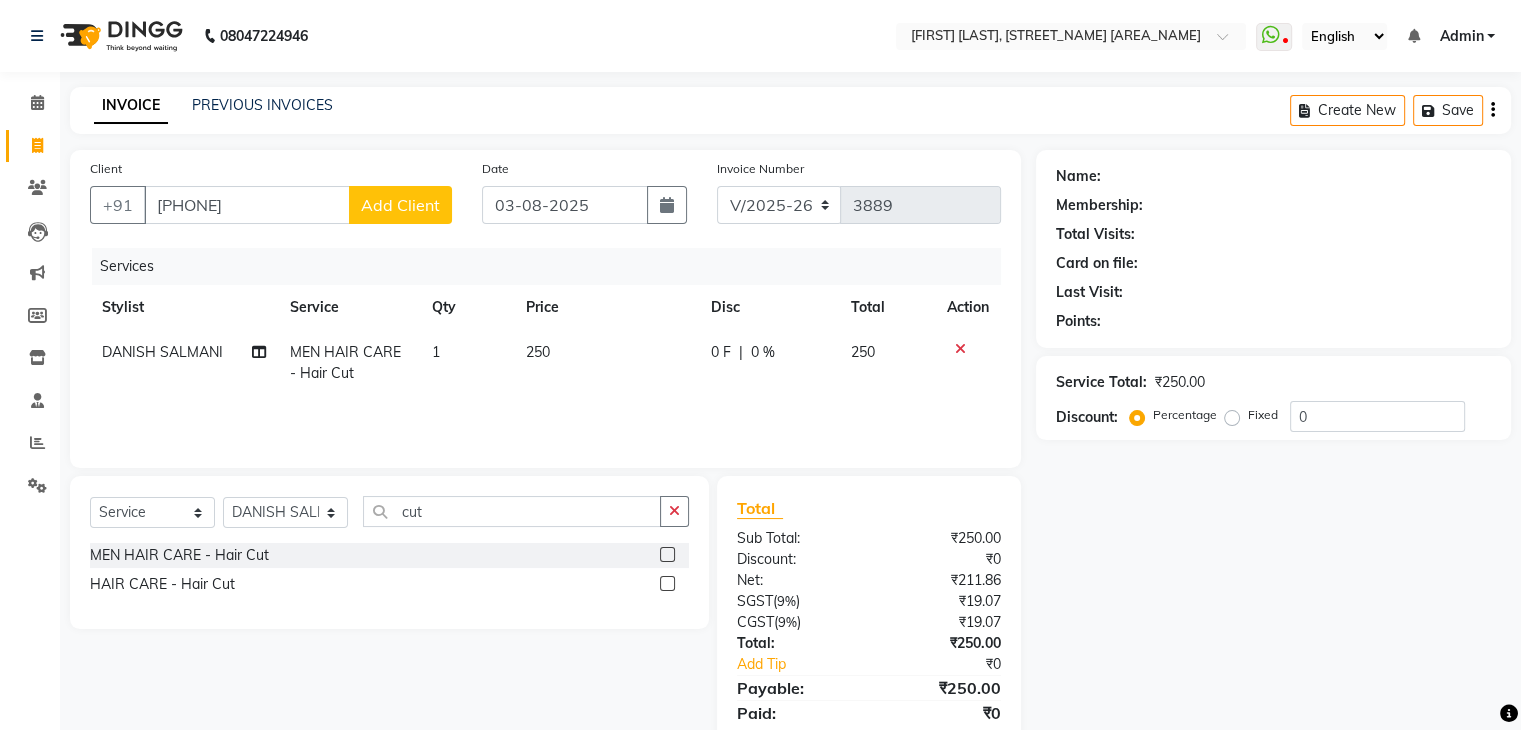 click on "Add Client" 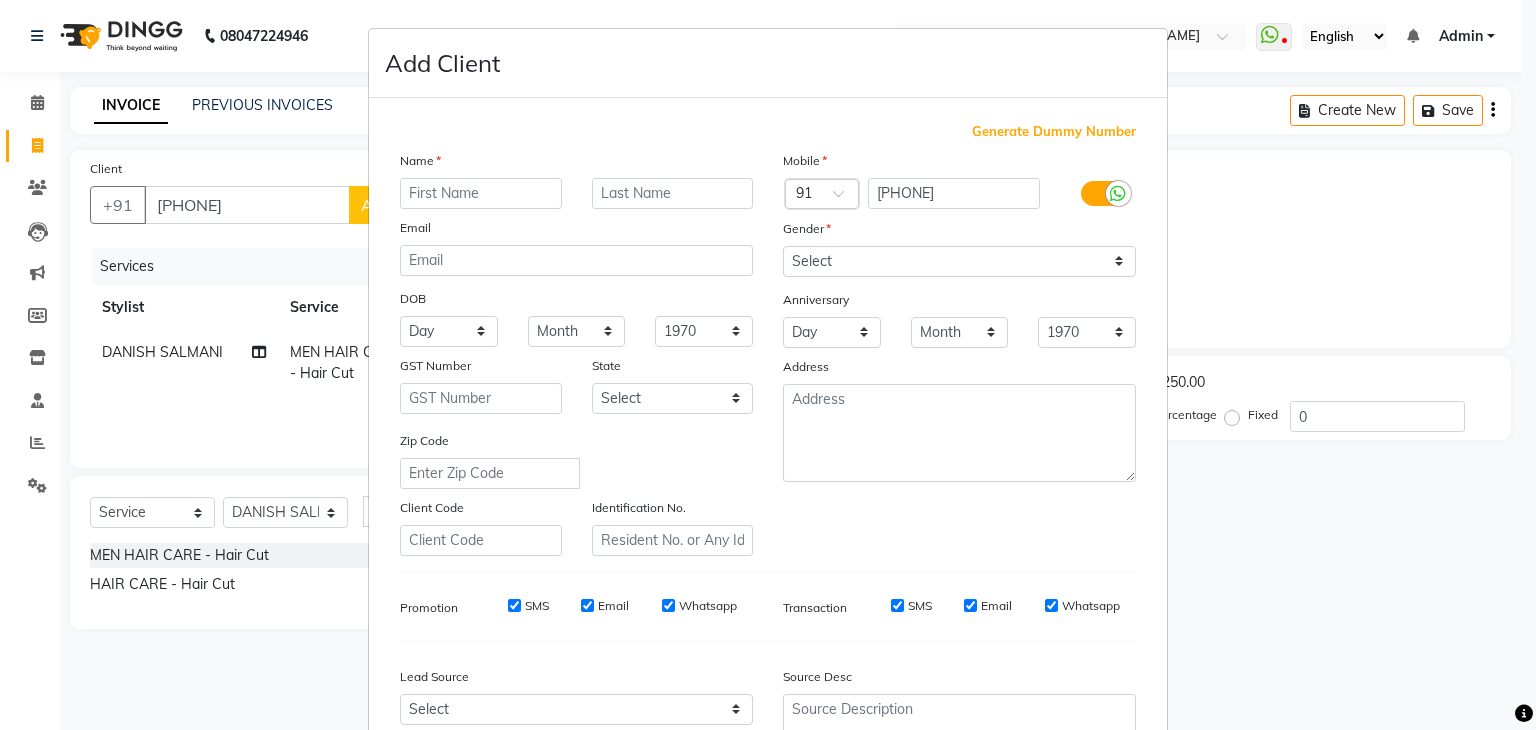 click on "Add Client Generate Dummy Number Name Email DOB Day 01 02 03 04 05 06 07 08 09 10 11 12 13 14 15 16 17 18 19 20 21 22 23 24 25 26 27 28 29 30 31 Month January February March April May June July August September October November December 1940 1941 1942 1943 1944 1945 1946 1947 1948 1949 1950 1951 1952 1953 1954 1955 1956 1957 1958 1959 1960 1961 1962 1963 1964 1965 1966 1967 1968 1969 1970 1971 1972 1973 1974 1975 1976 1977 1978 1979 1980 1981 1982 1983 1984 1985 1986 1987 1988 1989 1990 1991 1992 1993 1994 1995 1996 1997 1998 1999 2000 2001 2002 2003 2004 2005 2006 2007 2008 2009 2010 2011 2012 2013 2014 2015 2016 2017 2018 2019 2020 2021 2022 2023 2024 GST Number State Select Andaman and Nicobar Islands Andhra Pradesh Arunachal Pradesh Assam Bihar Chandigarh Chhattisgarh Dadra and Nagar Haveli Daman and Diu Delhi Goa Gujarat Haryana Himachal Pradesh Jammu and Kashmir Jharkhand Karnataka Kerala Lakshadweep Madhya Pradesh Maharashtra Manipur Meghalaya Mizoram Nagaland Odisha Pondicherry Punjab Rajasthan Sikkim" at bounding box center (768, 365) 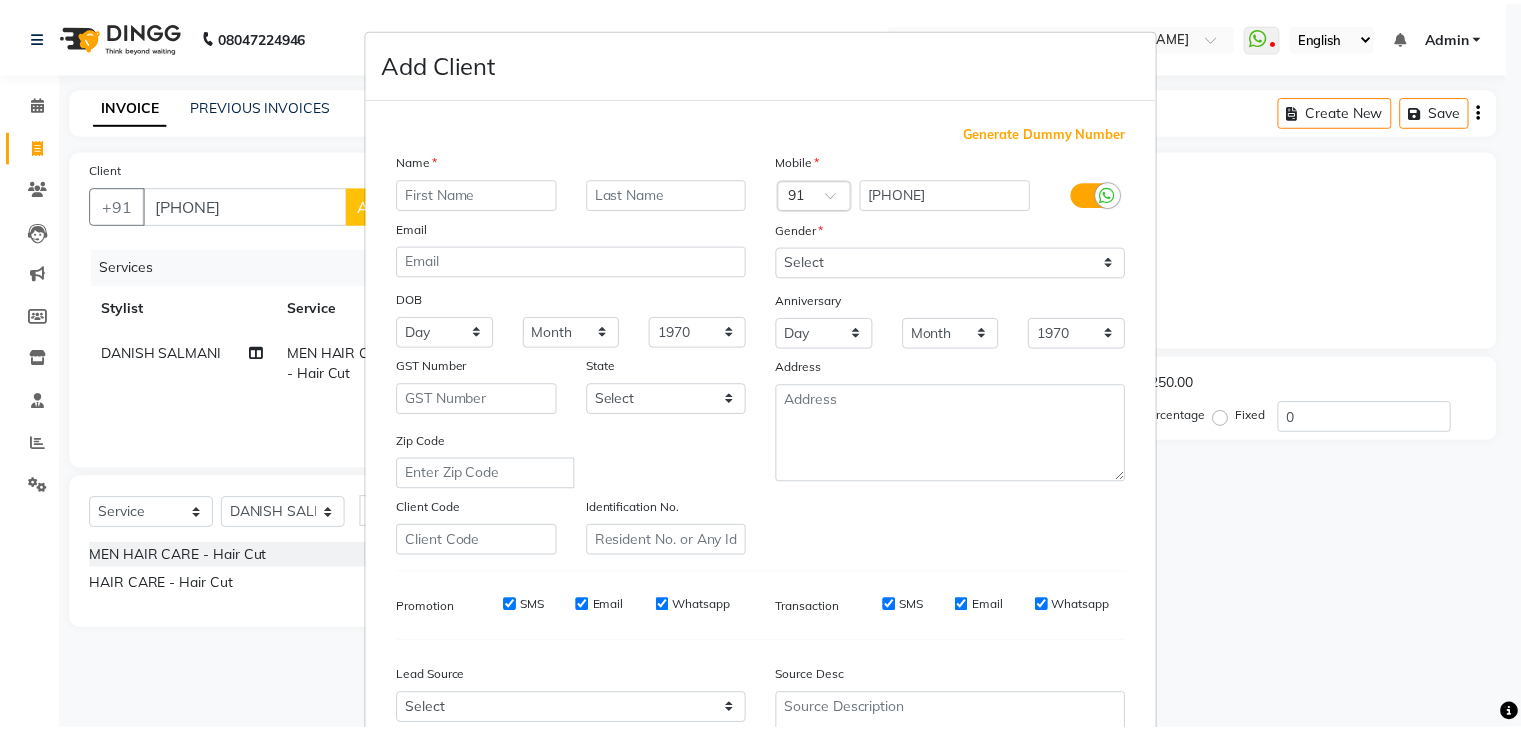 scroll, scrollTop: 203, scrollLeft: 0, axis: vertical 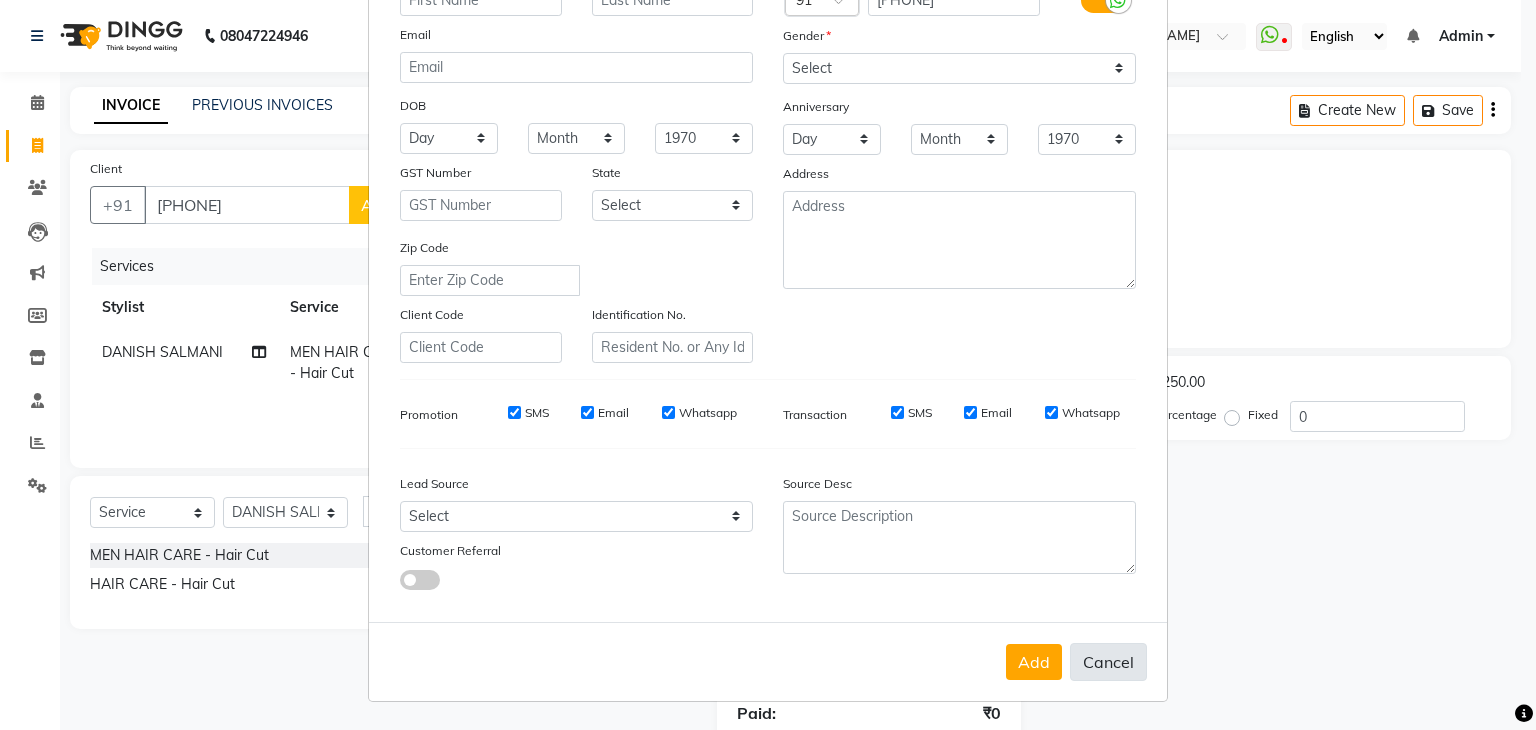 click on "Cancel" at bounding box center (1108, 662) 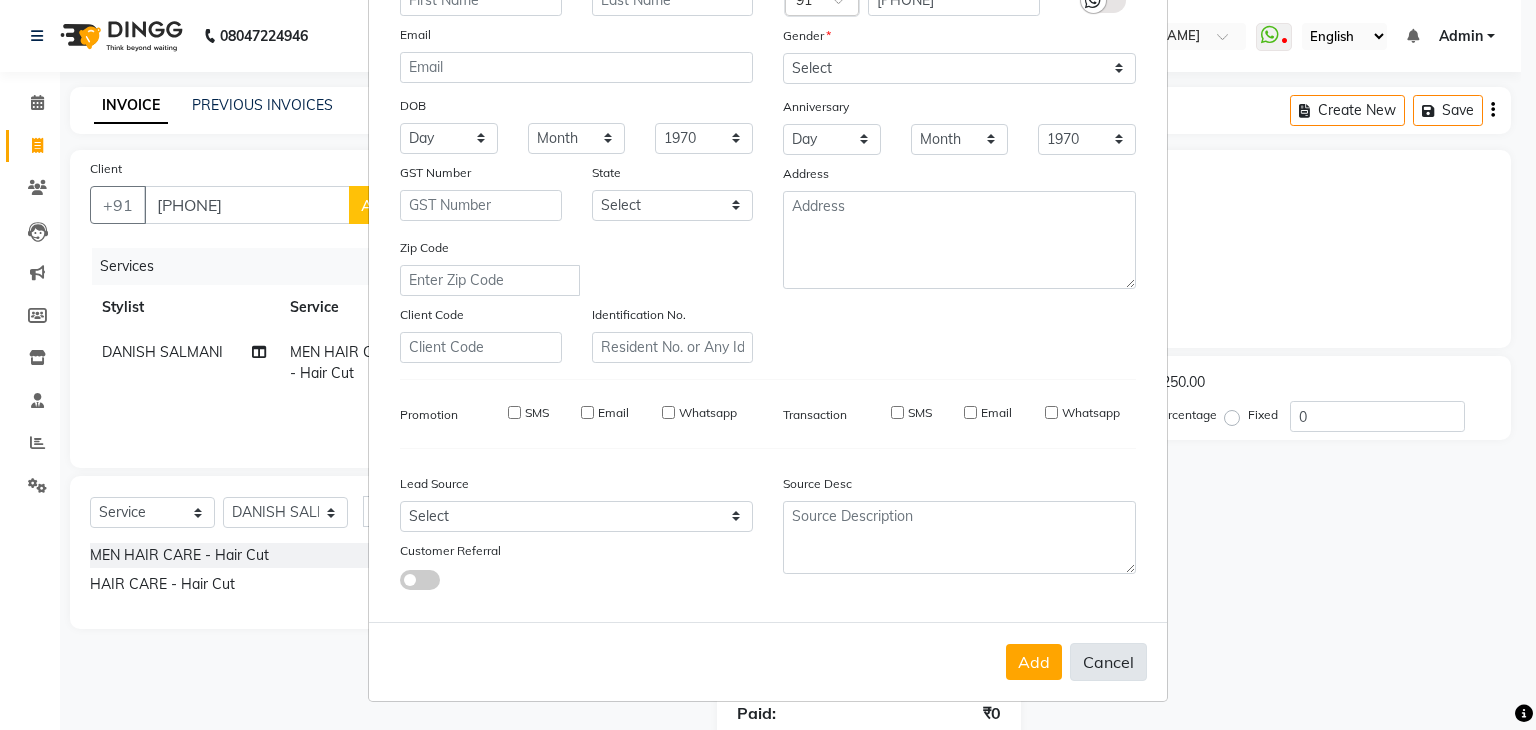 select 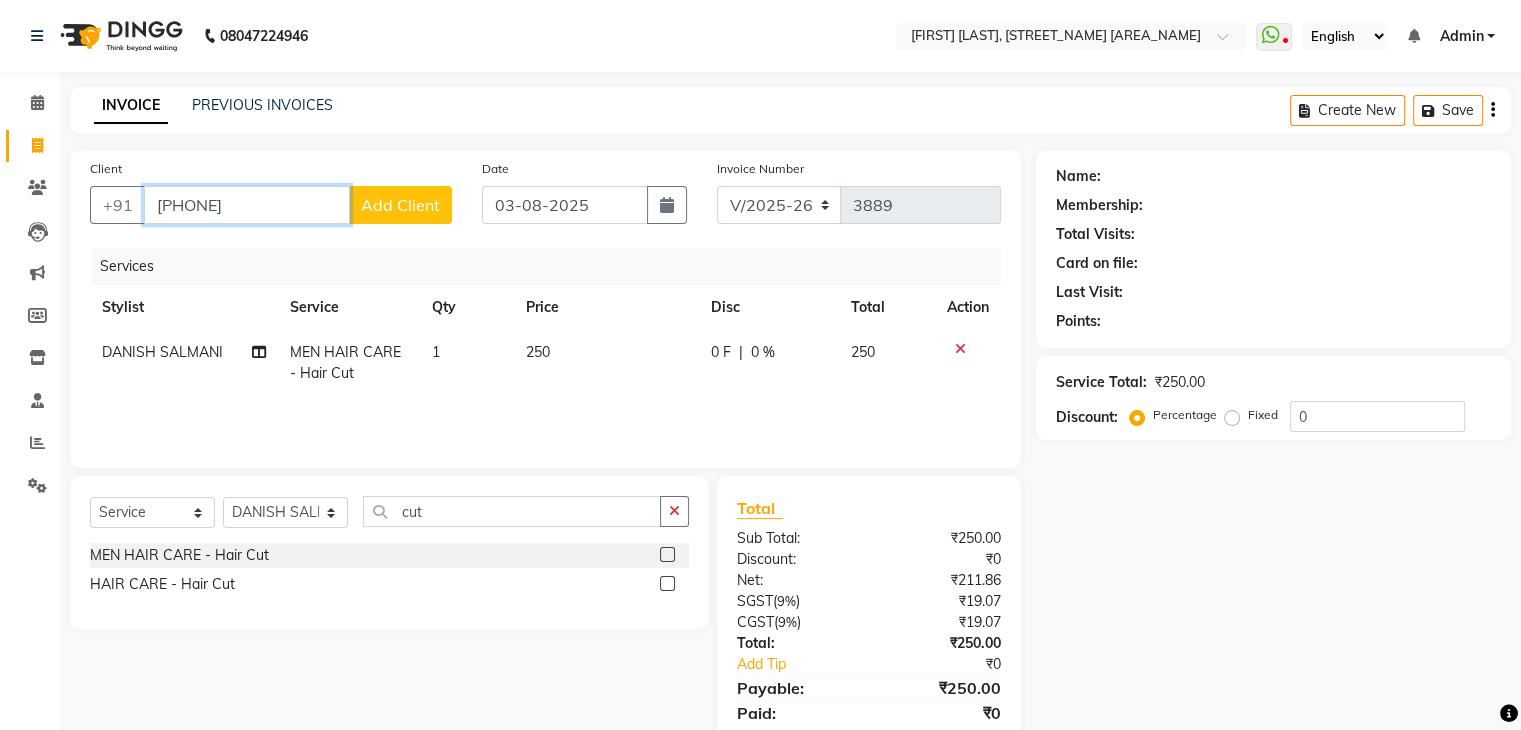 click on "7830227733" at bounding box center [247, 205] 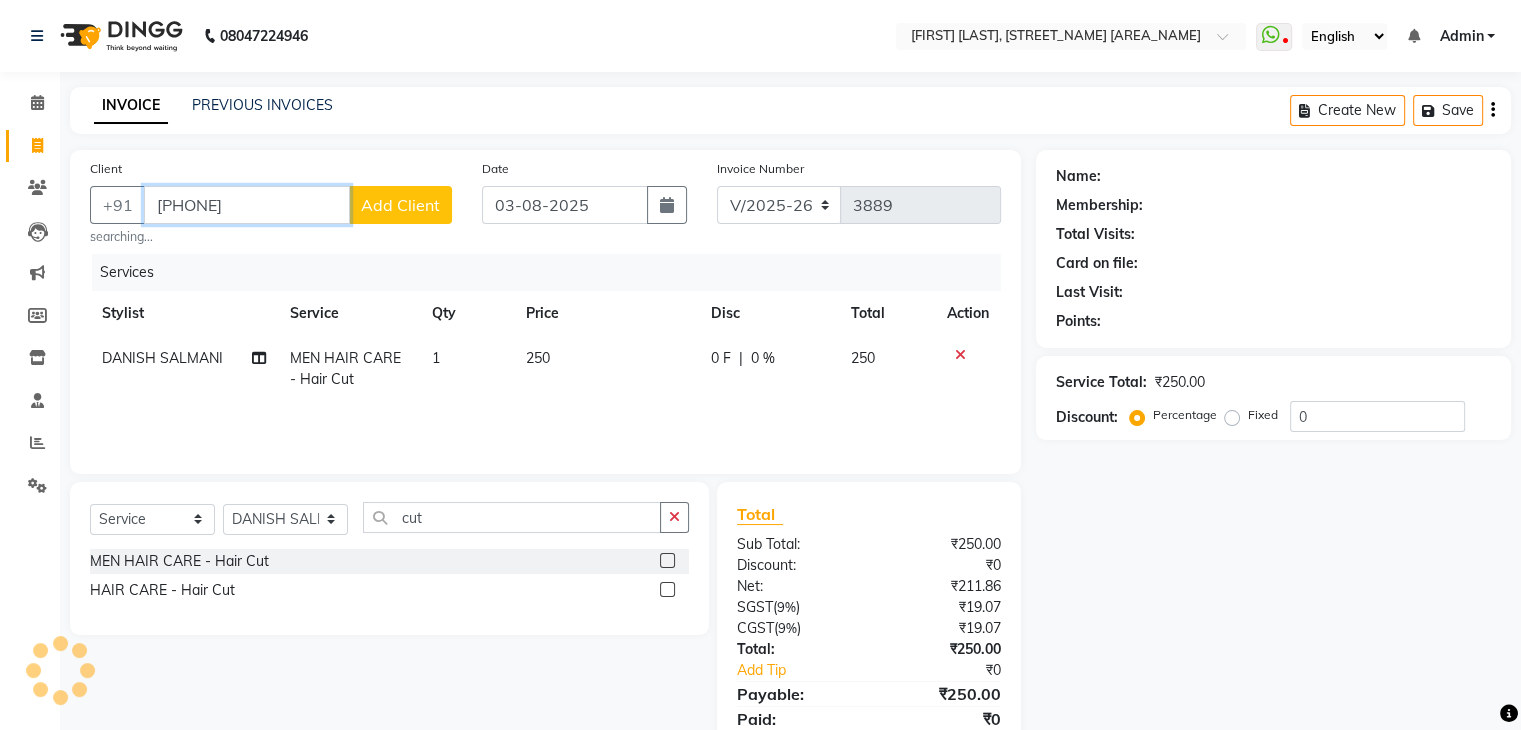type on "7830227700" 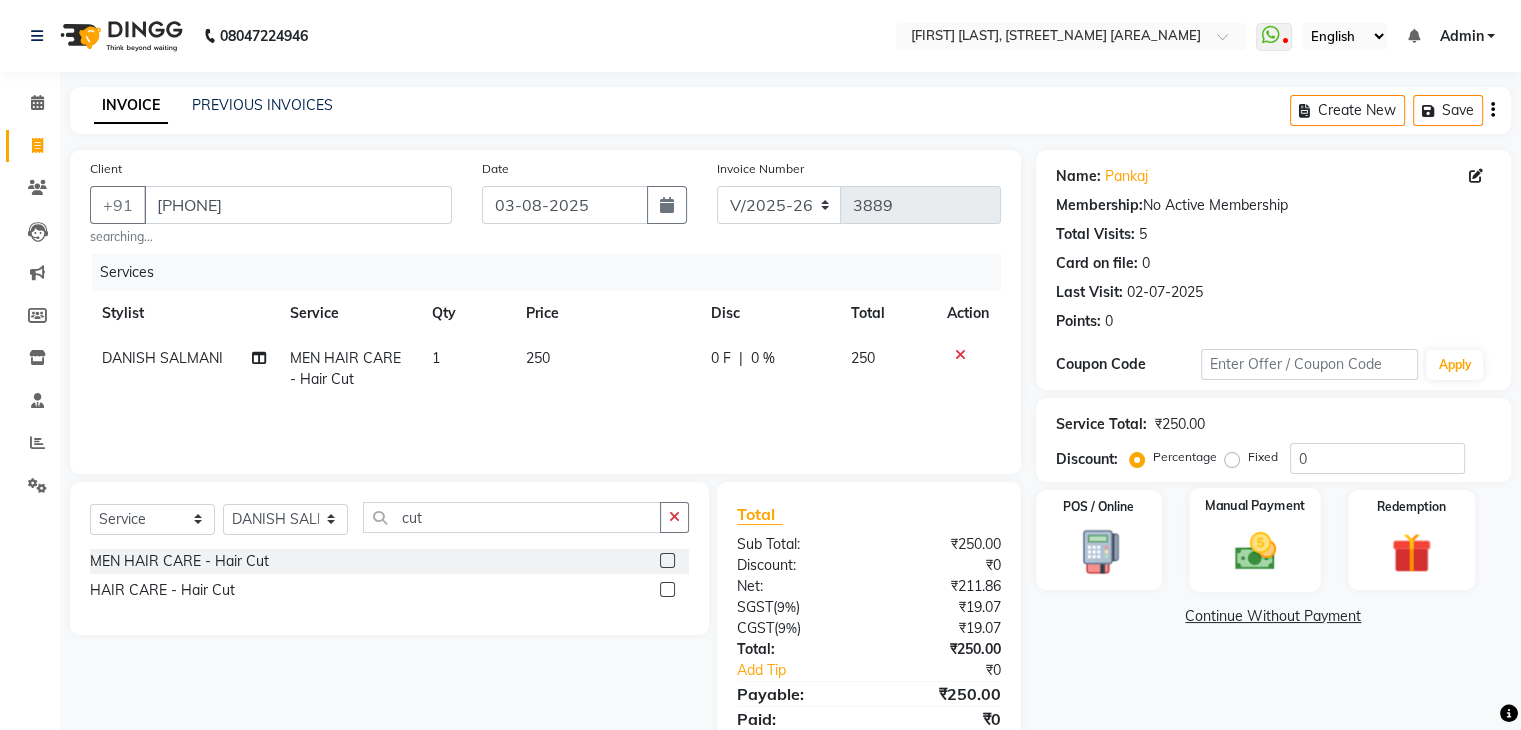 click 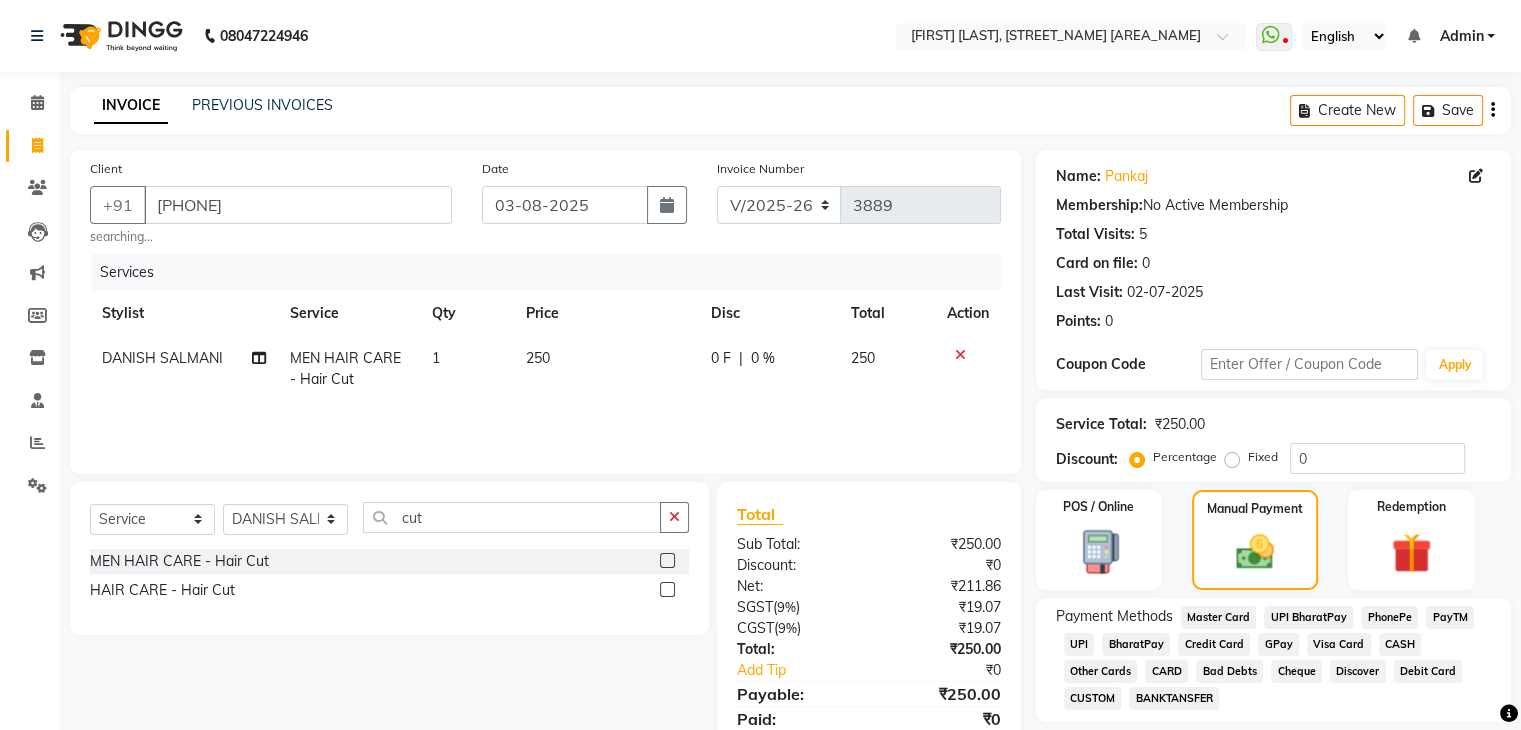 click on "UPI" 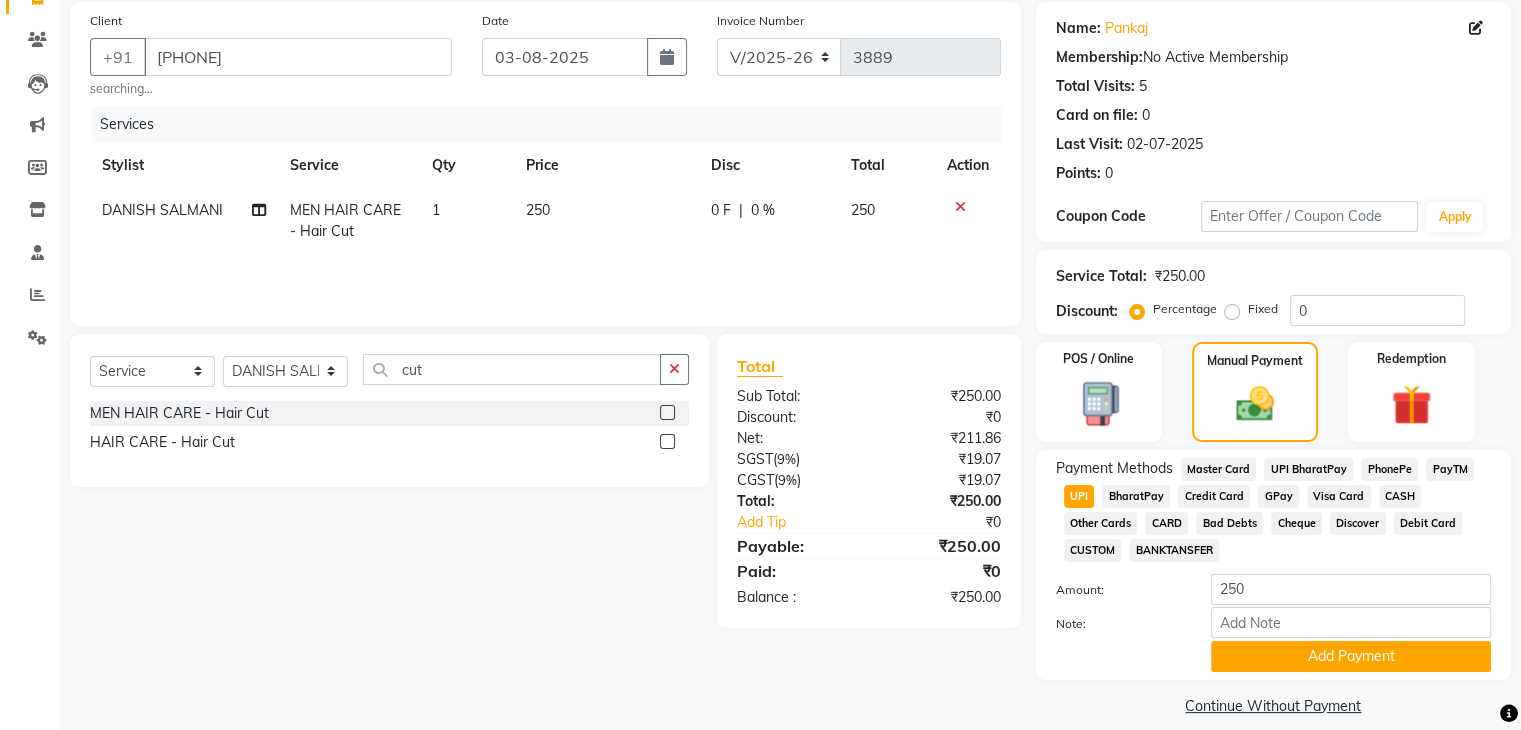scroll, scrollTop: 156, scrollLeft: 0, axis: vertical 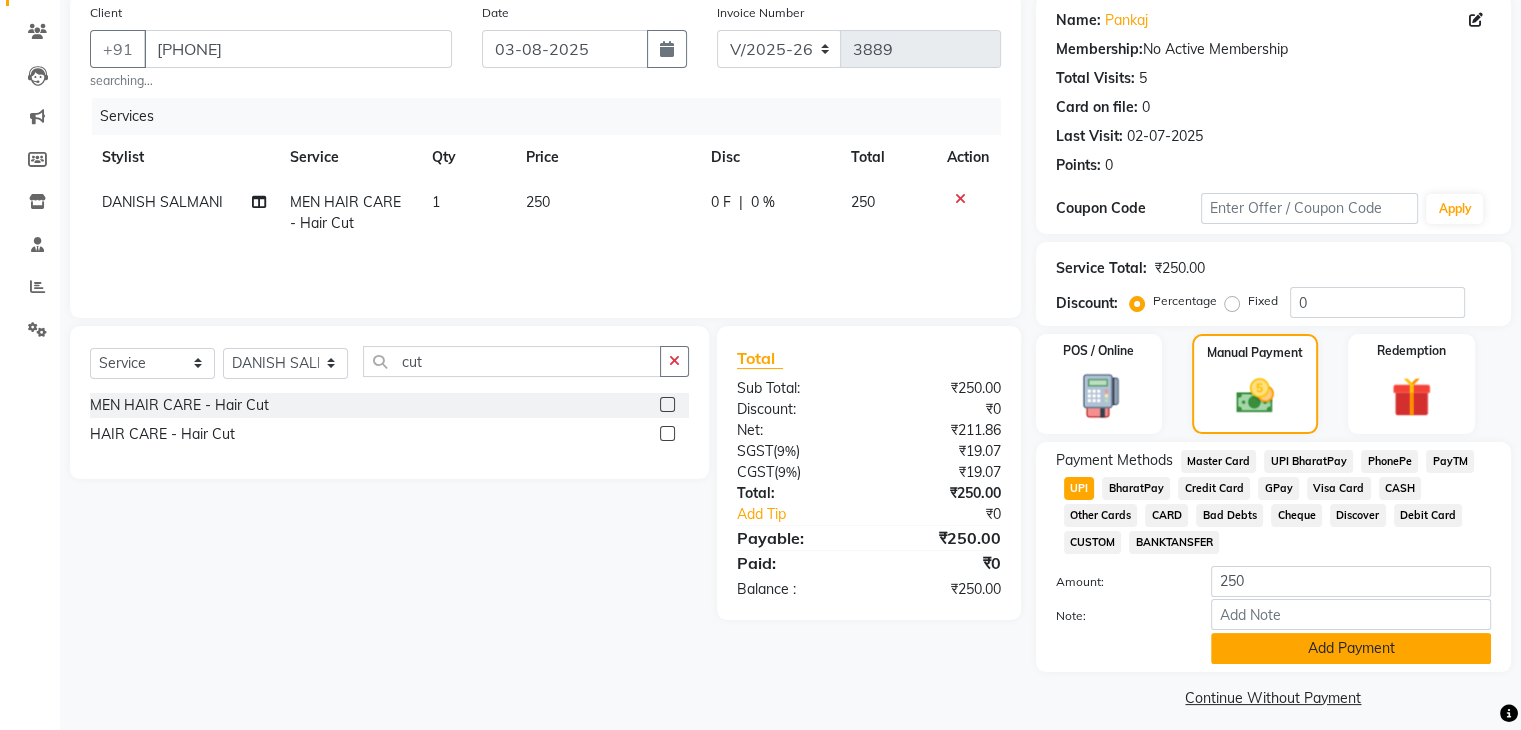 click on "Add Payment" 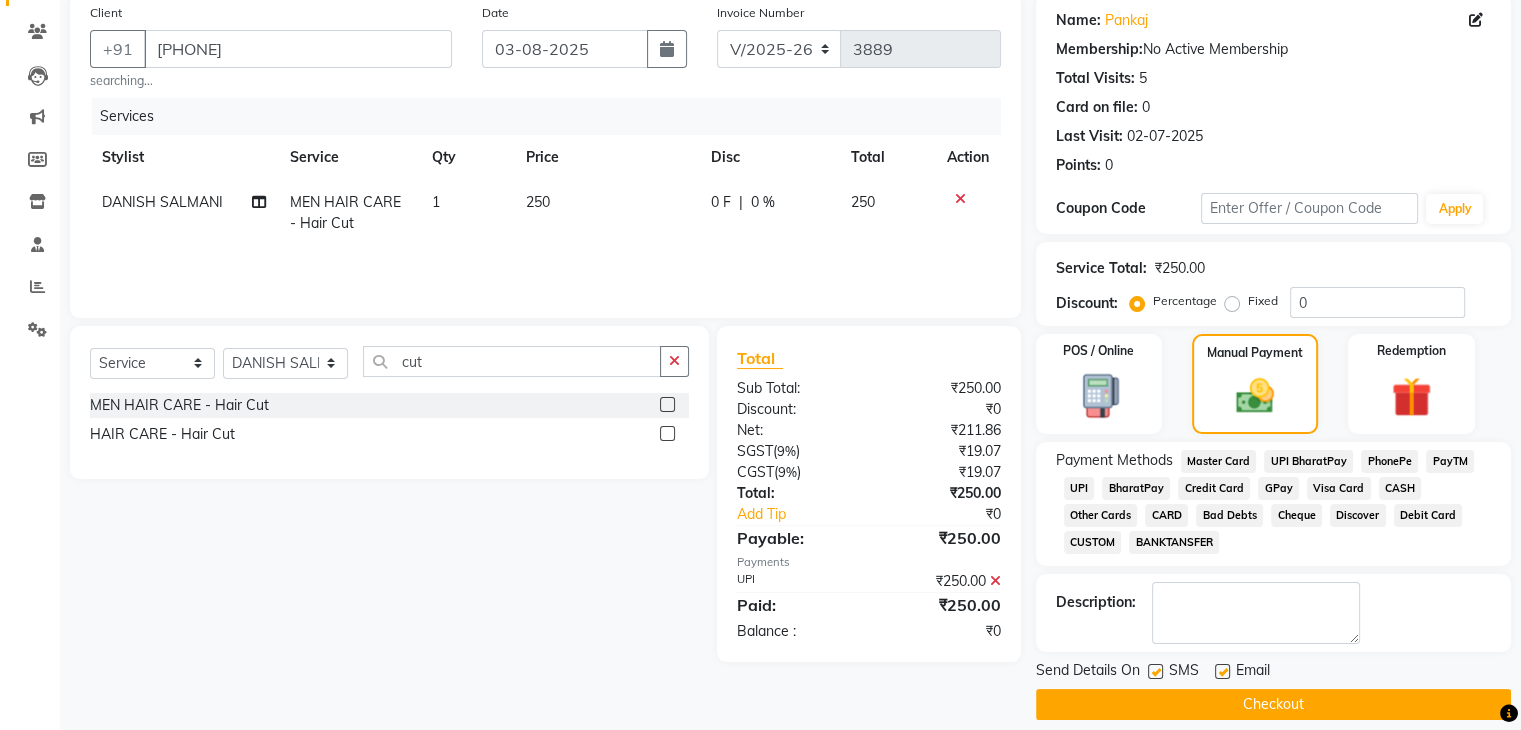 click on "Checkout" 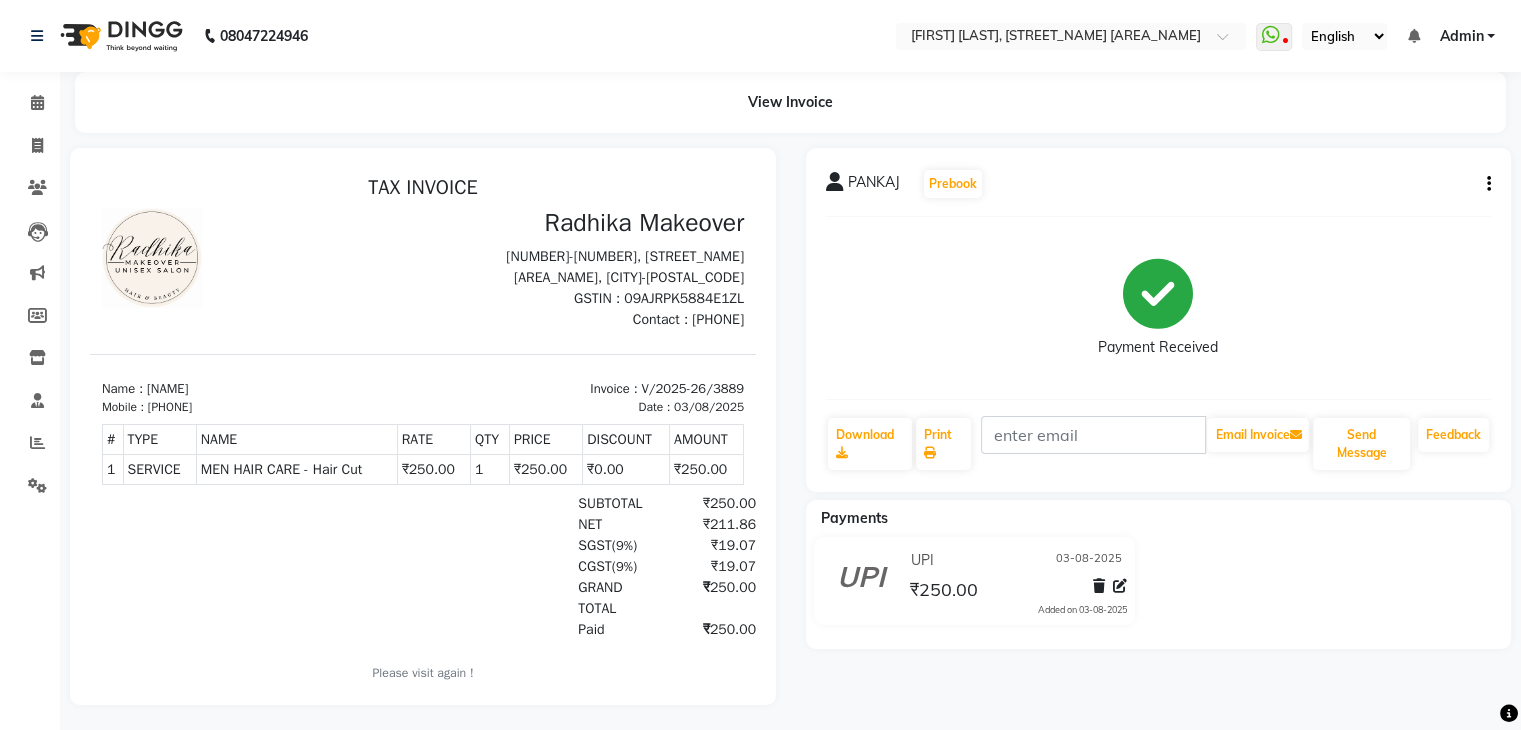 scroll, scrollTop: 0, scrollLeft: 0, axis: both 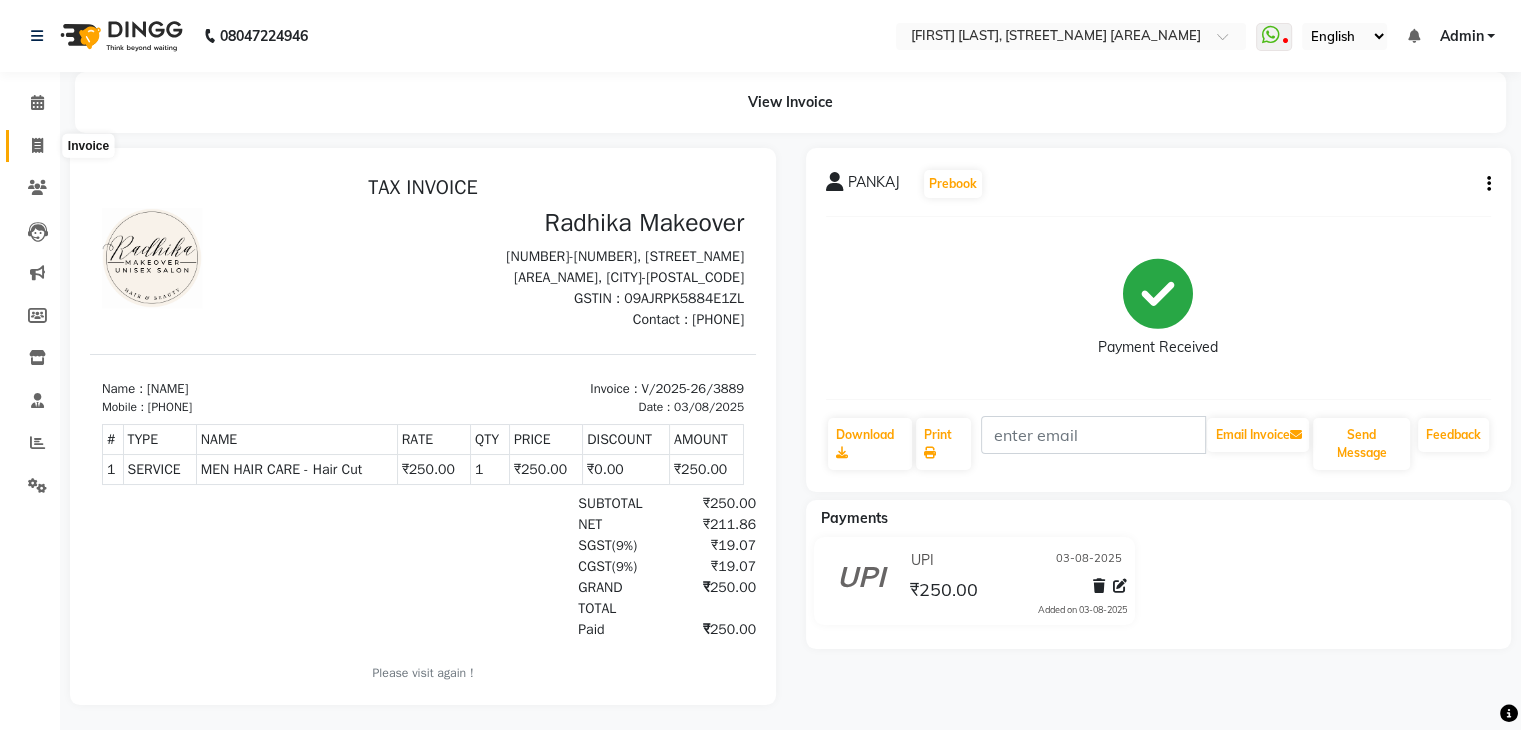 click 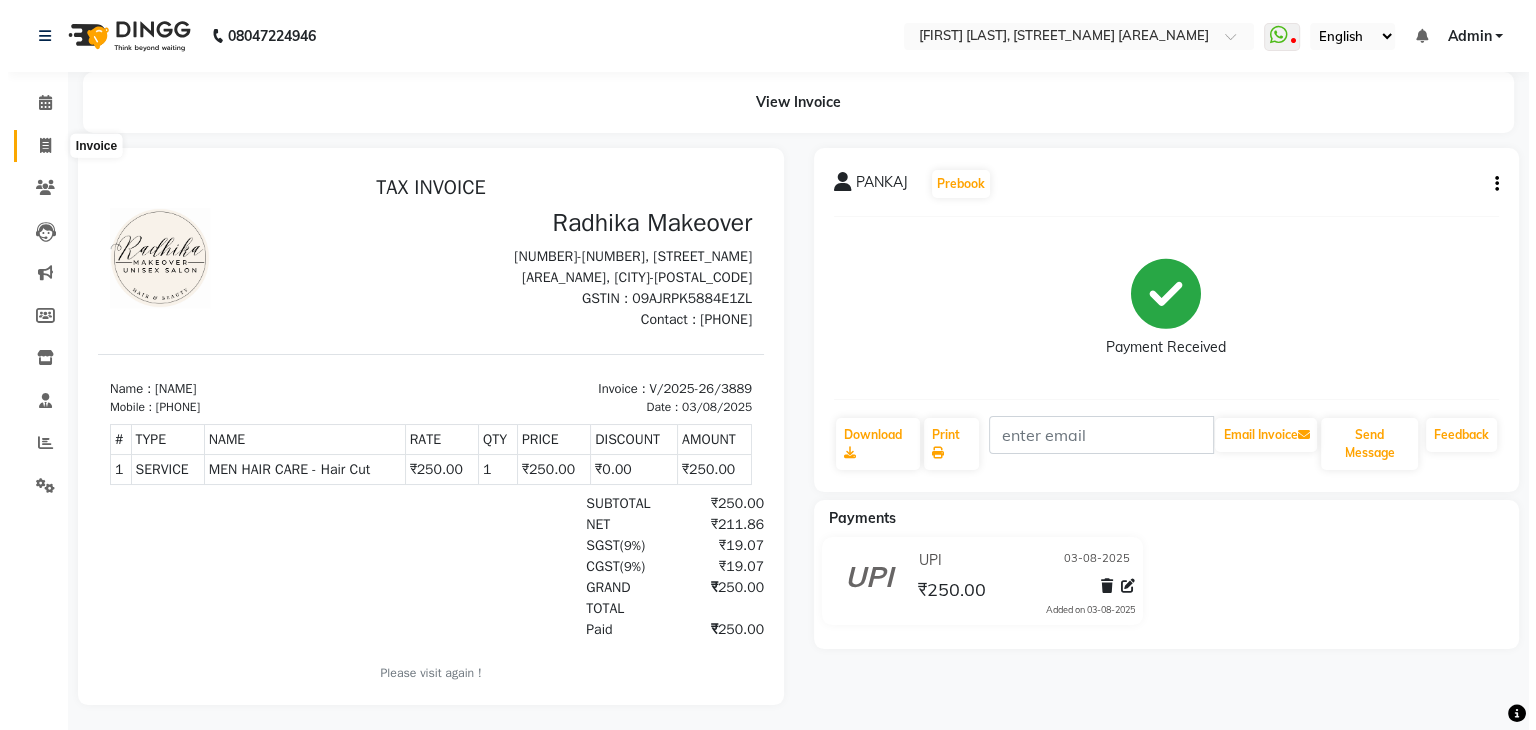 type 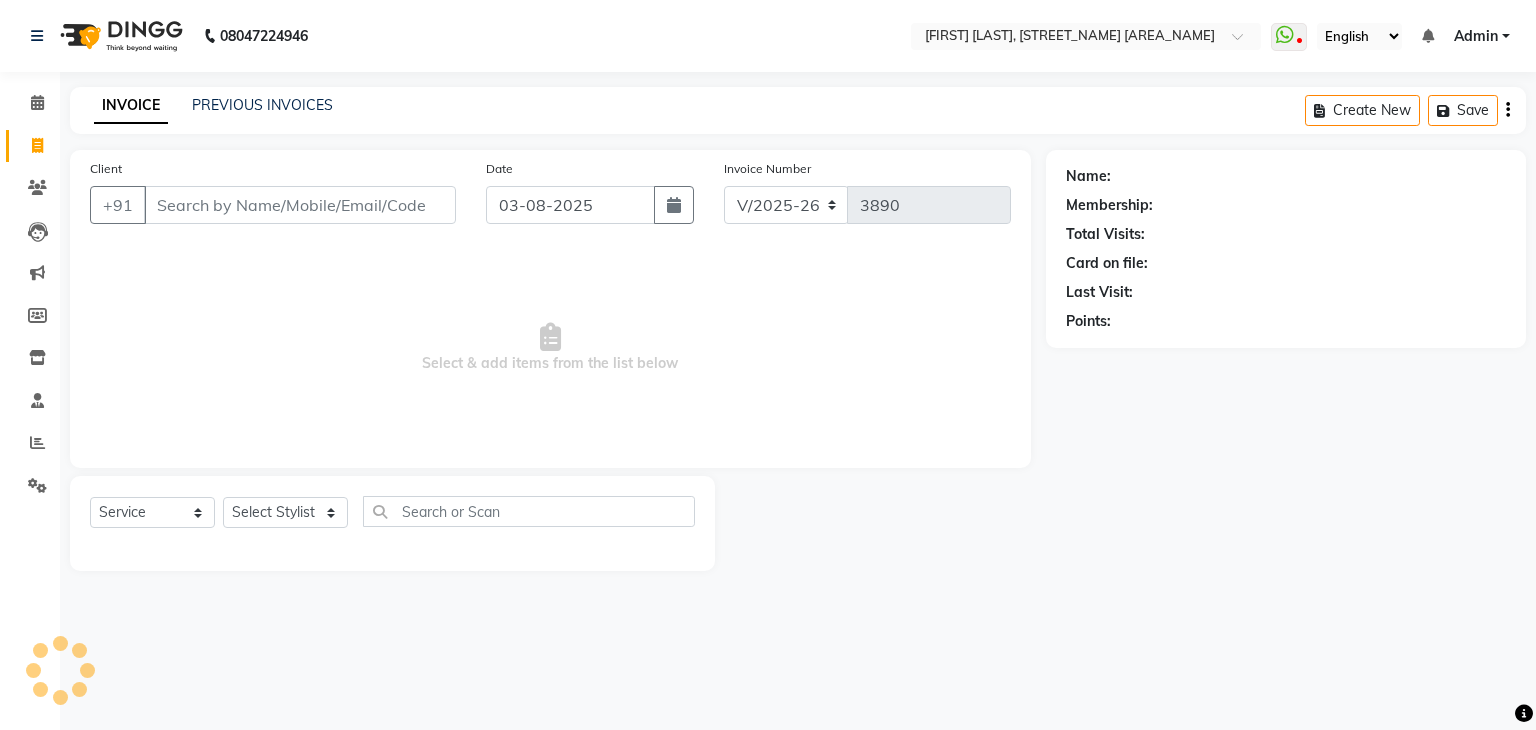 click 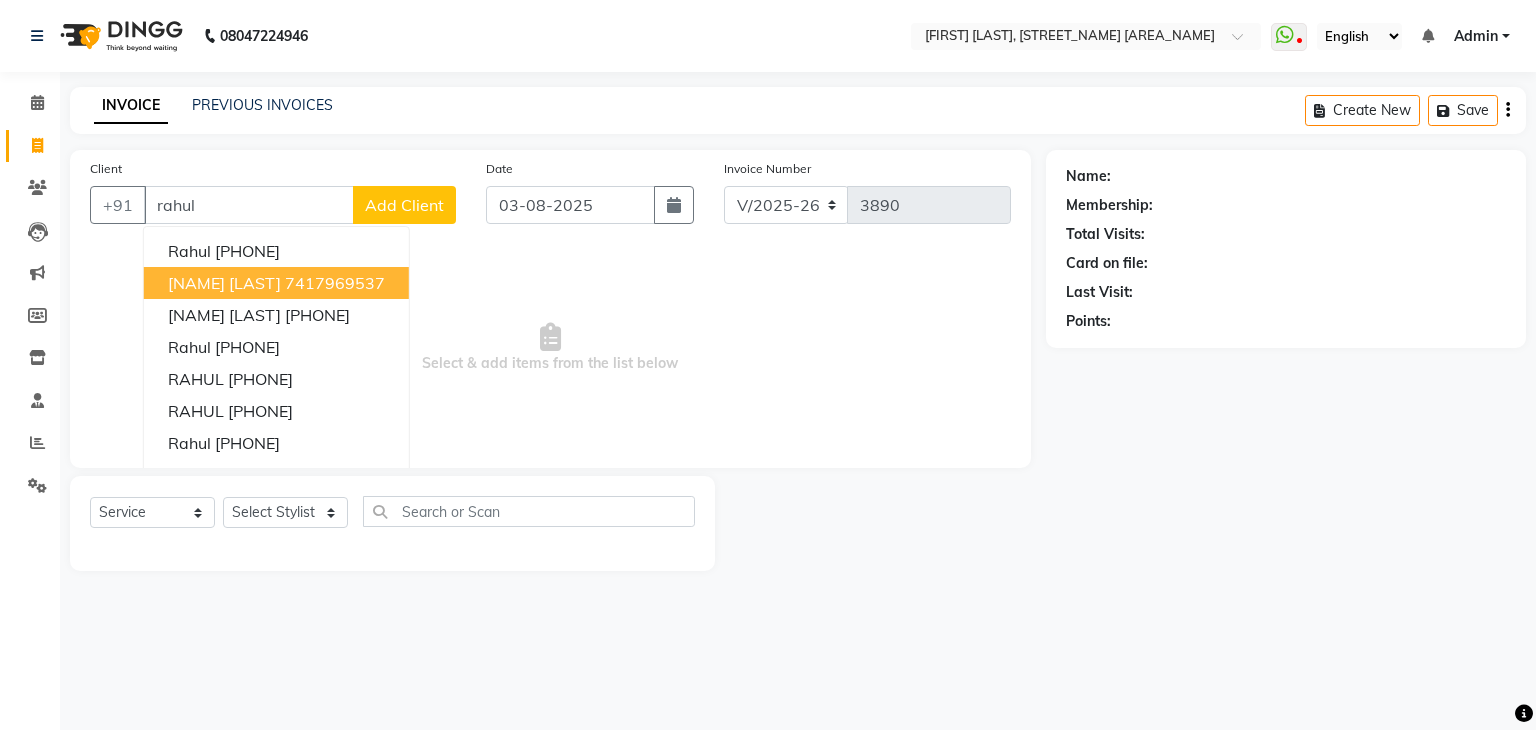 click on "RAHUL PARMAR" at bounding box center [224, 283] 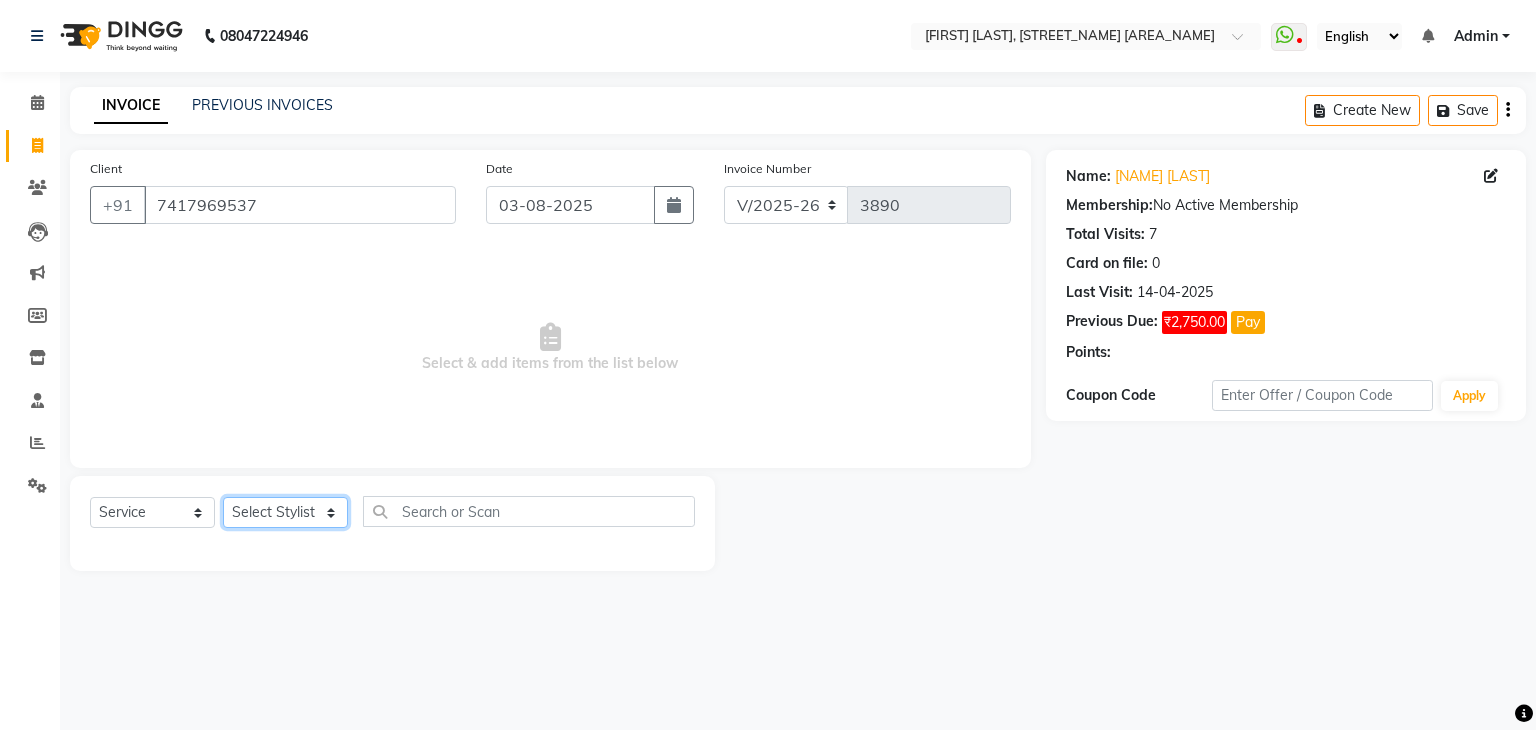click on "Select Stylist [FIRST] [LAST] [FIRST] [LAST] [FIRST] [LAST] [FIRST] [LAST] [FIRST] [LAST] [FIRST] [LAST] [FIRST] [LAST] [FIRST] [LAST] [FIRST] [LAST] [FIRST] [LAST] [FIRST] [LAST] [FIRST] [LAST] [FIRST] [LAST] [FIRST] [LAST] [FIRST] [LAST] [FIRST] [LAST] [FIRST] [LAST] [FIRST] [LAST] [FIRST] [LAST] [FIRST] [LAST] [FIRST] [LAST] [FIRST] [LAST] [FIRST] [LAST] [FIRST] [LAST] [FIRST] [LAST]" 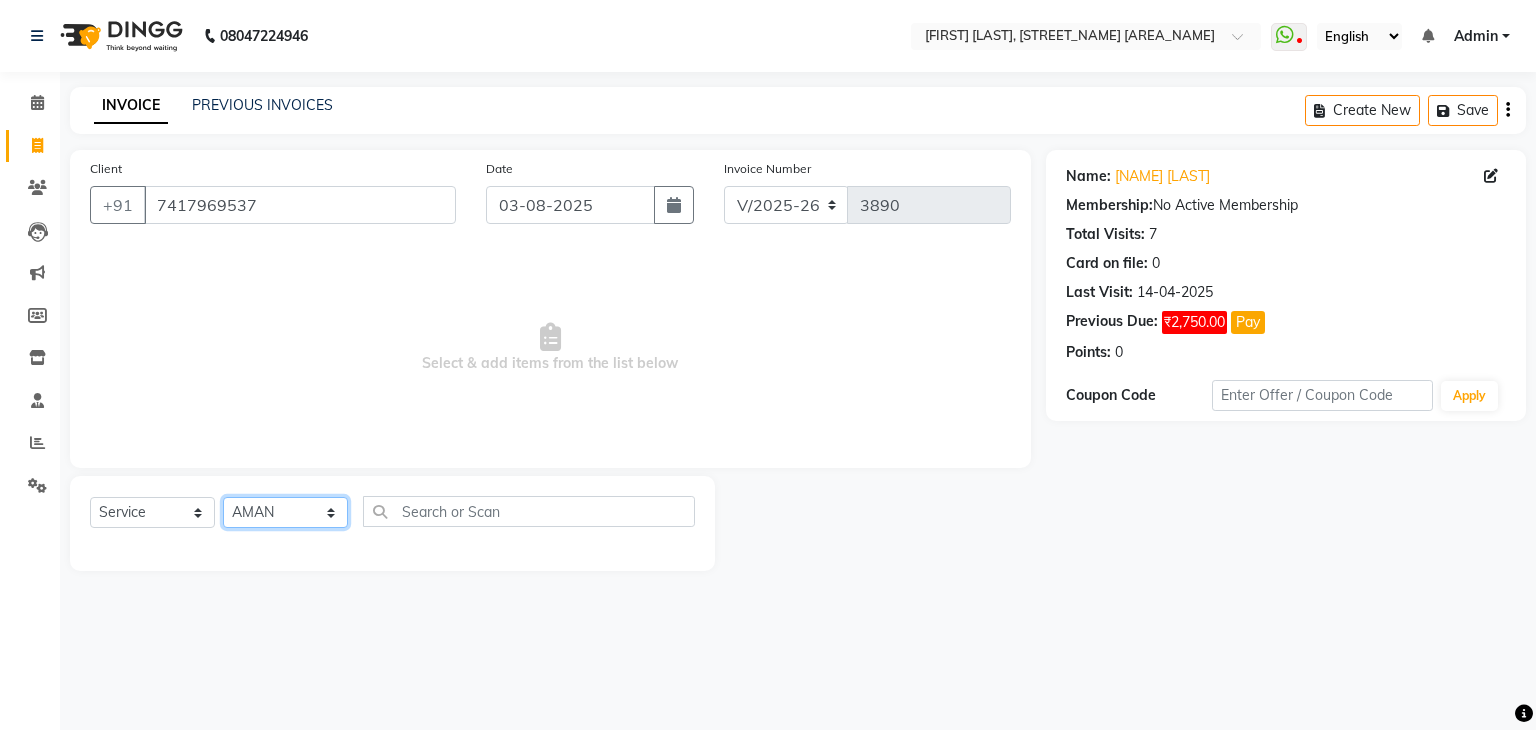 click on "Select Stylist [FIRST] [LAST] [FIRST] [LAST] [FIRST] [LAST] [FIRST] [LAST] [FIRST] [LAST] [FIRST] [LAST] [FIRST] [LAST] [FIRST] [LAST] [FIRST] [LAST] [FIRST] [LAST] [FIRST] [LAST] [FIRST] [LAST] [FIRST] [LAST] [FIRST] [LAST] [FIRST] [LAST] [FIRST] [LAST] [FIRST] [LAST] [FIRST] [LAST] [FIRST] [LAST] [FIRST] [LAST] [FIRST] [LAST] [FIRST] [LAST] [FIRST] [LAST] [FIRST] [LAST] [FIRST] [LAST]" 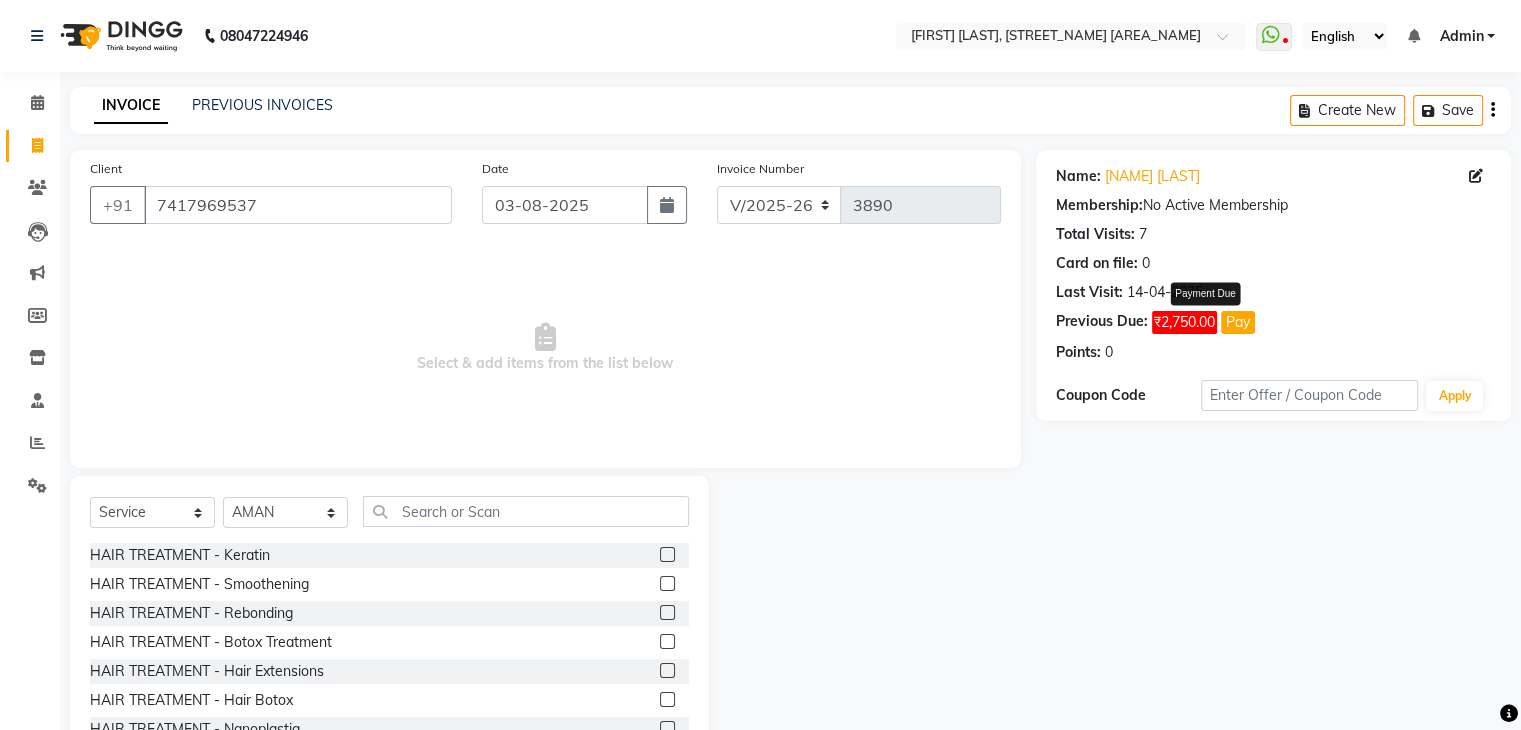 click on "Pay" 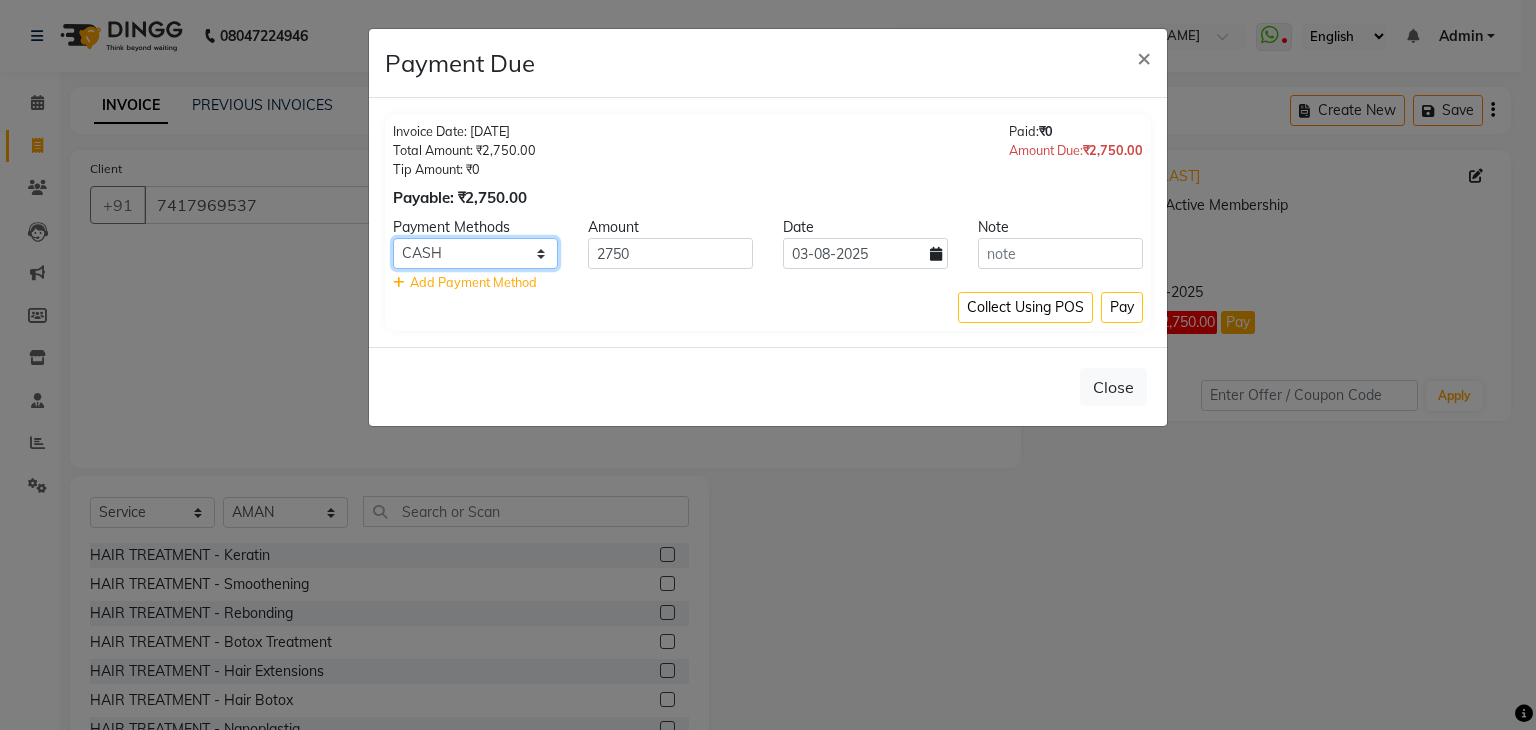 click on "Master Card UPI BharatPay PhonePe PayTM UPI BharatPay Credit Card GPay Visa Card CASH Other Cards CARD Bad Debts Cheque Discover Debit Card CUSTOM BANKTANSFER" 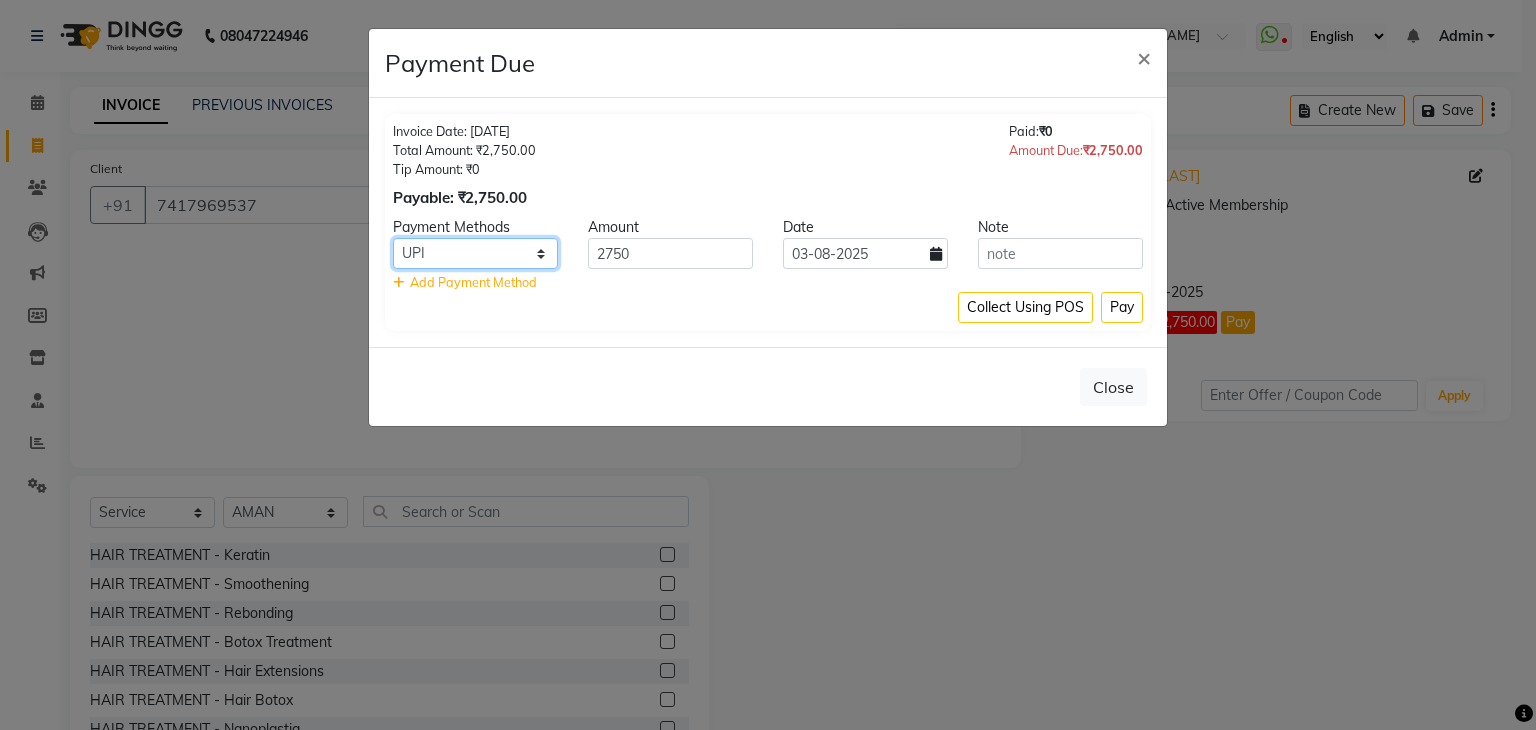 click on "Master Card UPI BharatPay PhonePe PayTM UPI BharatPay Credit Card GPay Visa Card CASH Other Cards CARD Bad Debts Cheque Discover Debit Card CUSTOM BANKTANSFER" 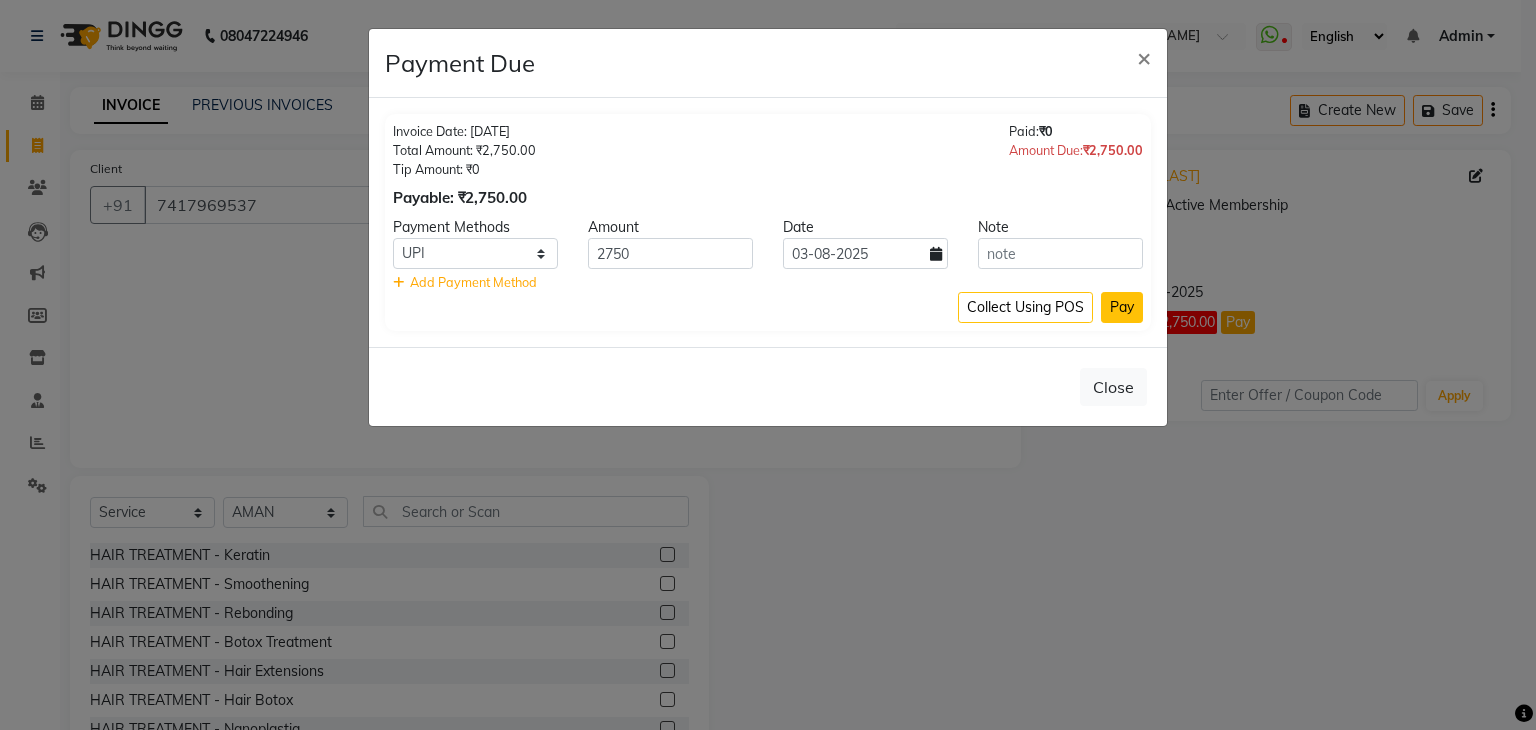 click on "Pay" 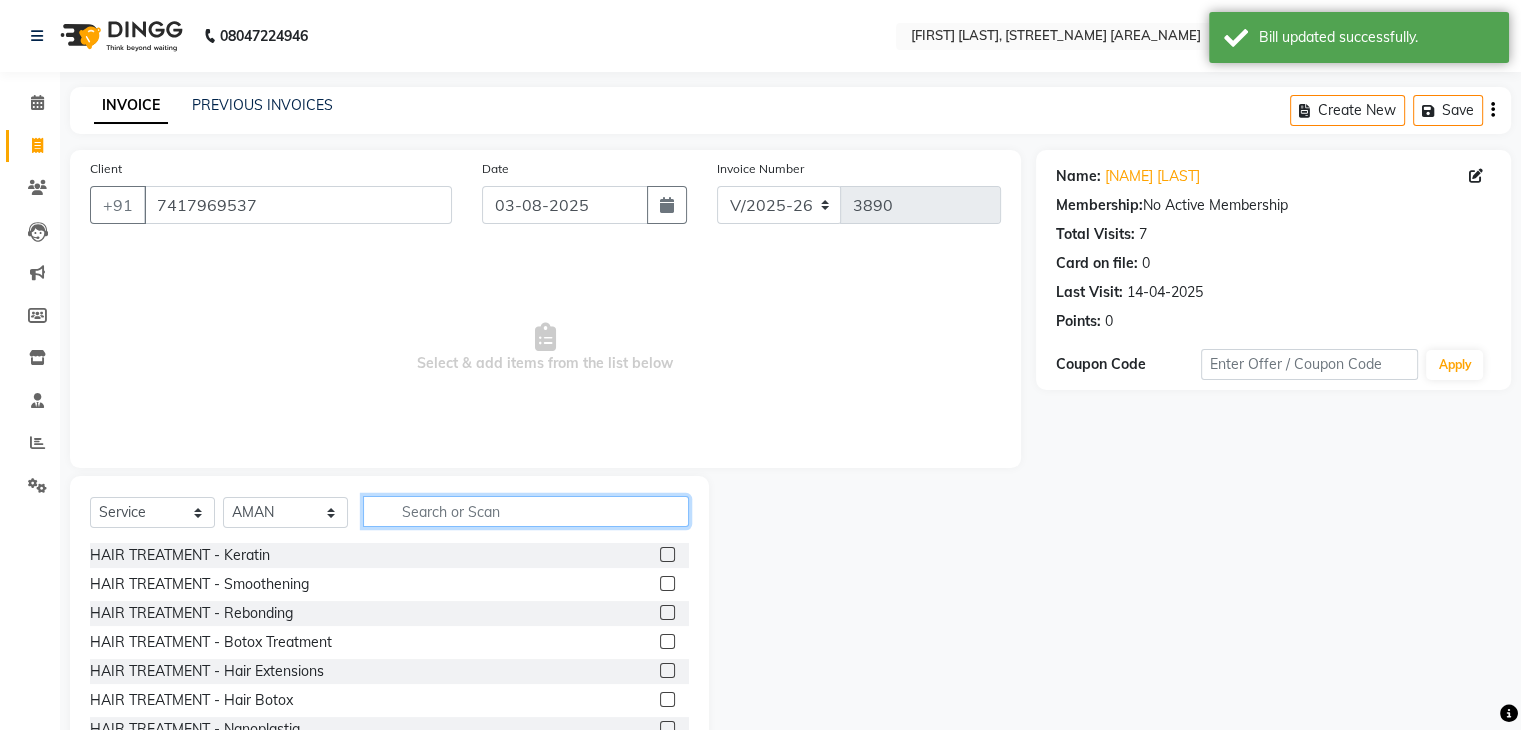 click 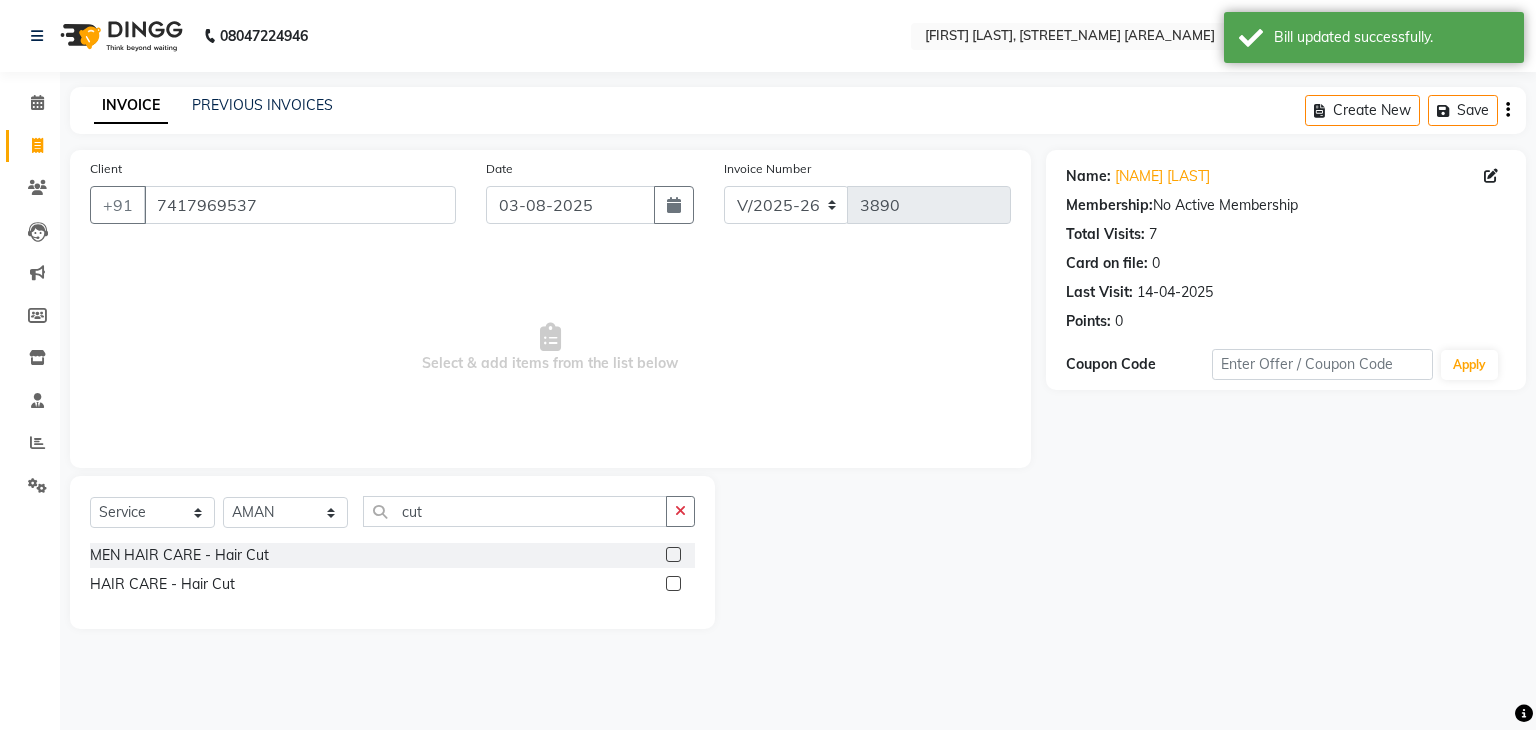 click 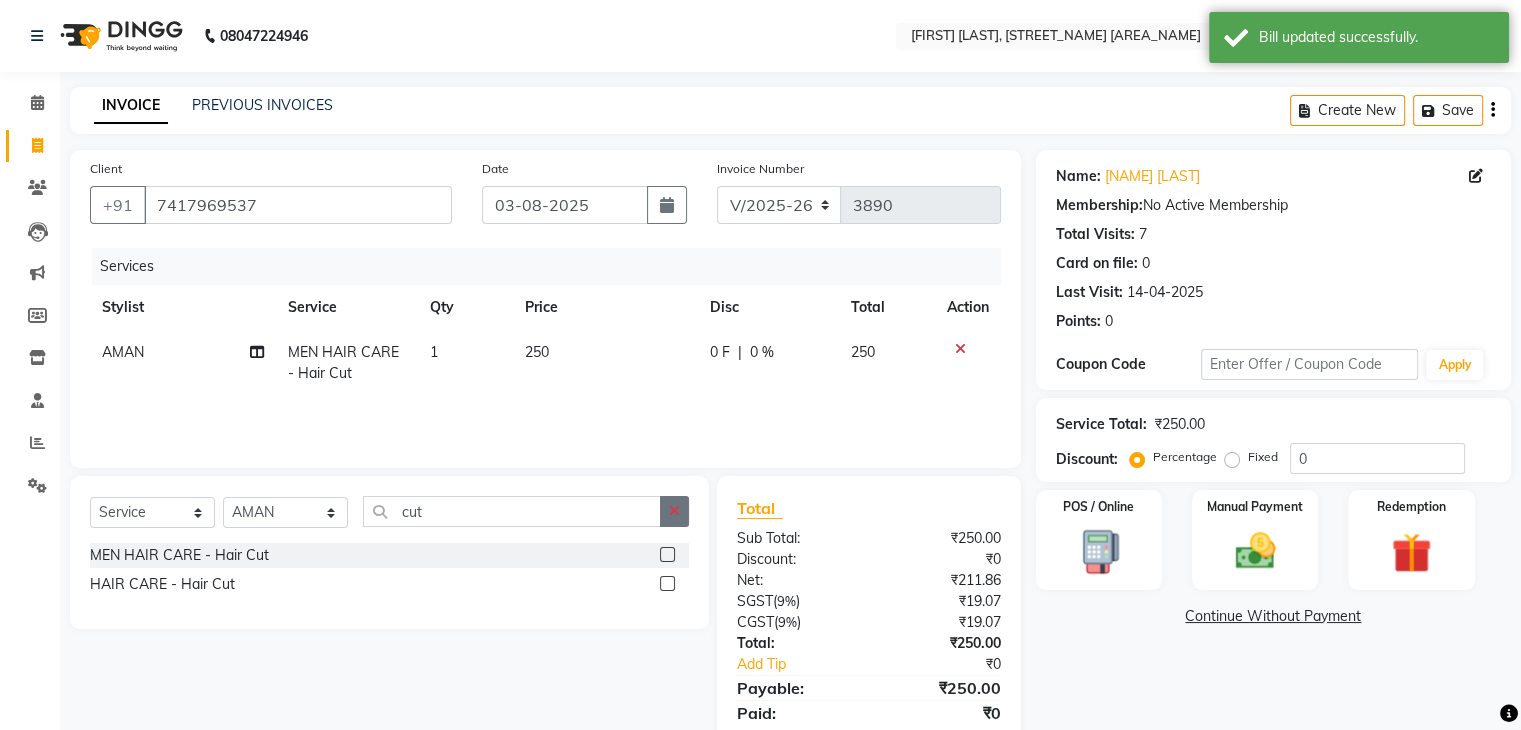 click 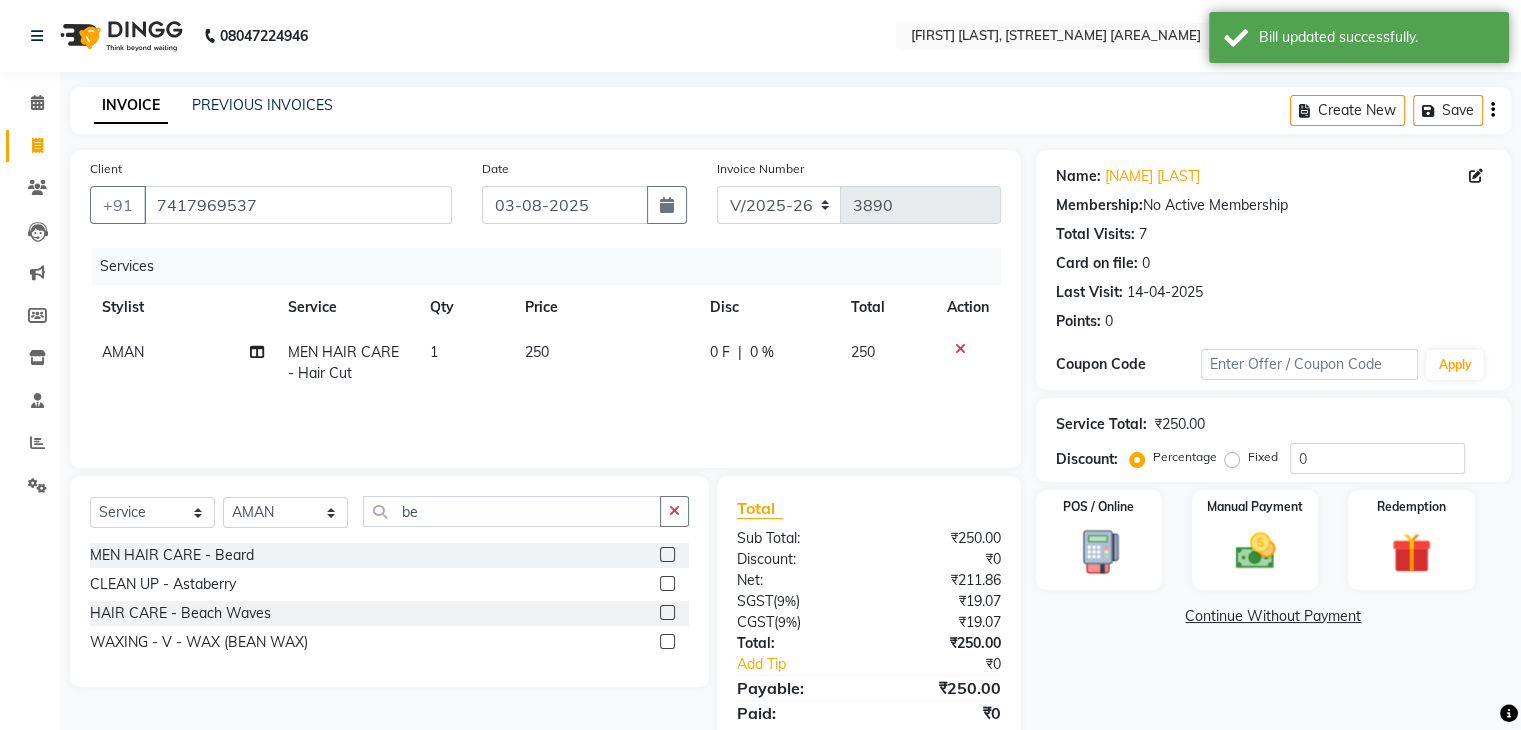 click 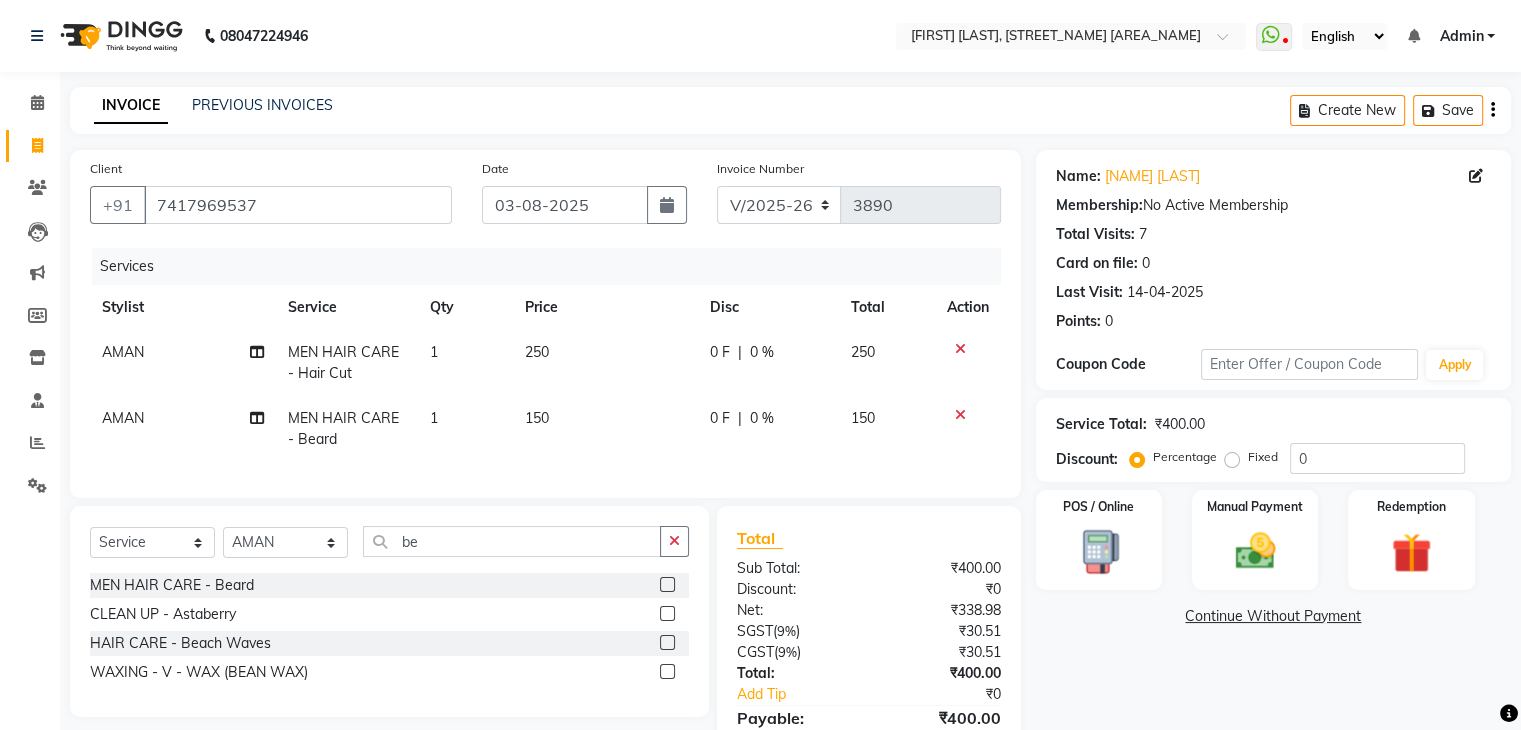 click on "Fixed" 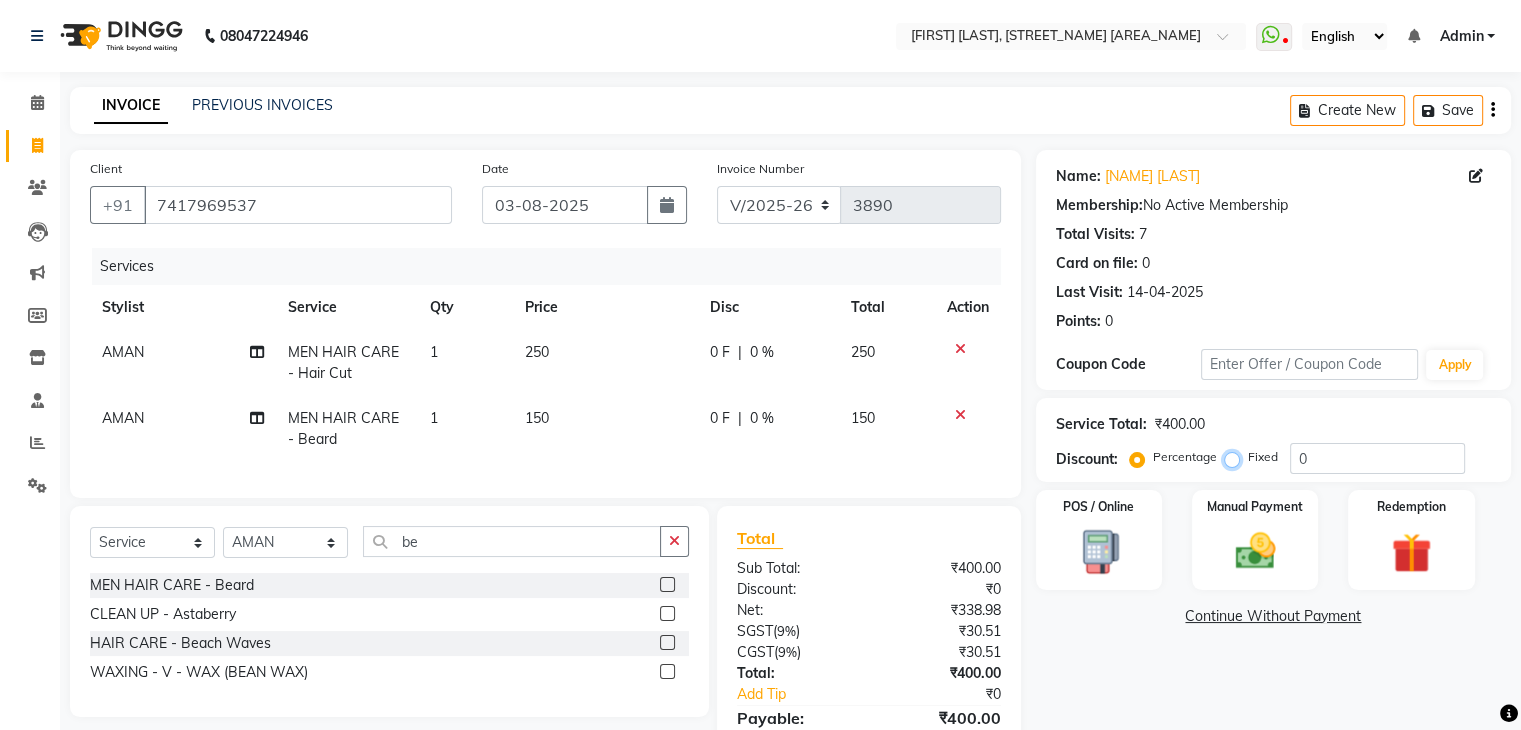 click on "Fixed" at bounding box center (1236, 457) 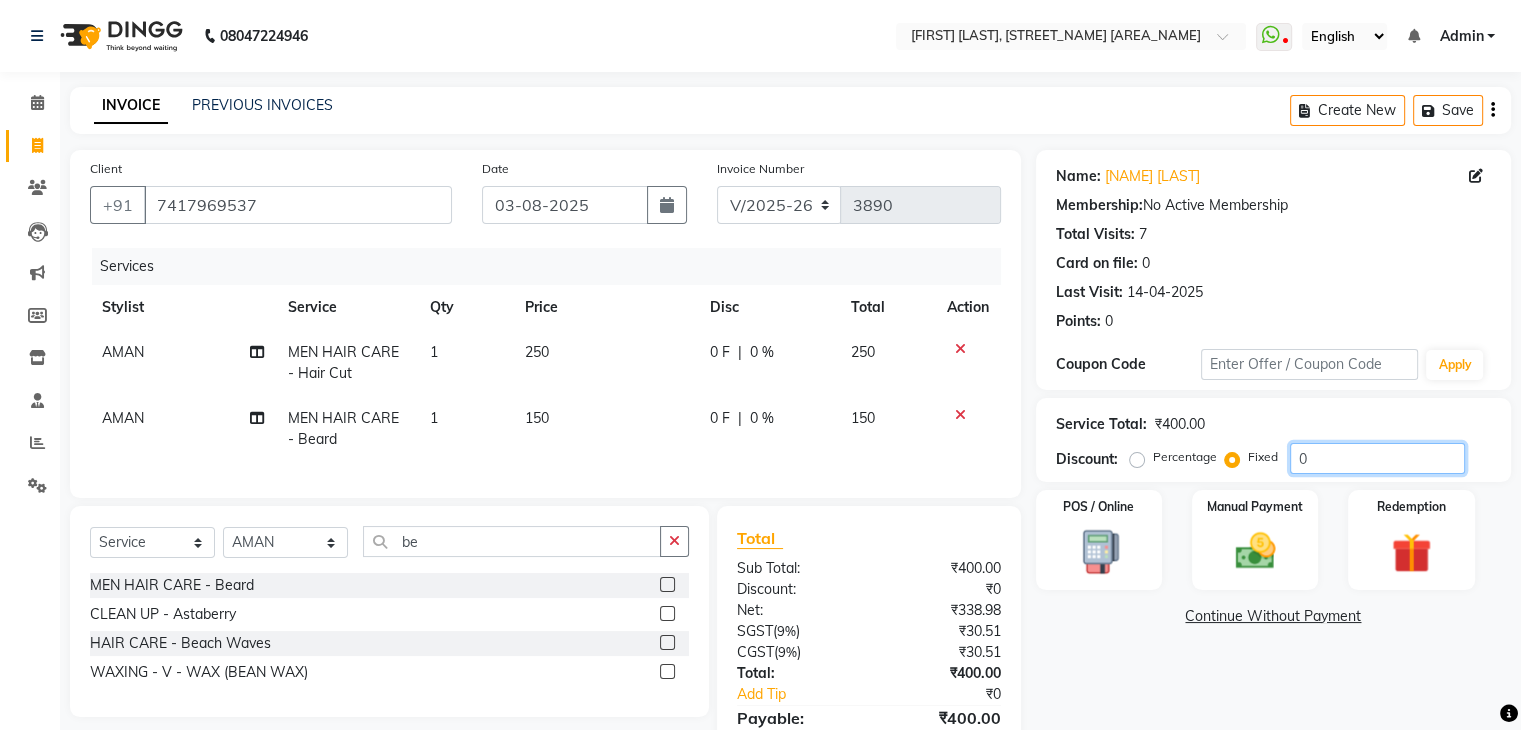 click on "0" 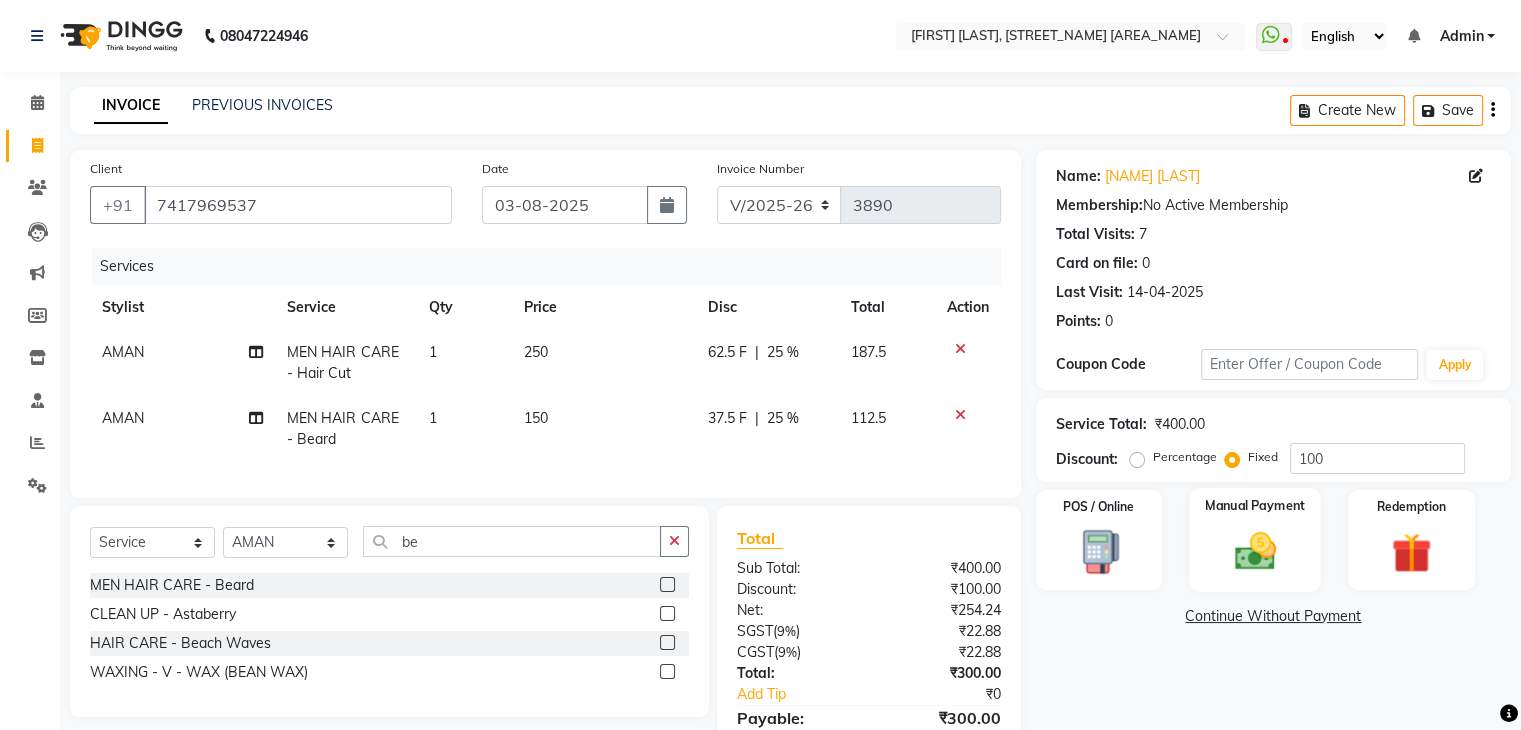 click on "Manual Payment" 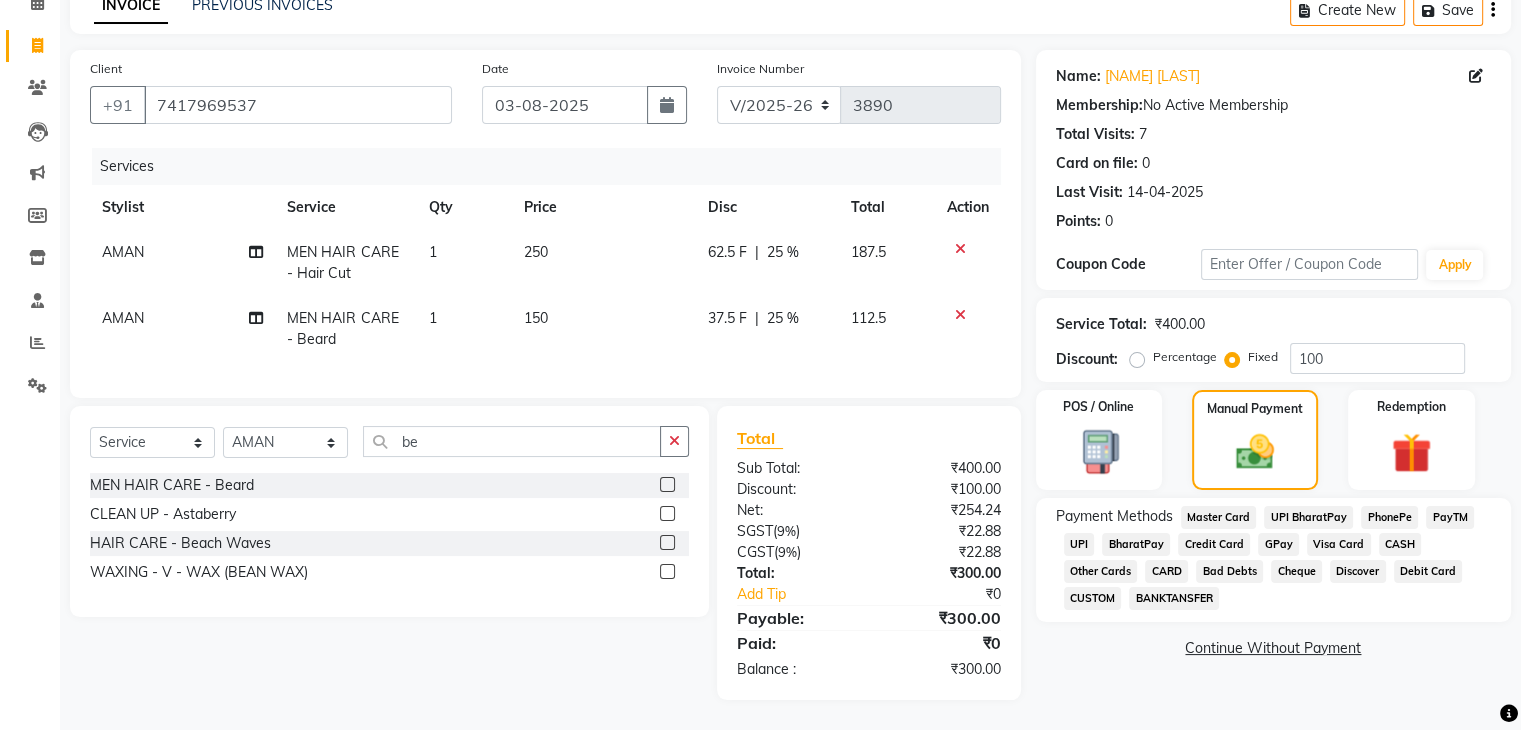 scroll, scrollTop: 116, scrollLeft: 0, axis: vertical 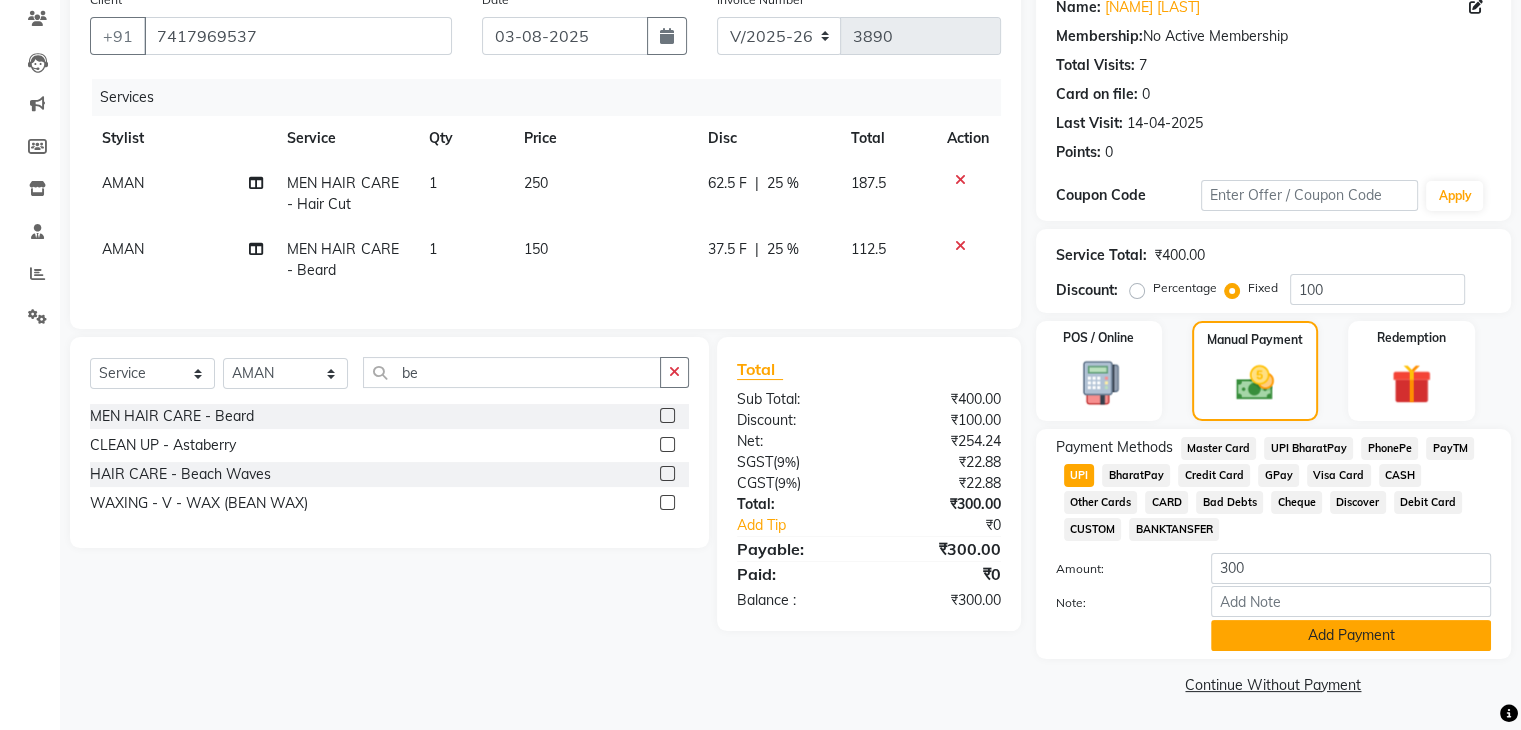 click on "Add Payment" 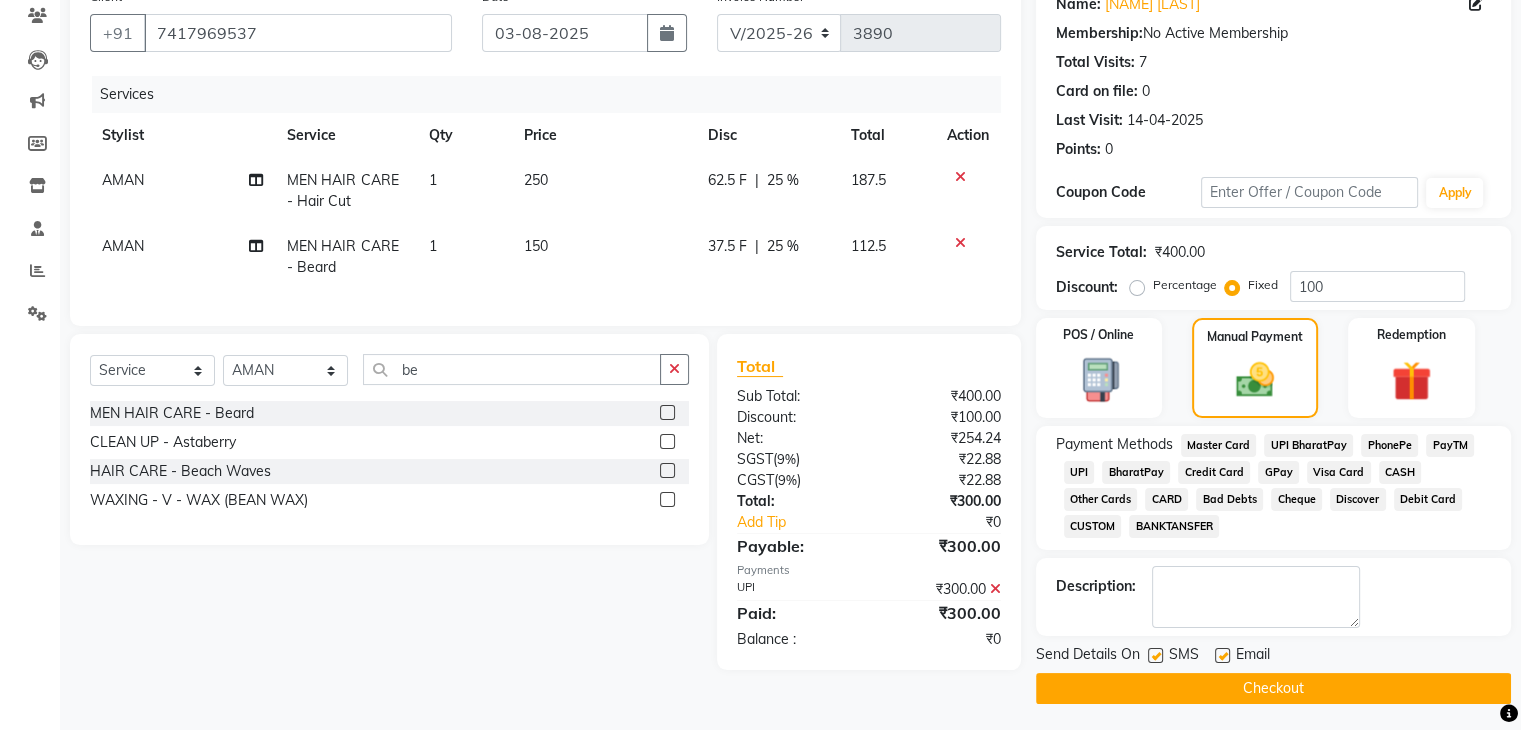 click on "Checkout" 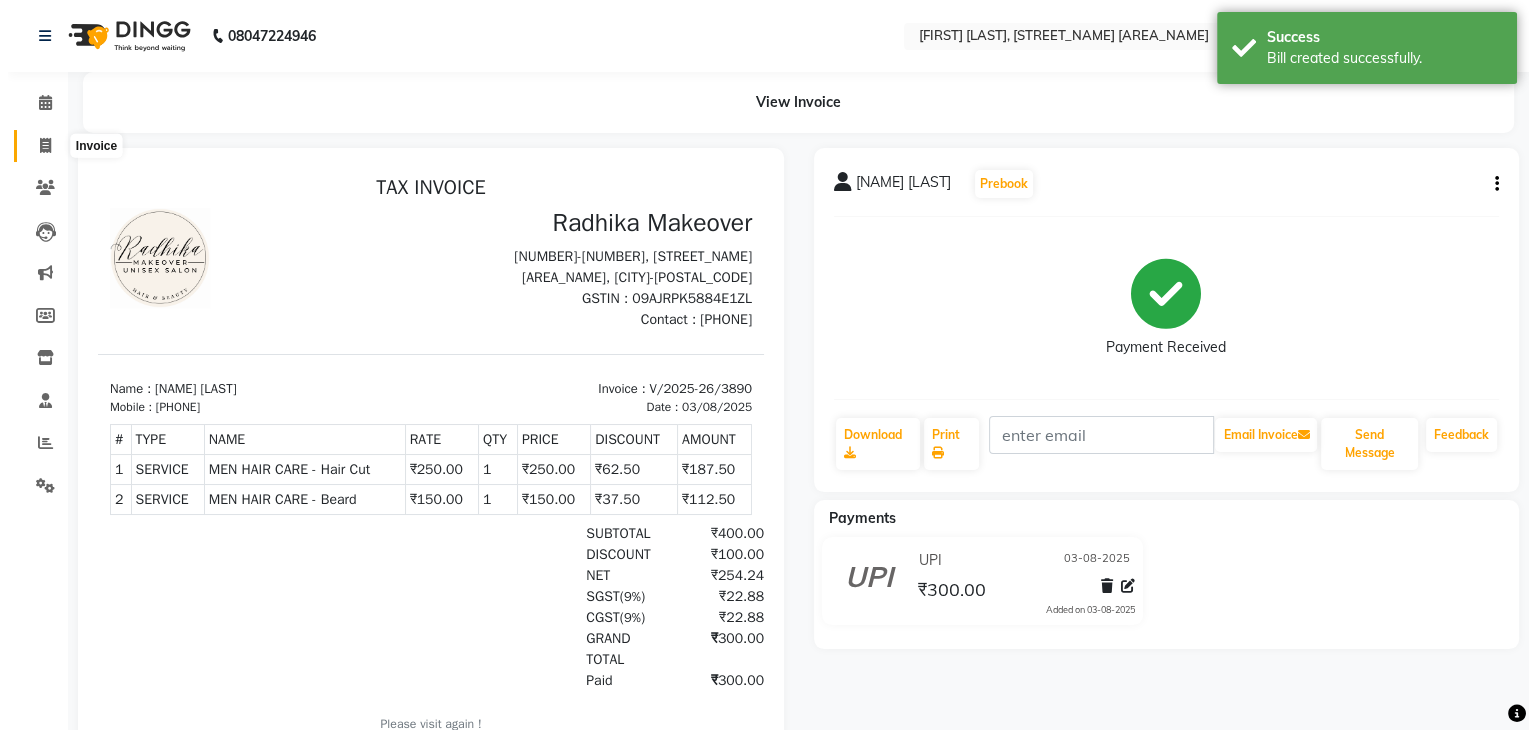 scroll, scrollTop: 0, scrollLeft: 0, axis: both 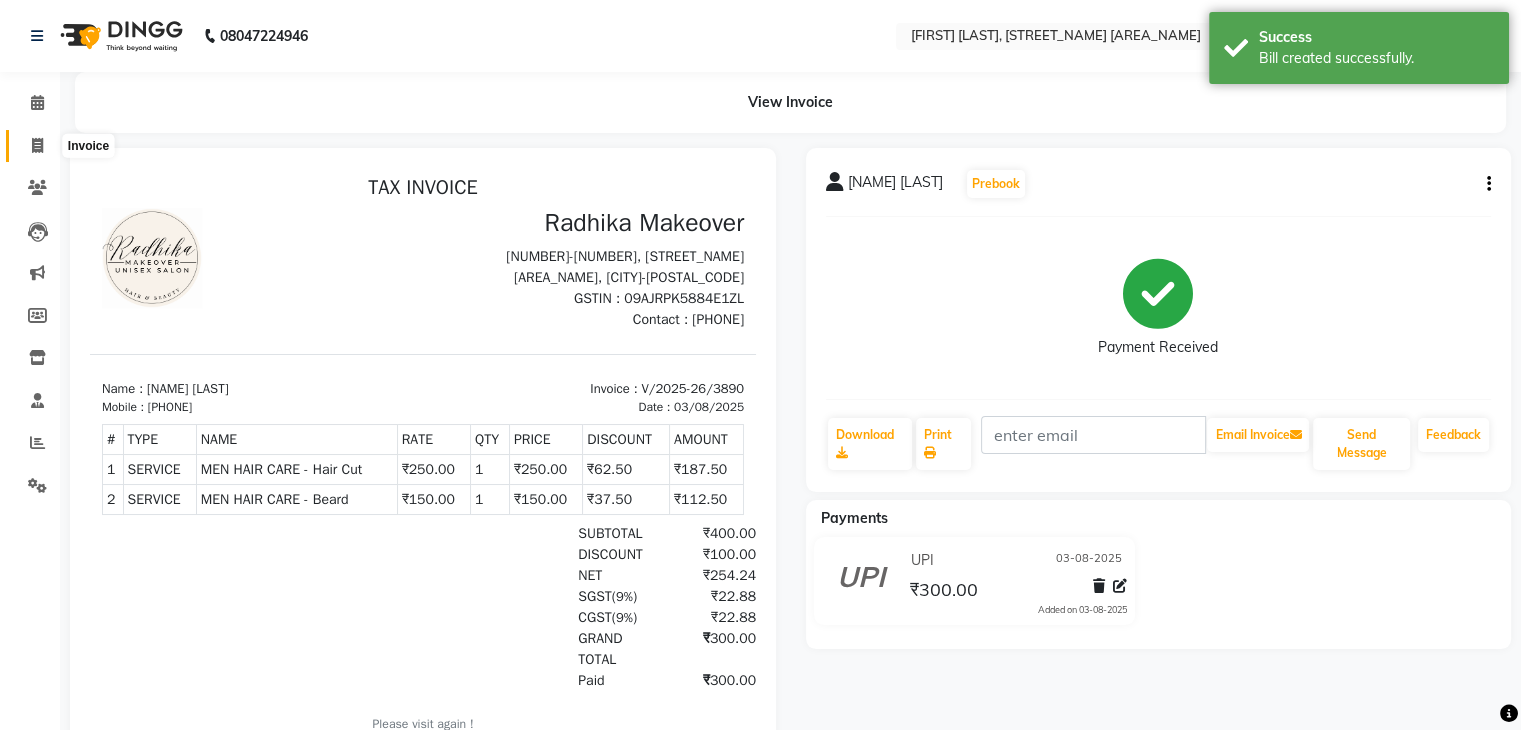 click 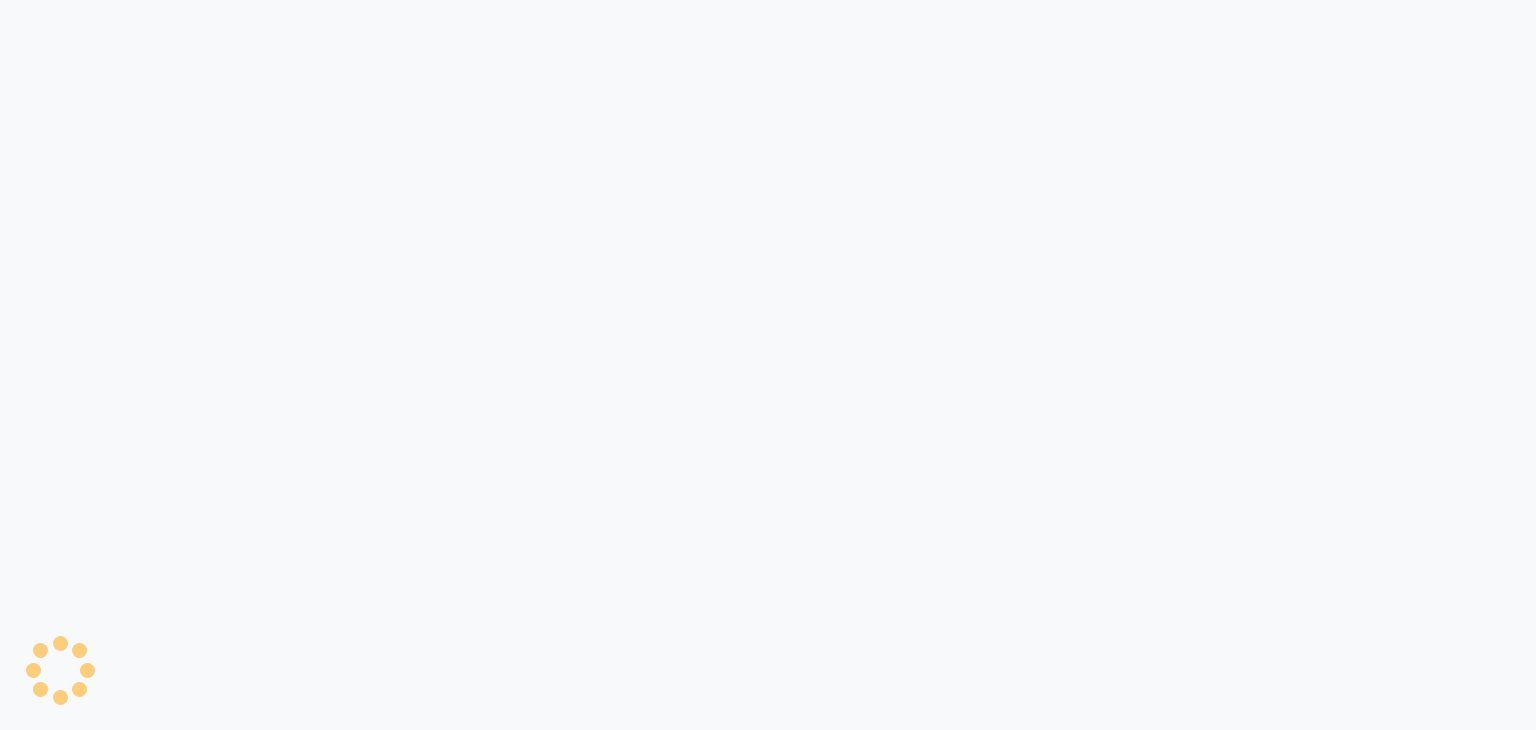 scroll, scrollTop: 0, scrollLeft: 0, axis: both 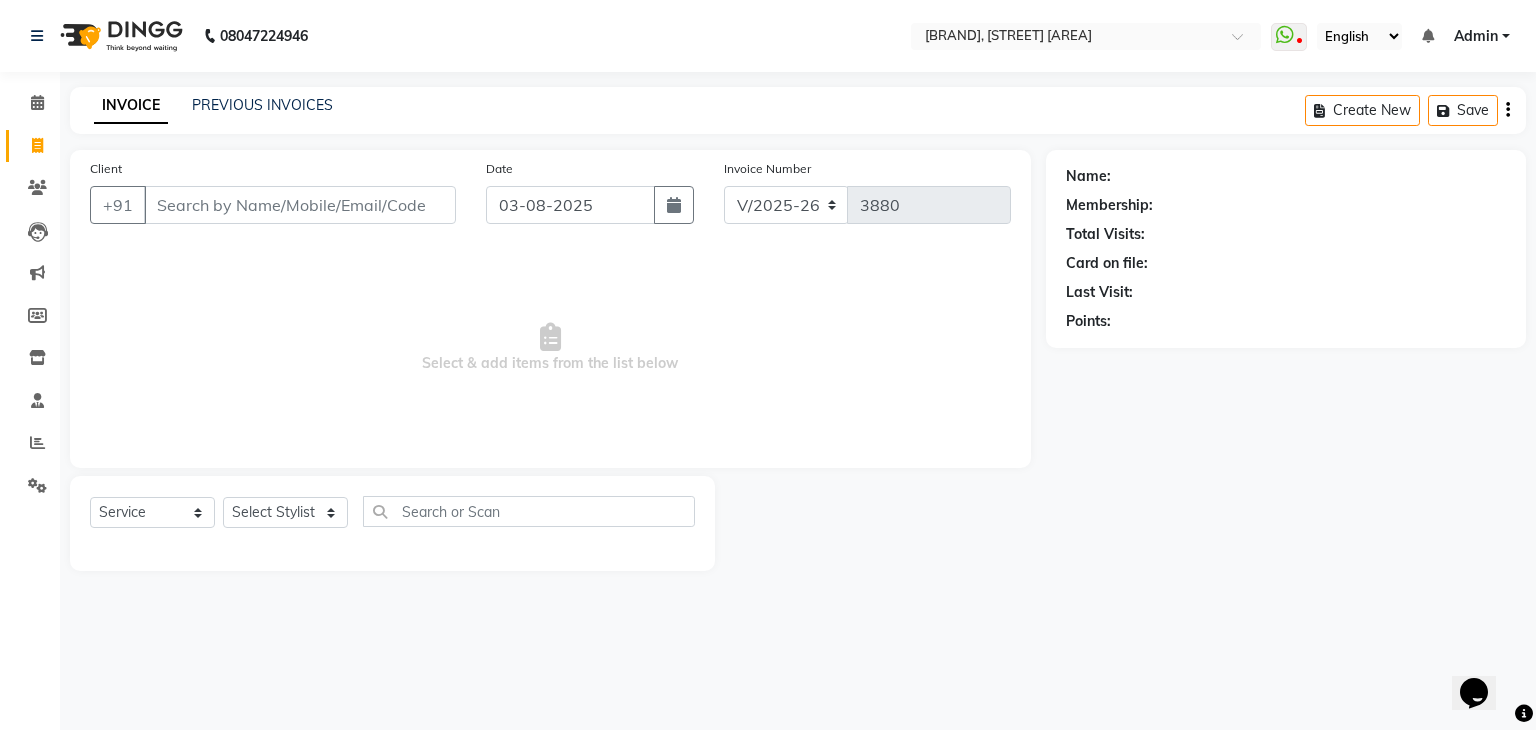 click on "Client" at bounding box center [300, 205] 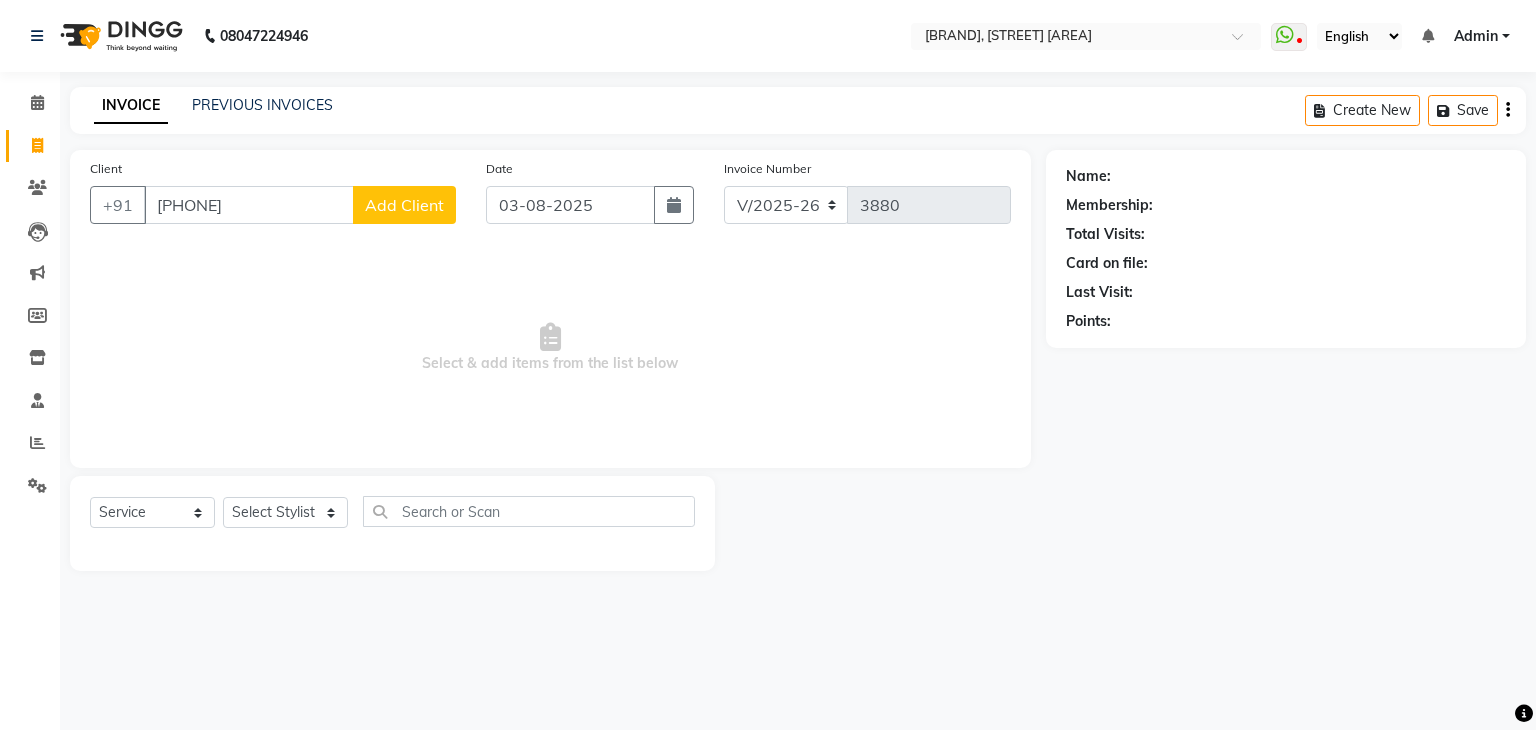 type on "[PHONE]" 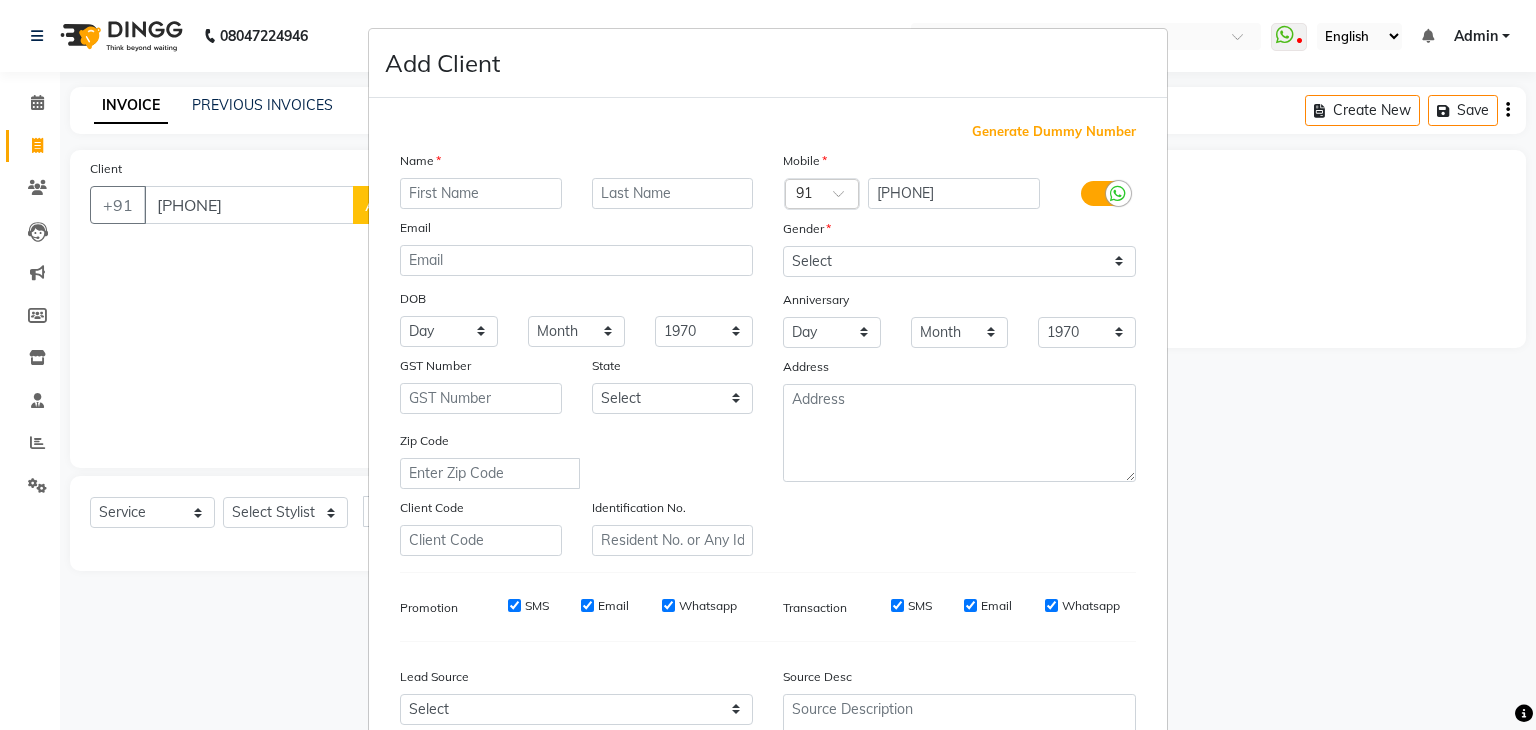 click at bounding box center [481, 193] 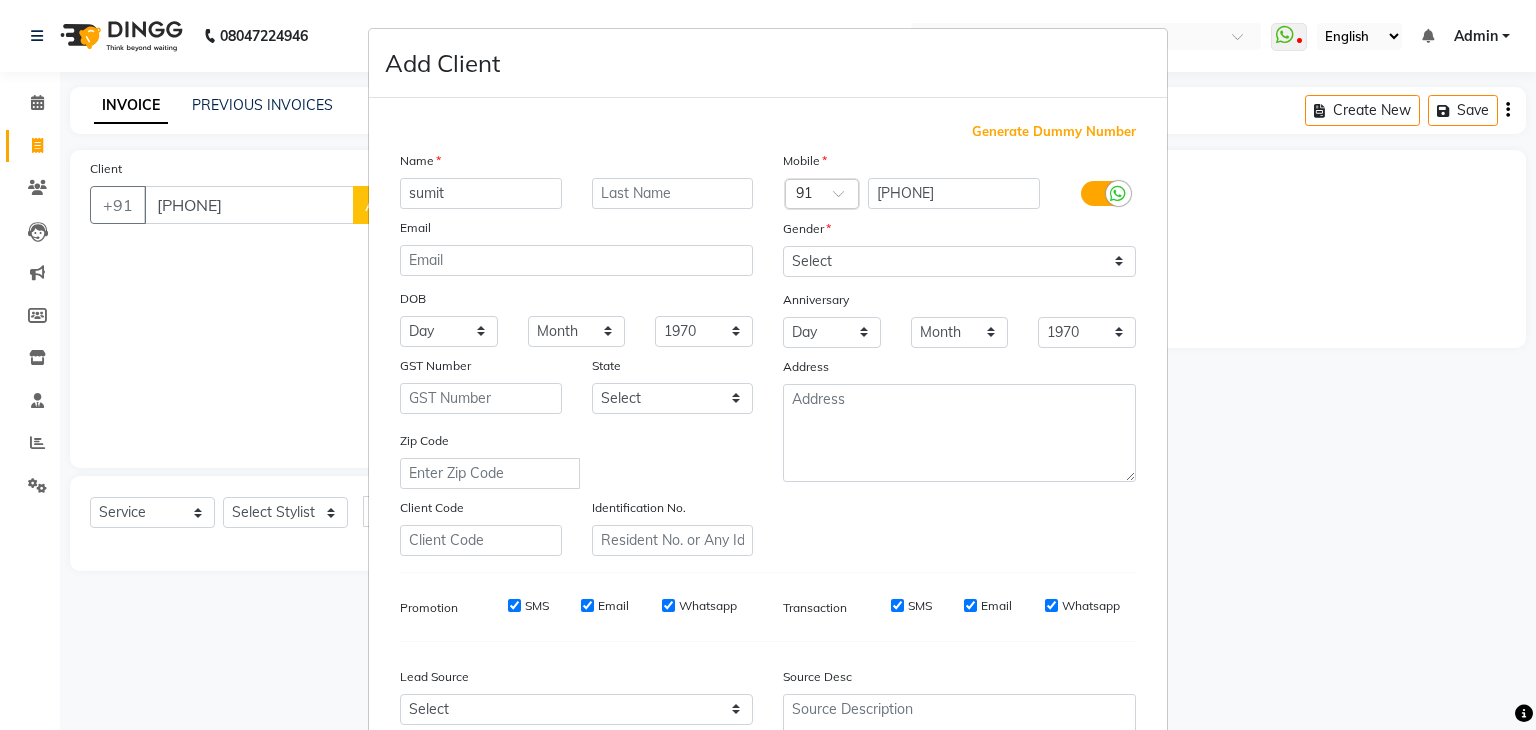 type on "sumit" 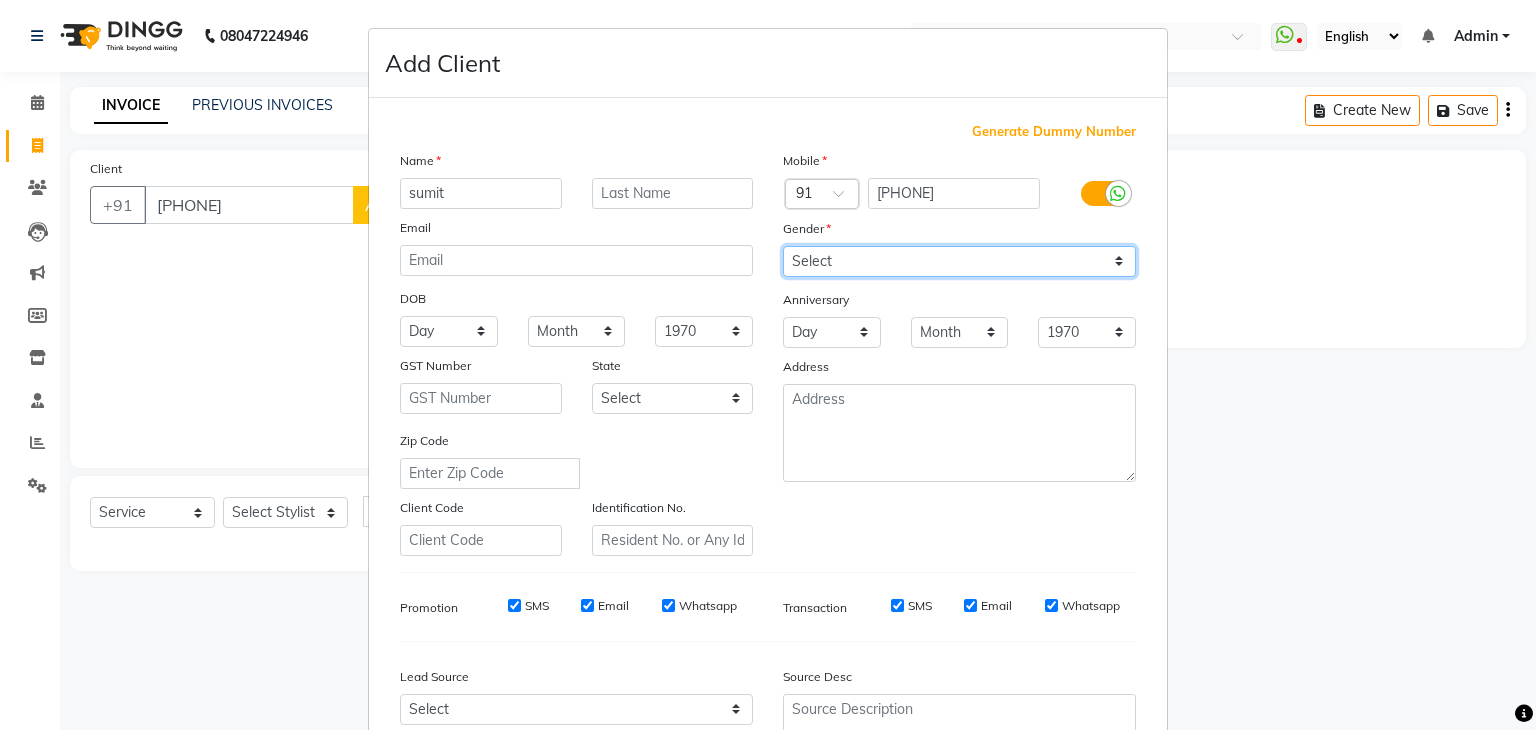 click on "Select Male Female Other Prefer Not To Say" at bounding box center [959, 261] 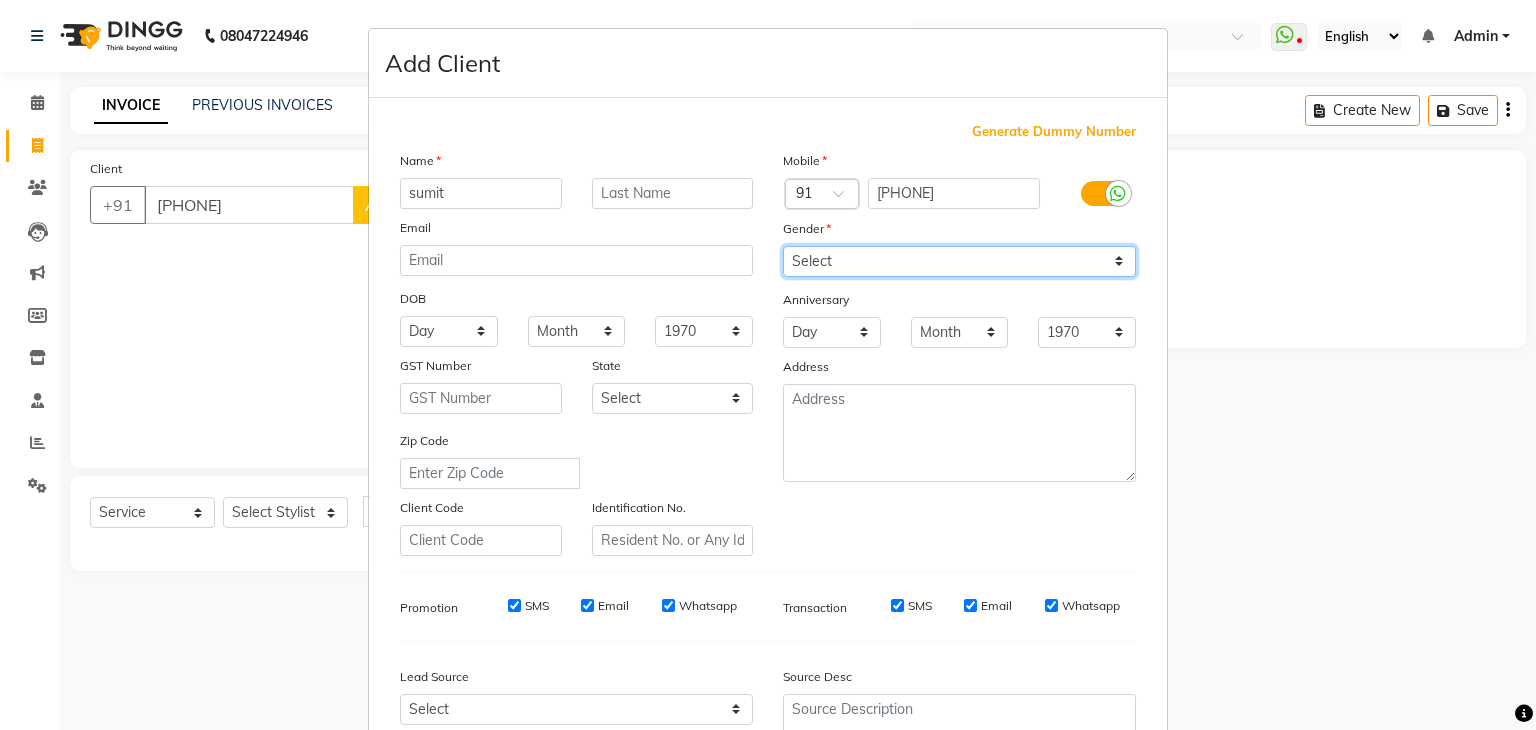 select on "male" 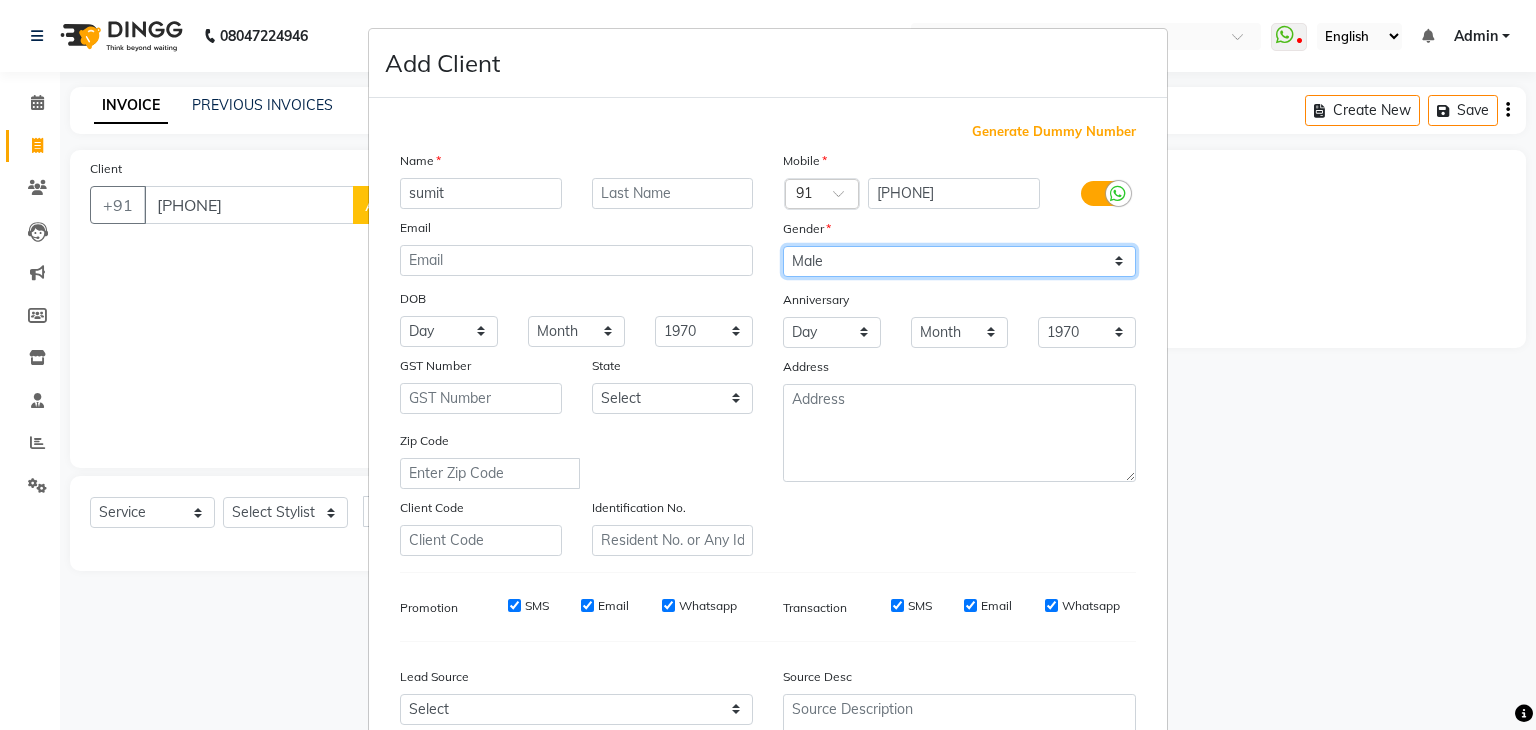 click on "Select Male Female Other Prefer Not To Say" at bounding box center [959, 261] 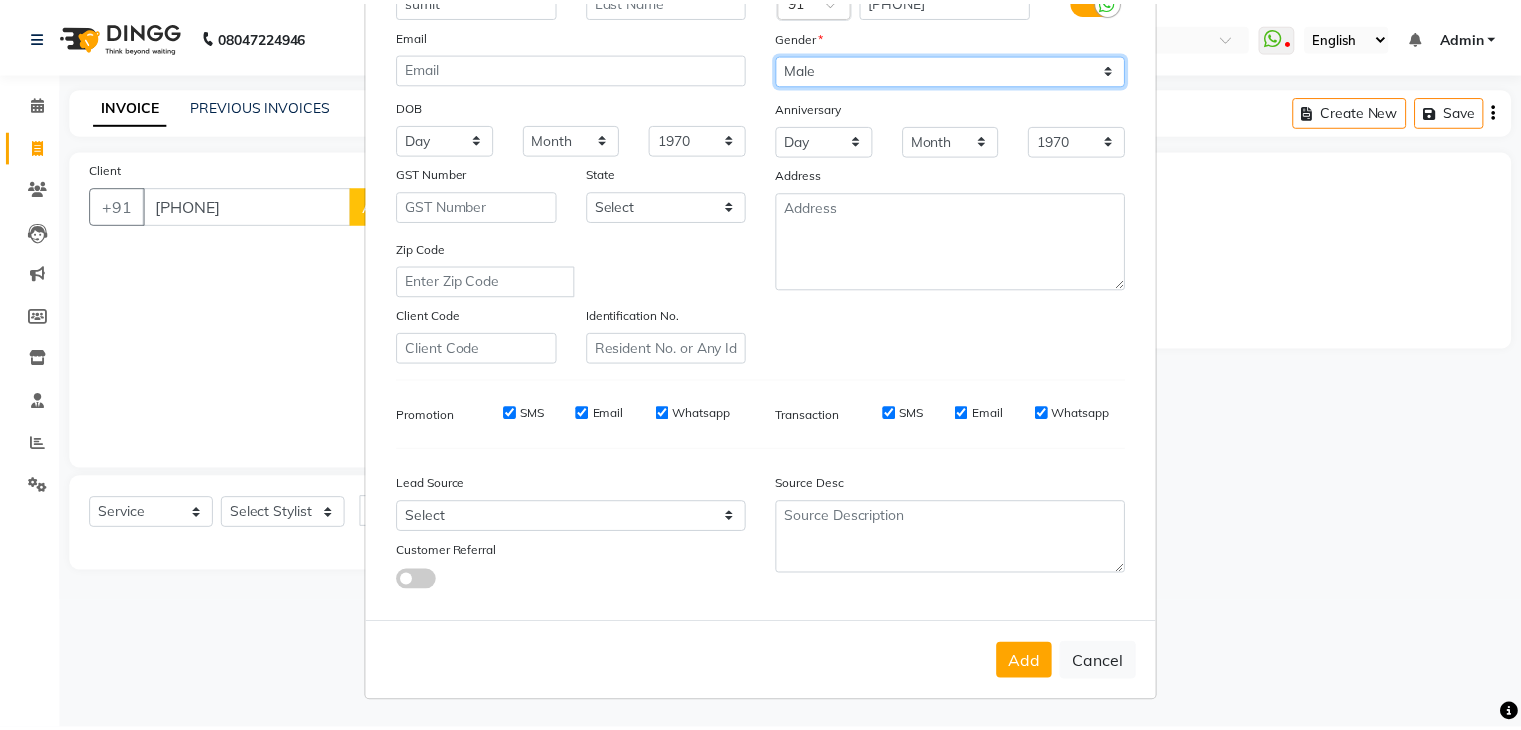 scroll, scrollTop: 202, scrollLeft: 0, axis: vertical 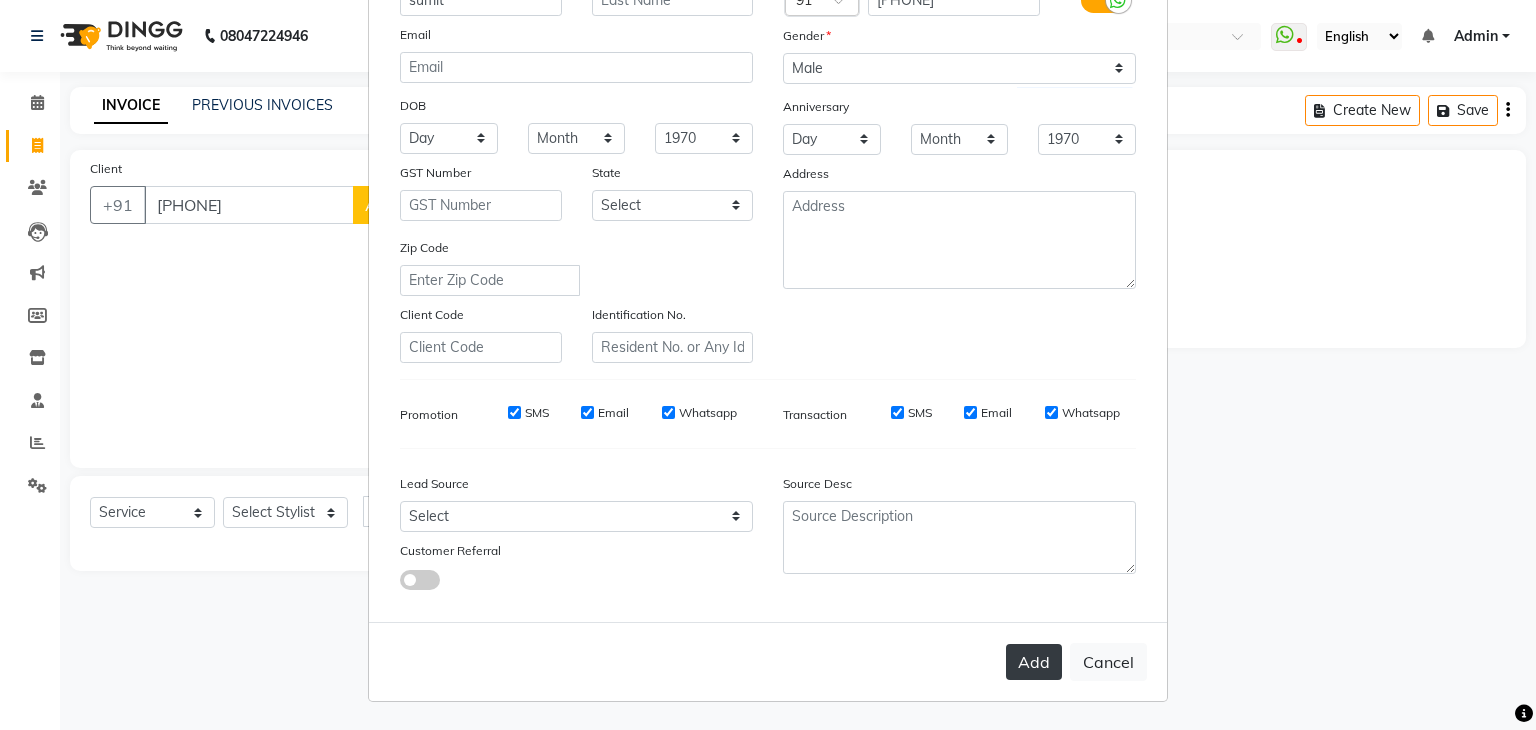 click on "Add" at bounding box center [1034, 662] 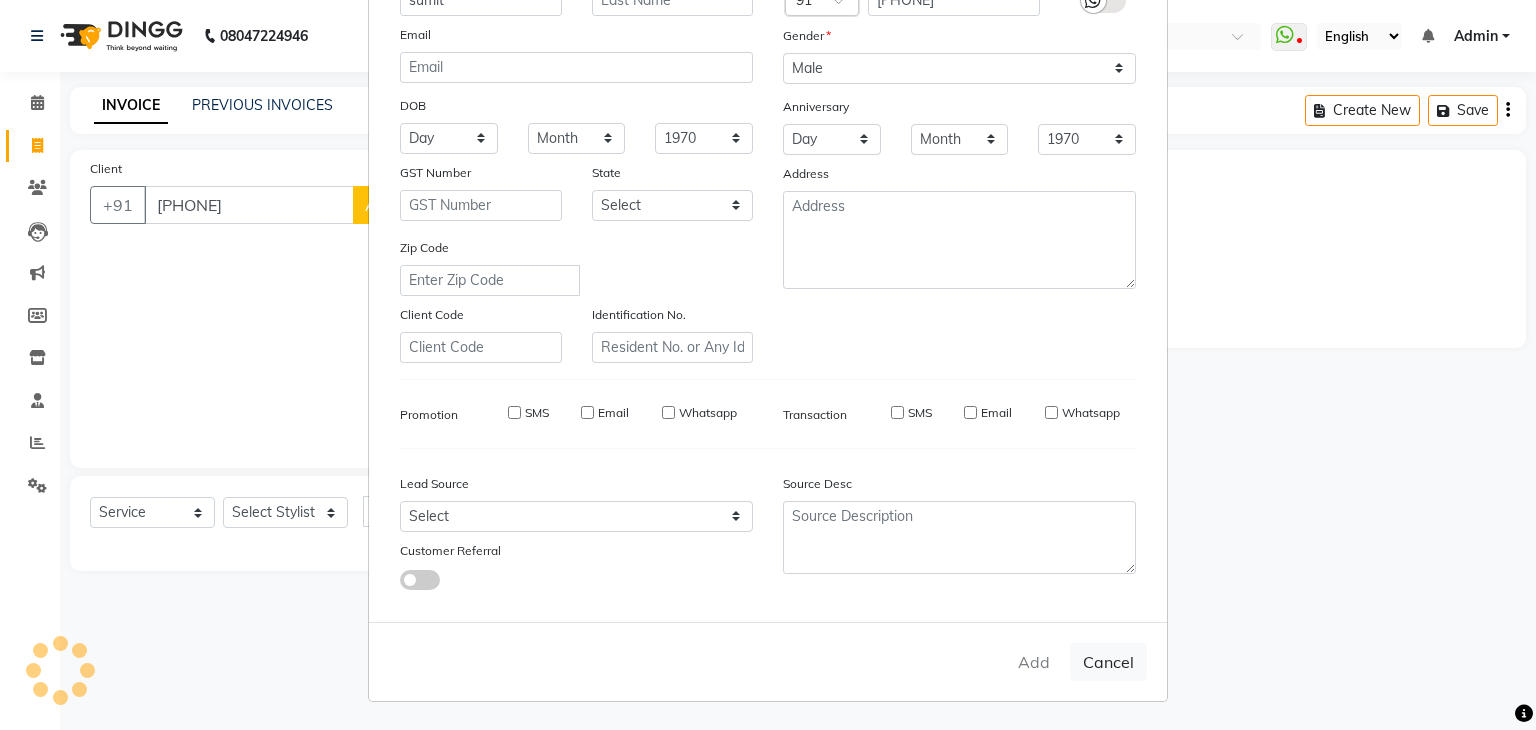 type 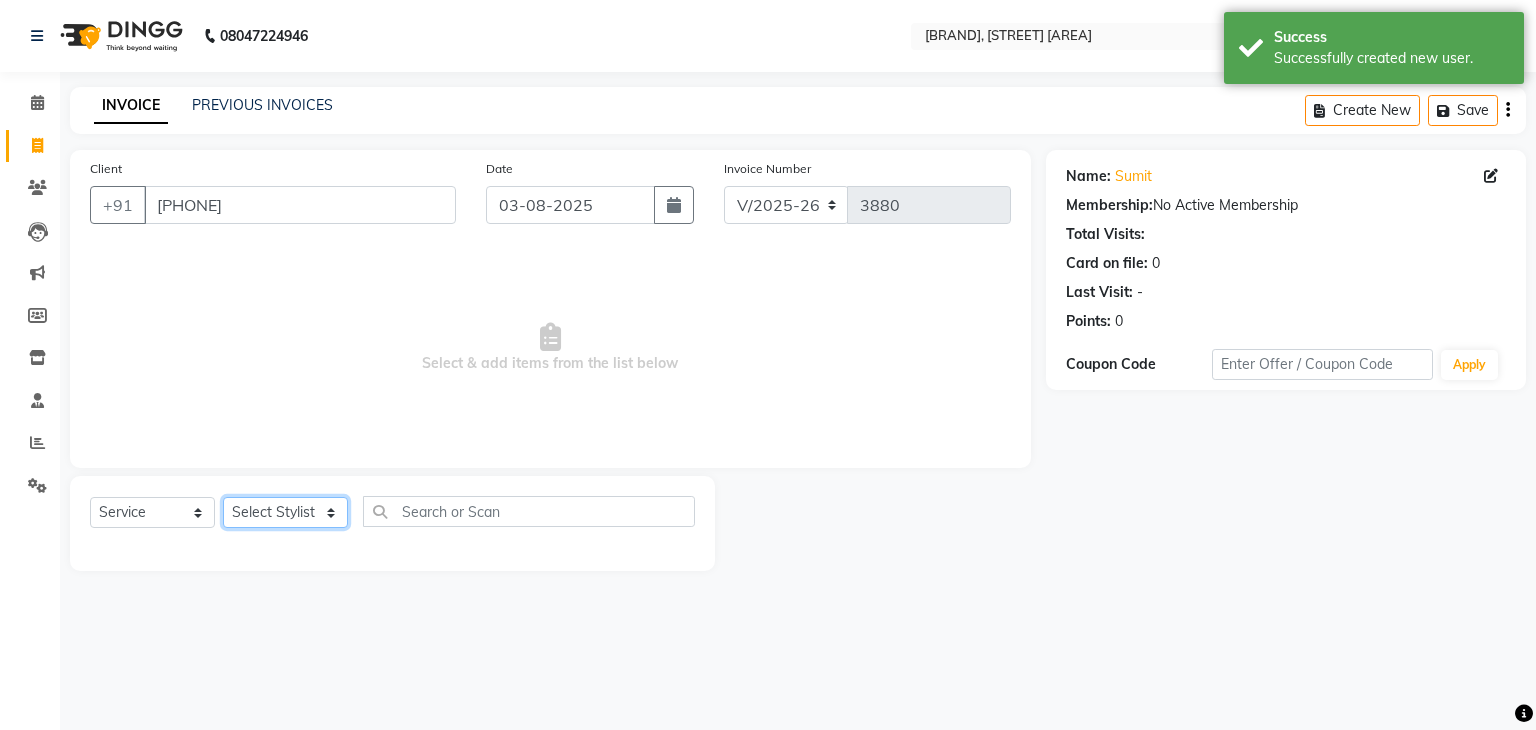 click on "Select Stylist AMAN DANISH SALMANI GOPAL PACHORI KANU KAVITA KIRAN KUMARI MEENU KUMARI NEHA NIKHIL CHAUDHARY Priya PRIYANKA YADAV RASHMI SANDHYA SHAGUFTA SHWETA SONA SAXENA SOUMYA TUSHAR OTWAL VINAY KUMAR" 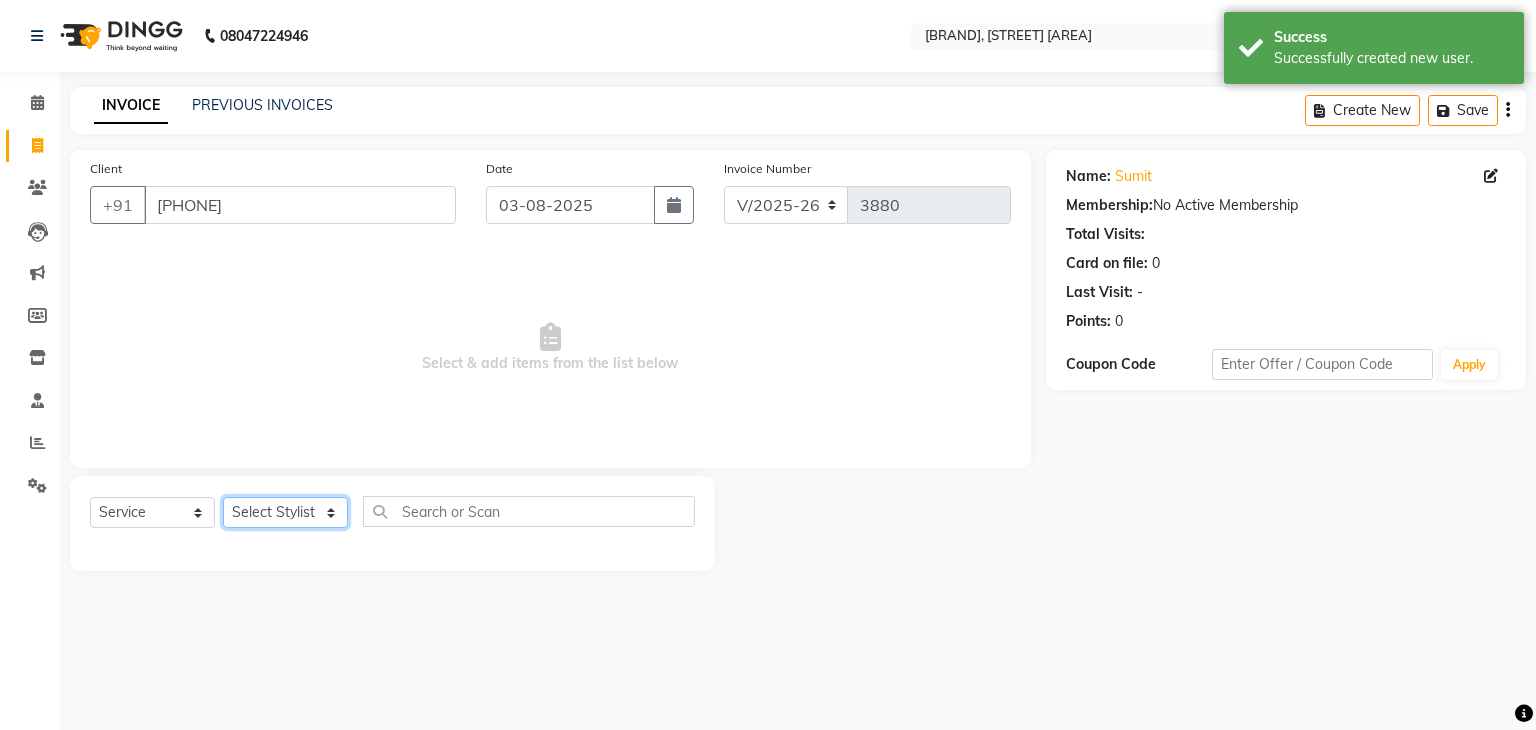 select on "58738" 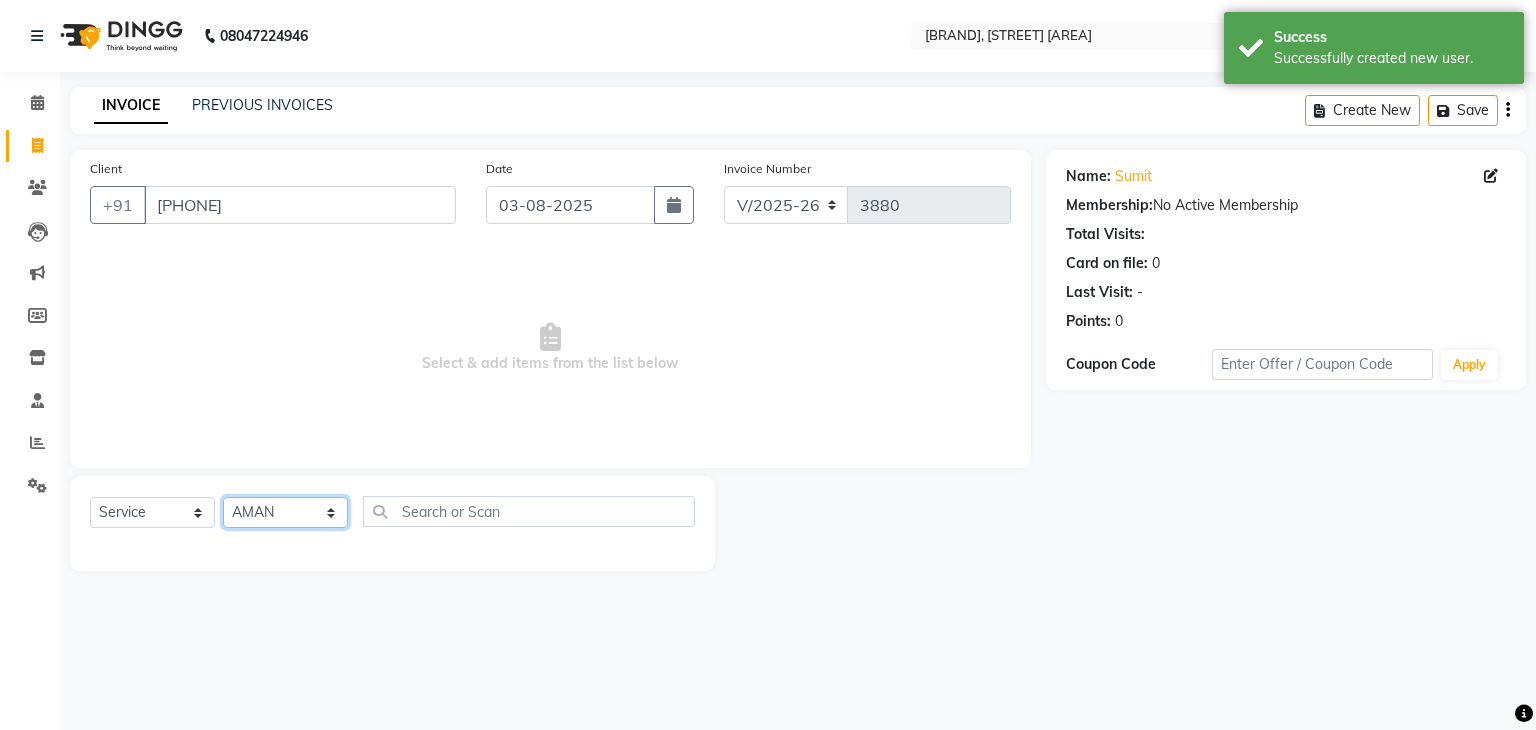 click on "Select Stylist AMAN DANISH SALMANI GOPAL PACHORI KANU KAVITA KIRAN KUMARI MEENU KUMARI NEHA NIKHIL CHAUDHARY Priya PRIYANKA YADAV RASHMI SANDHYA SHAGUFTA SHWETA SONA SAXENA SOUMYA TUSHAR OTWAL VINAY KUMAR" 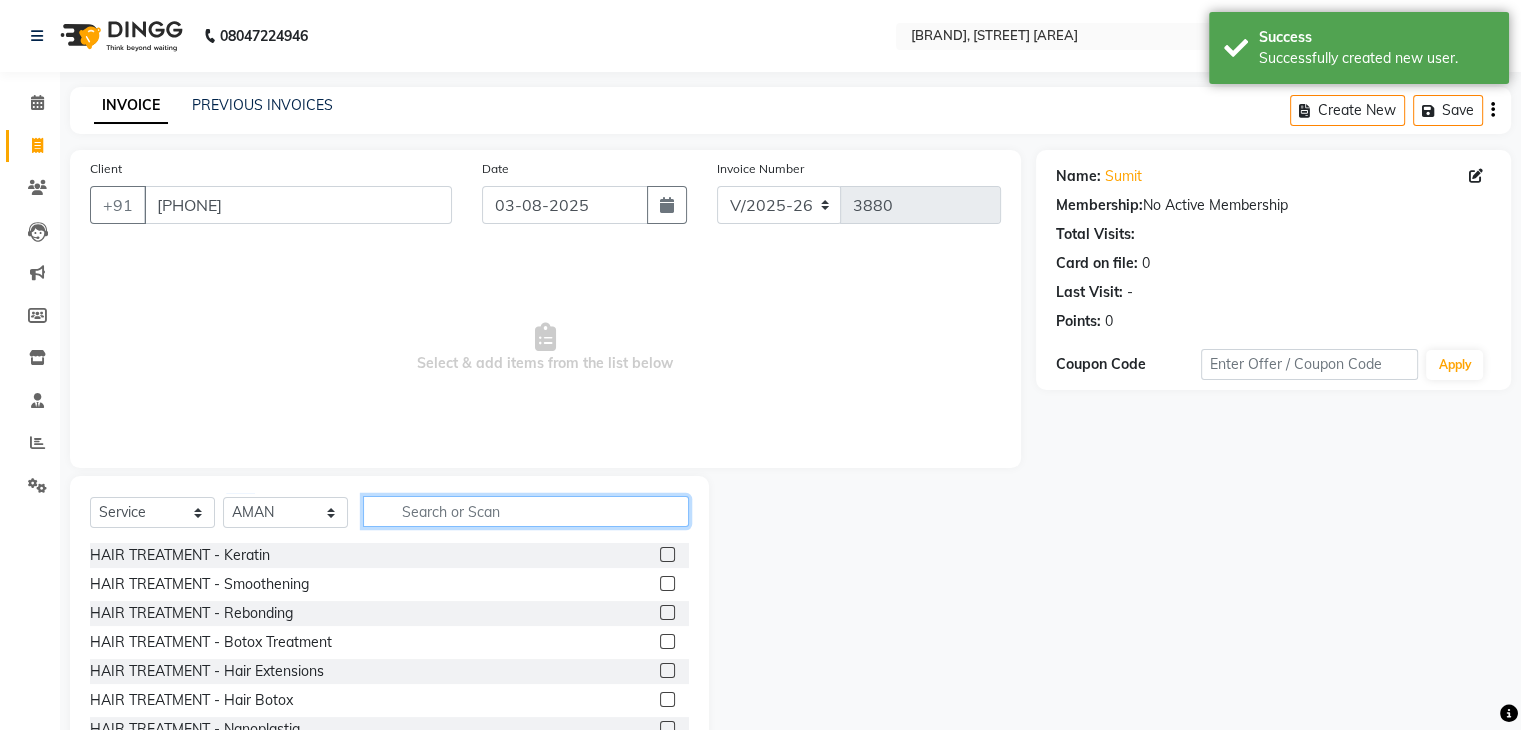 click 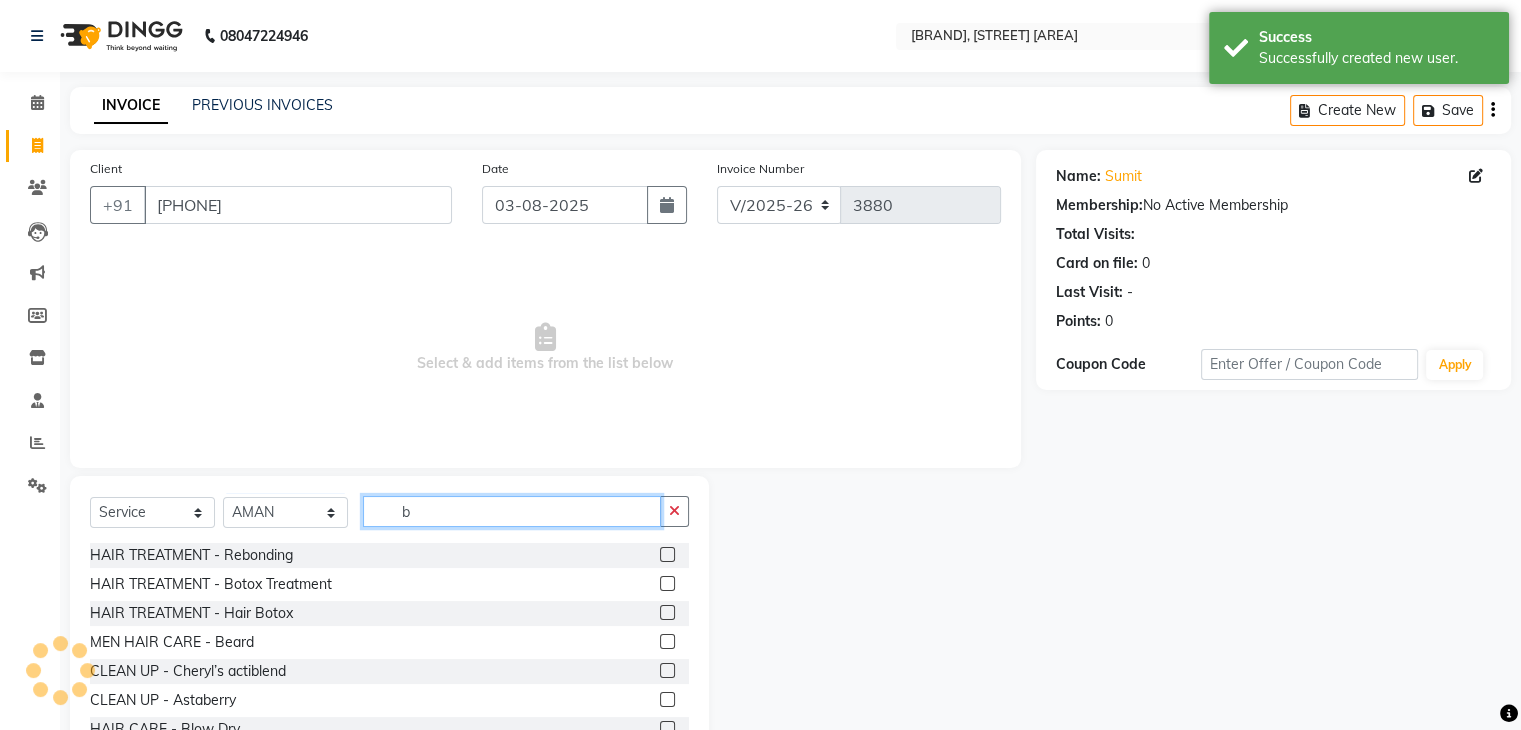 click on "b" 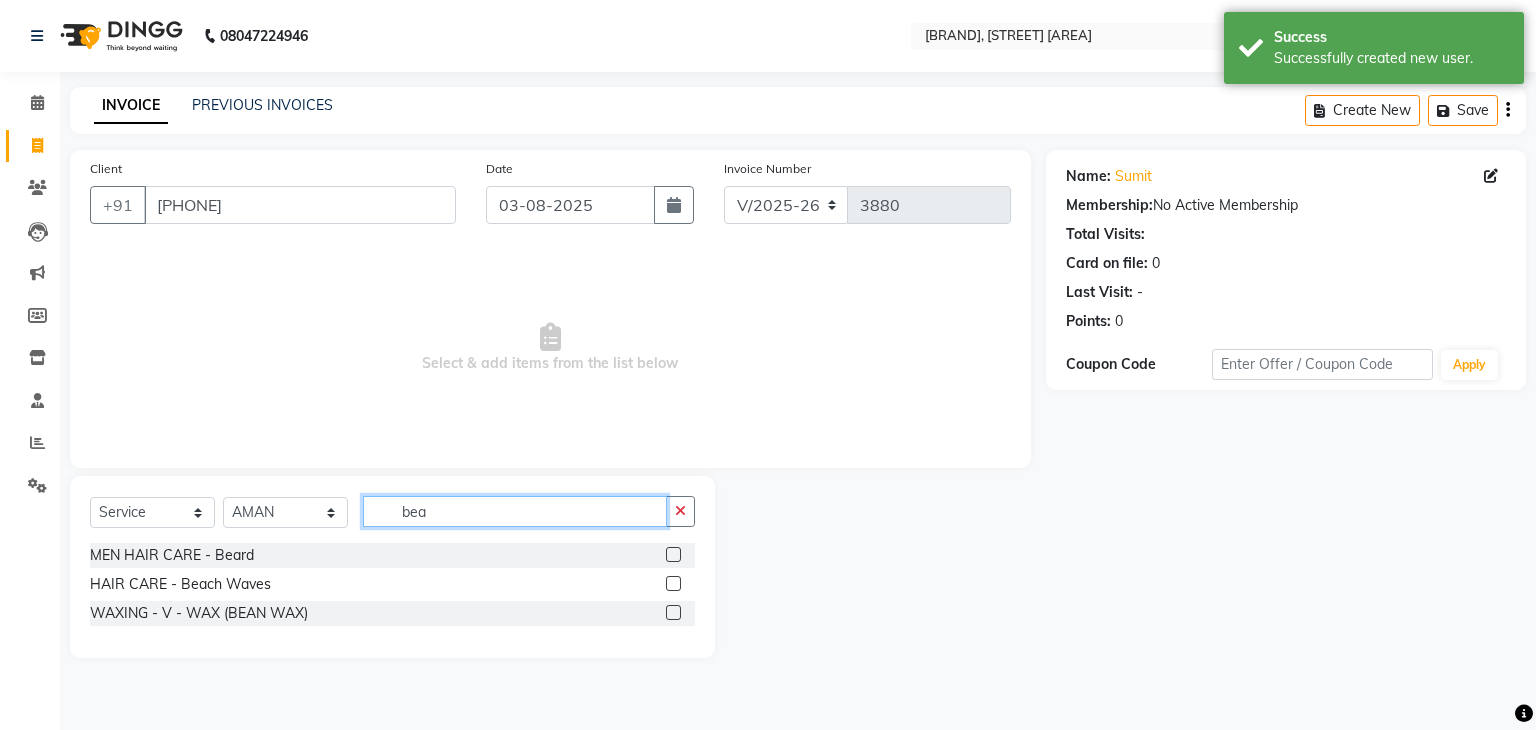 type on "bea" 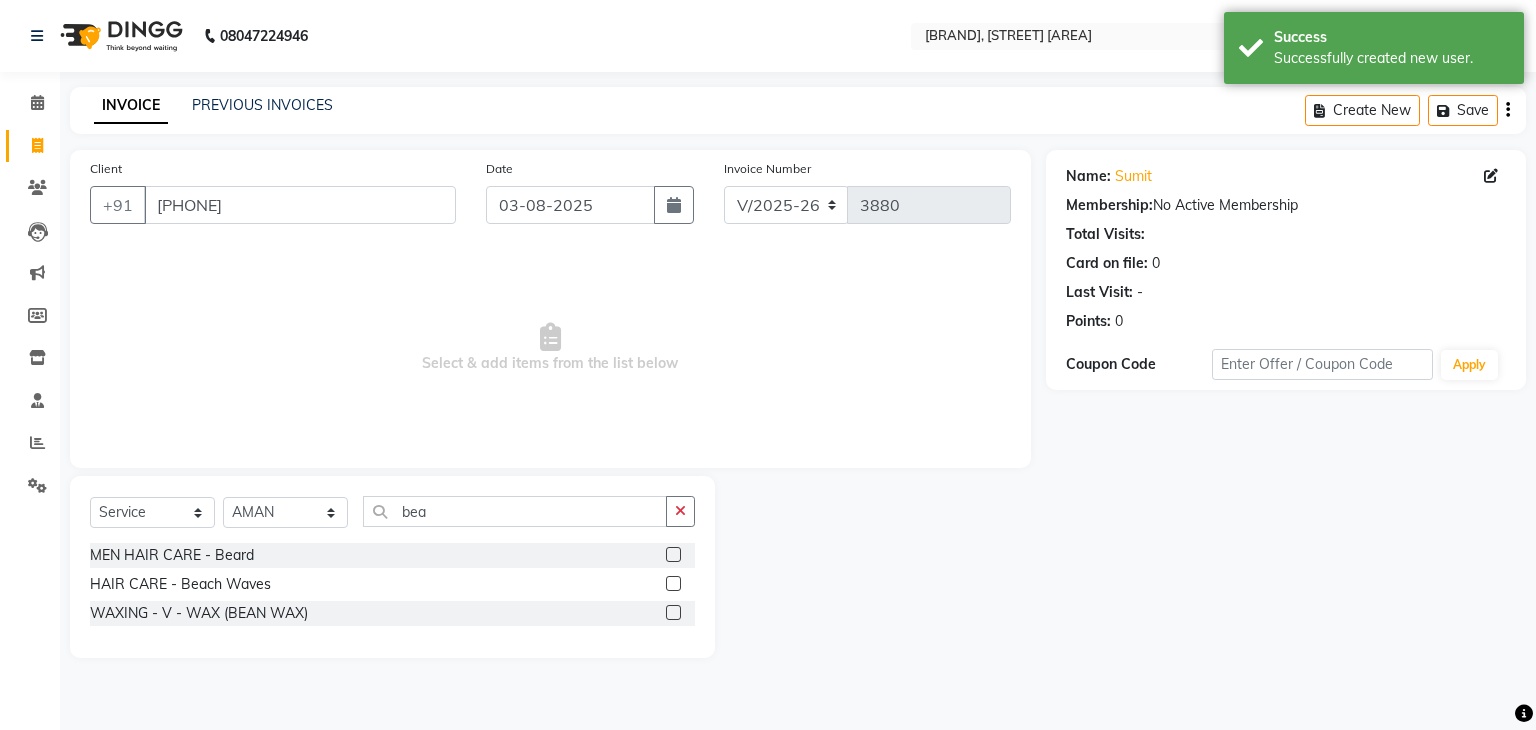 click 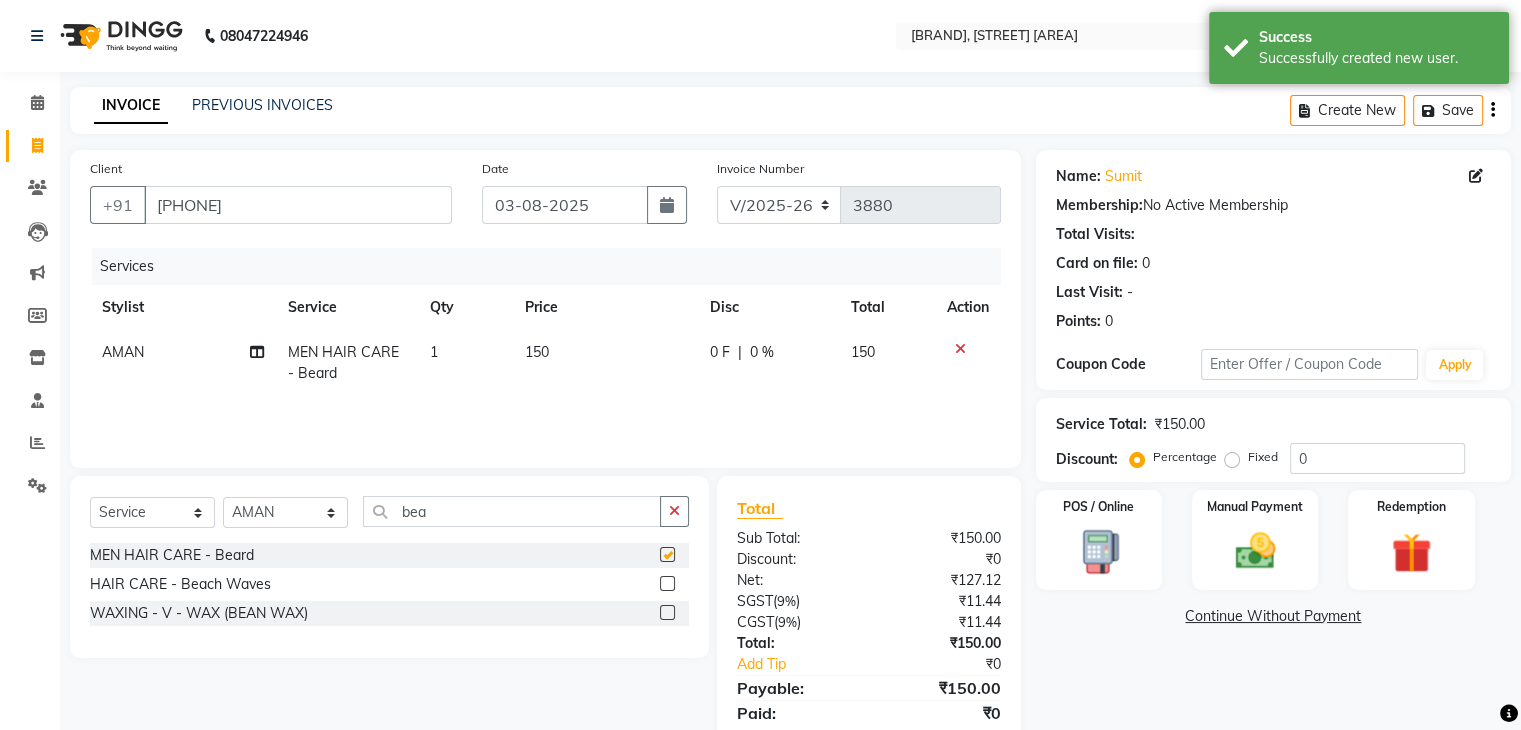 checkbox on "false" 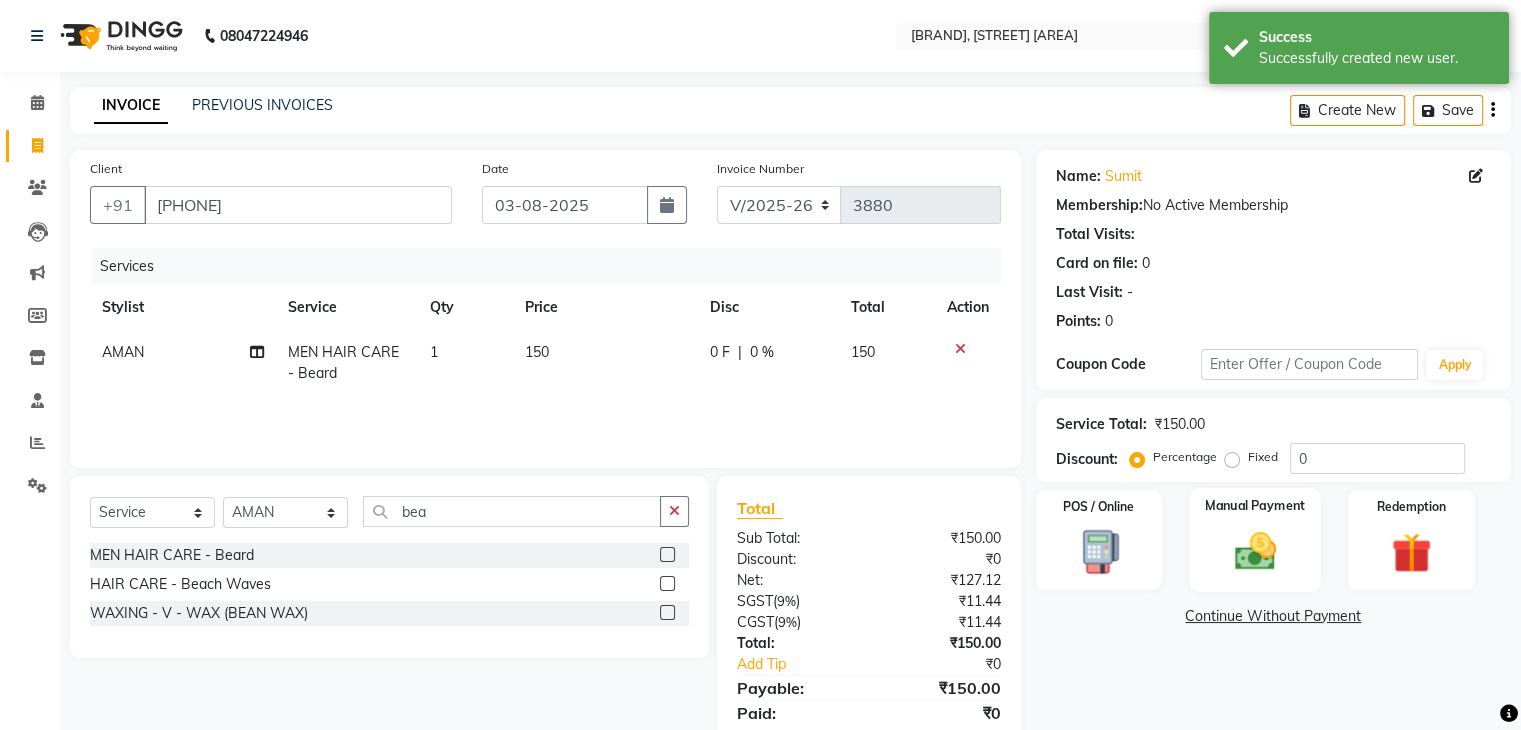 click on "Manual Payment" 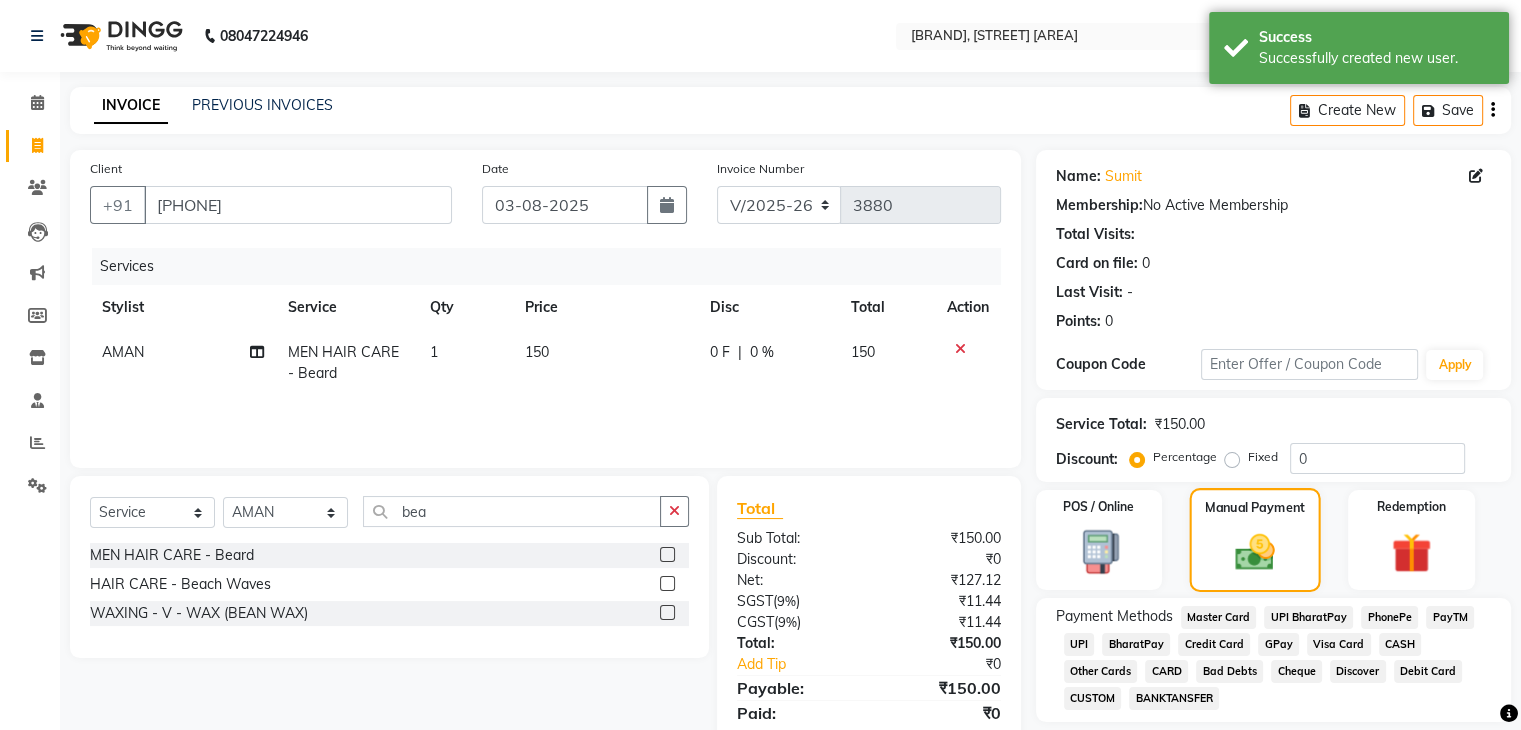 scroll, scrollTop: 71, scrollLeft: 0, axis: vertical 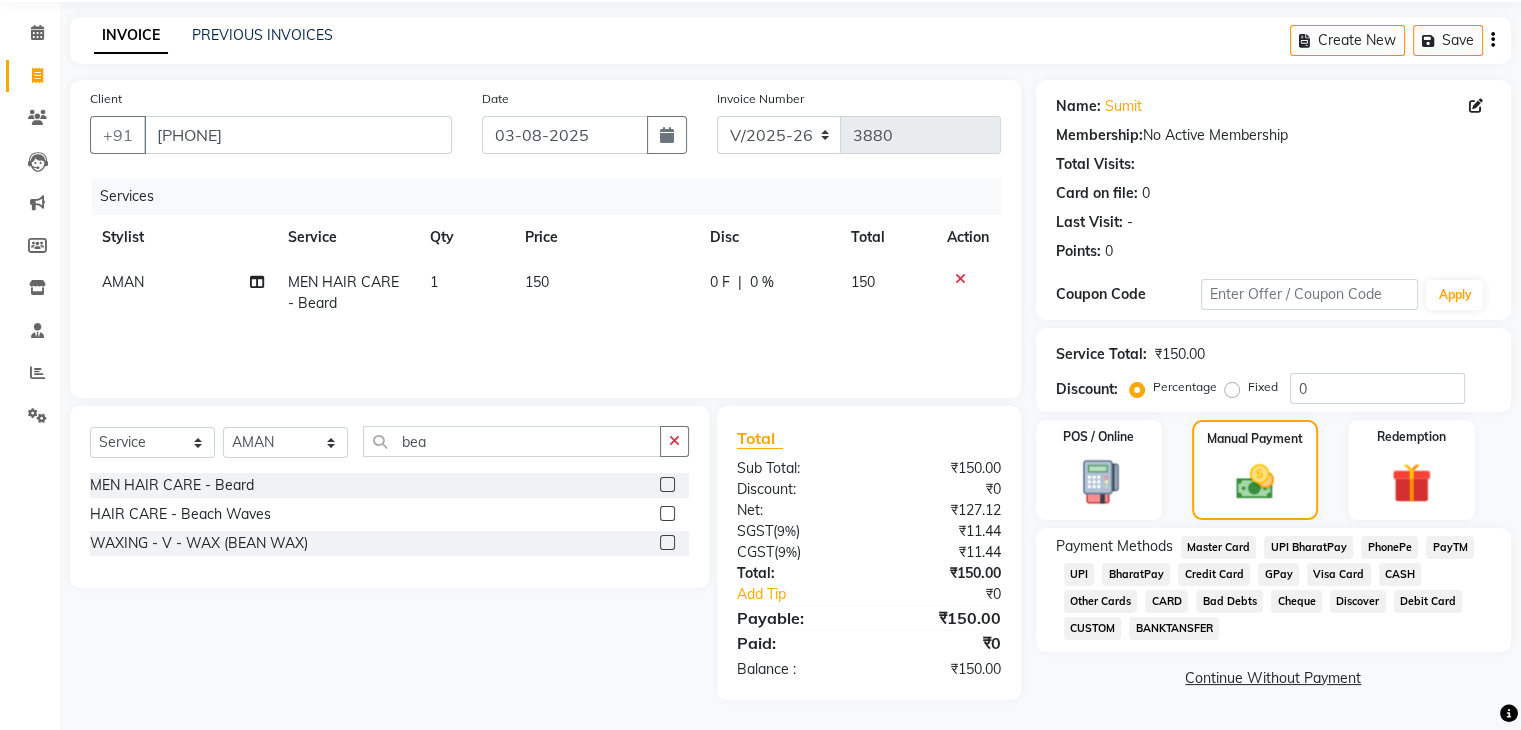 click on "CASH" 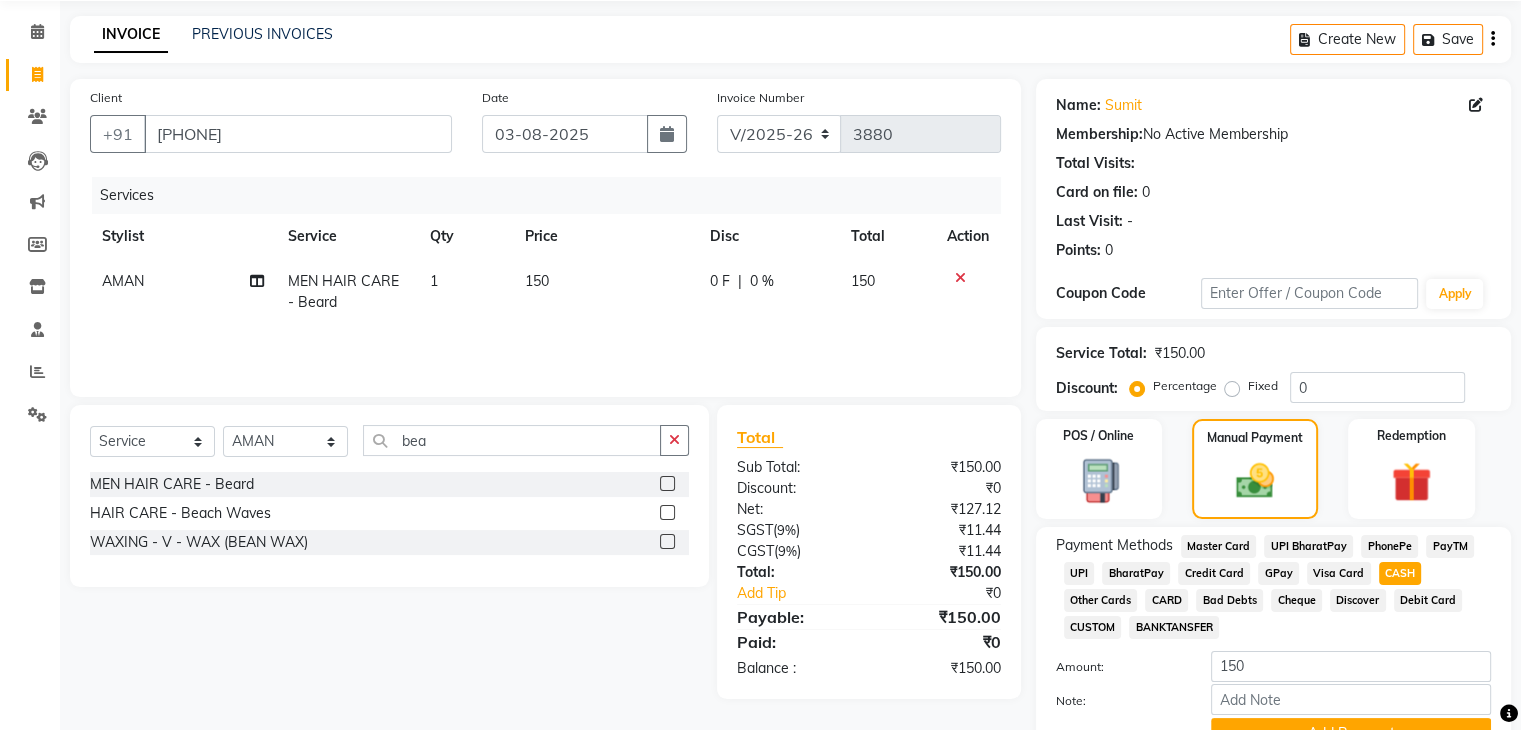 click on "UPI" 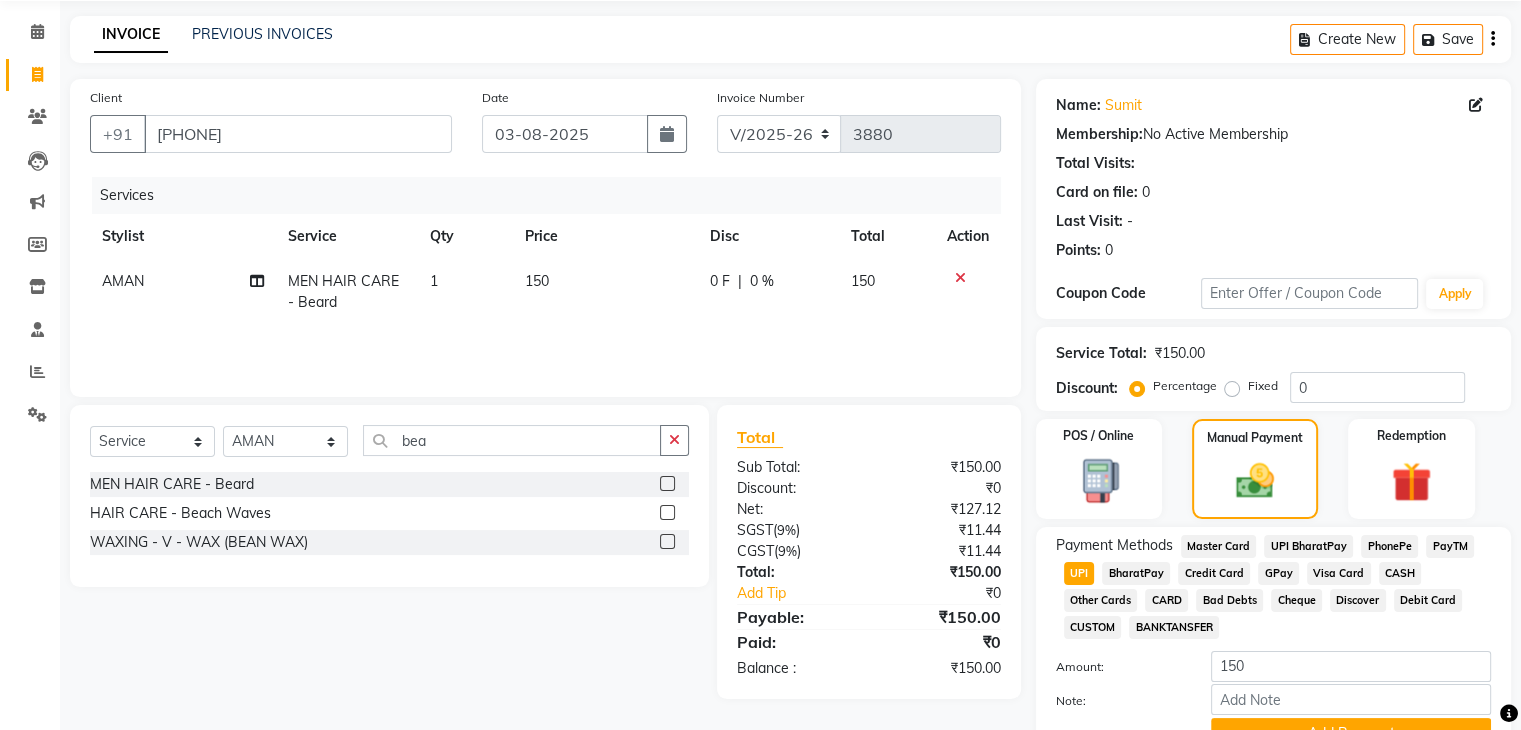 scroll, scrollTop: 172, scrollLeft: 0, axis: vertical 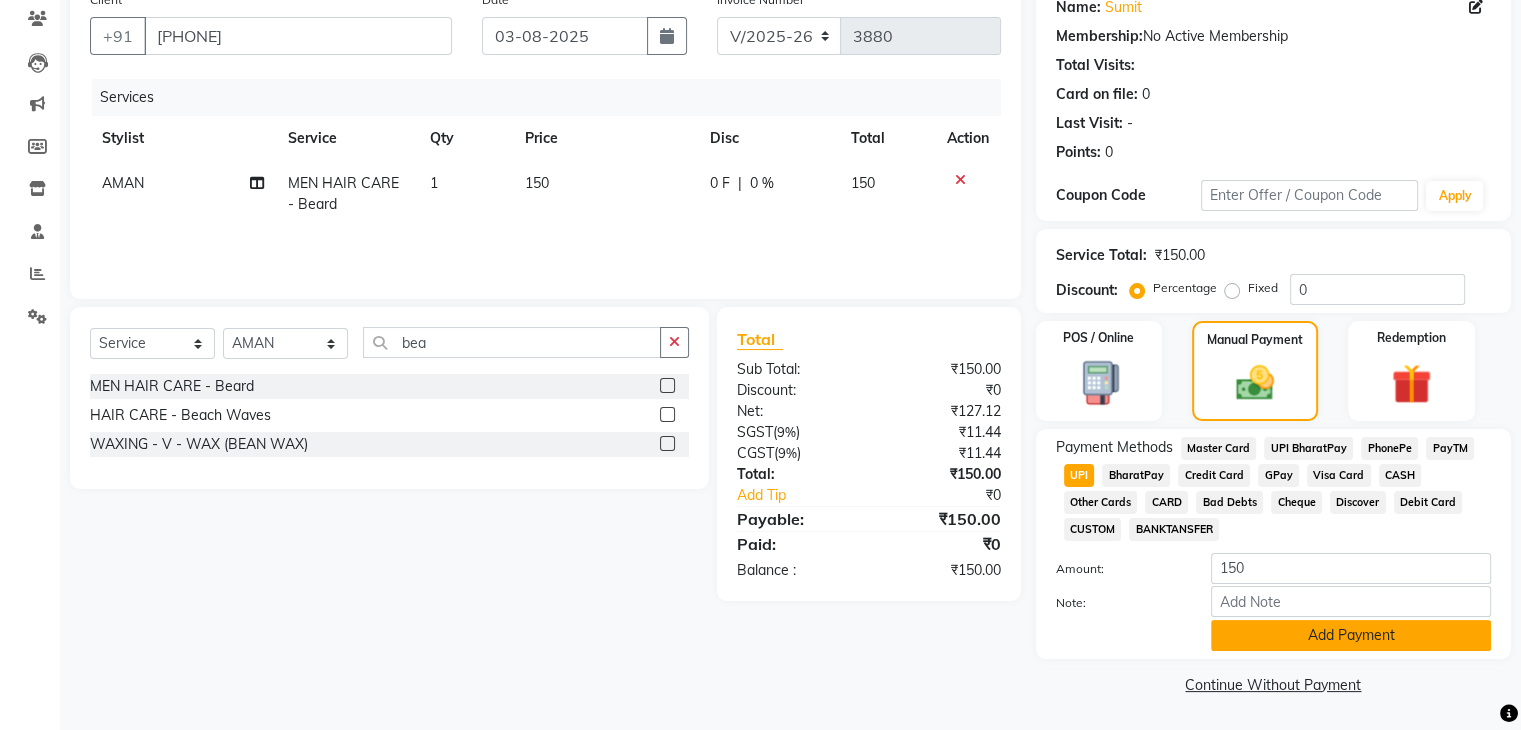 click on "Add Payment" 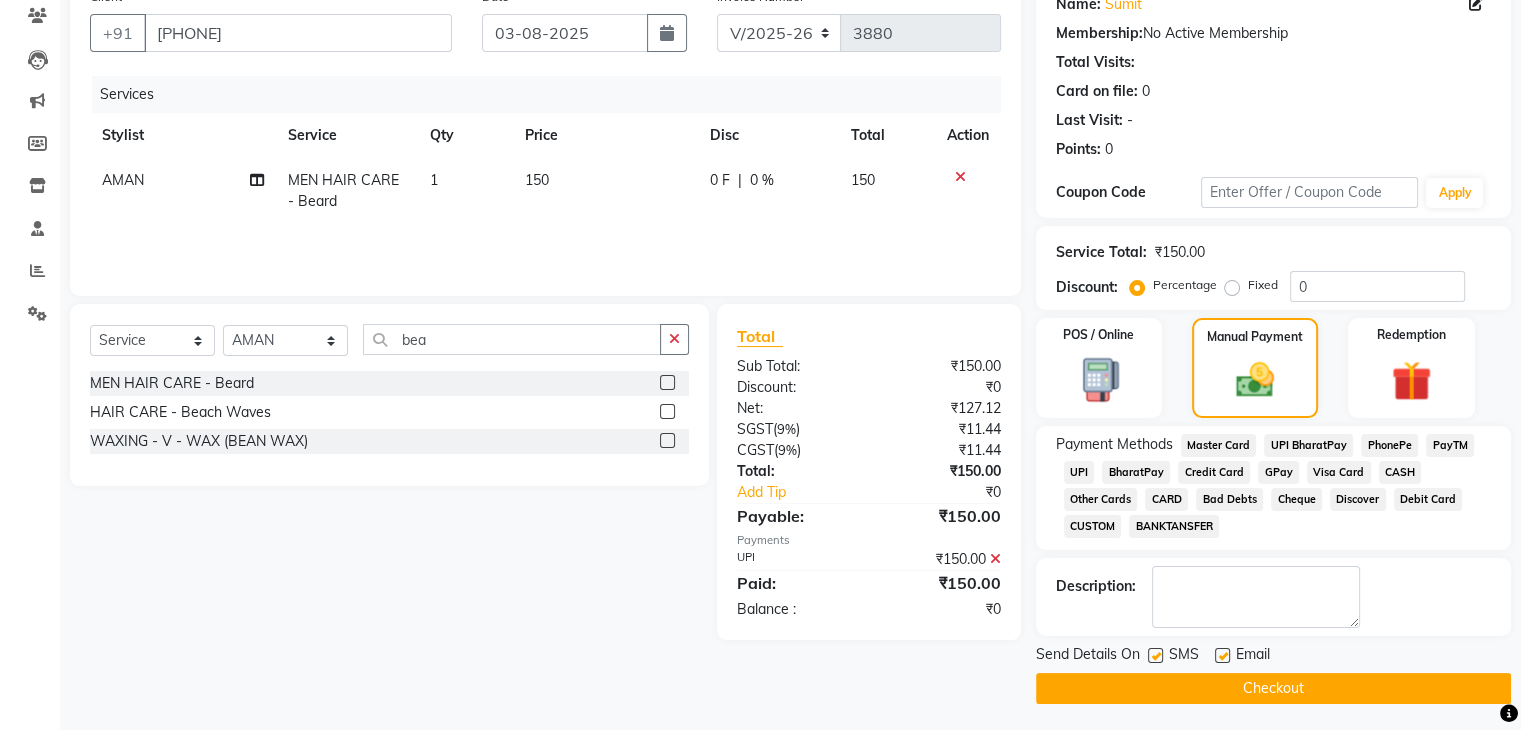 click on "Checkout" 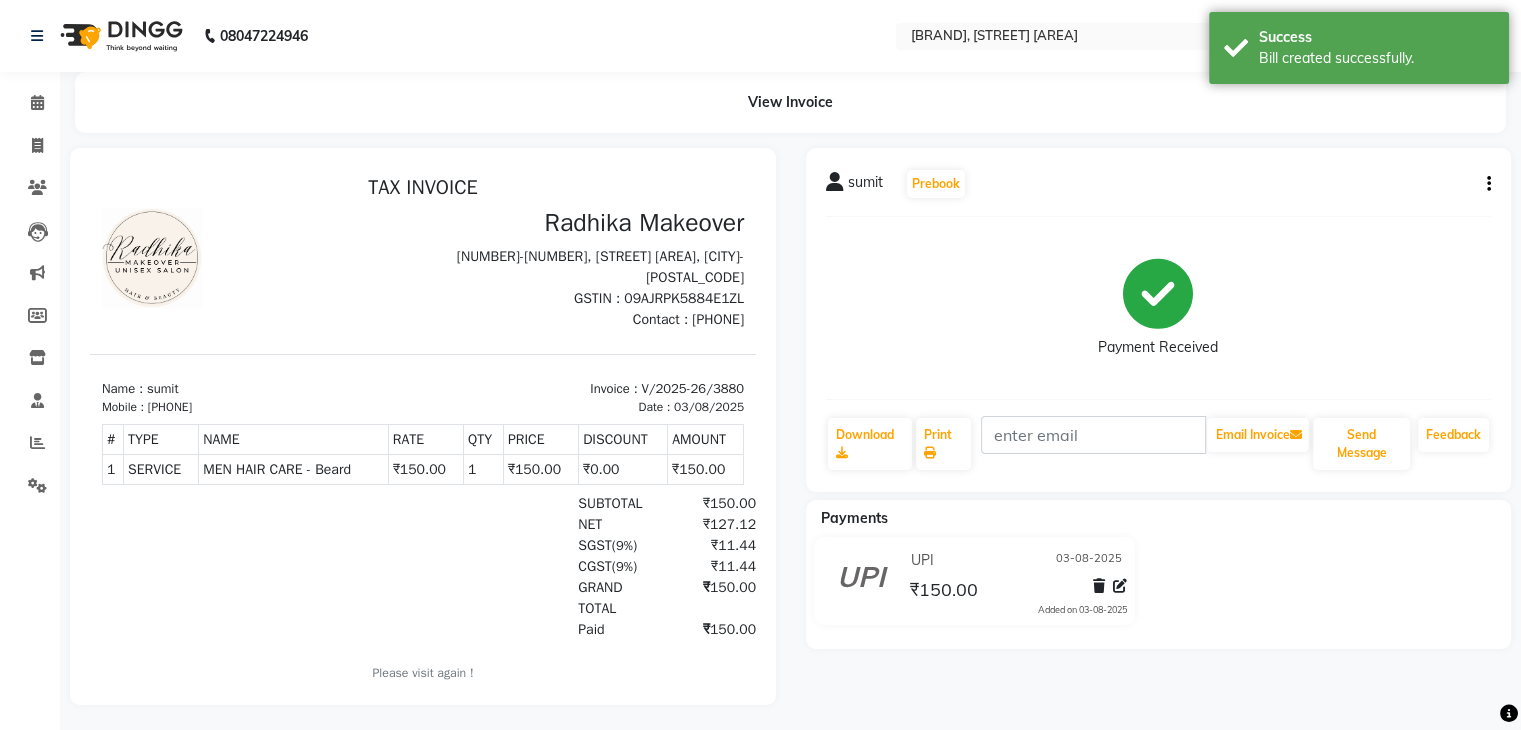 scroll, scrollTop: 0, scrollLeft: 0, axis: both 